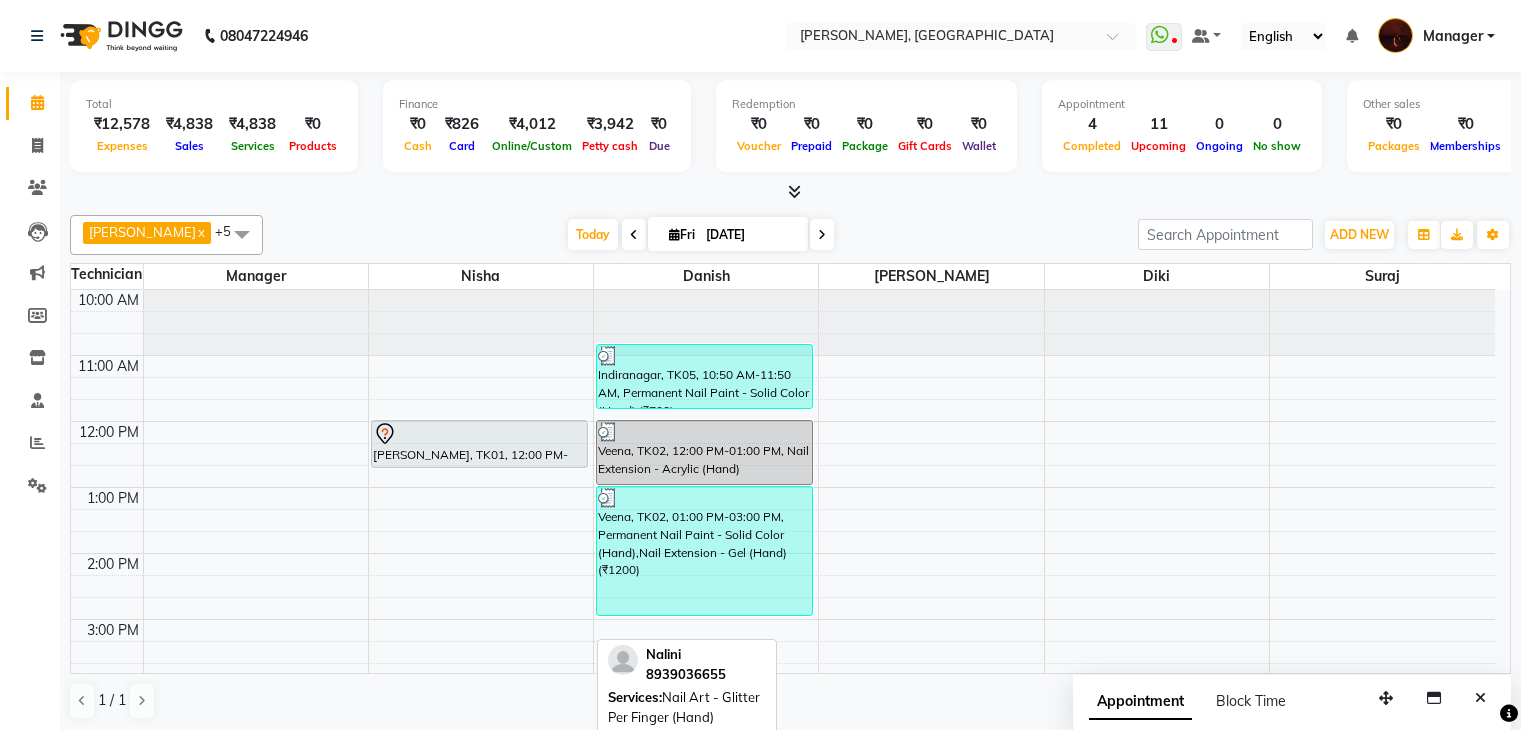 scroll, scrollTop: 0, scrollLeft: 0, axis: both 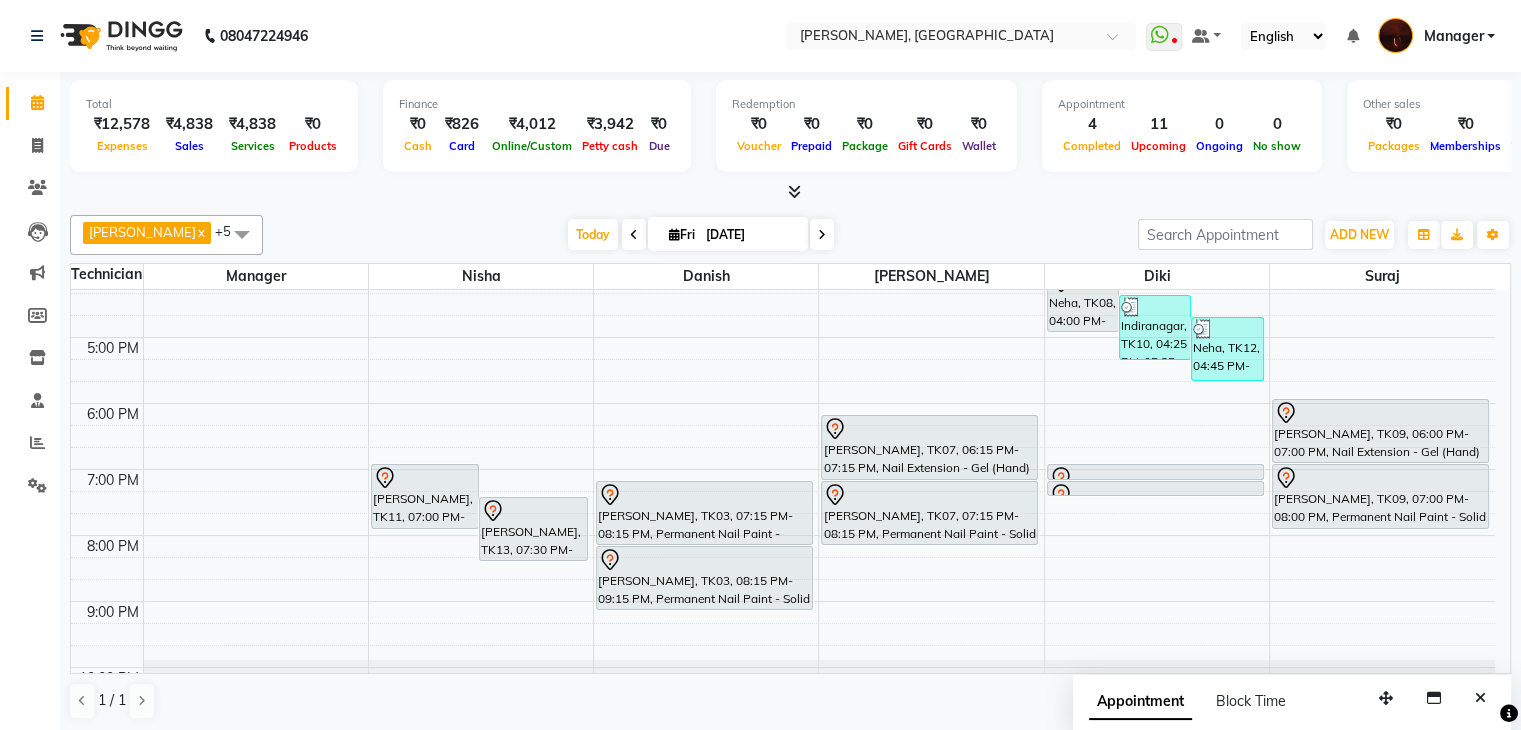 click at bounding box center (822, 235) 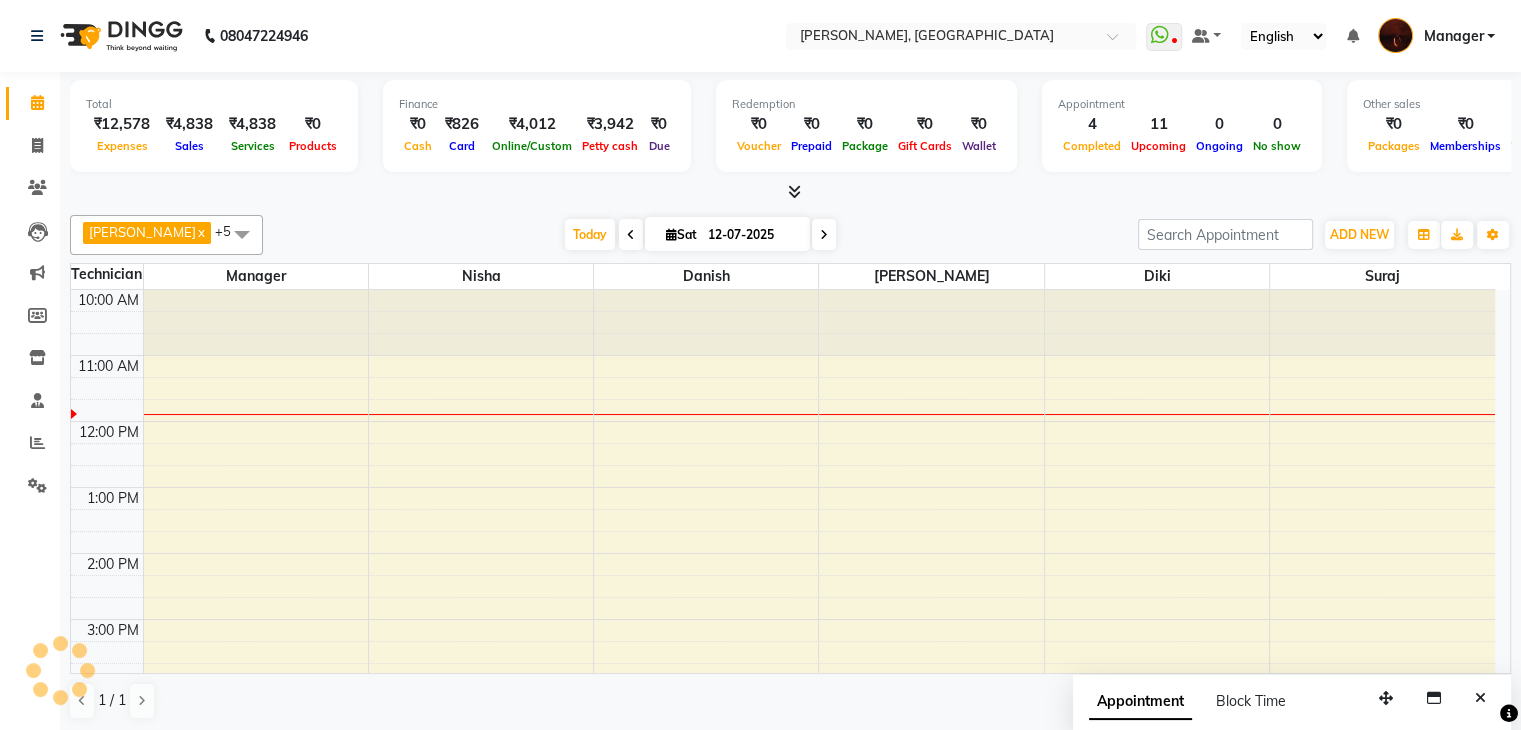 scroll, scrollTop: 67, scrollLeft: 0, axis: vertical 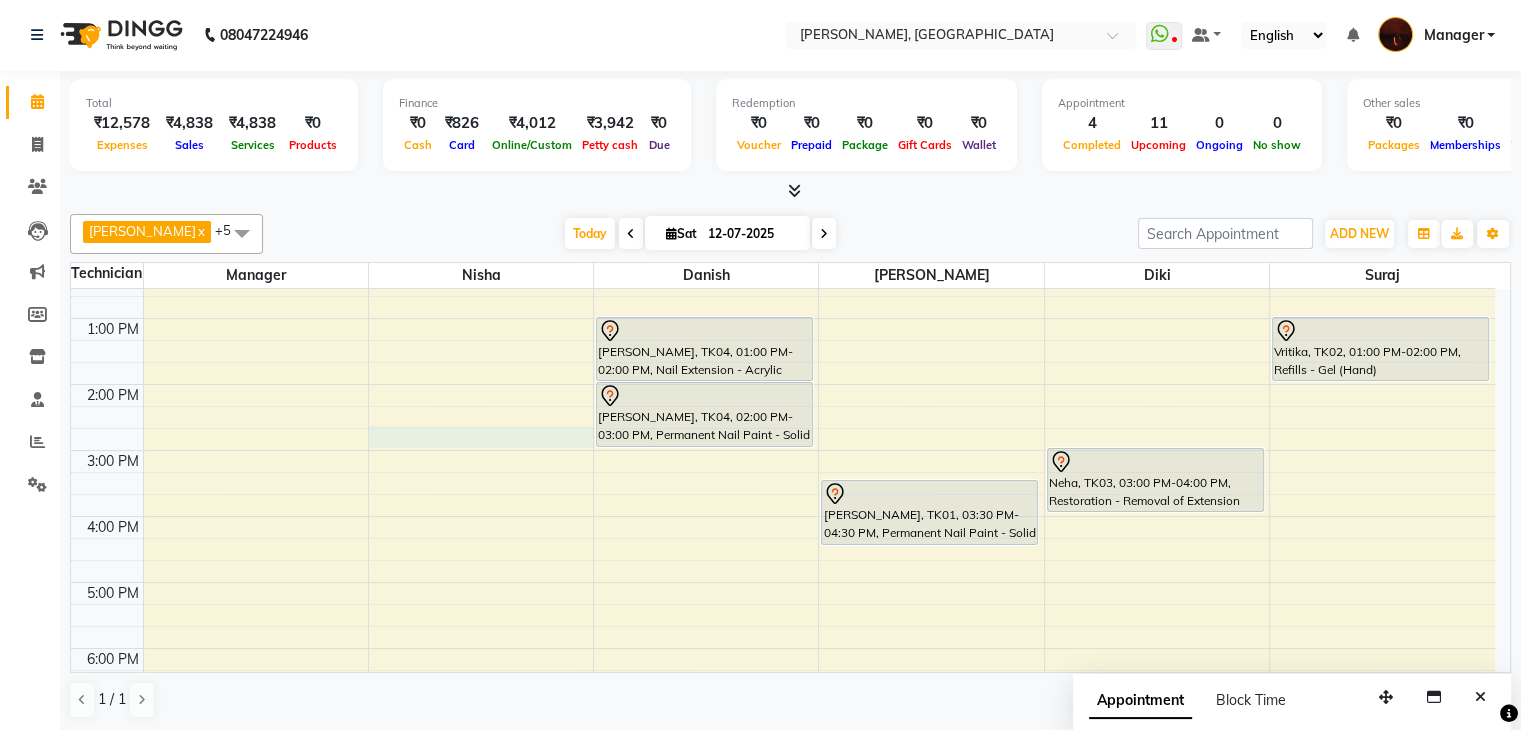 click on "10:00 AM 11:00 AM 12:00 PM 1:00 PM 2:00 PM 3:00 PM 4:00 PM 5:00 PM 6:00 PM 7:00 PM 8:00 PM 9:00 PM 10:00 PM             Shrijani, TK04, 01:00 PM-02:00 PM, Nail Extension - Acrylic (Hand)             Shrijani, TK04, 02:00 PM-03:00 PM, Permanent Nail Paint - Solid Color (Hand)             Sahana, TK01, 03:30 PM-04:30 PM, Permanent Nail Paint - Solid Color (Hand)             Neha, TK03, 03:00 PM-04:00 PM, Restoration - Removal of Extension (Hand)             Vritika, TK02, 01:00 PM-02:00 PM, Refills - Gel (Hand)" at bounding box center [783, 549] 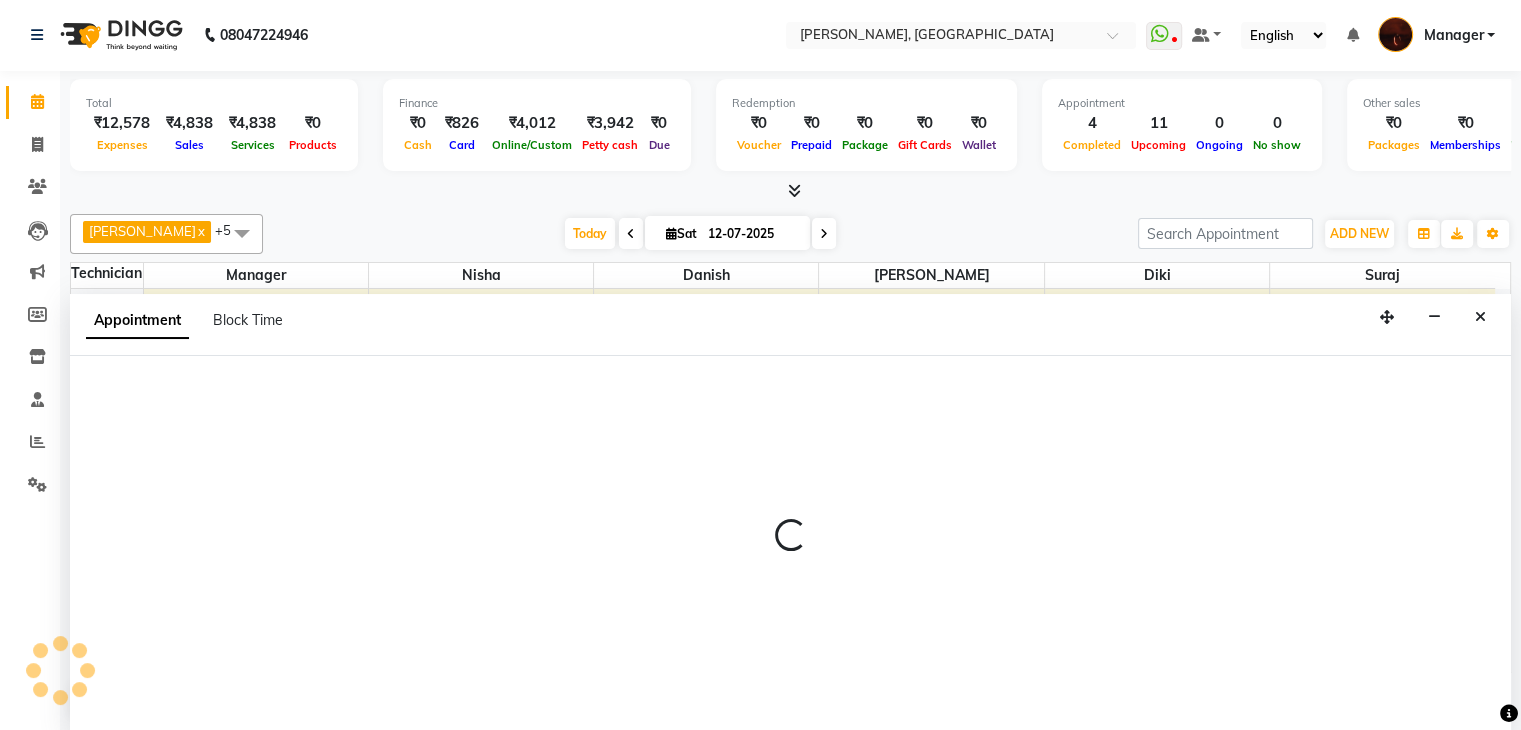select on "20820" 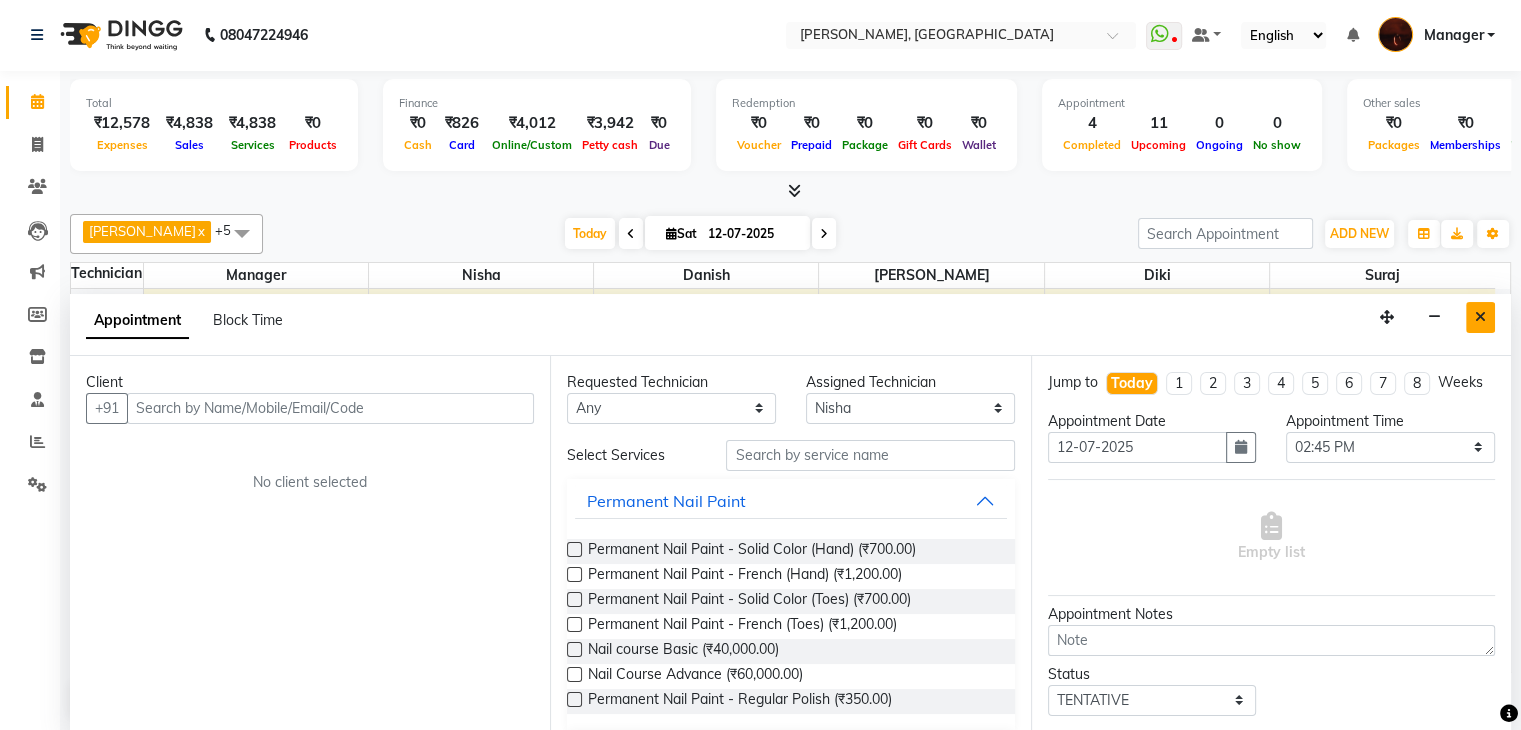 click at bounding box center (1480, 317) 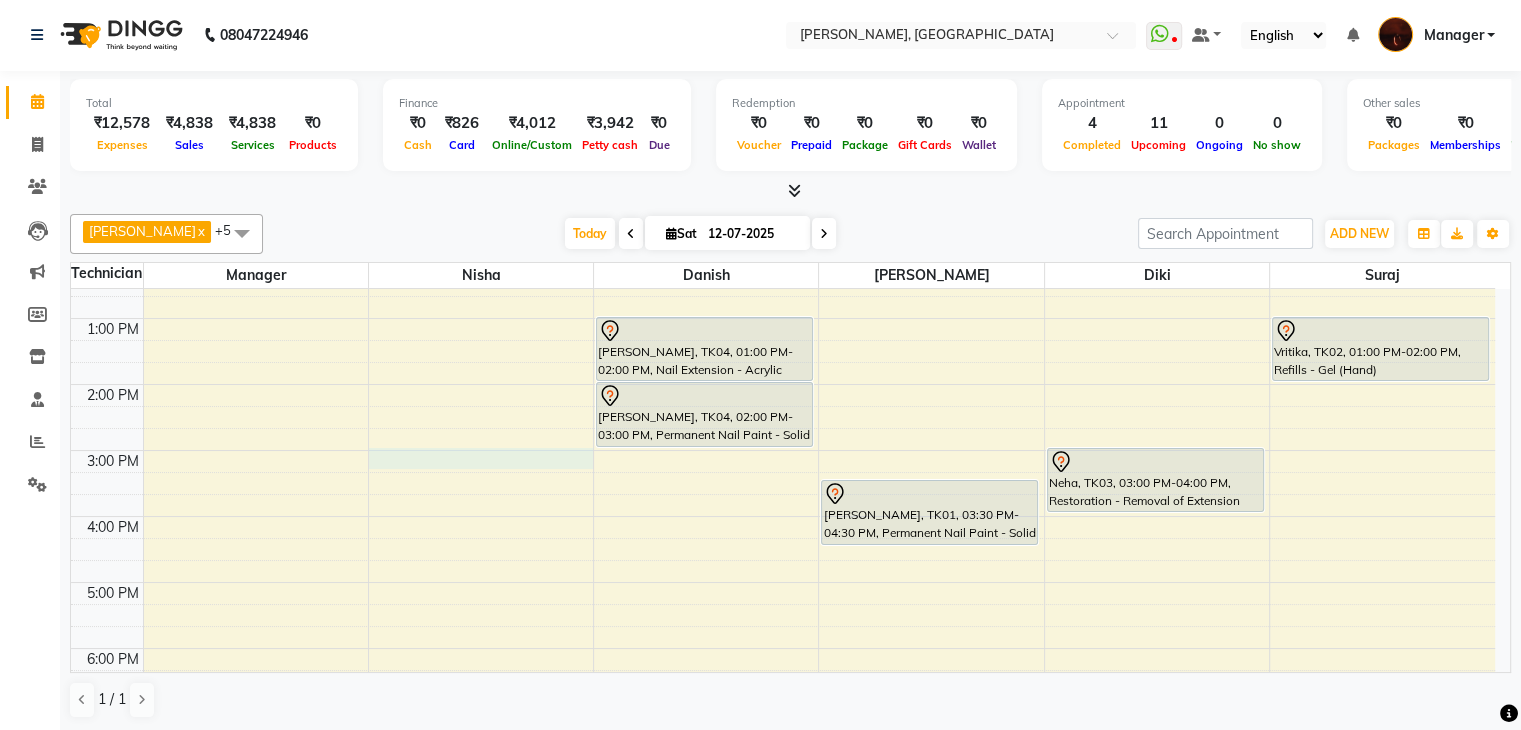click on "10:00 AM 11:00 AM 12:00 PM 1:00 PM 2:00 PM 3:00 PM 4:00 PM 5:00 PM 6:00 PM 7:00 PM 8:00 PM 9:00 PM 10:00 PM             Shrijani, TK04, 01:00 PM-02:00 PM, Nail Extension - Acrylic (Hand)             Shrijani, TK04, 02:00 PM-03:00 PM, Permanent Nail Paint - Solid Color (Hand)             Sahana, TK01, 03:30 PM-04:30 PM, Permanent Nail Paint - Solid Color (Hand)             Neha, TK03, 03:00 PM-04:00 PM, Restoration - Removal of Extension (Hand)             Vritika, TK02, 01:00 PM-02:00 PM, Refills - Gel (Hand)" at bounding box center (783, 549) 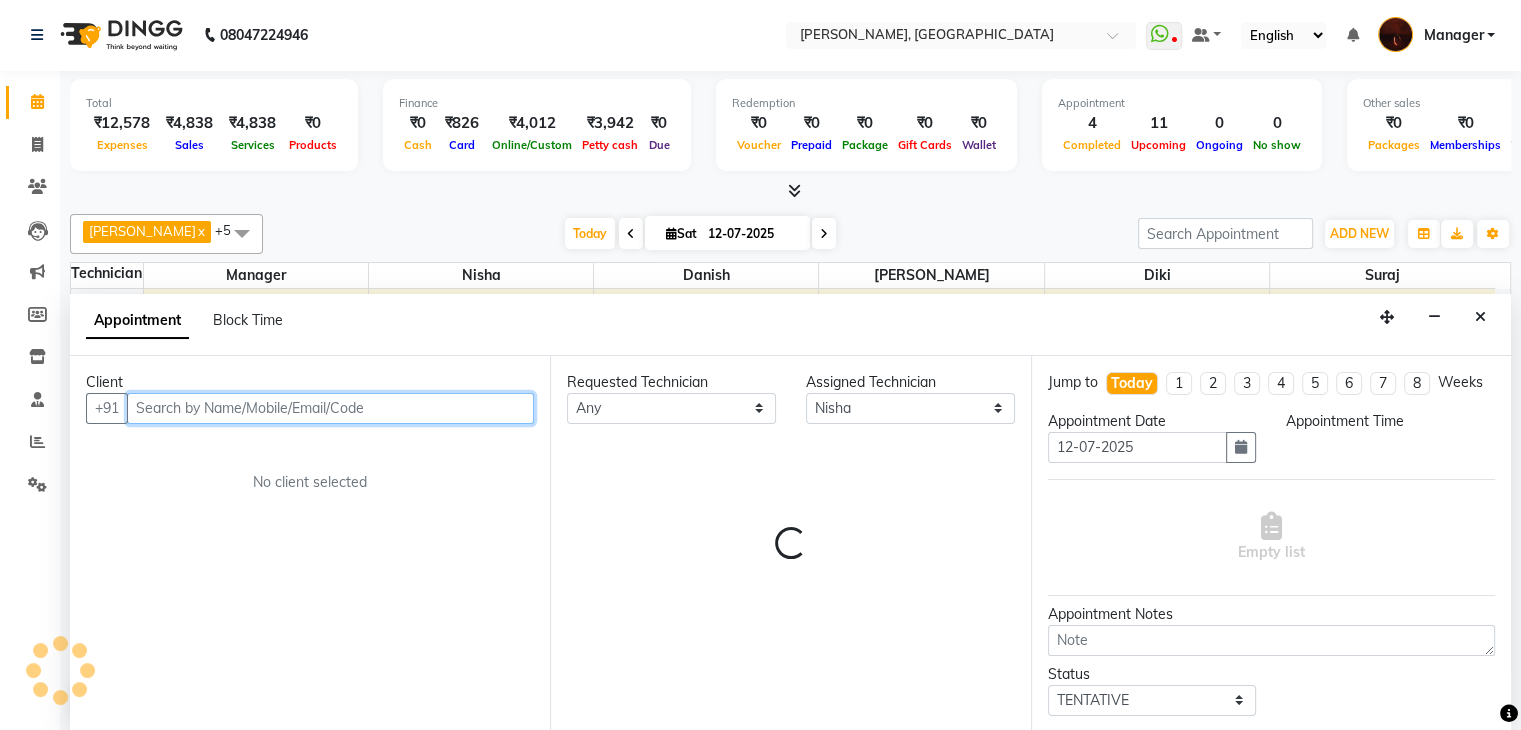 select on "900" 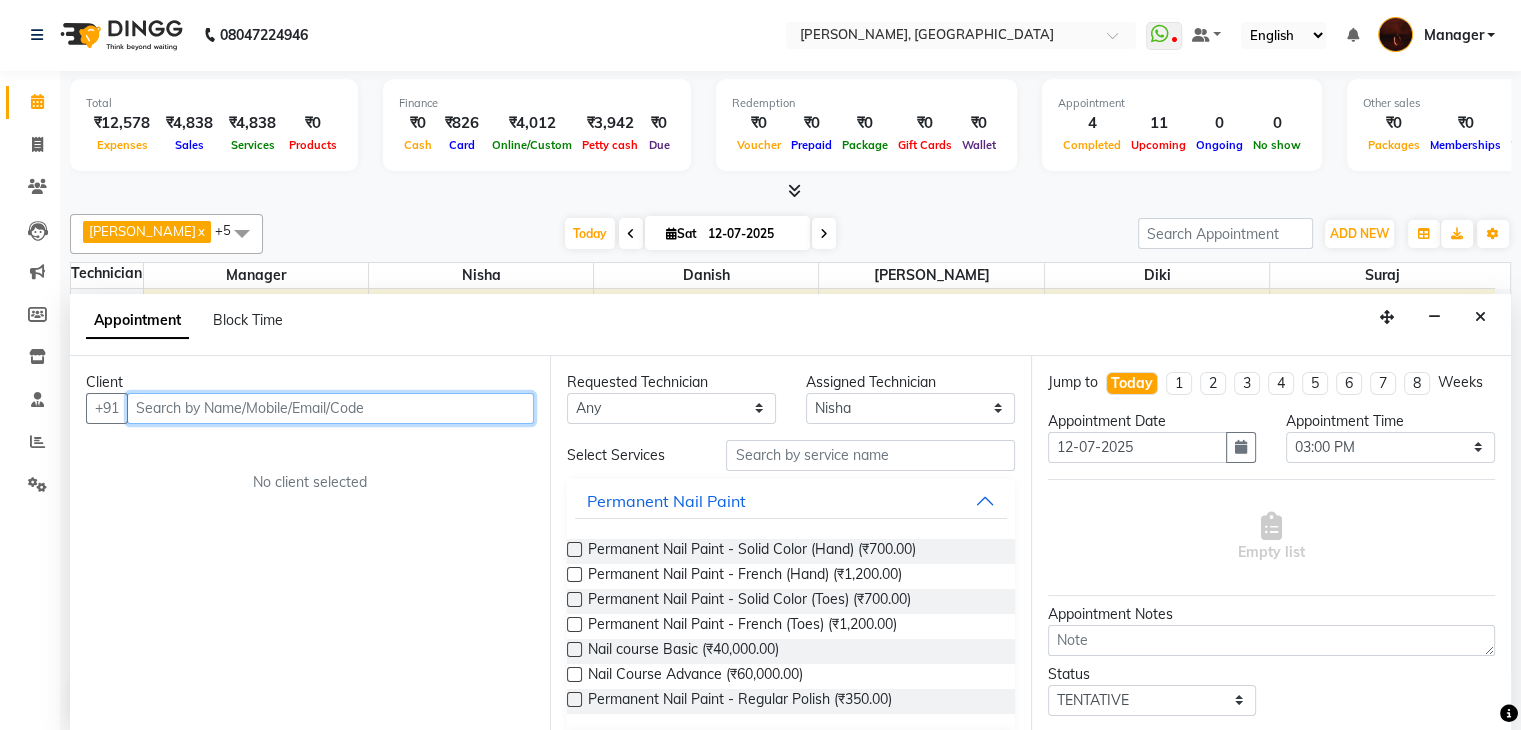 scroll, scrollTop: 0, scrollLeft: 0, axis: both 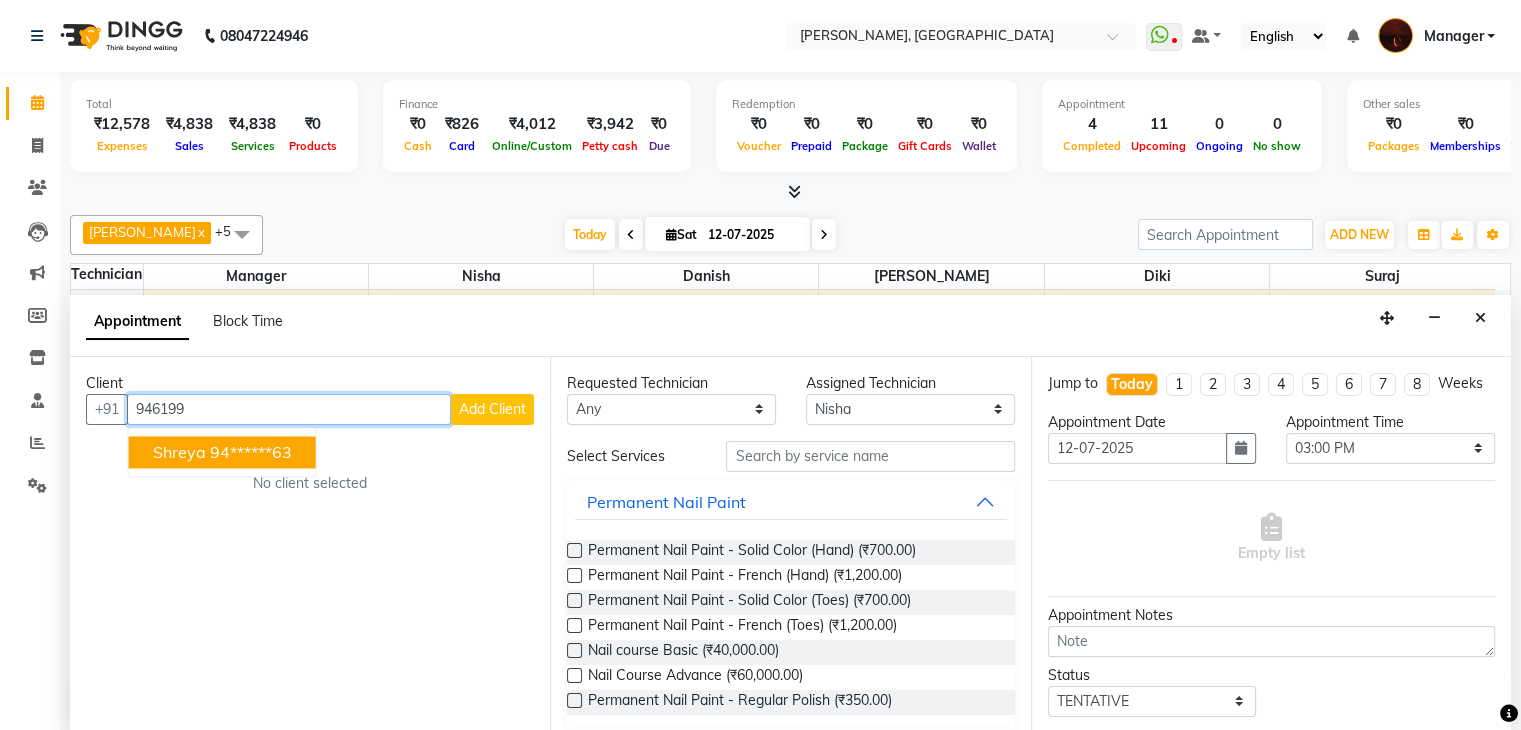 click on "Shreya  94******63" at bounding box center [222, 452] 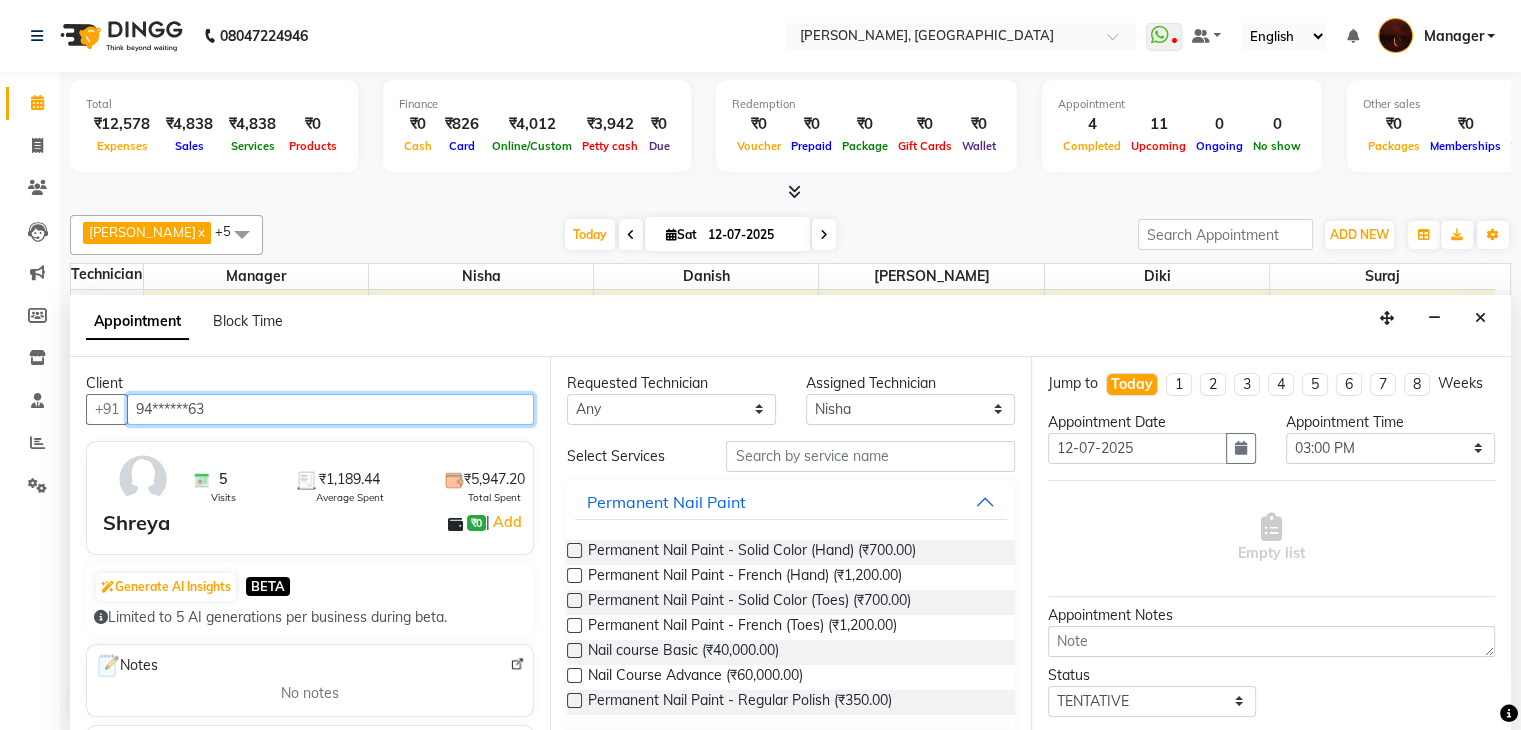 type on "94******63" 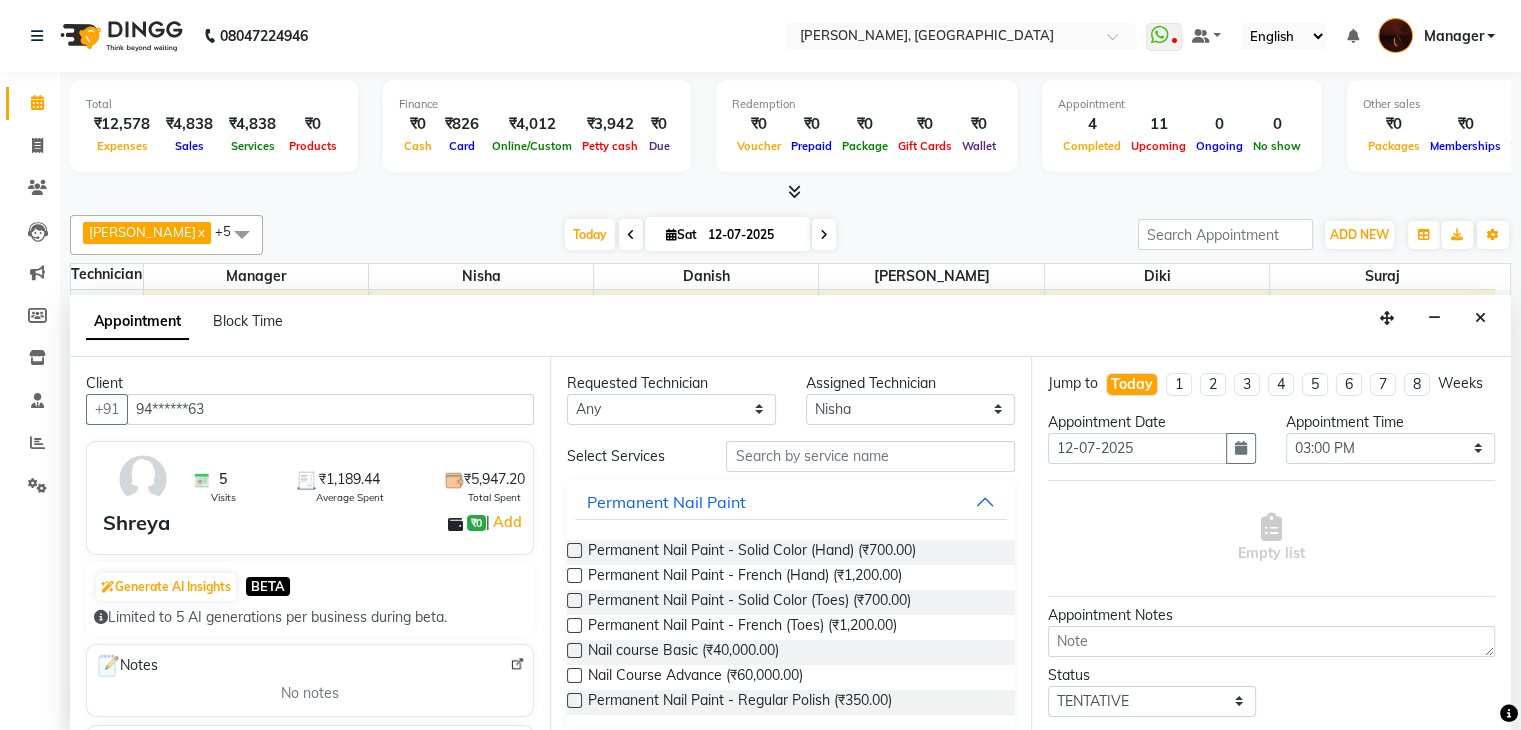 click at bounding box center [574, 550] 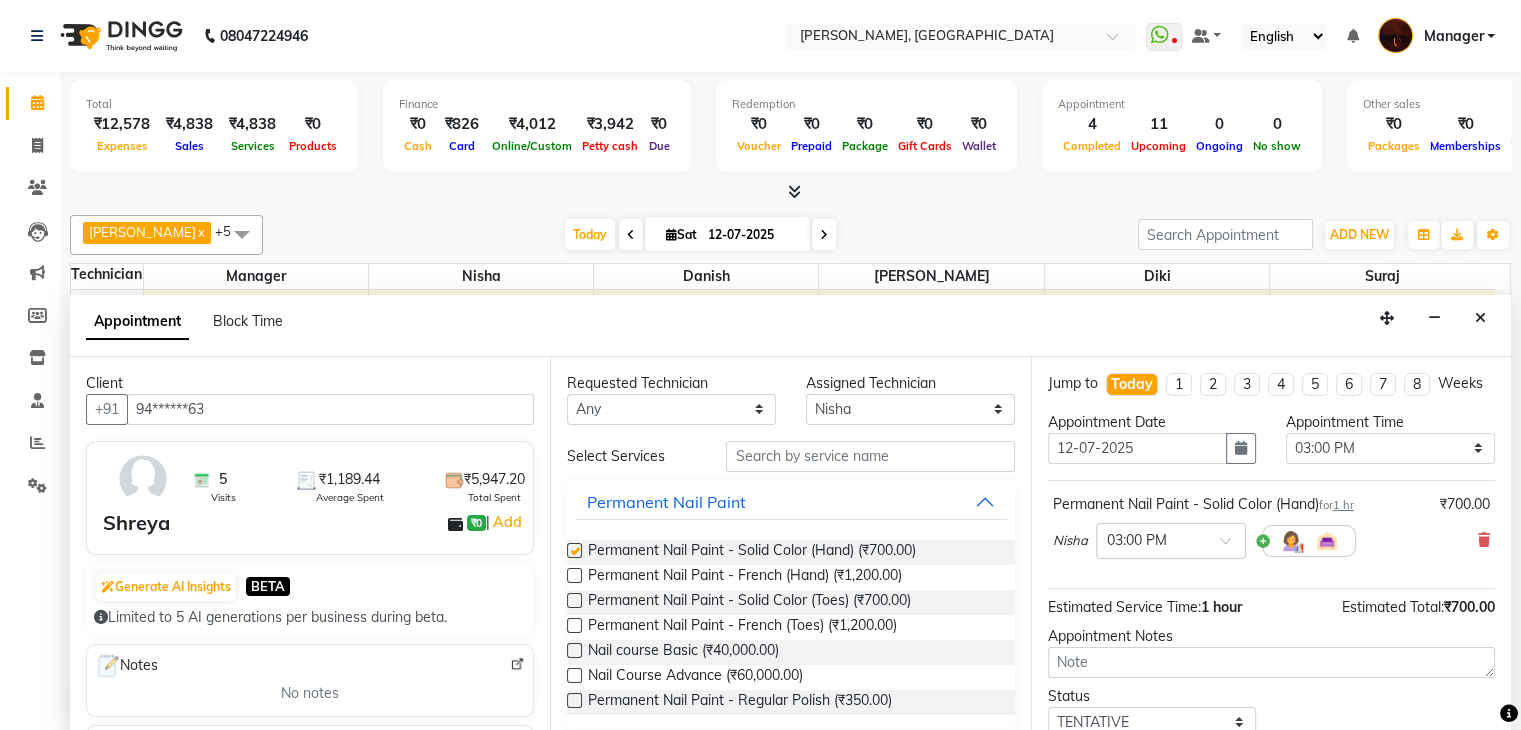 checkbox on "false" 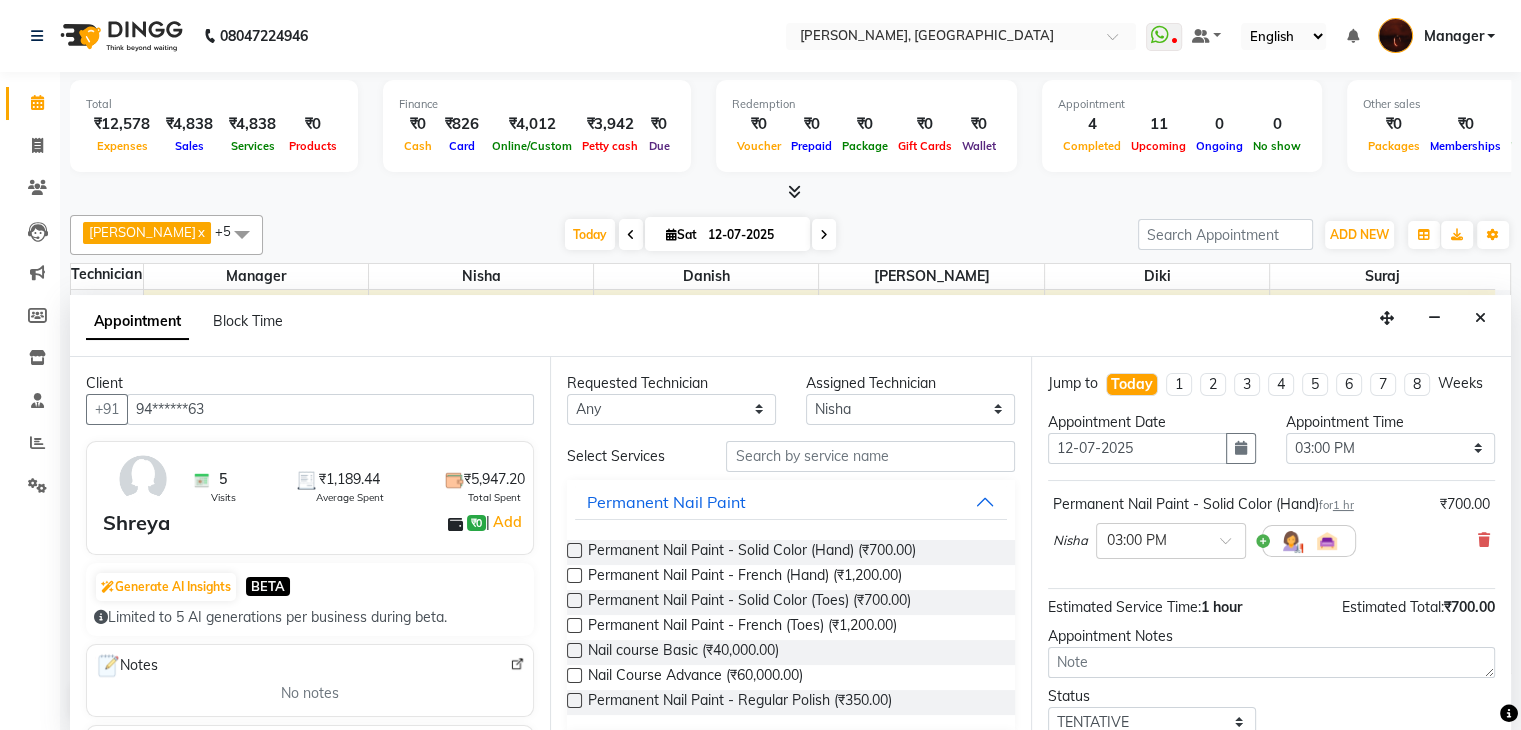 scroll, scrollTop: 149, scrollLeft: 0, axis: vertical 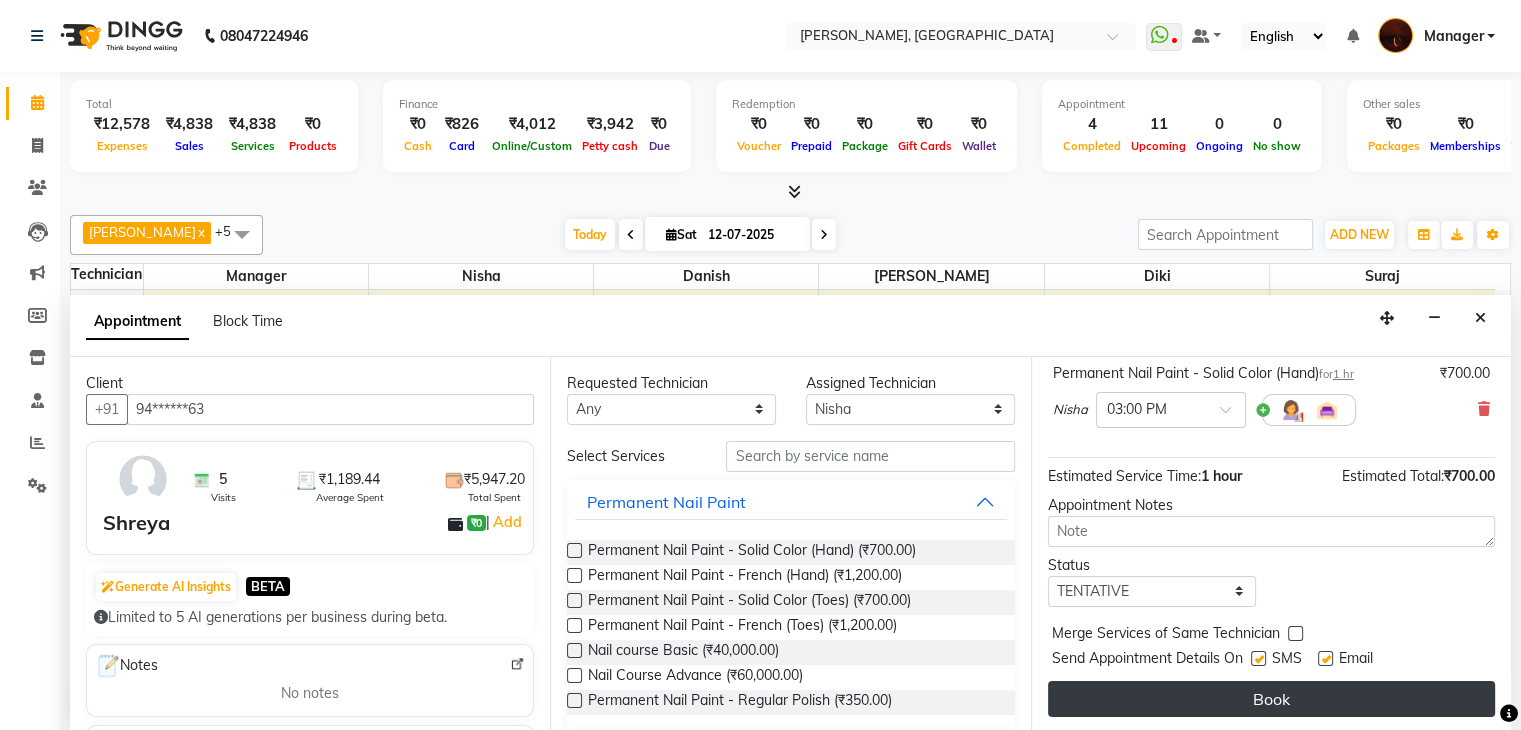 click on "Book" at bounding box center [1271, 699] 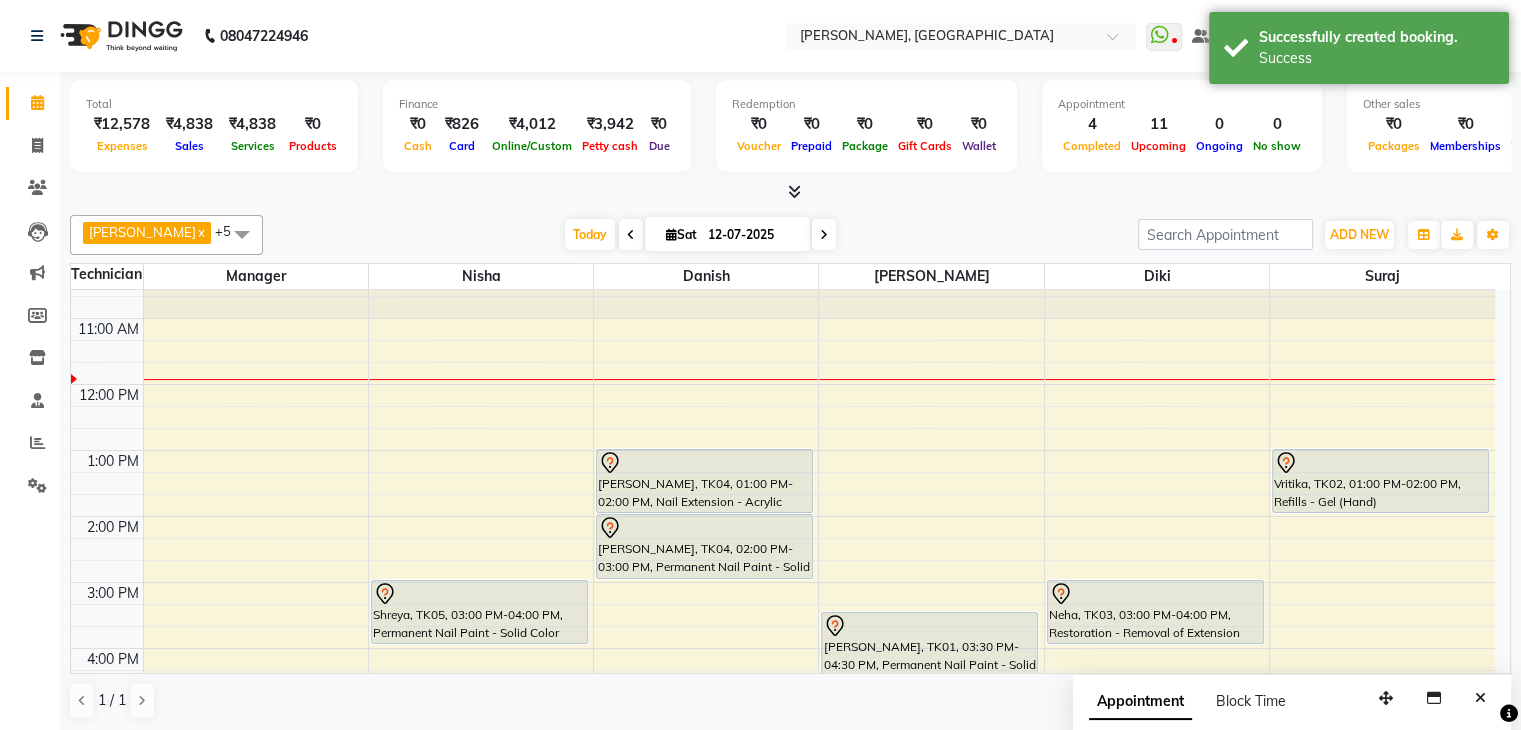 scroll, scrollTop: 0, scrollLeft: 0, axis: both 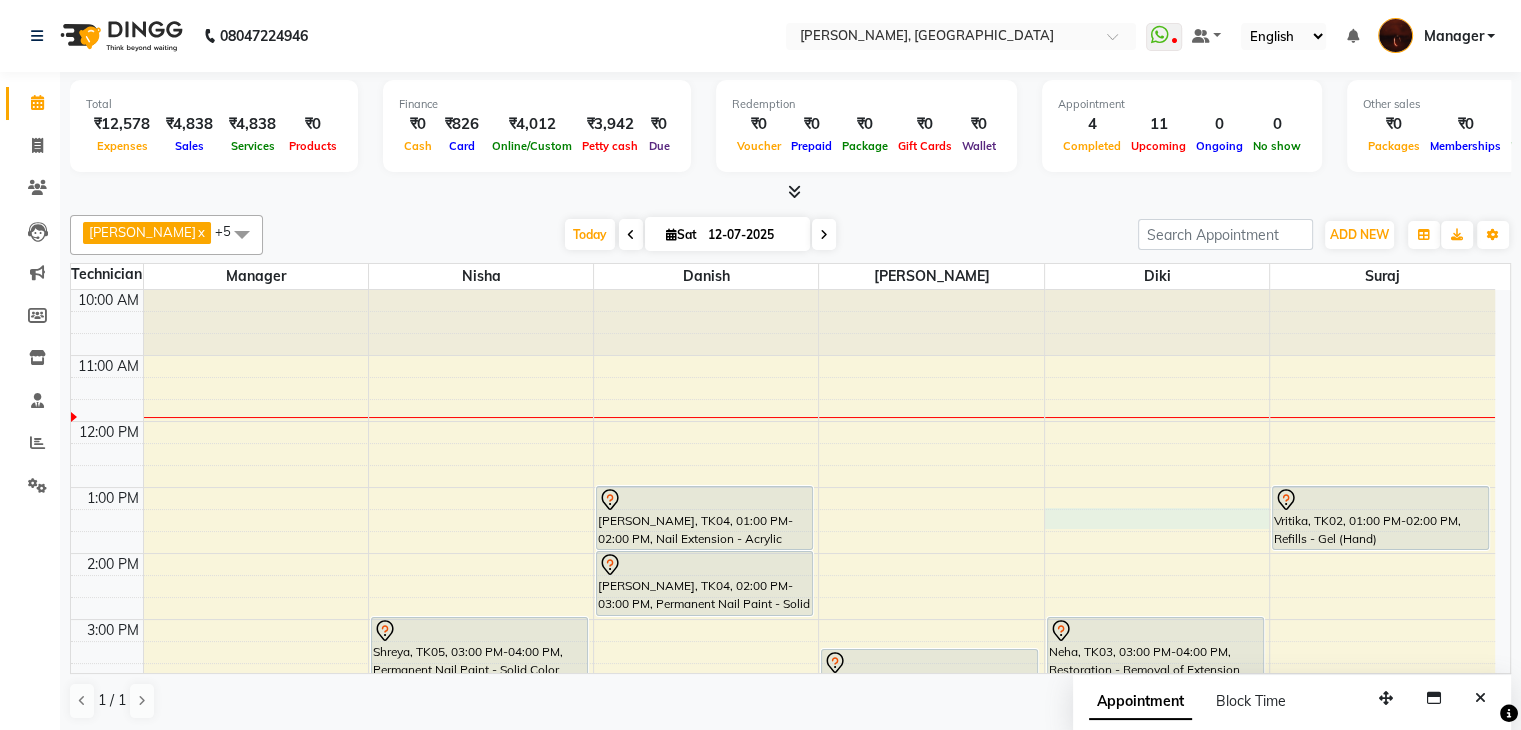 click on "10:00 AM 11:00 AM 12:00 PM 1:00 PM 2:00 PM 3:00 PM 4:00 PM 5:00 PM 6:00 PM 7:00 PM 8:00 PM 9:00 PM 10:00 PM             Shreya, TK05, 03:00 PM-04:00 PM, Permanent Nail Paint - Solid Color (Hand)             Shrijani, TK04, 01:00 PM-02:00 PM, Nail Extension - Acrylic (Hand)             Shrijani, TK04, 02:00 PM-03:00 PM, Permanent Nail Paint - Solid Color (Hand)             Sahana, TK01, 03:30 PM-04:30 PM, Permanent Nail Paint - Solid Color (Hand)             Neha, TK03, 03:00 PM-04:00 PM, Restoration - Removal of Extension (Hand)             Vritika, TK02, 01:00 PM-02:00 PM, Refills - Gel (Hand)" at bounding box center (783, 718) 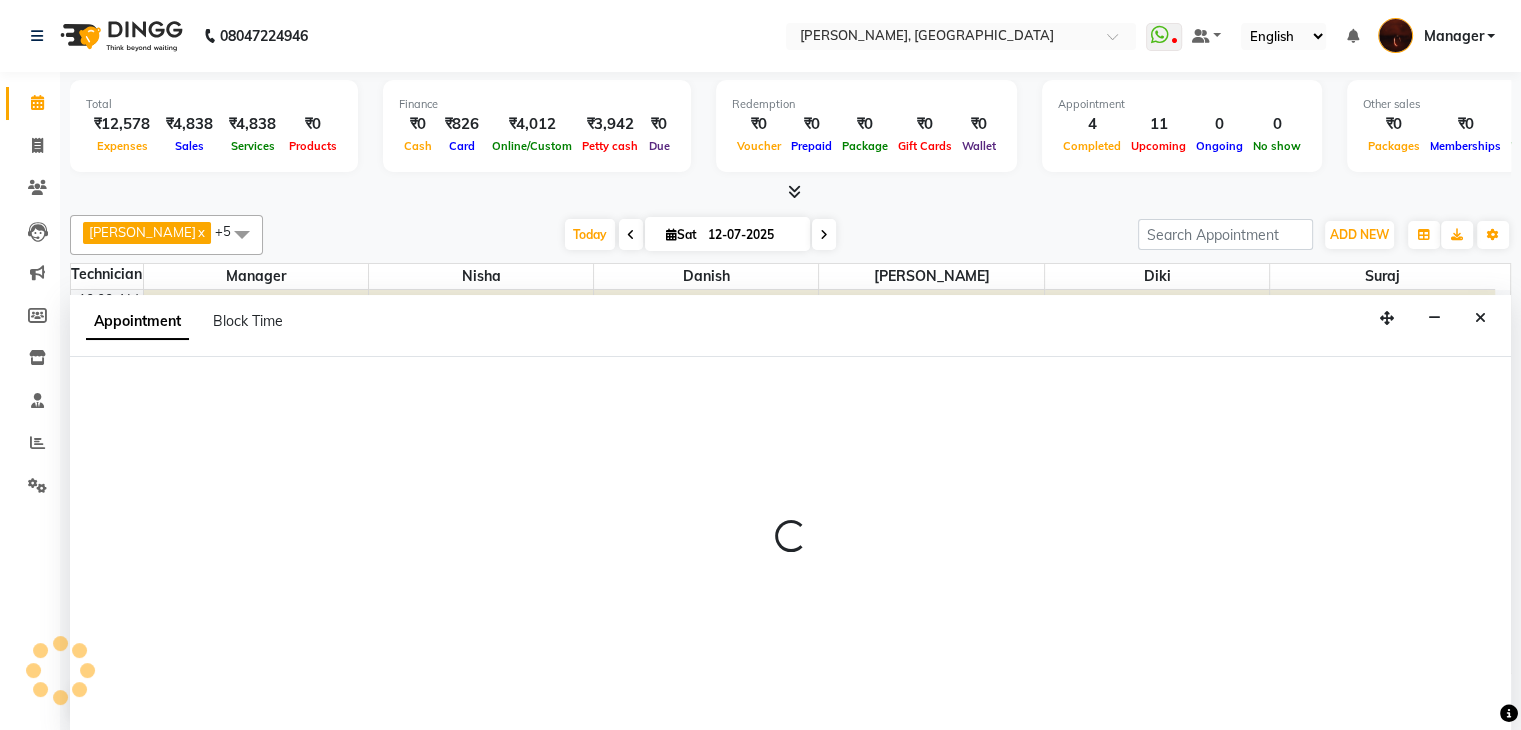 scroll, scrollTop: 1, scrollLeft: 0, axis: vertical 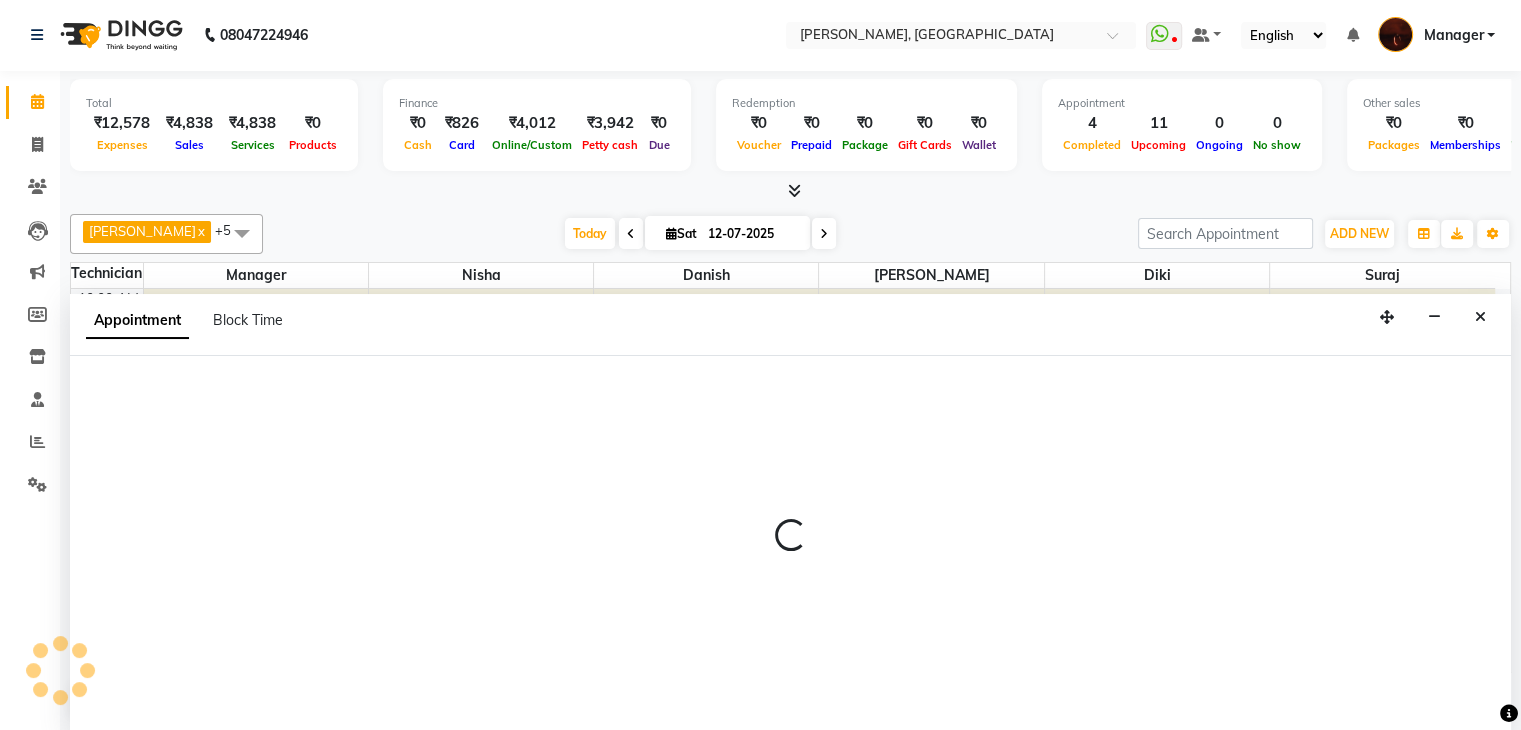 select on "68684" 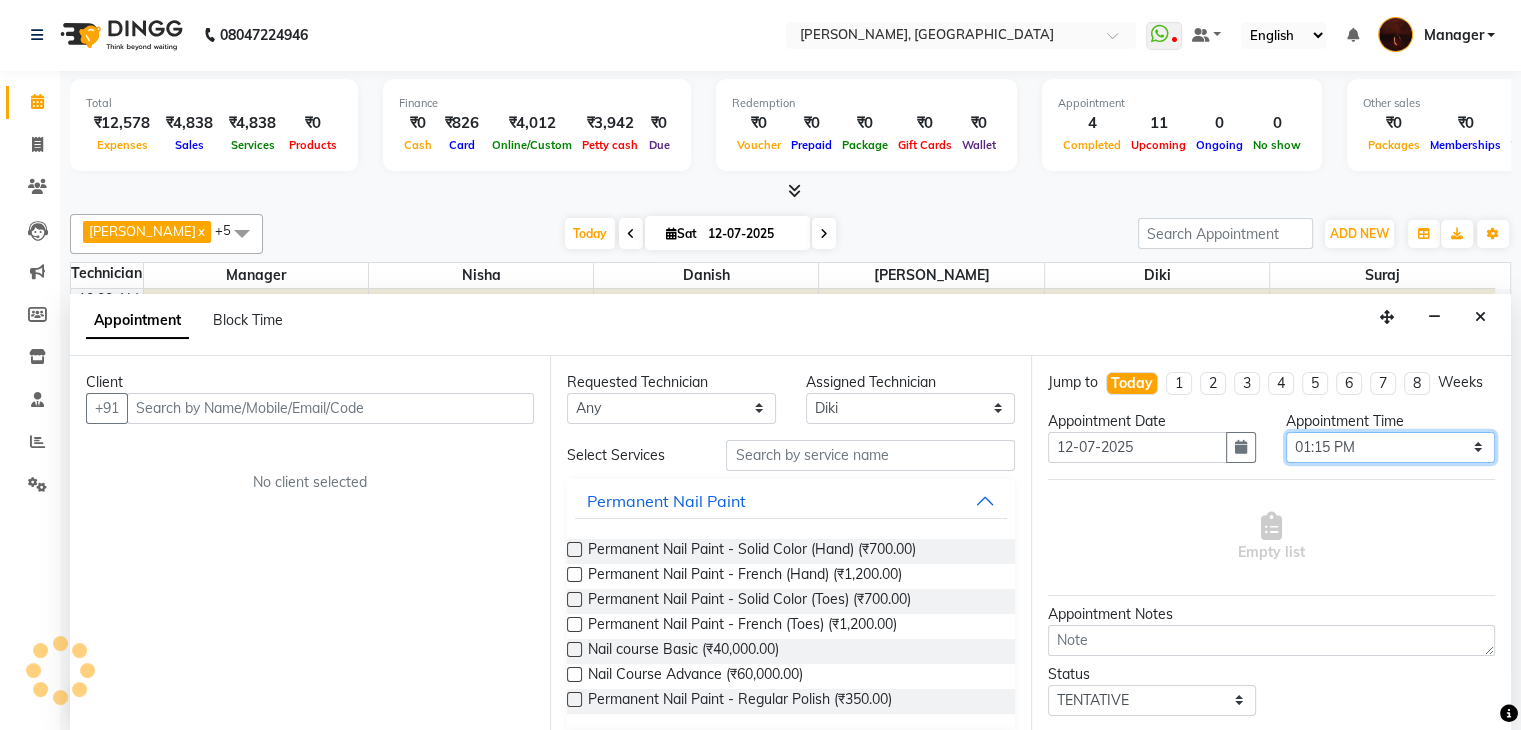 click on "Select 11:00 AM 11:15 AM 11:30 AM 11:45 AM 12:00 PM 12:15 PM 12:30 PM 12:45 PM 01:00 PM 01:15 PM 01:30 PM 01:45 PM 02:00 PM 02:15 PM 02:30 PM 02:45 PM 03:00 PM 03:15 PM 03:30 PM 03:45 PM 04:00 PM 04:15 PM 04:30 PM 04:45 PM 05:00 PM 05:15 PM 05:30 PM 05:45 PM 06:00 PM 06:15 PM 06:30 PM 06:45 PM 07:00 PM 07:15 PM 07:30 PM 07:45 PM 08:00 PM 08:15 PM 08:30 PM 08:45 PM 09:00 PM 09:15 PM 09:30 PM 09:45 PM 10:00 PM" at bounding box center (1390, 447) 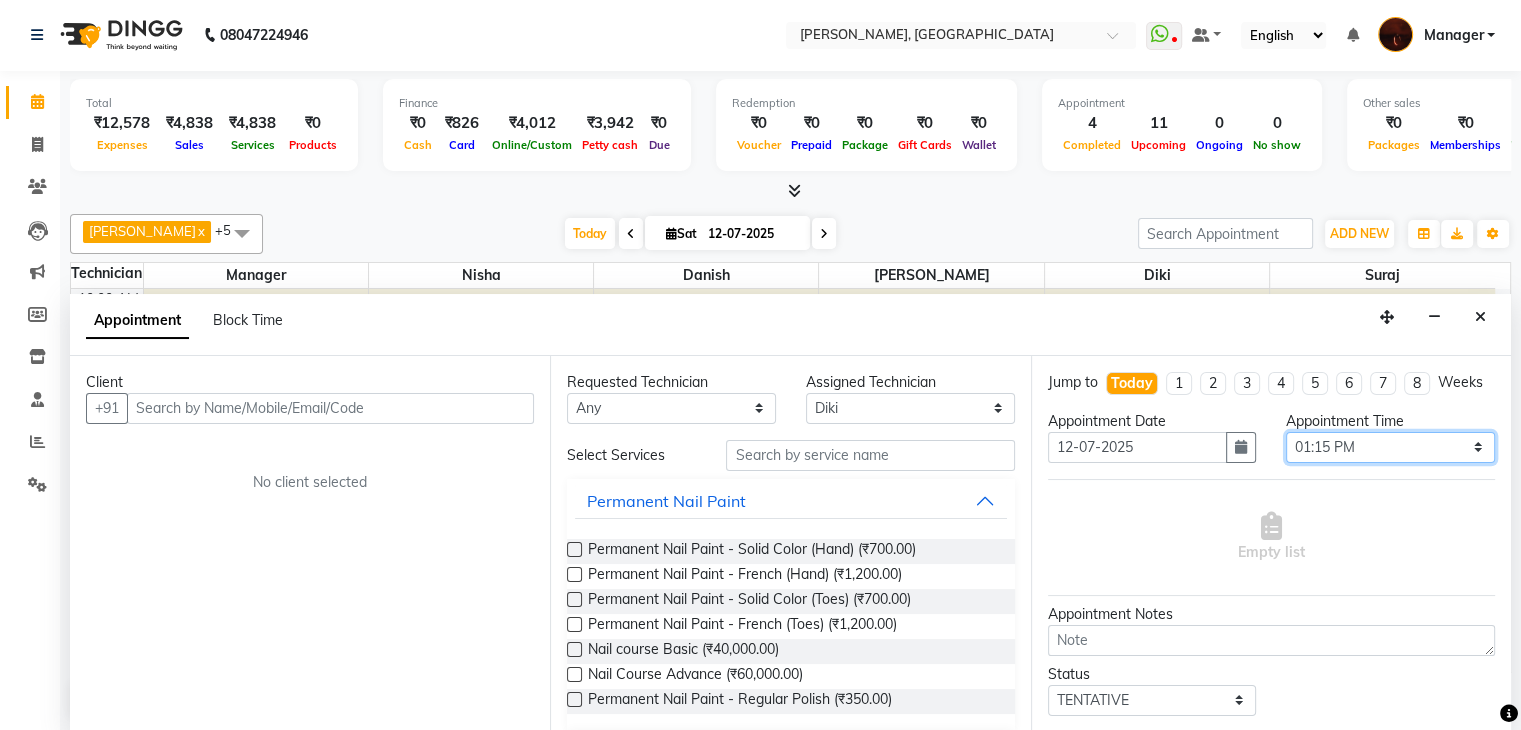 select on "810" 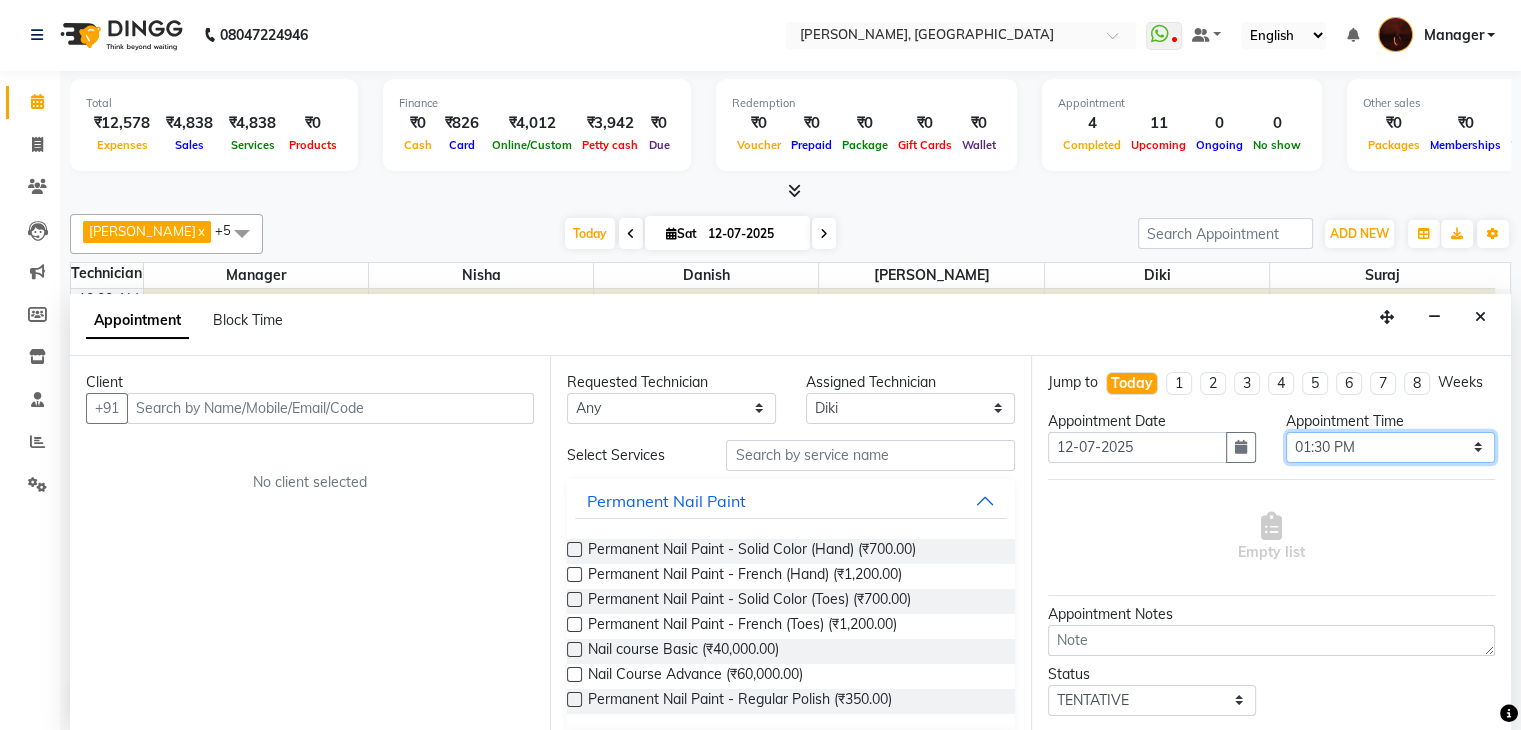 click on "Select 11:00 AM 11:15 AM 11:30 AM 11:45 AM 12:00 PM 12:15 PM 12:30 PM 12:45 PM 01:00 PM 01:15 PM 01:30 PM 01:45 PM 02:00 PM 02:15 PM 02:30 PM 02:45 PM 03:00 PM 03:15 PM 03:30 PM 03:45 PM 04:00 PM 04:15 PM 04:30 PM 04:45 PM 05:00 PM 05:15 PM 05:30 PM 05:45 PM 06:00 PM 06:15 PM 06:30 PM 06:45 PM 07:00 PM 07:15 PM 07:30 PM 07:45 PM 08:00 PM 08:15 PM 08:30 PM 08:45 PM 09:00 PM 09:15 PM 09:30 PM 09:45 PM 10:00 PM" at bounding box center (1390, 447) 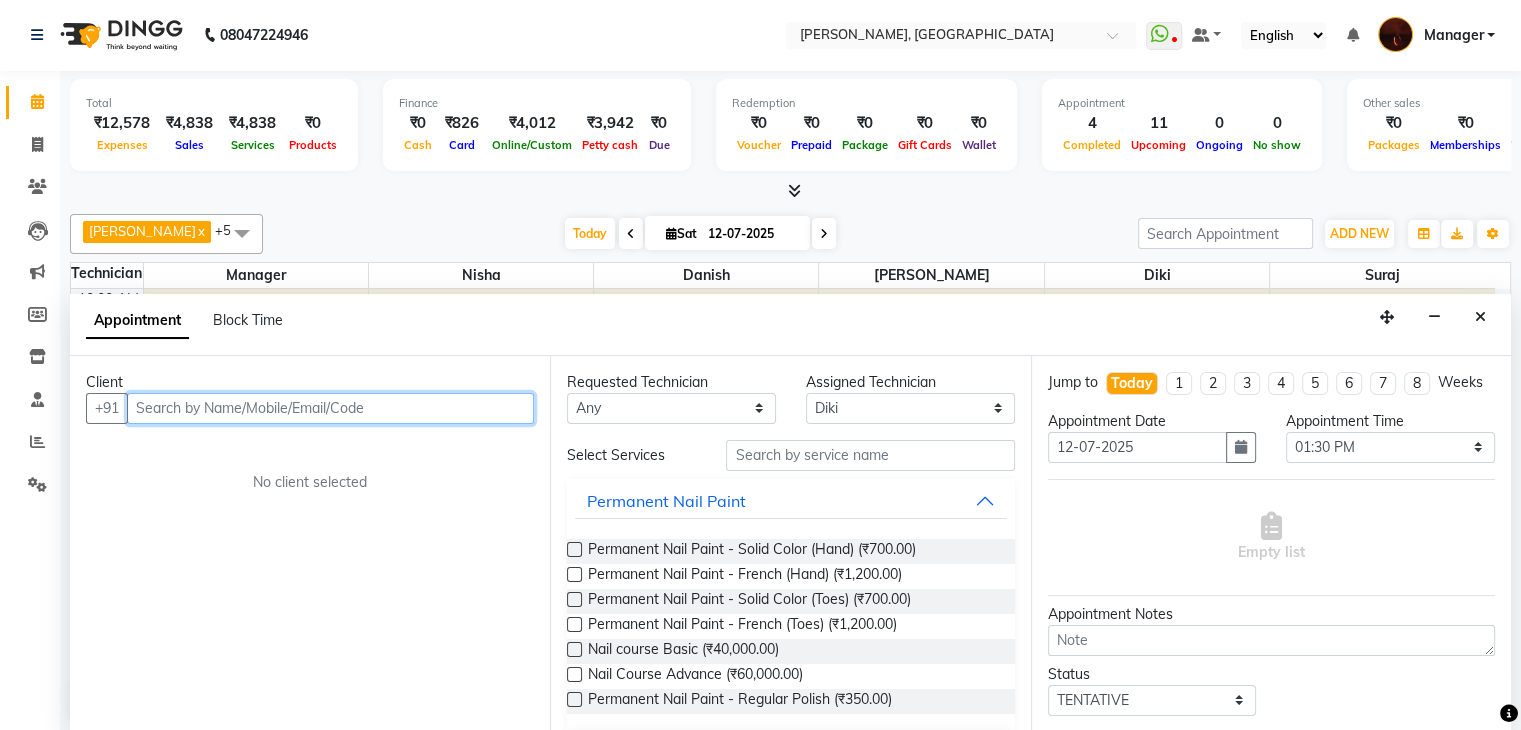 click at bounding box center (330, 408) 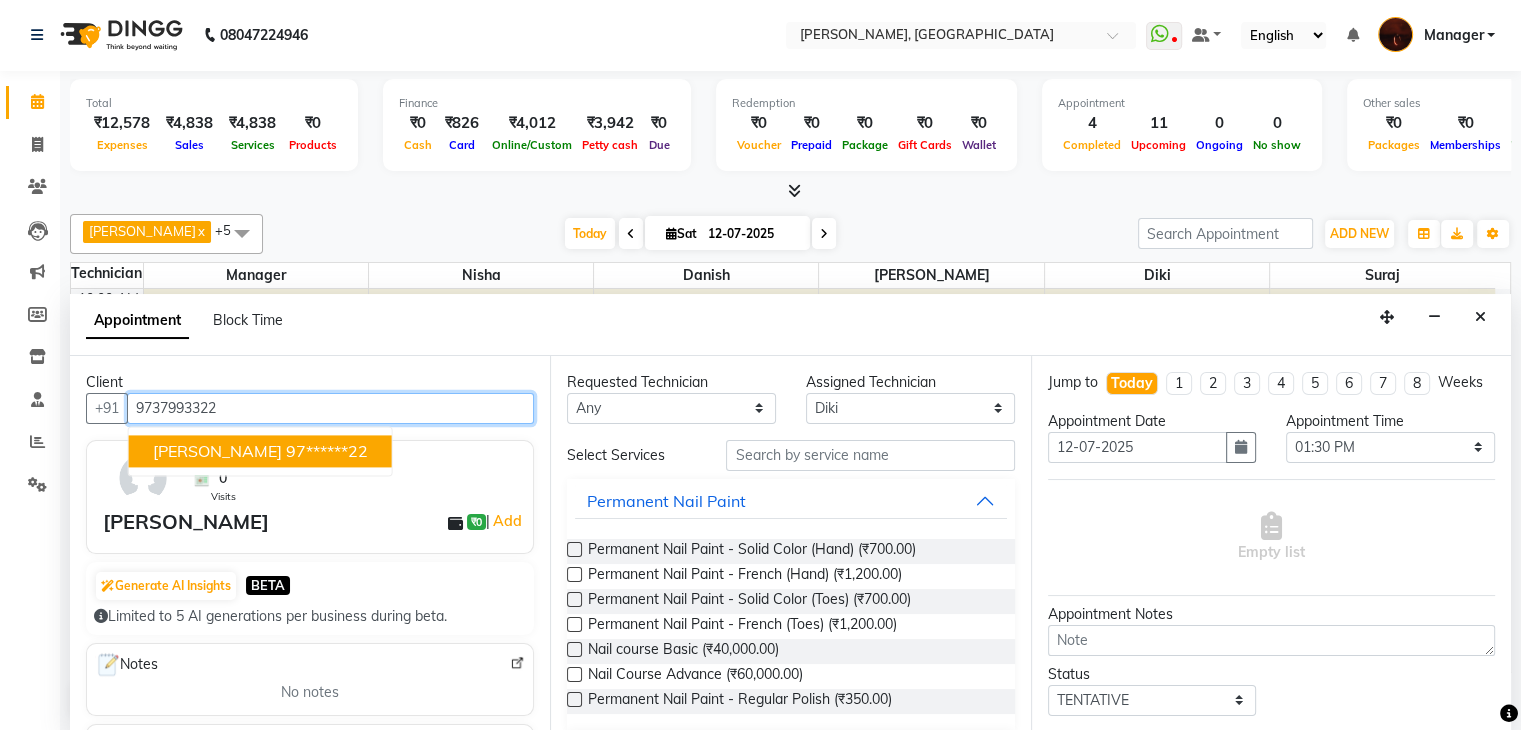 click on "97******22" at bounding box center [327, 451] 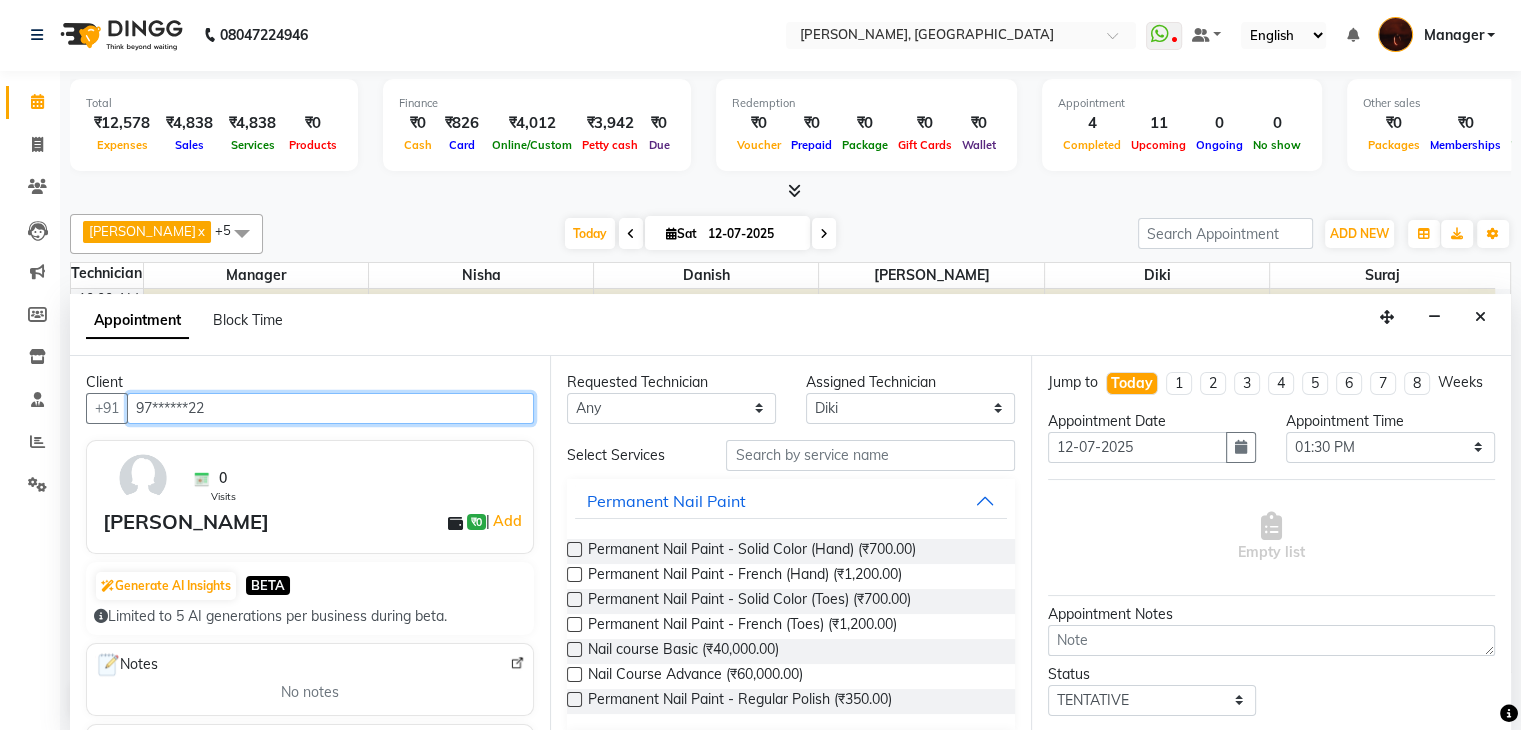 type on "97******22" 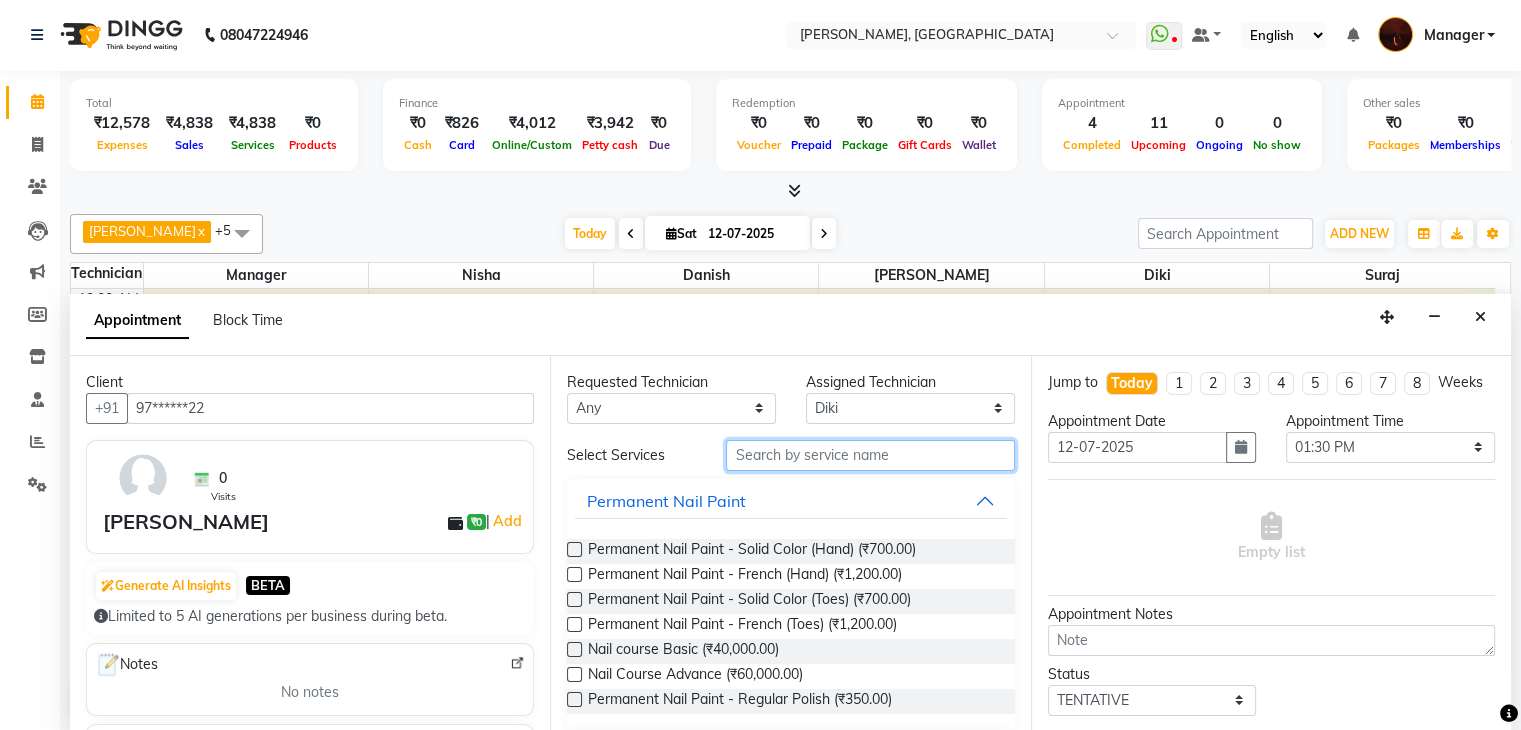 click at bounding box center (870, 455) 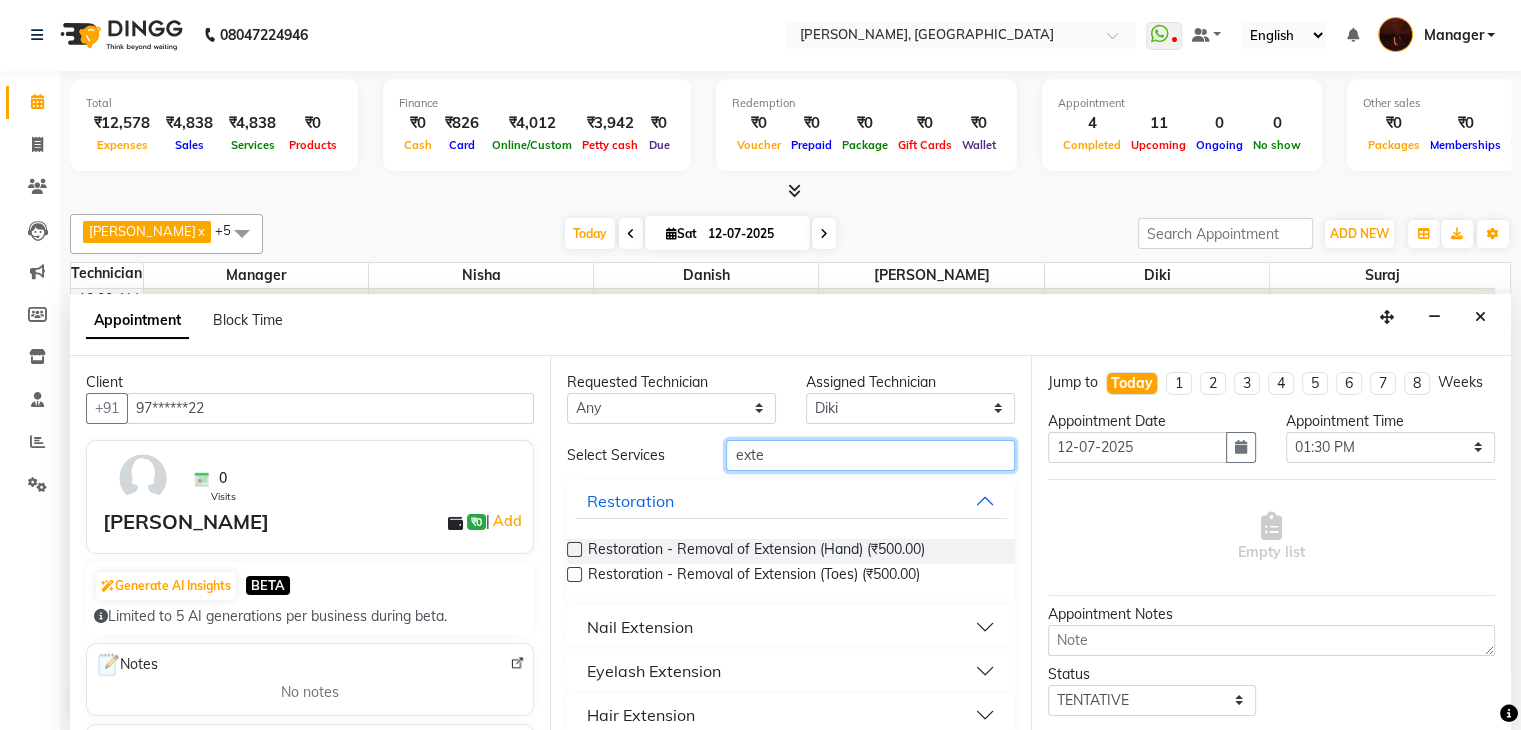 type on "exte" 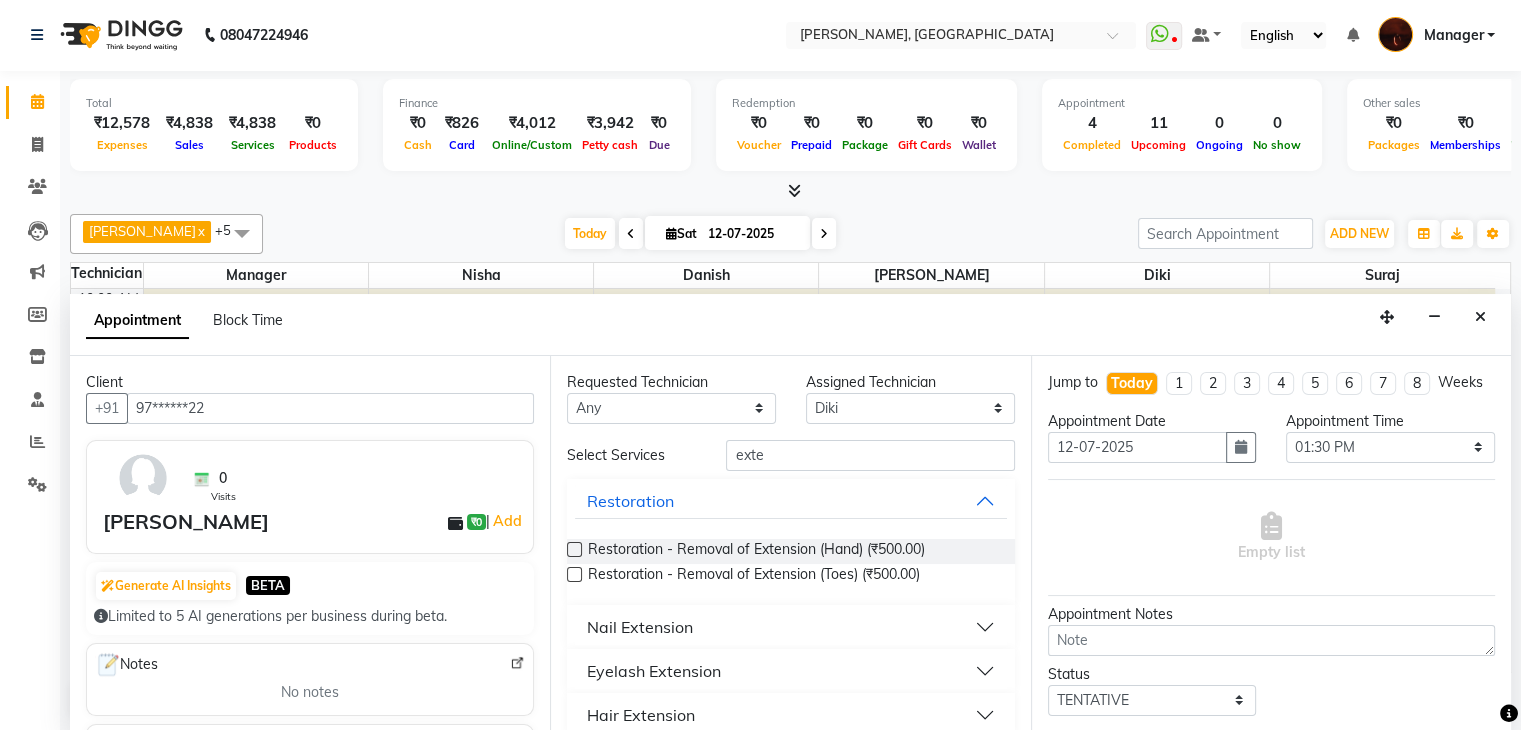 click on "Nail Extension" at bounding box center (790, 627) 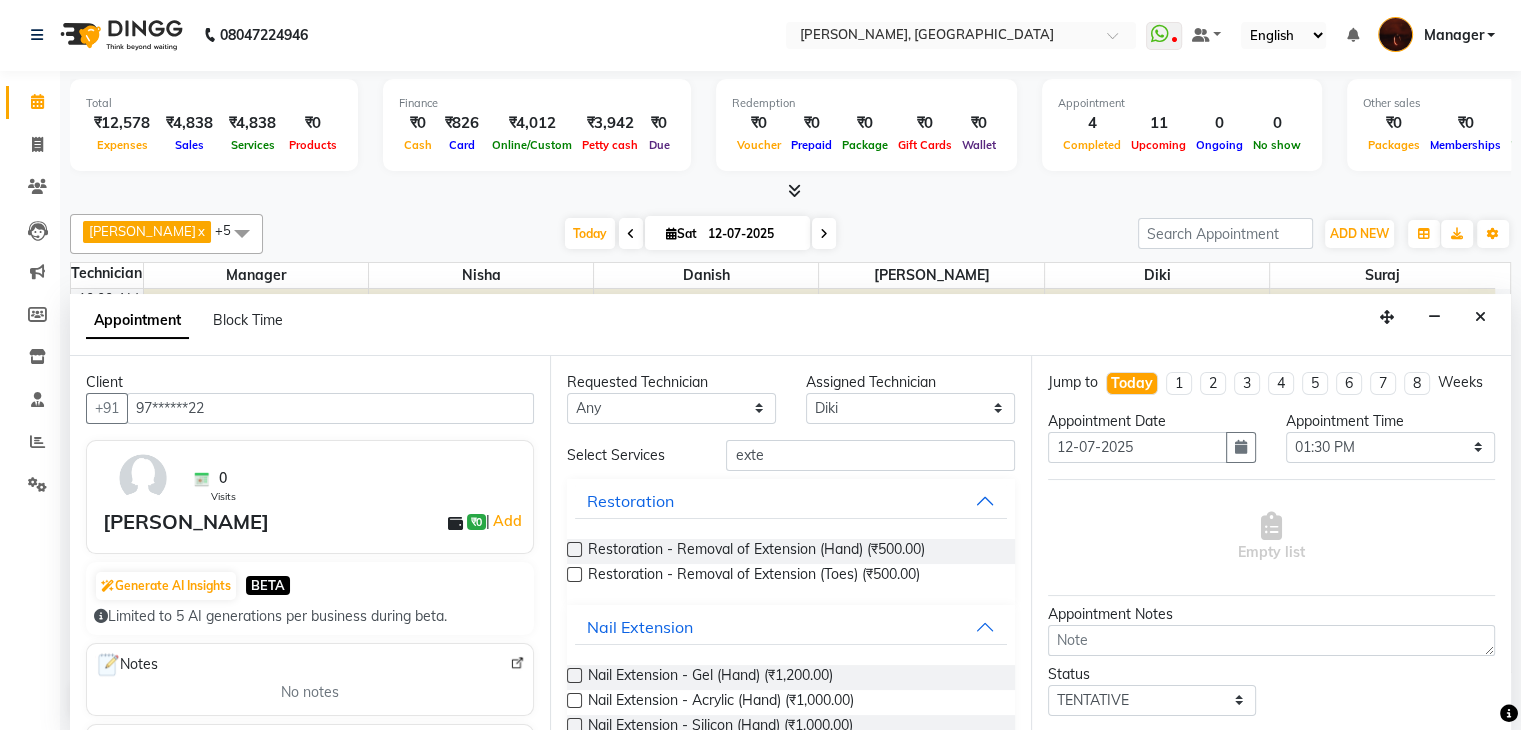 click at bounding box center [574, 675] 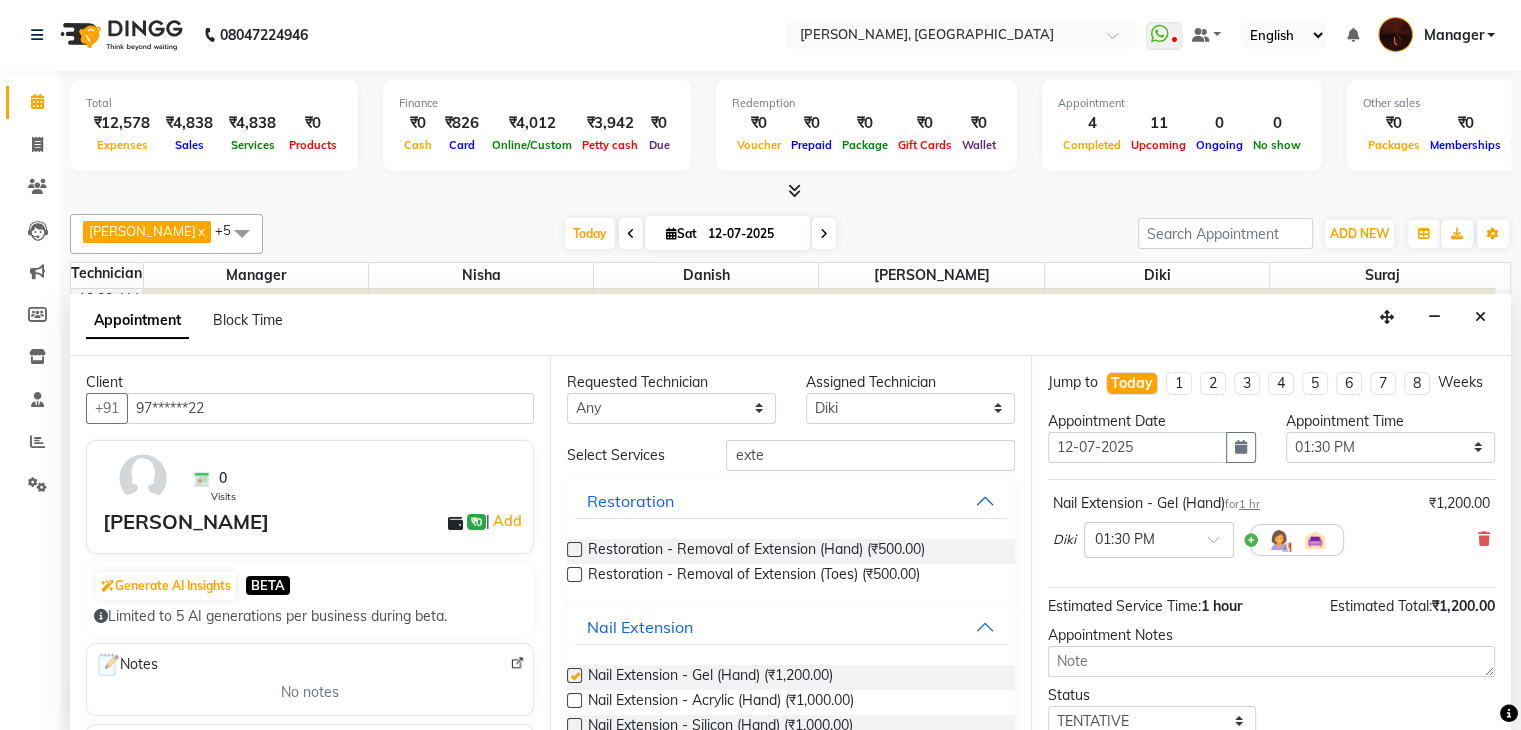 checkbox on "false" 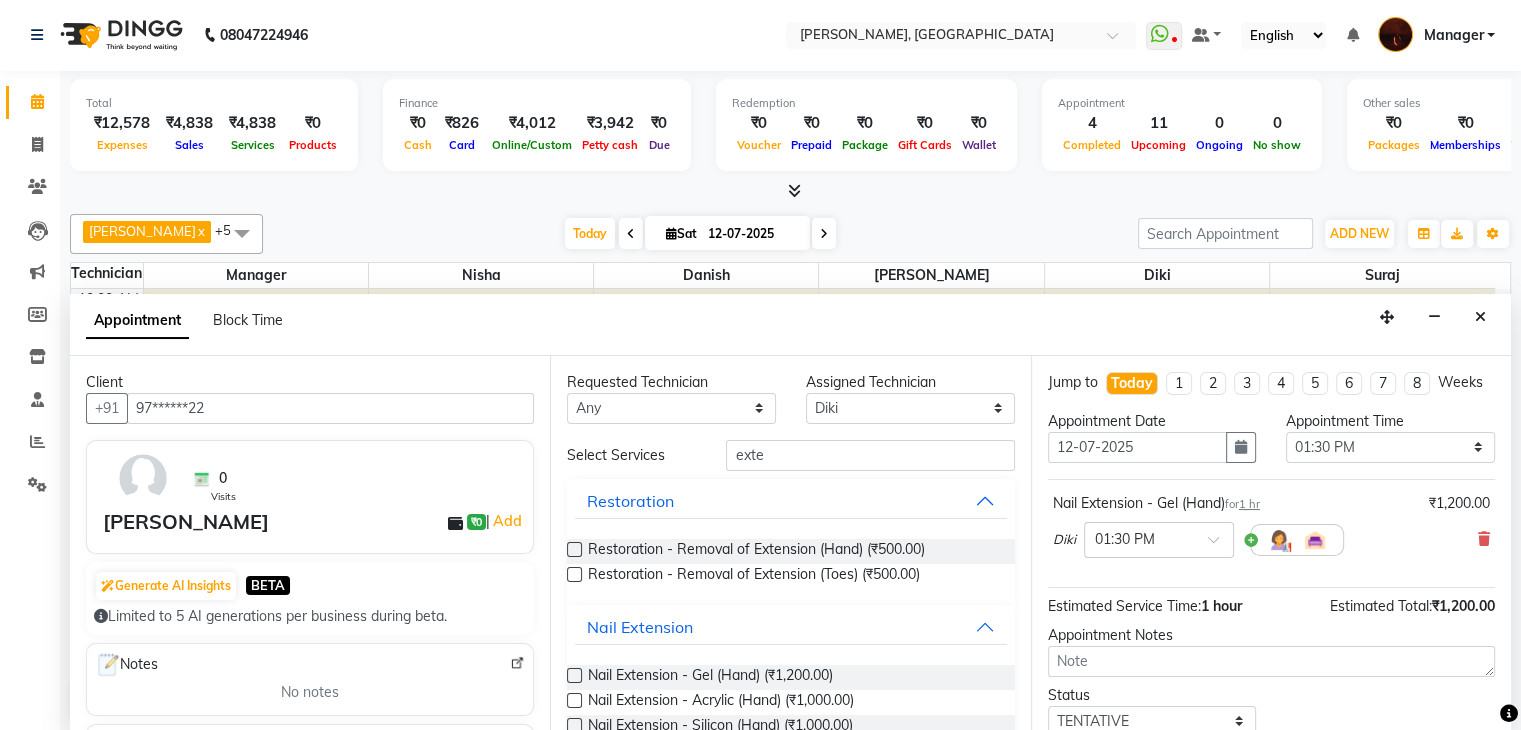 scroll, scrollTop: 149, scrollLeft: 0, axis: vertical 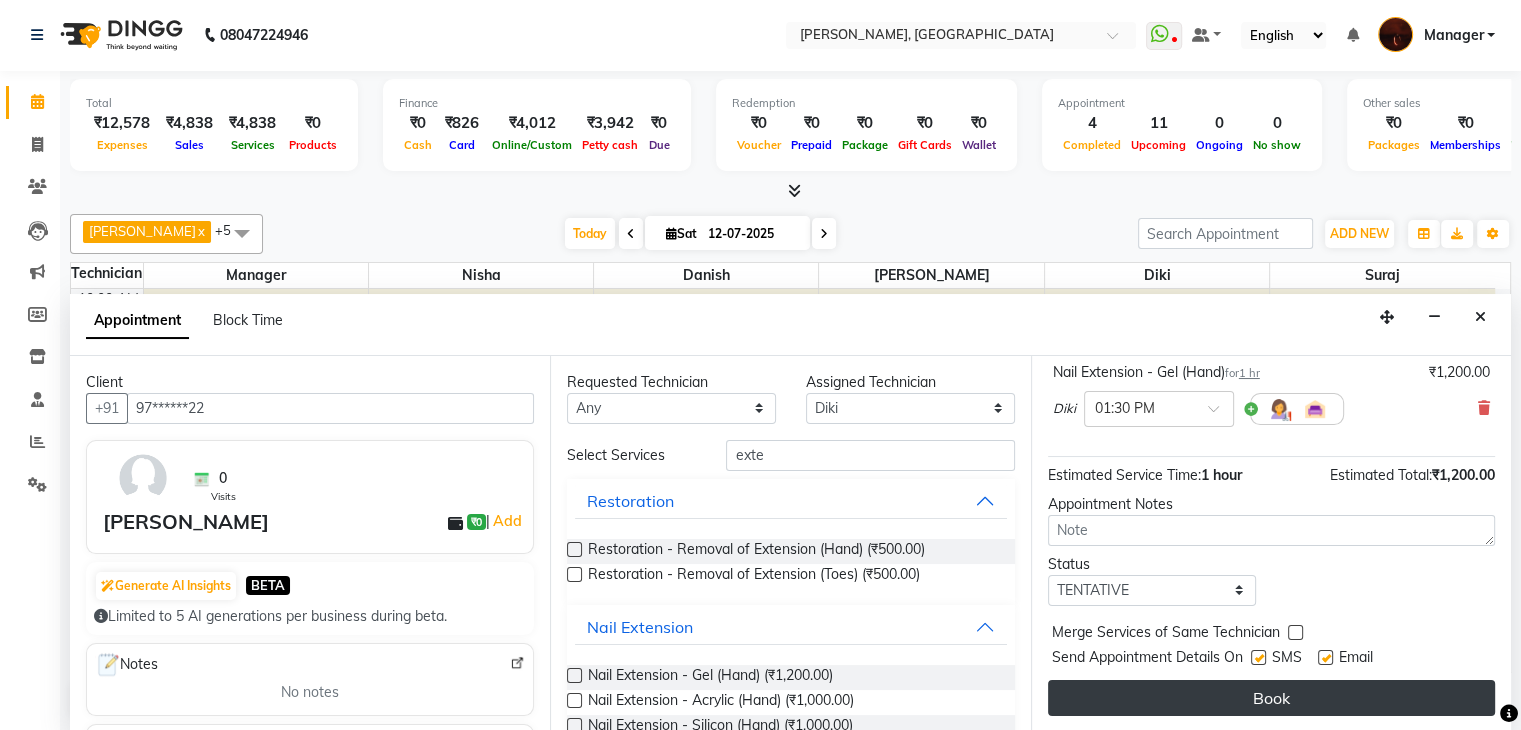 click on "Book" at bounding box center [1271, 698] 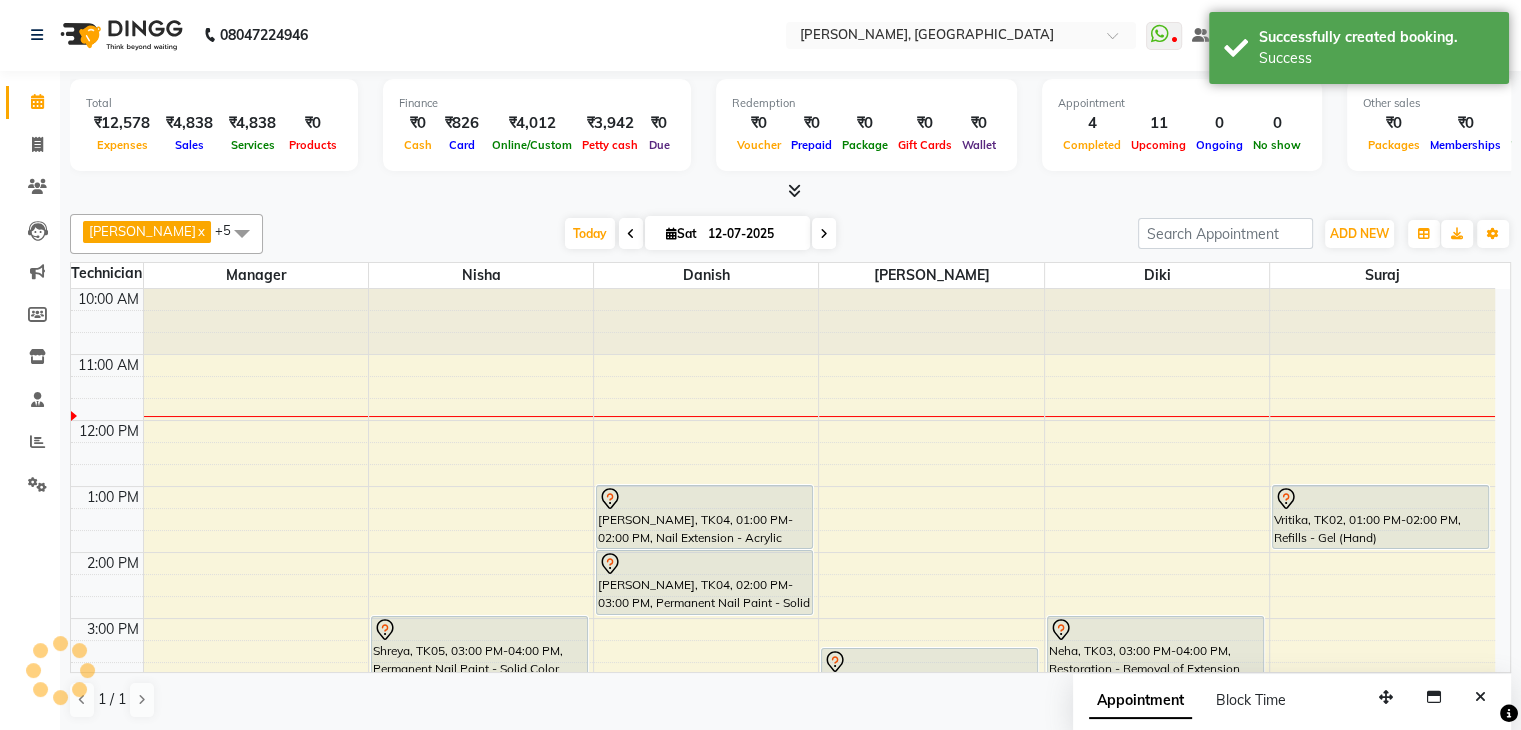scroll, scrollTop: 0, scrollLeft: 0, axis: both 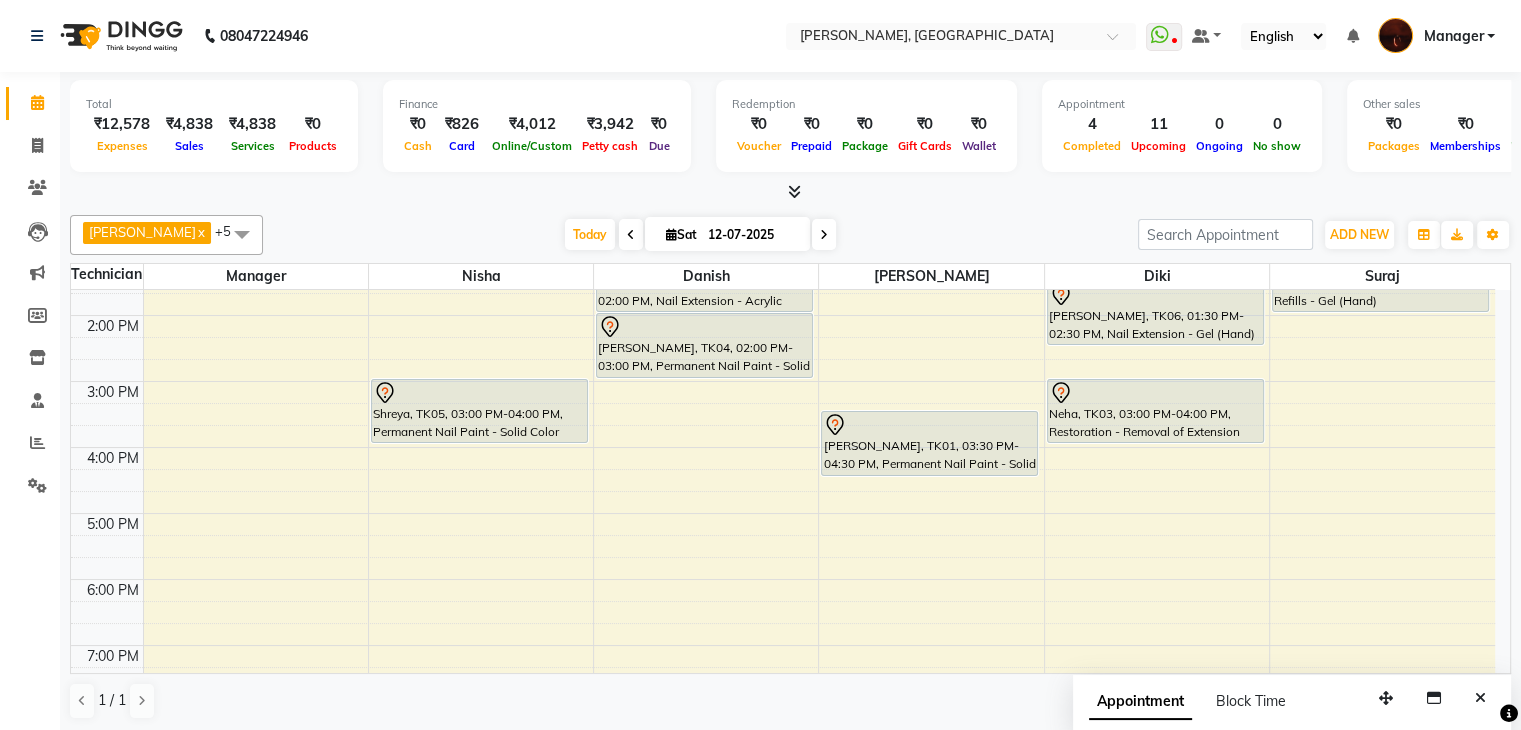 click on "10:00 AM 11:00 AM 12:00 PM 1:00 PM 2:00 PM 3:00 PM 4:00 PM 5:00 PM 6:00 PM 7:00 PM 8:00 PM 9:00 PM 10:00 PM             Shreya, TK05, 03:00 PM-04:00 PM, Permanent Nail Paint - Solid Color (Hand)             Shrijani, TK04, 01:00 PM-02:00 PM, Nail Extension - Acrylic (Hand)             Shrijani, TK04, 02:00 PM-03:00 PM, Permanent Nail Paint - Solid Color (Hand)             Sahana, TK01, 03:30 PM-04:30 PM, Permanent Nail Paint - Solid Color (Hand)             lizza, TK06, 01:30 PM-02:30 PM, Nail Extension - Gel (Hand)             Neha, TK03, 03:00 PM-04:00 PM, Restoration - Removal of Extension (Hand)             Vritika, TK02, 01:00 PM-02:00 PM, Refills - Gel (Hand)" at bounding box center (783, 480) 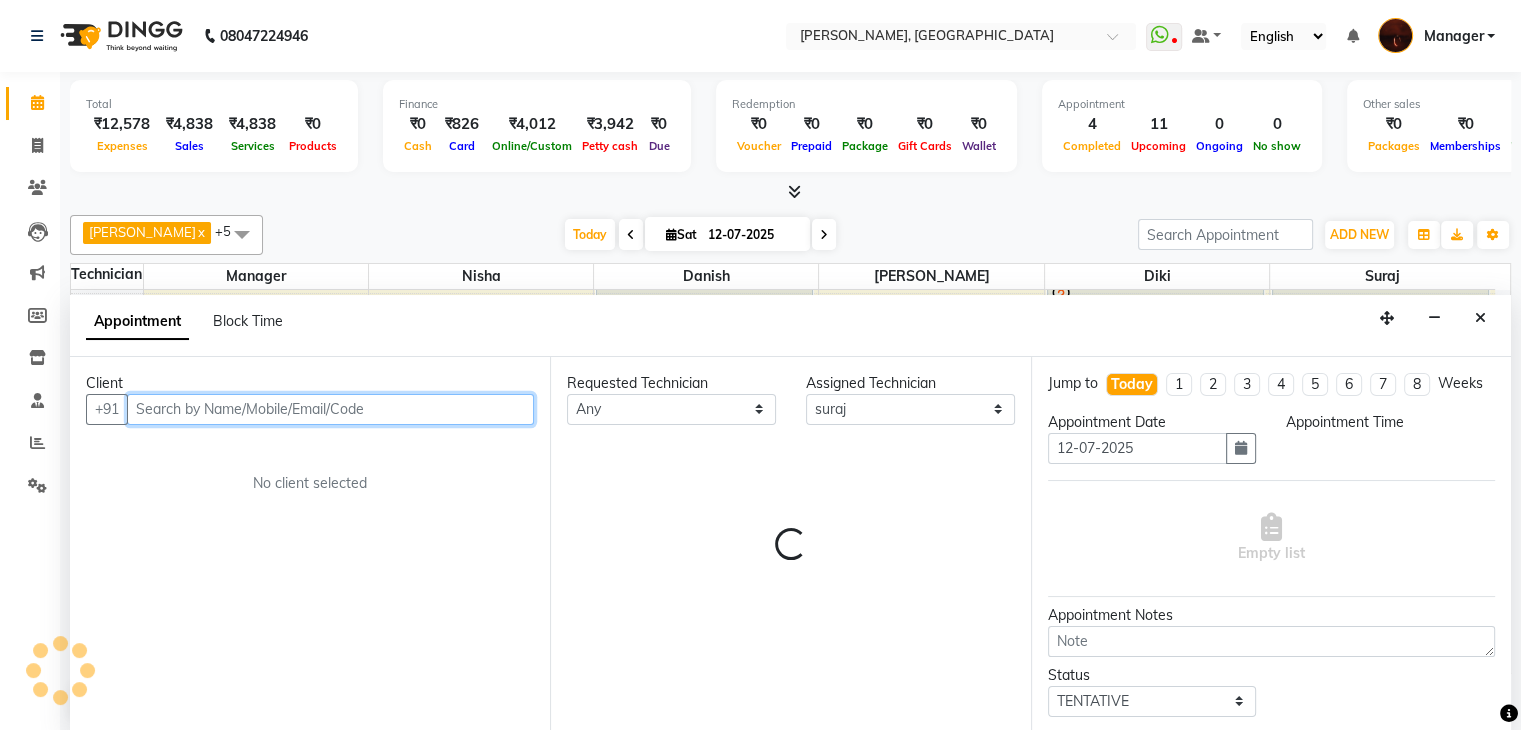 select on "945" 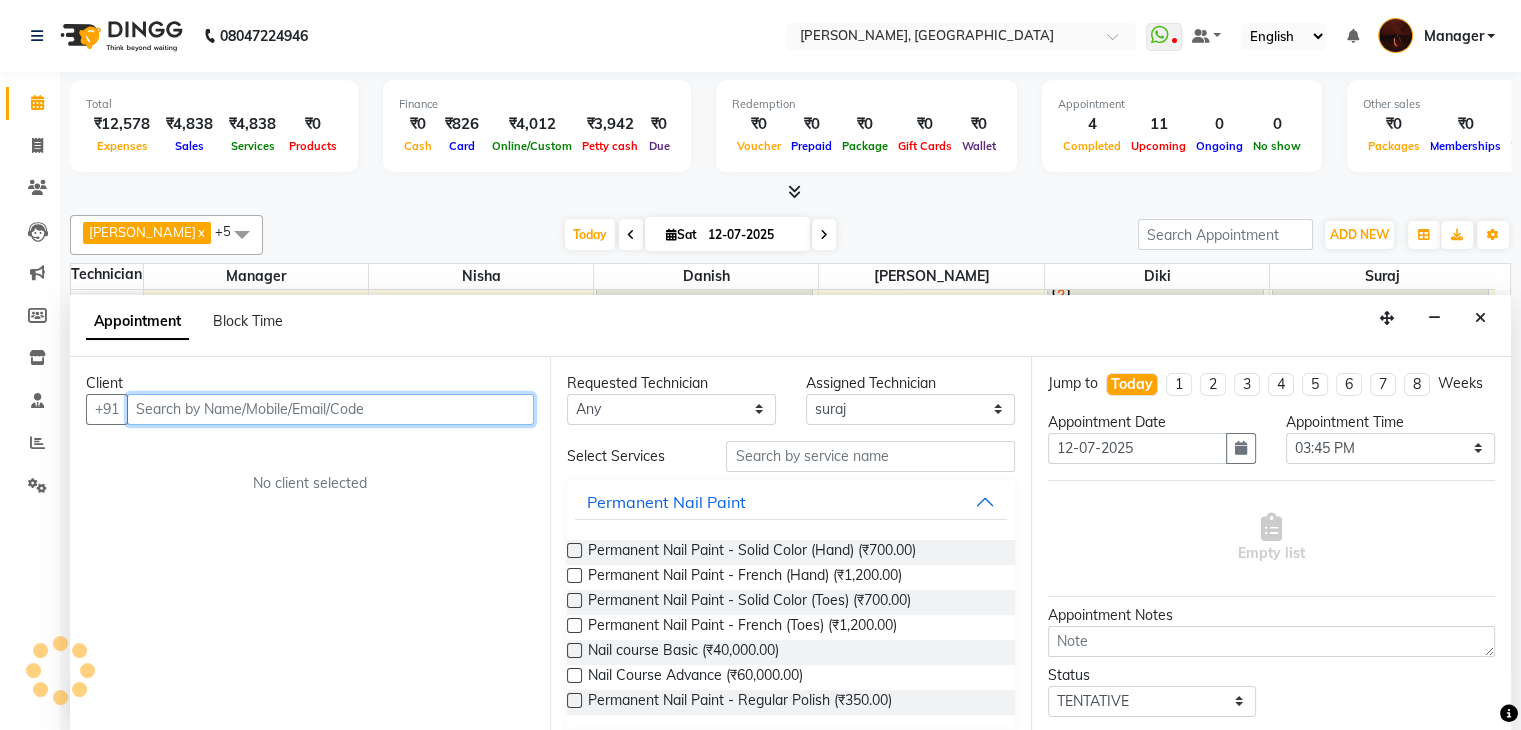 scroll, scrollTop: 1, scrollLeft: 0, axis: vertical 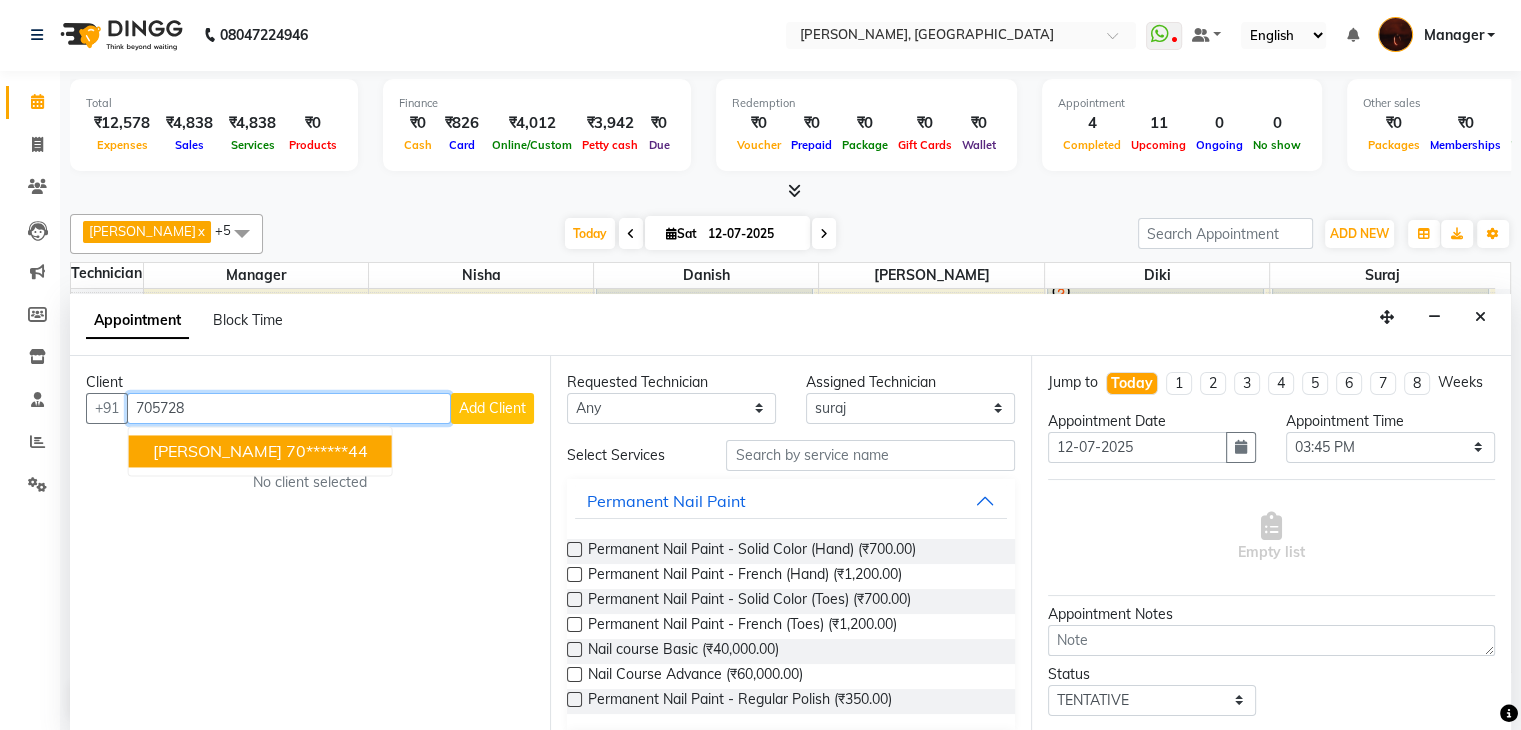 click on "70******44" at bounding box center [327, 451] 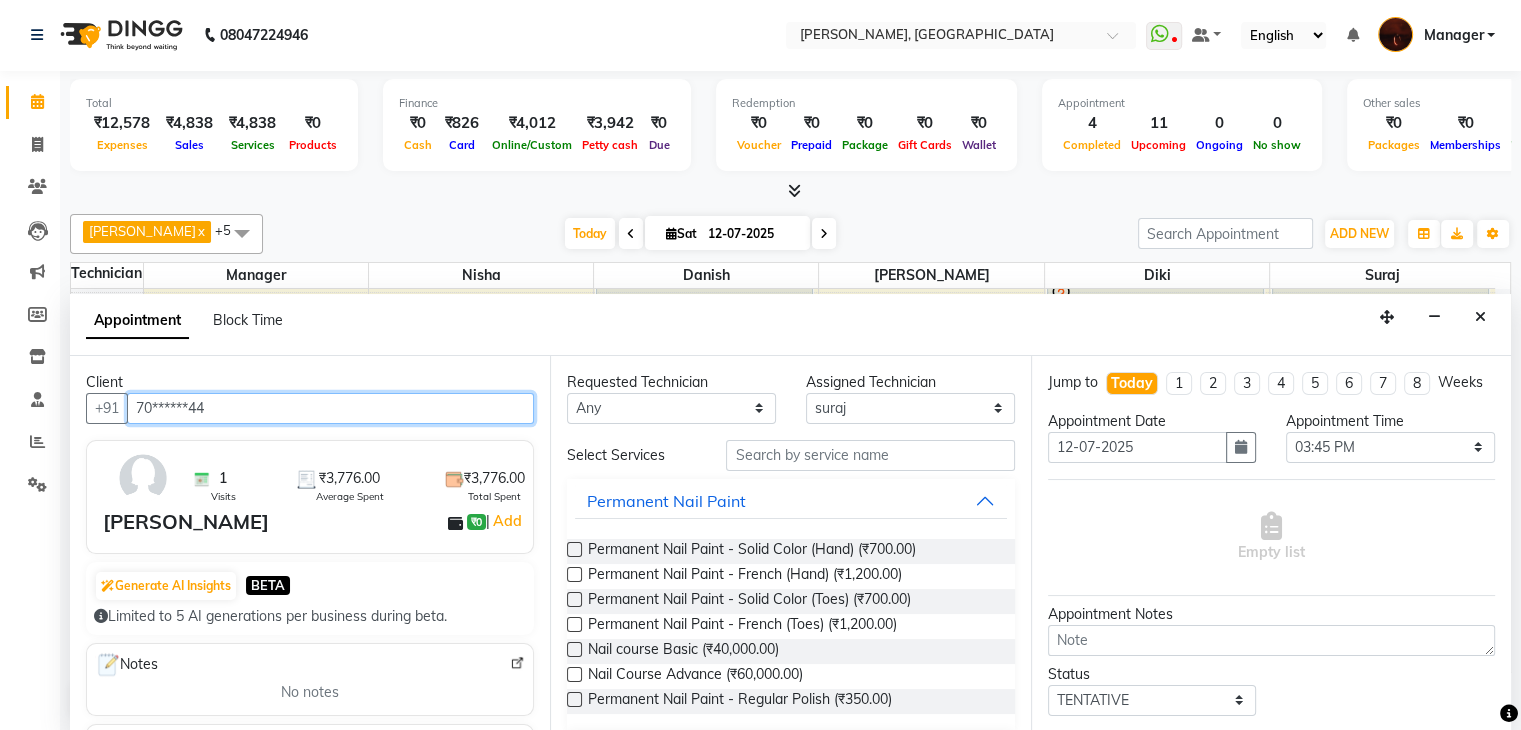 type on "70******44" 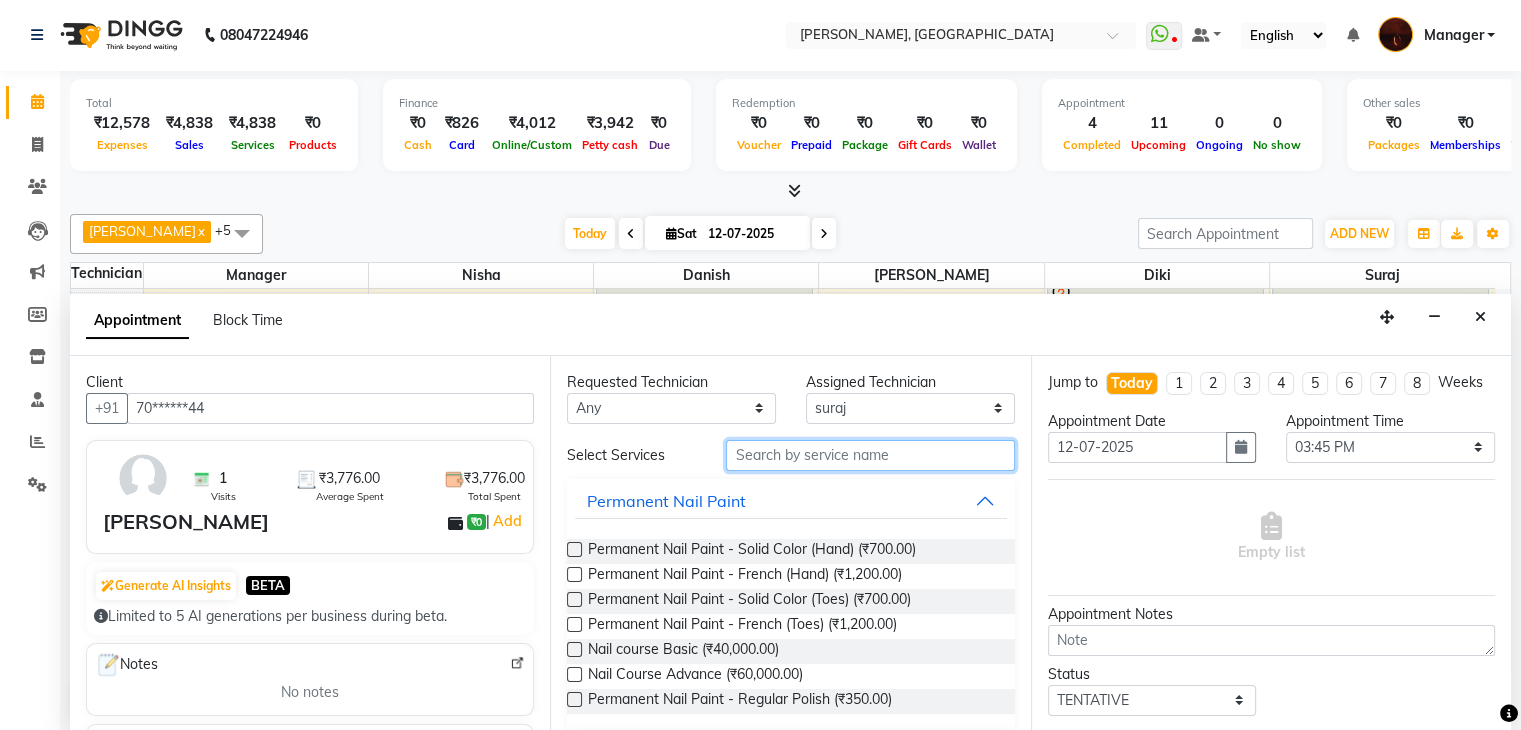 click at bounding box center (870, 455) 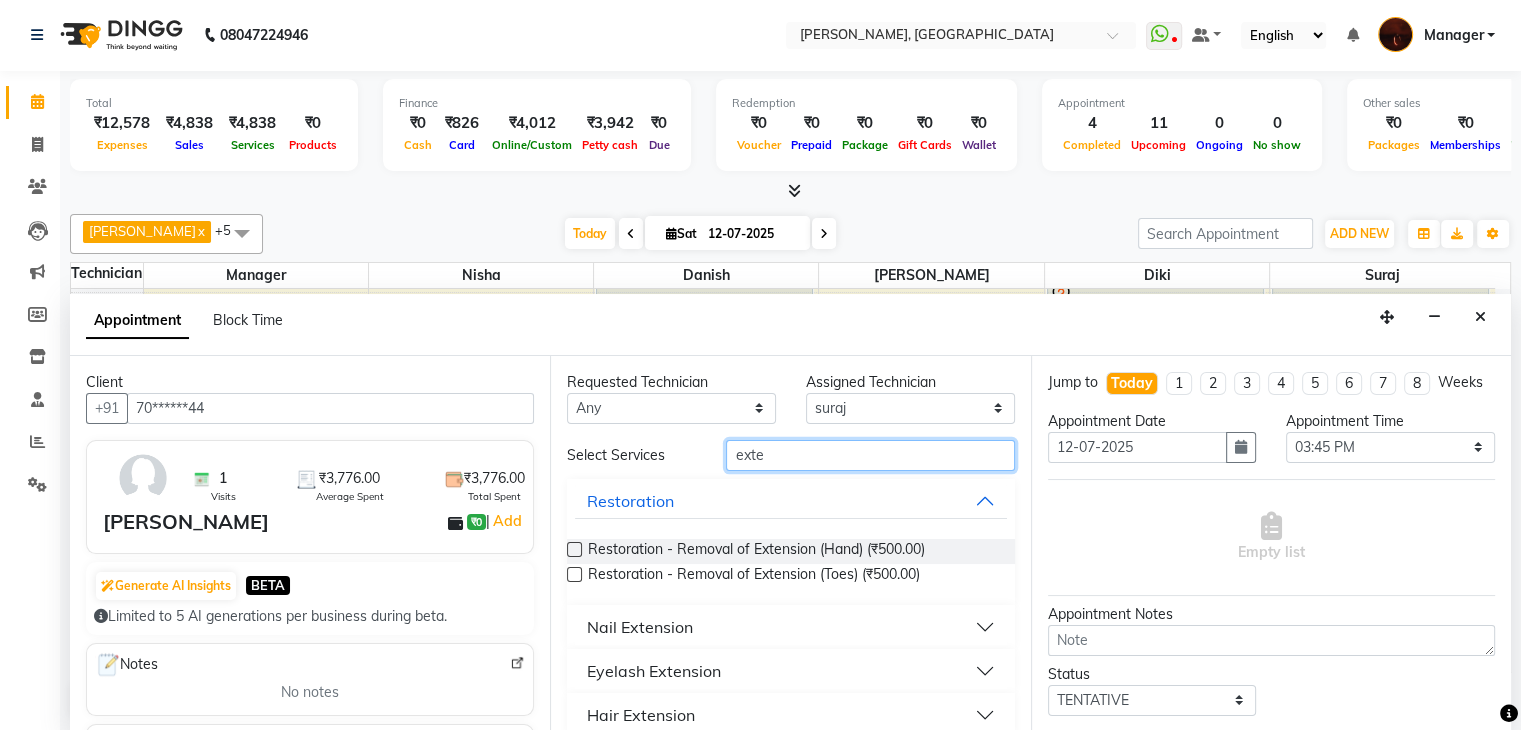 type on "exte" 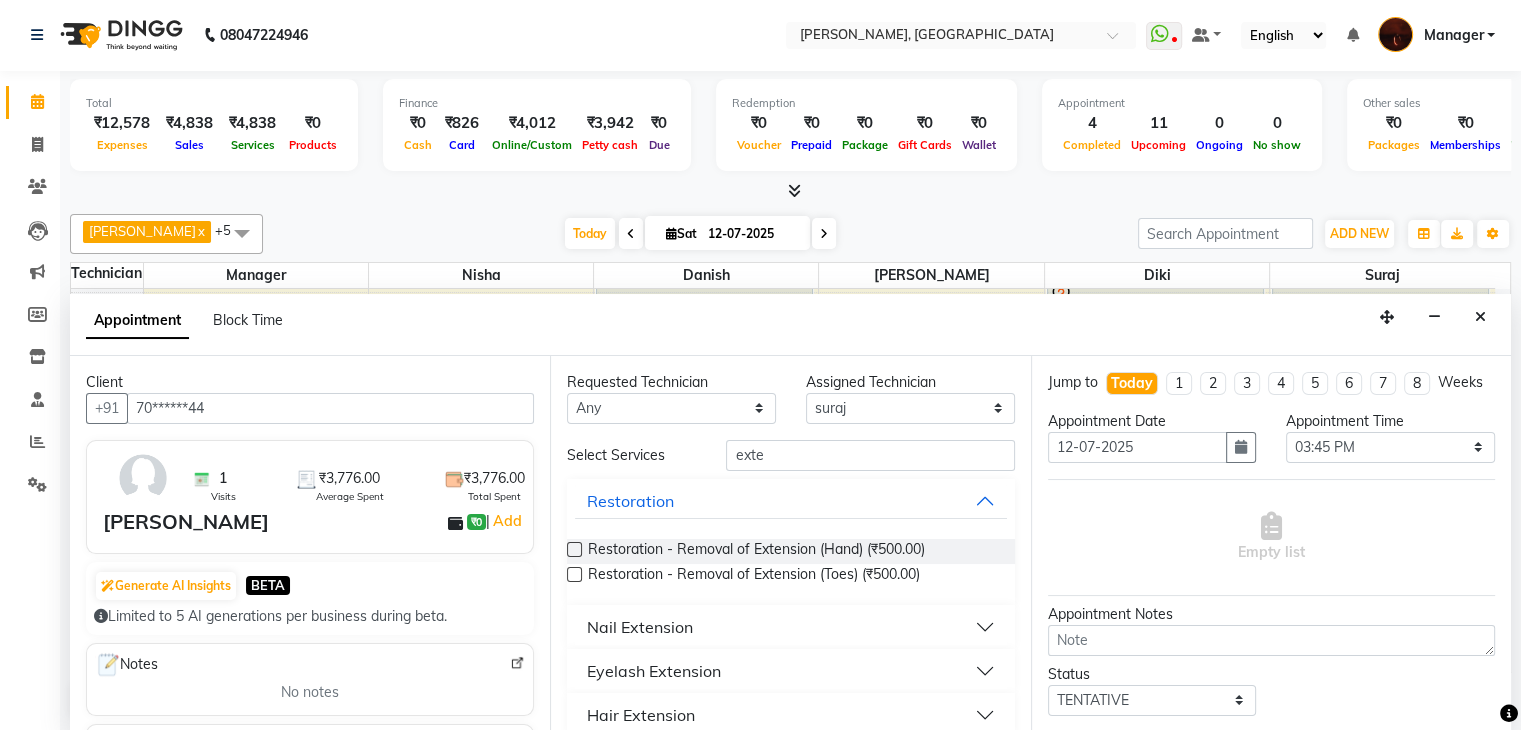click on "Nail Extension" at bounding box center (790, 627) 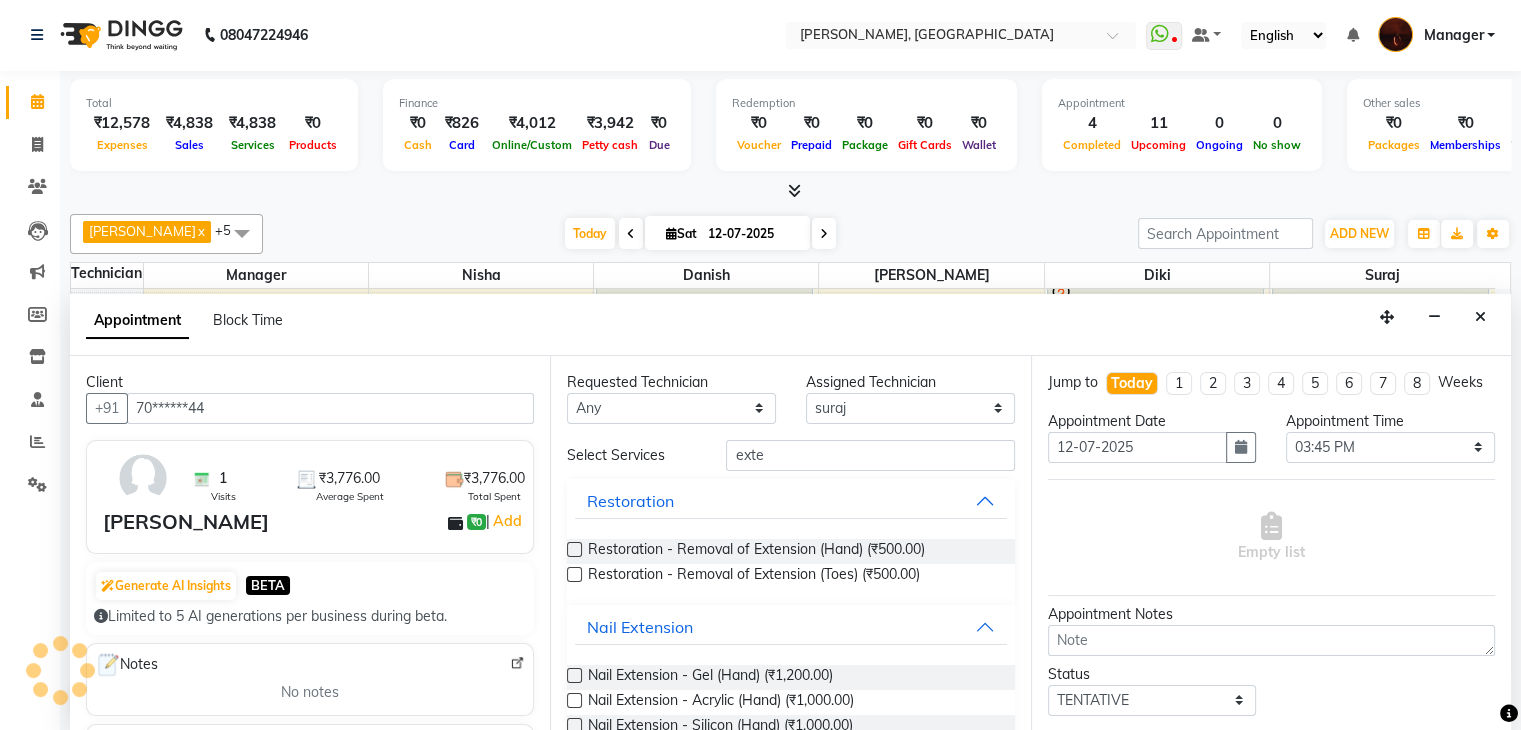 click at bounding box center (574, 675) 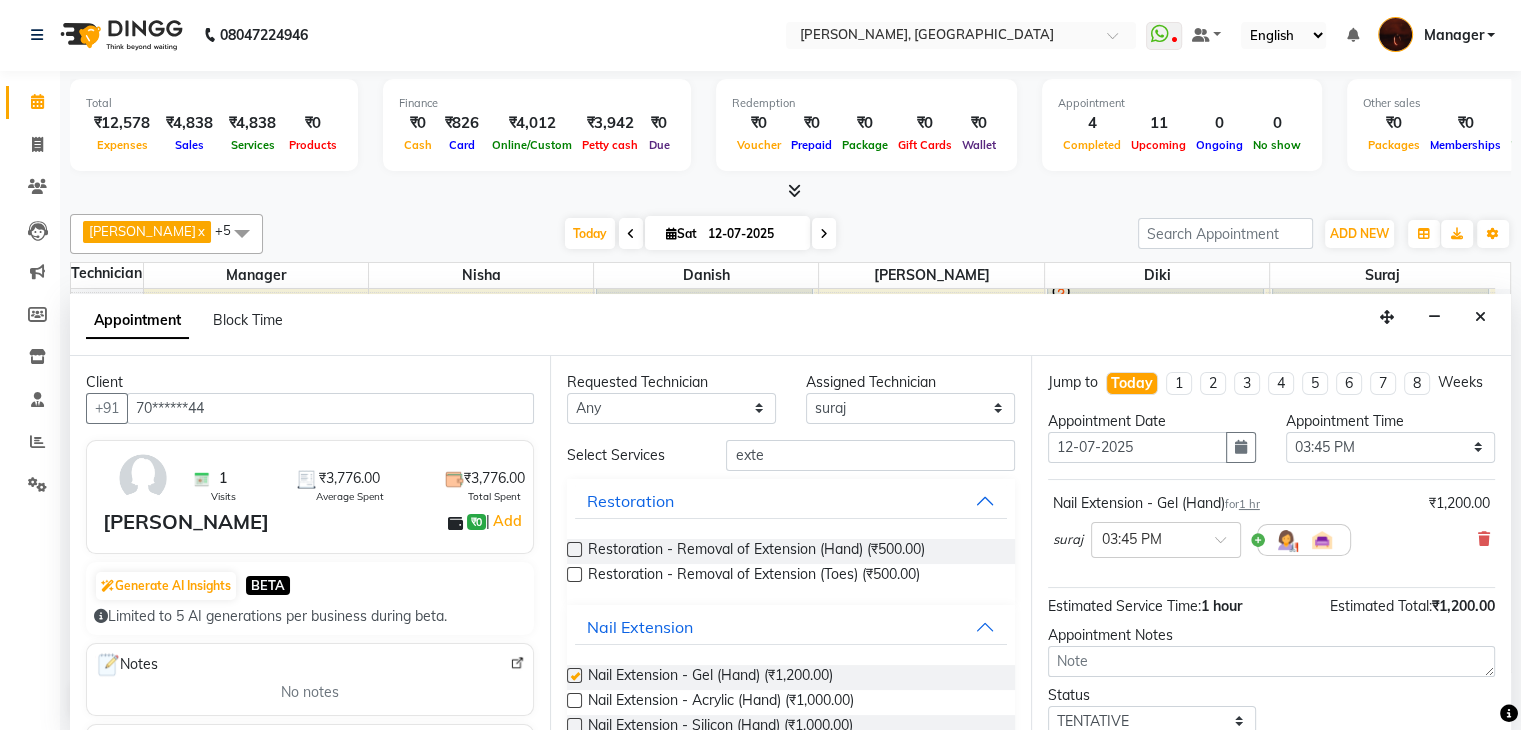 checkbox on "false" 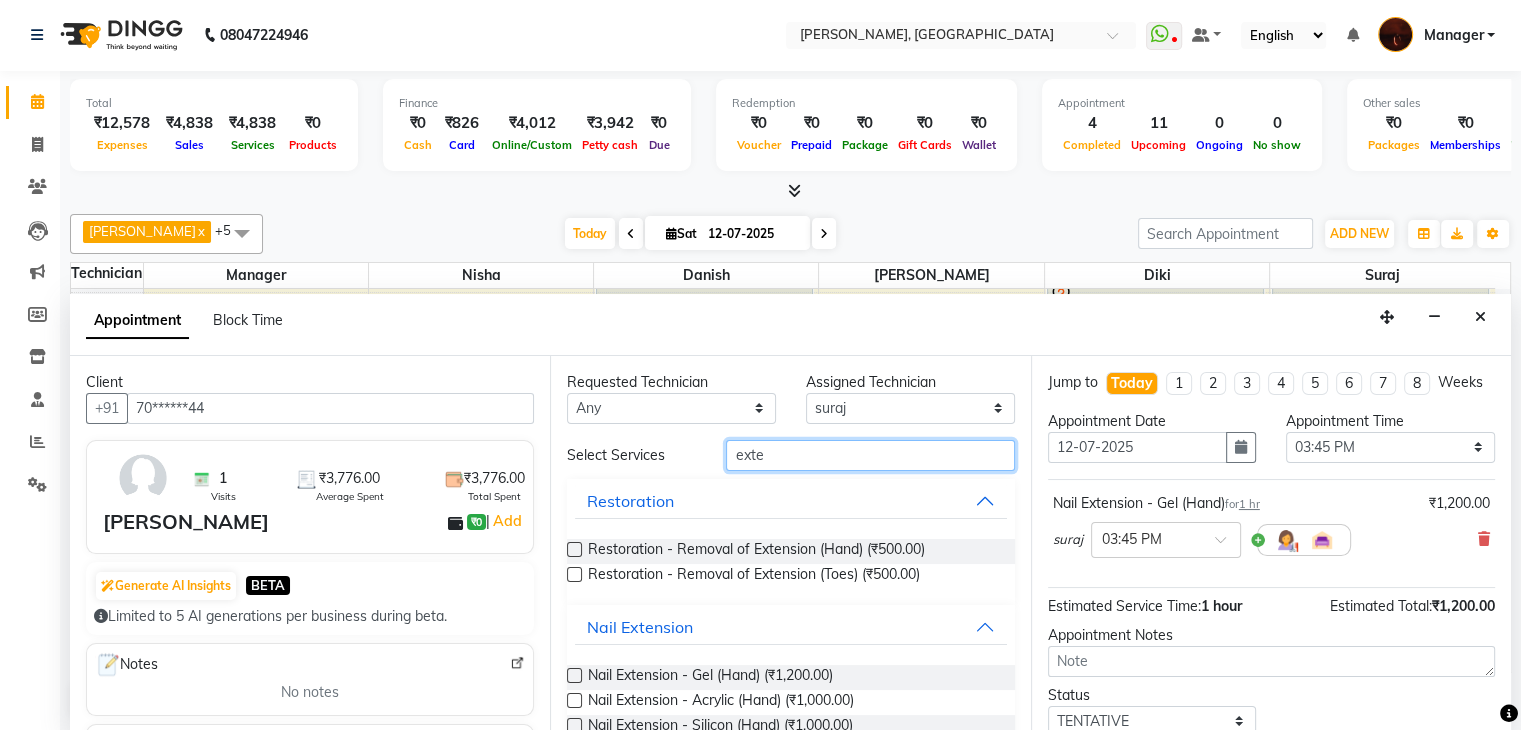 click on "exte" at bounding box center [870, 455] 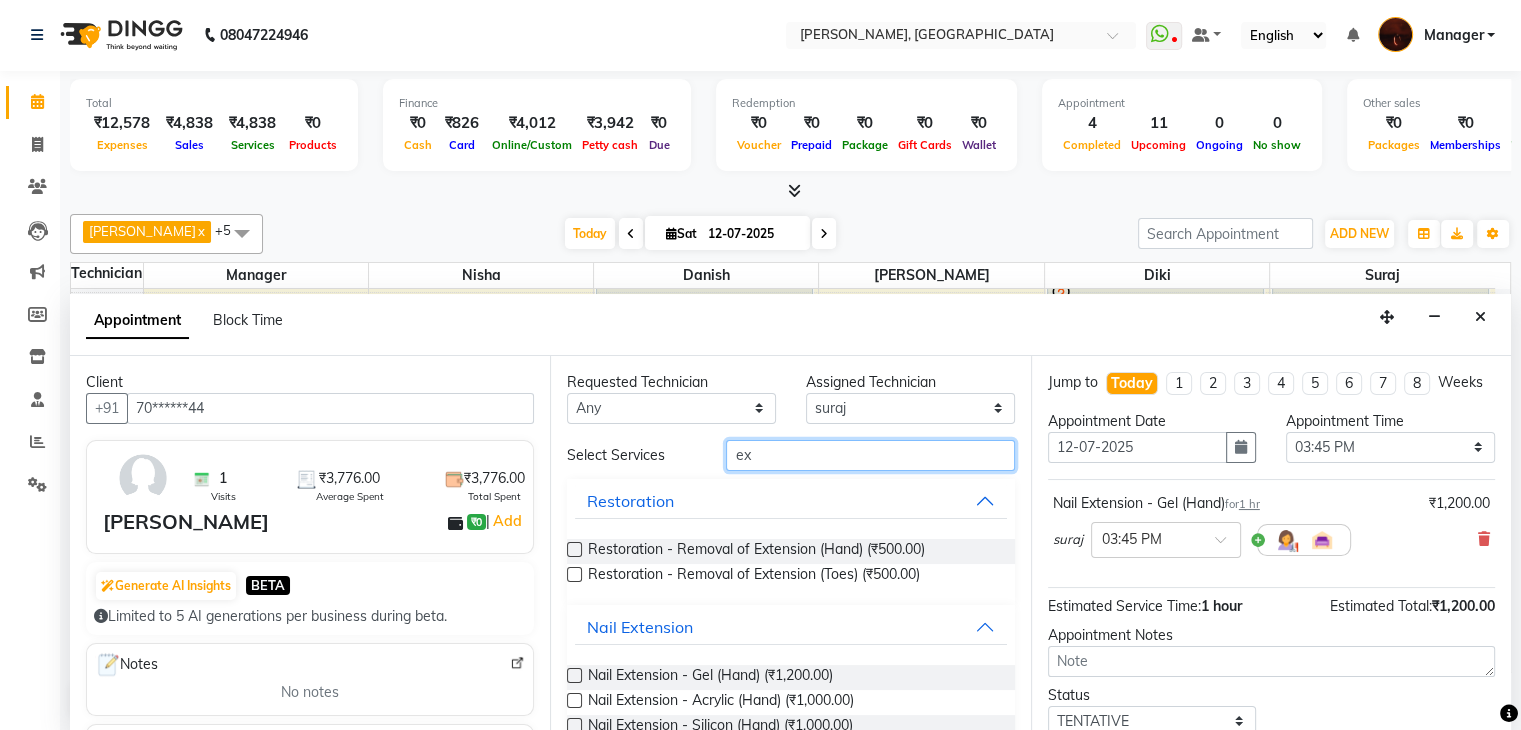 type on "e" 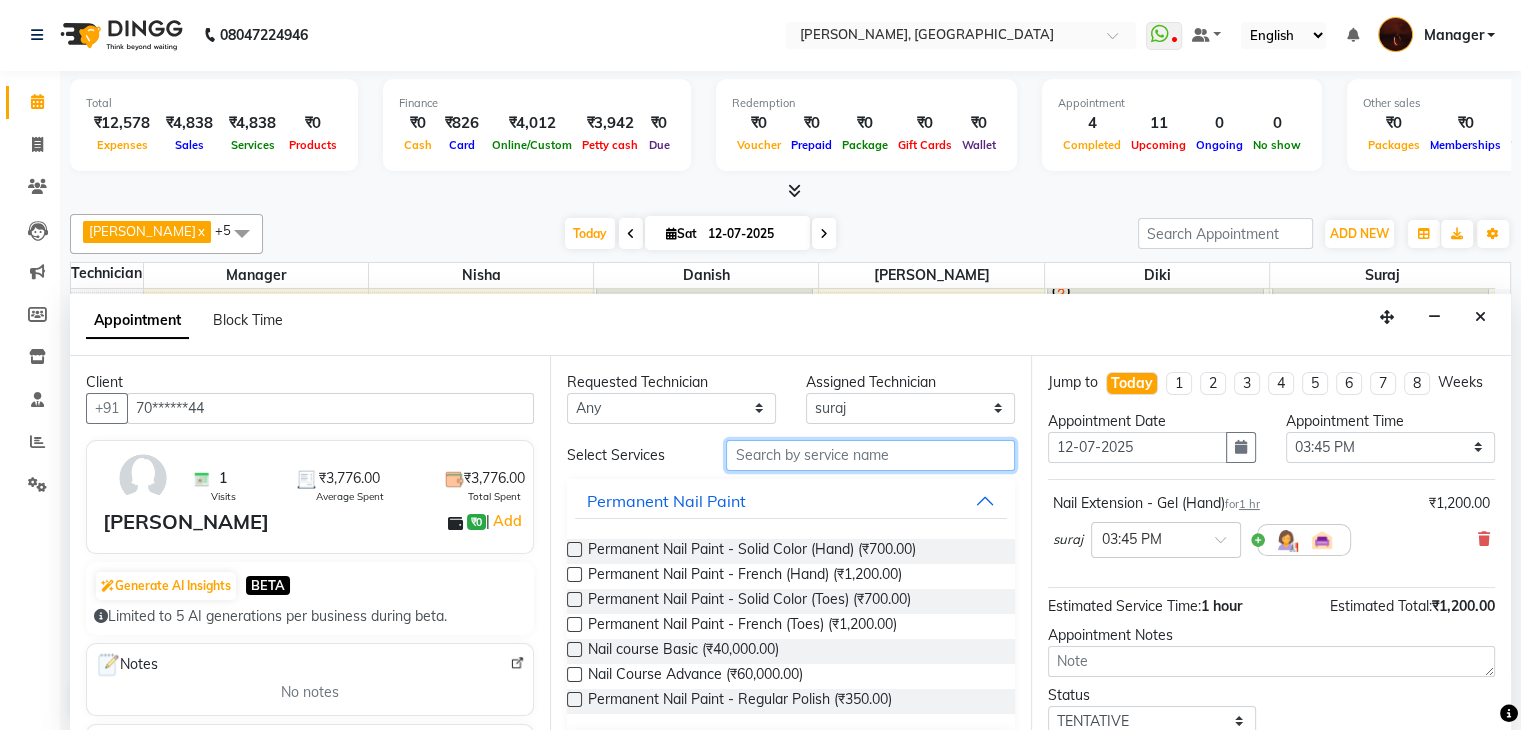 type 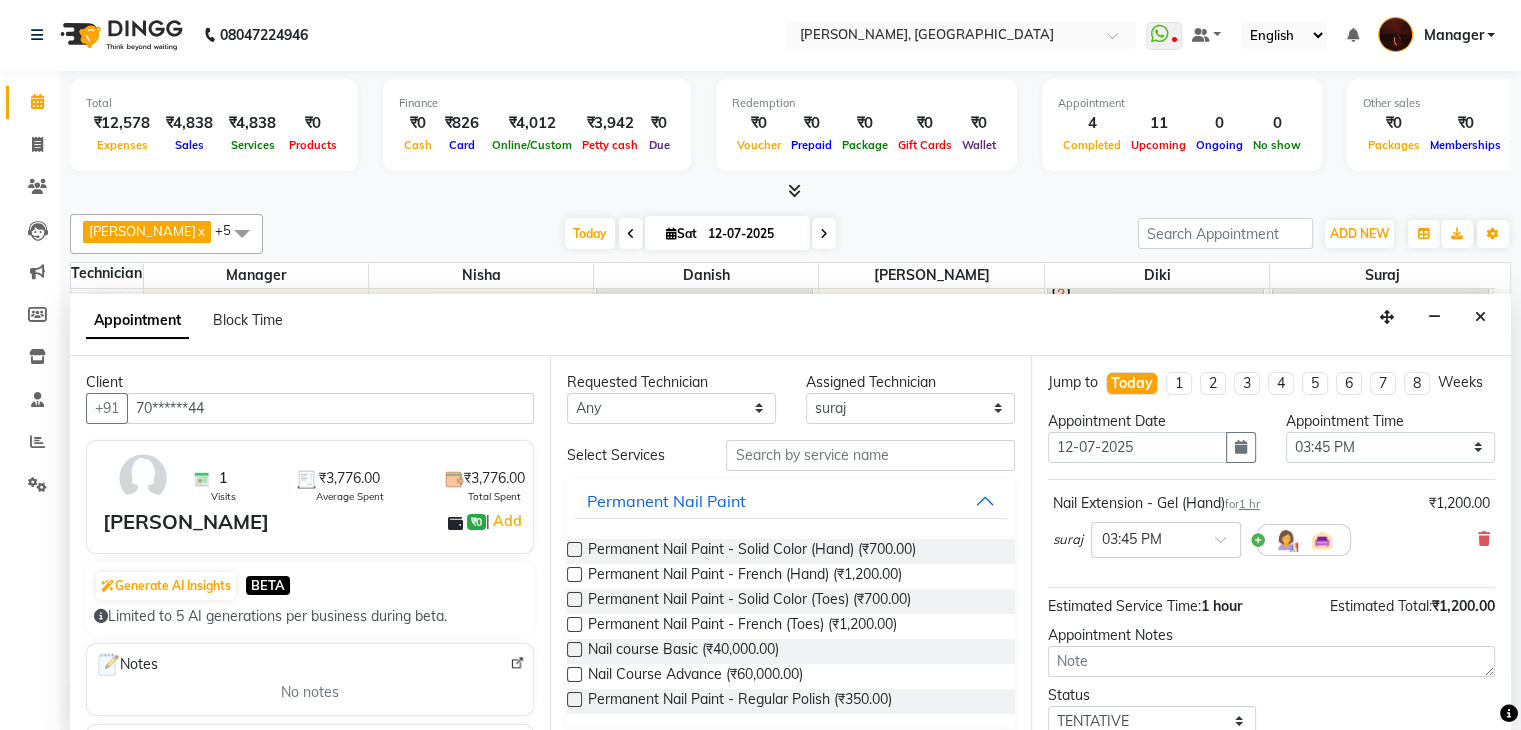 click at bounding box center (574, 549) 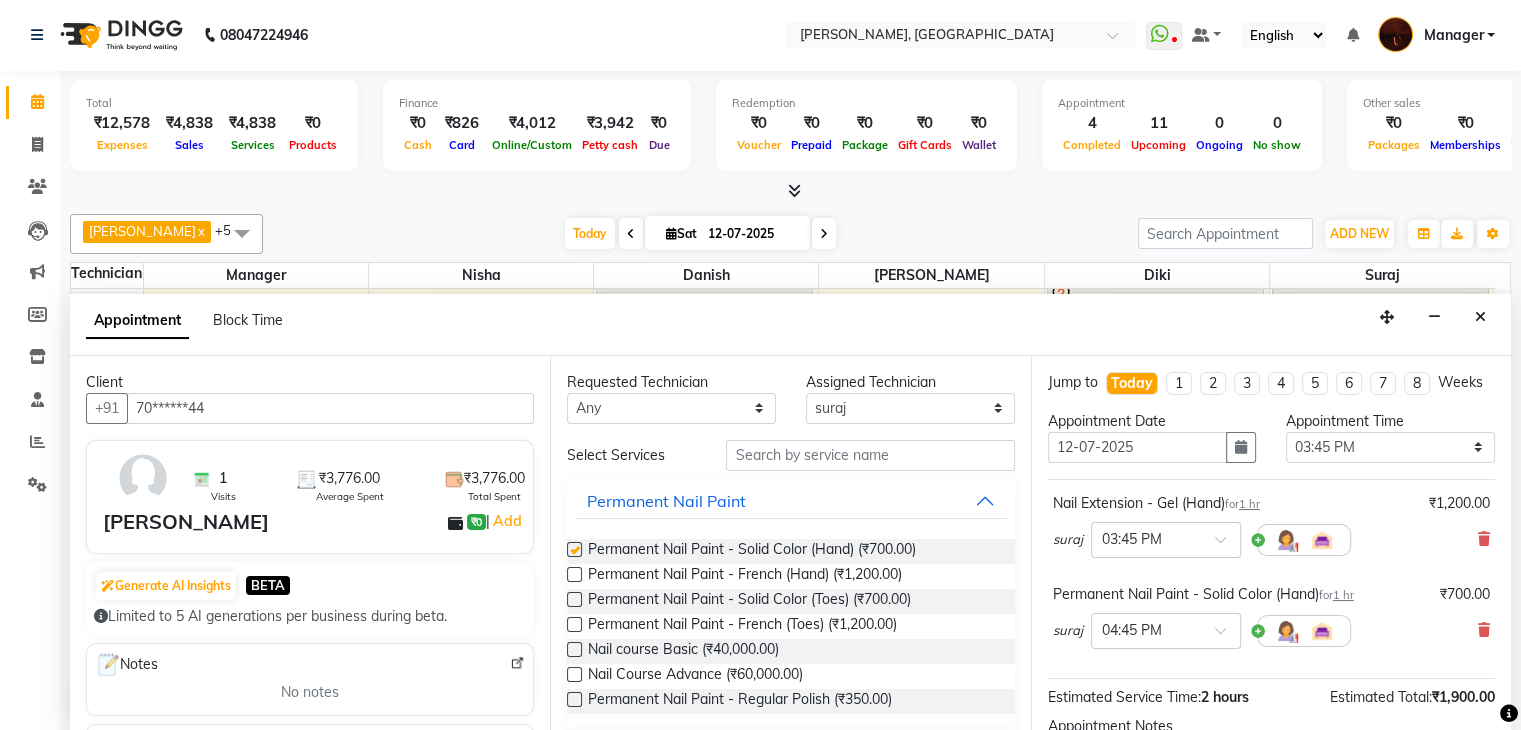 checkbox on "false" 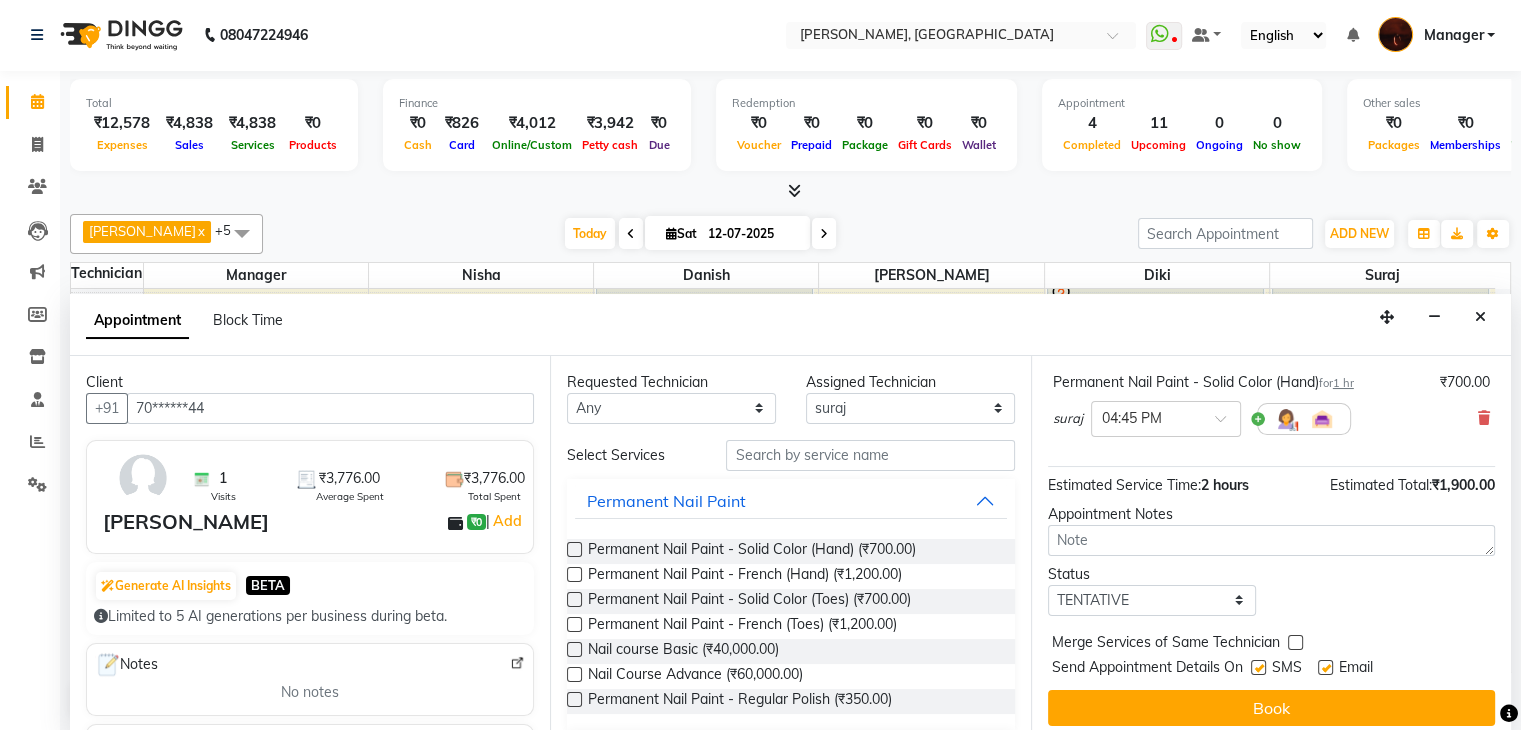 scroll, scrollTop: 240, scrollLeft: 0, axis: vertical 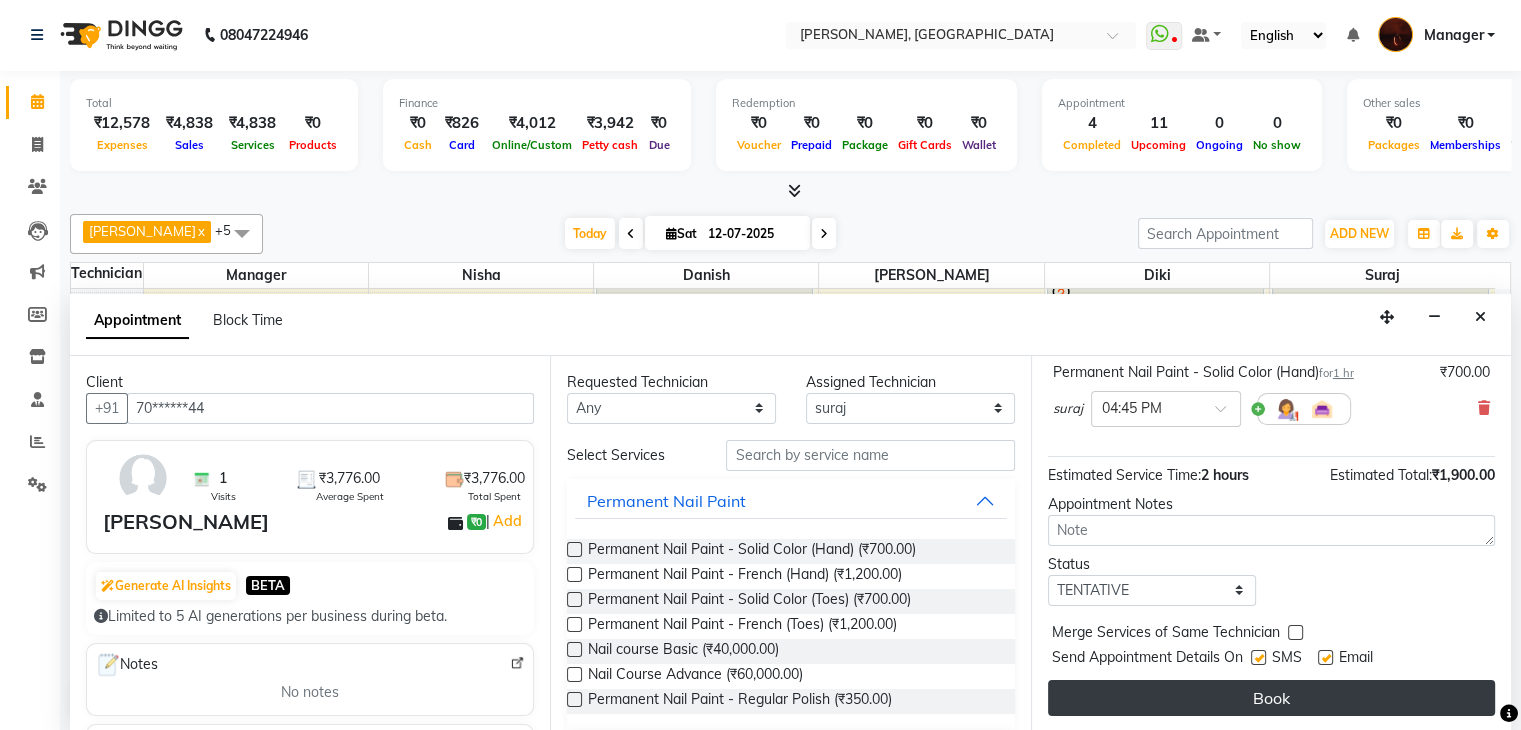click on "Book" at bounding box center [1271, 698] 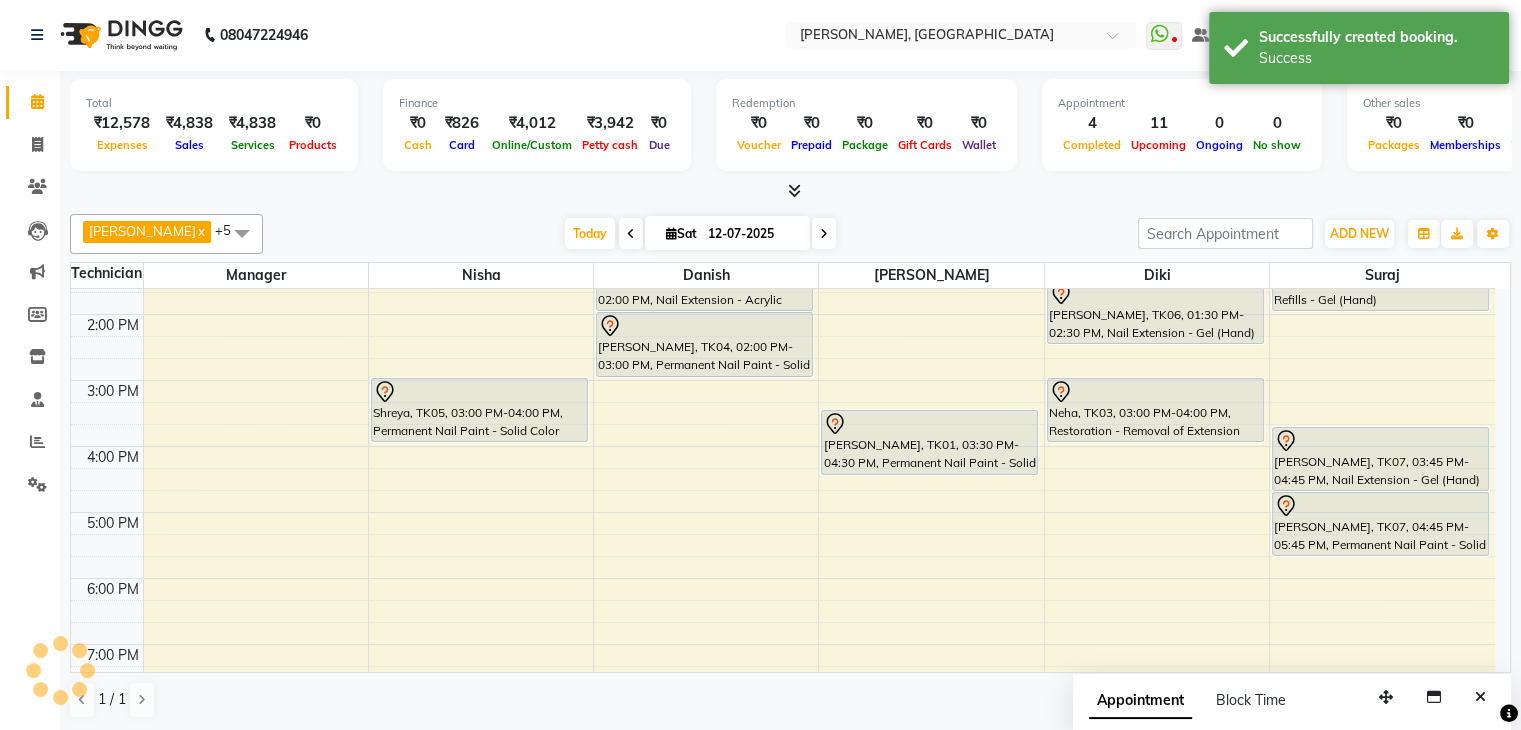 scroll, scrollTop: 0, scrollLeft: 0, axis: both 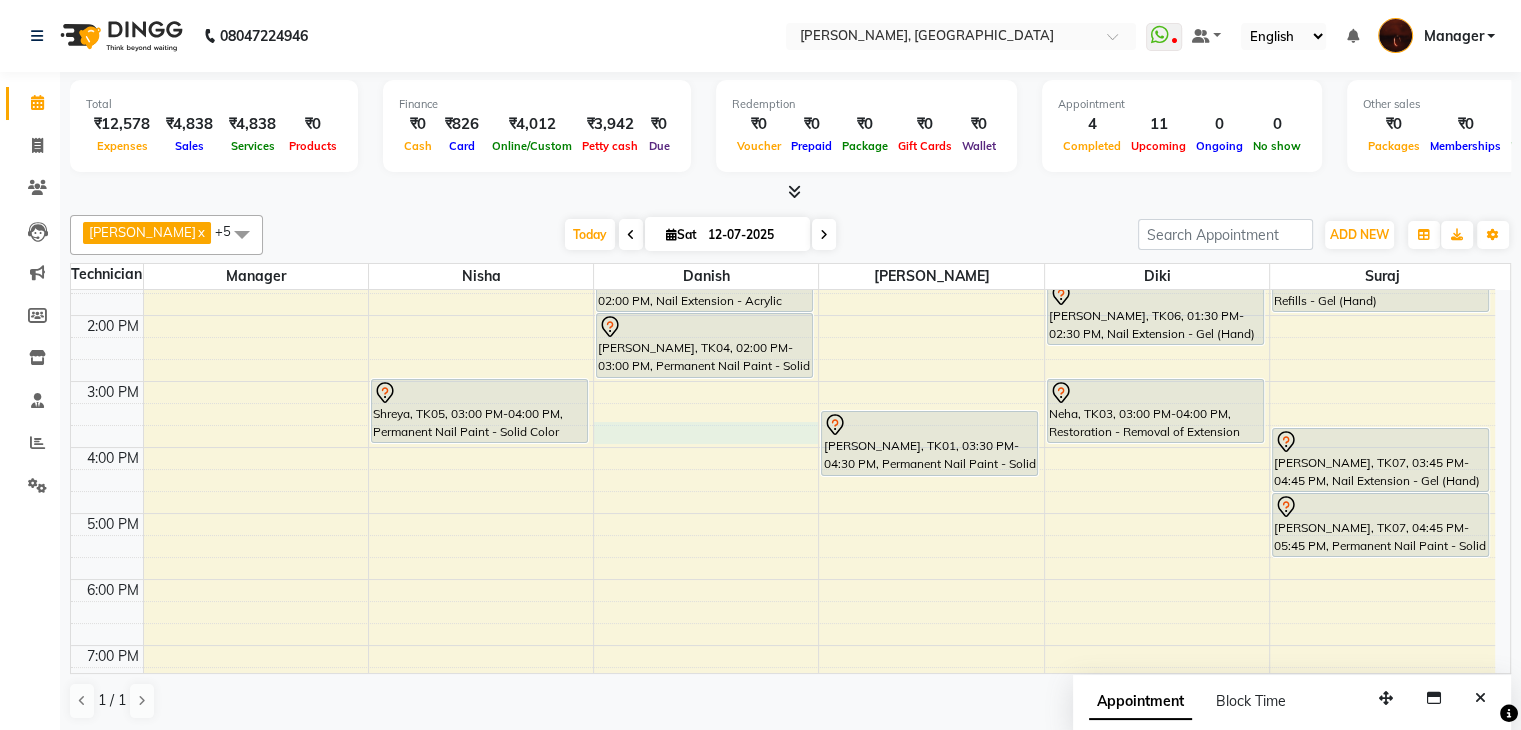 click on "10:00 AM 11:00 AM 12:00 PM 1:00 PM 2:00 PM 3:00 PM 4:00 PM 5:00 PM 6:00 PM 7:00 PM 8:00 PM 9:00 PM 10:00 PM             Shreya, TK05, 03:00 PM-04:00 PM, Permanent Nail Paint - Solid Color (Hand)             Shrijani, TK04, 01:00 PM-02:00 PM, Nail Extension - Acrylic (Hand)             Shrijani, TK04, 02:00 PM-03:00 PM, Permanent Nail Paint - Solid Color (Hand)             Sahana, TK01, 03:30 PM-04:30 PM, Permanent Nail Paint - Solid Color (Hand)             lizza, TK06, 01:30 PM-02:30 PM, Nail Extension - Gel (Hand)             Neha, TK03, 03:00 PM-04:00 PM, Restoration - Removal of Extension (Hand)             Vritika, TK02, 01:00 PM-02:00 PM, Refills - Gel (Hand)             anaya, TK07, 03:45 PM-04:45 PM, Nail Extension - Gel (Hand)             anaya, TK07, 04:45 PM-05:45 PM, Permanent Nail Paint - Solid Color (Hand)" at bounding box center [783, 480] 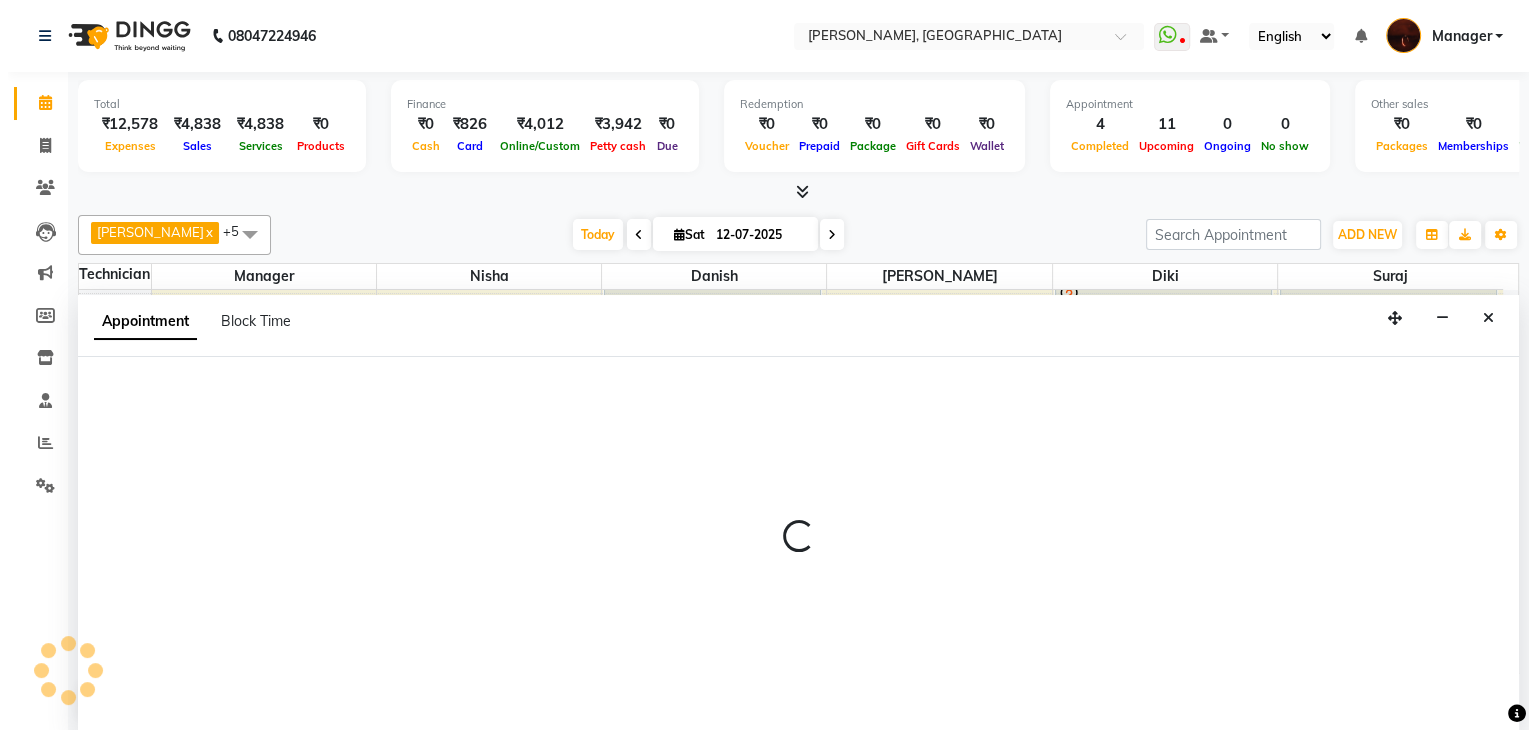 scroll, scrollTop: 1, scrollLeft: 0, axis: vertical 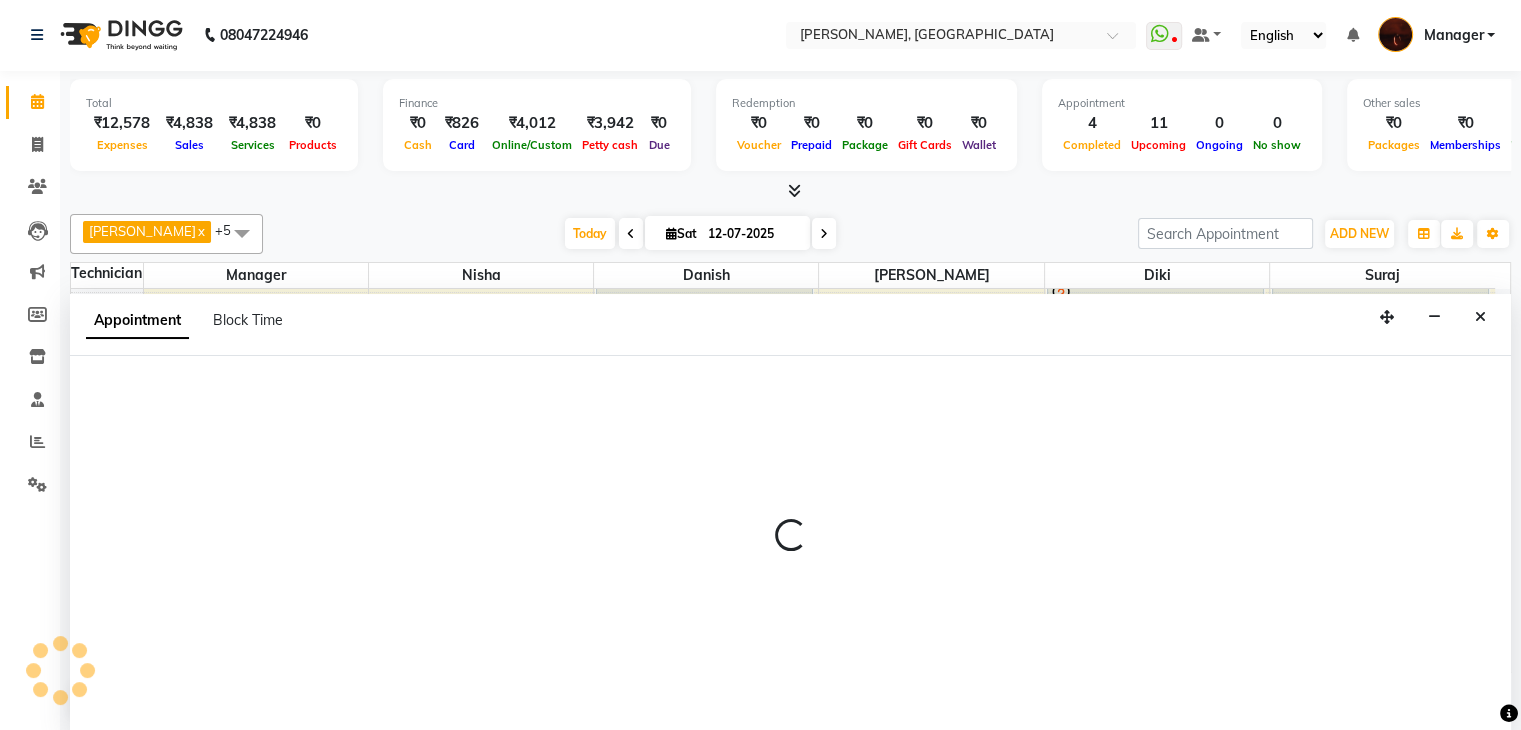 select on "20822" 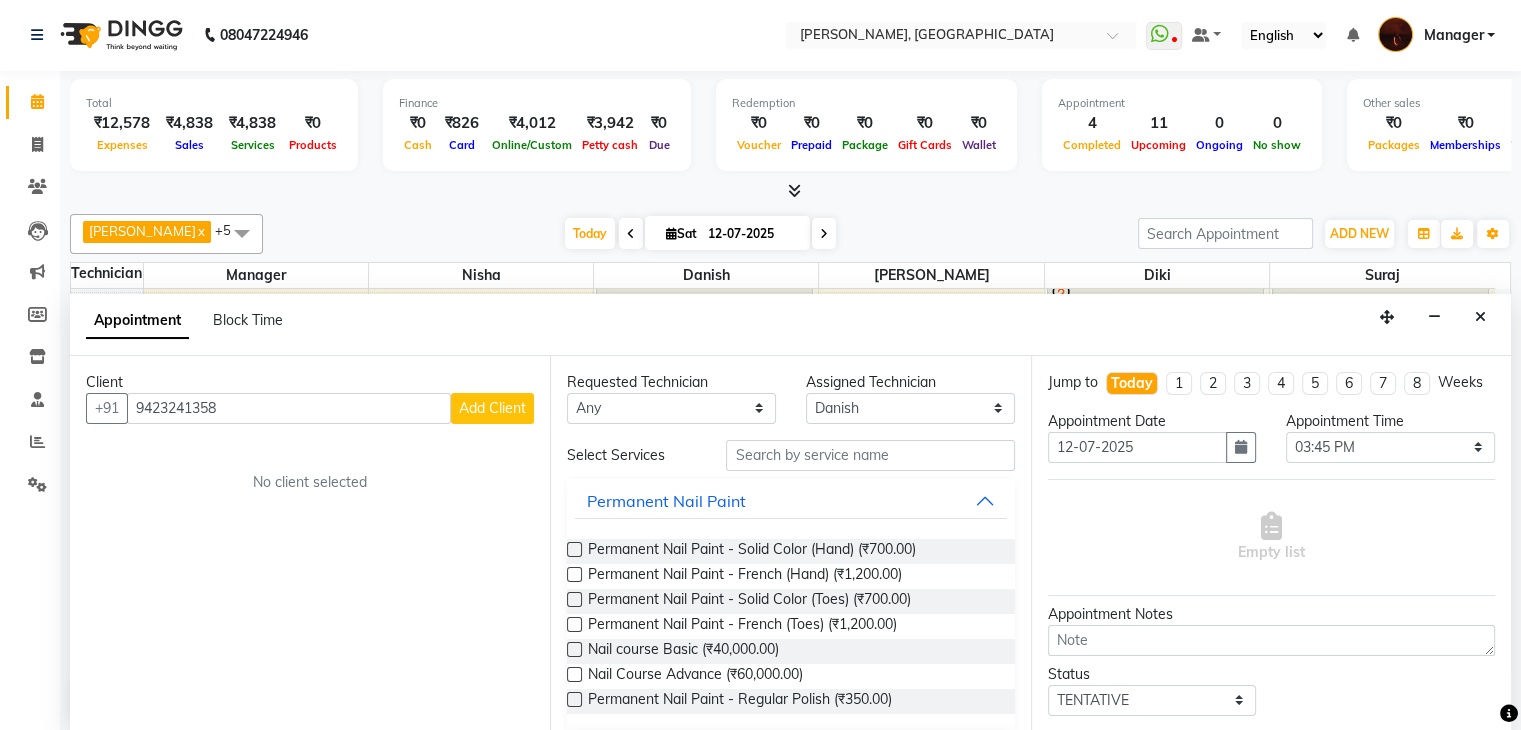 type on "9423241358" 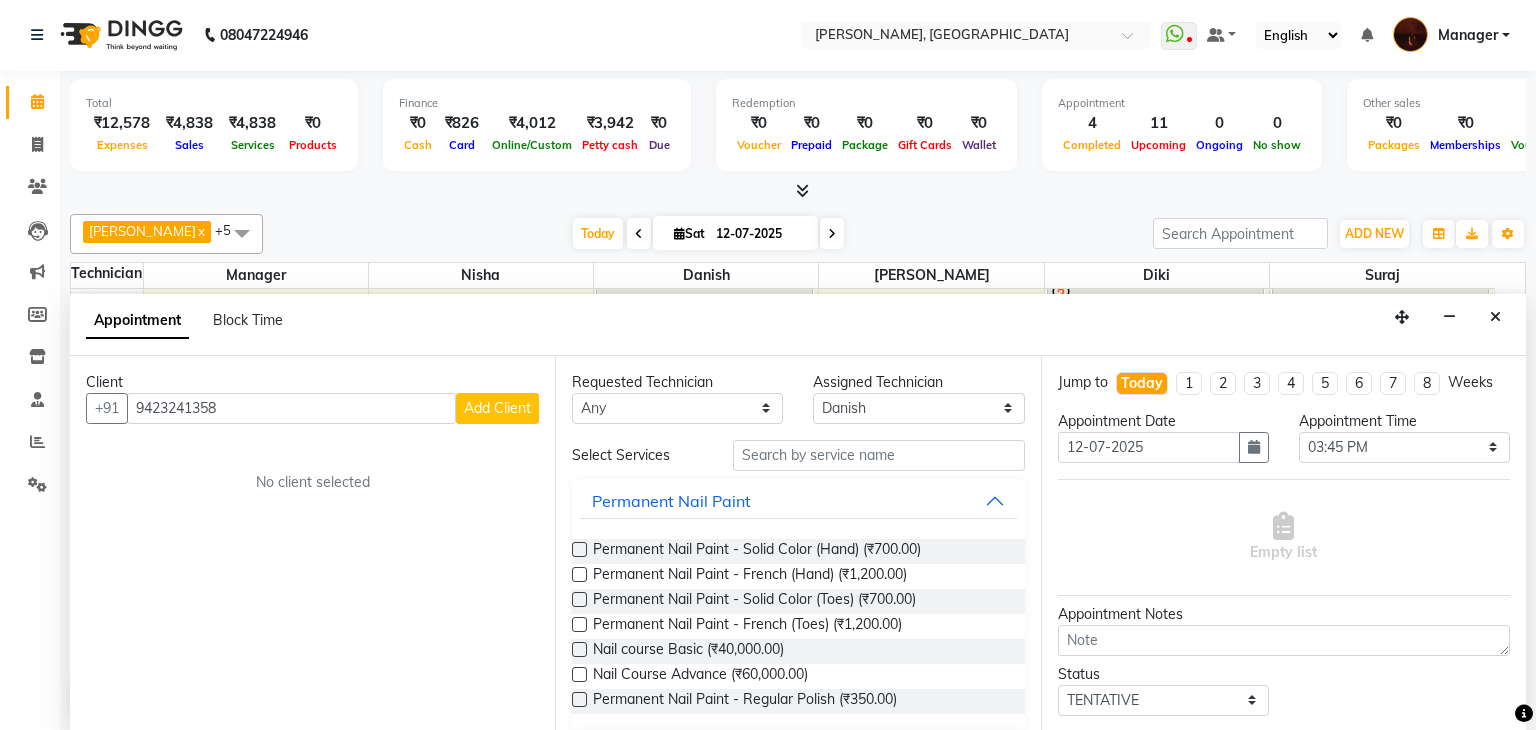 select on "21" 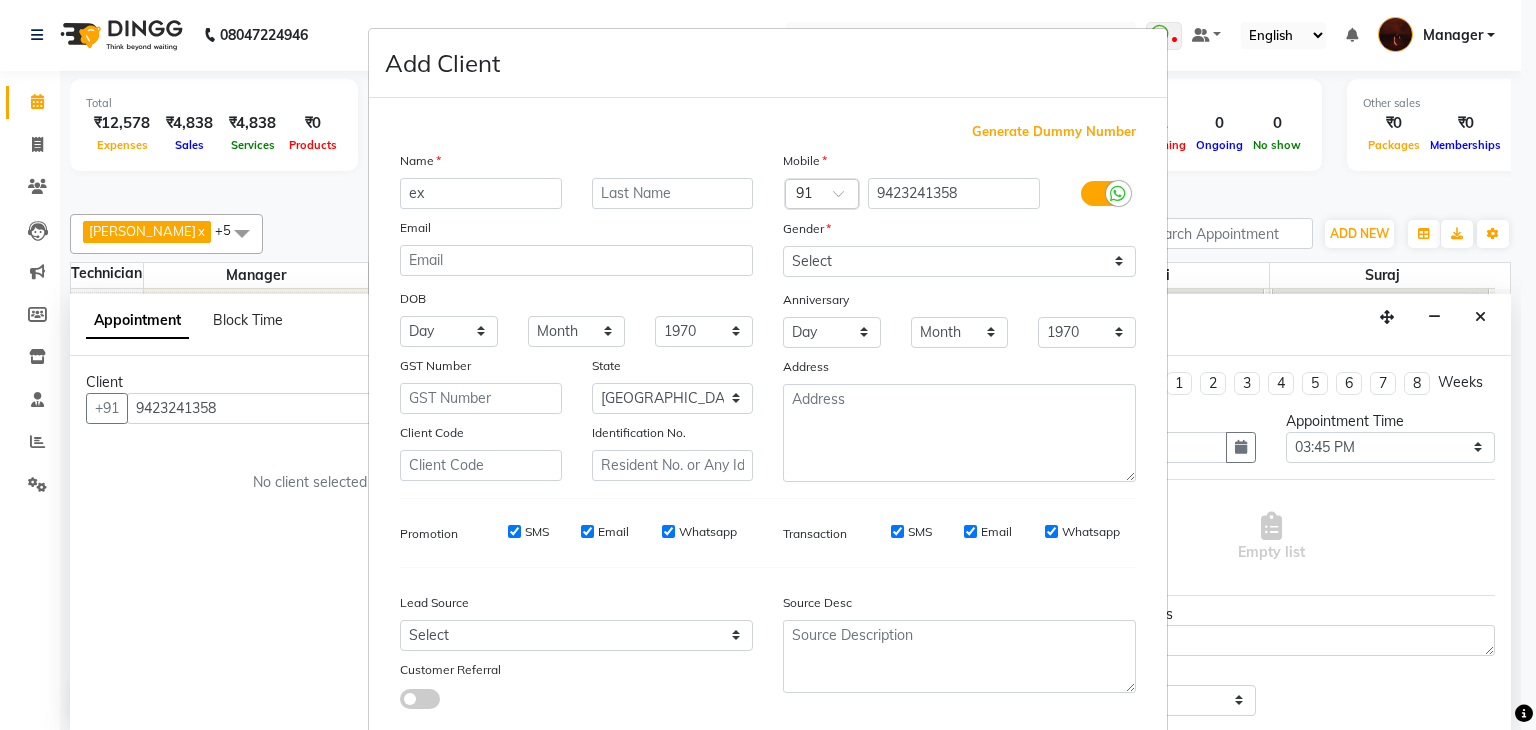 type on "e" 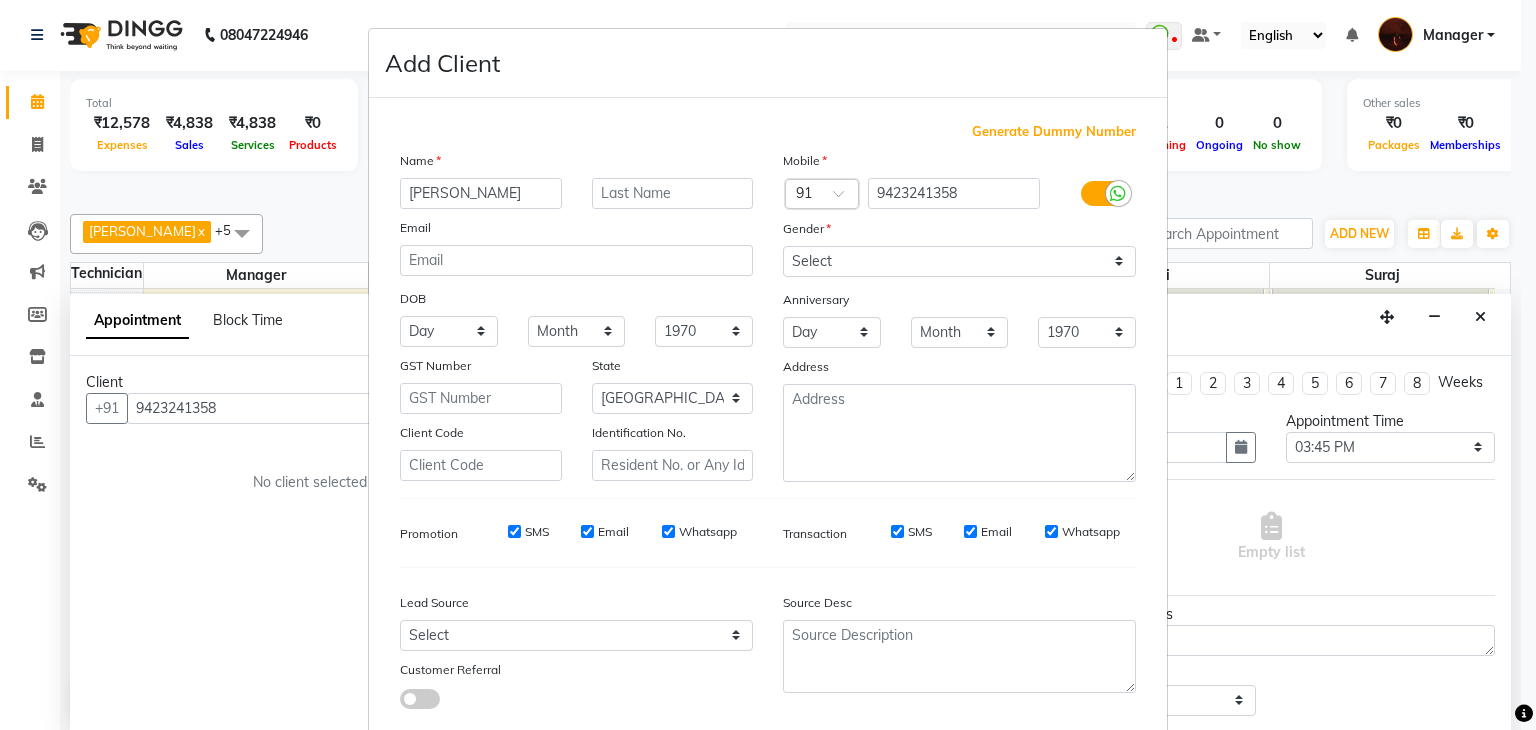 type on "Varshitha" 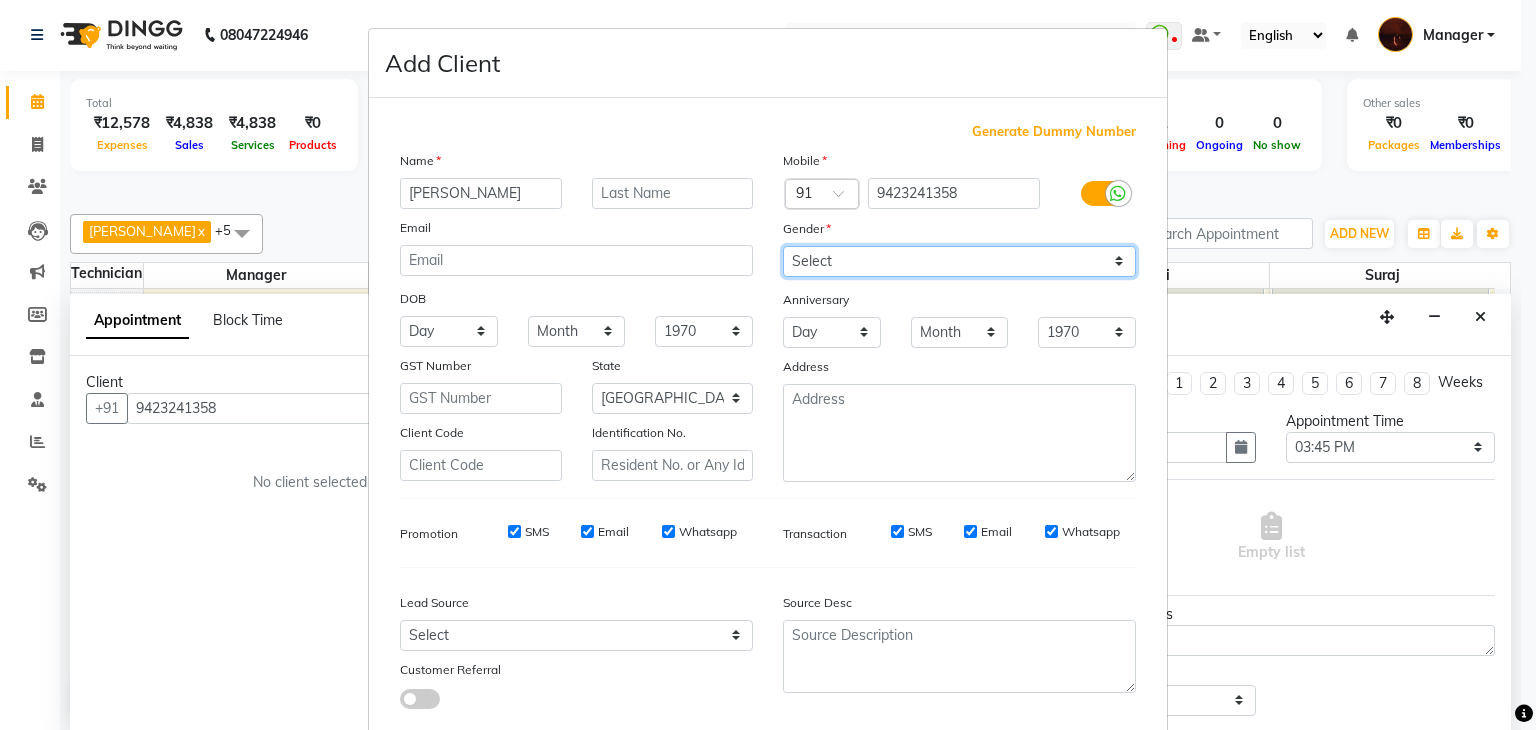 click on "Select Male Female Other Prefer Not To Say" at bounding box center [959, 261] 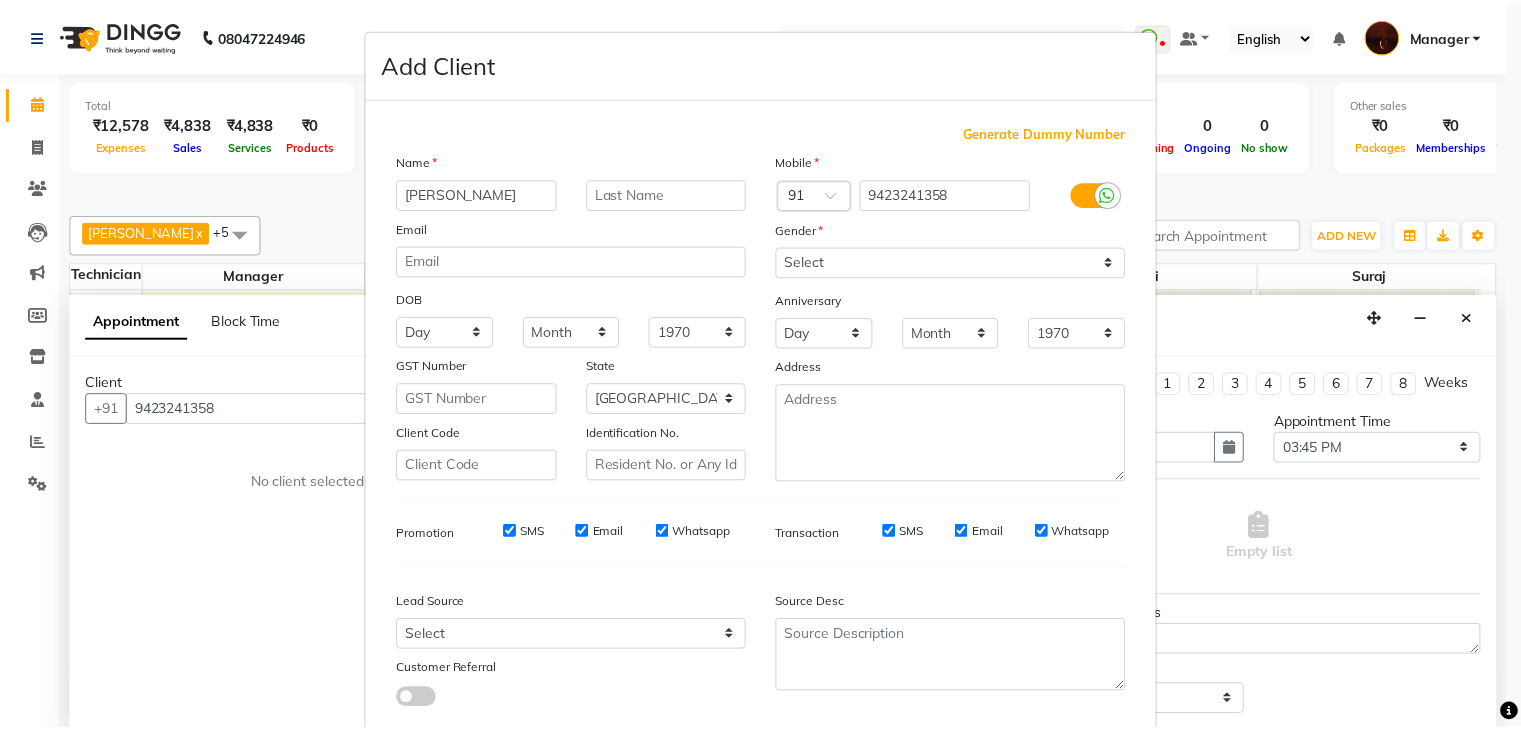 scroll, scrollTop: 127, scrollLeft: 0, axis: vertical 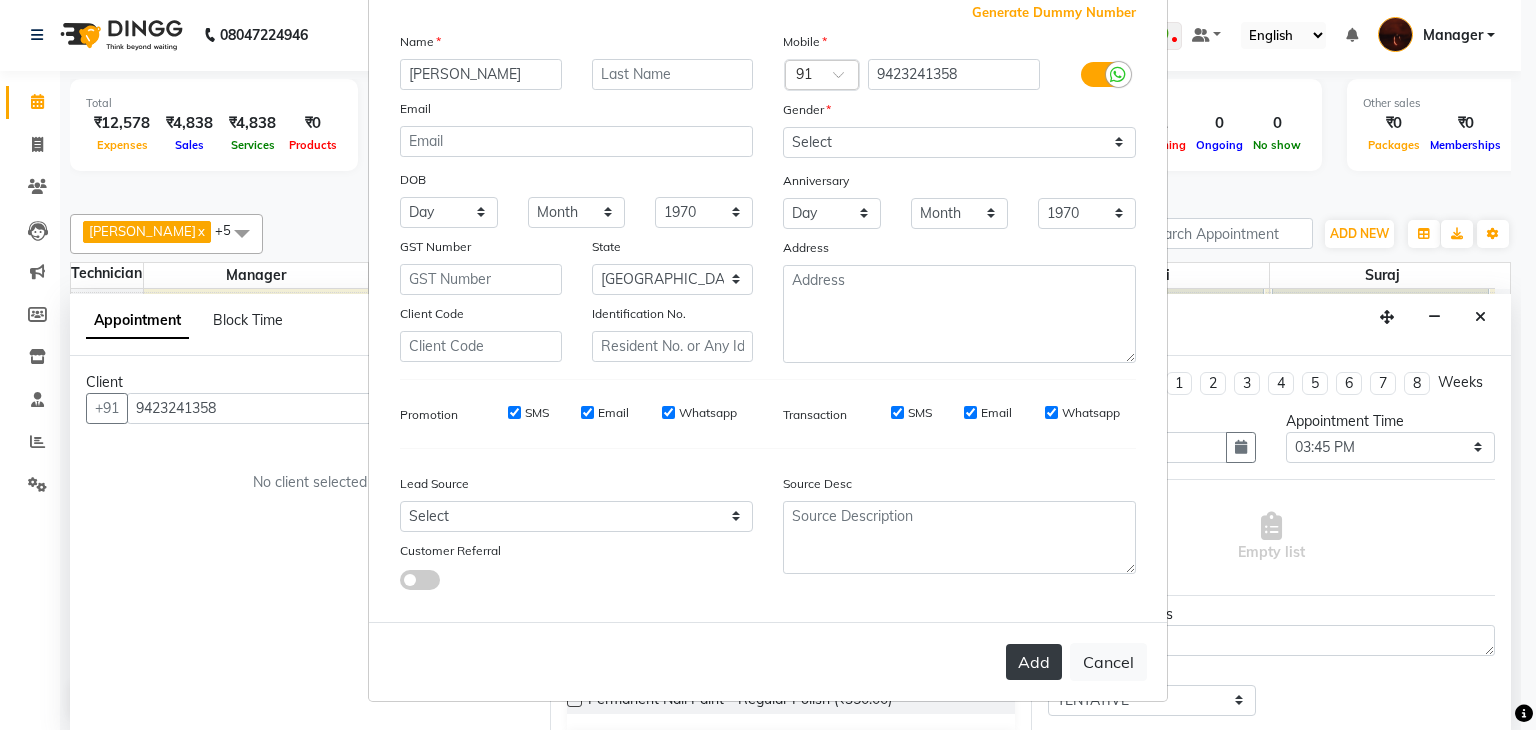 click on "Add" at bounding box center (1034, 662) 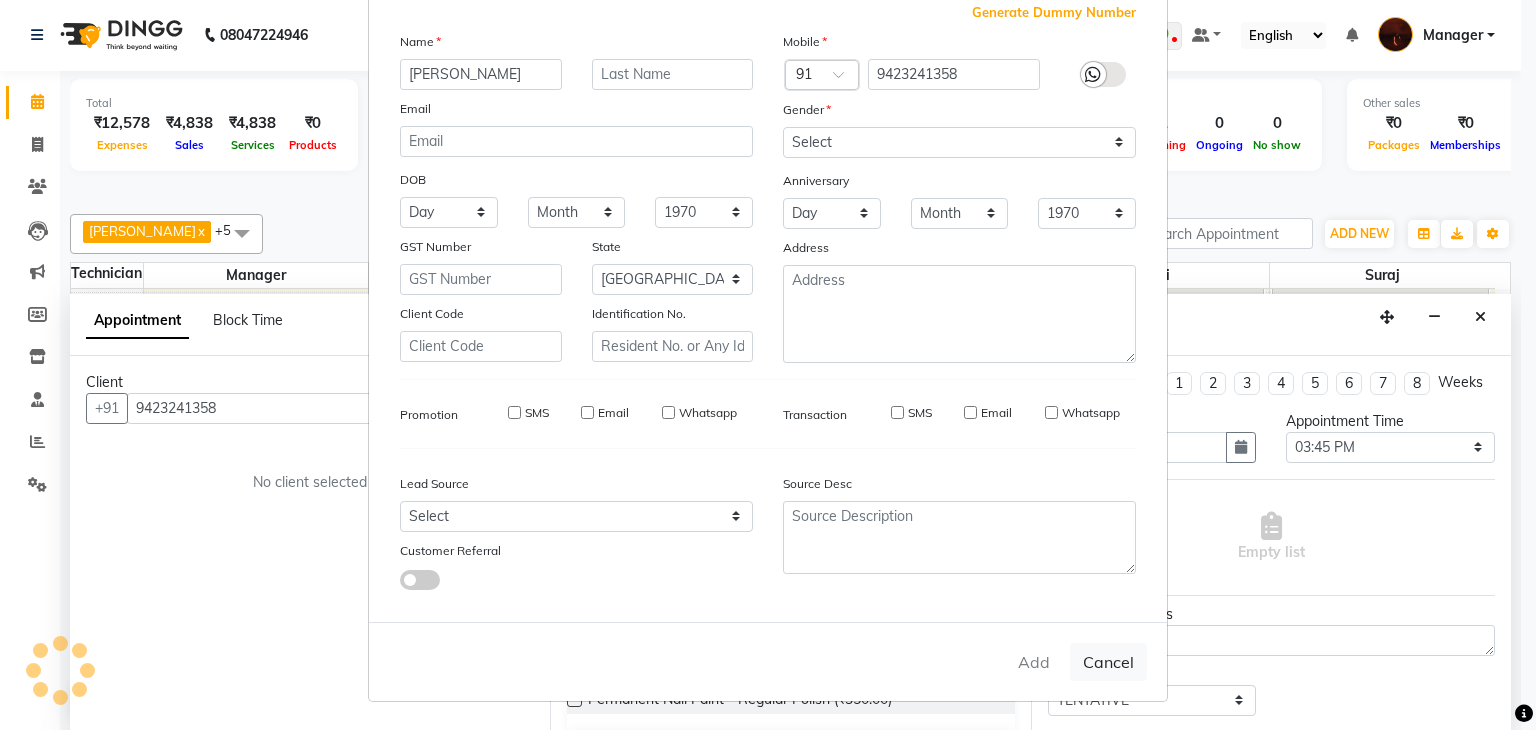 type on "94******58" 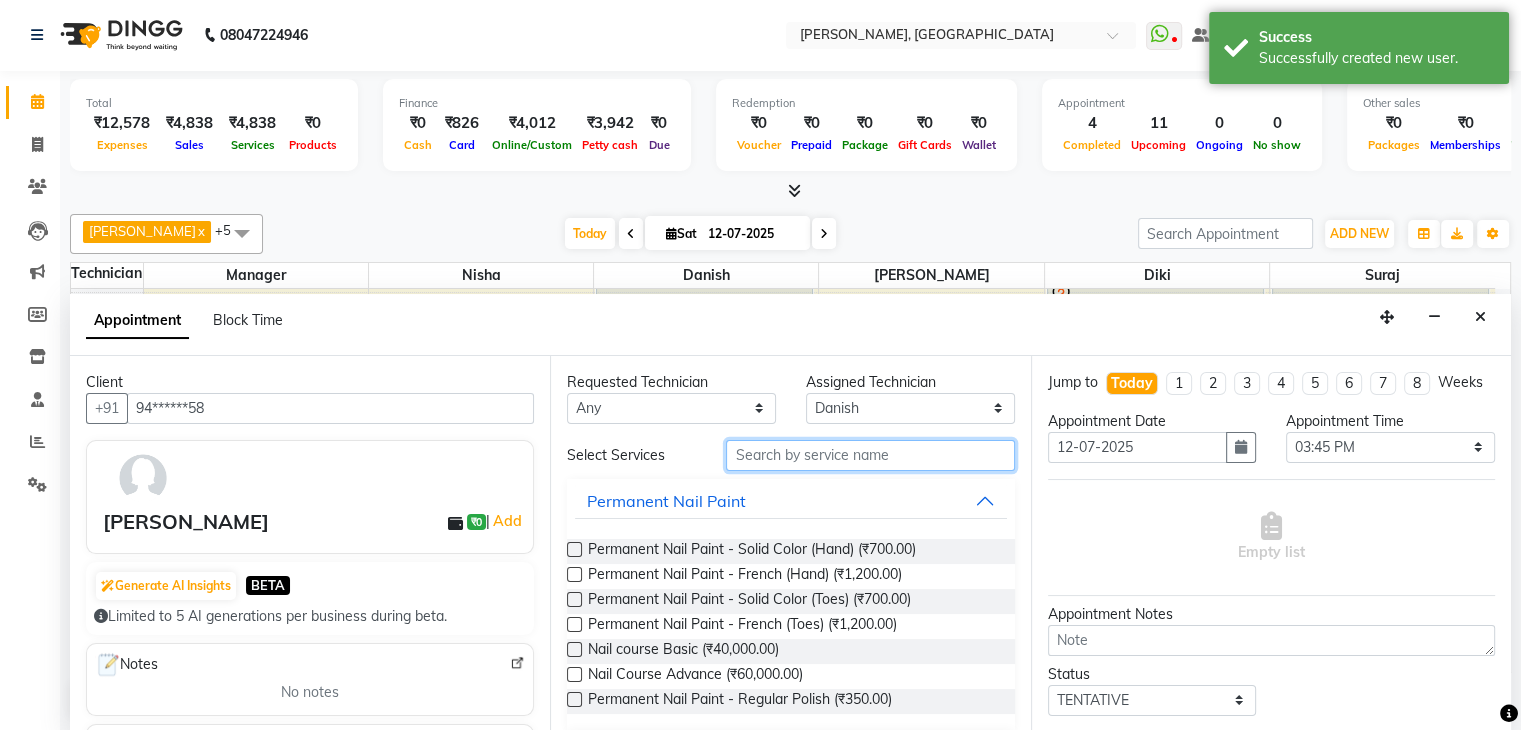 click at bounding box center (870, 455) 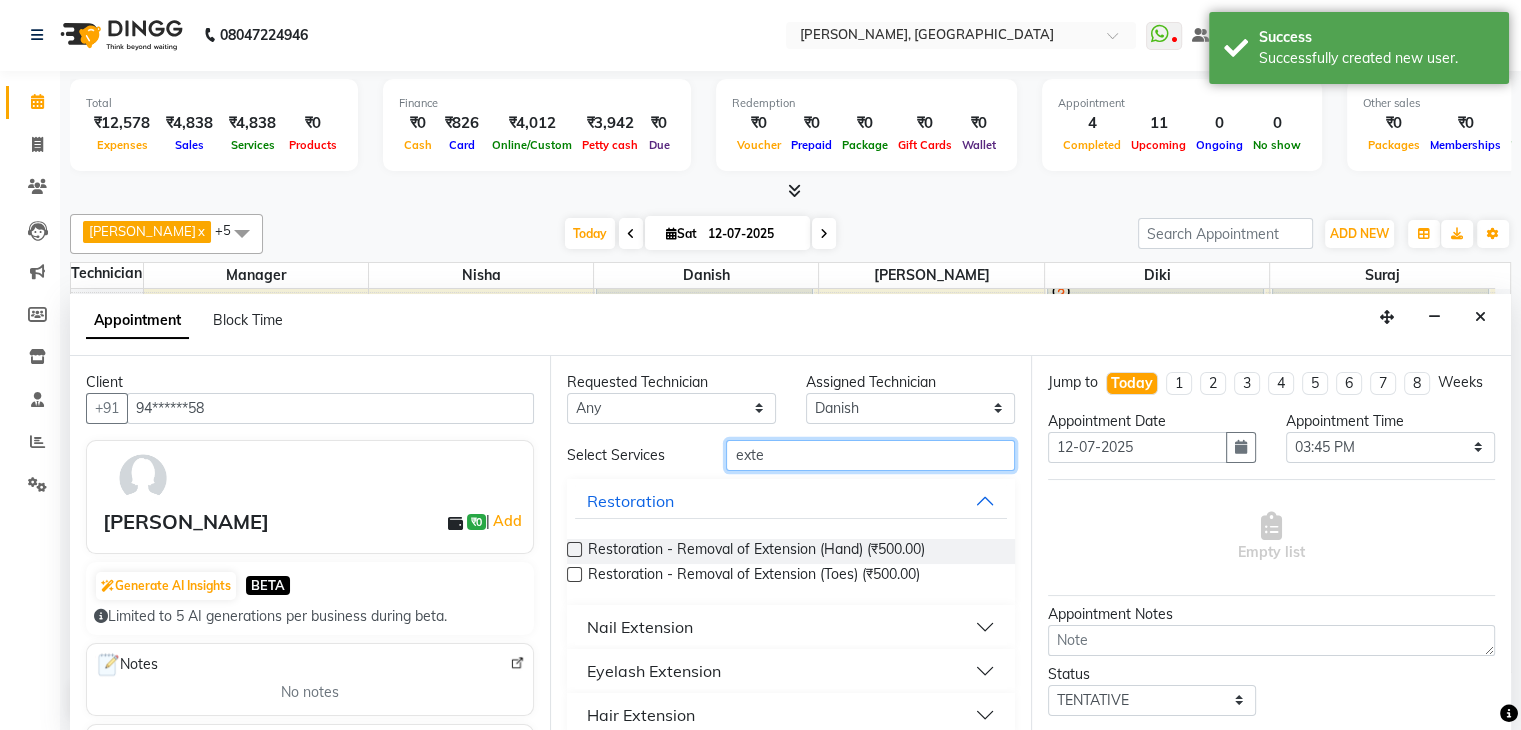 type on "exte" 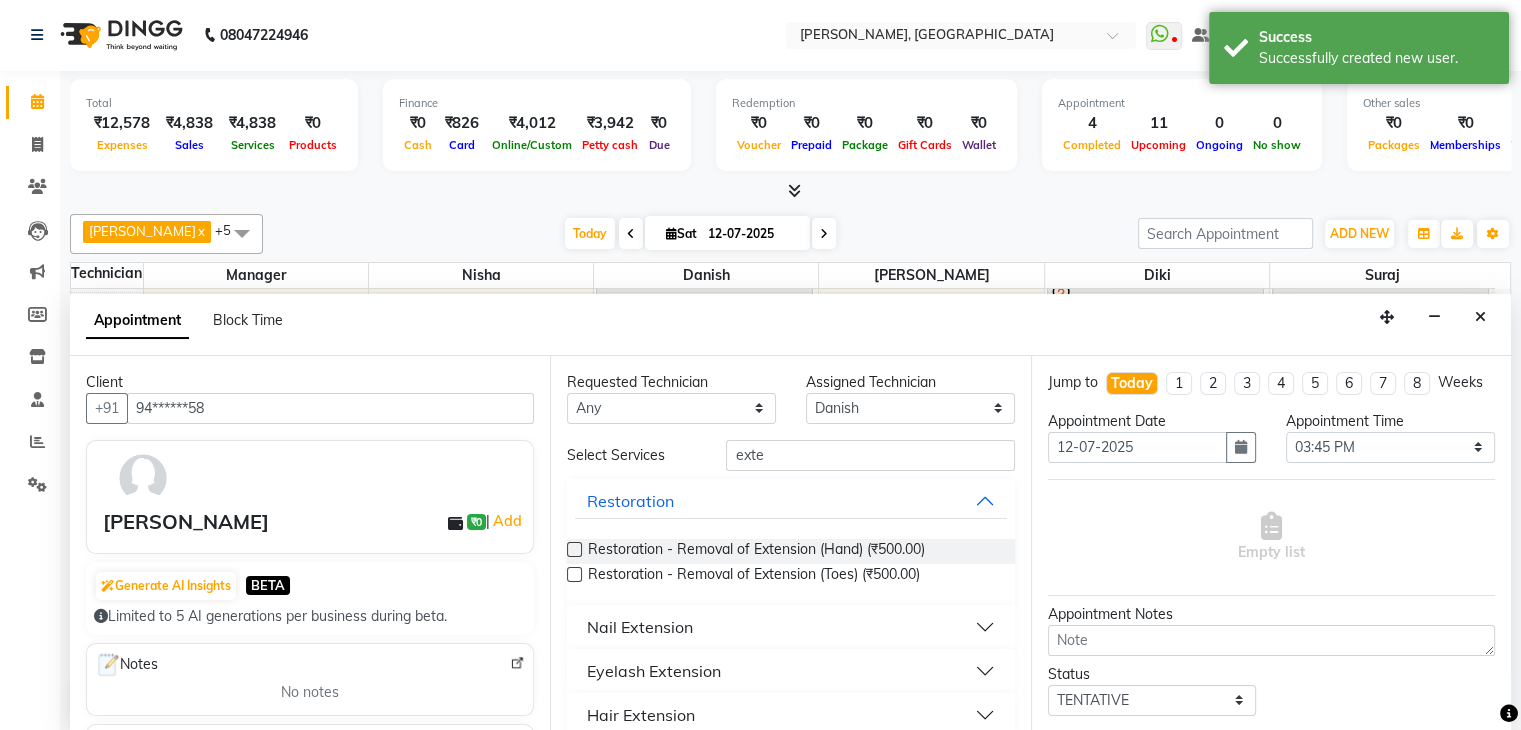 click on "Nail Extension" at bounding box center [790, 627] 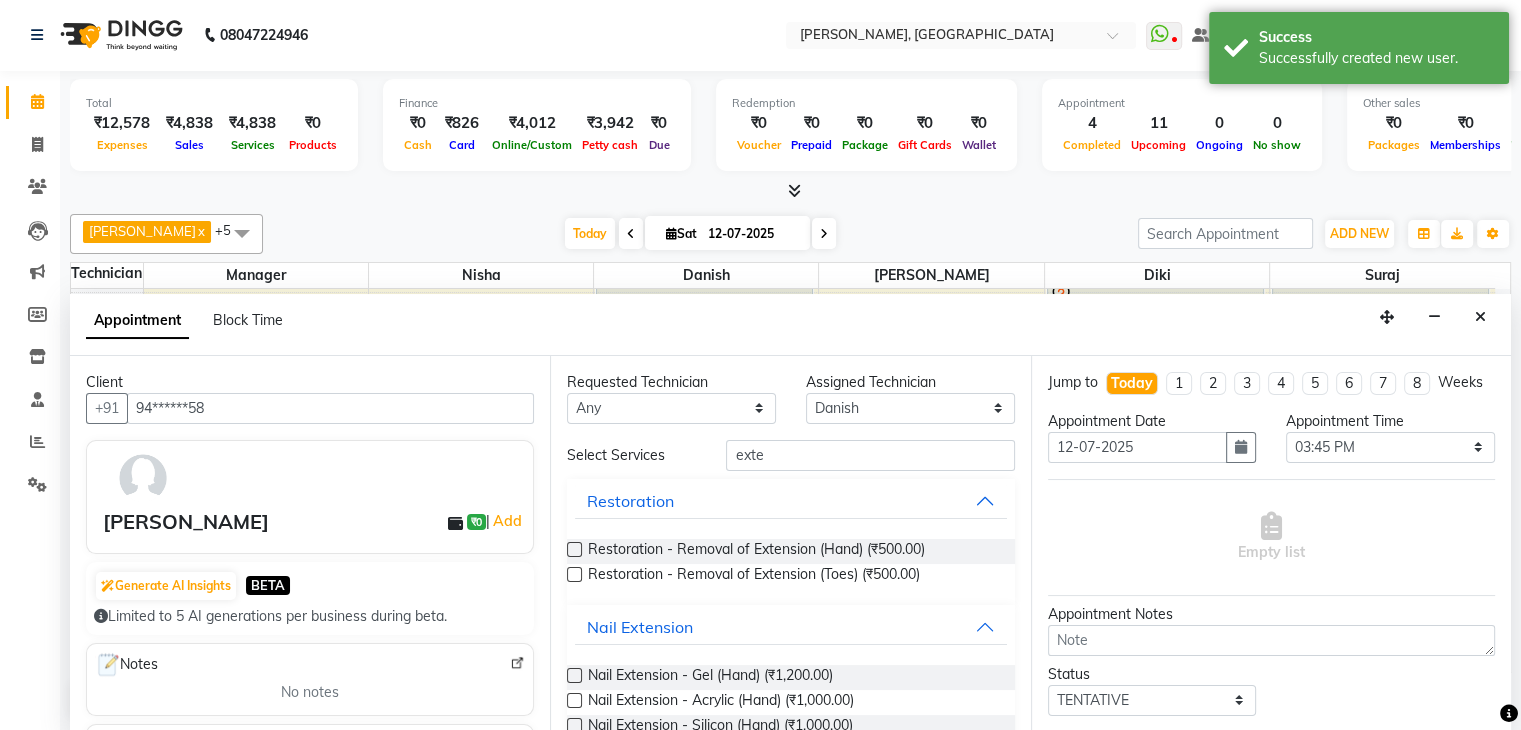 click at bounding box center [574, 675] 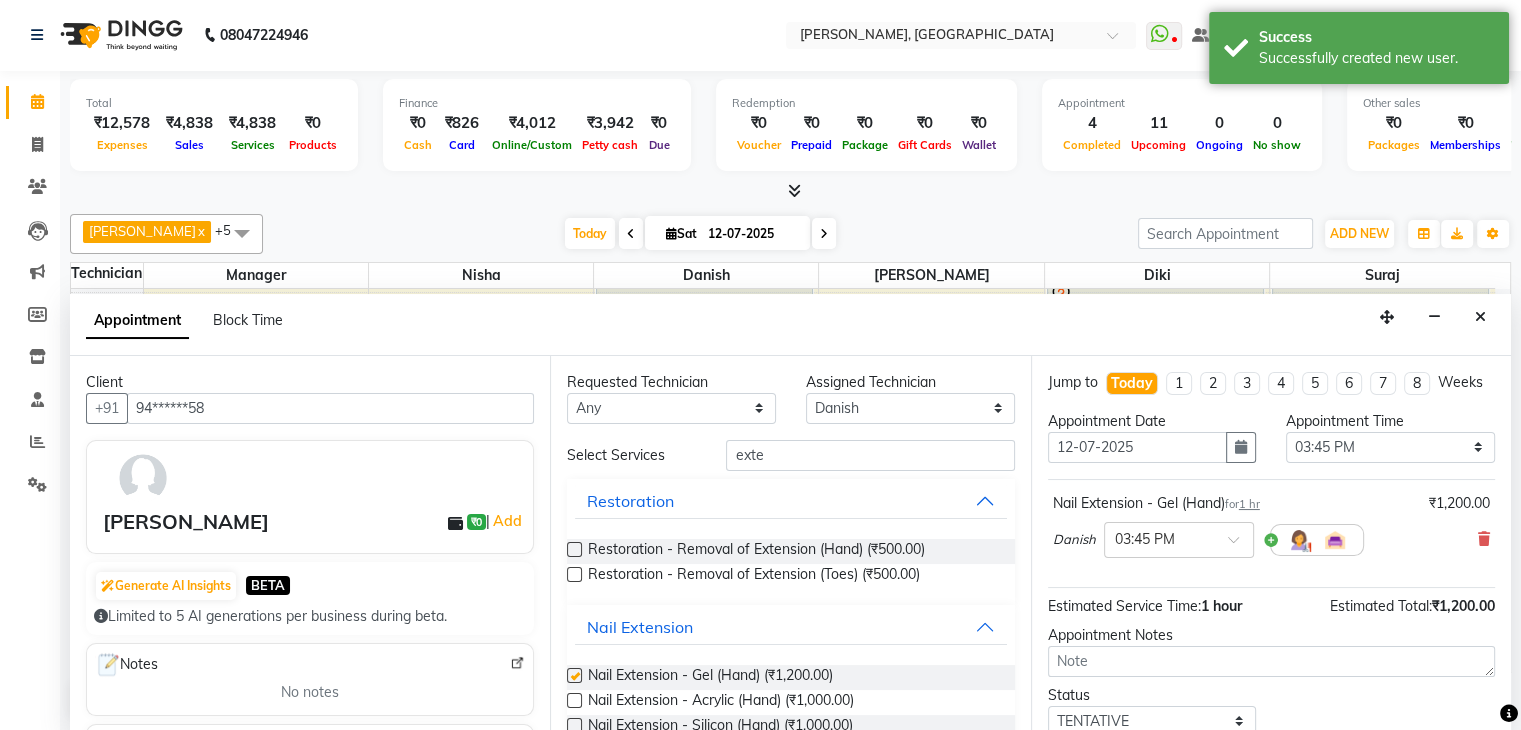 checkbox on "false" 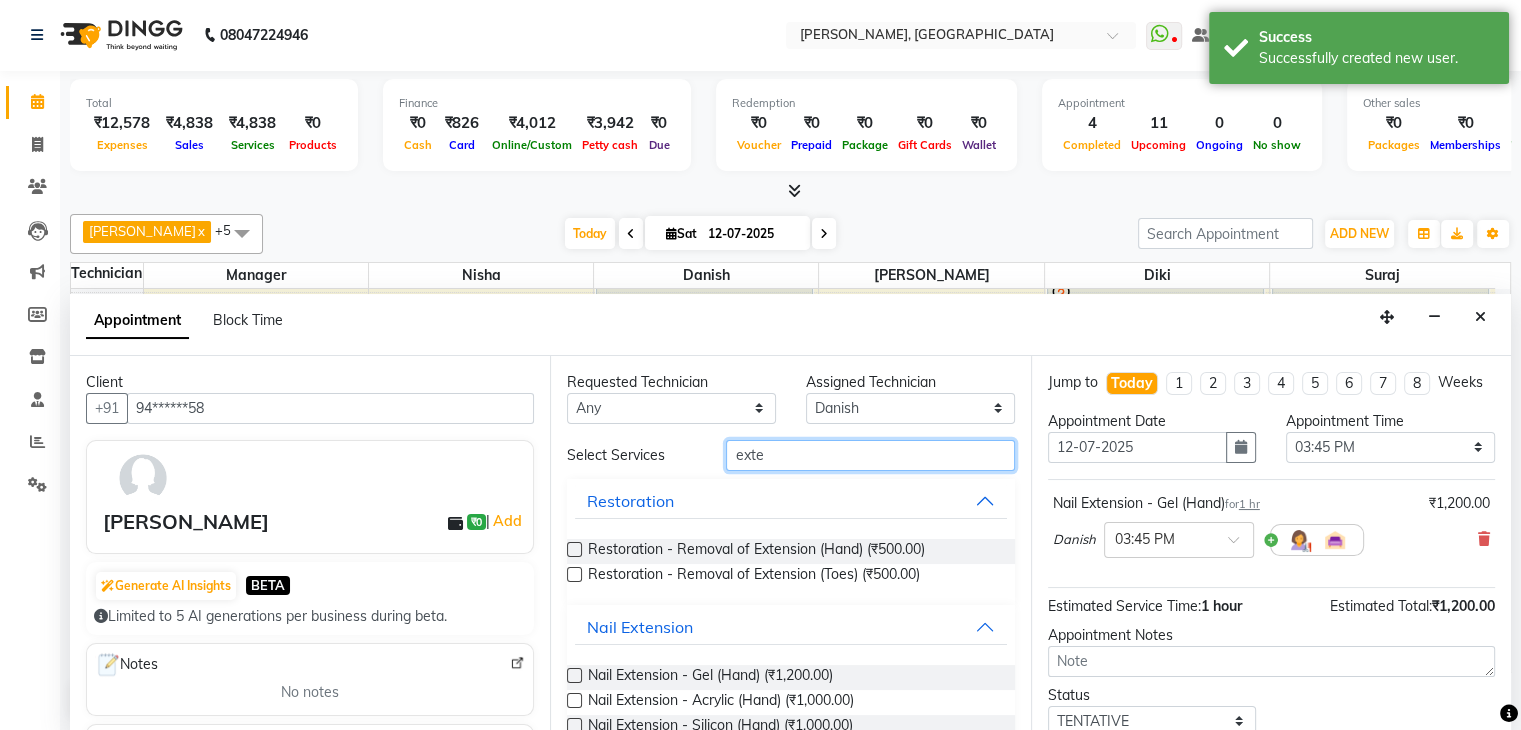 click on "exte" at bounding box center [870, 455] 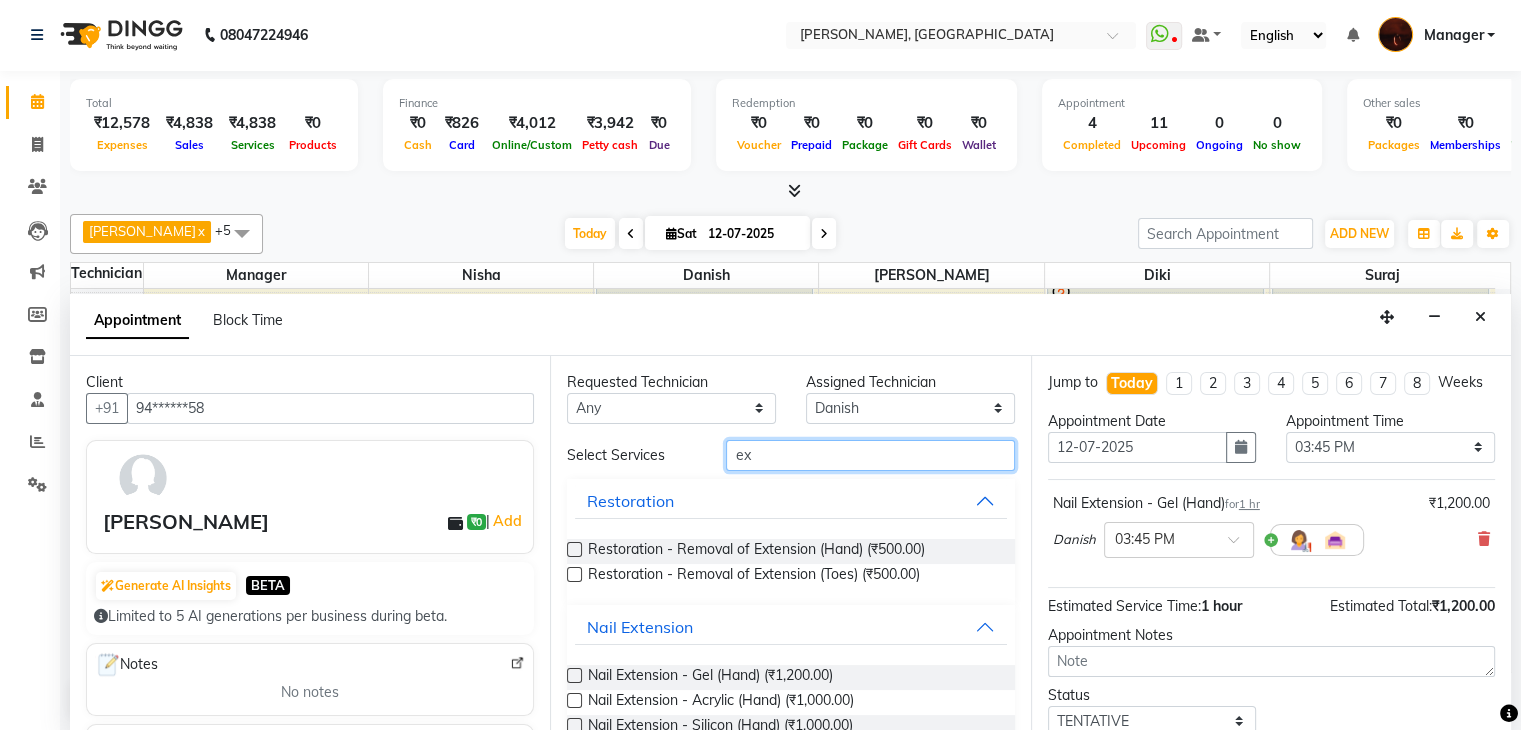 type on "e" 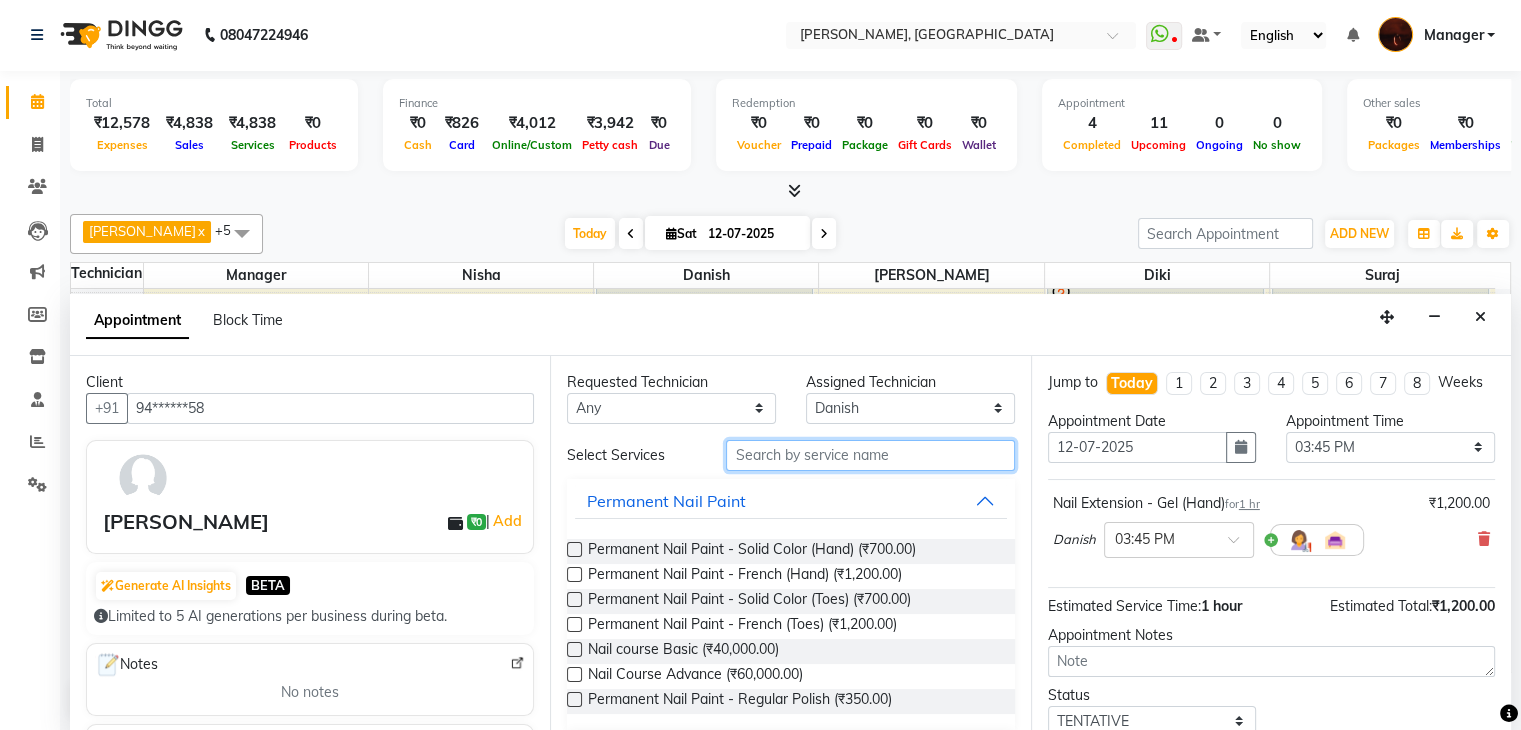 type 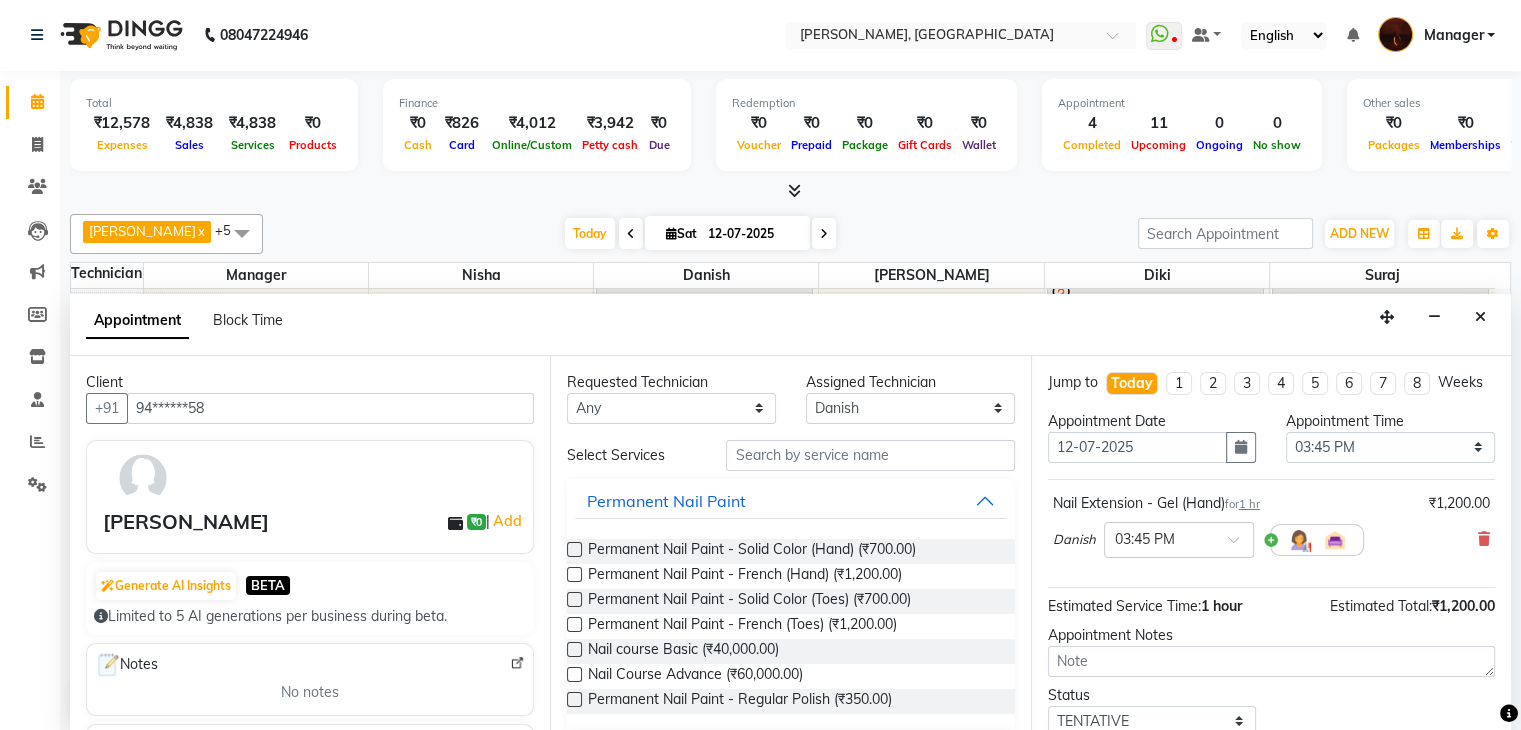 click on "Requested Technician Any Adesh amir anuj Danish Diki  Gaurav GAURAV GK Geeta Himanshu jenifer Manager megna nikhil Nisha Pooja prince Rohit roshni sajan Salman Sameer sudeb Sudhir Accounting suraj vishnu Assigned Technician Select Adesh amir anuj Danish Diki  Gaurav GAURAV GK Geeta Himanshu jenifer Manager megna nikhil Nisha Pooja prince Rohit roshni sajan Salman Sameer sudeb Sudhir Accounting suraj vishnu Select Services    Permanent Nail Paint Permanent Nail Paint - Solid Color (Hand) (₹700.00) Permanent Nail Paint - French (Hand) (₹1,200.00) Permanent Nail Paint - Solid Color (Toes) (₹700.00) Permanent Nail Paint - French (Toes) (₹1,200.00) Nail course Basic (₹40,000.00) Nail Course Advance (₹60,000.00) Permanent Nail Paint - Regular Polish (₹350.00)    Restoration Restoration - Gel (Hand) (₹100.00) Restoration - Tip Replacement (Hand) (₹100.00) Restoration - Touch -up (Hand) (₹300.00) Restoration - Gel Color Changes (Hand) (₹700.00) Restoration - Gel (Toes) (₹100.00)       Manicure" at bounding box center (790, 544) 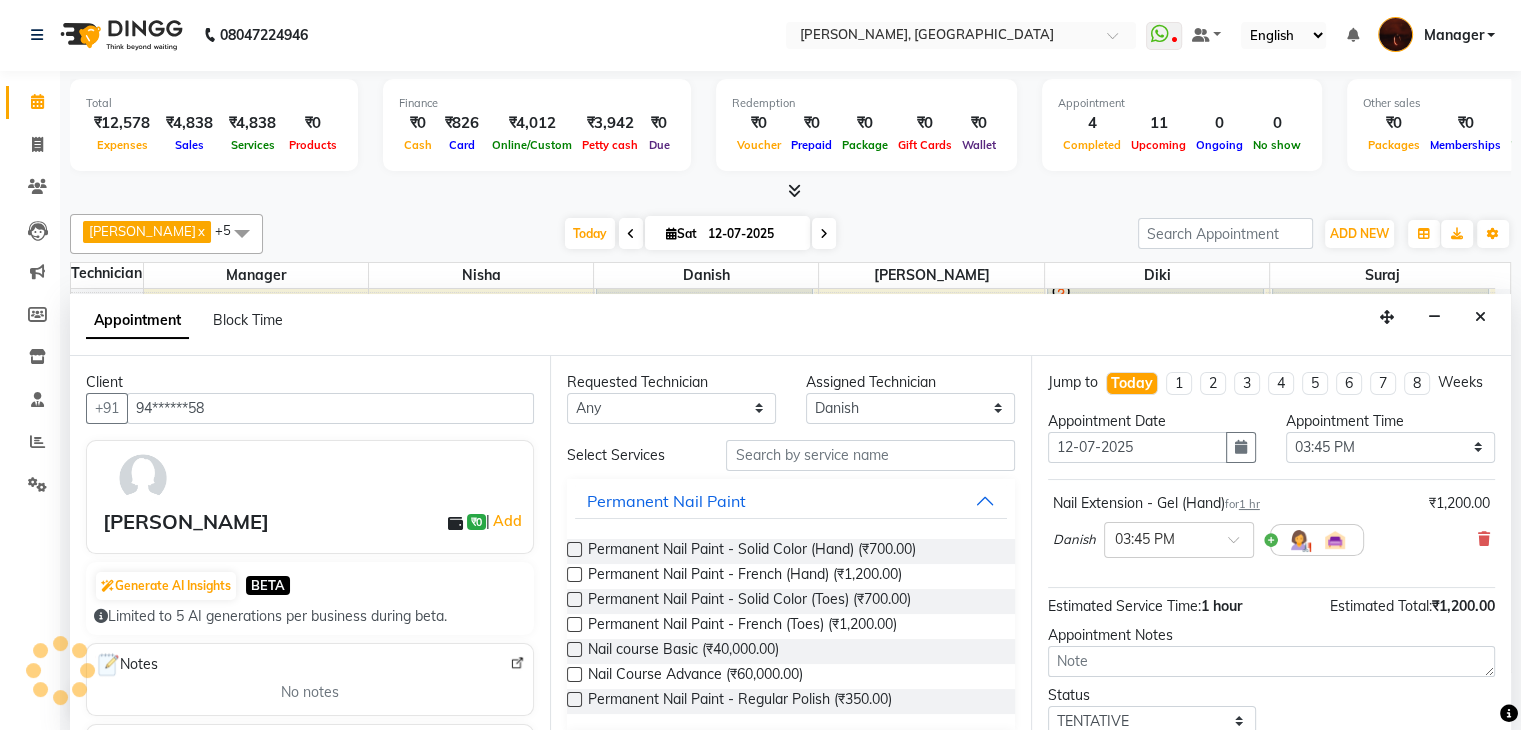 click at bounding box center [574, 549] 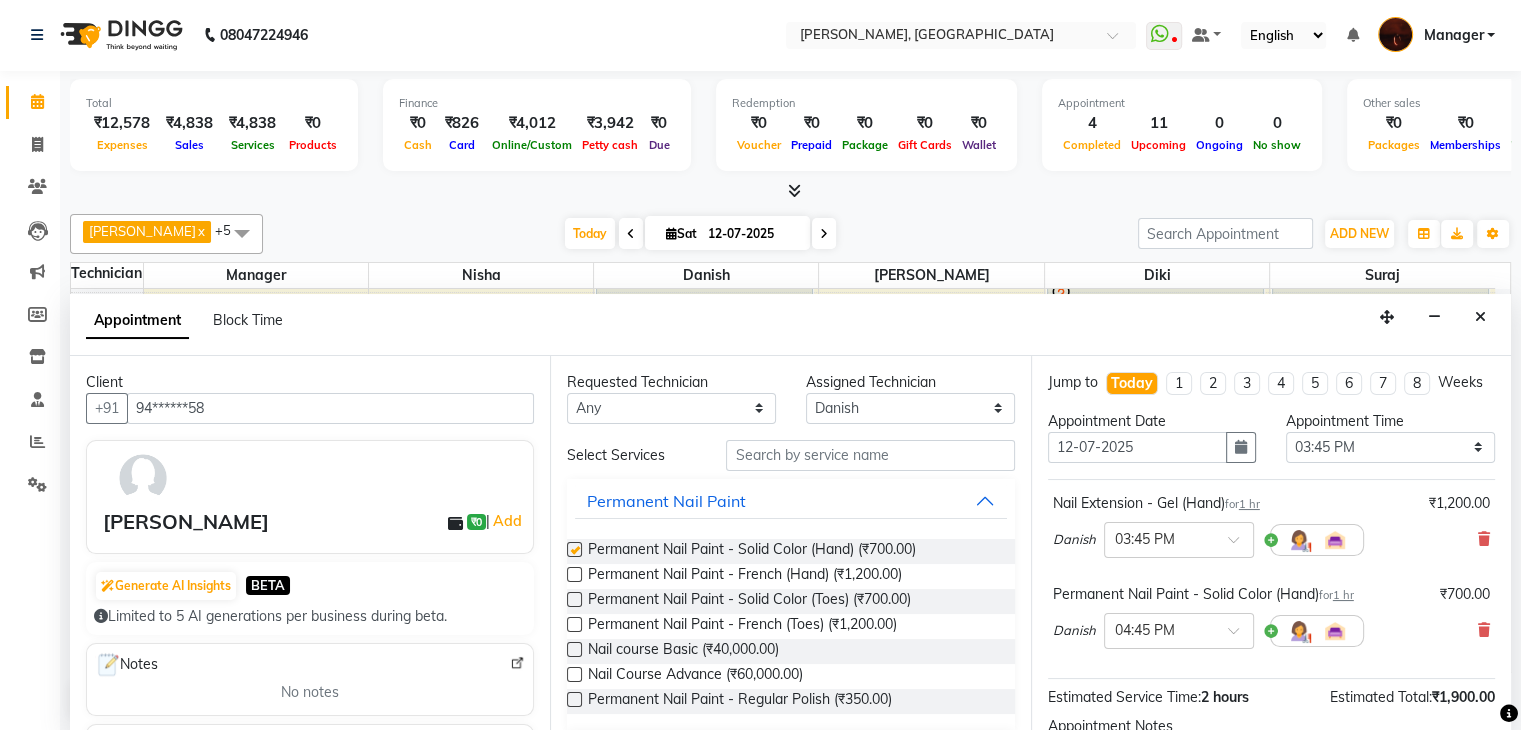 checkbox on "false" 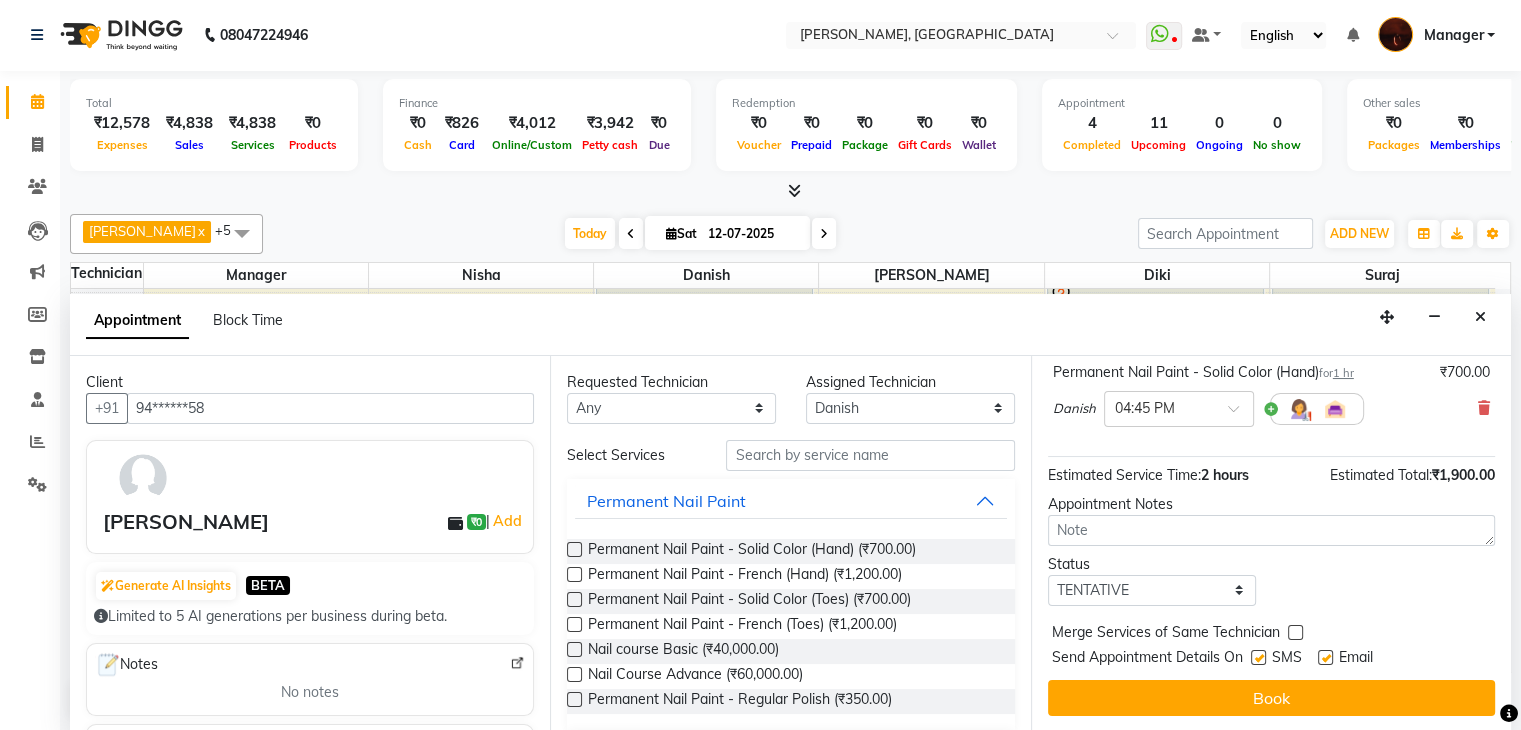 scroll, scrollTop: 240, scrollLeft: 0, axis: vertical 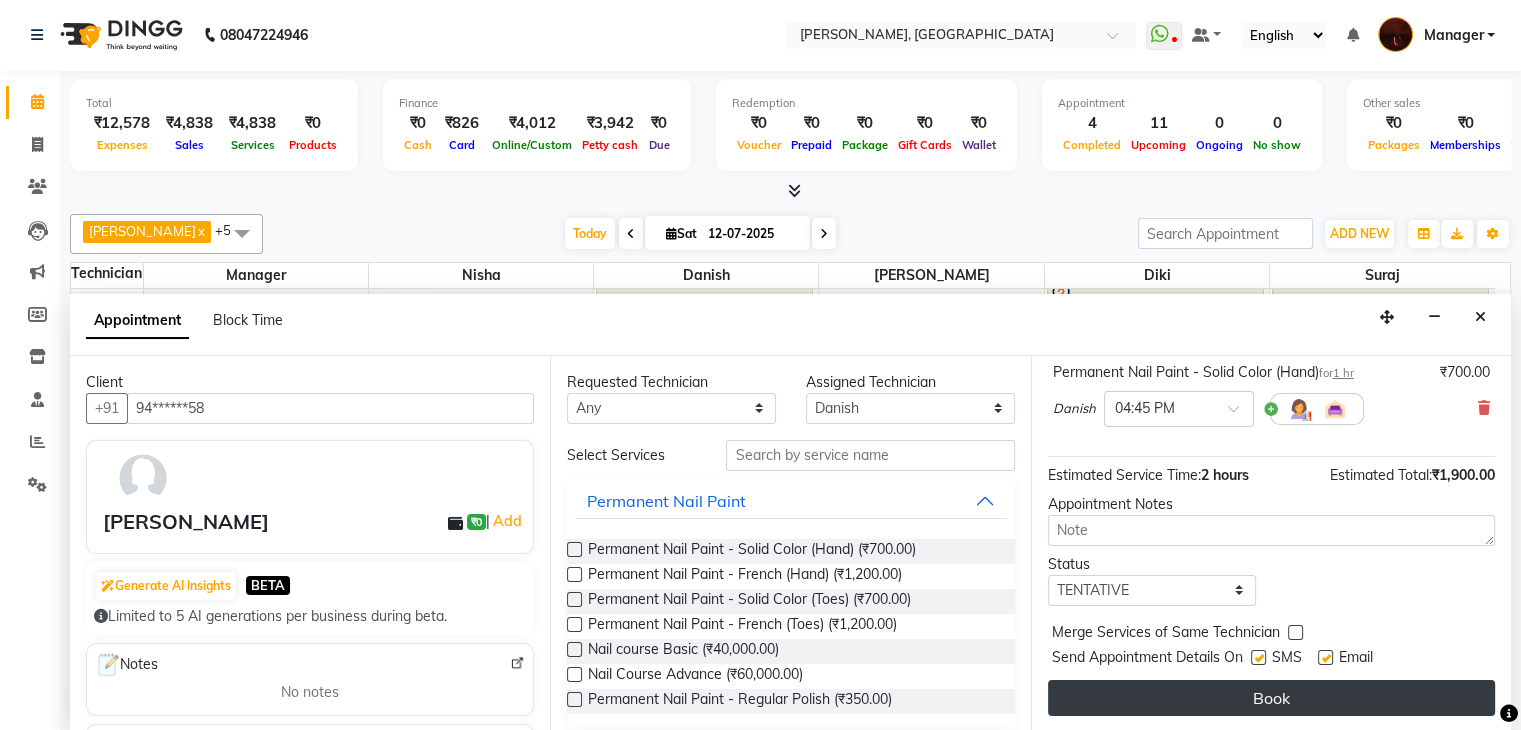 click on "Book" at bounding box center [1271, 698] 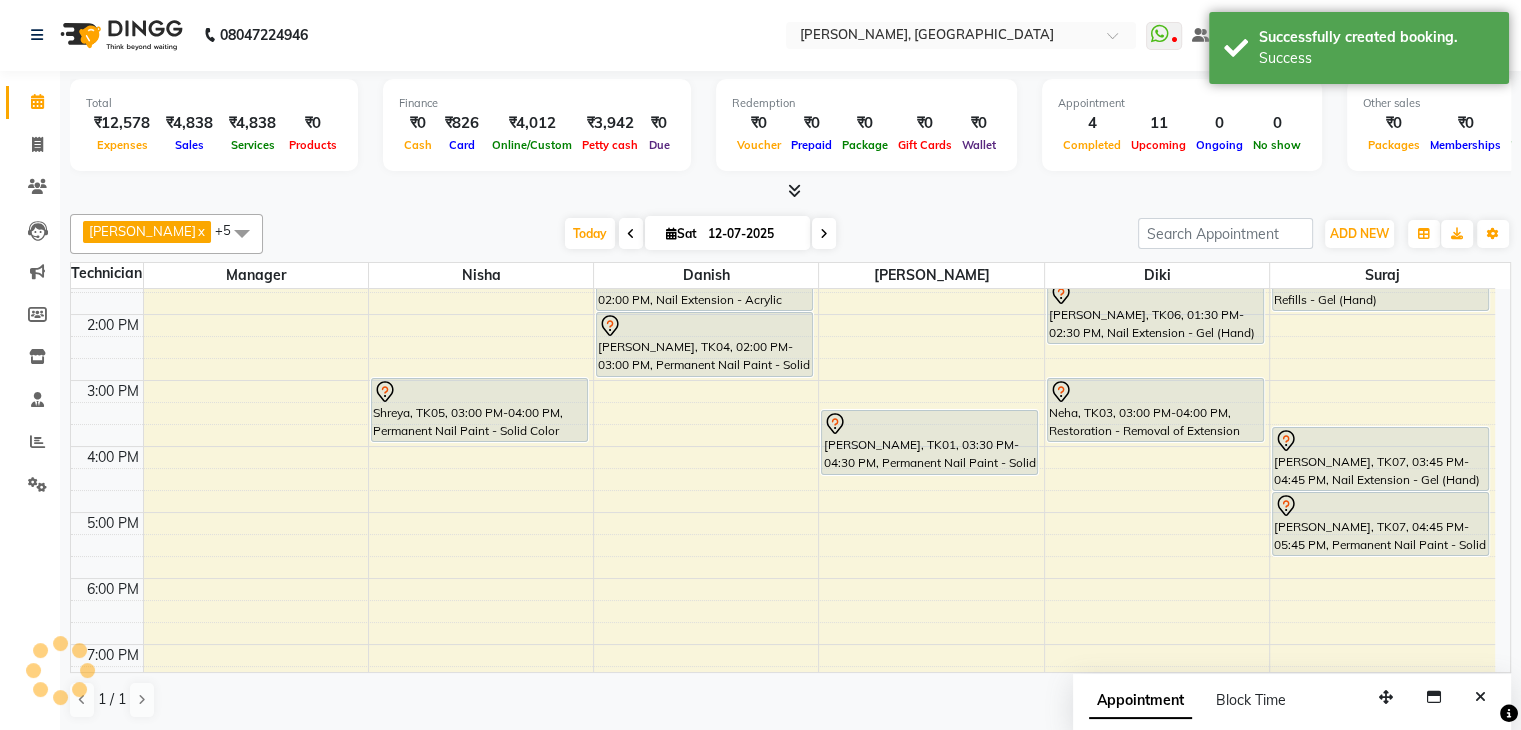 scroll, scrollTop: 0, scrollLeft: 0, axis: both 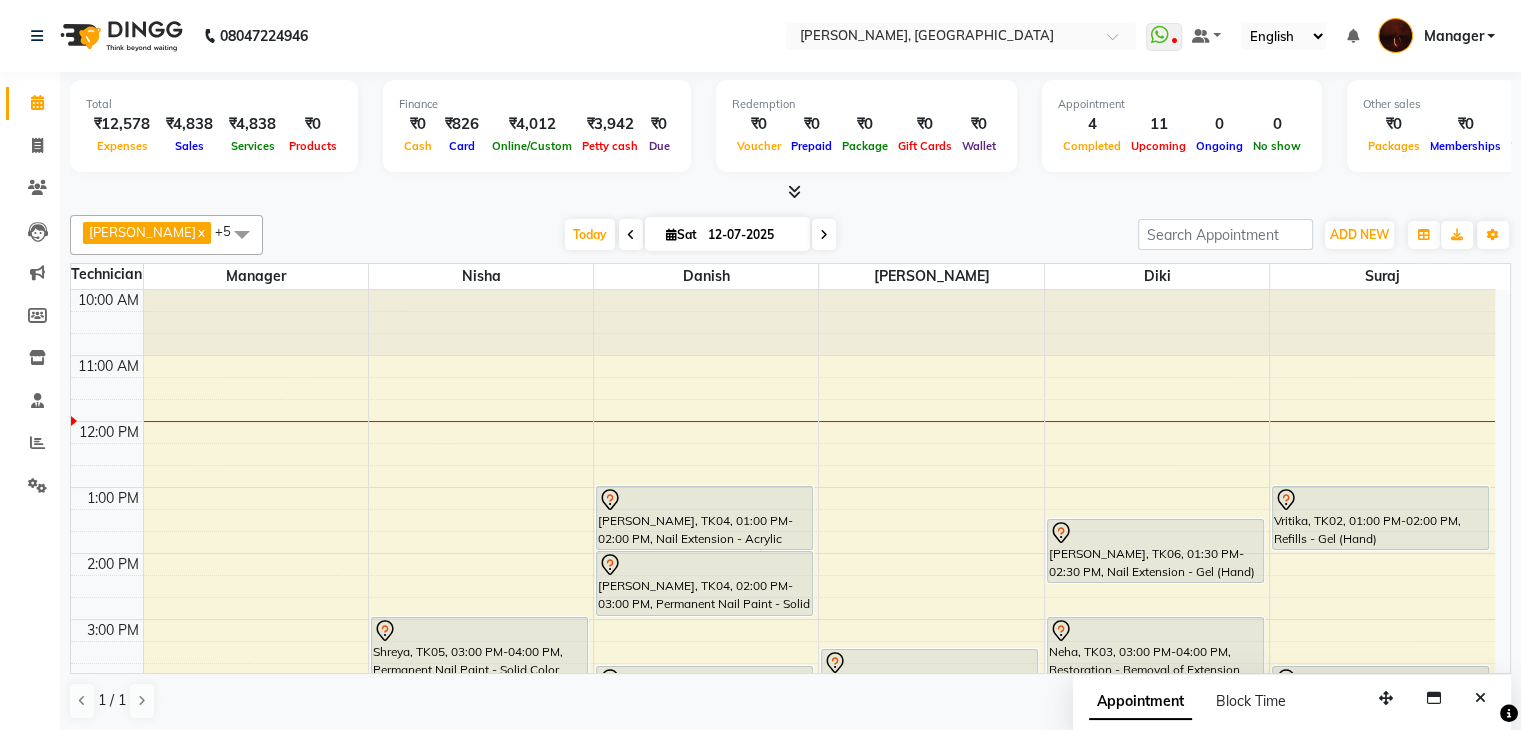 click at bounding box center (824, 234) 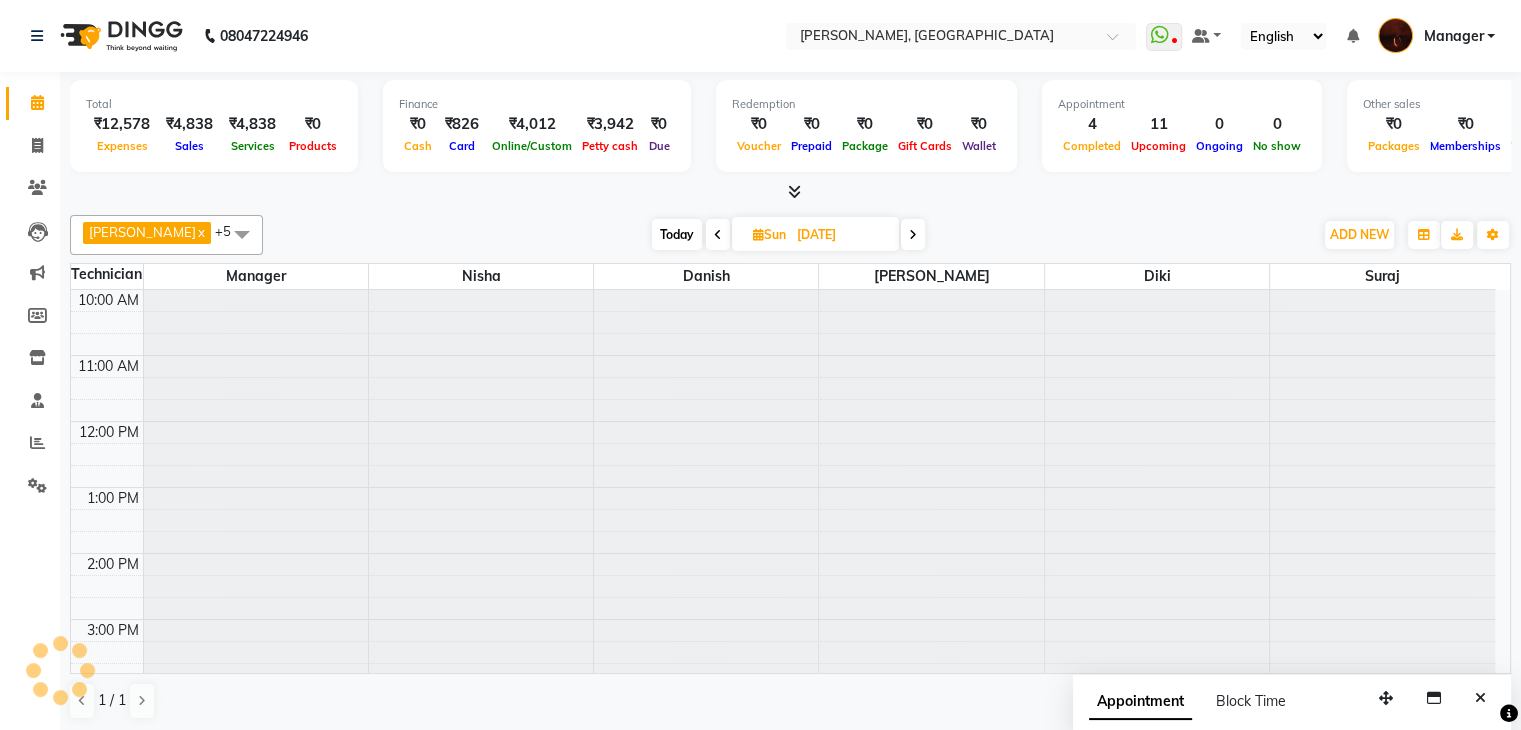 scroll, scrollTop: 132, scrollLeft: 0, axis: vertical 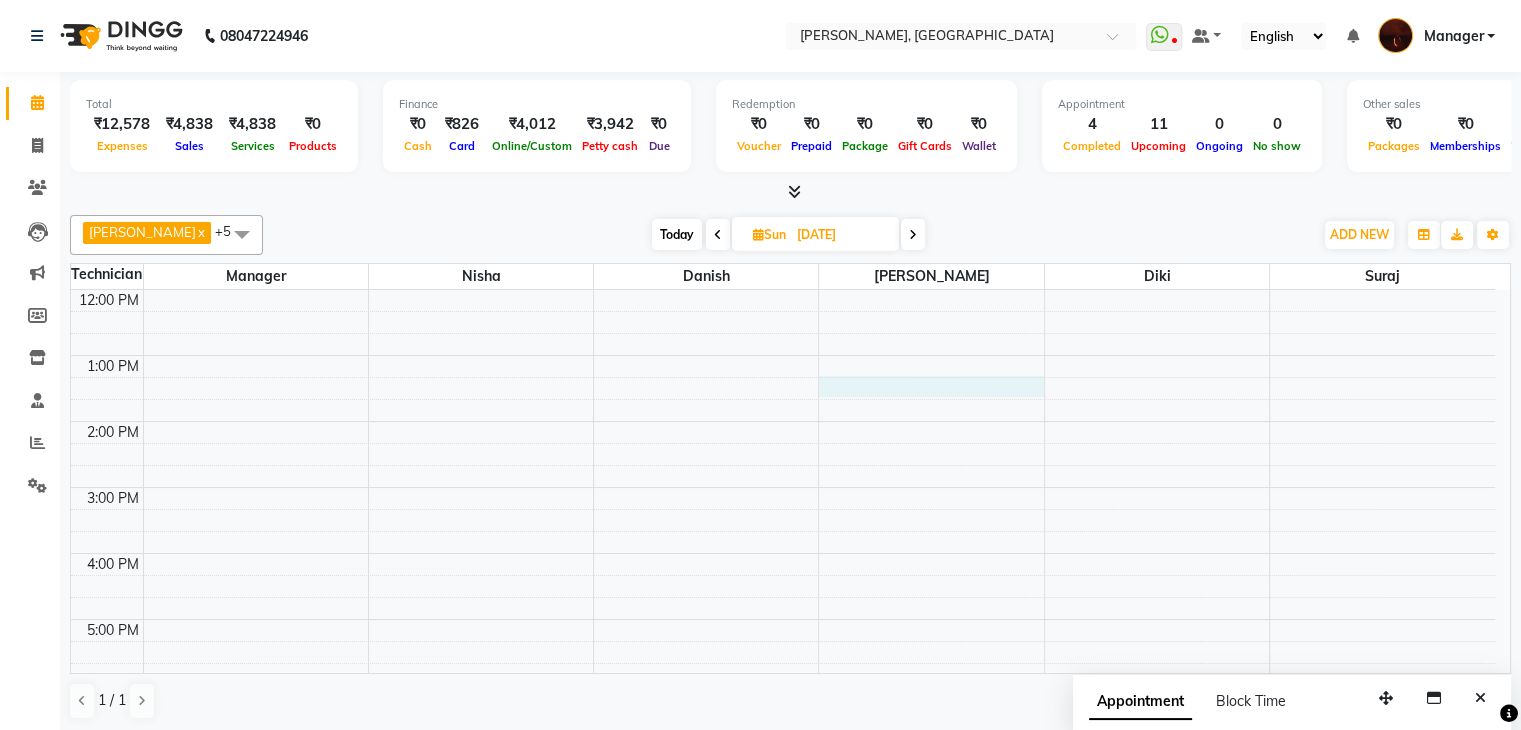 click on "10:00 AM 11:00 AM 12:00 PM 1:00 PM 2:00 PM 3:00 PM 4:00 PM 5:00 PM 6:00 PM 7:00 PM 8:00 PM 9:00 PM 10:00 PM" at bounding box center (783, 586) 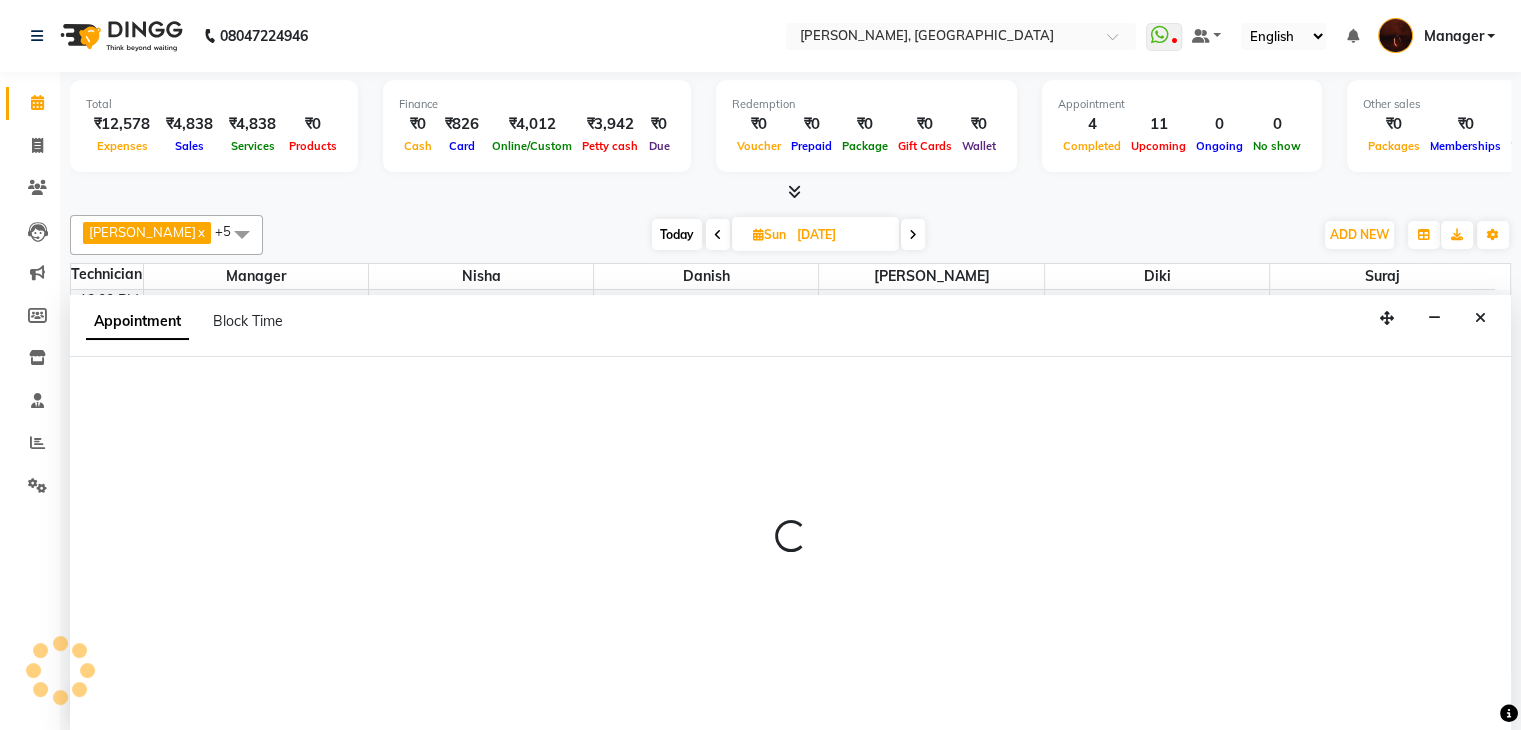 scroll, scrollTop: 1, scrollLeft: 0, axis: vertical 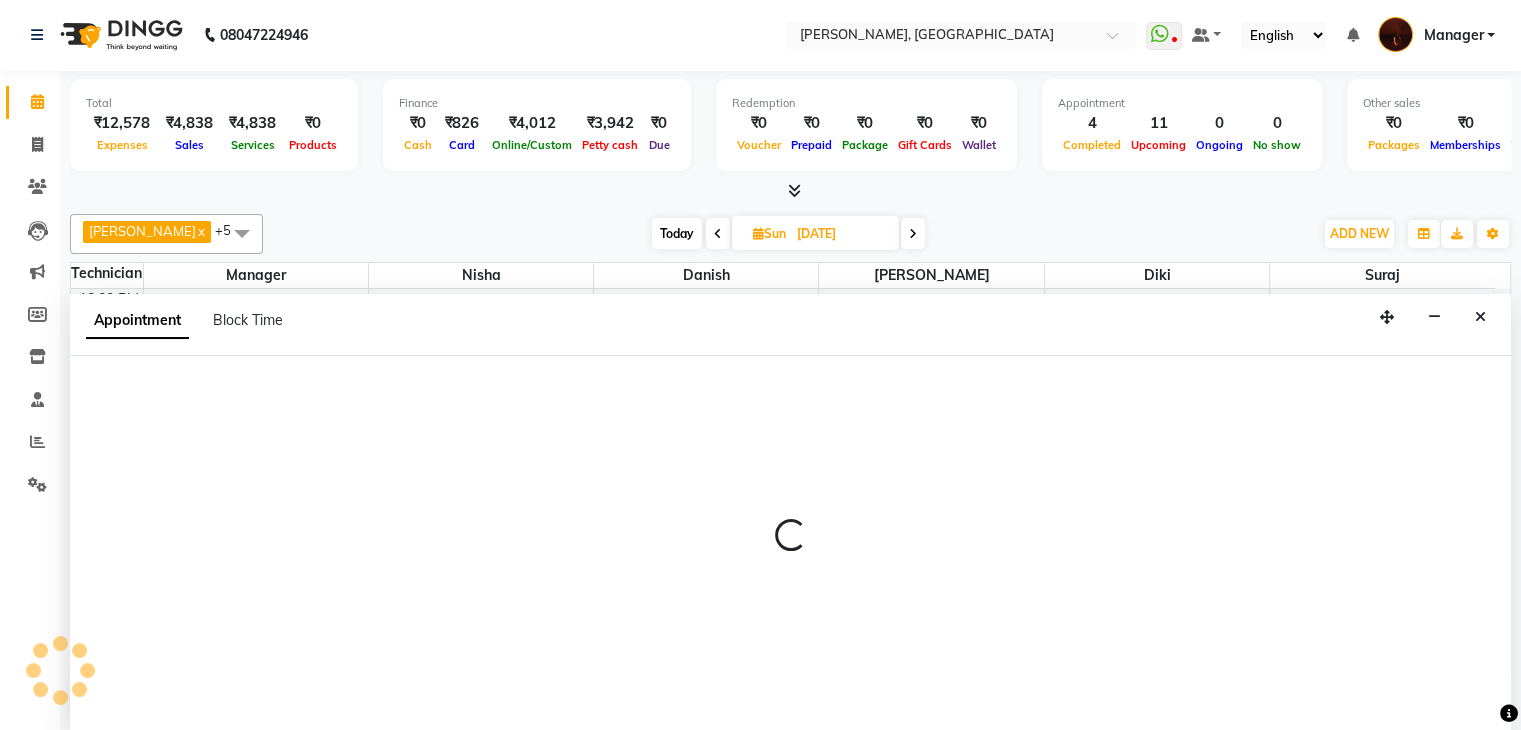 select on "35072" 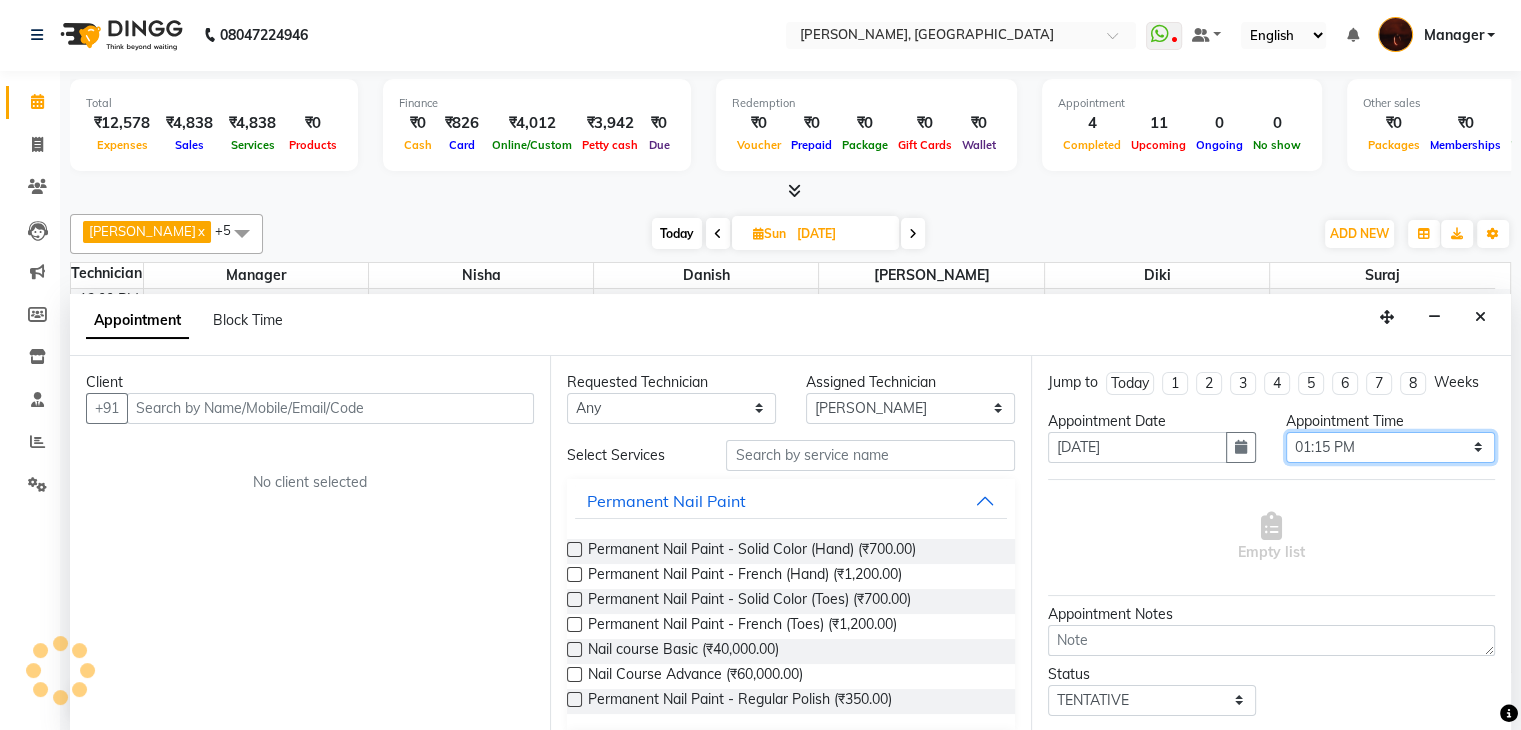 click on "Select 11:00 AM 11:15 AM 11:30 AM 11:45 AM 12:00 PM 12:15 PM 12:30 PM 12:45 PM 01:00 PM 01:15 PM 01:30 PM 01:45 PM 02:00 PM 02:15 PM 02:30 PM 02:45 PM 03:00 PM 03:15 PM 03:30 PM 03:45 PM 04:00 PM 04:15 PM 04:30 PM 04:45 PM 05:00 PM 05:15 PM 05:30 PM 05:45 PM 06:00 PM 06:15 PM 06:30 PM 06:45 PM 07:00 PM 07:15 PM 07:30 PM 07:45 PM 08:00 PM 08:15 PM 08:30 PM 08:45 PM 09:00 PM 09:15 PM 09:30 PM 09:45 PM 10:00 PM" at bounding box center (1390, 447) 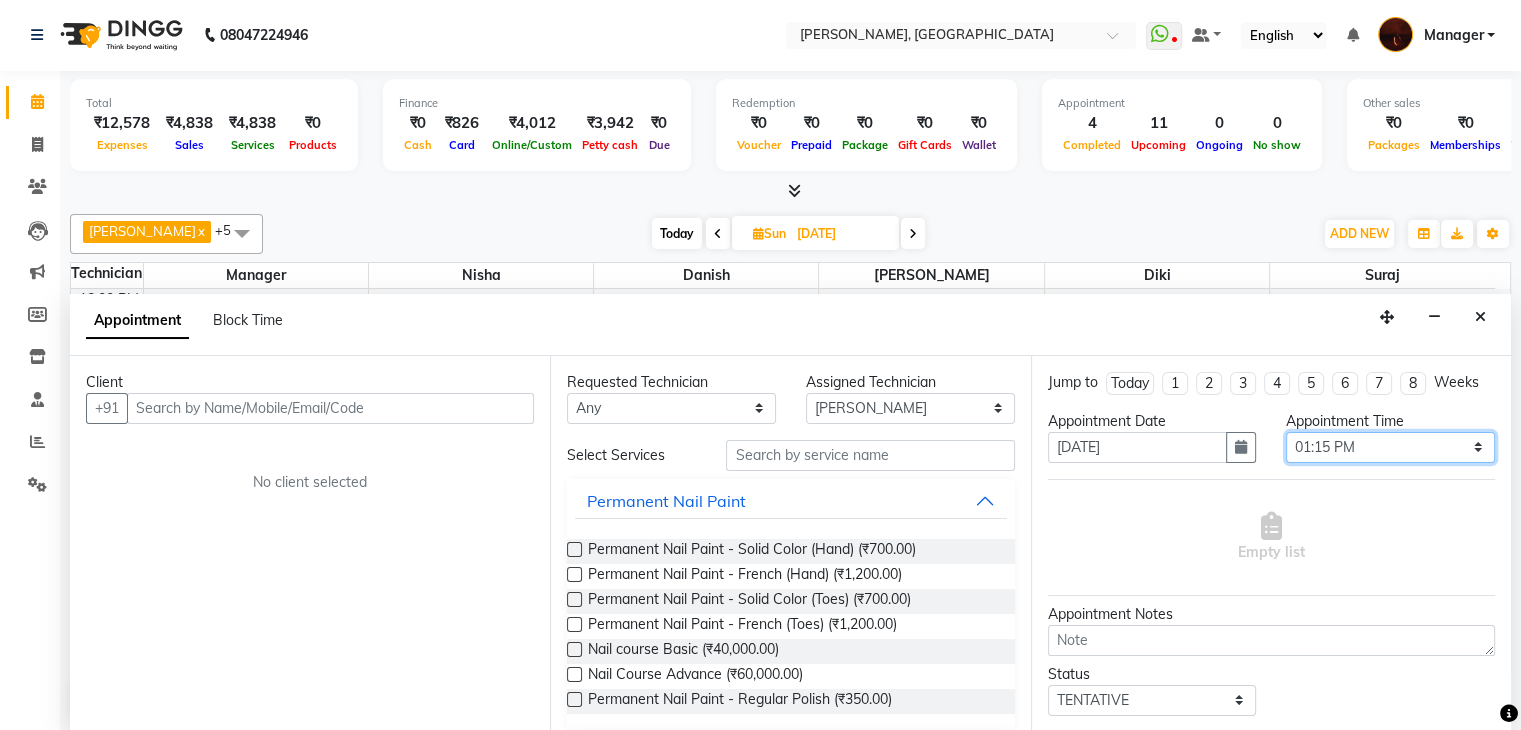 select on "810" 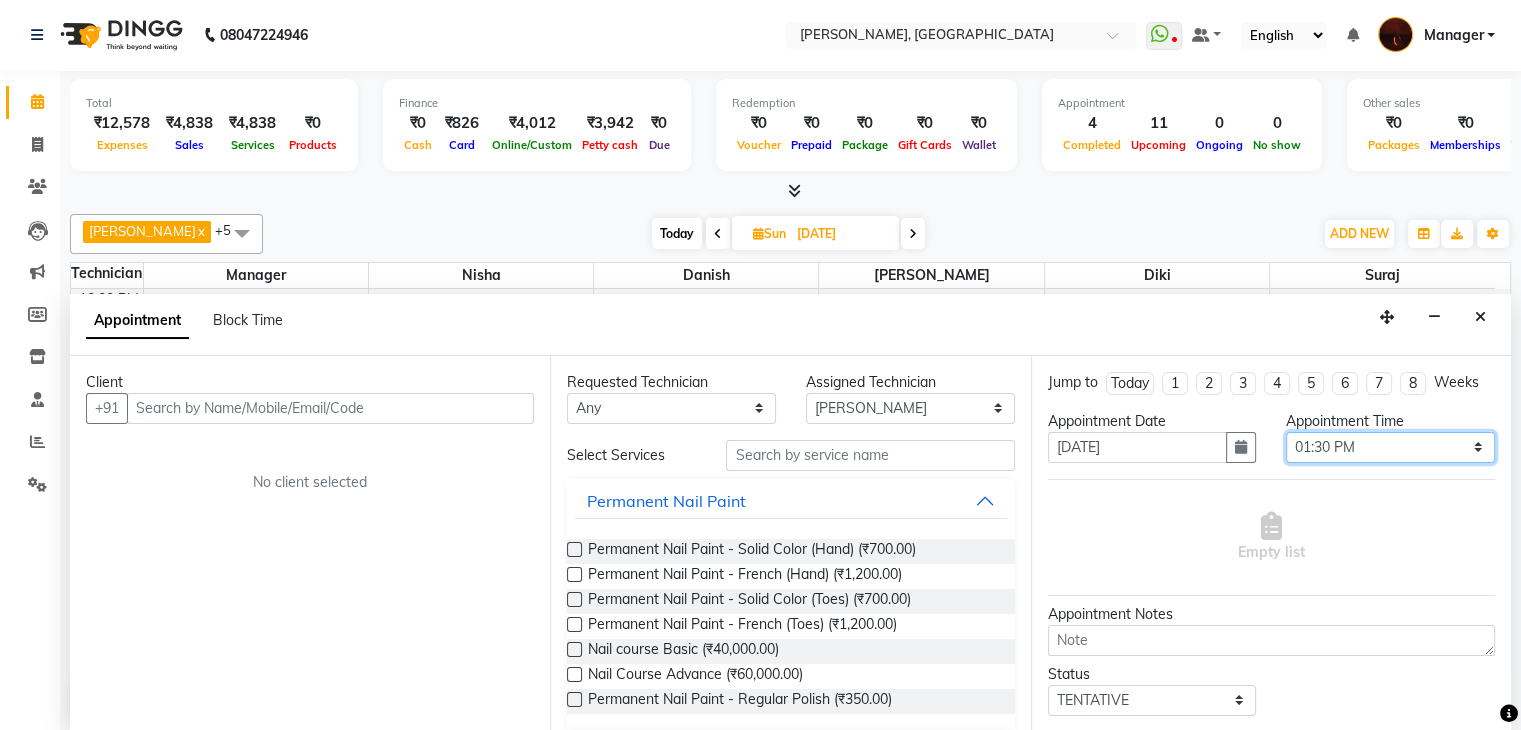 click on "Select 11:00 AM 11:15 AM 11:30 AM 11:45 AM 12:00 PM 12:15 PM 12:30 PM 12:45 PM 01:00 PM 01:15 PM 01:30 PM 01:45 PM 02:00 PM 02:15 PM 02:30 PM 02:45 PM 03:00 PM 03:15 PM 03:30 PM 03:45 PM 04:00 PM 04:15 PM 04:30 PM 04:45 PM 05:00 PM 05:15 PM 05:30 PM 05:45 PM 06:00 PM 06:15 PM 06:30 PM 06:45 PM 07:00 PM 07:15 PM 07:30 PM 07:45 PM 08:00 PM 08:15 PM 08:30 PM 08:45 PM 09:00 PM 09:15 PM 09:30 PM 09:45 PM 10:00 PM" at bounding box center (1390, 447) 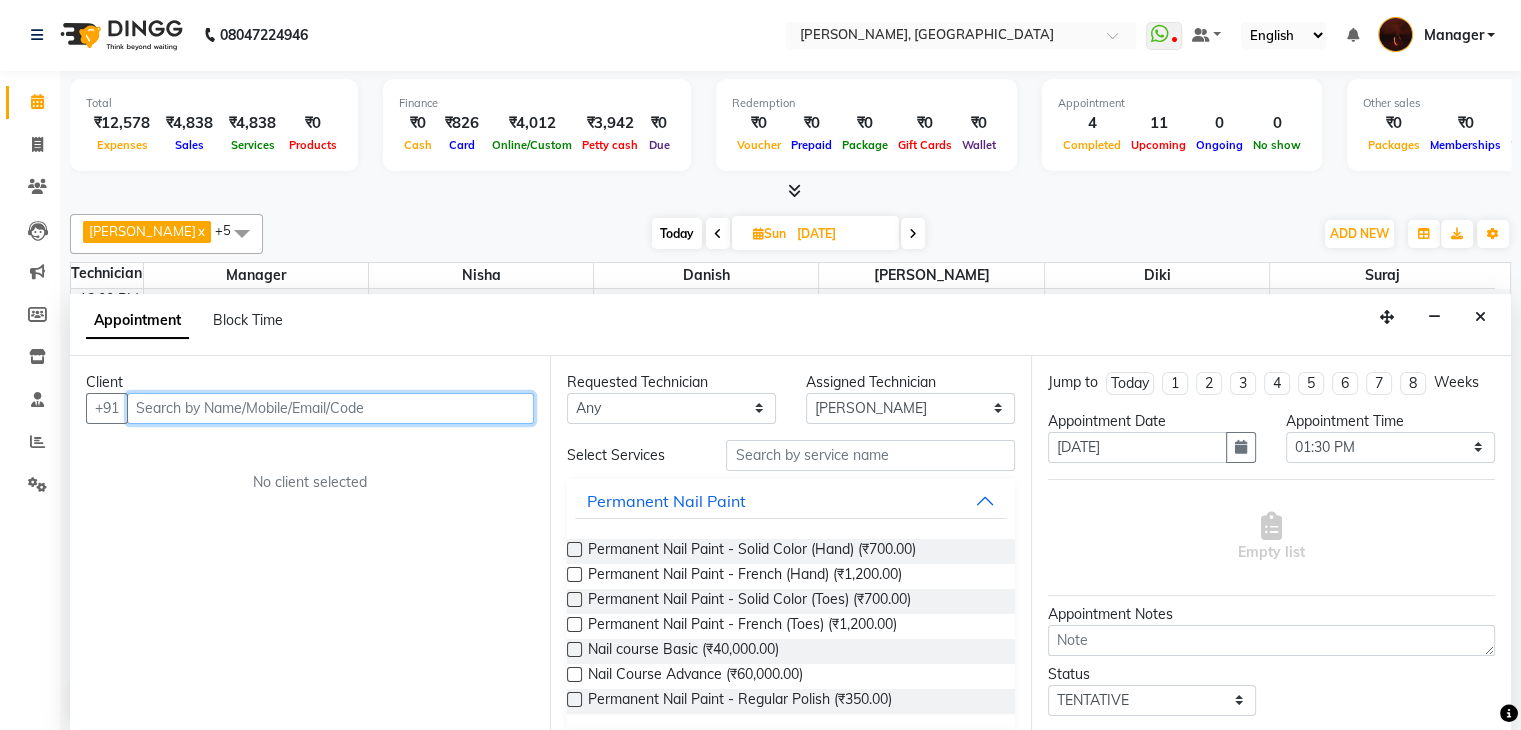 click at bounding box center (330, 408) 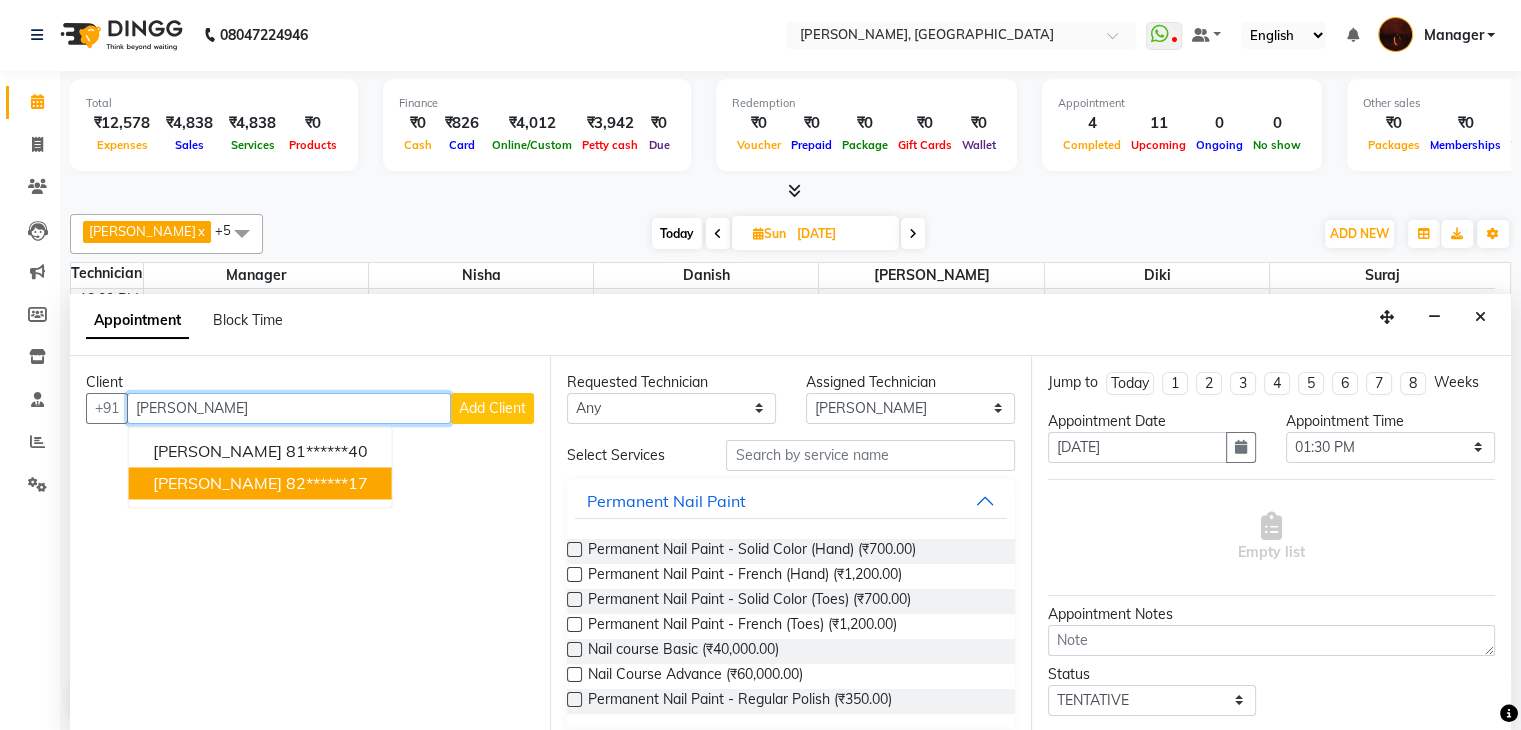 click on "82******17" at bounding box center [327, 483] 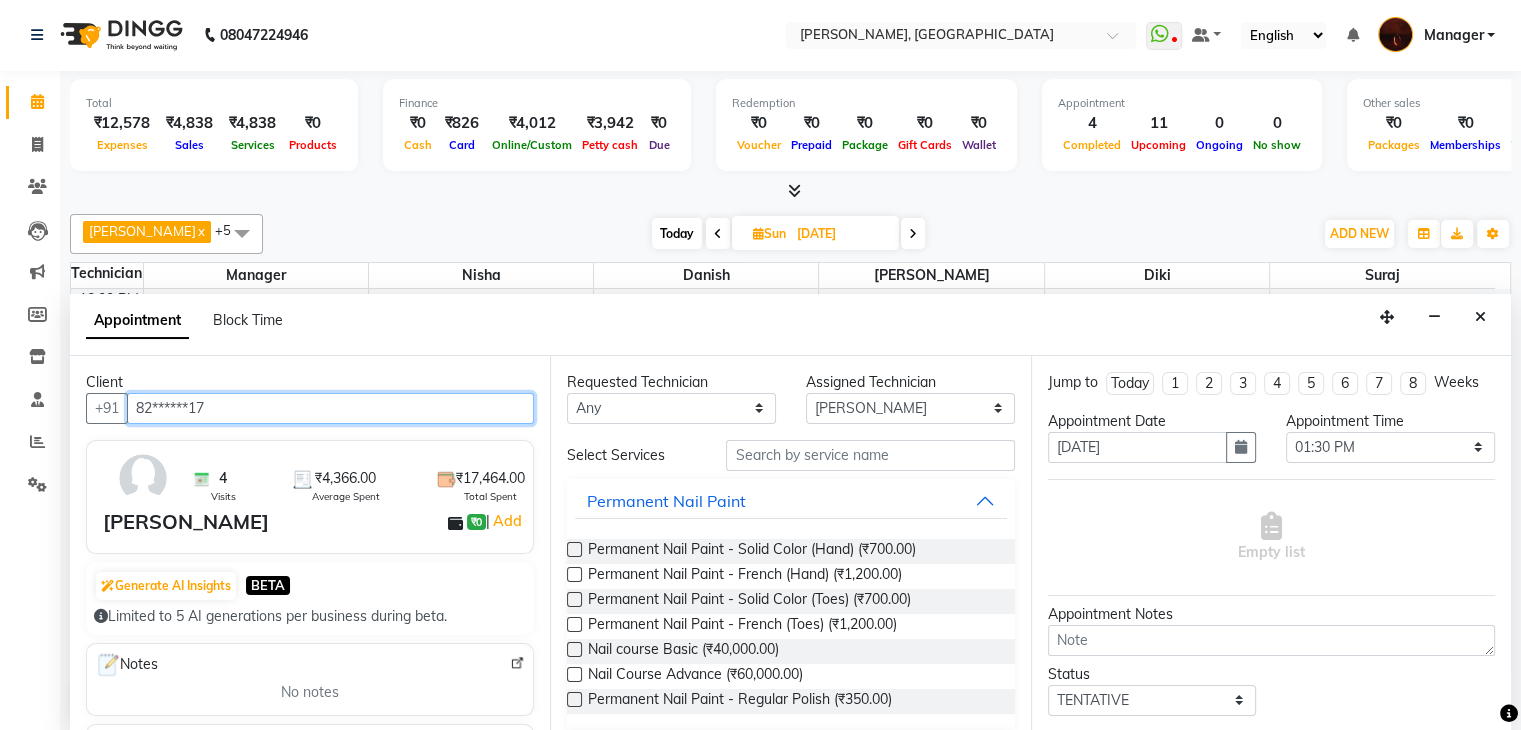 type on "82******17" 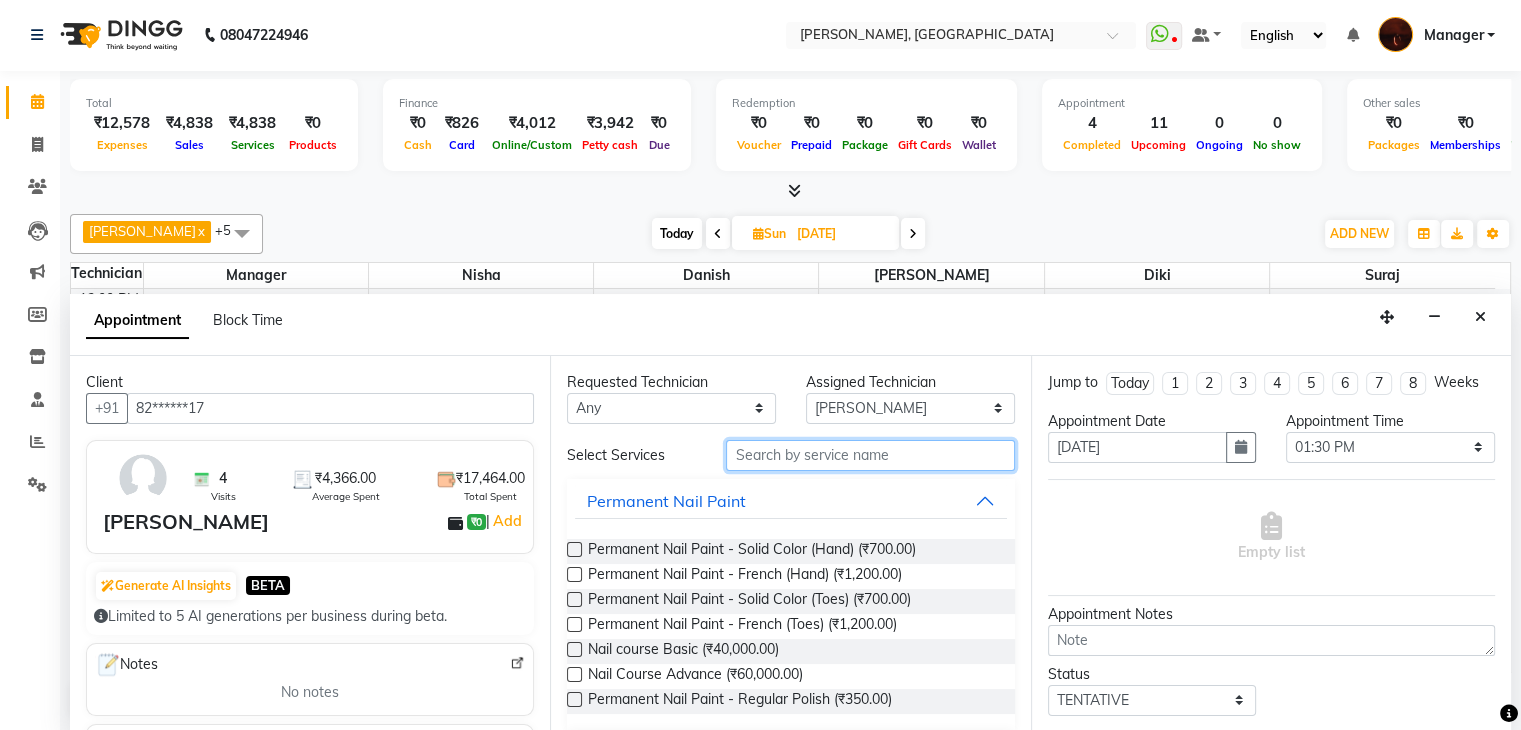 click at bounding box center (870, 455) 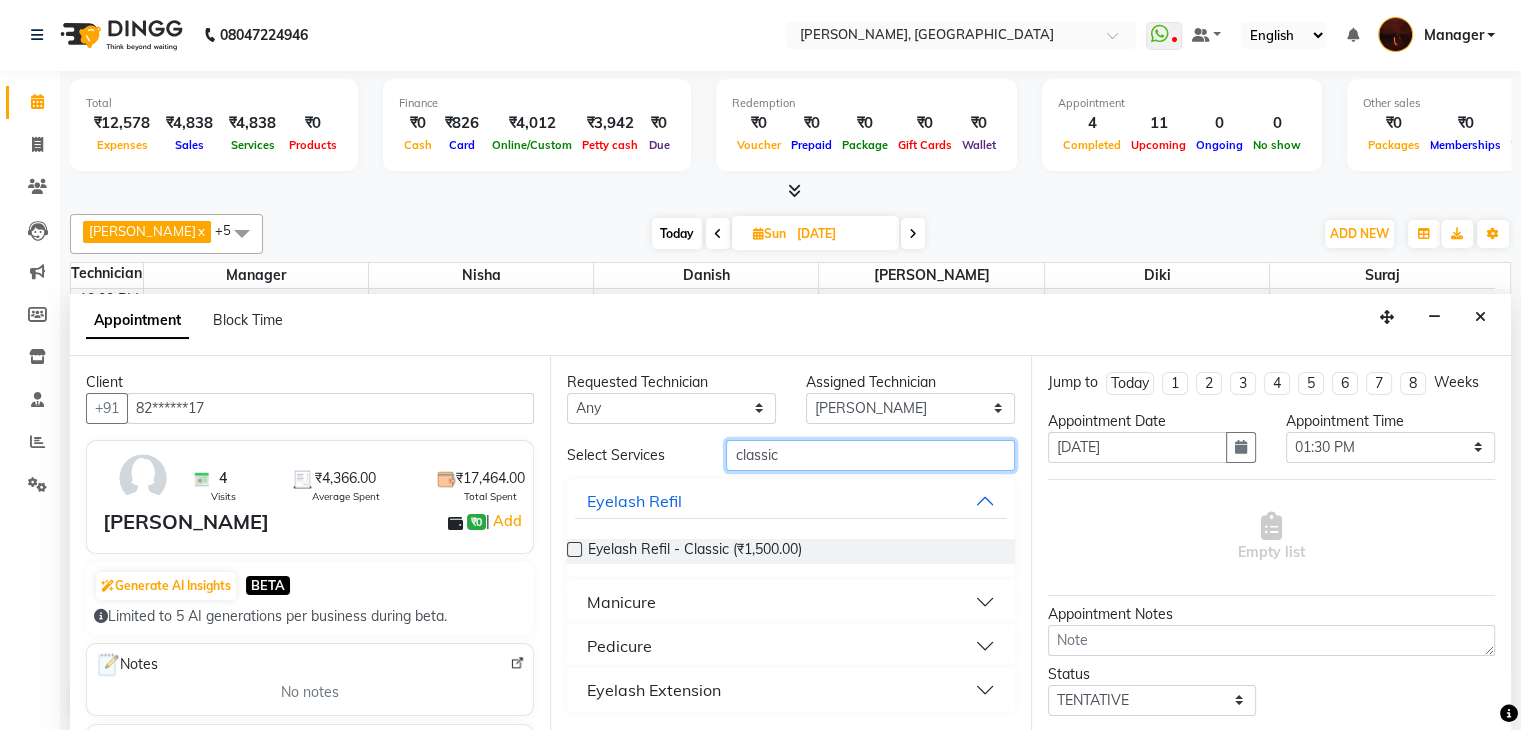 scroll, scrollTop: 109, scrollLeft: 0, axis: vertical 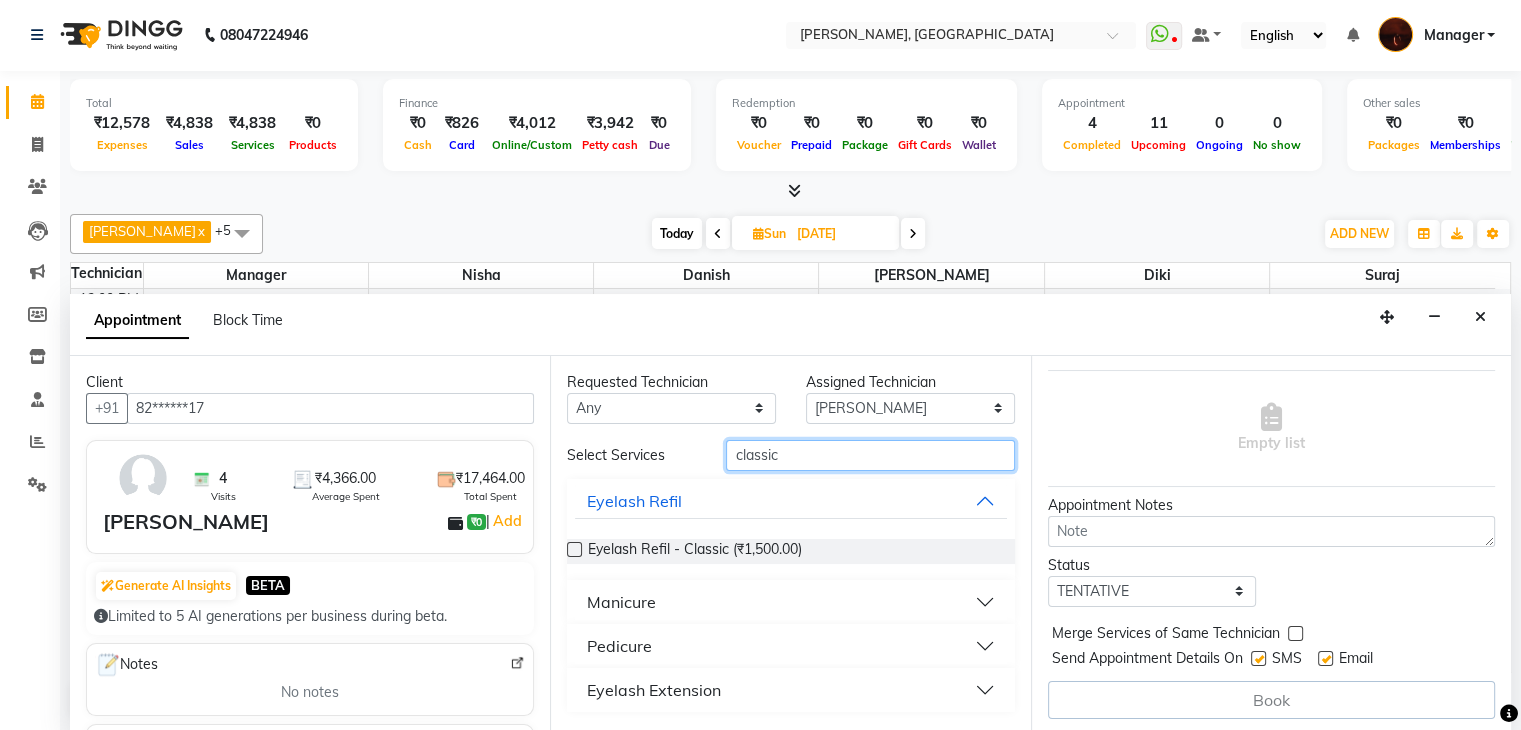 type on "classic" 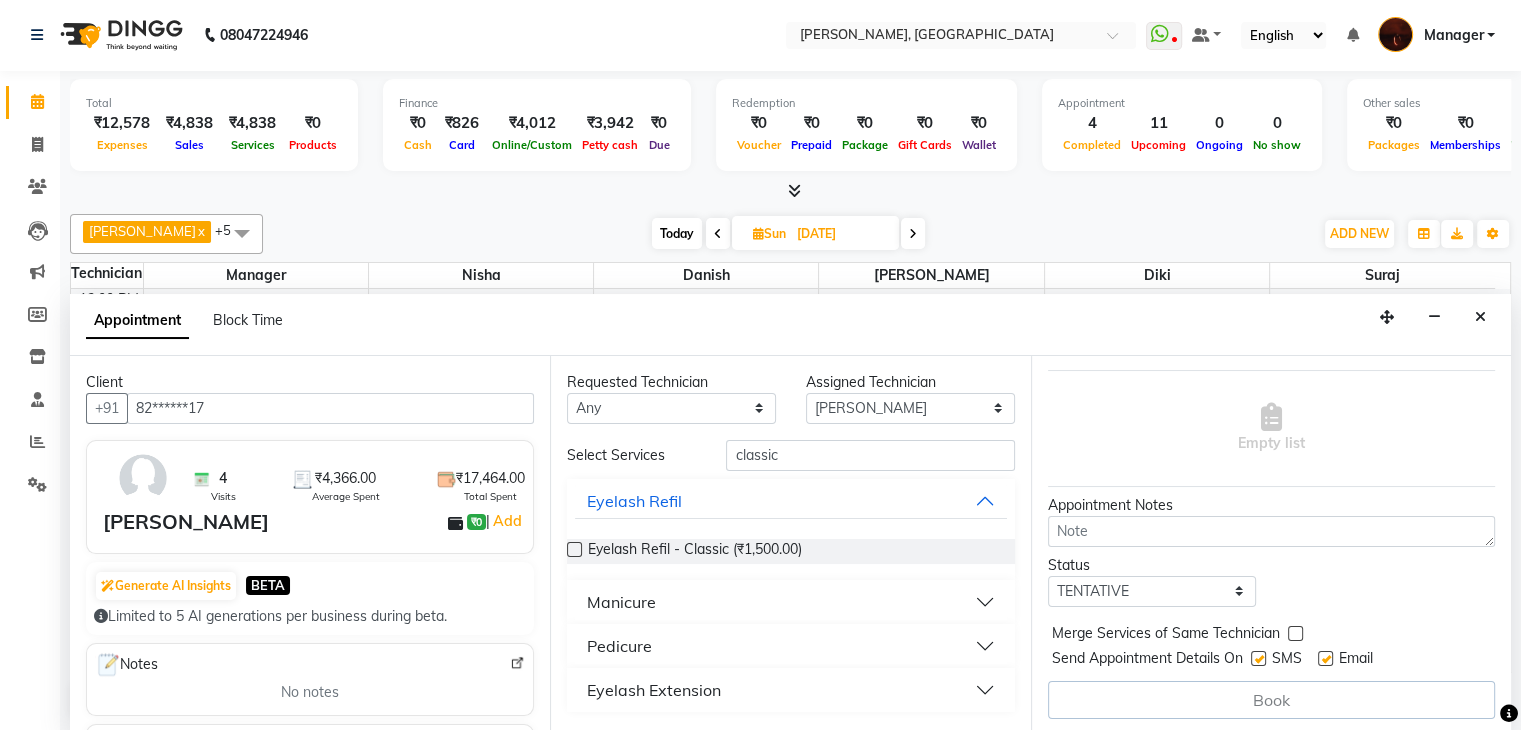 click on "Eyelash Extension" at bounding box center [790, 690] 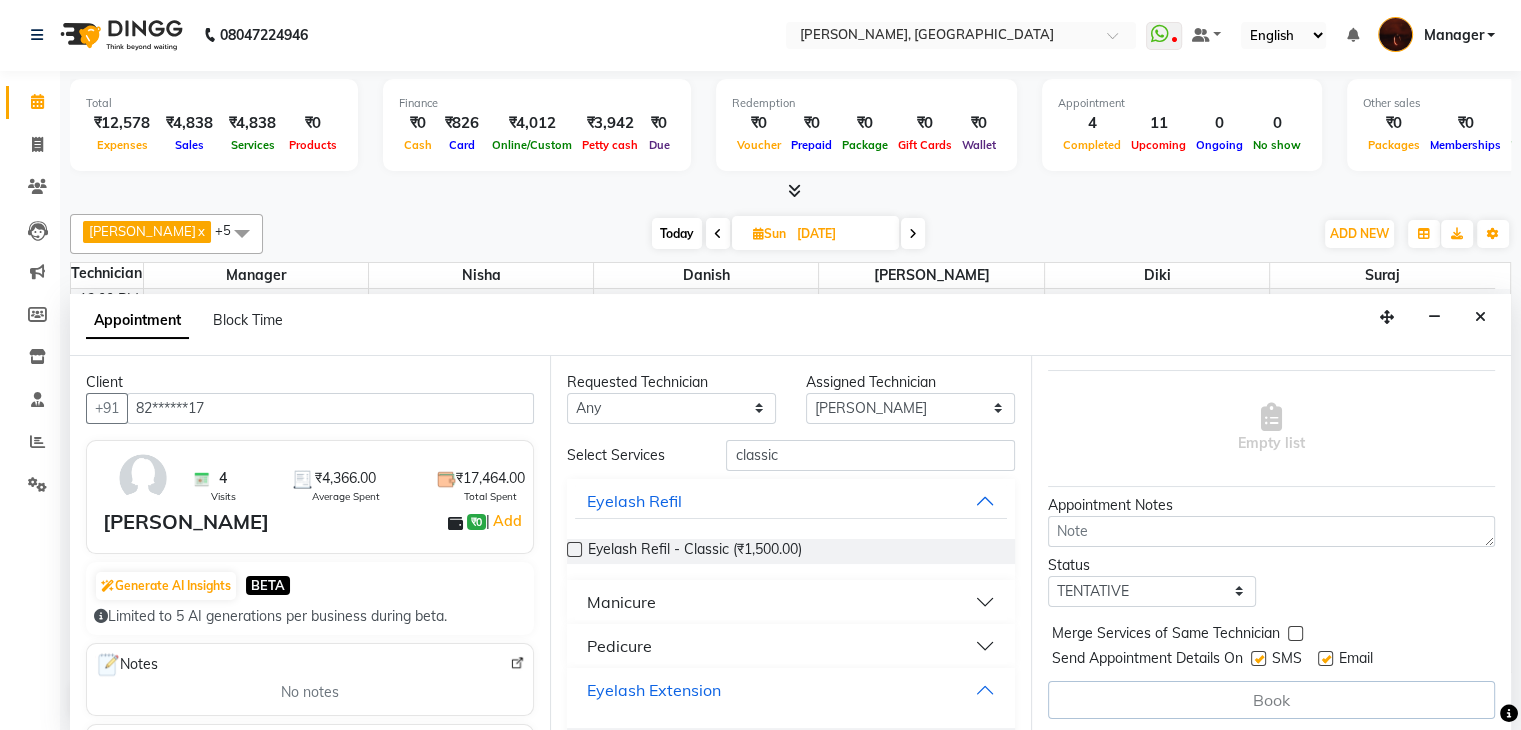 scroll, scrollTop: 52, scrollLeft: 0, axis: vertical 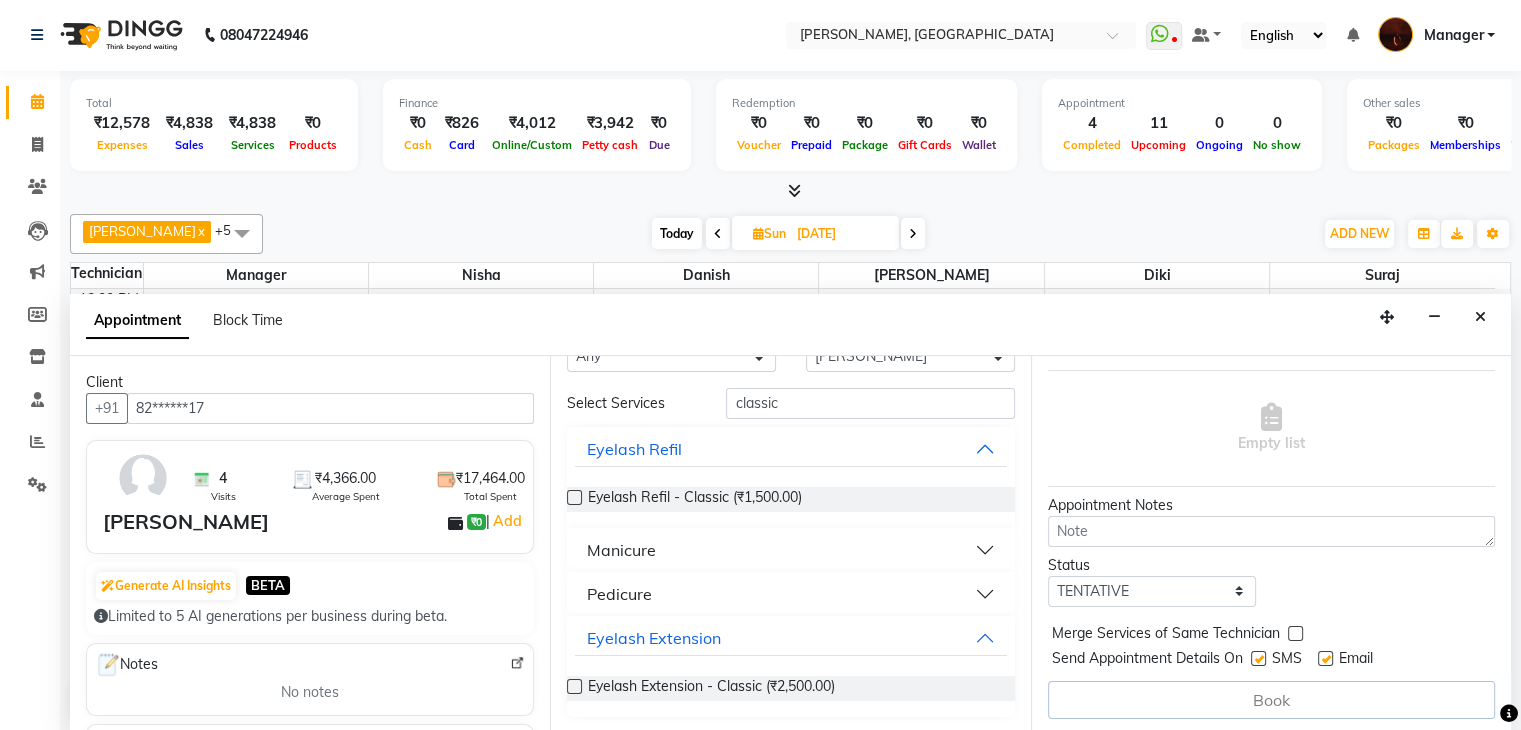 click at bounding box center [574, 686] 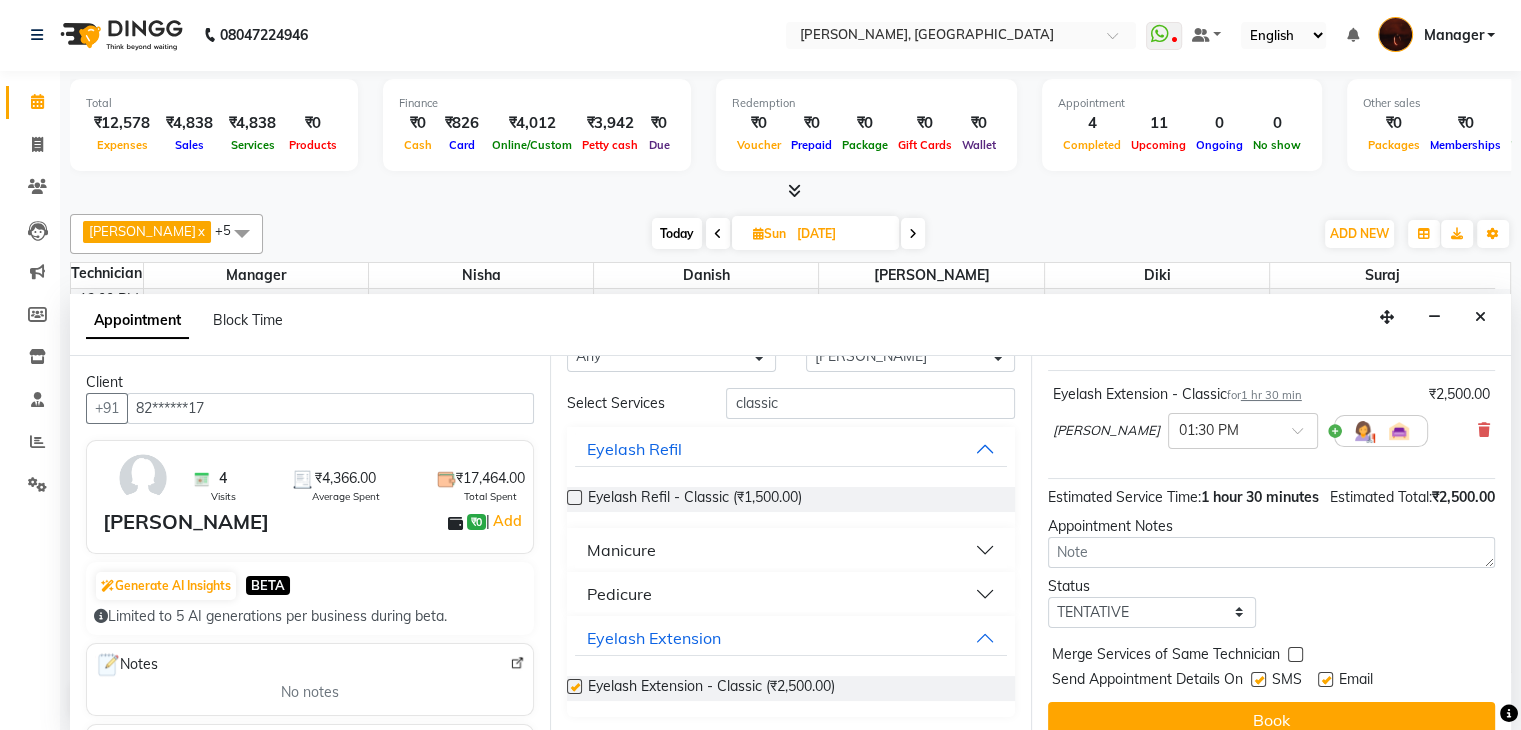 checkbox on "false" 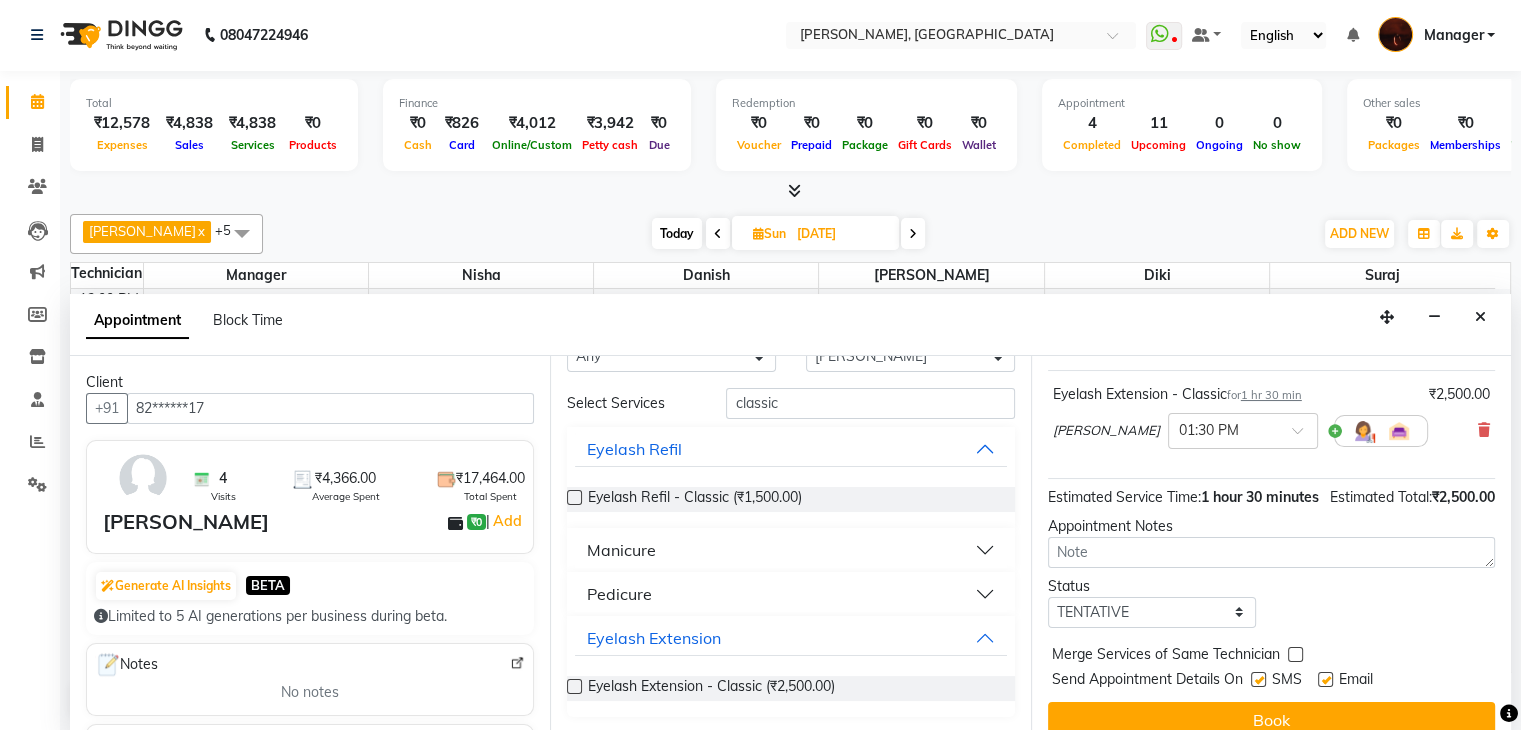 scroll, scrollTop: 151, scrollLeft: 0, axis: vertical 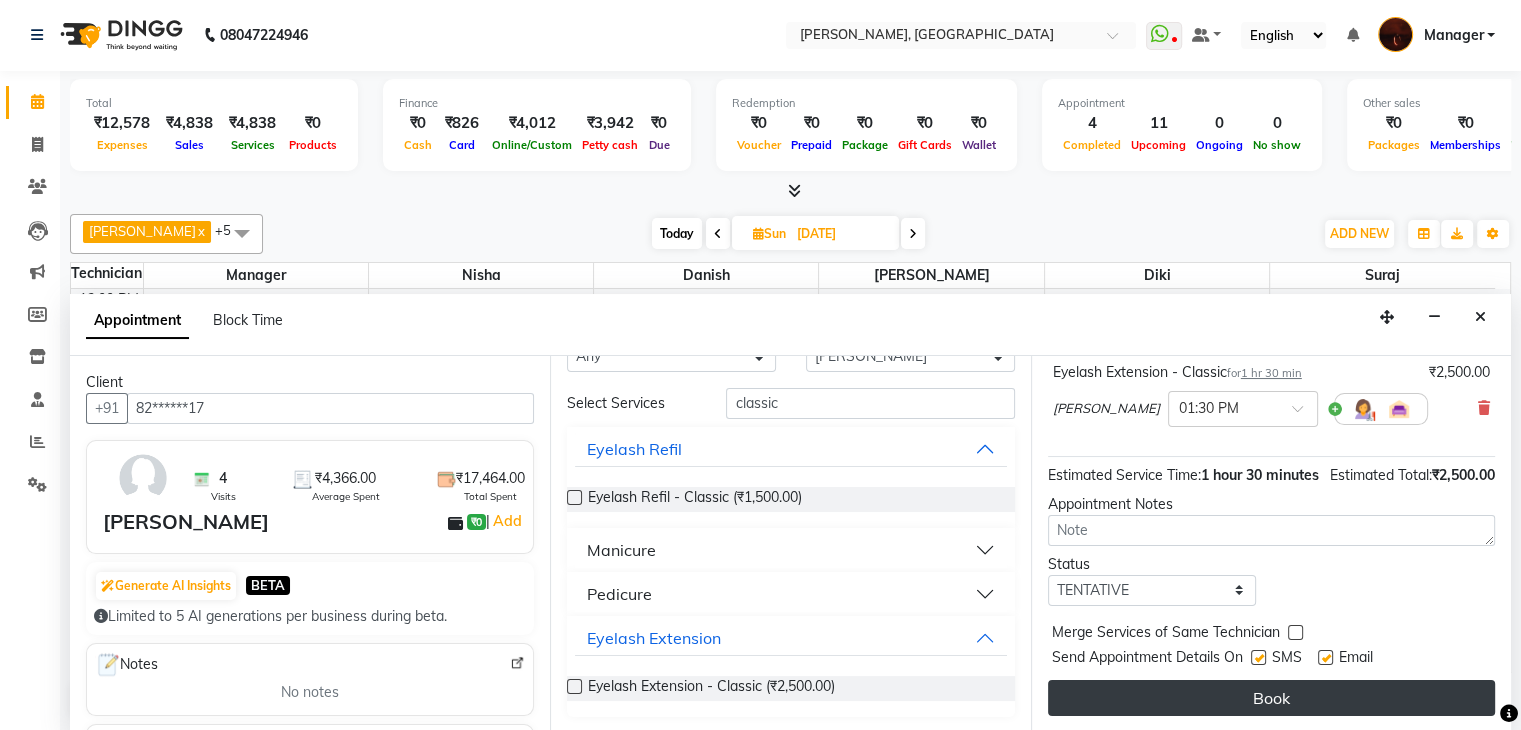 click on "Book" at bounding box center (1271, 698) 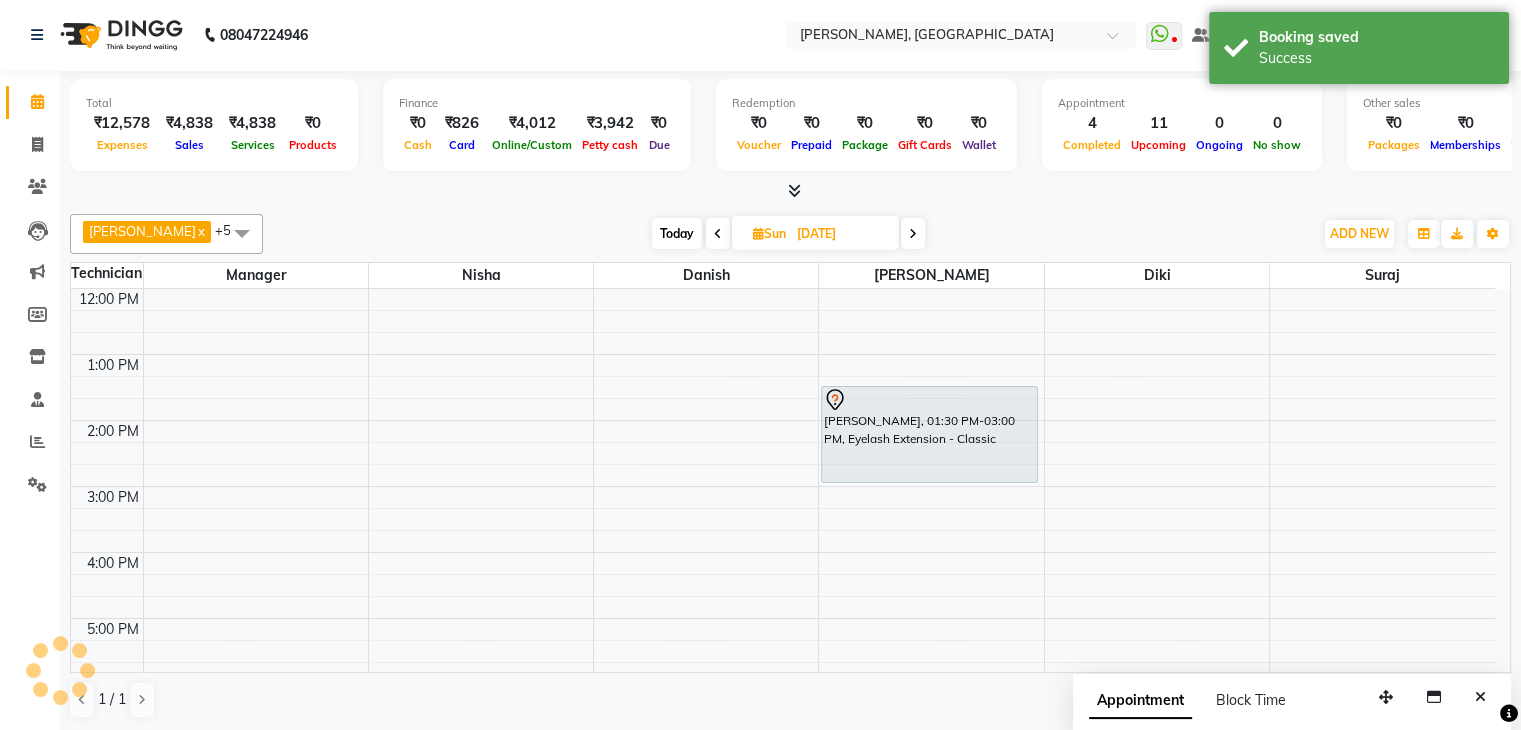 scroll, scrollTop: 0, scrollLeft: 0, axis: both 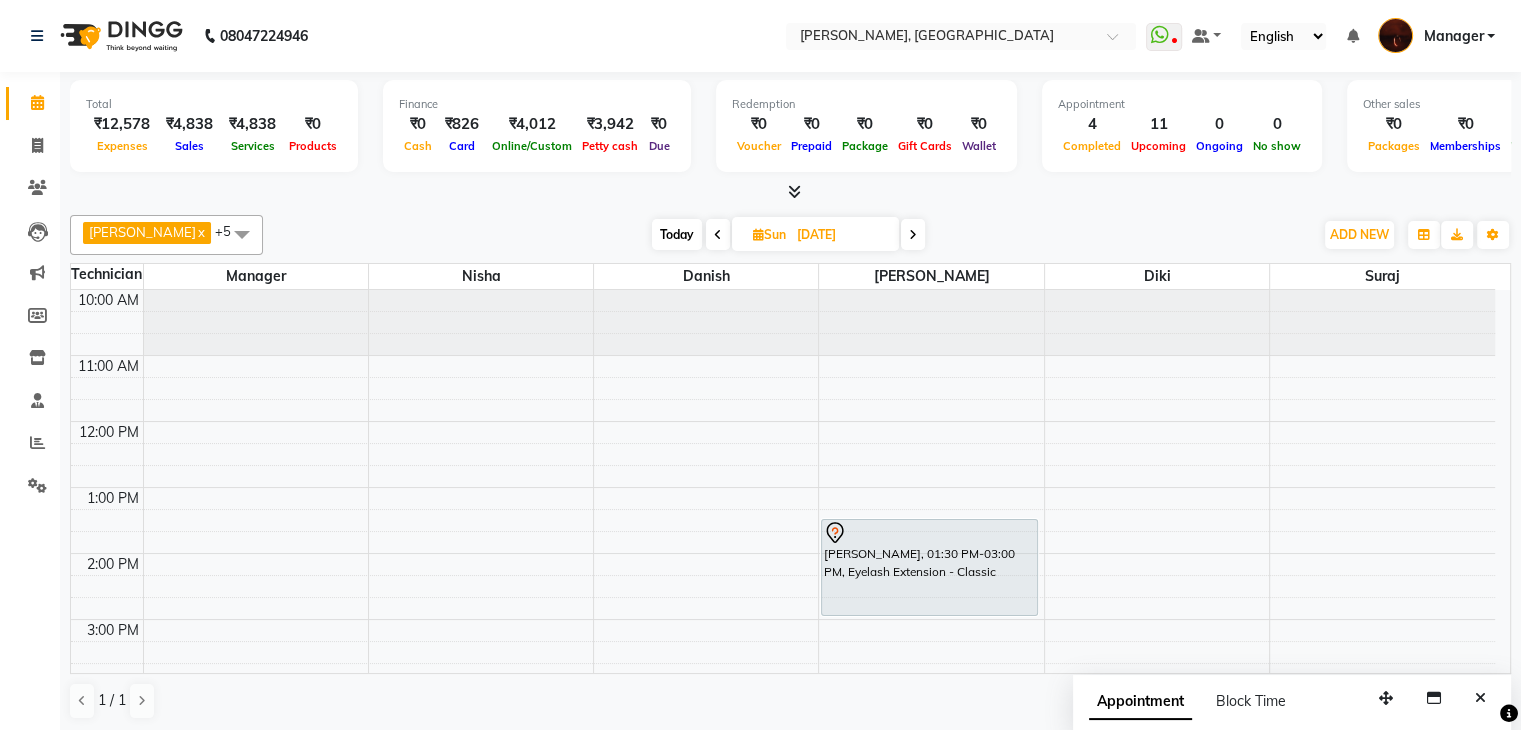 click on "Today" at bounding box center [677, 234] 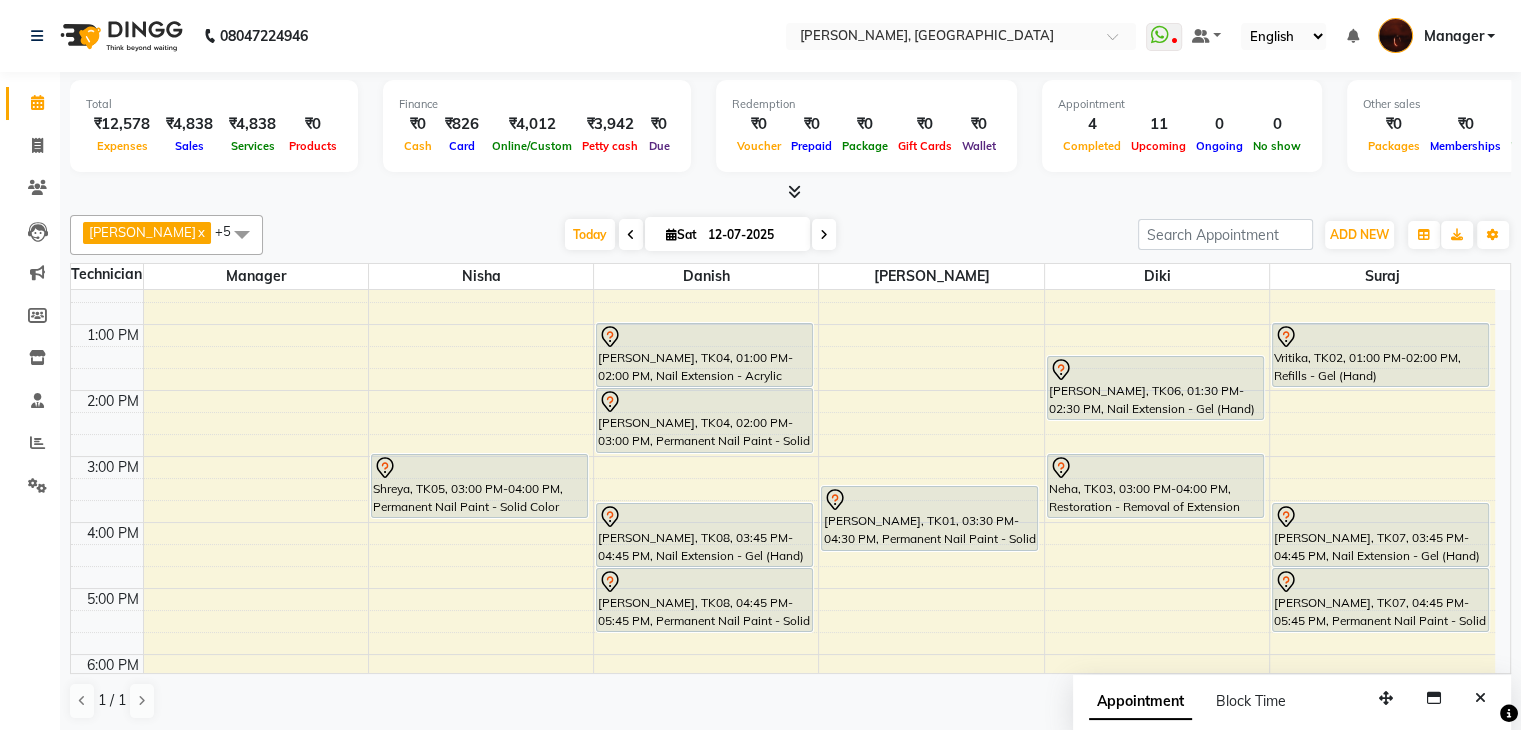 scroll, scrollTop: 160, scrollLeft: 0, axis: vertical 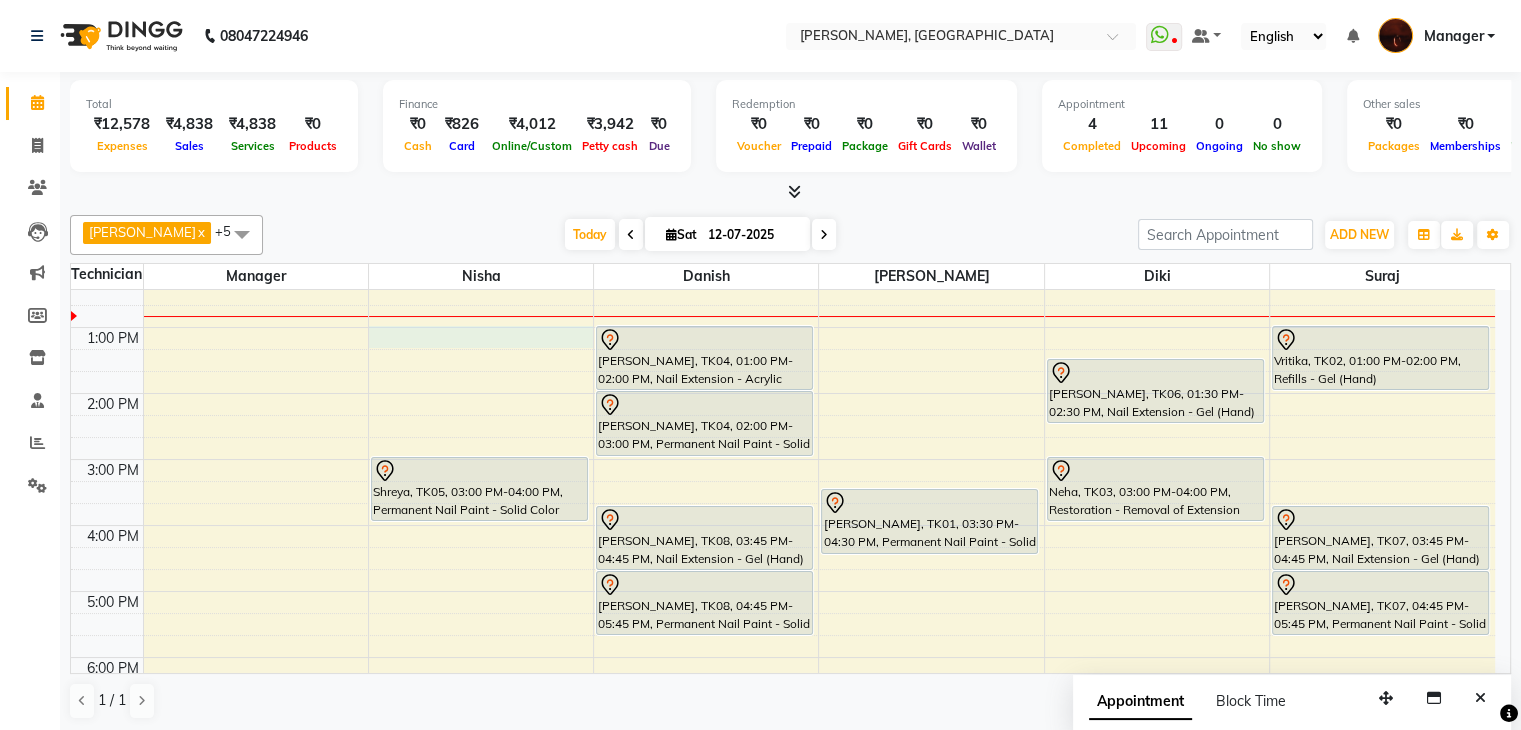 click on "10:00 AM 11:00 AM 12:00 PM 1:00 PM 2:00 PM 3:00 PM 4:00 PM 5:00 PM 6:00 PM 7:00 PM 8:00 PM 9:00 PM 10:00 PM             Shreya, TK05, 03:00 PM-04:00 PM, Permanent Nail Paint - Solid Color (Hand)             Shrijani, TK04, 01:00 PM-02:00 PM, Nail Extension - Acrylic (Hand)             Shrijani, TK04, 02:00 PM-03:00 PM, Permanent Nail Paint - Solid Color (Hand)             Varshitha, TK08, 03:45 PM-04:45 PM, Nail Extension - Gel (Hand)             Varshitha, TK08, 04:45 PM-05:45 PM, Permanent Nail Paint - Solid Color (Hand)             Sahana, TK01, 03:30 PM-04:30 PM, Permanent Nail Paint - Solid Color (Hand)             lizza, TK06, 01:30 PM-02:30 PM, Nail Extension - Gel (Hand)             Neha, TK03, 03:00 PM-04:00 PM, Restoration - Removal of Extension (Hand)             Vritika, TK02, 01:00 PM-02:00 PM, Refills - Gel (Hand)             anaya, TK07, 03:45 PM-04:45 PM, Nail Extension - Gel (Hand)             anaya, TK07, 04:45 PM-05:45 PM, Permanent Nail Paint - Solid Color (Hand)" at bounding box center [783, 558] 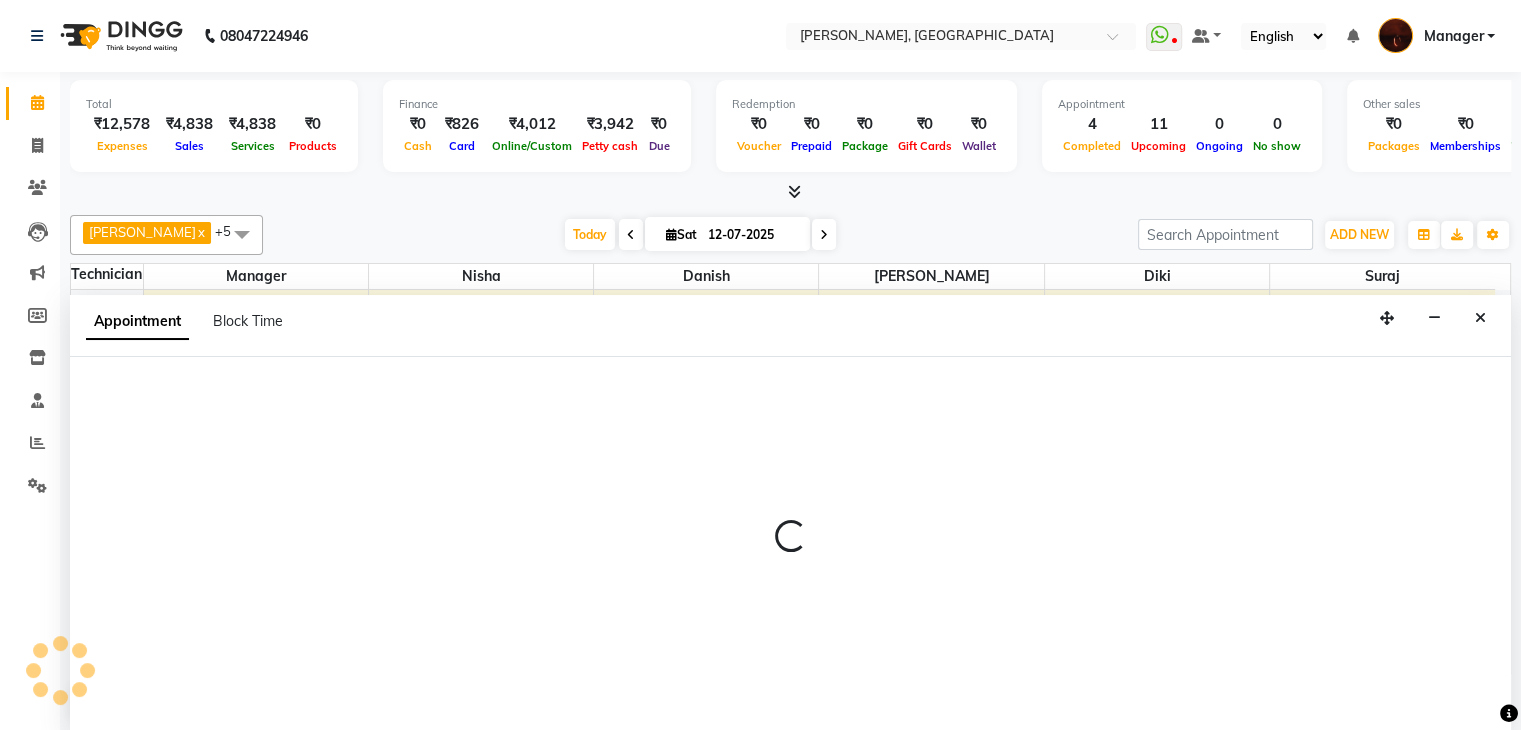 scroll, scrollTop: 1, scrollLeft: 0, axis: vertical 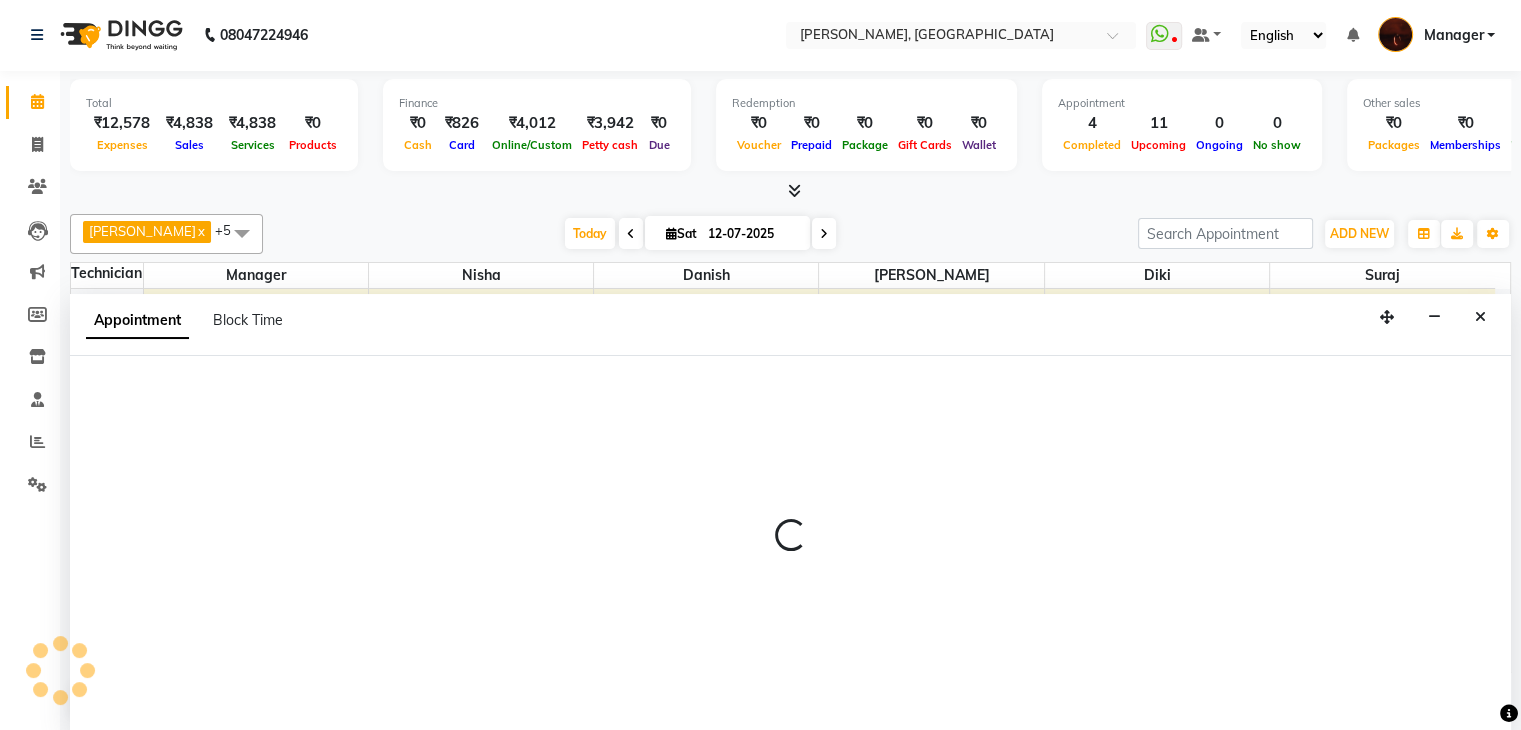 select on "20820" 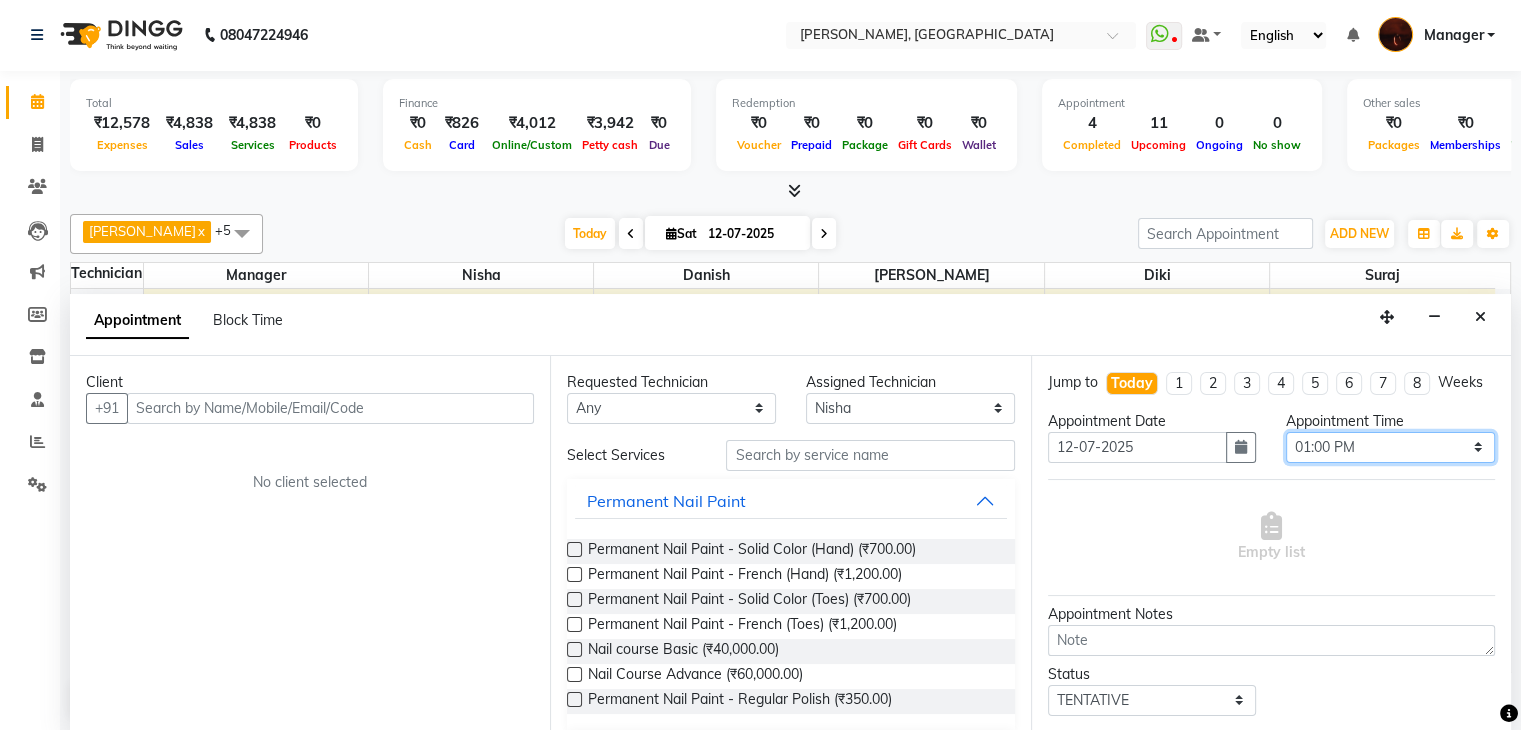 click on "Select 11:00 AM 11:15 AM 11:30 AM 11:45 AM 12:00 PM 12:15 PM 12:30 PM 12:45 PM 01:00 PM 01:15 PM 01:30 PM 01:45 PM 02:00 PM 02:15 PM 02:30 PM 02:45 PM 03:00 PM 03:15 PM 03:30 PM 03:45 PM 04:00 PM 04:15 PM 04:30 PM 04:45 PM 05:00 PM 05:15 PM 05:30 PM 05:45 PM 06:00 PM 06:15 PM 06:30 PM 06:45 PM 07:00 PM 07:15 PM 07:30 PM 07:45 PM 08:00 PM 08:15 PM 08:30 PM 08:45 PM 09:00 PM 09:15 PM 09:30 PM 09:45 PM 10:00 PM" at bounding box center [1390, 447] 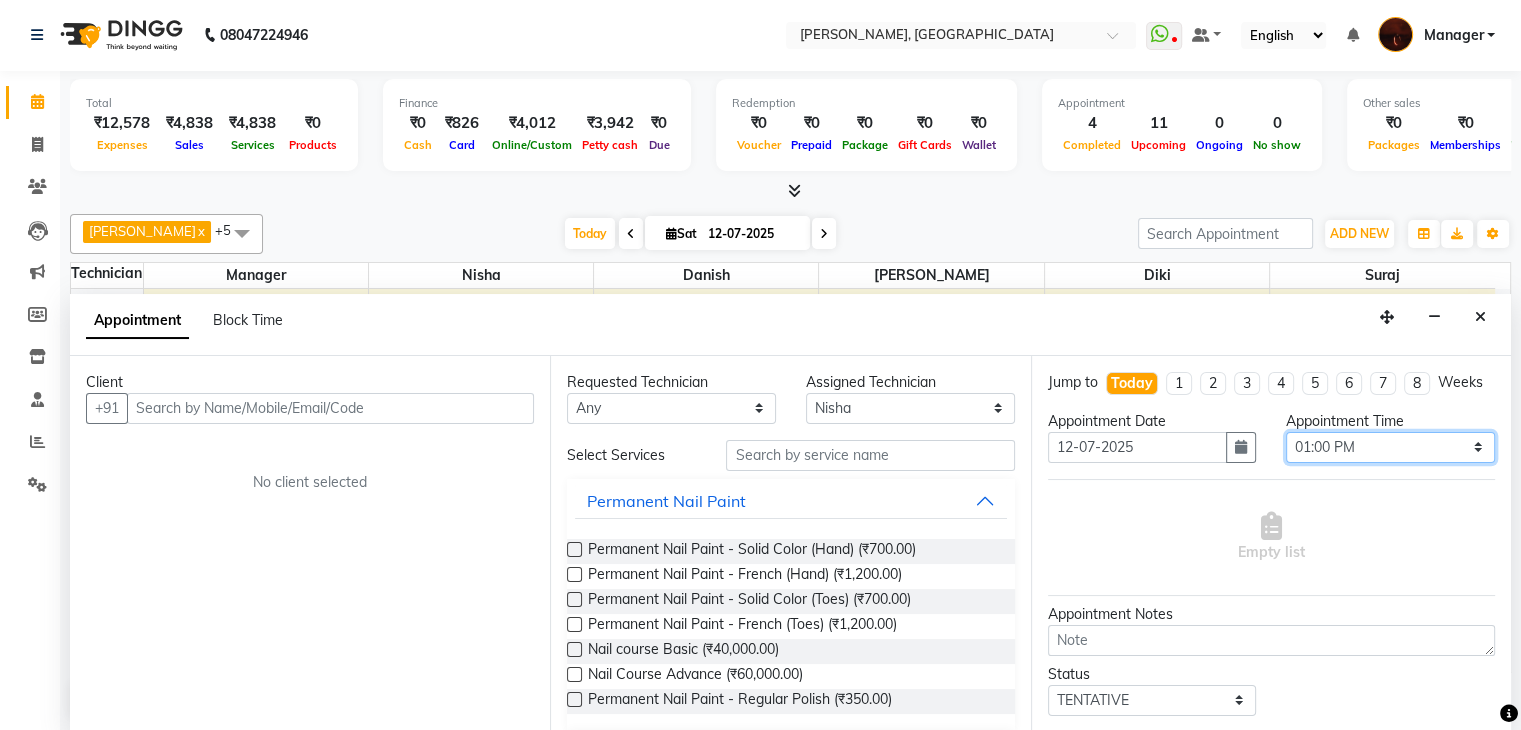select on "795" 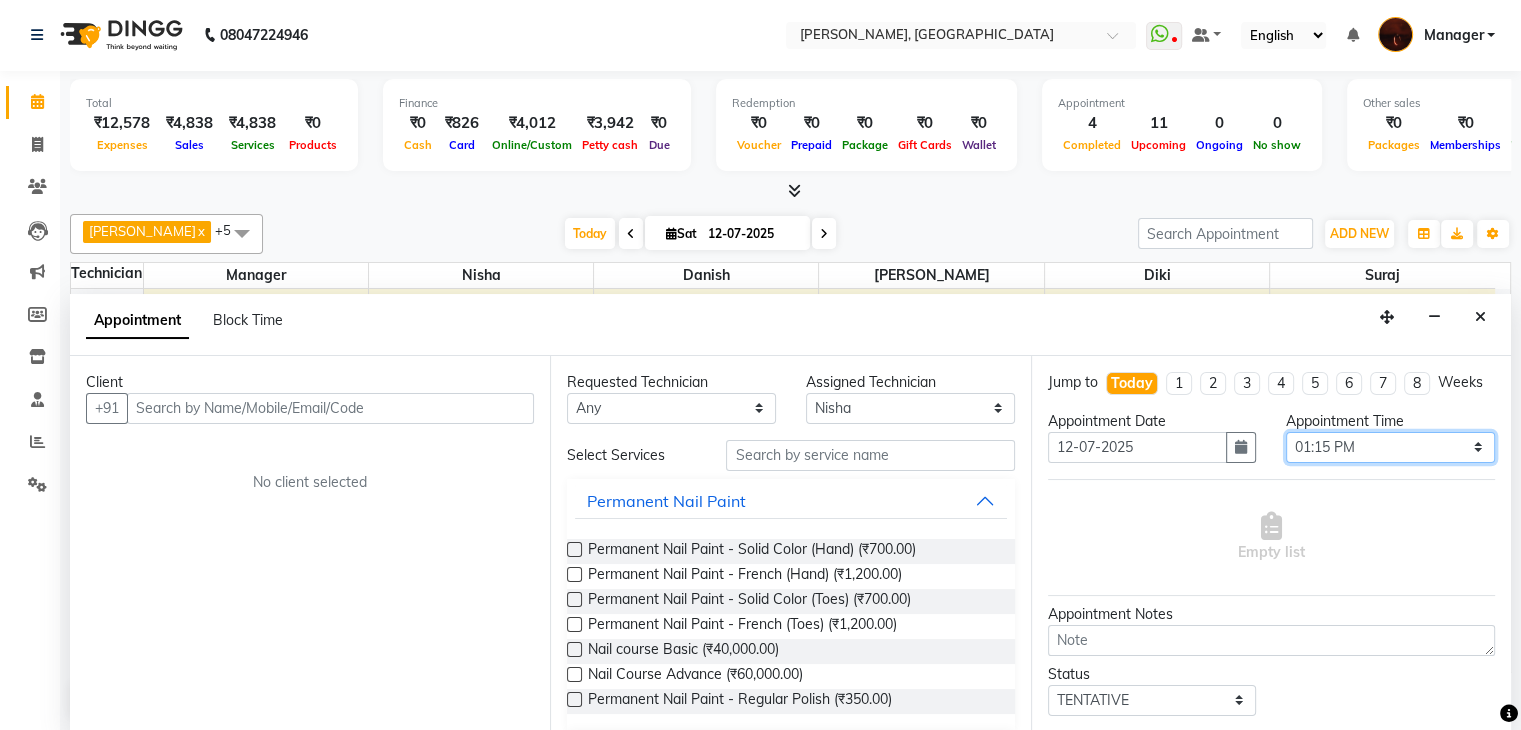 click on "Select 11:00 AM 11:15 AM 11:30 AM 11:45 AM 12:00 PM 12:15 PM 12:30 PM 12:45 PM 01:00 PM 01:15 PM 01:30 PM 01:45 PM 02:00 PM 02:15 PM 02:30 PM 02:45 PM 03:00 PM 03:15 PM 03:30 PM 03:45 PM 04:00 PM 04:15 PM 04:30 PM 04:45 PM 05:00 PM 05:15 PM 05:30 PM 05:45 PM 06:00 PM 06:15 PM 06:30 PM 06:45 PM 07:00 PM 07:15 PM 07:30 PM 07:45 PM 08:00 PM 08:15 PM 08:30 PM 08:45 PM 09:00 PM 09:15 PM 09:30 PM 09:45 PM 10:00 PM" at bounding box center [1390, 447] 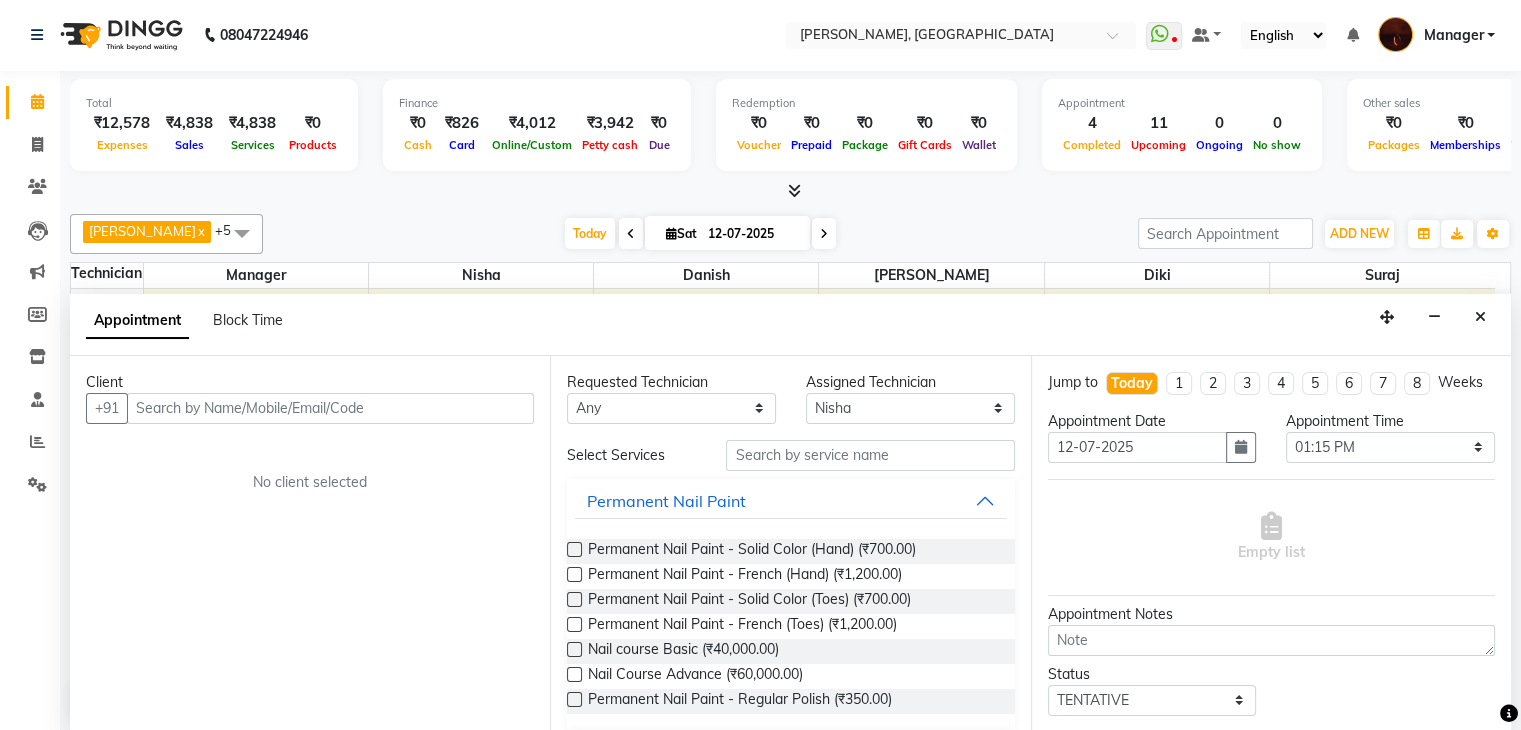 click at bounding box center [574, 549] 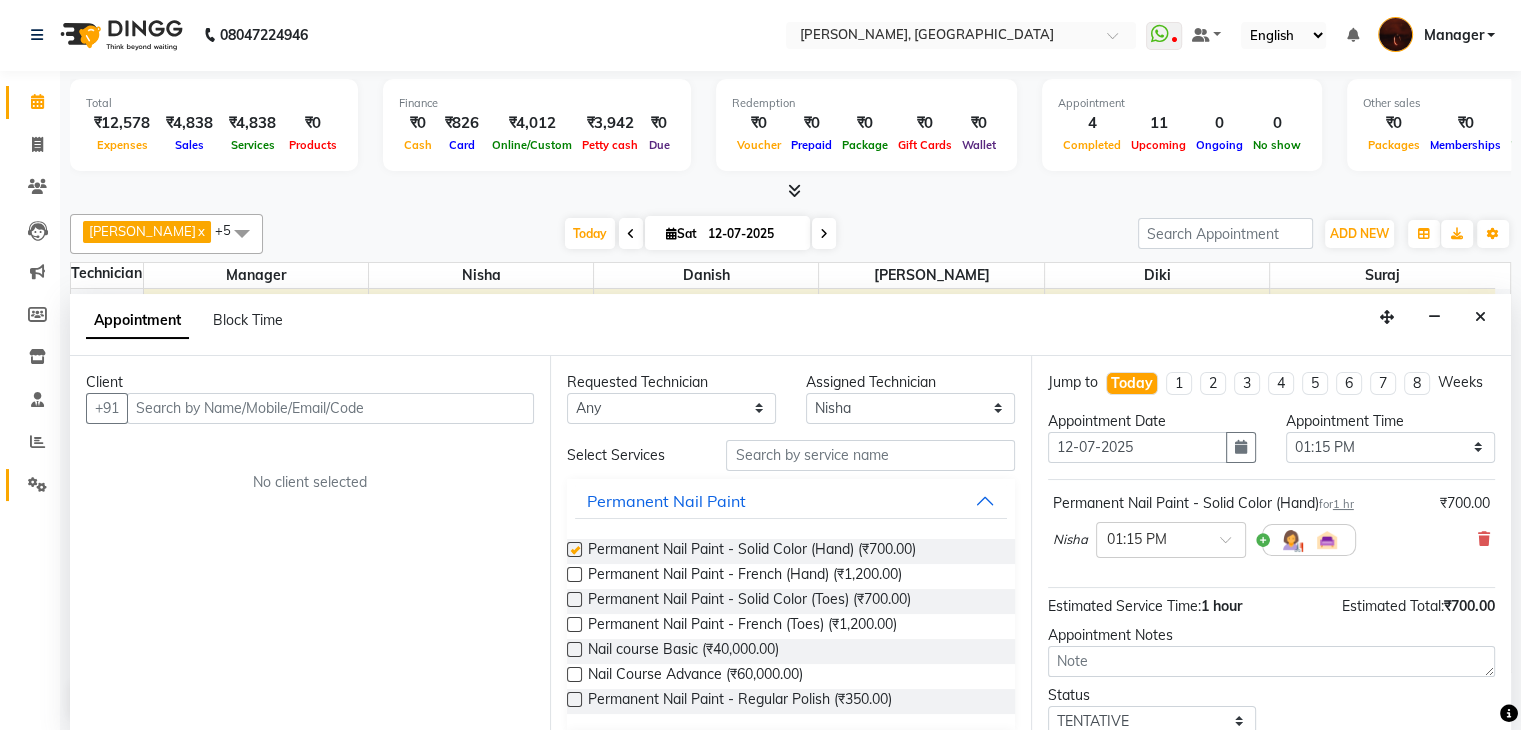 checkbox on "false" 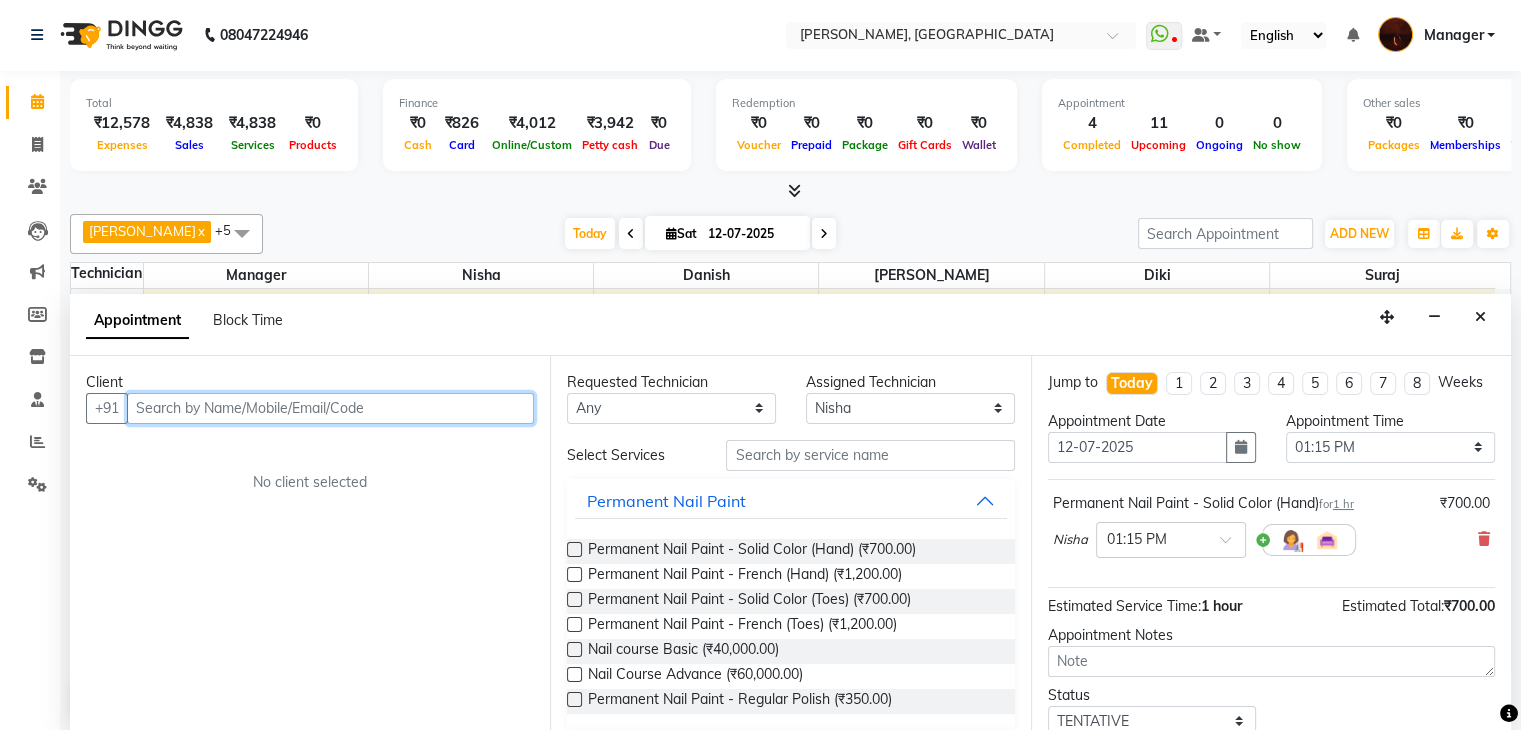 click at bounding box center [330, 408] 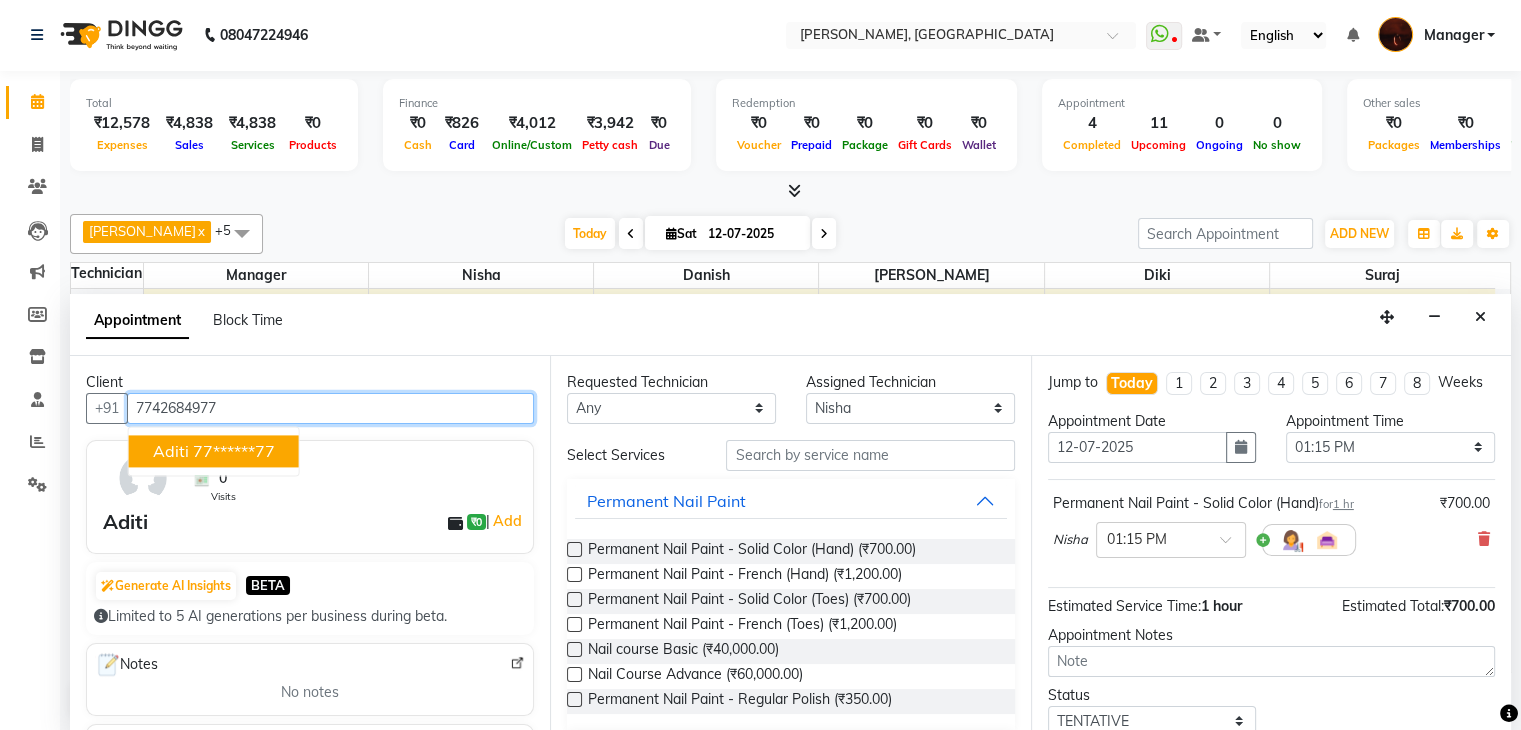 click on "77******77" at bounding box center (234, 451) 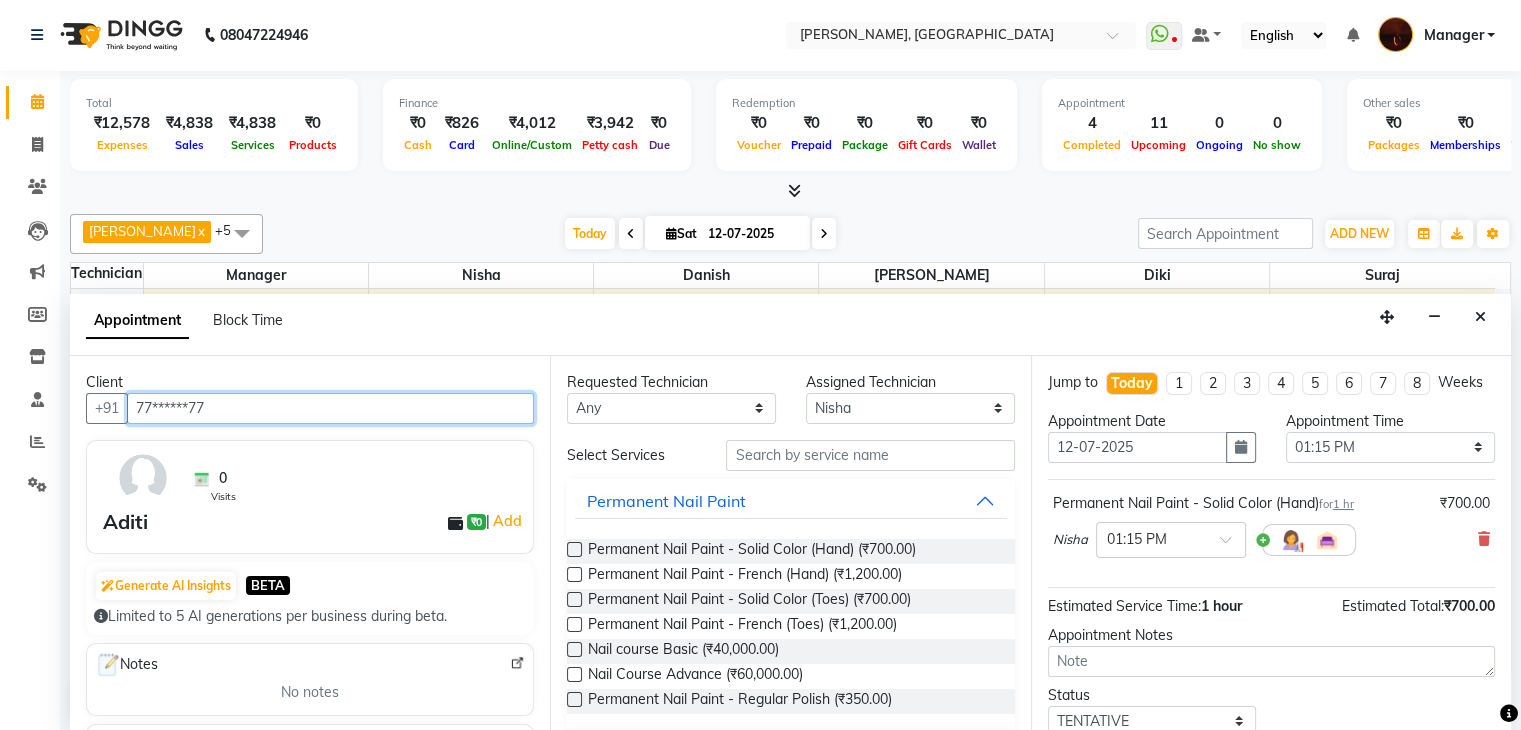 scroll, scrollTop: 149, scrollLeft: 0, axis: vertical 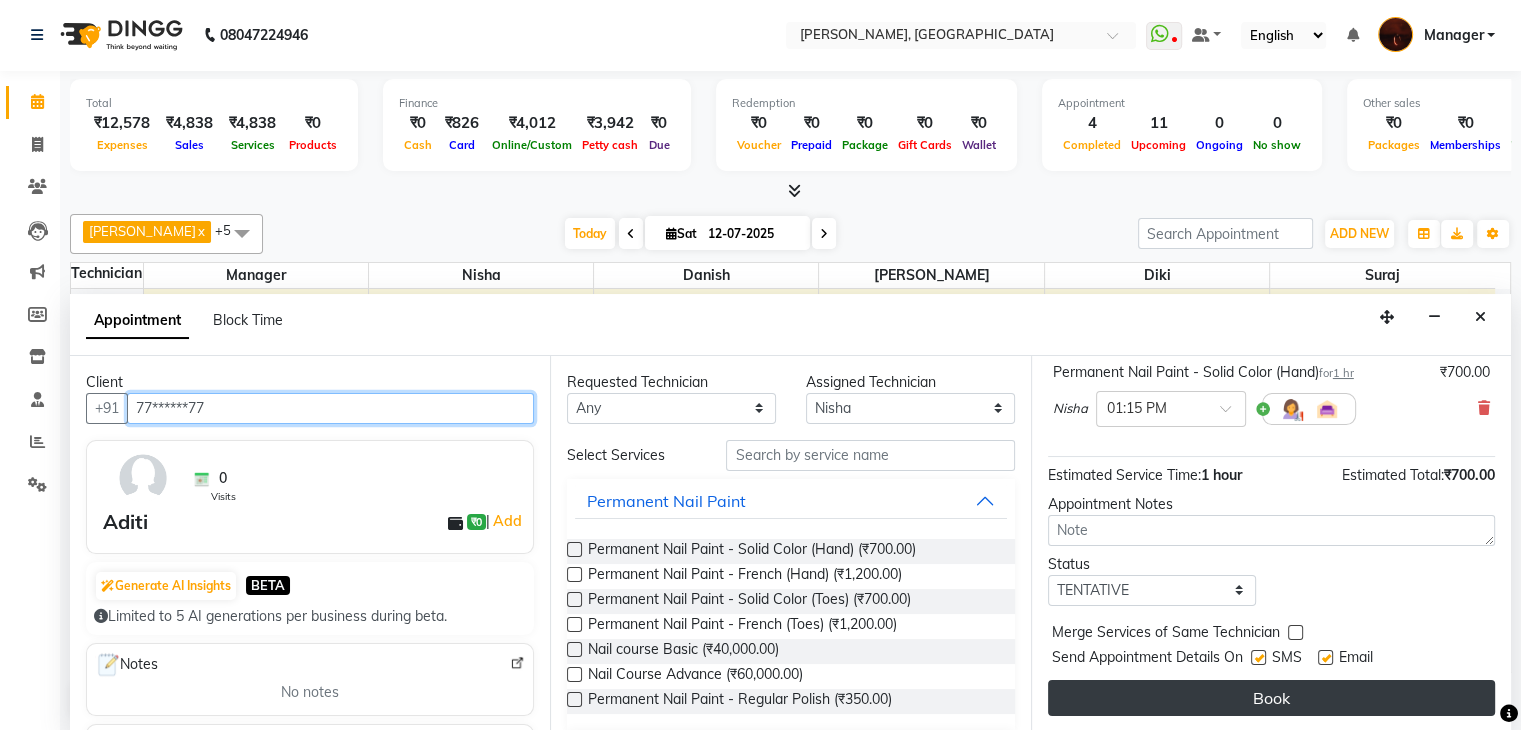 type on "77******77" 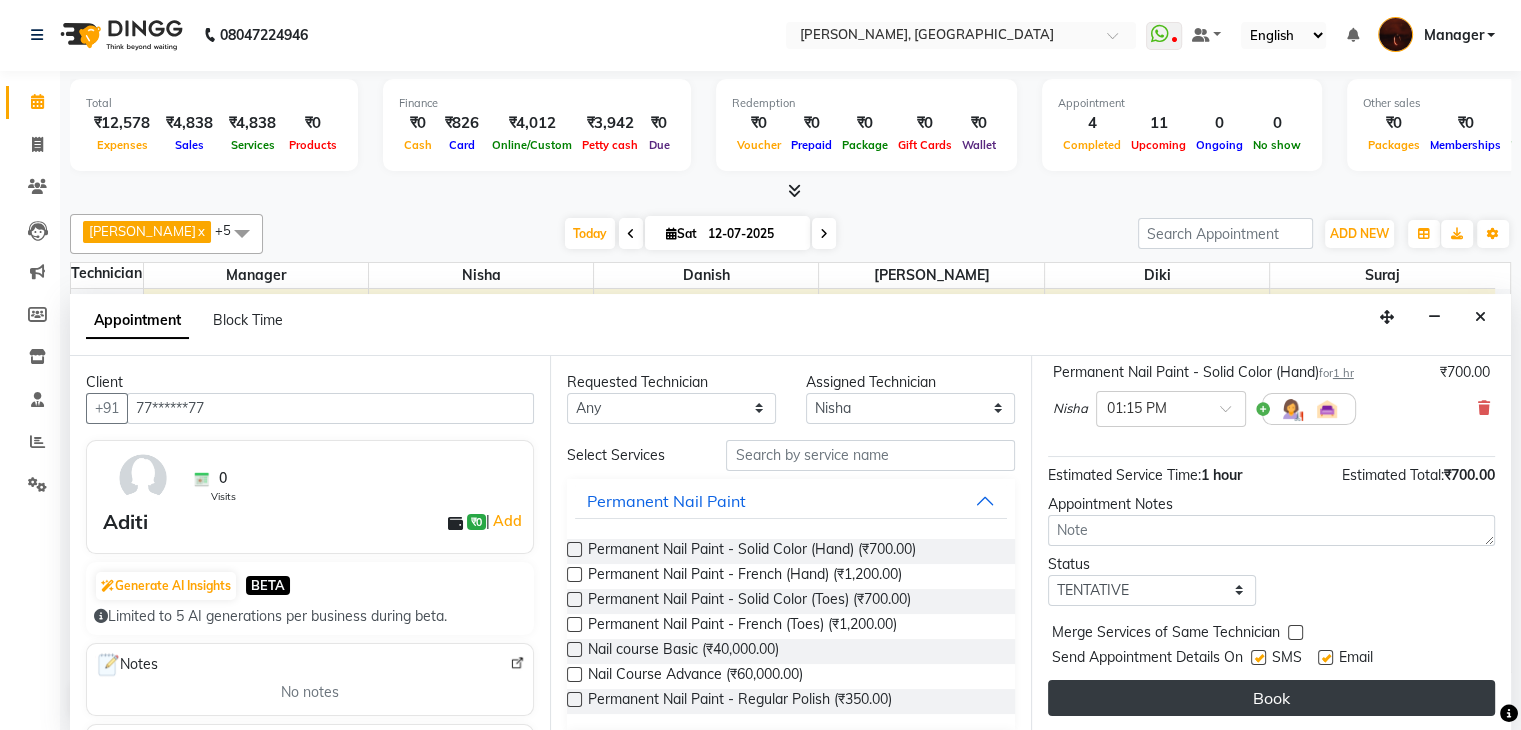 click on "Book" at bounding box center [1271, 698] 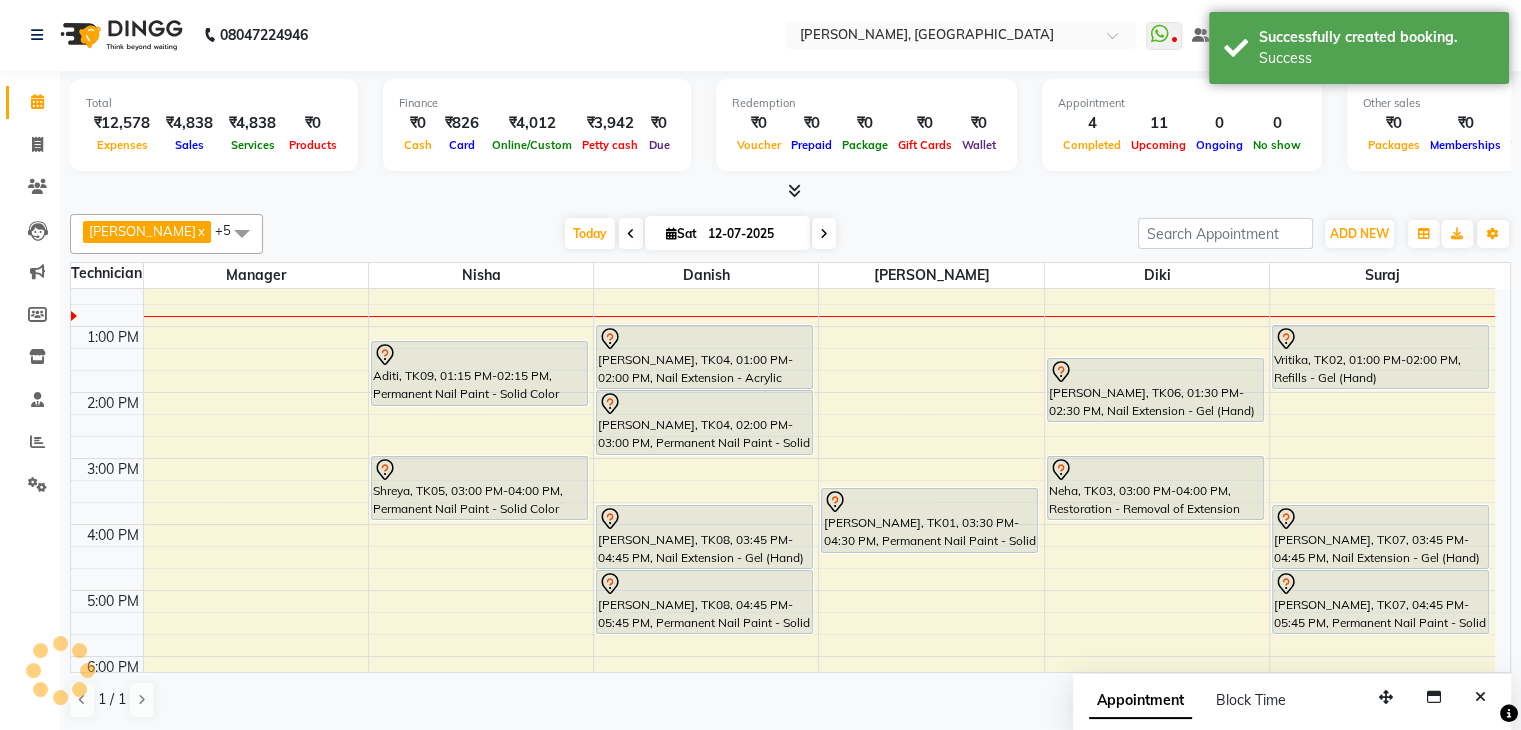 scroll, scrollTop: 0, scrollLeft: 0, axis: both 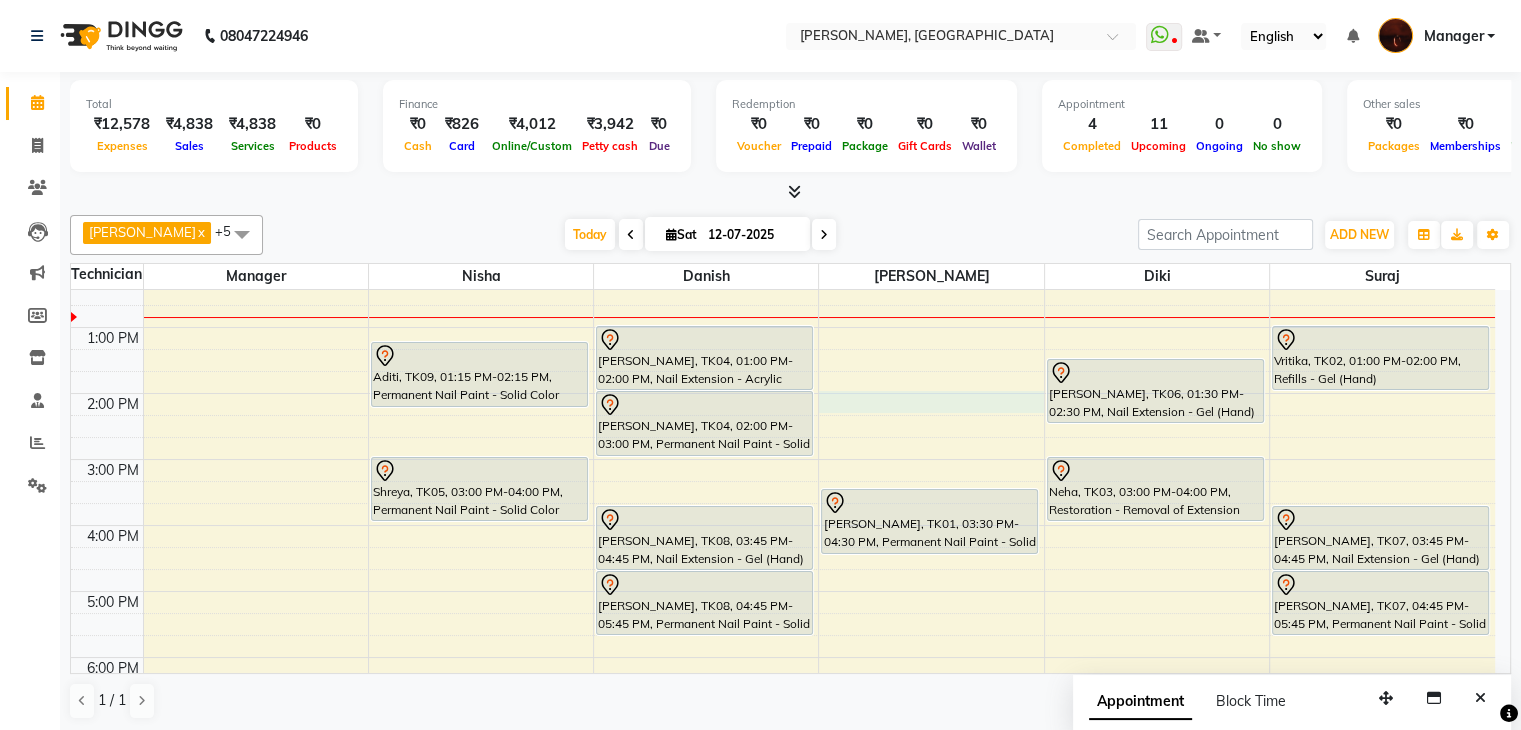 click on "10:00 AM 11:00 AM 12:00 PM 1:00 PM 2:00 PM 3:00 PM 4:00 PM 5:00 PM 6:00 PM 7:00 PM 8:00 PM 9:00 PM 10:00 PM             Aditi, TK09, 01:15 PM-02:15 PM, Permanent Nail Paint - Solid Color (Hand)             Shreya, TK05, 03:00 PM-04:00 PM, Permanent Nail Paint - Solid Color (Hand)             Shrijani, TK04, 01:00 PM-02:00 PM, Nail Extension - Acrylic (Hand)             Shrijani, TK04, 02:00 PM-03:00 PM, Permanent Nail Paint - Solid Color (Hand)             Varshitha, TK08, 03:45 PM-04:45 PM, Nail Extension - Gel (Hand)             Varshitha, TK08, 04:45 PM-05:45 PM, Permanent Nail Paint - Solid Color (Hand)             Sahana, TK01, 03:30 PM-04:30 PM, Permanent Nail Paint - Solid Color (Hand)             lizza, TK06, 01:30 PM-02:30 PM, Nail Extension - Gel (Hand)             Neha, TK03, 03:00 PM-04:00 PM, Restoration - Removal of Extension (Hand)             Vritika, TK02, 01:00 PM-02:00 PM, Refills - Gel (Hand)             anaya, TK07, 03:45 PM-04:45 PM, Nail Extension - Gel (Hand)" at bounding box center [783, 558] 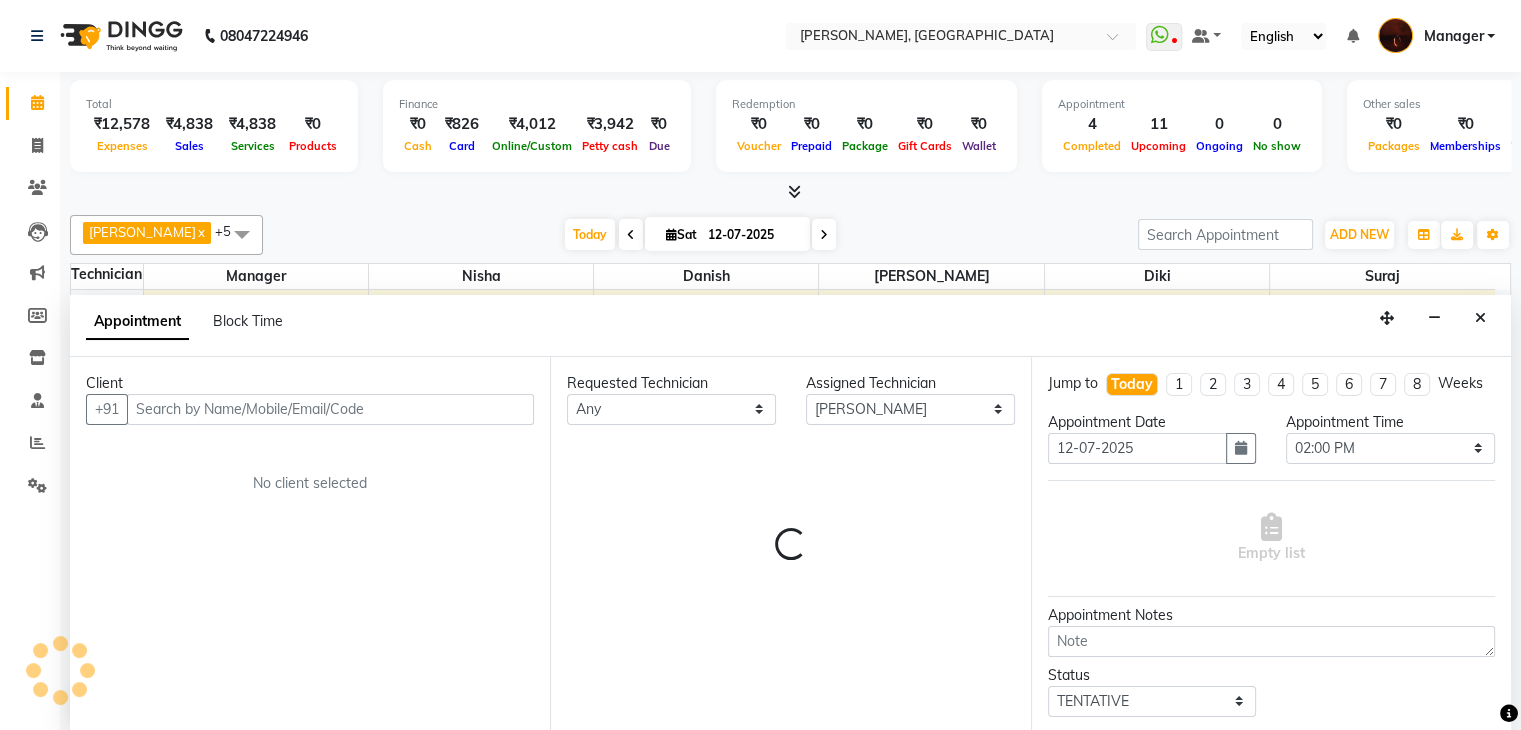 scroll, scrollTop: 1, scrollLeft: 0, axis: vertical 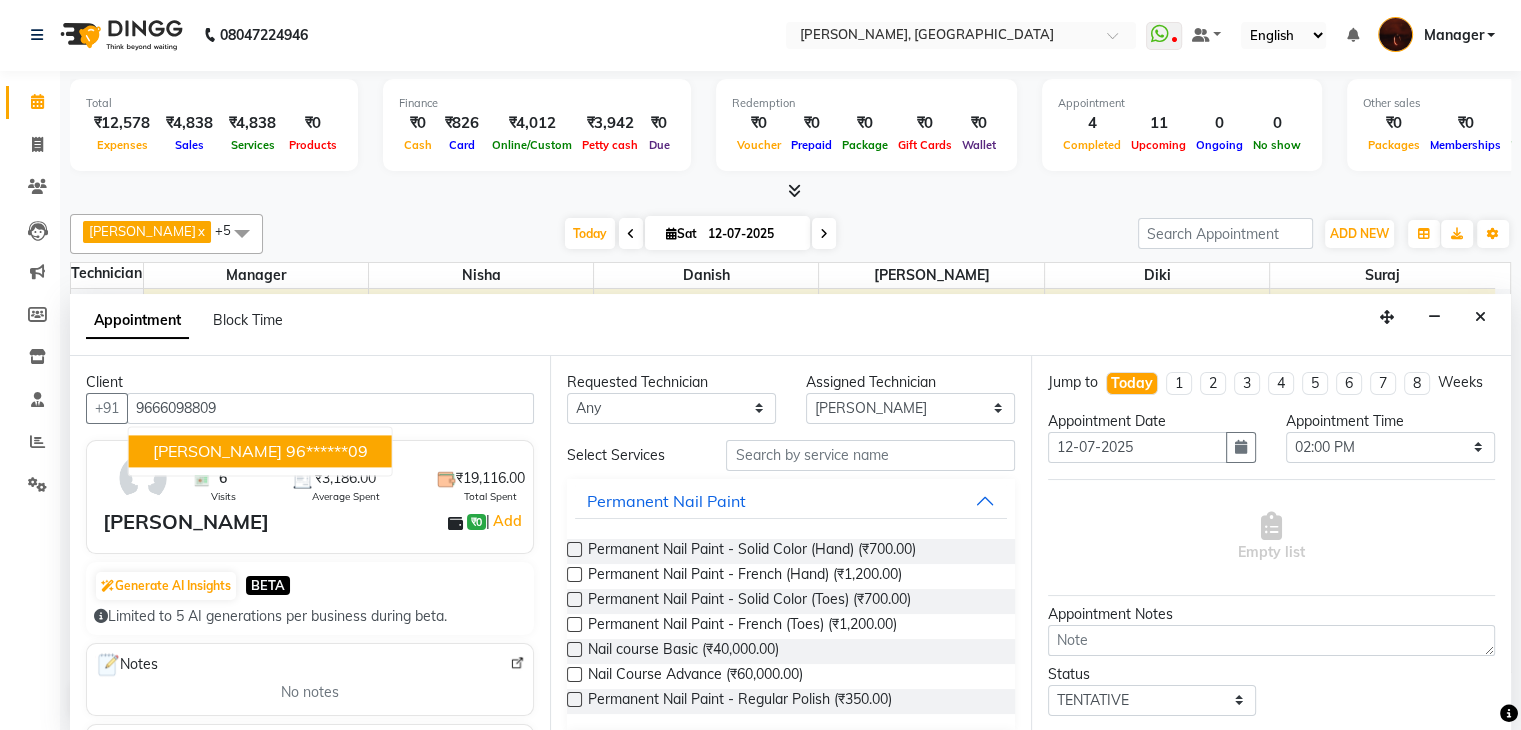 click on "96******09" at bounding box center (327, 451) 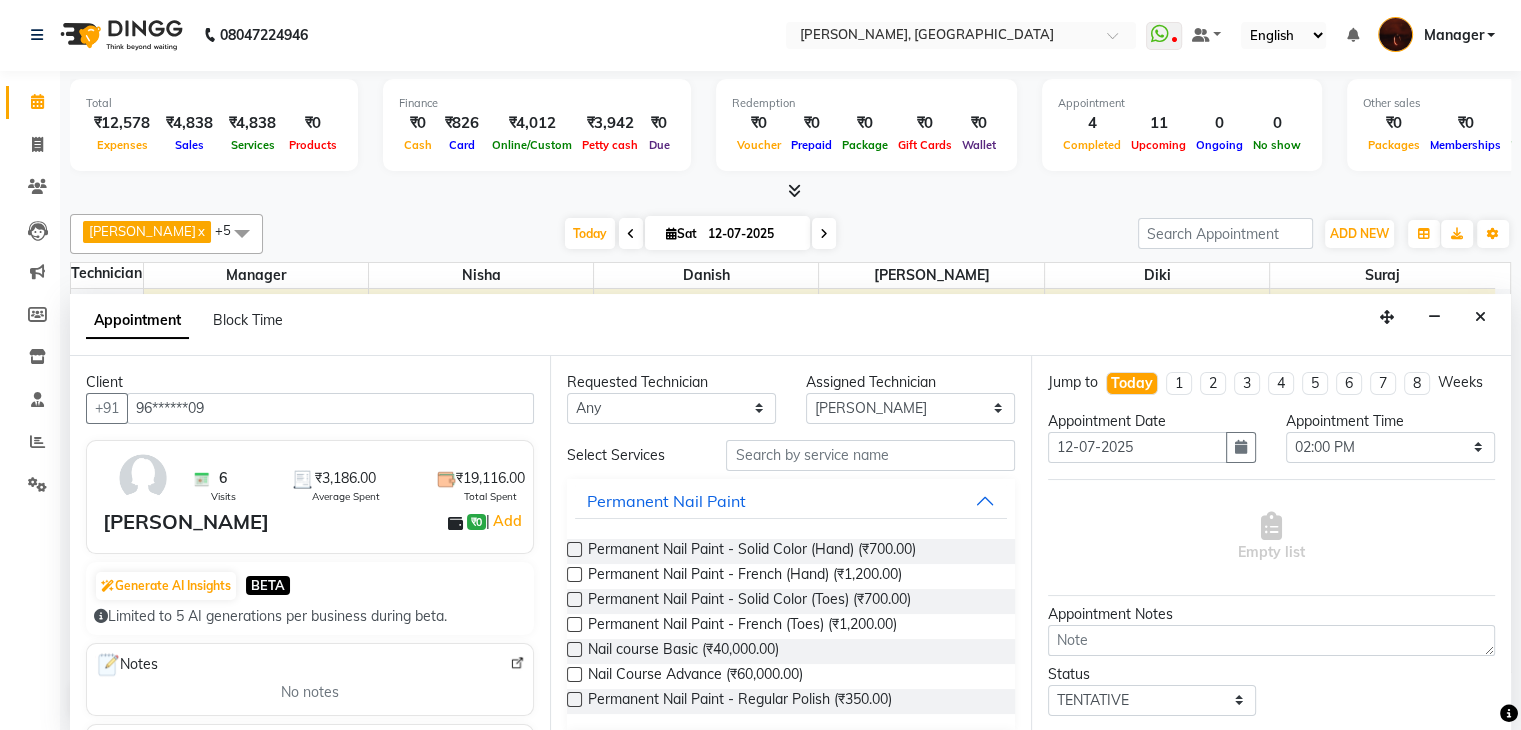 type on "96******09" 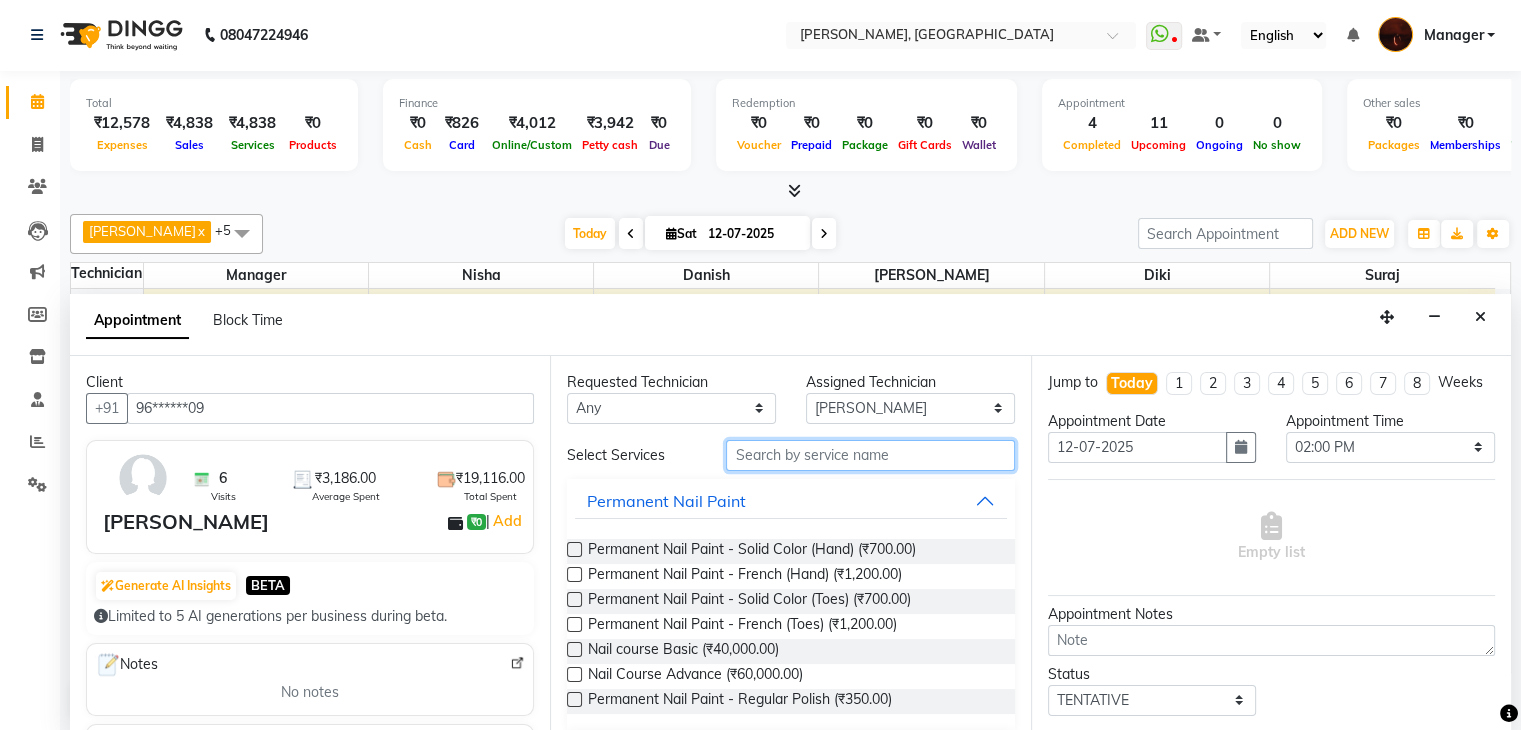 click at bounding box center (870, 455) 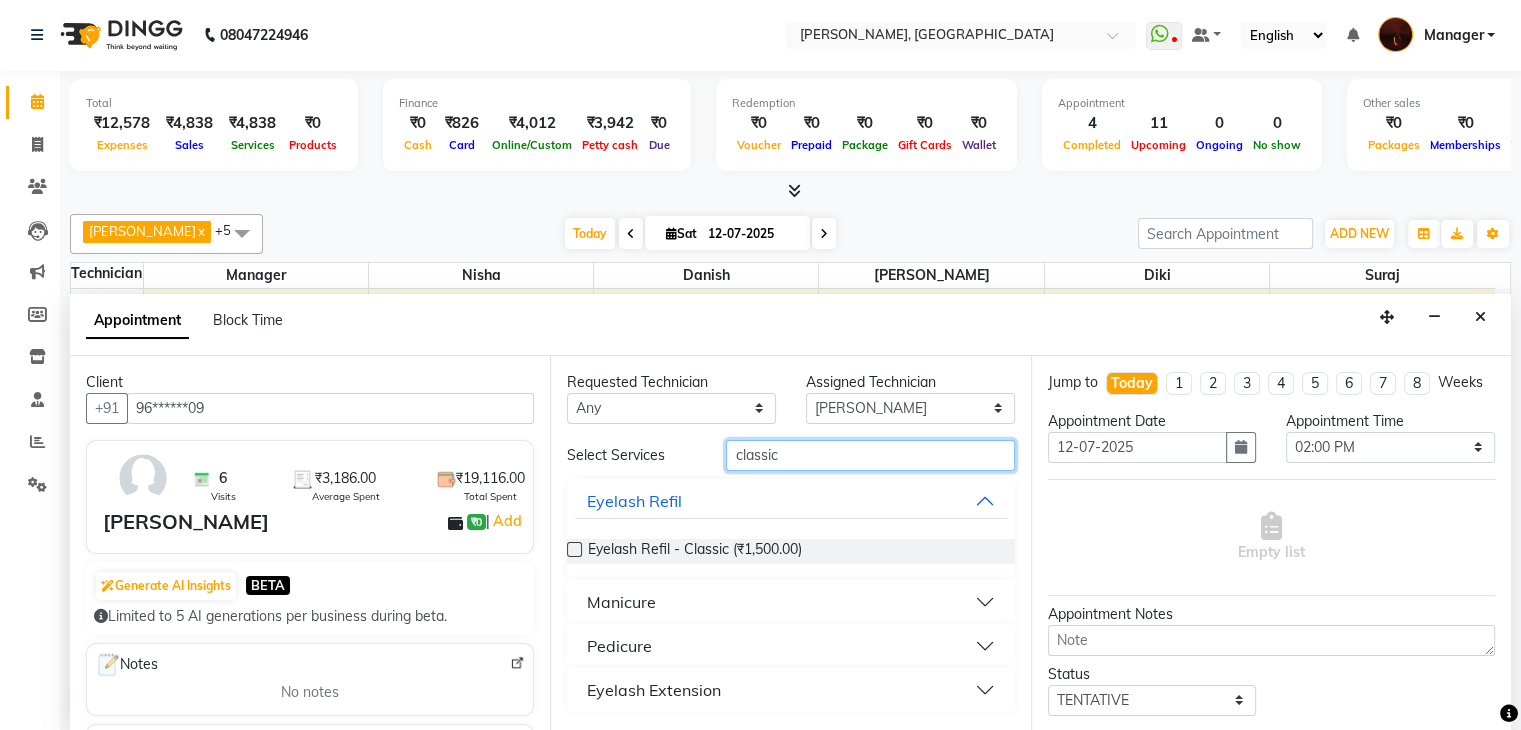 scroll, scrollTop: 128, scrollLeft: 0, axis: vertical 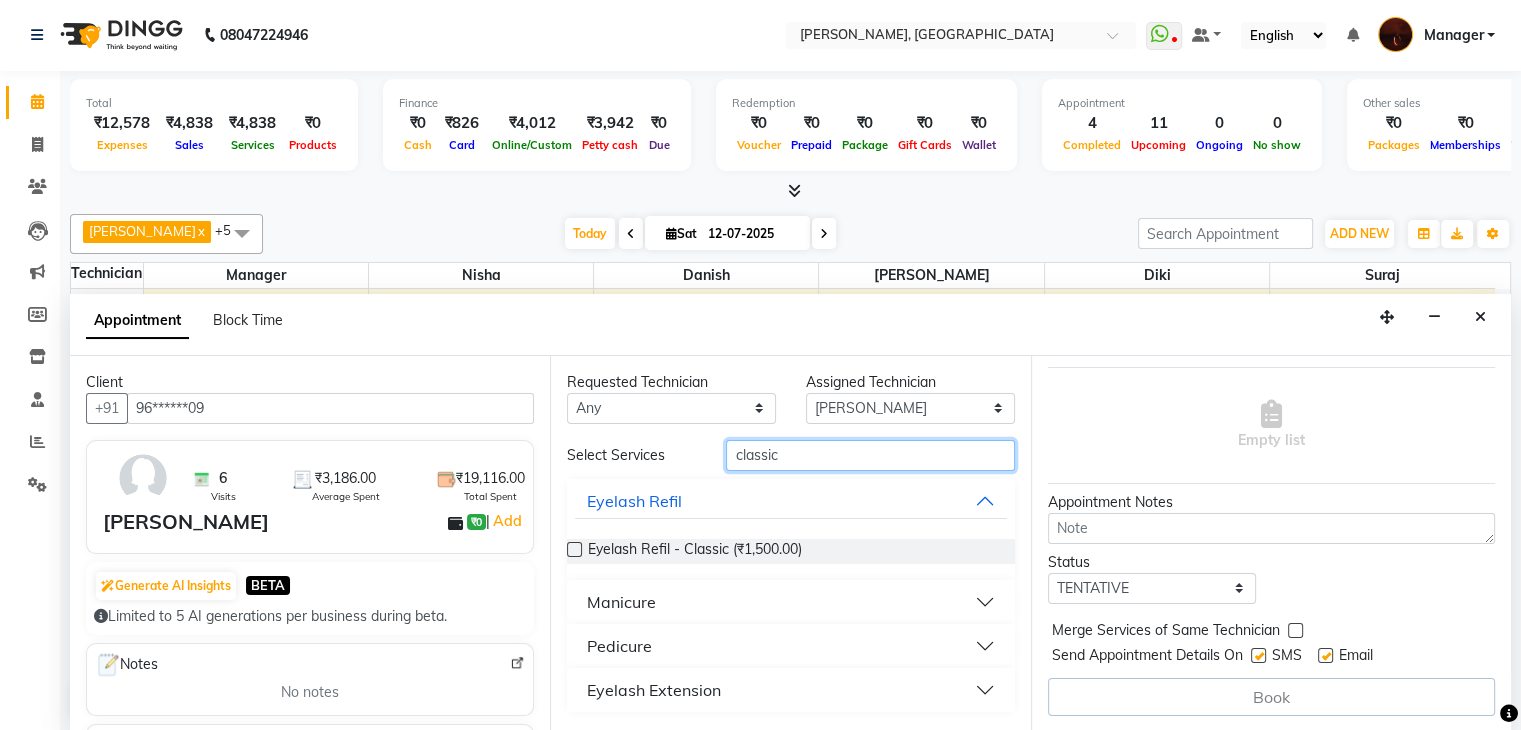type on "classic" 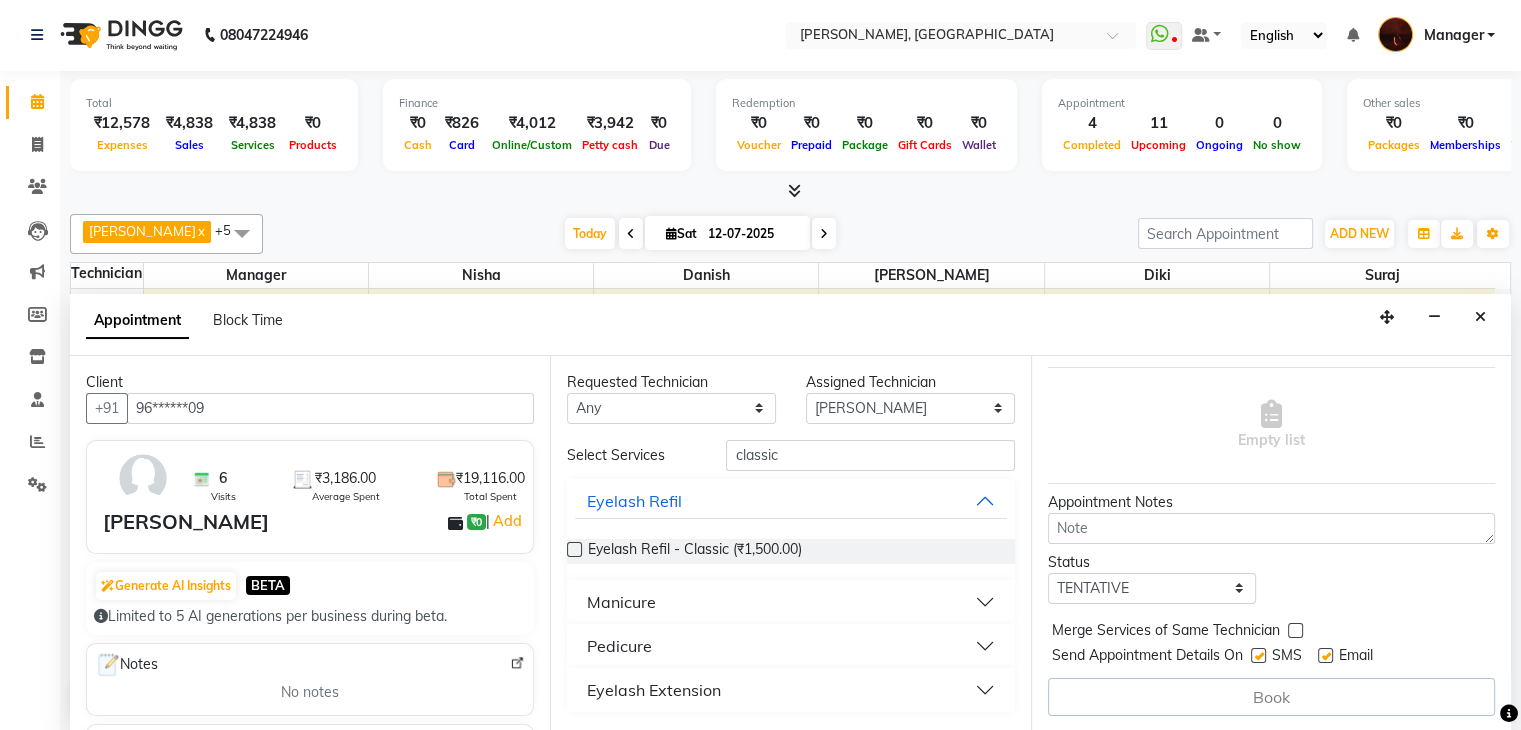 click on "Eyelash Extension" at bounding box center (790, 690) 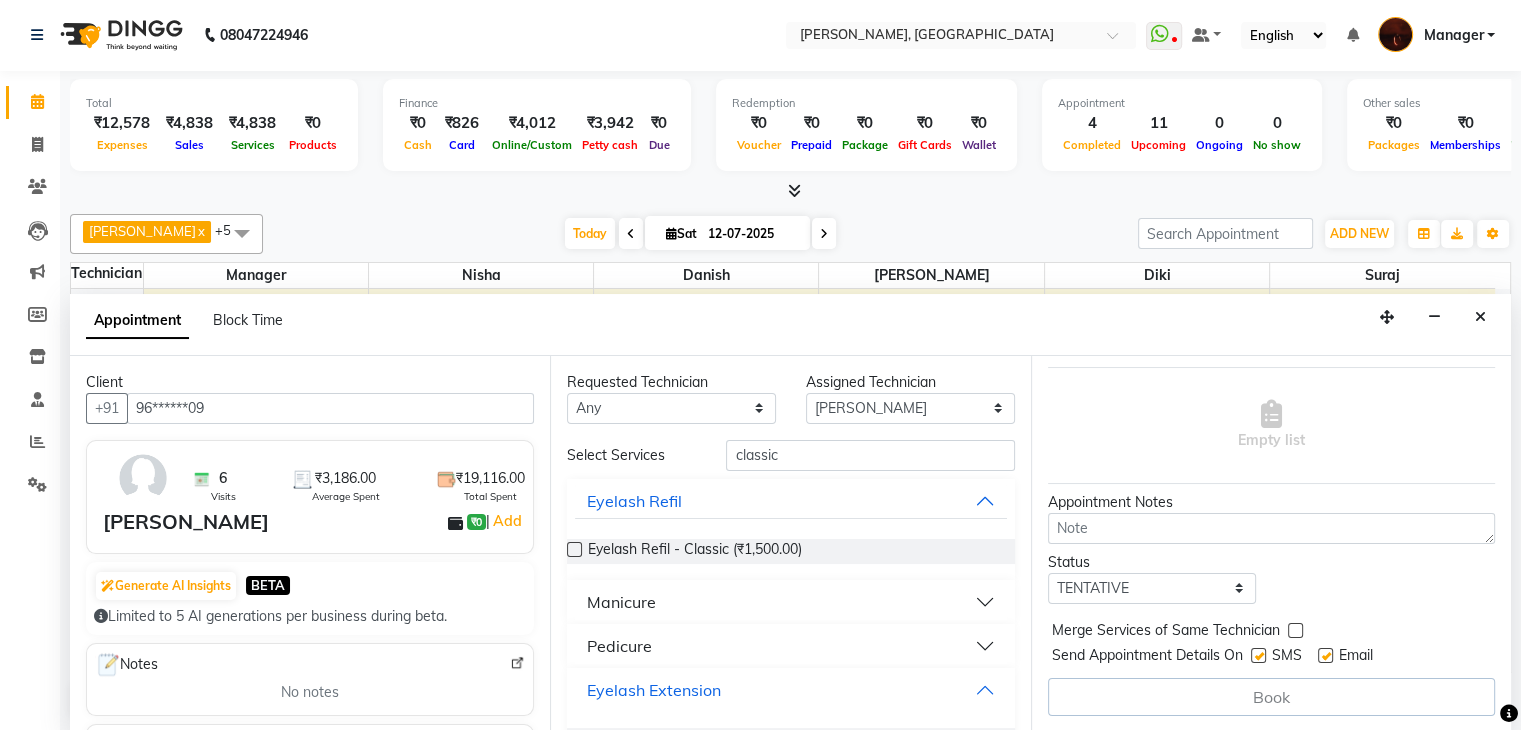 scroll, scrollTop: 52, scrollLeft: 0, axis: vertical 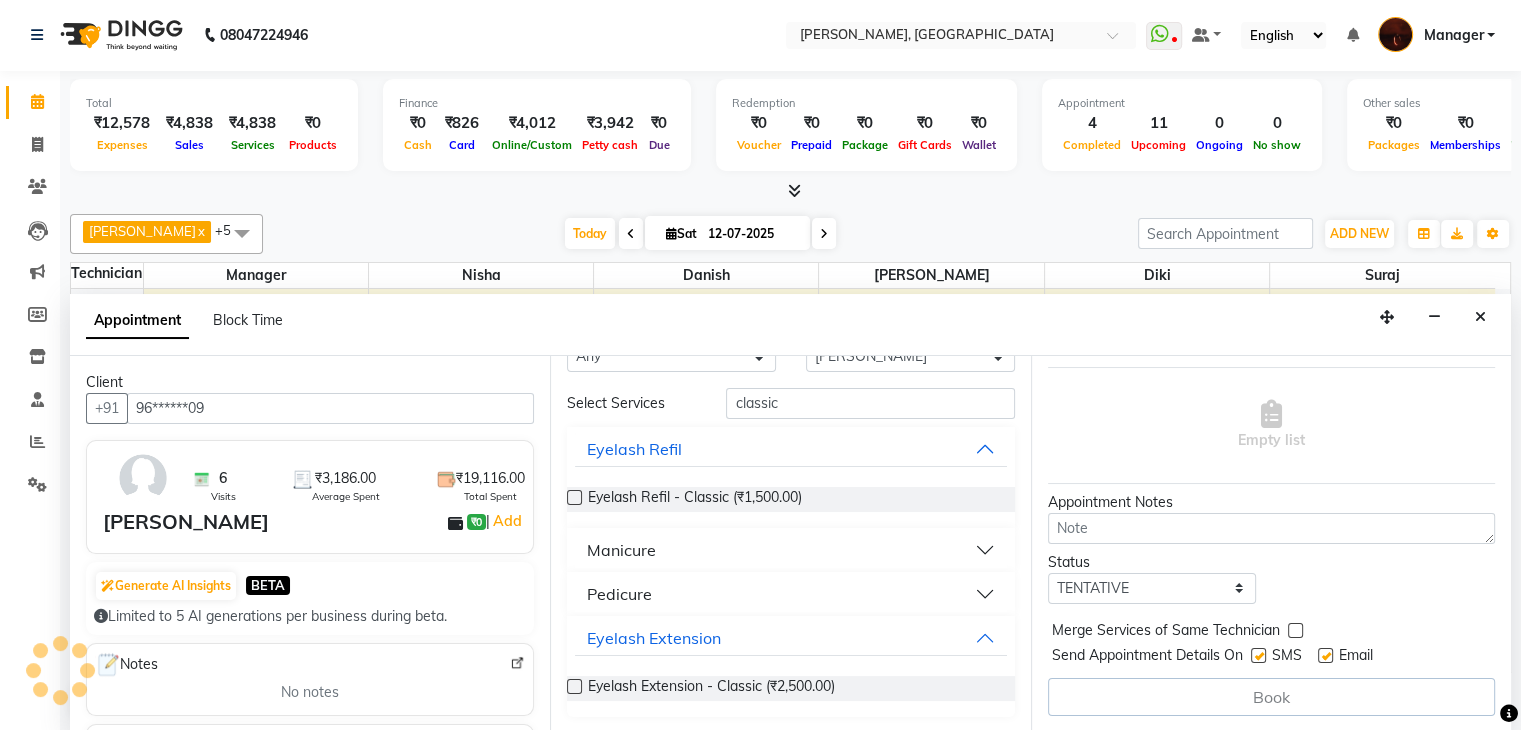 click at bounding box center (574, 686) 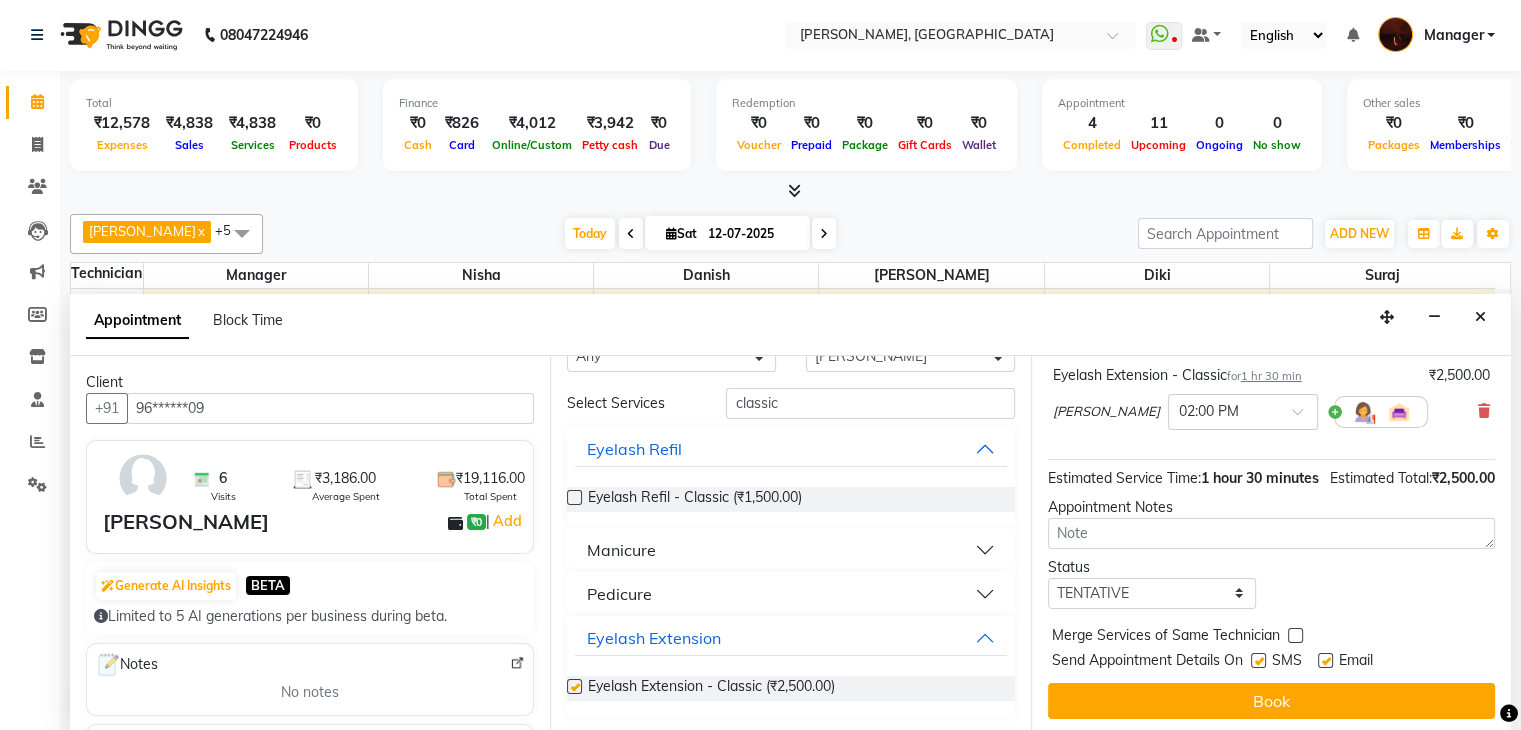 checkbox on "false" 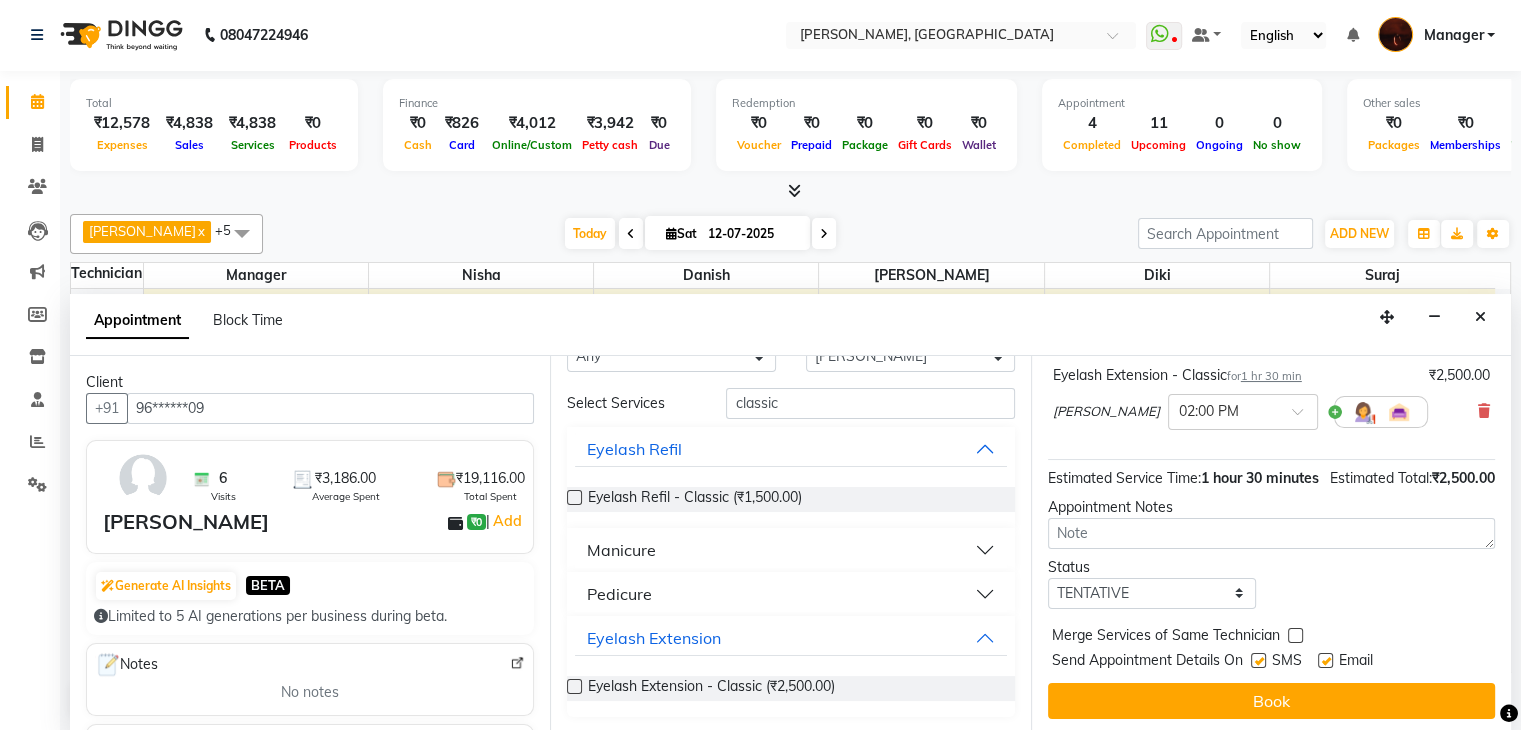scroll, scrollTop: 170, scrollLeft: 0, axis: vertical 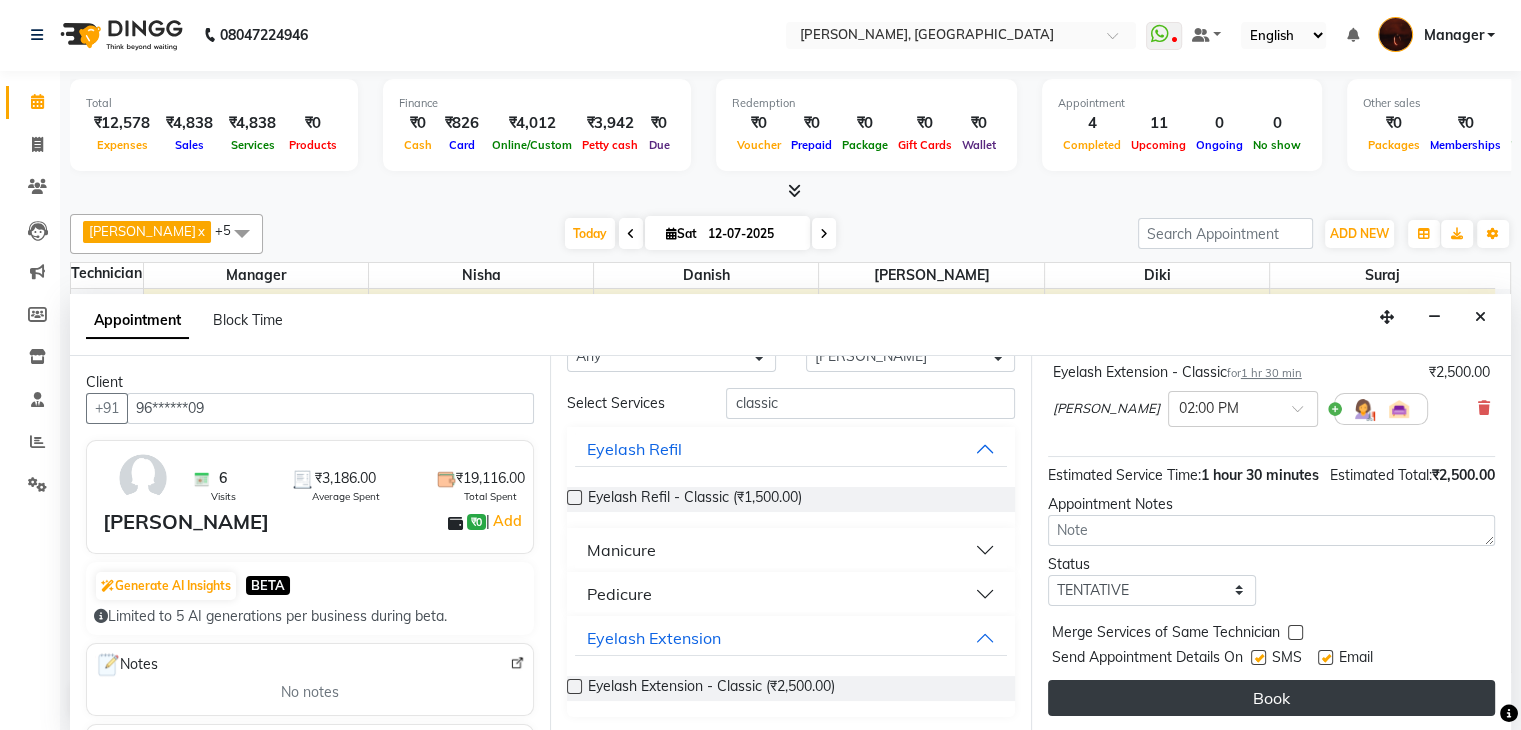 click on "Book" at bounding box center (1271, 698) 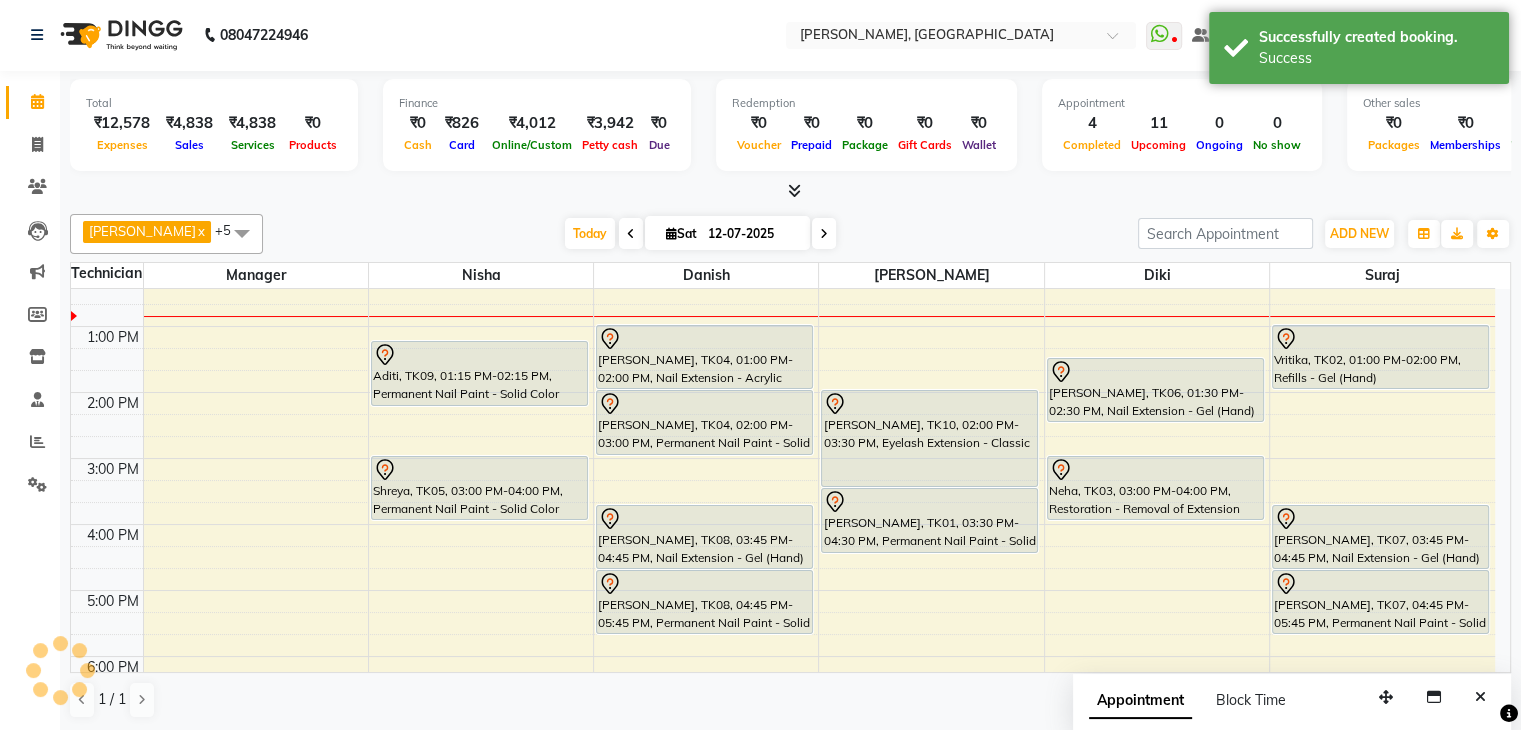 scroll, scrollTop: 0, scrollLeft: 0, axis: both 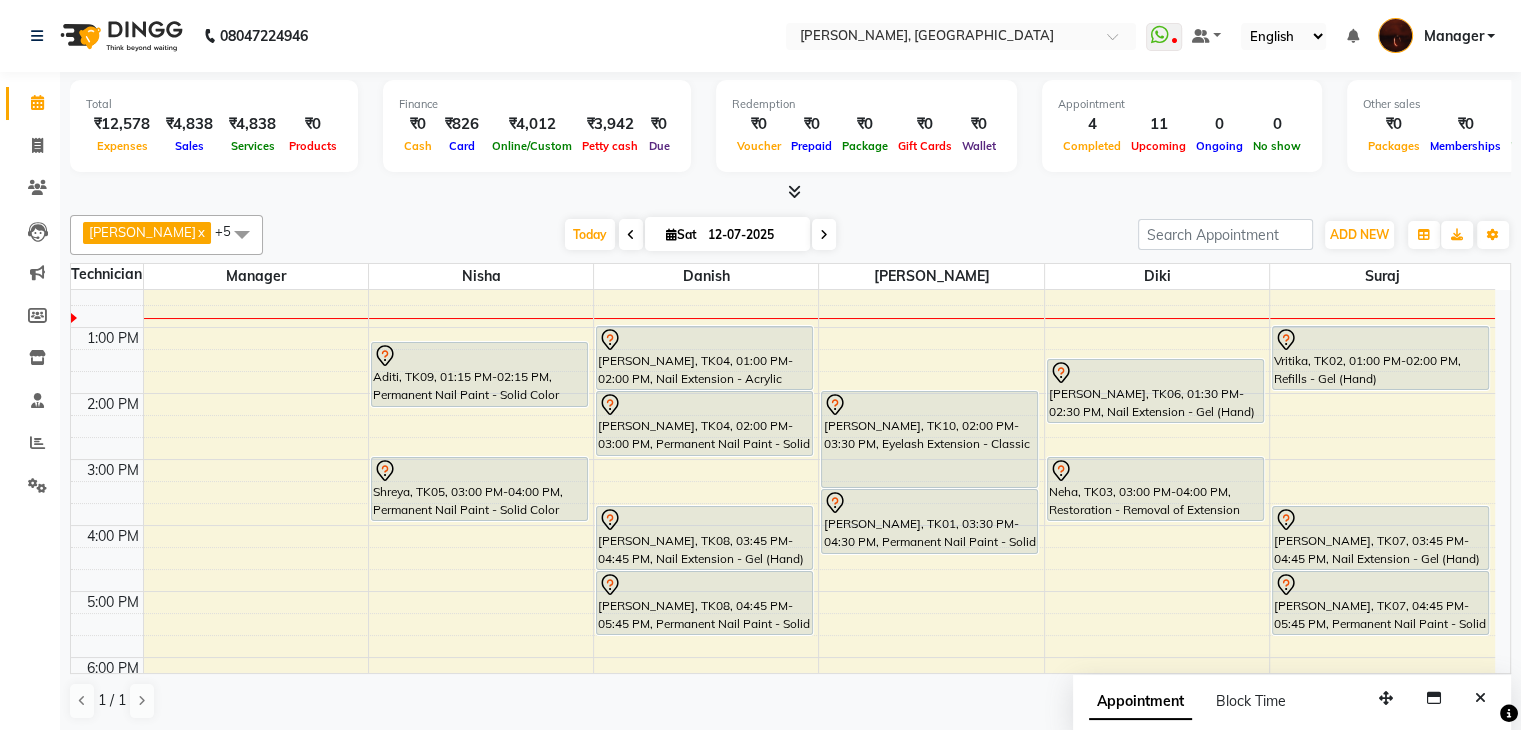 click at bounding box center (824, 235) 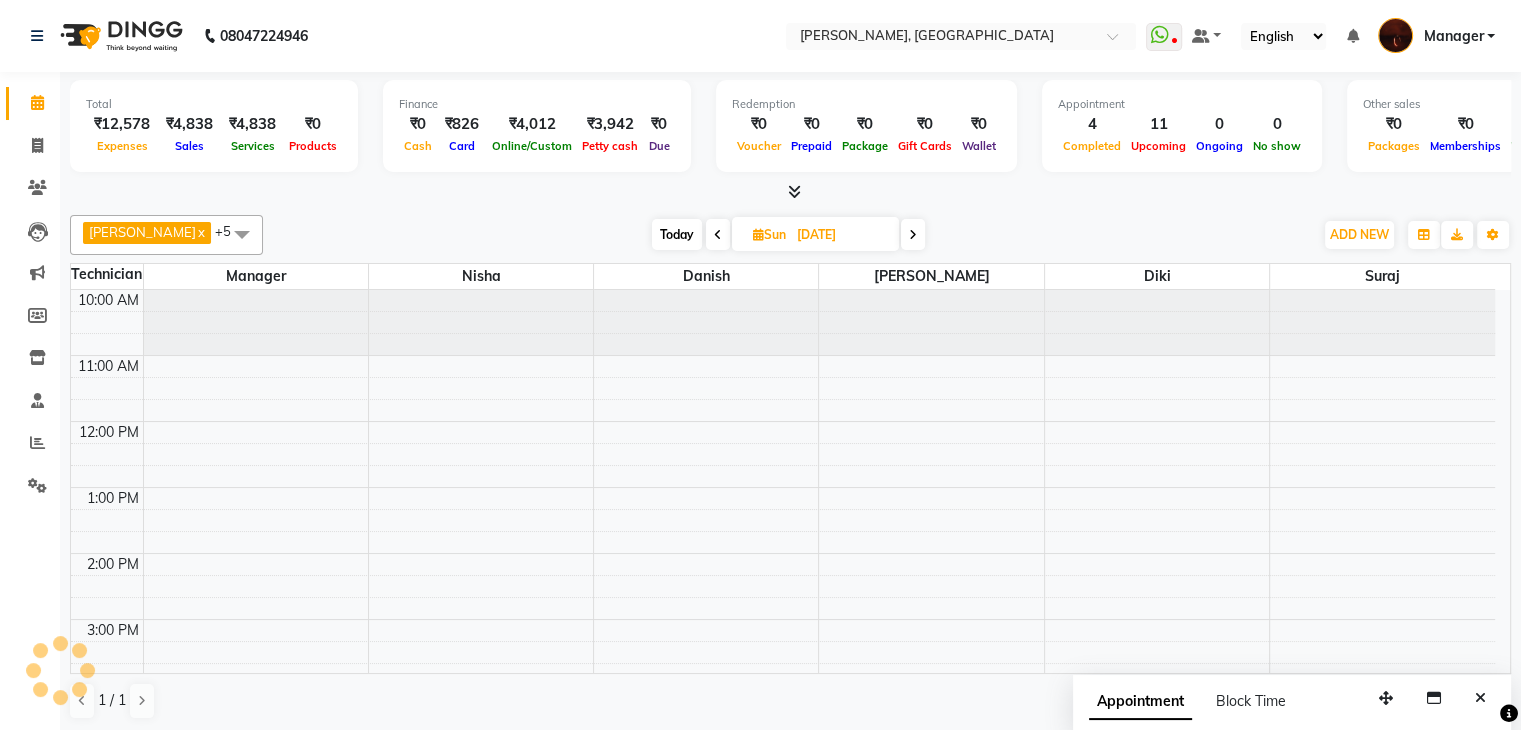 scroll, scrollTop: 132, scrollLeft: 0, axis: vertical 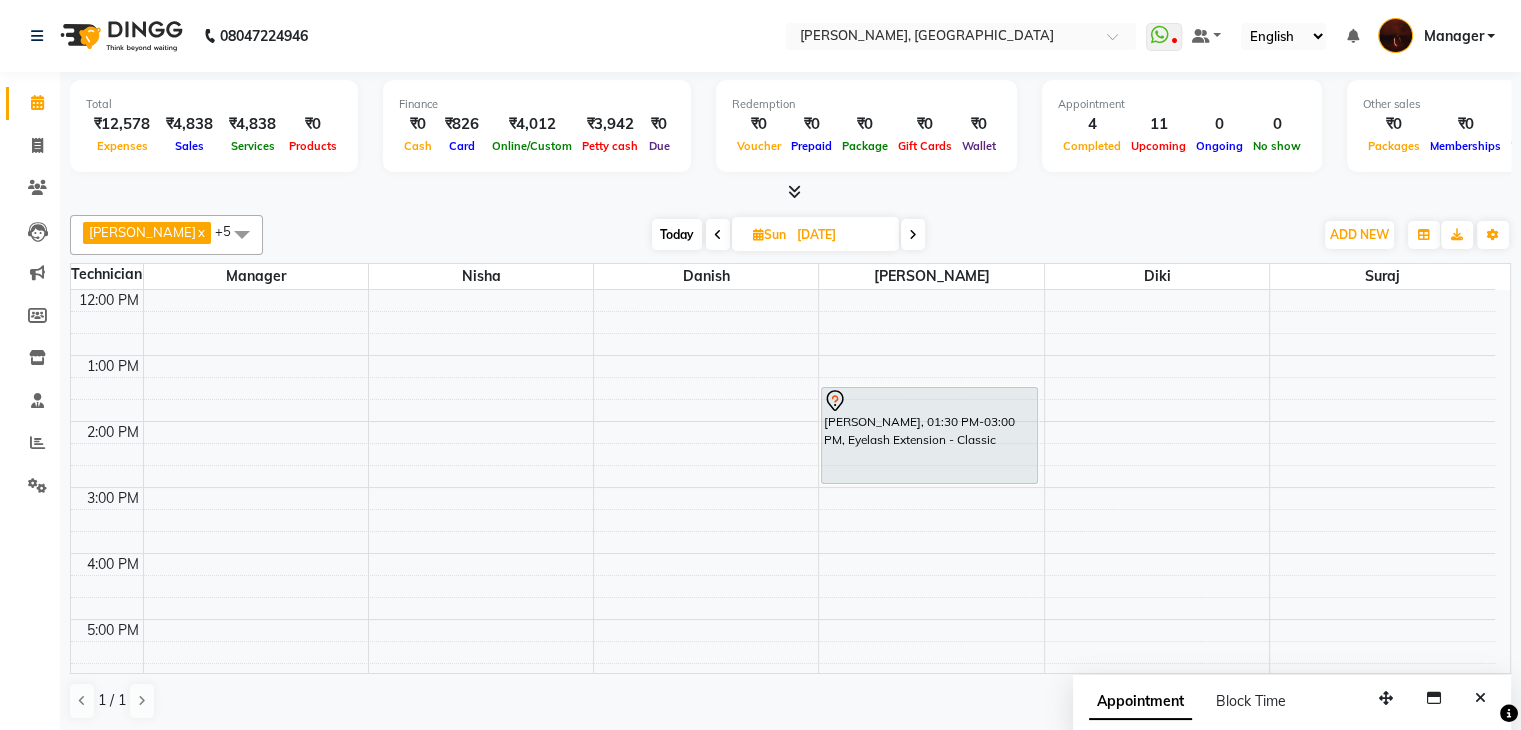 drag, startPoint x: 1494, startPoint y: 462, endPoint x: 1504, endPoint y: 413, distance: 50.01 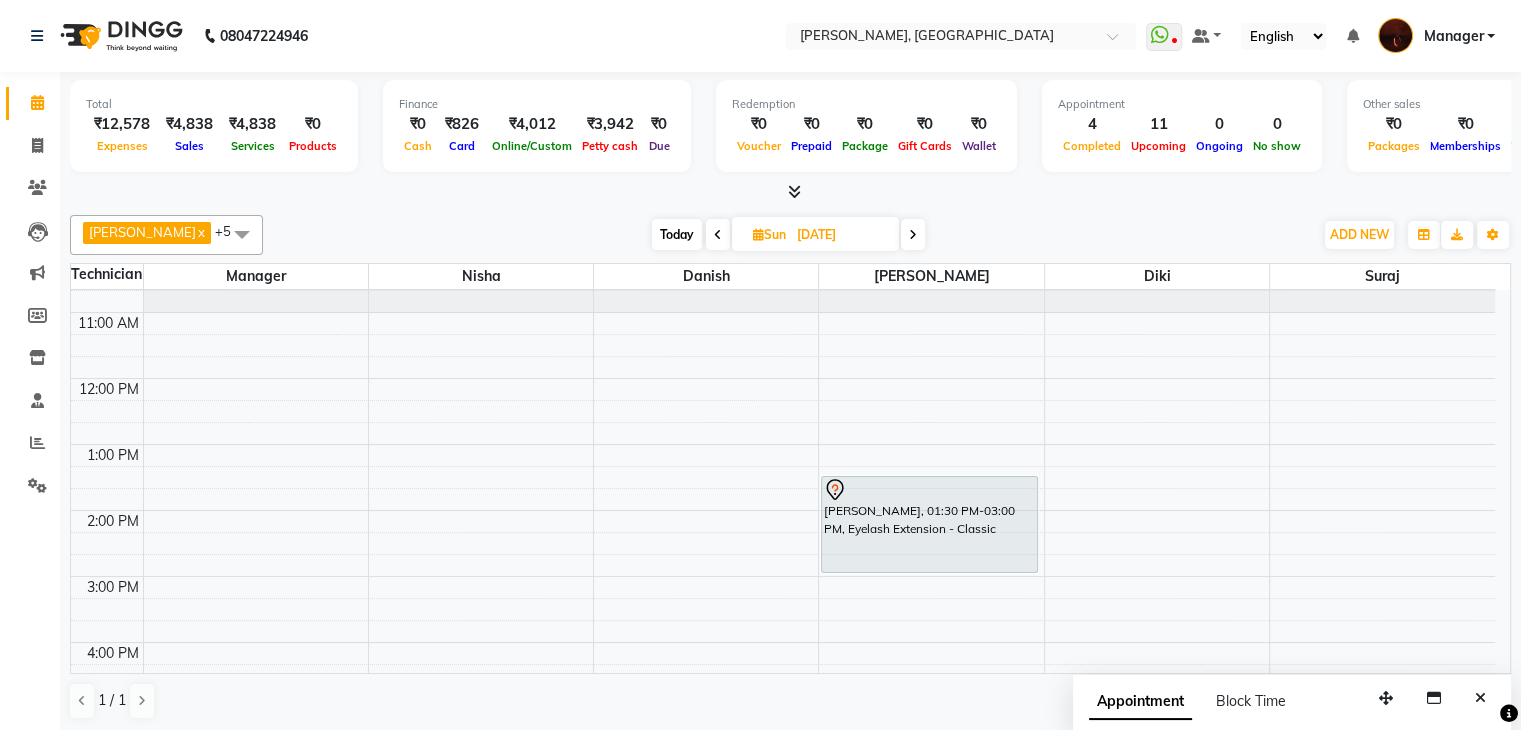 scroll, scrollTop: 0, scrollLeft: 0, axis: both 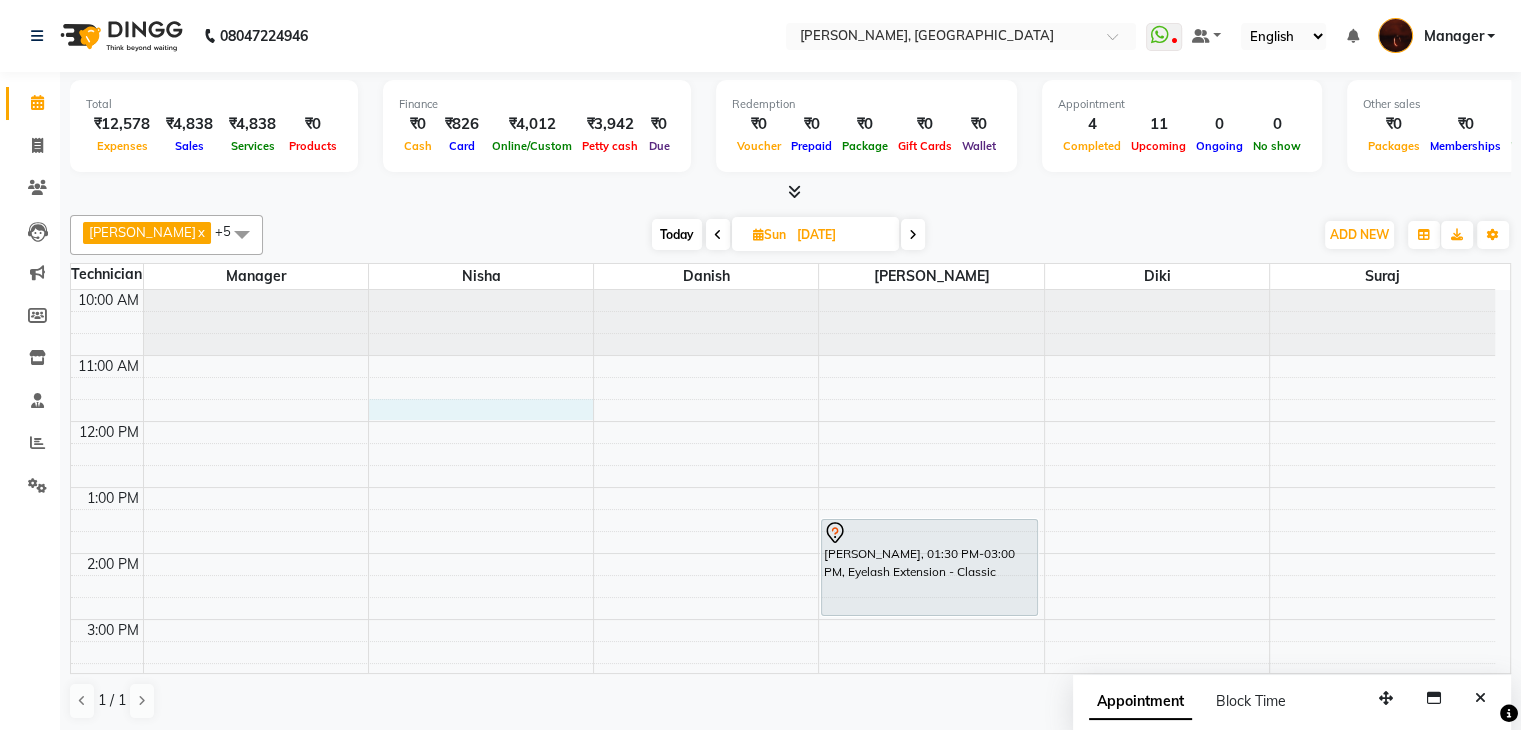 click on "10:00 AM 11:00 AM 12:00 PM 1:00 PM 2:00 PM 3:00 PM 4:00 PM 5:00 PM 6:00 PM 7:00 PM 8:00 PM 9:00 PM 10:00 PM             Angela, 01:30 PM-03:00 PM, Eyelash Extension - Classic" at bounding box center (783, 718) 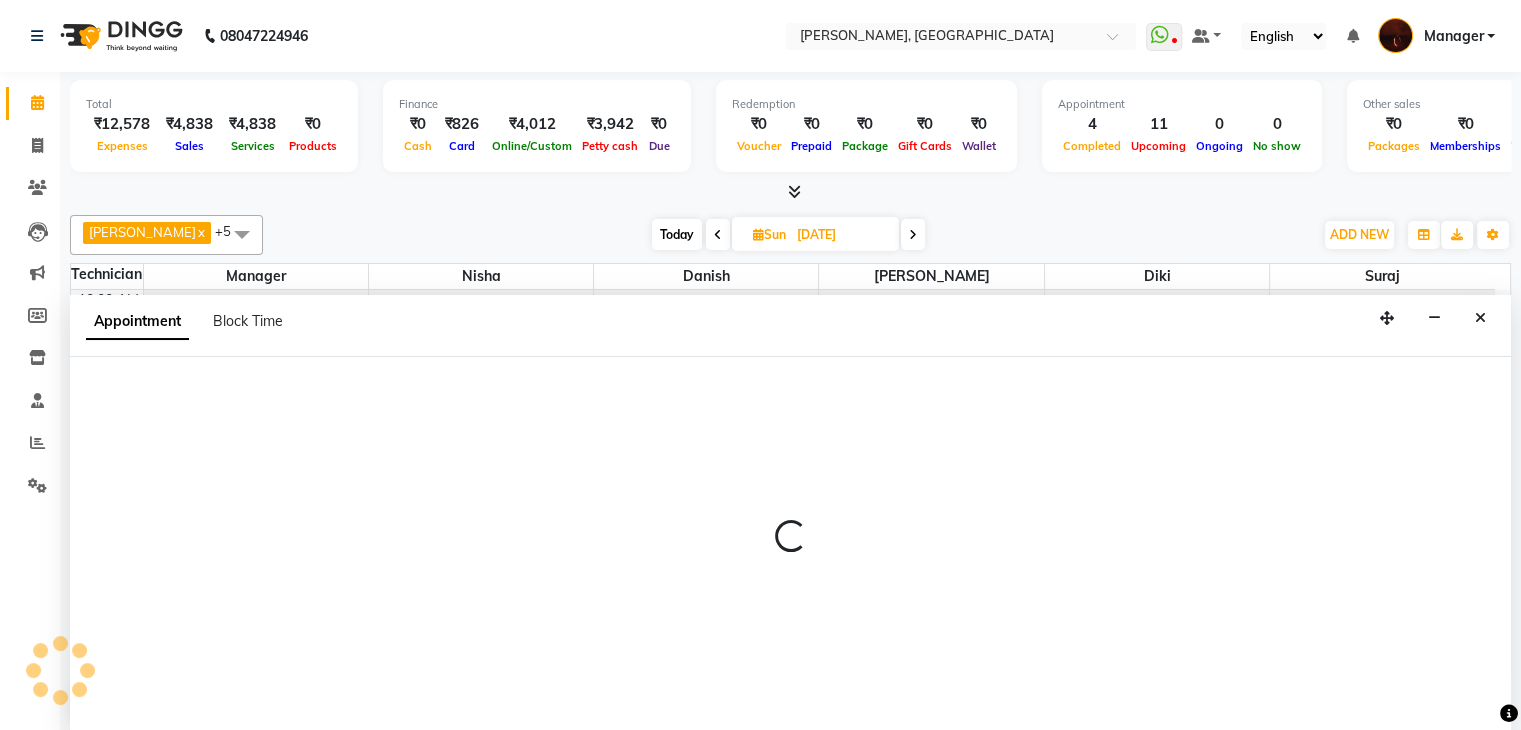 scroll, scrollTop: 1, scrollLeft: 0, axis: vertical 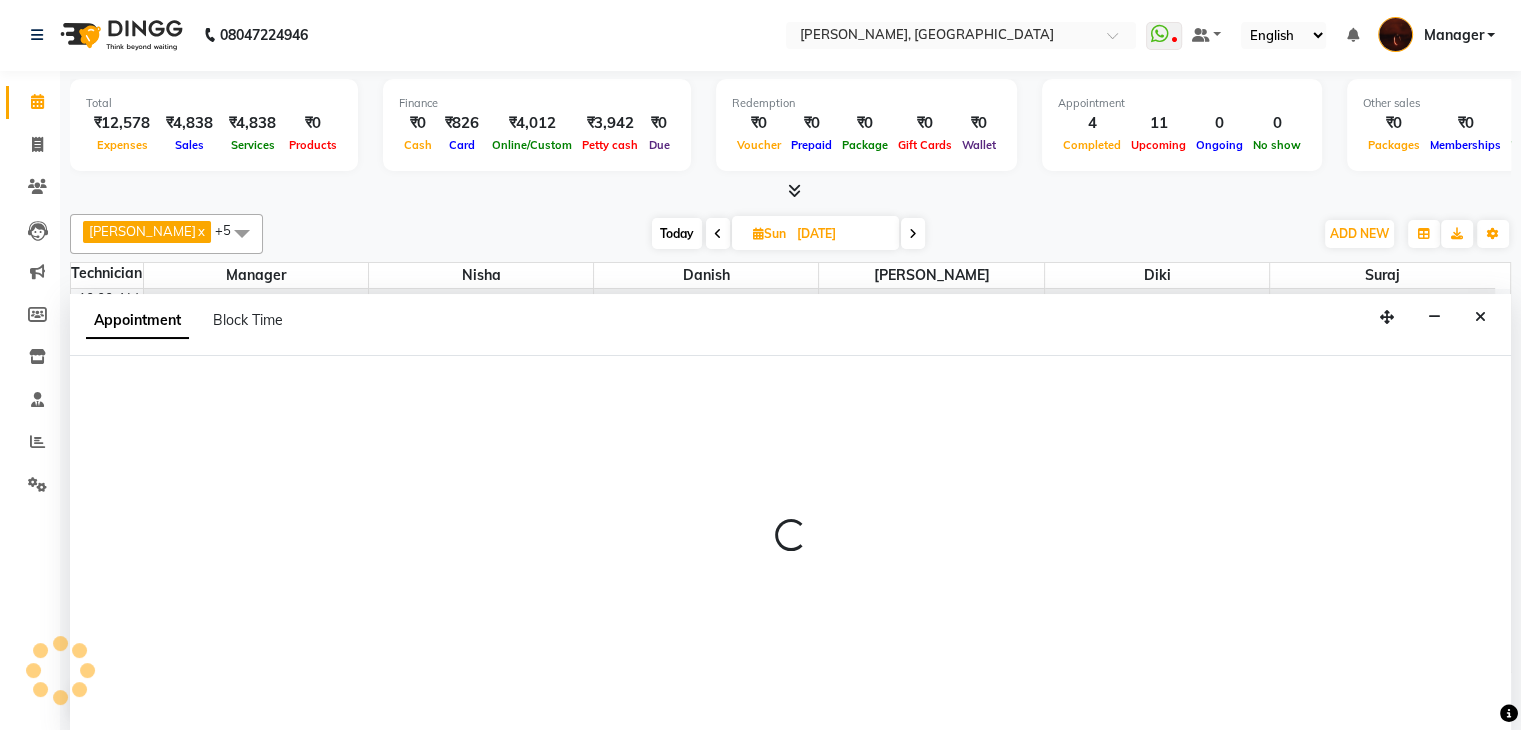 select on "20820" 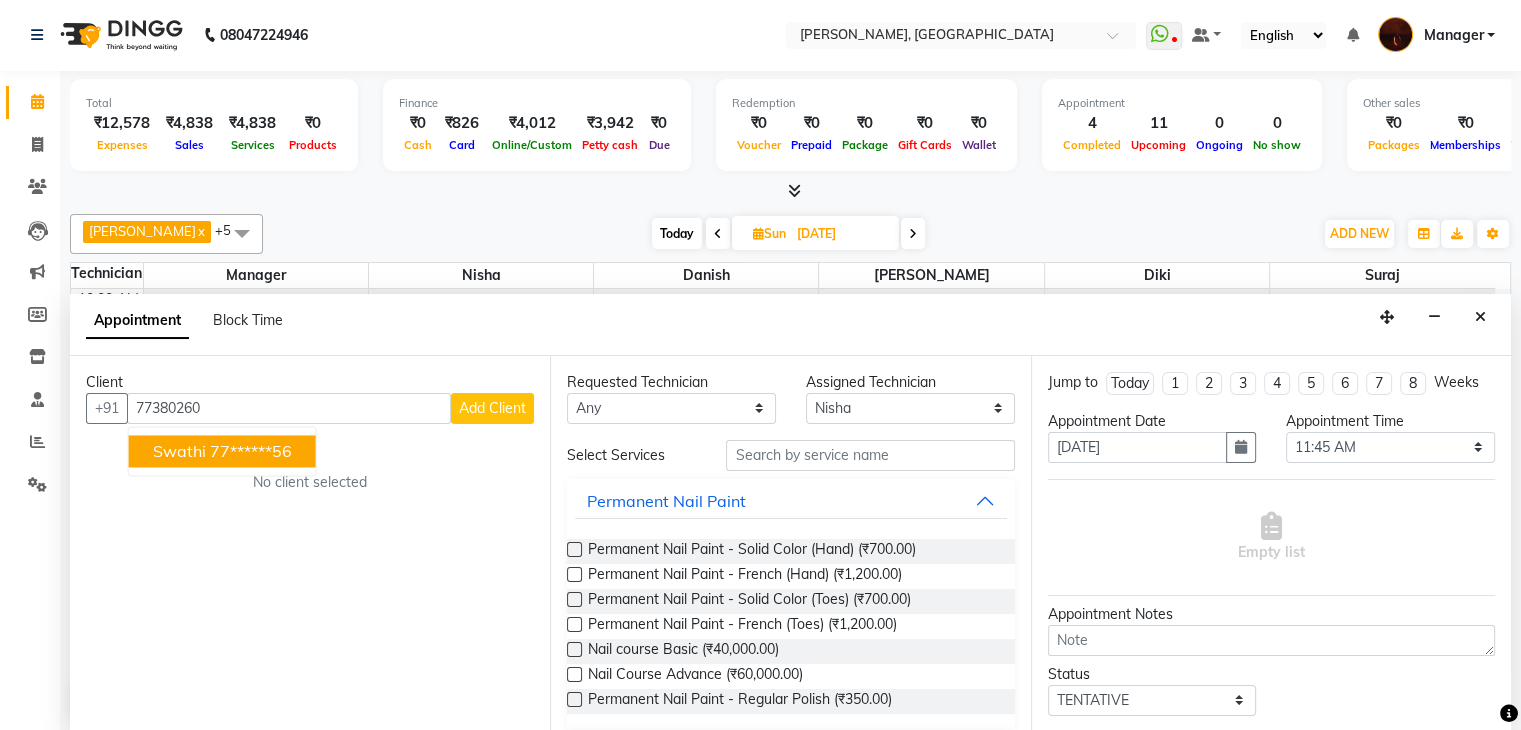 click on "77******56" at bounding box center [251, 451] 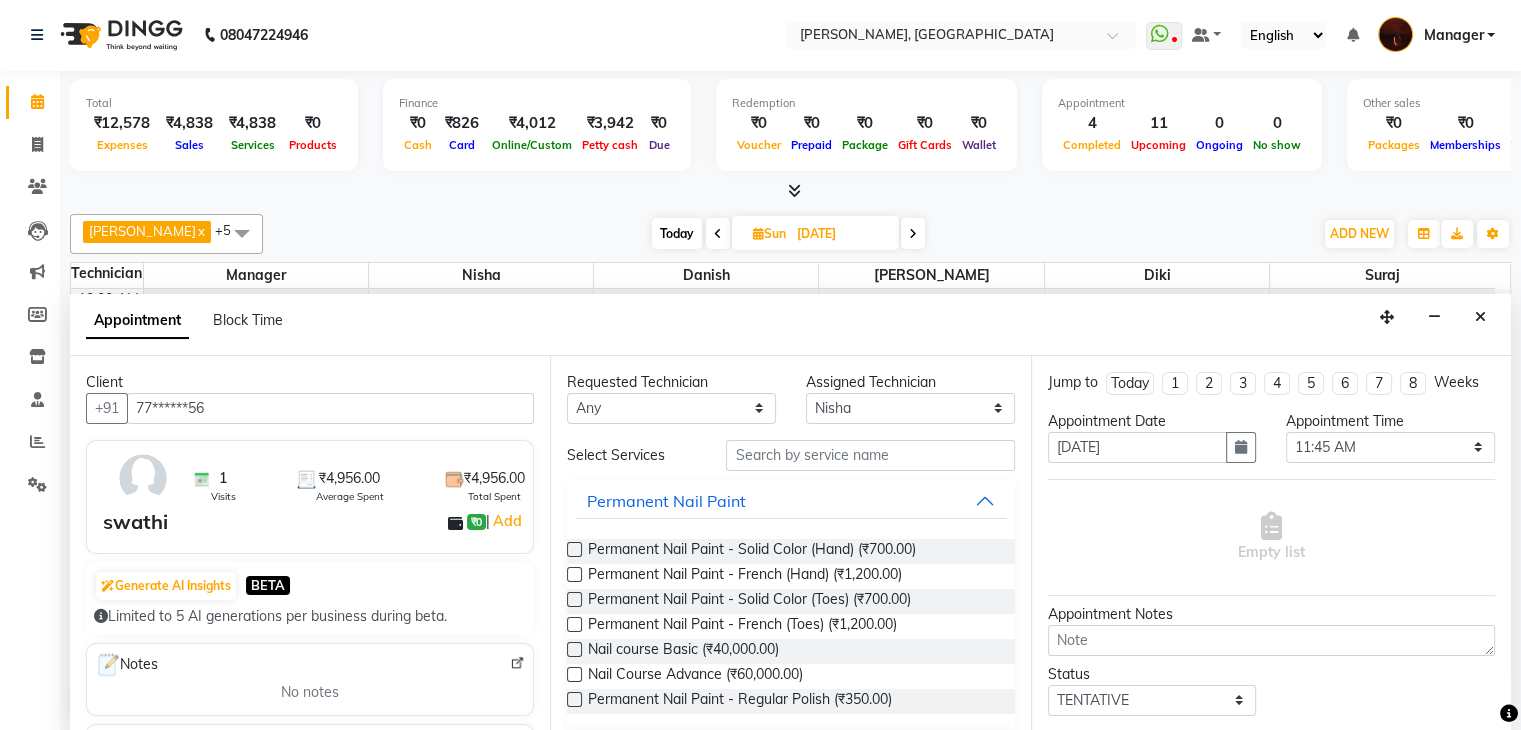 type on "77******56" 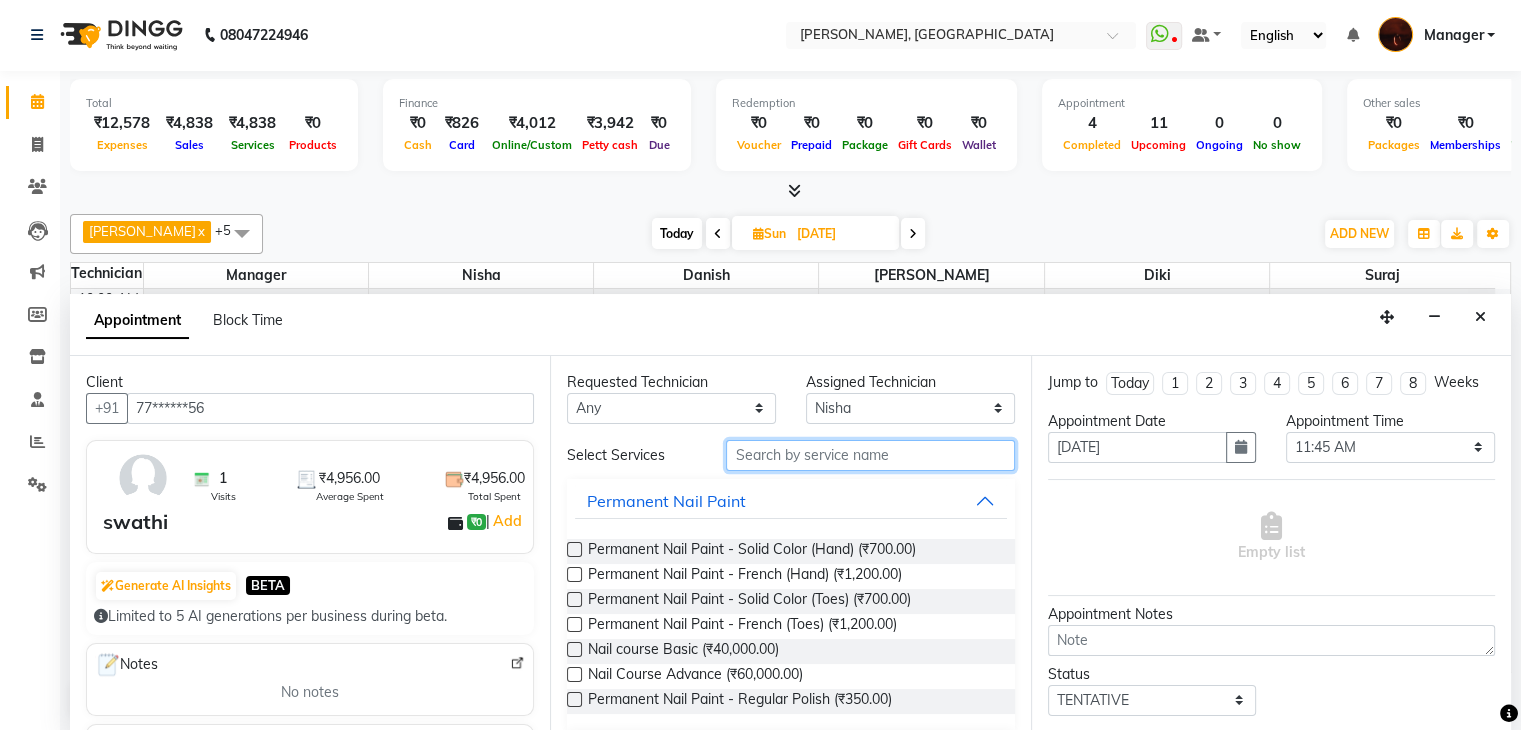 click at bounding box center [870, 455] 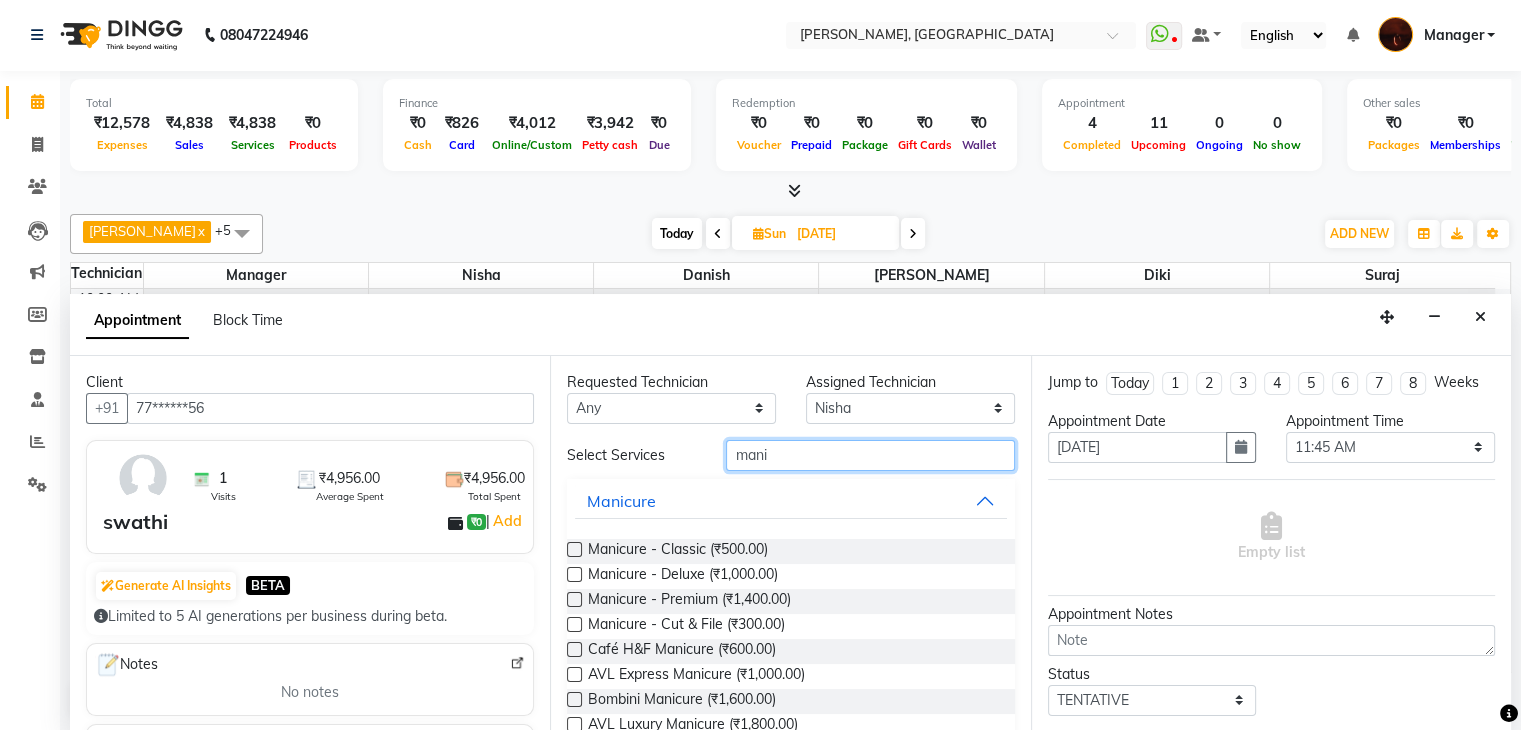 type on "mani" 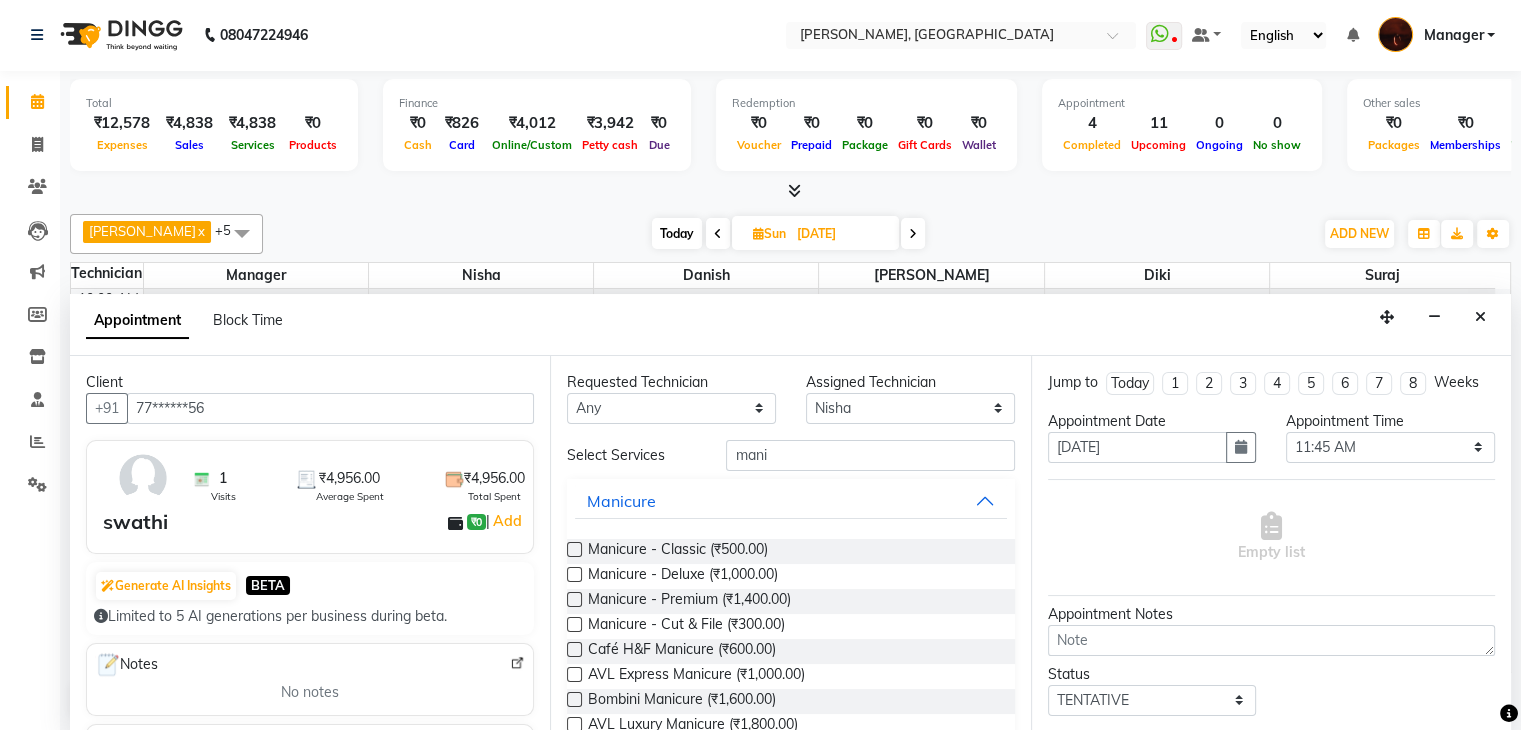 click at bounding box center (574, 574) 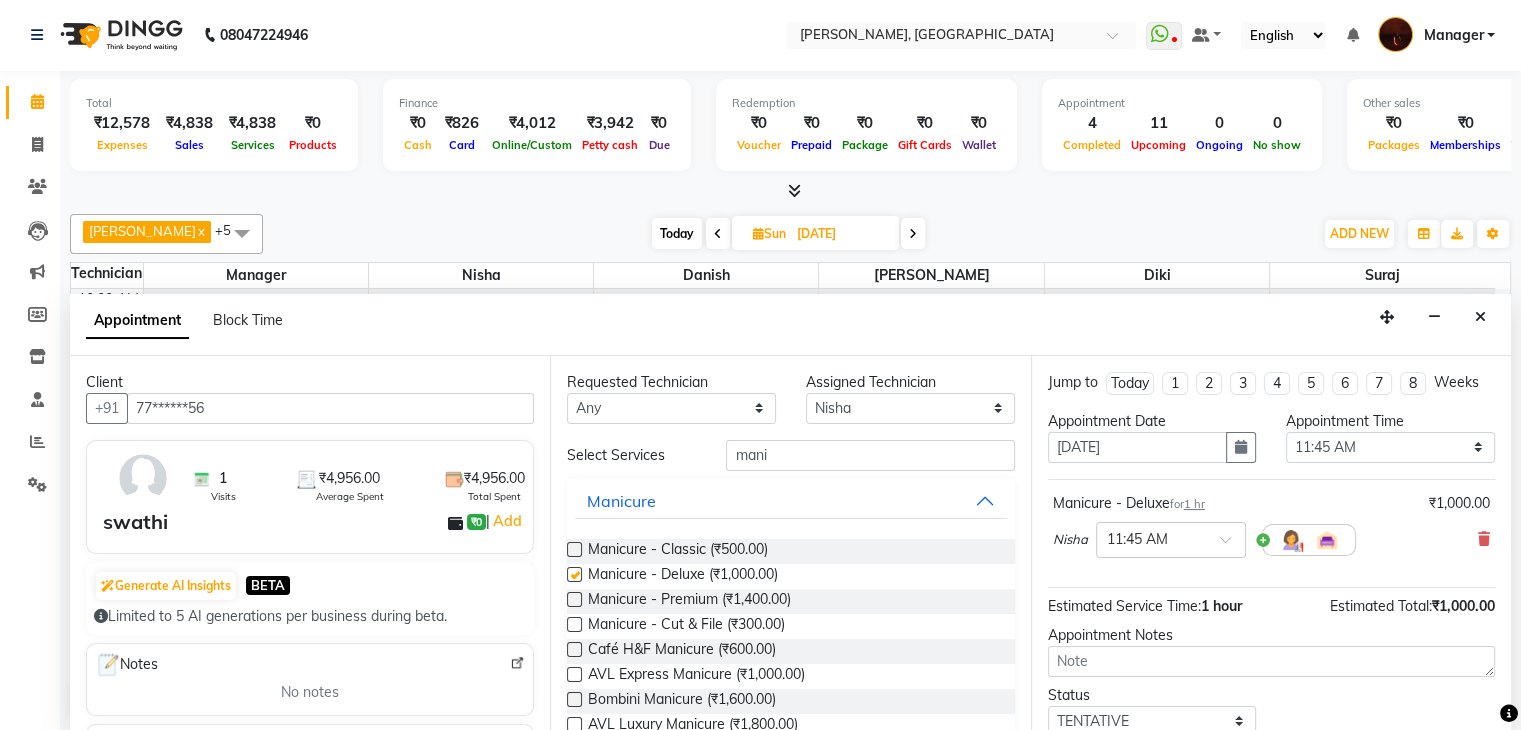 checkbox on "false" 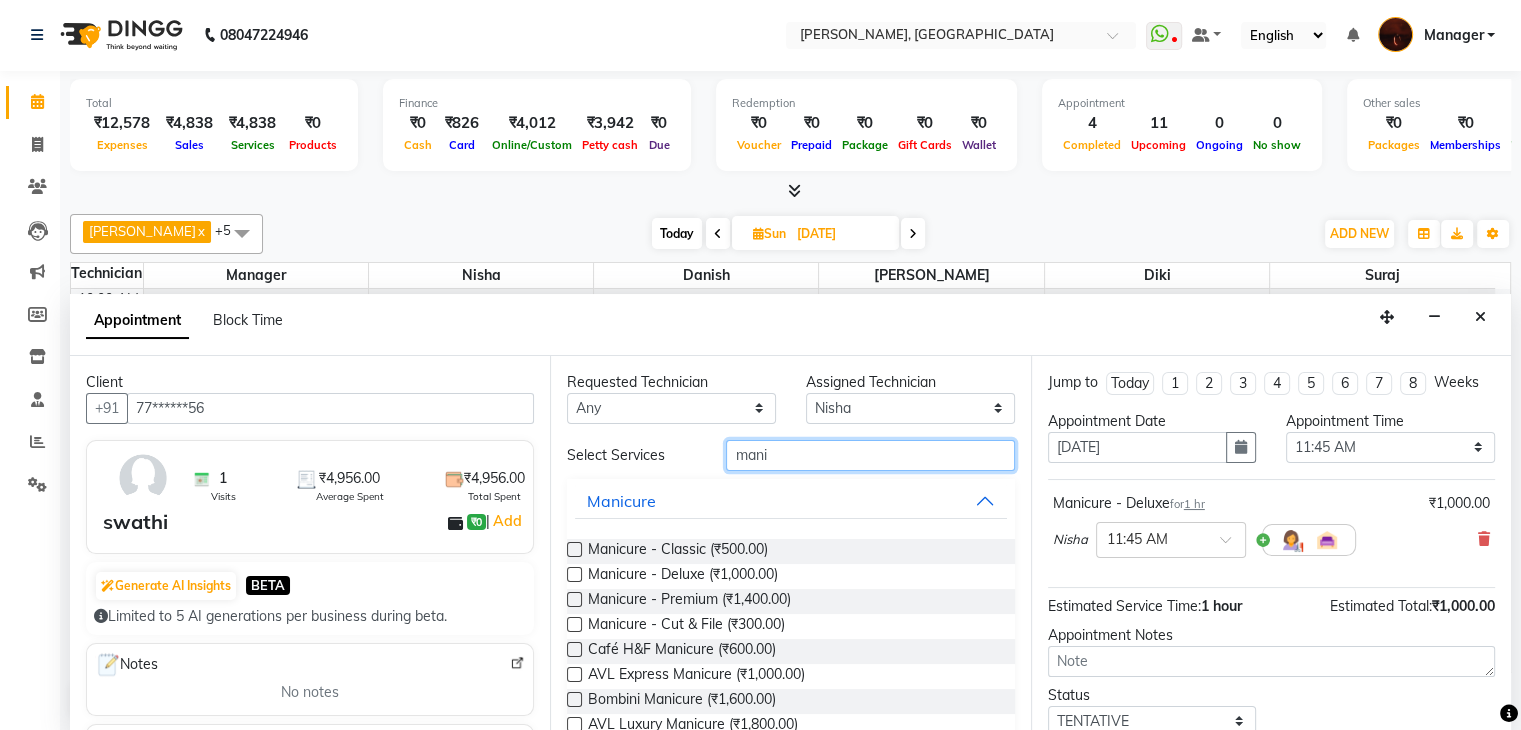 click on "mani" at bounding box center (870, 455) 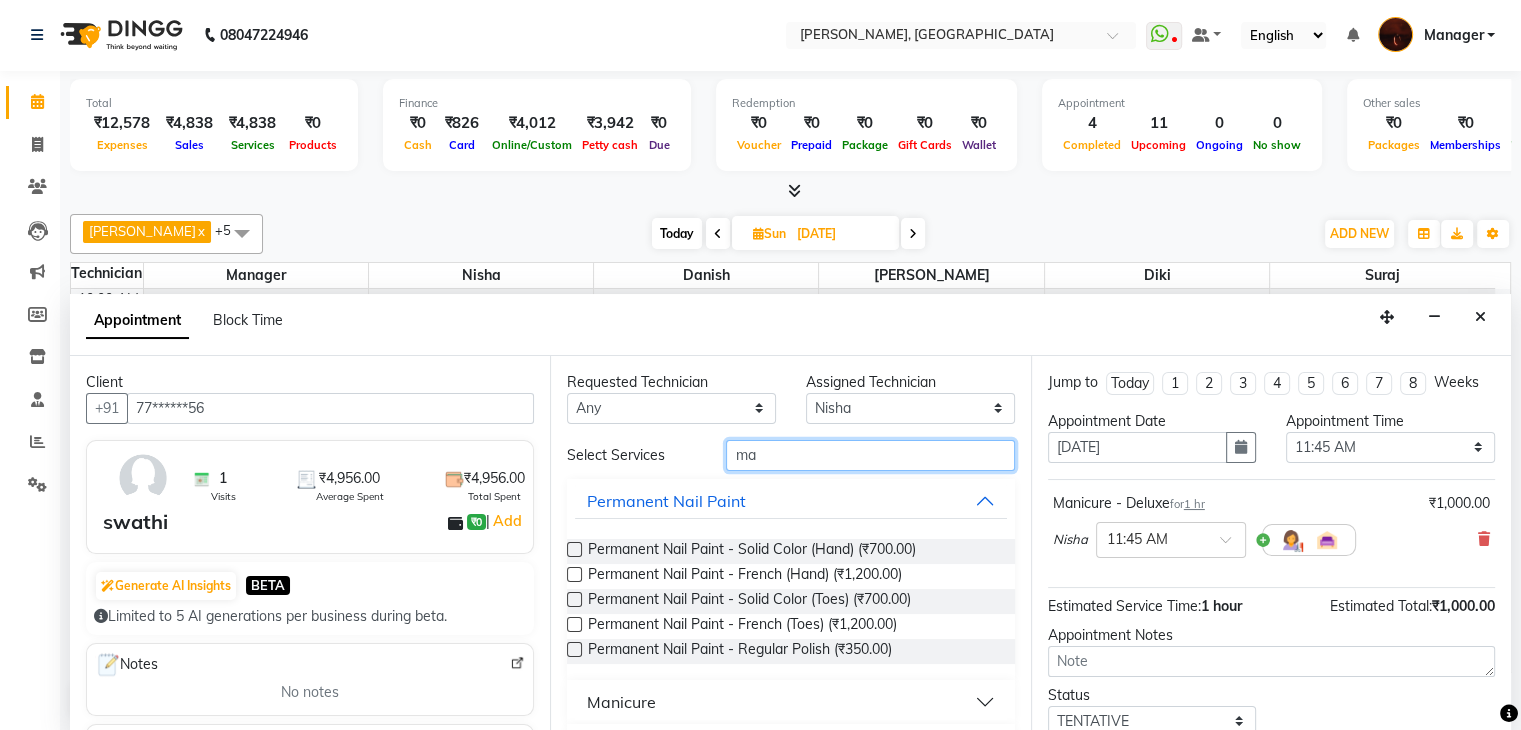 type on "m" 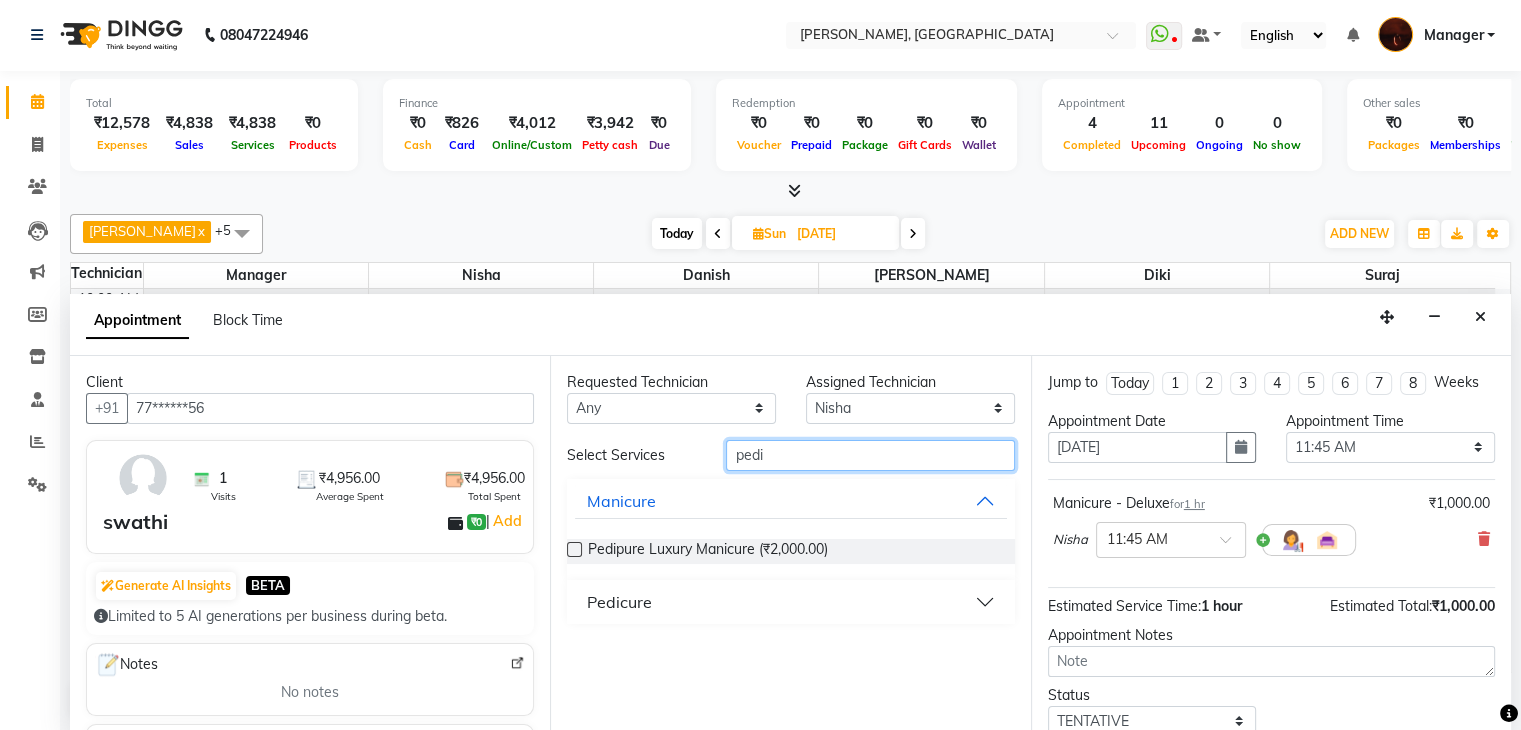 type on "pedi" 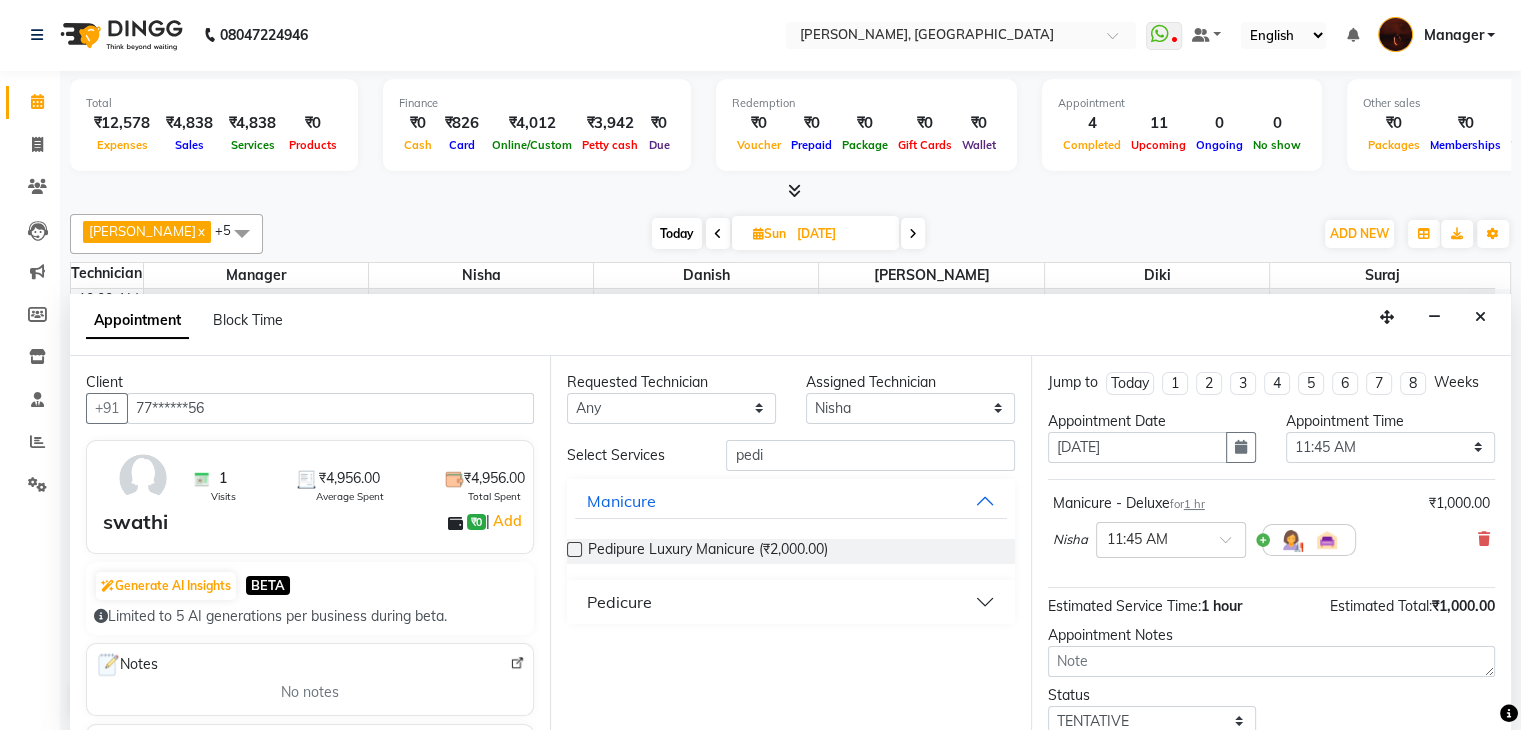 click on "Pedicure" at bounding box center [619, 602] 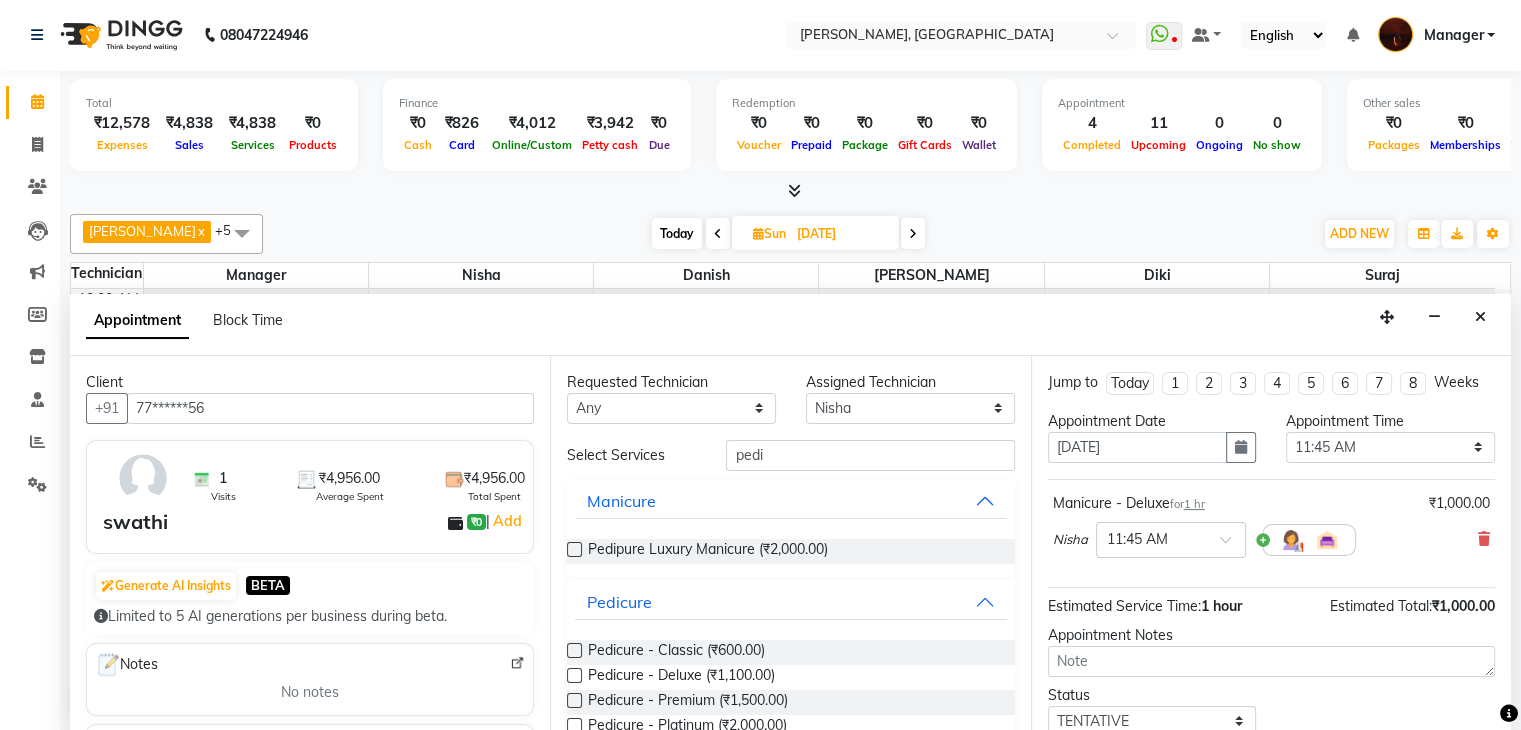 click at bounding box center [574, 675] 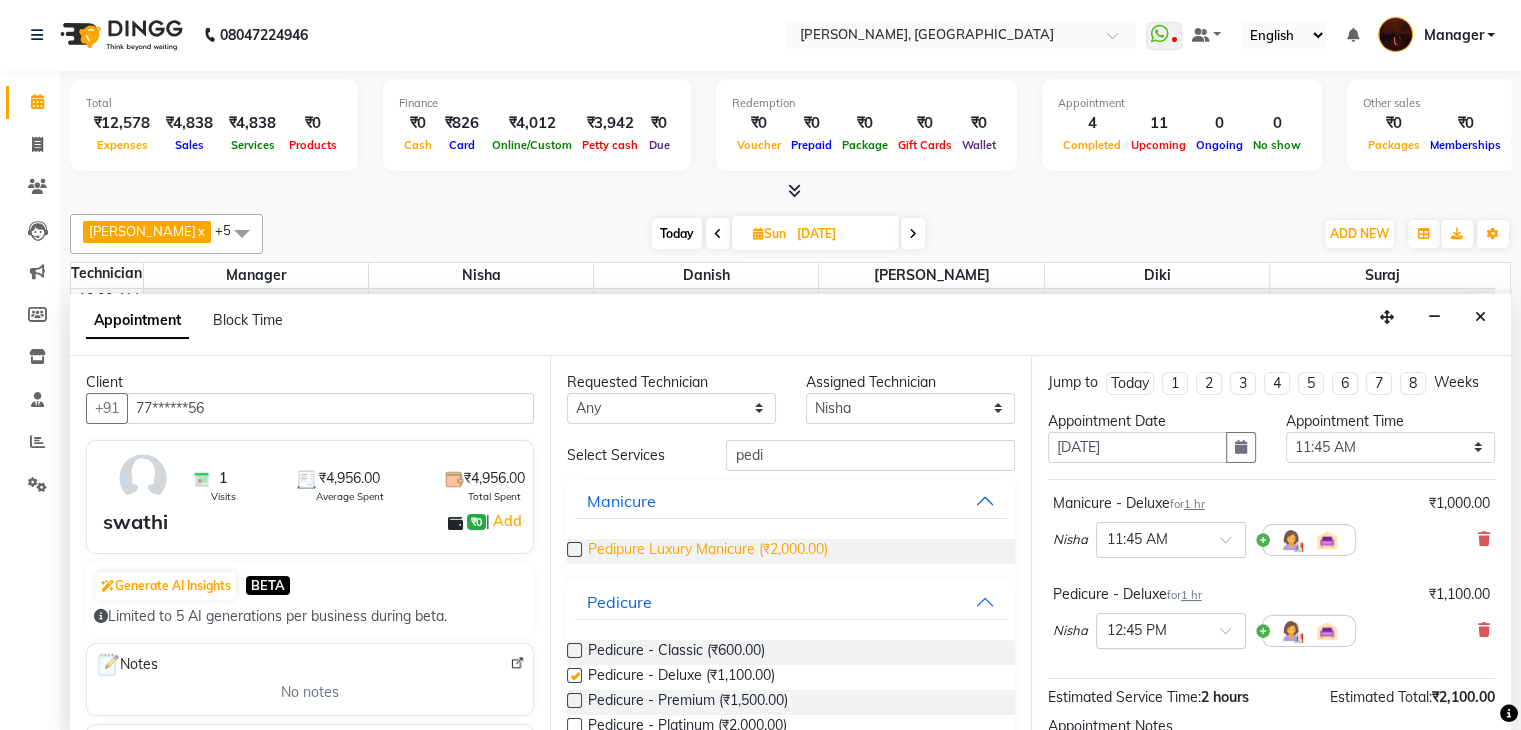 checkbox on "false" 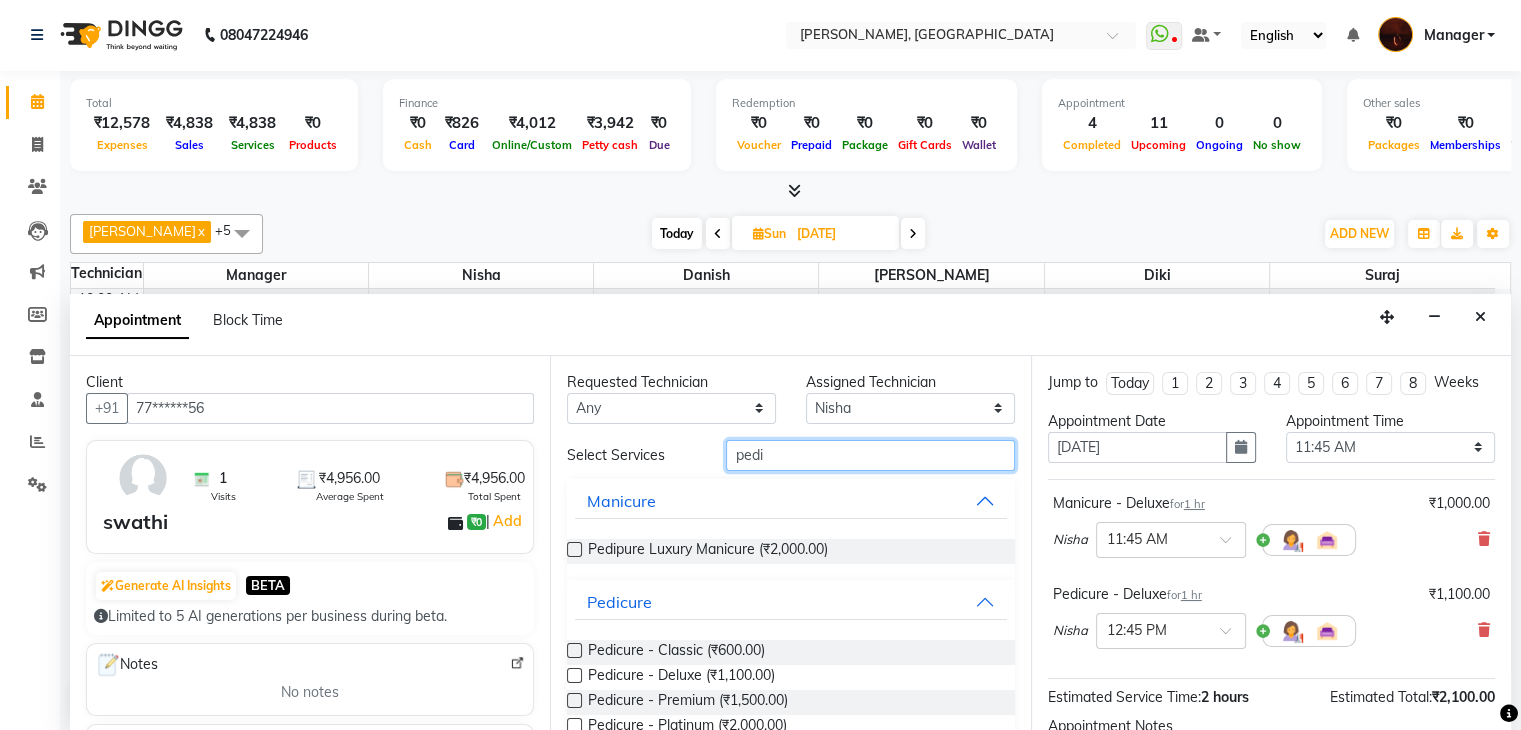 click on "pedi" at bounding box center (870, 455) 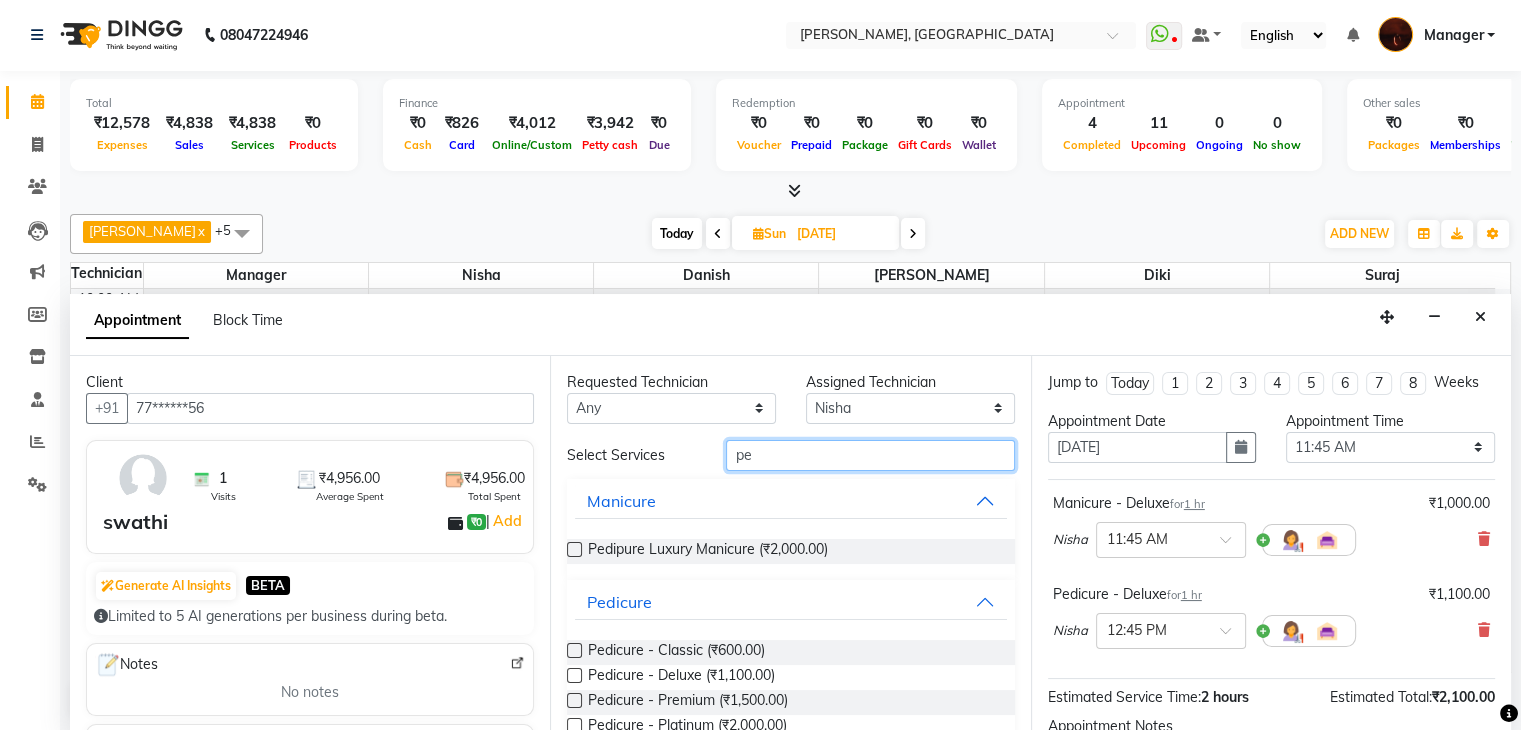 type on "p" 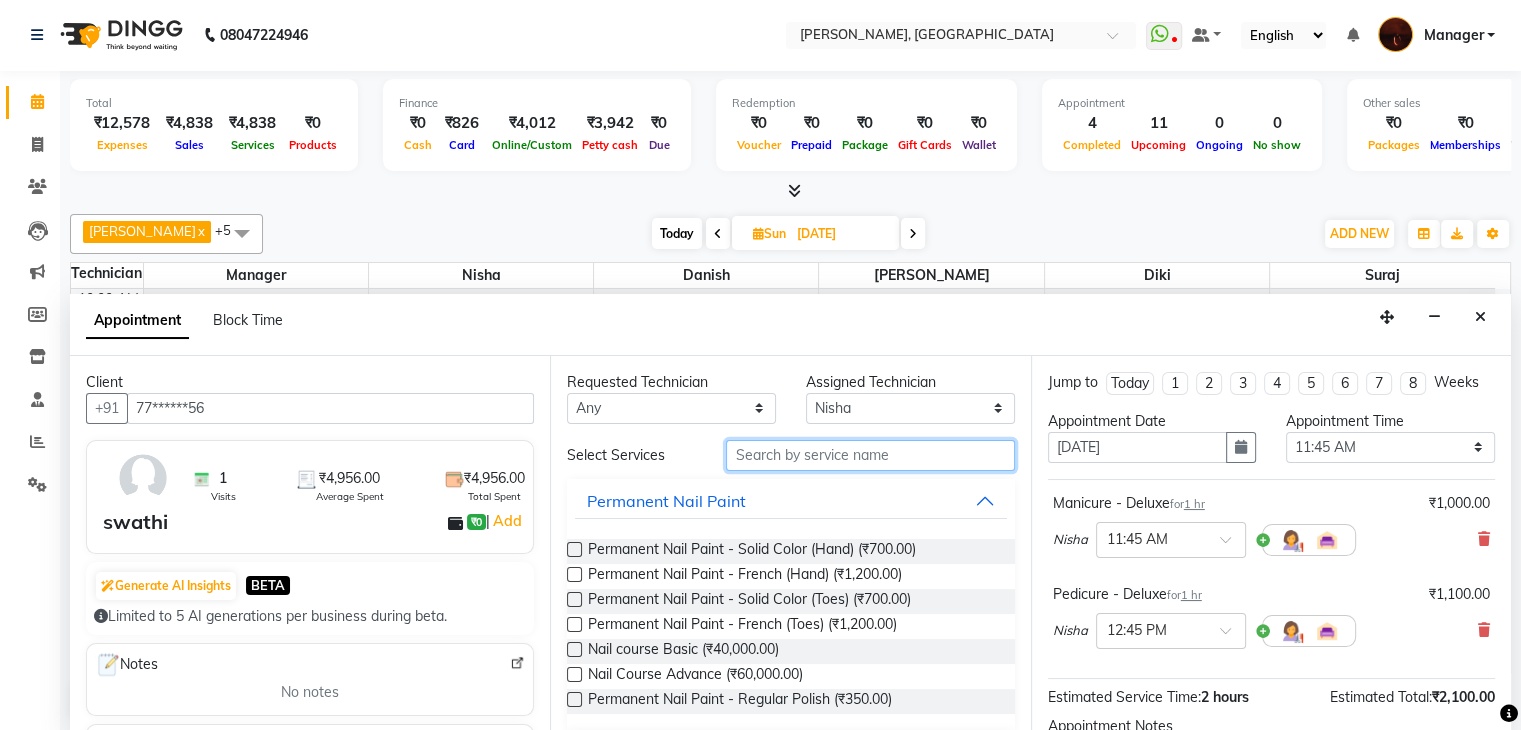 type 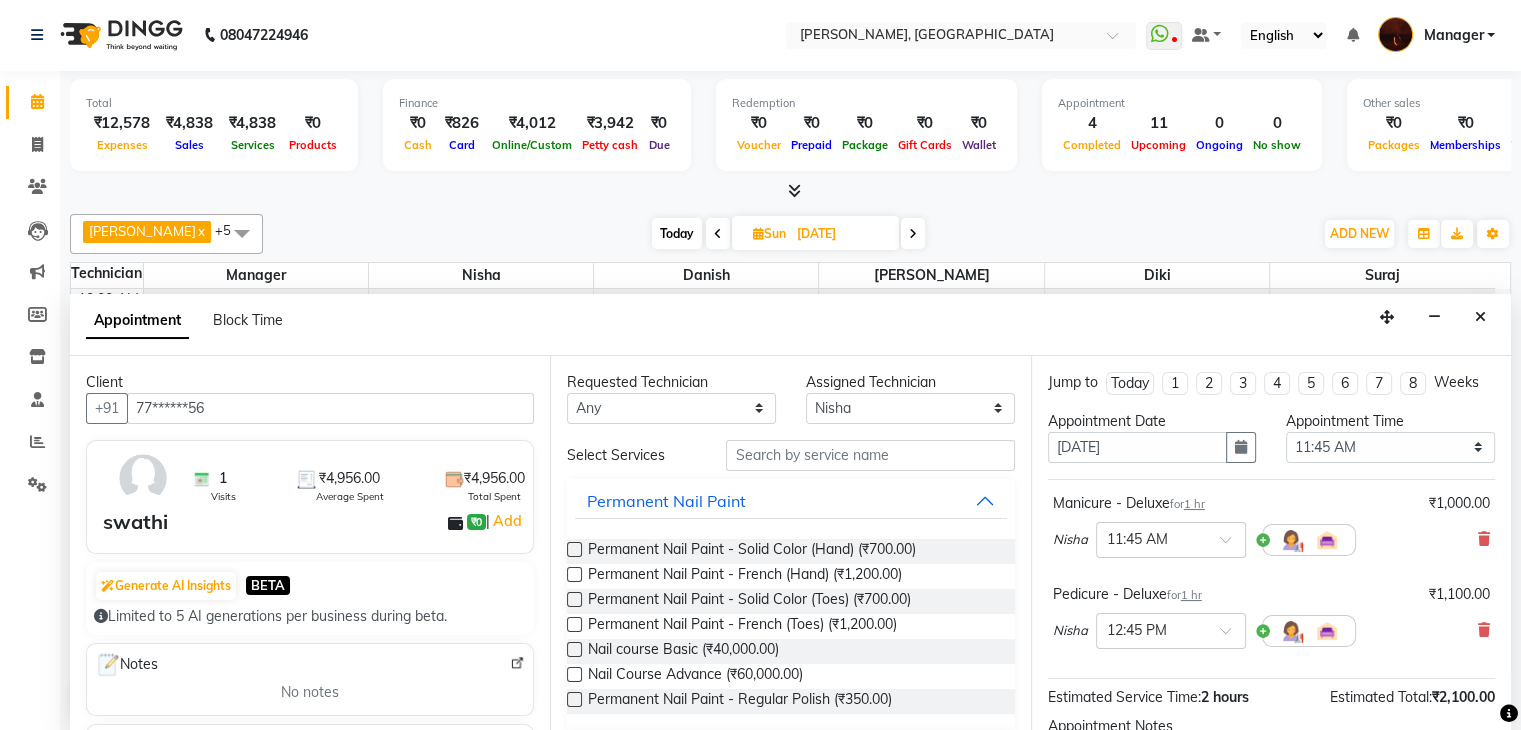 click at bounding box center (574, 549) 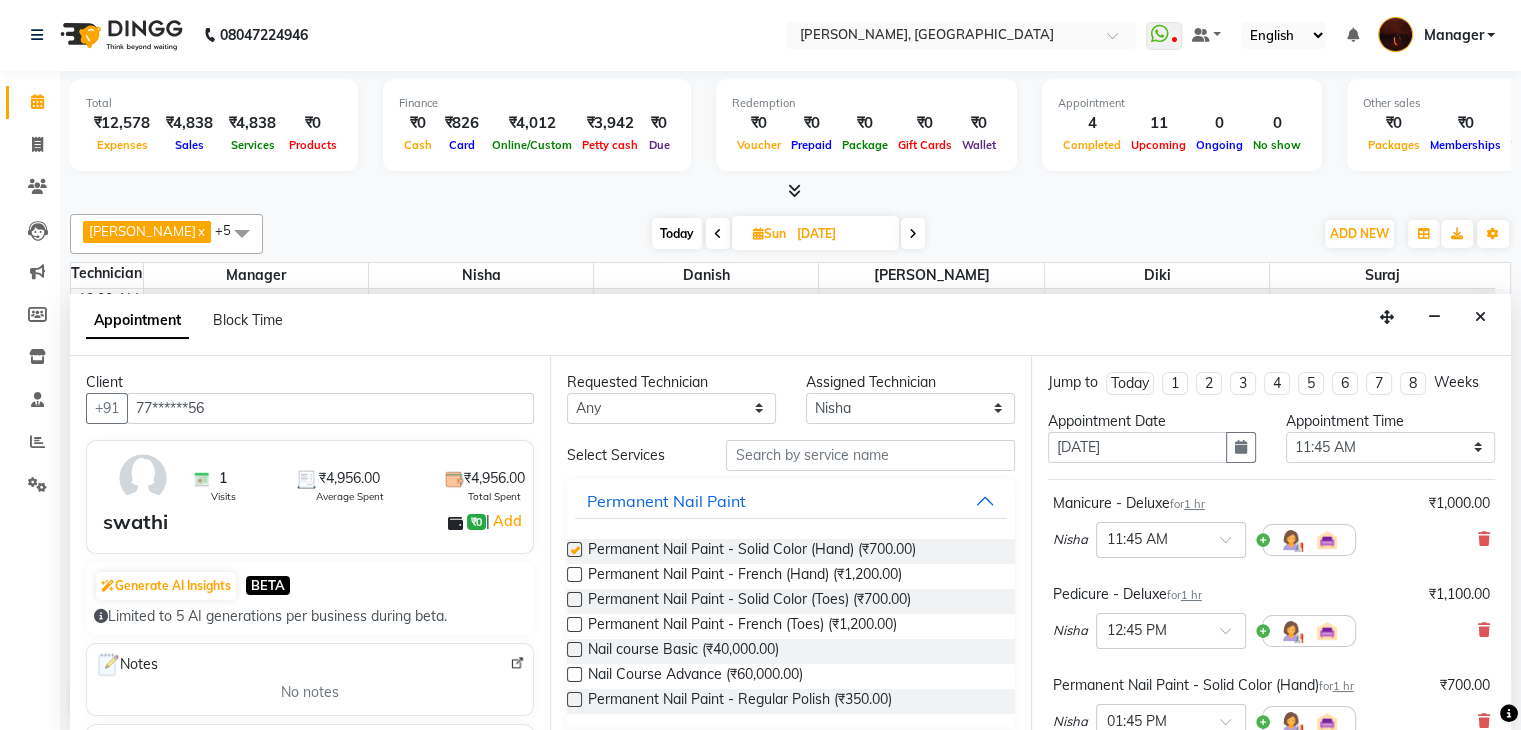 checkbox on "false" 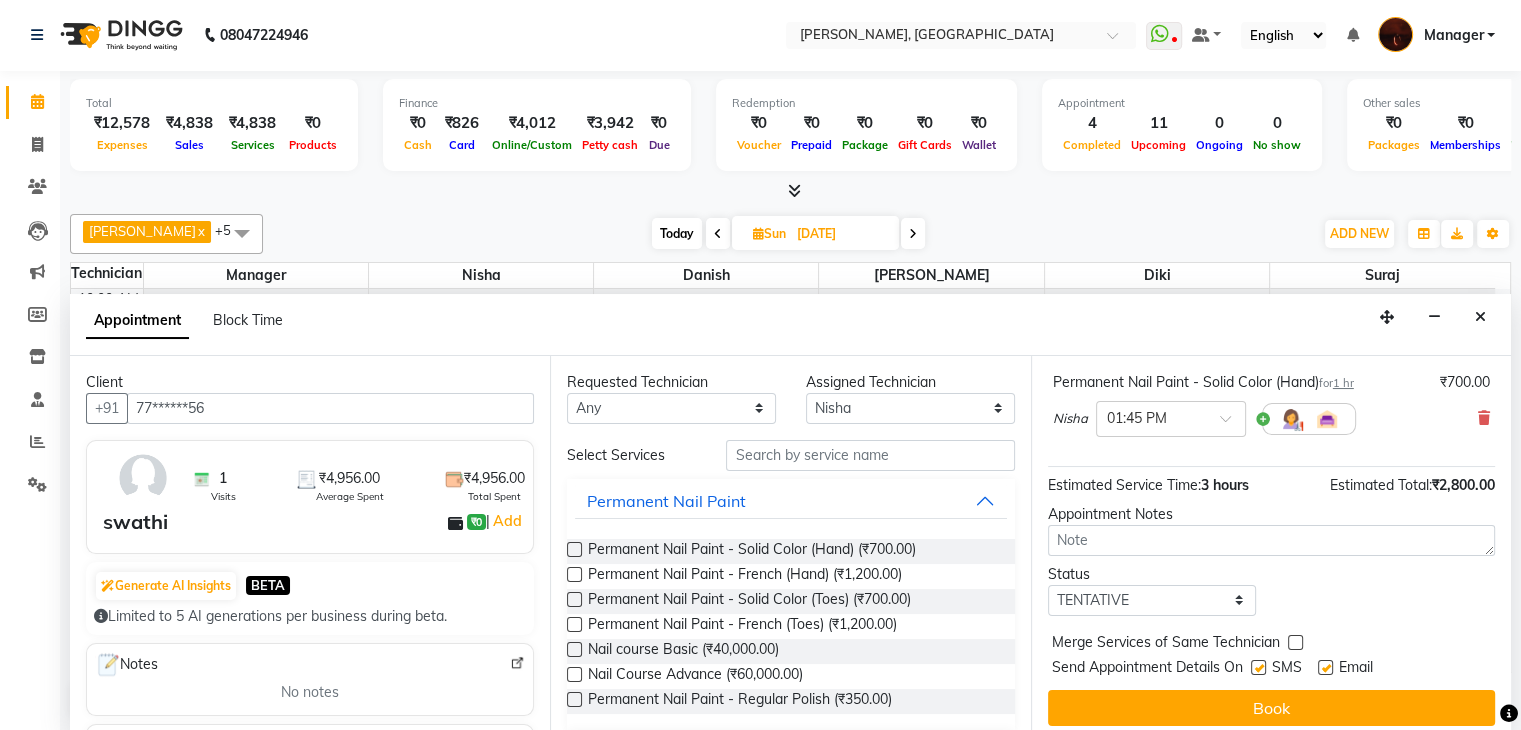 scroll, scrollTop: 312, scrollLeft: 0, axis: vertical 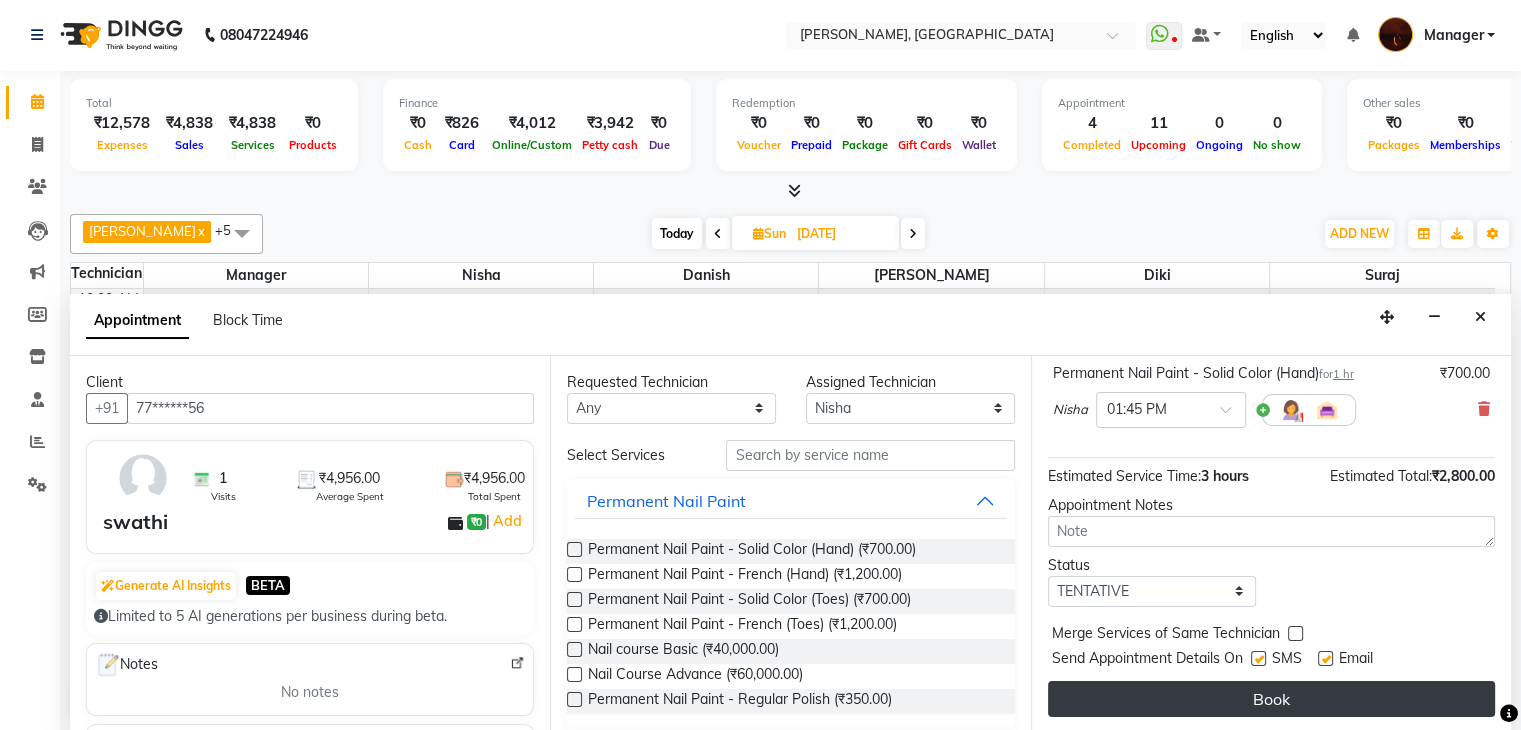 click on "Book" at bounding box center (1271, 699) 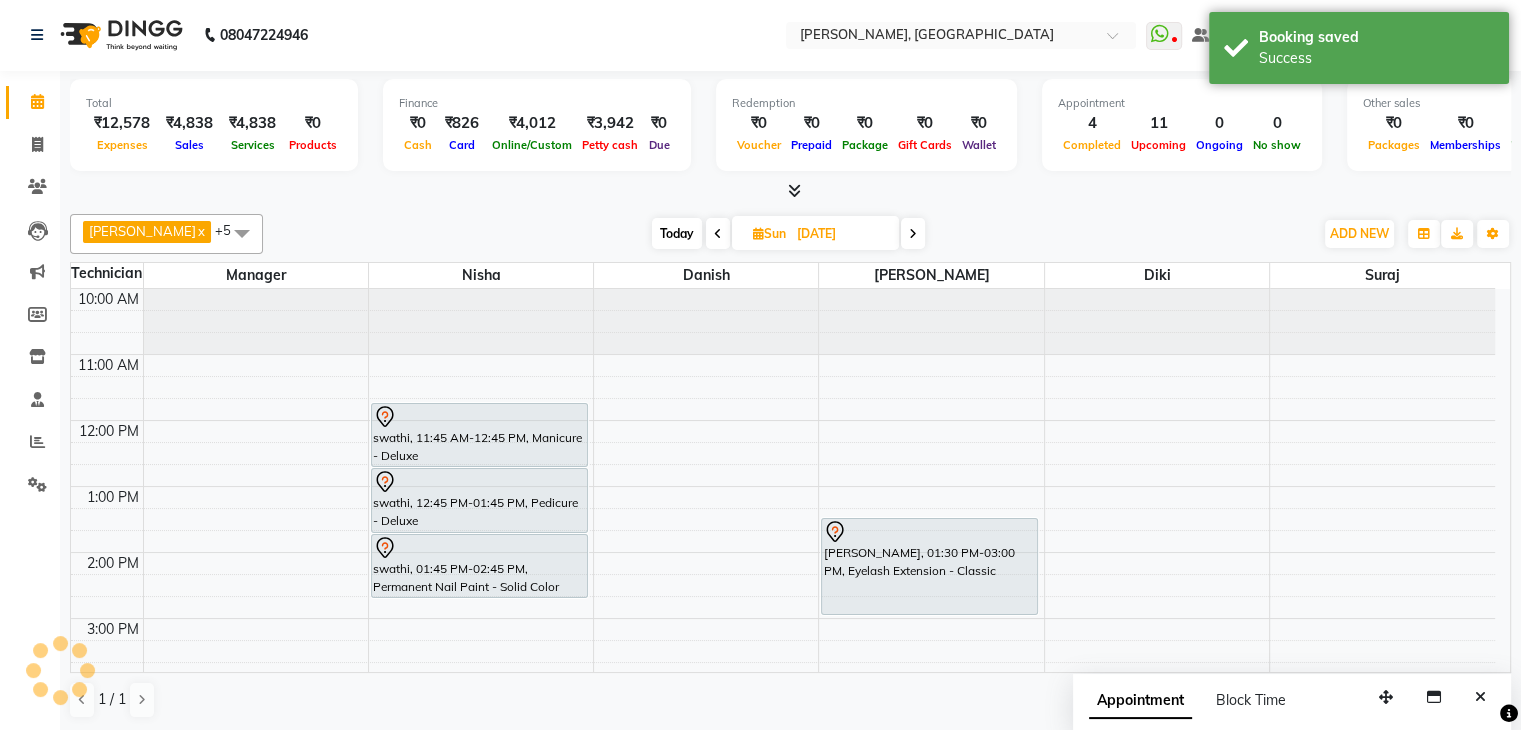 scroll, scrollTop: 0, scrollLeft: 0, axis: both 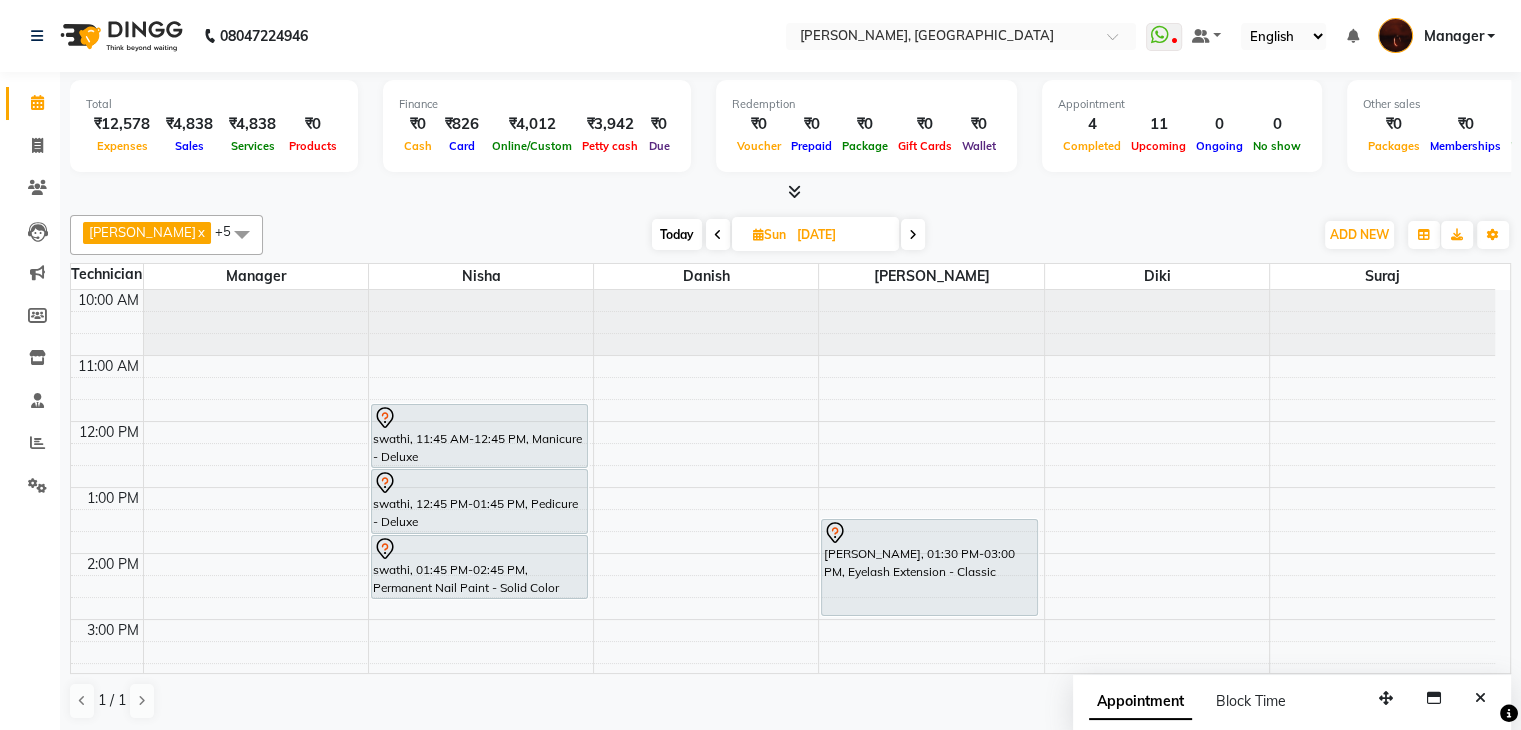 click on "Today" at bounding box center [677, 234] 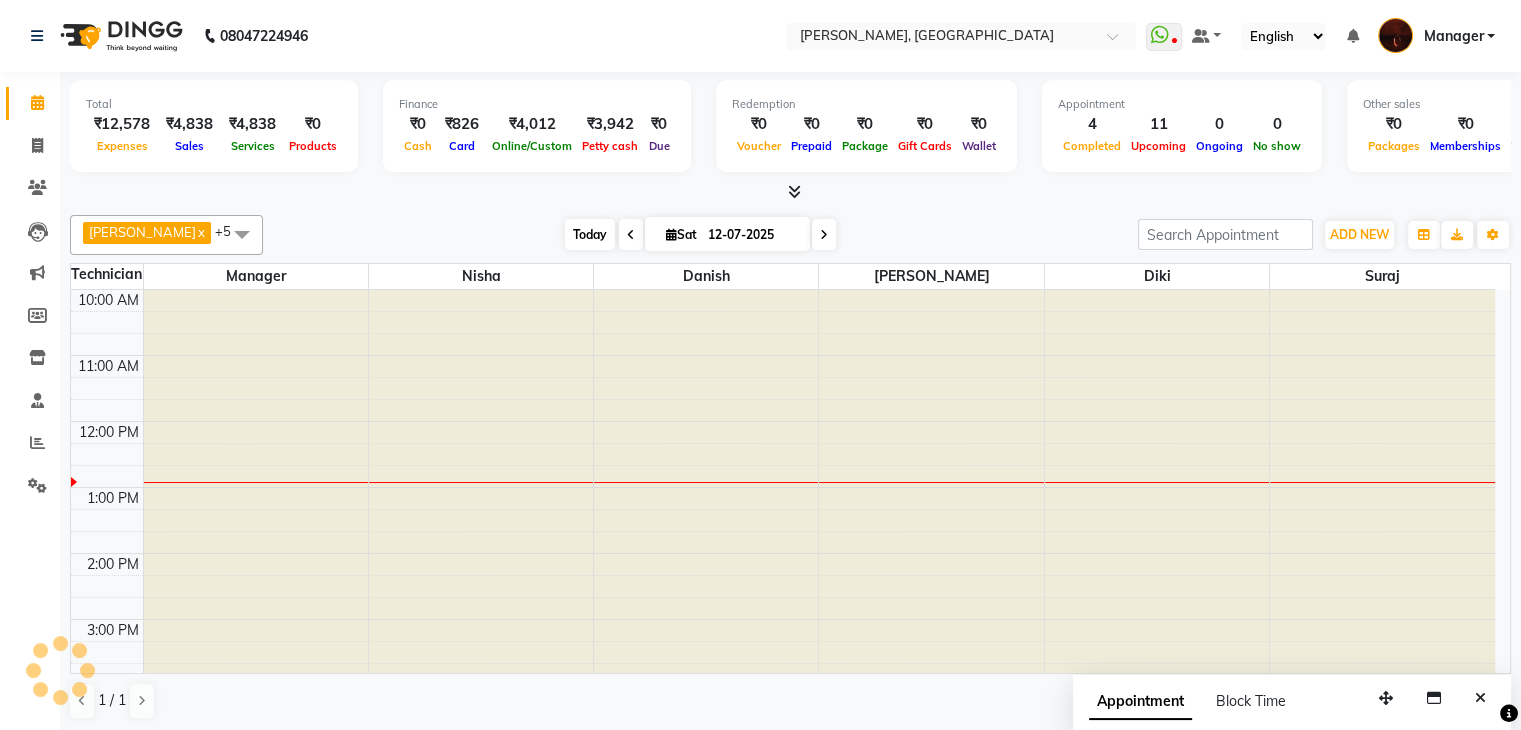 scroll, scrollTop: 132, scrollLeft: 0, axis: vertical 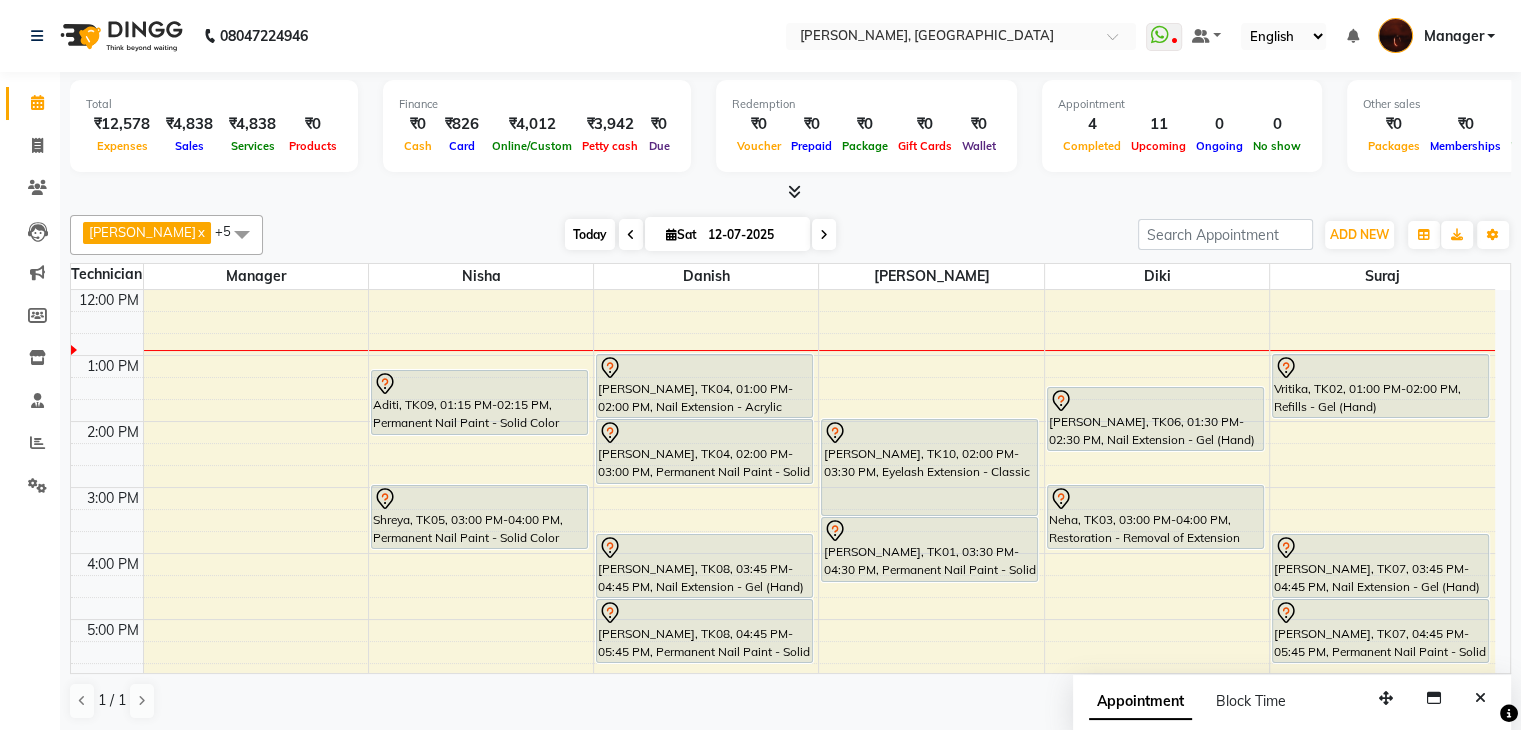 click at bounding box center (671, 234) 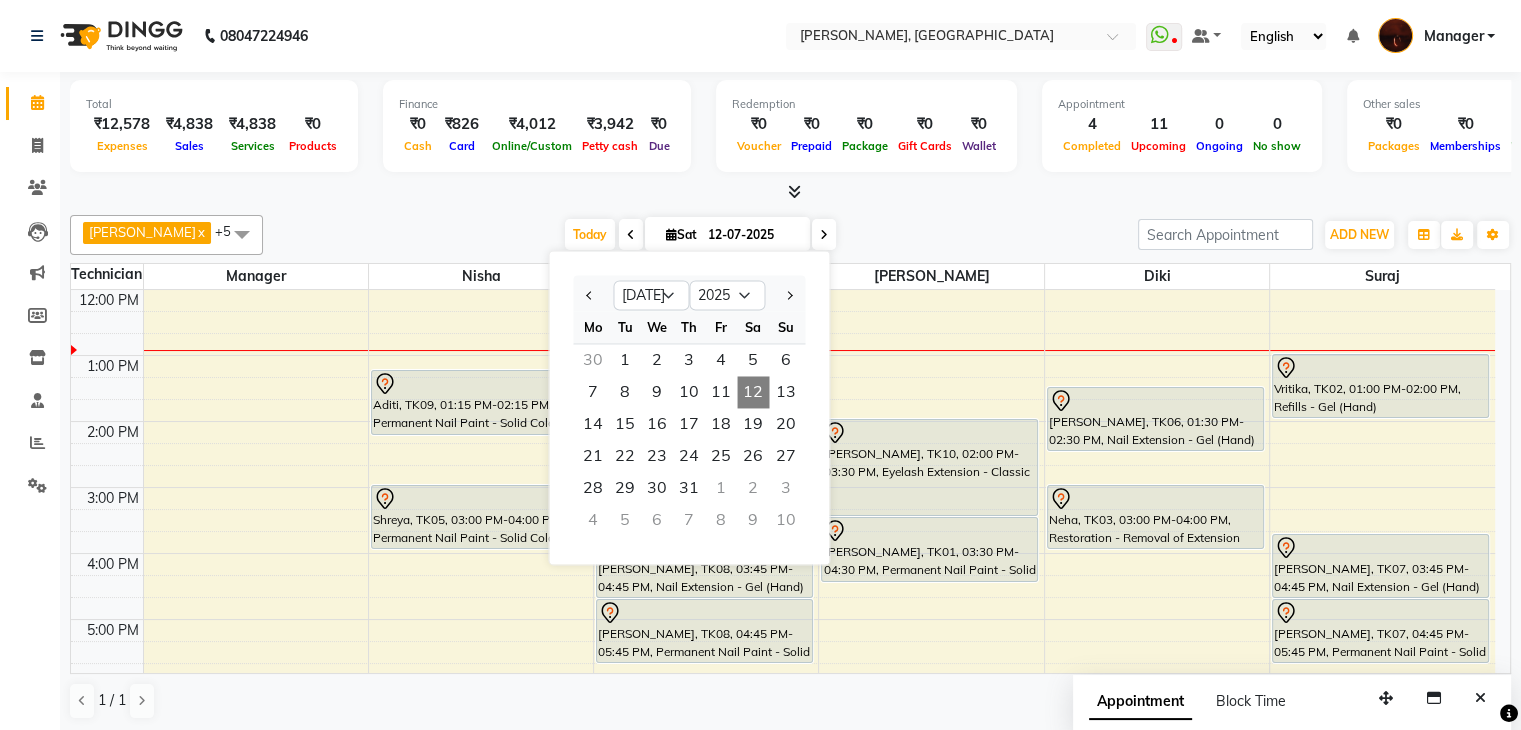 click on "Adesh  x Danish  x Diki   x Manager  x Nisha  x suraj  x +5 Select All Adesh amir anuj Danish Diki  Gaurav GAURAV GK Geeta Himanshu jenifer Manager megna nikhil Nisha Pooja prince Rohit roshni sajan Salman Sameer sudeb Sudhir Accounting suraj vishnu Today  Sat 12-07-2025 Jan Feb Mar Apr May Jun Jul Aug Sep Oct Nov Dec 2015 2016 2017 2018 2019 2020 2021 2022 2023 2024 2025 2026 2027 2028 2029 2030 2031 2032 2033 2034 2035 Mo Tu We Th Fr Sa Su  30   1   2   3   4   5   6   7   8   9   10   11   12   13   14   15   16   17   18   19   20   21   22   23   24   25   26   27   28   29   30   31   1   2   3   4   5   6   7   8   9   10  Toggle Dropdown Add Appointment Add Invoice Add Expense Add Attendance Add Client Add Transaction Toggle Dropdown Add Appointment Add Invoice Add Expense Add Attendance Add Client ADD NEW Toggle Dropdown Add Appointment Add Invoice Add Expense Add Attendance Add Client Add Transaction Adesh  x Danish  x Diki   x Manager  x Nisha  x suraj  x +5 Select All Adesh amir anuj" 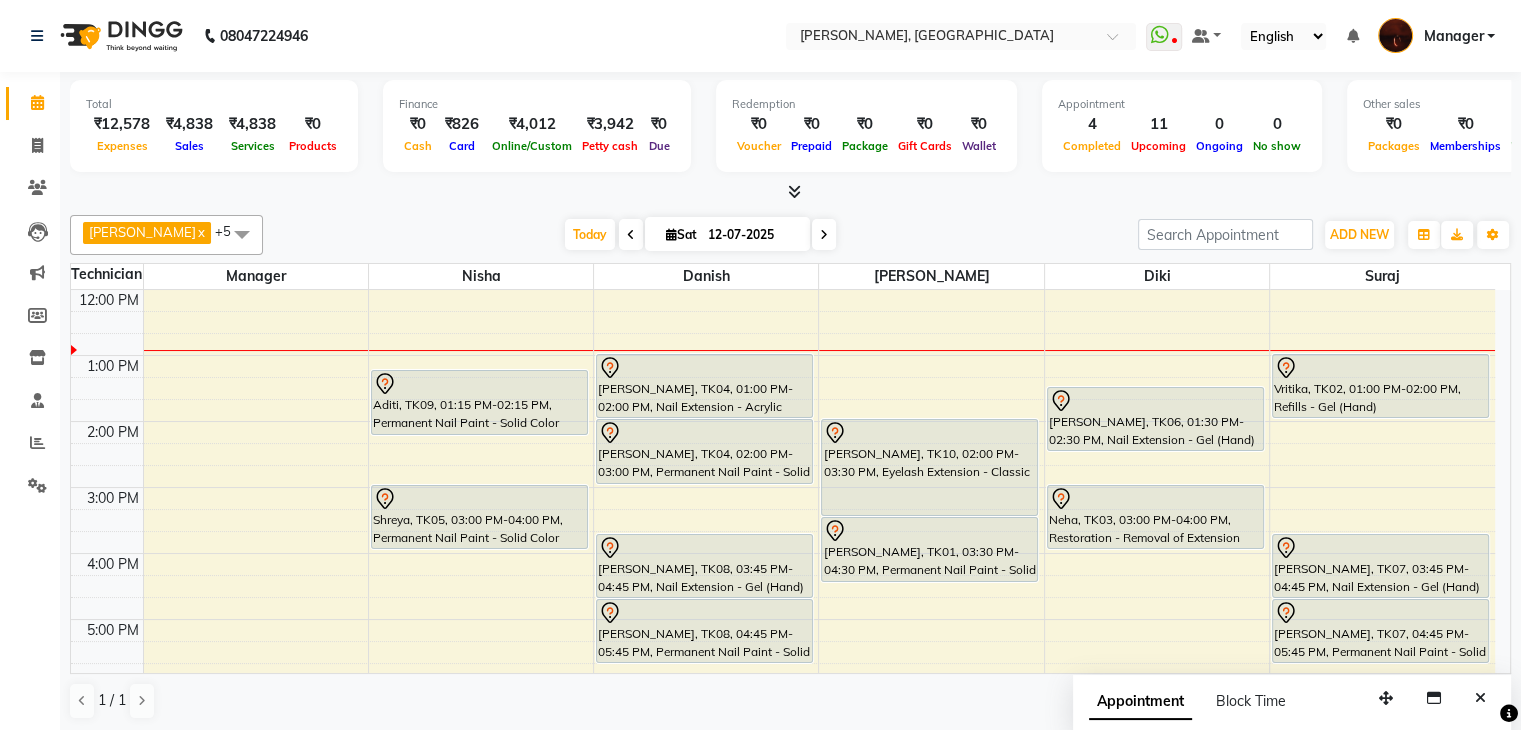 scroll, scrollTop: 0, scrollLeft: 0, axis: both 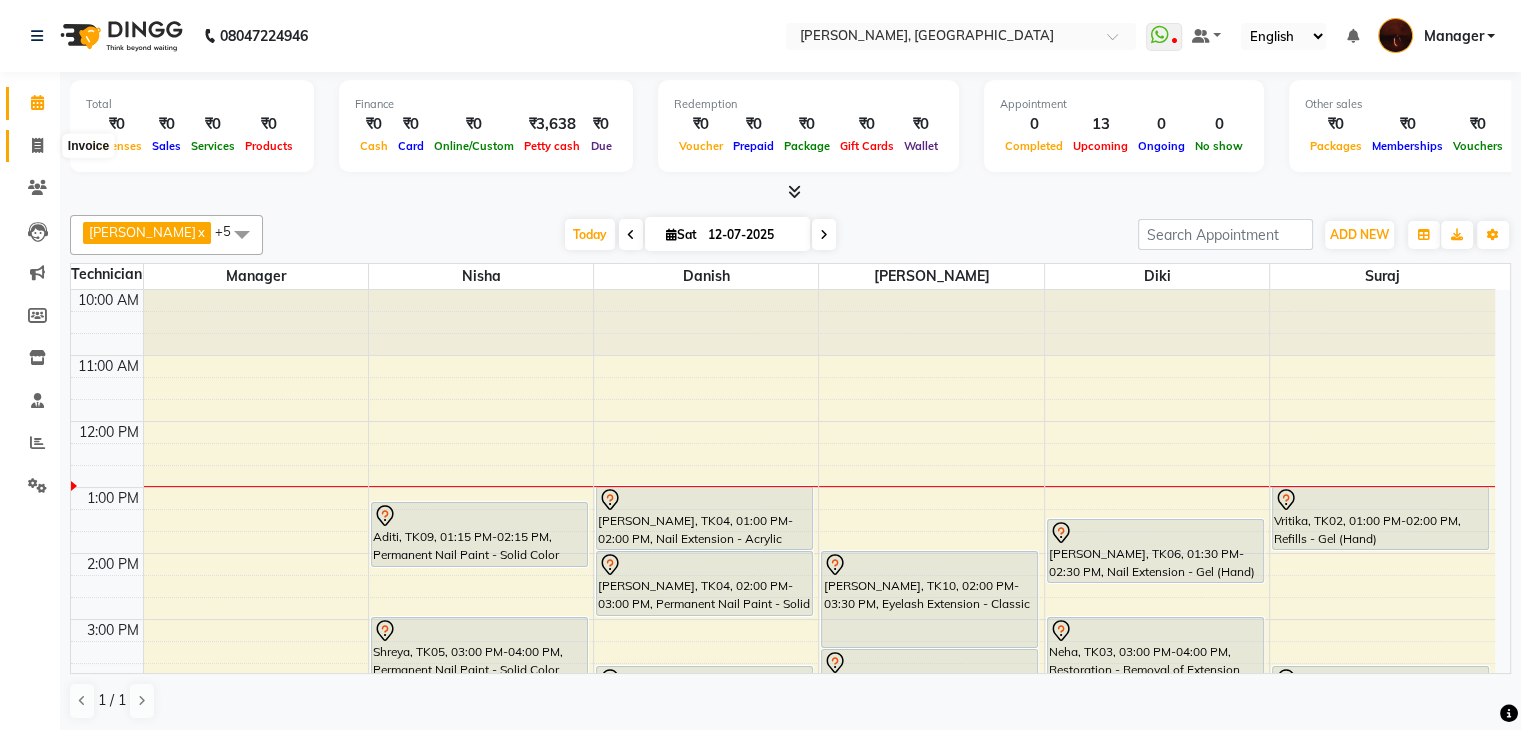 click 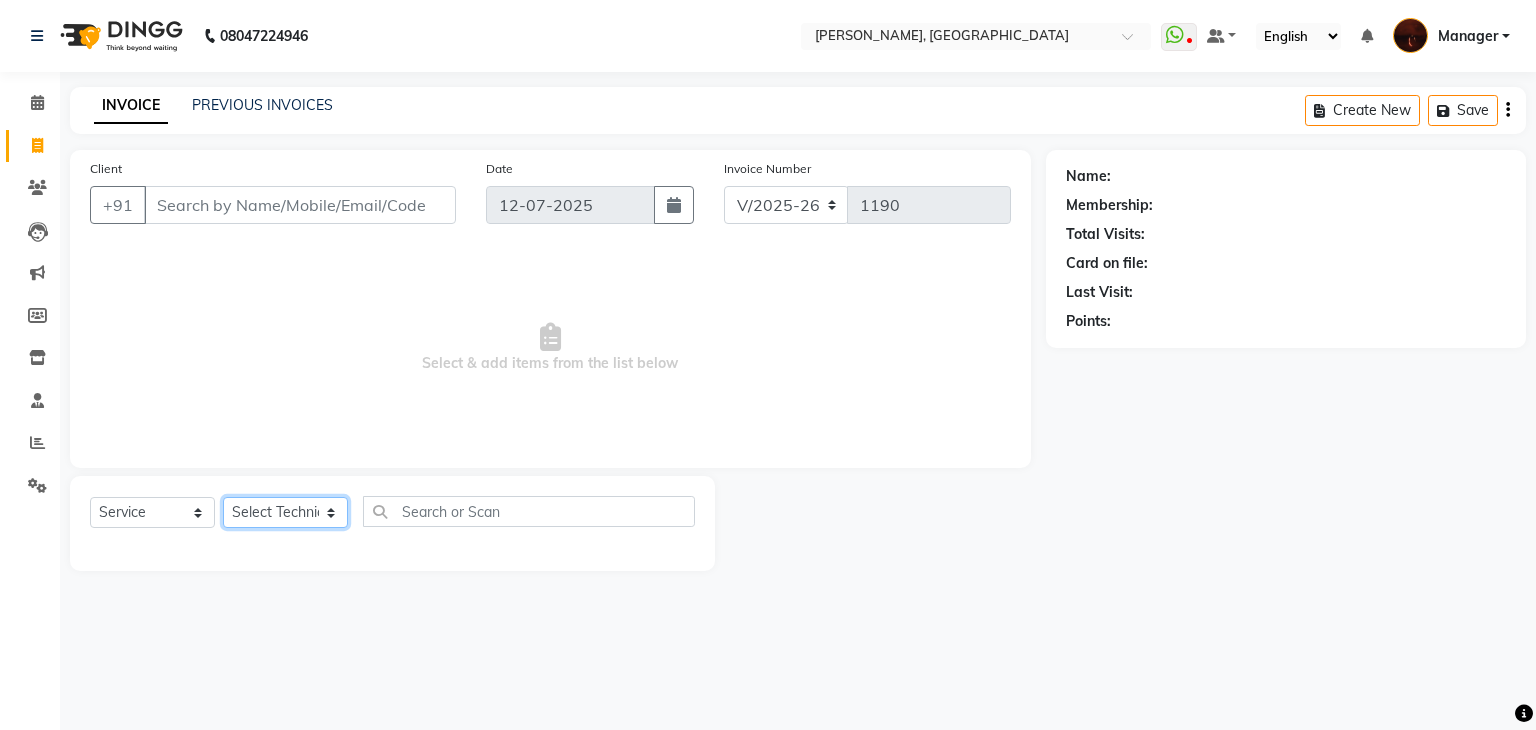 click on "Select Technician [PERSON_NAME] Danish Diki  [PERSON_NAME] GK [PERSON_NAME] Manager [PERSON_NAME] [PERSON_NAME] [PERSON_NAME] [PERSON_NAME] [PERSON_NAME] [PERSON_NAME] Accounting suraj vishnu" 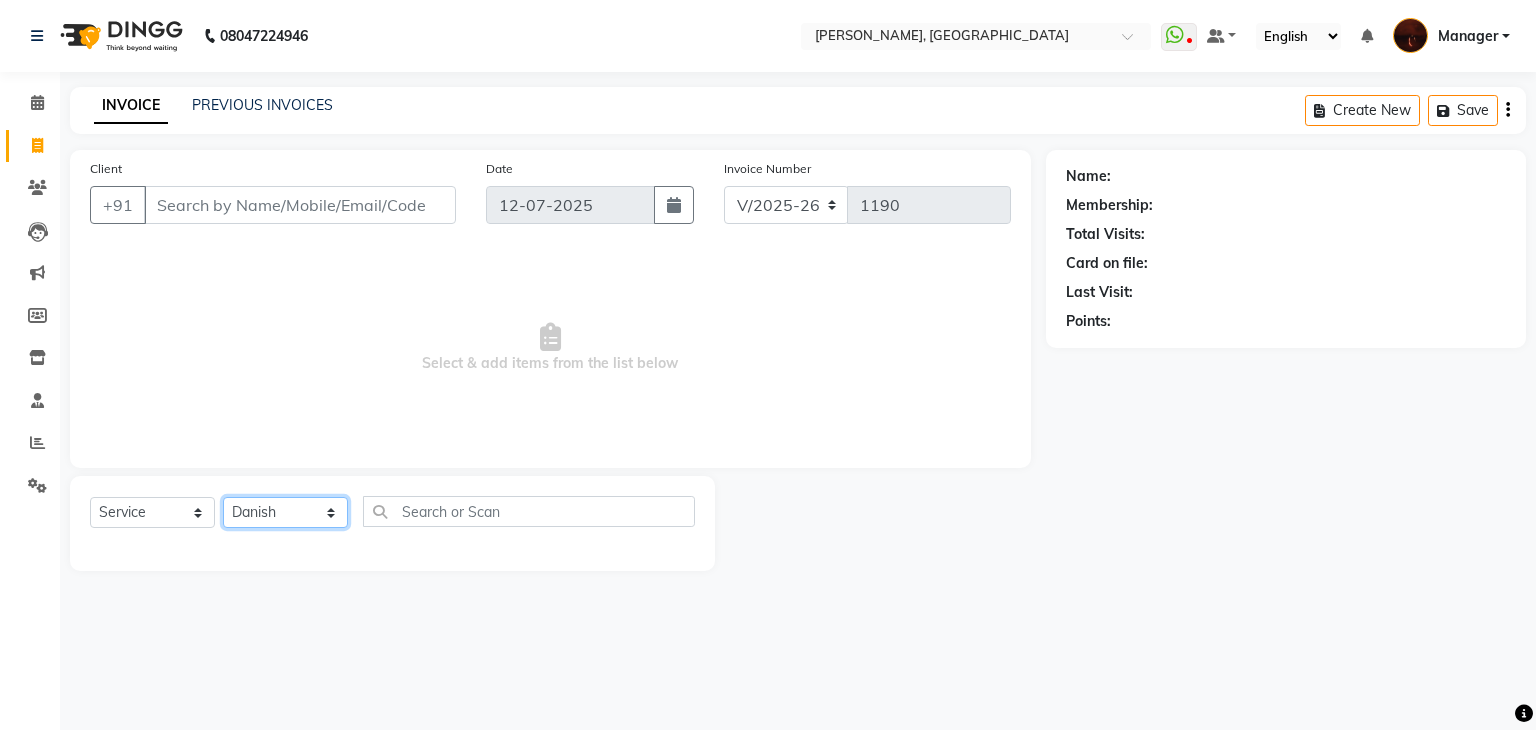 click on "Select Technician [PERSON_NAME] Danish Diki  [PERSON_NAME] GK [PERSON_NAME] Manager [PERSON_NAME] [PERSON_NAME] [PERSON_NAME] [PERSON_NAME] [PERSON_NAME] [PERSON_NAME] Accounting suraj vishnu" 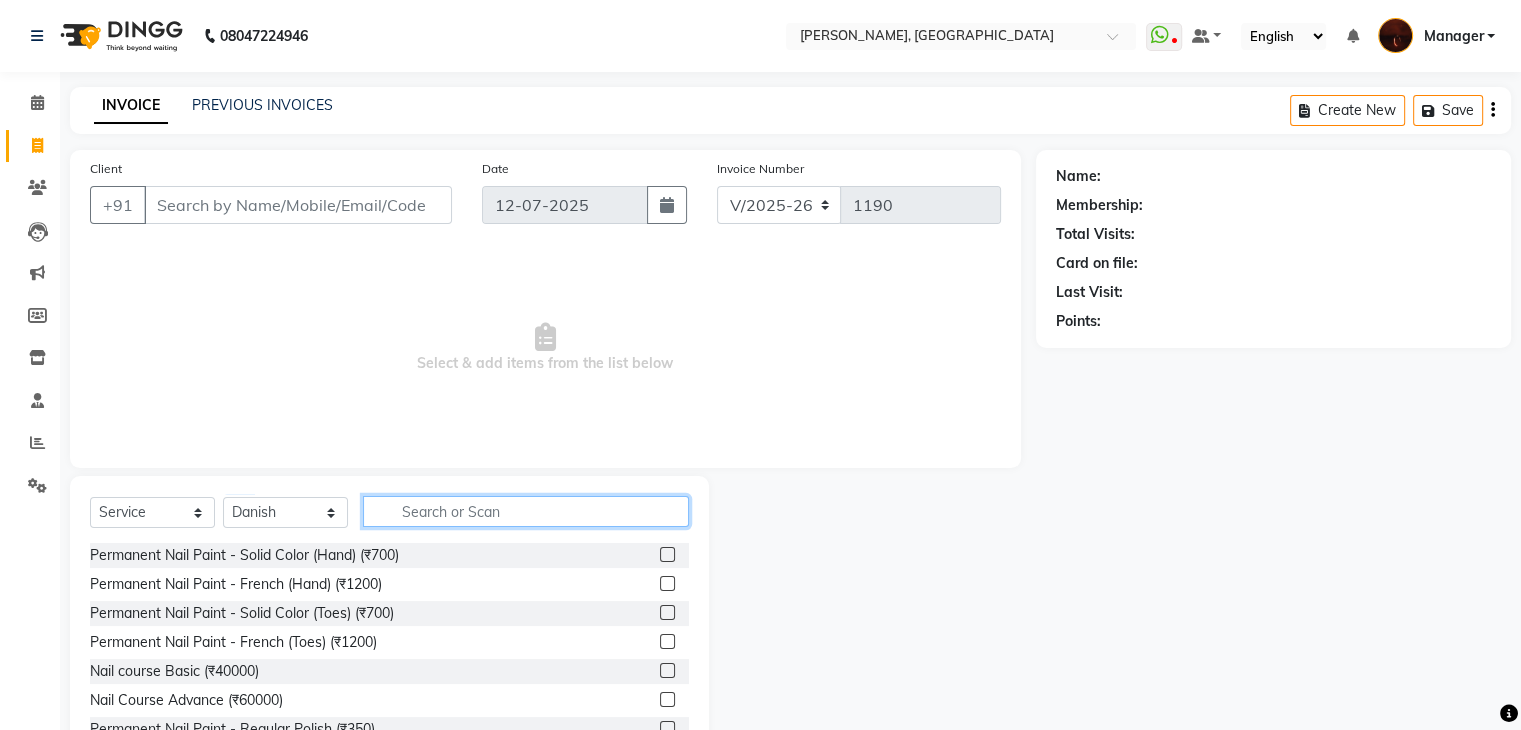 click 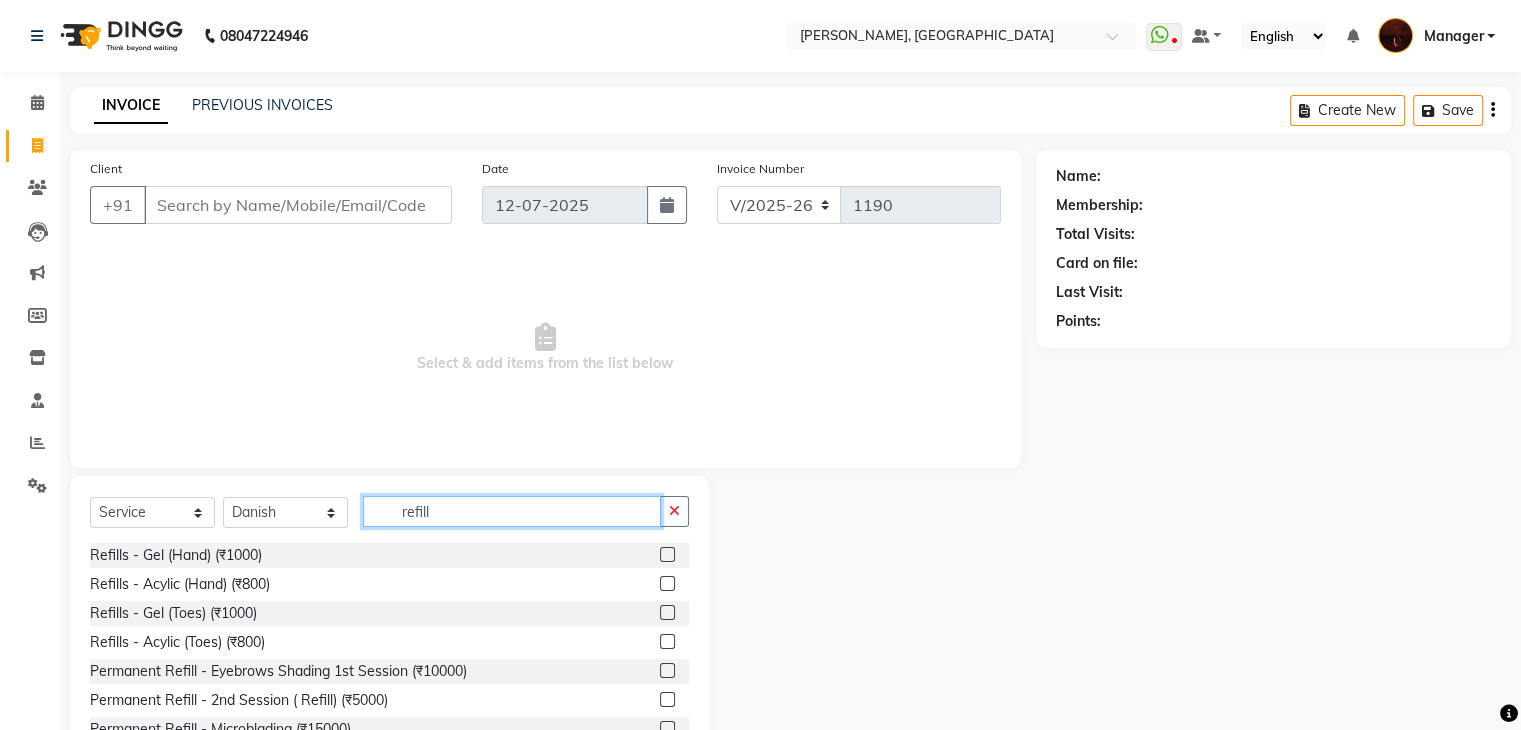 type on "refill" 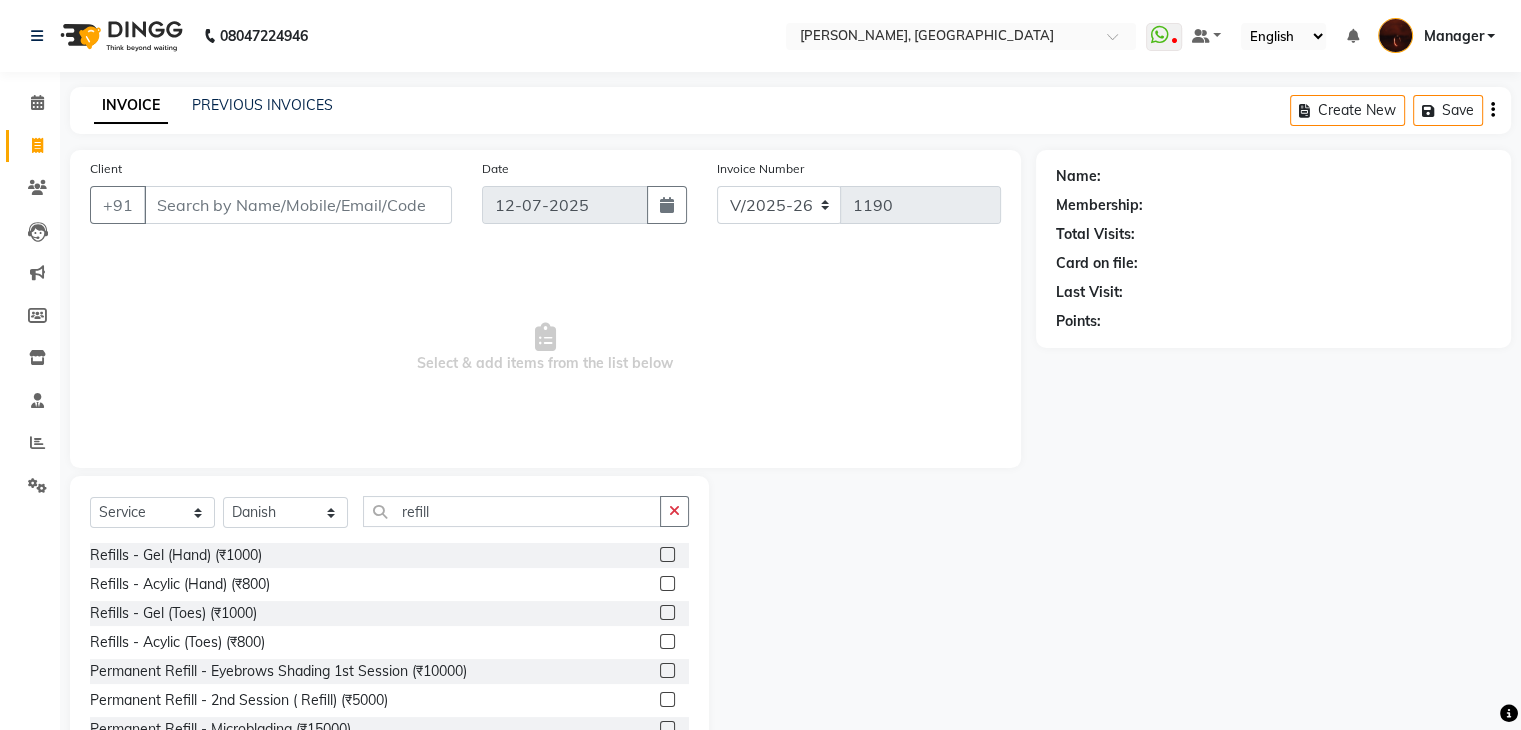 click 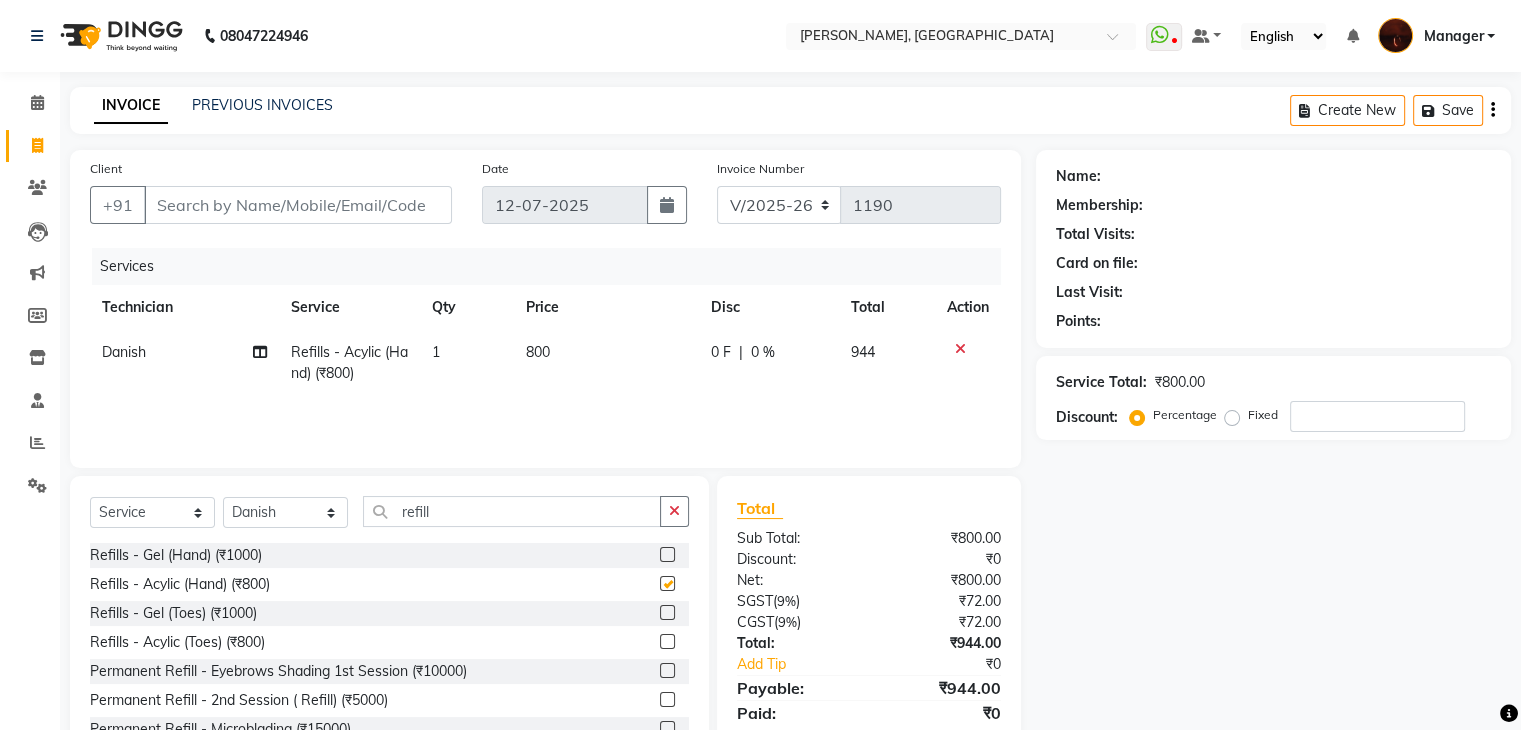 checkbox on "false" 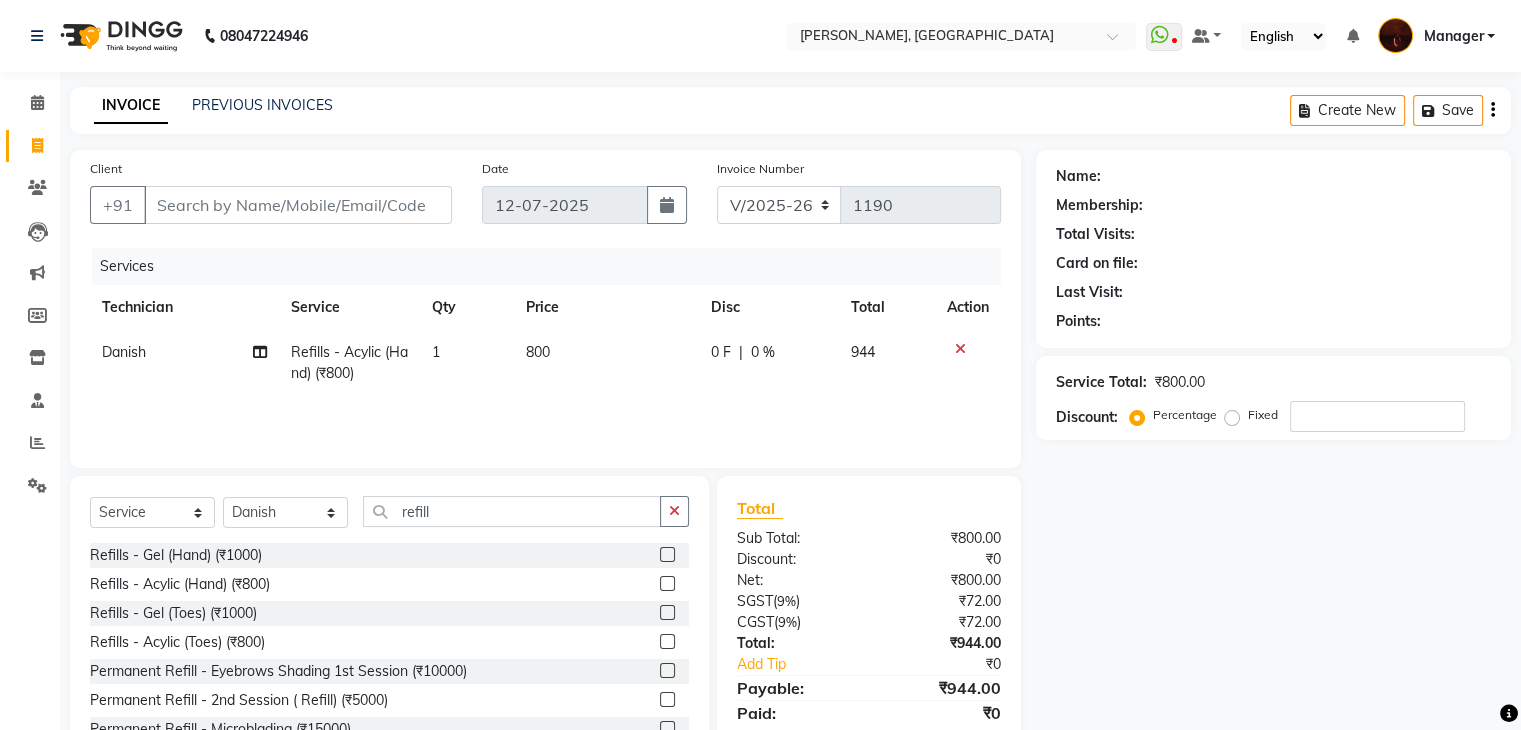 scroll, scrollTop: 72, scrollLeft: 0, axis: vertical 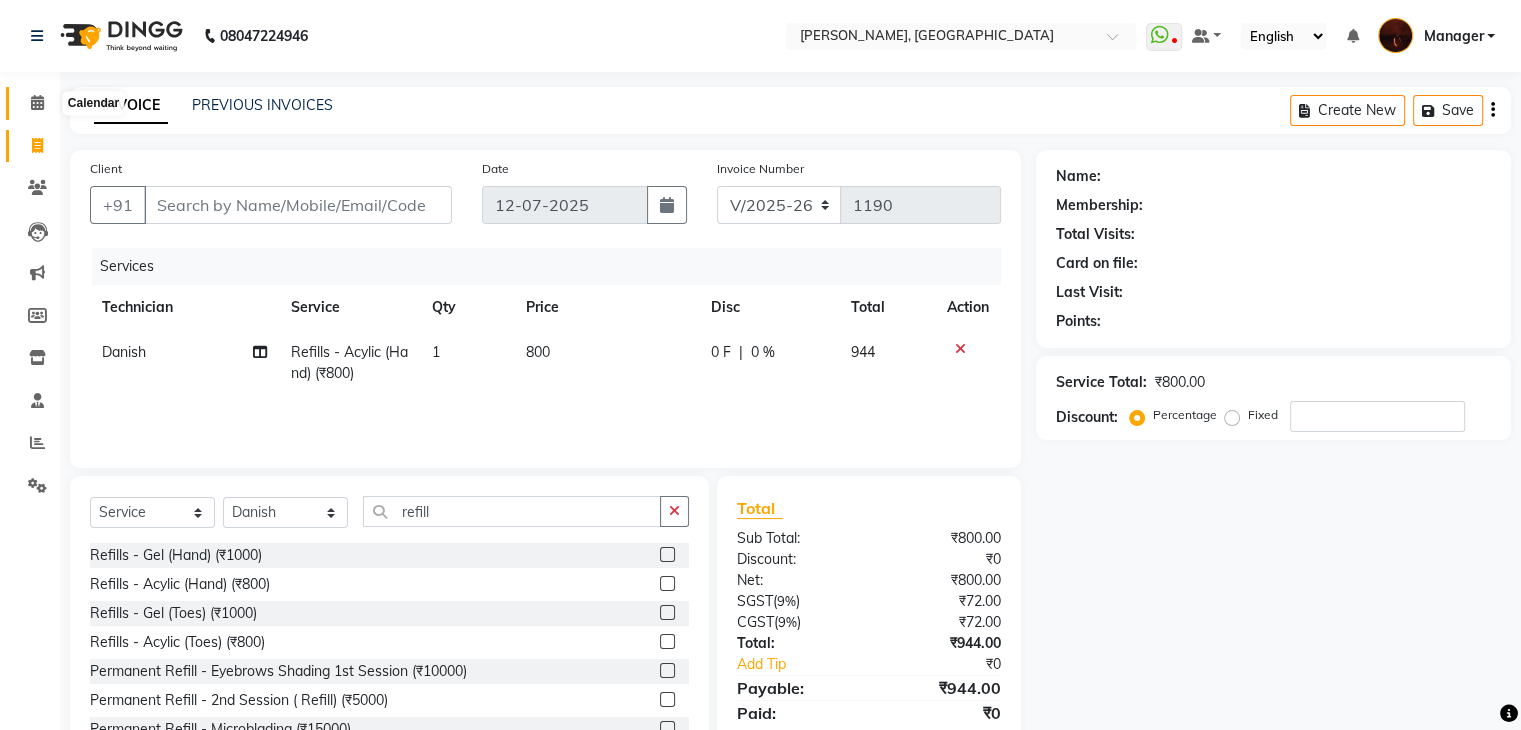 click 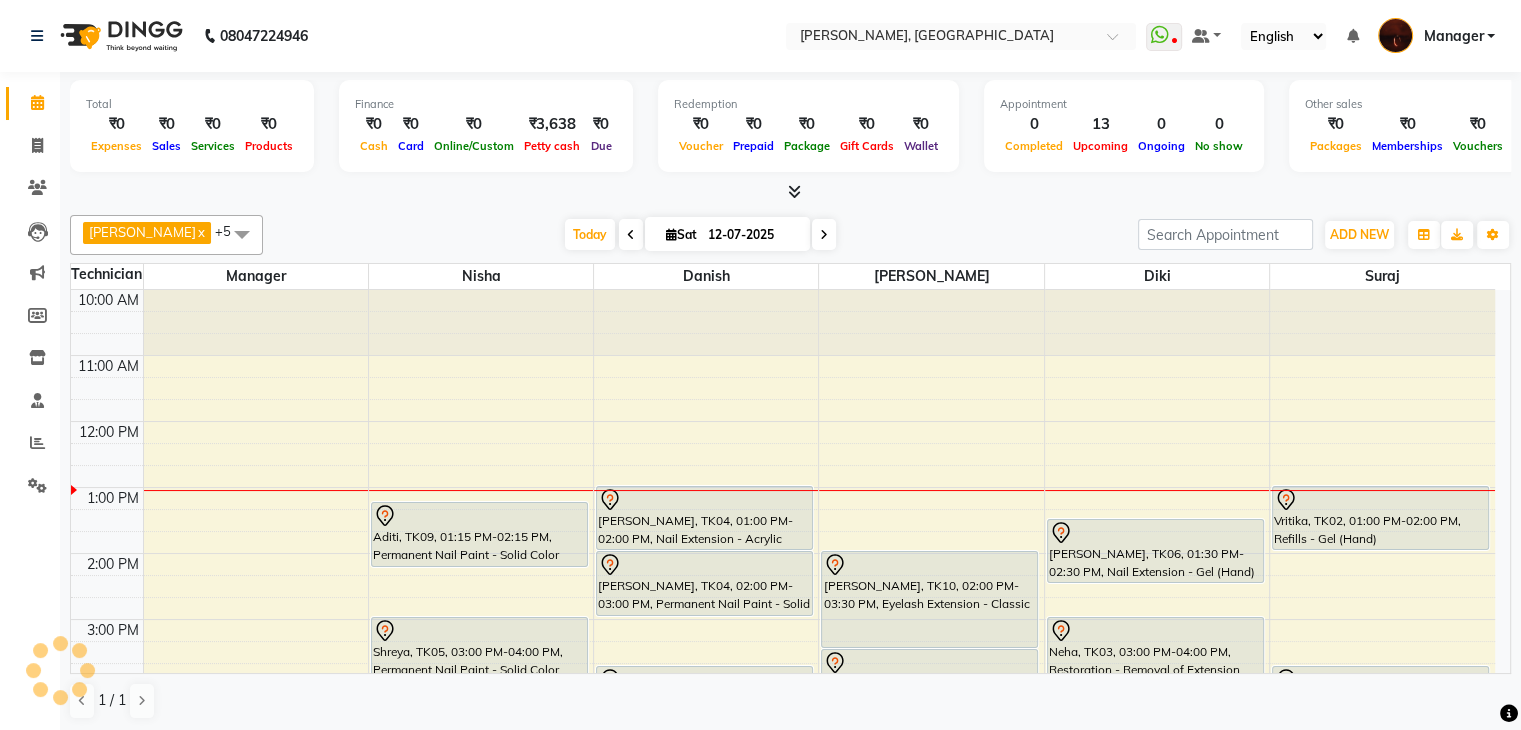 scroll, scrollTop: 0, scrollLeft: 0, axis: both 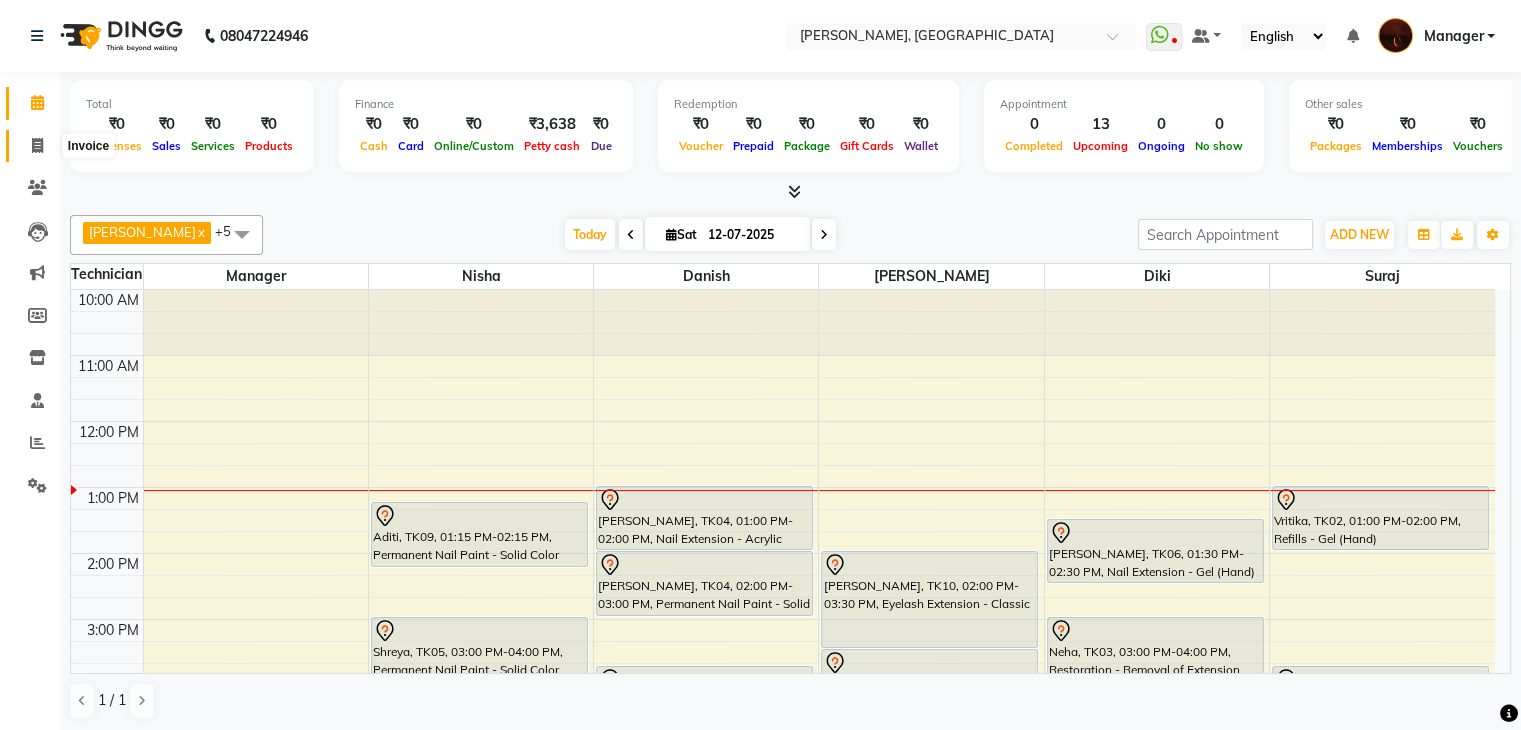click 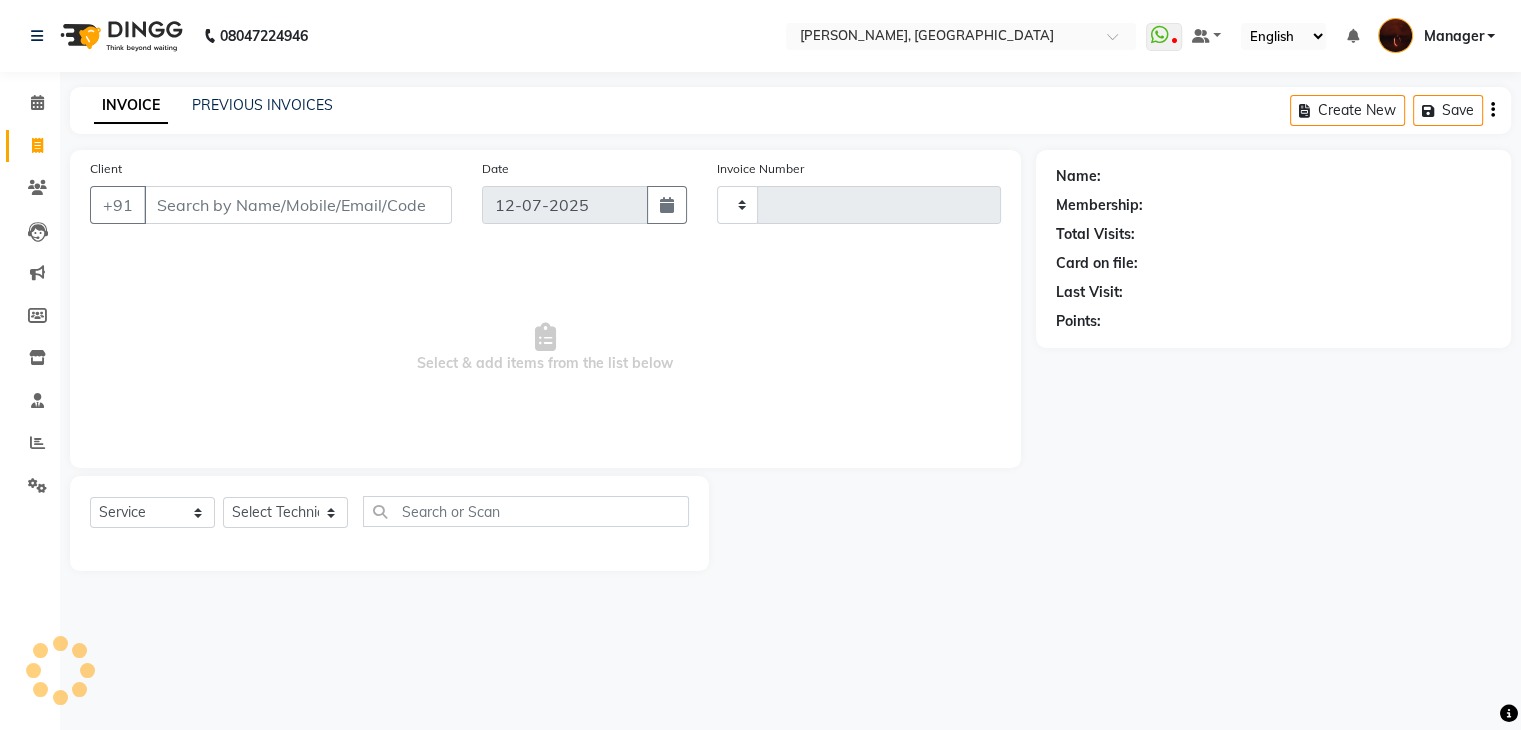 type on "1190" 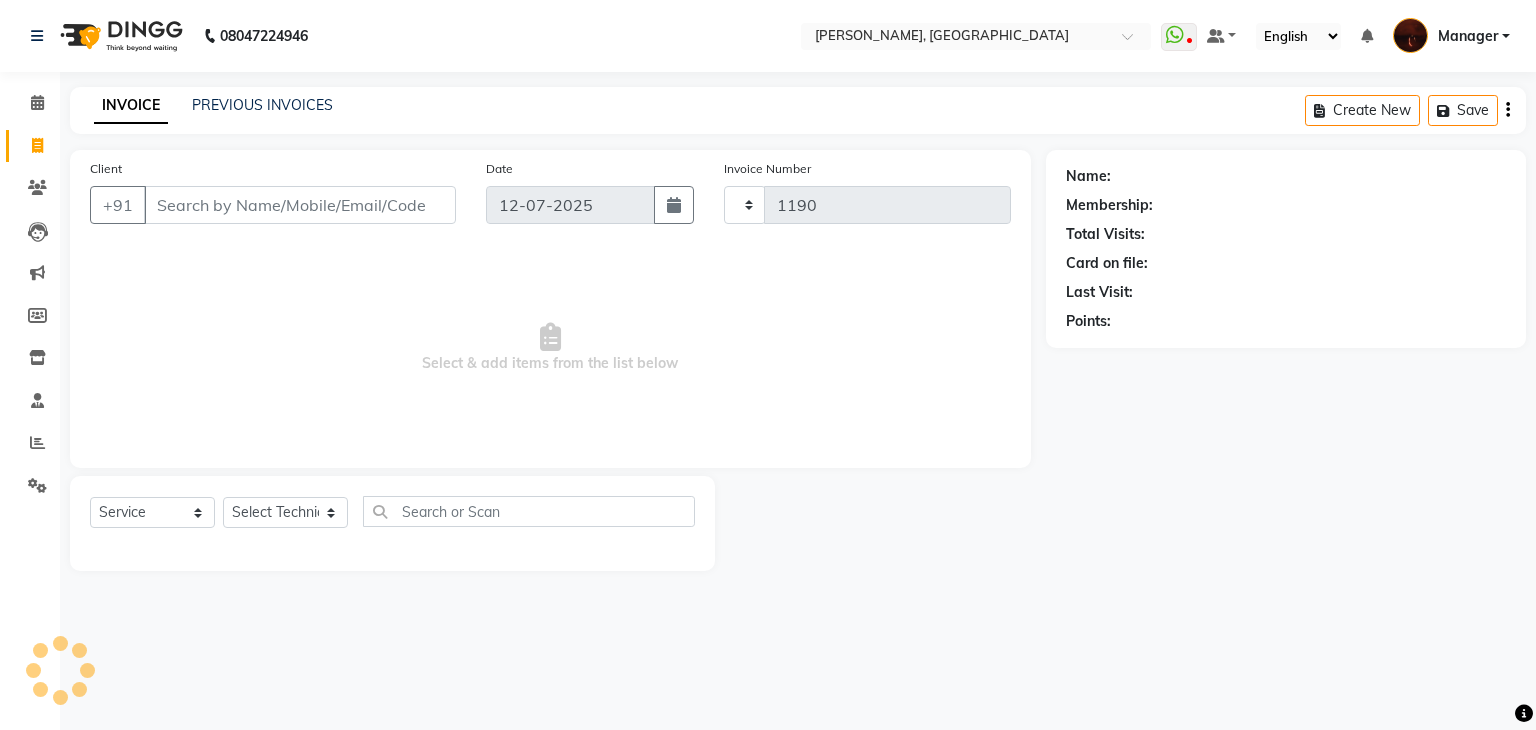 select on "4063" 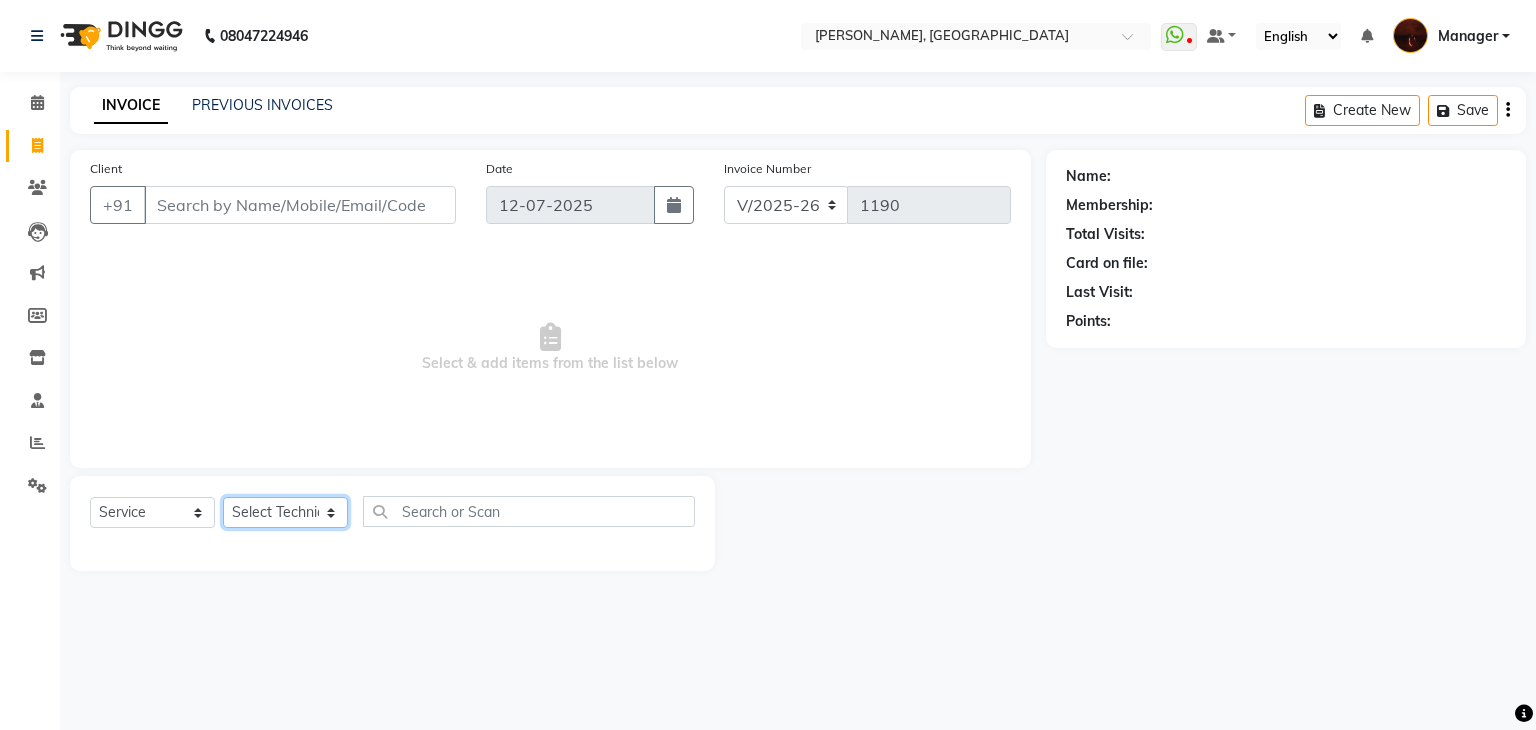 click on "Select Technician [PERSON_NAME] Danish Diki  [PERSON_NAME] GK [PERSON_NAME] Manager [PERSON_NAME] [PERSON_NAME] [PERSON_NAME] [PERSON_NAME] [PERSON_NAME] [PERSON_NAME] Accounting suraj vishnu" 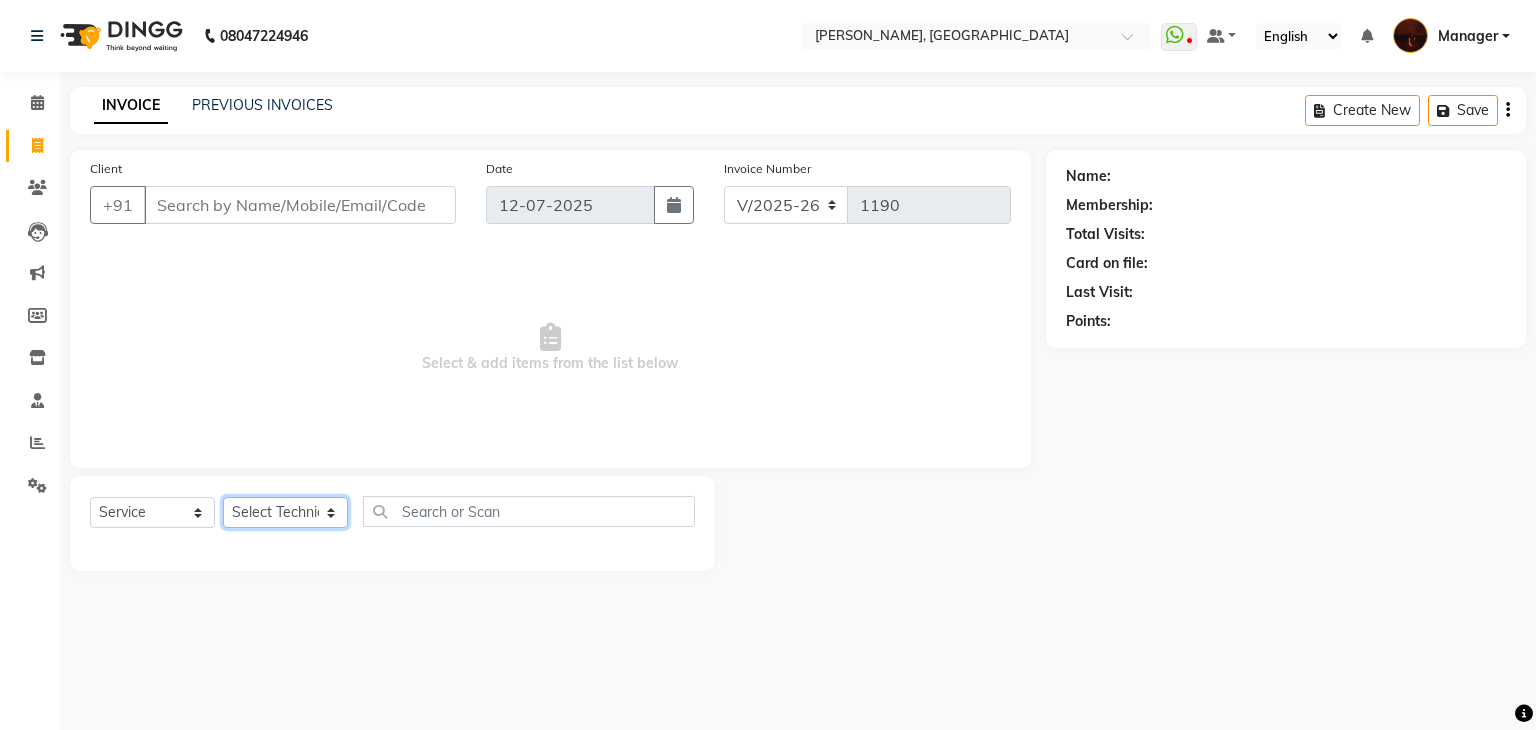select on "20822" 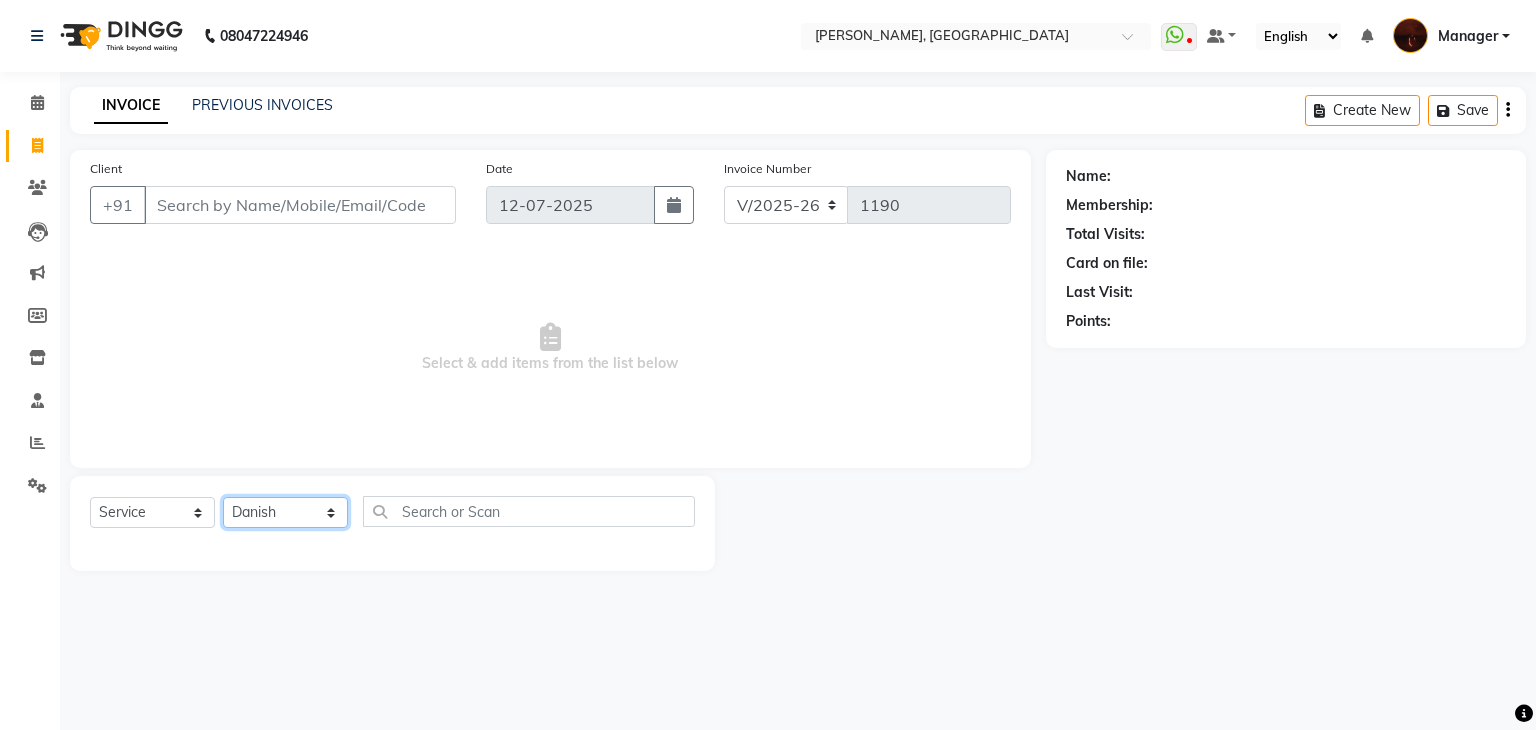 click on "Select Technician [PERSON_NAME] Danish Diki  [PERSON_NAME] GK [PERSON_NAME] Manager [PERSON_NAME] [PERSON_NAME] [PERSON_NAME] [PERSON_NAME] [PERSON_NAME] [PERSON_NAME] Accounting suraj vishnu" 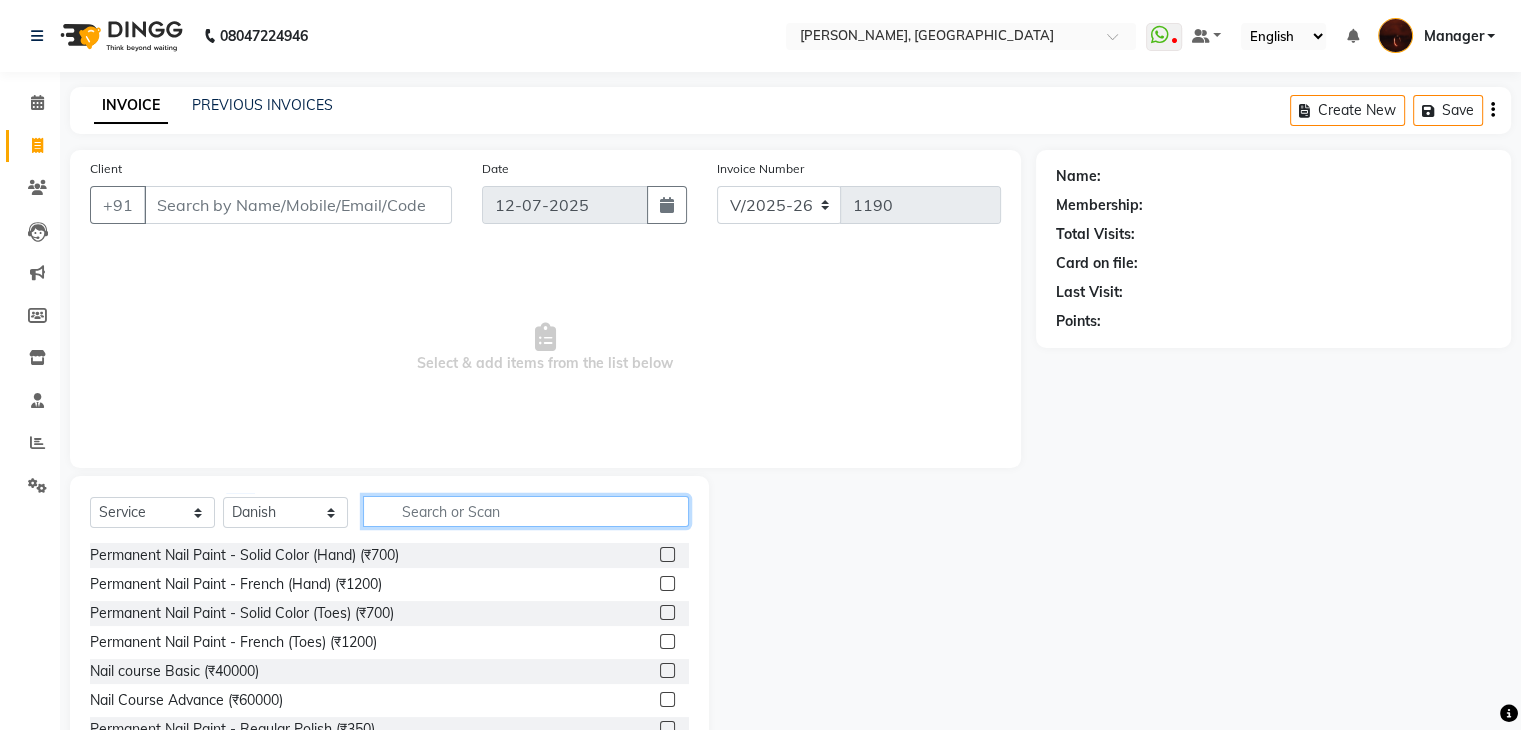 click 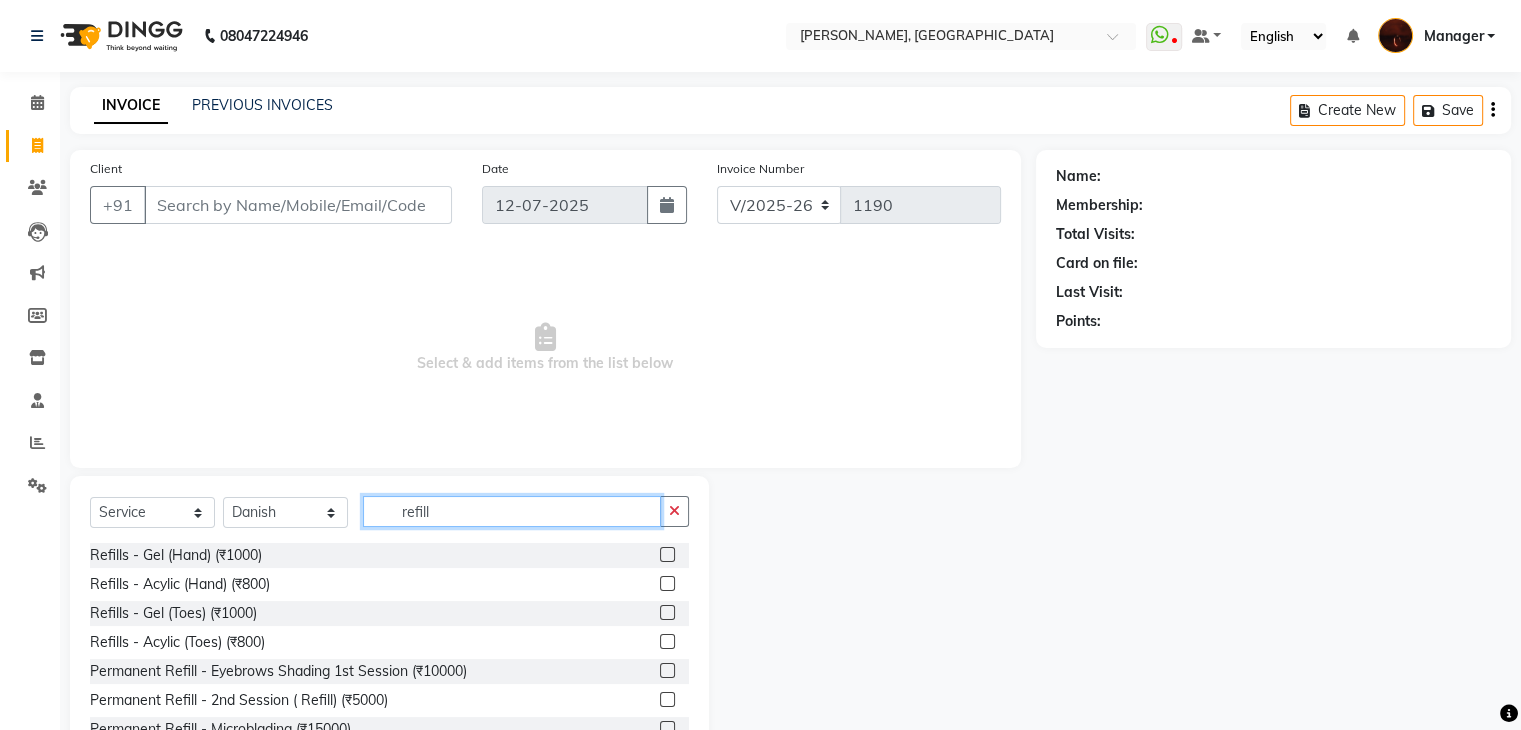 type on "refill" 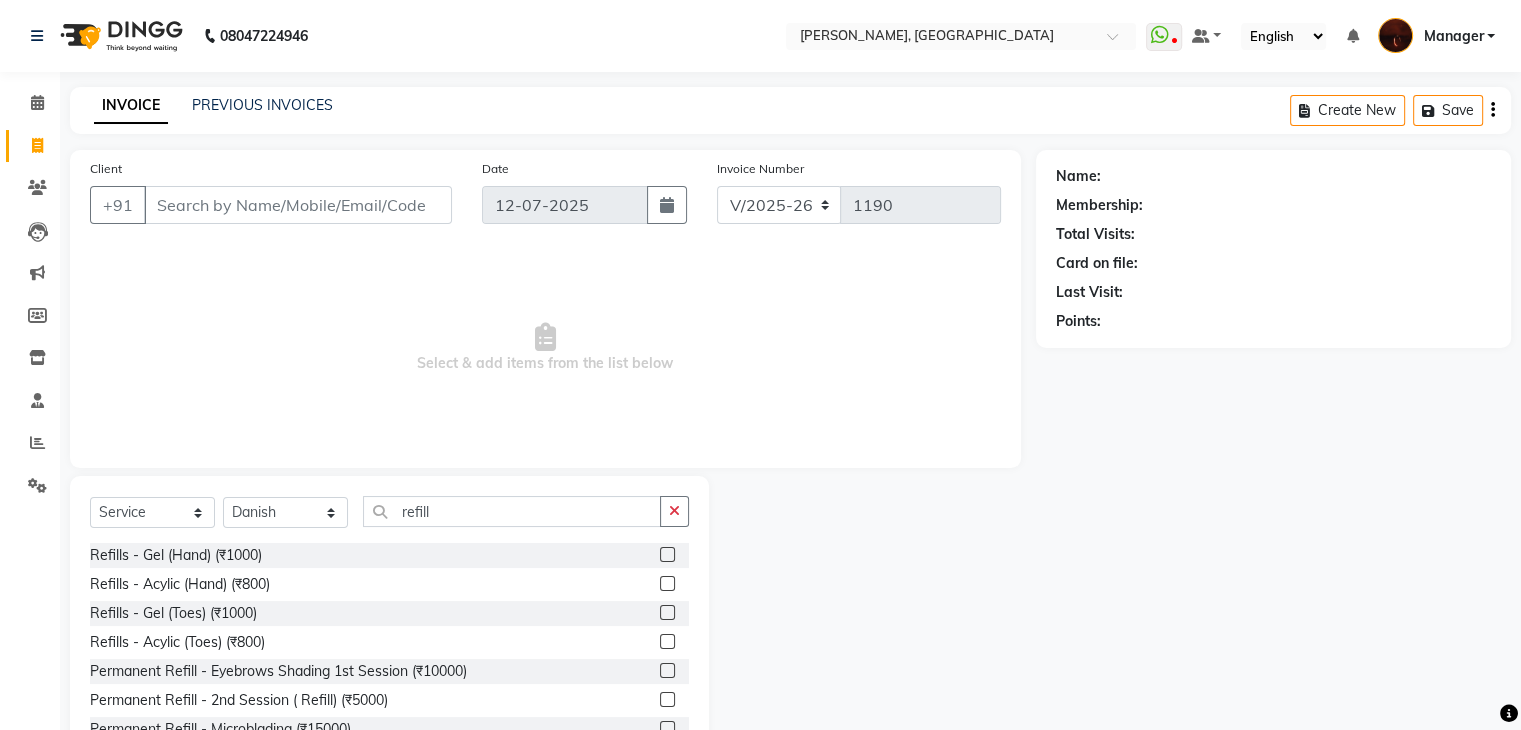 click 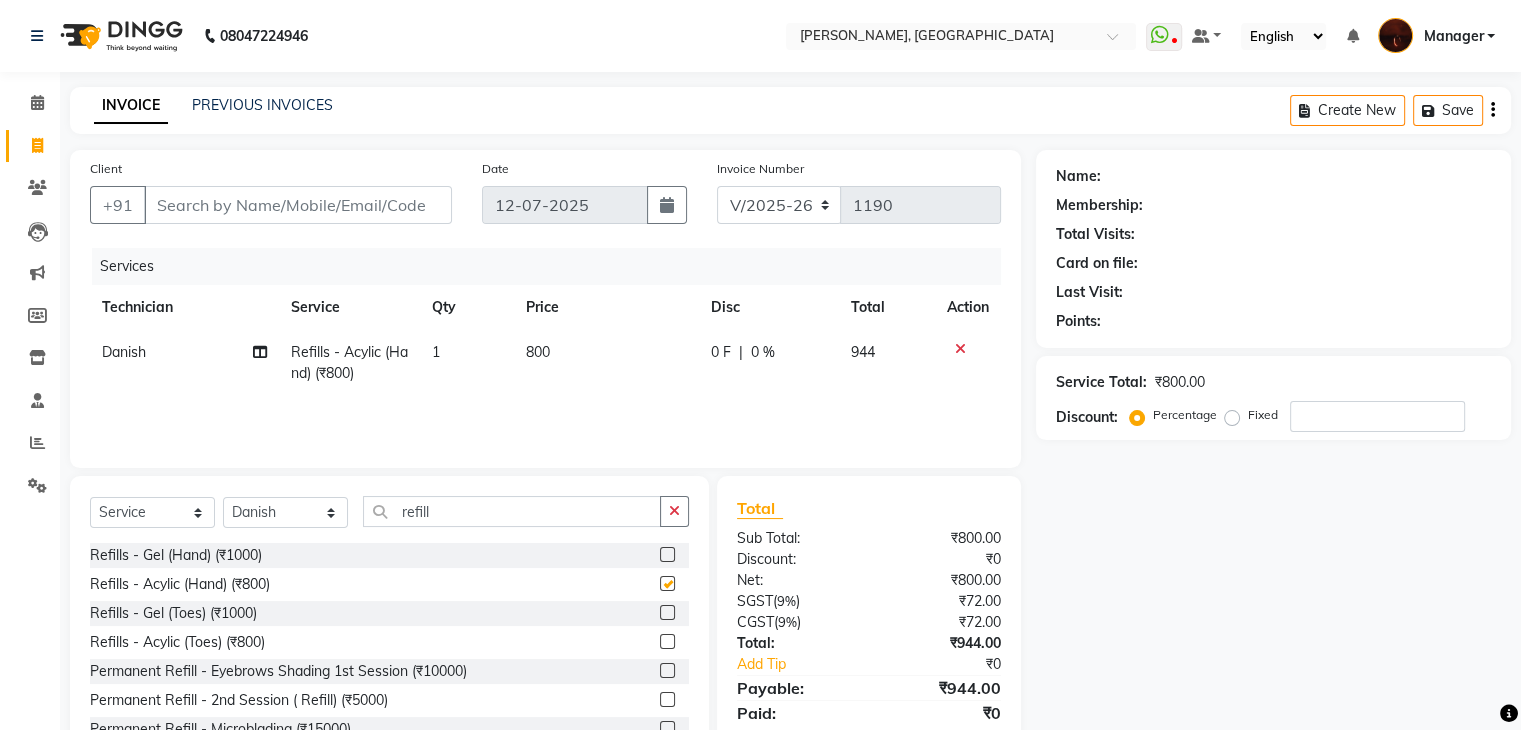 checkbox on "false" 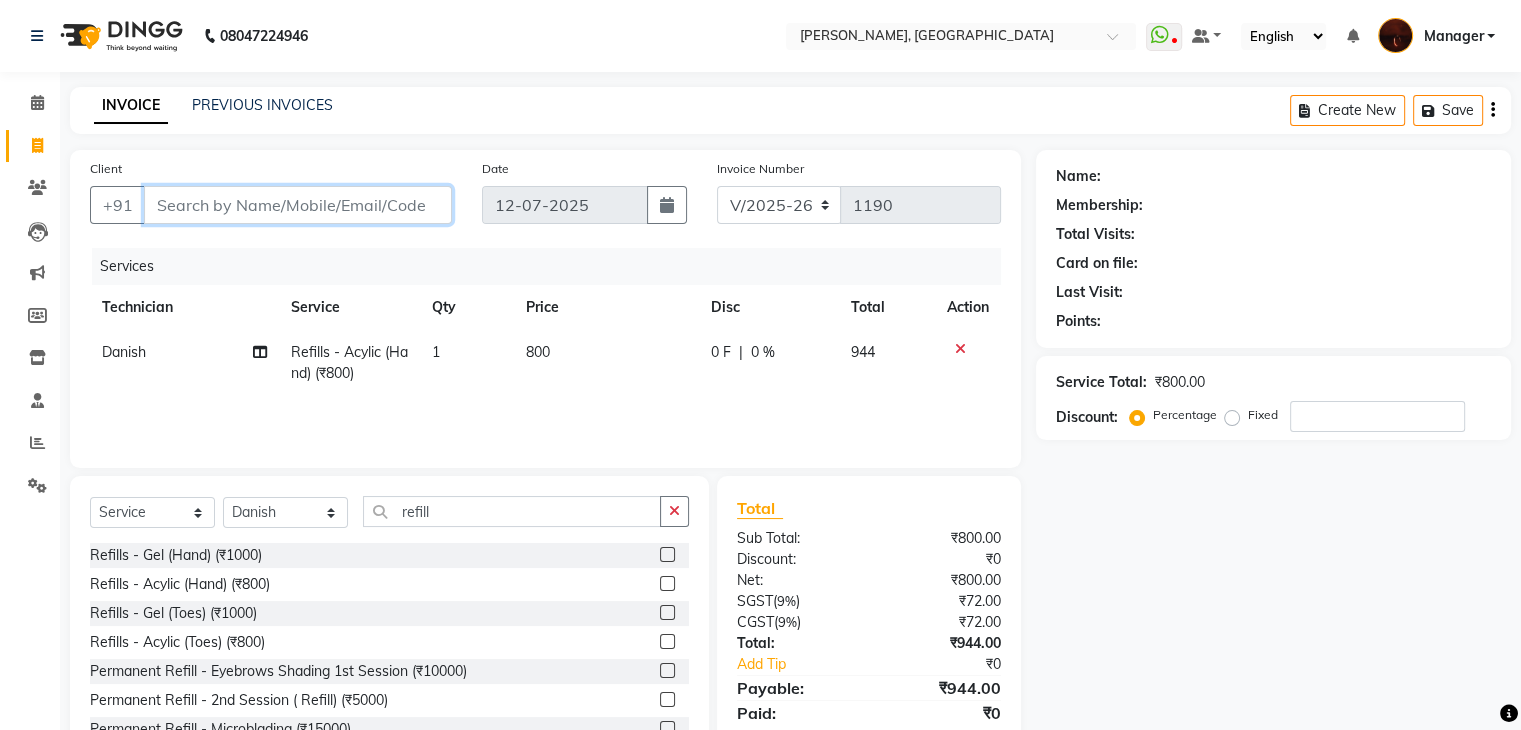 click on "Client" at bounding box center (298, 205) 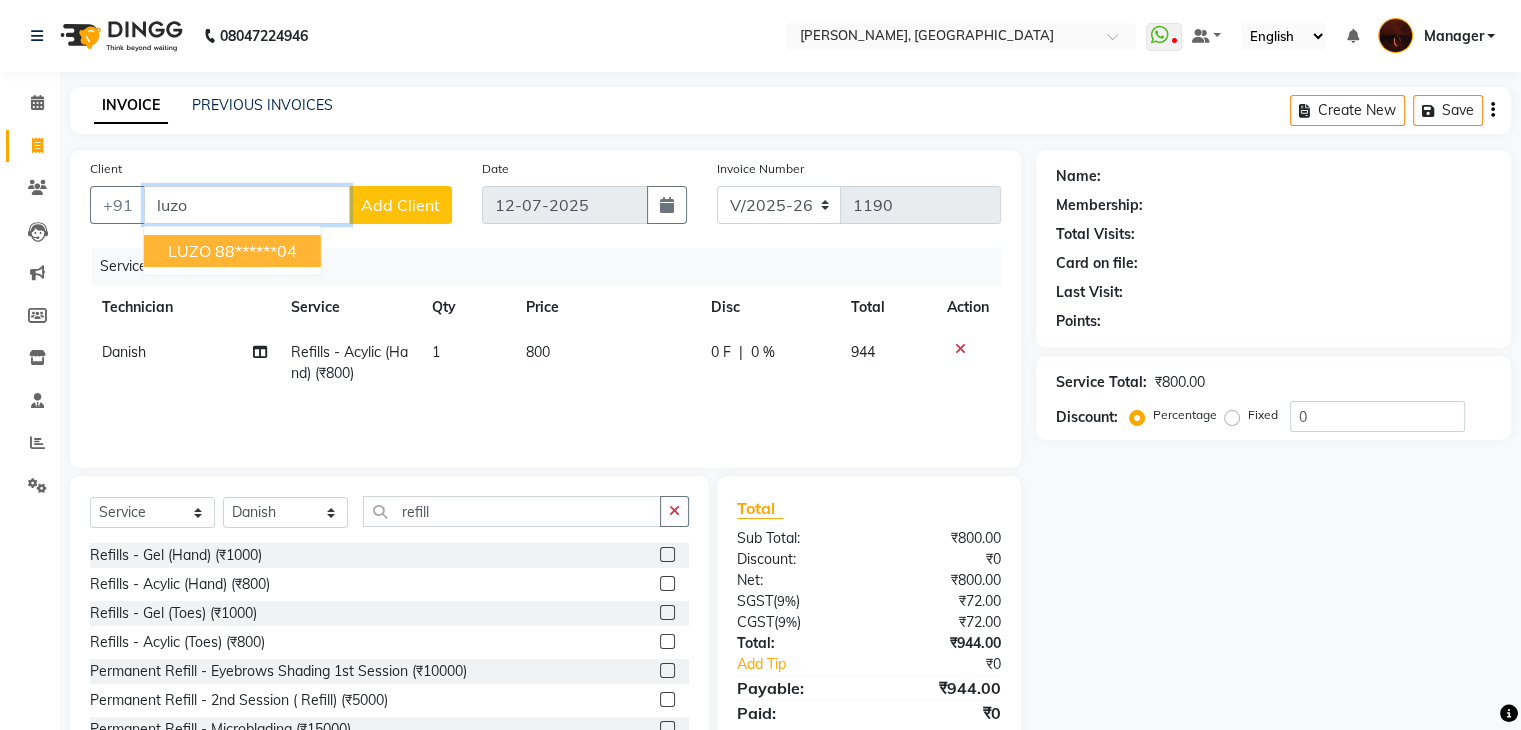 click on "88******04" at bounding box center [256, 251] 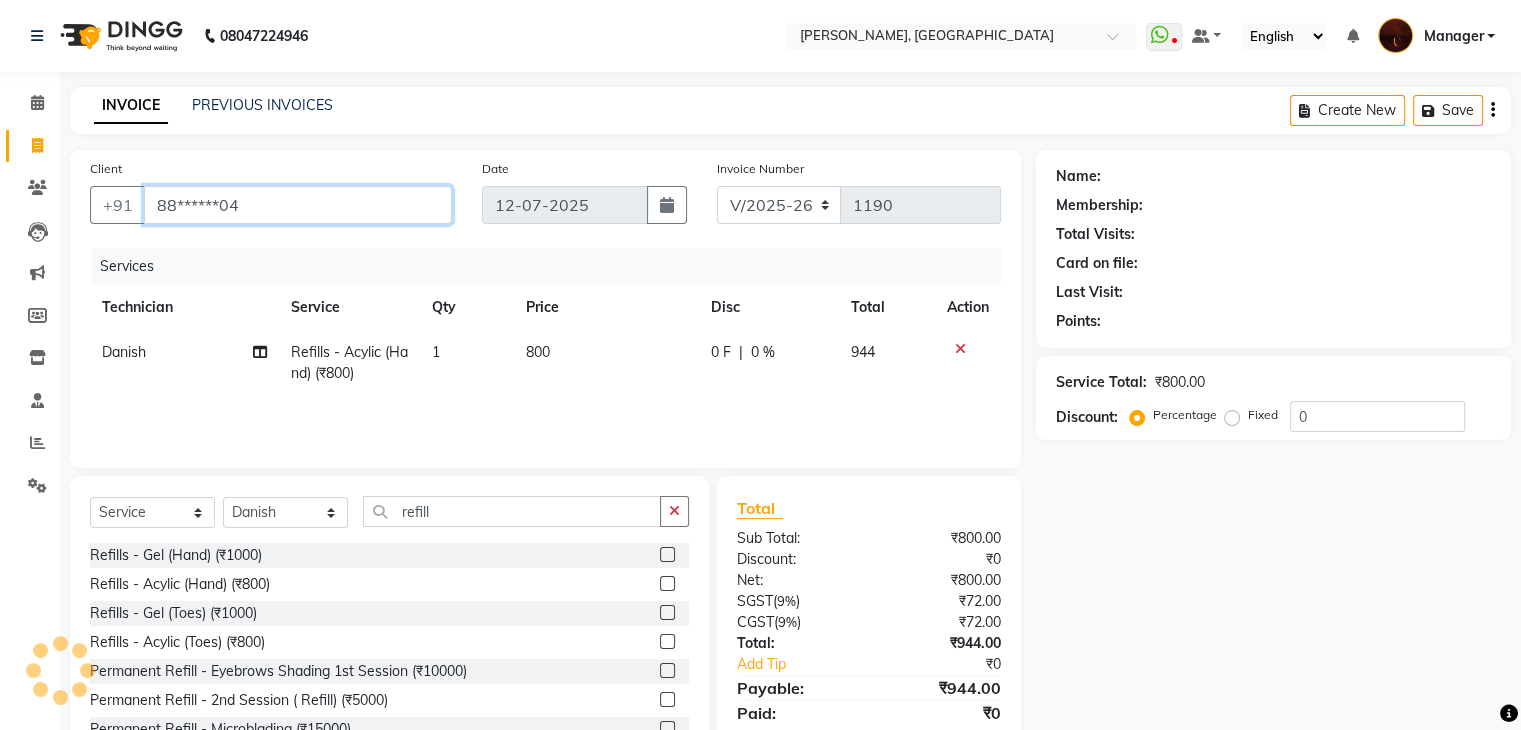 type on "88******04" 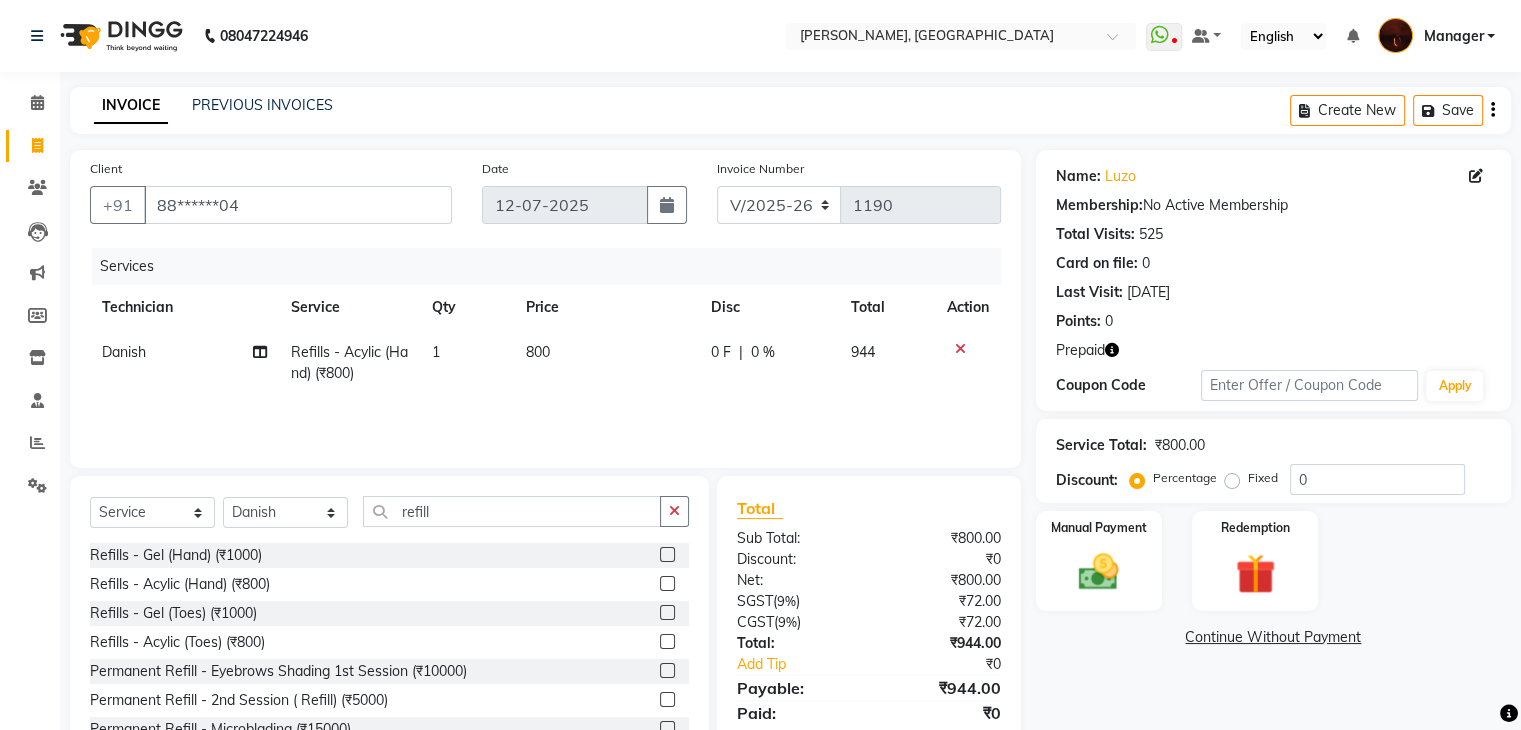 scroll, scrollTop: 72, scrollLeft: 0, axis: vertical 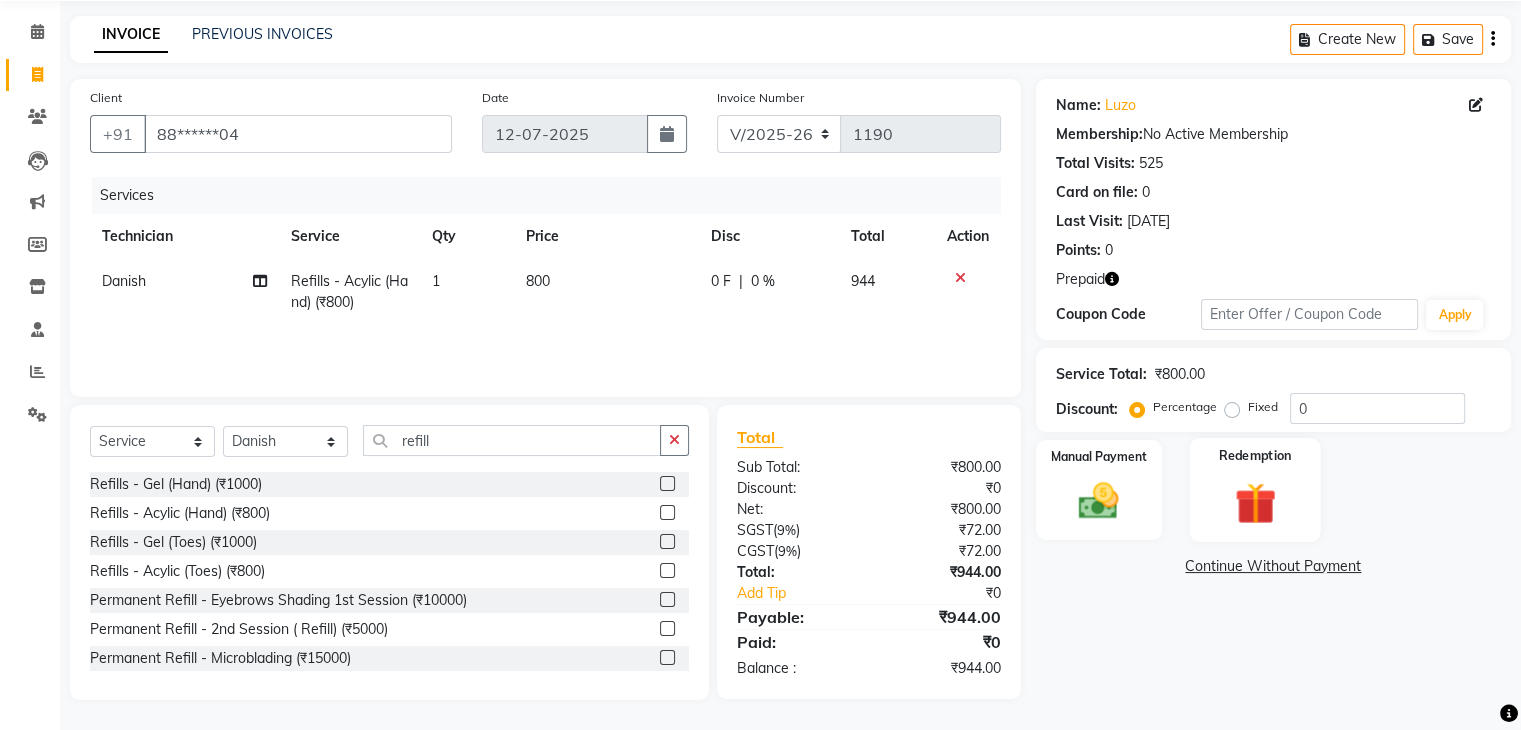 click 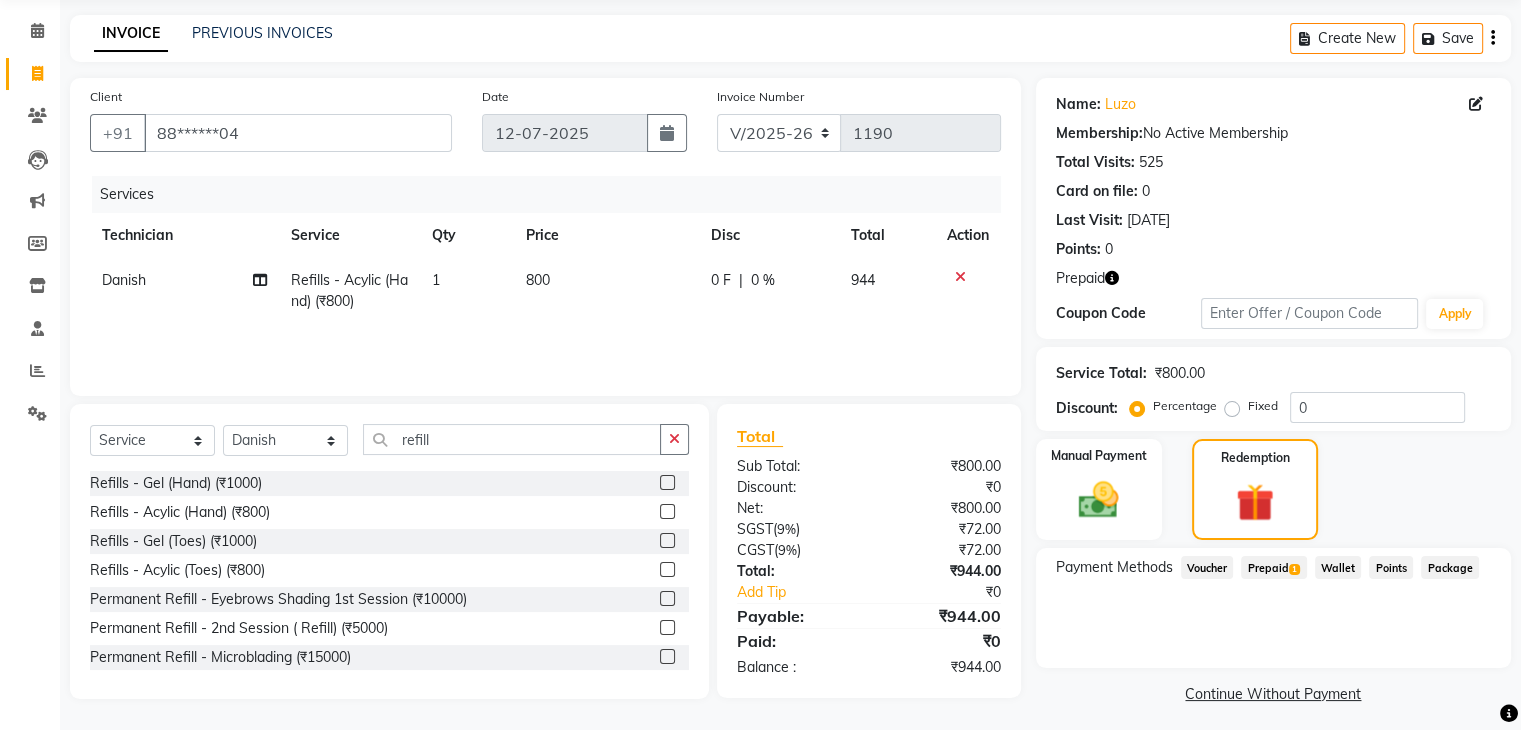 click on "Prepaid  1" 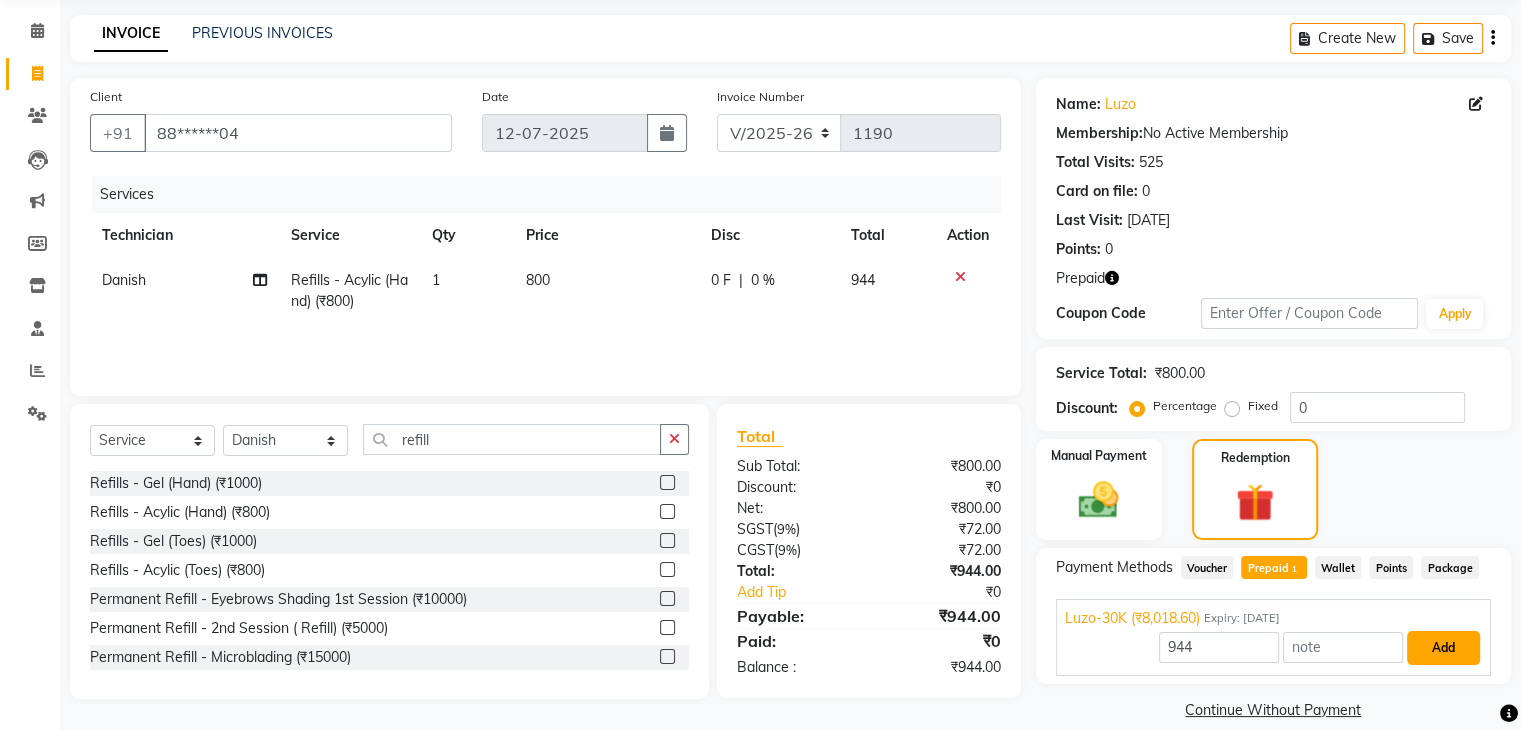 click on "Add" at bounding box center [1443, 648] 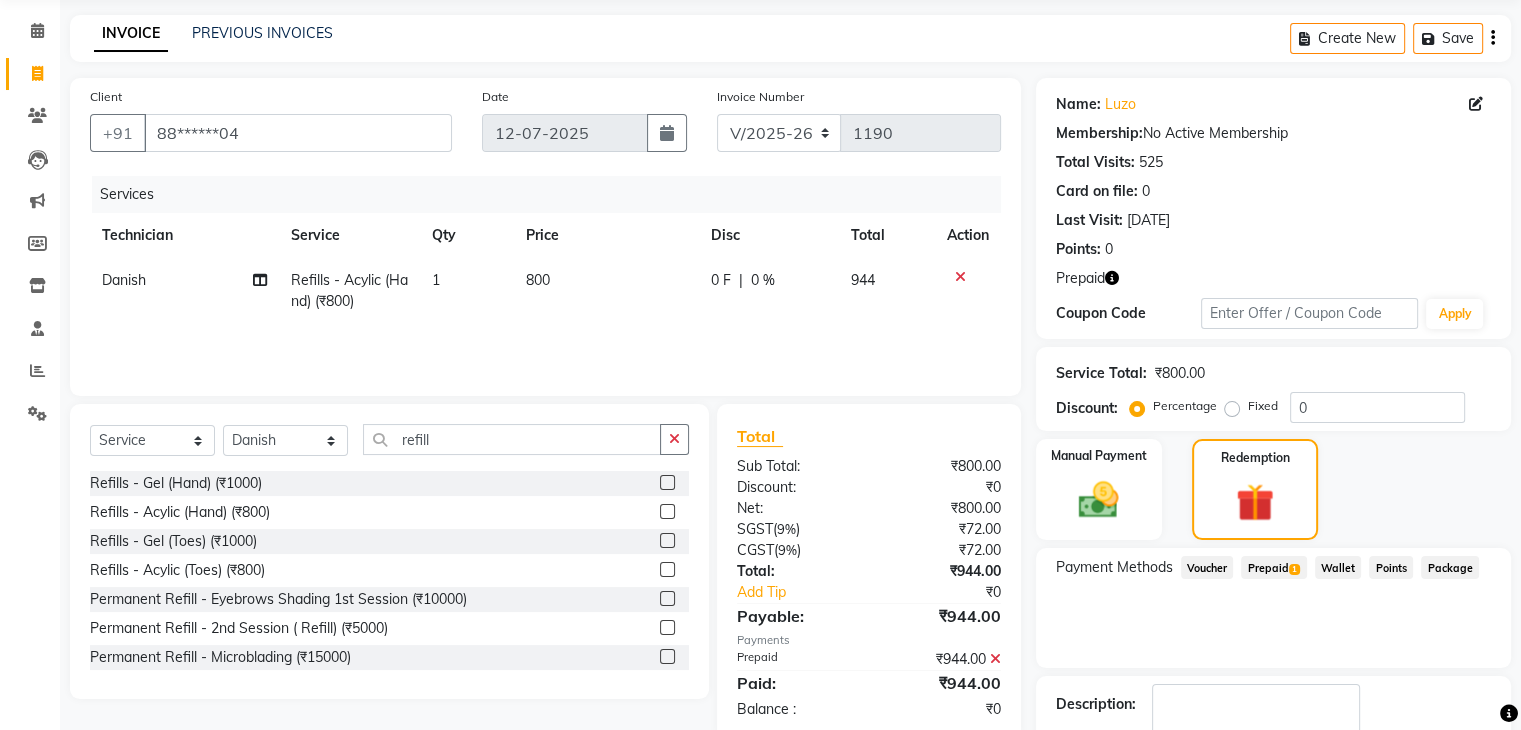 scroll, scrollTop: 193, scrollLeft: 0, axis: vertical 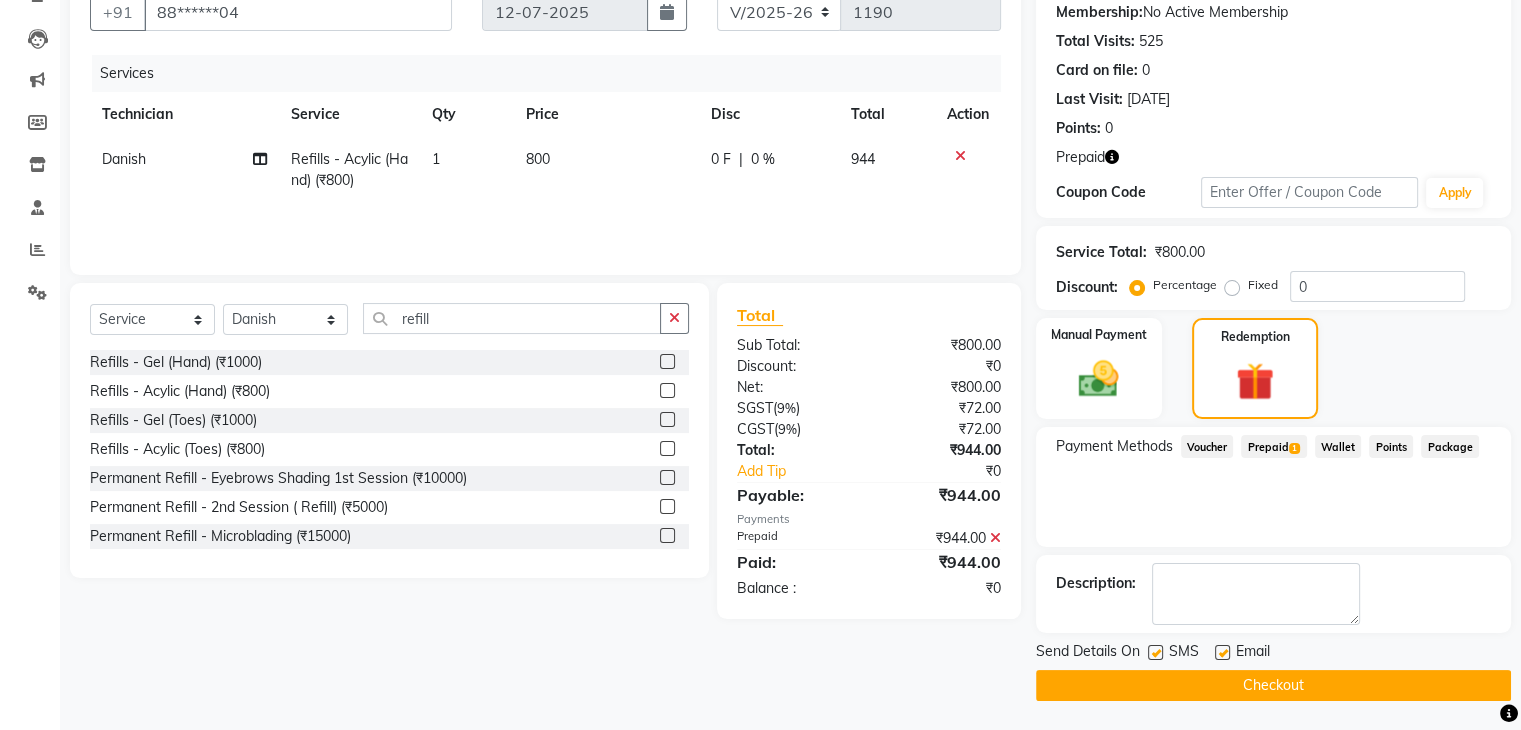 click on "Checkout" 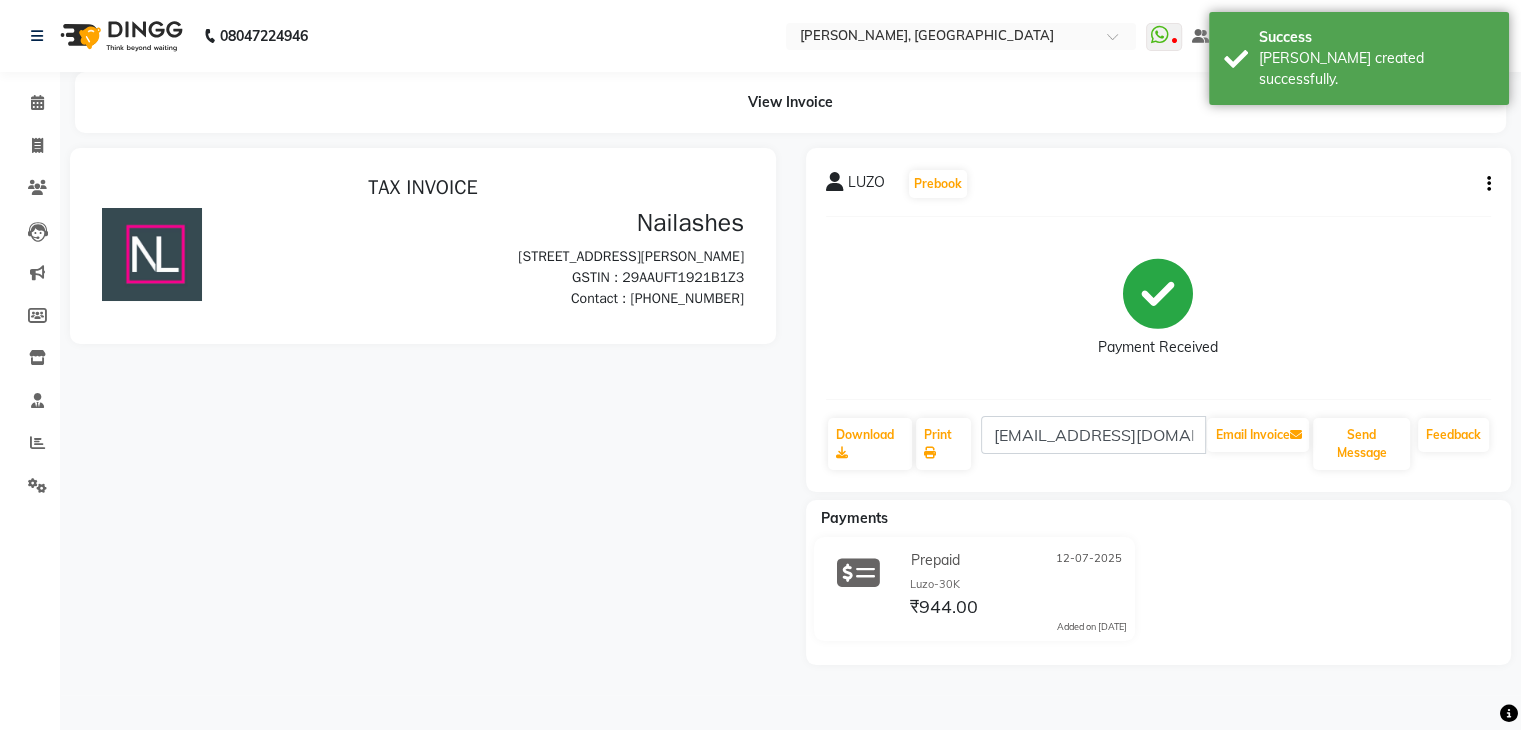 scroll, scrollTop: 0, scrollLeft: 0, axis: both 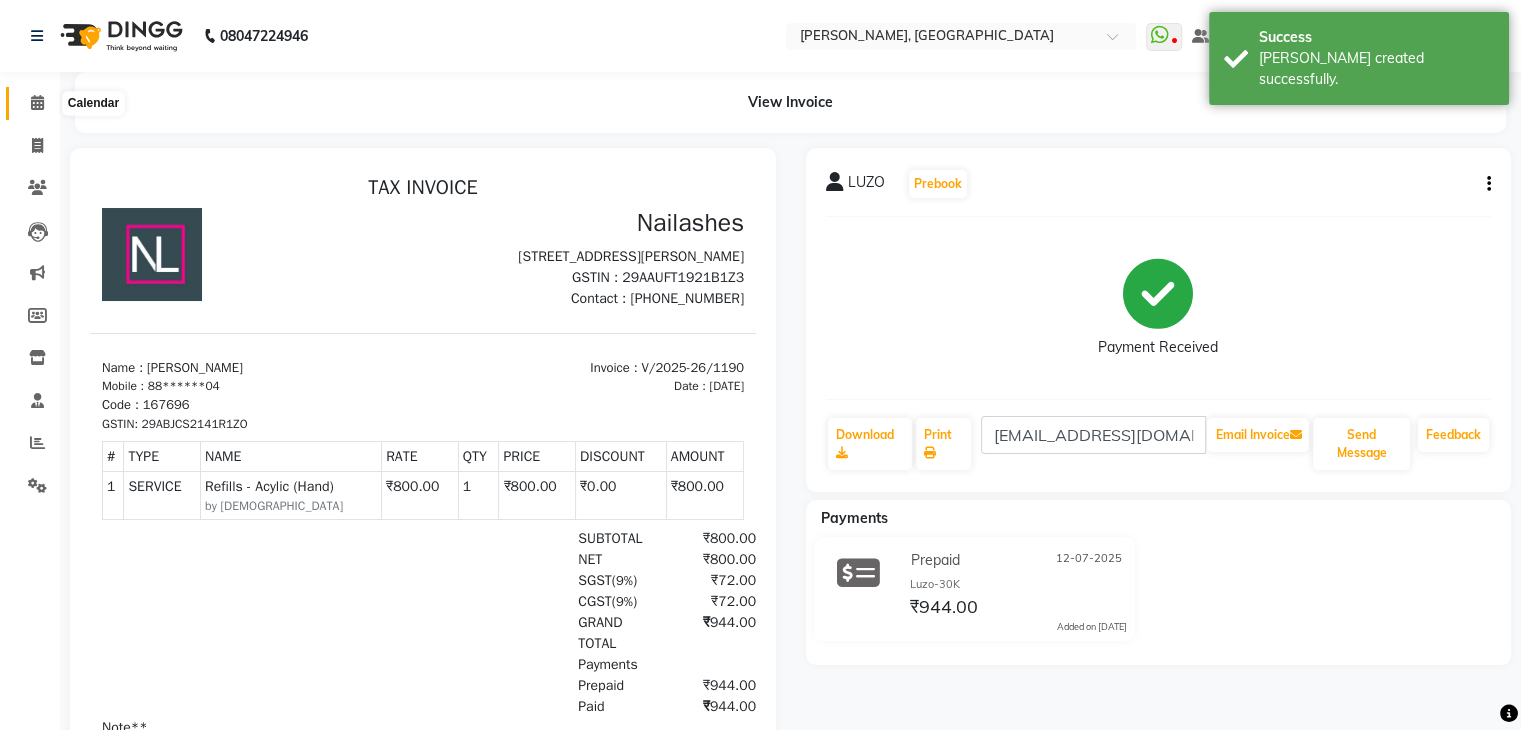 click 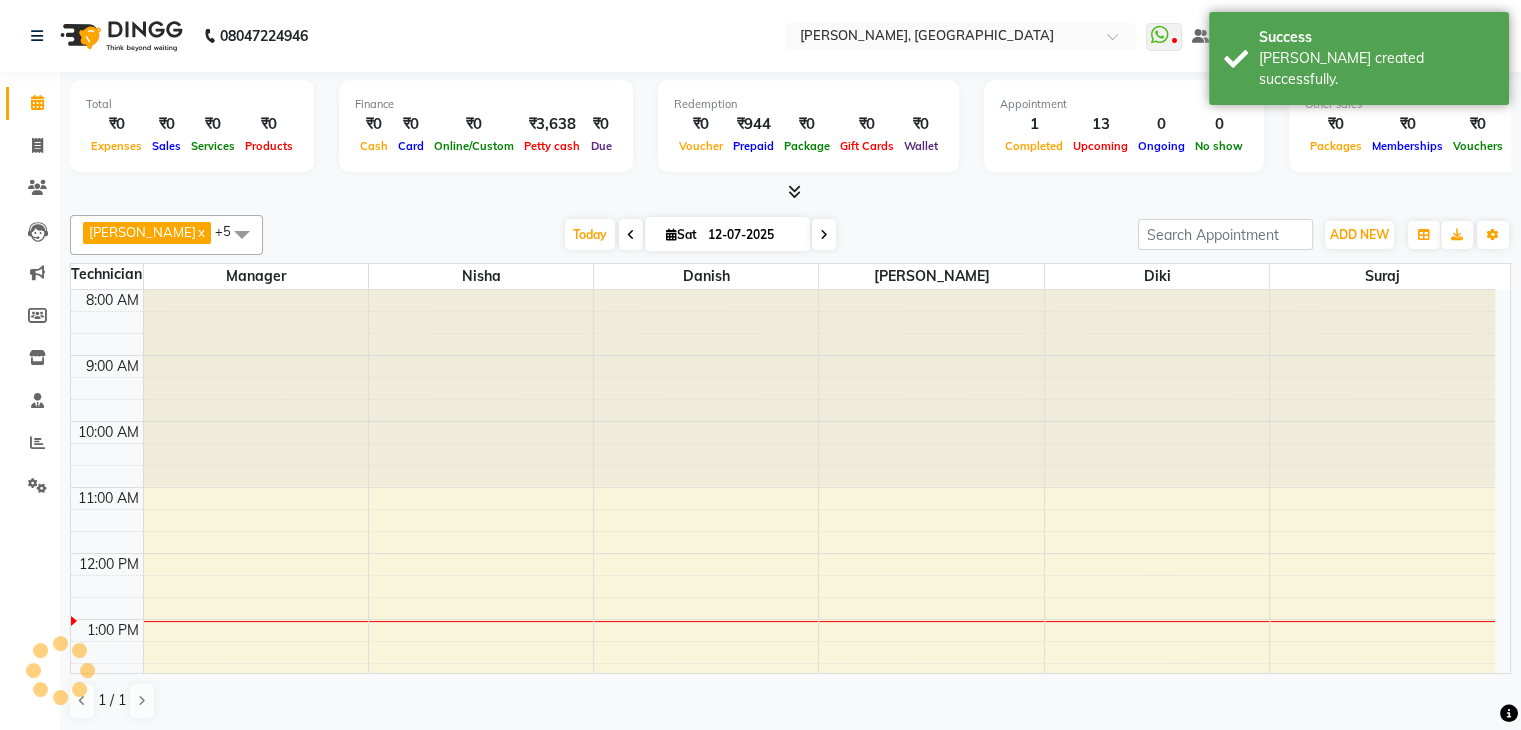 scroll, scrollTop: 0, scrollLeft: 0, axis: both 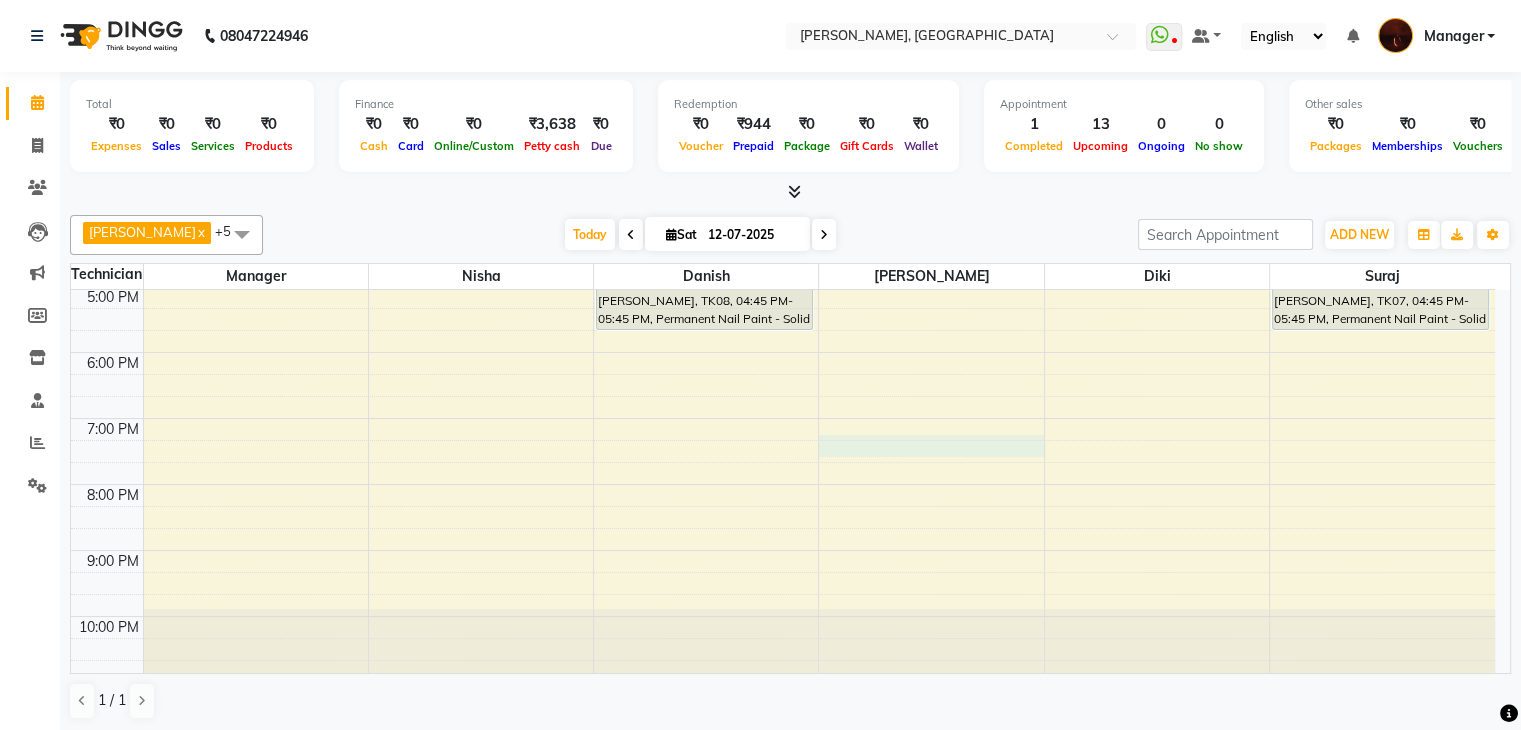 click on "10:00 AM 11:00 AM 12:00 PM 1:00 PM 2:00 PM 3:00 PM 4:00 PM 5:00 PM 6:00 PM 7:00 PM 8:00 PM 9:00 PM 10:00 PM             Aditi, TK09, 01:15 PM-02:15 PM, Permanent Nail Paint - Solid Color (Hand)             Shreya, TK05, 03:00 PM-04:00 PM, Permanent Nail Paint - Solid Color (Hand)     LUZO, TK11, 12:05 PM-01:05 PM, Refills - Acylic (Hand) (₹800)             Shrijani, TK04, 01:00 PM-02:00 PM, Nail Extension - Acrylic (Hand)             Shrijani, TK04, 02:00 PM-03:00 PM, Permanent Nail Paint - Solid Color (Hand)             Varshitha, TK08, 03:45 PM-04:45 PM, Nail Extension - Gel (Hand)             Varshitha, TK08, 04:45 PM-05:45 PM, Permanent Nail Paint - Solid Color (Hand)             Sawjani, TK10, 02:00 PM-03:30 PM, Eyelash Extension - Classic             Sahana, TK01, 03:30 PM-04:30 PM, Permanent Nail Paint - Solid Color (Hand)             lizza, TK06, 01:30 PM-02:30 PM, Nail Extension - Gel (Hand)             Neha, TK03, 03:00 PM-04:00 PM, Restoration - Removal of Extension (Hand)" at bounding box center (783, 253) 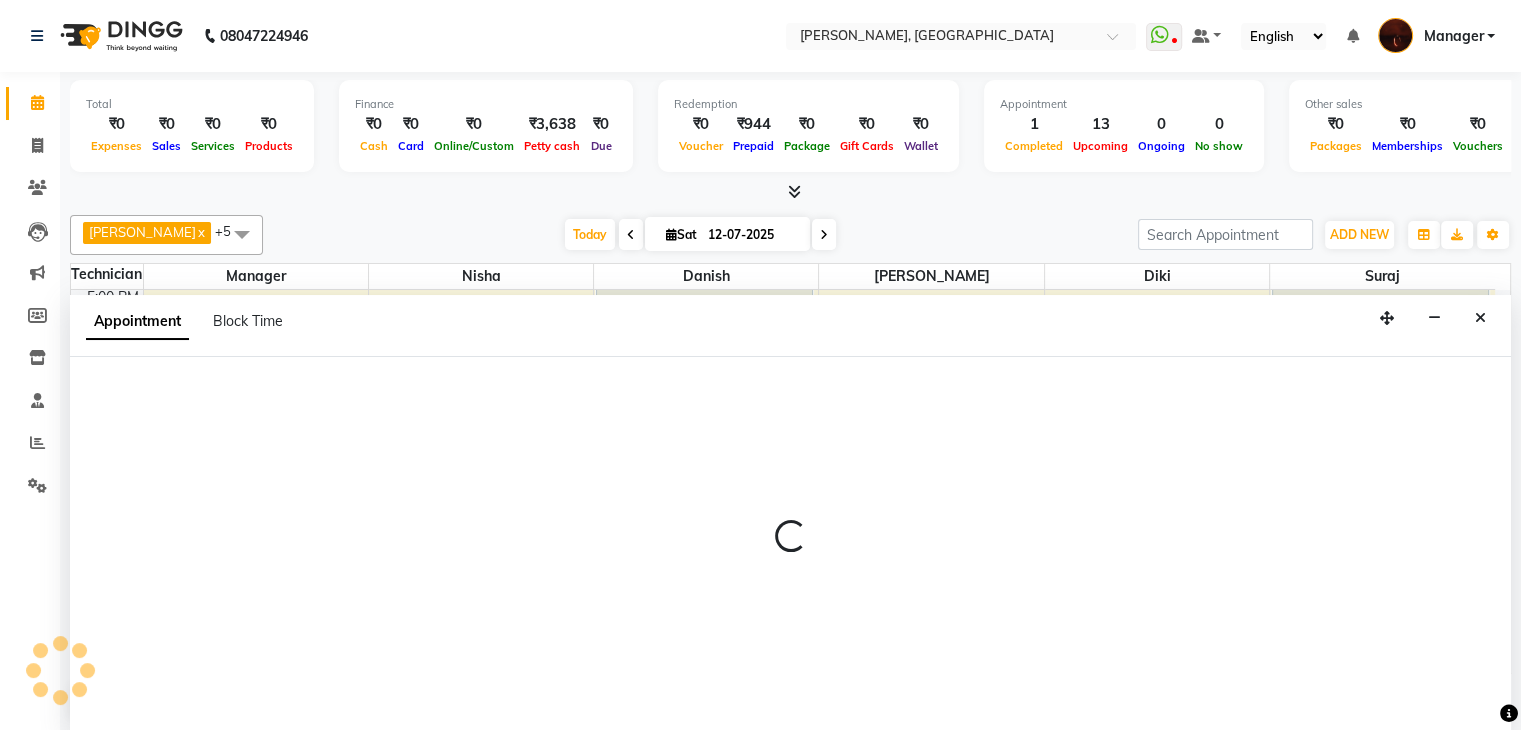 scroll, scrollTop: 1, scrollLeft: 0, axis: vertical 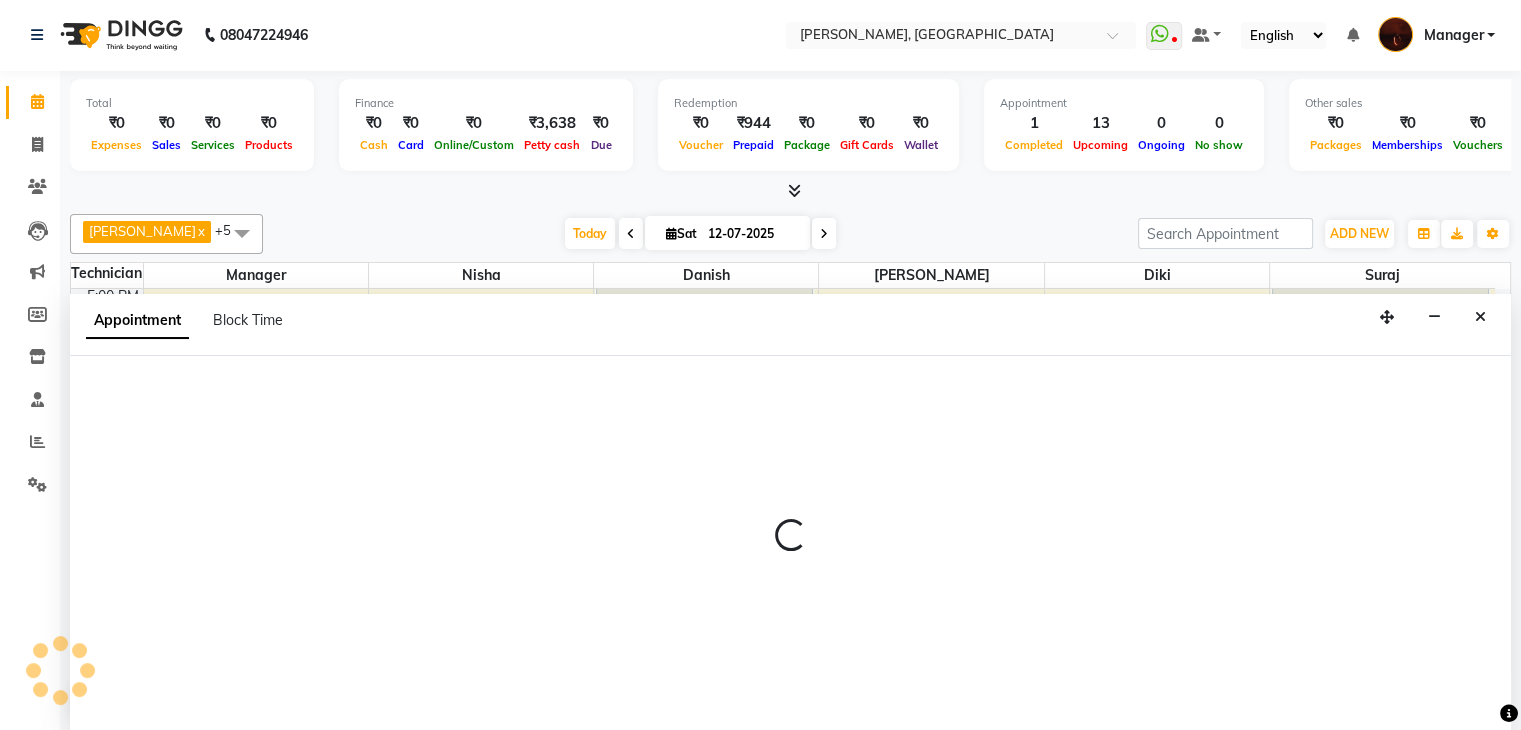 select on "35072" 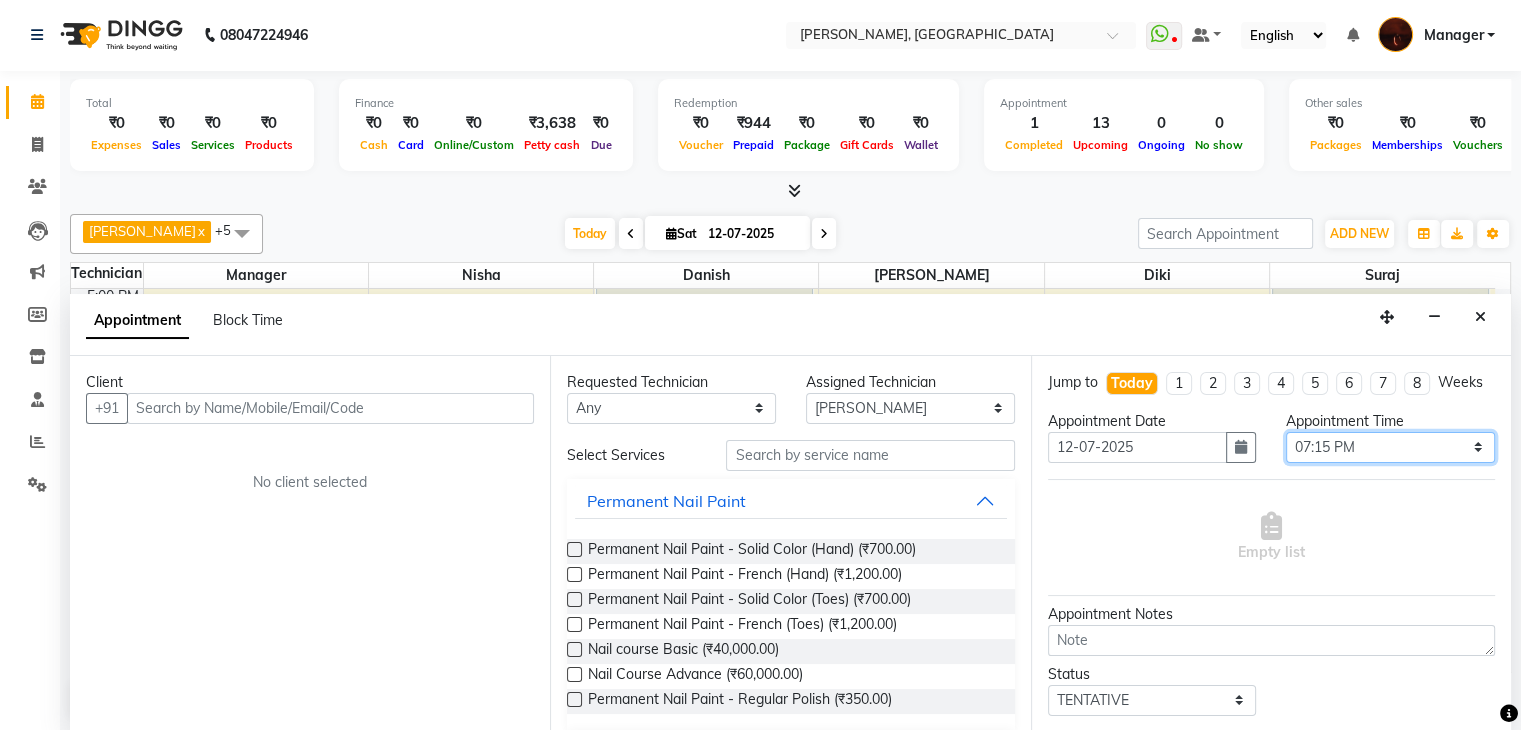 click on "Select 11:00 AM 11:15 AM 11:30 AM 11:45 AM 12:00 PM 12:15 PM 12:30 PM 12:45 PM 01:00 PM 01:15 PM 01:30 PM 01:45 PM 02:00 PM 02:15 PM 02:30 PM 02:45 PM 03:00 PM 03:15 PM 03:30 PM 03:45 PM 04:00 PM 04:15 PM 04:30 PM 04:45 PM 05:00 PM 05:15 PM 05:30 PM 05:45 PM 06:00 PM 06:15 PM 06:30 PM 06:45 PM 07:00 PM 07:15 PM 07:30 PM 07:45 PM 08:00 PM 08:15 PM 08:30 PM 08:45 PM 09:00 PM 09:15 PM 09:30 PM 09:45 PM 10:00 PM" at bounding box center [1390, 447] 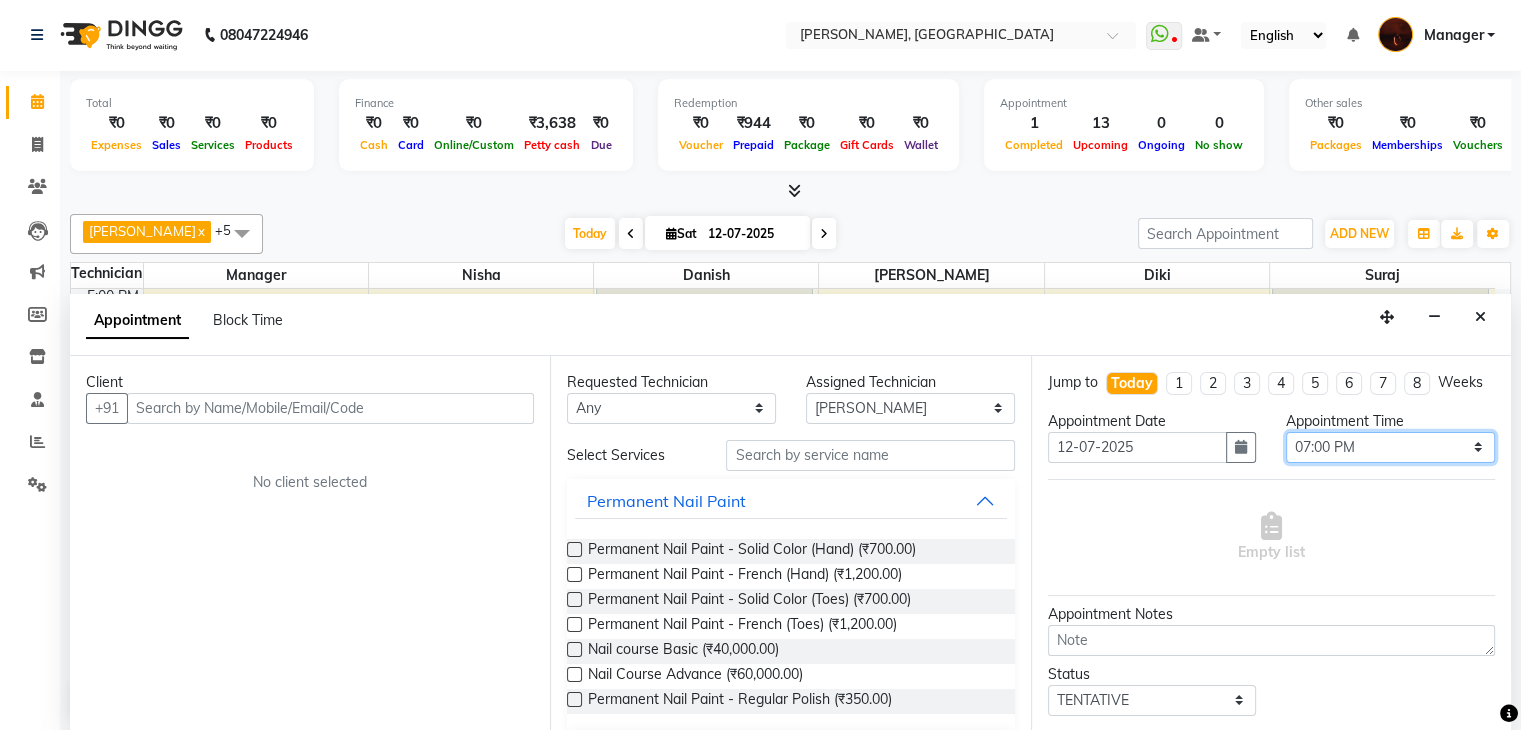 click on "Select 11:00 AM 11:15 AM 11:30 AM 11:45 AM 12:00 PM 12:15 PM 12:30 PM 12:45 PM 01:00 PM 01:15 PM 01:30 PM 01:45 PM 02:00 PM 02:15 PM 02:30 PM 02:45 PM 03:00 PM 03:15 PM 03:30 PM 03:45 PM 04:00 PM 04:15 PM 04:30 PM 04:45 PM 05:00 PM 05:15 PM 05:30 PM 05:45 PM 06:00 PM 06:15 PM 06:30 PM 06:45 PM 07:00 PM 07:15 PM 07:30 PM 07:45 PM 08:00 PM 08:15 PM 08:30 PM 08:45 PM 09:00 PM 09:15 PM 09:30 PM 09:45 PM 10:00 PM" at bounding box center (1390, 447) 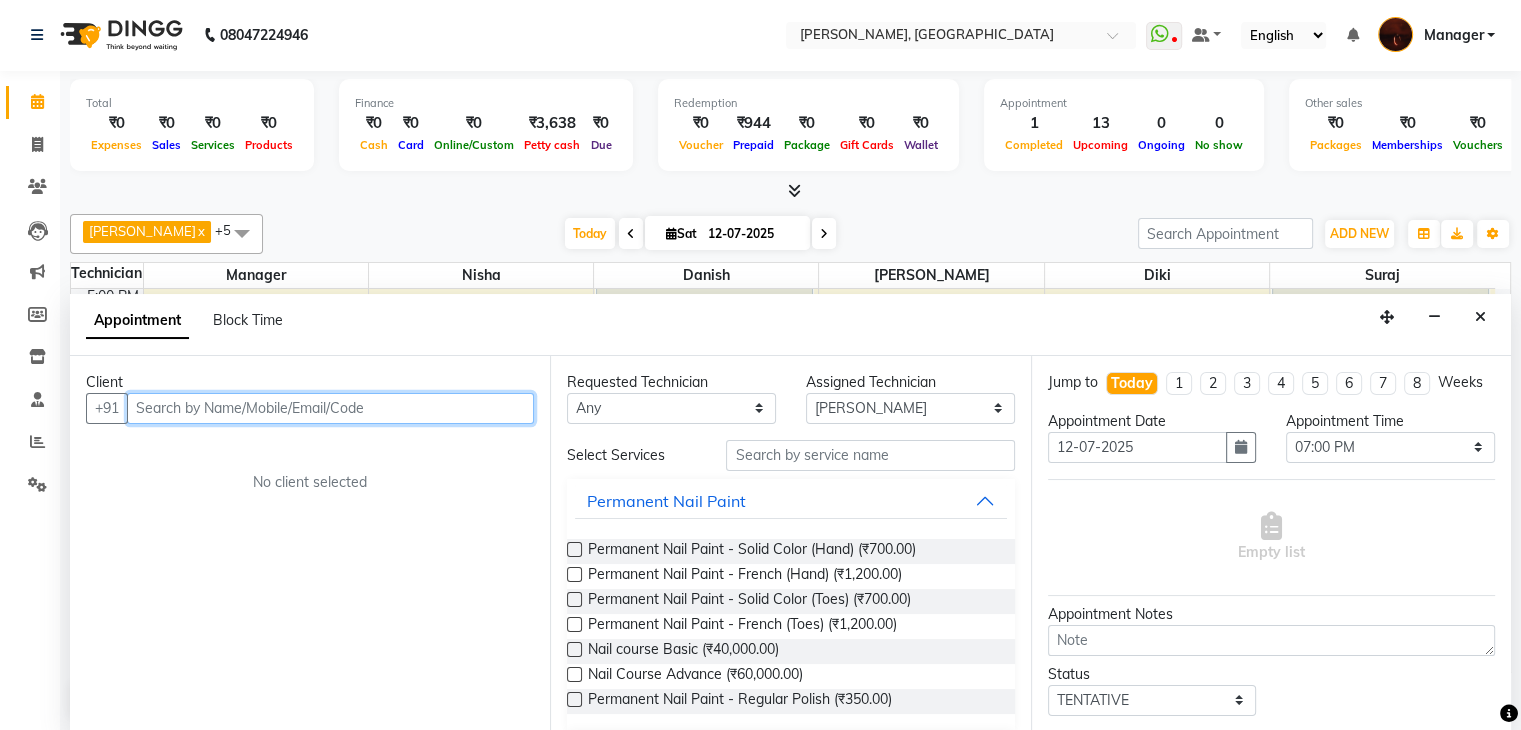 click at bounding box center [330, 408] 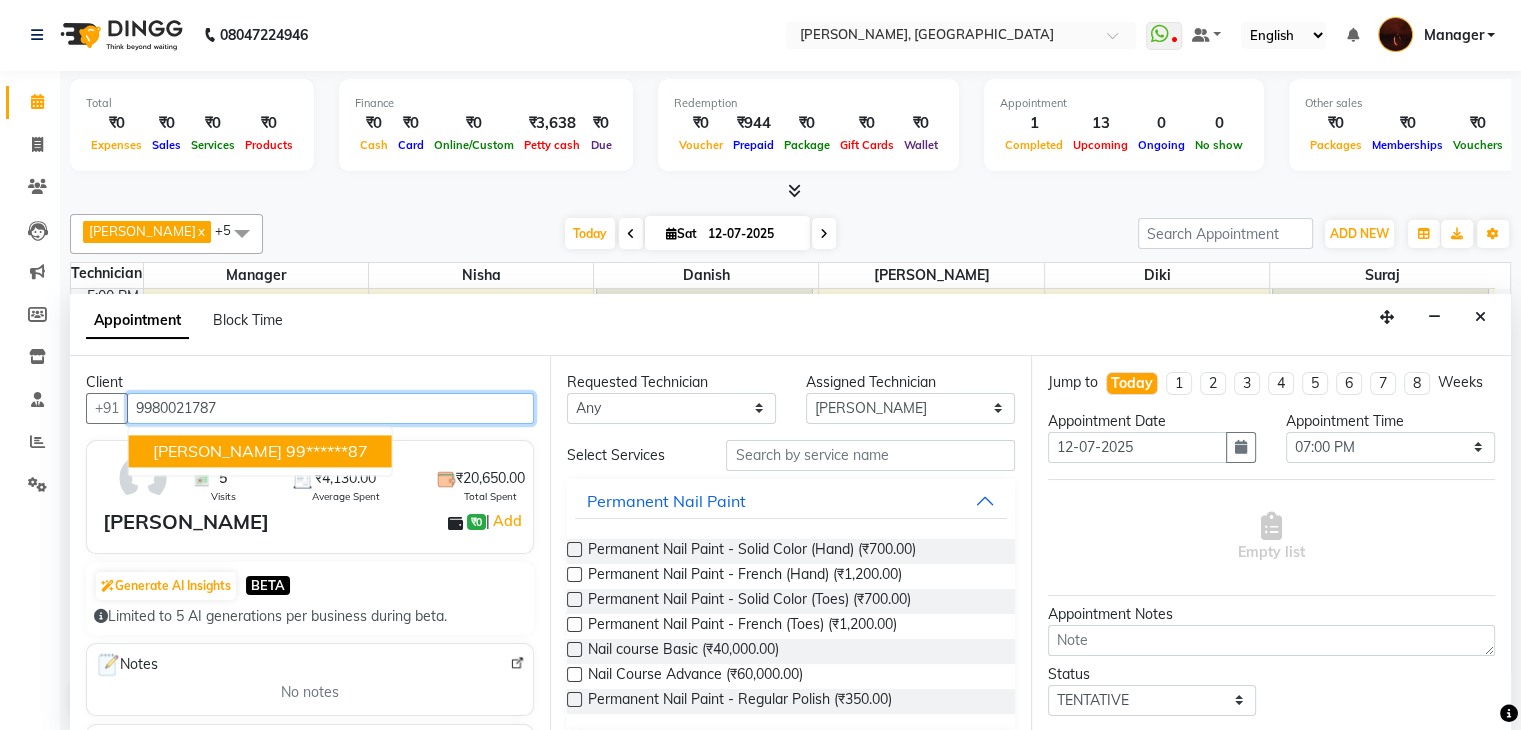 click on "99******87" at bounding box center [327, 451] 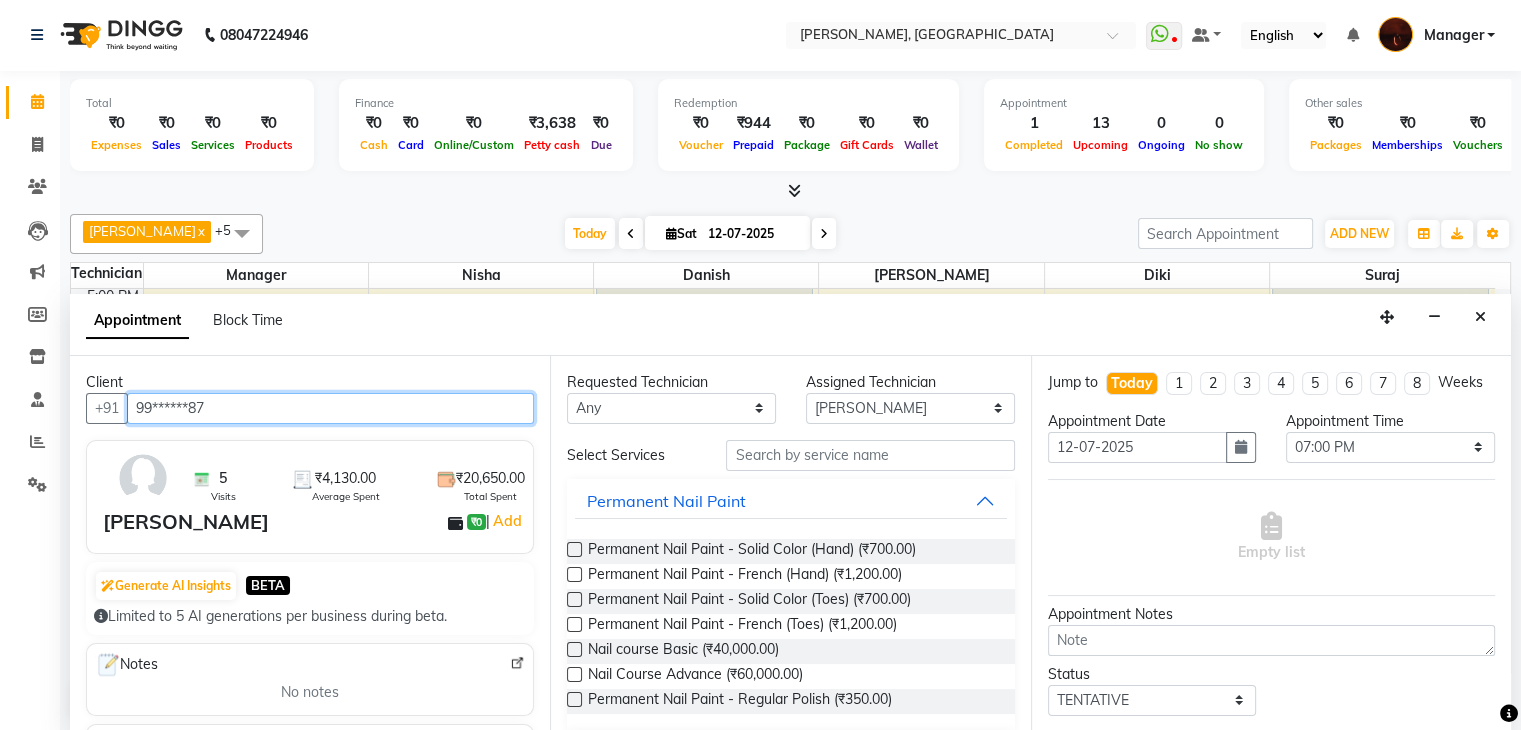 type on "99******87" 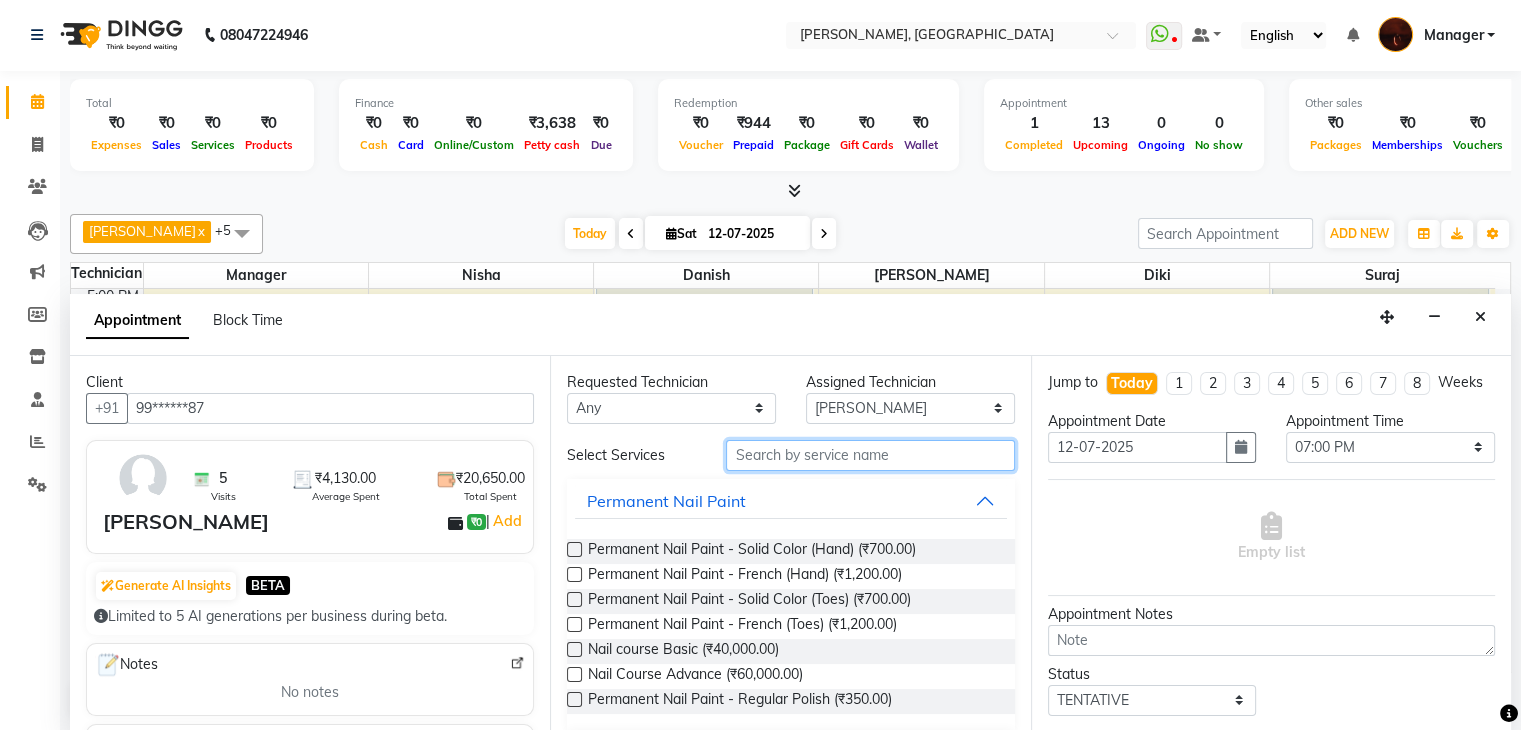 click at bounding box center (870, 455) 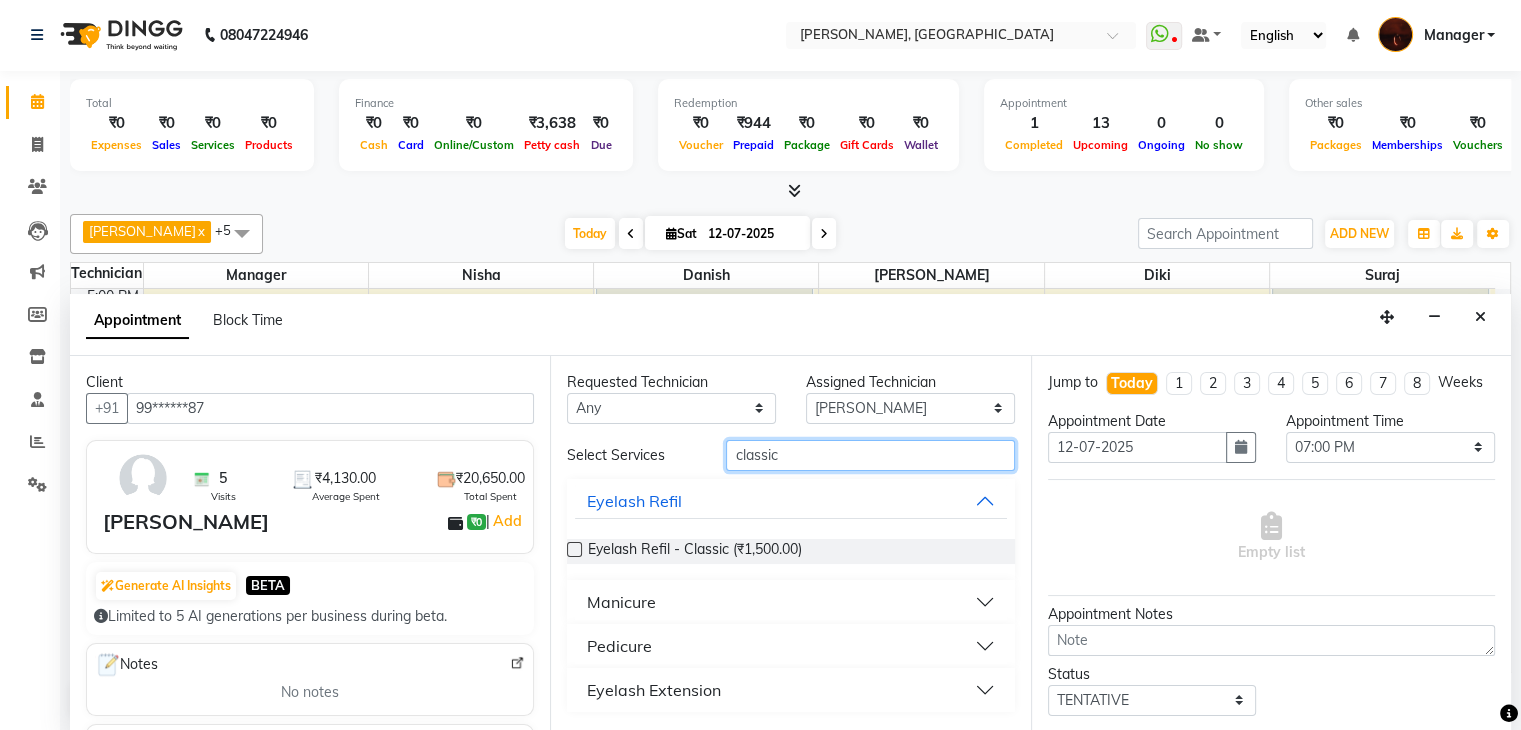 type on "classic" 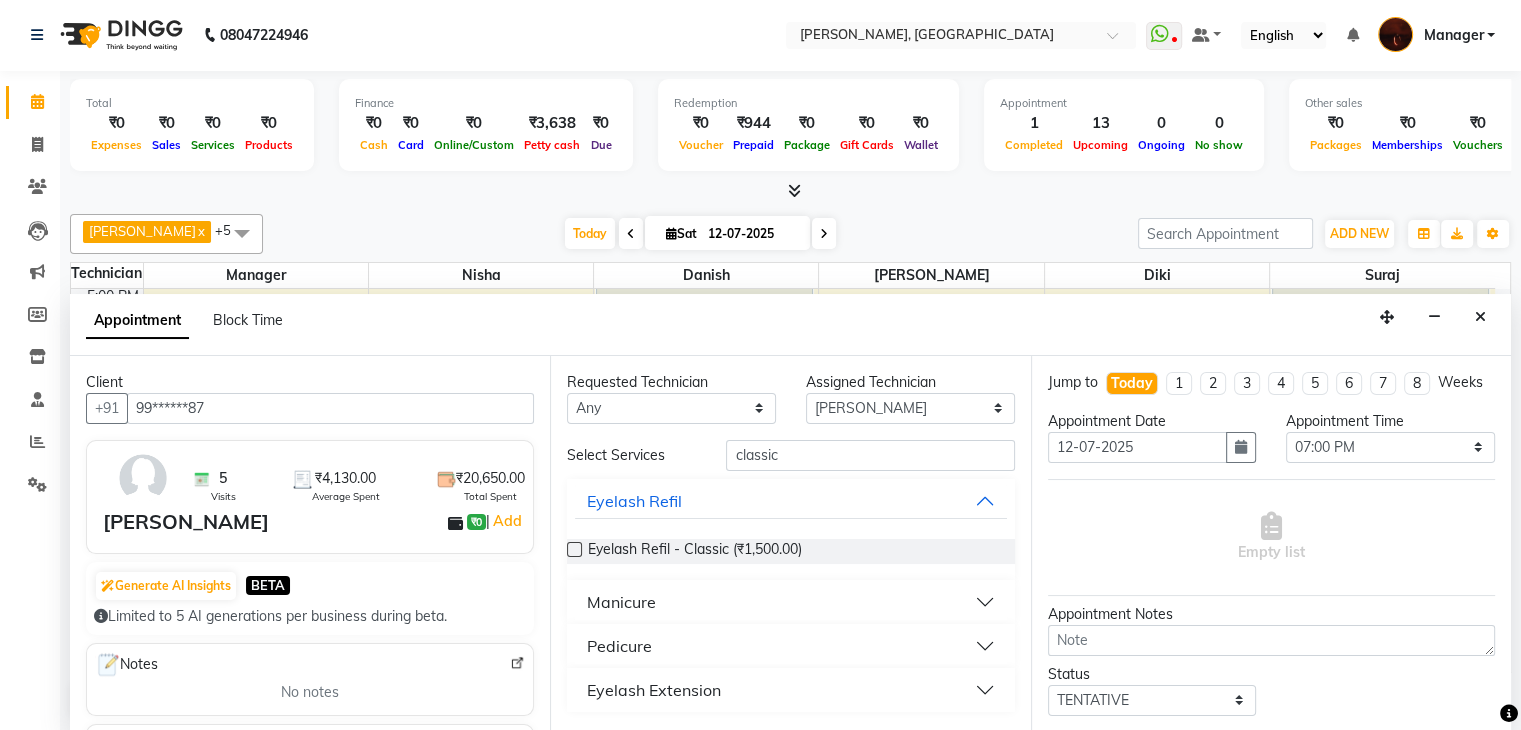 click on "Eyelash Extension" at bounding box center (790, 690) 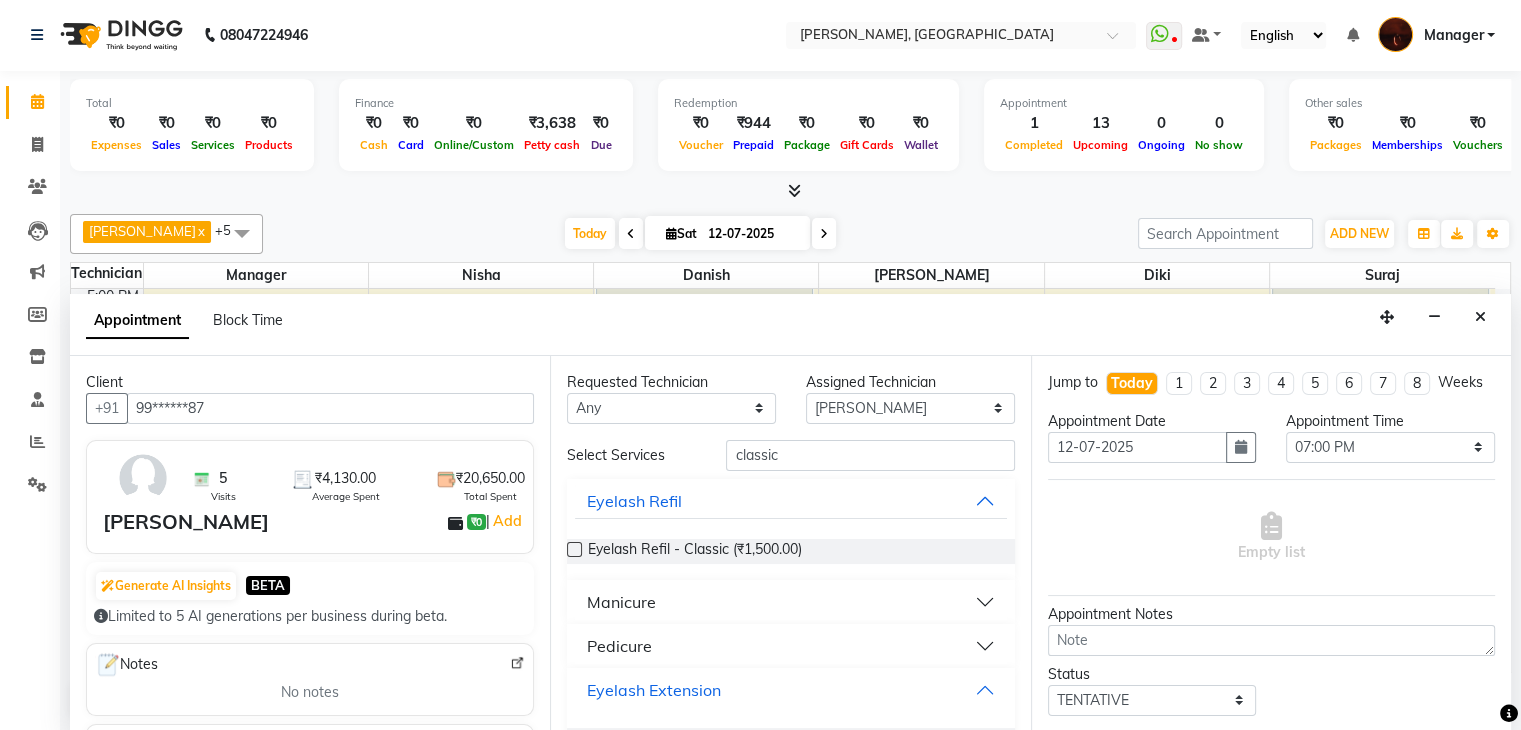 scroll, scrollTop: 52, scrollLeft: 0, axis: vertical 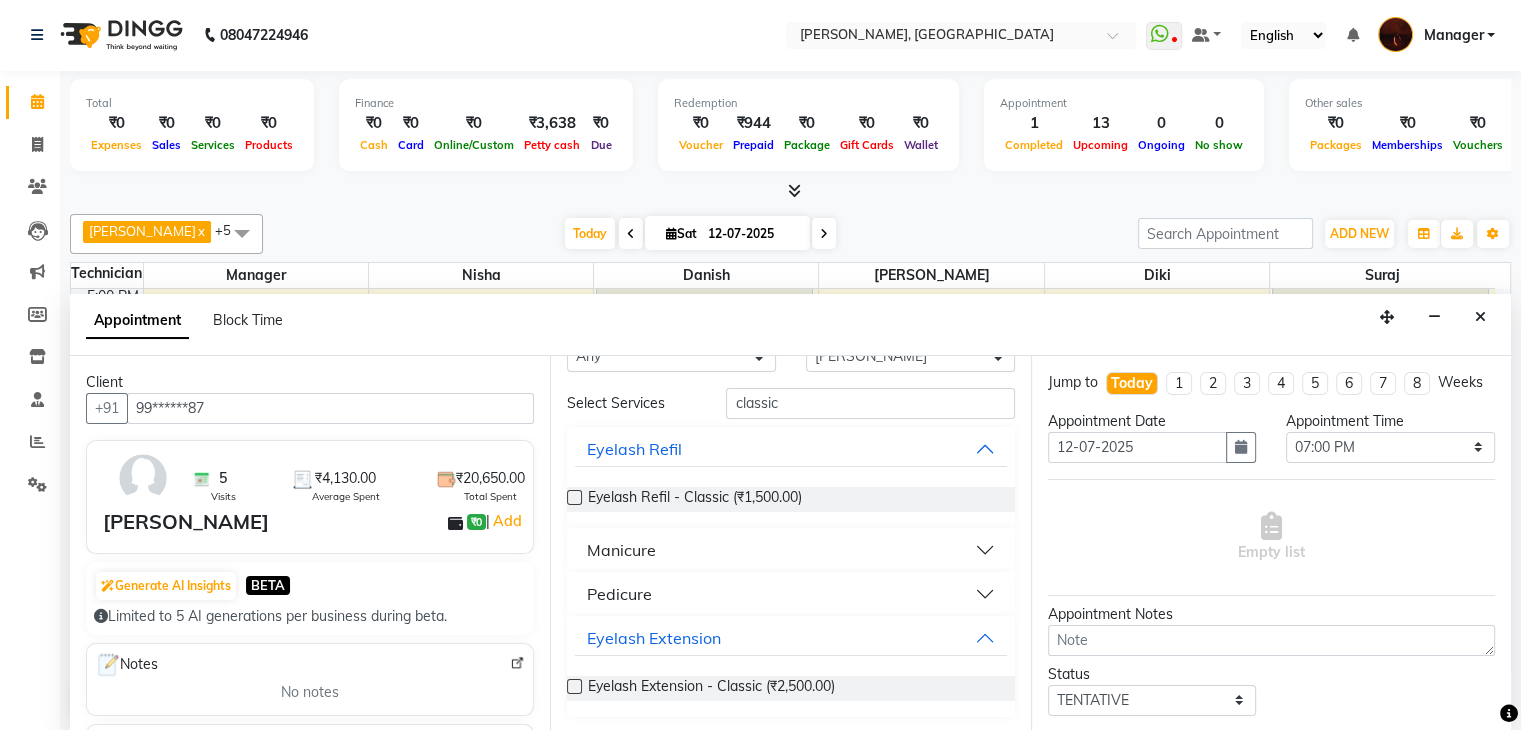 click at bounding box center [574, 686] 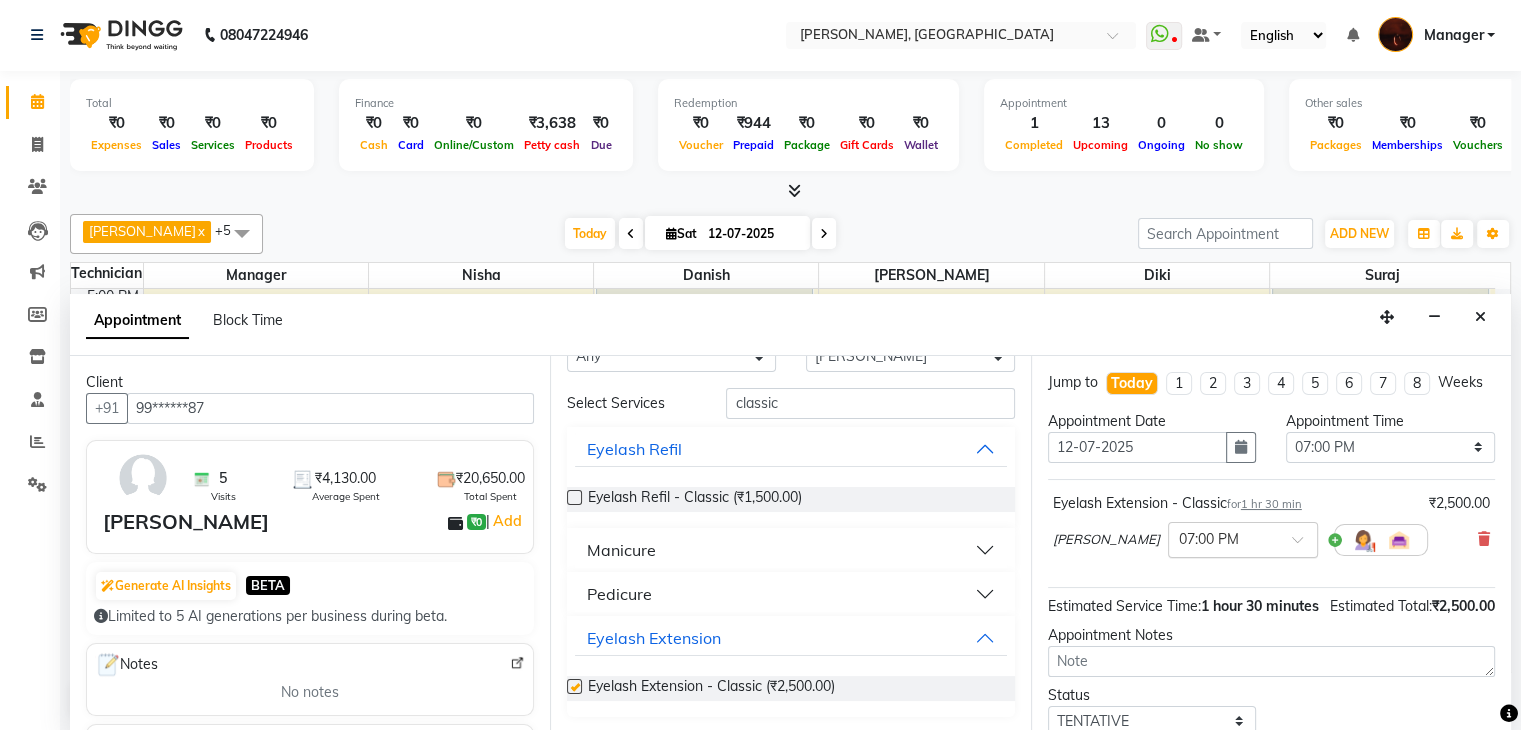 checkbox on "false" 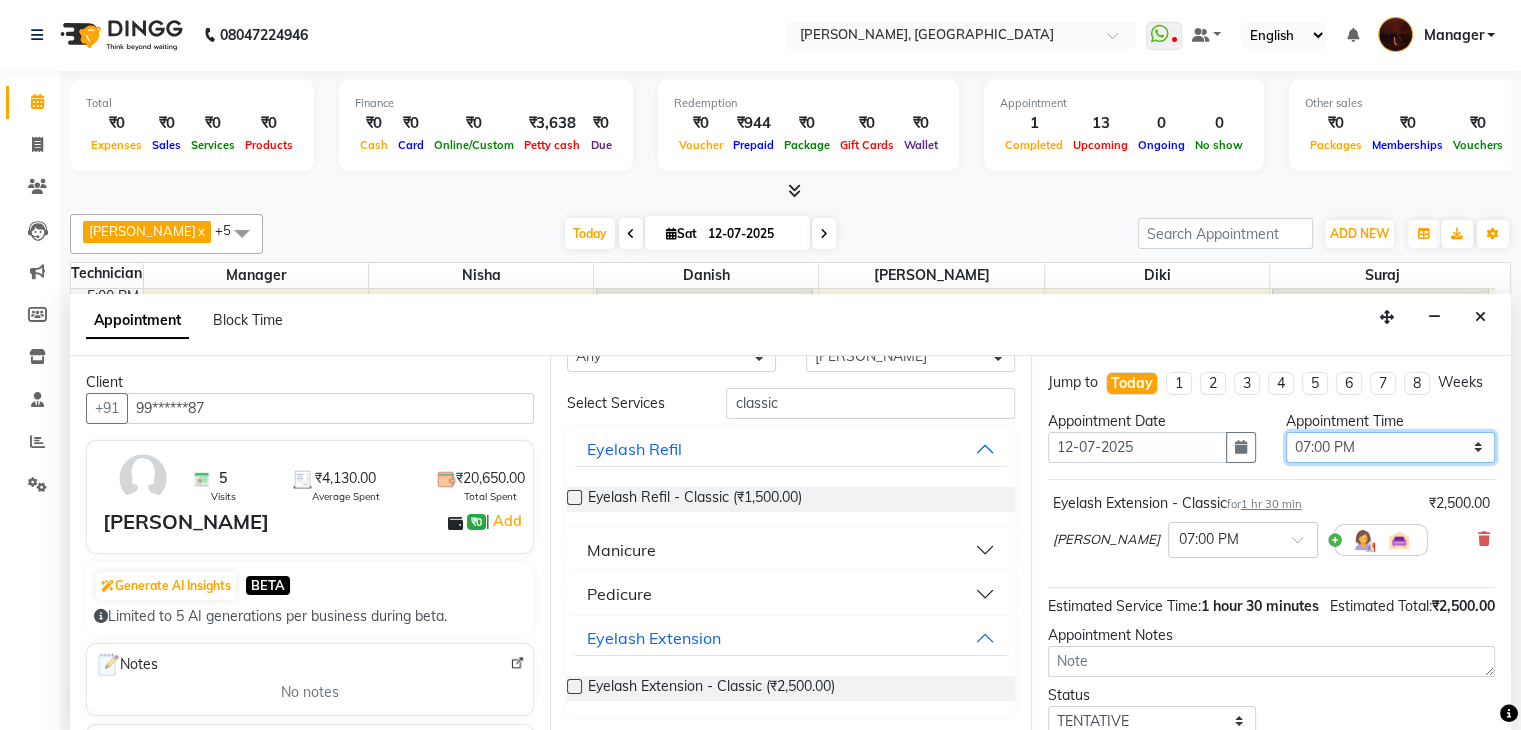 click on "Select 11:00 AM 11:15 AM 11:30 AM 11:45 AM 12:00 PM 12:15 PM 12:30 PM 12:45 PM 01:00 PM 01:15 PM 01:30 PM 01:45 PM 02:00 PM 02:15 PM 02:30 PM 02:45 PM 03:00 PM 03:15 PM 03:30 PM 03:45 PM 04:00 PM 04:15 PM 04:30 PM 04:45 PM 05:00 PM 05:15 PM 05:30 PM 05:45 PM 06:00 PM 06:15 PM 06:30 PM 06:45 PM 07:00 PM 07:15 PM 07:30 PM 07:45 PM 08:00 PM 08:15 PM 08:30 PM 08:45 PM 09:00 PM 09:15 PM 09:30 PM 09:45 PM 10:00 PM" at bounding box center [1390, 447] 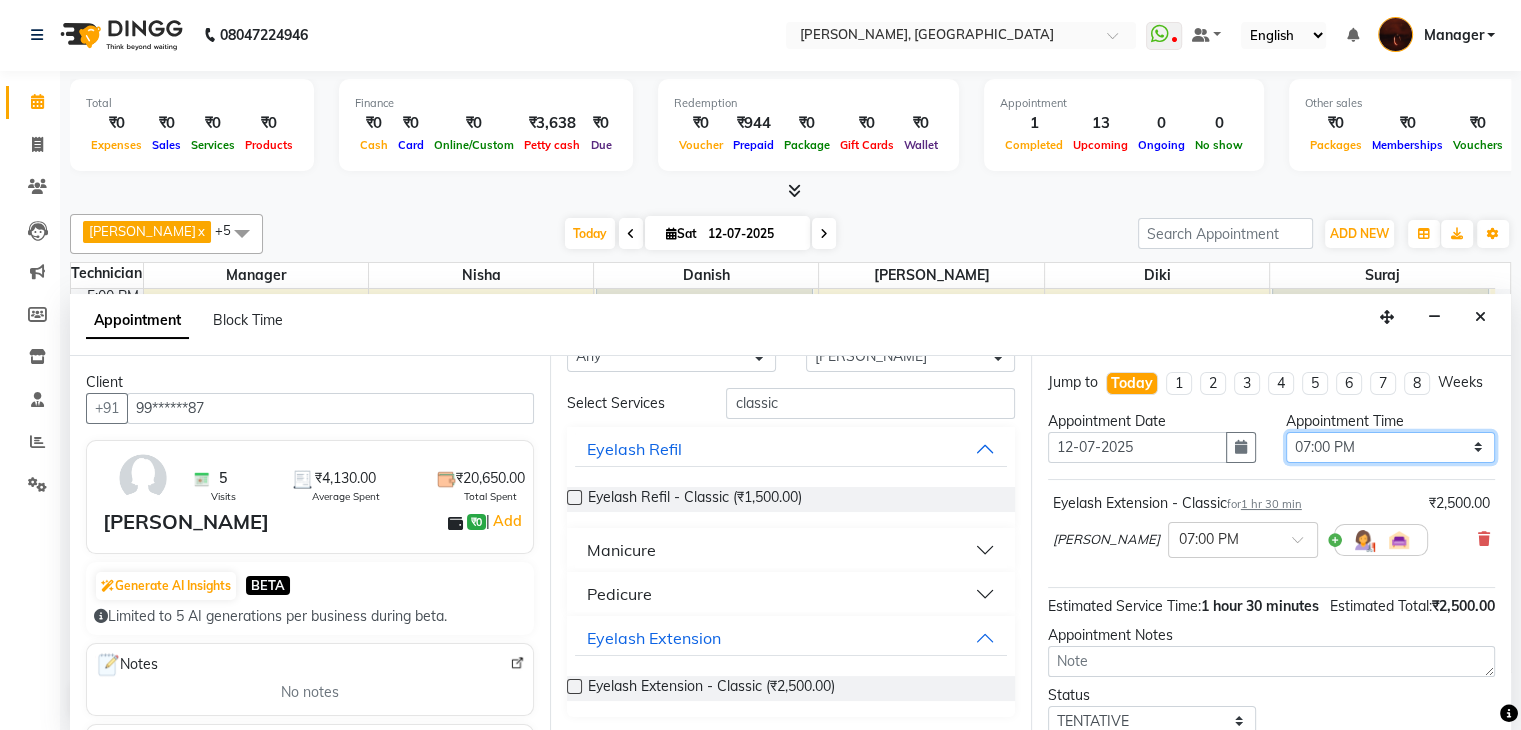 select on "1170" 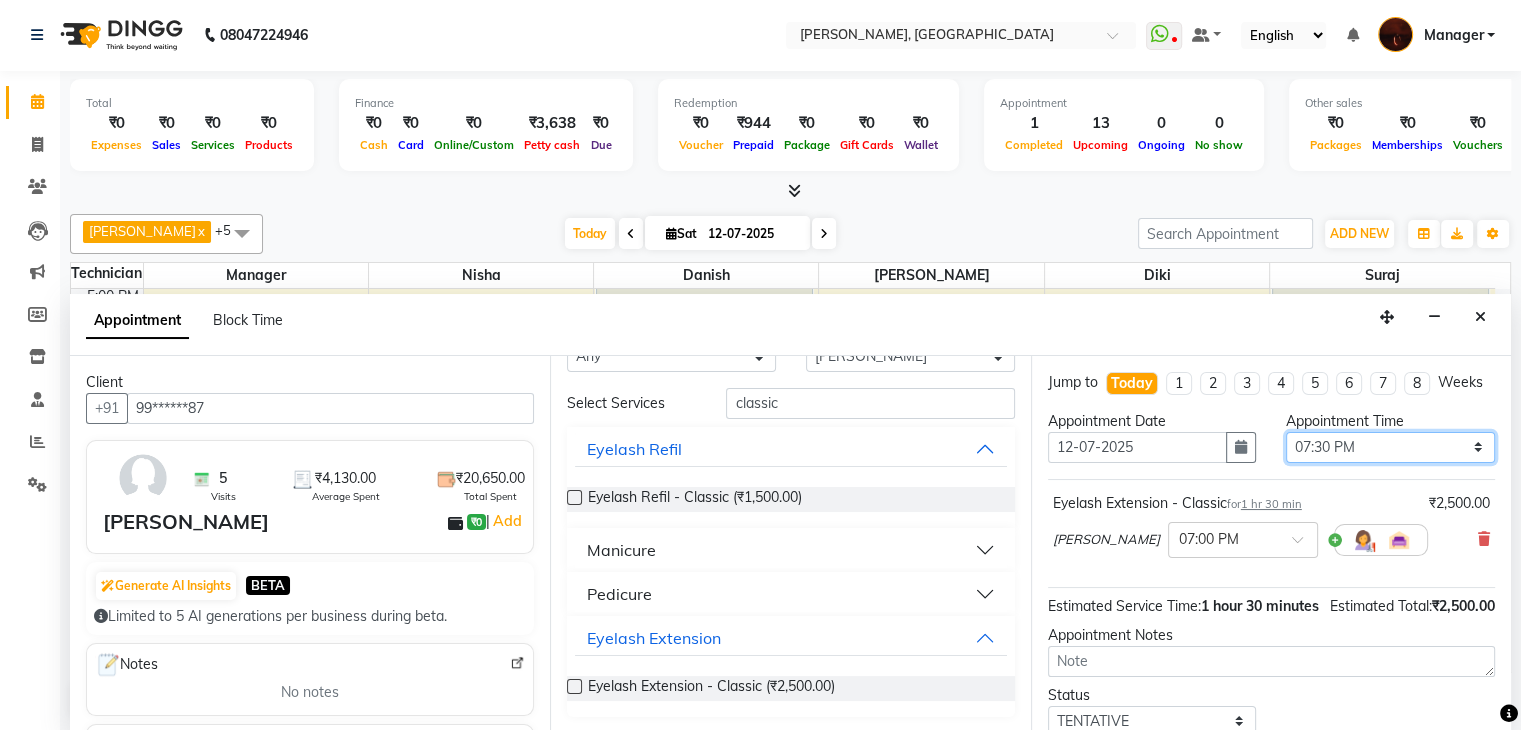 click on "Select 11:00 AM 11:15 AM 11:30 AM 11:45 AM 12:00 PM 12:15 PM 12:30 PM 12:45 PM 01:00 PM 01:15 PM 01:30 PM 01:45 PM 02:00 PM 02:15 PM 02:30 PM 02:45 PM 03:00 PM 03:15 PM 03:30 PM 03:45 PM 04:00 PM 04:15 PM 04:30 PM 04:45 PM 05:00 PM 05:15 PM 05:30 PM 05:45 PM 06:00 PM 06:15 PM 06:30 PM 06:45 PM 07:00 PM 07:15 PM 07:30 PM 07:45 PM 08:00 PM 08:15 PM 08:30 PM 08:45 PM 09:00 PM 09:15 PM 09:30 PM 09:45 PM 10:00 PM" at bounding box center (1390, 447) 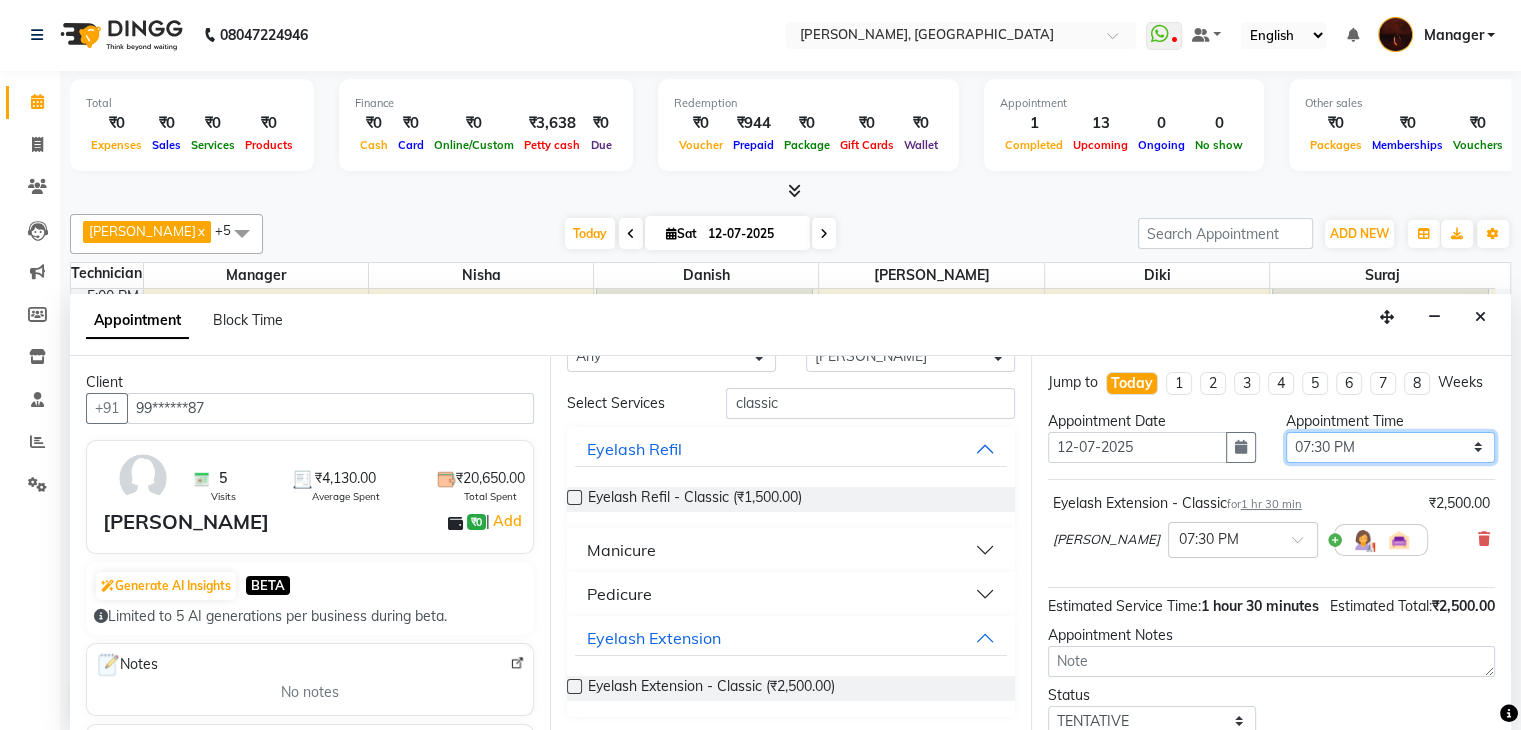 scroll, scrollTop: 170, scrollLeft: 0, axis: vertical 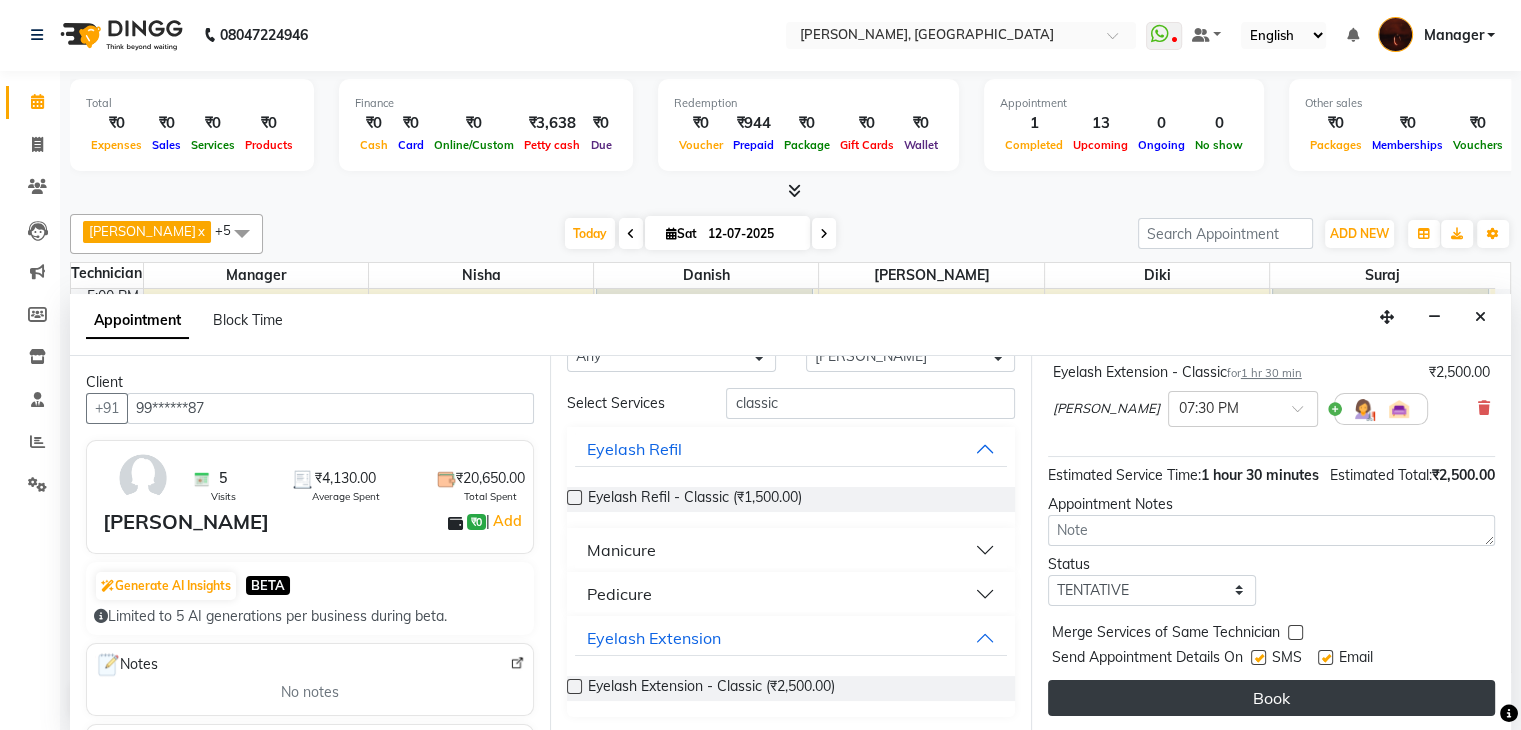 click on "Book" at bounding box center [1271, 698] 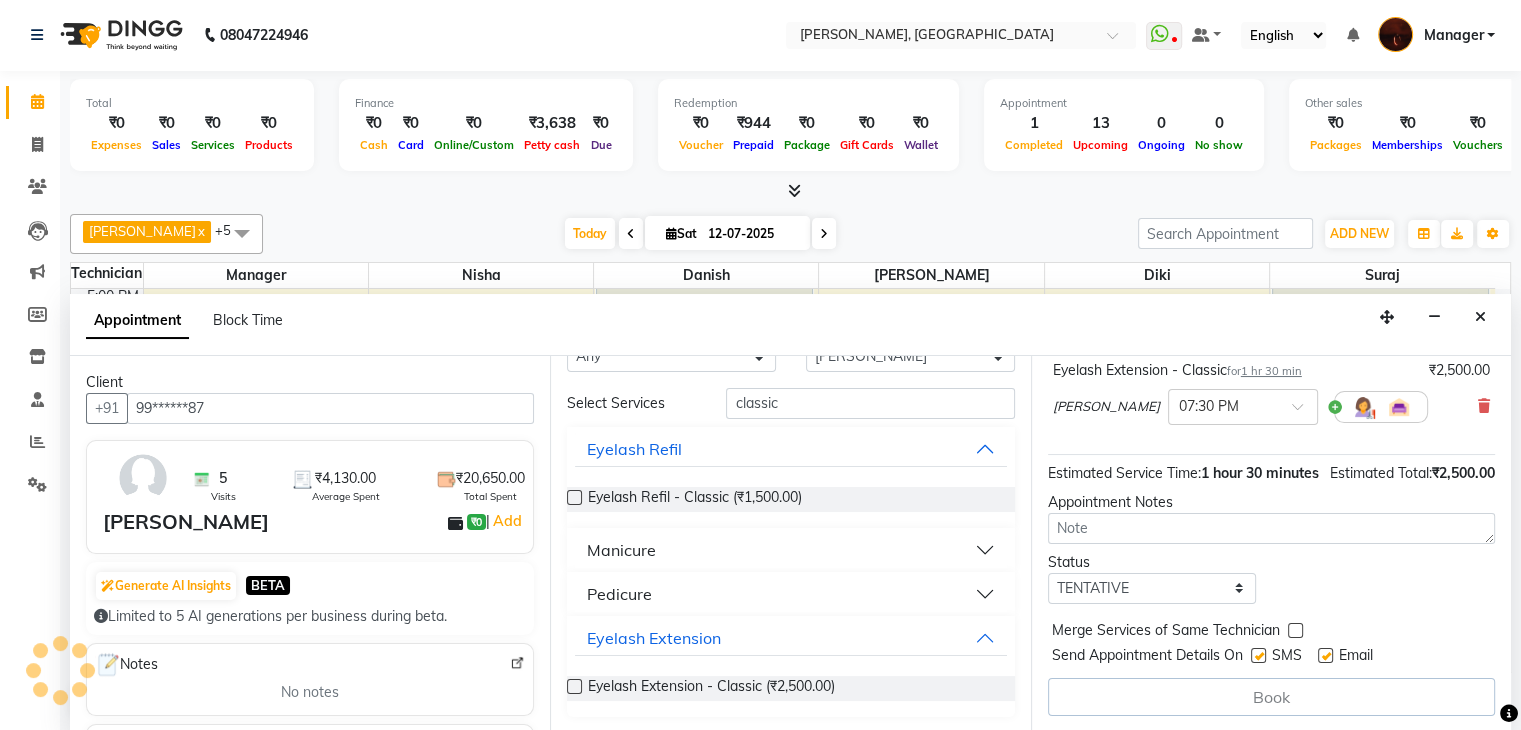 scroll, scrollTop: 0, scrollLeft: 0, axis: both 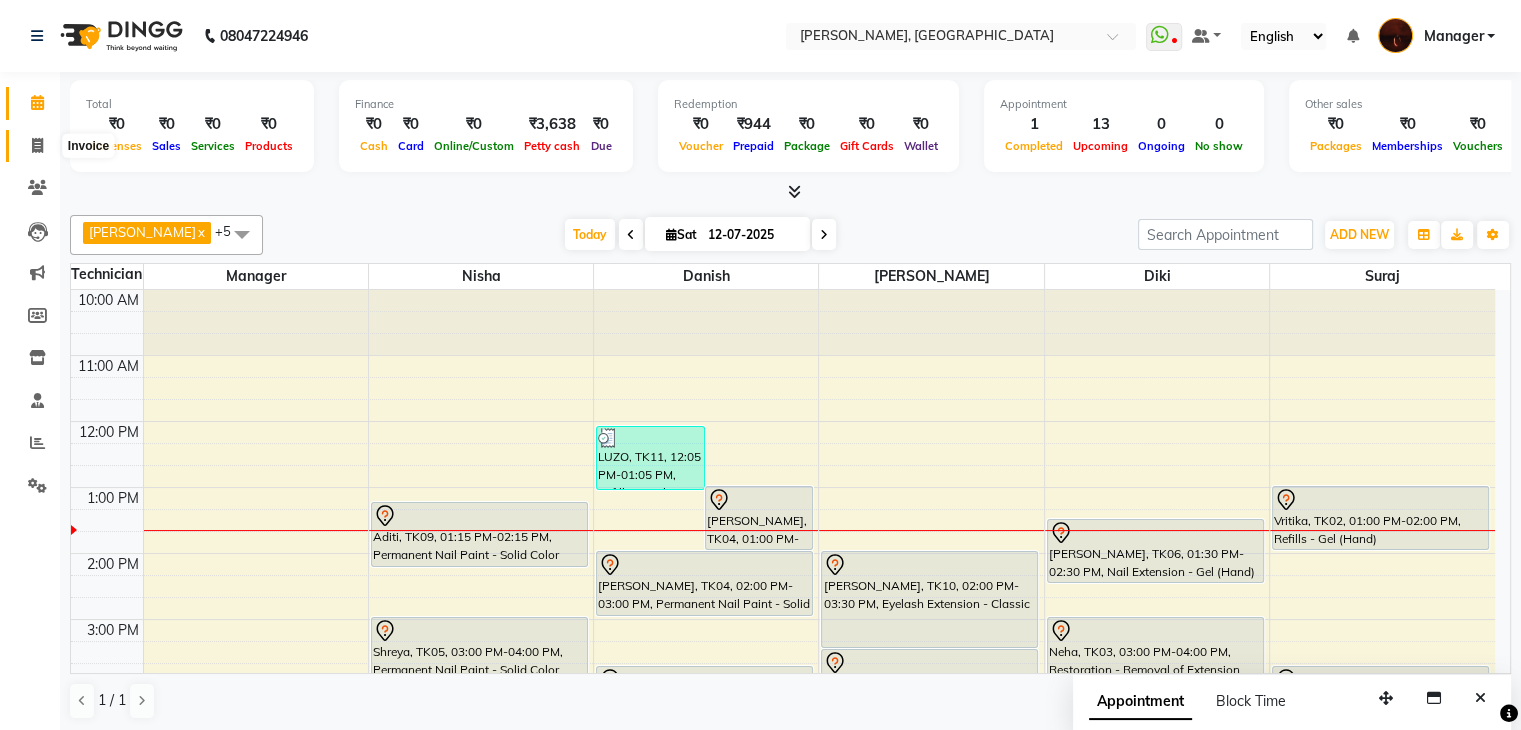 click 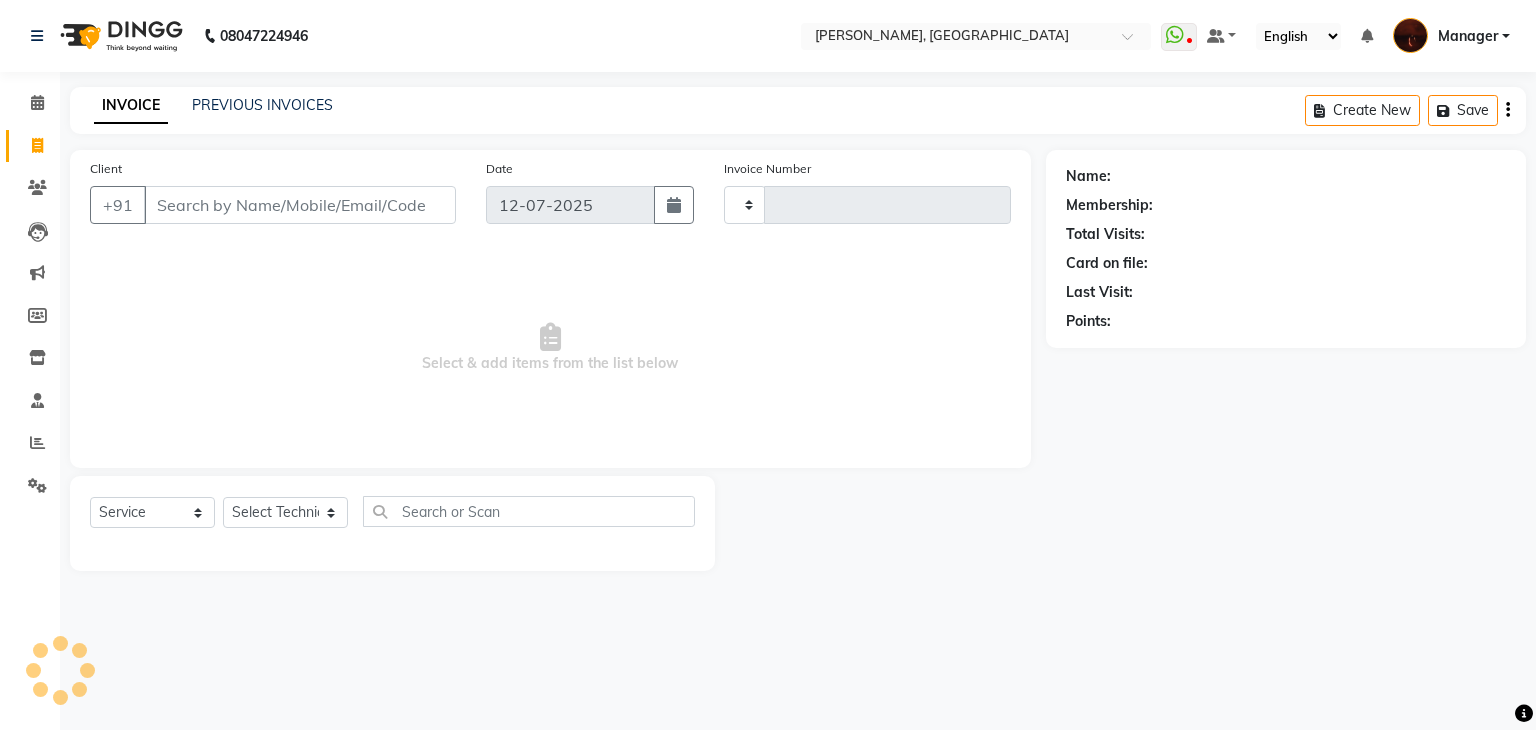 type on "1191" 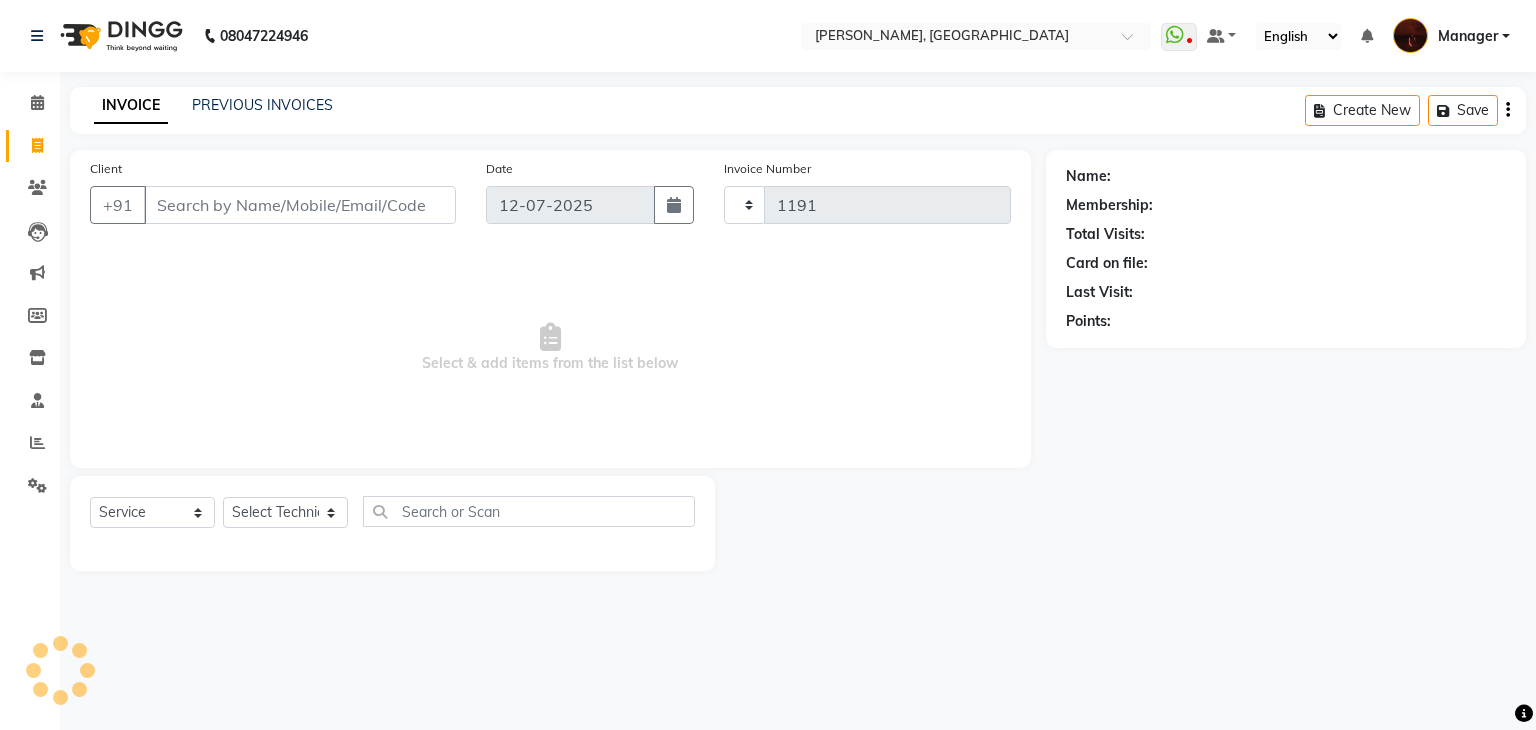 select on "4063" 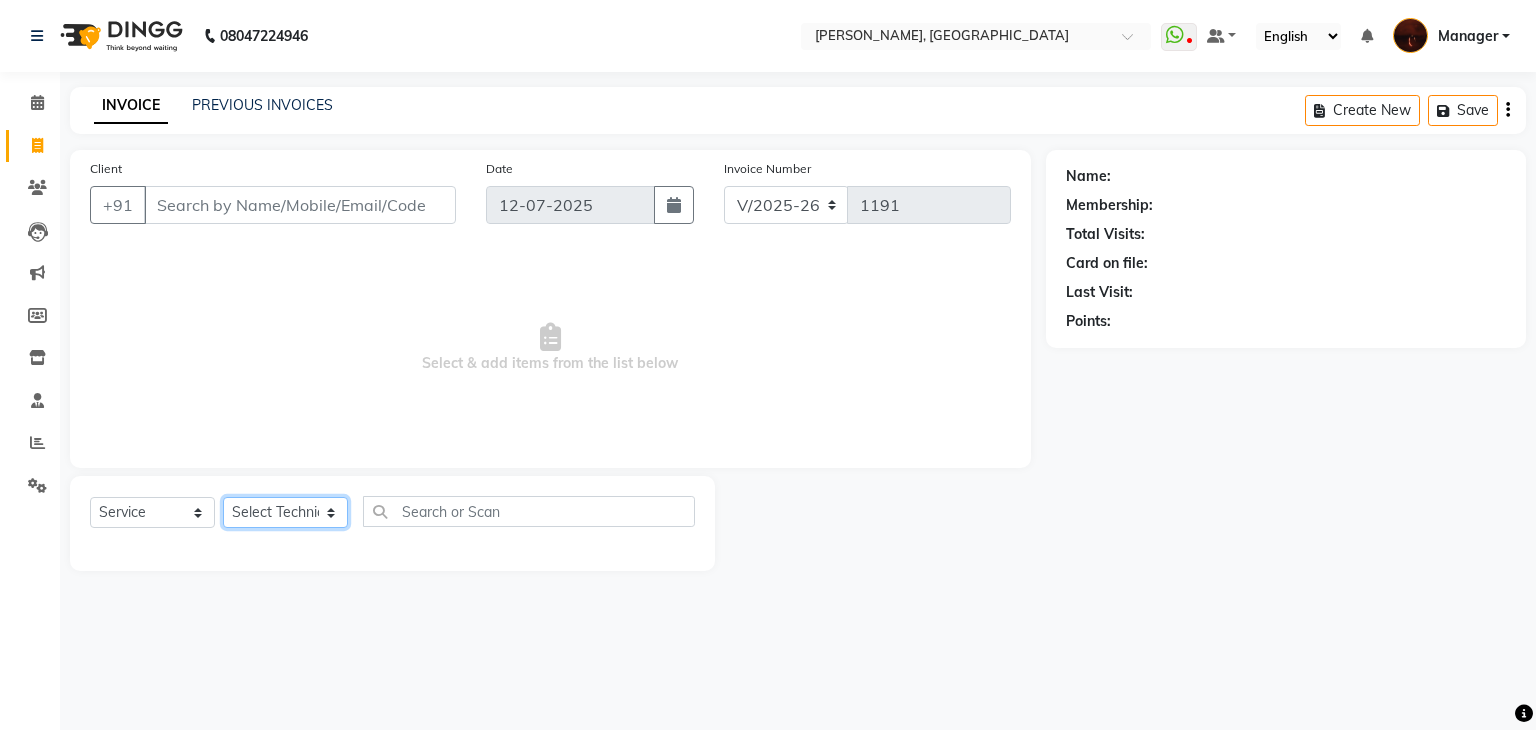click on "Select Technician Adesh amir anuj Danish Diki  Gaurav GAURAV GK Geeta Himanshu jenifer Manager megna nikhil Nisha Pooja prince Rohit roshni sajan Salman Sameer sudeb Sudhir Accounting suraj vishnu" 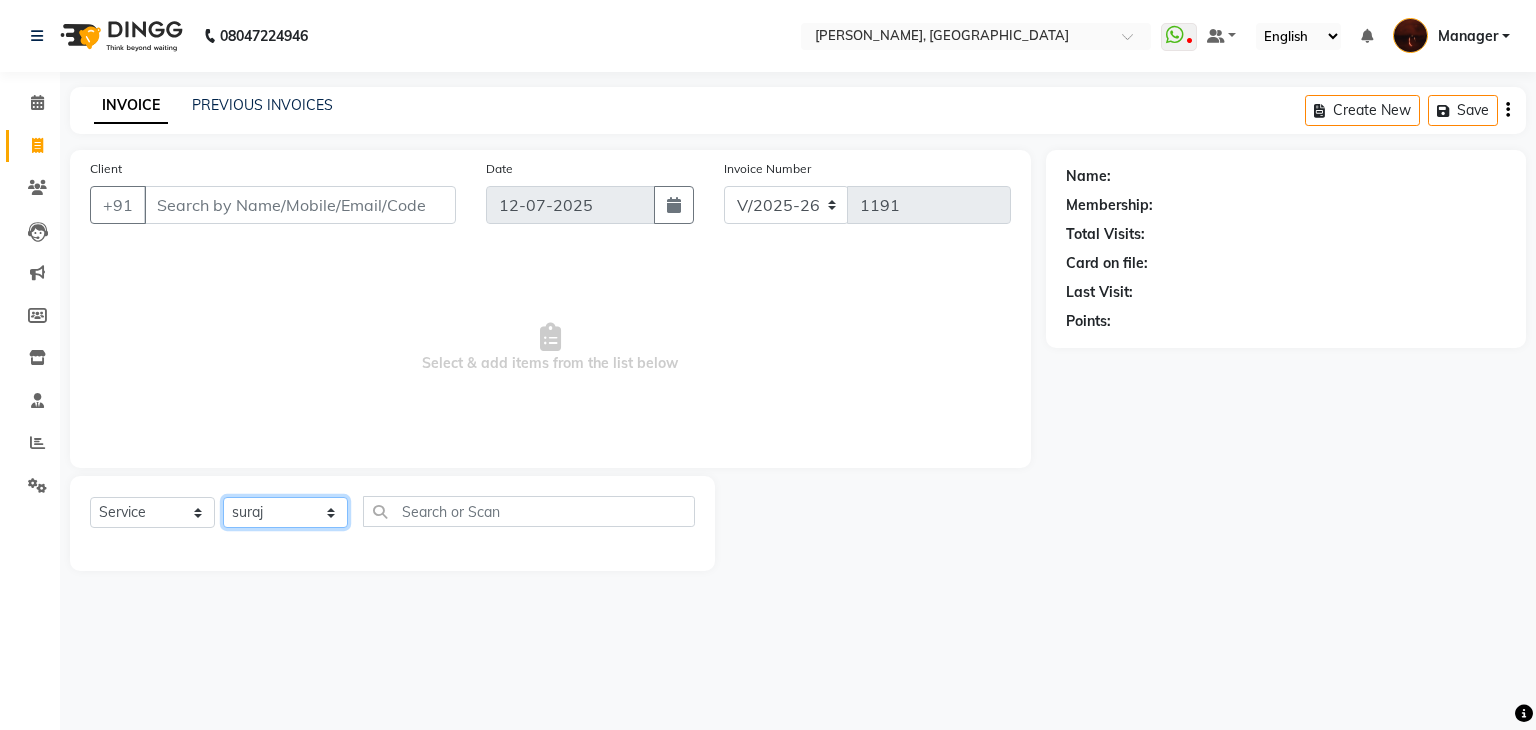 click on "Select Technician Adesh amir anuj Danish Diki  Gaurav GAURAV GK Geeta Himanshu jenifer Manager megna nikhil Nisha Pooja prince Rohit roshni sajan Salman Sameer sudeb Sudhir Accounting suraj vishnu" 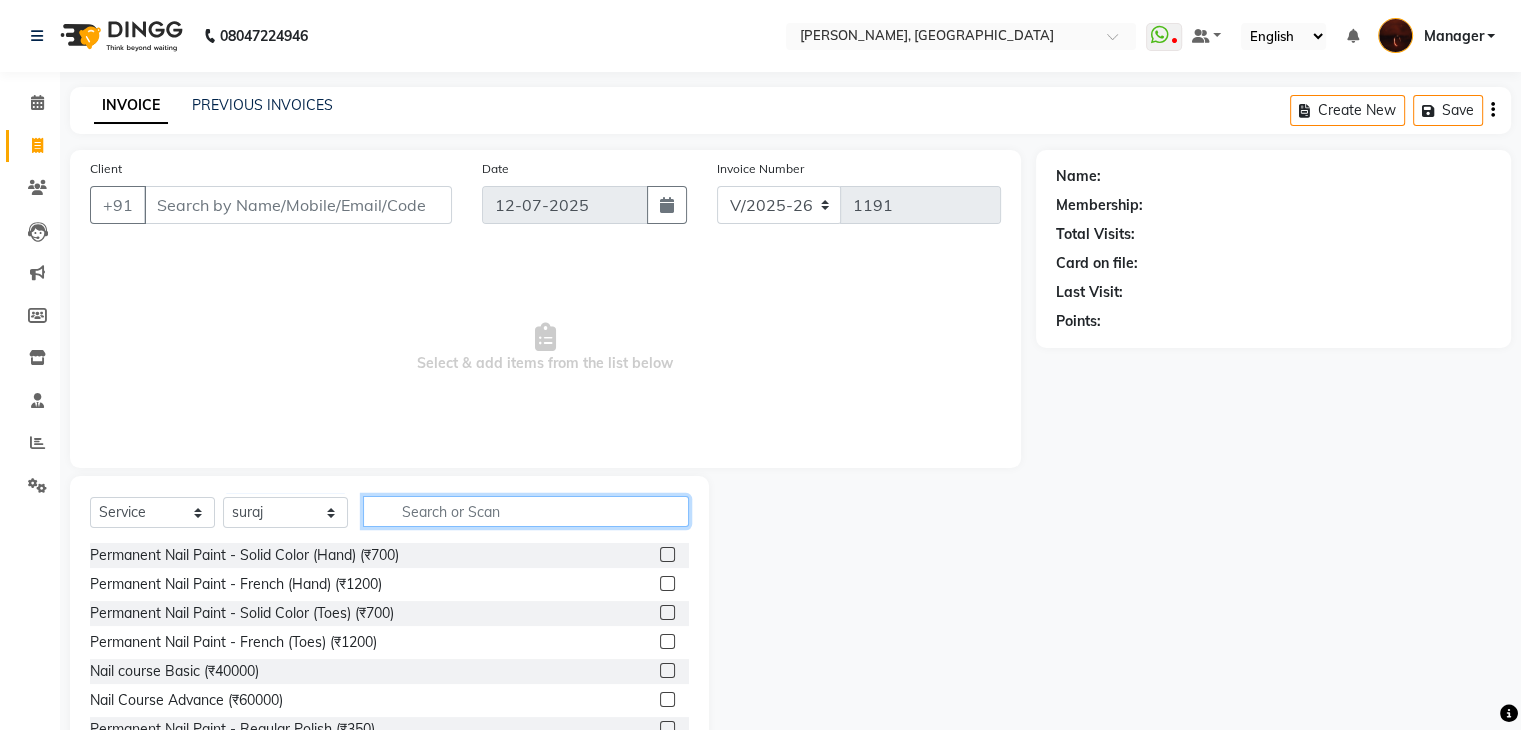 click 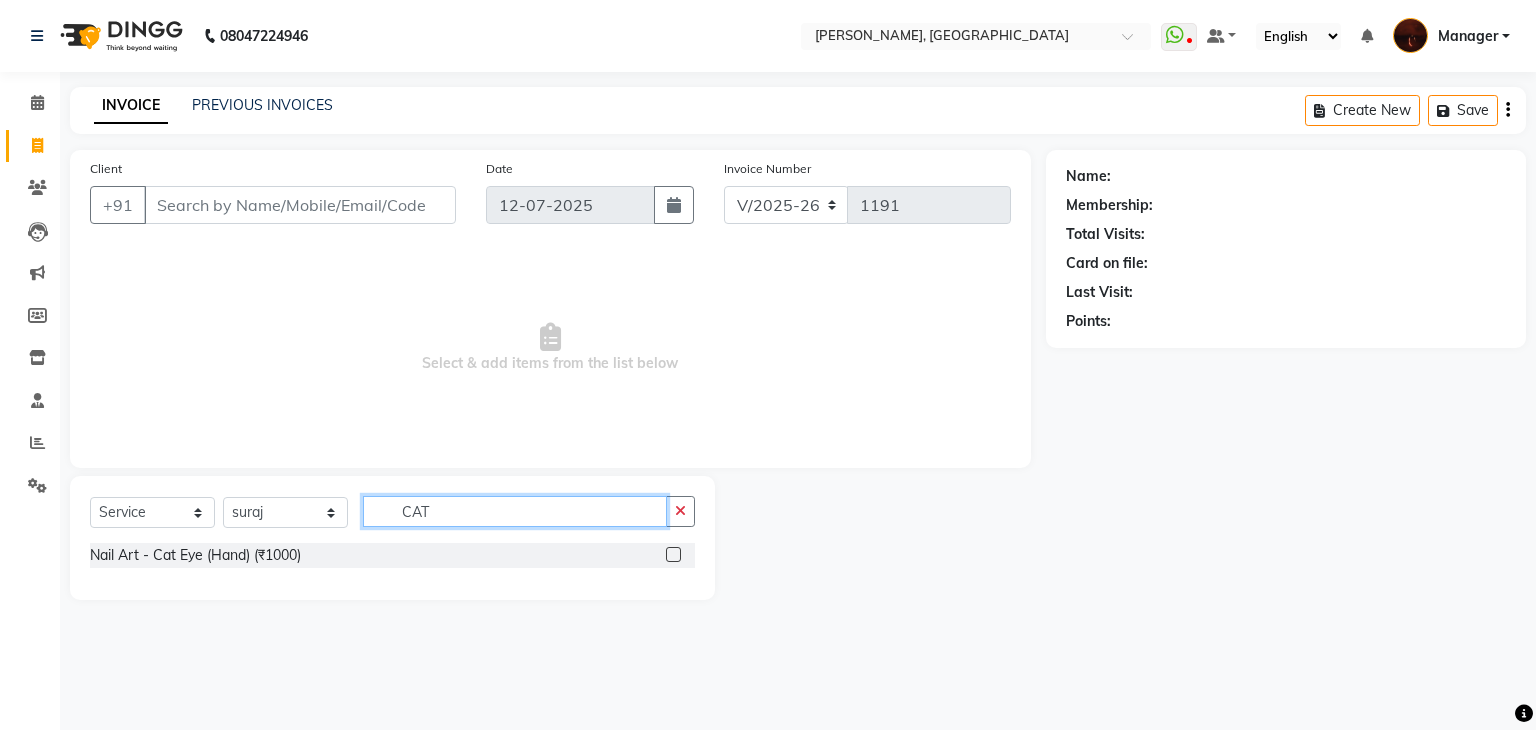 type on "CAT" 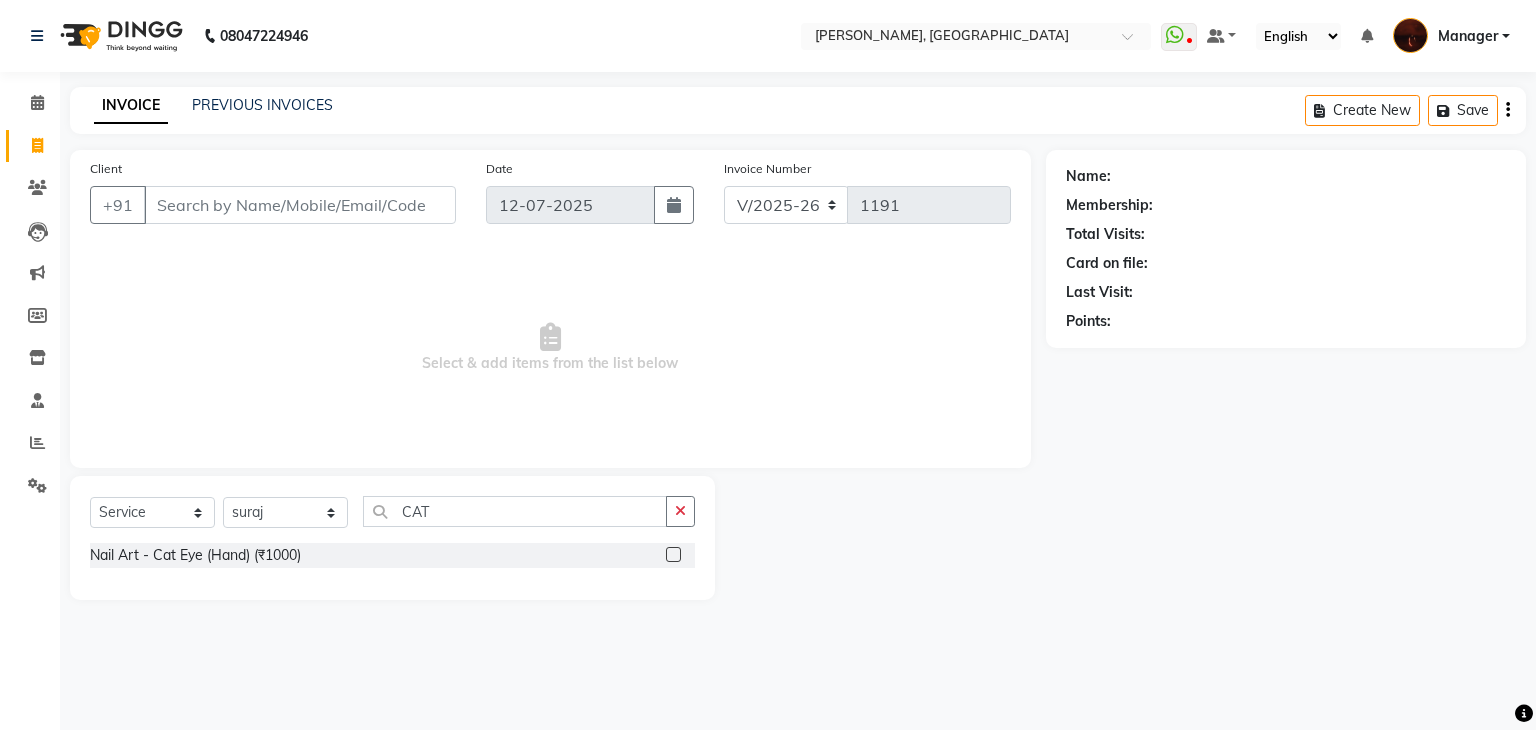 click 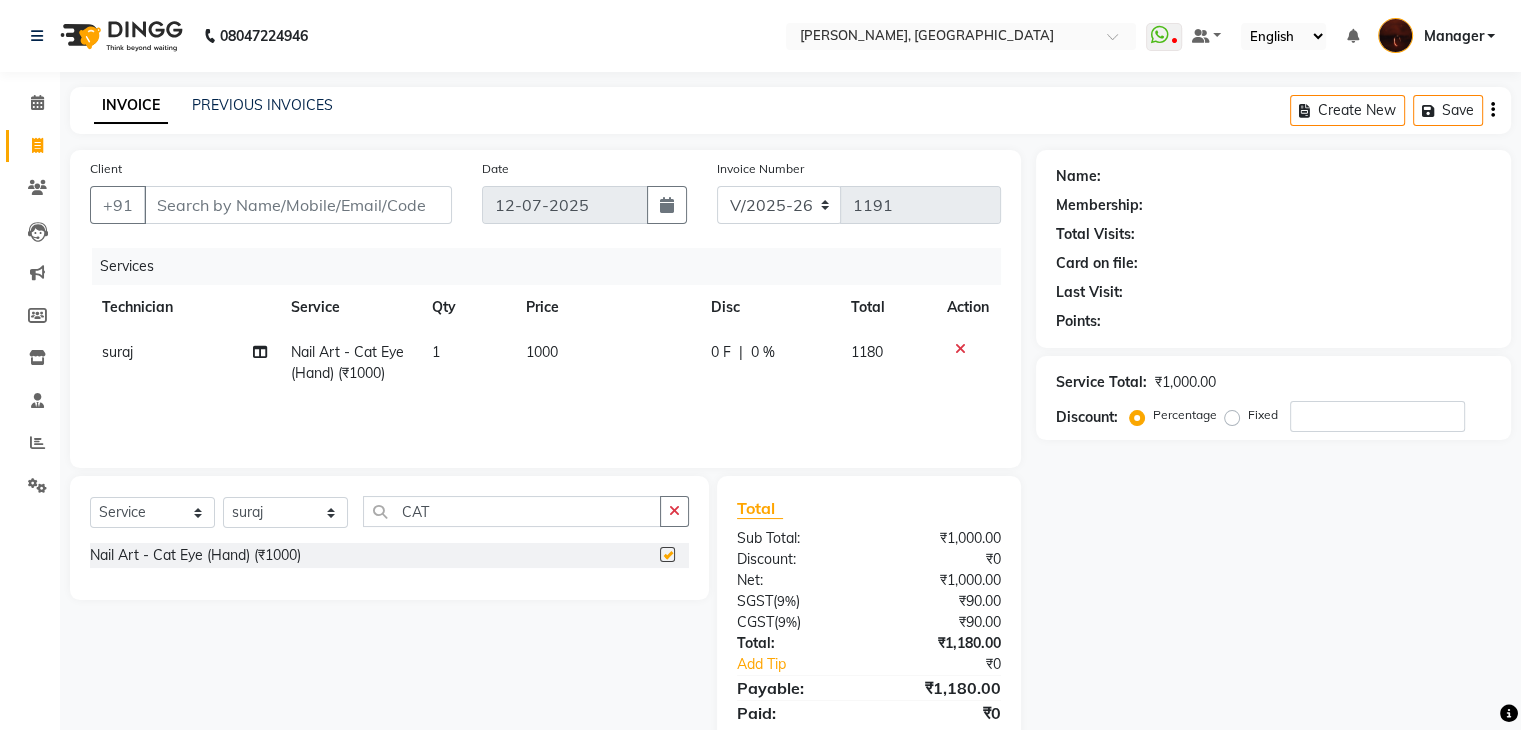 checkbox on "false" 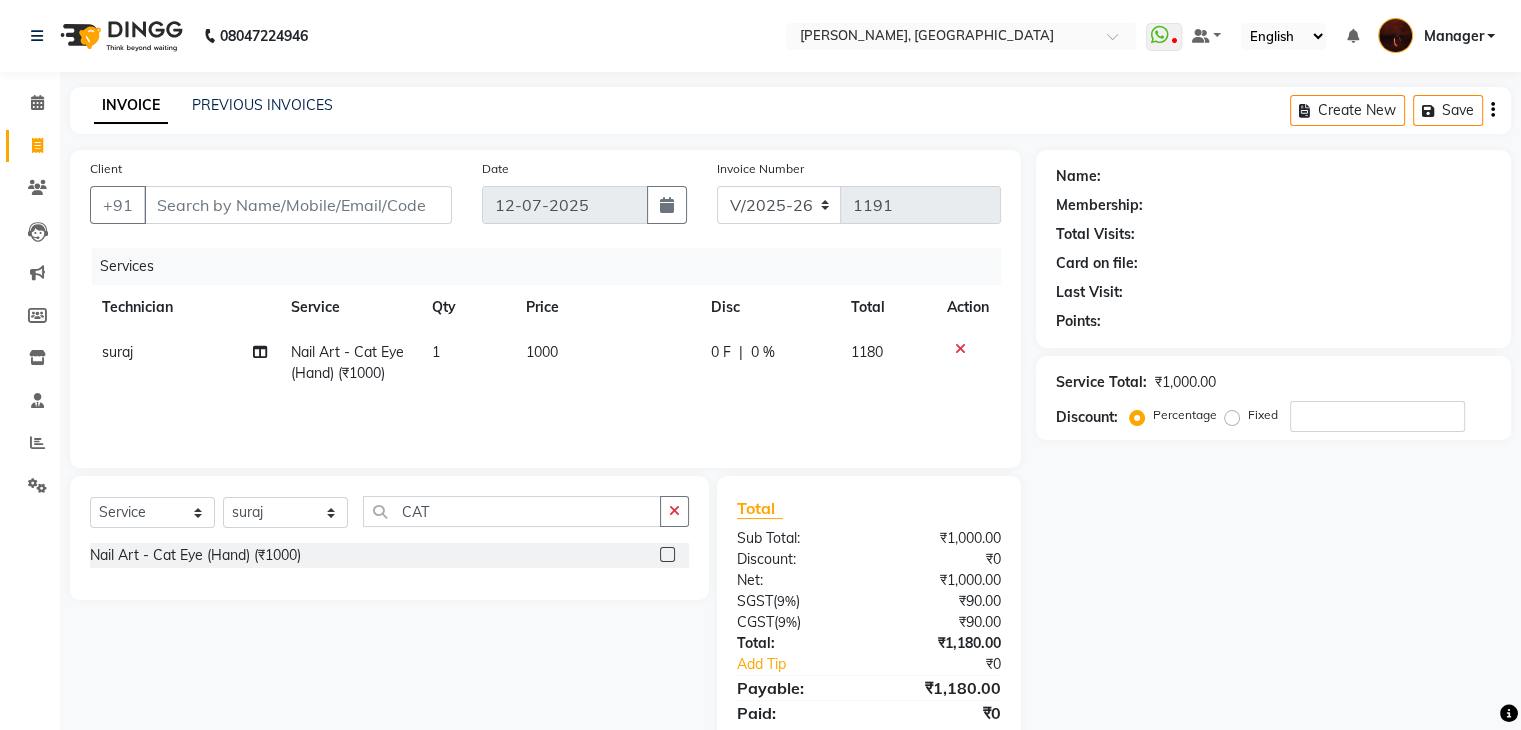 click on "1000" 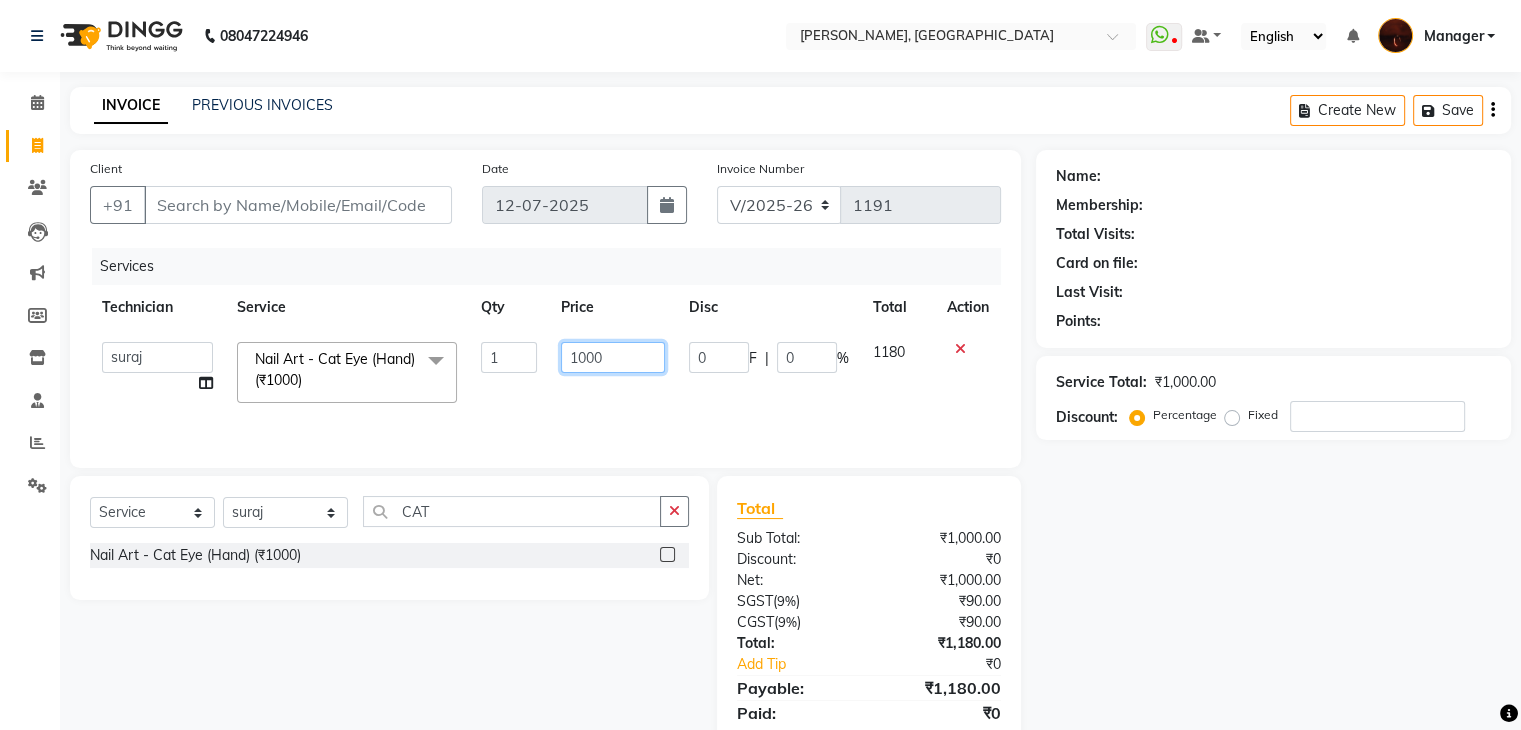click on "1000" 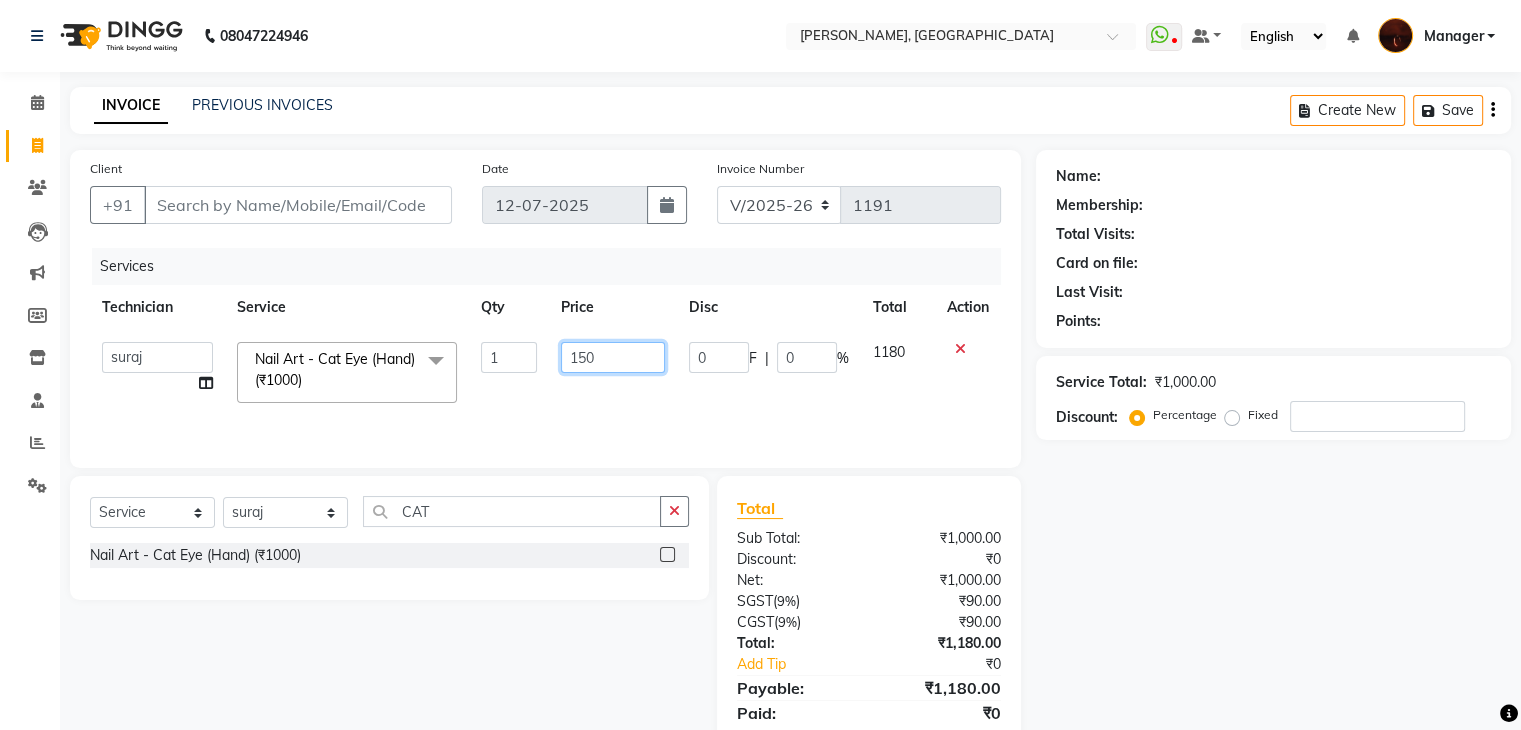 type on "1500" 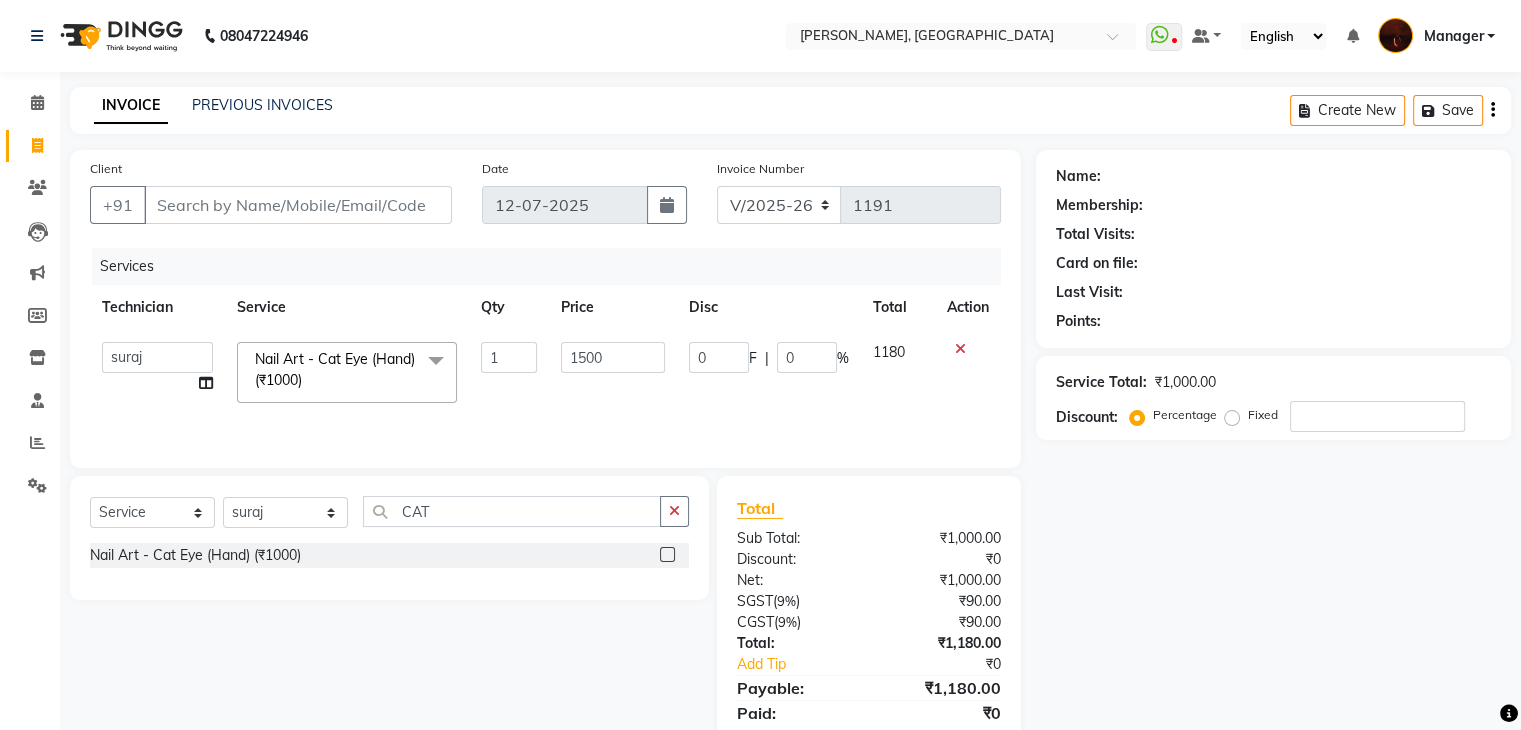 click on "Services Technician Service Qty Price Disc Total Action  Adesh   amir   anuj   Danish   Diki    Gaurav   GAURAV GK   Geeta   Himanshu   jenifer   Manager   megna   nikhil   Nisha   Pooja   prince   Rohit   roshni   sajan   Salman   Sameer   sudeb   Sudhir Accounting   suraj   vishnu  Nail Art - Cat Eye (Hand) (₹1000)  x Permanent Nail Paint - Solid Color (Hand) (₹700) Permanent Nail Paint - French (Hand) (₹1200) Permanent Nail Paint - Solid Color (Toes) (₹700) Permanent Nail Paint - French (Toes) (₹1200) Nail course Basic (₹40000) Nail Course Advance (₹60000) Permanent Nail Paint - Regular Polish (₹350) Restoration - Gel (Hand) (₹100) Restoration - Tip Replacement (Hand) (₹100) Restoration - Touch -up (Hand) (₹300) Restoration - Gel Color Changes (Hand) (₹700) Restoration - Removal of Extension (Hand) (₹500) Restoration - Removal of Nail Paint (Hand) (₹500) Restoration - Gel (Toes) (₹100) Restoration - Tip Replacement (Toes) (₹100) Restoration - Touch -up (Toes) (₹300) 1 0 F" 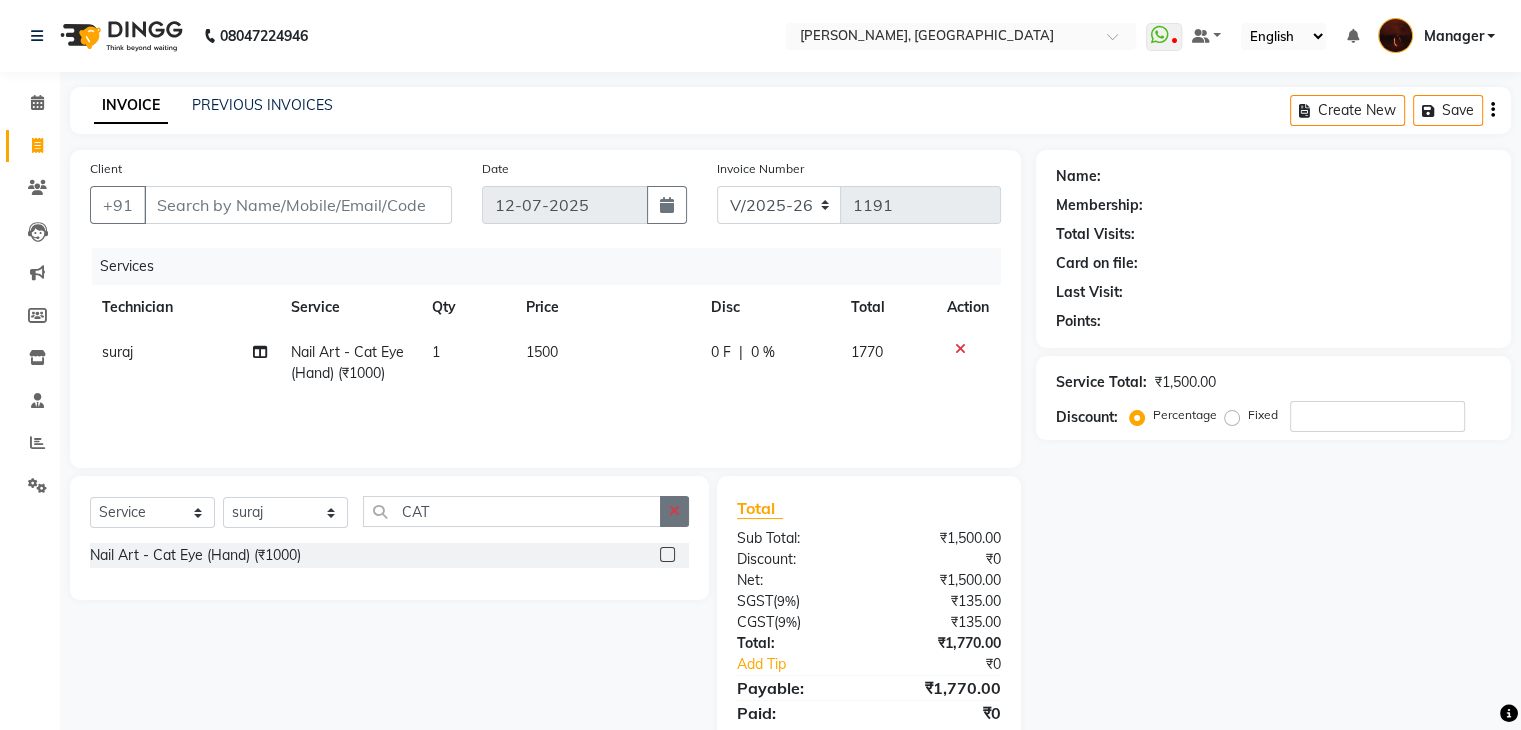 click 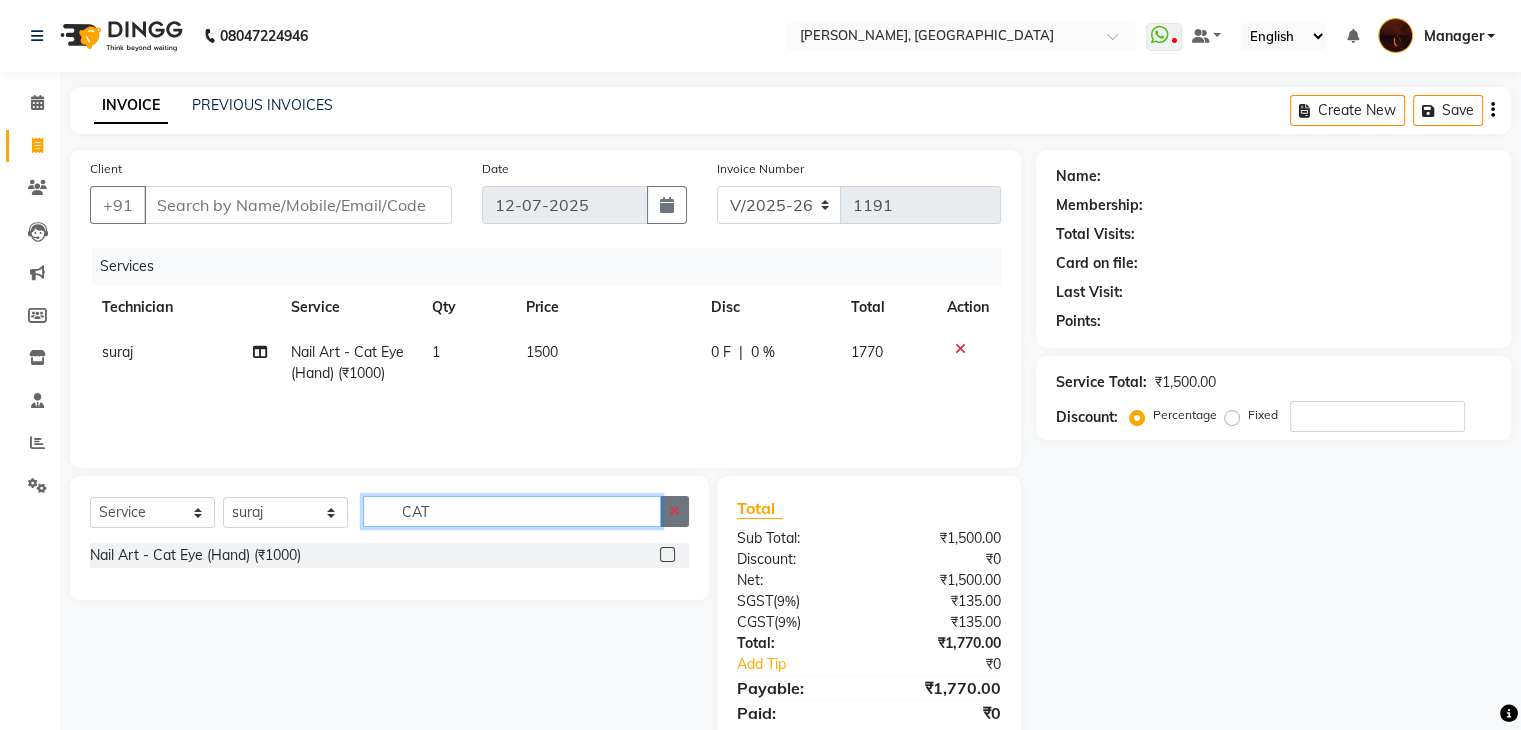type 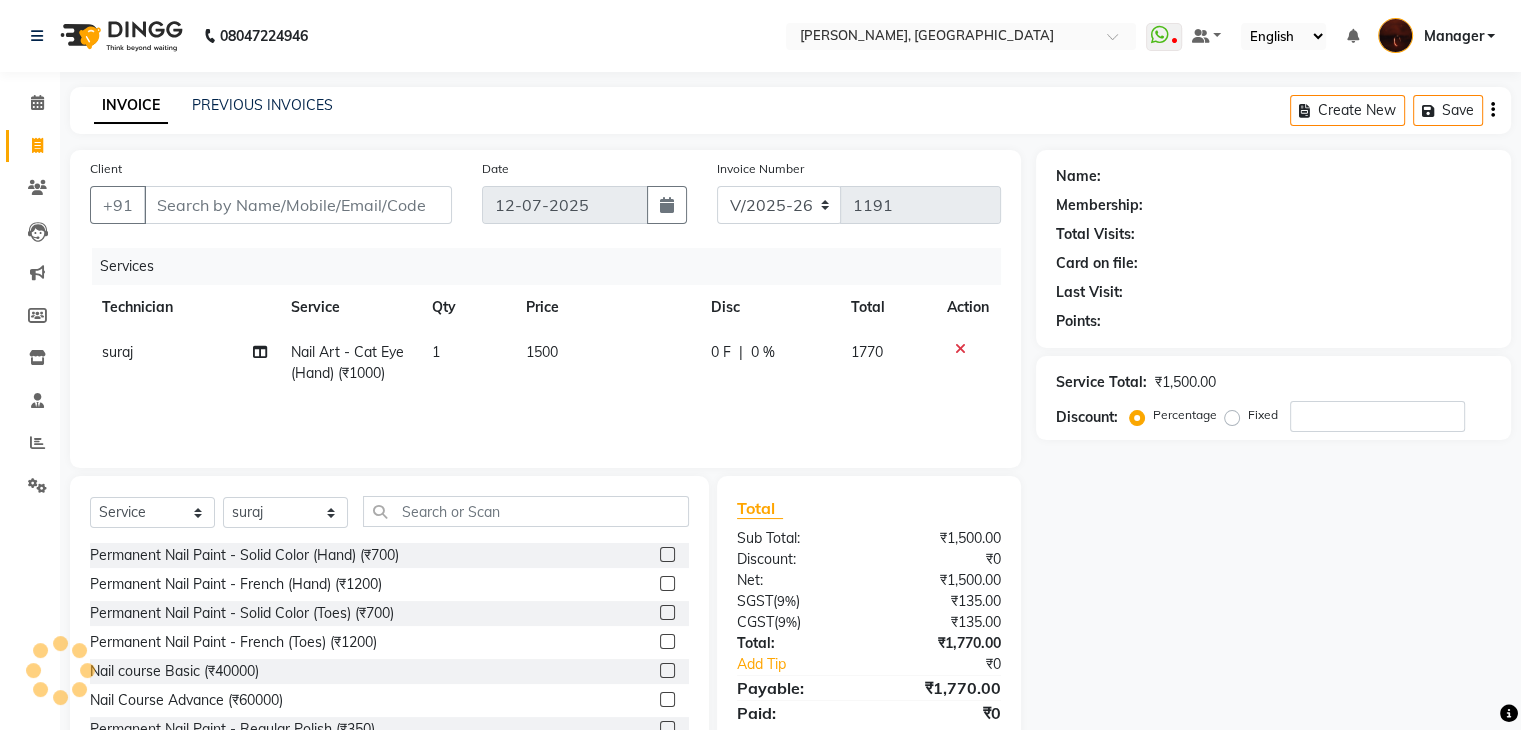 click on "1500" 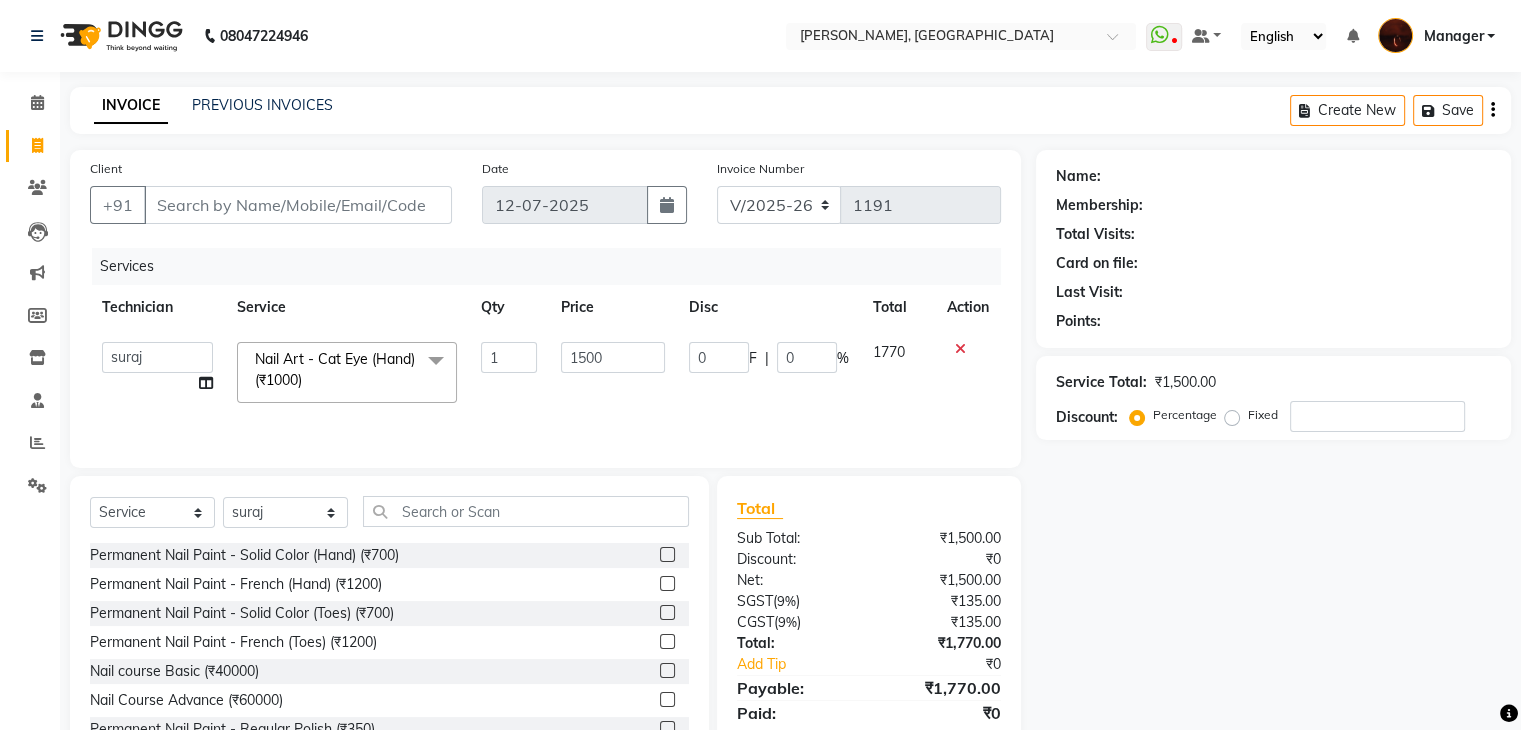 click on "1500" 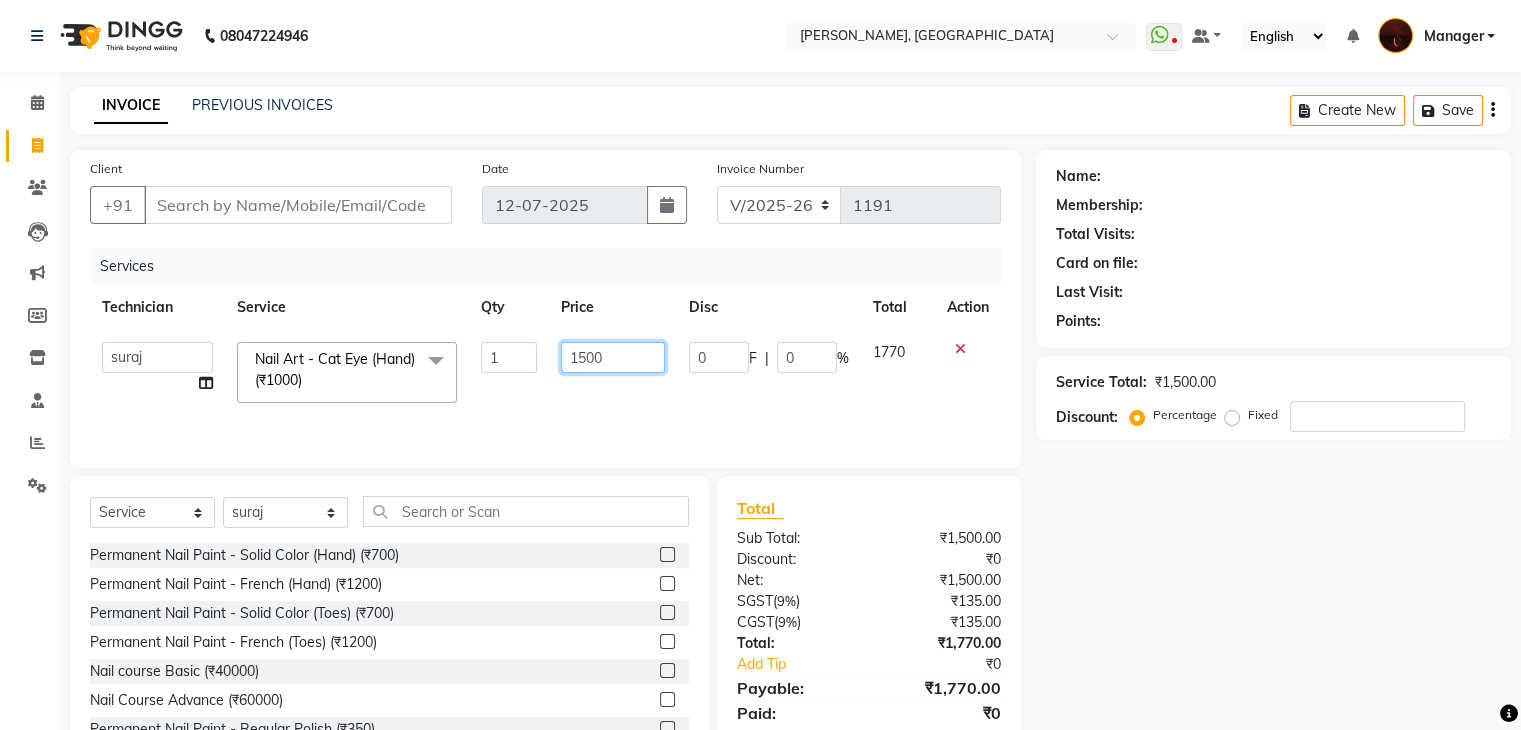 click on "1500" 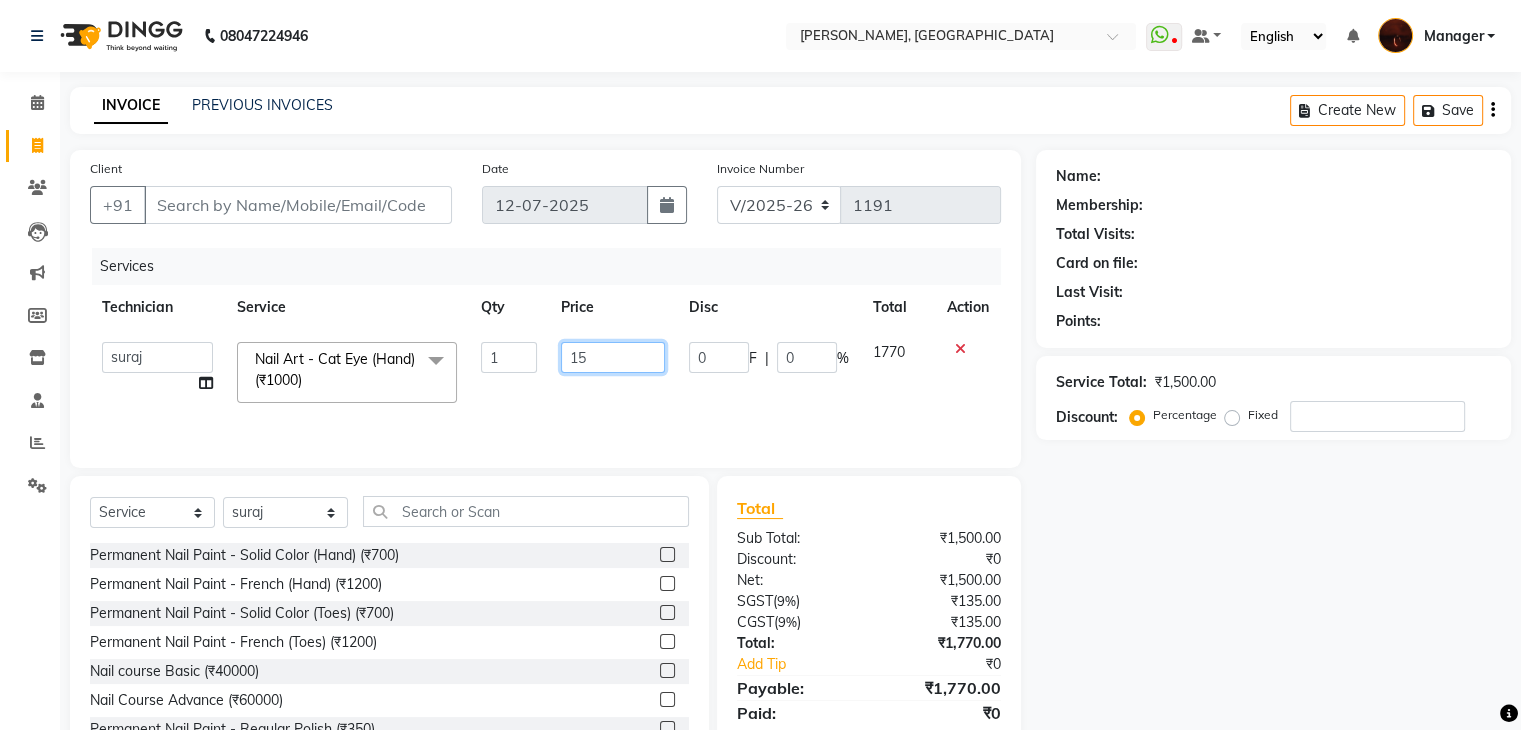 type on "1" 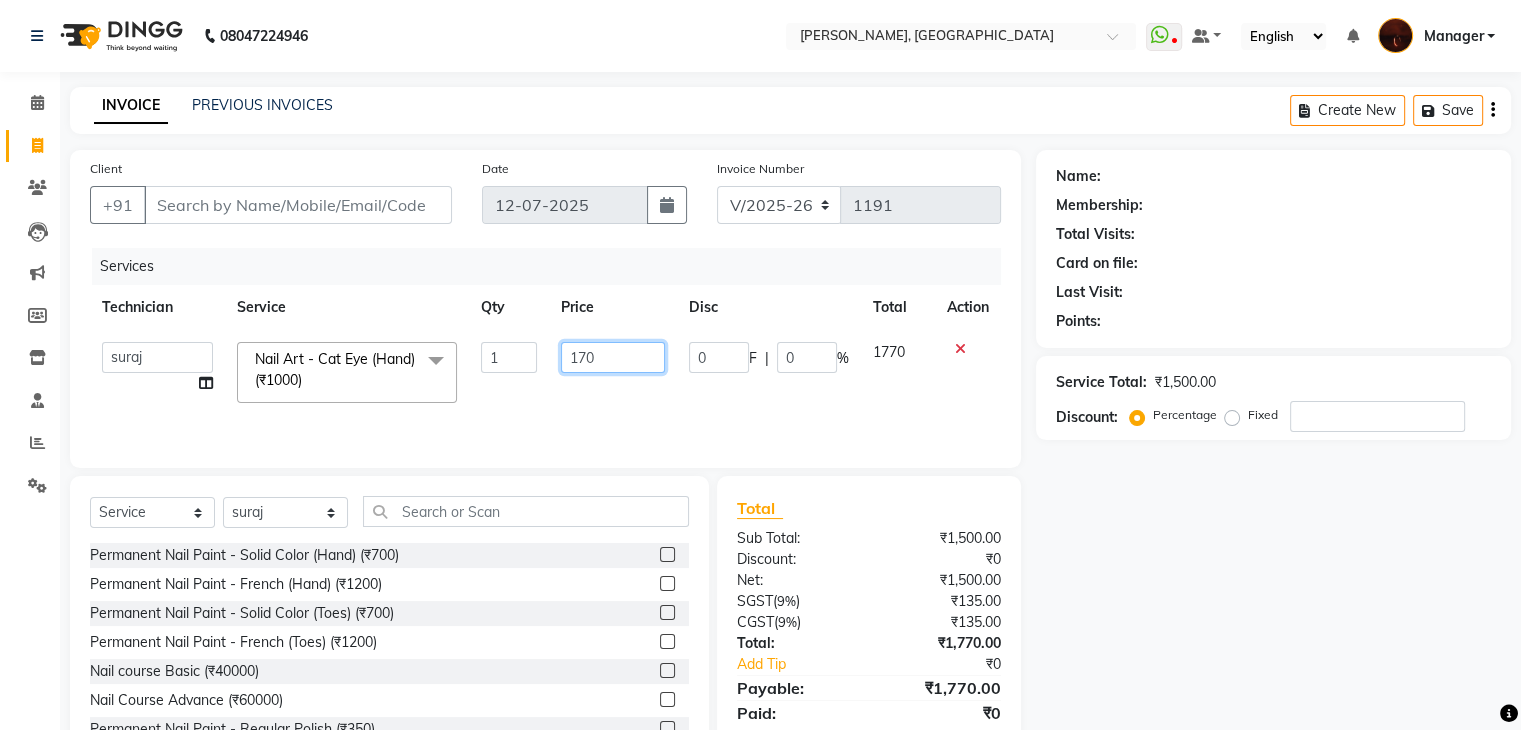 type on "1700" 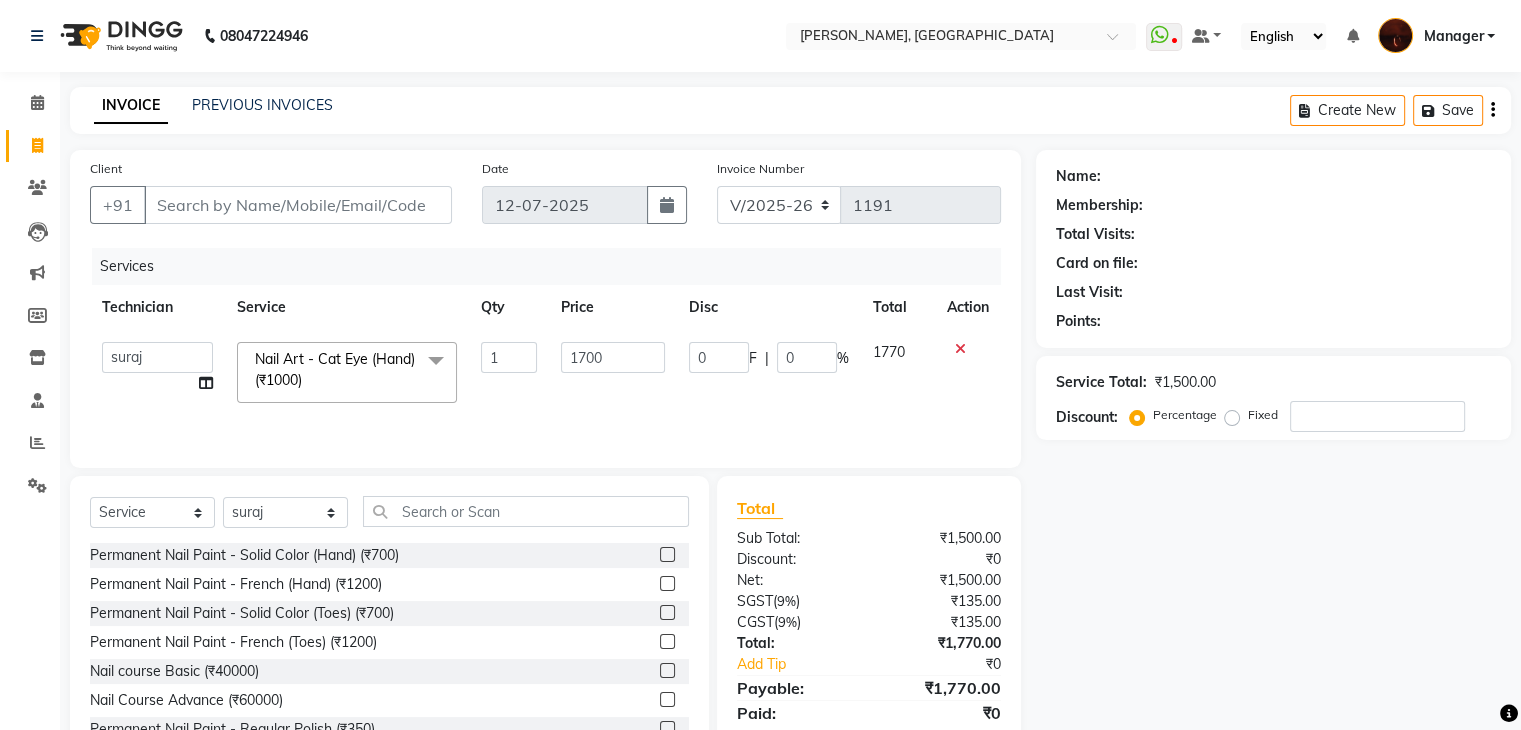 click on "Services Technician Service Qty Price Disc Total Action  Adesh   amir   anuj   Danish   Diki    Gaurav   GAURAV GK   Geeta   Himanshu   jenifer   Manager   megna   nikhil   Nisha   Pooja   prince   Rohit   roshni   sajan   Salman   Sameer   sudeb   Sudhir Accounting   suraj   vishnu  Nail Art - Cat Eye (Hand) (₹1000)  x Permanent Nail Paint - Solid Color (Hand) (₹700) Permanent Nail Paint - French (Hand) (₹1200) Permanent Nail Paint - Solid Color (Toes) (₹700) Permanent Nail Paint - French (Toes) (₹1200) Nail course Basic (₹40000) Nail Course Advance (₹60000) Permanent Nail Paint - Regular Polish (₹350) Restoration - Gel (Hand) (₹100) Restoration - Tip Replacement (Hand) (₹100) Restoration - Touch -up (Hand) (₹300) Restoration - Gel Color Changes (Hand) (₹700) Restoration - Removal of Extension (Hand) (₹500) Restoration - Removal of Nail Paint (Hand) (₹500) Restoration - Gel (Toes) (₹100) Restoration - Tip Replacement (Toes) (₹100) Restoration - Touch -up (Toes) (₹300) 1 0 F" 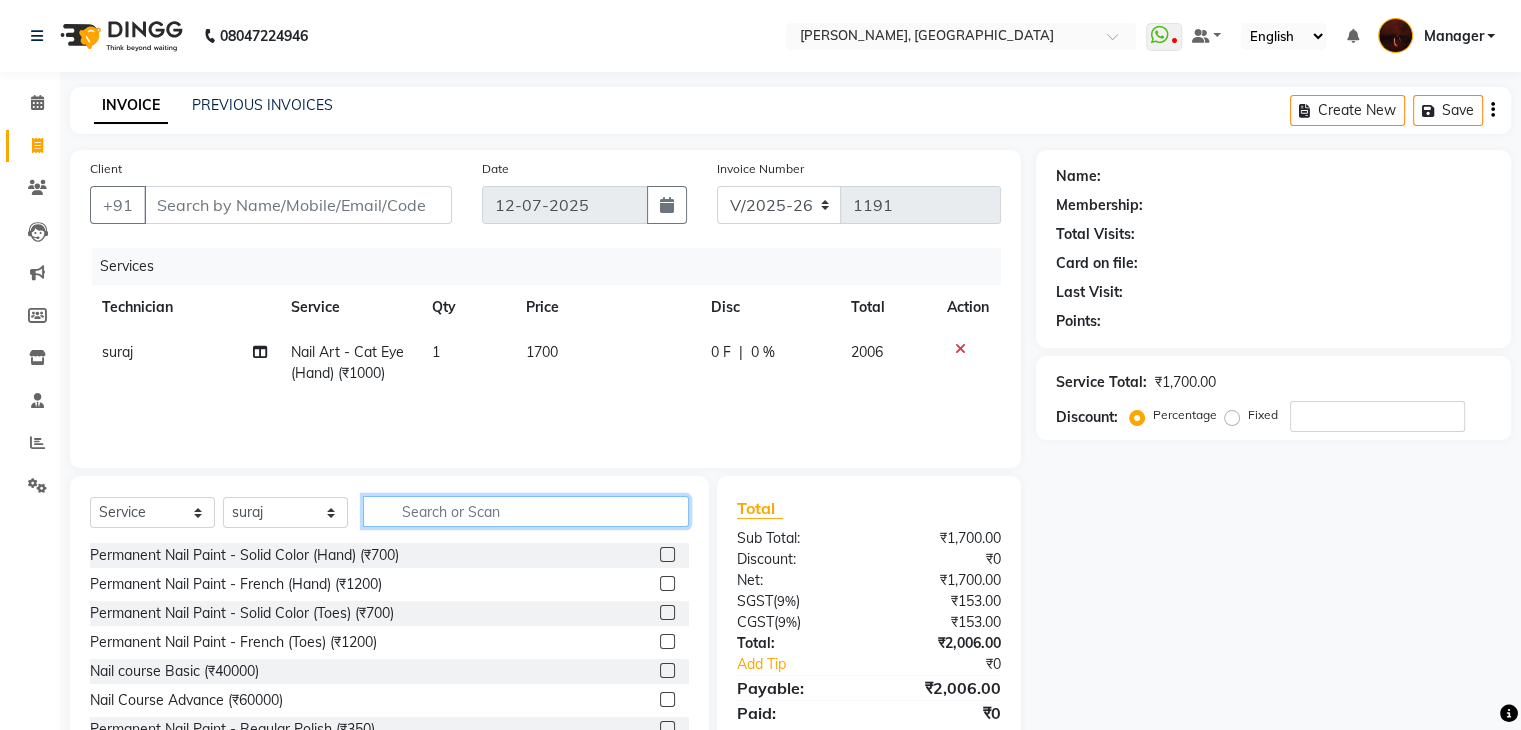 click 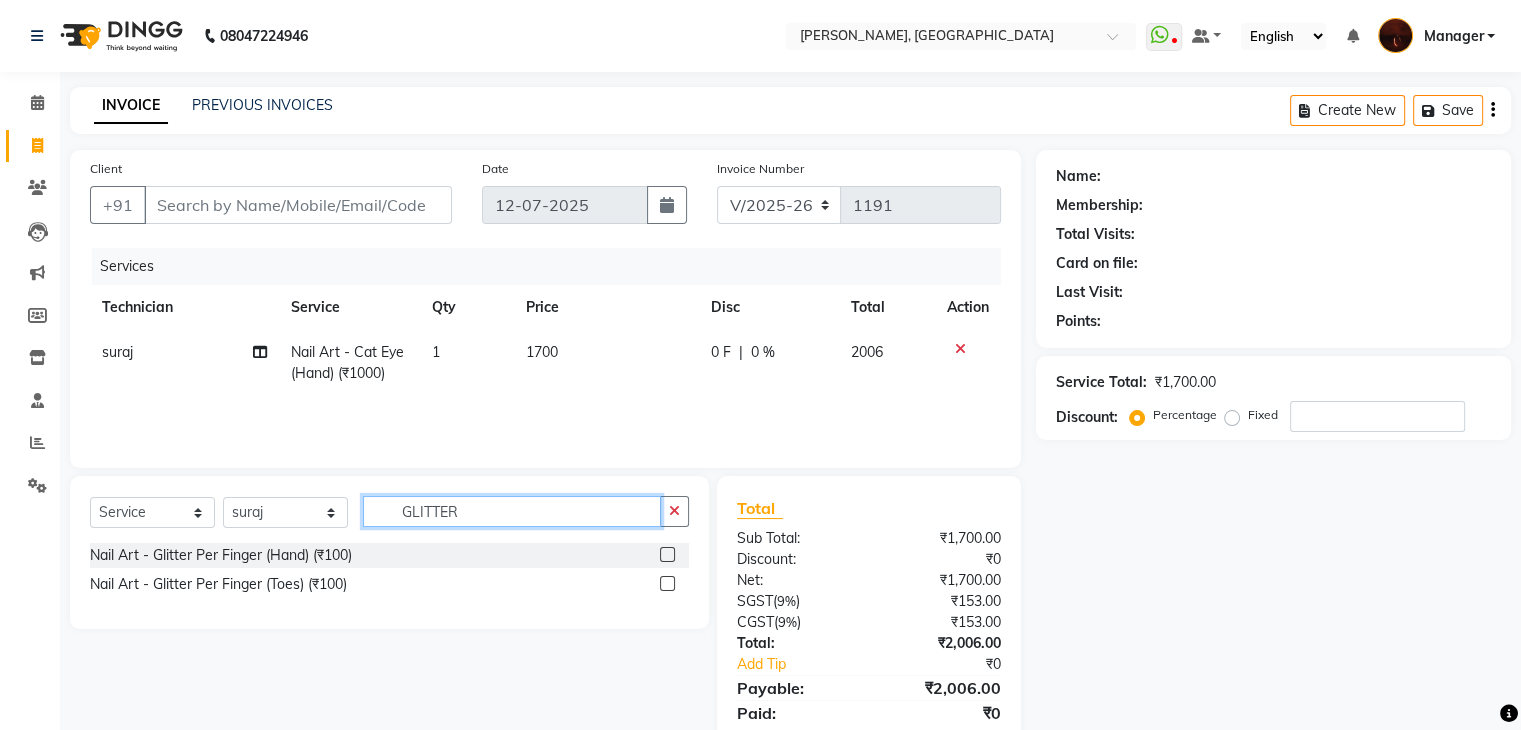 type on "GLITTER" 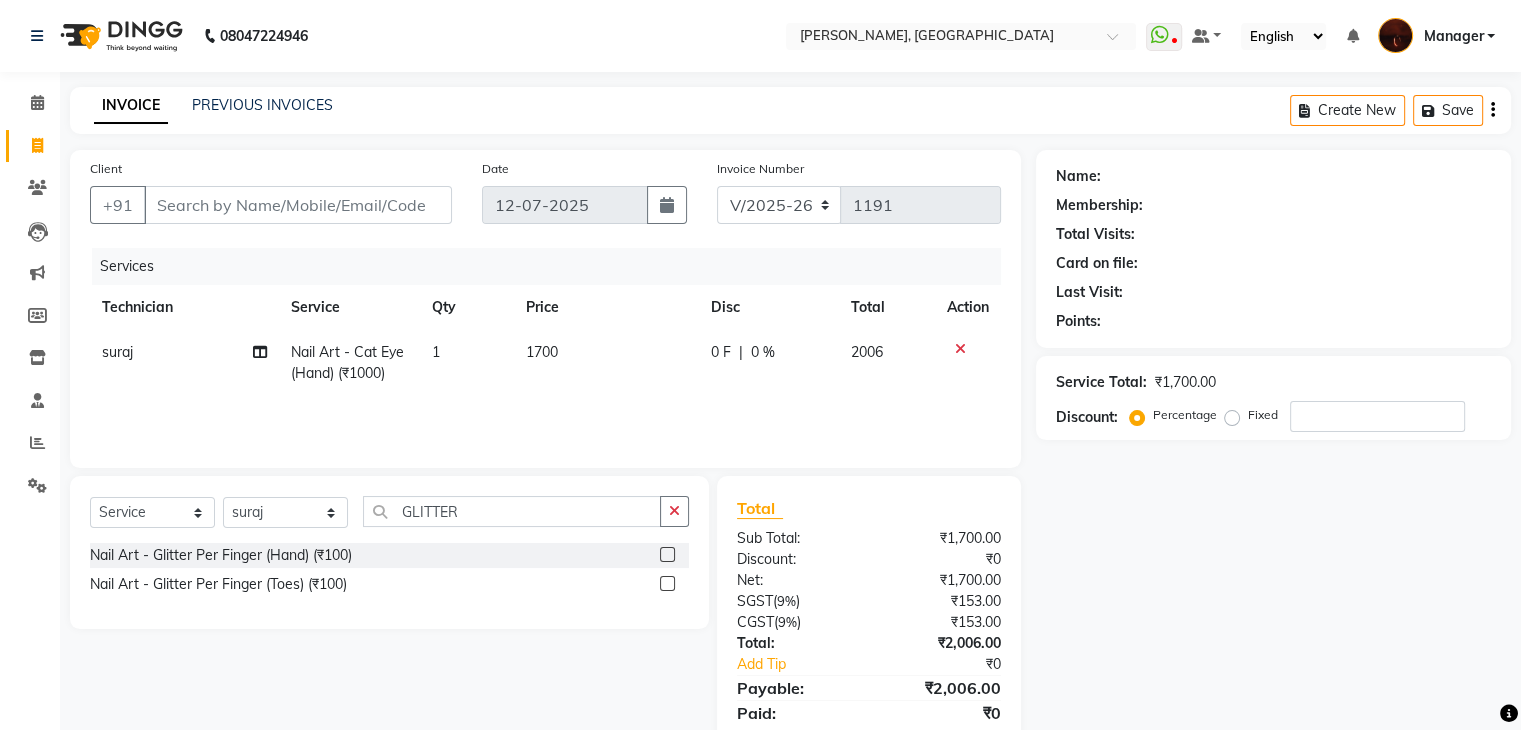 click 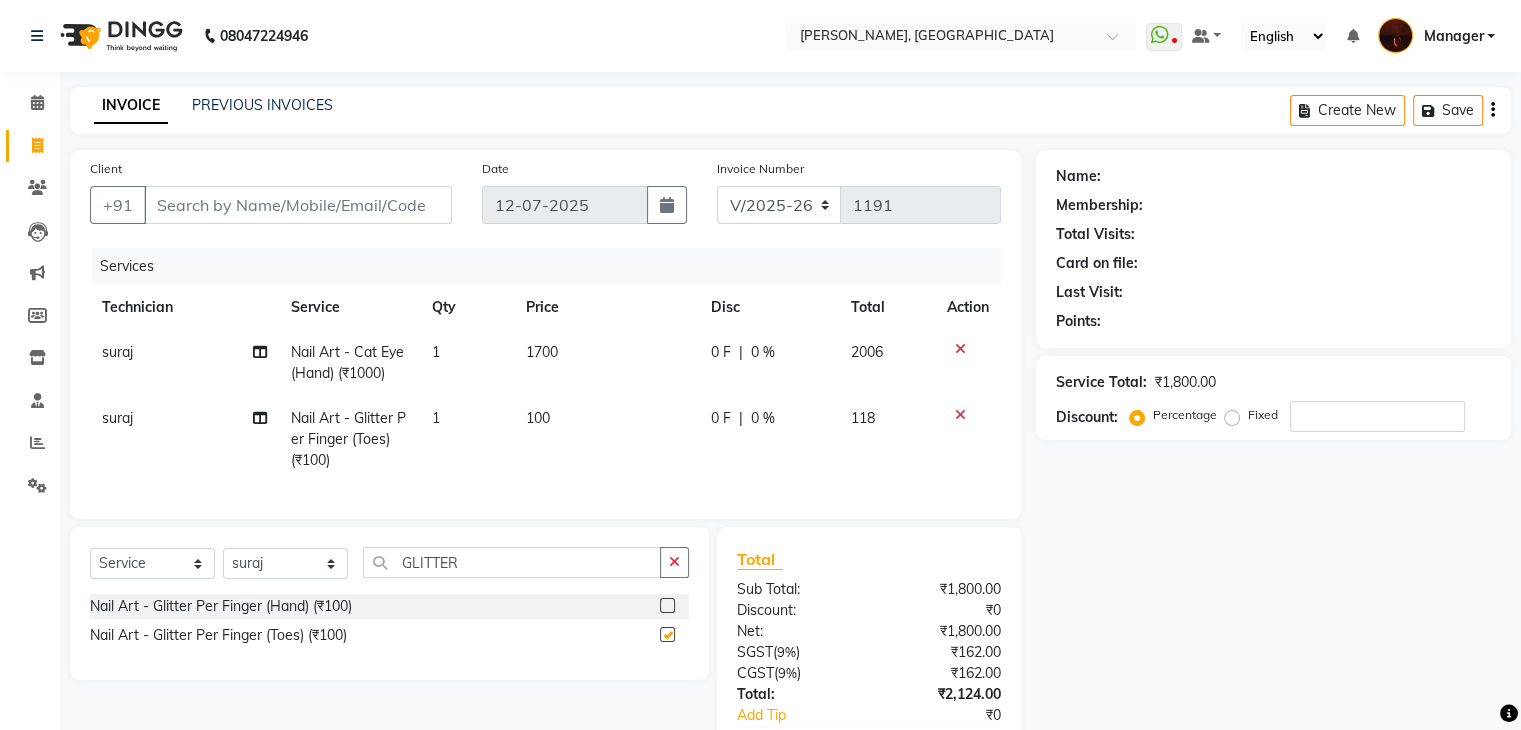checkbox on "false" 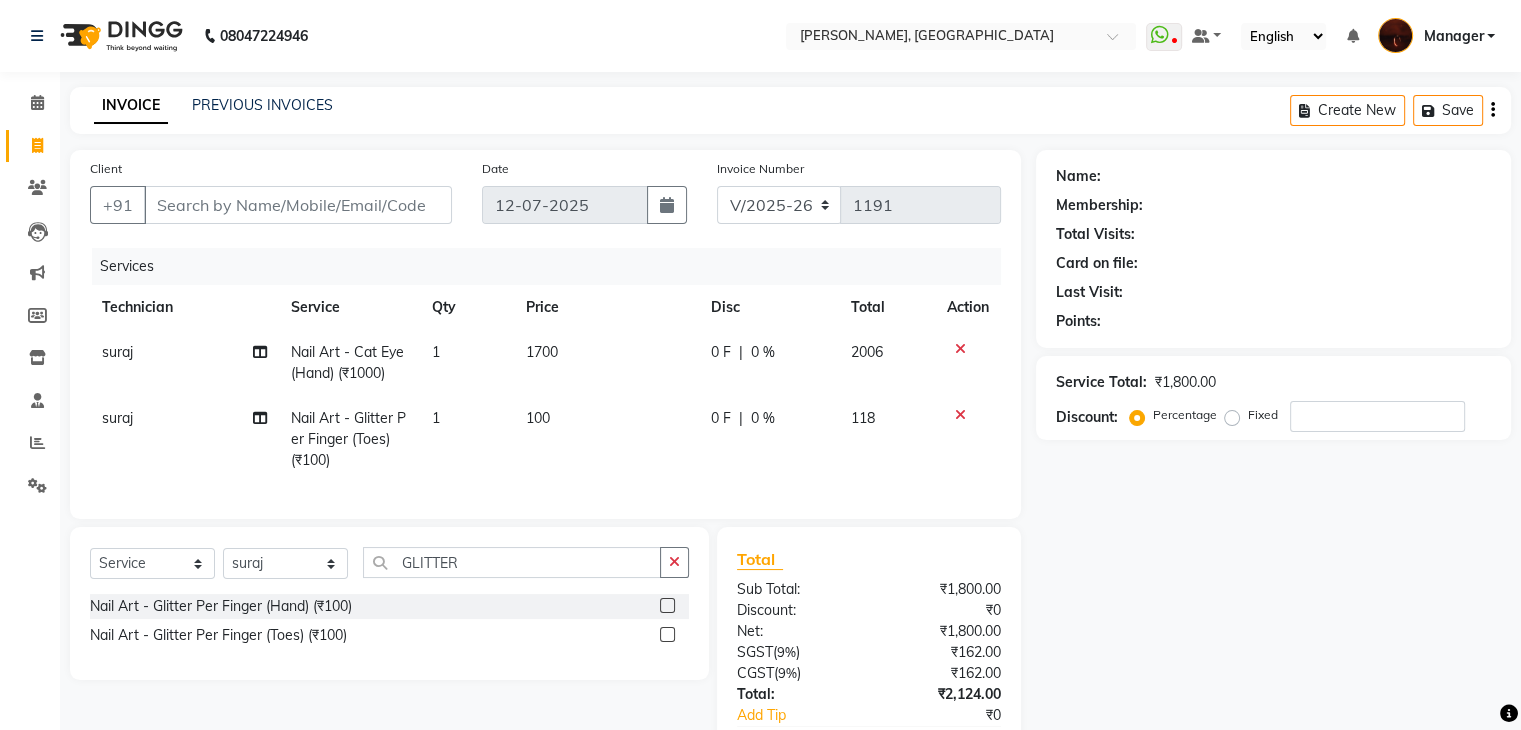 click on "Nail Art - Glitter Per Finger  (Toes) (₹100)" 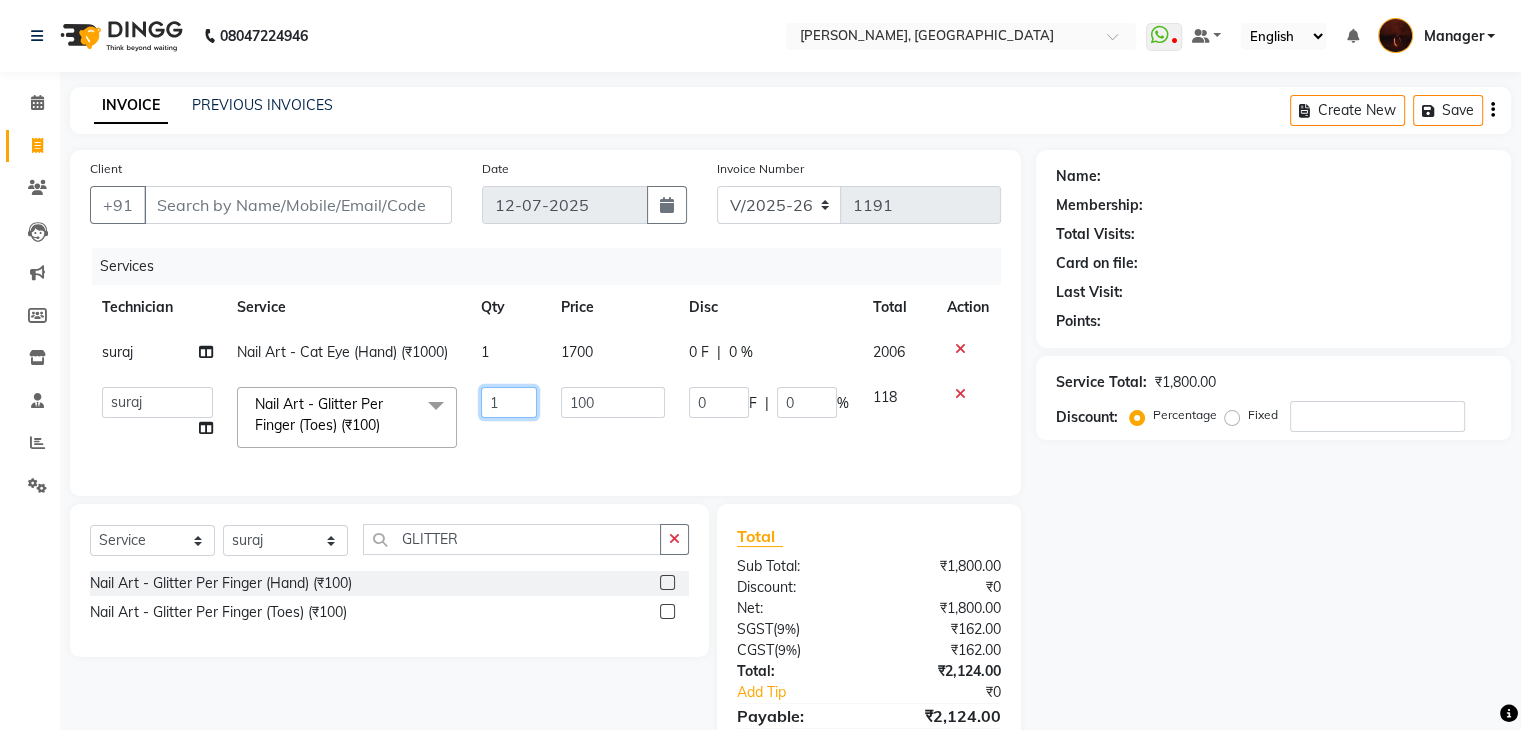 click on "1" 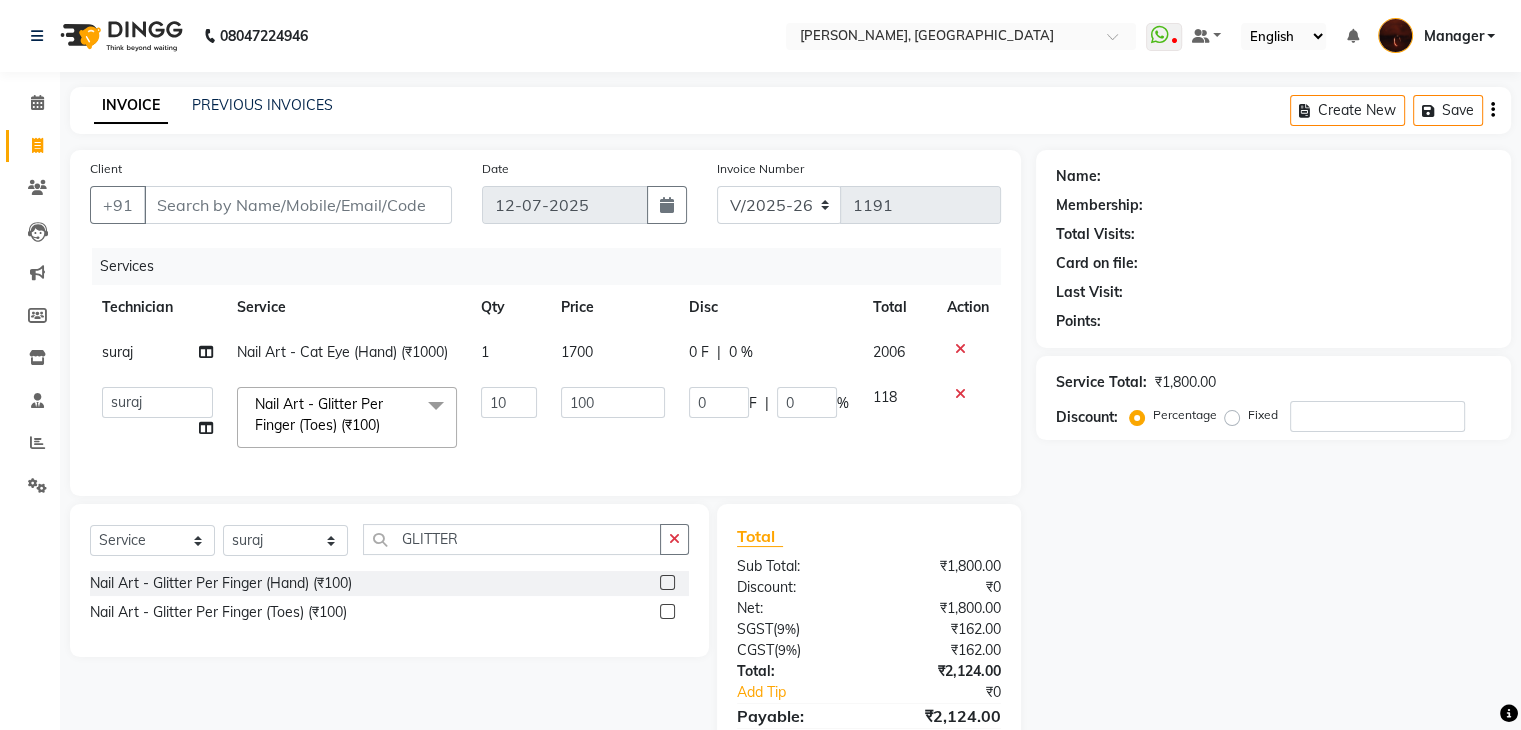 click on "Adesh   amir   anuj   Danish   Diki    Gaurav   GAURAV GK   Geeta   Himanshu   jenifer   Manager   megna   nikhil   Nisha   Pooja   prince   Rohit   roshni   sajan   Salman   Sameer   sudeb   Sudhir Accounting   suraj   vishnu  Nail Art - Glitter Per Finger  (Toes) (₹100)  x Permanent Nail Paint - Solid Color (Hand) (₹700) Permanent Nail Paint - French (Hand) (₹1200) Permanent Nail Paint - Solid Color (Toes) (₹700) Permanent Nail Paint - French (Toes) (₹1200) Nail course Basic (₹40000) Nail Course Advance (₹60000) Permanent Nail Paint - Regular Polish (₹350) Restoration - Gel (Hand) (₹100) Restoration - Tip Replacement (Hand) (₹100) Restoration - Touch -up (Hand) (₹300) Restoration - Gel Color Changes (Hand) (₹700) Restoration - Removal of Extension (Hand) (₹500) Restoration - Removal of Nail Paint (Hand) (₹500) Restoration - Gel (Toes) (₹100) Restoration - Tip Replacement (Toes) (₹100) Restoration - Touch -up (Toes) (₹300) Restoration - Gel Color Changes (Toes) (₹700) 10" 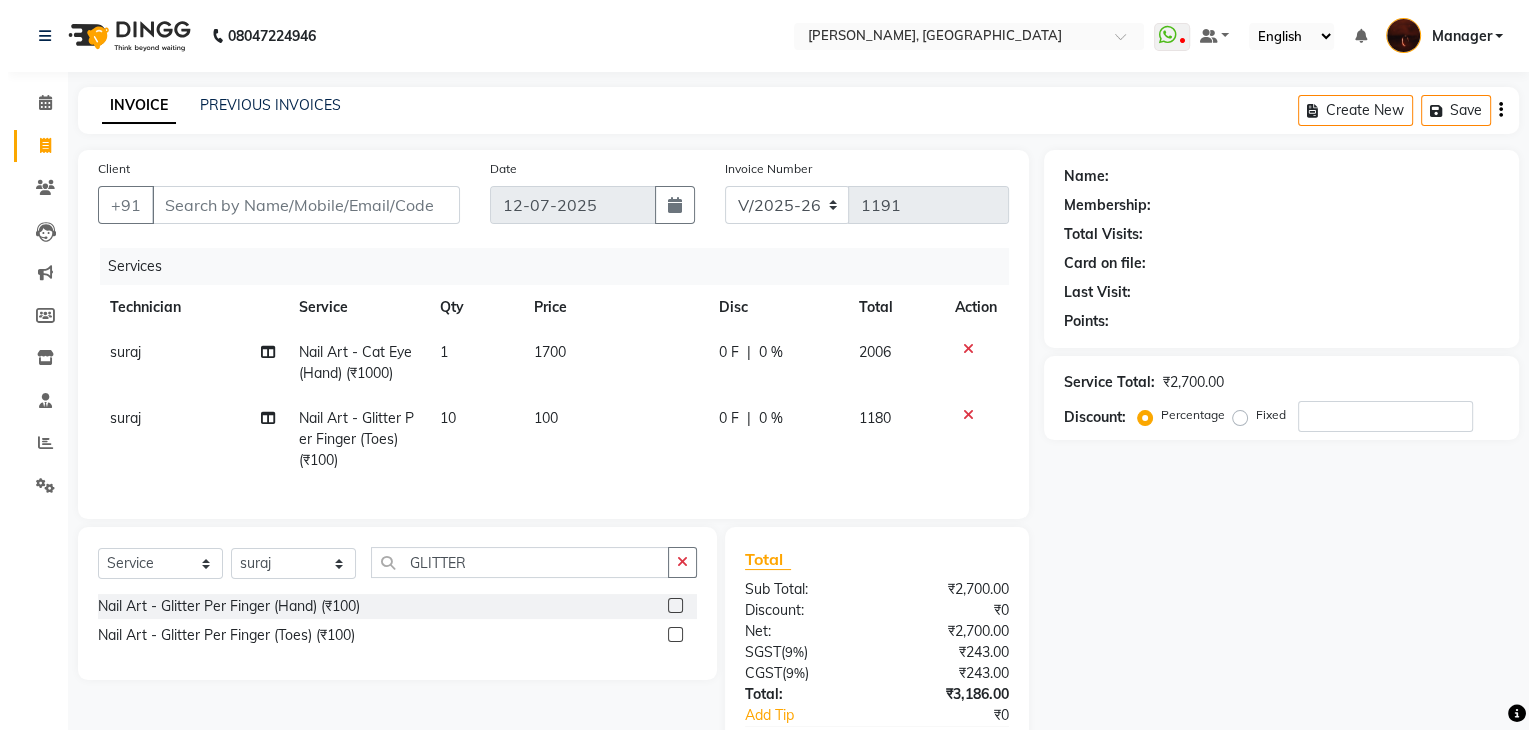 scroll, scrollTop: 137, scrollLeft: 0, axis: vertical 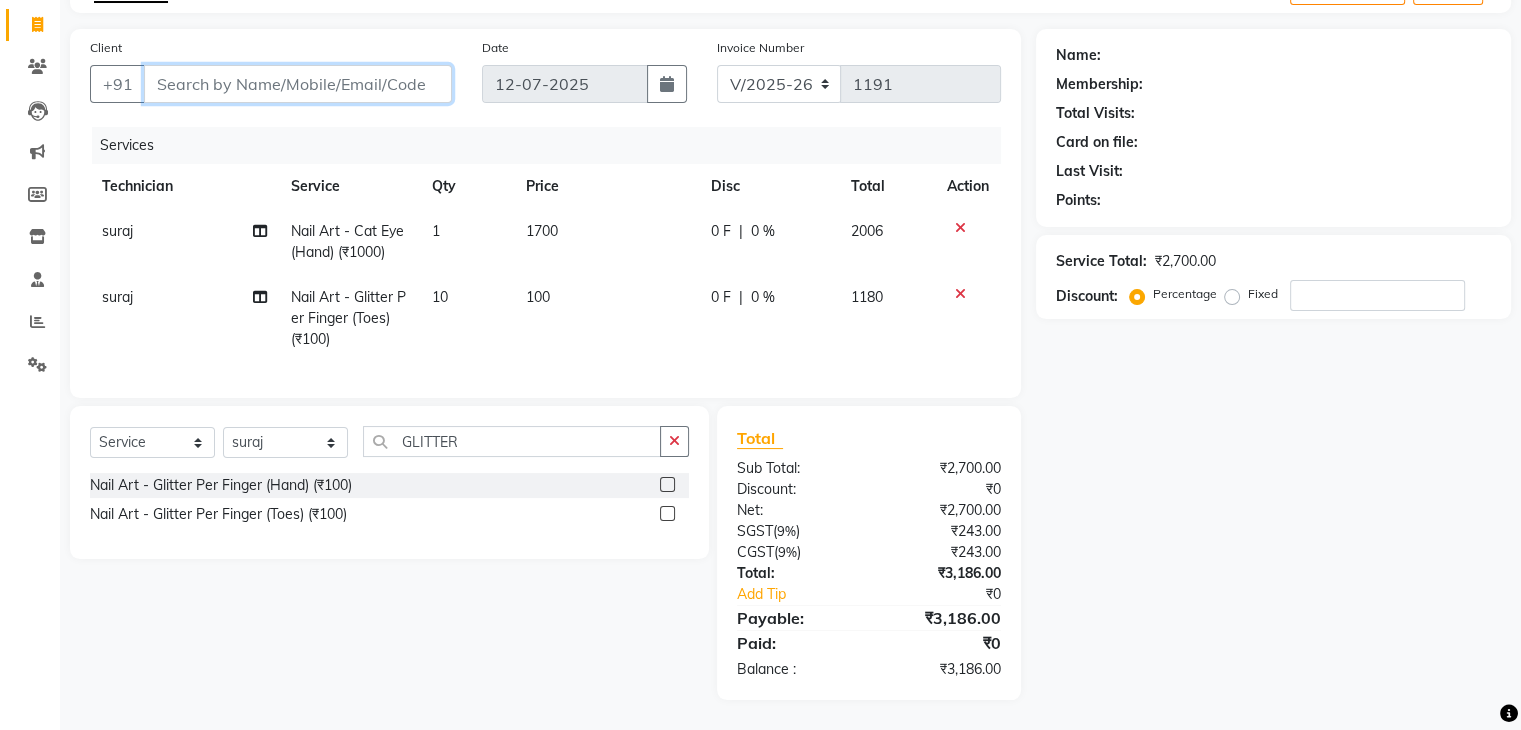 click on "Client" at bounding box center (298, 84) 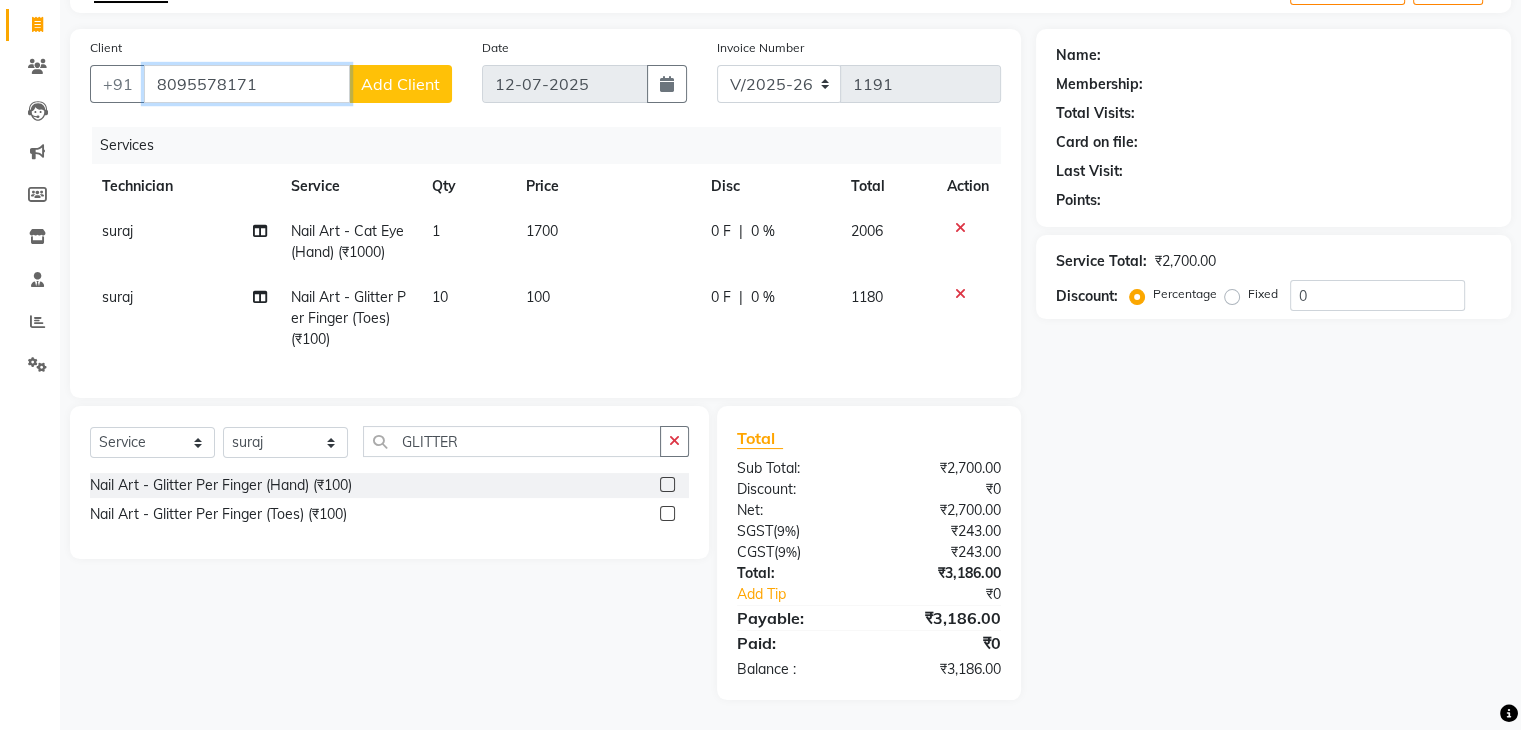 type on "8095578171" 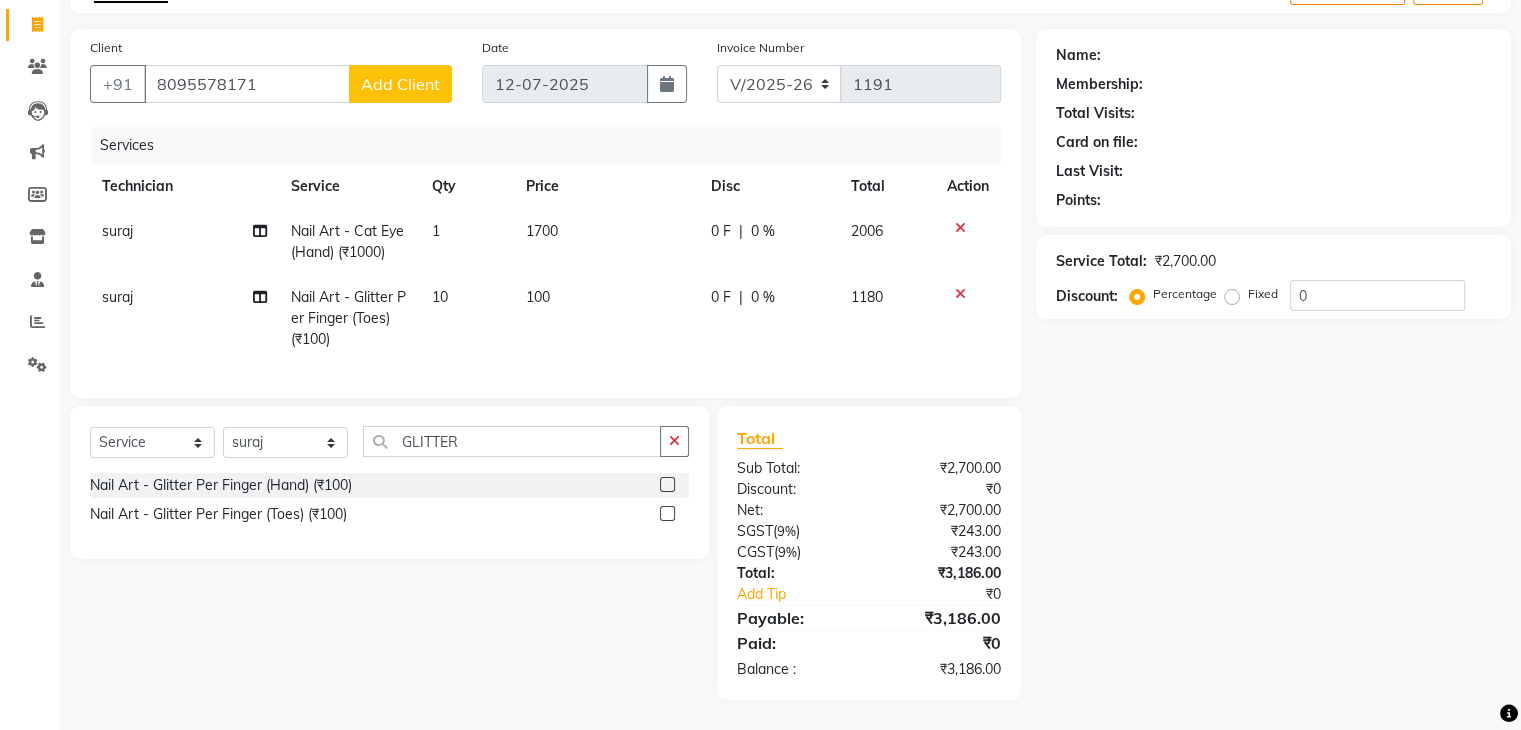 click on "Add Client" 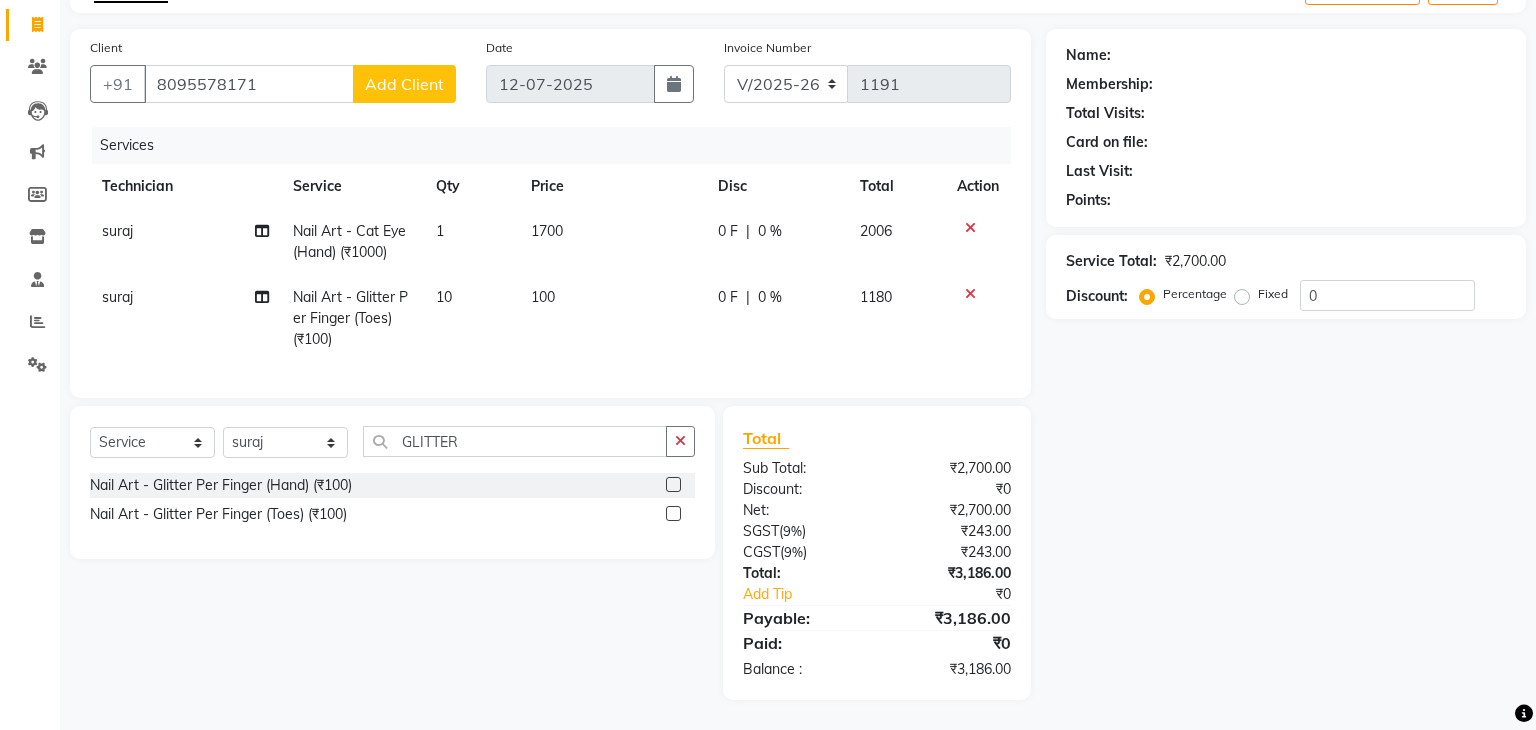 select on "21" 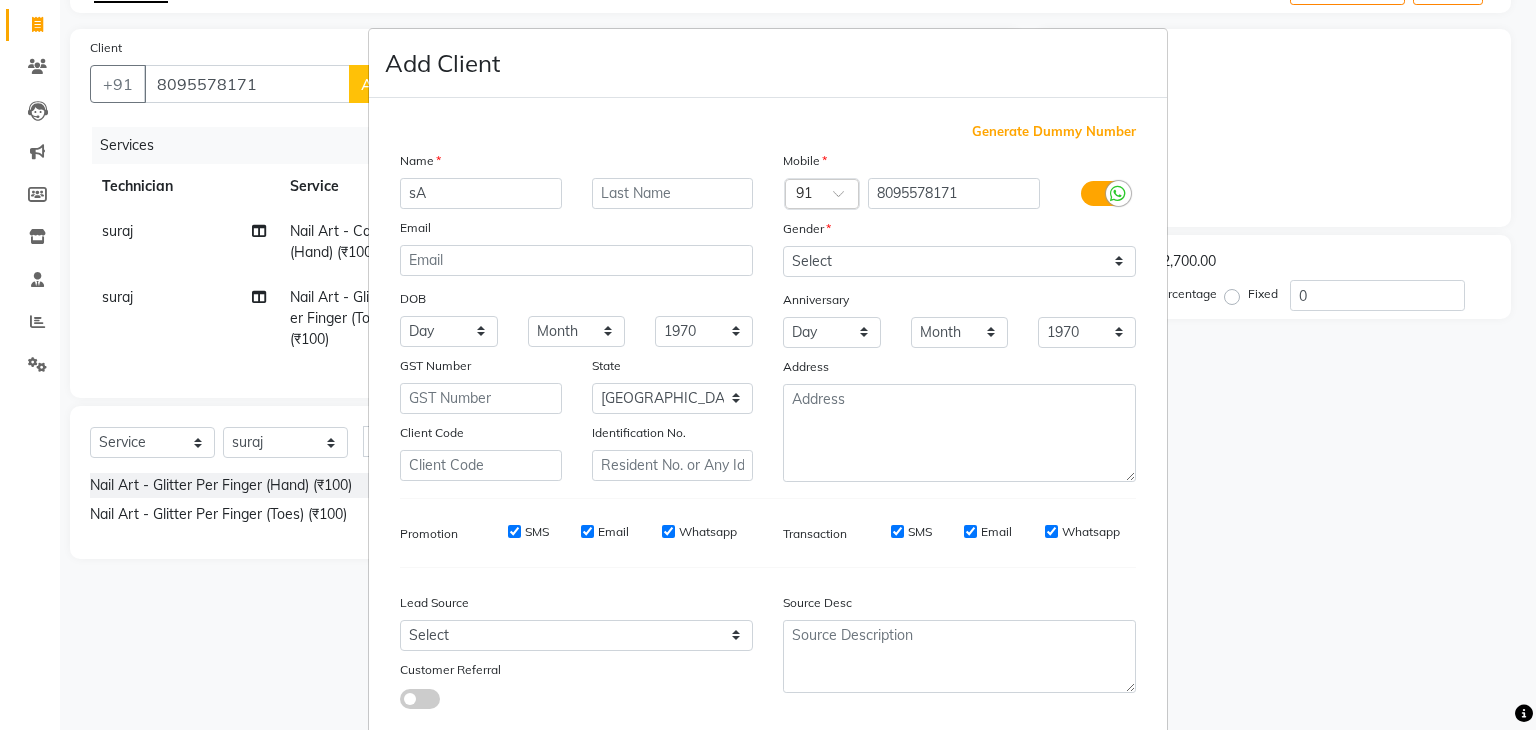 type on "s" 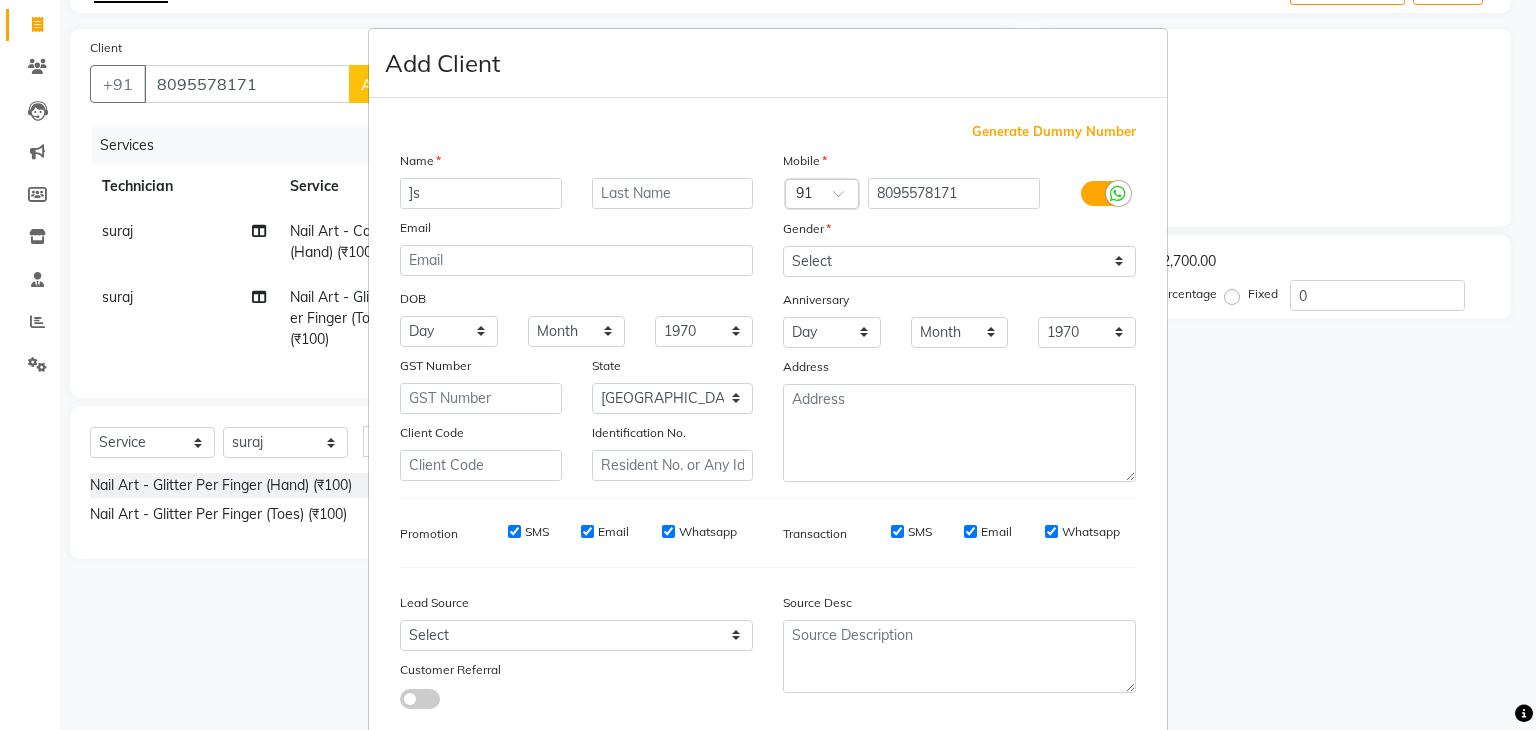 type on "]" 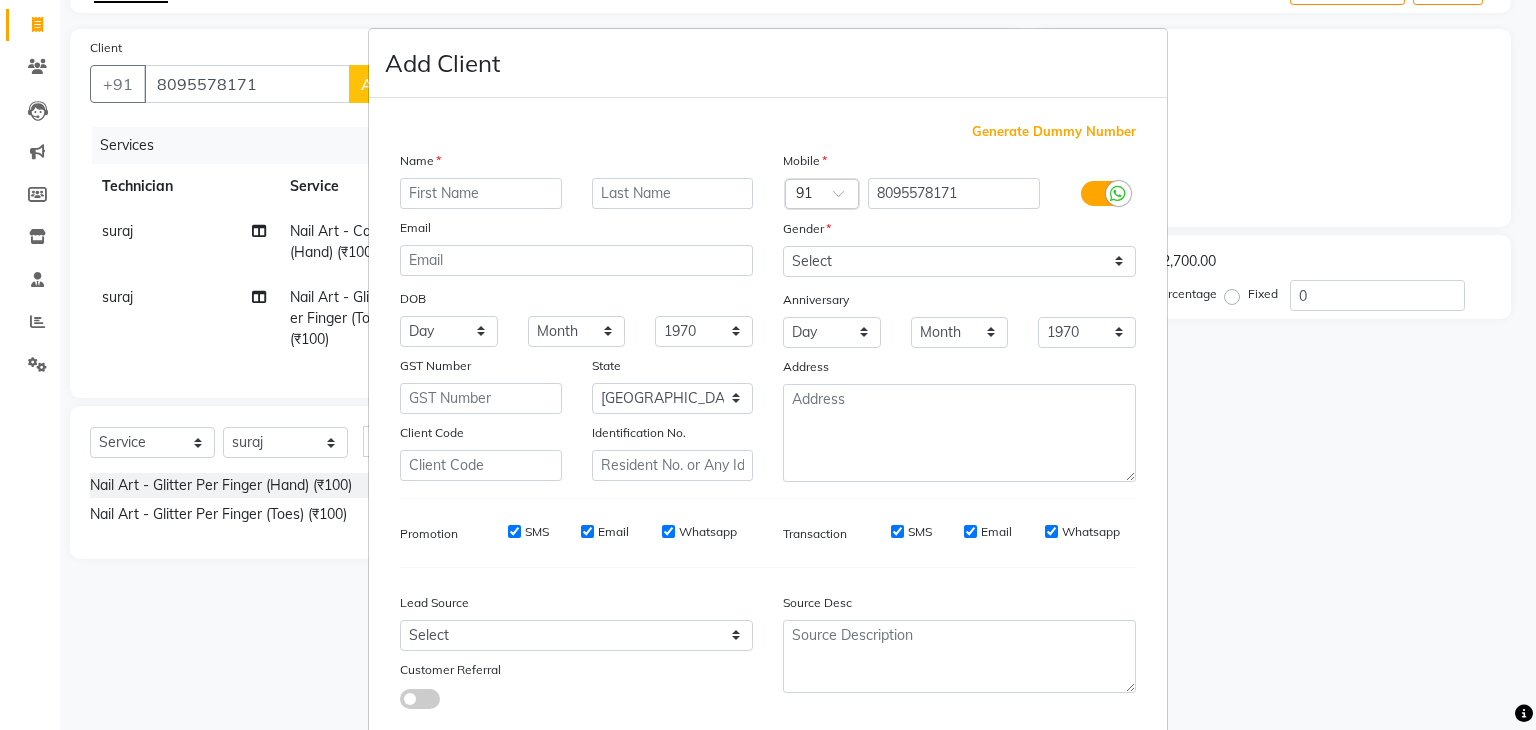 type on "s" 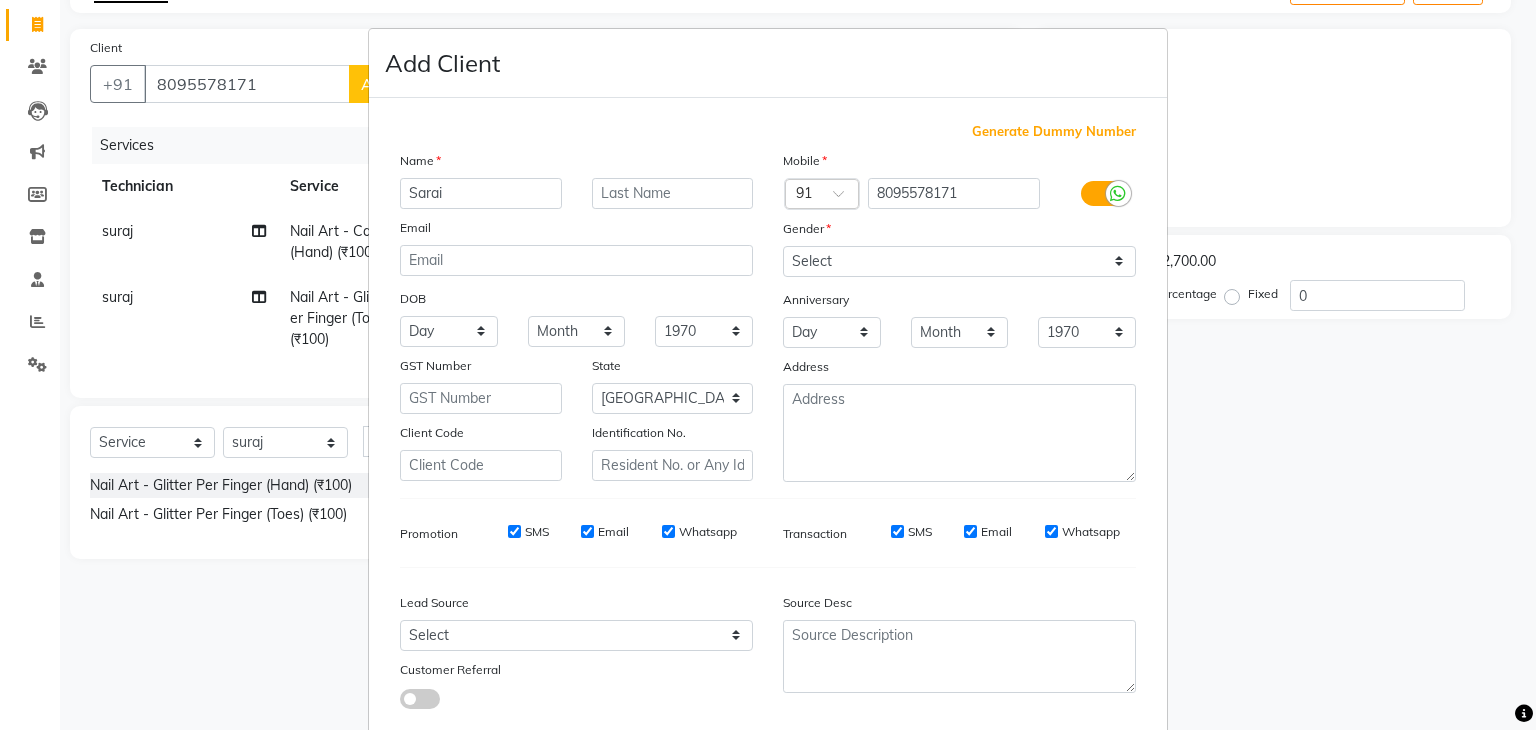 type on "Sarai" 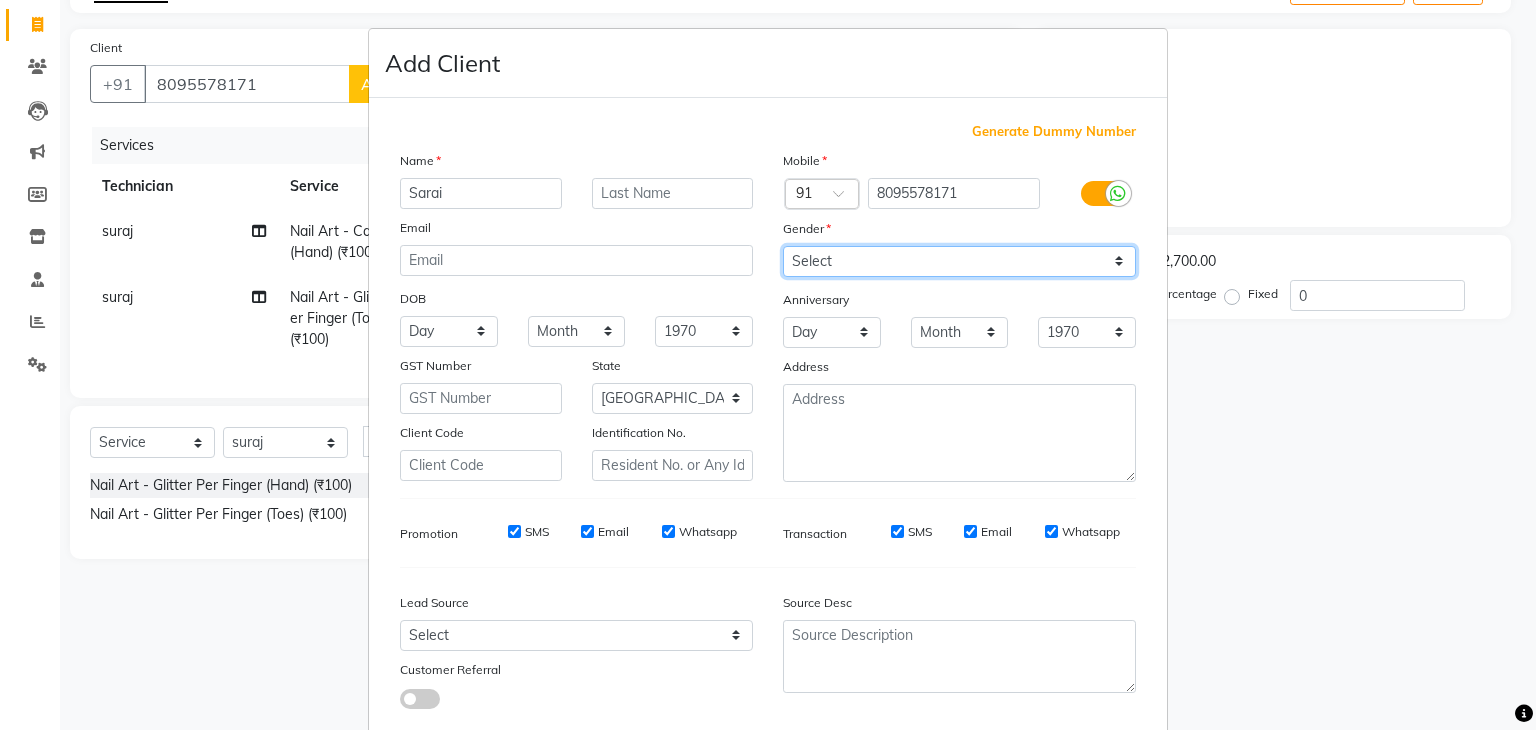 click on "Select Male Female Other Prefer Not To Say" at bounding box center [959, 261] 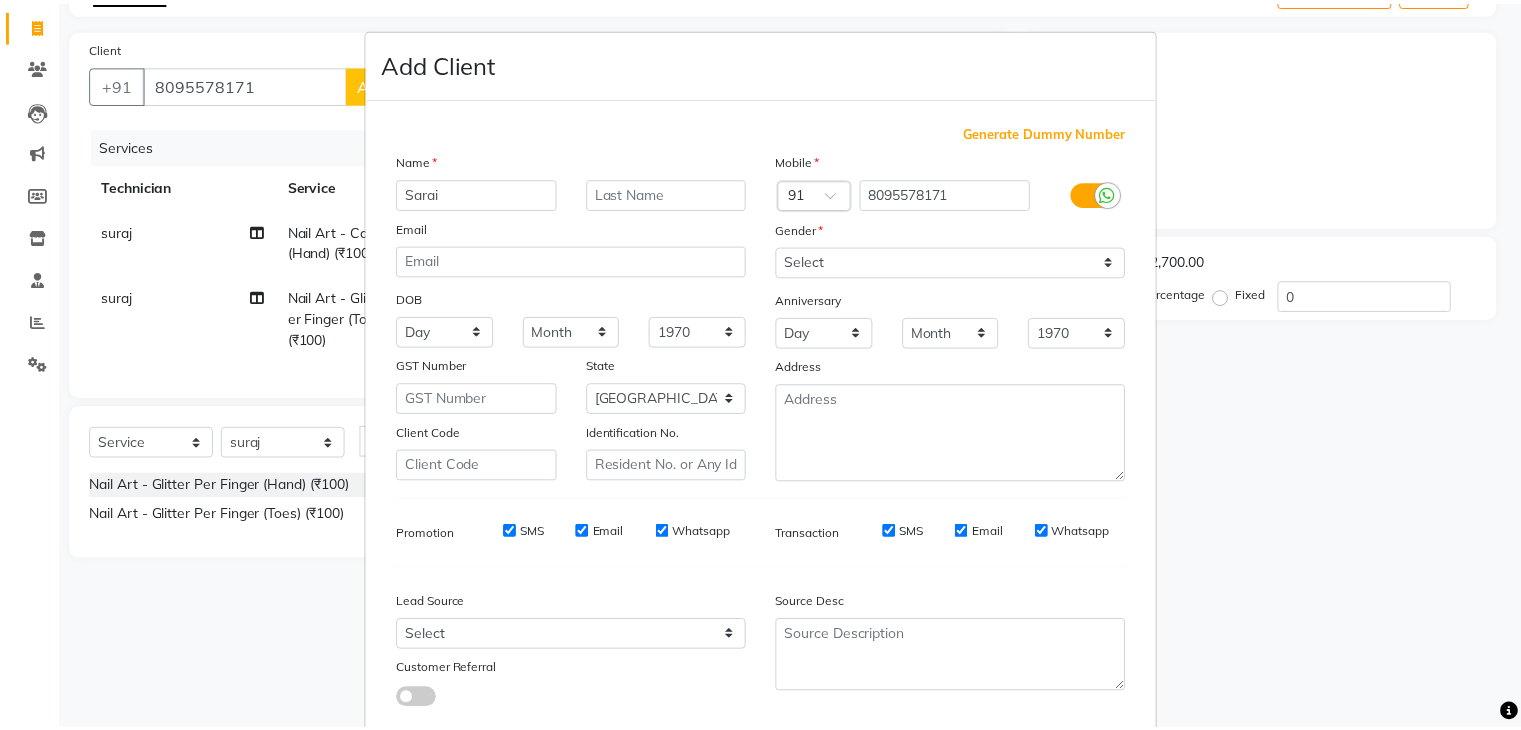 scroll, scrollTop: 127, scrollLeft: 0, axis: vertical 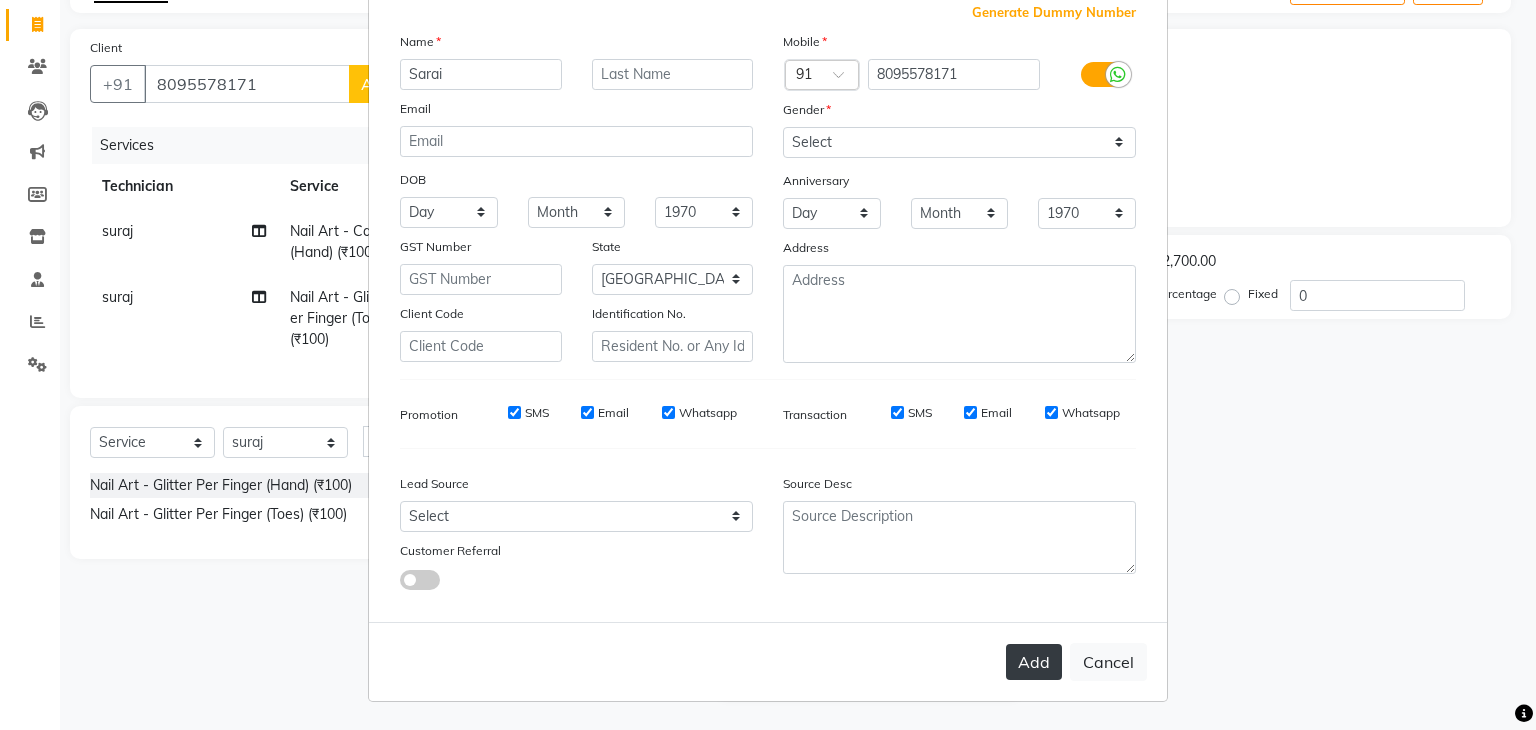 click on "Add" at bounding box center (1034, 662) 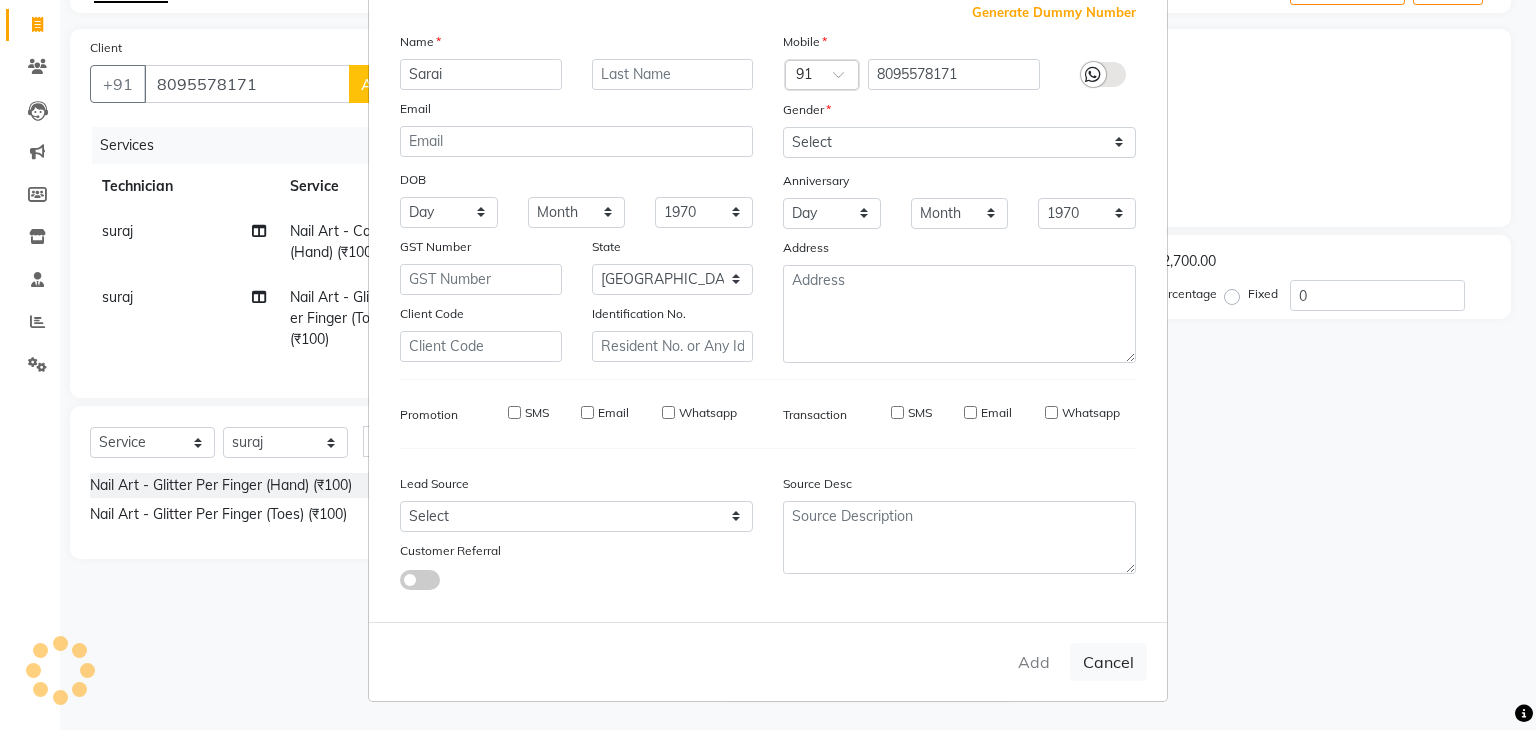 type on "80******71" 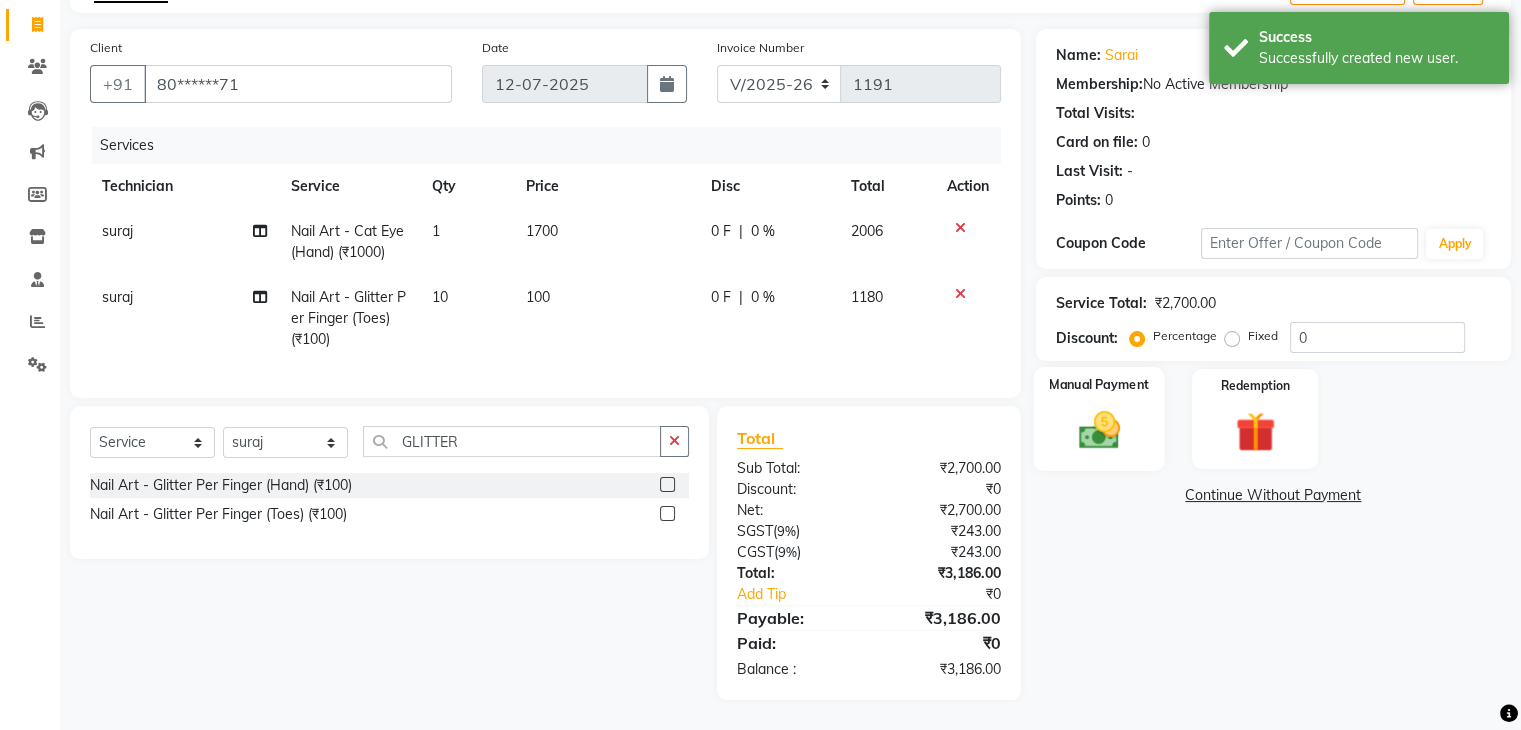 click 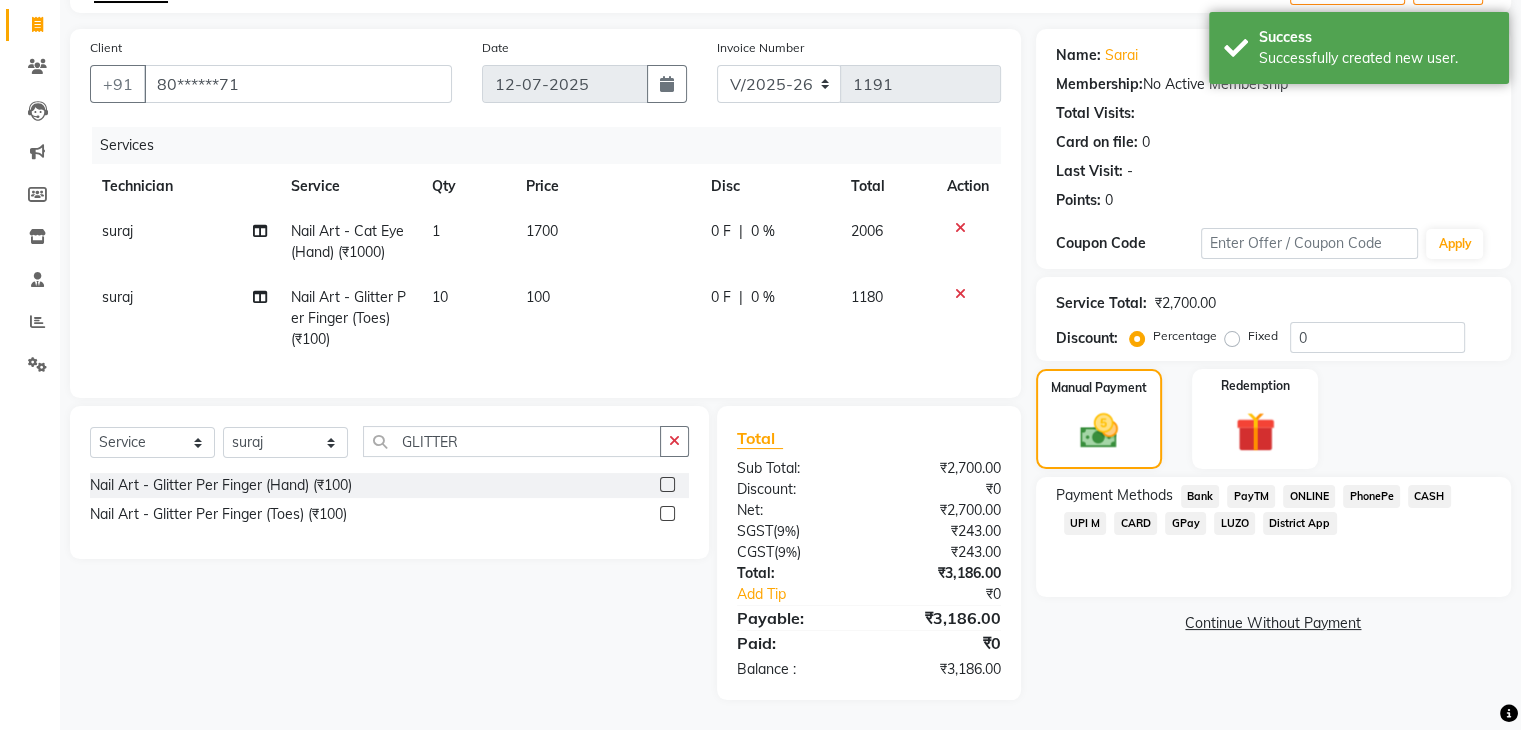 click on "CARD" 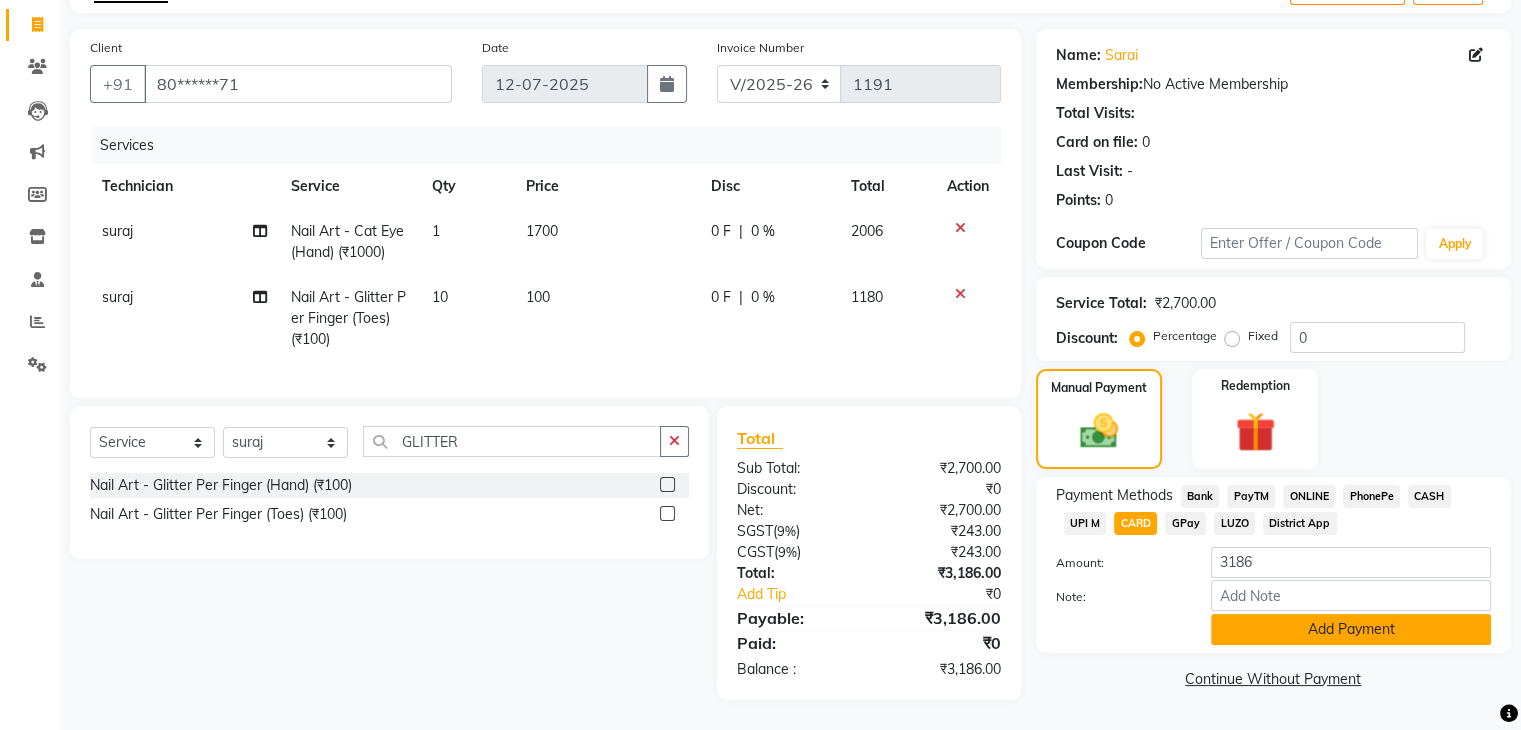click on "Add Payment" 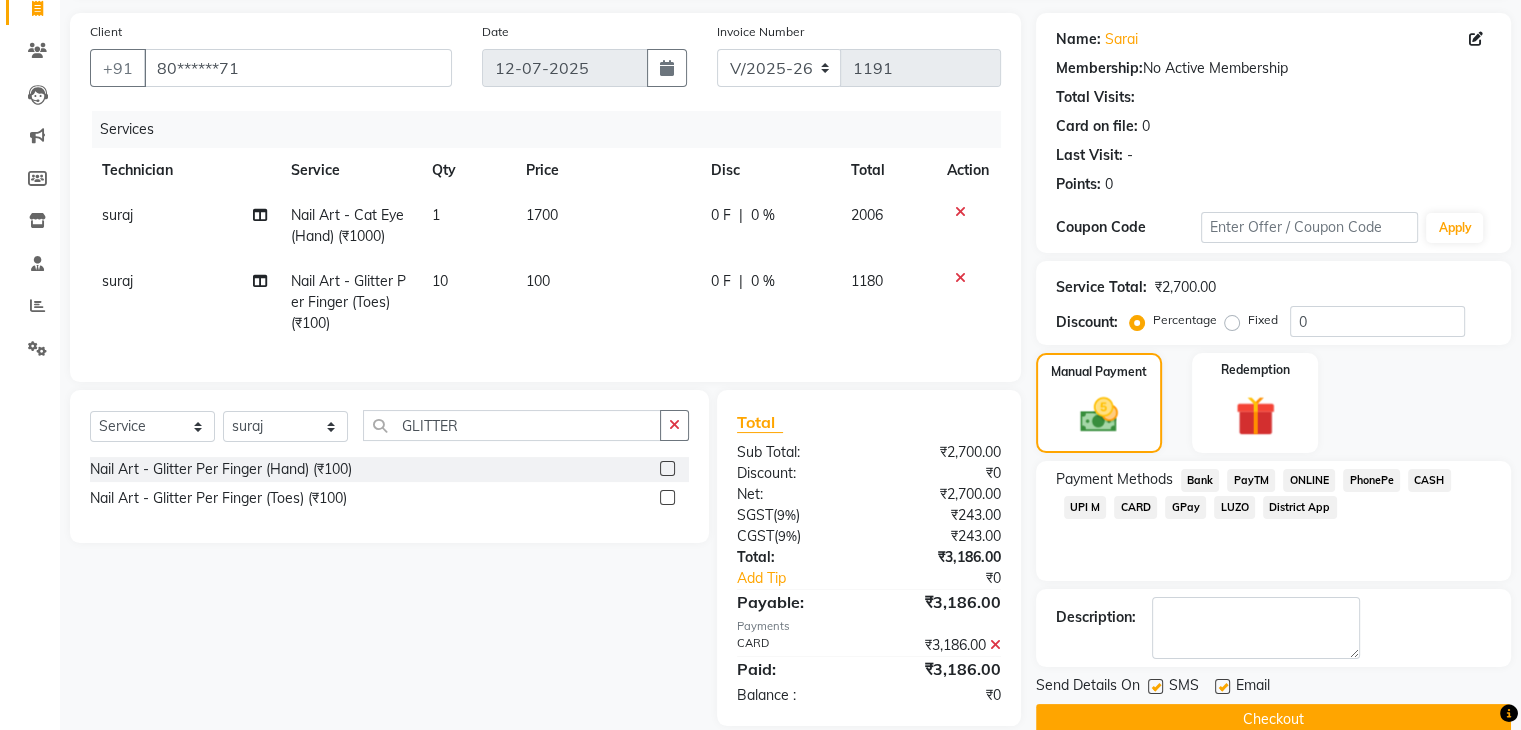 scroll, scrollTop: 179, scrollLeft: 0, axis: vertical 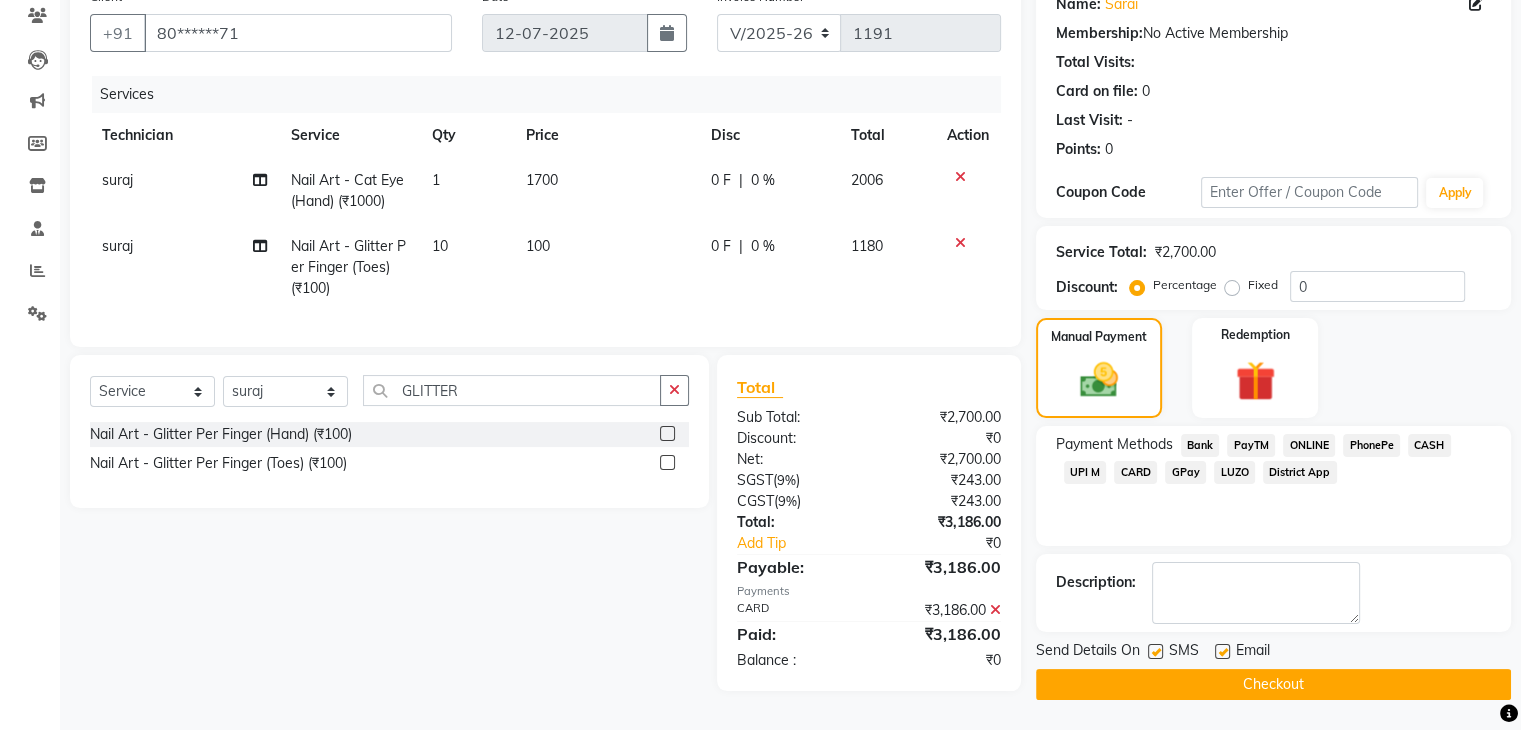 click on "Checkout" 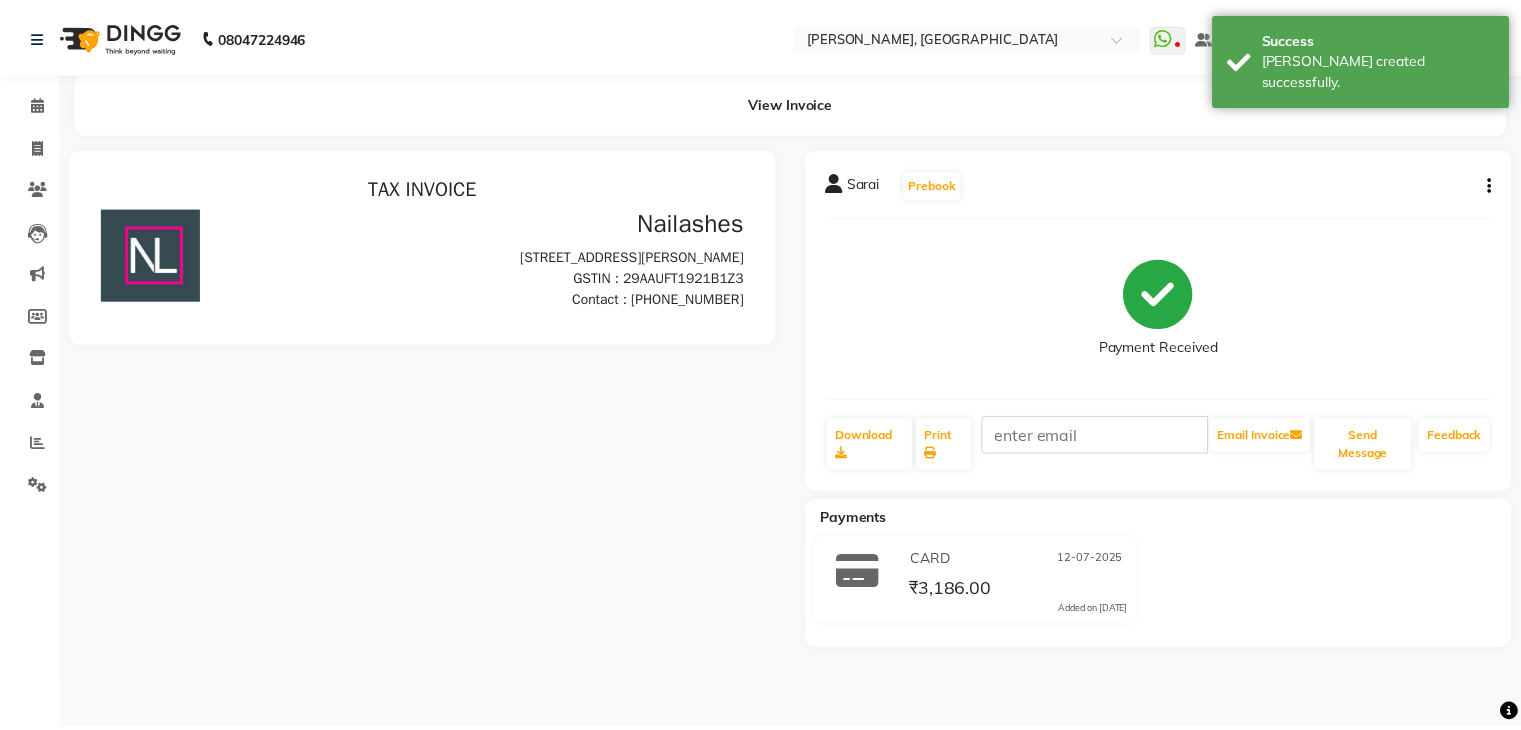 scroll, scrollTop: 0, scrollLeft: 0, axis: both 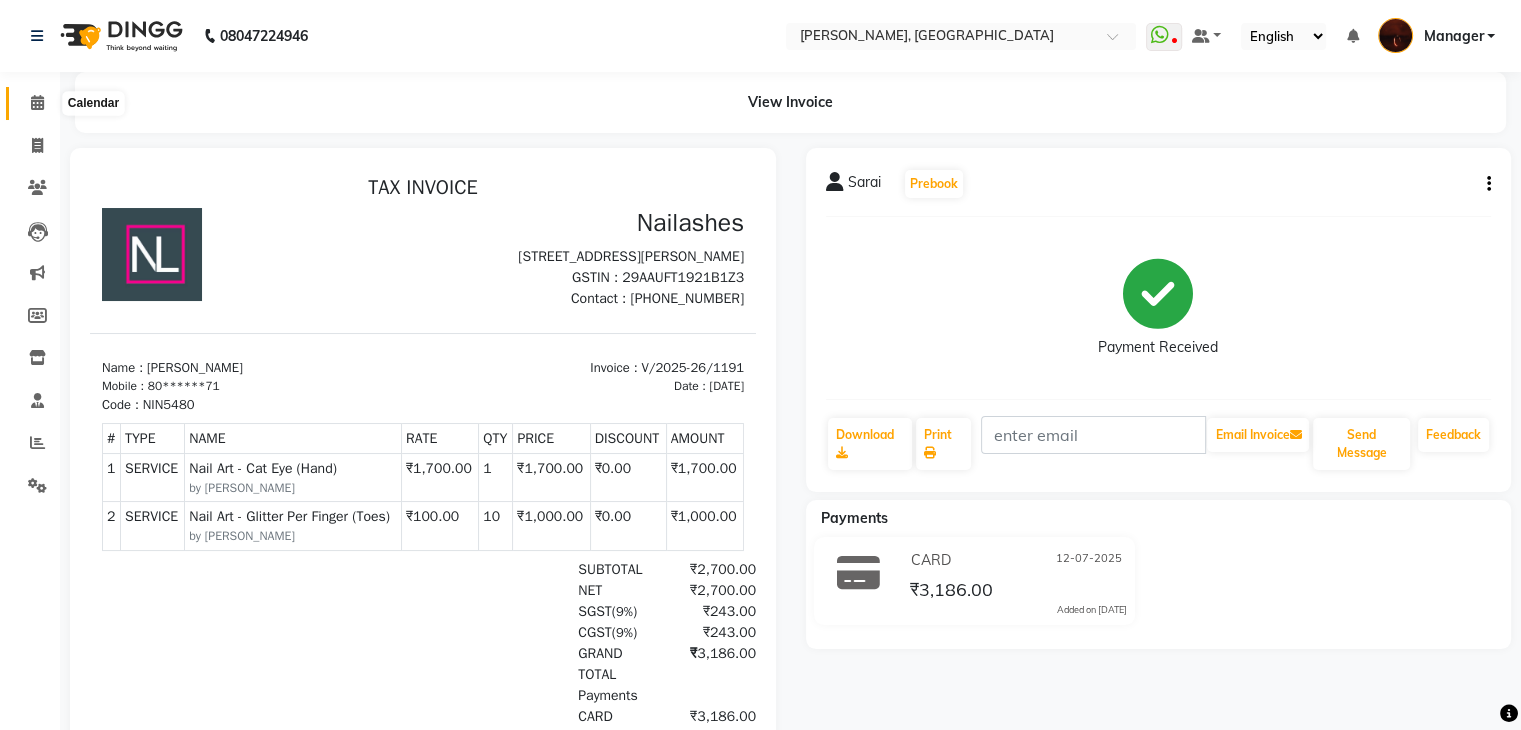 click 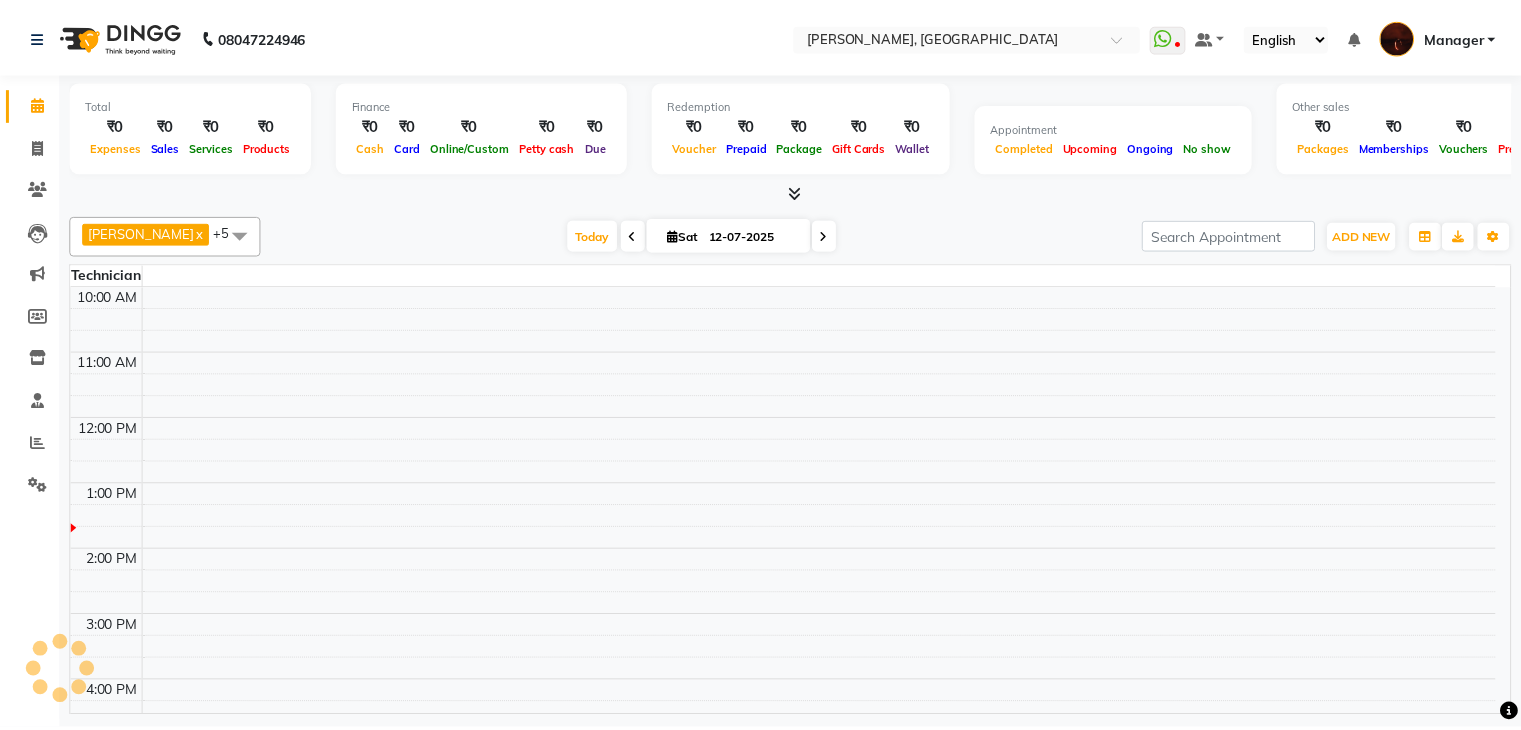 scroll, scrollTop: 0, scrollLeft: 0, axis: both 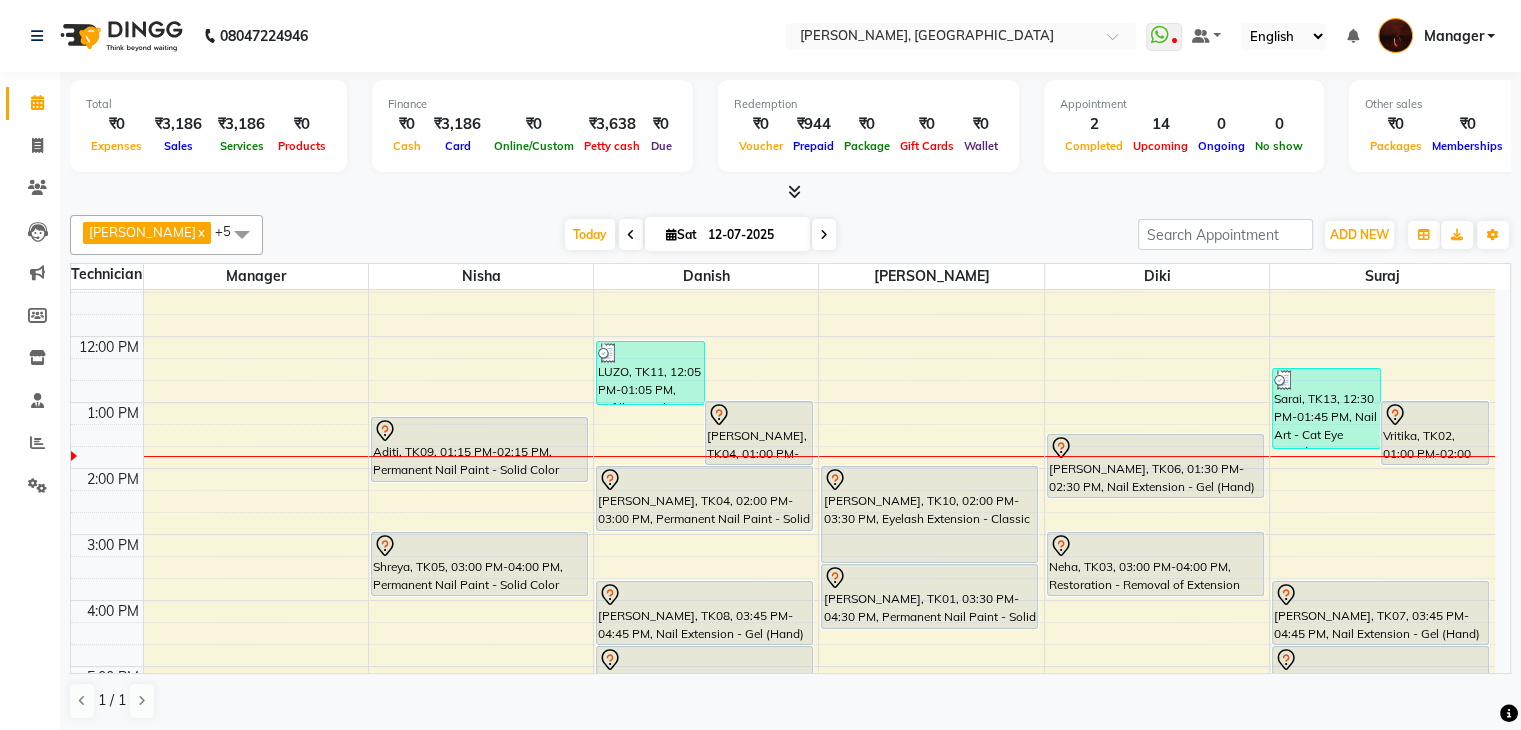 click at bounding box center [794, 191] 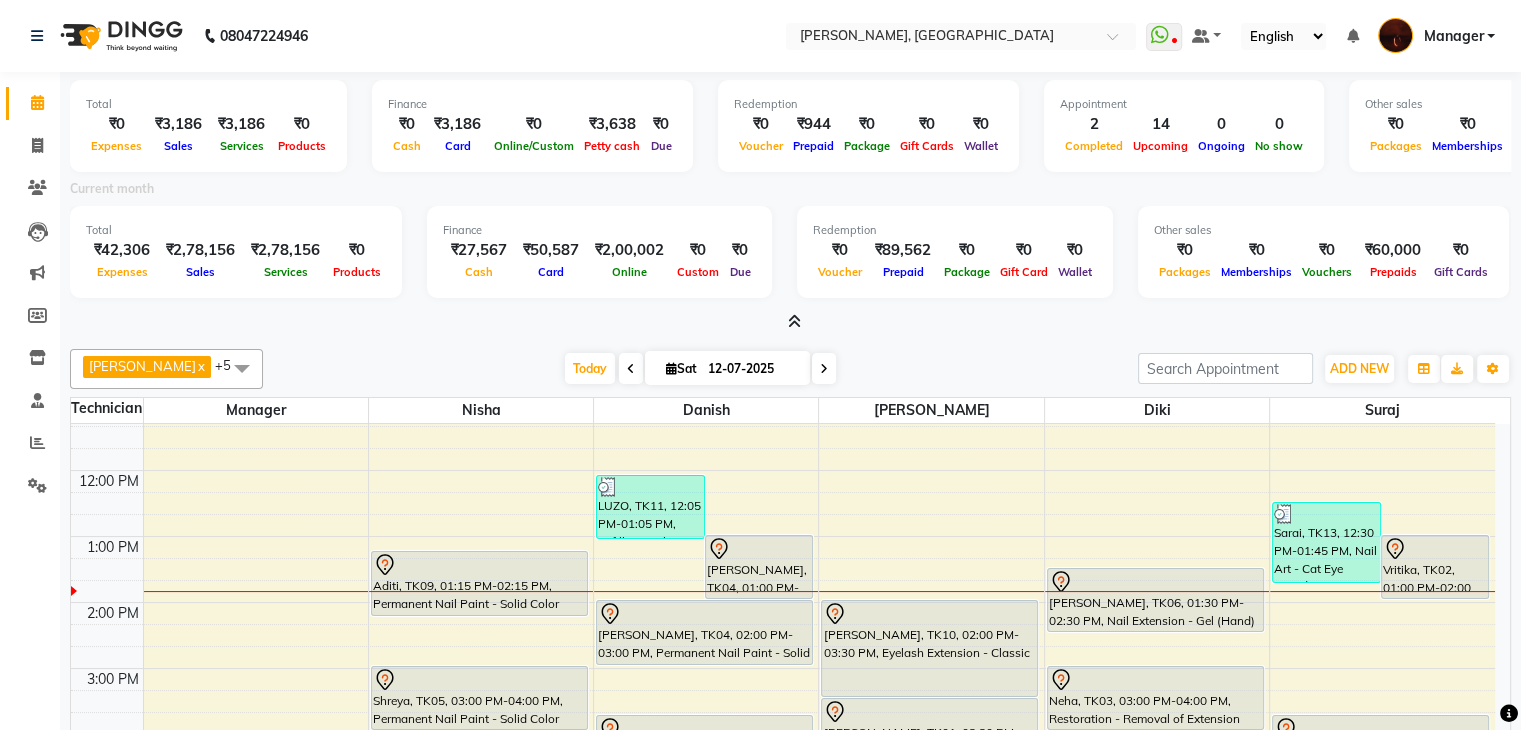 click at bounding box center (790, 322) 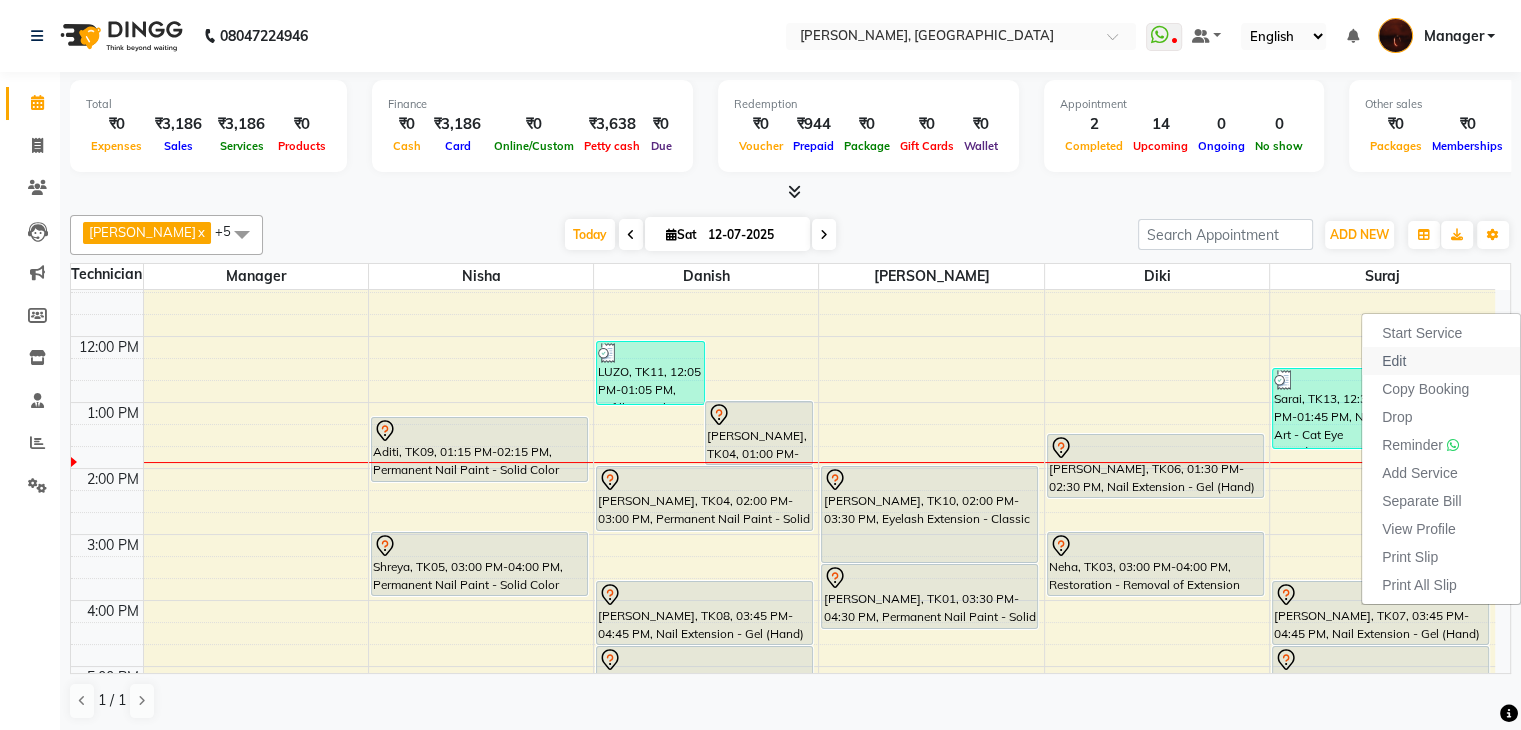 click on "Edit" at bounding box center (1394, 361) 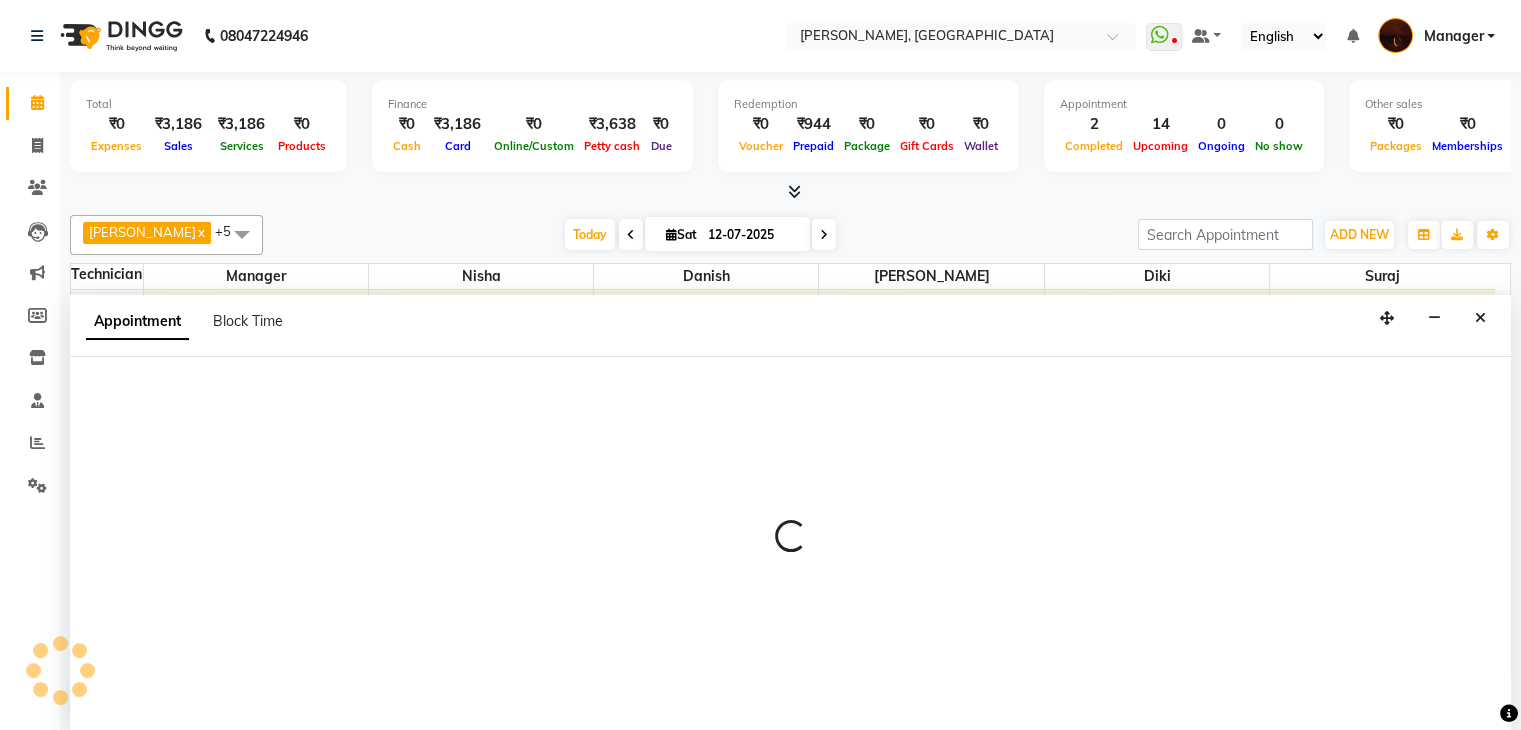 scroll, scrollTop: 1, scrollLeft: 0, axis: vertical 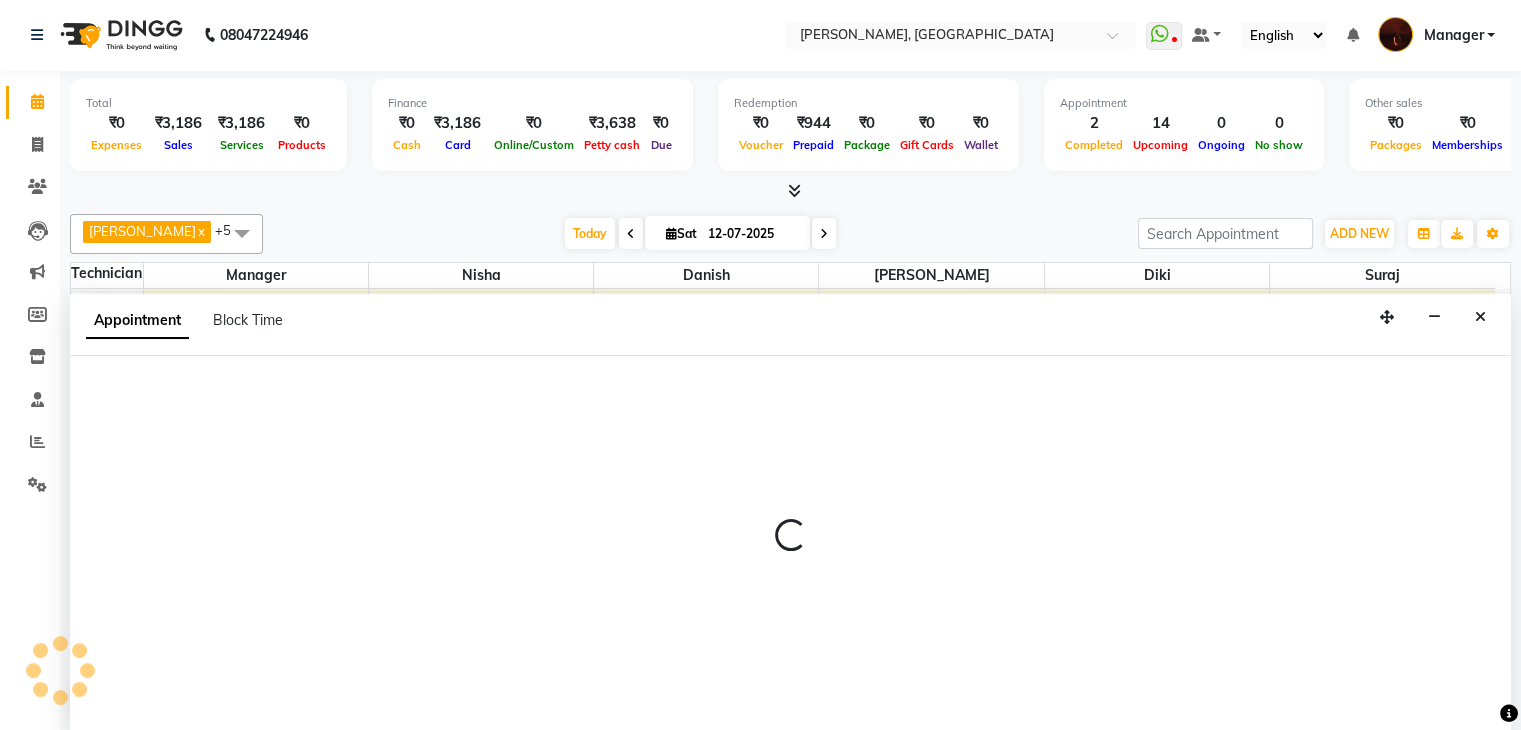 select on "tentative" 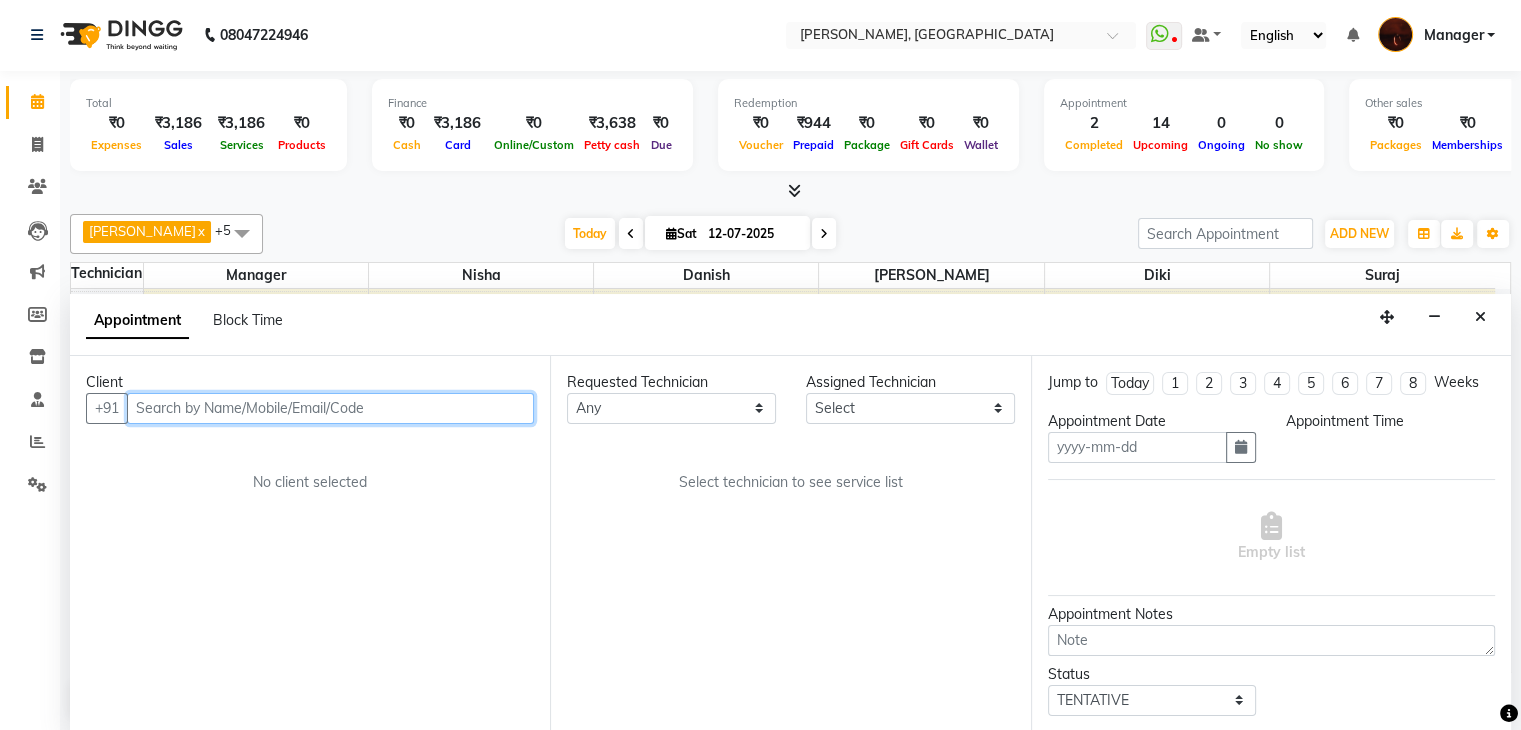 type on "12-07-2025" 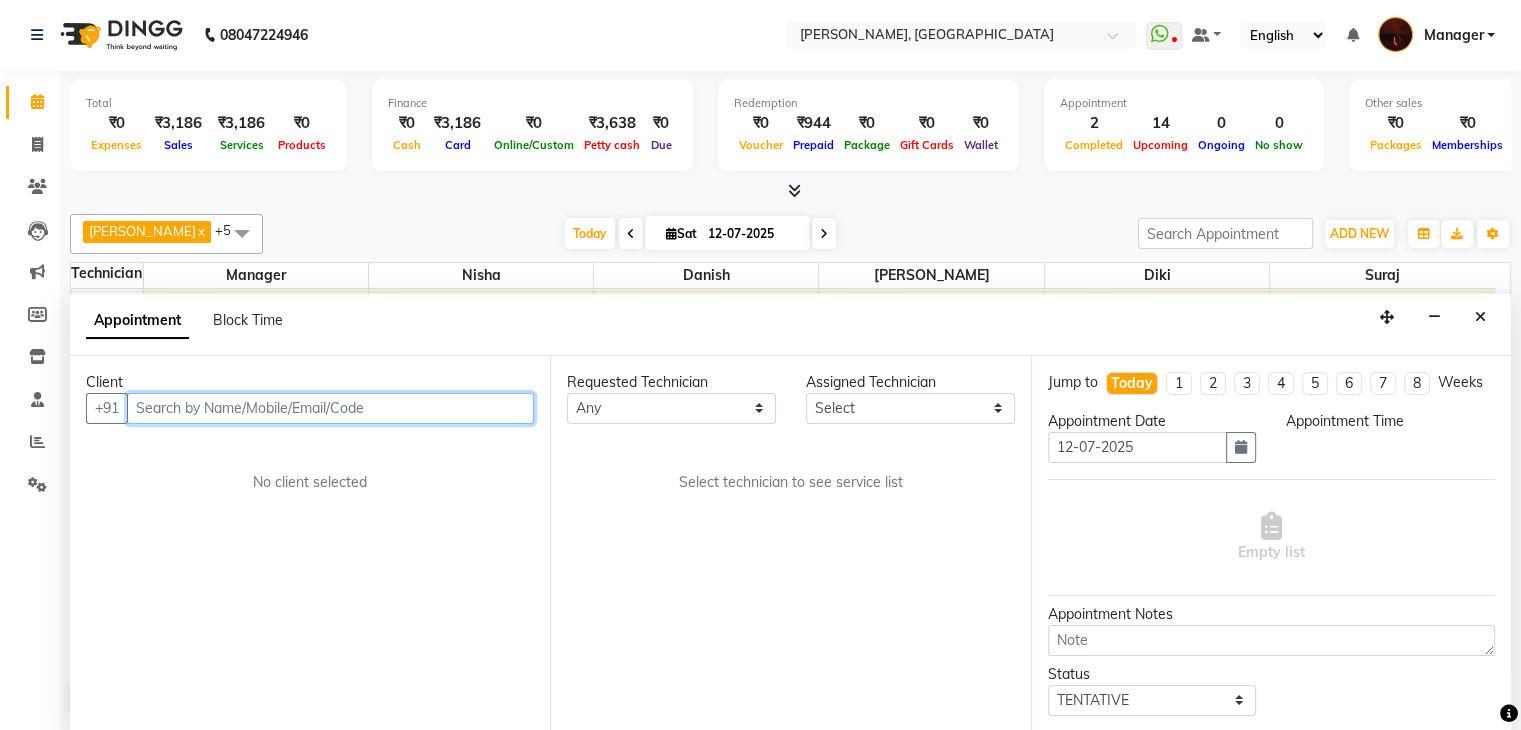 scroll, scrollTop: 0, scrollLeft: 0, axis: both 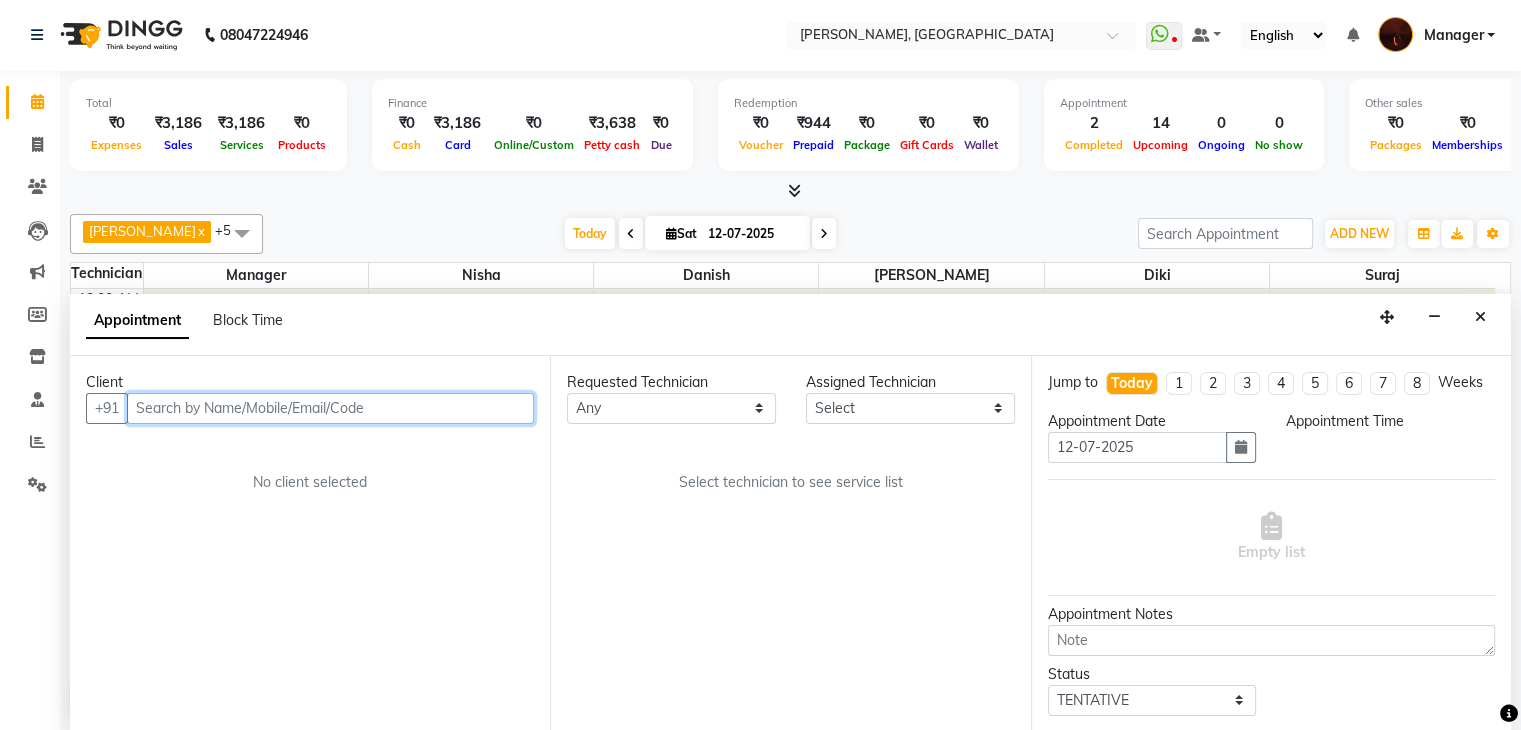 select on "83655" 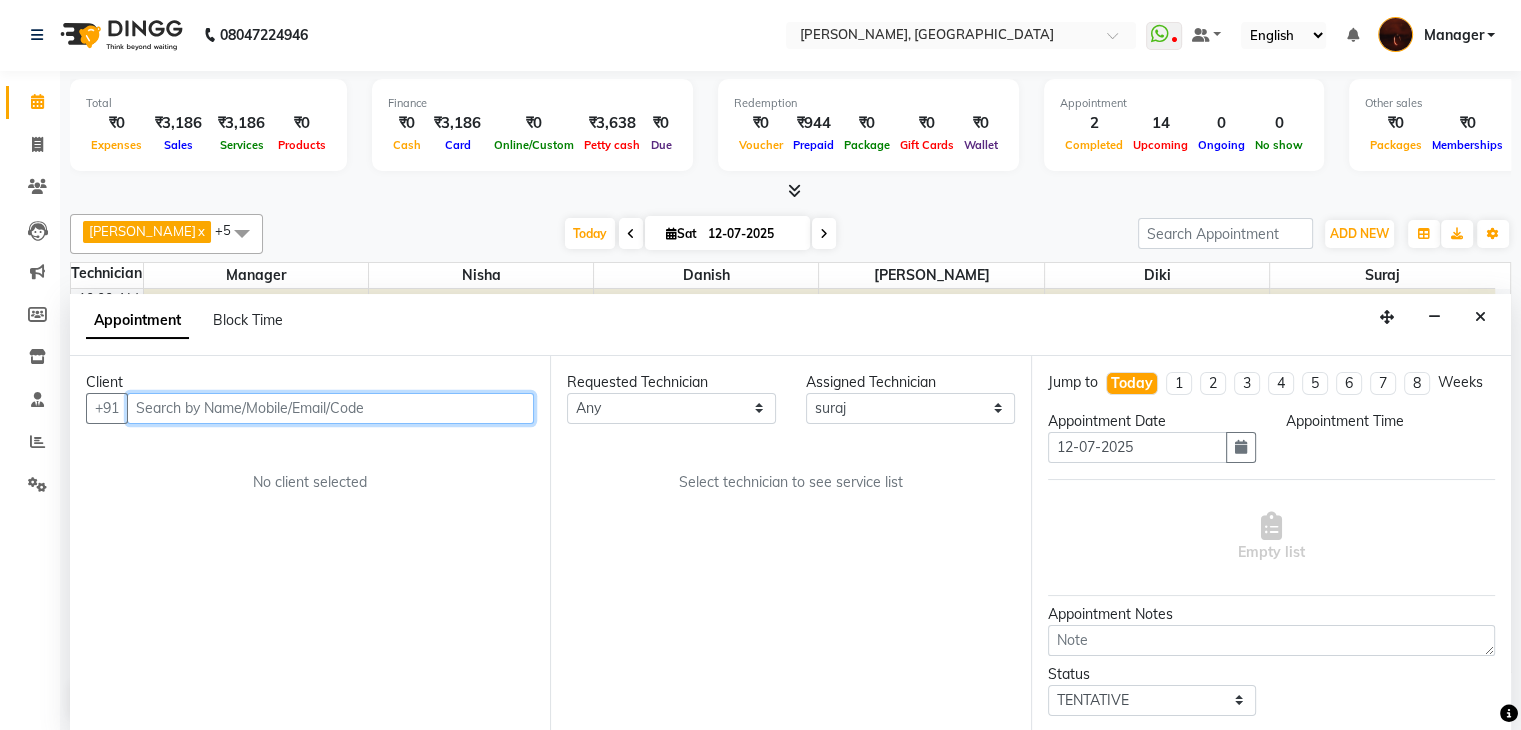 select on "945" 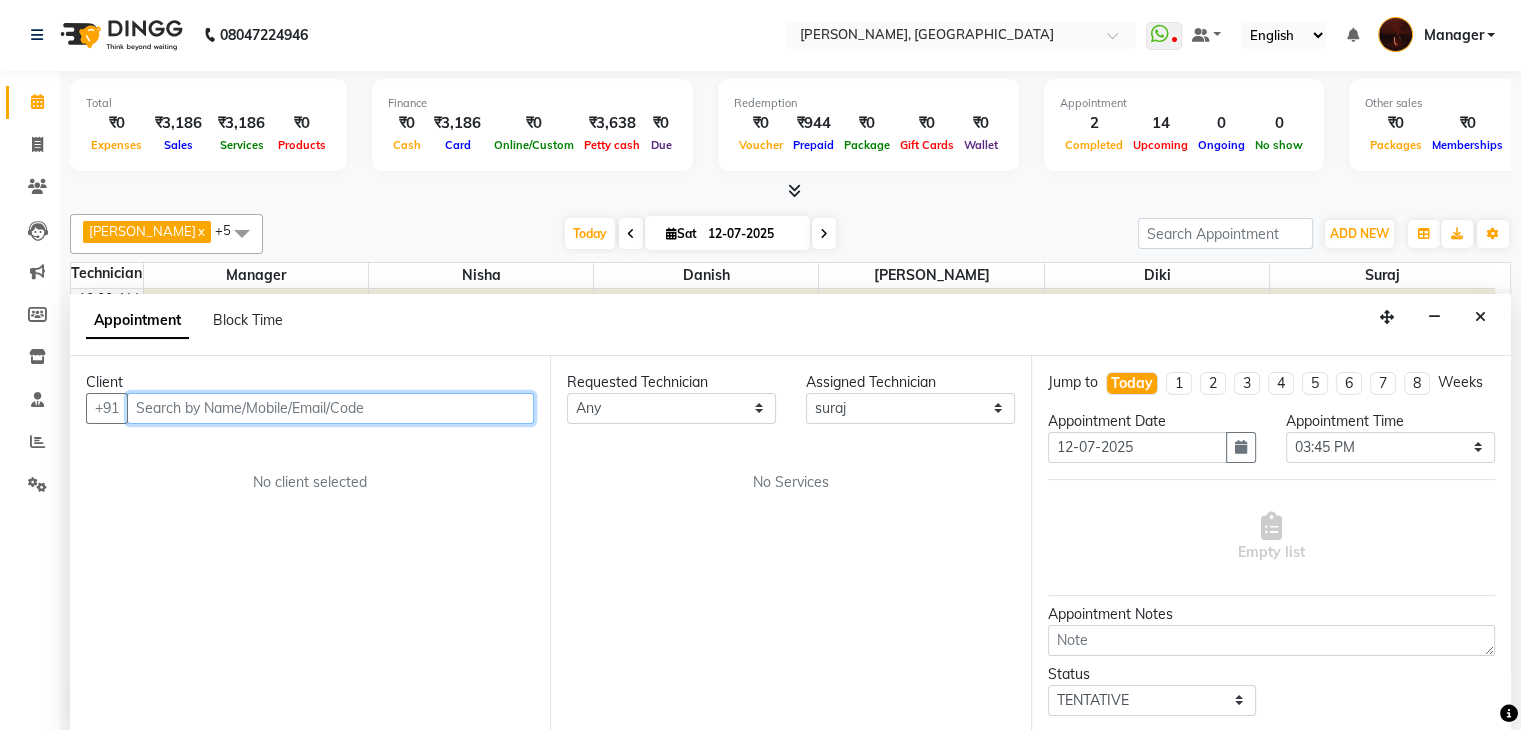 select on "1693" 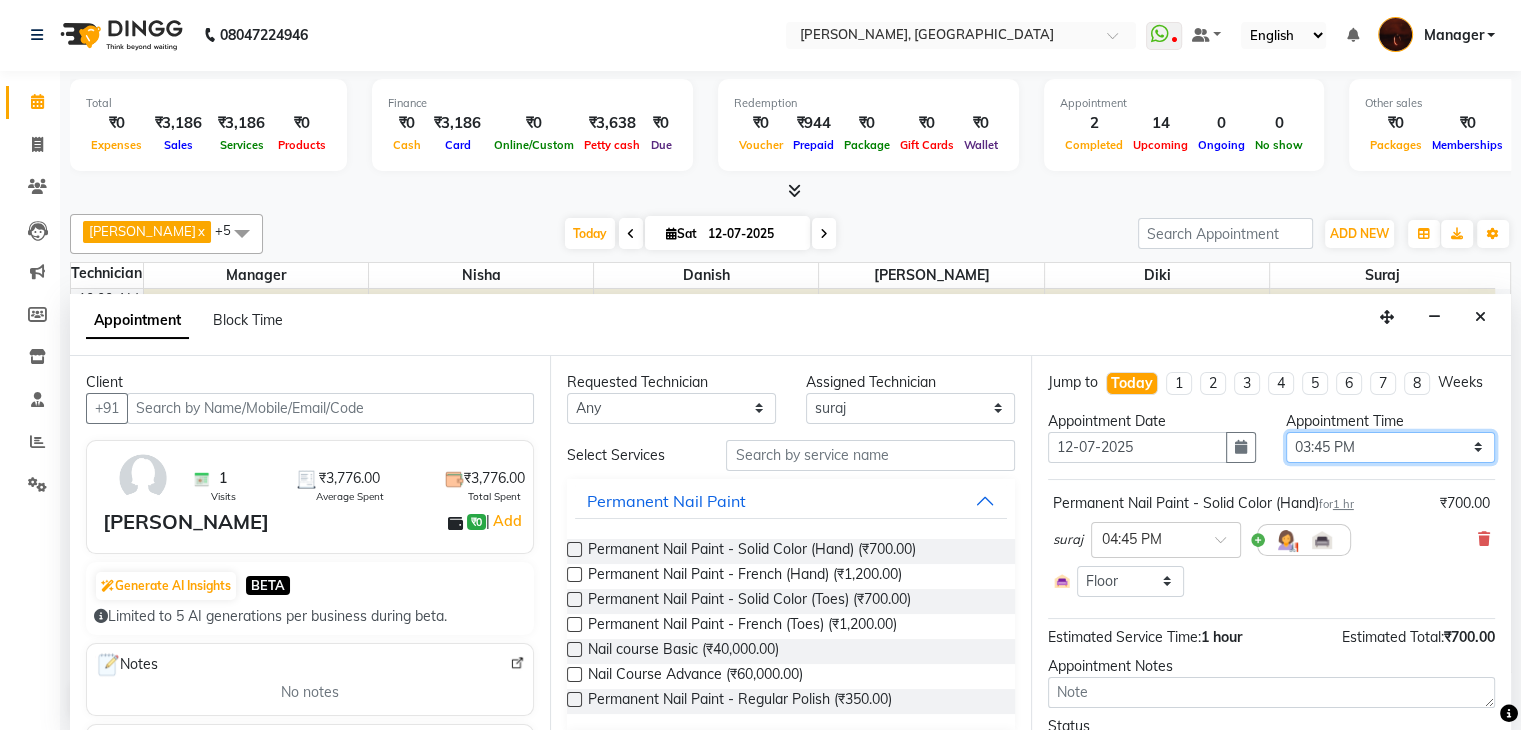 click on "Select 11:00 AM 11:15 AM 11:30 AM 11:45 AM 12:00 PM 12:15 PM 12:30 PM 12:45 PM 01:00 PM 01:15 PM 01:30 PM 01:45 PM 02:00 PM 02:15 PM 02:30 PM 02:45 PM 03:00 PM 03:15 PM 03:30 PM 03:45 PM 04:00 PM 04:15 PM 04:30 PM 04:45 PM 05:00 PM 05:15 PM 05:30 PM 05:45 PM 06:00 PM 06:15 PM 06:30 PM 06:45 PM 07:00 PM 07:15 PM 07:30 PM 07:45 PM 08:00 PM 08:15 PM 08:30 PM 08:45 PM 09:00 PM 09:15 PM 09:30 PM 09:45 PM 10:00 PM" at bounding box center (1390, 447) 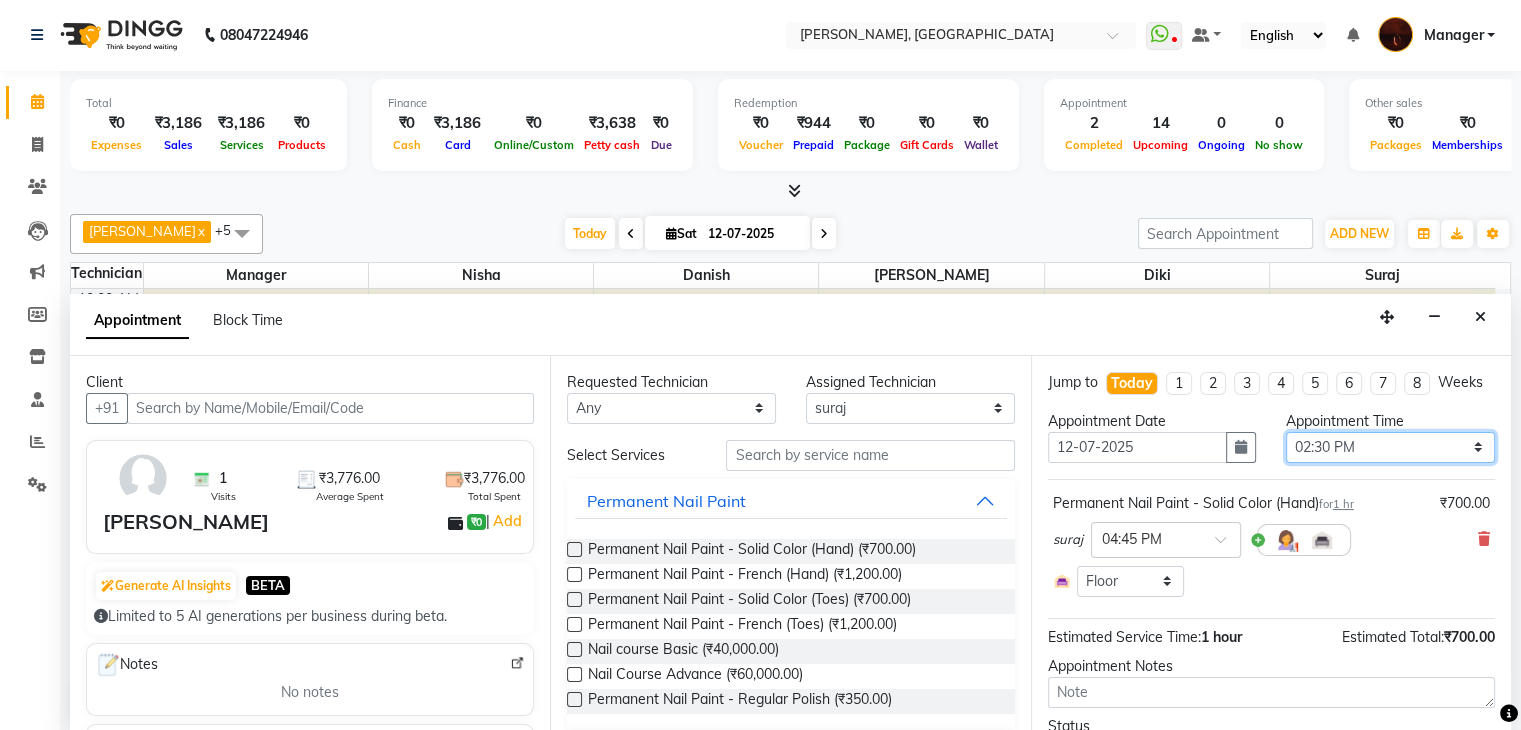 click on "Select 11:00 AM 11:15 AM 11:30 AM 11:45 AM 12:00 PM 12:15 PM 12:30 PM 12:45 PM 01:00 PM 01:15 PM 01:30 PM 01:45 PM 02:00 PM 02:15 PM 02:30 PM 02:45 PM 03:00 PM 03:15 PM 03:30 PM 03:45 PM 04:00 PM 04:15 PM 04:30 PM 04:45 PM 05:00 PM 05:15 PM 05:30 PM 05:45 PM 06:00 PM 06:15 PM 06:30 PM 06:45 PM 07:00 PM 07:15 PM 07:30 PM 07:45 PM 08:00 PM 08:15 PM 08:30 PM 08:45 PM 09:00 PM 09:15 PM 09:30 PM 09:45 PM 10:00 PM" at bounding box center (1390, 447) 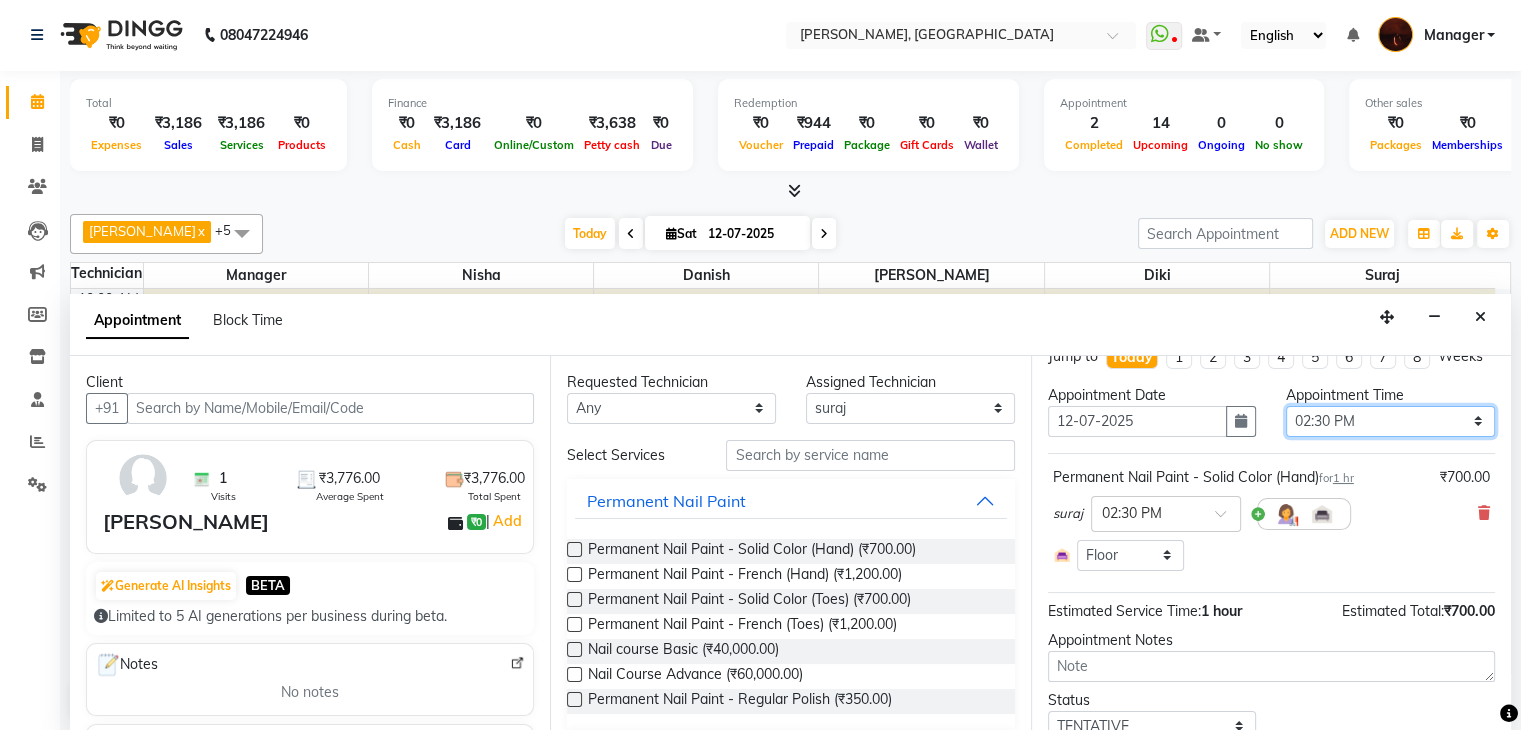 scroll, scrollTop: 0, scrollLeft: 0, axis: both 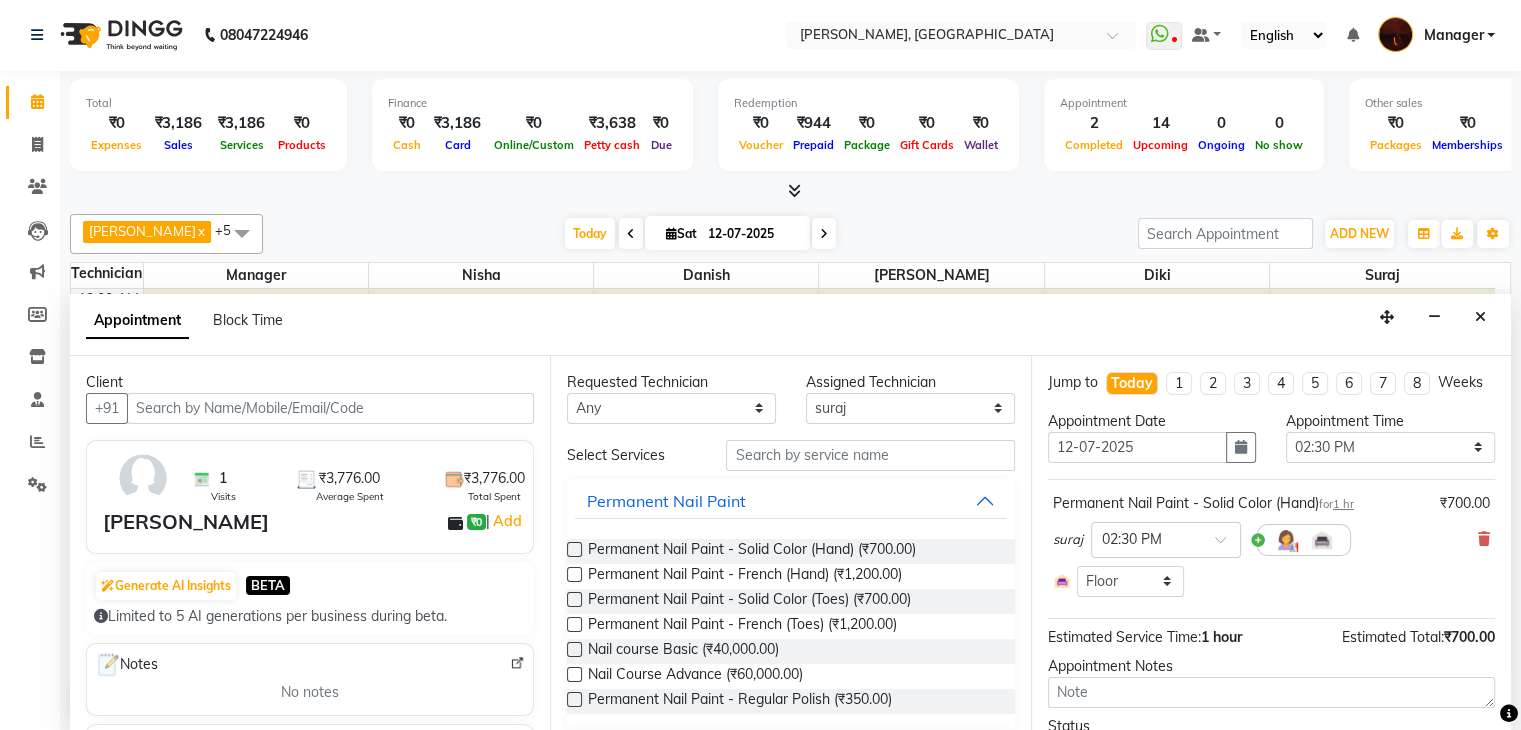 drag, startPoint x: 1514, startPoint y: 469, endPoint x: 1525, endPoint y: 609, distance: 140.43147 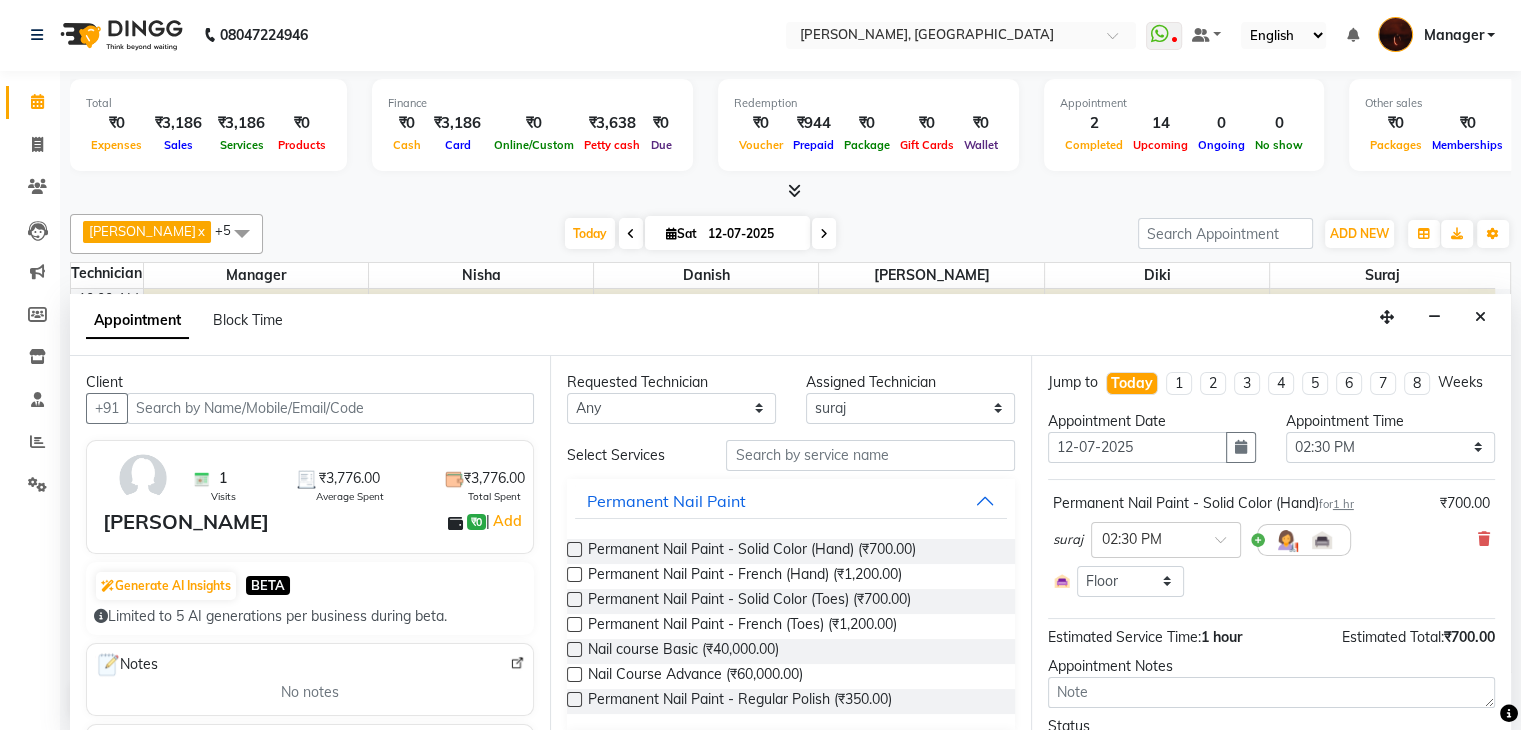 scroll, scrollTop: 122, scrollLeft: 0, axis: vertical 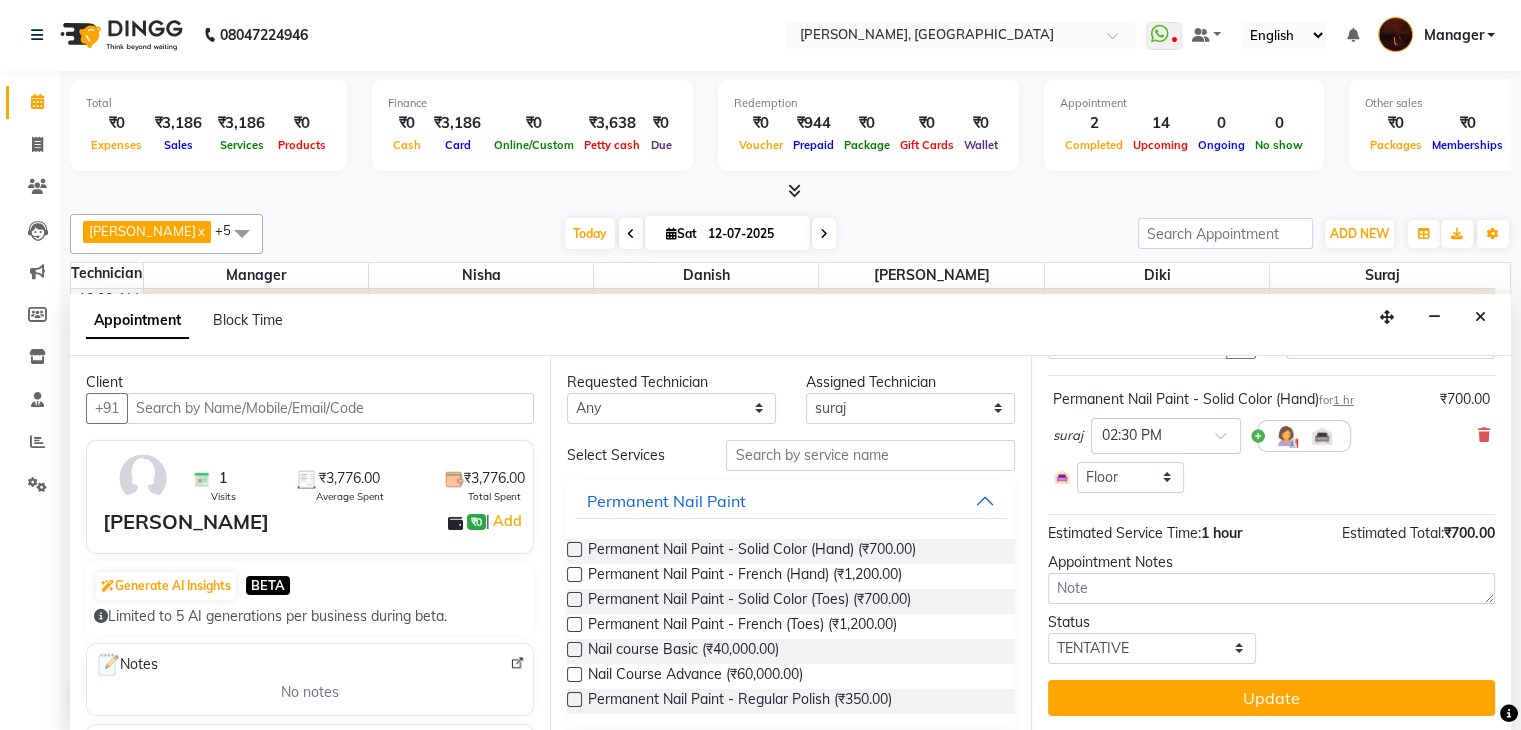 click on "Jump to Today 1 2 3 4 5 6 7 8 Weeks Appointment Date 12-07-2025 Appointment Time Select 11:00 AM 11:15 AM 11:30 AM 11:45 AM 12:00 PM 12:15 PM 12:30 PM 12:45 PM 01:00 PM 01:15 PM 01:30 PM 01:45 PM 02:00 PM 02:15 PM 02:30 PM 02:45 PM 03:00 PM 03:15 PM 03:30 PM 03:45 PM 04:00 PM 04:15 PM 04:30 PM 04:45 PM 05:00 PM 05:15 PM 05:30 PM 05:45 PM 06:00 PM 06:15 PM 06:30 PM 06:45 PM 07:00 PM 07:15 PM 07:30 PM 07:45 PM 08:00 PM 08:15 PM 08:30 PM 08:45 PM 09:00 PM 09:15 PM 09:30 PM 09:45 PM 10:00 PM Permanent Nail Paint - Solid Color (Hand)   for  1 hr ₹700.00 suraj × 02:30 PM Select Room Floor Estimated Service Time:  1 hour Estimated Total:  ₹700.00 Appointment Notes Status Select TENTATIVE CONFIRM CHECK-IN UPCOMING  Update" at bounding box center [1271, 544] 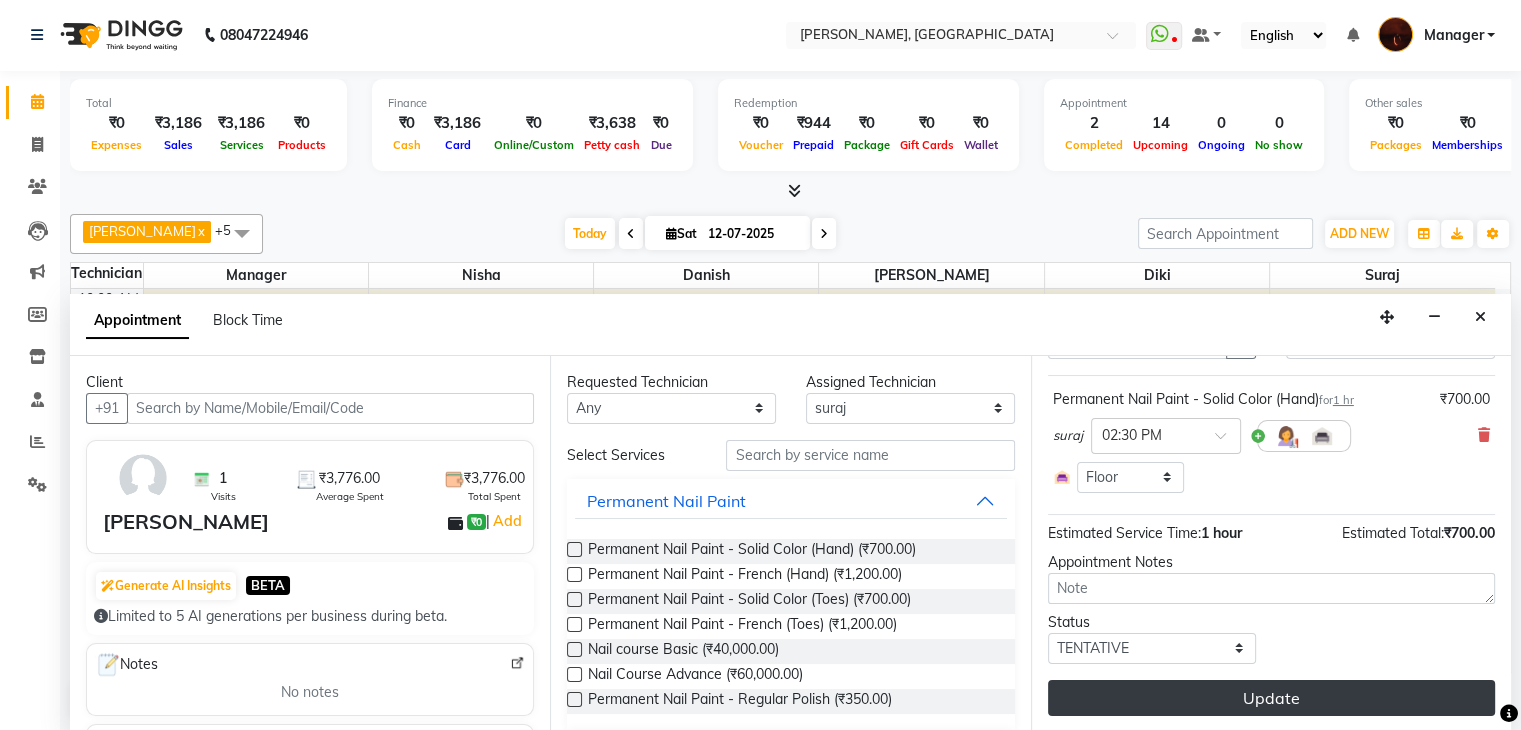 click on "Update" at bounding box center (1271, 698) 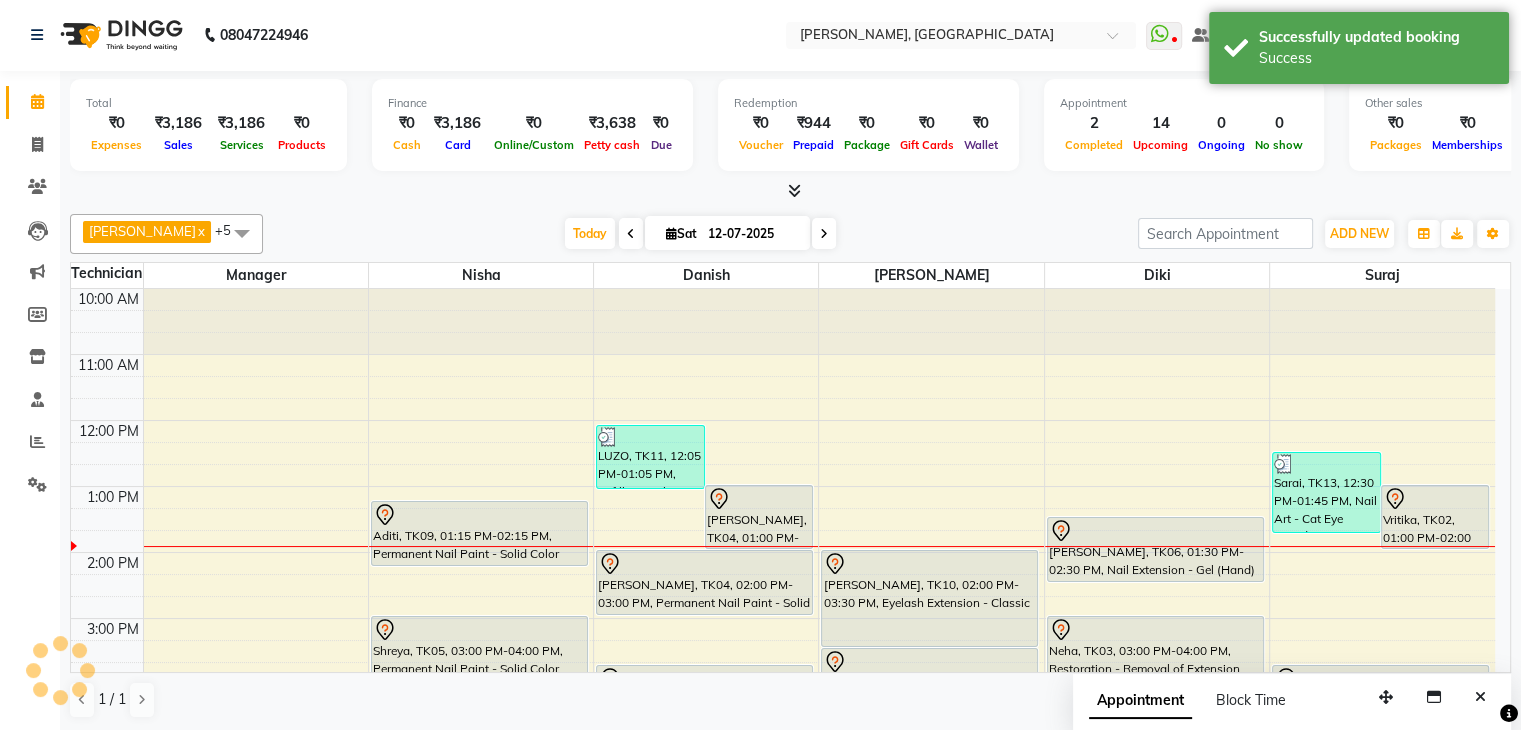 scroll, scrollTop: 0, scrollLeft: 0, axis: both 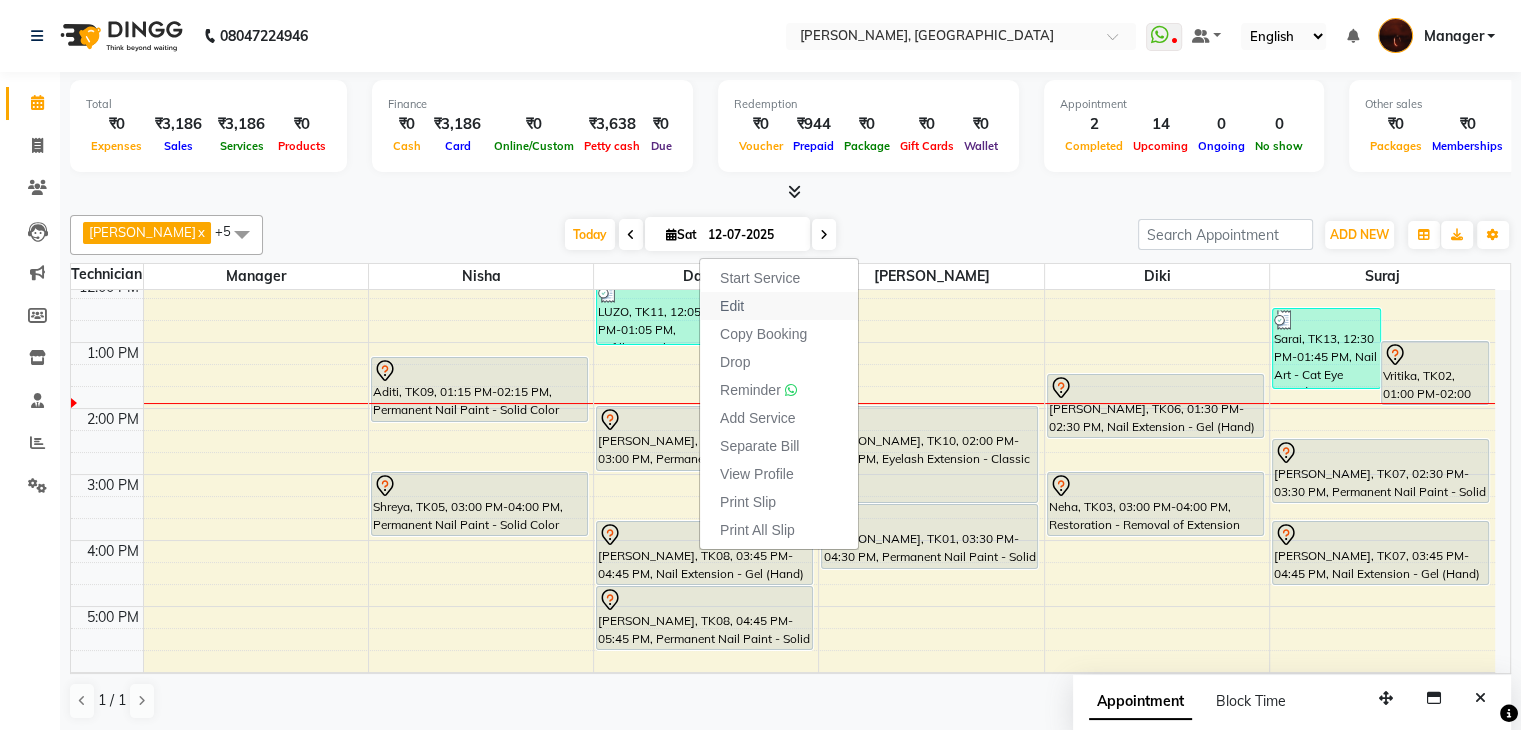 click on "Edit" at bounding box center (732, 306) 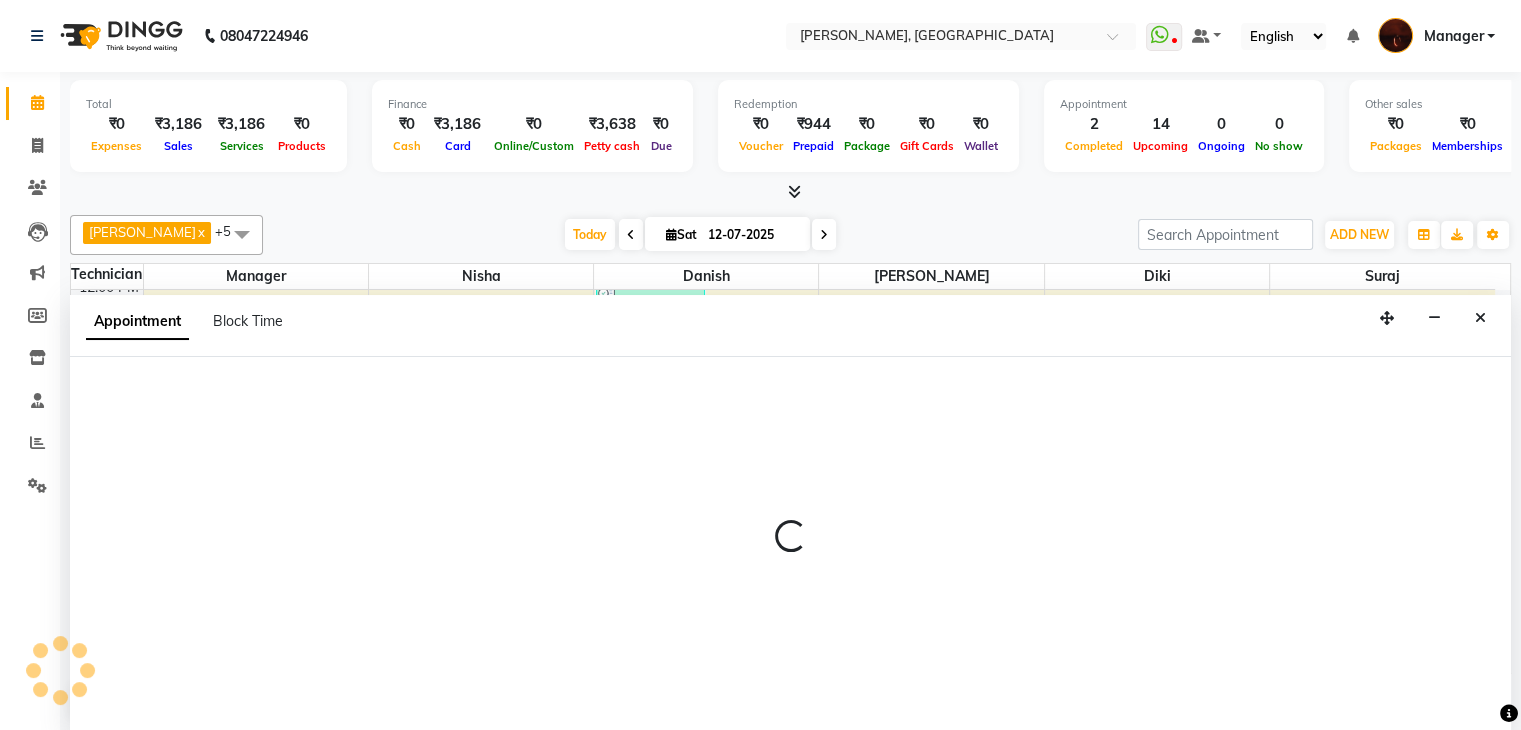 scroll, scrollTop: 1, scrollLeft: 0, axis: vertical 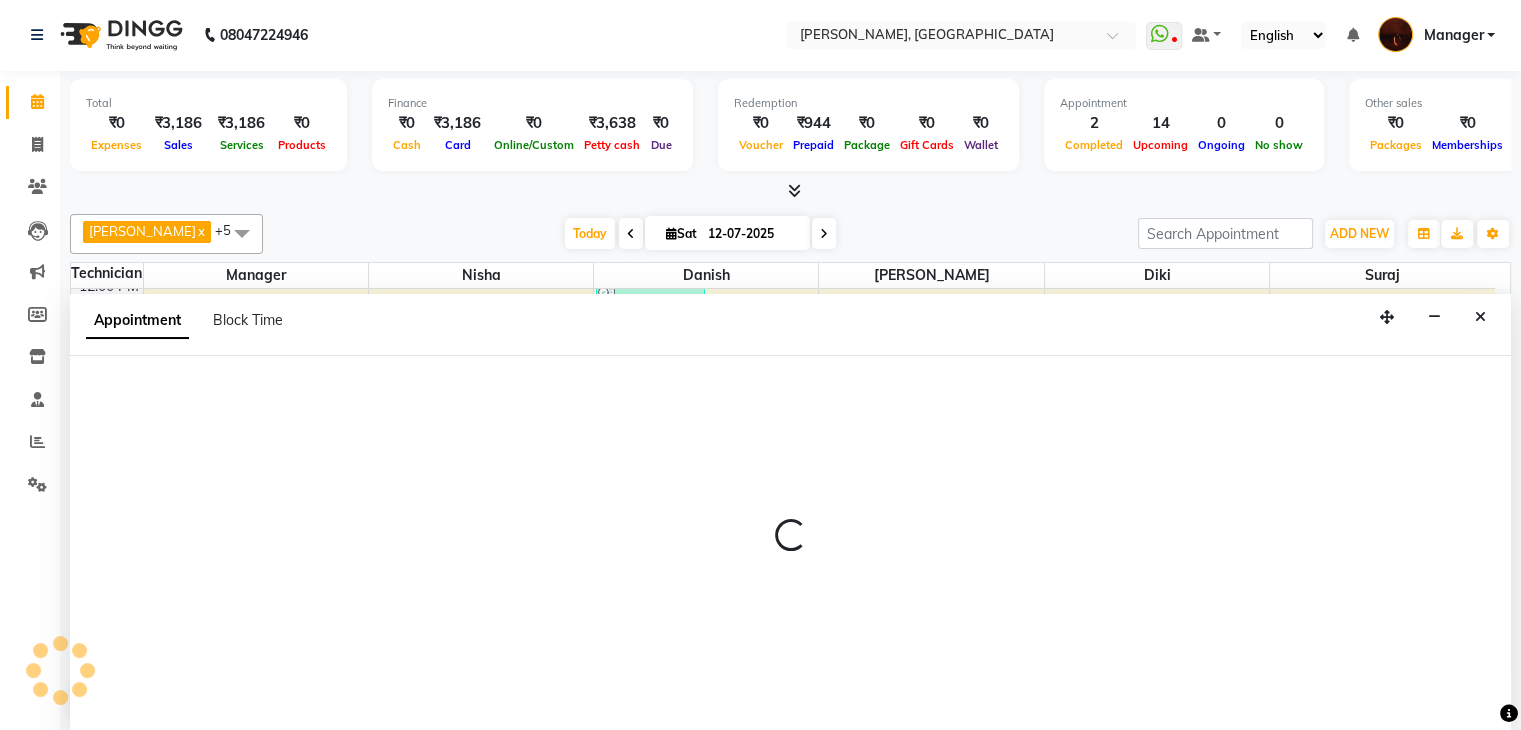 select on "tentative" 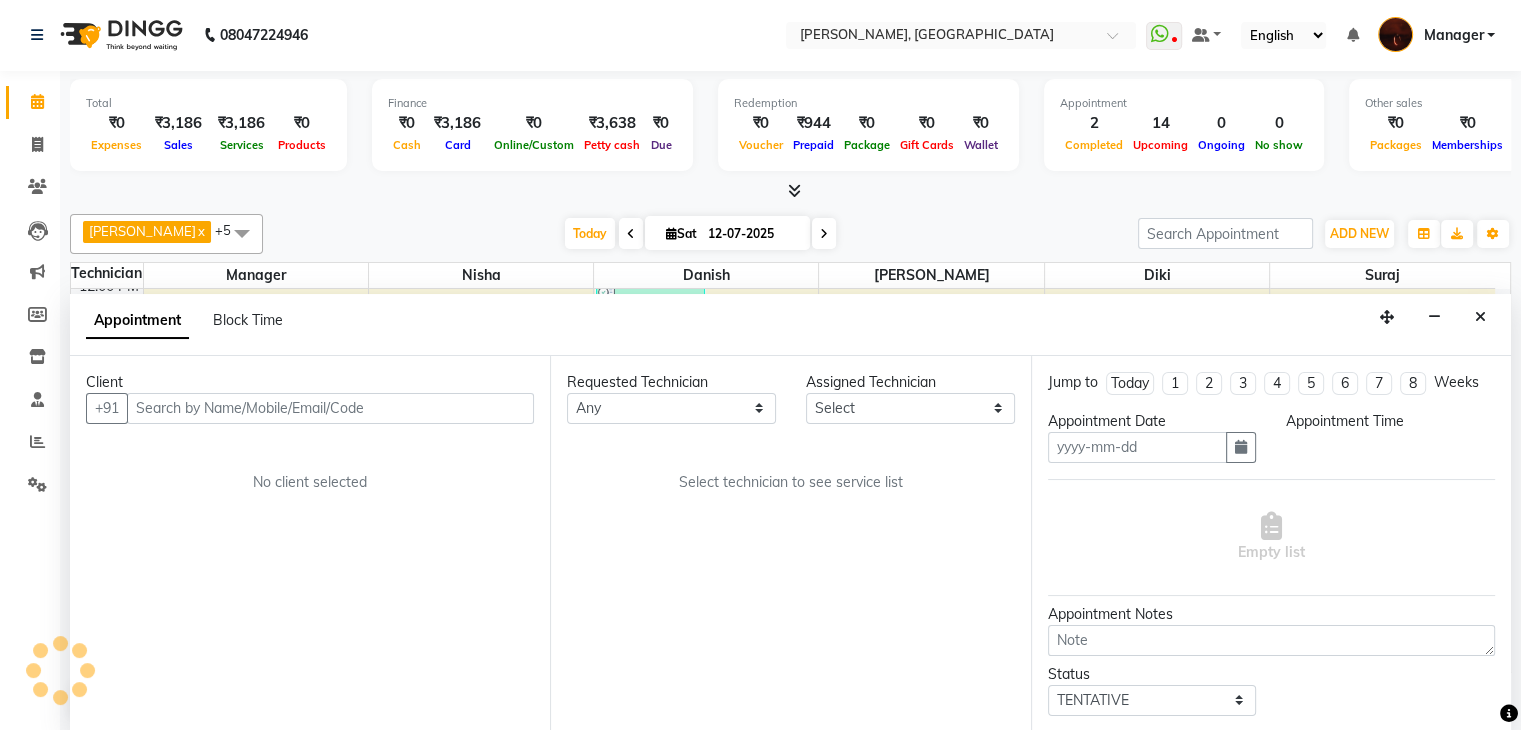 type on "12-07-2025" 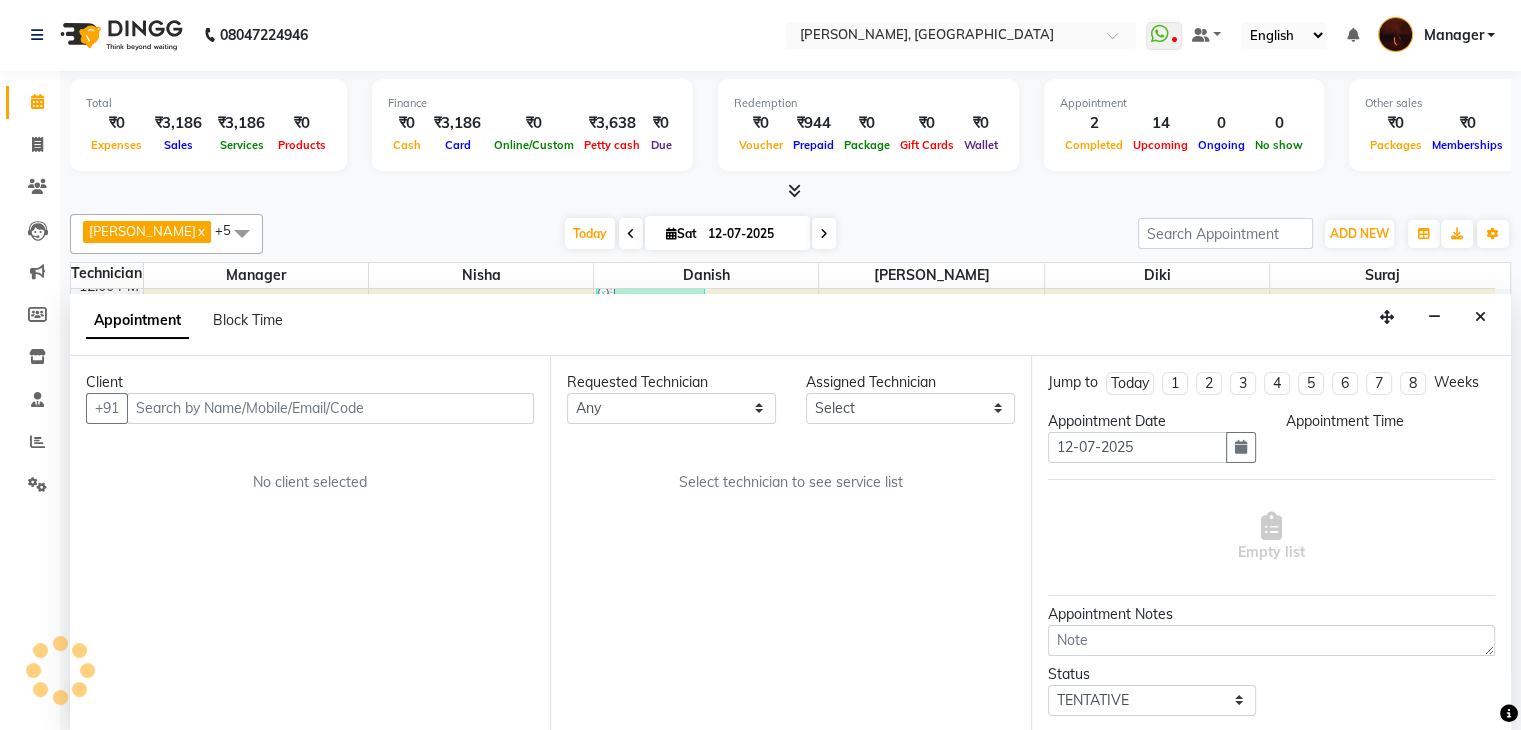 scroll, scrollTop: 0, scrollLeft: 0, axis: both 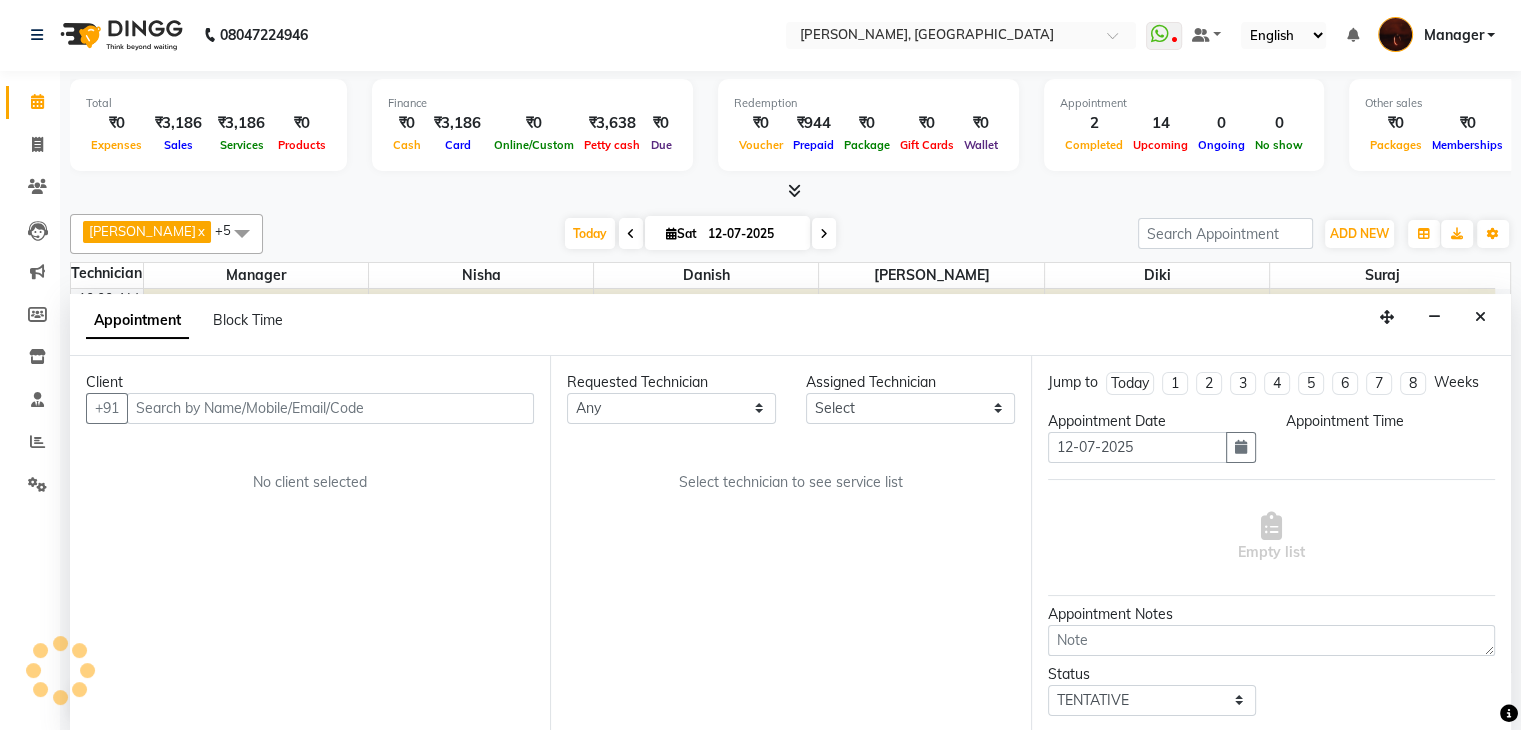 select on "20822" 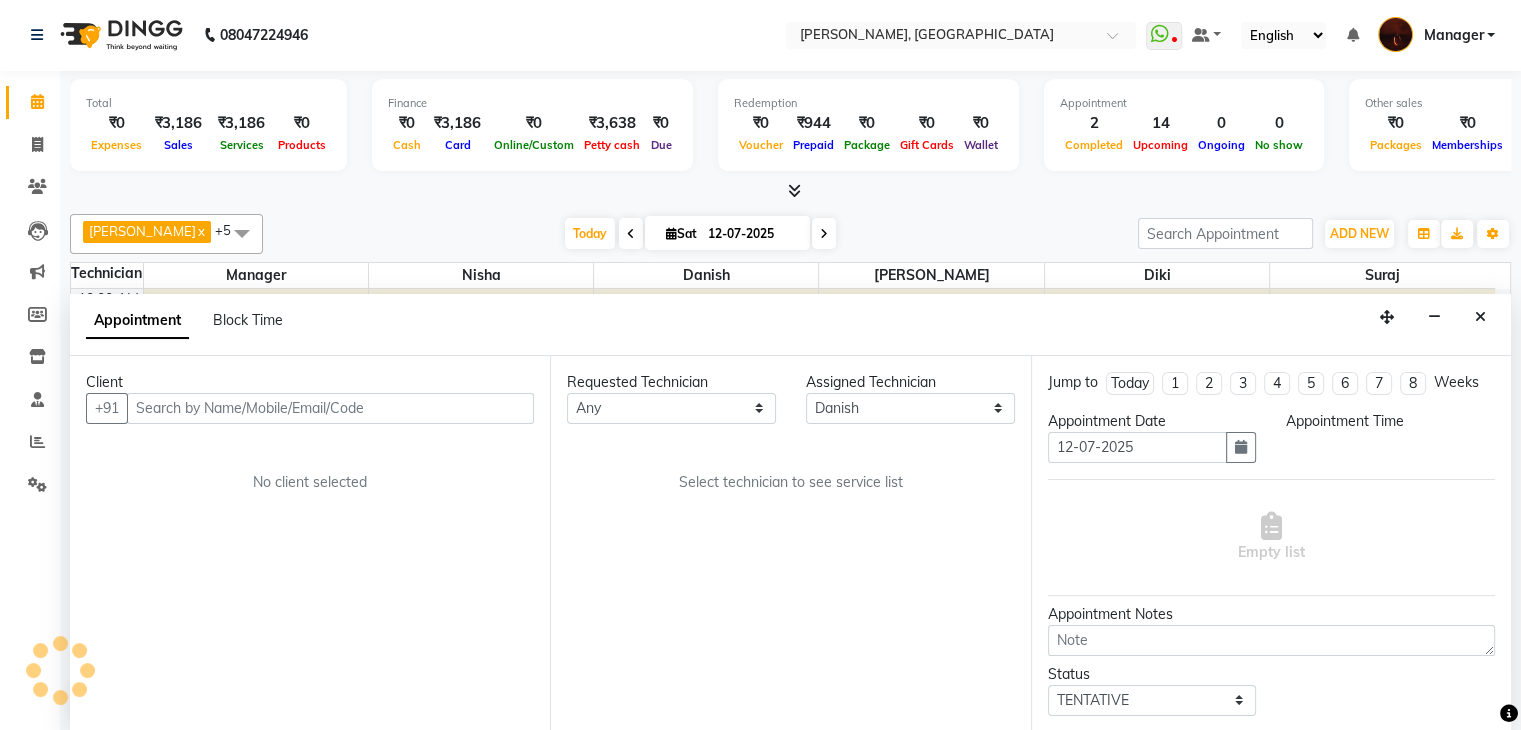 select on "945" 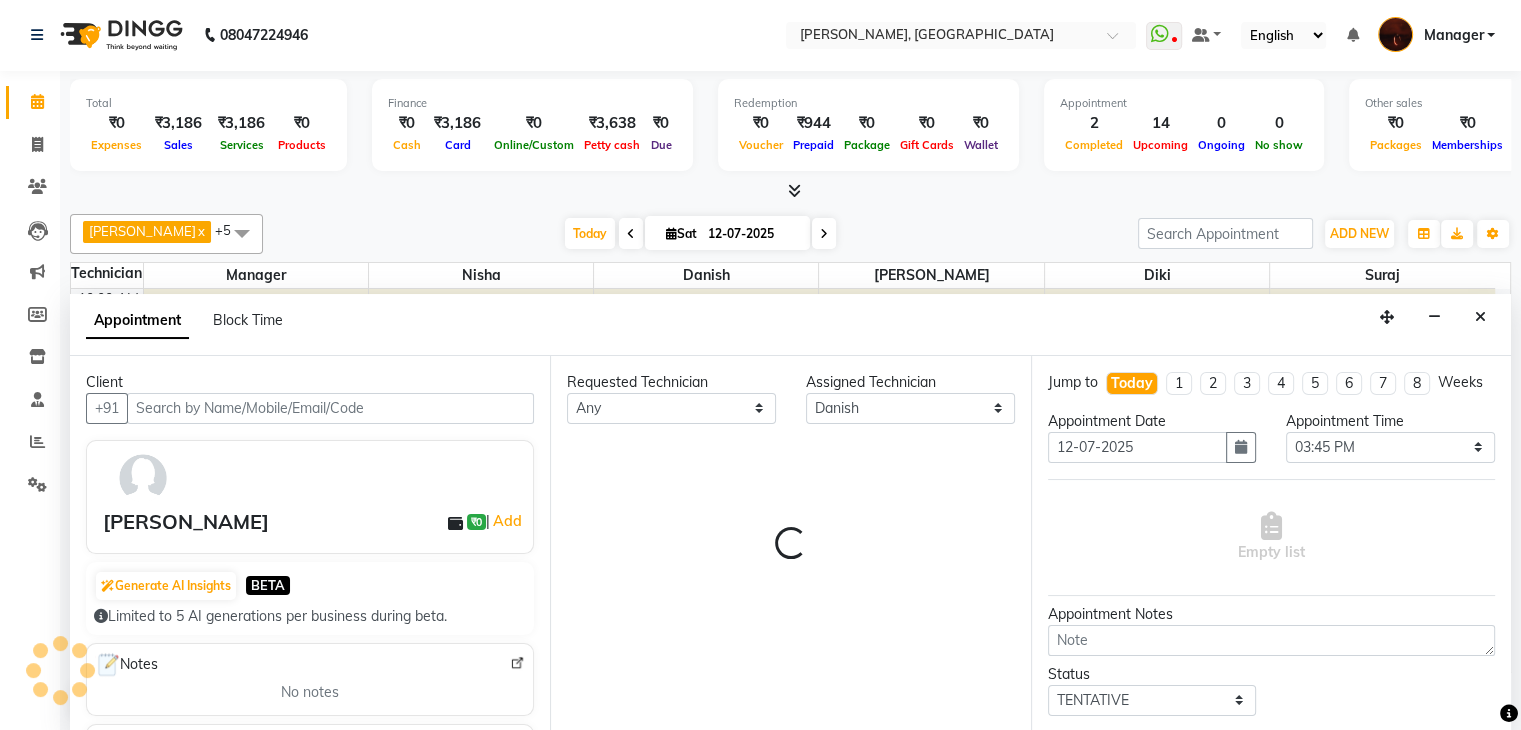 scroll, scrollTop: 196, scrollLeft: 0, axis: vertical 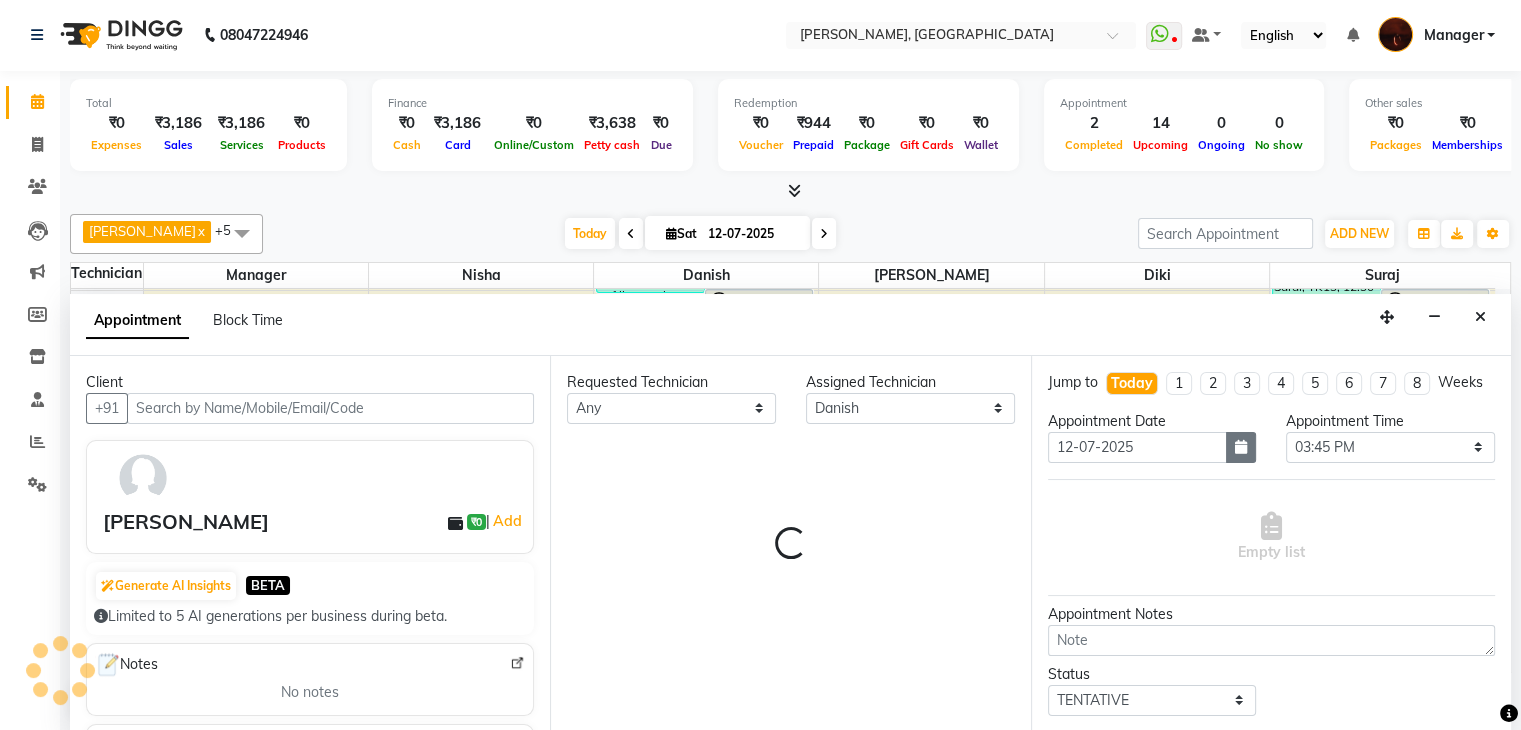 select on "1693" 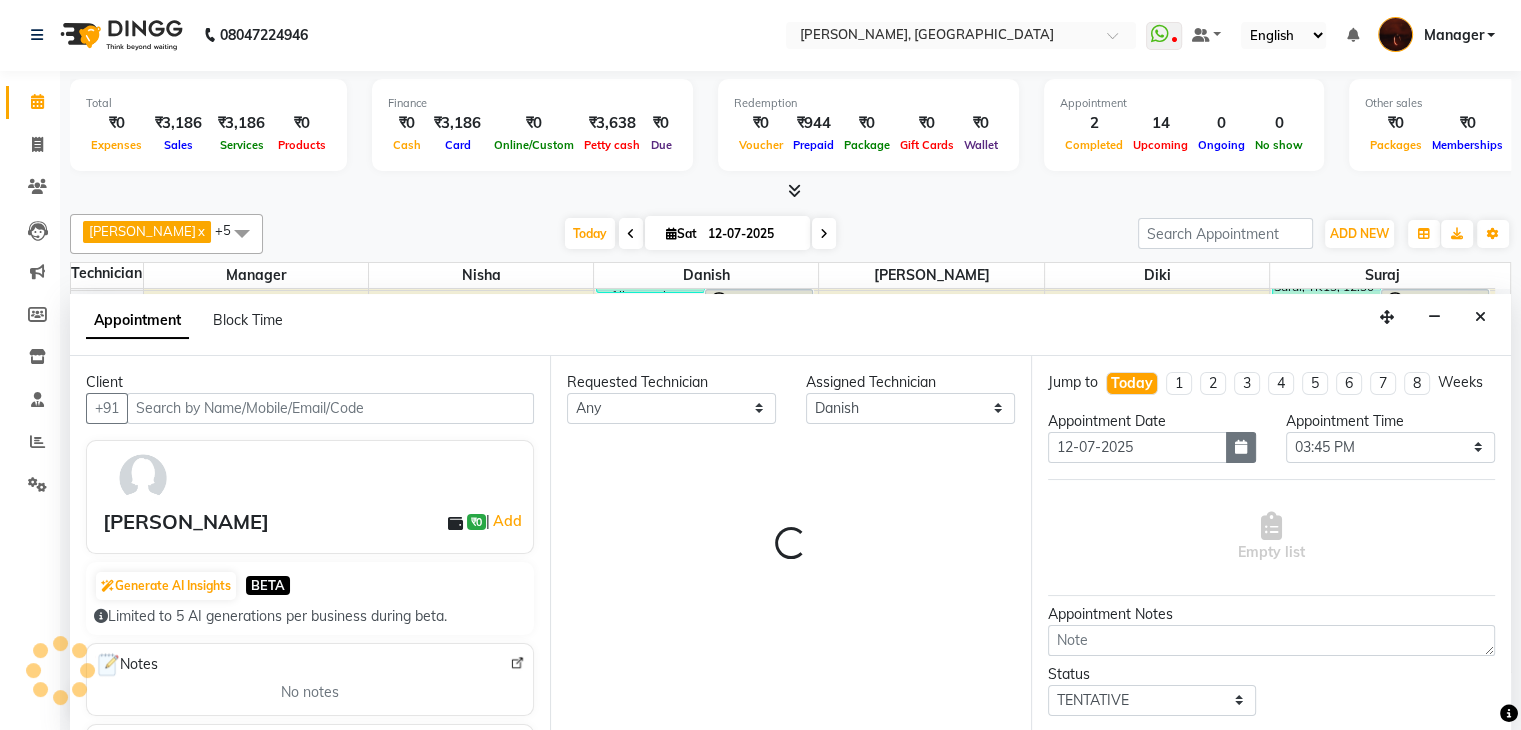 select on "1693" 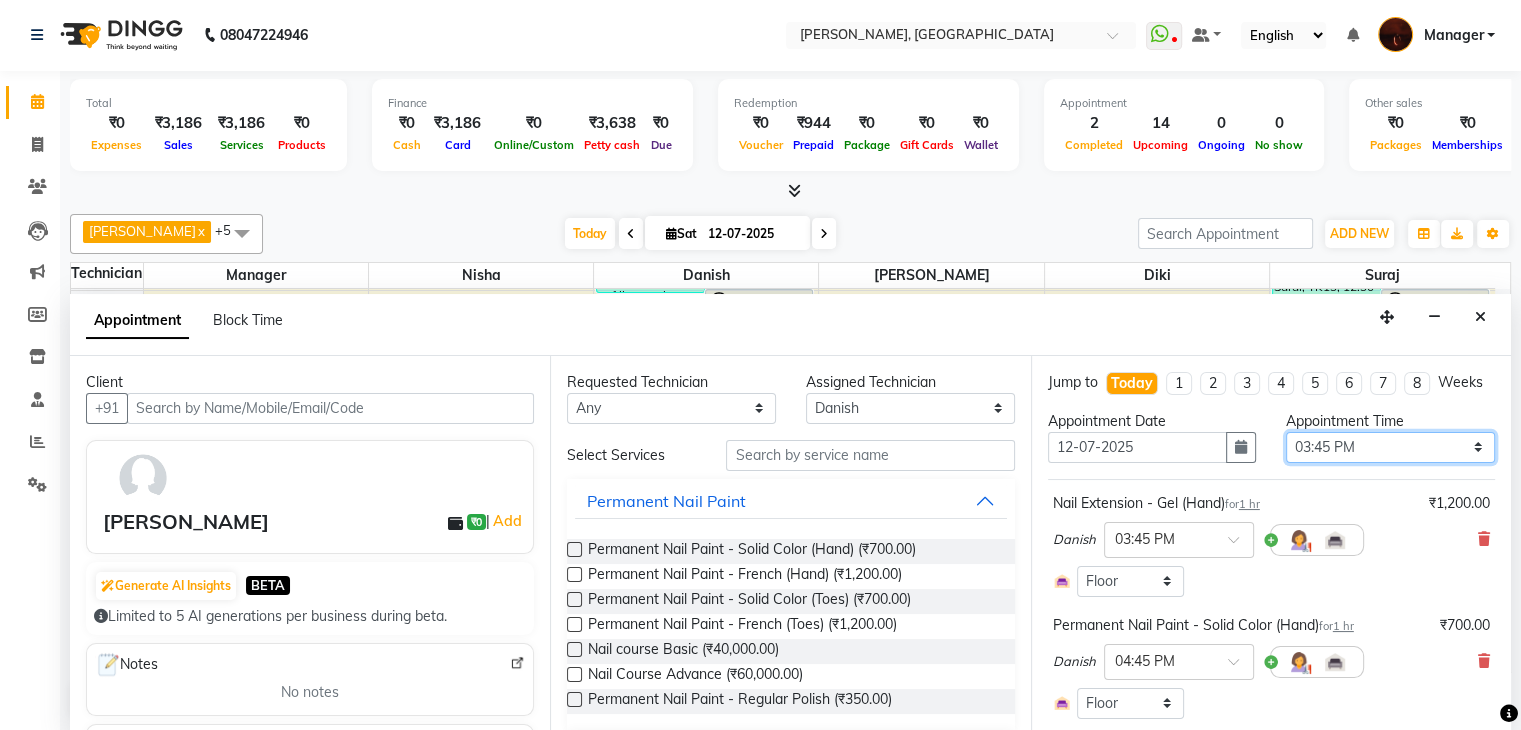 click on "Select 11:00 AM 11:15 AM 11:30 AM 11:45 AM 12:00 PM 12:15 PM 12:30 PM 12:45 PM 01:00 PM 01:15 PM 01:30 PM 01:45 PM 02:00 PM 02:15 PM 02:30 PM 02:45 PM 03:00 PM 03:15 PM 03:30 PM 03:45 PM 04:00 PM 04:15 PM 04:30 PM 04:45 PM 05:00 PM 05:15 PM 05:30 PM 05:45 PM 06:00 PM 06:15 PM 06:30 PM 06:45 PM 07:00 PM 07:15 PM 07:30 PM 07:45 PM 08:00 PM 08:15 PM 08:30 PM 08:45 PM 09:00 PM 09:15 PM 09:30 PM 09:45 PM 10:00 PM" at bounding box center [1390, 447] 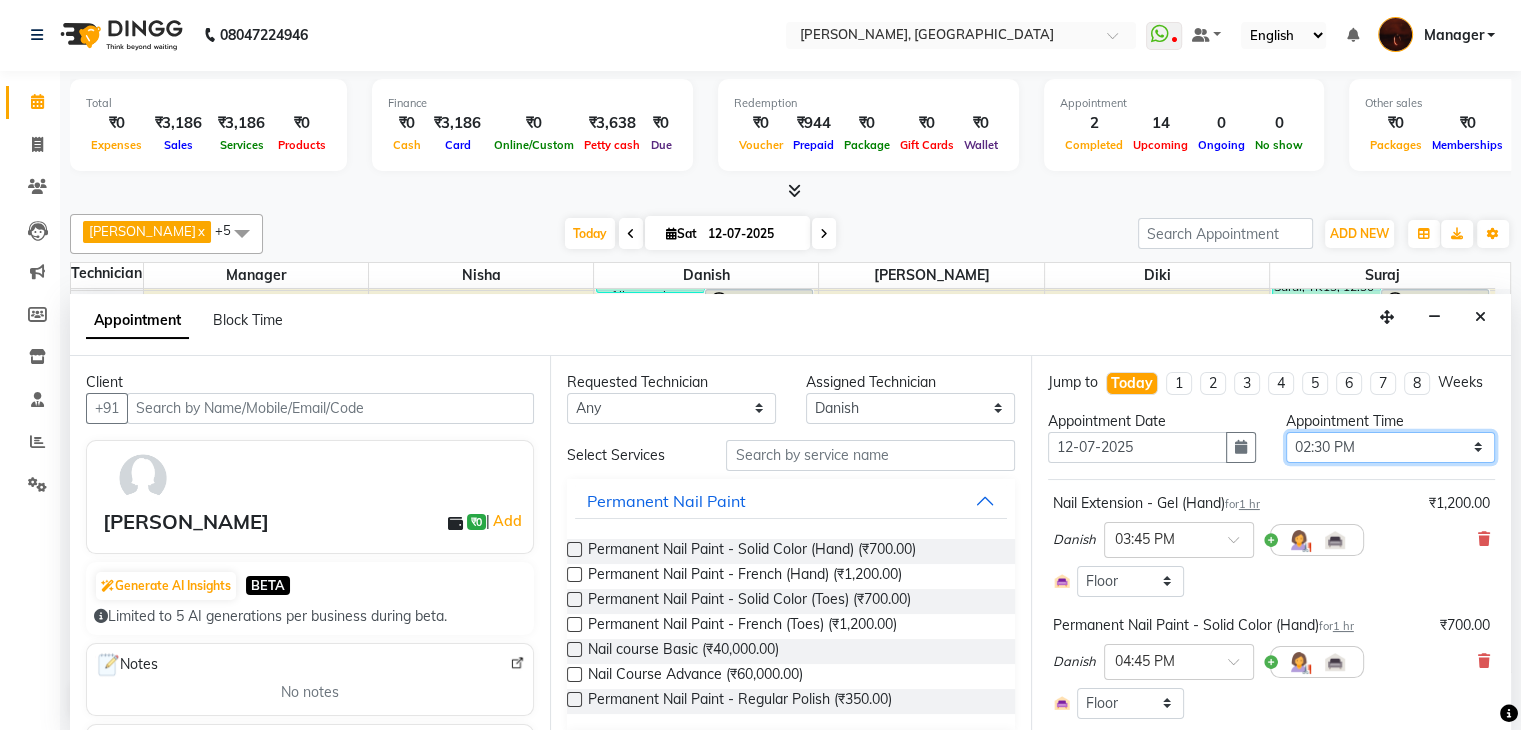 click on "Select 11:00 AM 11:15 AM 11:30 AM 11:45 AM 12:00 PM 12:15 PM 12:30 PM 12:45 PM 01:00 PM 01:15 PM 01:30 PM 01:45 PM 02:00 PM 02:15 PM 02:30 PM 02:45 PM 03:00 PM 03:15 PM 03:30 PM 03:45 PM 04:00 PM 04:15 PM 04:30 PM 04:45 PM 05:00 PM 05:15 PM 05:30 PM 05:45 PM 06:00 PM 06:15 PM 06:30 PM 06:45 PM 07:00 PM 07:15 PM 07:30 PM 07:45 PM 08:00 PM 08:15 PM 08:30 PM 08:45 PM 09:00 PM 09:15 PM 09:30 PM 09:45 PM 10:00 PM" at bounding box center [1390, 447] 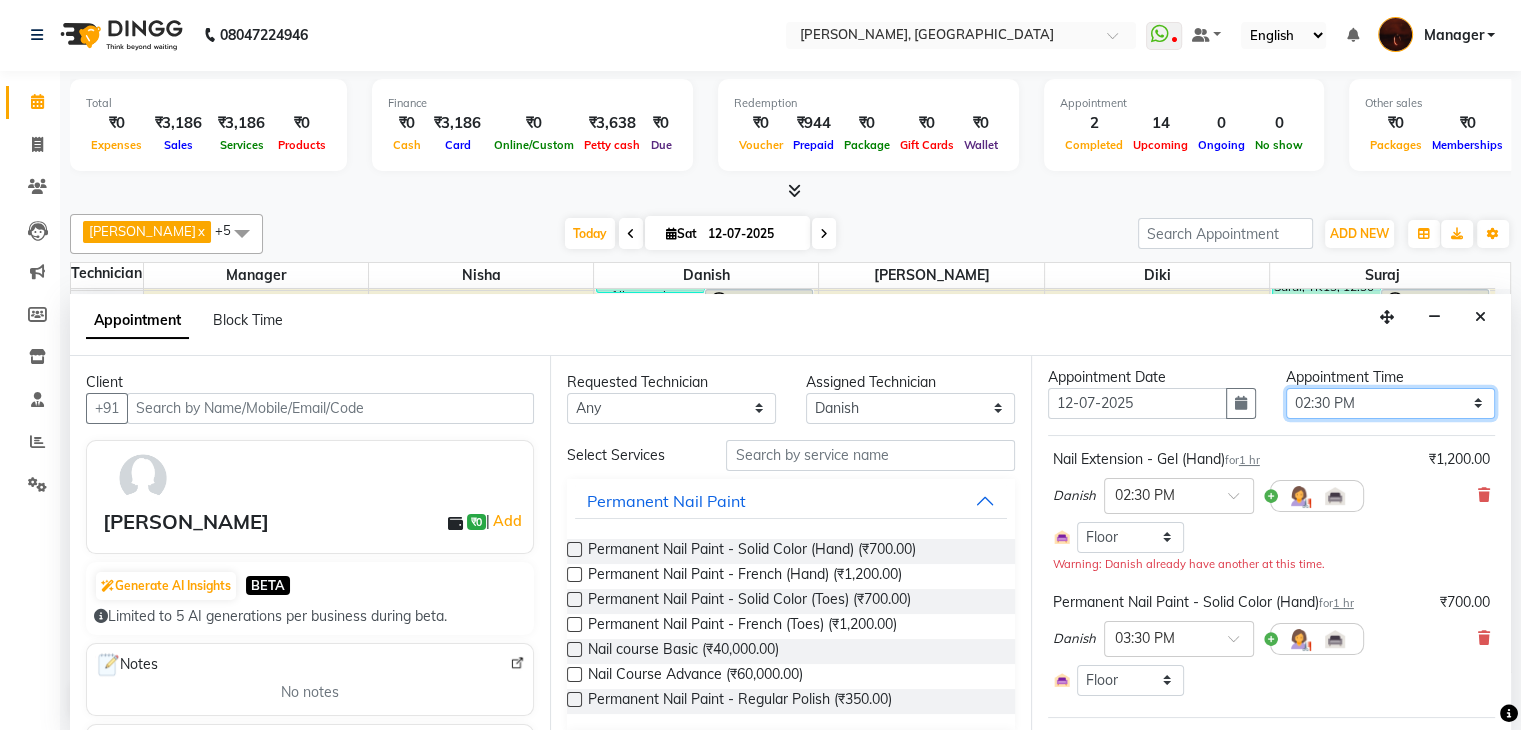 scroll, scrollTop: 265, scrollLeft: 0, axis: vertical 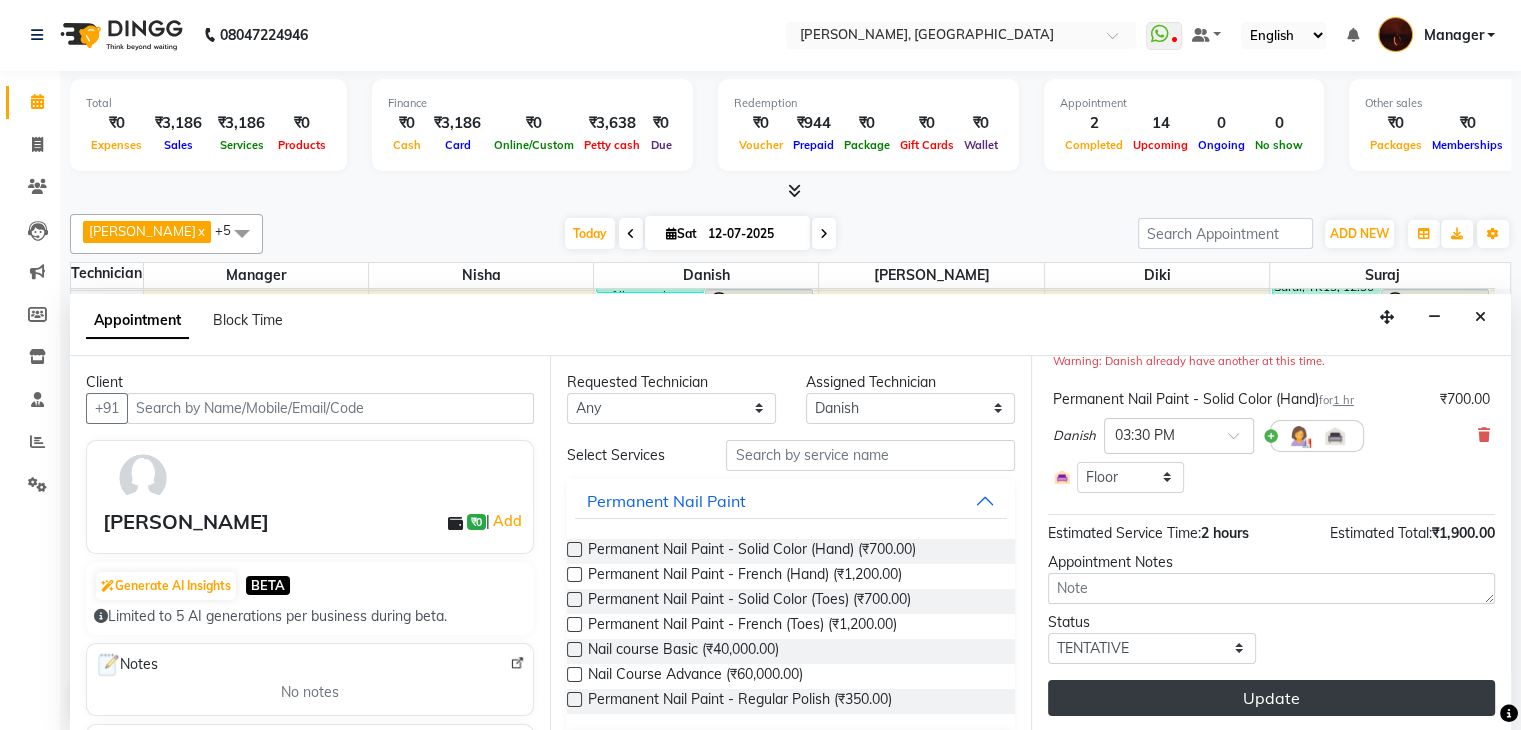 click on "Update" at bounding box center (1271, 698) 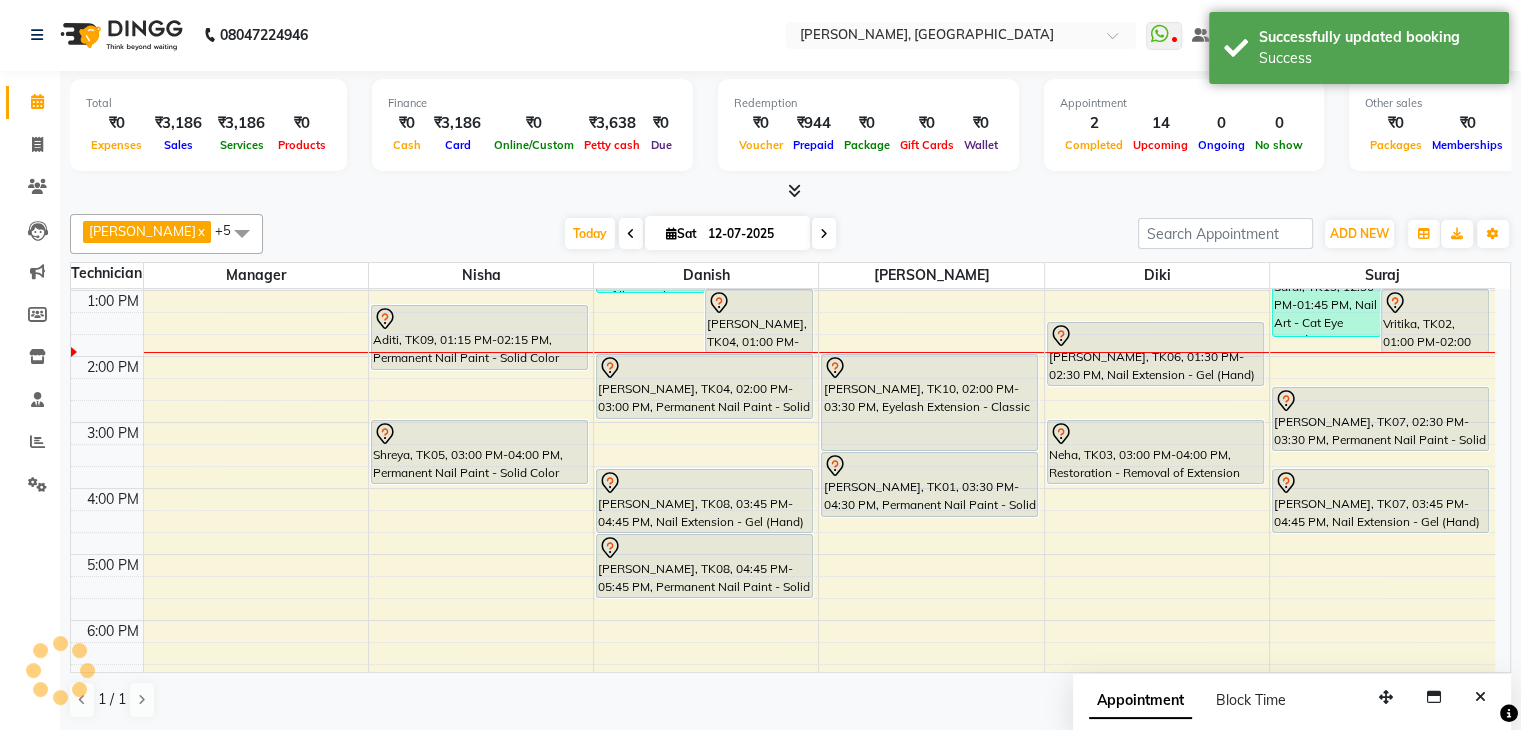 scroll, scrollTop: 0, scrollLeft: 0, axis: both 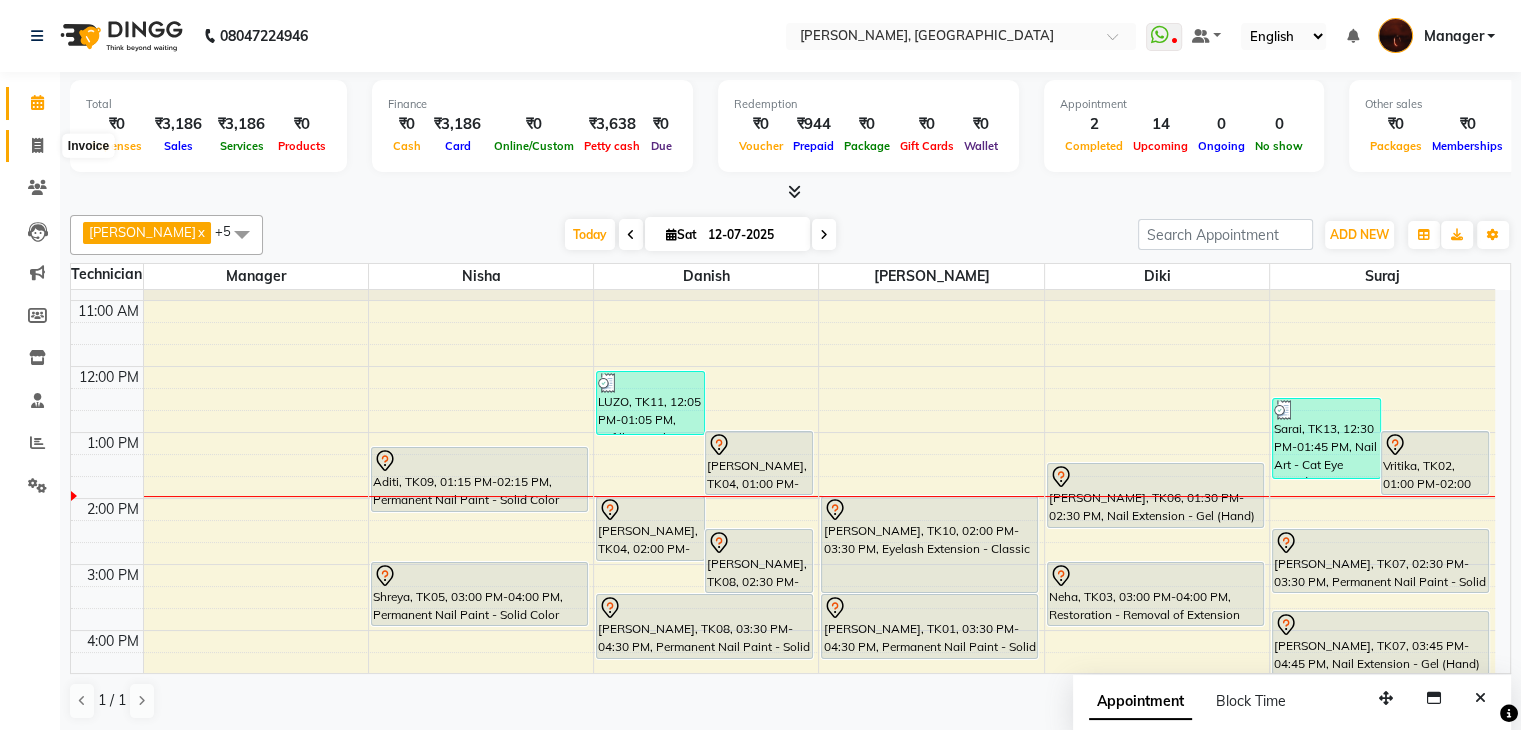 click 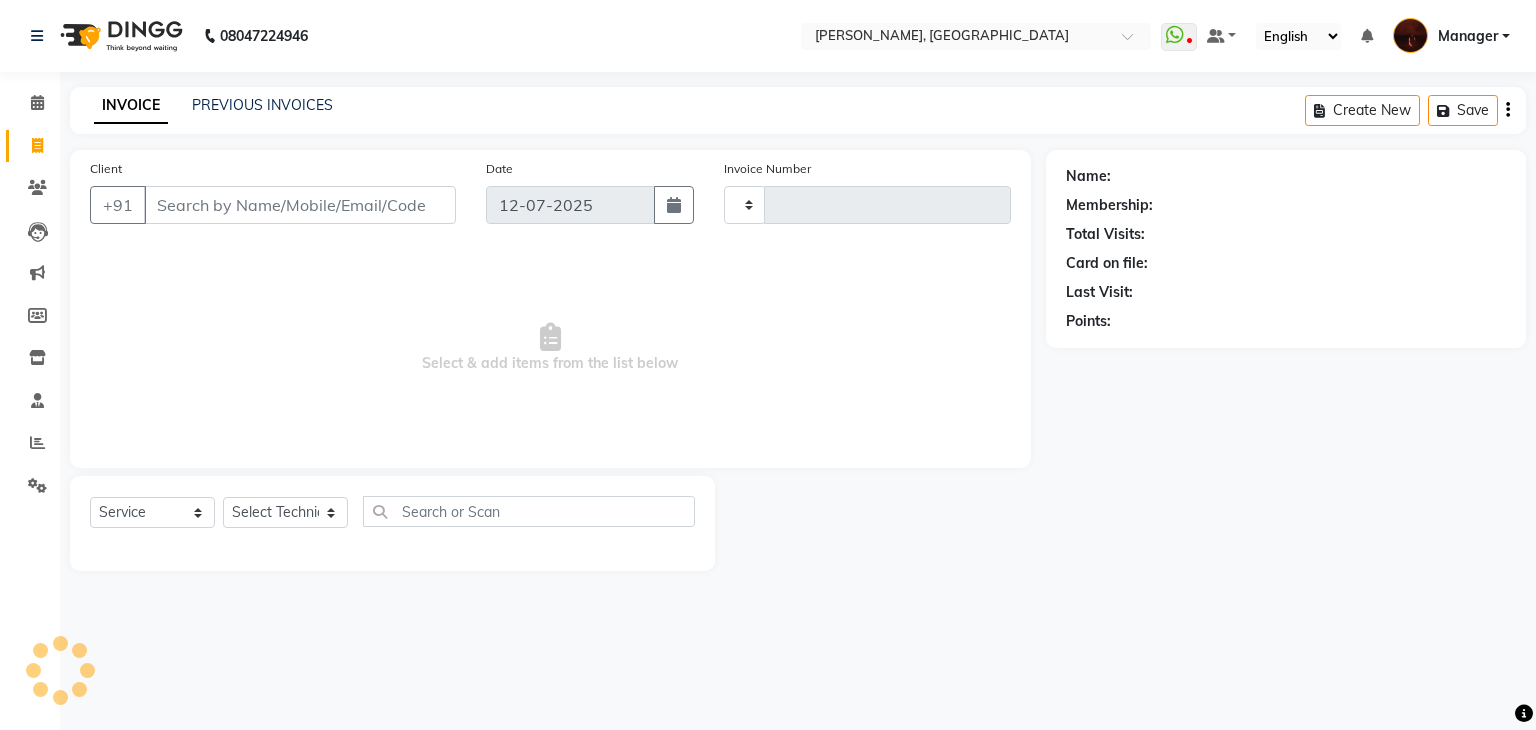 type on "1192" 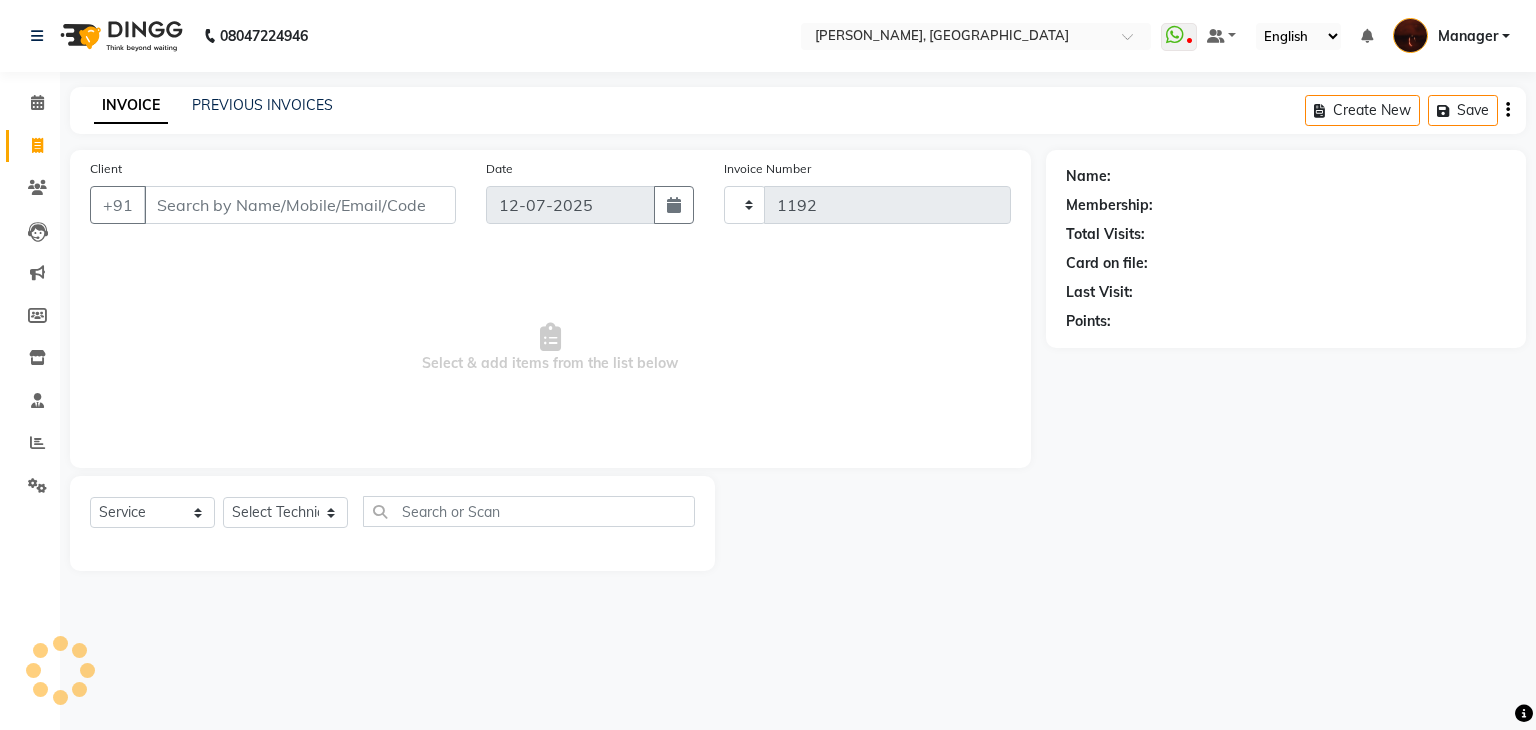select on "4063" 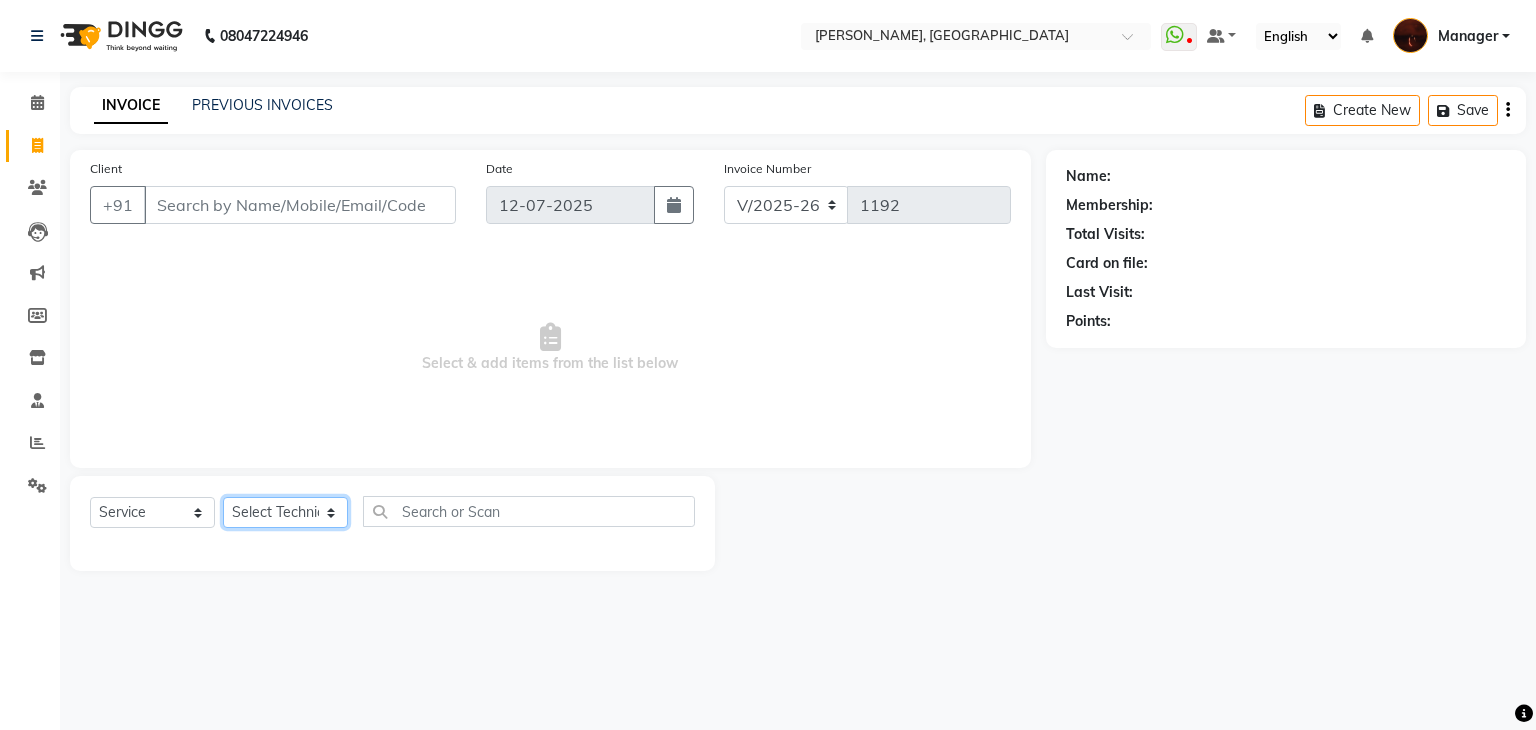 click on "Select Technician Adesh amir anuj Danish Diki  Gaurav GAURAV GK Geeta Himanshu jenifer Manager megna nikhil Nisha Pooja prince Rohit roshni sajan Salman Sameer sudeb Sudhir Accounting suraj vishnu" 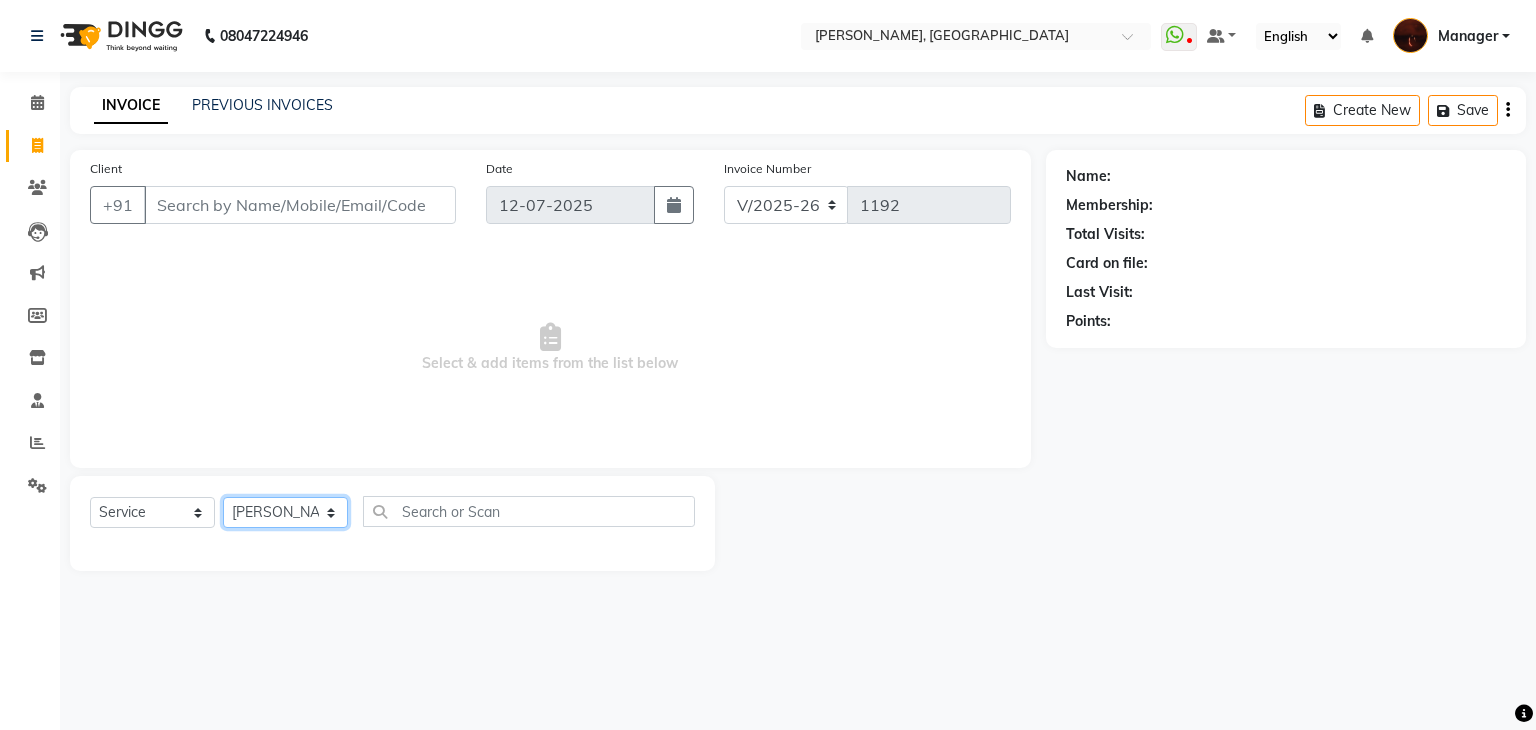 click on "Select Technician Adesh amir anuj Danish Diki  Gaurav GAURAV GK Geeta Himanshu jenifer Manager megna nikhil Nisha Pooja prince Rohit roshni sajan Salman Sameer sudeb Sudhir Accounting suraj vishnu" 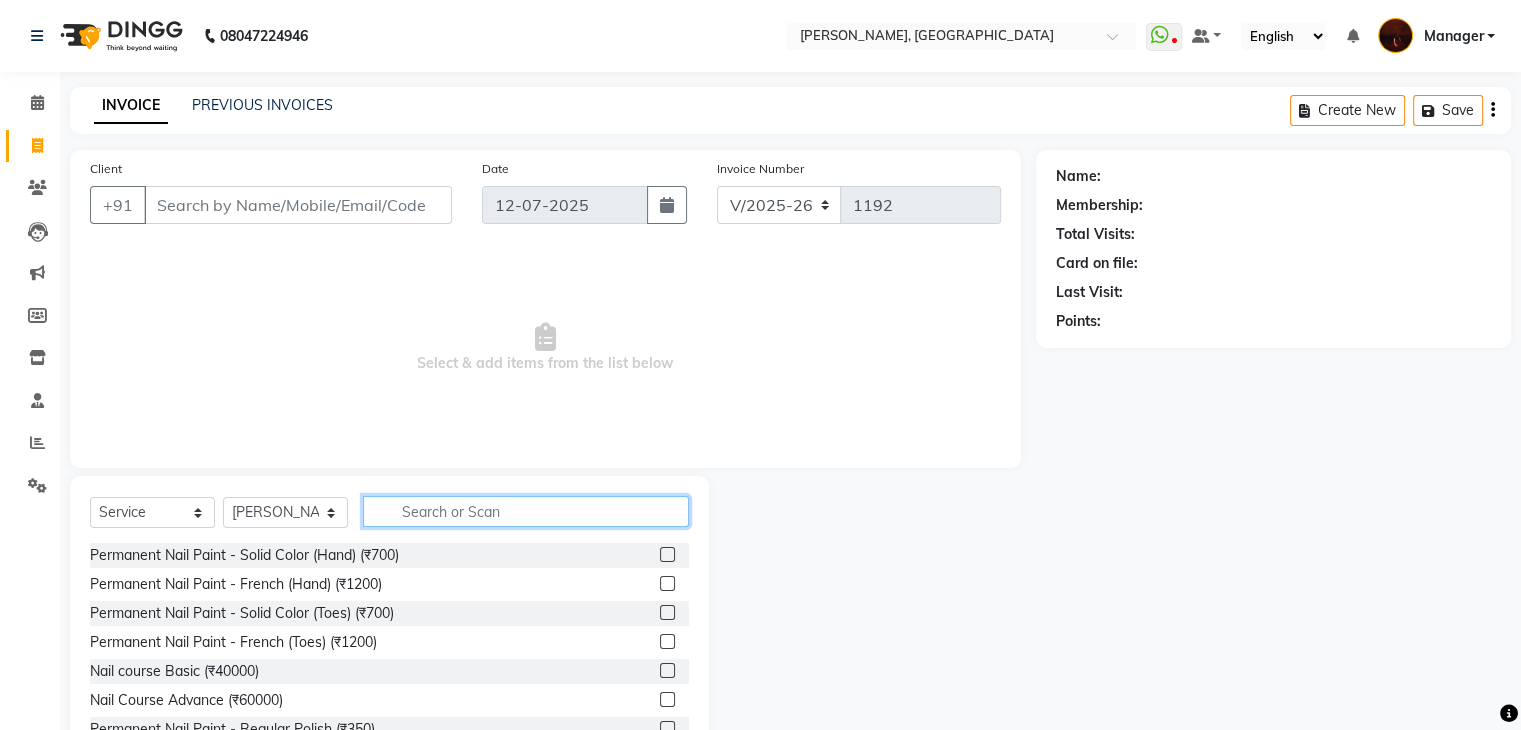 click 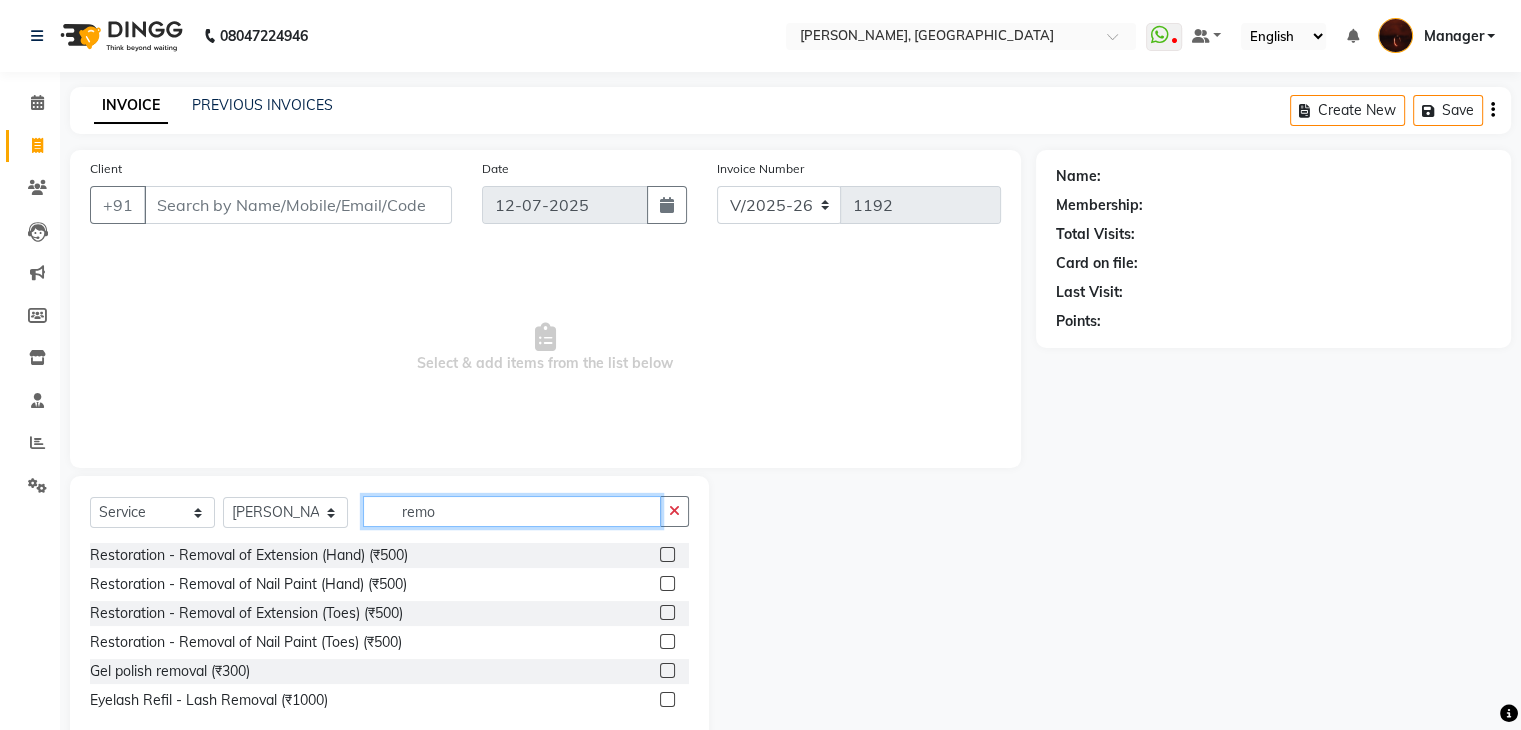 type on "remo" 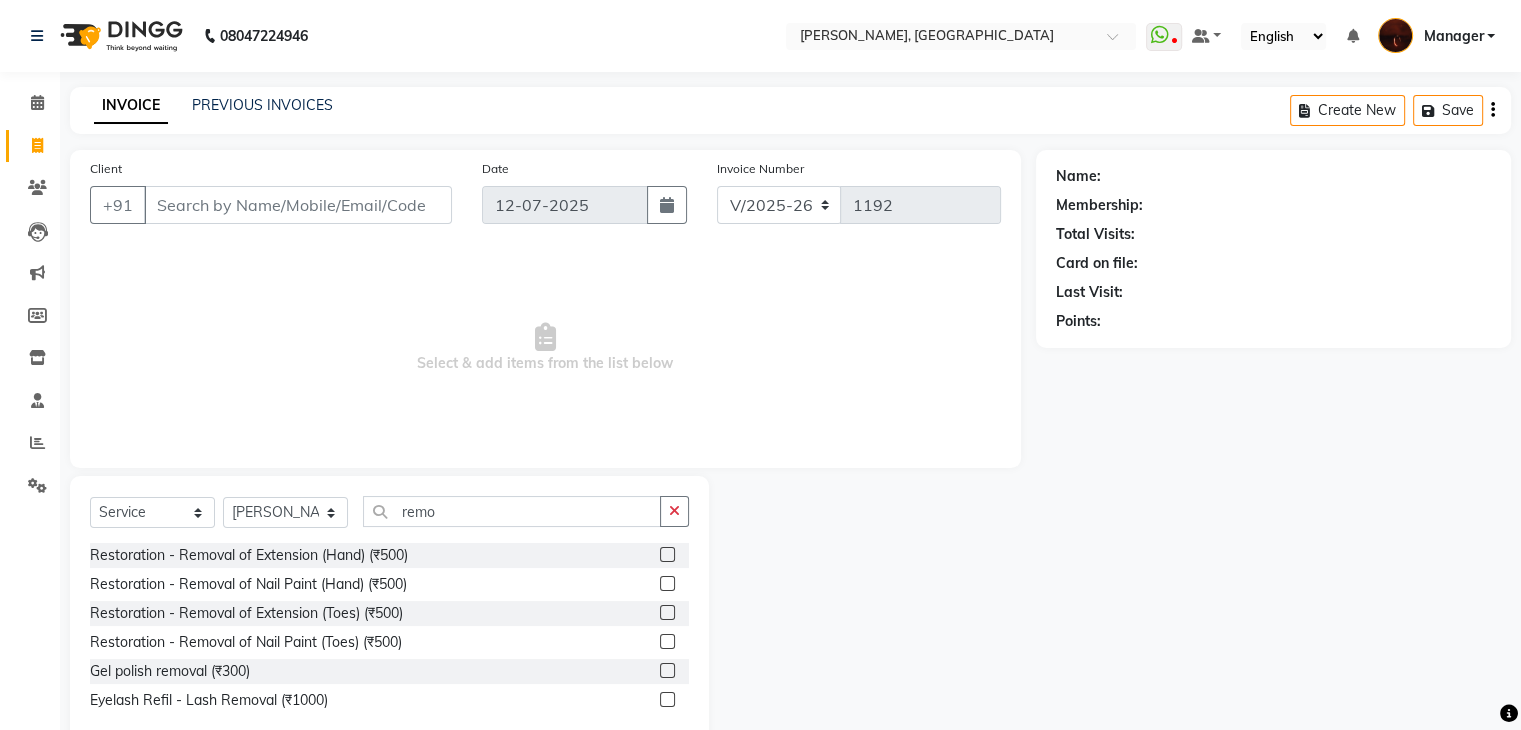 click 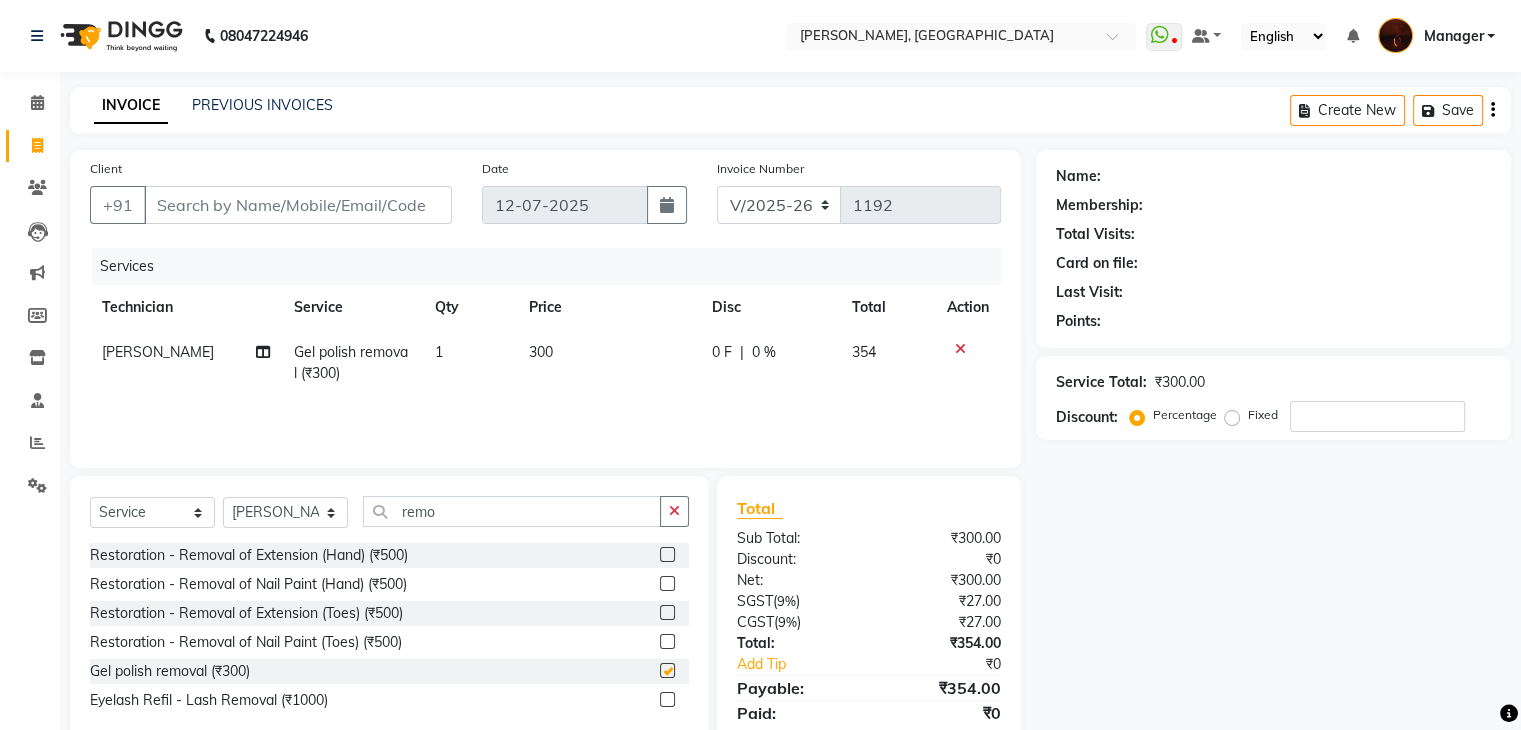 checkbox on "false" 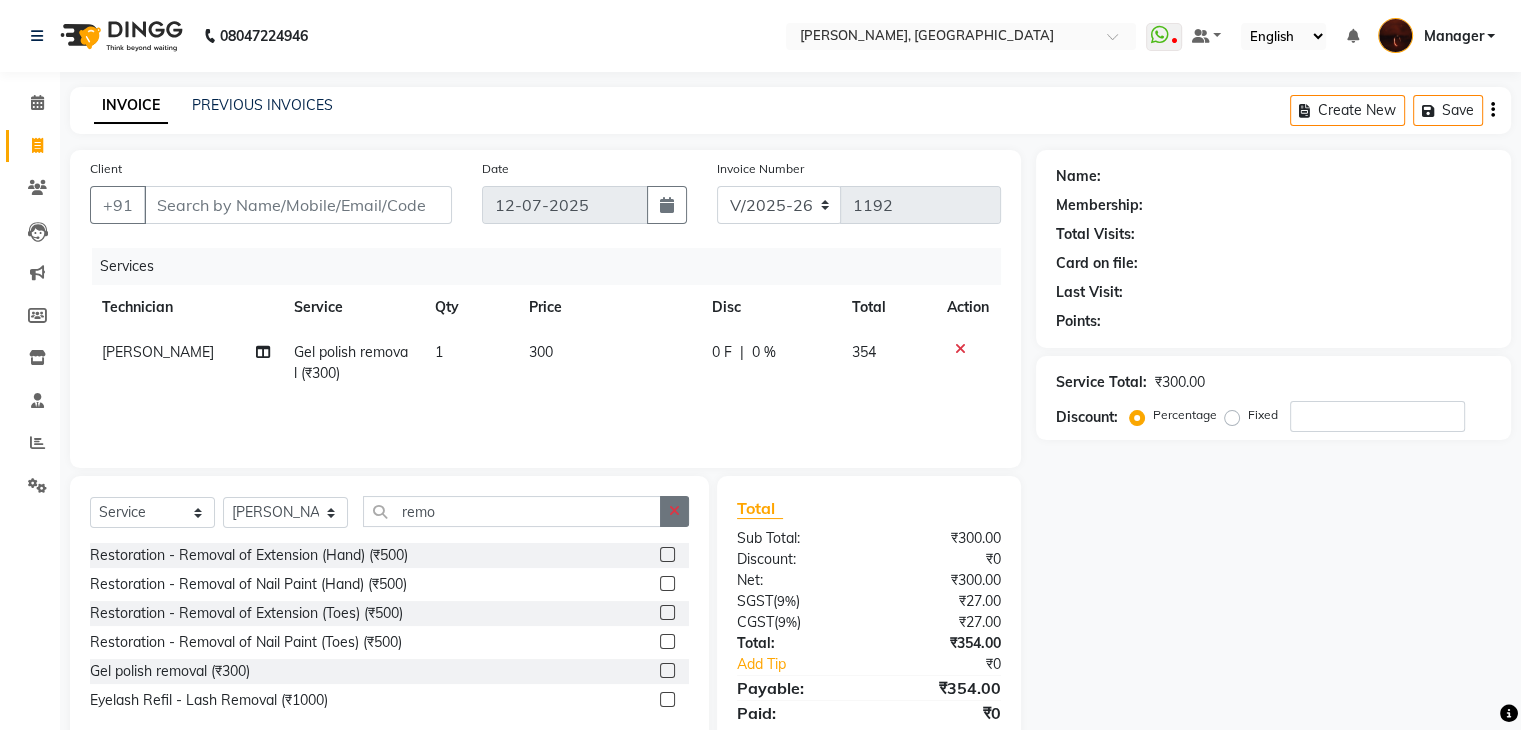 click 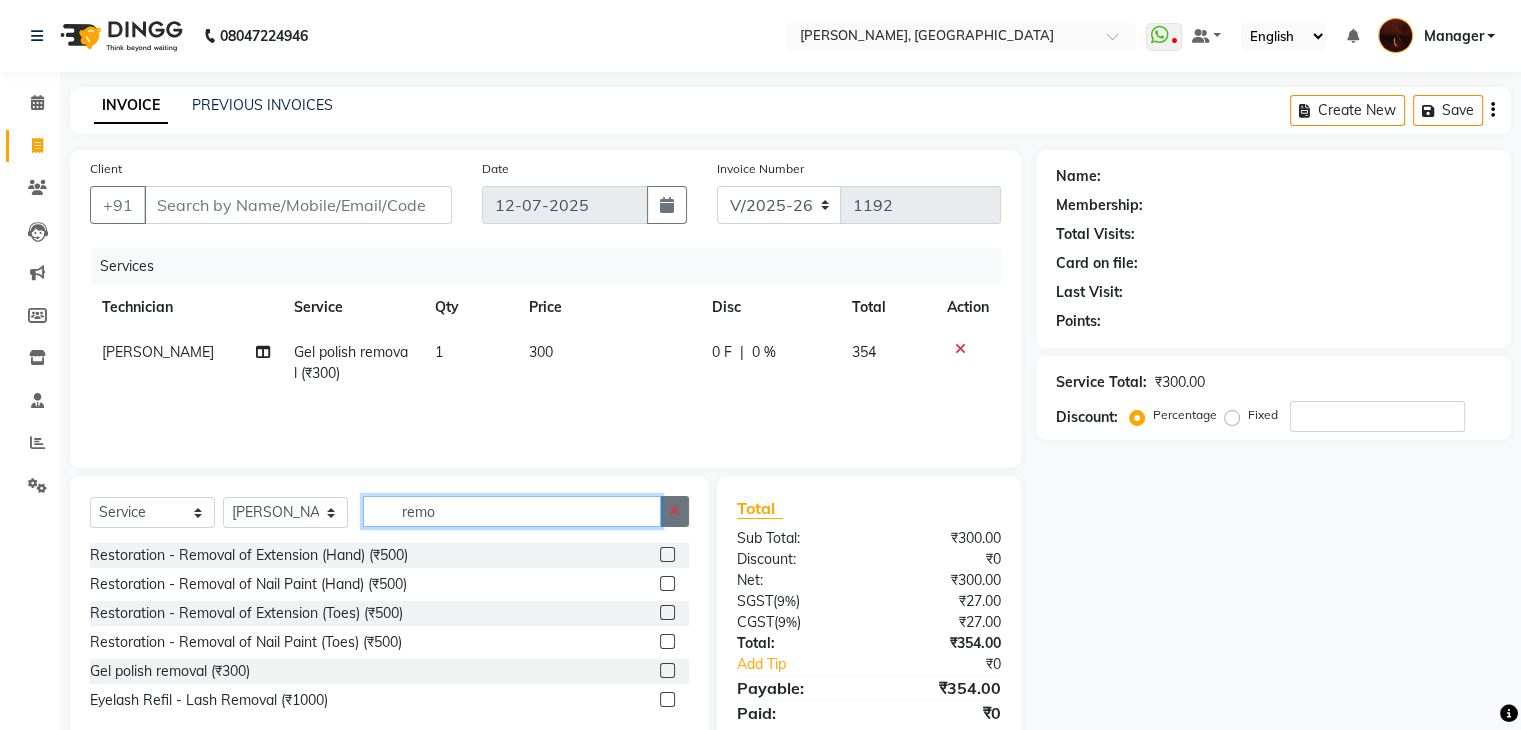 type 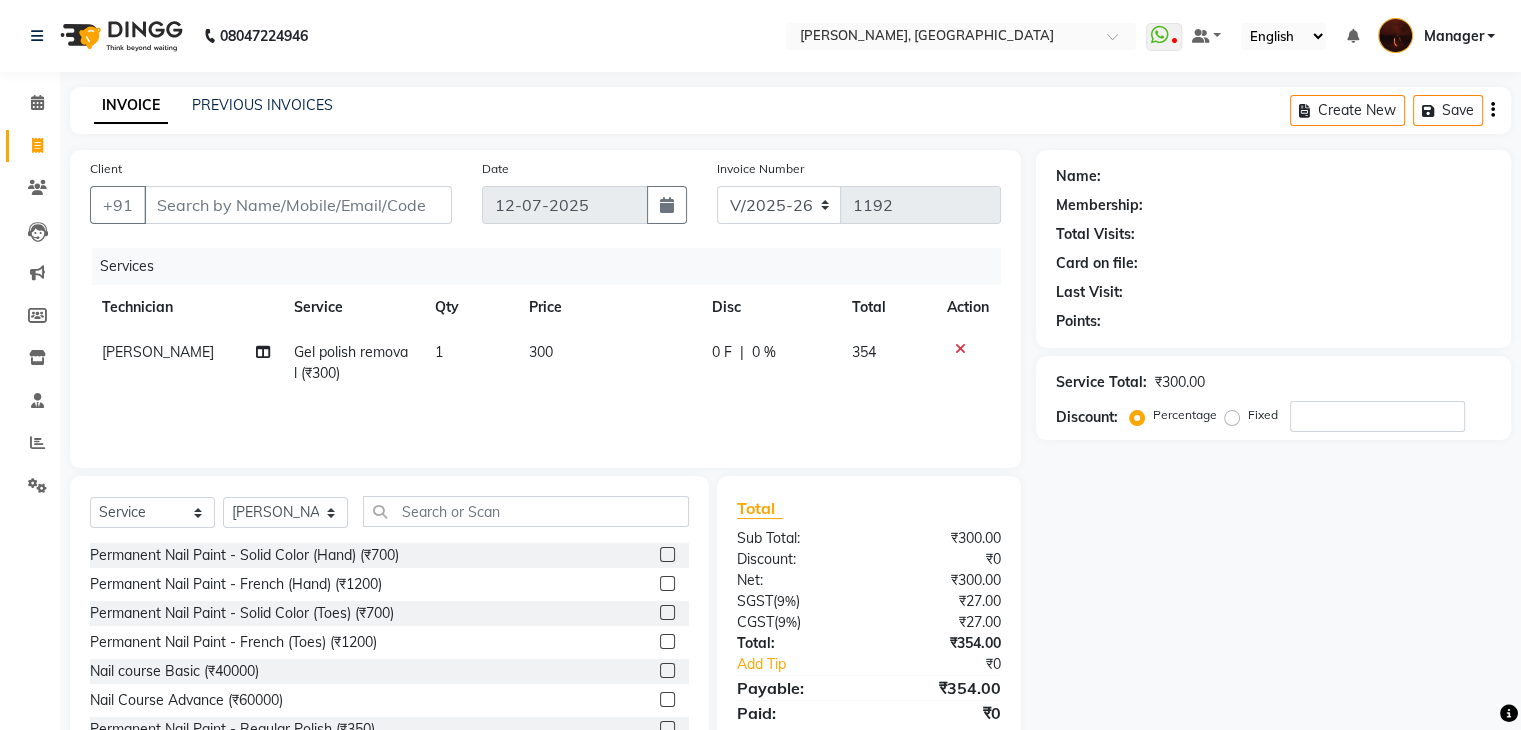click 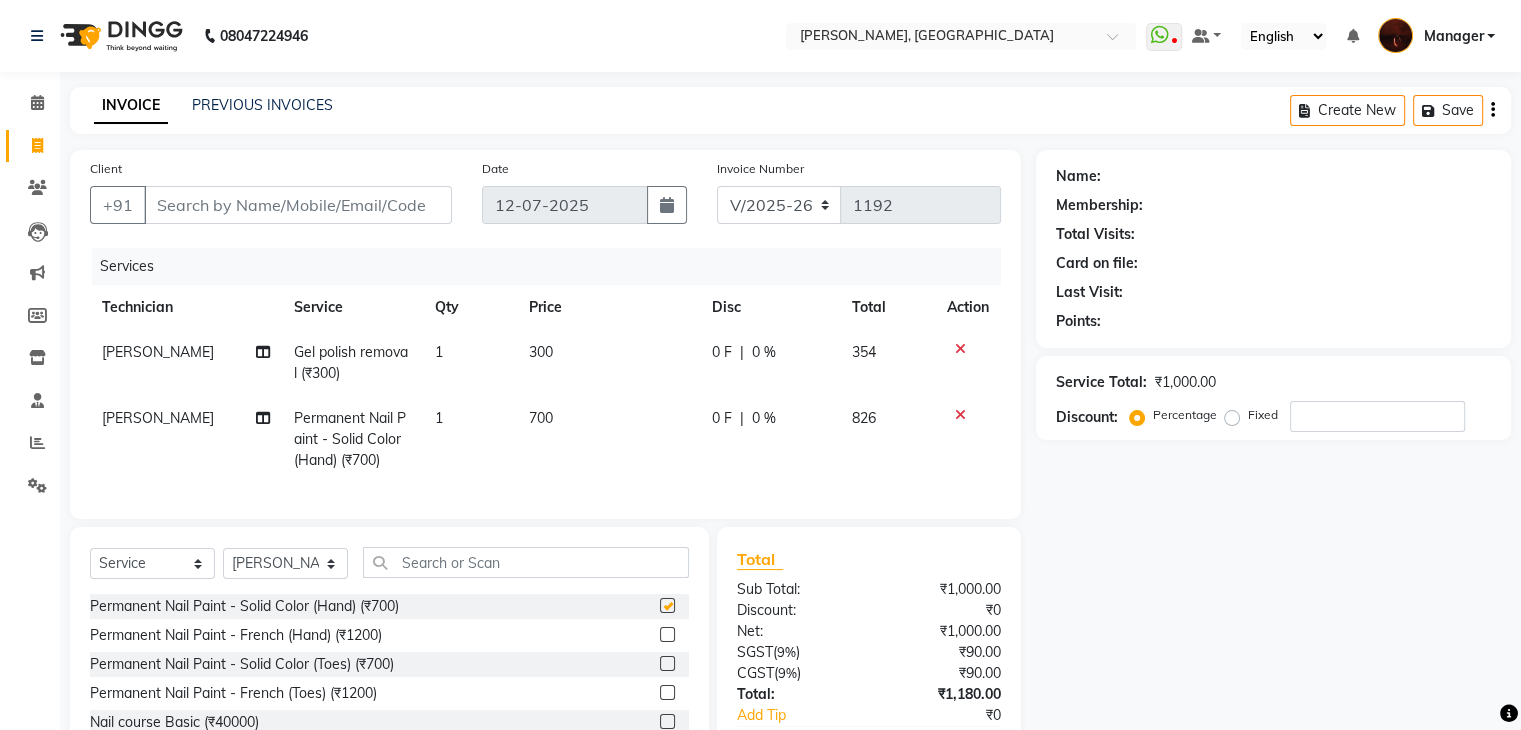 checkbox on "false" 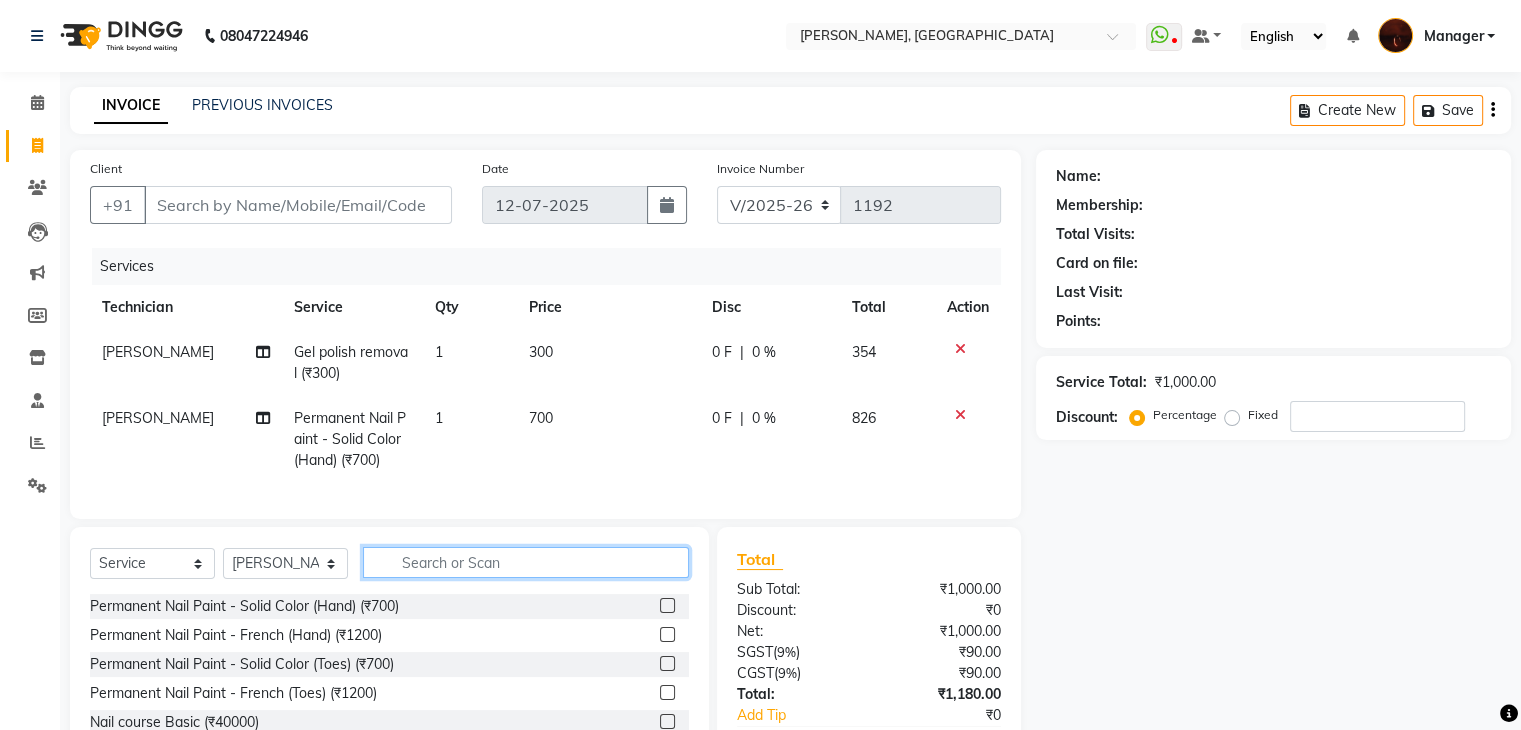 click 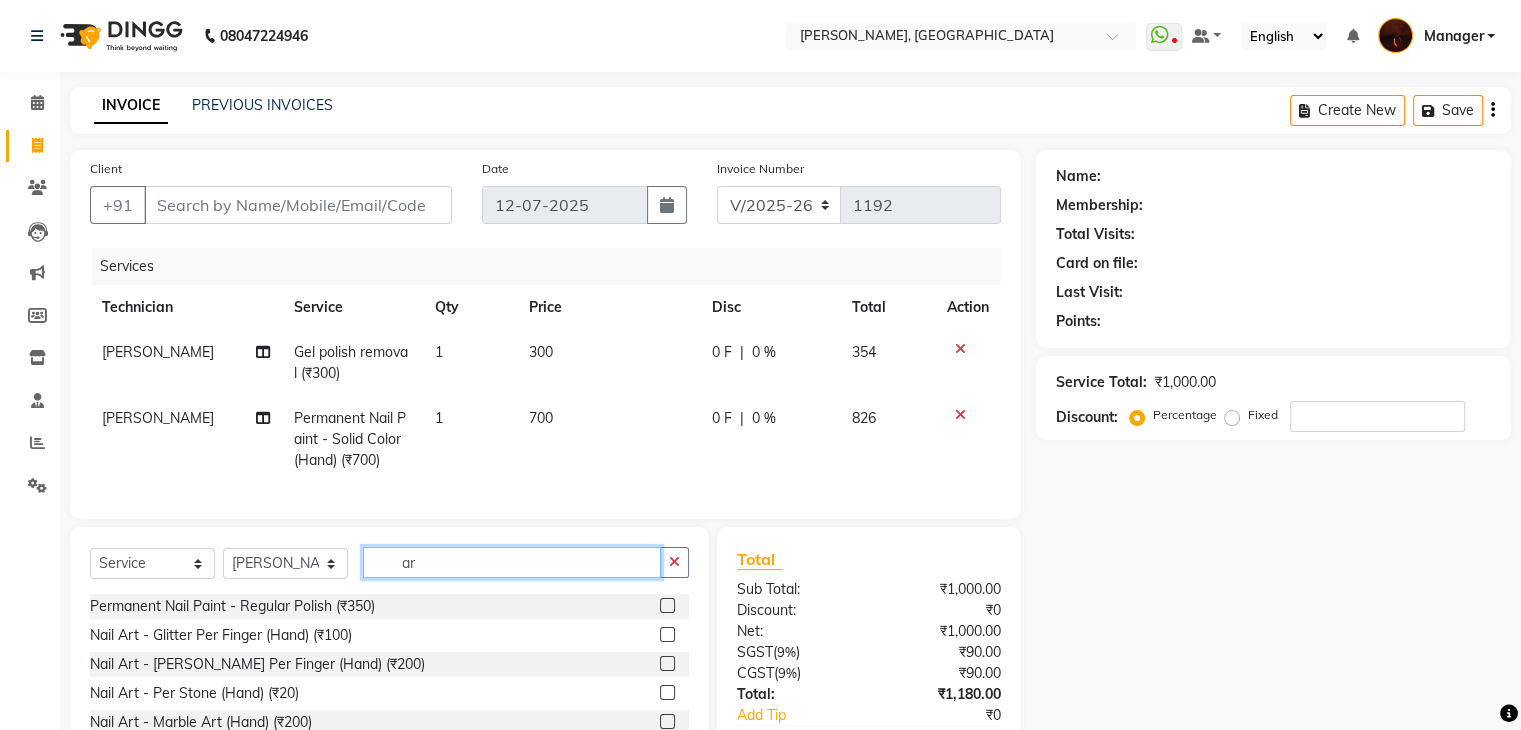 type on "a" 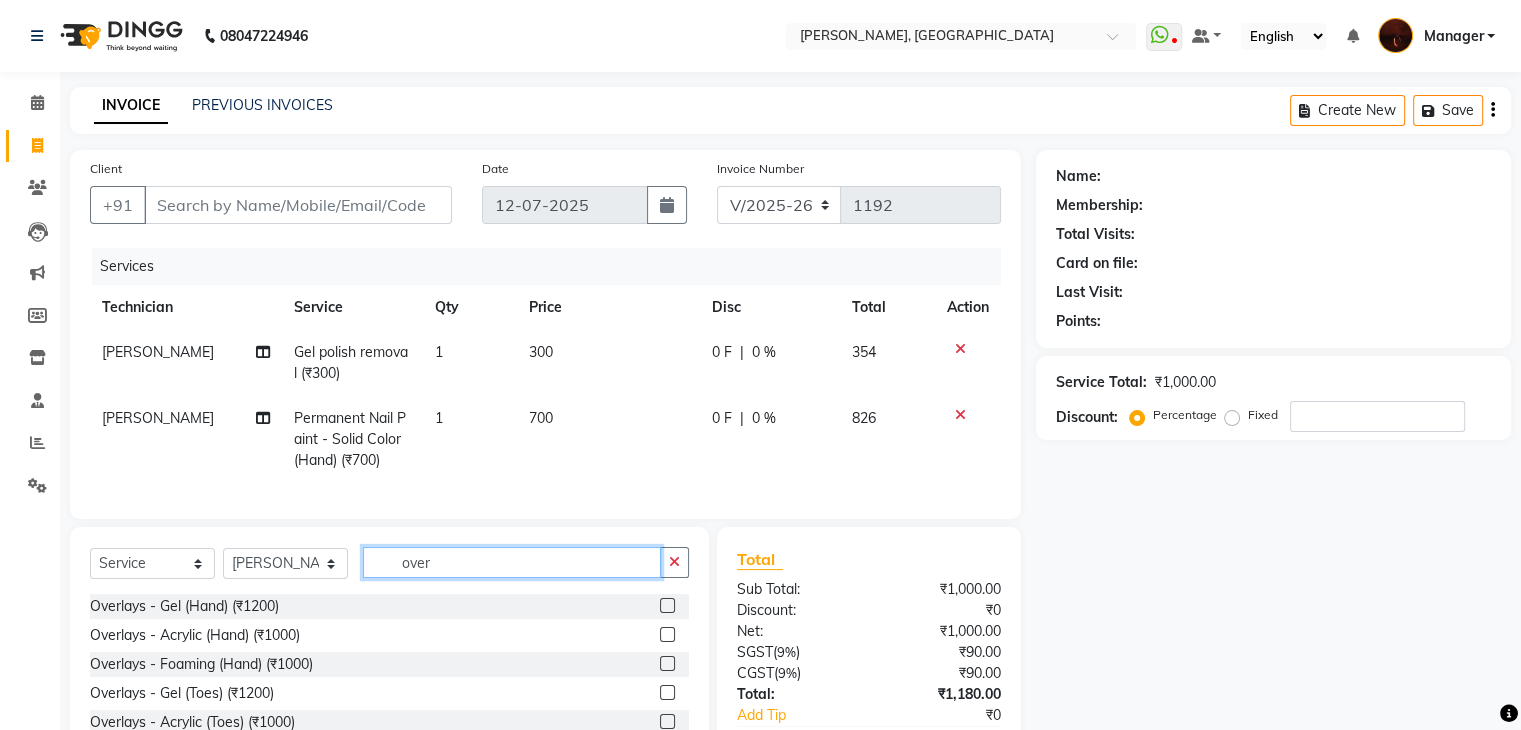 type on "over" 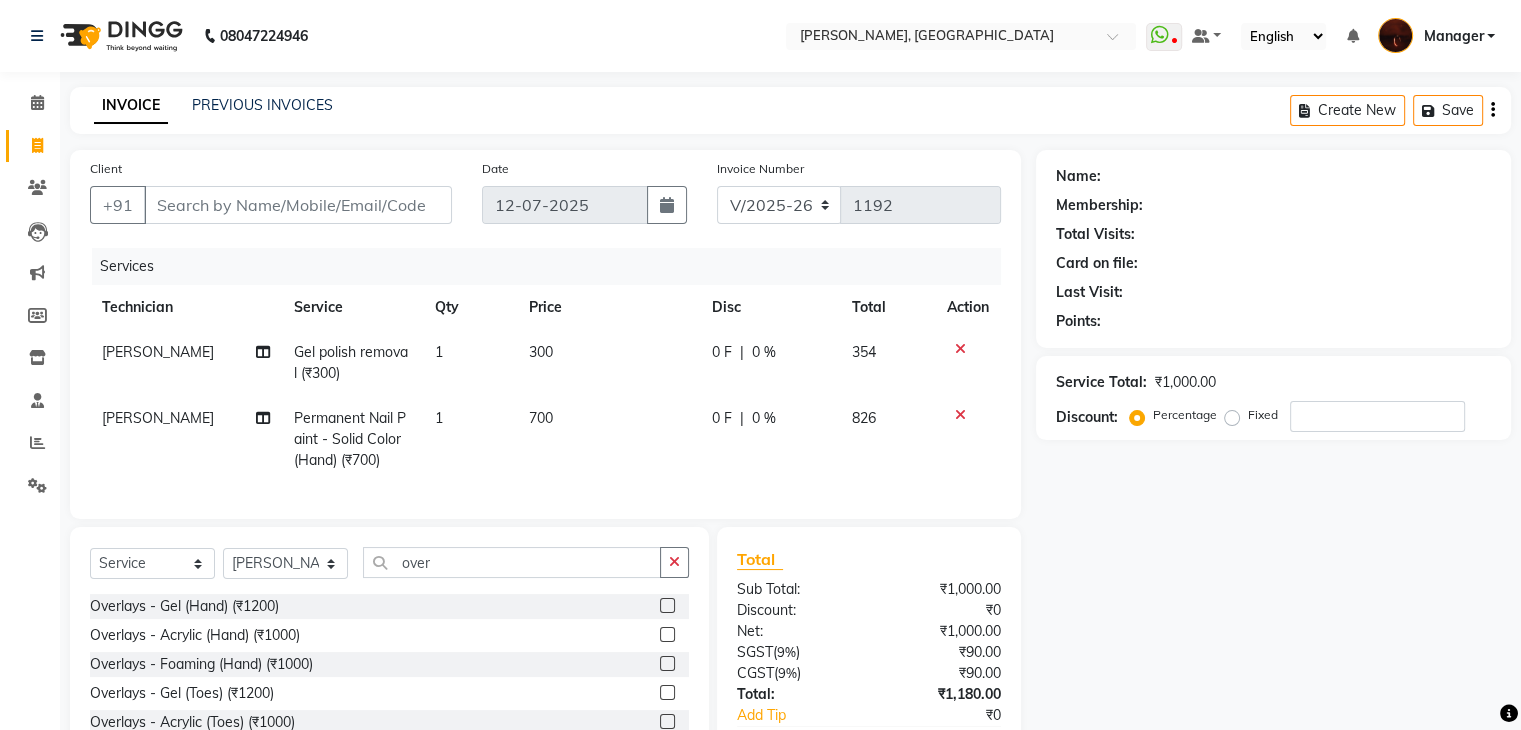 click 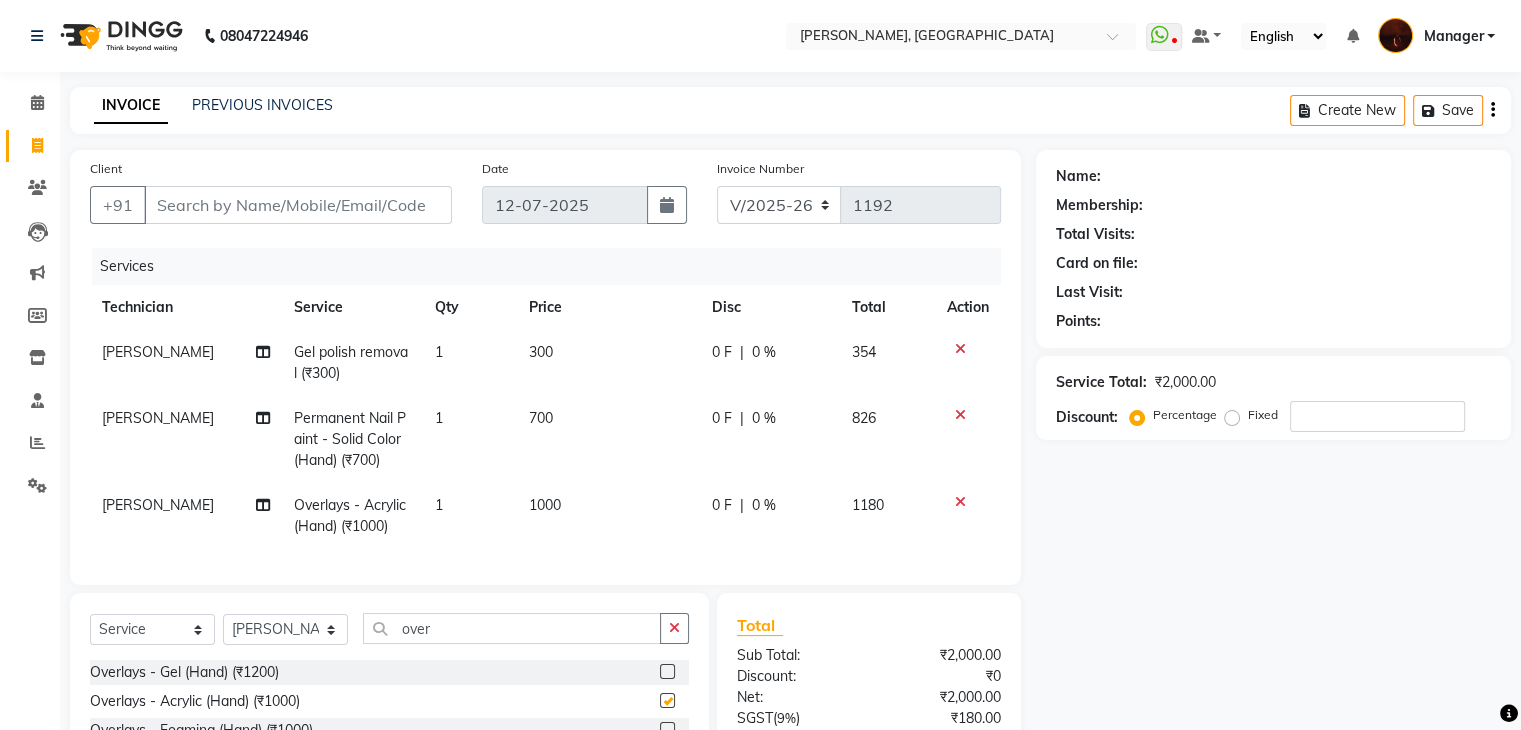 checkbox on "false" 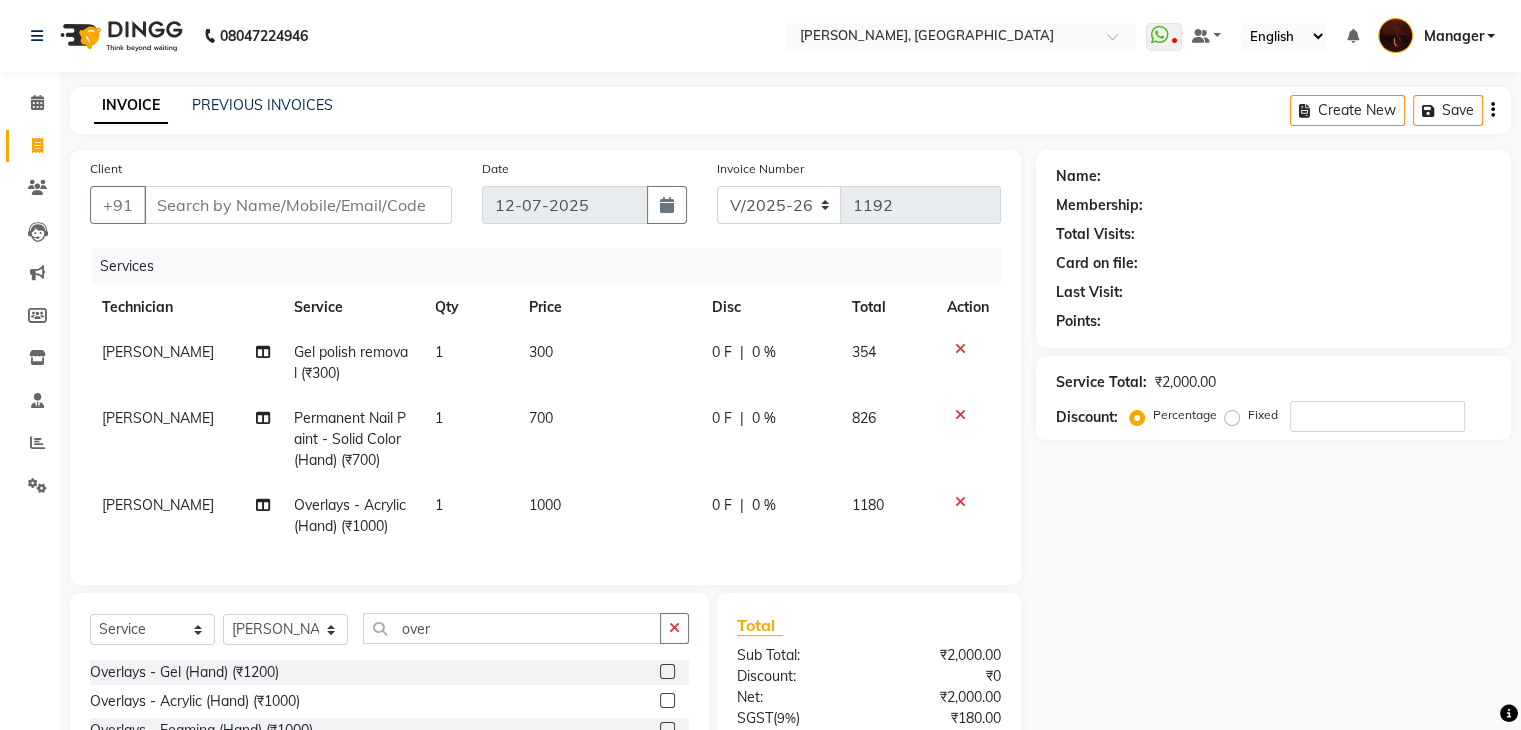 click on "Overlays - Acrylic (Hand) (₹1000)" 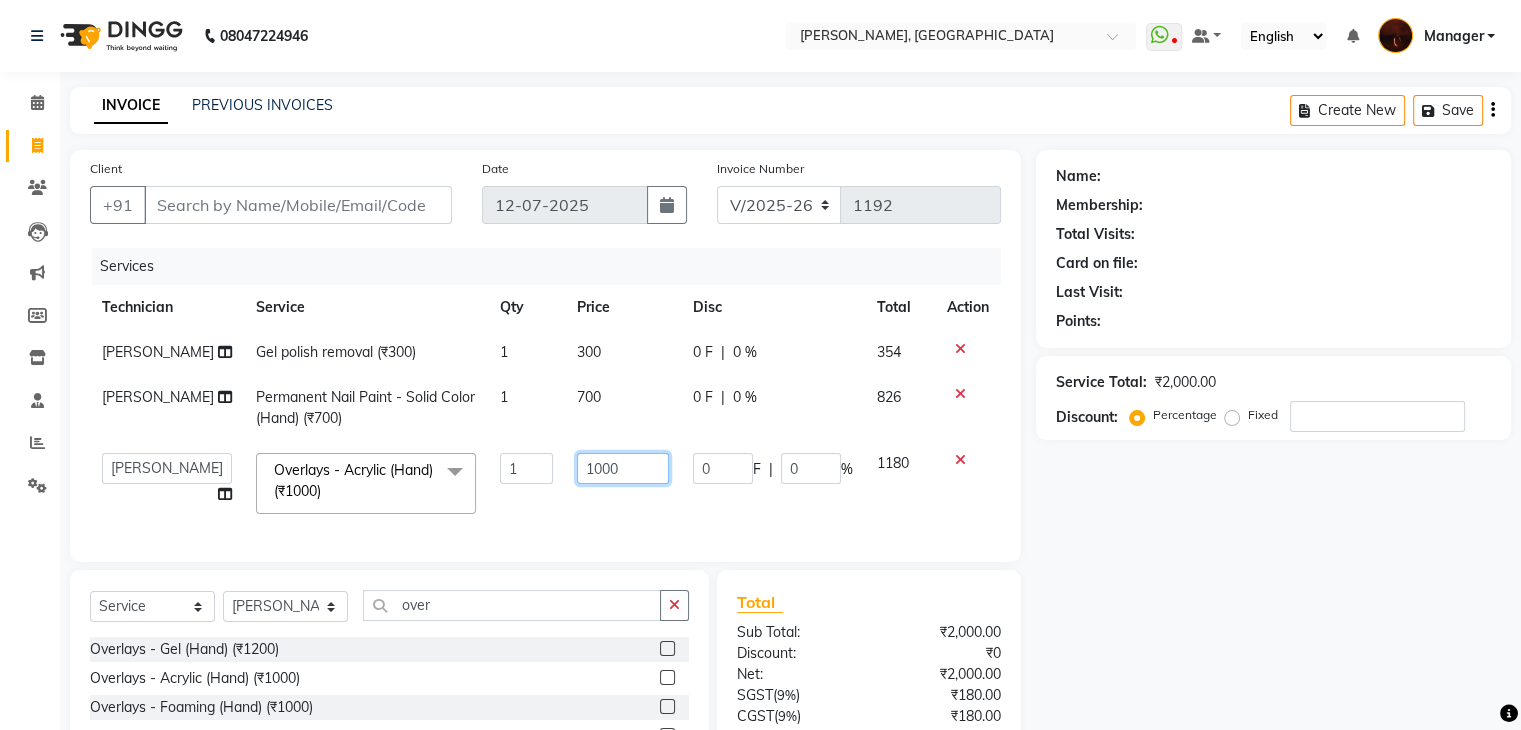 click on "1000" 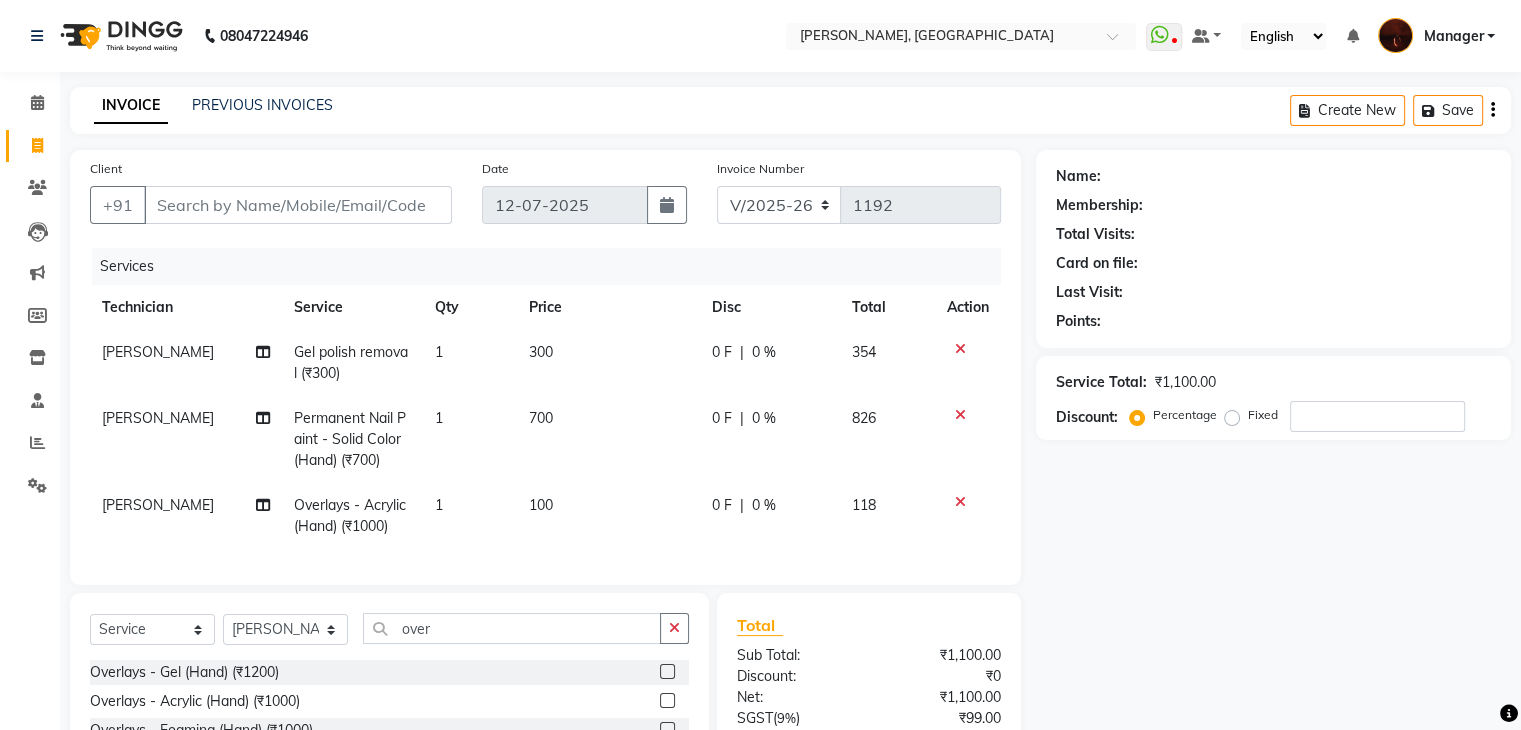 click on "Services Technician Service Qty Price Disc Total Action Adesh Gel polish removal (₹300) 1 300 0 F | 0 % 354 Adesh Permanent Nail Paint - Solid Color (Hand) (₹700) 1 700 0 F | 0 % 826 Adesh Overlays - Acrylic (Hand) (₹1000) 1 100 0 F | 0 % 118" 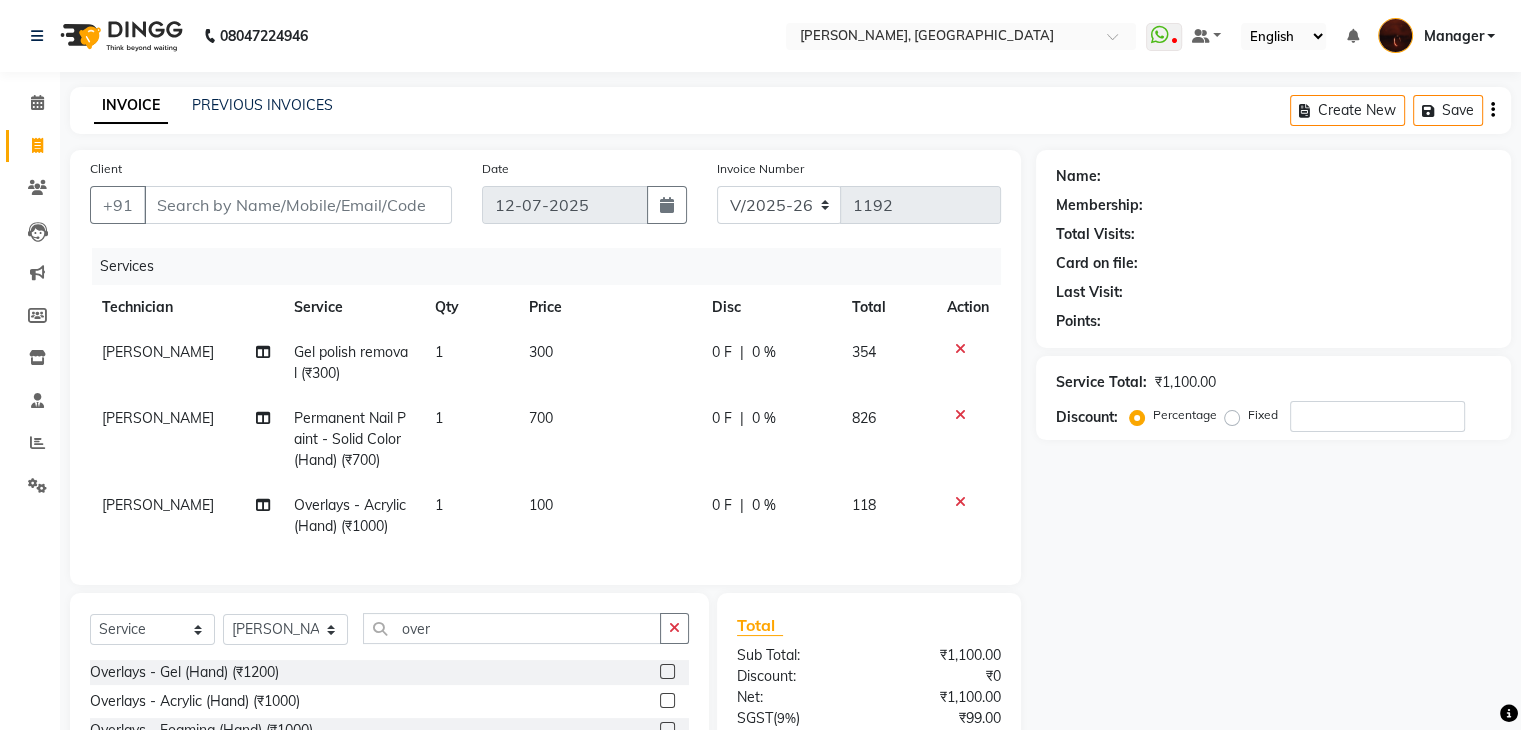 scroll, scrollTop: 203, scrollLeft: 0, axis: vertical 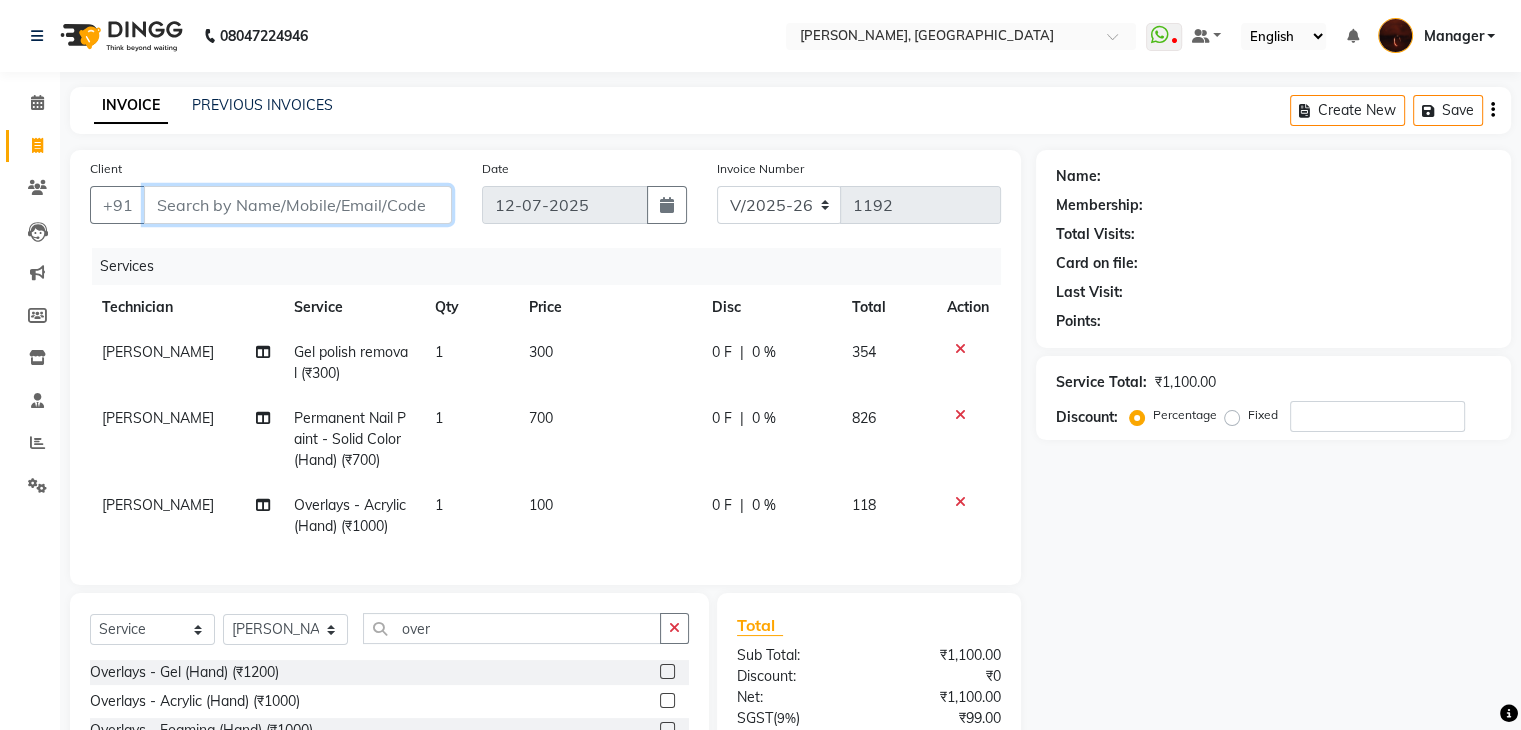 click on "Client" at bounding box center [298, 205] 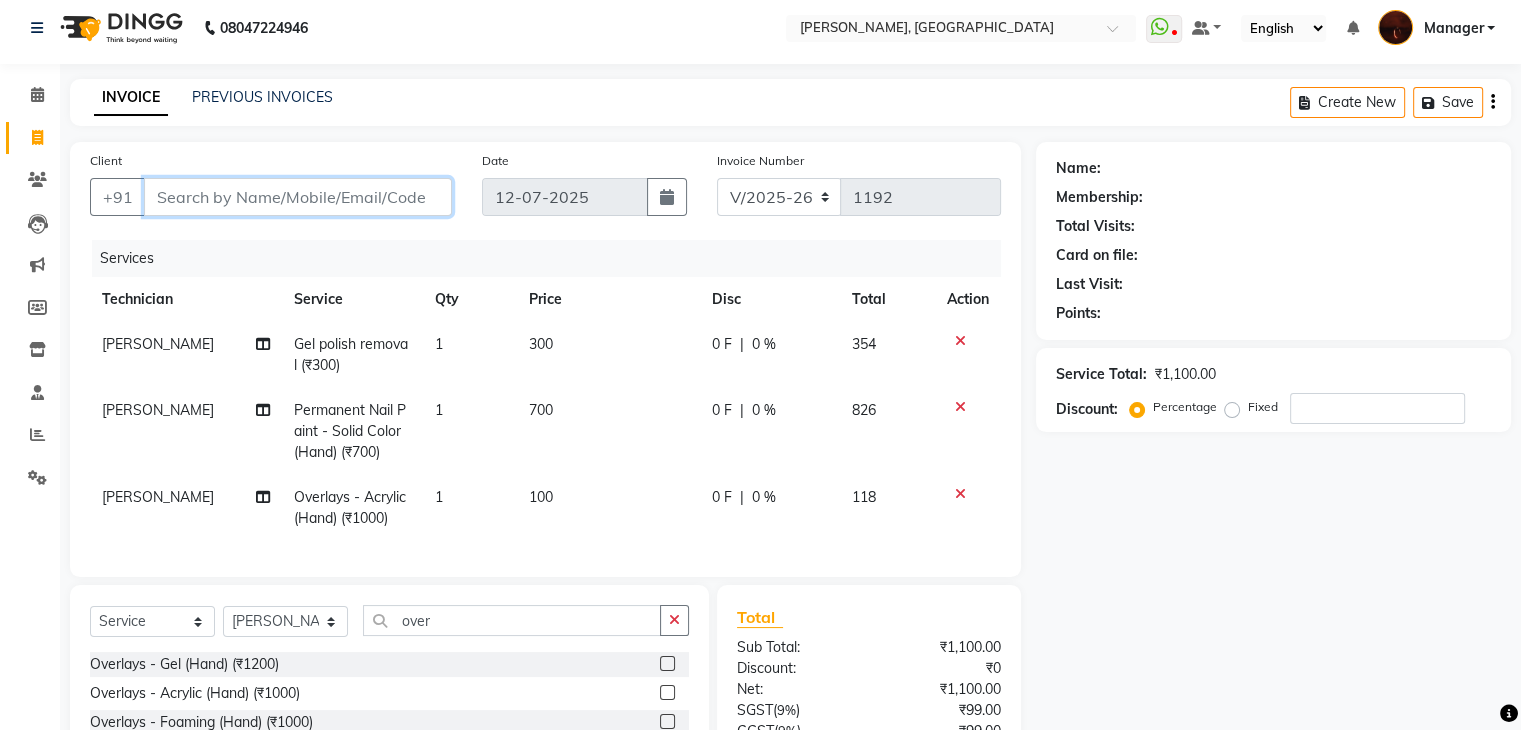 scroll, scrollTop: 6, scrollLeft: 0, axis: vertical 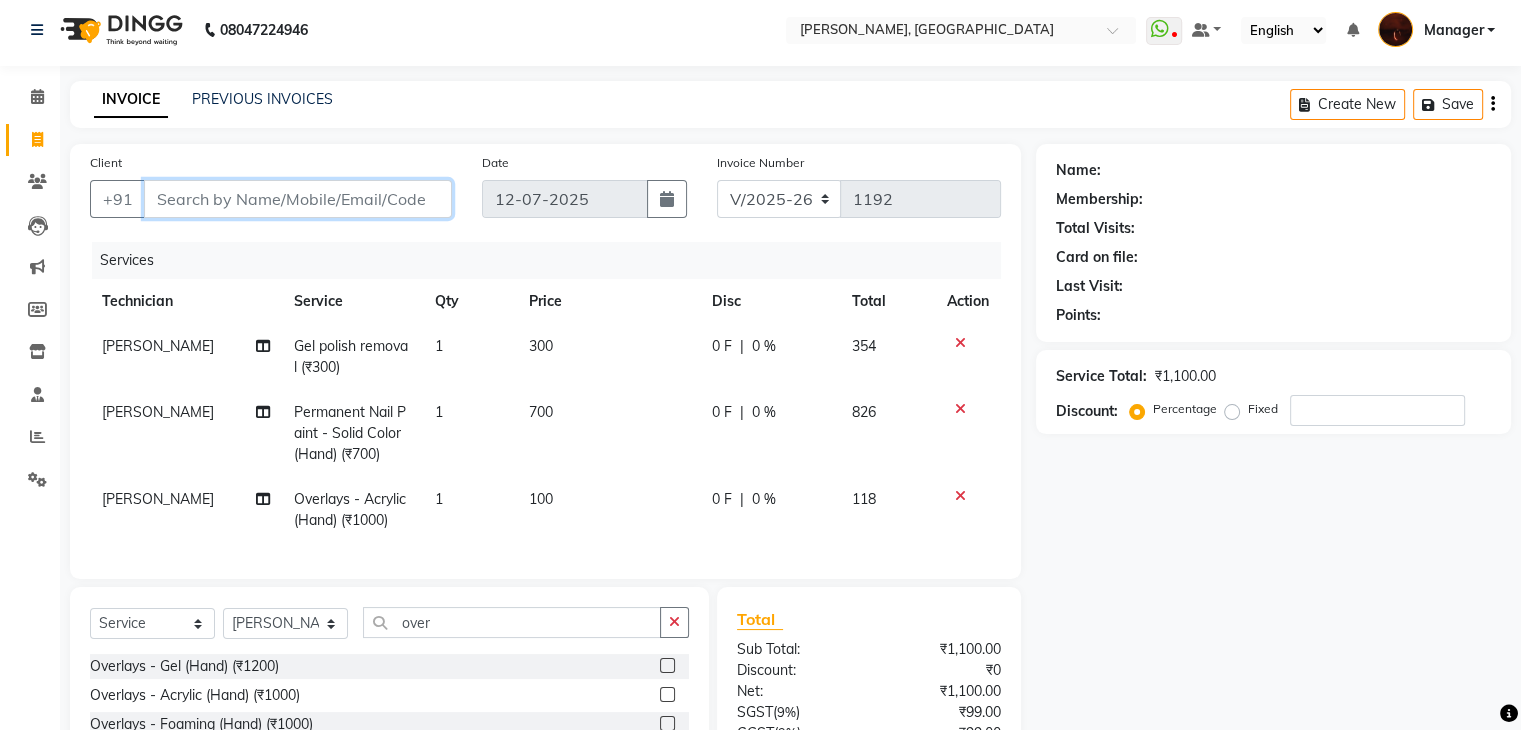 type on "l" 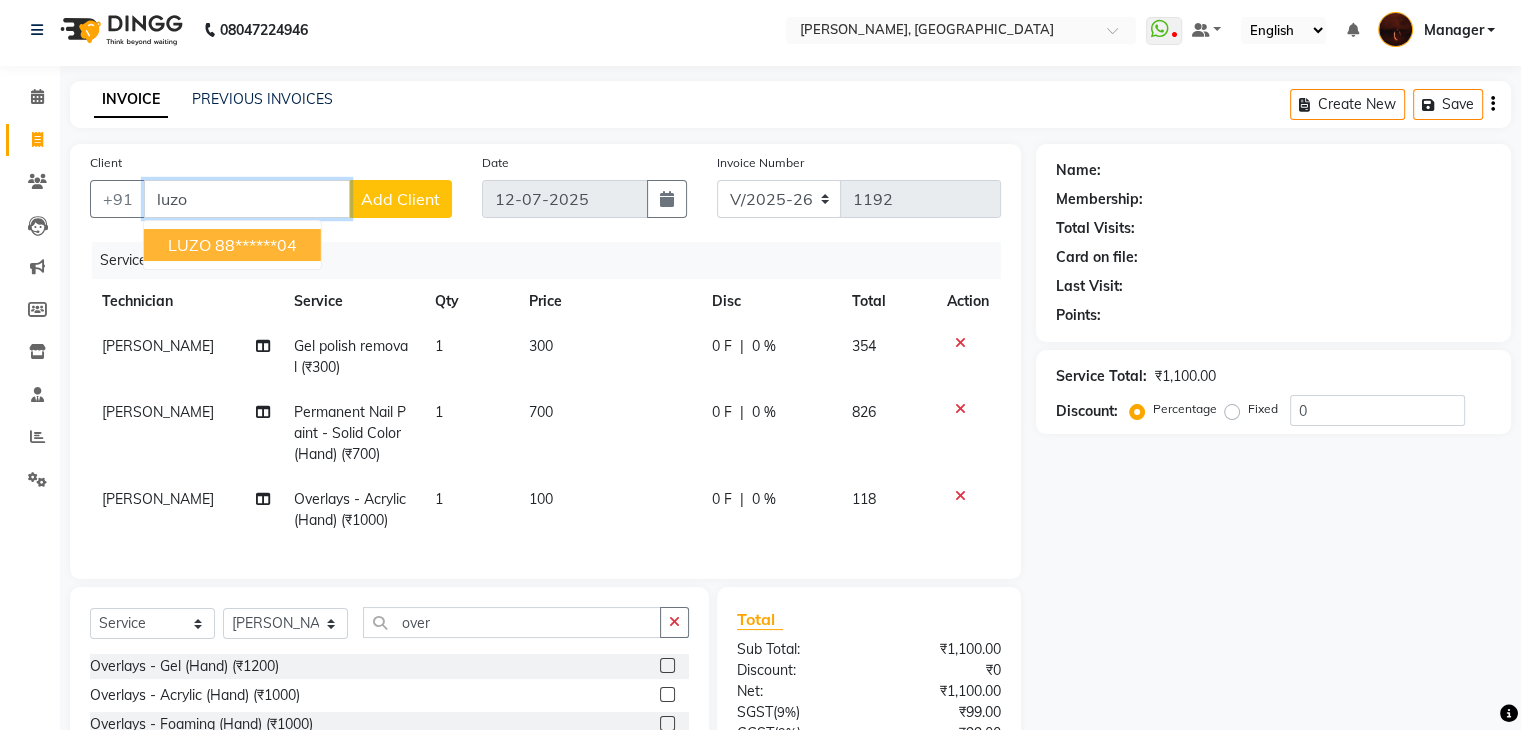 click on "LUZO  88******04" at bounding box center (232, 245) 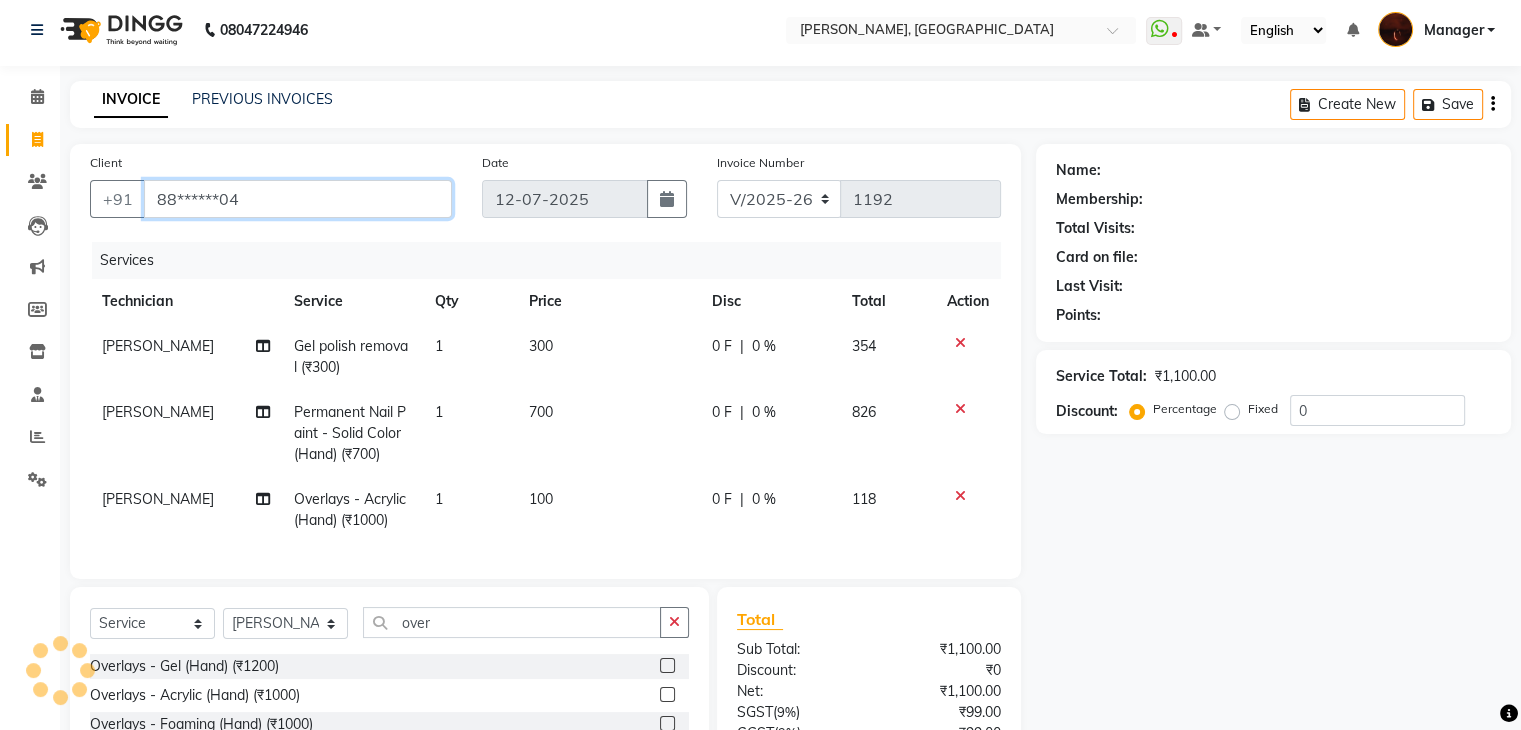 type on "88******04" 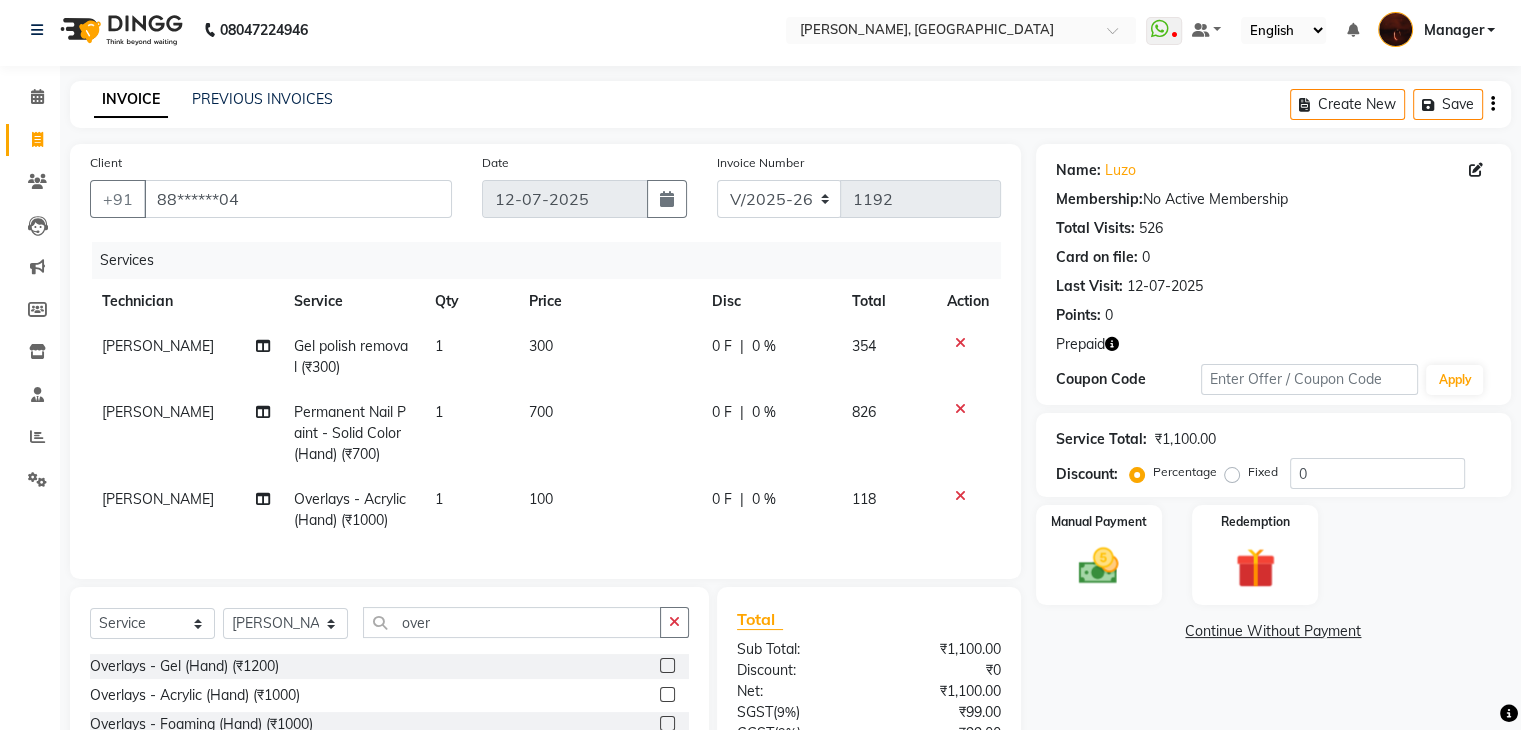 scroll, scrollTop: 203, scrollLeft: 0, axis: vertical 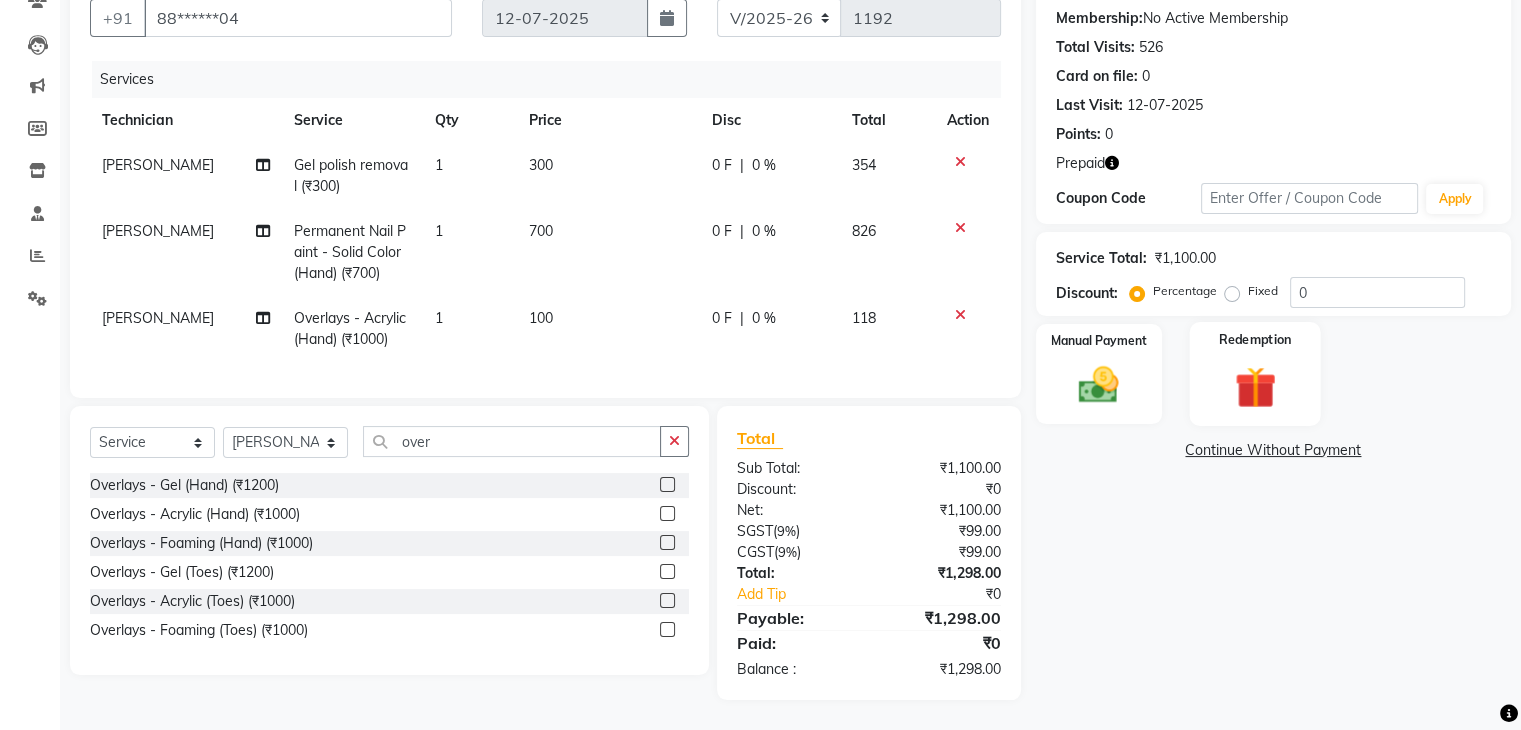 click 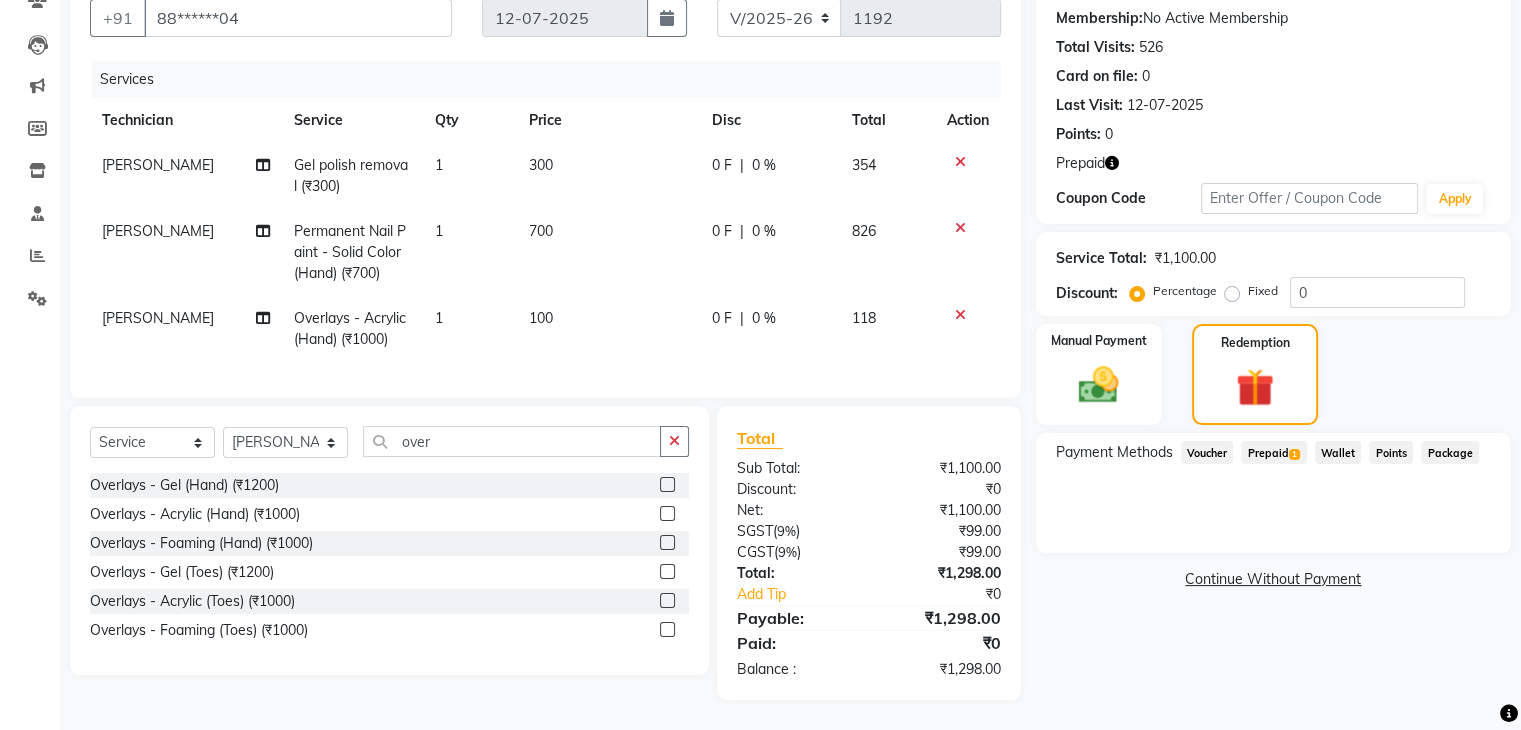 click on "Prepaid  1" 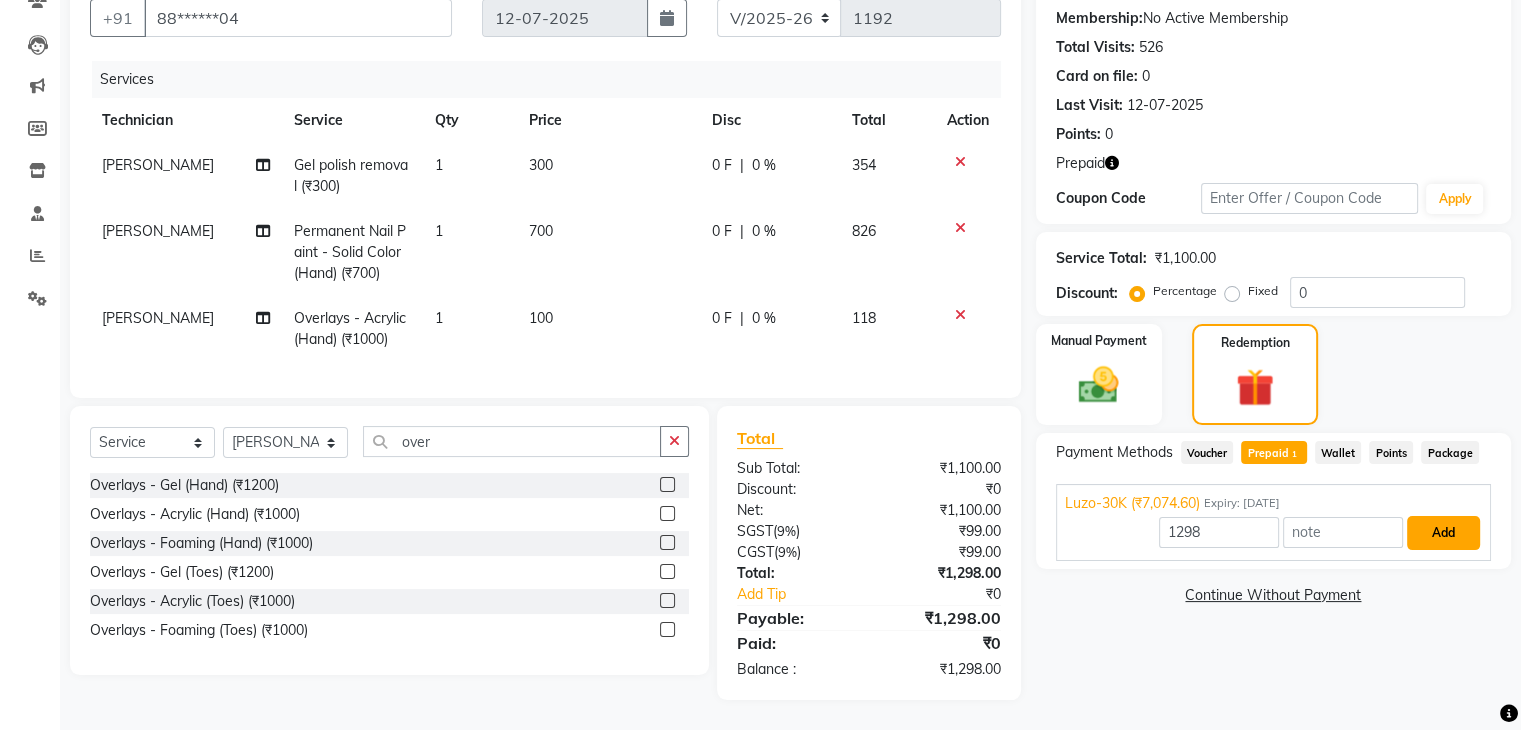 click on "Add" at bounding box center (1443, 533) 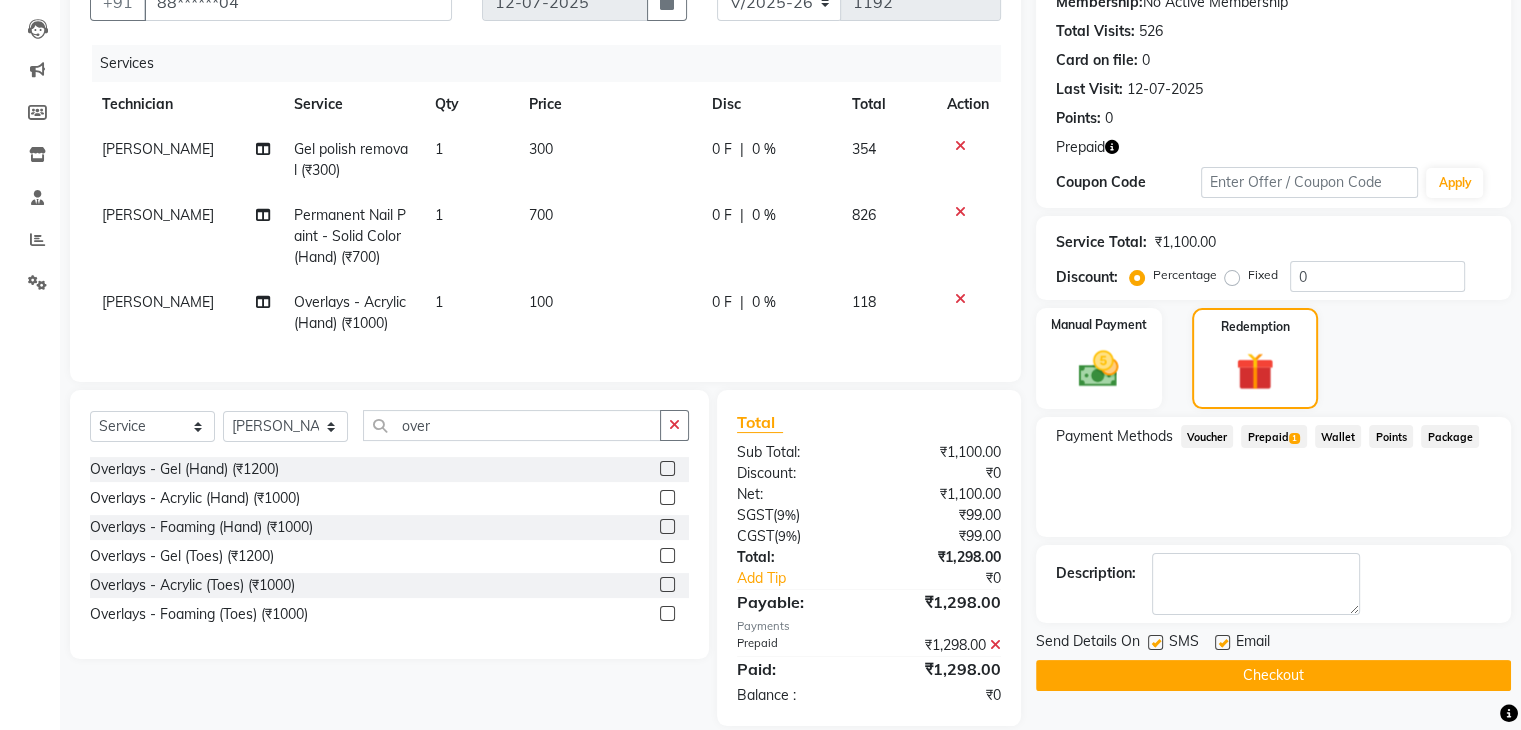 scroll, scrollTop: 244, scrollLeft: 0, axis: vertical 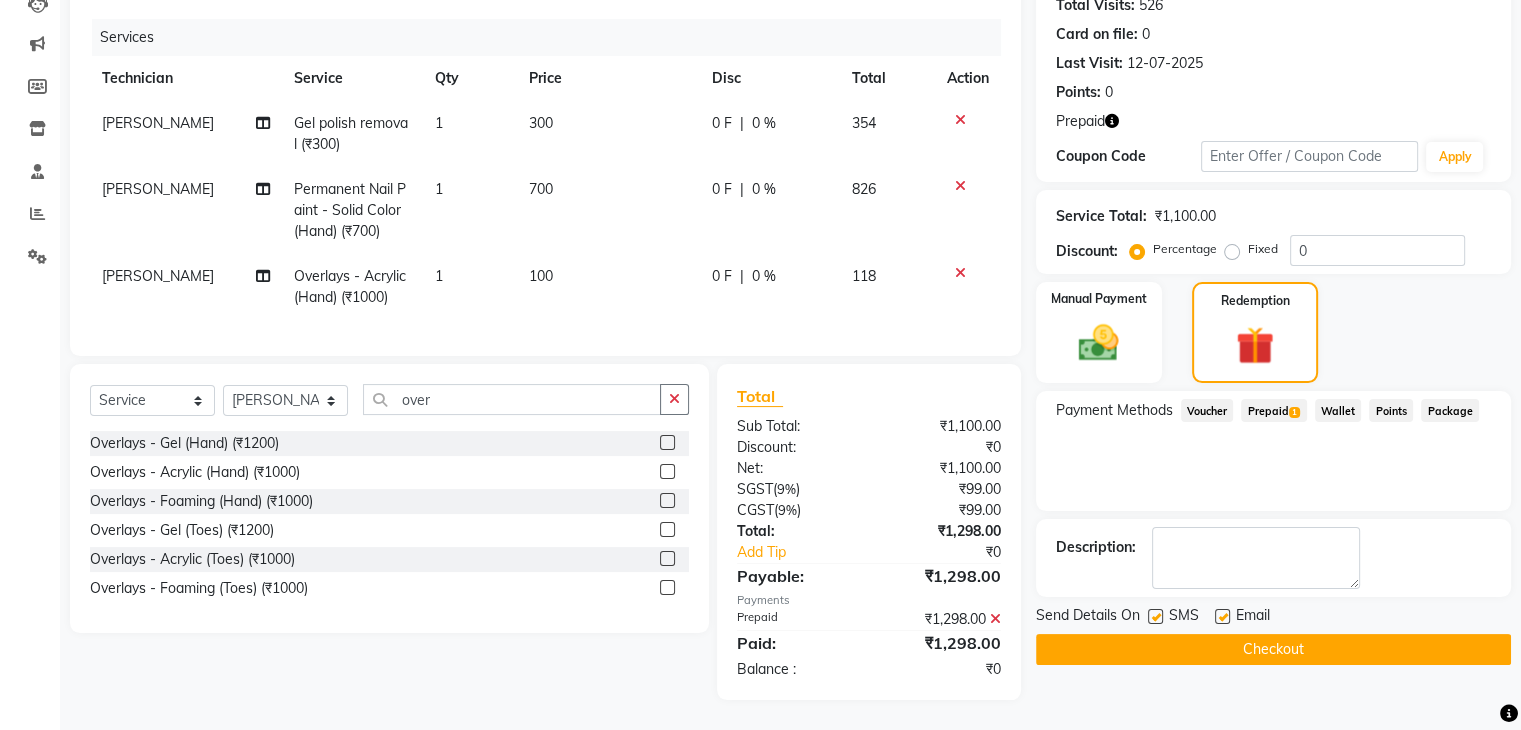 click on "Checkout" 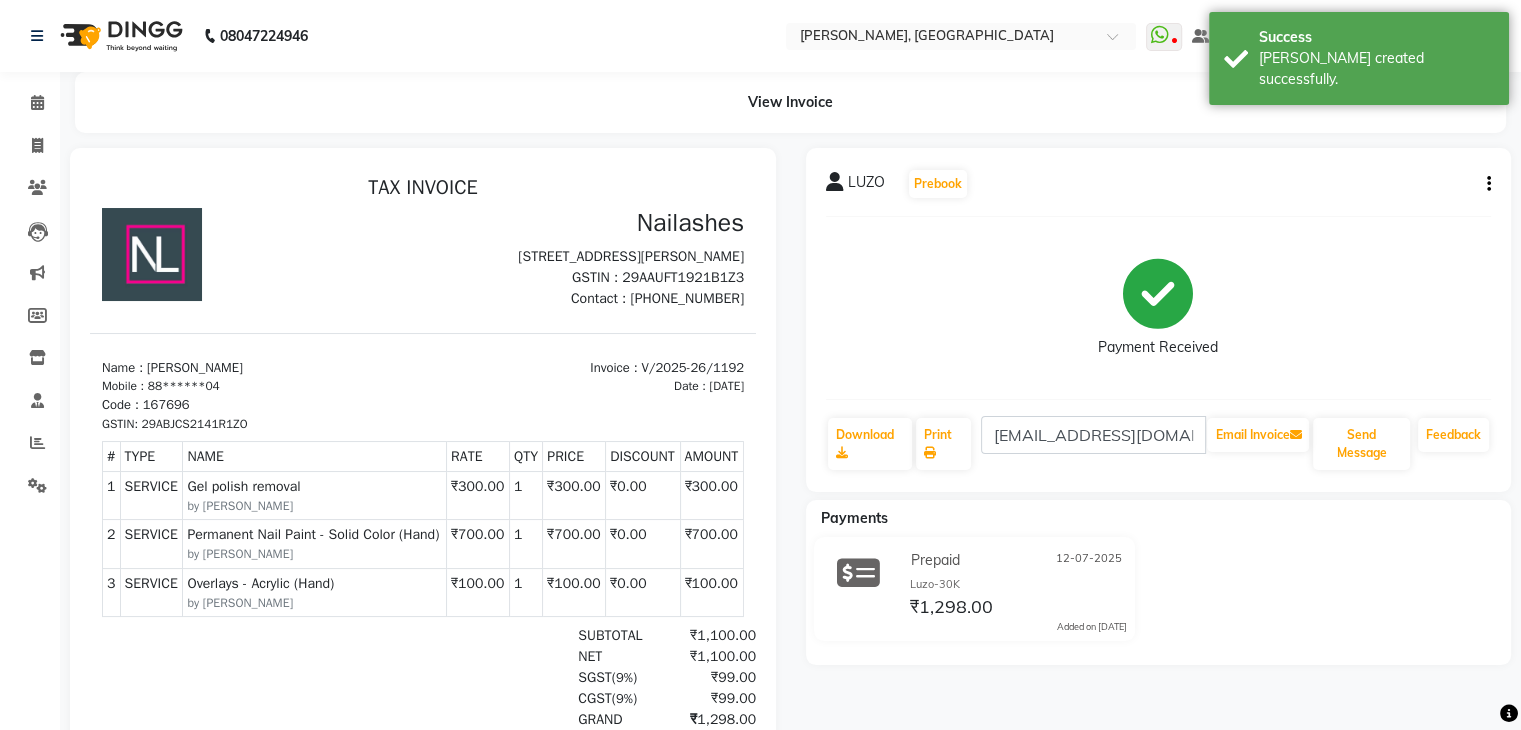 scroll, scrollTop: 0, scrollLeft: 0, axis: both 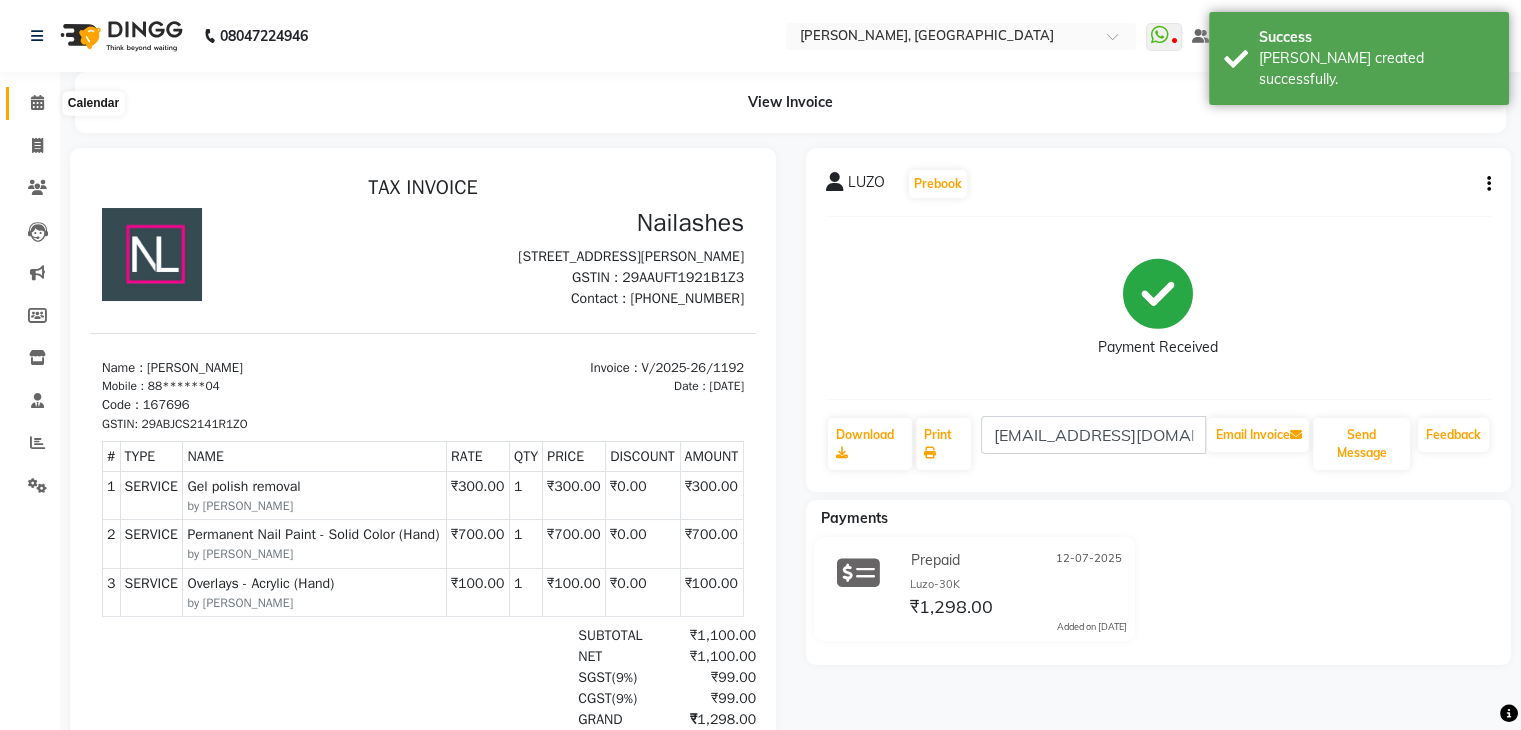 click 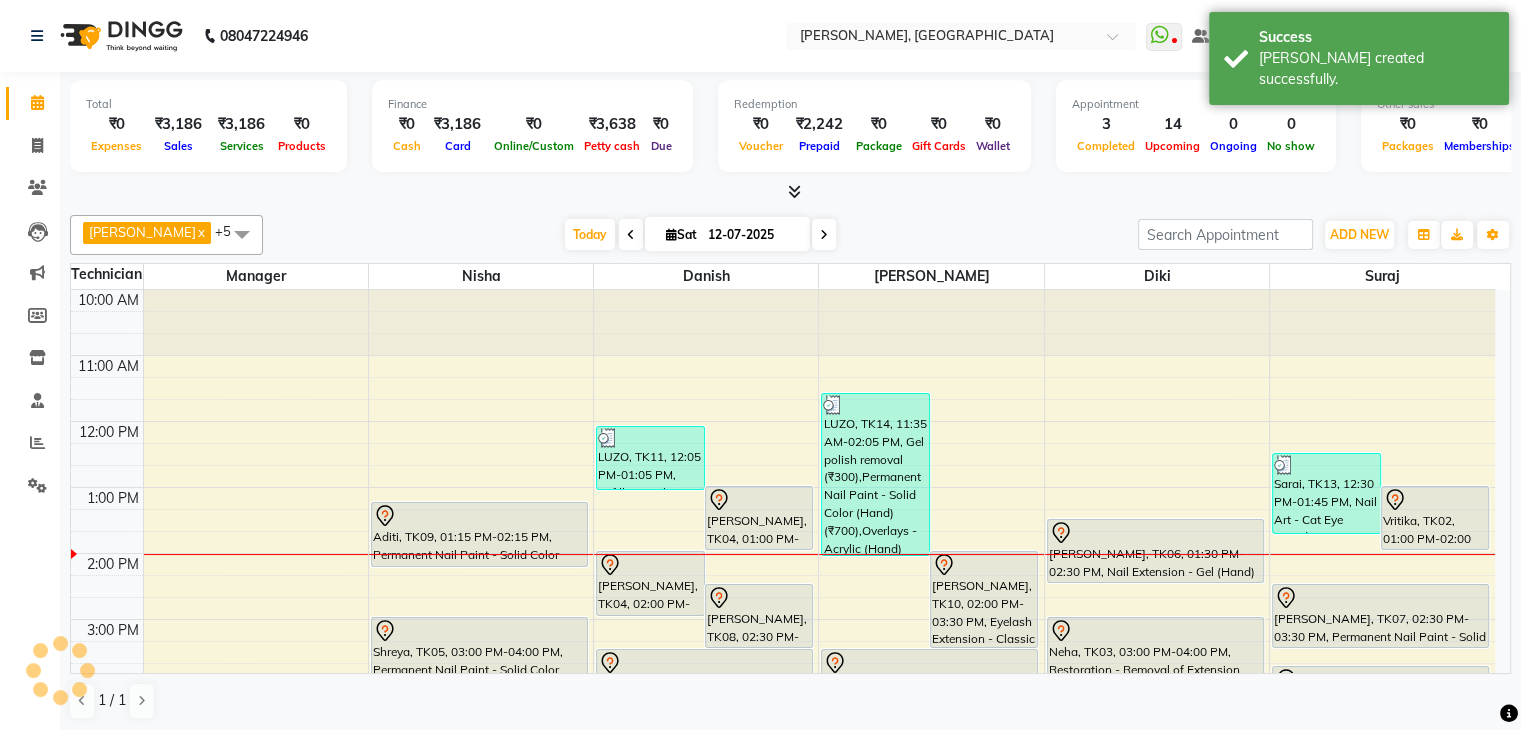 scroll, scrollTop: 0, scrollLeft: 0, axis: both 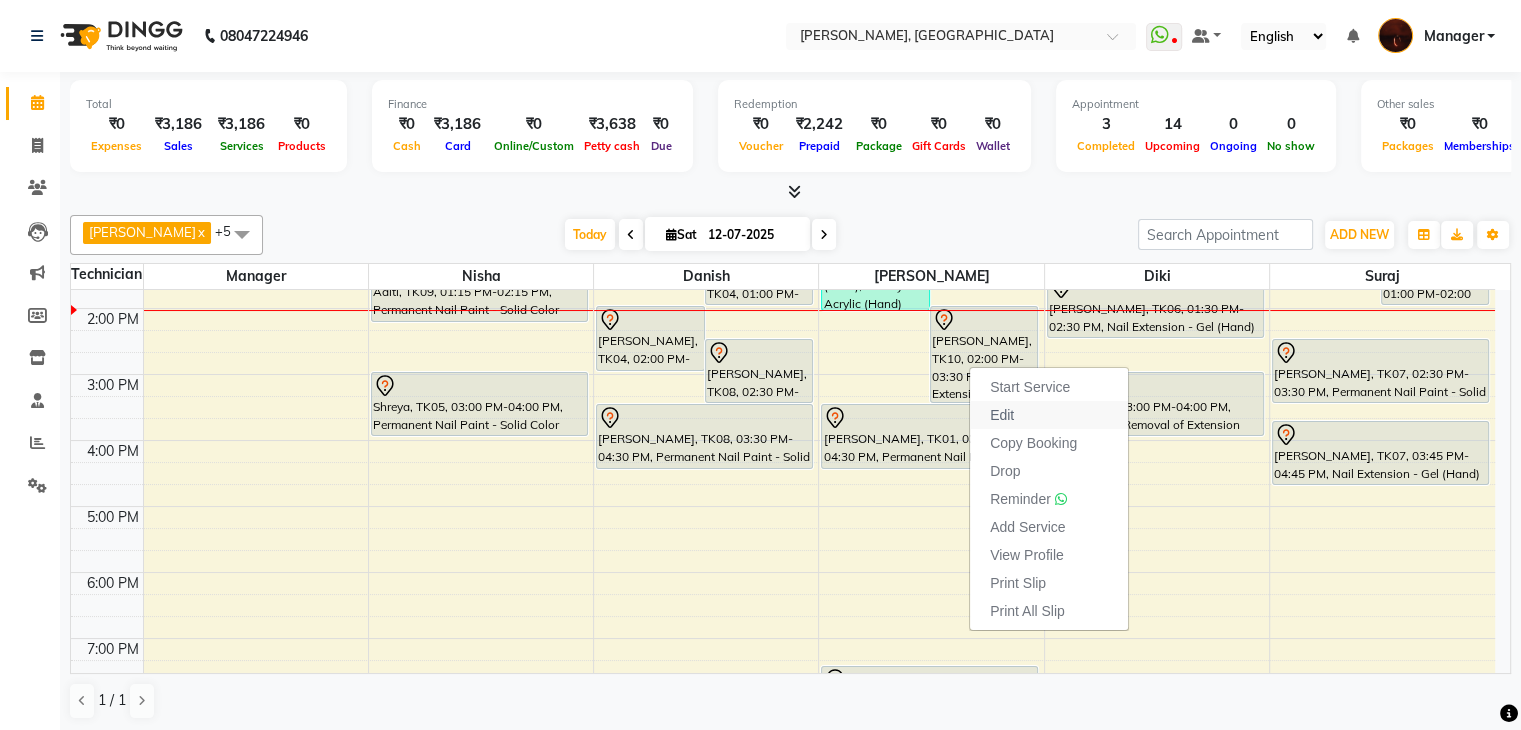 click on "Edit" at bounding box center (1002, 415) 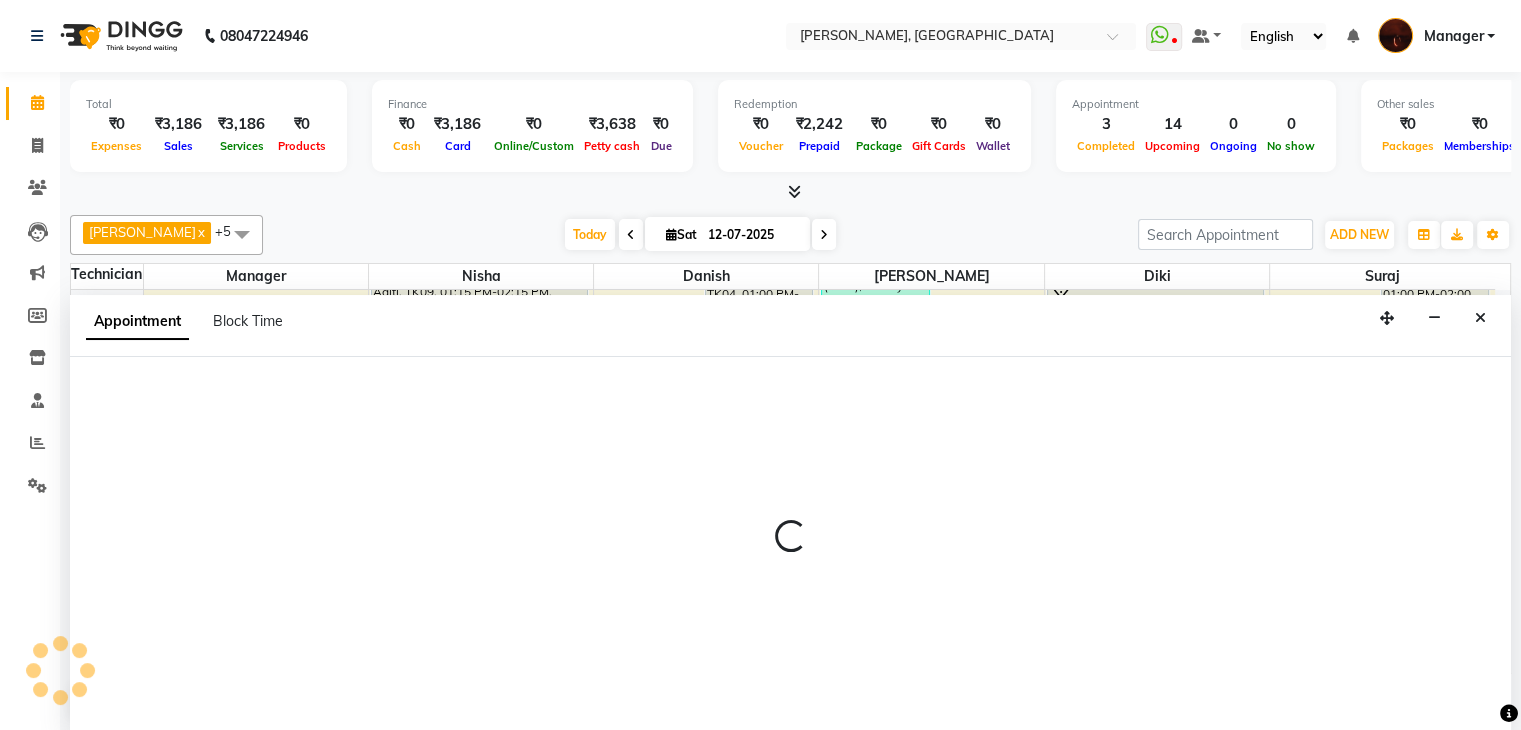 scroll, scrollTop: 1, scrollLeft: 0, axis: vertical 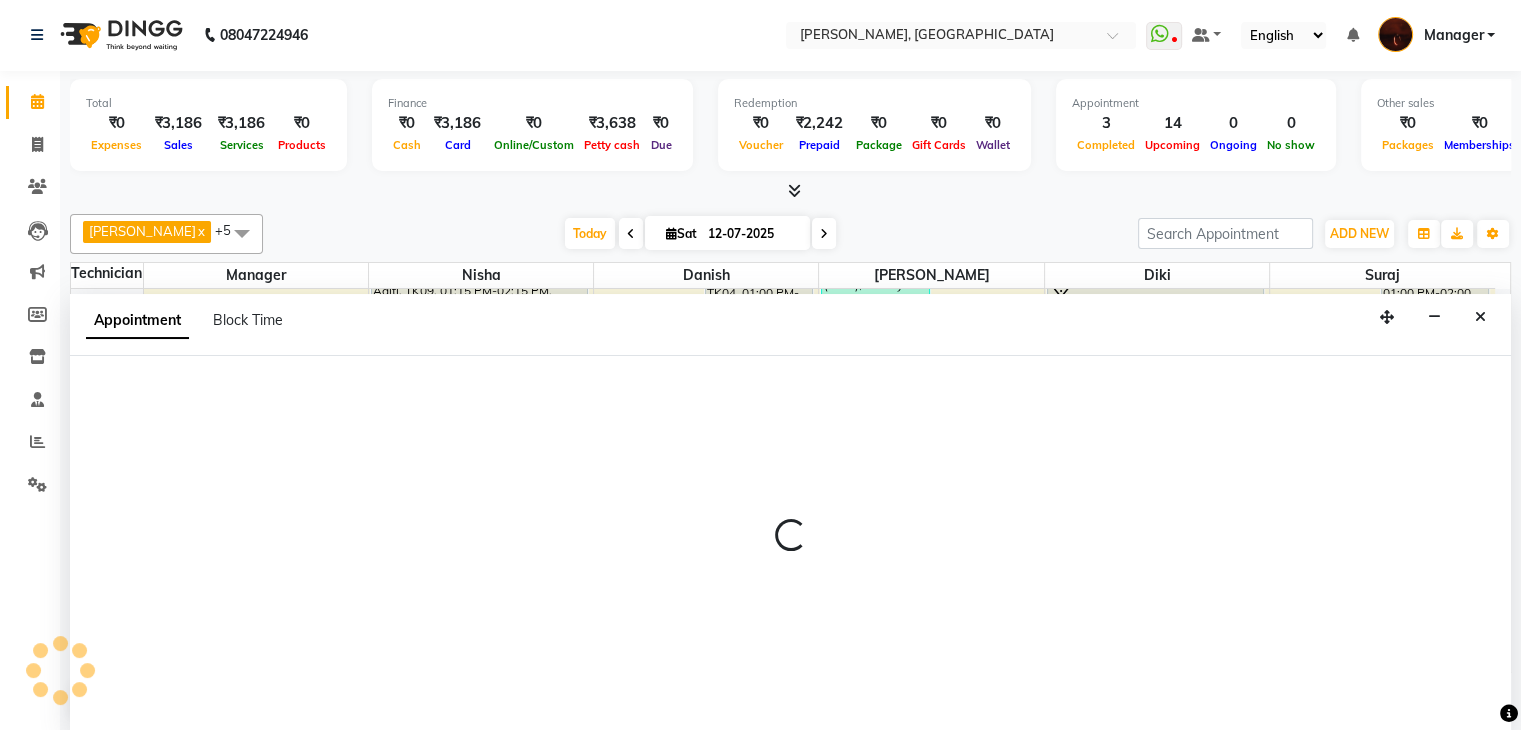 select on "tentative" 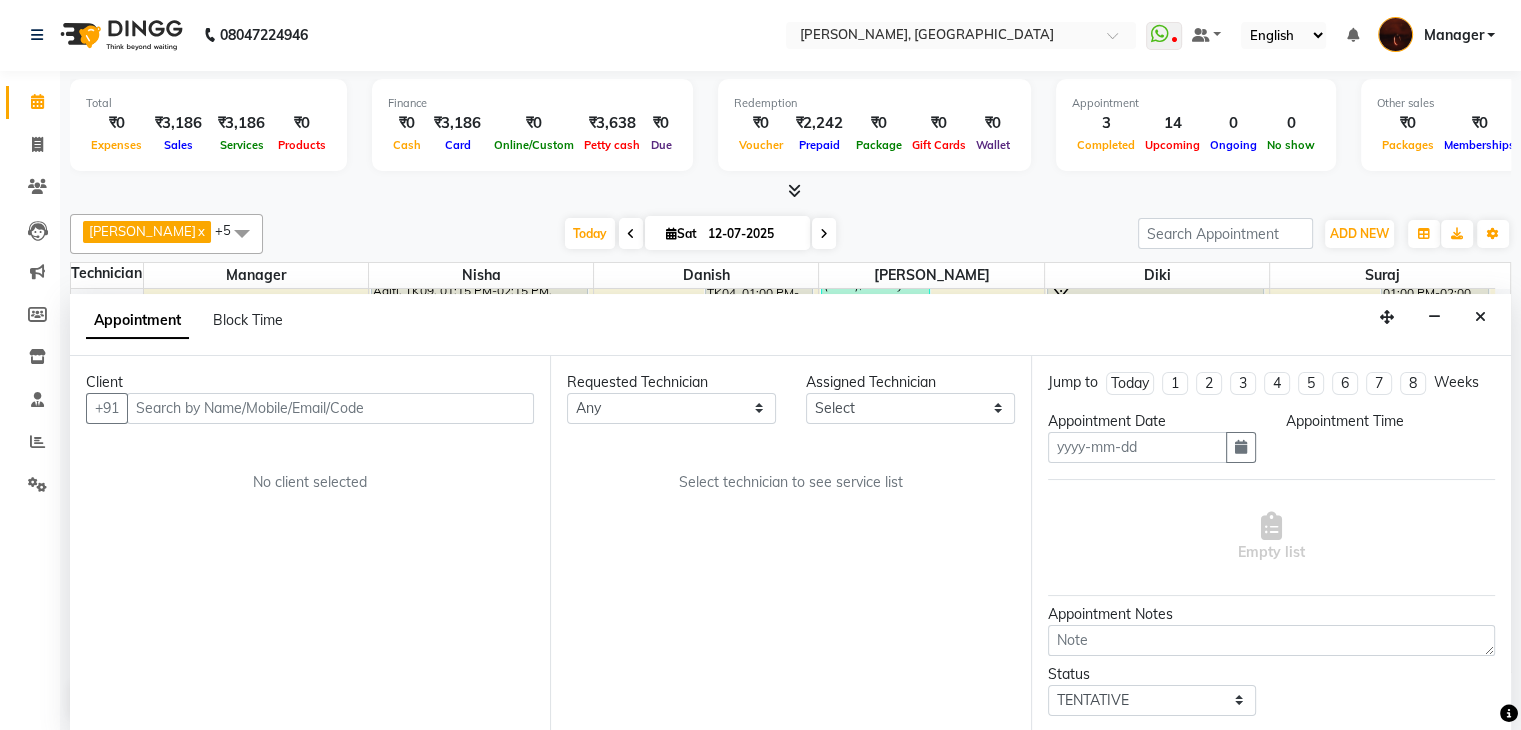 type on "12-07-2025" 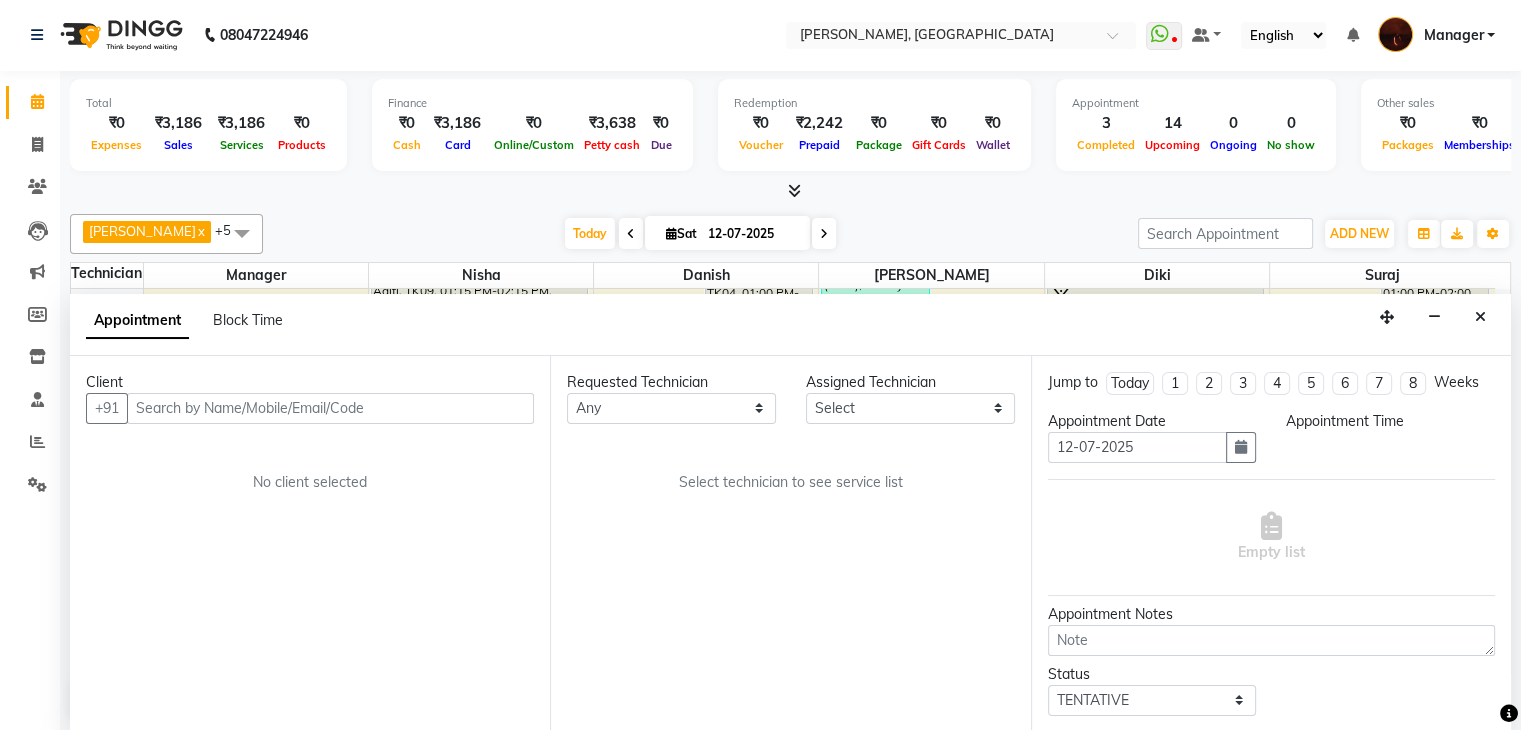 scroll, scrollTop: 0, scrollLeft: 0, axis: both 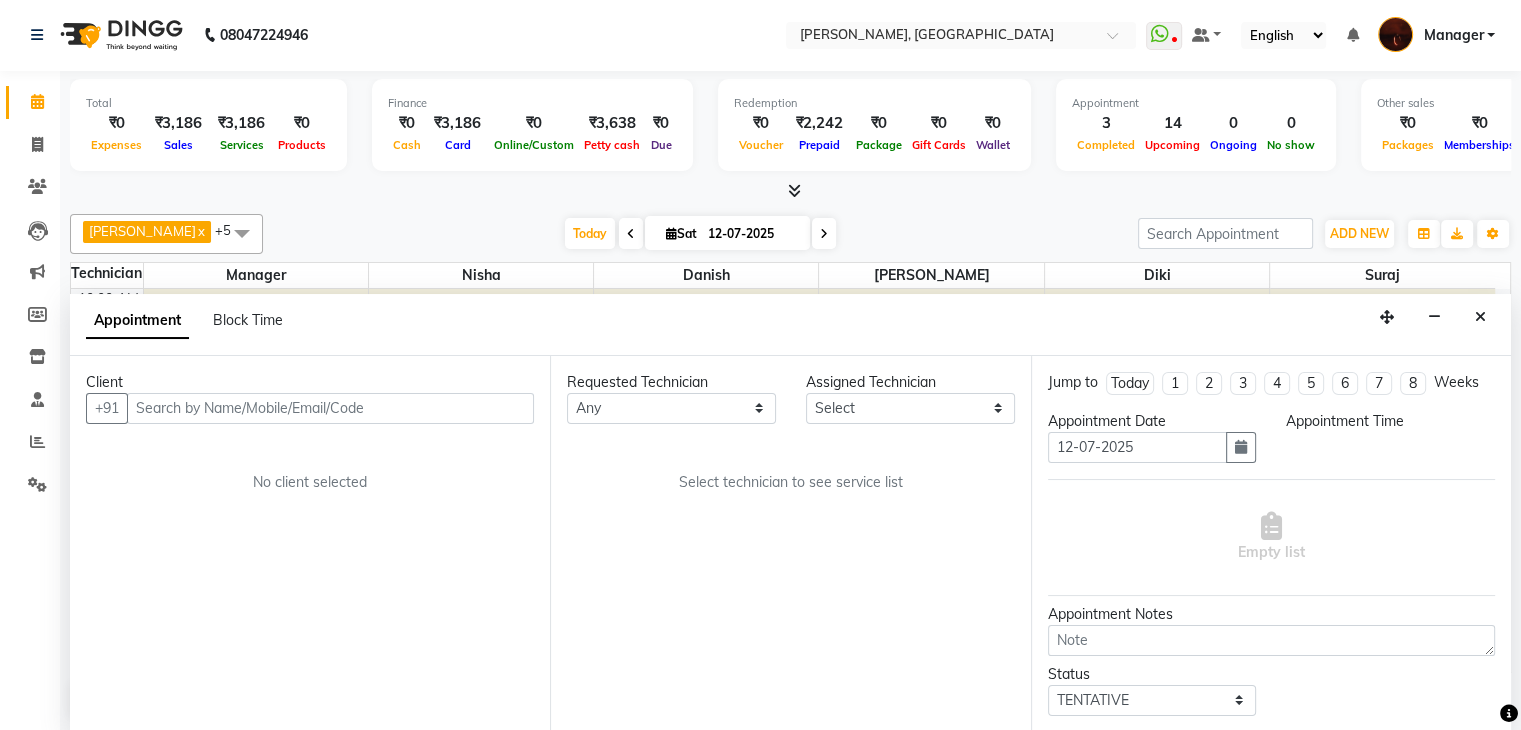 select on "35072" 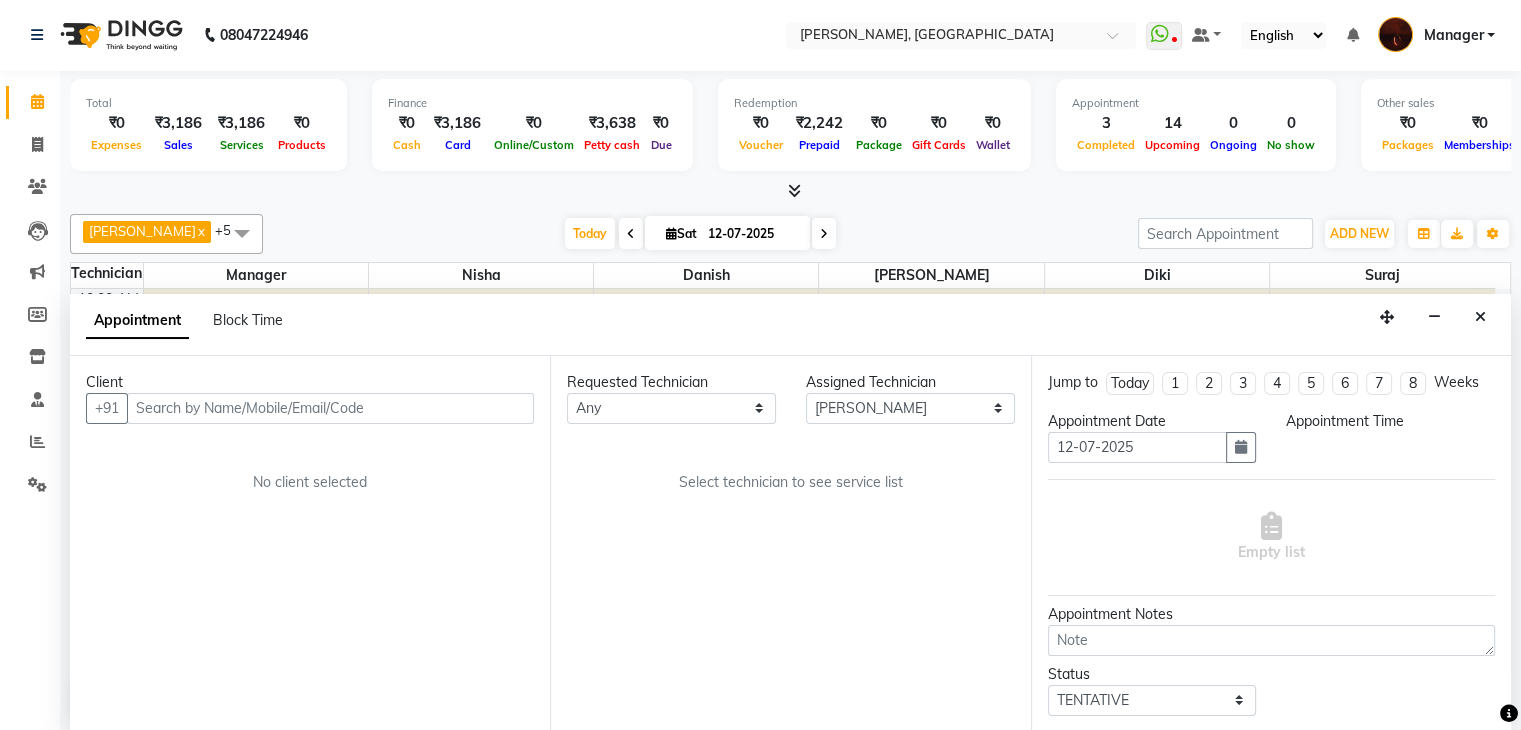 select on "840" 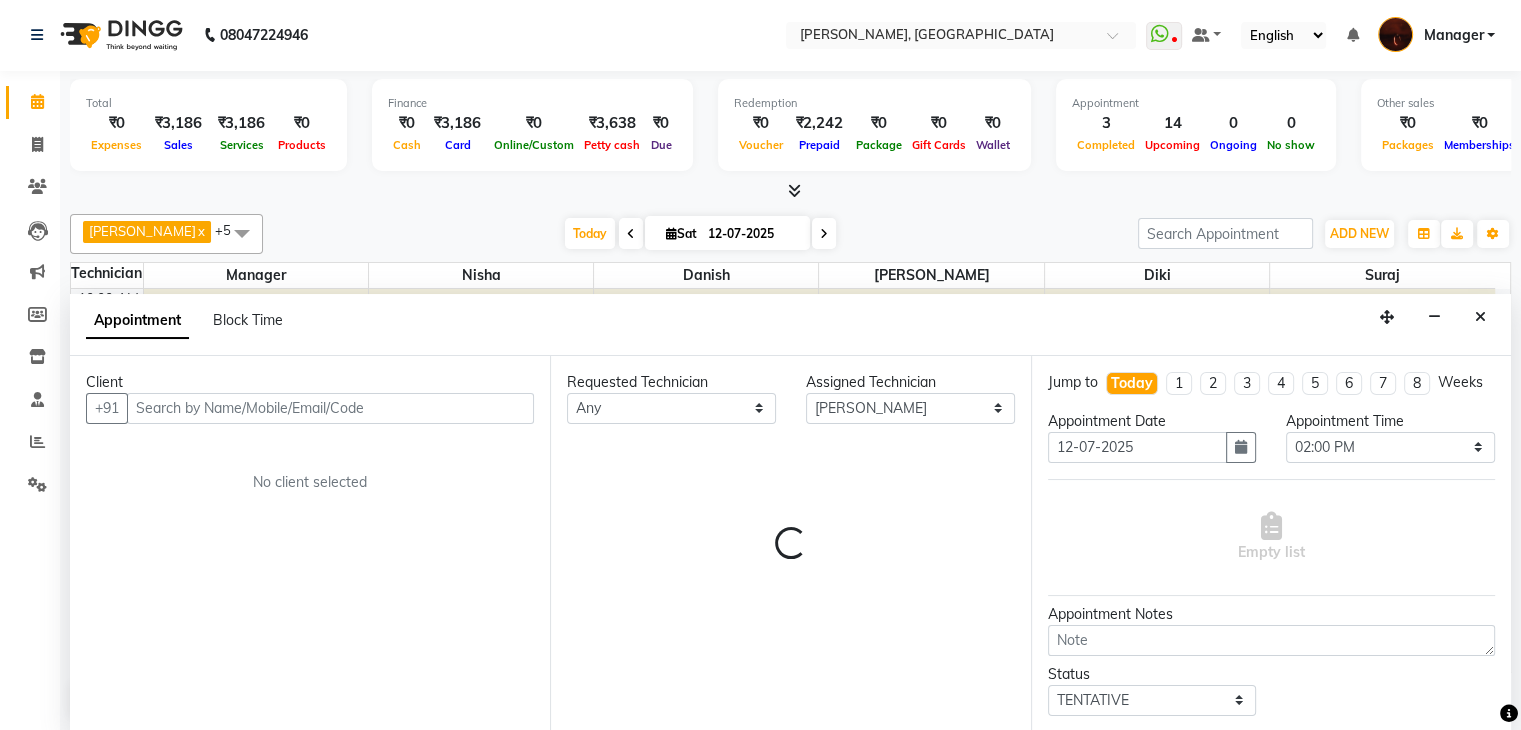 select on "1693" 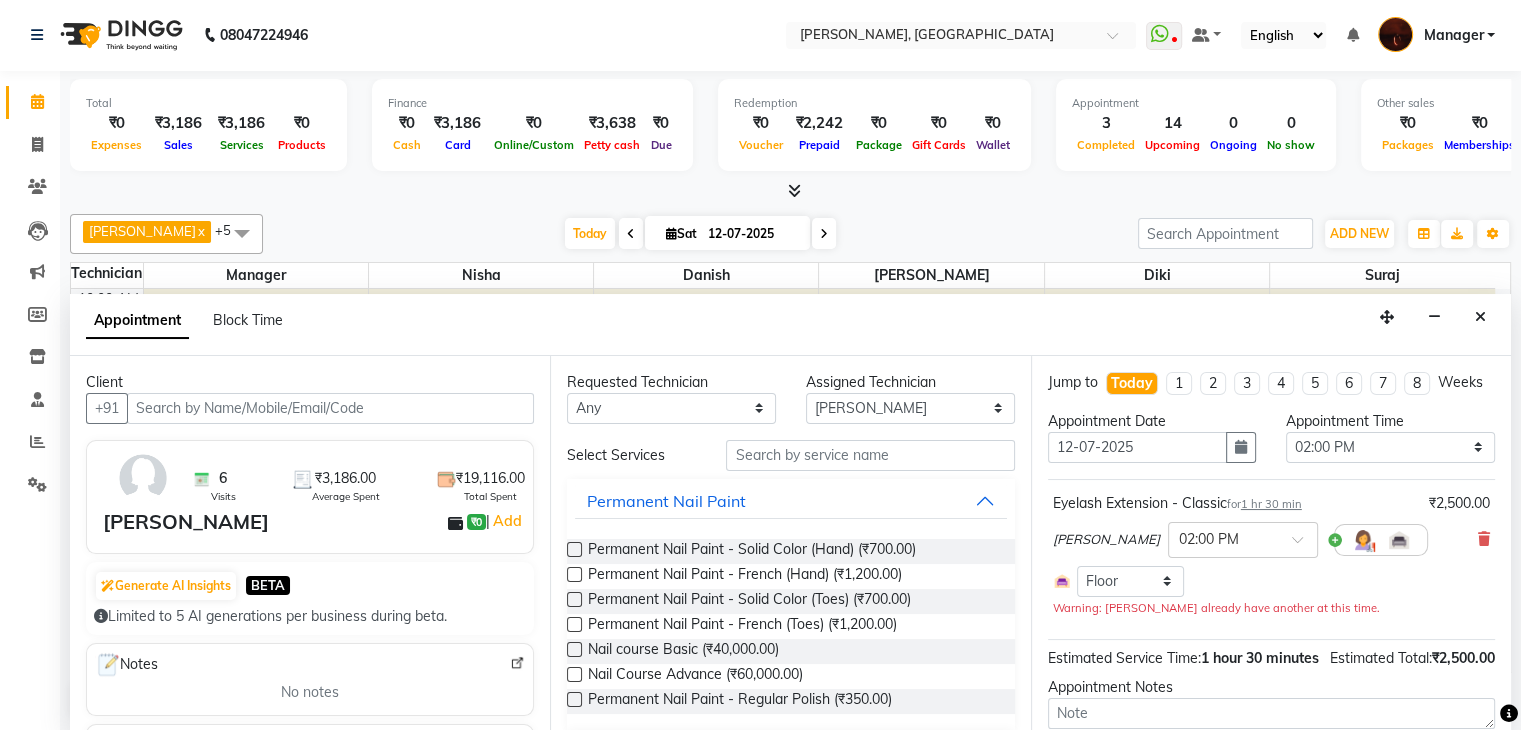 scroll, scrollTop: 263, scrollLeft: 0, axis: vertical 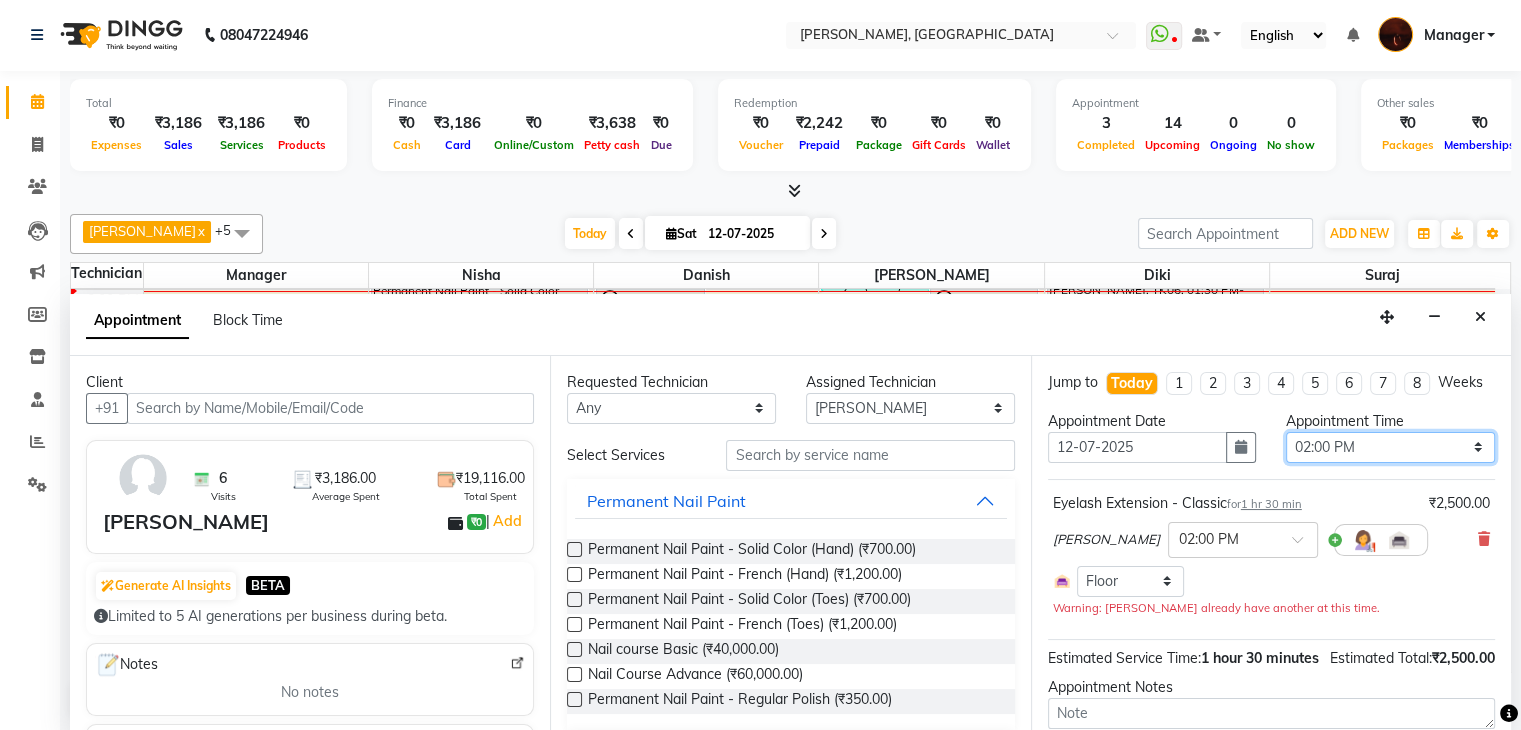 click on "Select 11:00 AM 11:15 AM 11:30 AM 11:45 AM 12:00 PM 12:15 PM 12:30 PM 12:45 PM 01:00 PM 01:15 PM 01:30 PM 01:45 PM 02:00 PM 02:15 PM 02:30 PM 02:45 PM 03:00 PM 03:15 PM 03:30 PM 03:45 PM 04:00 PM 04:15 PM 04:30 PM 04:45 PM 05:00 PM 05:15 PM 05:30 PM 05:45 PM 06:00 PM 06:15 PM 06:30 PM 06:45 PM 07:00 PM 07:15 PM 07:30 PM 07:45 PM 08:00 PM 08:15 PM 08:30 PM 08:45 PM 09:00 PM 09:15 PM 09:30 PM 09:45 PM 10:00 PM" at bounding box center (1390, 447) 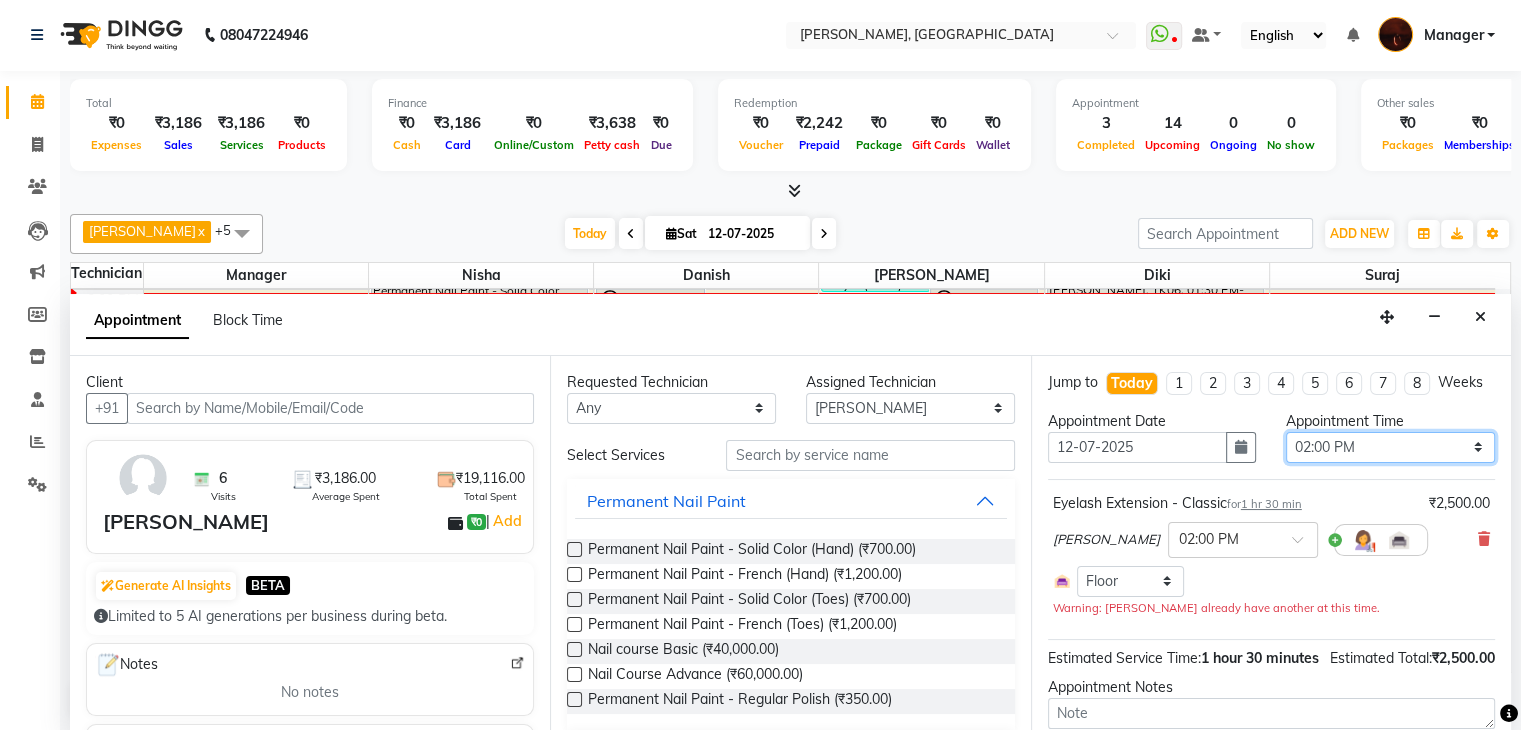 select on "990" 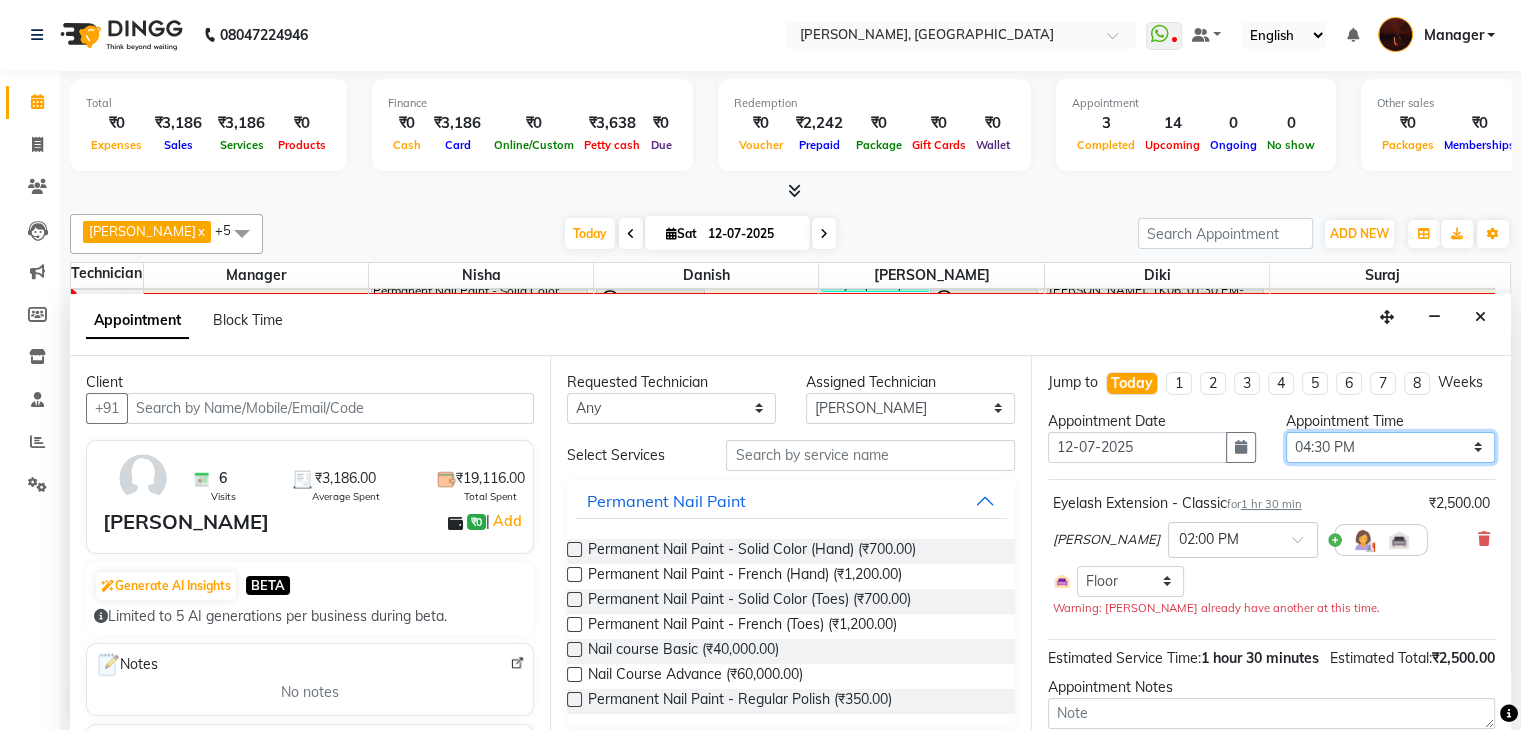 click on "Select 11:00 AM 11:15 AM 11:30 AM 11:45 AM 12:00 PM 12:15 PM 12:30 PM 12:45 PM 01:00 PM 01:15 PM 01:30 PM 01:45 PM 02:00 PM 02:15 PM 02:30 PM 02:45 PM 03:00 PM 03:15 PM 03:30 PM 03:45 PM 04:00 PM 04:15 PM 04:30 PM 04:45 PM 05:00 PM 05:15 PM 05:30 PM 05:45 PM 06:00 PM 06:15 PM 06:30 PM 06:45 PM 07:00 PM 07:15 PM 07:30 PM 07:45 PM 08:00 PM 08:15 PM 08:30 PM 08:45 PM 09:00 PM 09:15 PM 09:30 PM 09:45 PM 10:00 PM" at bounding box center [1390, 447] 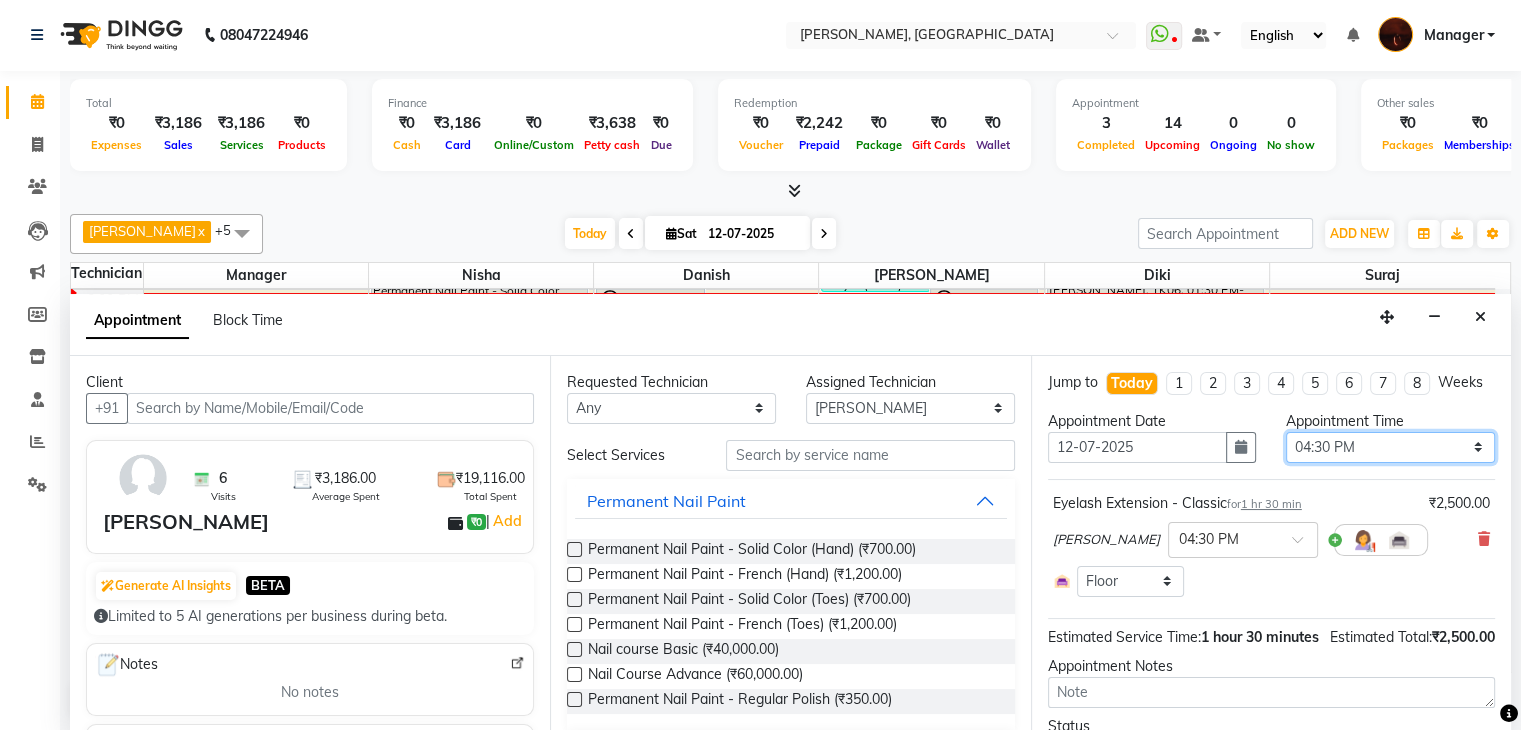 scroll, scrollTop: 143, scrollLeft: 0, axis: vertical 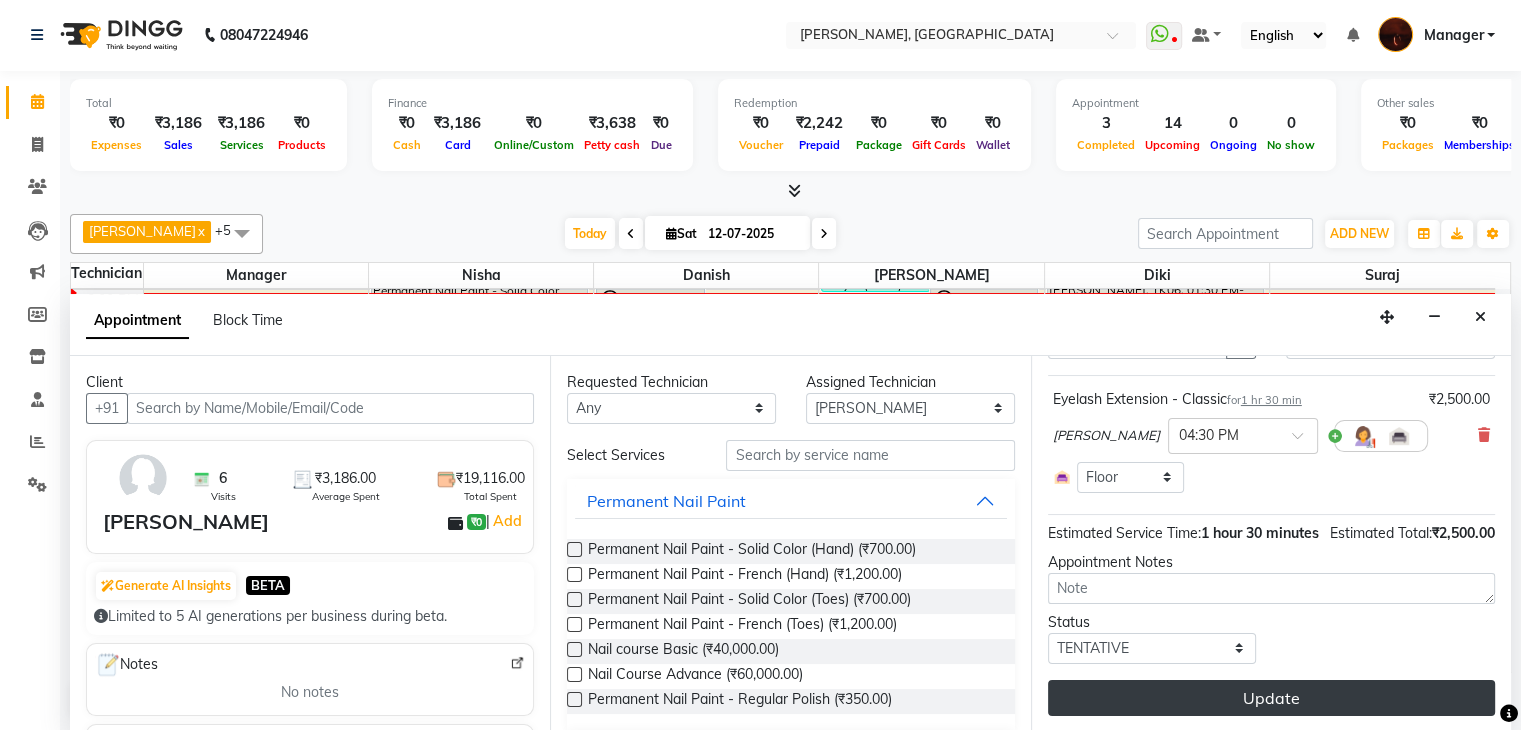 click on "Update" at bounding box center [1271, 698] 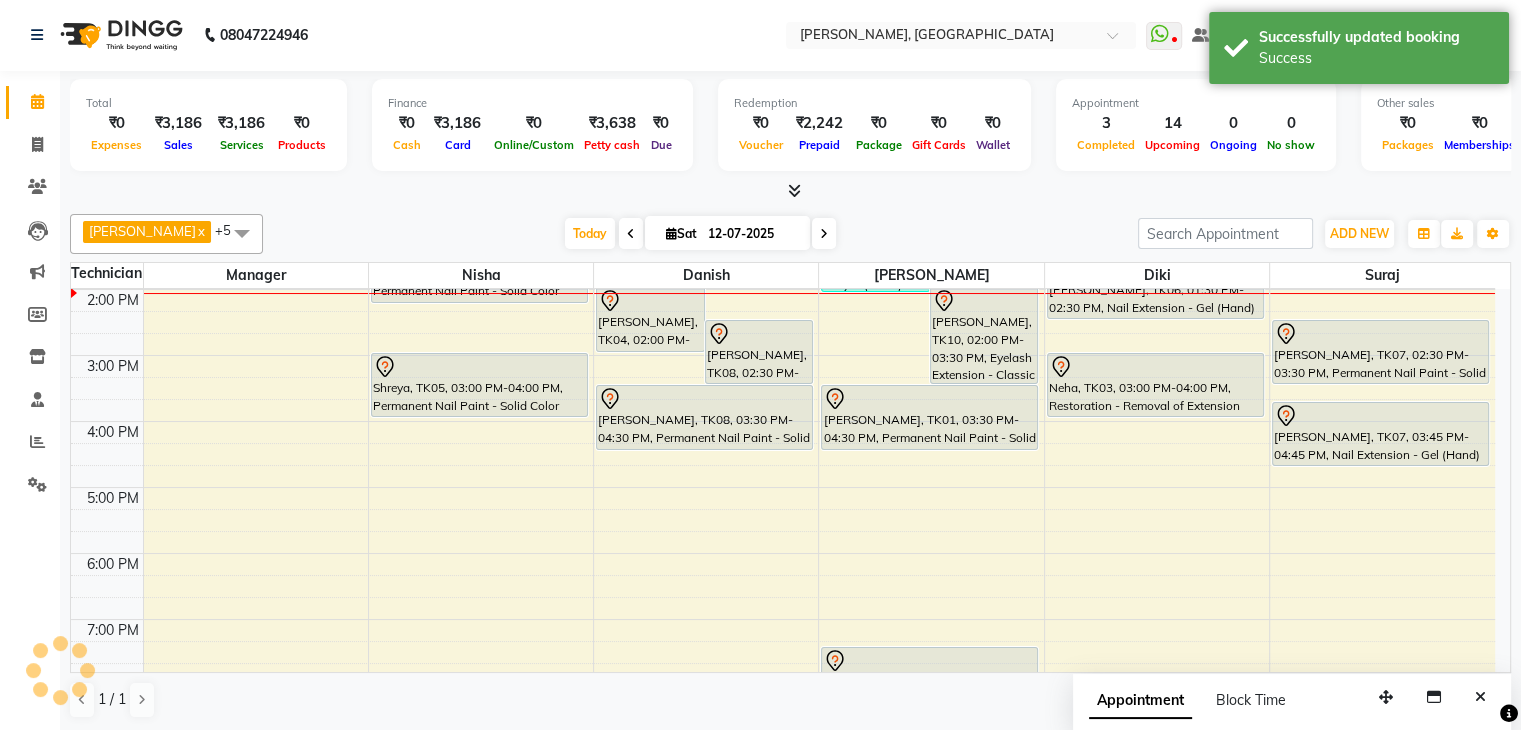 scroll, scrollTop: 0, scrollLeft: 0, axis: both 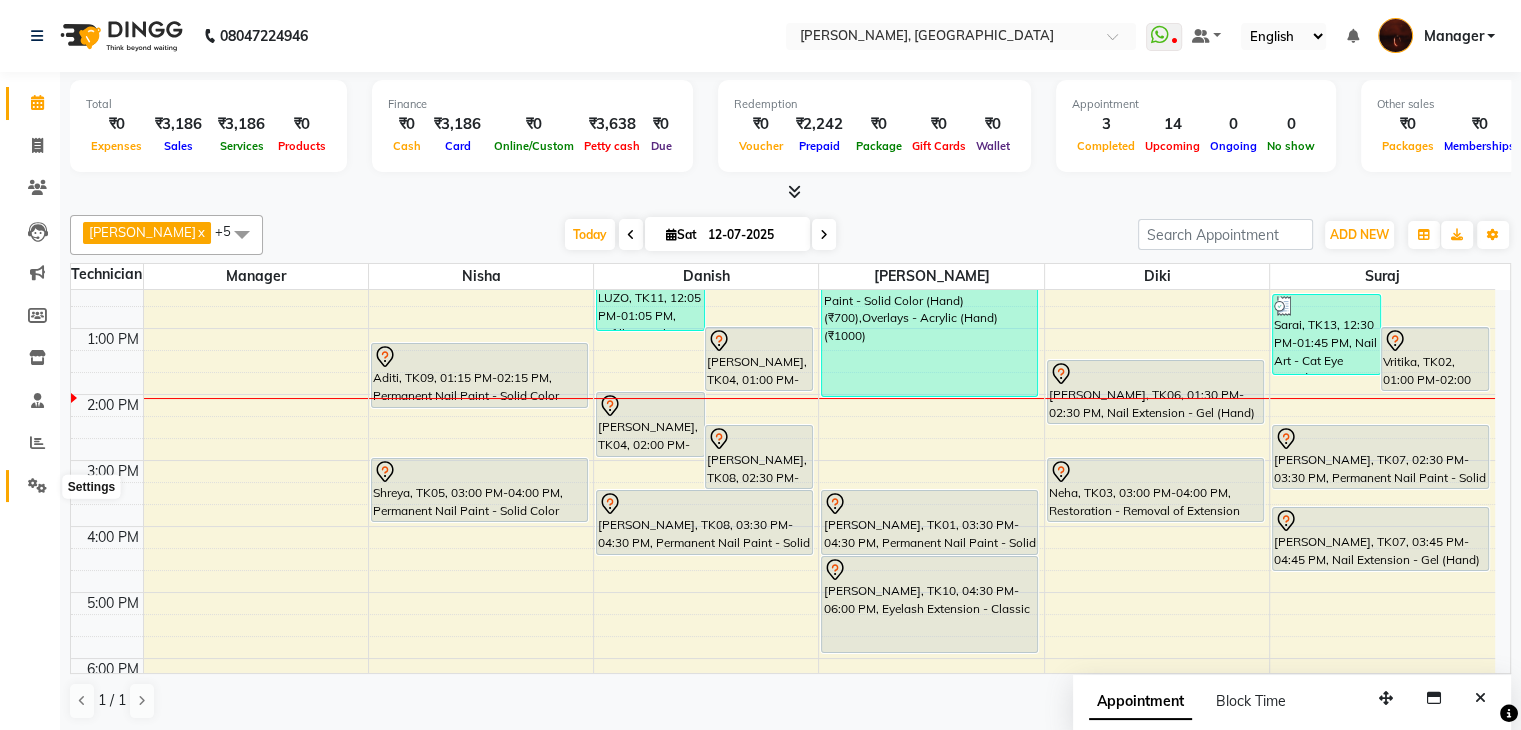 click 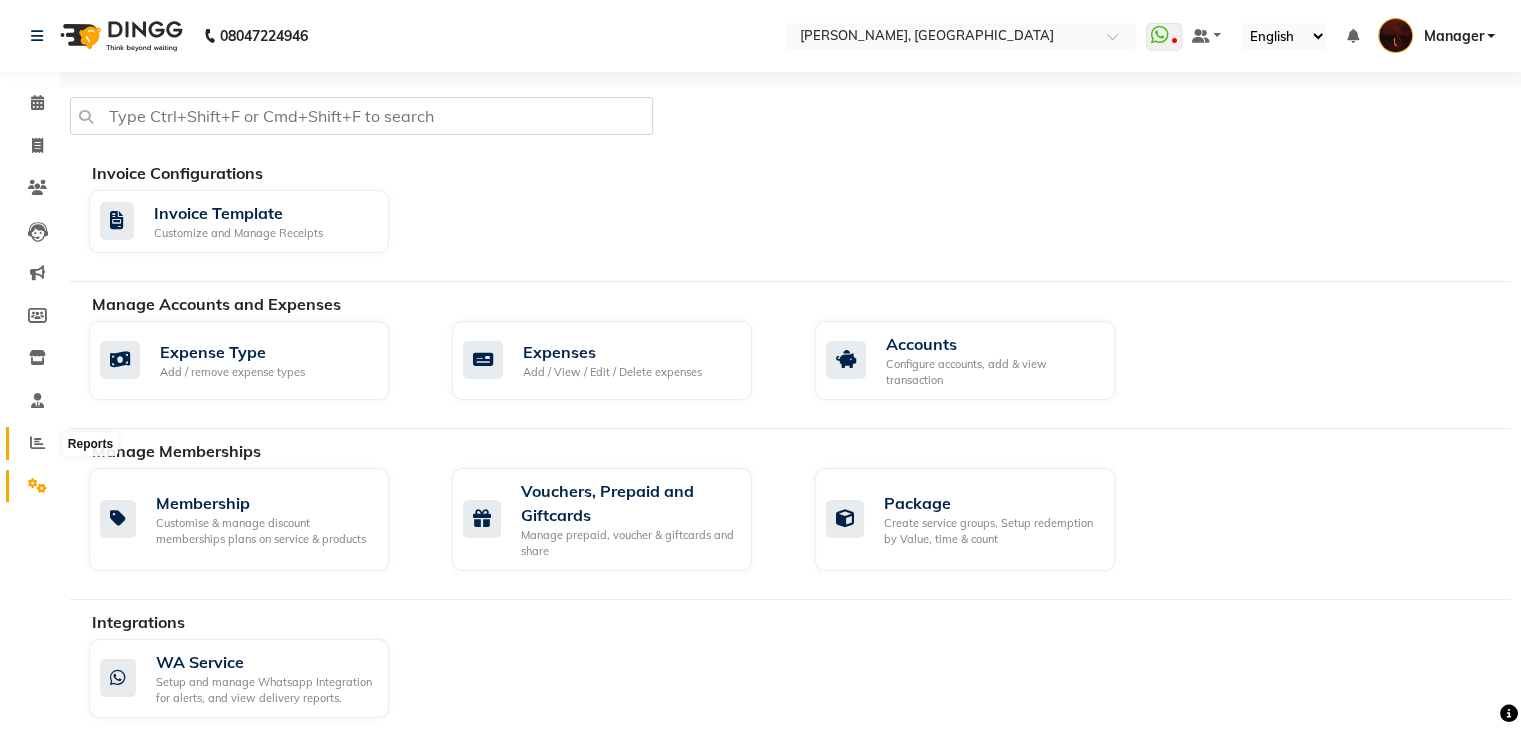 click 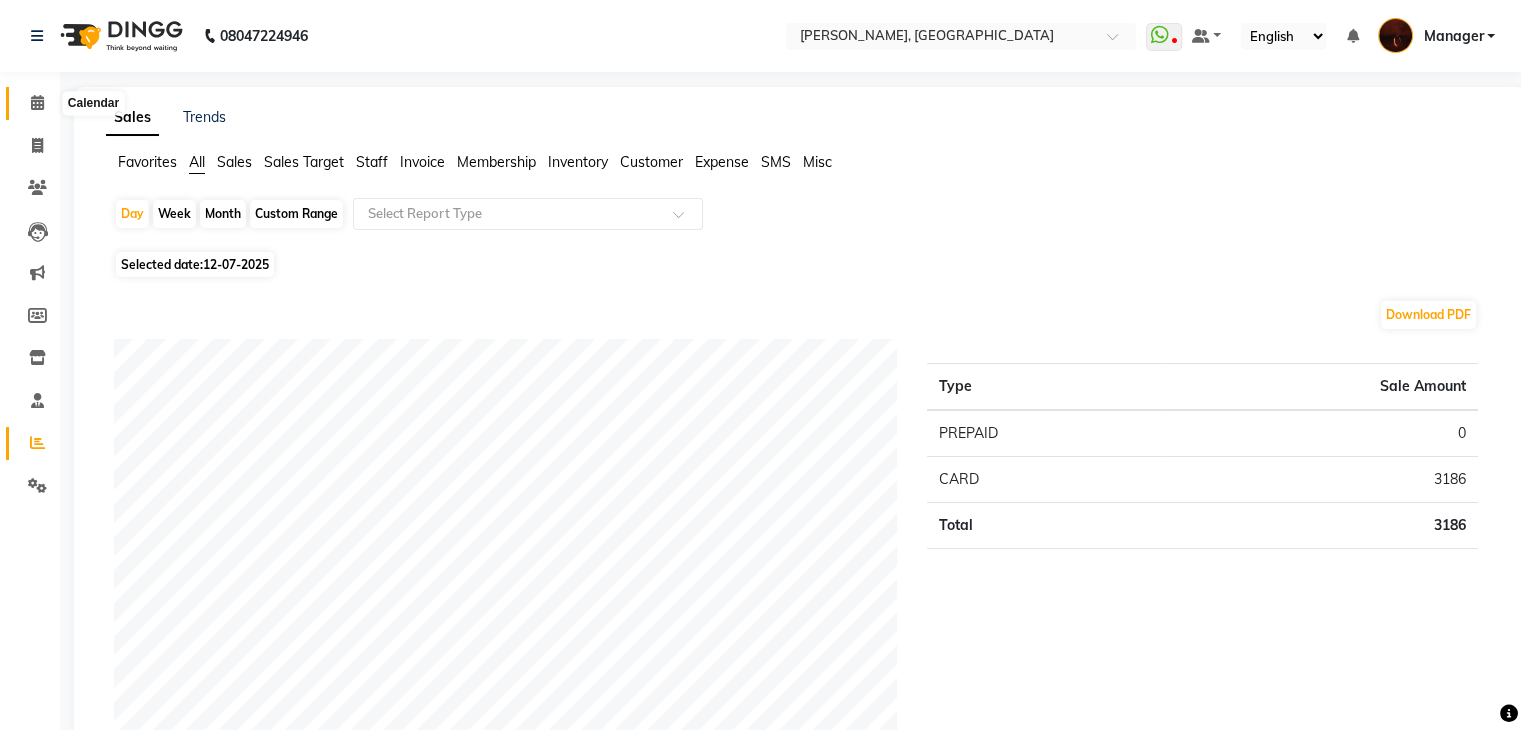 click 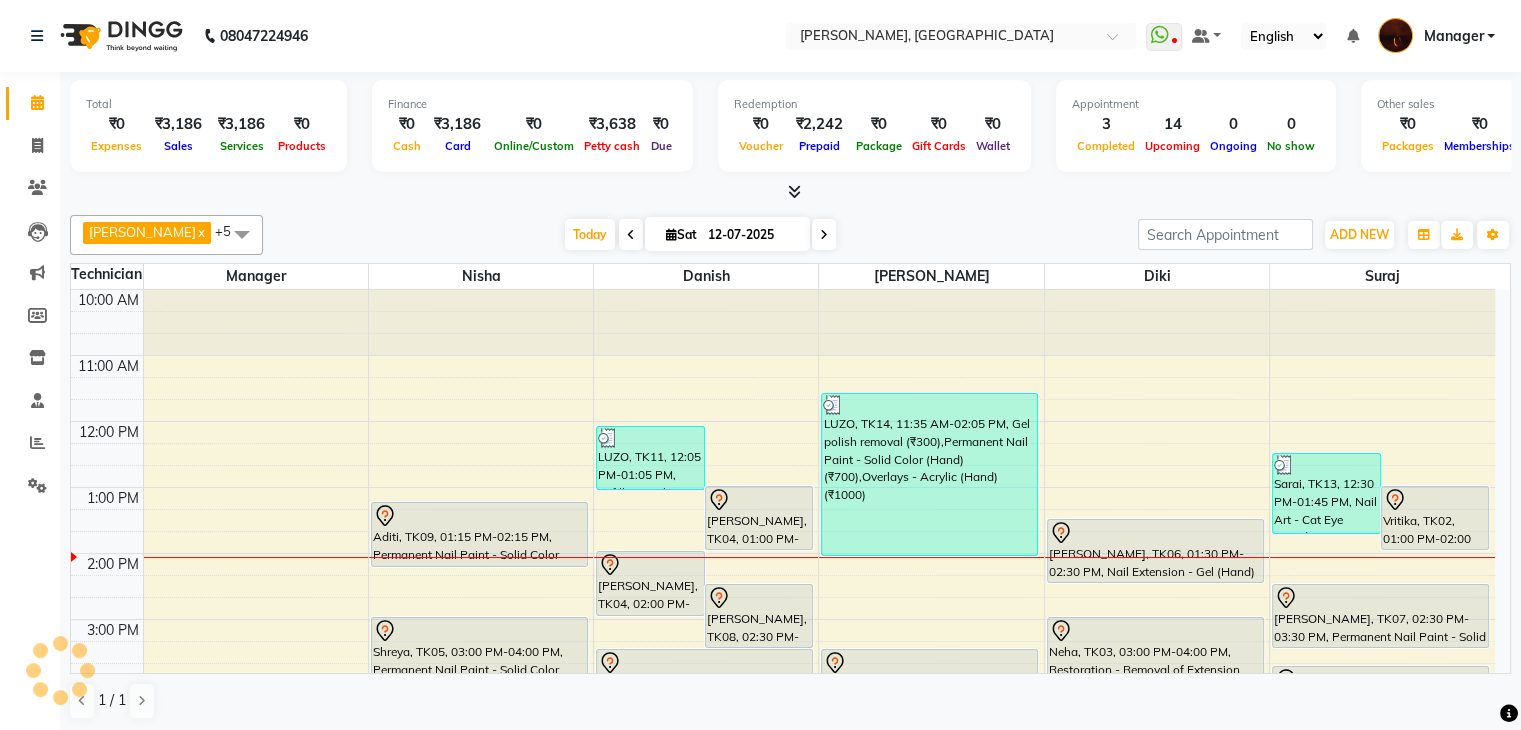 scroll, scrollTop: 0, scrollLeft: 0, axis: both 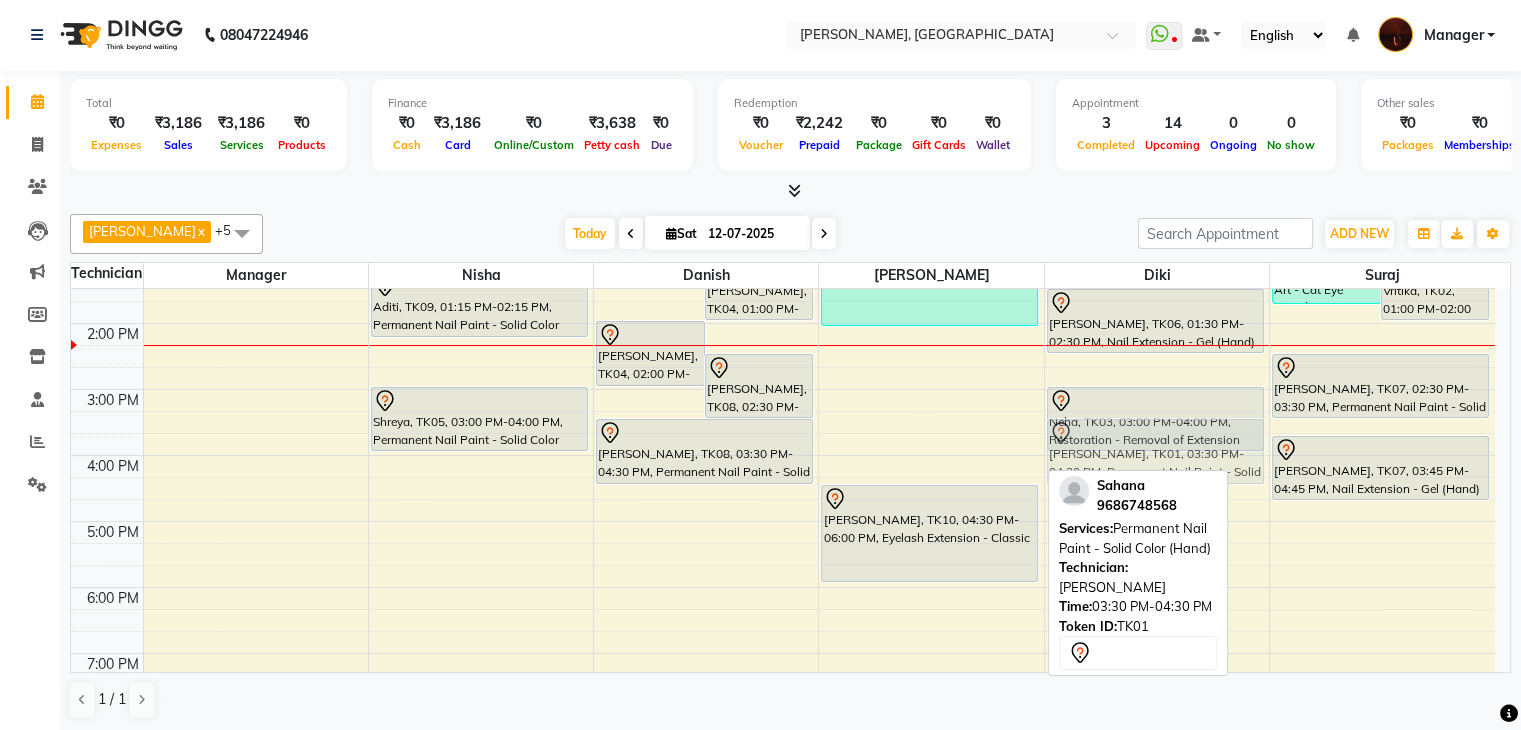 drag, startPoint x: 979, startPoint y: 456, endPoint x: 1160, endPoint y: 452, distance: 181.04419 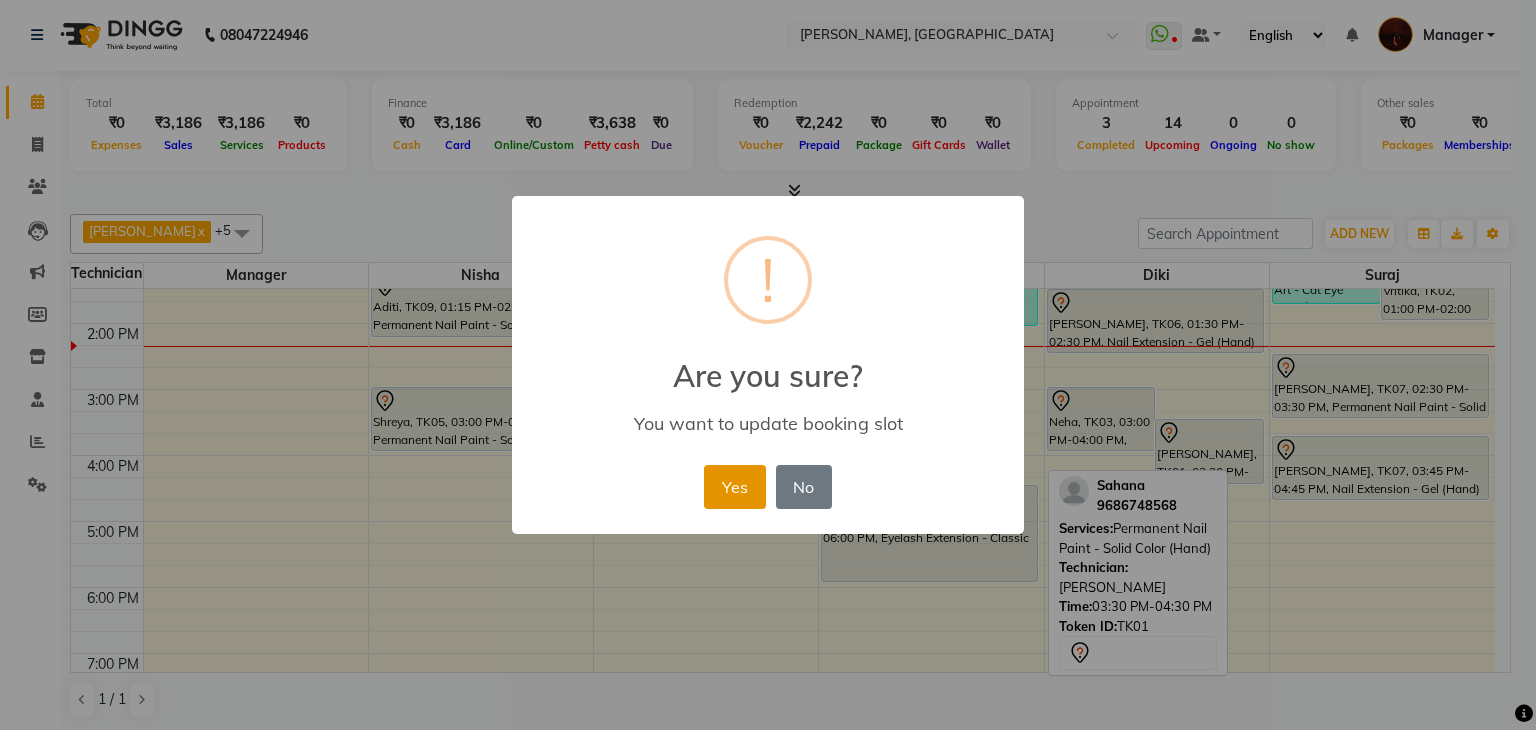 click on "Yes" at bounding box center (734, 487) 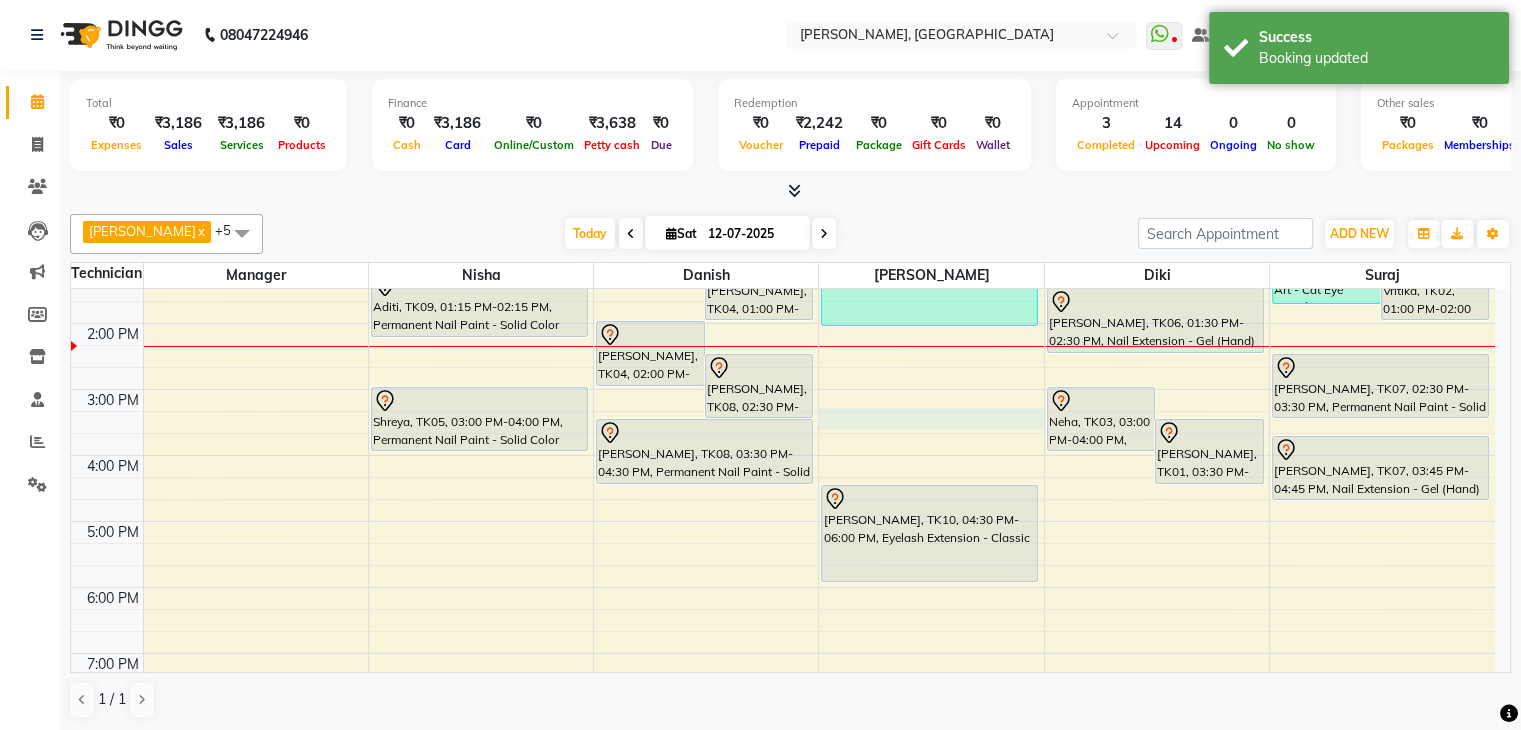 click on "10:00 AM 11:00 AM 12:00 PM 1:00 PM 2:00 PM 3:00 PM 4:00 PM 5:00 PM 6:00 PM 7:00 PM 8:00 PM 9:00 PM 10:00 PM             Aditi, TK09, 01:15 PM-02:15 PM, Permanent Nail Paint - Solid Color (Hand)             Shreya, TK05, 03:00 PM-04:00 PM, Permanent Nail Paint - Solid Color (Hand)     LUZO, TK11, 12:05 PM-01:05 PM, Refills - Acylic (Hand) (₹800)             Shrijani, TK04, 01:00 PM-02:00 PM, Nail Extension - Acrylic (Hand)             Shrijani, TK04, 02:00 PM-03:00 PM, Permanent Nail Paint - Solid Color (Hand)             Varshitha, TK08, 02:30 PM-03:30 PM, Nail Extension - Gel (Hand)             Varshitha, TK08, 03:30 PM-04:30 PM, Permanent Nail Paint - Solid Color (Hand)     LUZO, TK14, 11:35 AM-02:05 PM, Gel polish removal (₹300),Permanent Nail Paint - Solid Color (Hand) (₹700),Overlays - Acrylic (Hand) (₹1000)             Sawjani, TK10, 04:30 PM-06:00 PM, Eyelash Extension - Classic             gayathri, TK12, 07:30 PM-09:00 PM, Eyelash Extension - Classic" at bounding box center [783, 488] 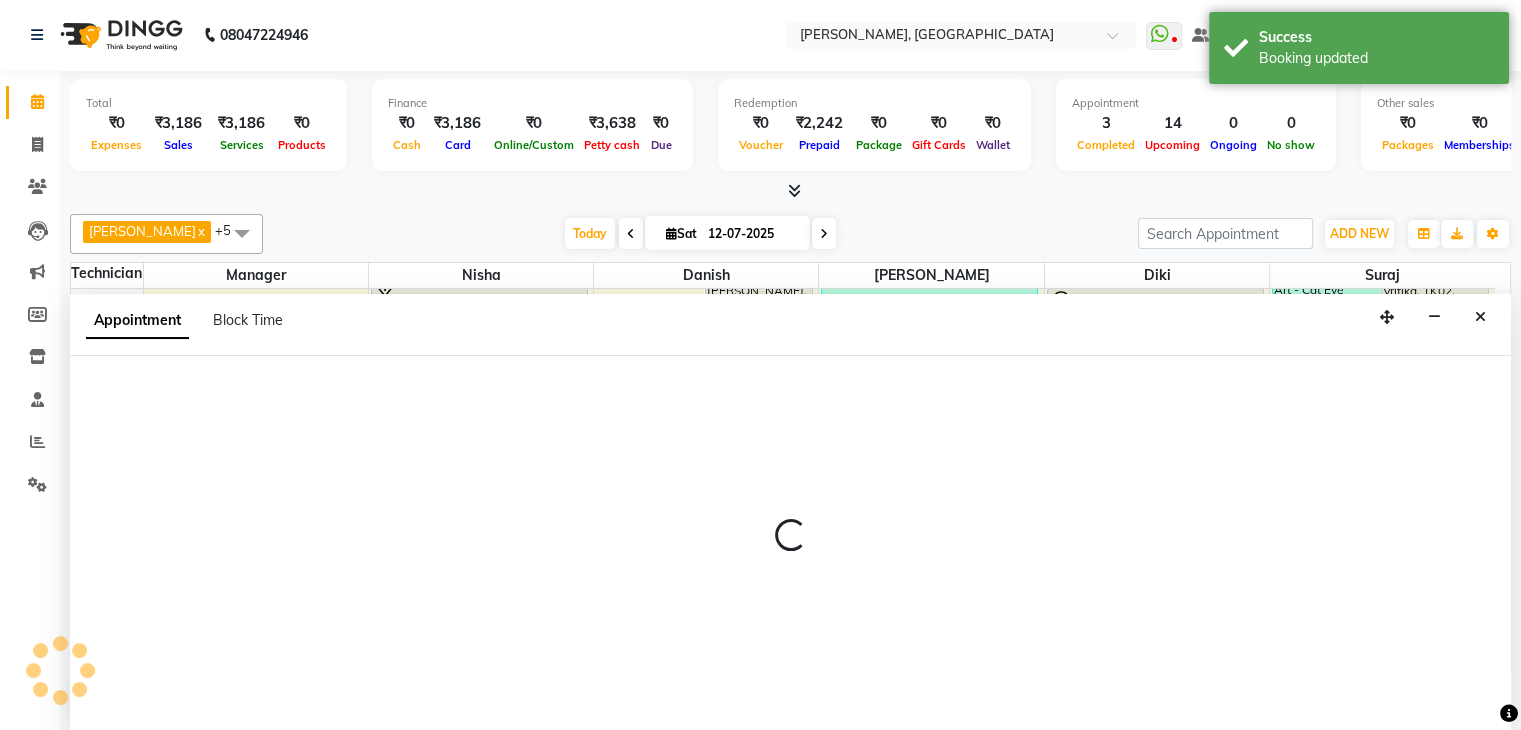 select on "35072" 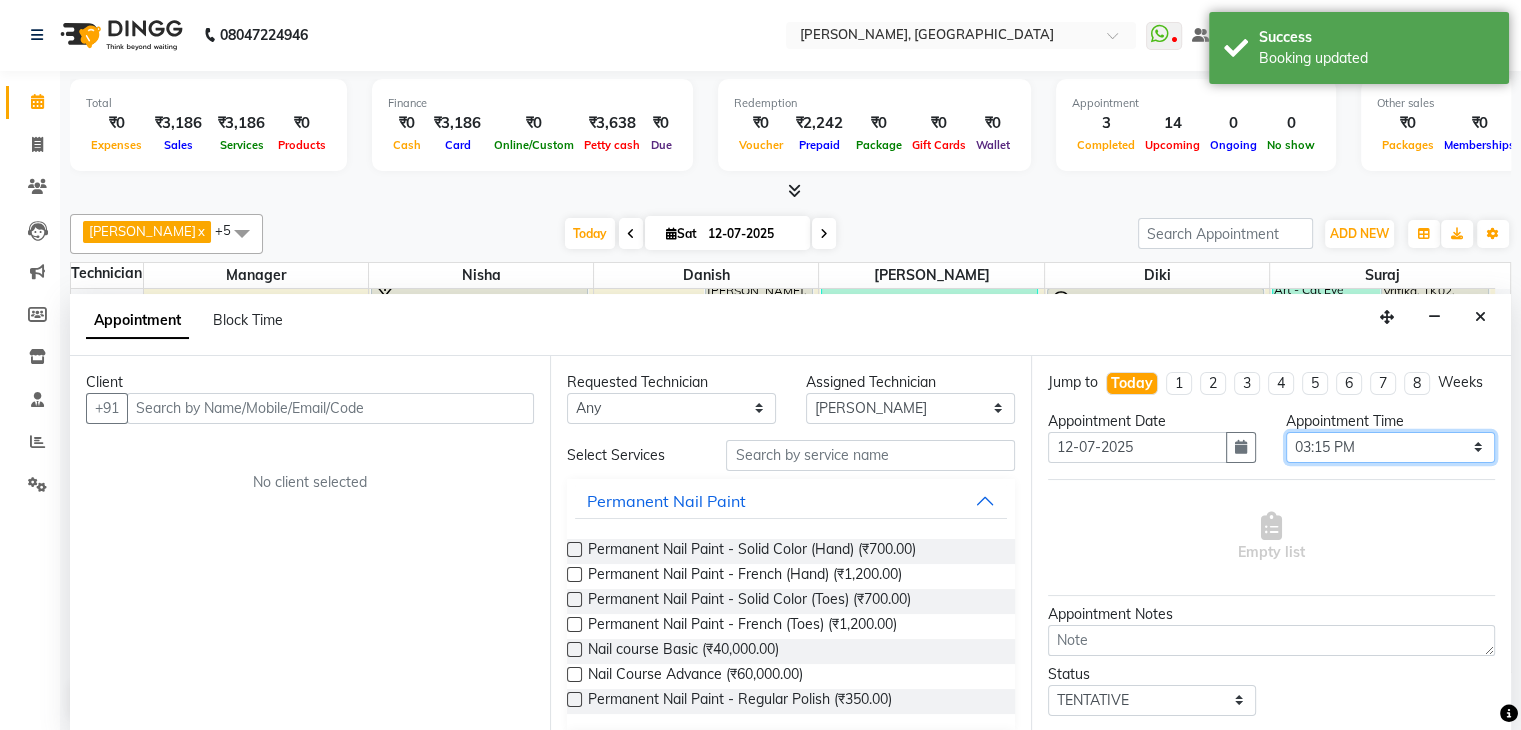 click on "Select 11:00 AM 11:15 AM 11:30 AM 11:45 AM 12:00 PM 12:15 PM 12:30 PM 12:45 PM 01:00 PM 01:15 PM 01:30 PM 01:45 PM 02:00 PM 02:15 PM 02:30 PM 02:45 PM 03:00 PM 03:15 PM 03:30 PM 03:45 PM 04:00 PM 04:15 PM 04:30 PM 04:45 PM 05:00 PM 05:15 PM 05:30 PM 05:45 PM 06:00 PM 06:15 PM 06:30 PM 06:45 PM 07:00 PM 07:15 PM 07:30 PM 07:45 PM 08:00 PM 08:15 PM 08:30 PM 08:45 PM 09:00 PM 09:15 PM 09:30 PM 09:45 PM 10:00 PM" at bounding box center (1390, 447) 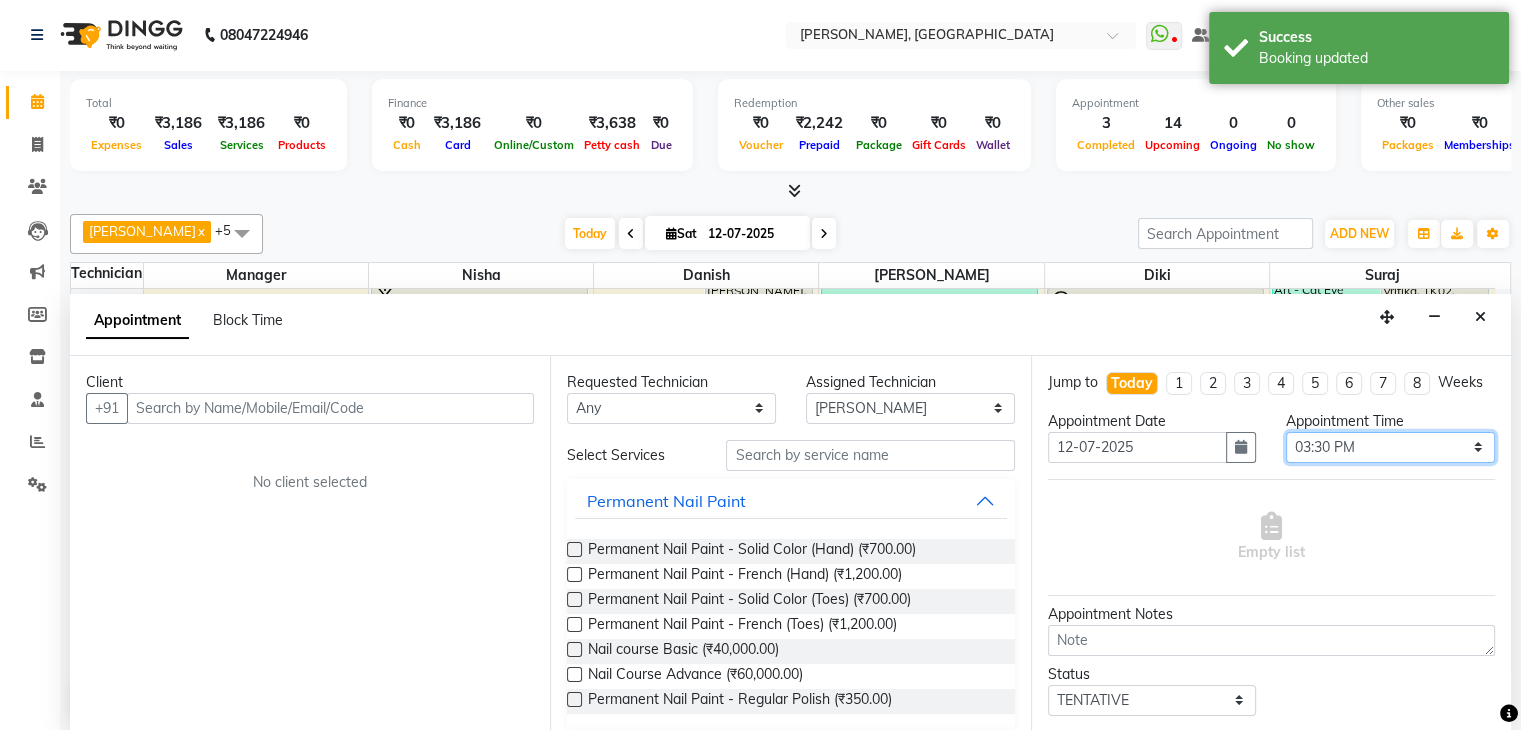 click on "Select 11:00 AM 11:15 AM 11:30 AM 11:45 AM 12:00 PM 12:15 PM 12:30 PM 12:45 PM 01:00 PM 01:15 PM 01:30 PM 01:45 PM 02:00 PM 02:15 PM 02:30 PM 02:45 PM 03:00 PM 03:15 PM 03:30 PM 03:45 PM 04:00 PM 04:15 PM 04:30 PM 04:45 PM 05:00 PM 05:15 PM 05:30 PM 05:45 PM 06:00 PM 06:15 PM 06:30 PM 06:45 PM 07:00 PM 07:15 PM 07:30 PM 07:45 PM 08:00 PM 08:15 PM 08:30 PM 08:45 PM 09:00 PM 09:15 PM 09:30 PM 09:45 PM 10:00 PM" at bounding box center (1390, 447) 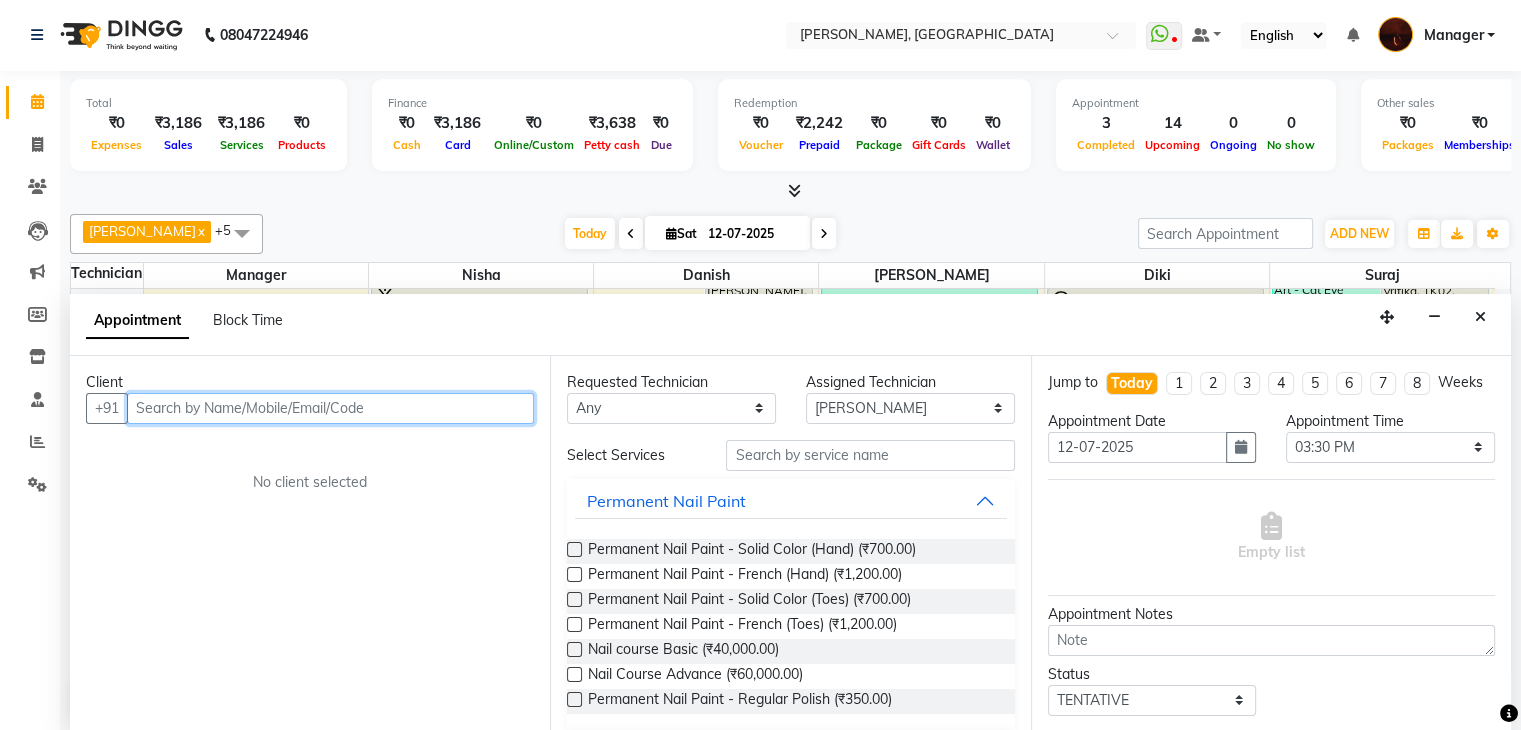 click at bounding box center [330, 408] 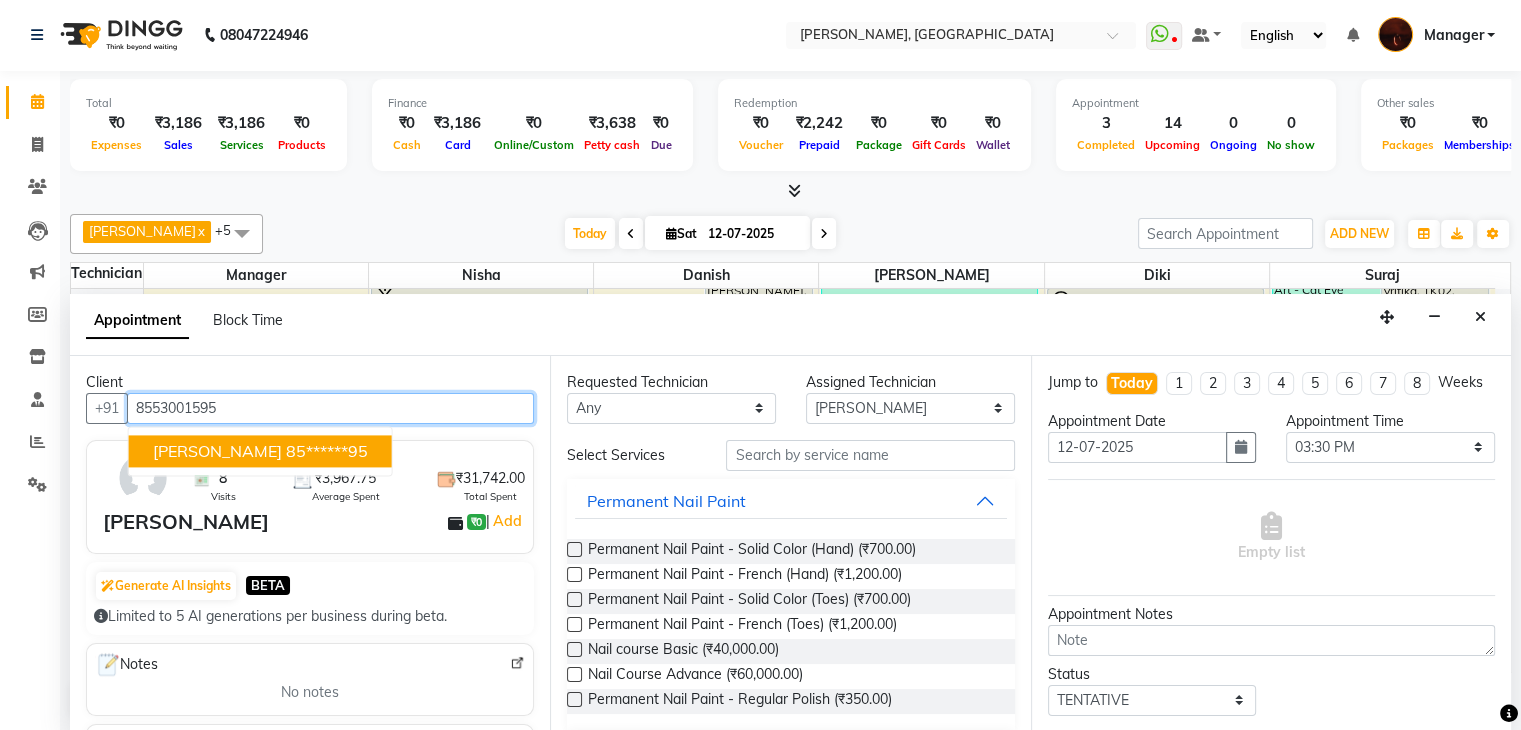 click on "85******95" at bounding box center [327, 451] 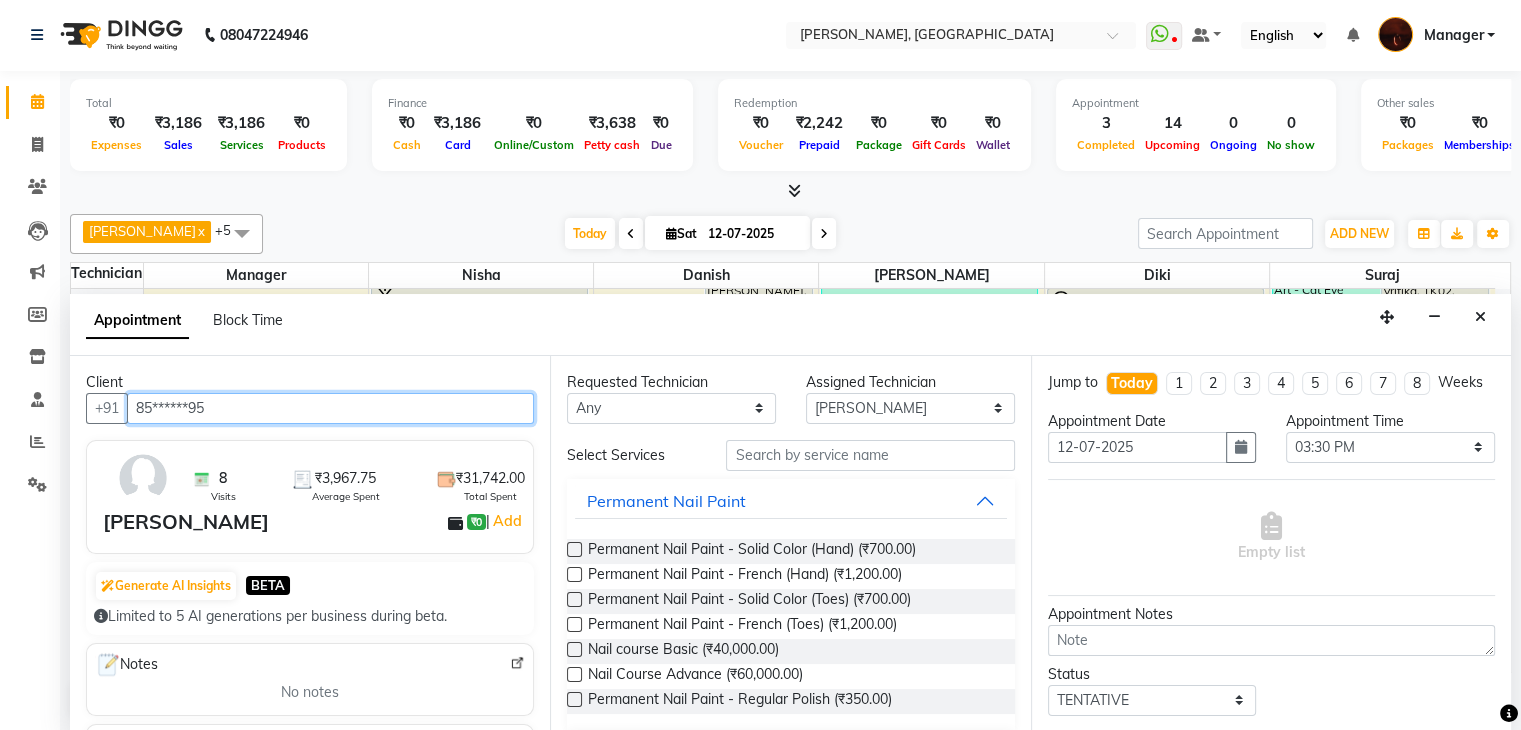 type on "85******95" 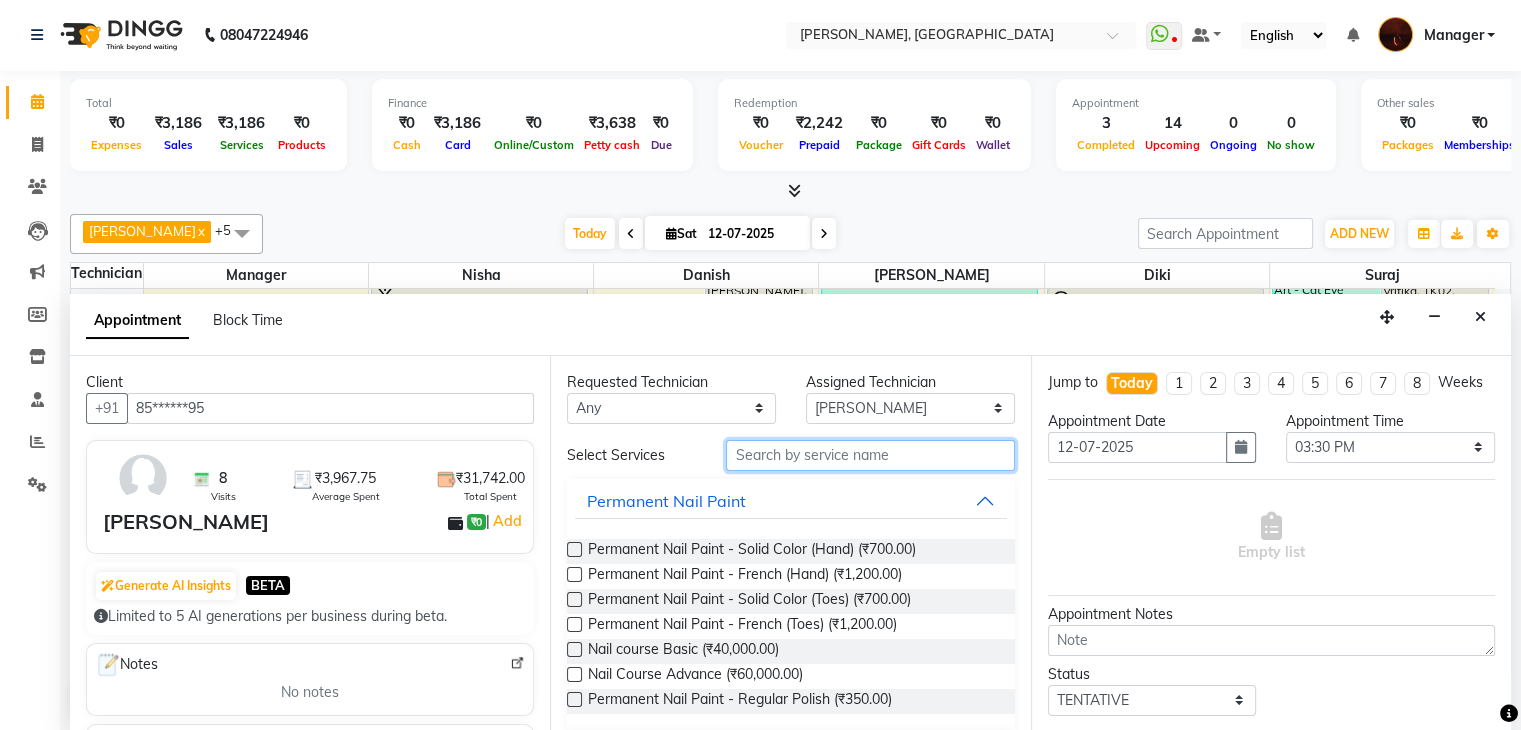 click at bounding box center (870, 455) 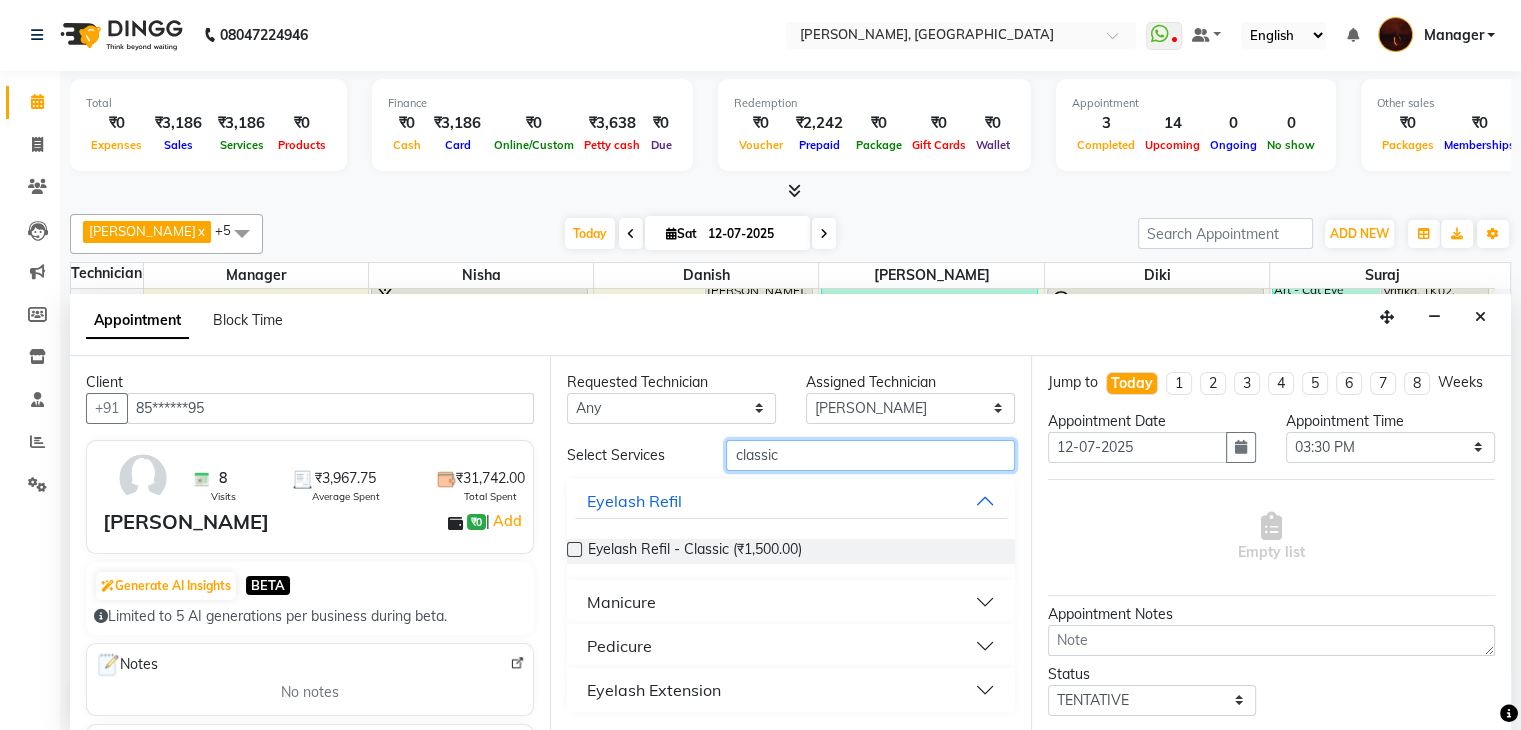 type on "classic" 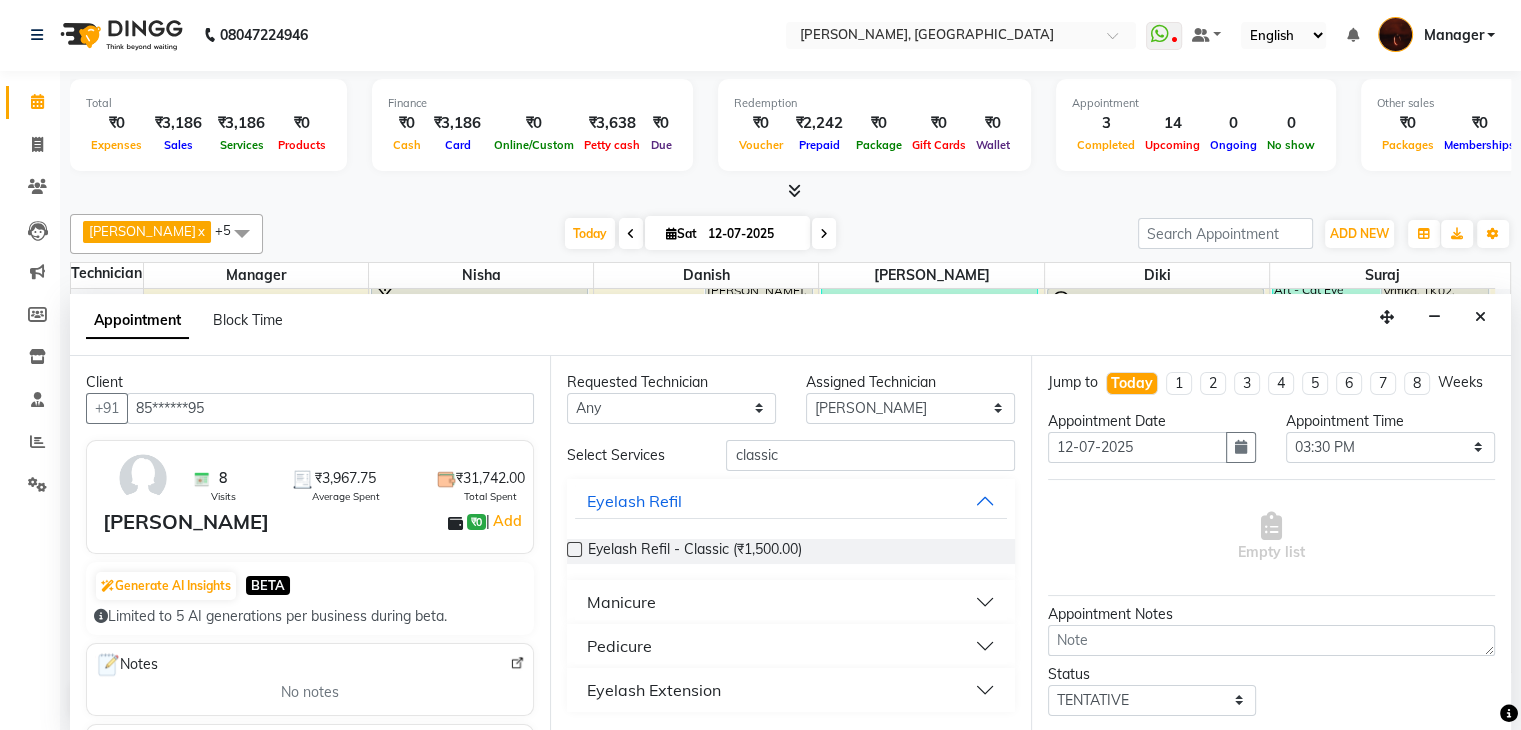 click on "Eyelash Extension" at bounding box center (790, 690) 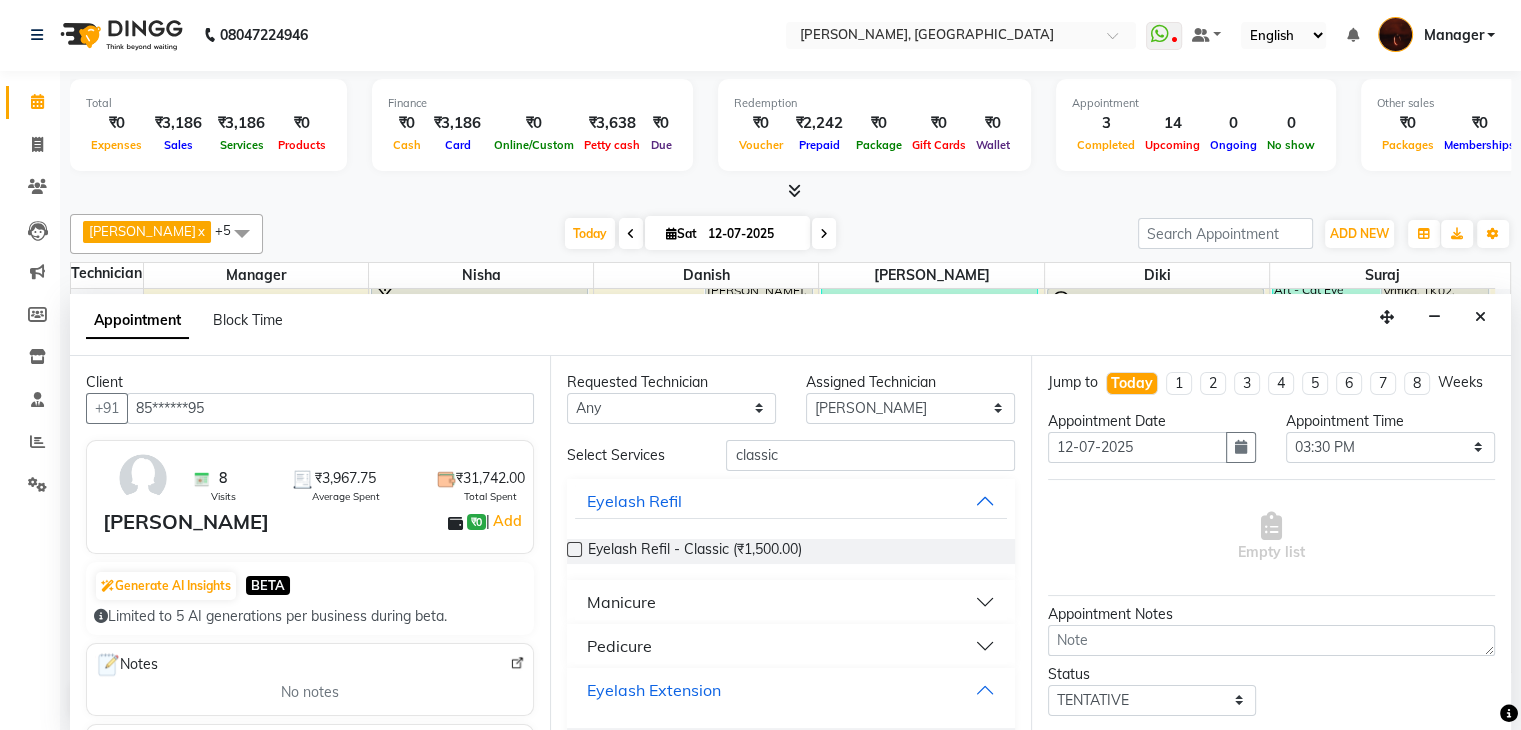 scroll, scrollTop: 52, scrollLeft: 0, axis: vertical 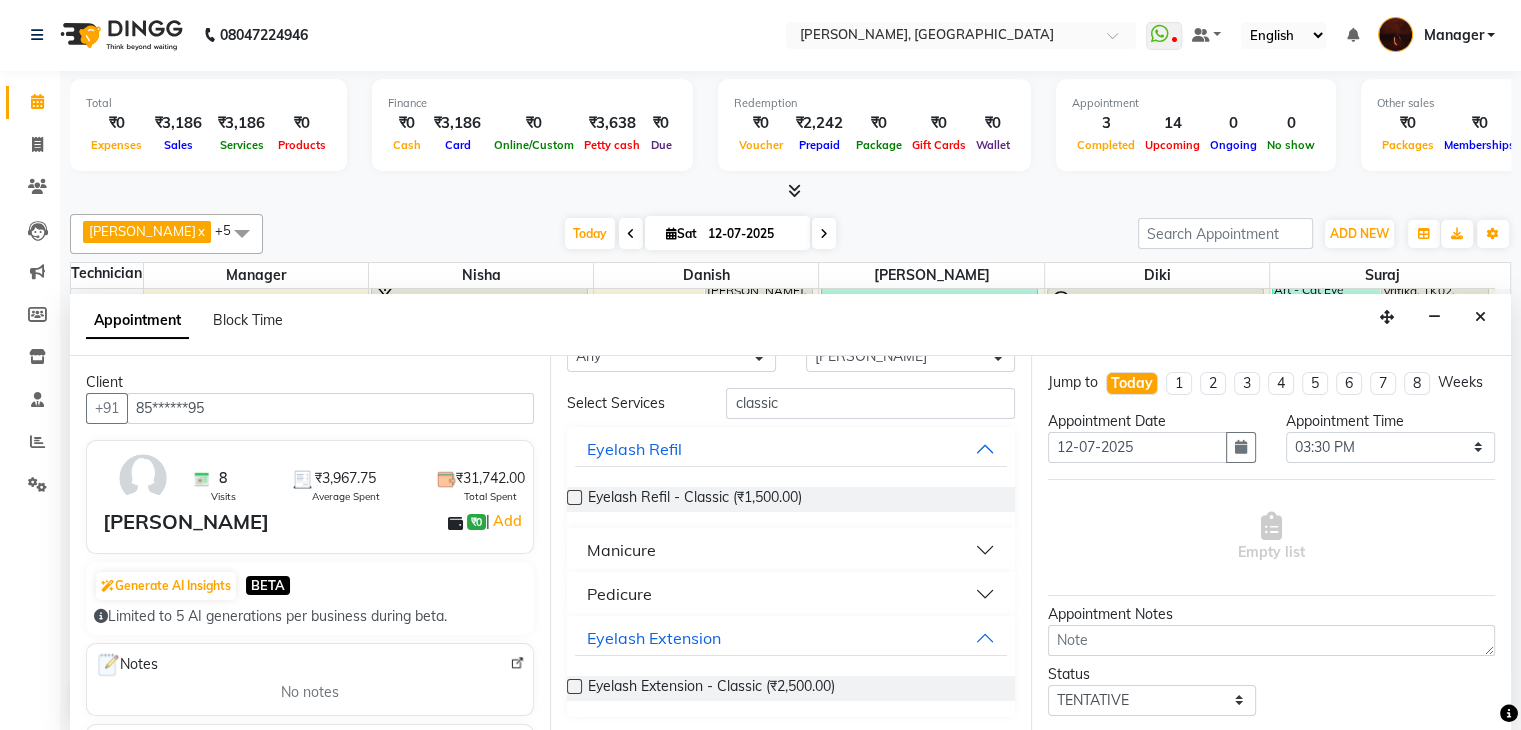 click at bounding box center [574, 686] 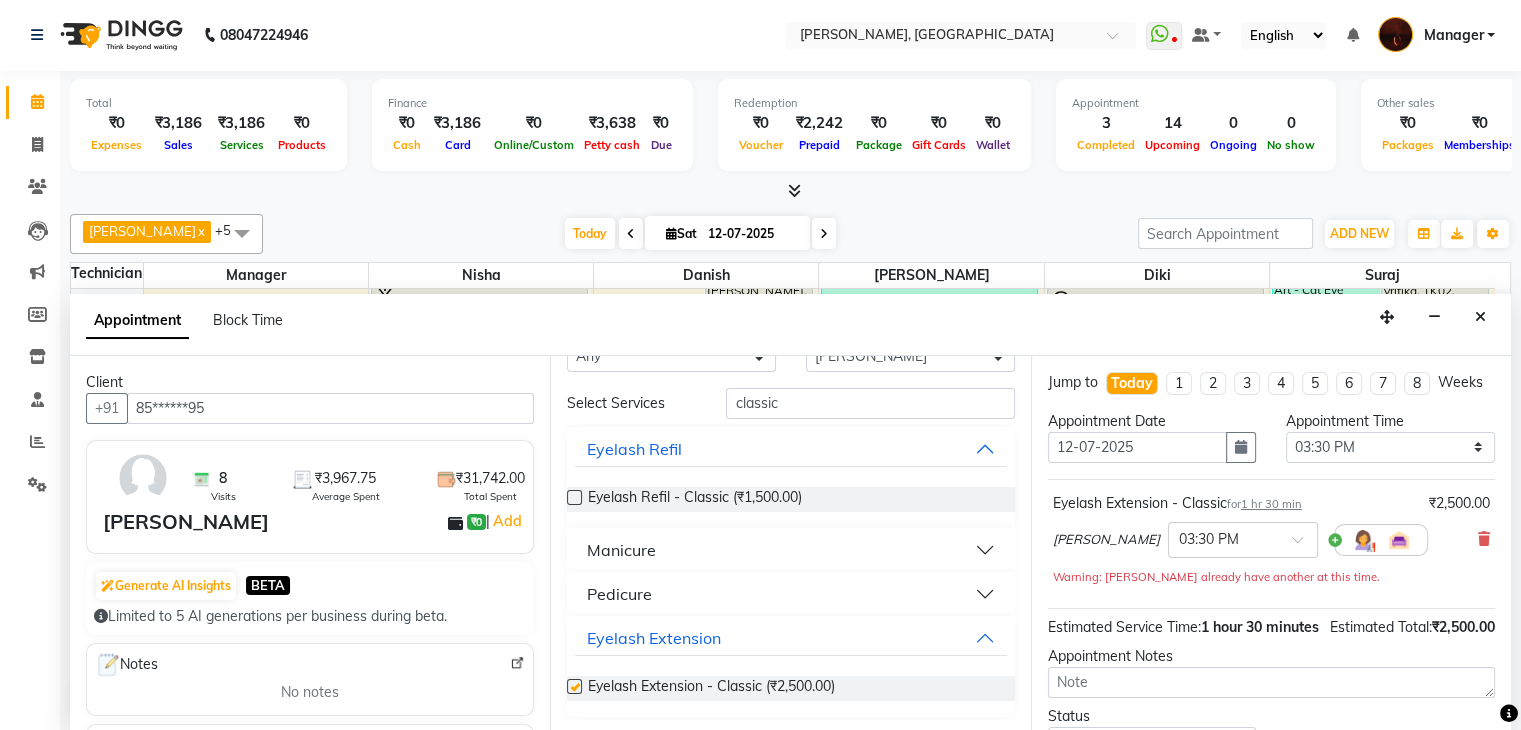 checkbox on "false" 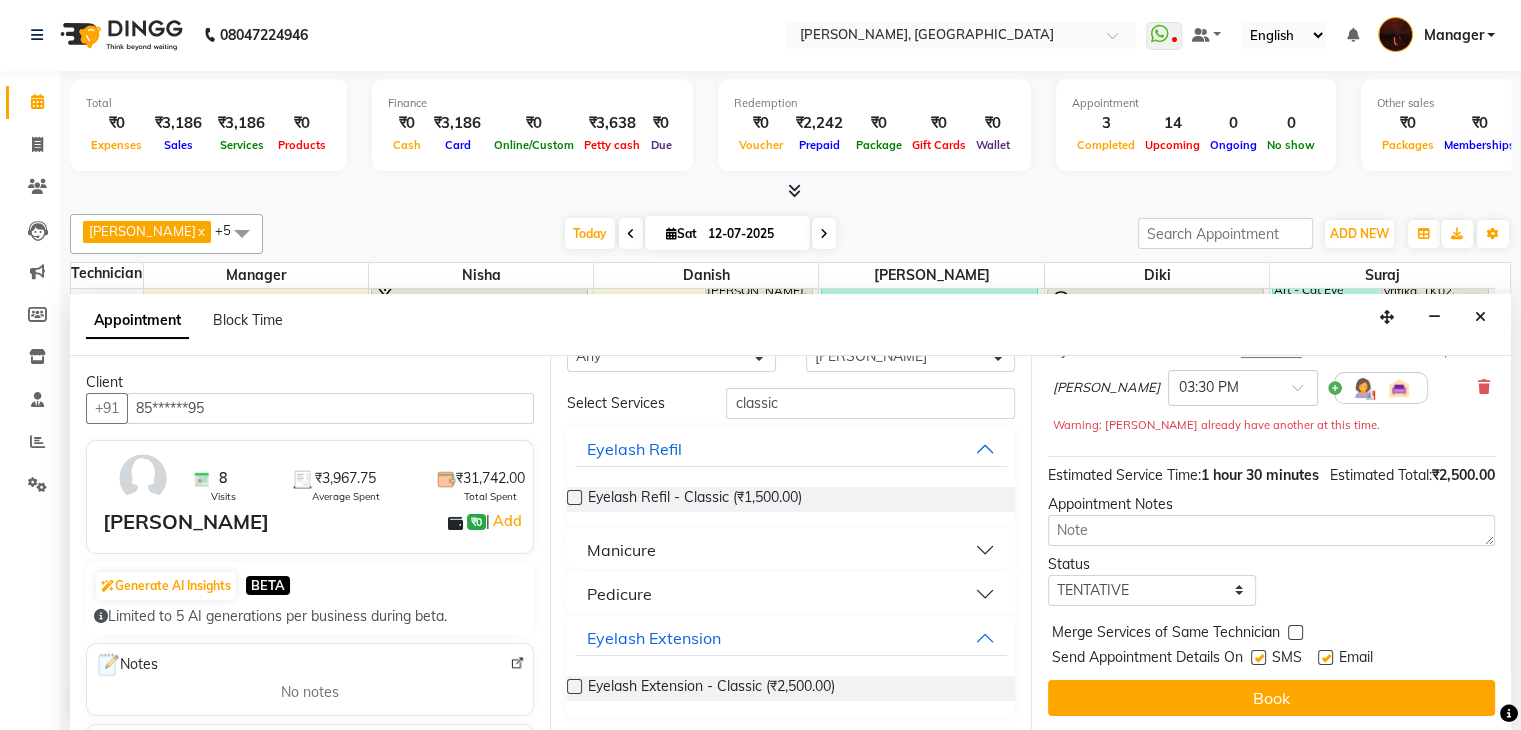 scroll, scrollTop: 191, scrollLeft: 0, axis: vertical 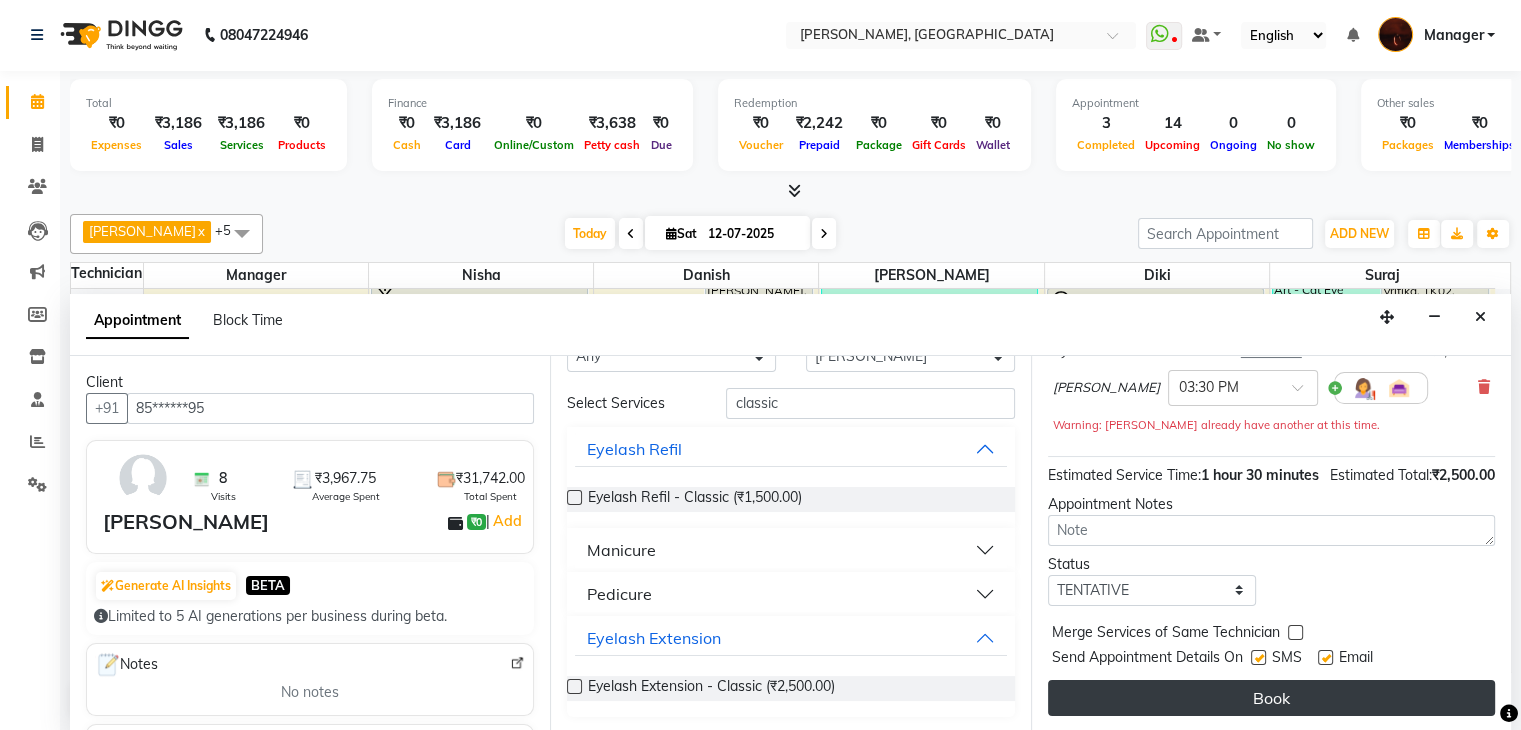 click on "Book" at bounding box center [1271, 698] 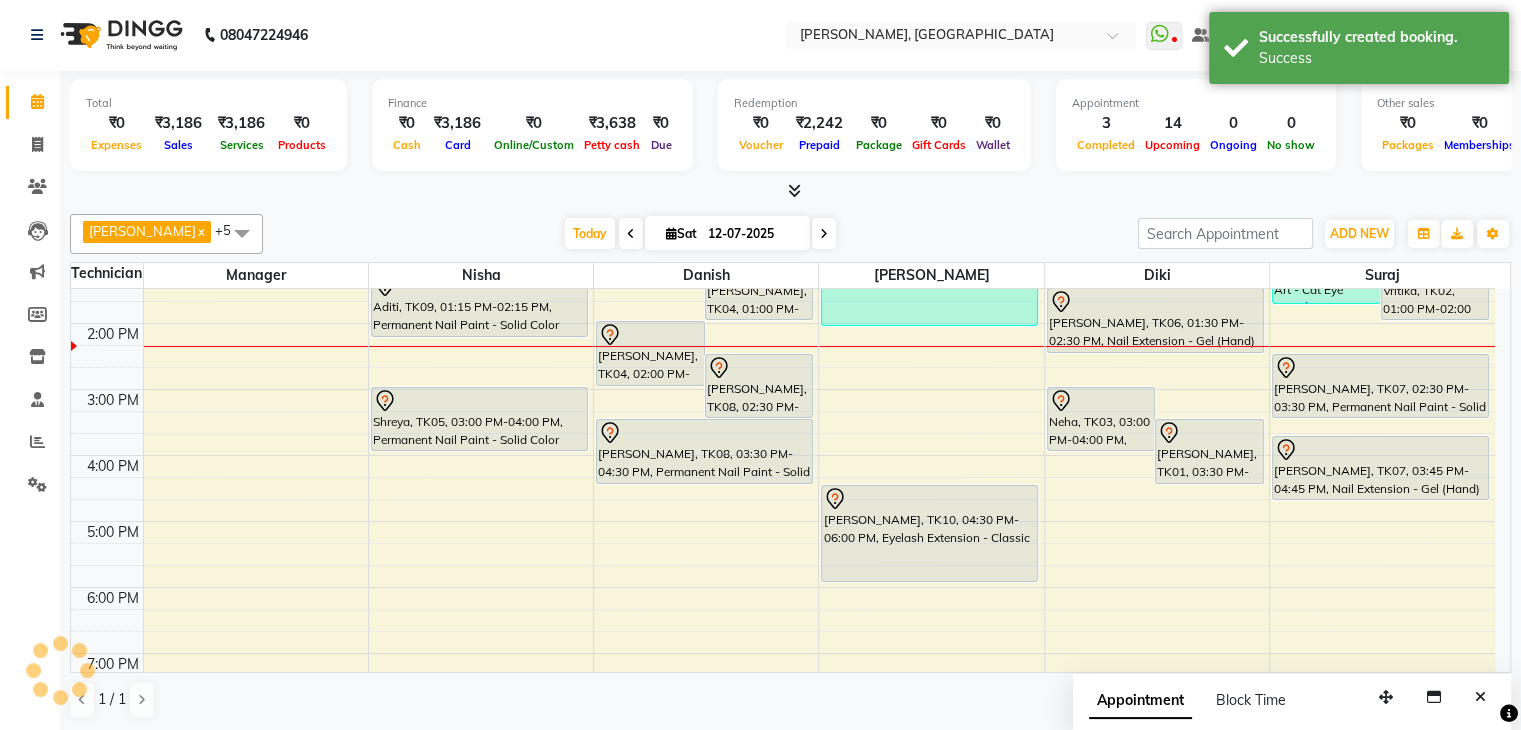 scroll, scrollTop: 0, scrollLeft: 0, axis: both 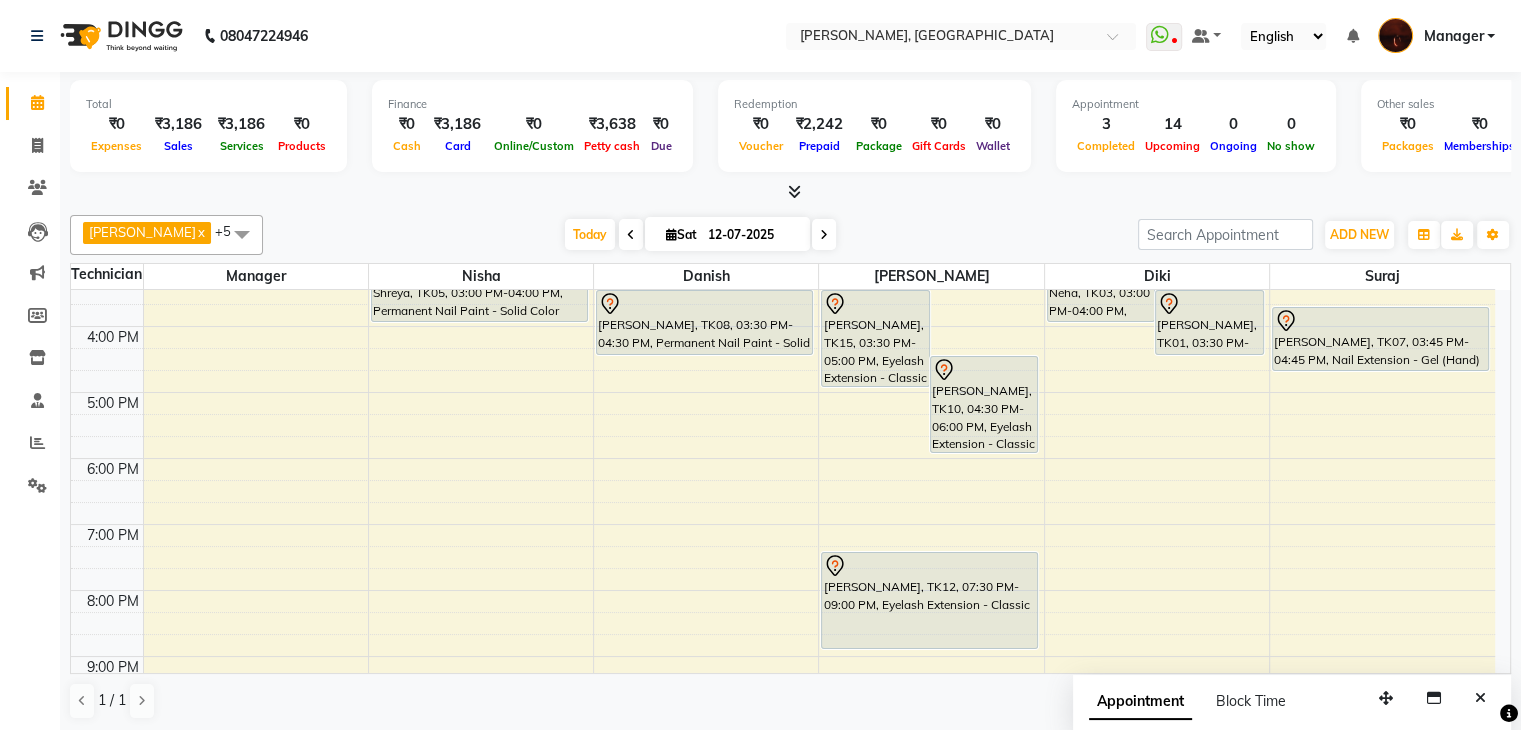 click on "Manager" at bounding box center (1453, 36) 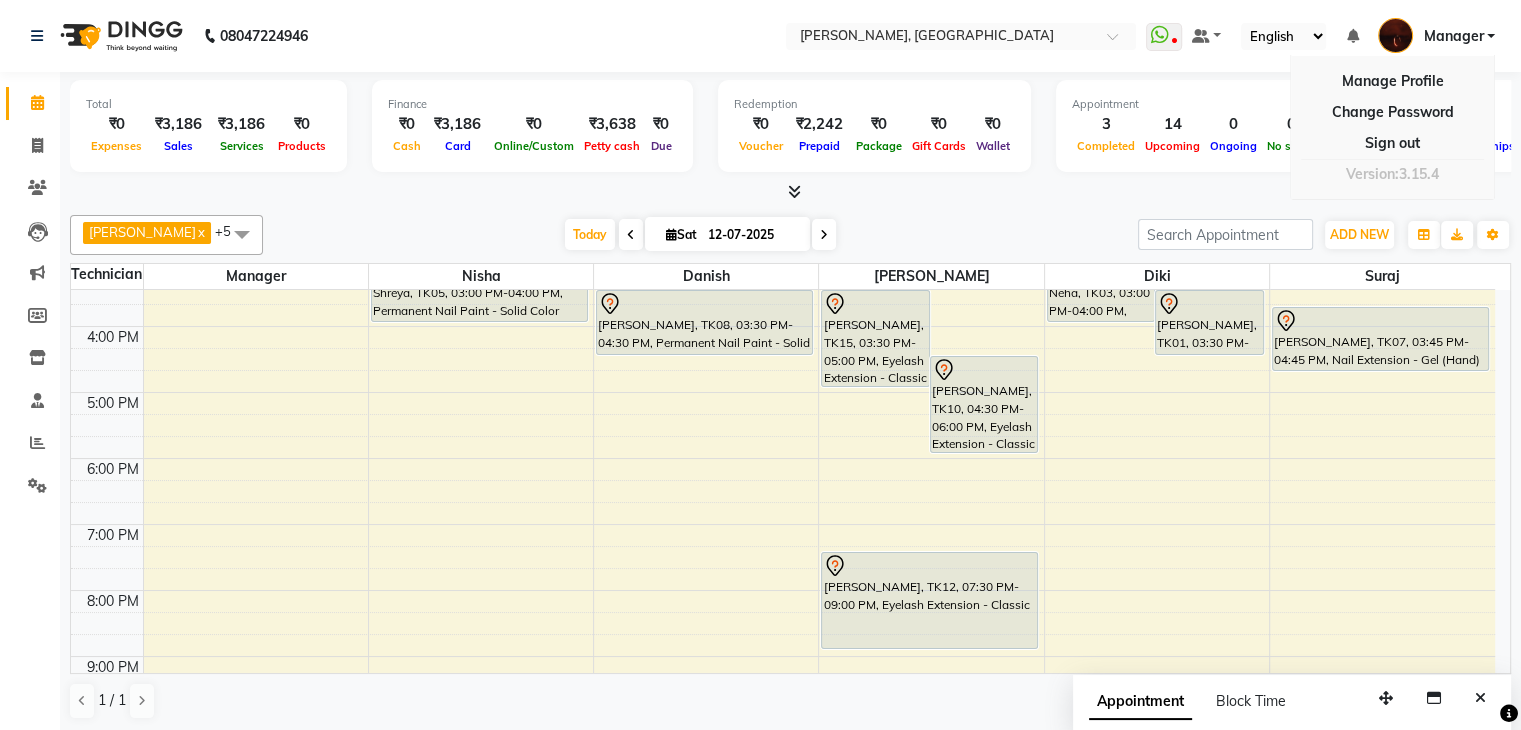 click on "Today  Sat 12-07-2025" at bounding box center [700, 235] 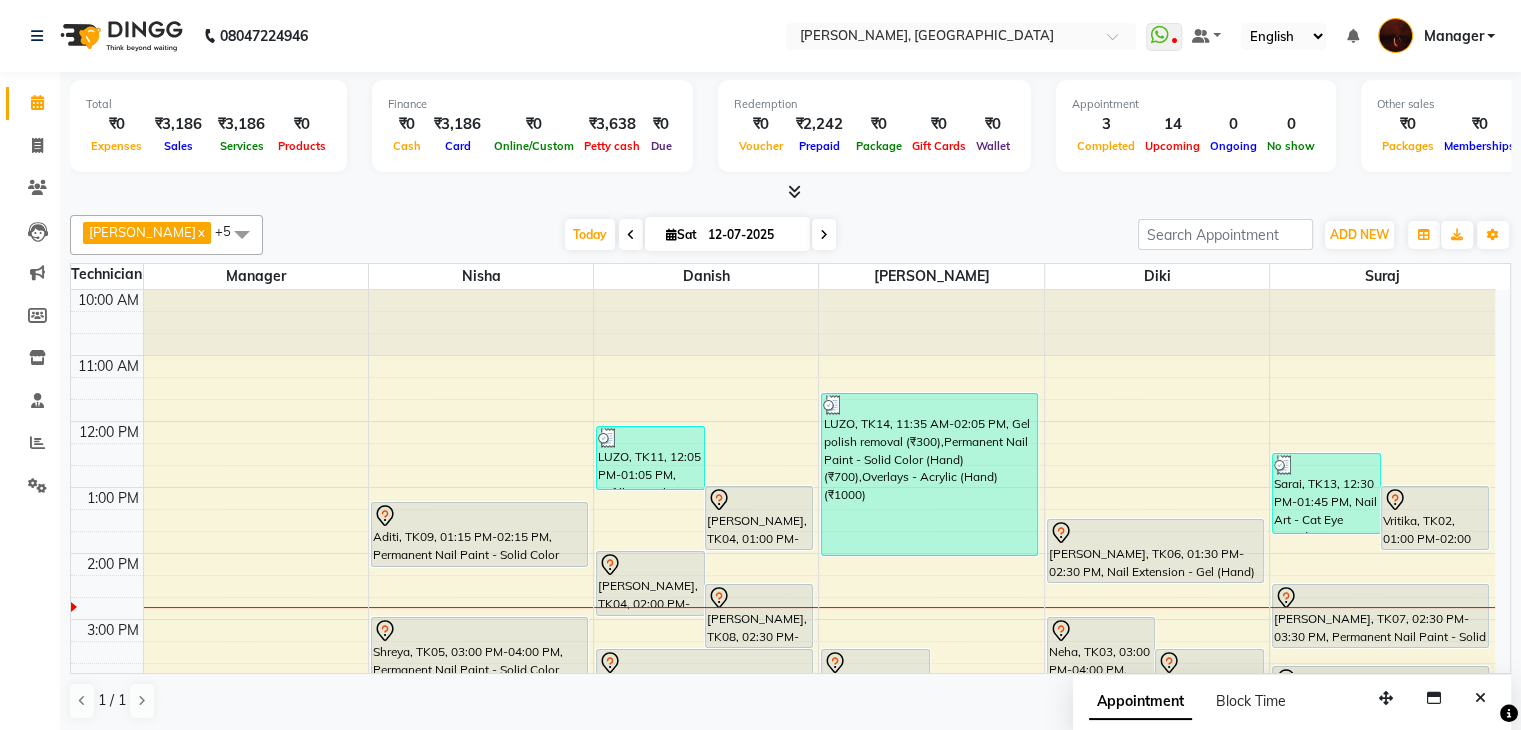 scroll, scrollTop: 0, scrollLeft: 0, axis: both 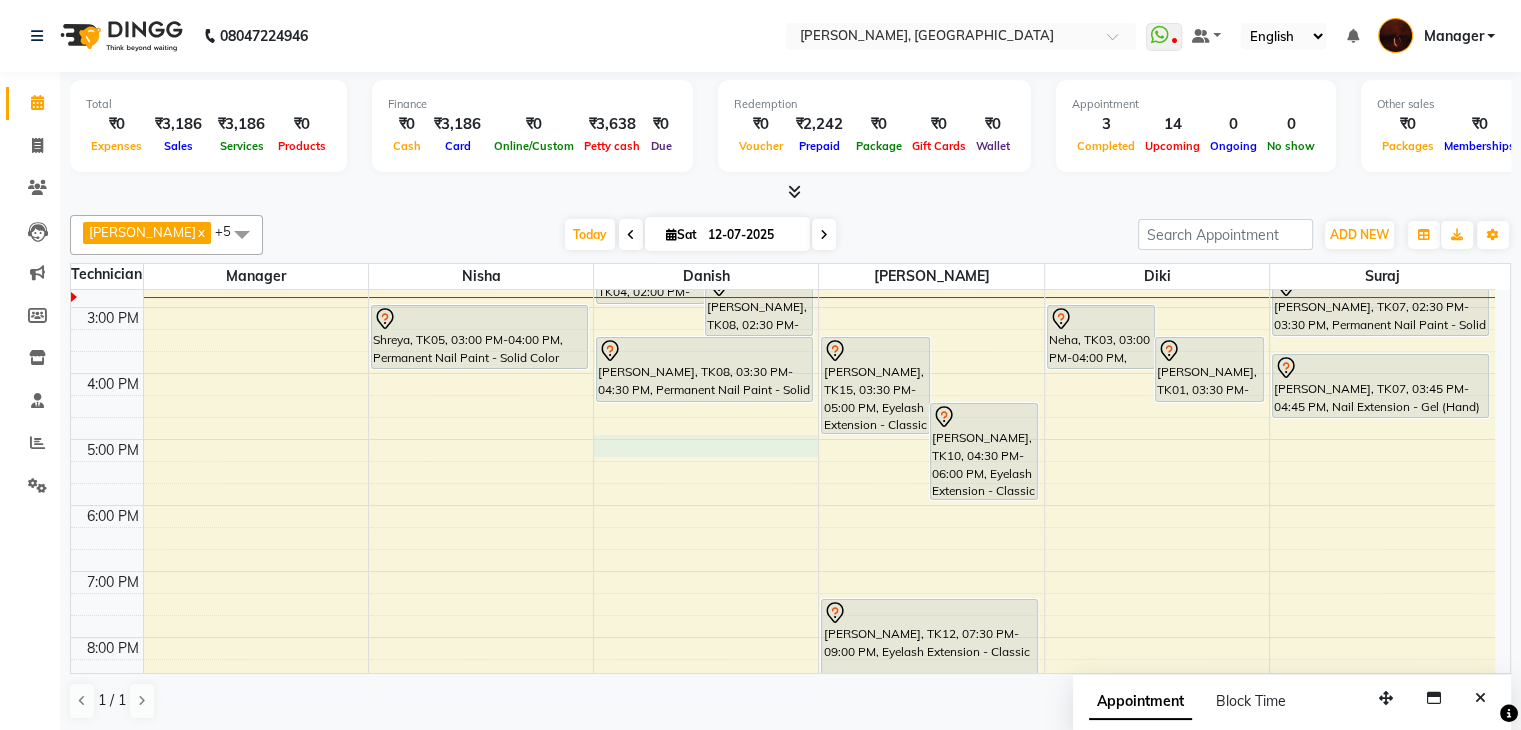 click on "10:00 AM 11:00 AM 12:00 PM 1:00 PM 2:00 PM 3:00 PM 4:00 PM 5:00 PM 6:00 PM 7:00 PM 8:00 PM 9:00 PM 10:00 PM             Aditi, TK09, 01:15 PM-02:15 PM, Permanent Nail Paint - Solid Color (Hand)             Shreya, TK05, 03:00 PM-04:00 PM, Permanent Nail Paint - Solid Color (Hand)     LUZO, TK11, 12:05 PM-01:05 PM, Refills - Acylic (Hand) (₹800)             Shrijani, TK04, 01:00 PM-02:00 PM, Nail Extension - Acrylic (Hand)             Shrijani, TK04, 02:00 PM-03:00 PM, Permanent Nail Paint - Solid Color (Hand)             Varshitha, TK08, 02:30 PM-03:30 PM, Nail Extension - Gel (Hand)             Varshitha, TK08, 03:30 PM-04:30 PM, Permanent Nail Paint - Solid Color (Hand)             Nancy, TK15, 03:30 PM-05:00 PM, Eyelash Extension - Classic             Sawjani, TK10, 04:30 PM-06:00 PM, Eyelash Extension - Classic     LUZO, TK14, 11:35 AM-02:05 PM, Gel polish removal (₹300),Permanent Nail Paint - Solid Color (Hand) (₹700),Overlays - Acrylic (Hand) (₹1000)" at bounding box center (783, 406) 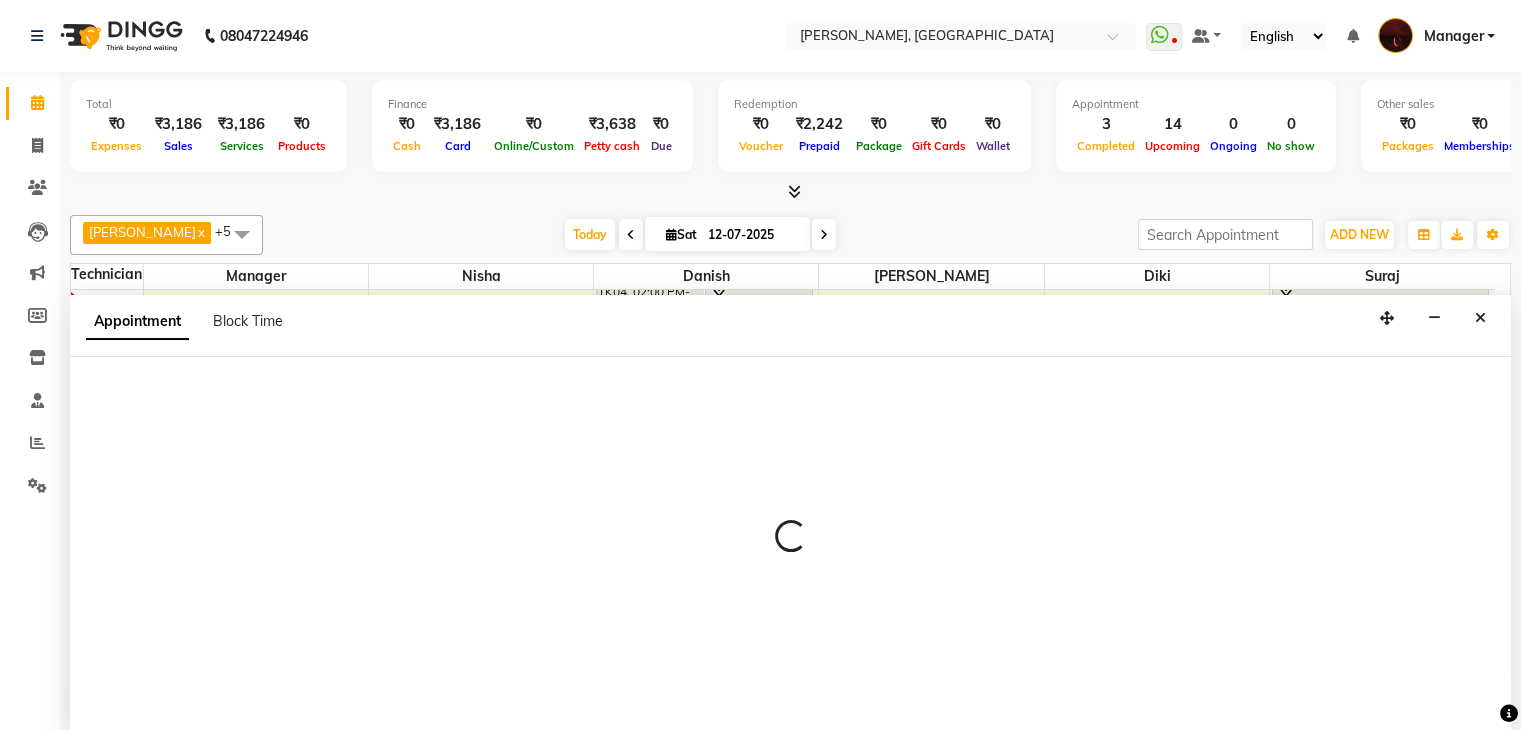 scroll, scrollTop: 1, scrollLeft: 0, axis: vertical 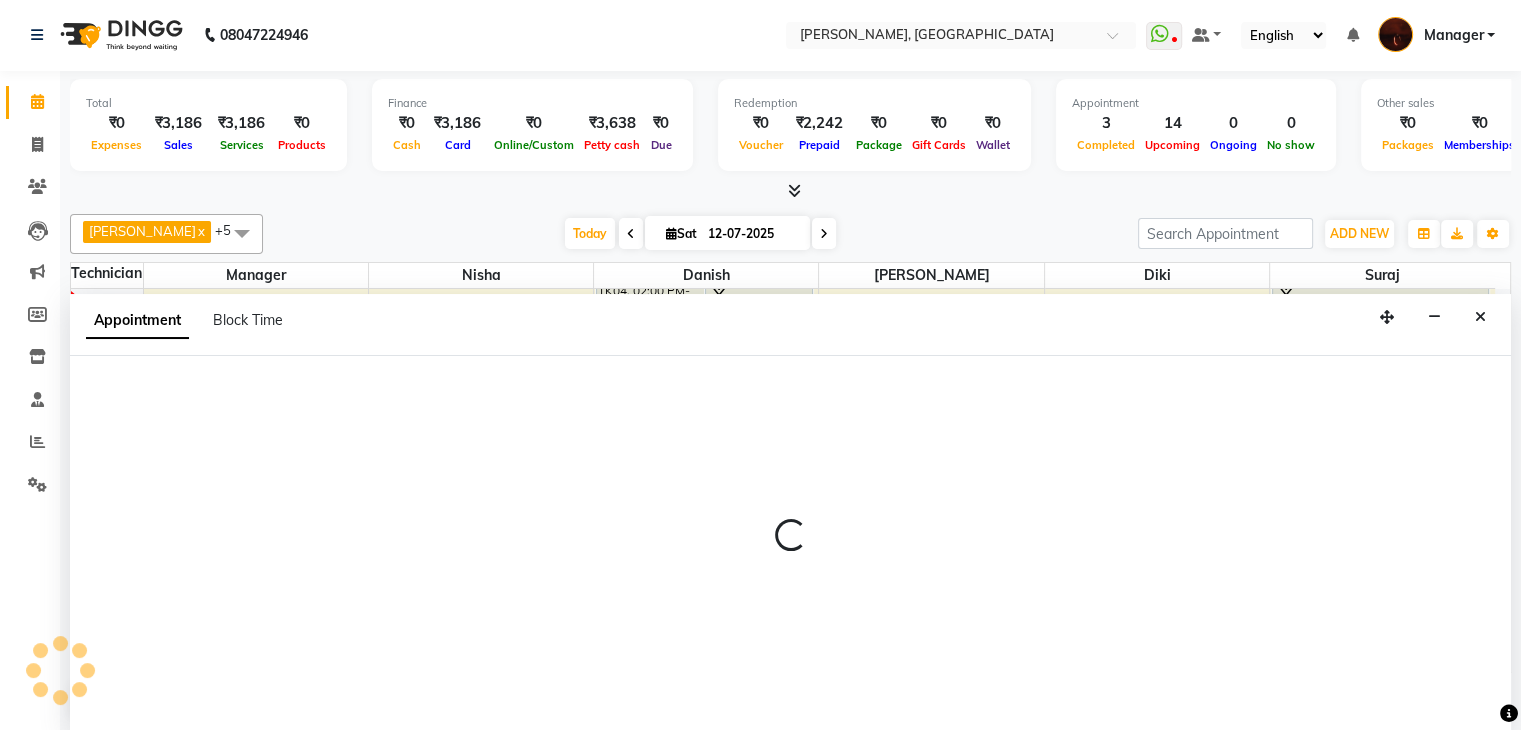select on "20822" 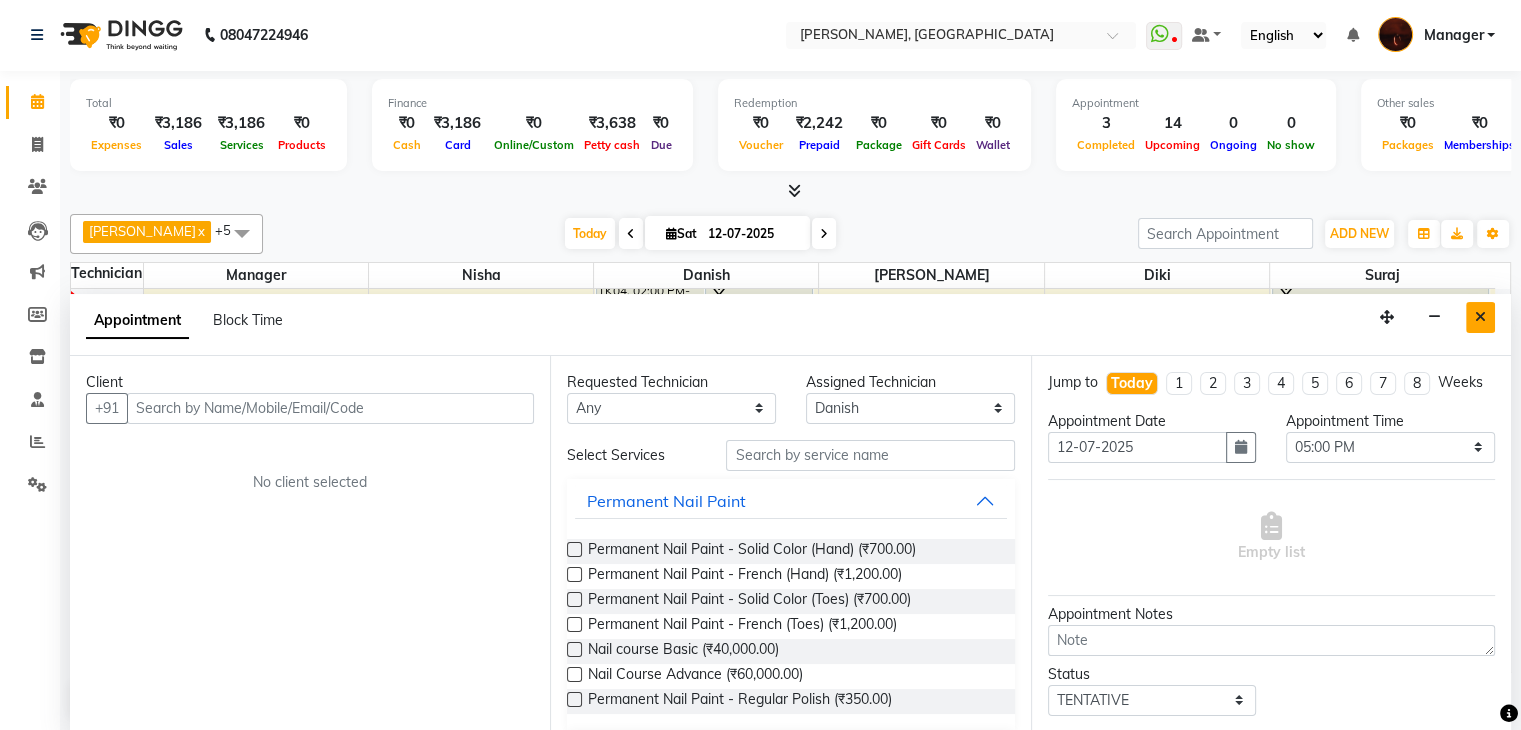 click at bounding box center [1480, 317] 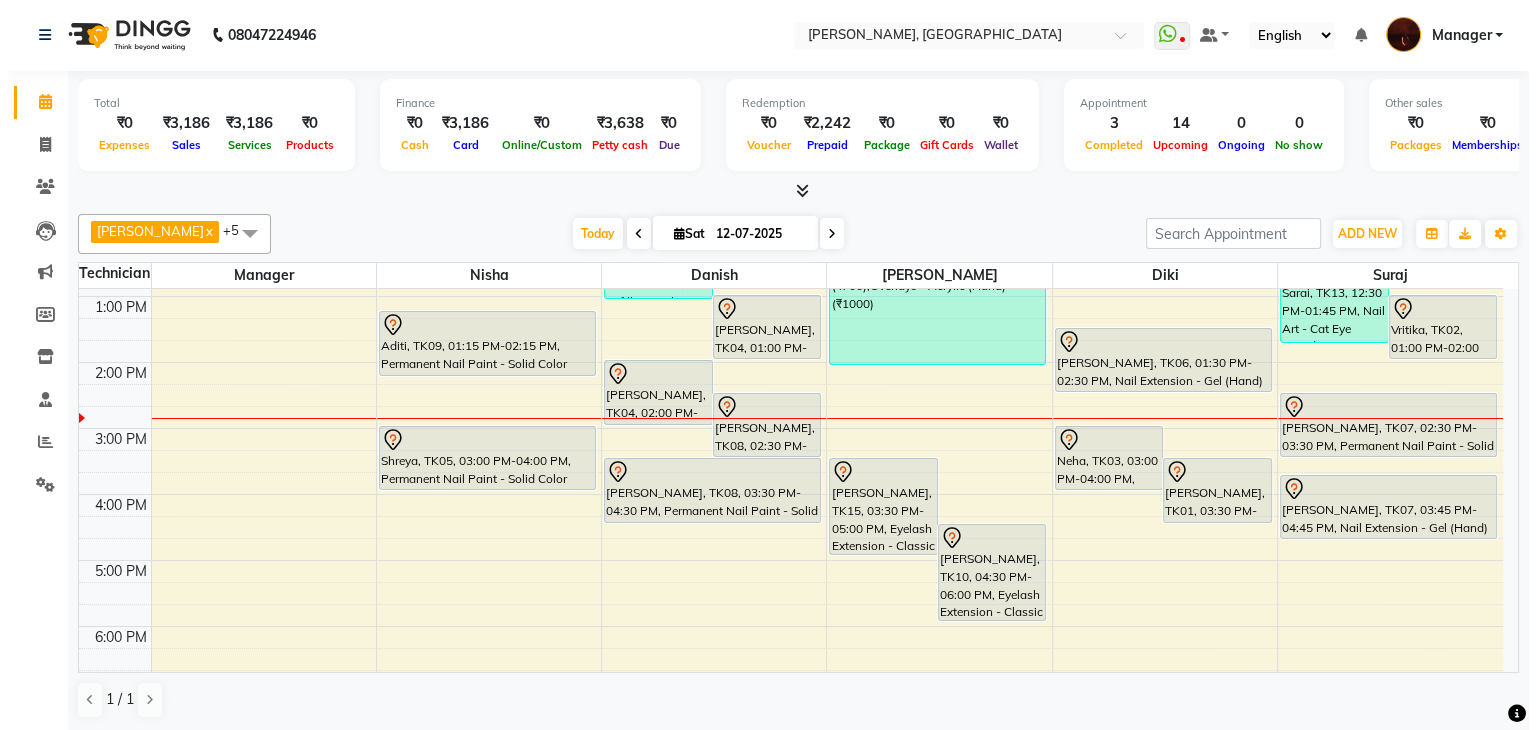 scroll, scrollTop: 187, scrollLeft: 0, axis: vertical 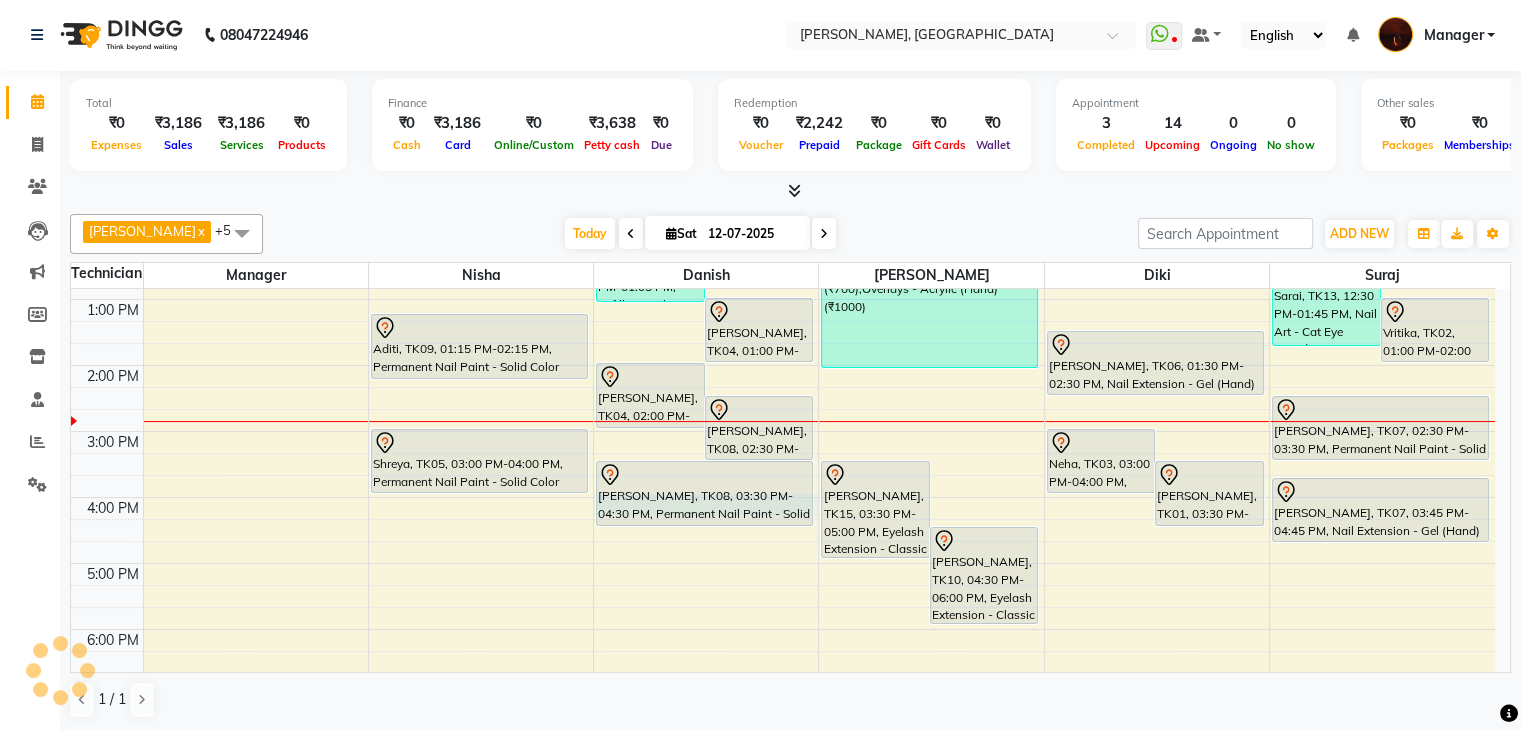 click on "10:00 AM 11:00 AM 12:00 PM 1:00 PM 2:00 PM 3:00 PM 4:00 PM 5:00 PM 6:00 PM 7:00 PM 8:00 PM 9:00 PM 10:00 PM             Aditi, TK09, 01:15 PM-02:15 PM, Permanent Nail Paint - Solid Color (Hand)             Shreya, TK05, 03:00 PM-04:00 PM, Permanent Nail Paint - Solid Color (Hand)     LUZO, TK11, 12:05 PM-01:05 PM, Refills - Acylic (Hand) (₹800)             Shrijani, TK04, 01:00 PM-02:00 PM, Nail Extension - Acrylic (Hand)             Shrijani, TK04, 02:00 PM-03:00 PM, Permanent Nail Paint - Solid Color (Hand)             Varshitha, TK08, 02:30 PM-03:30 PM, Nail Extension - Gel (Hand)             Varshitha, TK08, 03:30 PM-04:30 PM, Permanent Nail Paint - Solid Color (Hand)             Nancy, TK15, 03:30 PM-05:00 PM, Eyelash Extension - Classic             Sawjani, TK10, 04:30 PM-06:00 PM, Eyelash Extension - Classic     LUZO, TK14, 11:35 AM-02:05 PM, Gel polish removal (₹300),Permanent Nail Paint - Solid Color (Hand) (₹700),Overlays - Acrylic (Hand) (₹1000)" at bounding box center (783, 530) 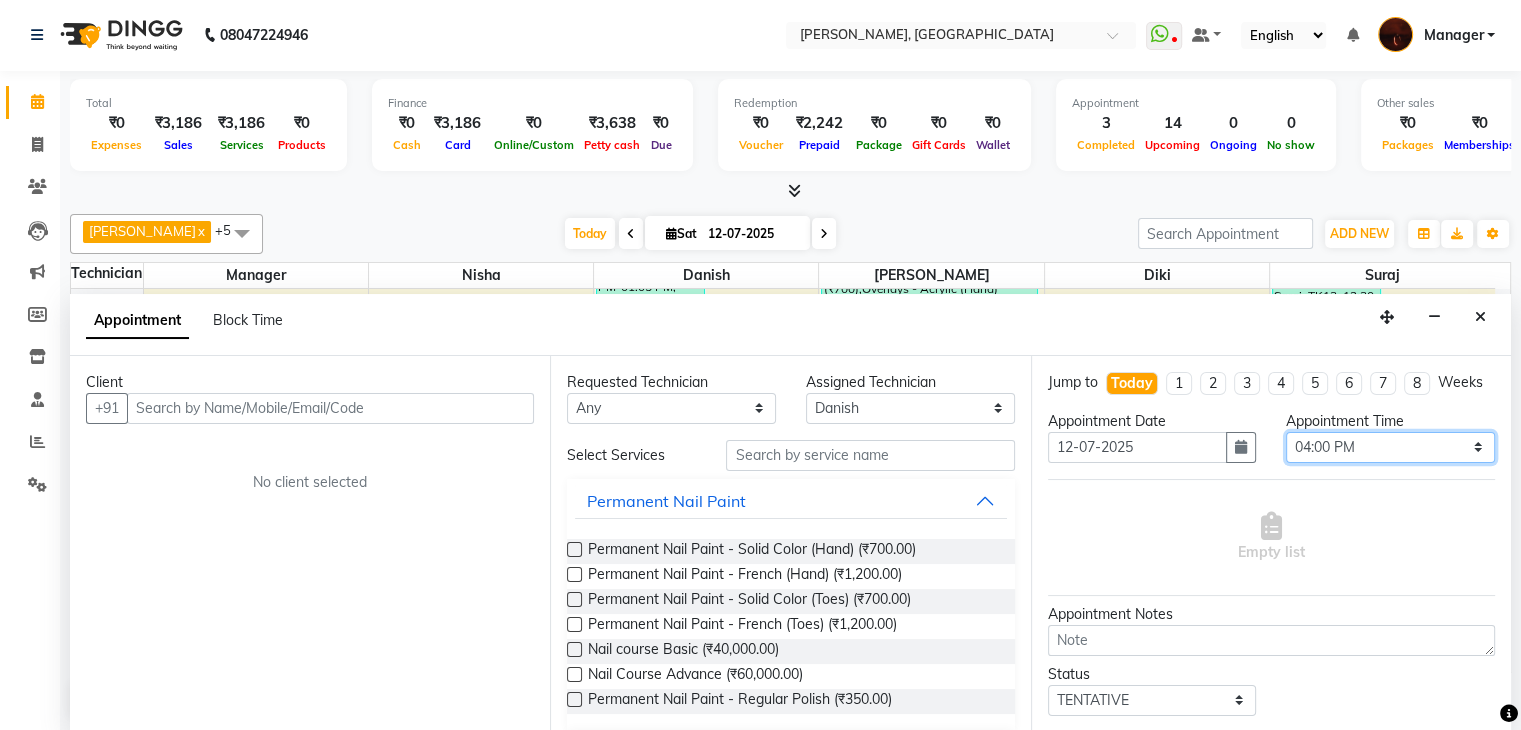 click on "Select 11:00 AM 11:15 AM 11:30 AM 11:45 AM 12:00 PM 12:15 PM 12:30 PM 12:45 PM 01:00 PM 01:15 PM 01:30 PM 01:45 PM 02:00 PM 02:15 PM 02:30 PM 02:45 PM 03:00 PM 03:15 PM 03:30 PM 03:45 PM 04:00 PM 04:15 PM 04:30 PM 04:45 PM 05:00 PM 05:15 PM 05:30 PM 05:45 PM 06:00 PM 06:15 PM 06:30 PM 06:45 PM 07:00 PM 07:15 PM 07:30 PM 07:45 PM 08:00 PM 08:15 PM 08:30 PM 08:45 PM 09:00 PM 09:15 PM 09:30 PM 09:45 PM 10:00 PM" at bounding box center (1390, 447) 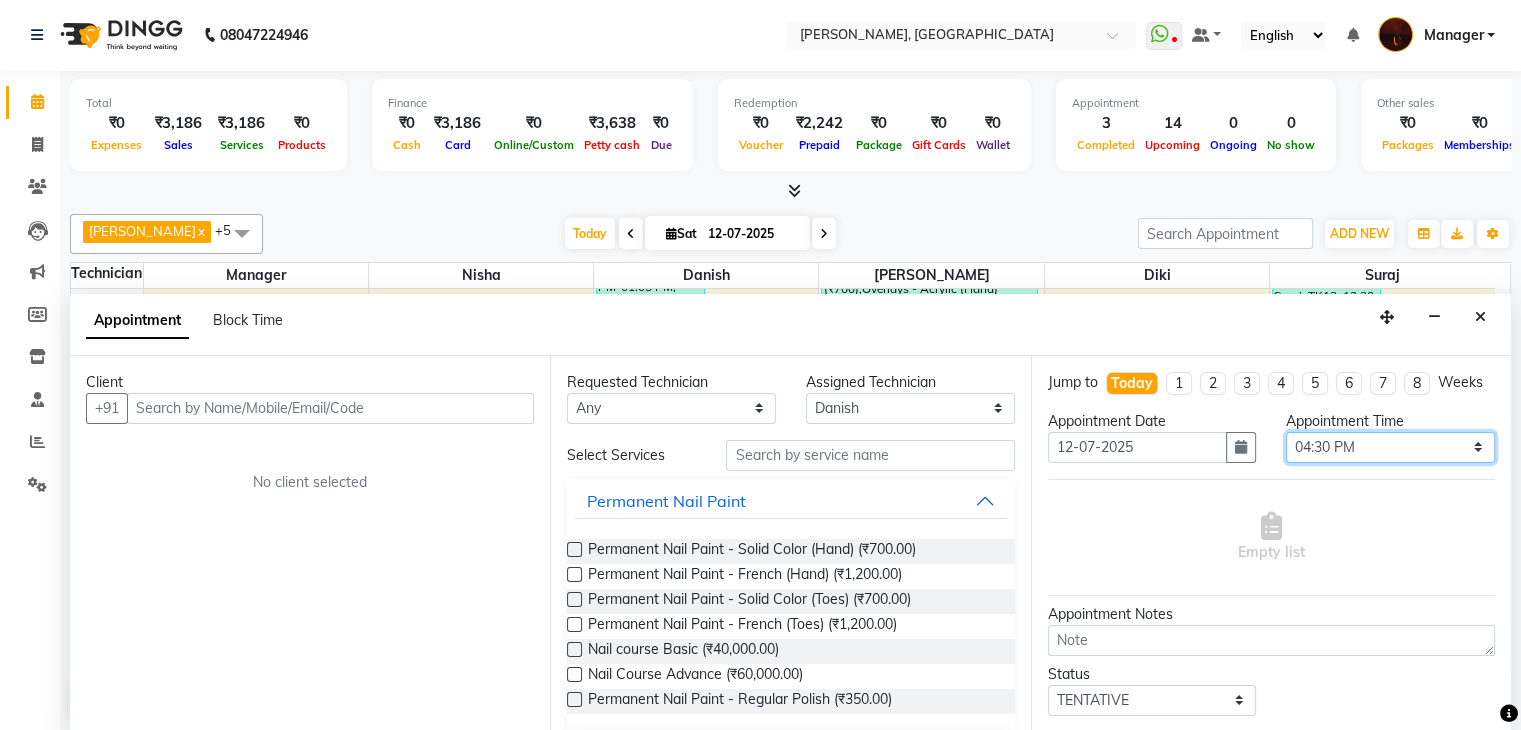 click on "Select 11:00 AM 11:15 AM 11:30 AM 11:45 AM 12:00 PM 12:15 PM 12:30 PM 12:45 PM 01:00 PM 01:15 PM 01:30 PM 01:45 PM 02:00 PM 02:15 PM 02:30 PM 02:45 PM 03:00 PM 03:15 PM 03:30 PM 03:45 PM 04:00 PM 04:15 PM 04:30 PM 04:45 PM 05:00 PM 05:15 PM 05:30 PM 05:45 PM 06:00 PM 06:15 PM 06:30 PM 06:45 PM 07:00 PM 07:15 PM 07:30 PM 07:45 PM 08:00 PM 08:15 PM 08:30 PM 08:45 PM 09:00 PM 09:15 PM 09:30 PM 09:45 PM 10:00 PM" at bounding box center [1390, 447] 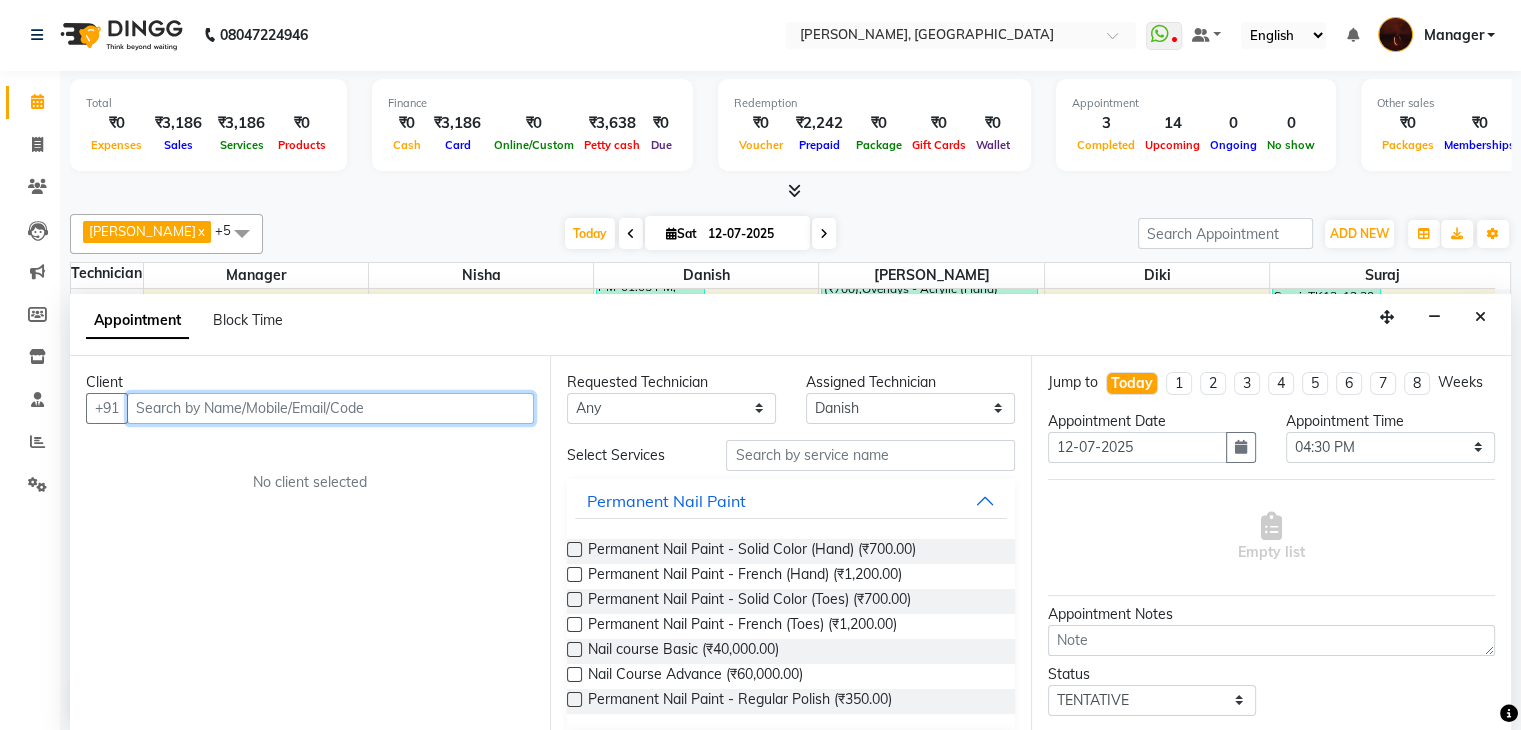 click at bounding box center (330, 408) 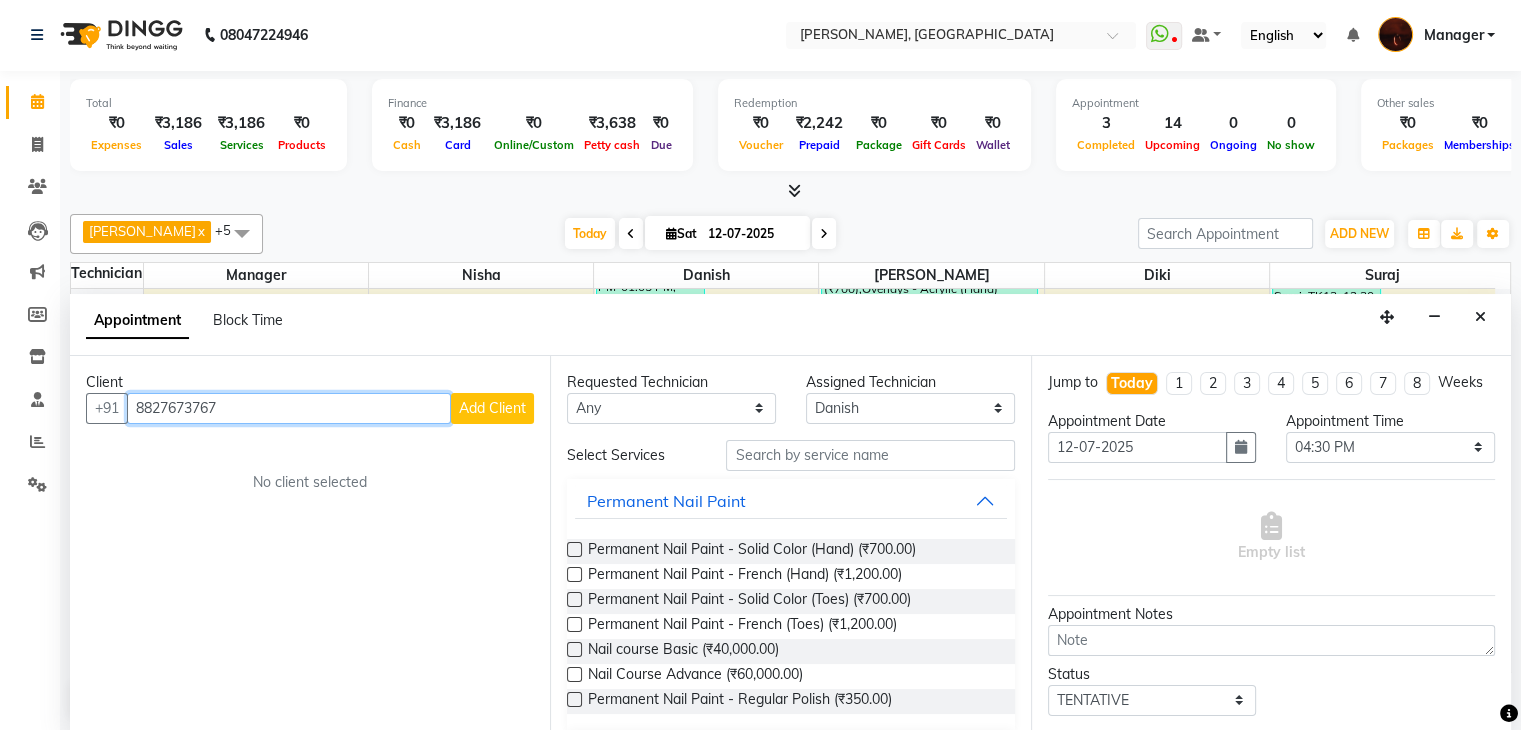 type on "8827673767" 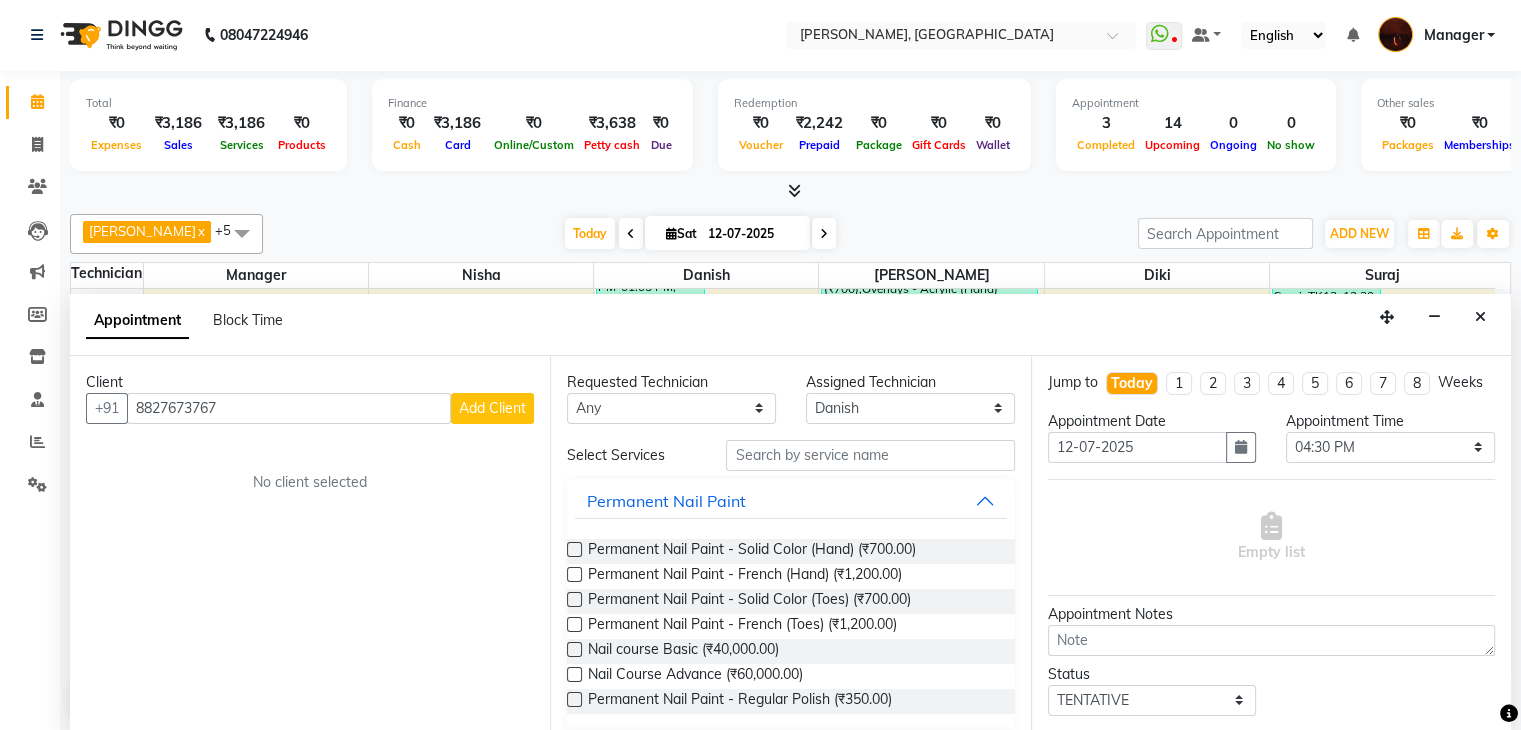 click on "Add Client" at bounding box center (492, 408) 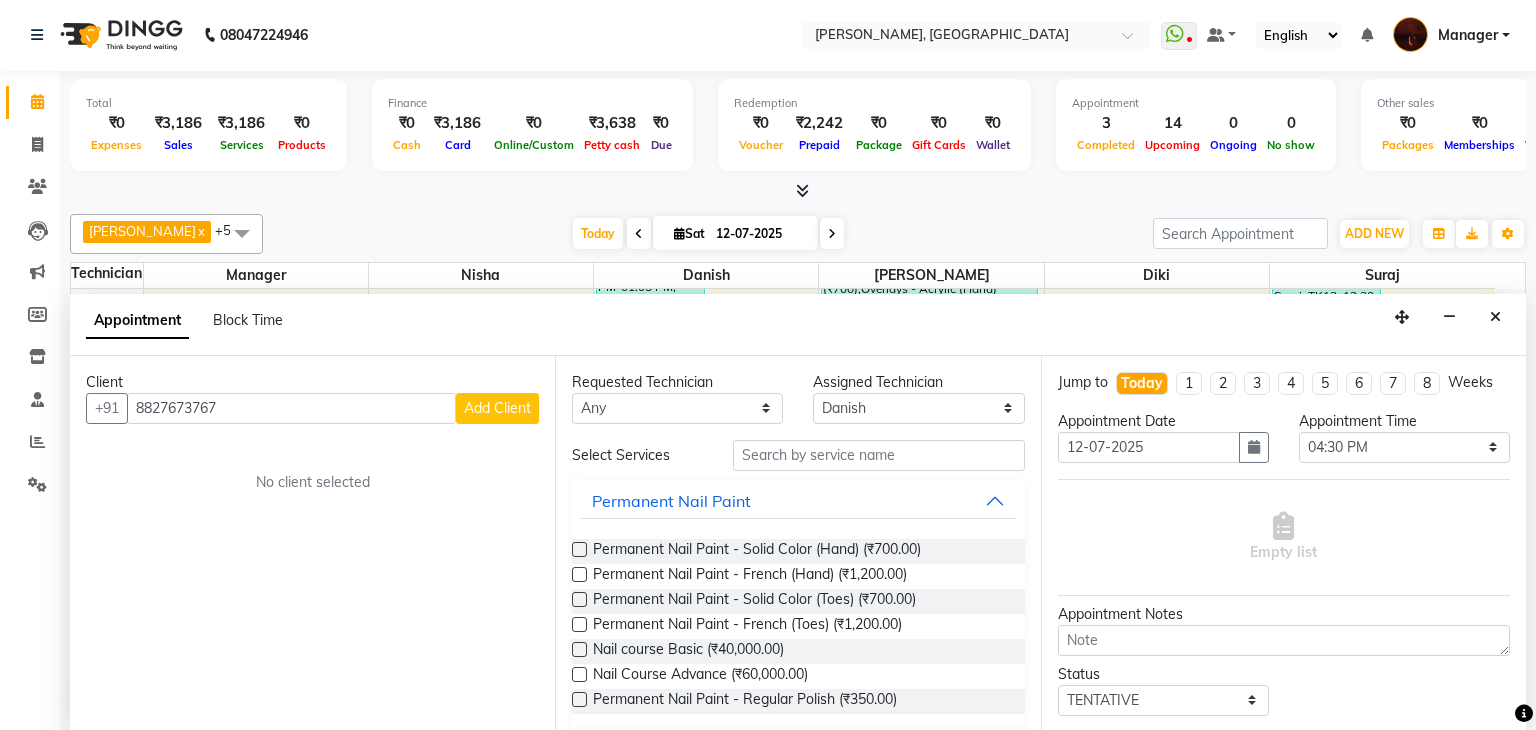 select on "21" 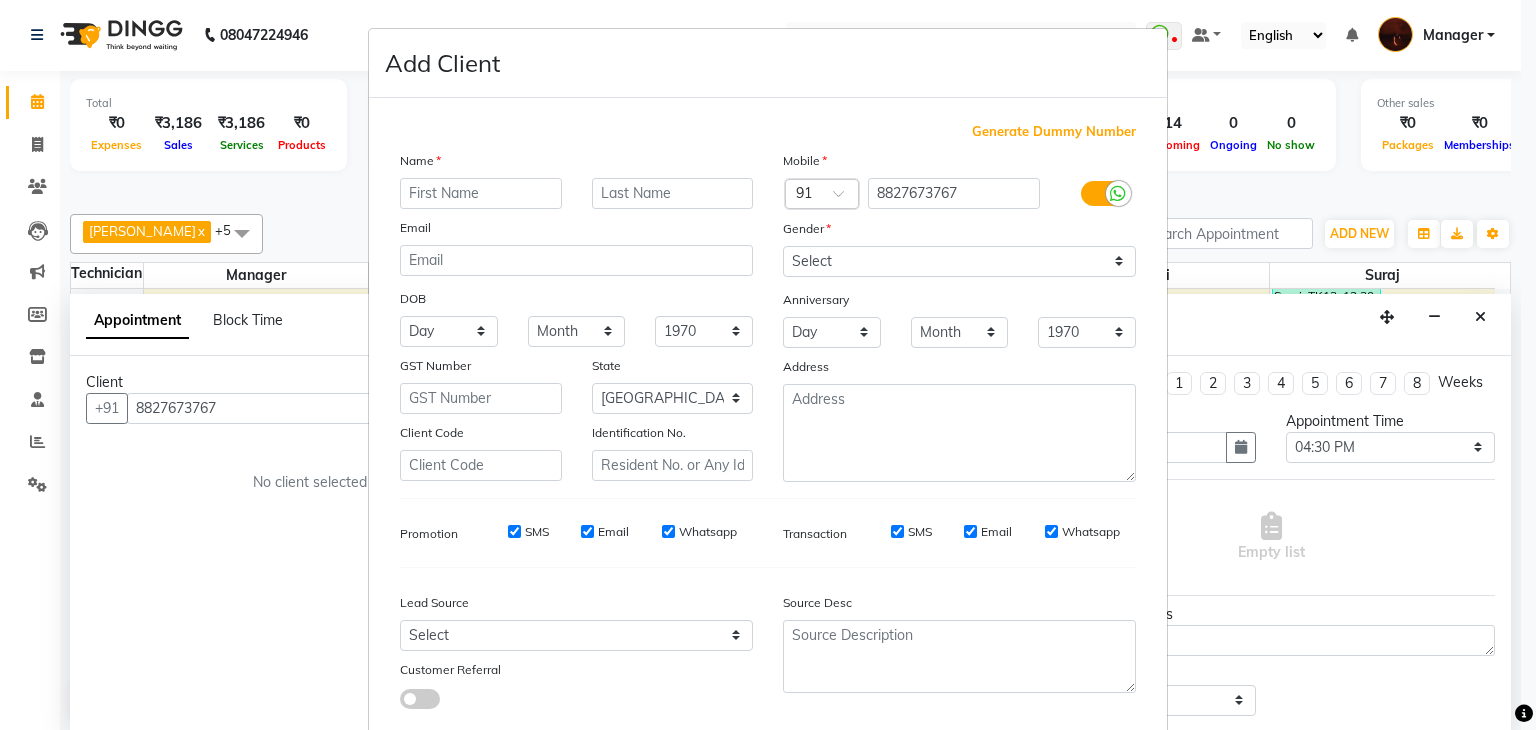 type on "A" 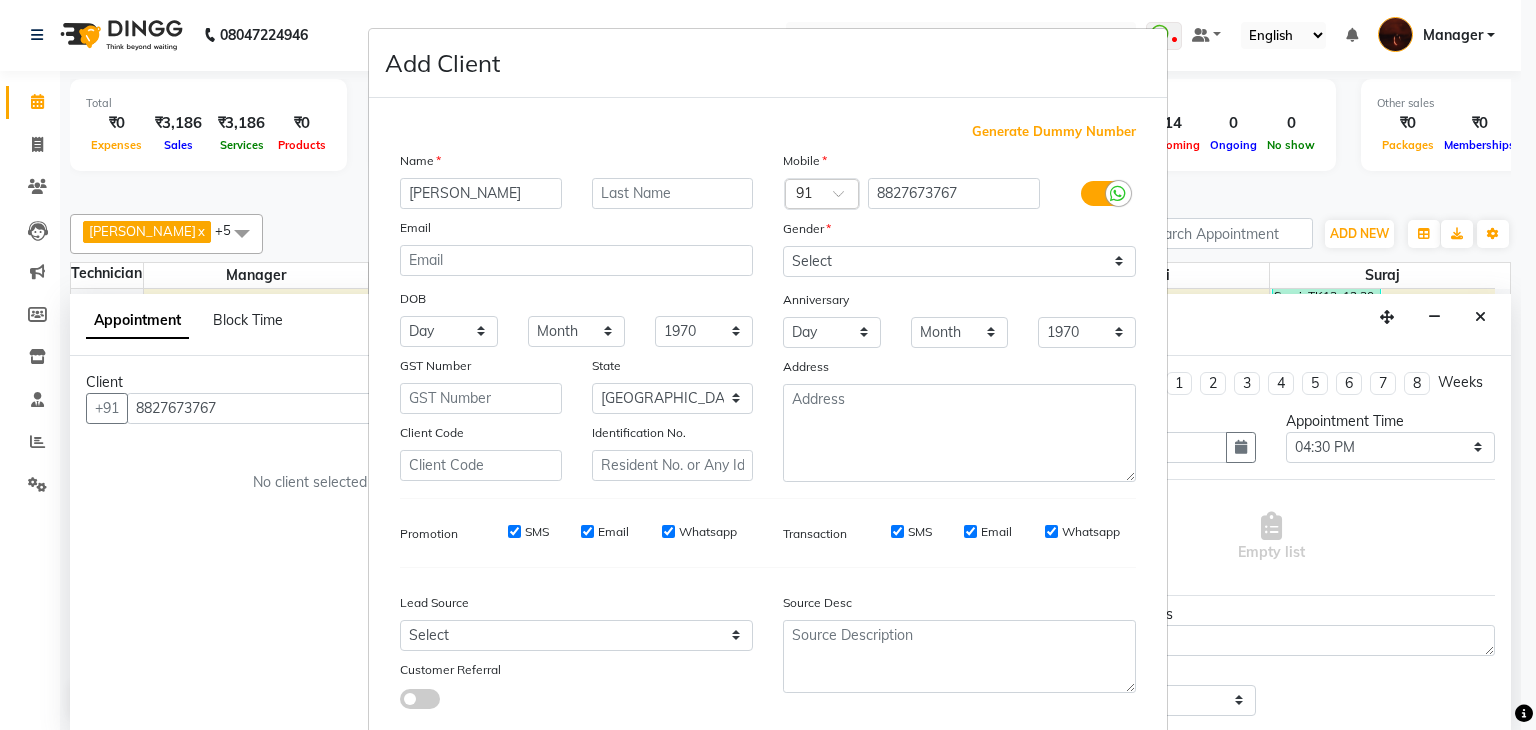 type on "Chetna" 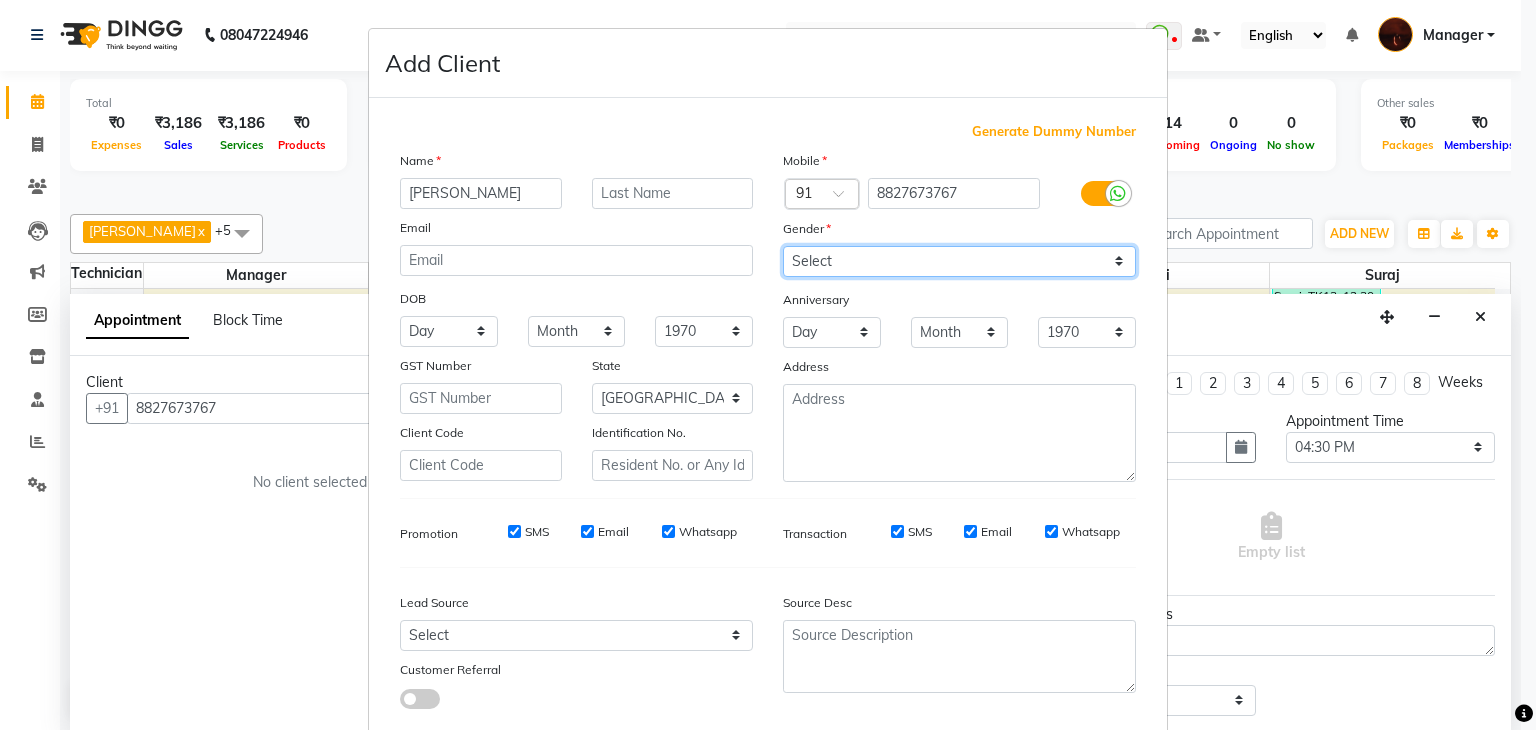 click on "Select Male Female Other Prefer Not To Say" at bounding box center (959, 261) 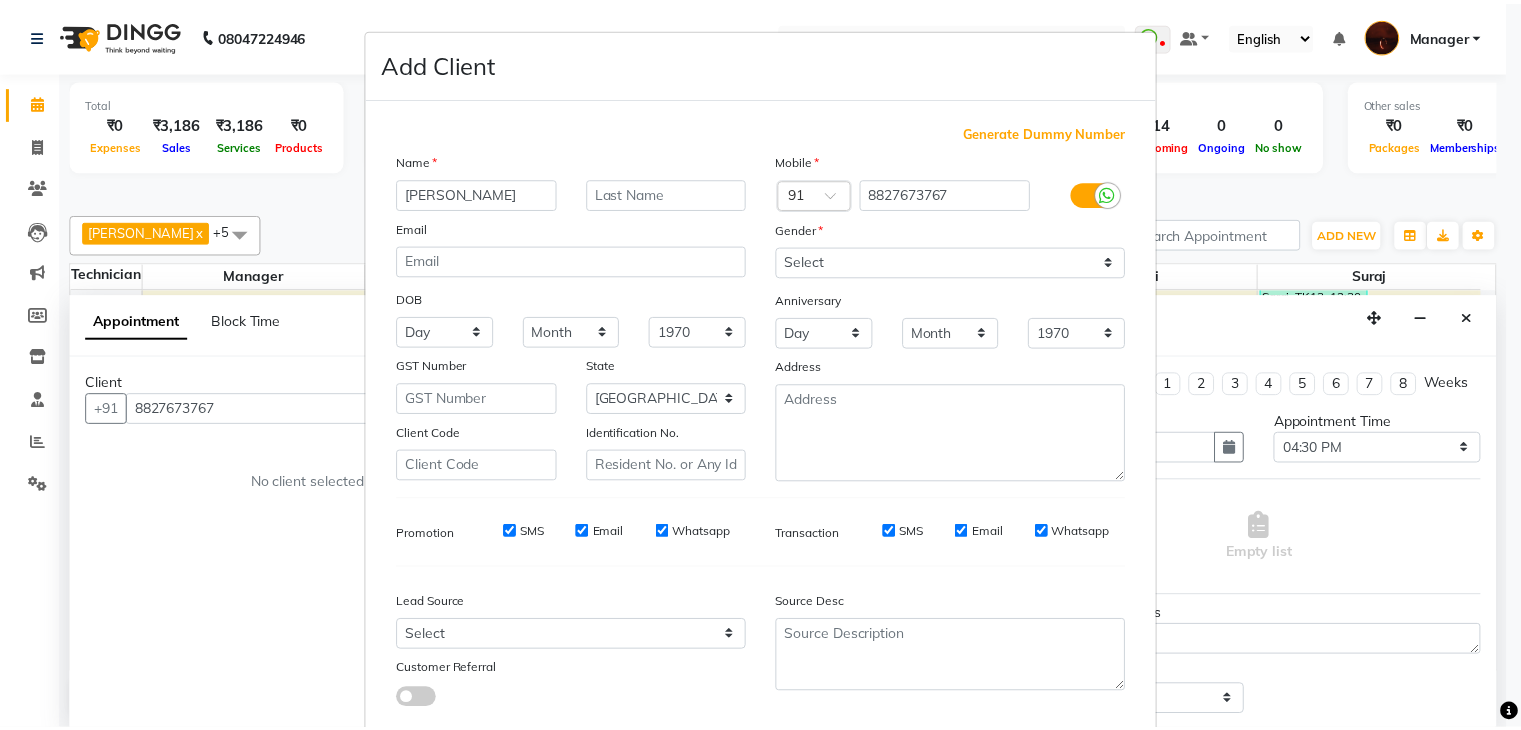 scroll, scrollTop: 127, scrollLeft: 0, axis: vertical 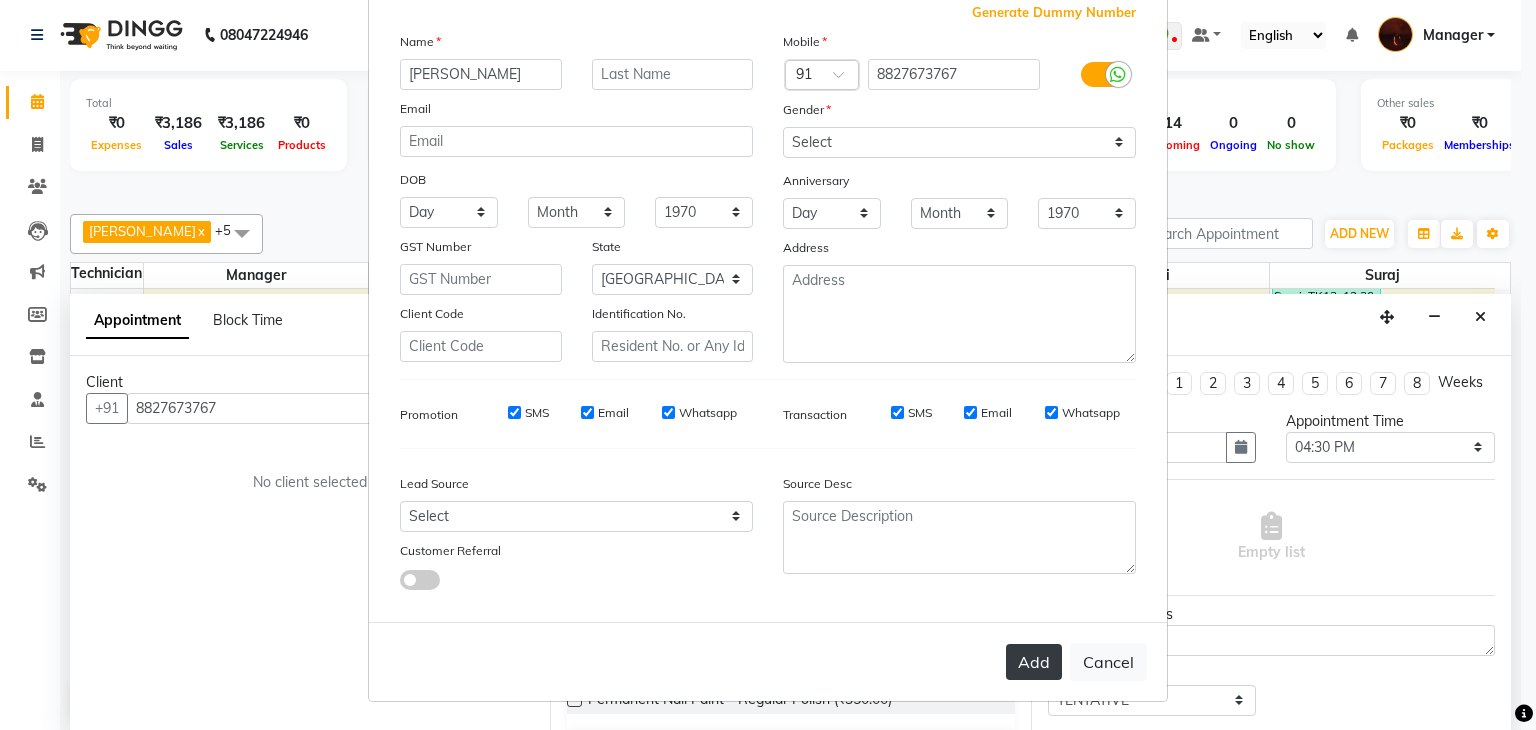 click on "Add" at bounding box center [1034, 662] 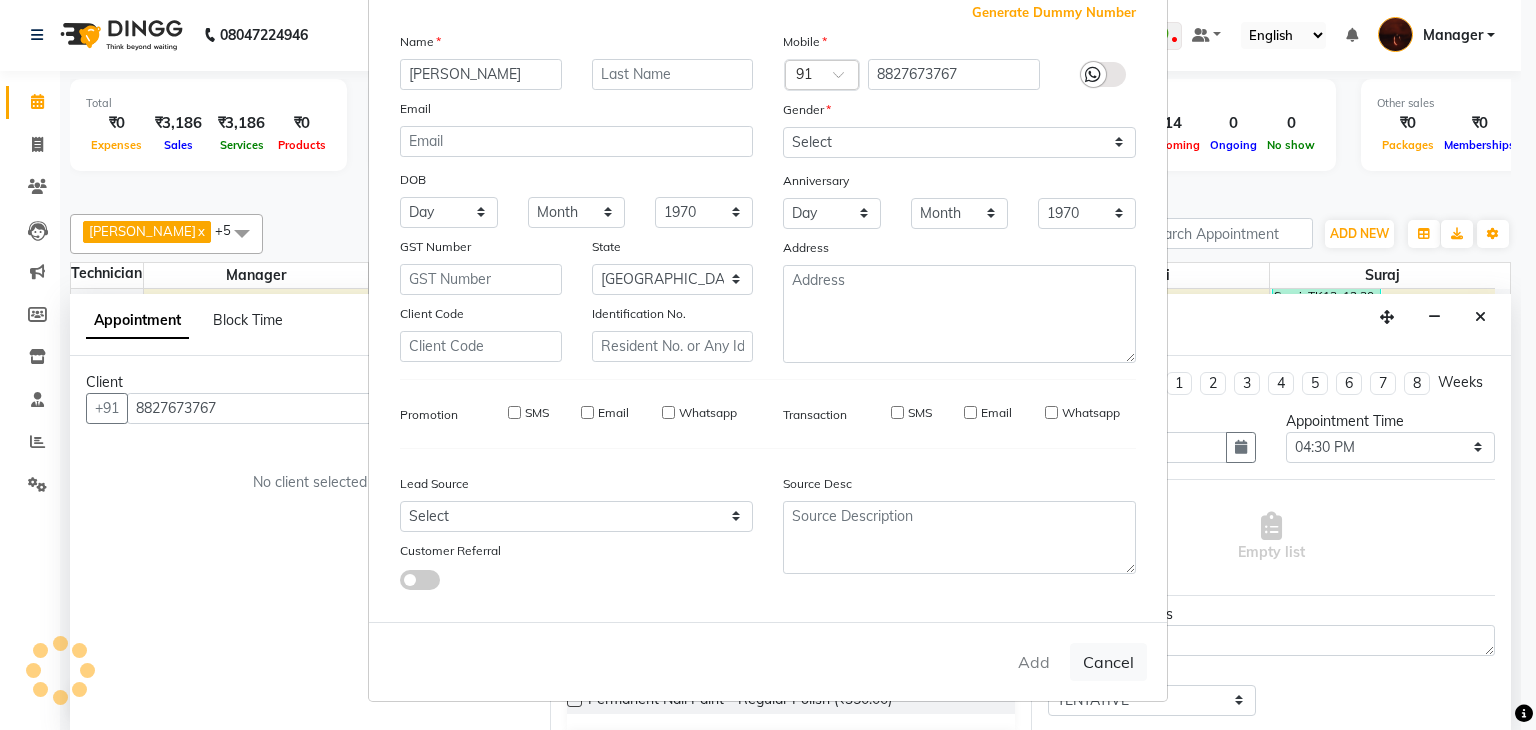 type on "88******67" 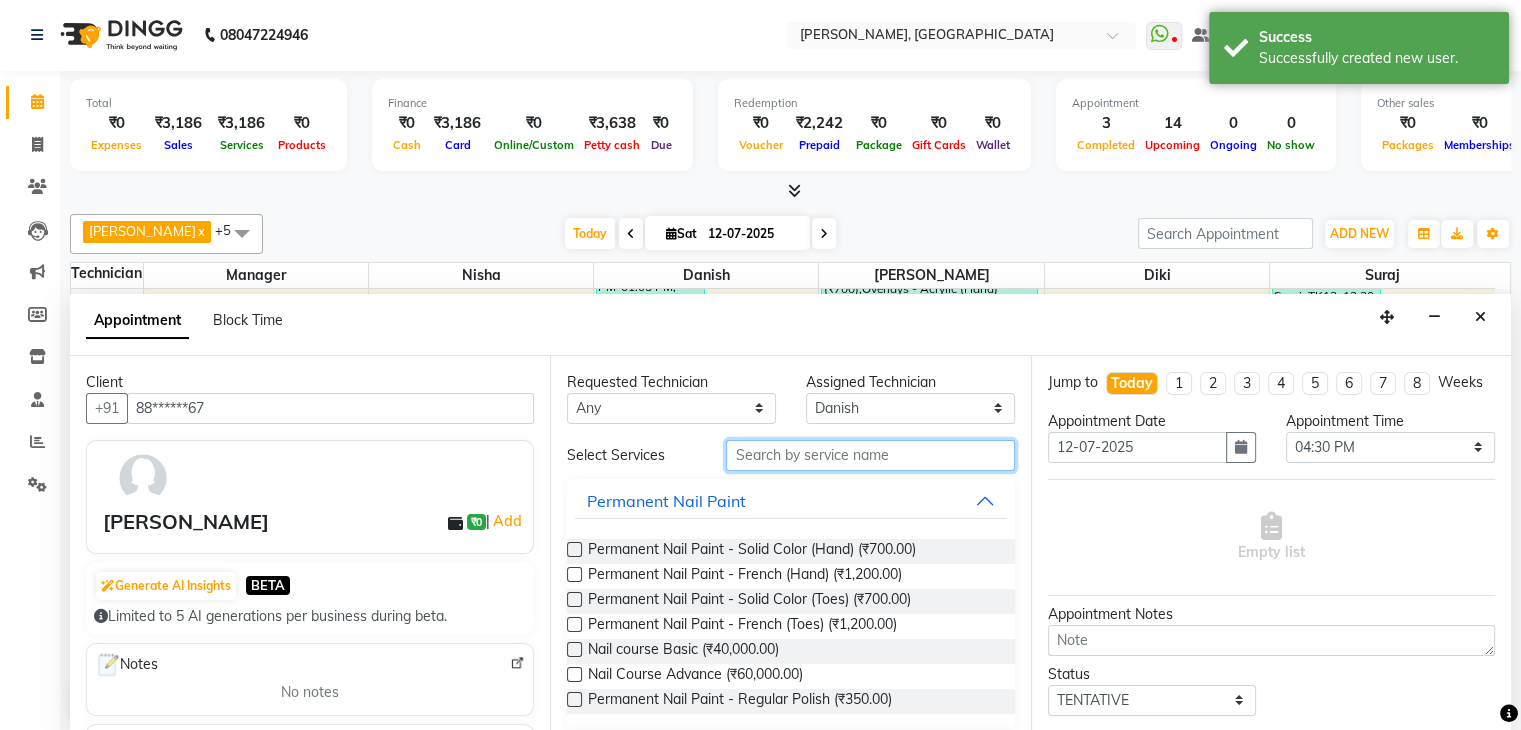 click at bounding box center (870, 455) 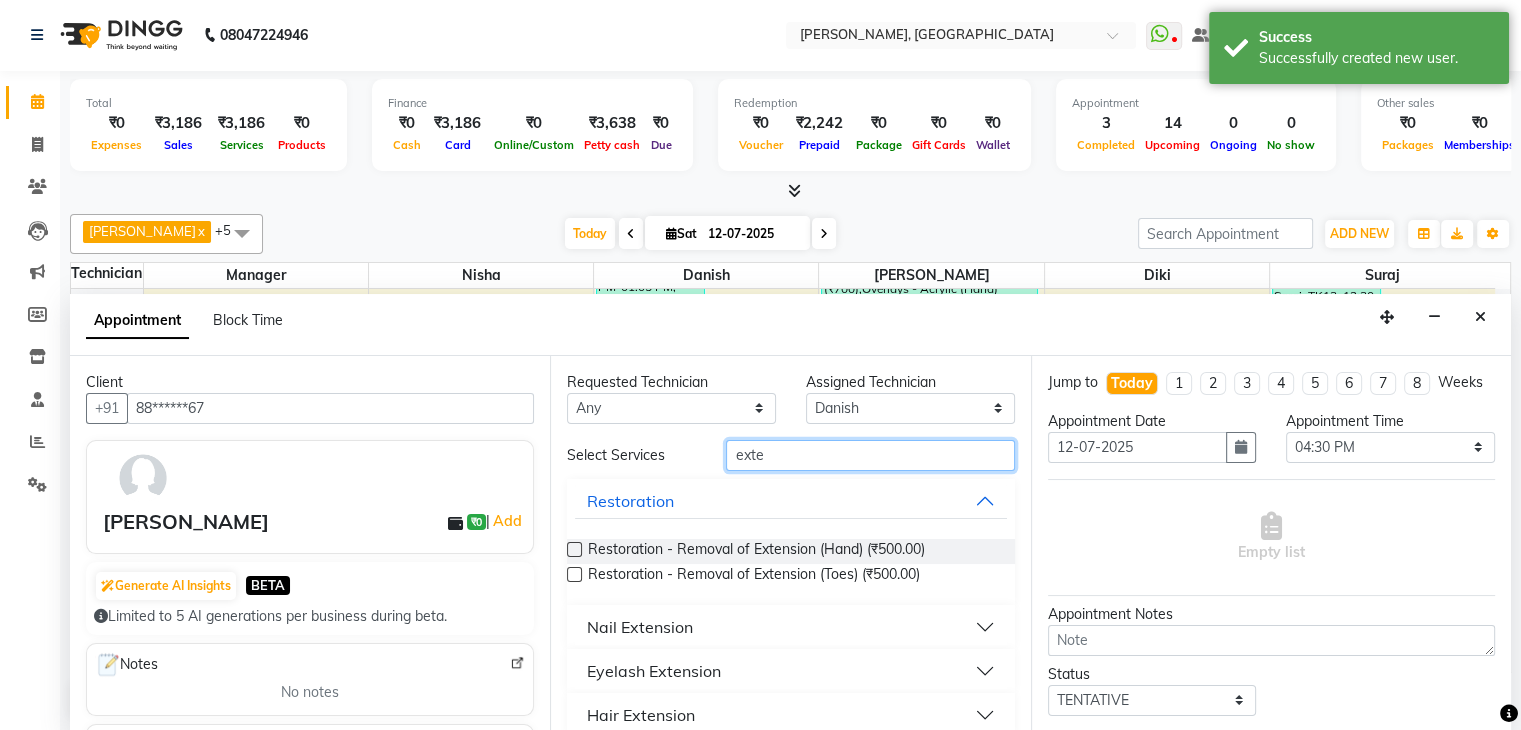 type on "exte" 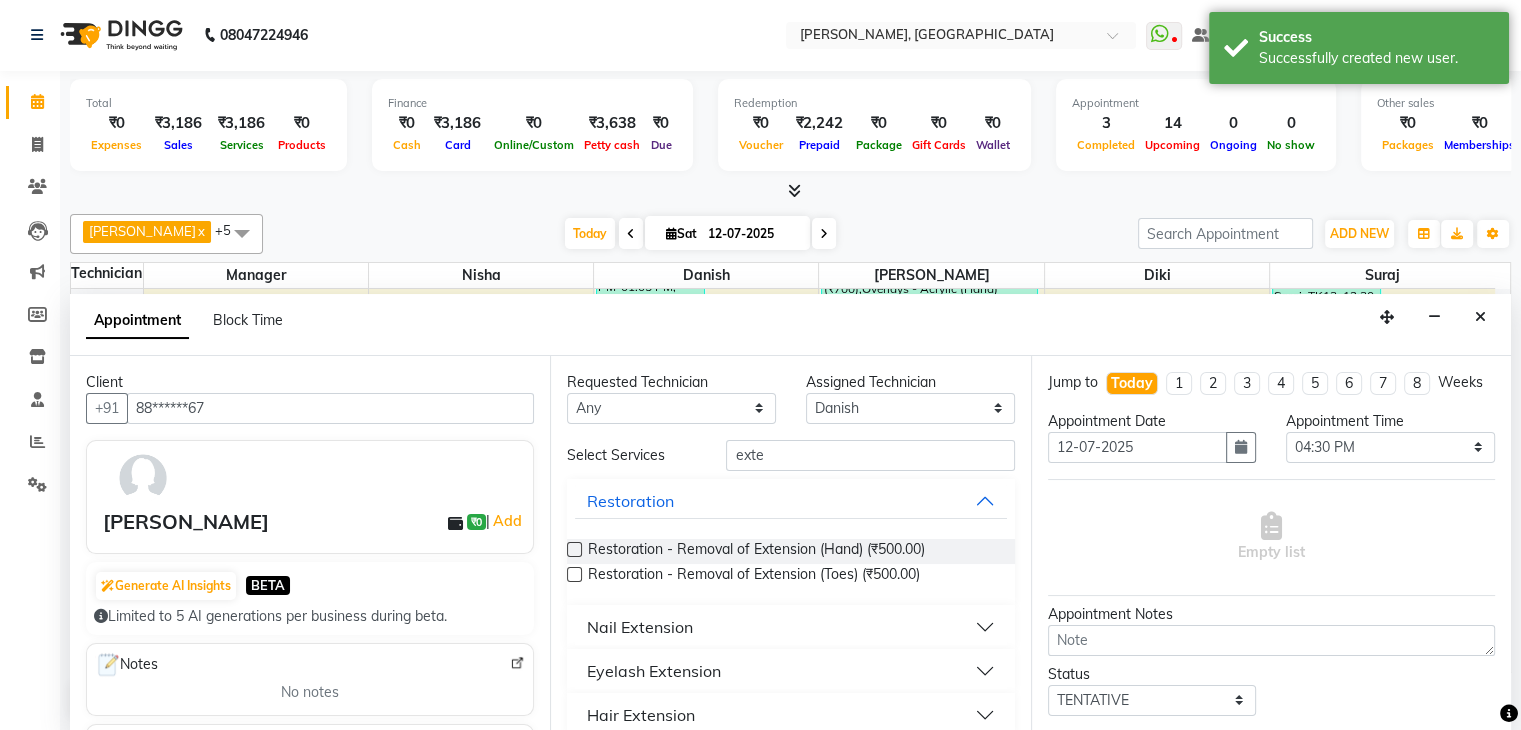 click on "Nail Extension" at bounding box center [790, 627] 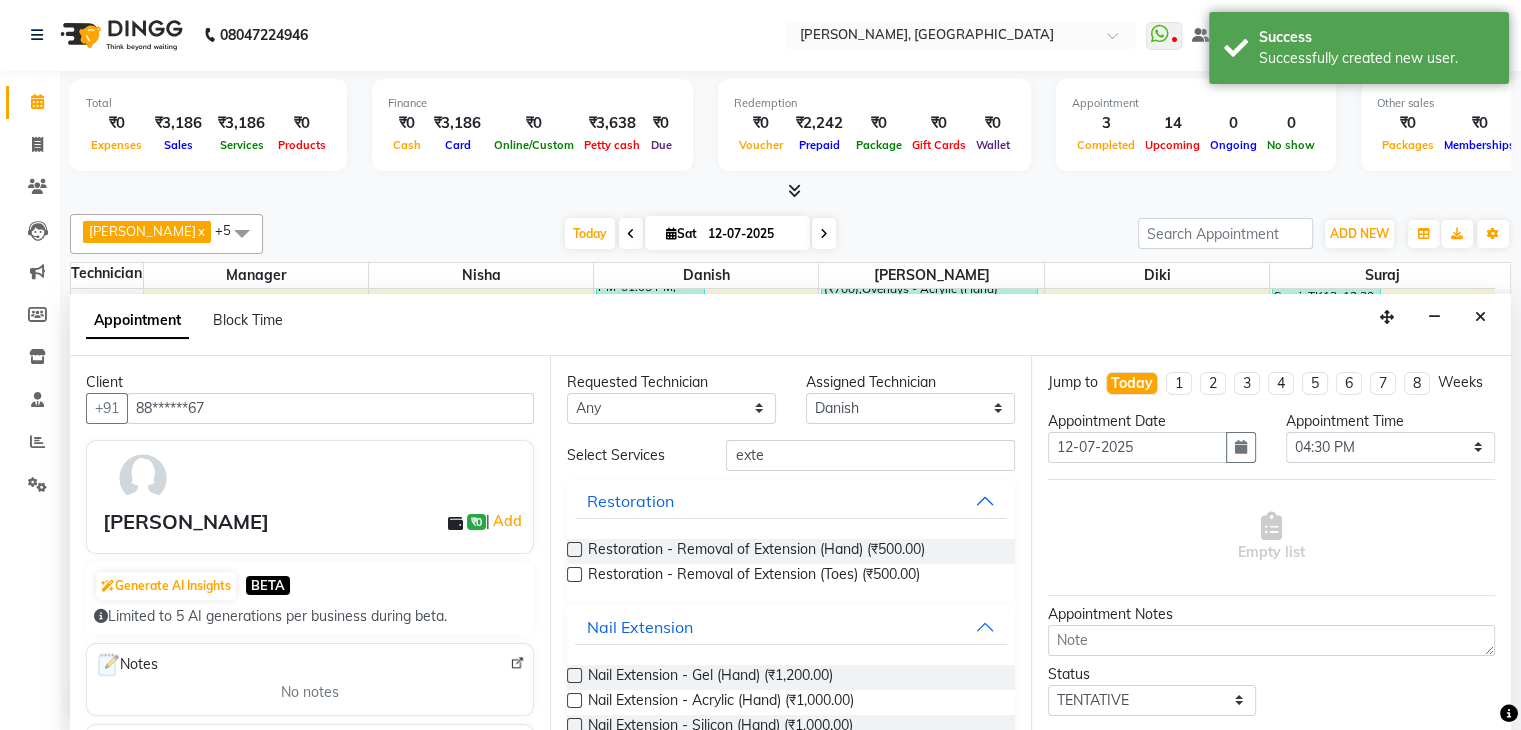 click at bounding box center [574, 675] 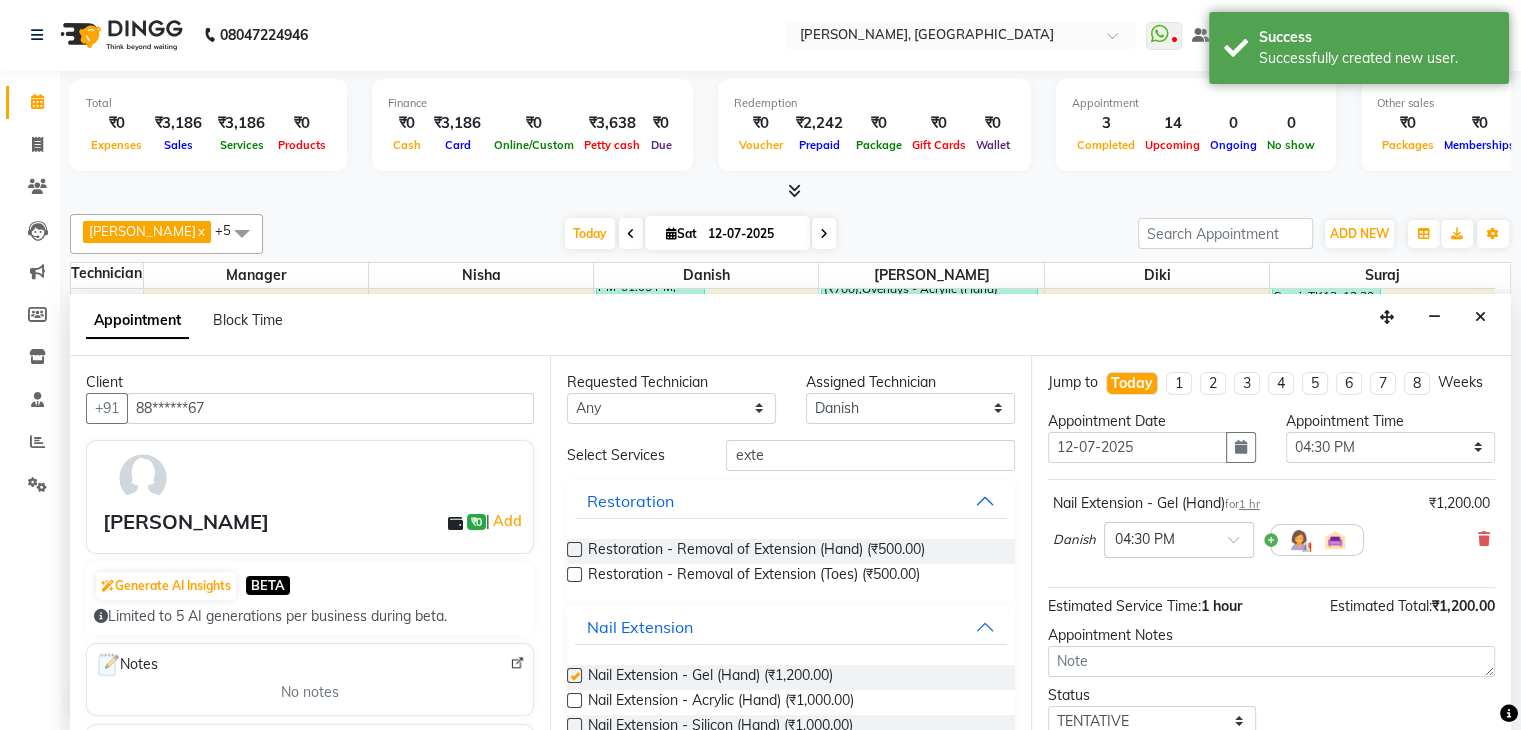 checkbox on "false" 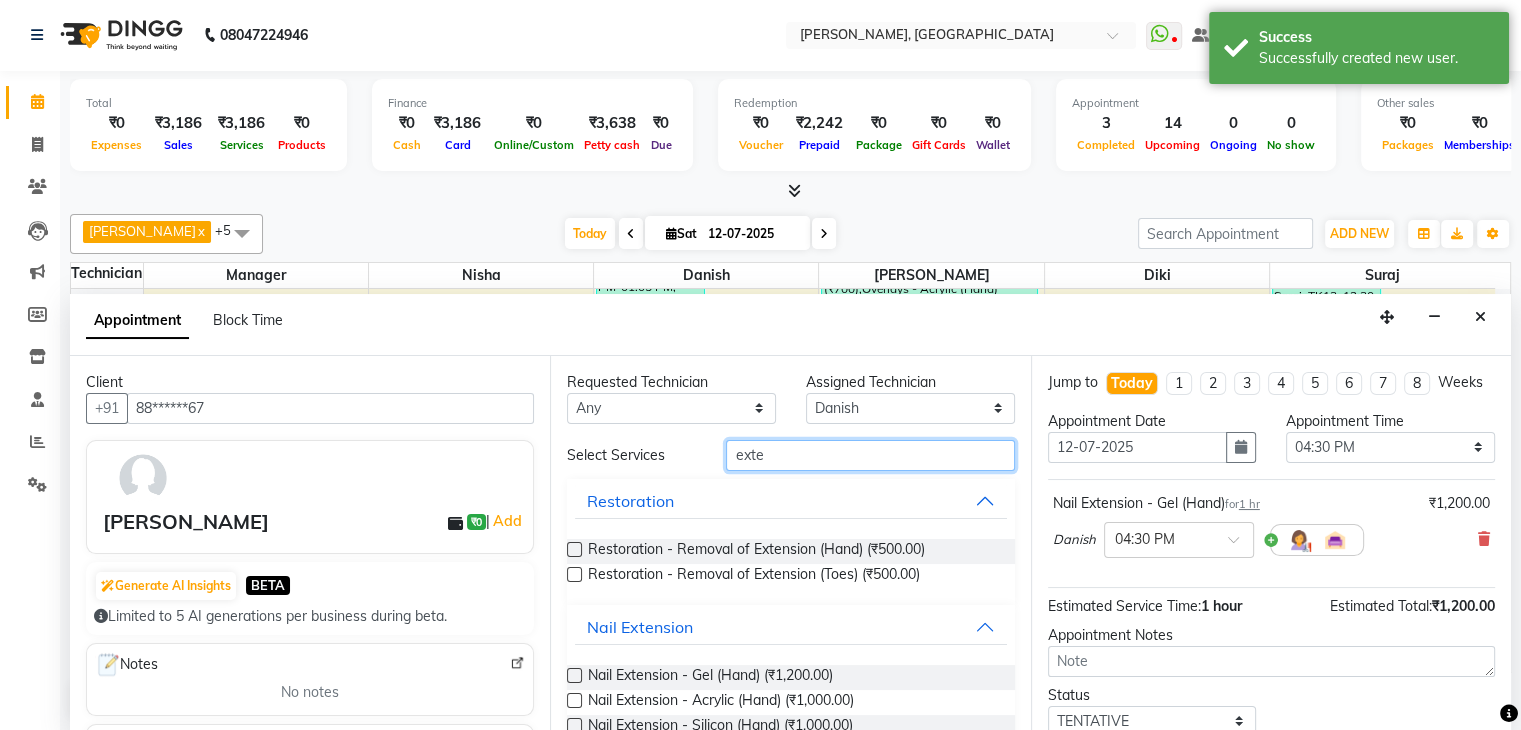click on "exte" at bounding box center [870, 455] 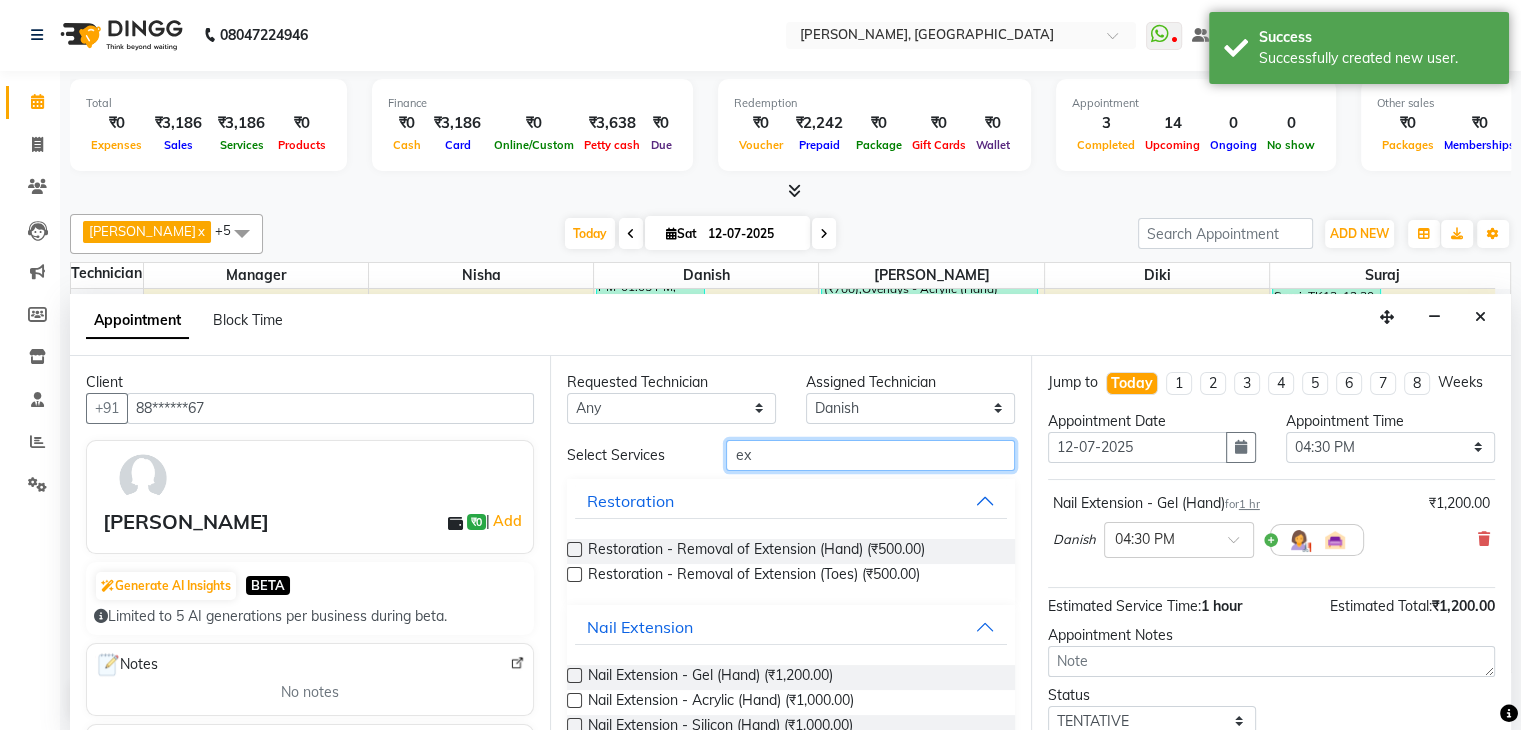 type on "e" 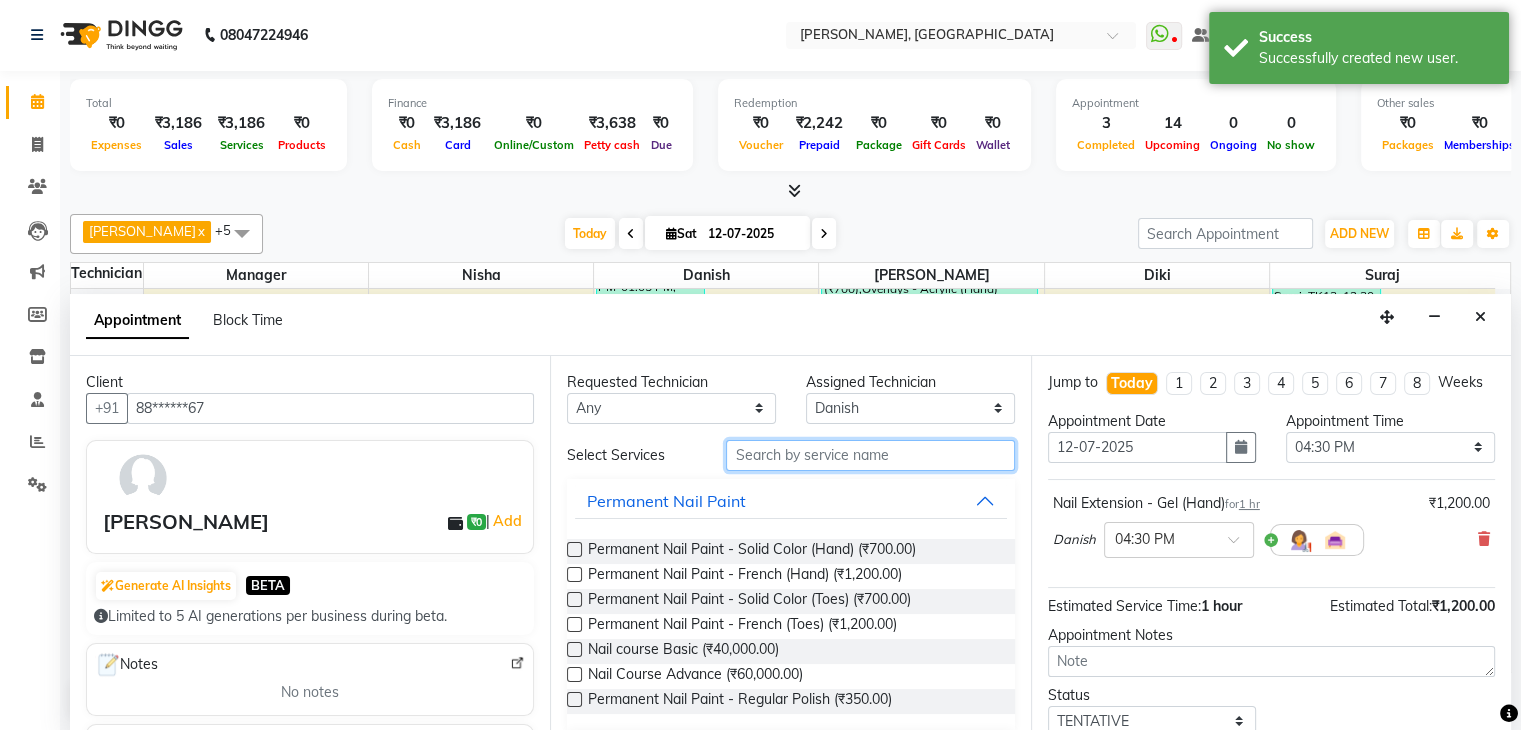 type 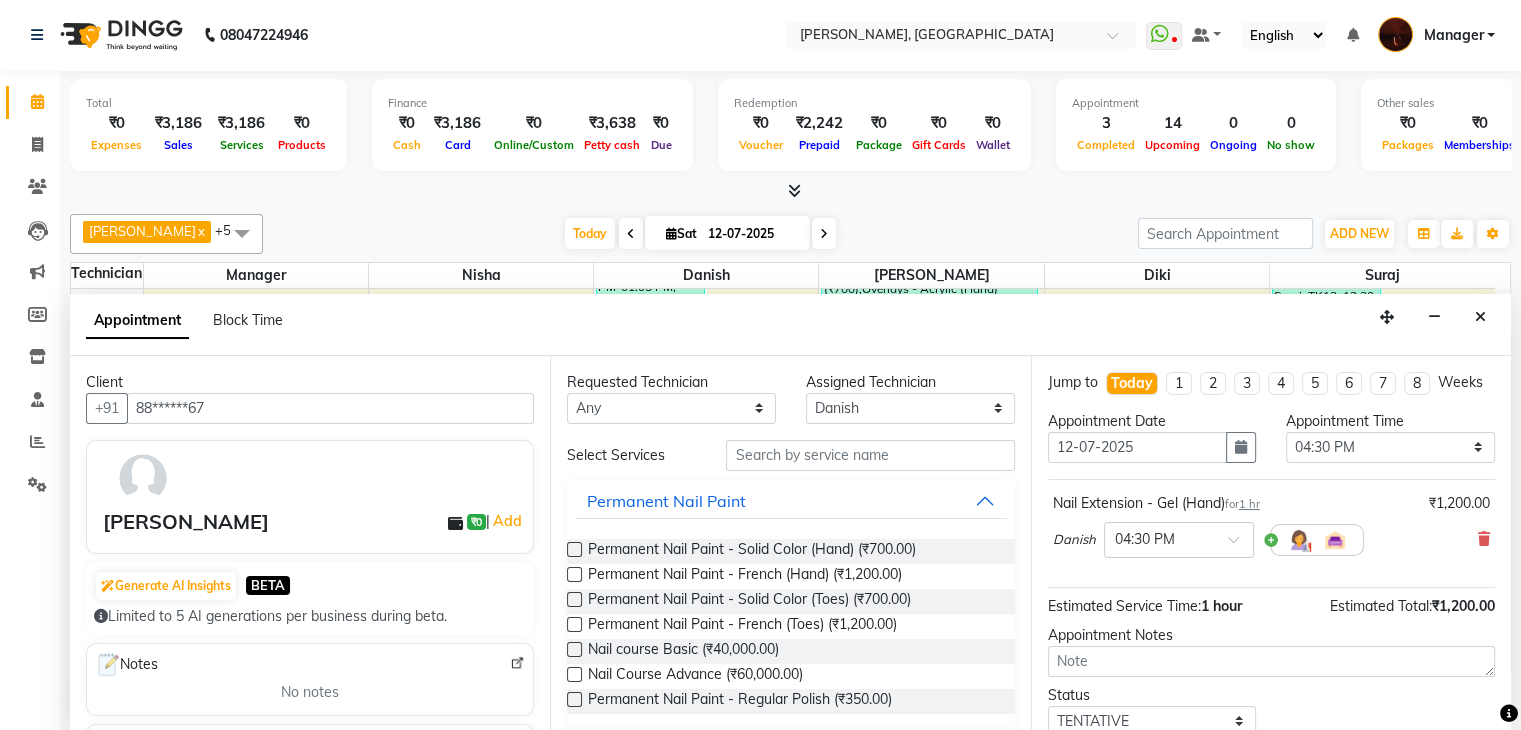click at bounding box center [574, 549] 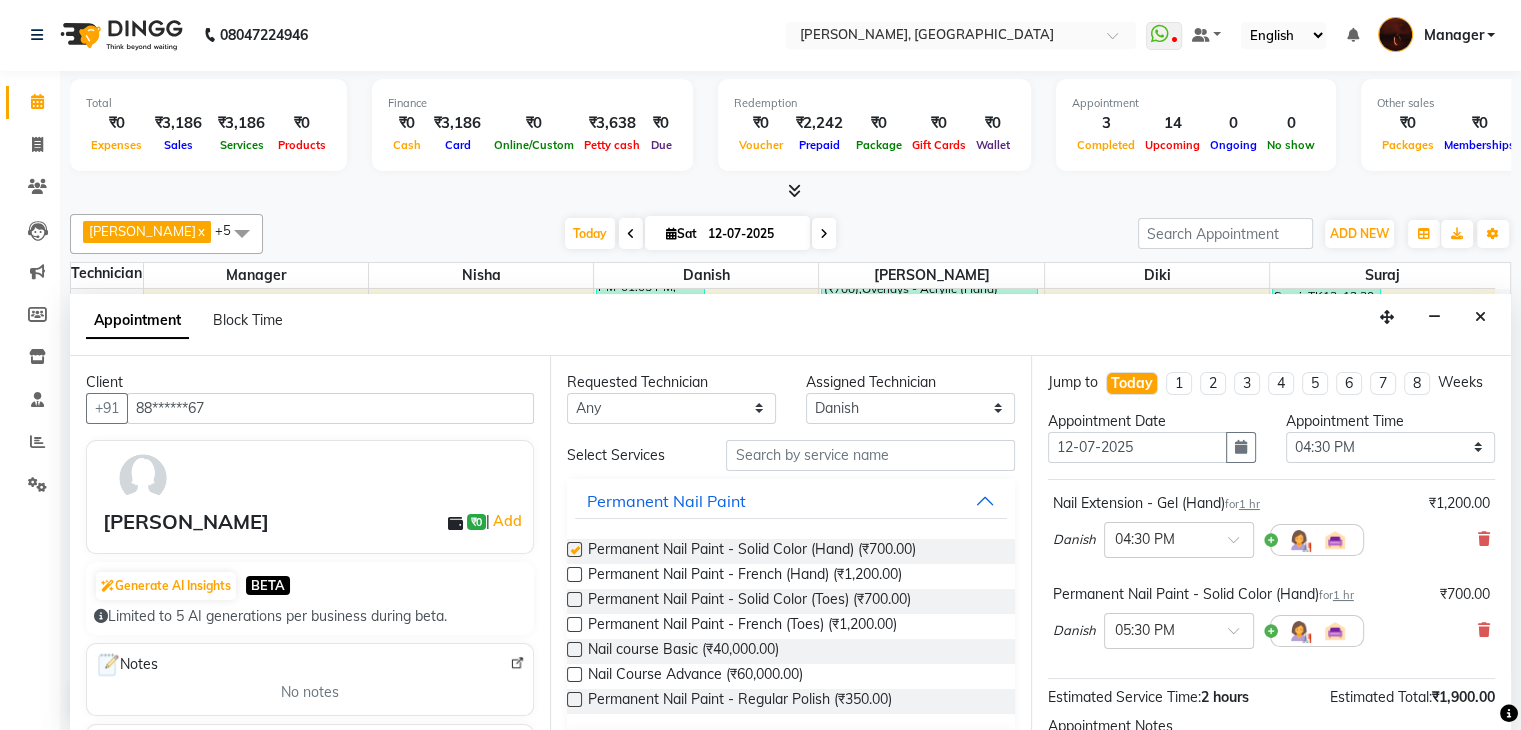 checkbox on "false" 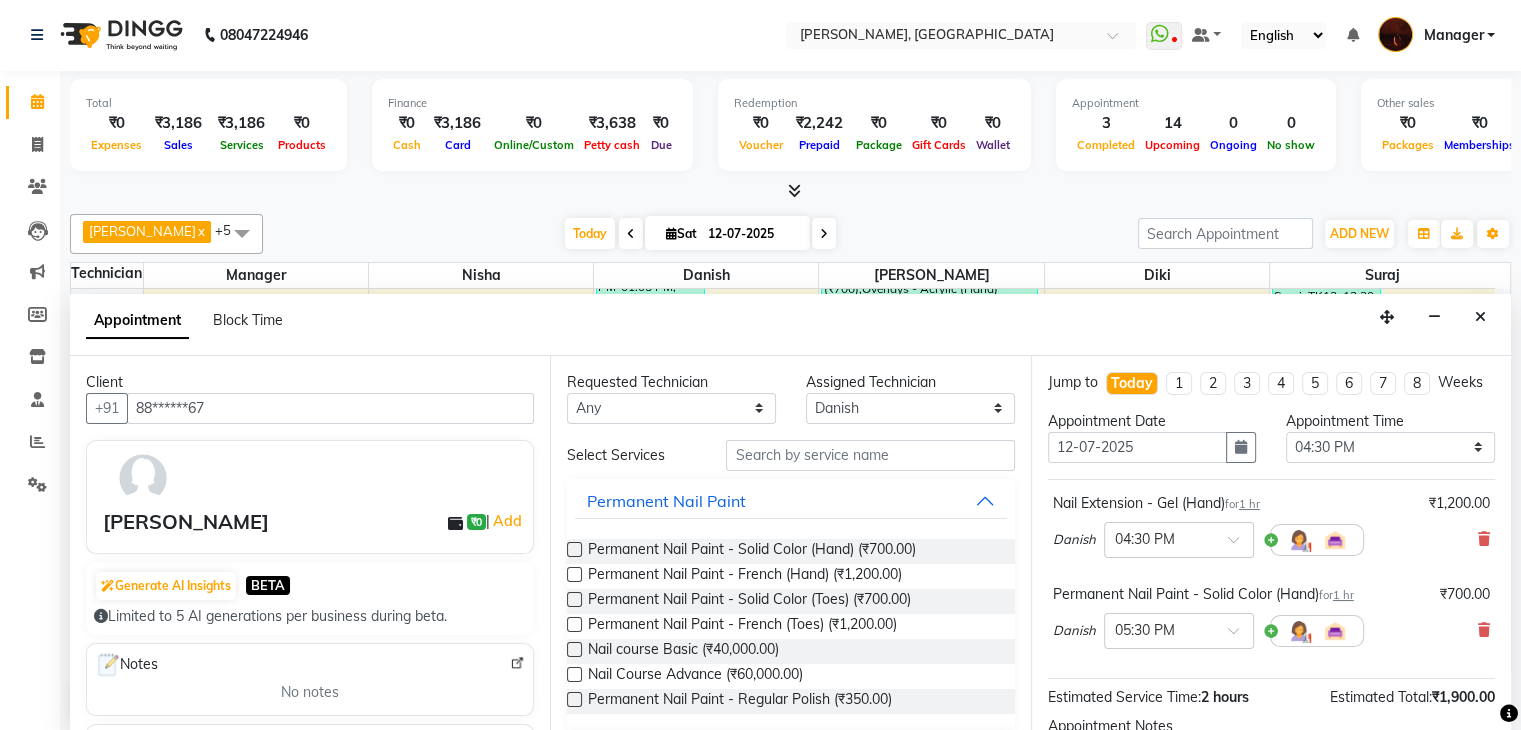 scroll, scrollTop: 240, scrollLeft: 0, axis: vertical 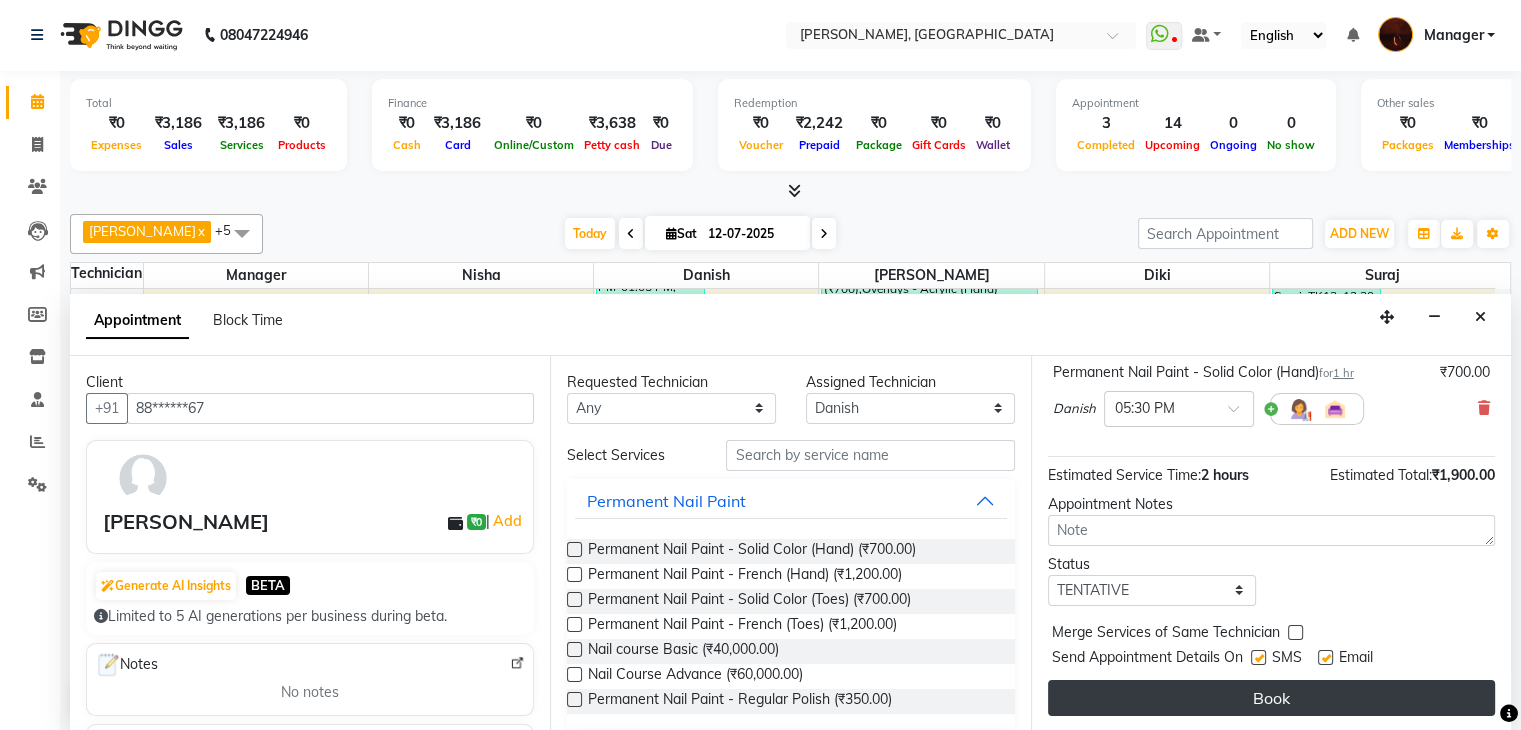 click on "Book" at bounding box center [1271, 698] 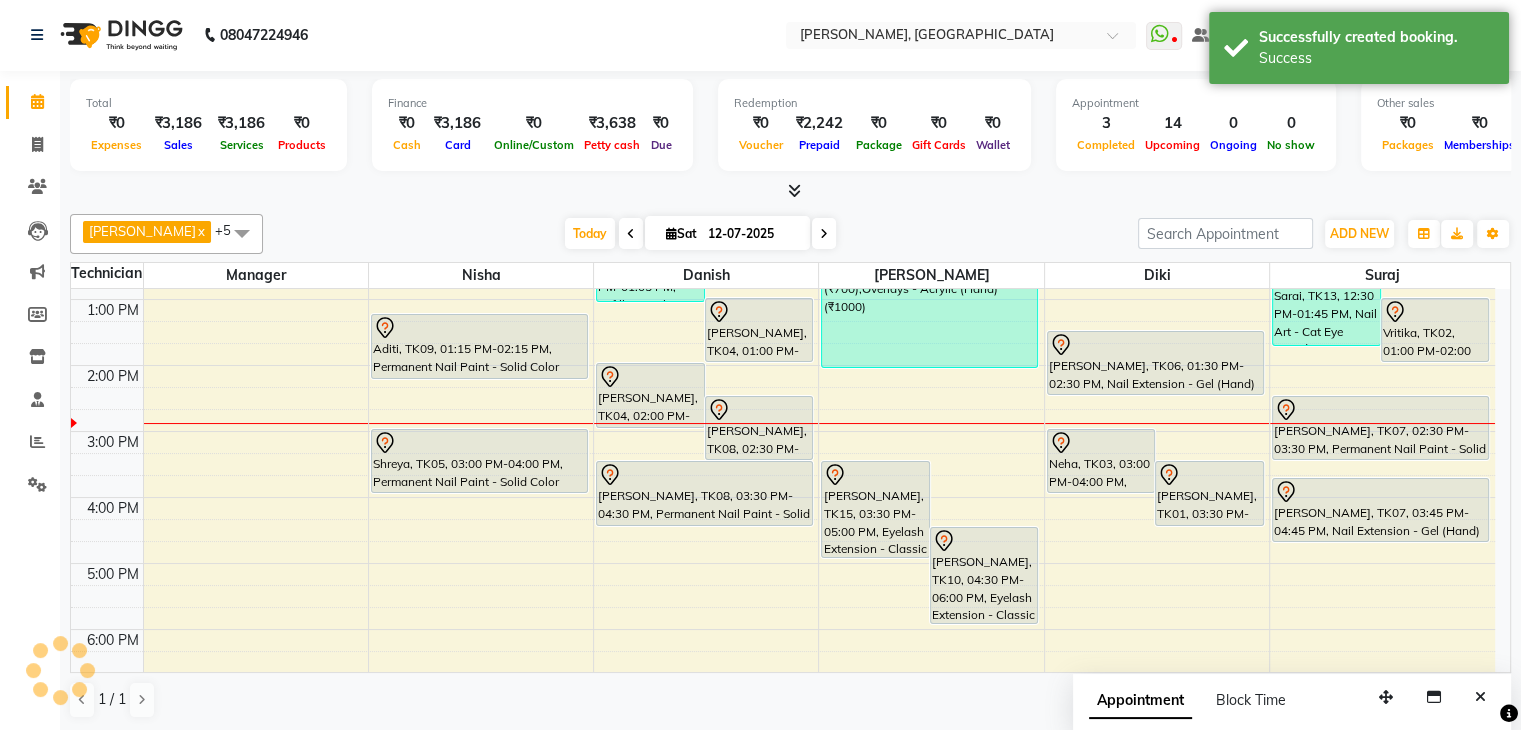 scroll, scrollTop: 0, scrollLeft: 0, axis: both 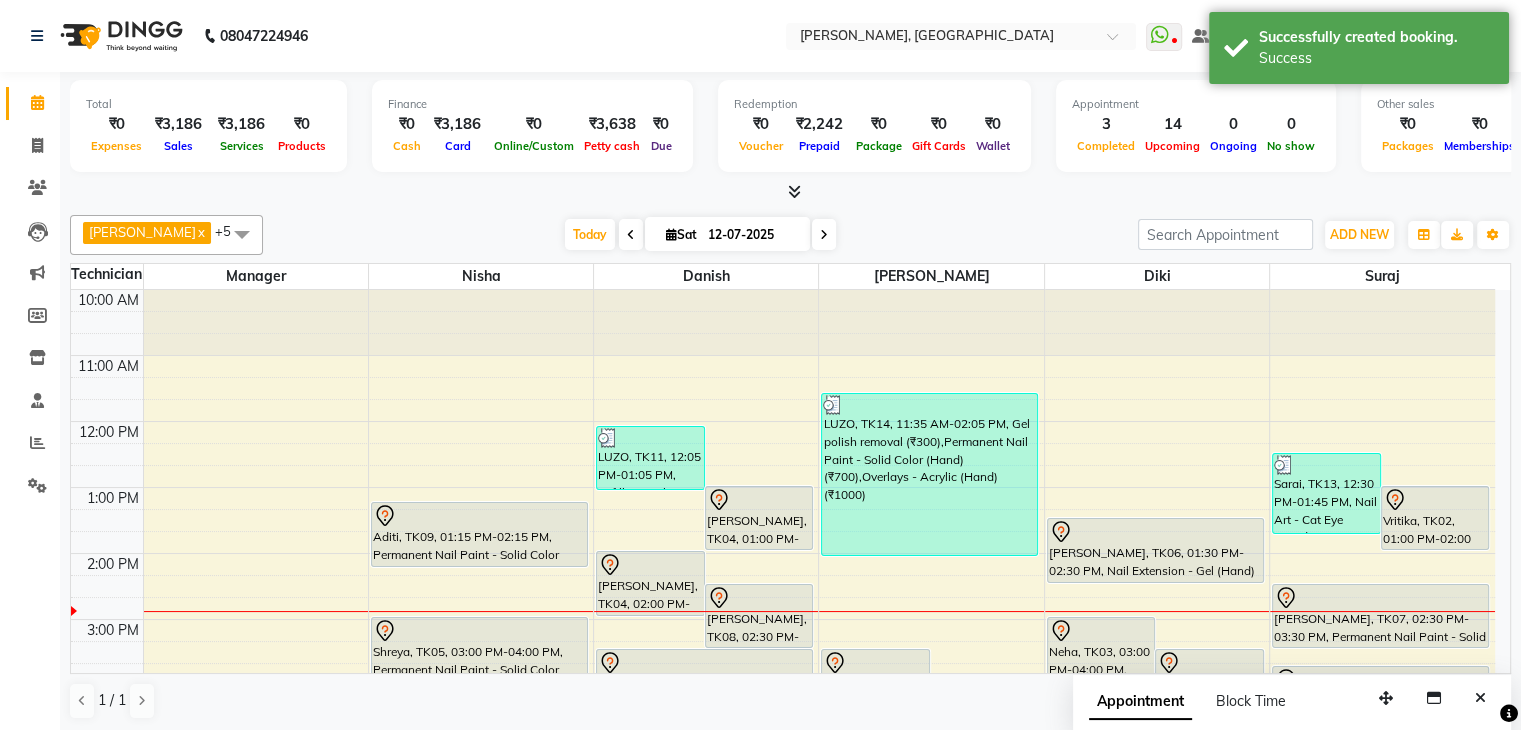 click at bounding box center (794, 191) 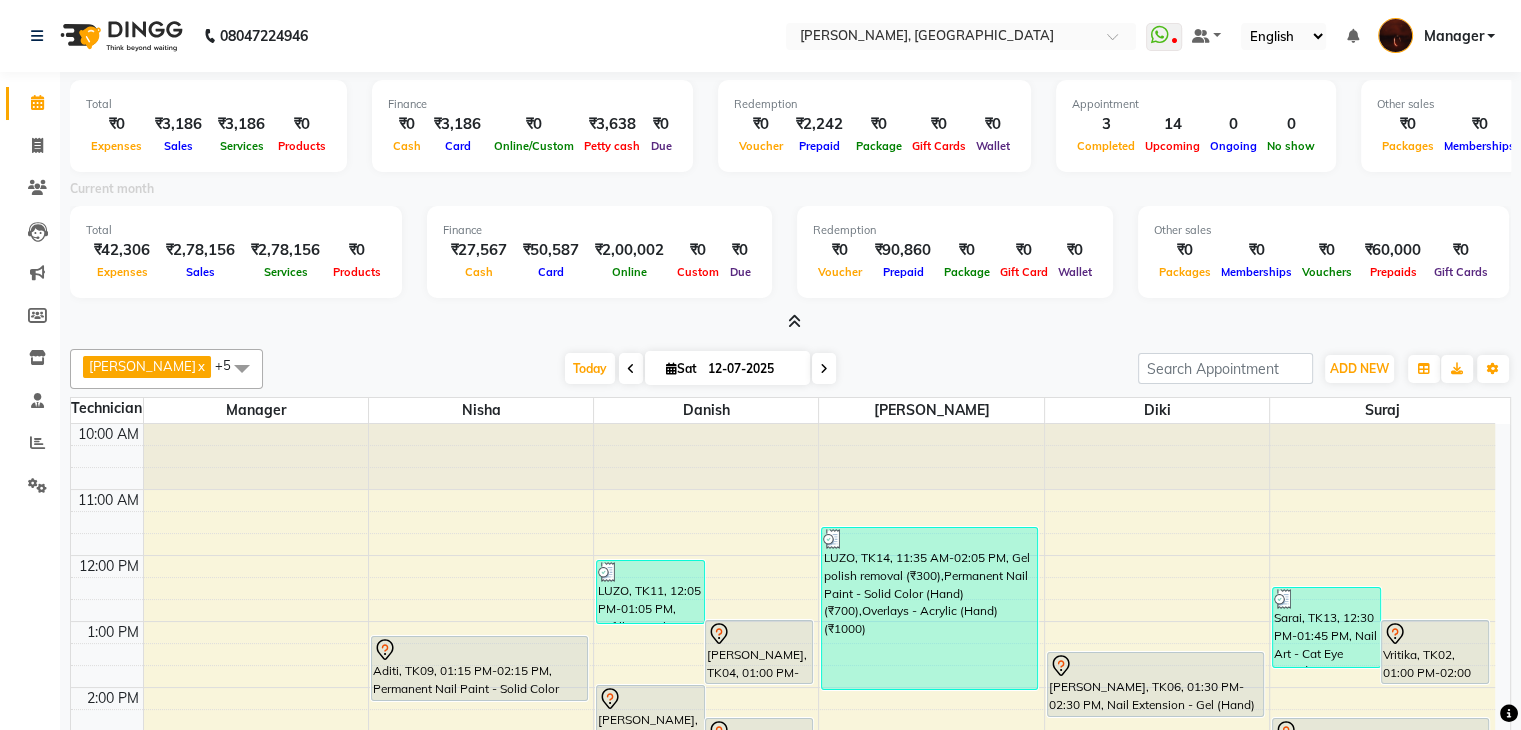 click at bounding box center (790, 322) 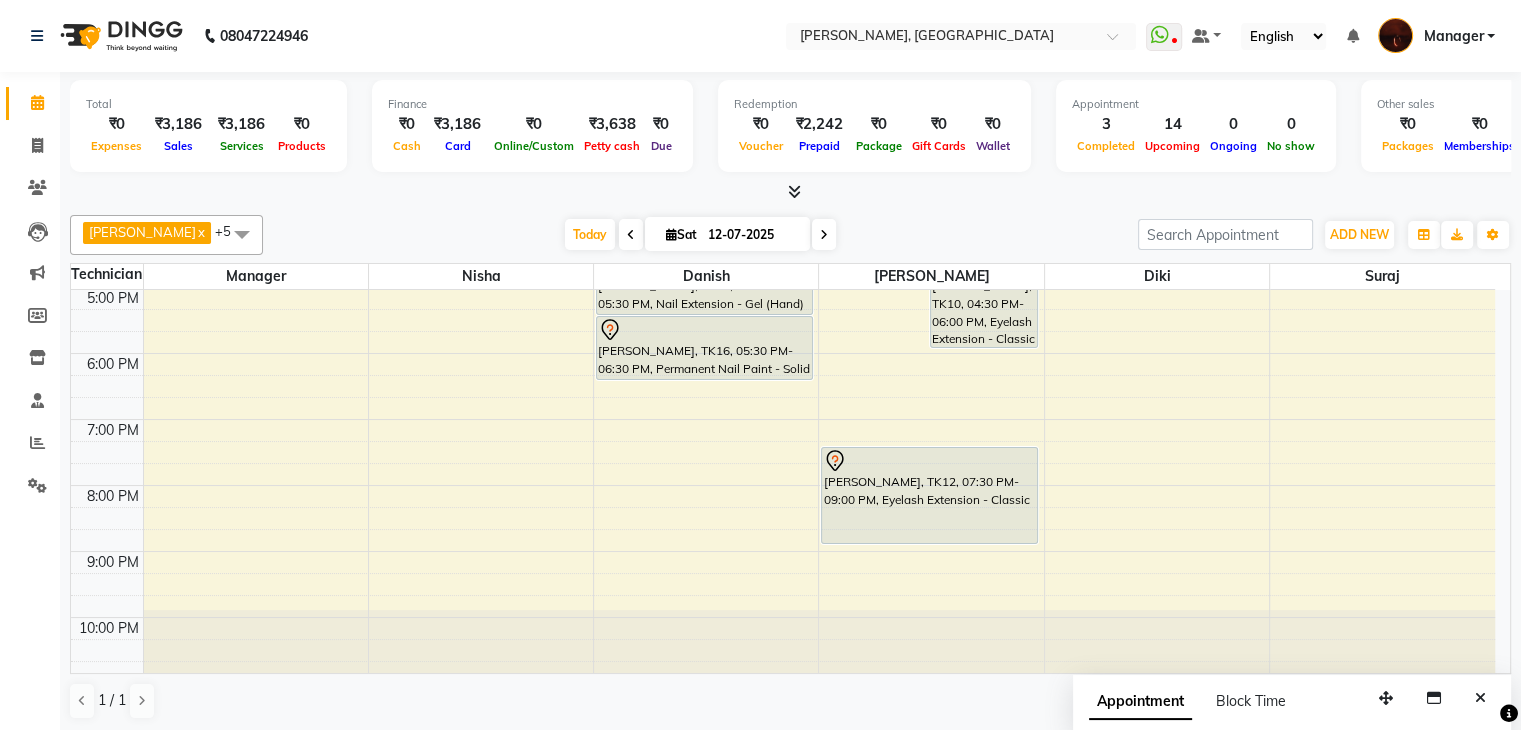 scroll, scrollTop: 465, scrollLeft: 0, axis: vertical 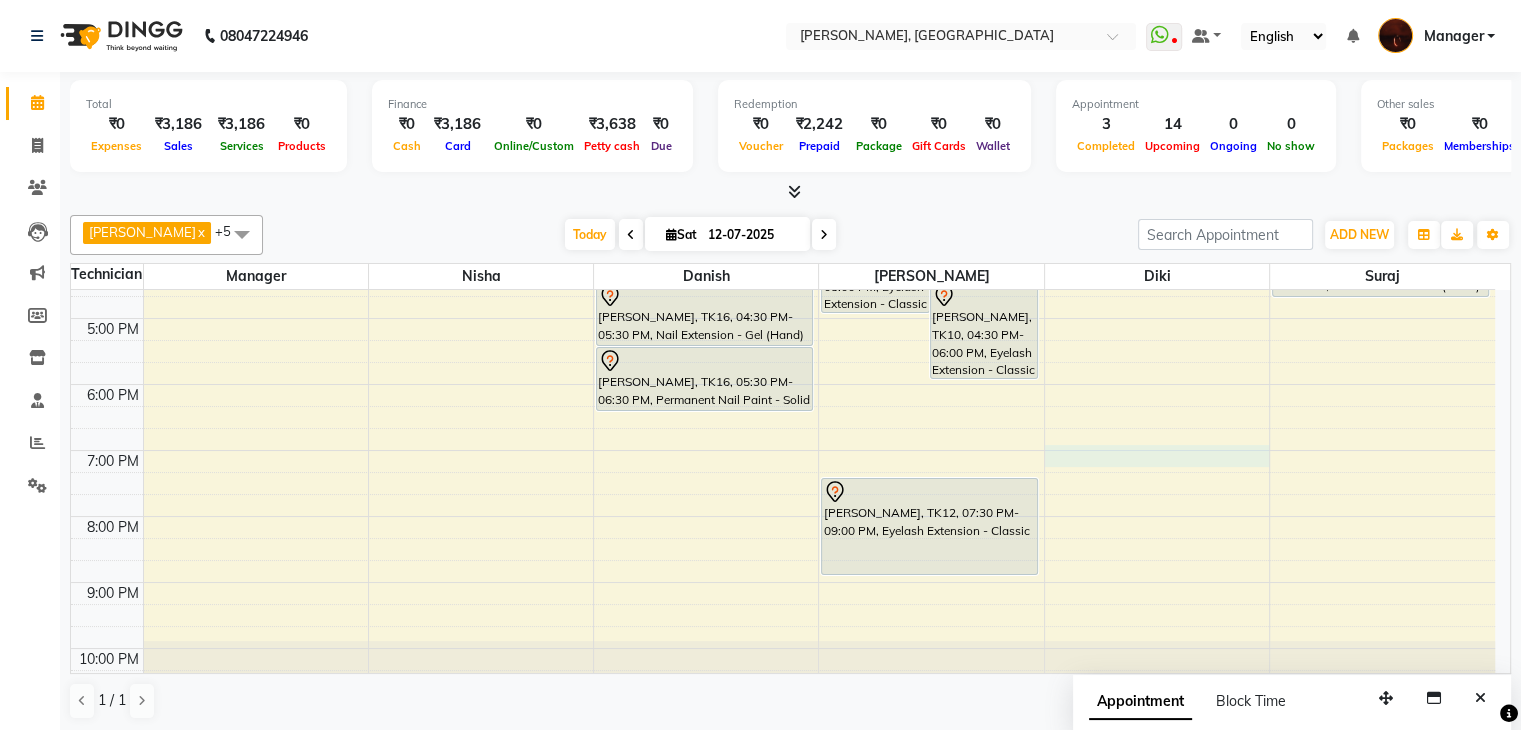 click on "10:00 AM 11:00 AM 12:00 PM 1:00 PM 2:00 PM 3:00 PM 4:00 PM 5:00 PM 6:00 PM 7:00 PM 8:00 PM 9:00 PM 10:00 PM             Aditi, TK09, 01:15 PM-02:15 PM, Permanent Nail Paint - Solid Color (Hand)             Shreya, TK05, 03:00 PM-04:00 PM, Permanent Nail Paint - Solid Color (Hand)     LUZO, TK11, 12:05 PM-01:05 PM, Refills - Acylic (Hand) (₹800)             Shrijani, TK04, 01:00 PM-02:00 PM, Nail Extension - Acrylic (Hand)             Shrijani, TK04, 02:00 PM-03:00 PM, Permanent Nail Paint - Solid Color (Hand)             Varshitha, TK08, 02:30 PM-03:30 PM, Nail Extension - Gel (Hand)             Varshitha, TK08, 03:30 PM-04:30 PM, Permanent Nail Paint - Solid Color (Hand)             Chetna, TK16, 04:30 PM-05:30 PM, Nail Extension - Gel (Hand)             Chetna, TK16, 05:30 PM-06:30 PM, Permanent Nail Paint - Solid Color (Hand)             Nancy, TK15, 03:30 PM-05:00 PM, Eyelash Extension - Classic             Sawjani, TK10, 04:30 PM-06:00 PM, Eyelash Extension - Classic" at bounding box center [783, 285] 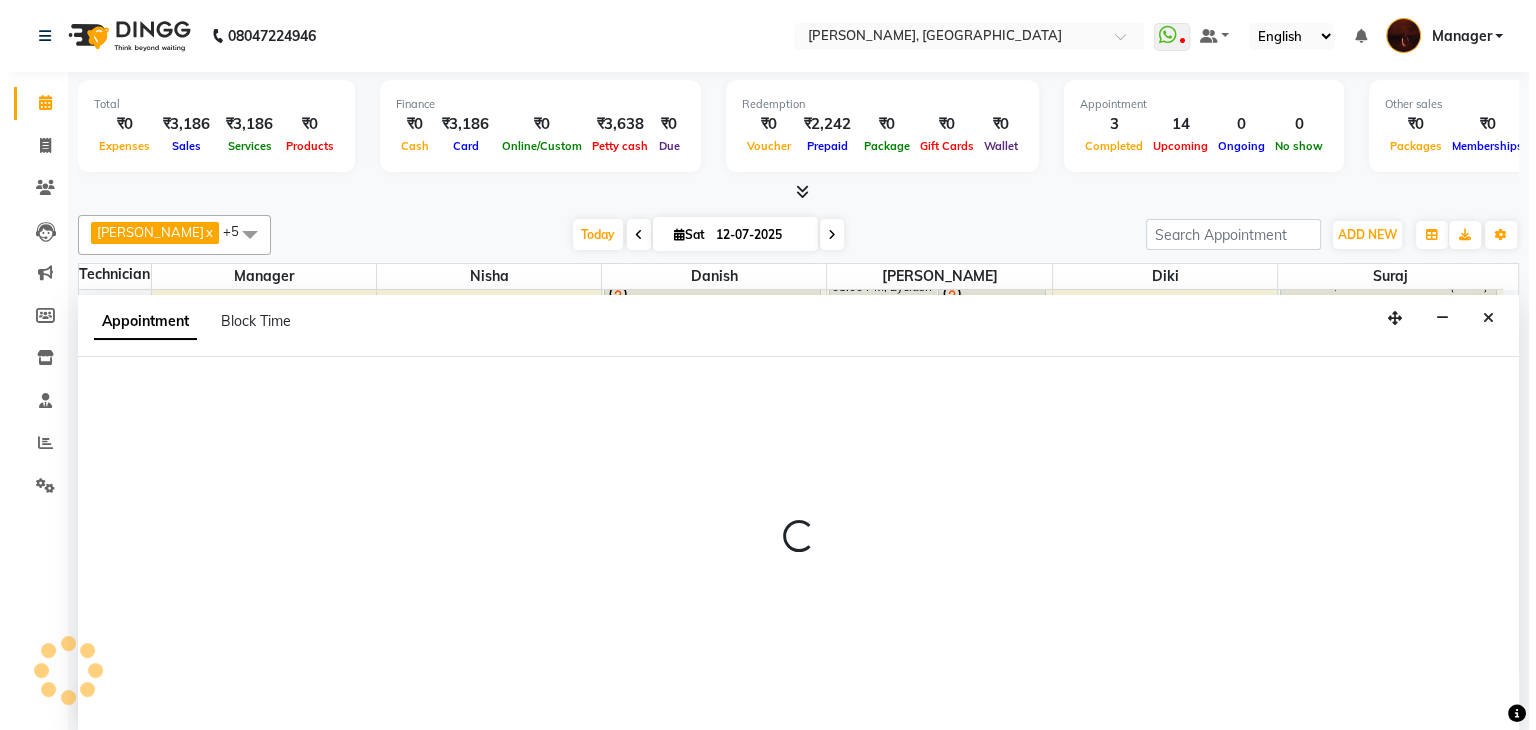 scroll, scrollTop: 1, scrollLeft: 0, axis: vertical 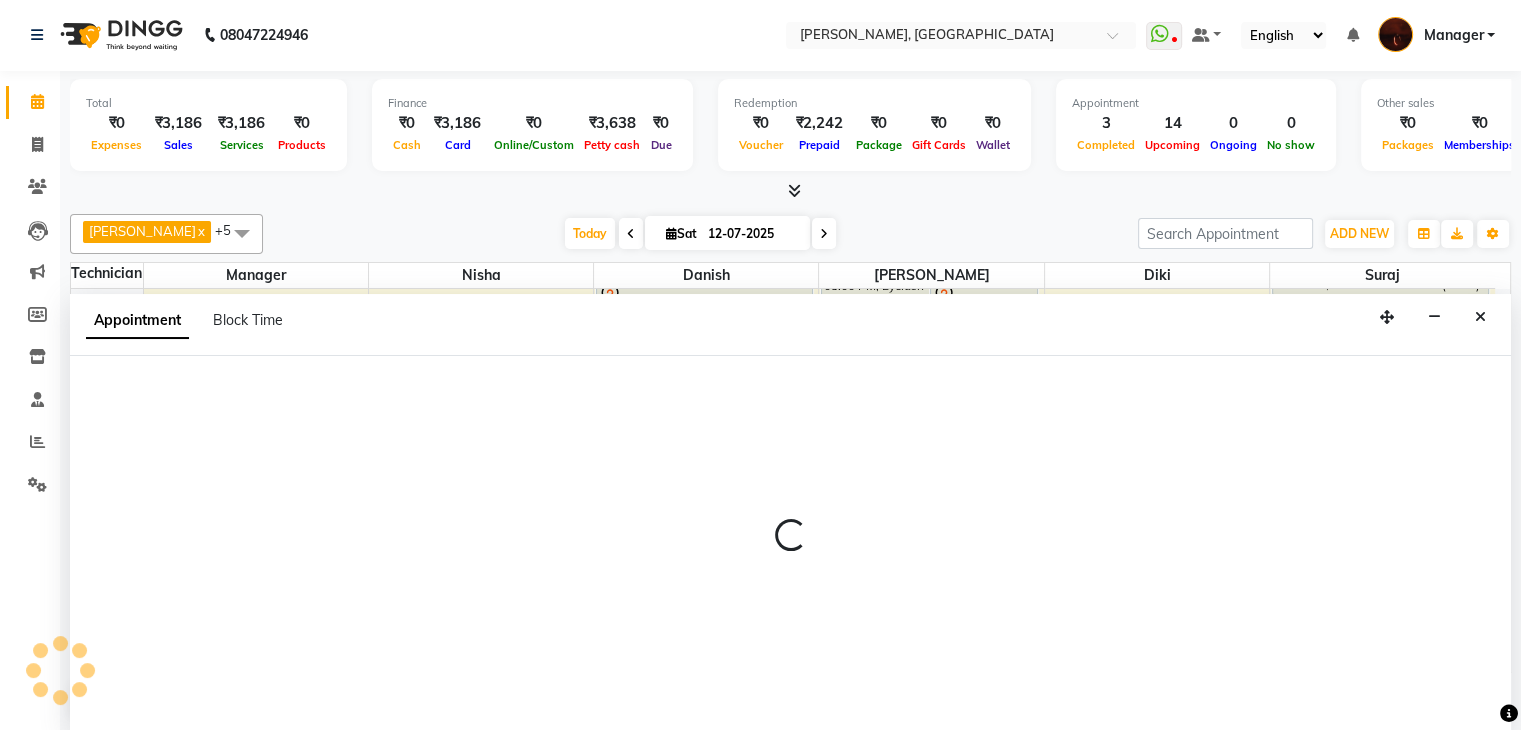 select on "68684" 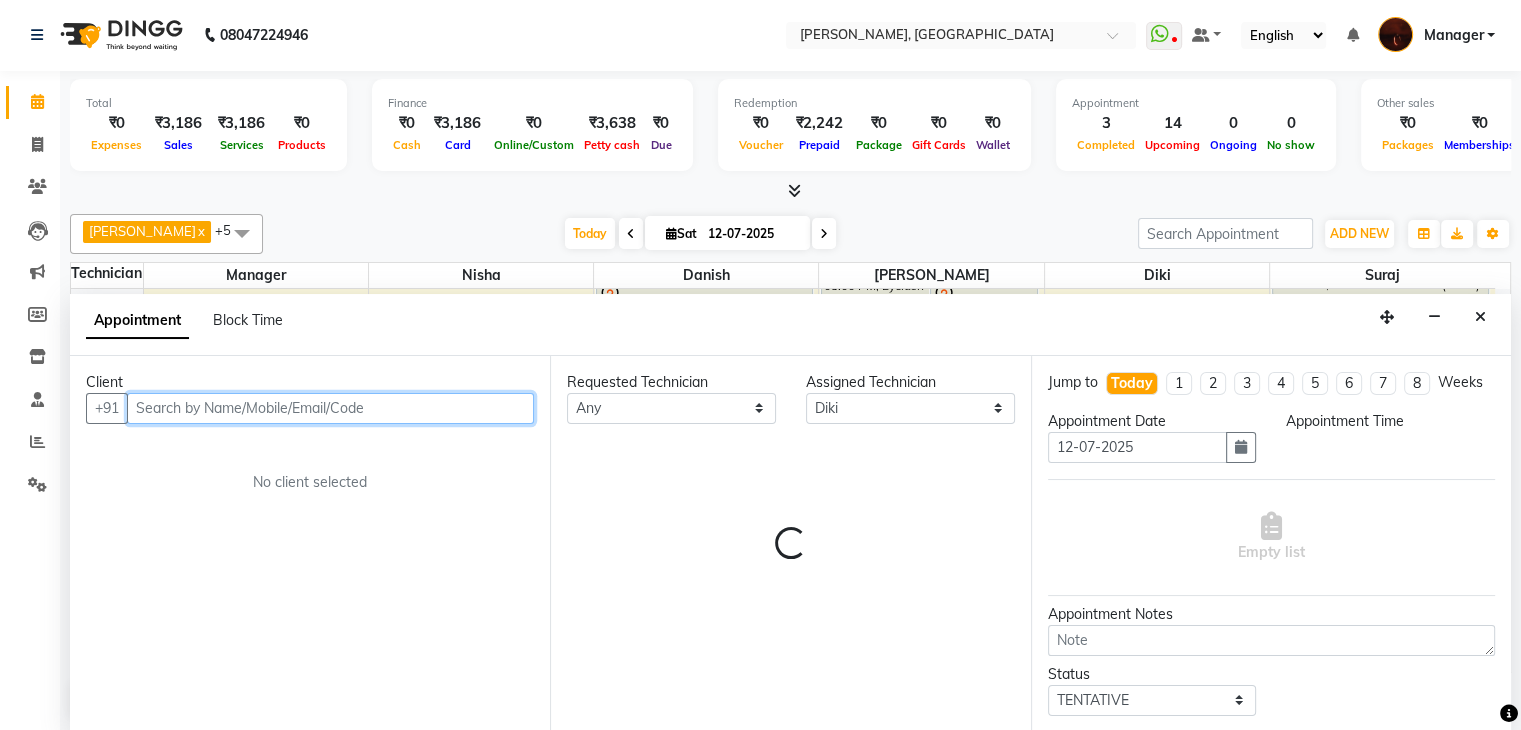 select on "1140" 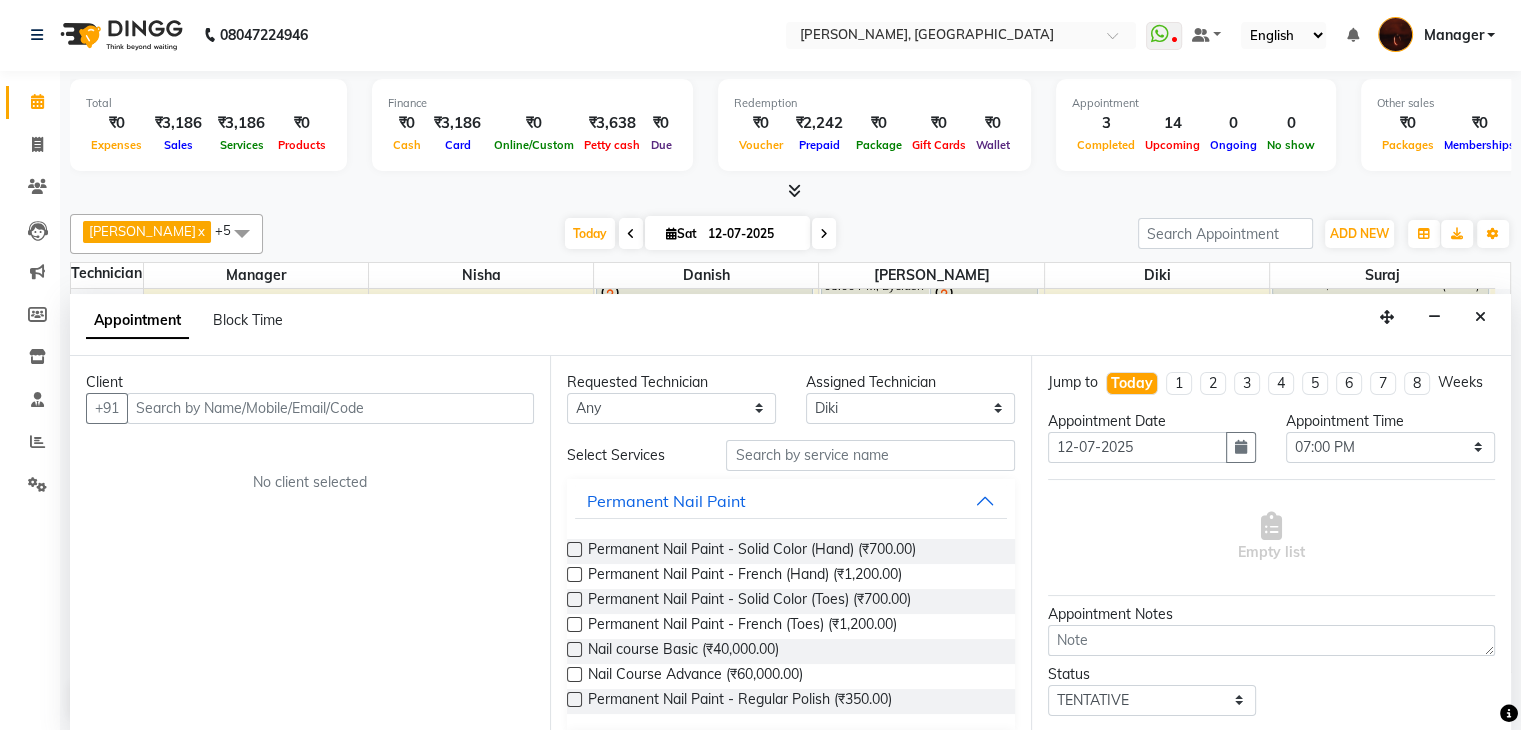 click at bounding box center [574, 549] 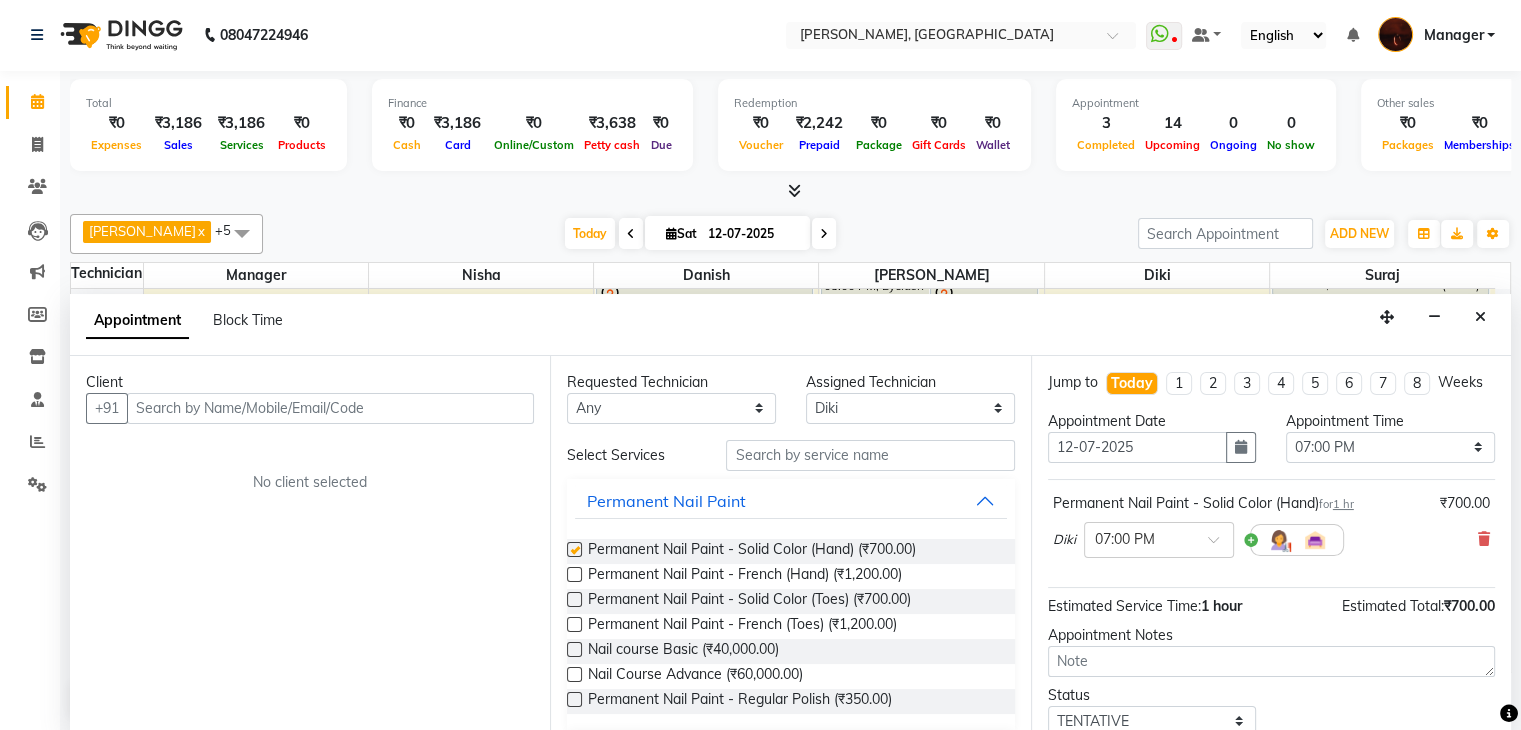 checkbox on "false" 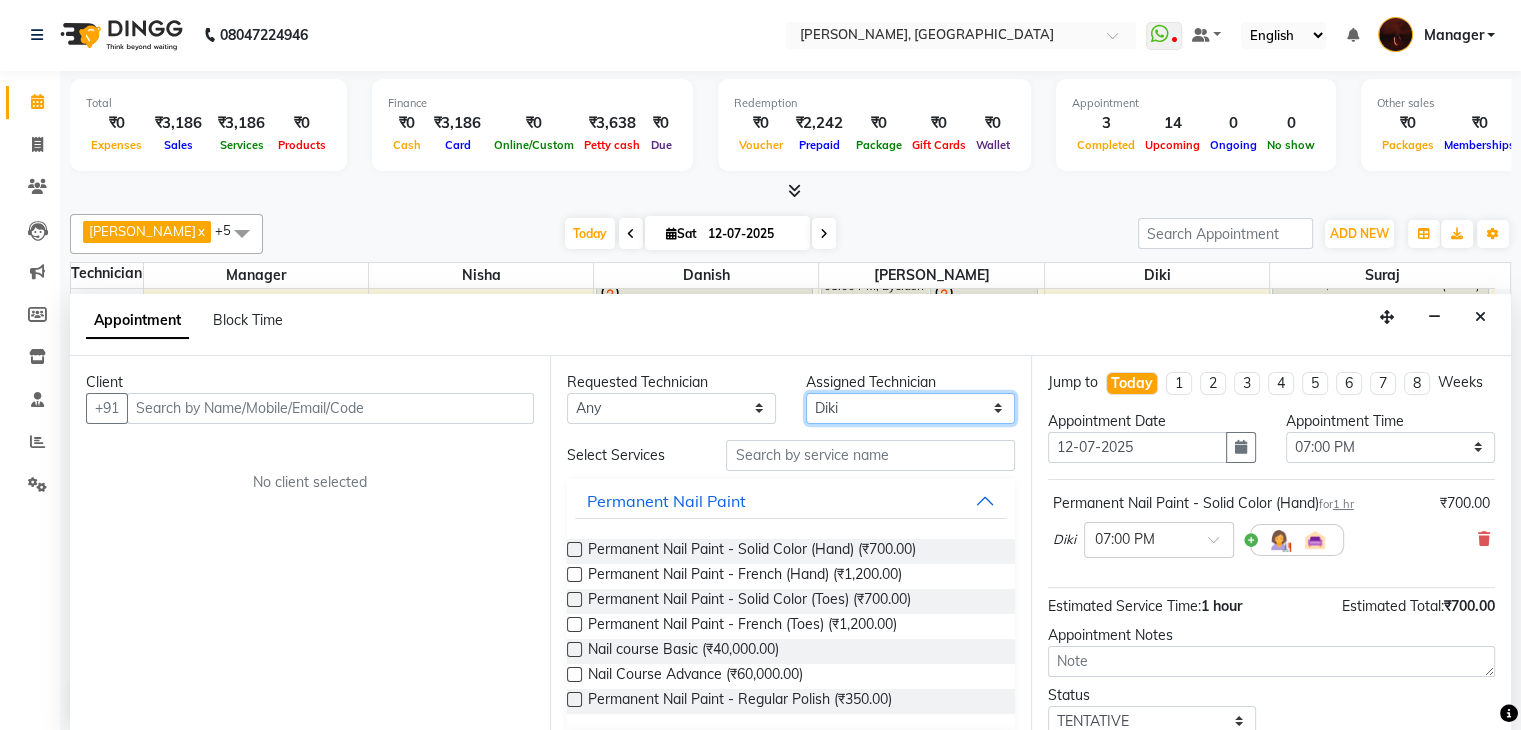 click on "Select Adesh amir anuj Danish Diki  Gaurav GAURAV GK Geeta Himanshu jenifer Manager megna nikhil Nisha Pooja prince Rohit roshni sajan Salman Sameer sudeb Sudhir Accounting suraj vishnu" at bounding box center [910, 408] 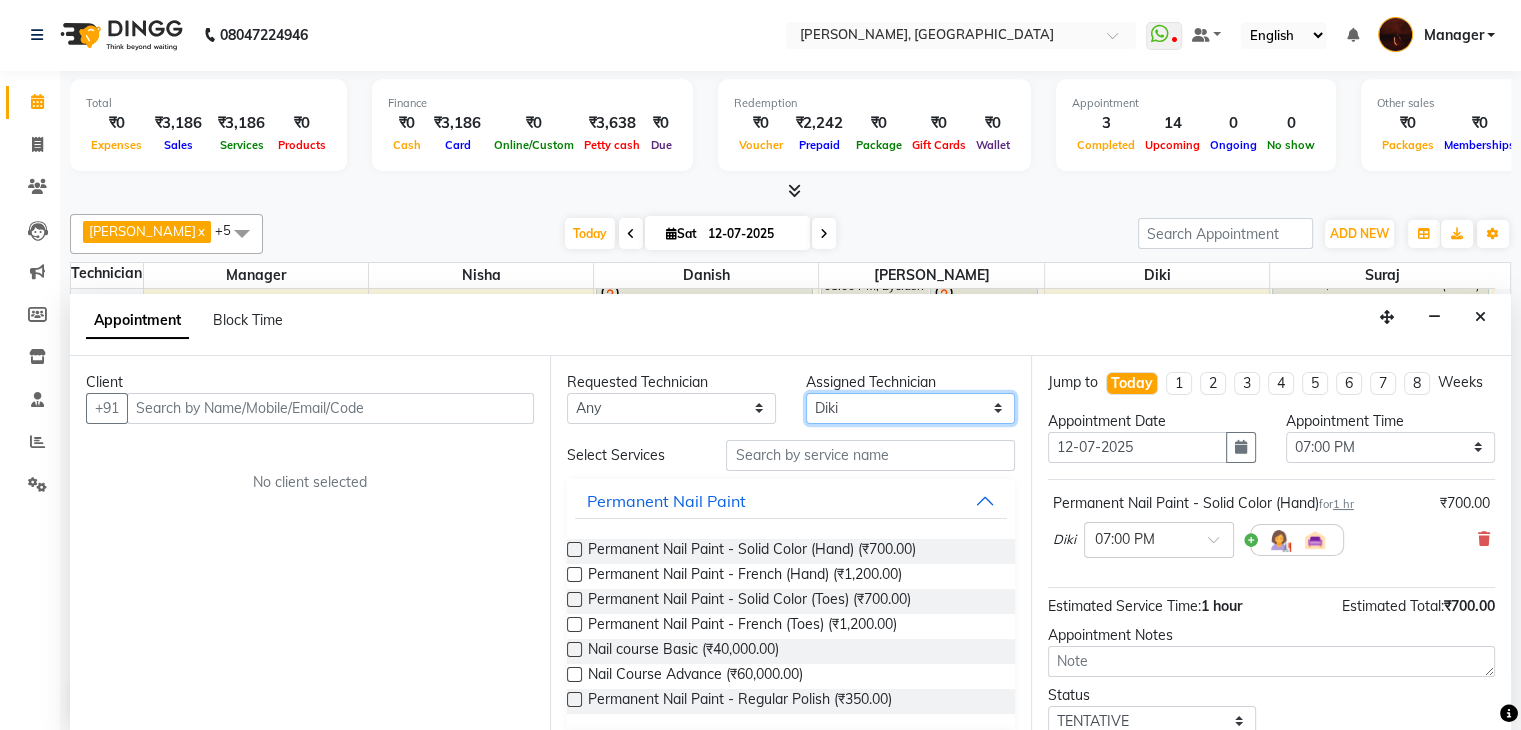 select on "83655" 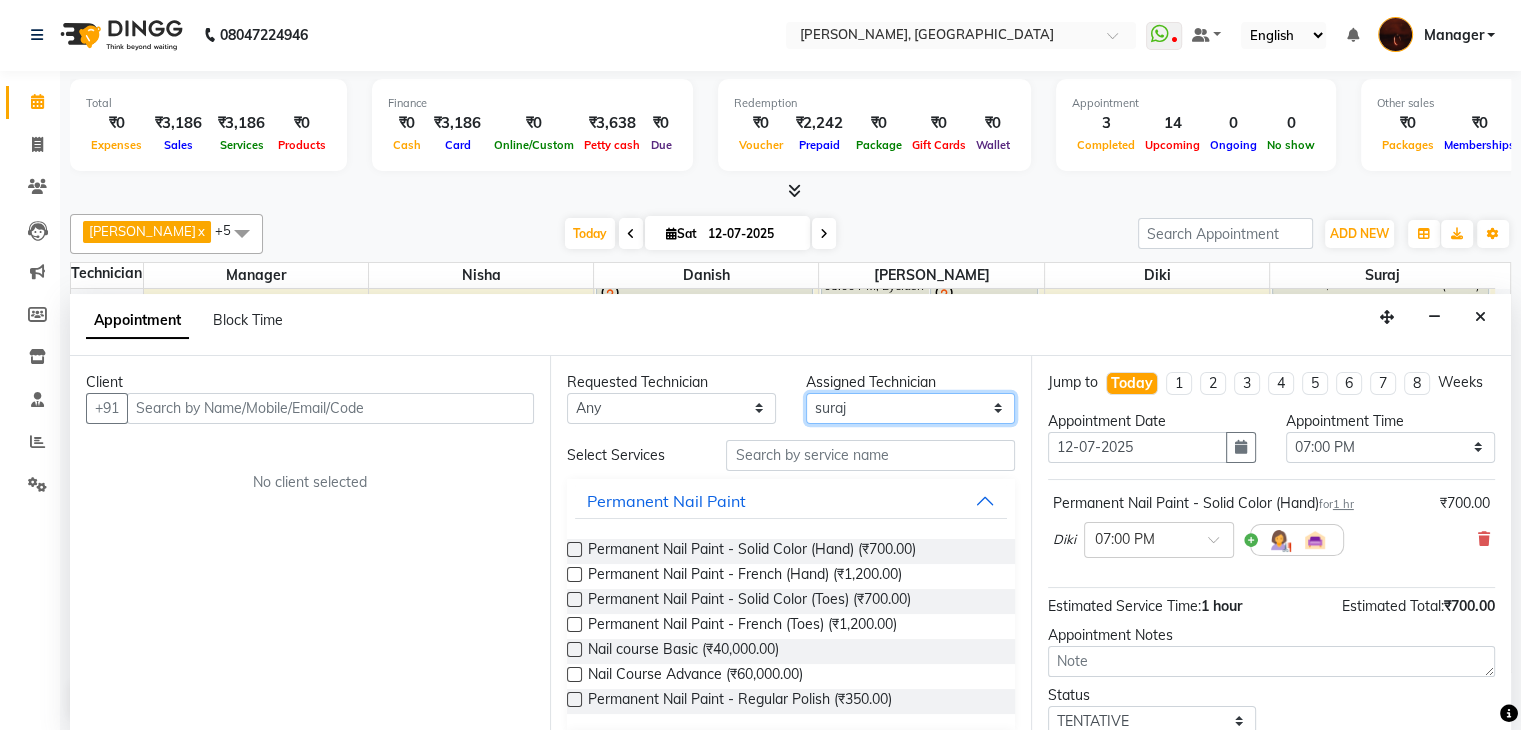 click on "Select Adesh amir anuj Danish Diki  Gaurav GAURAV GK Geeta Himanshu jenifer Manager megna nikhil Nisha Pooja prince Rohit roshni sajan Salman Sameer sudeb Sudhir Accounting suraj vishnu" at bounding box center (910, 408) 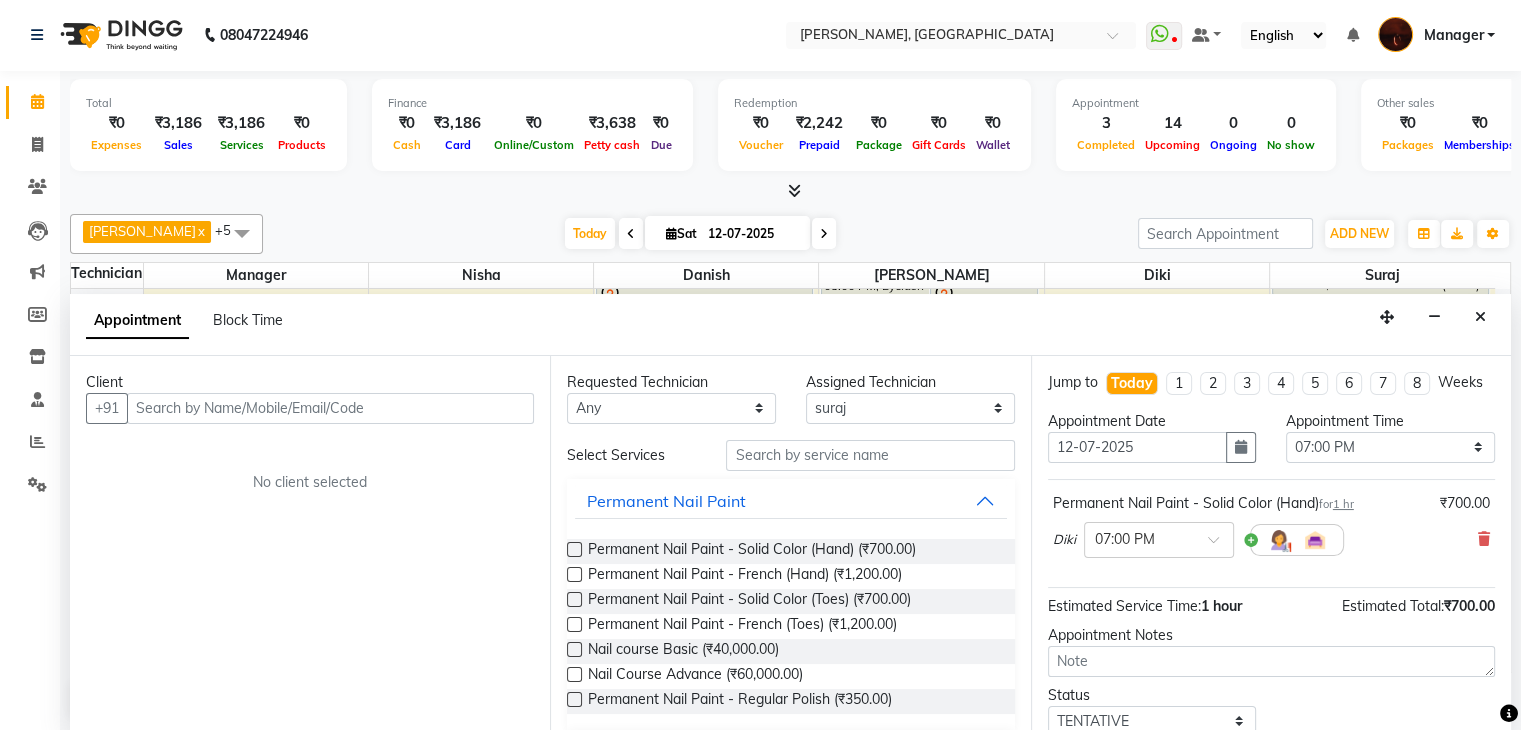 click at bounding box center (574, 549) 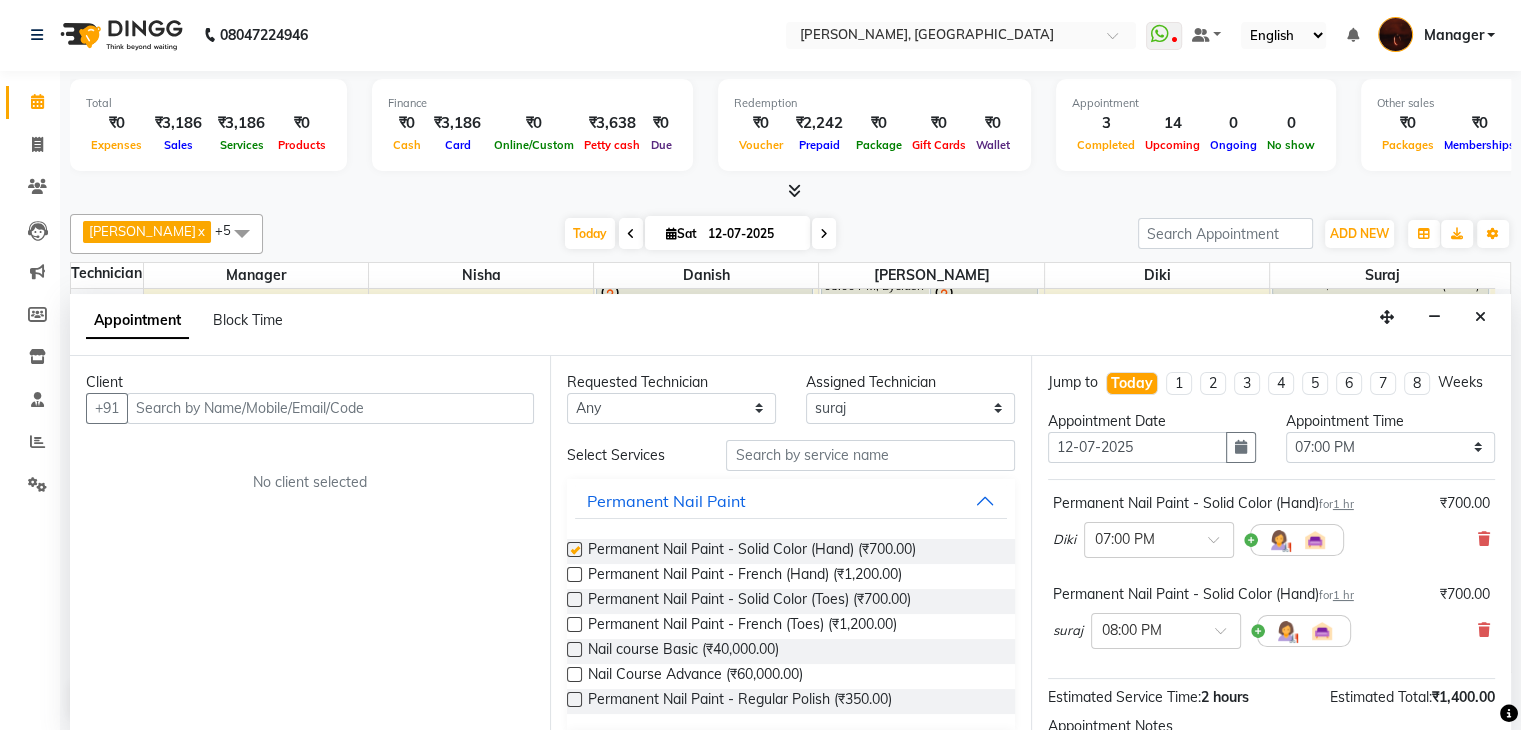 checkbox on "false" 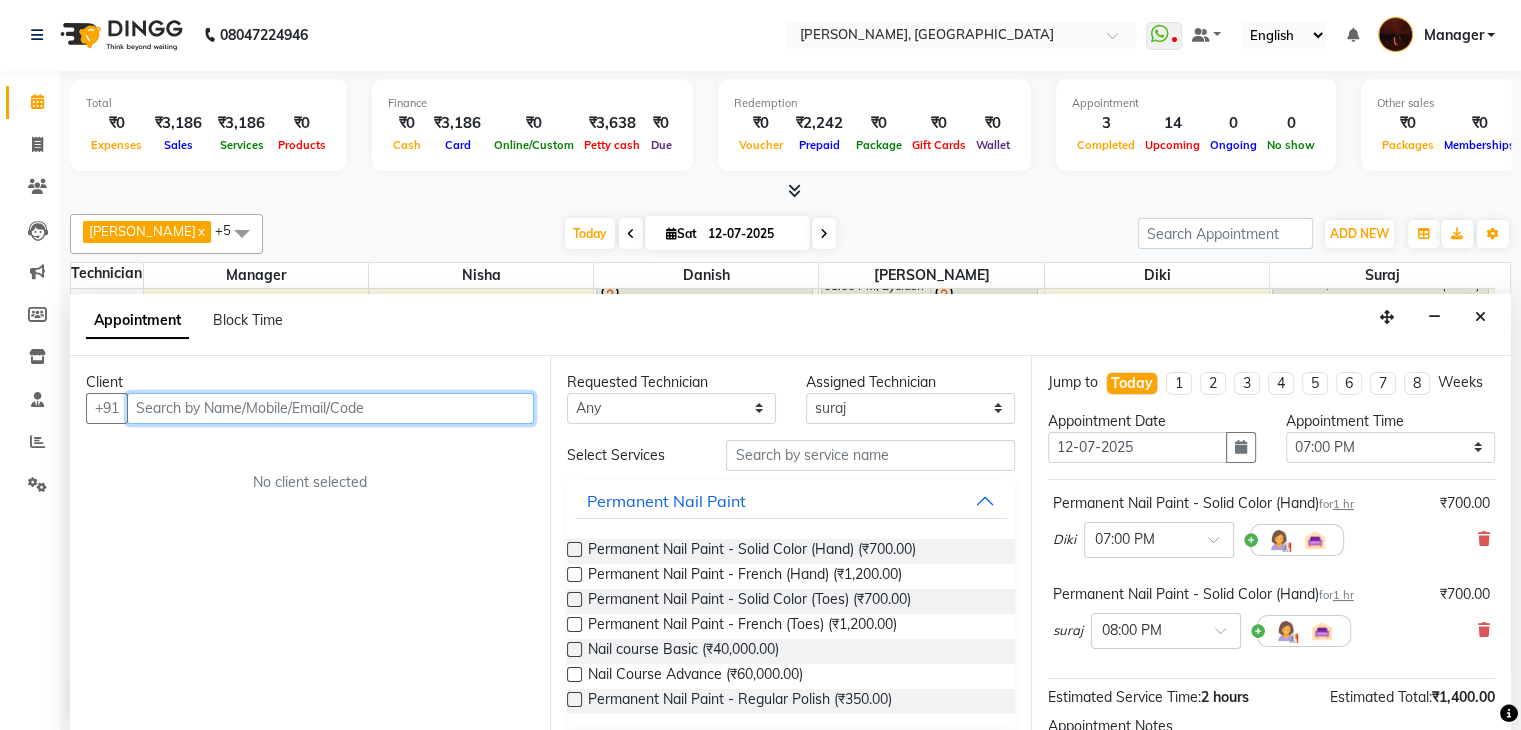 click at bounding box center [330, 408] 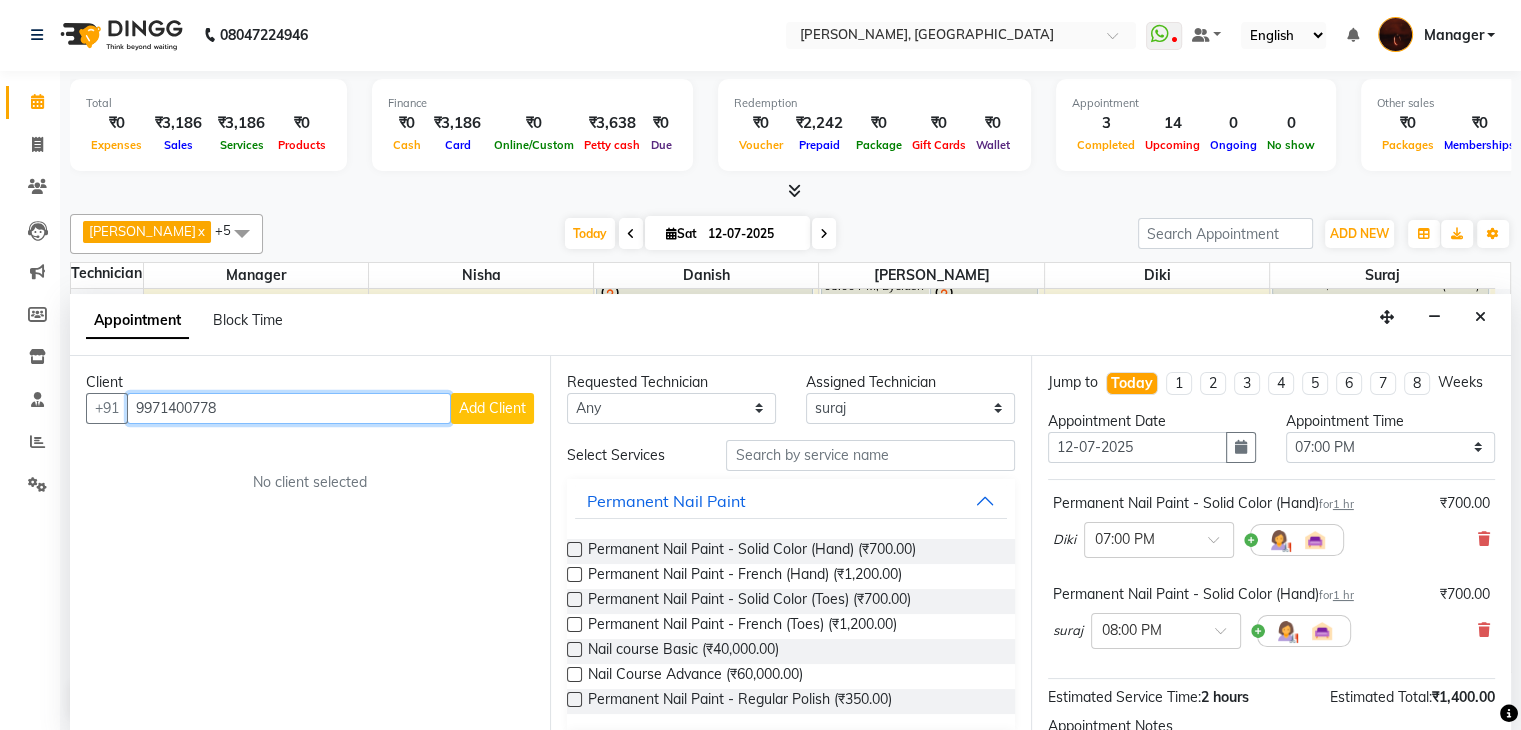 type on "9971400778" 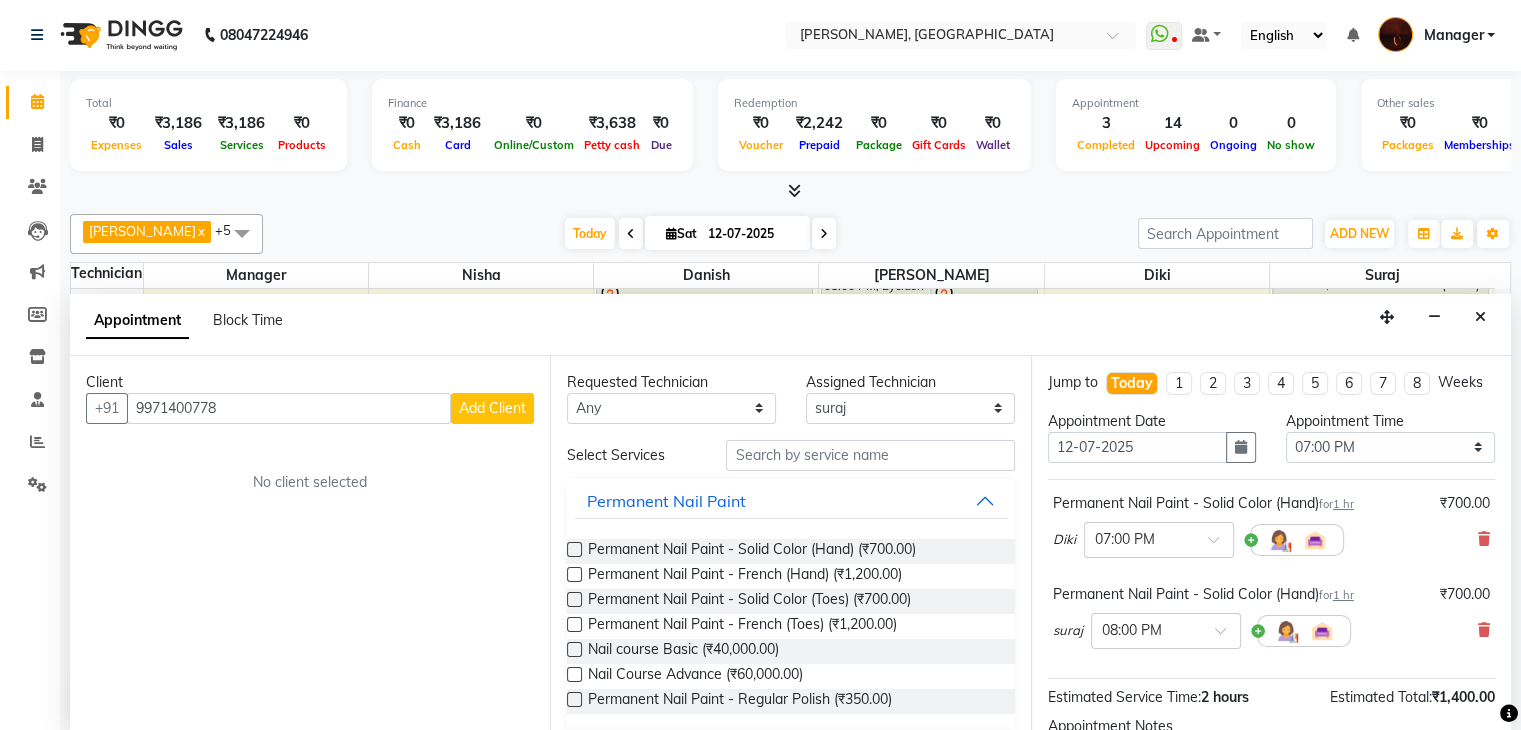 click on "Add Client" at bounding box center [492, 408] 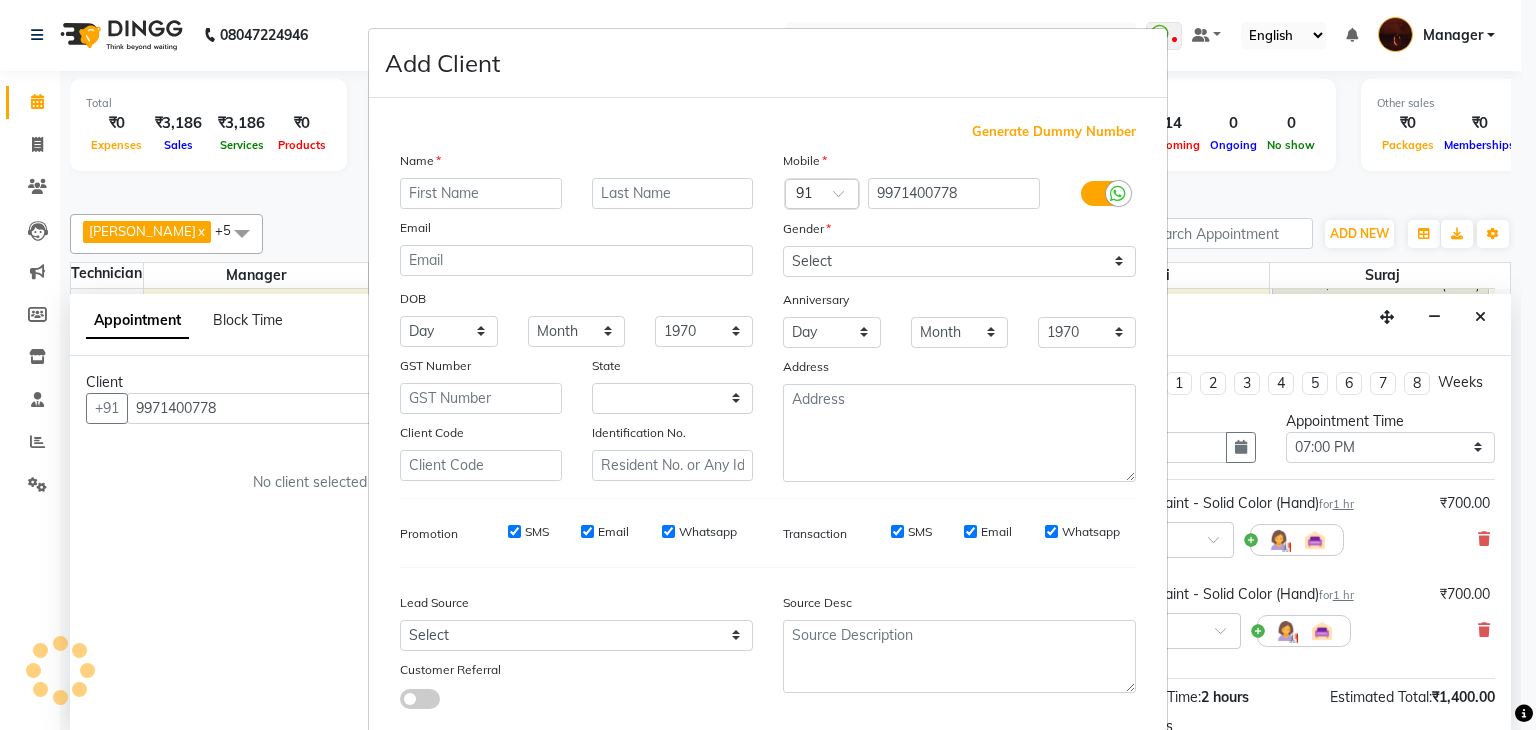 select on "21" 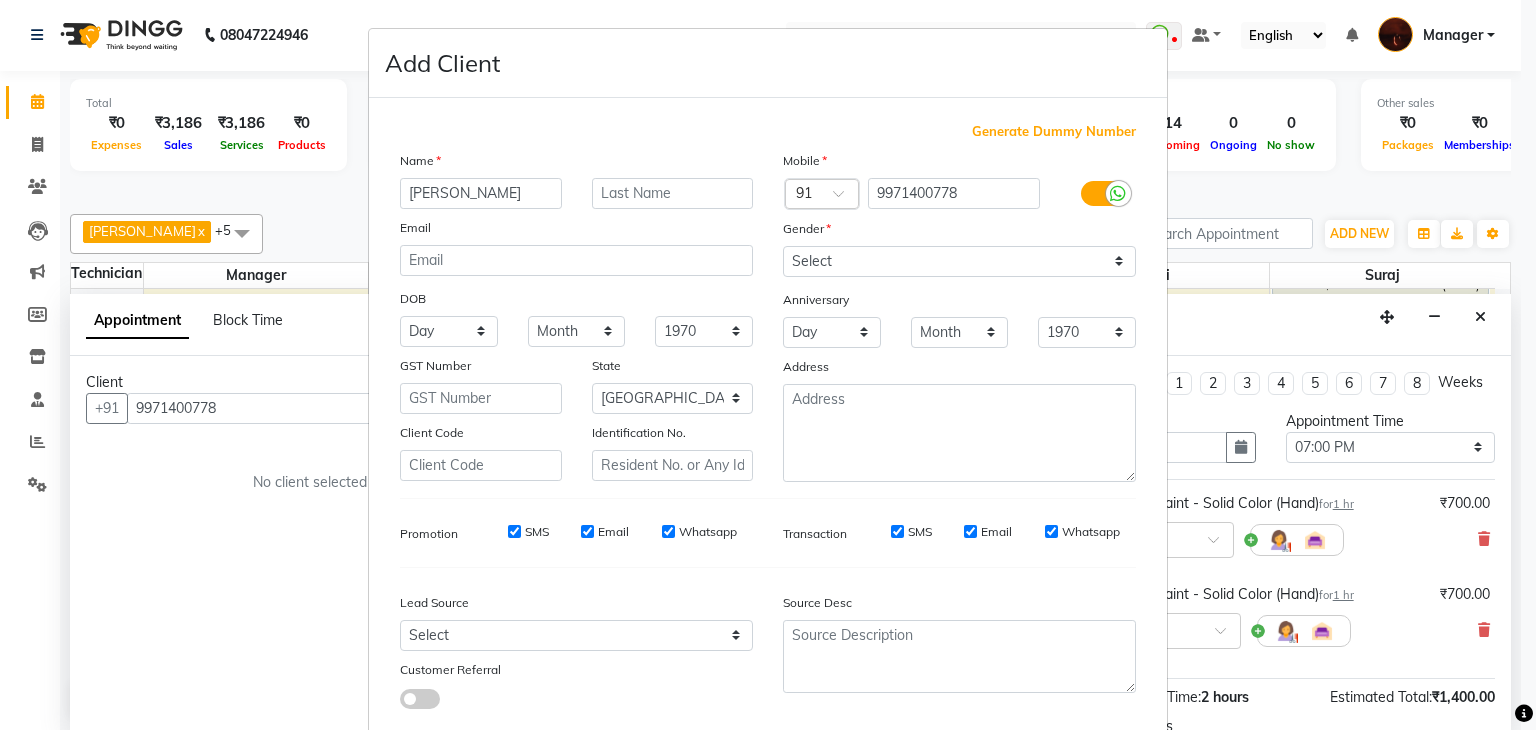 type on "[PERSON_NAME]" 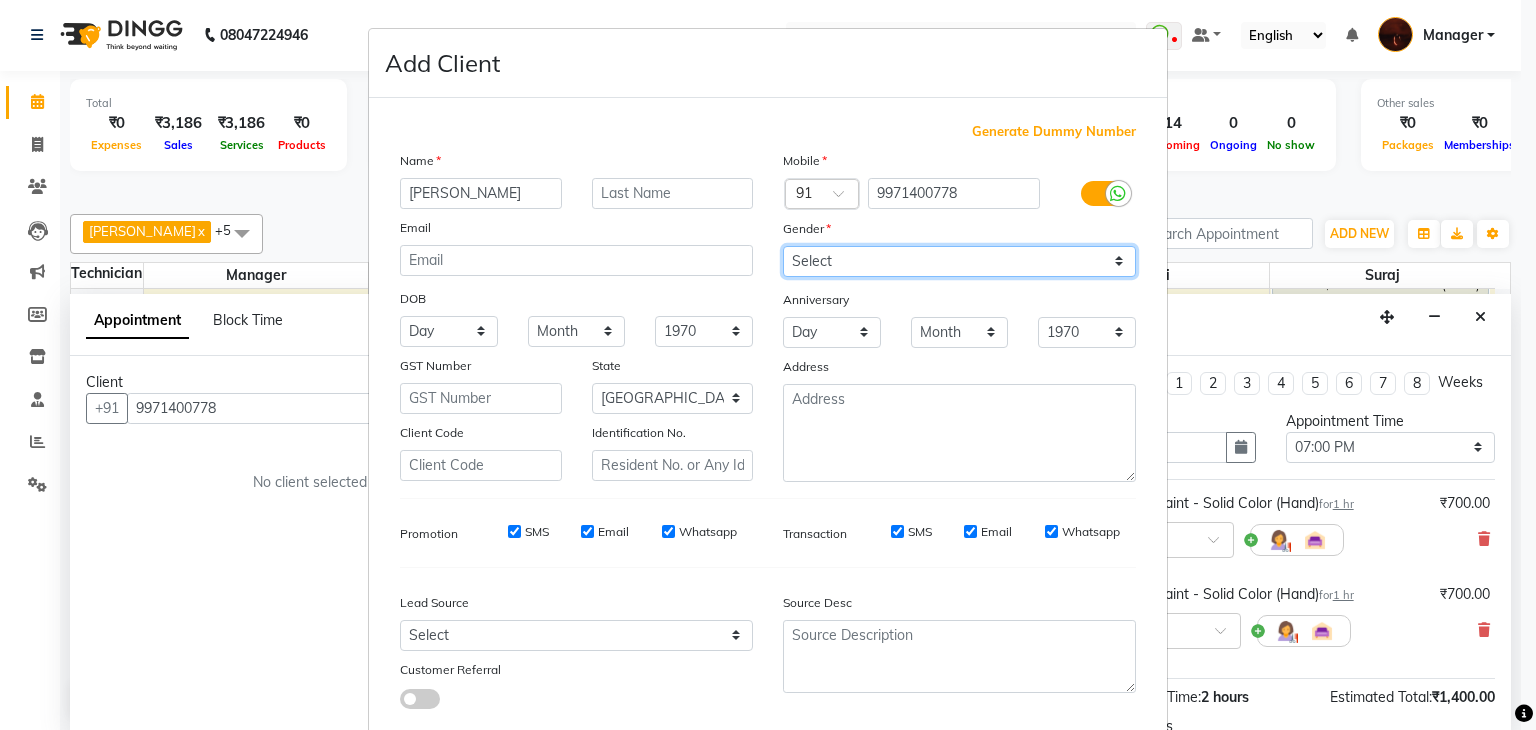 click on "Select Male Female Other Prefer Not To Say" at bounding box center (959, 261) 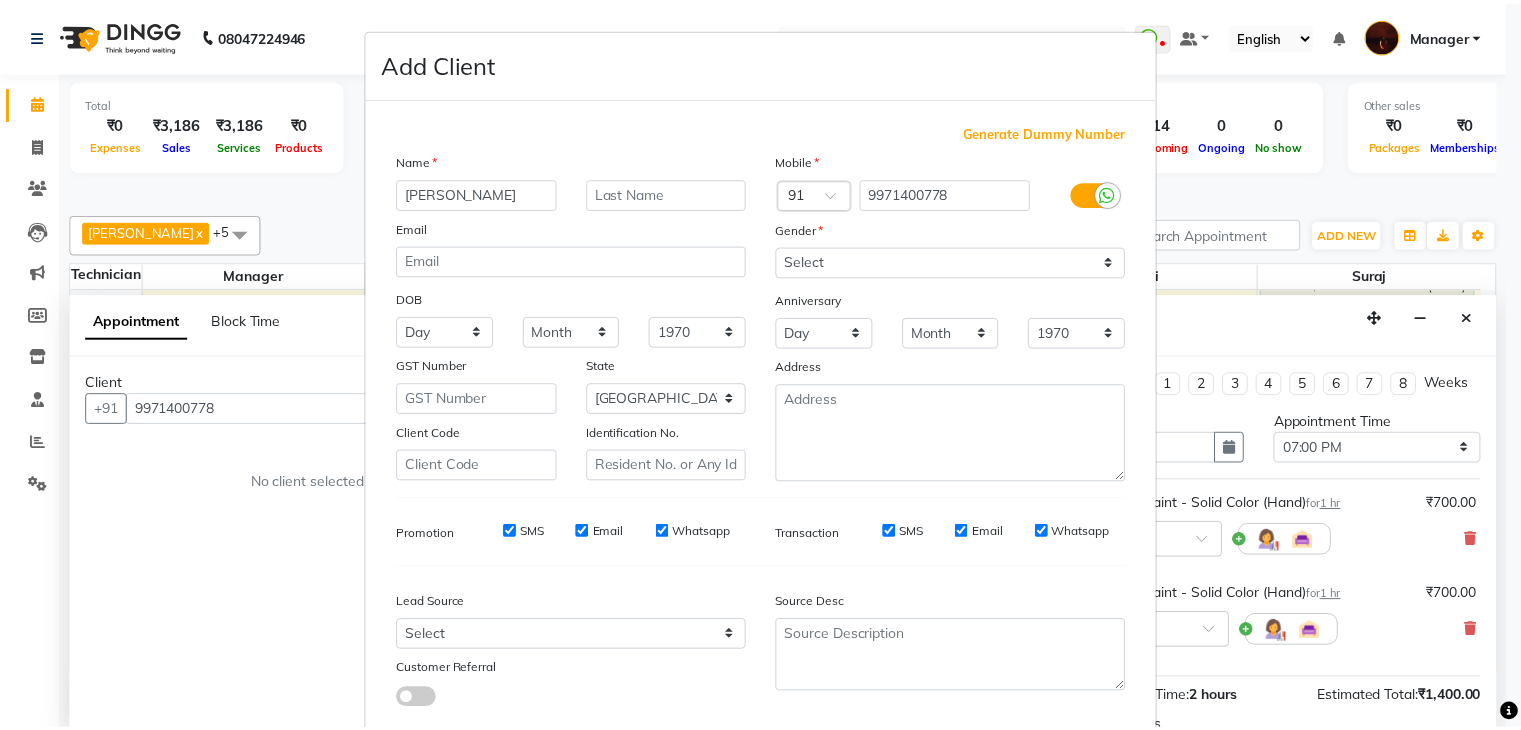 scroll, scrollTop: 127, scrollLeft: 0, axis: vertical 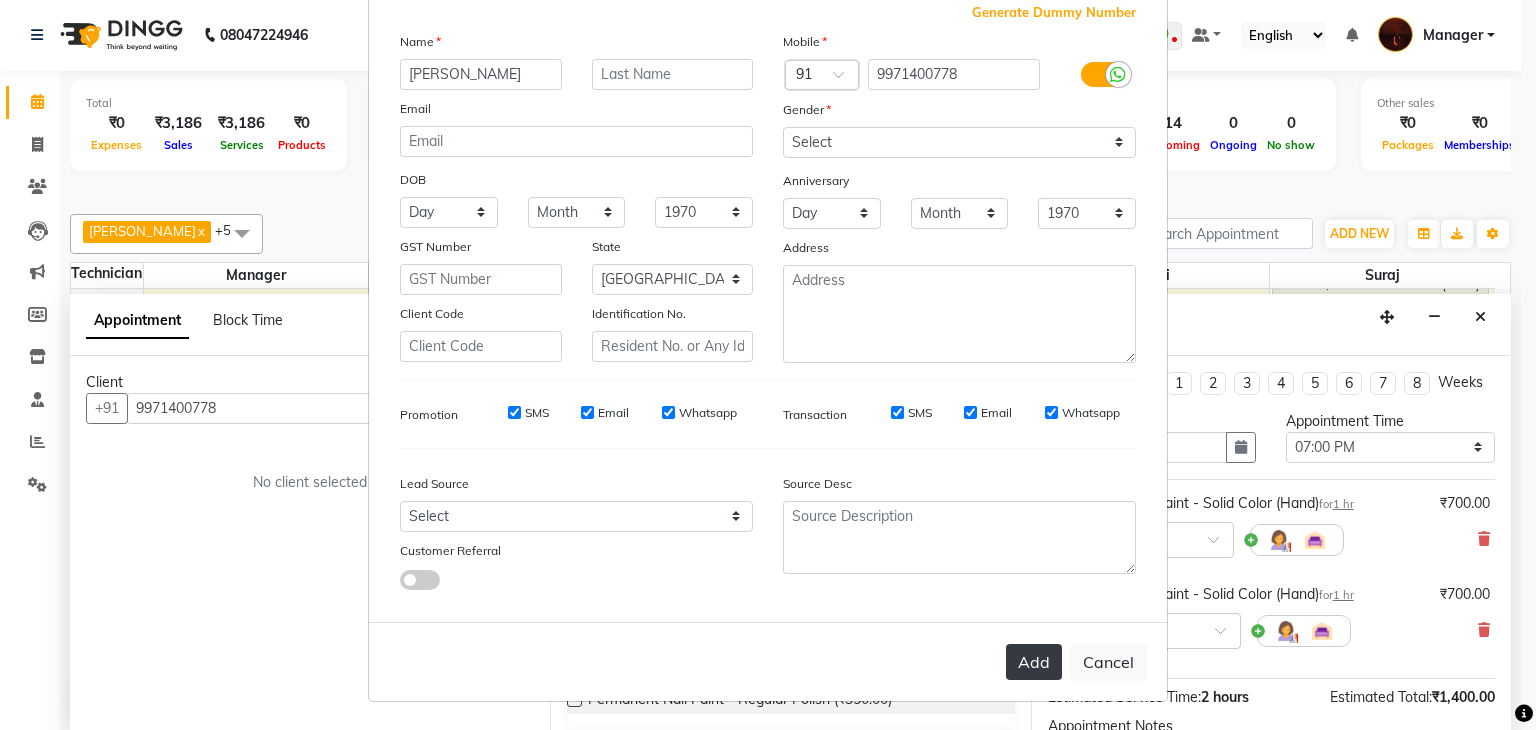 click on "Add" at bounding box center [1034, 662] 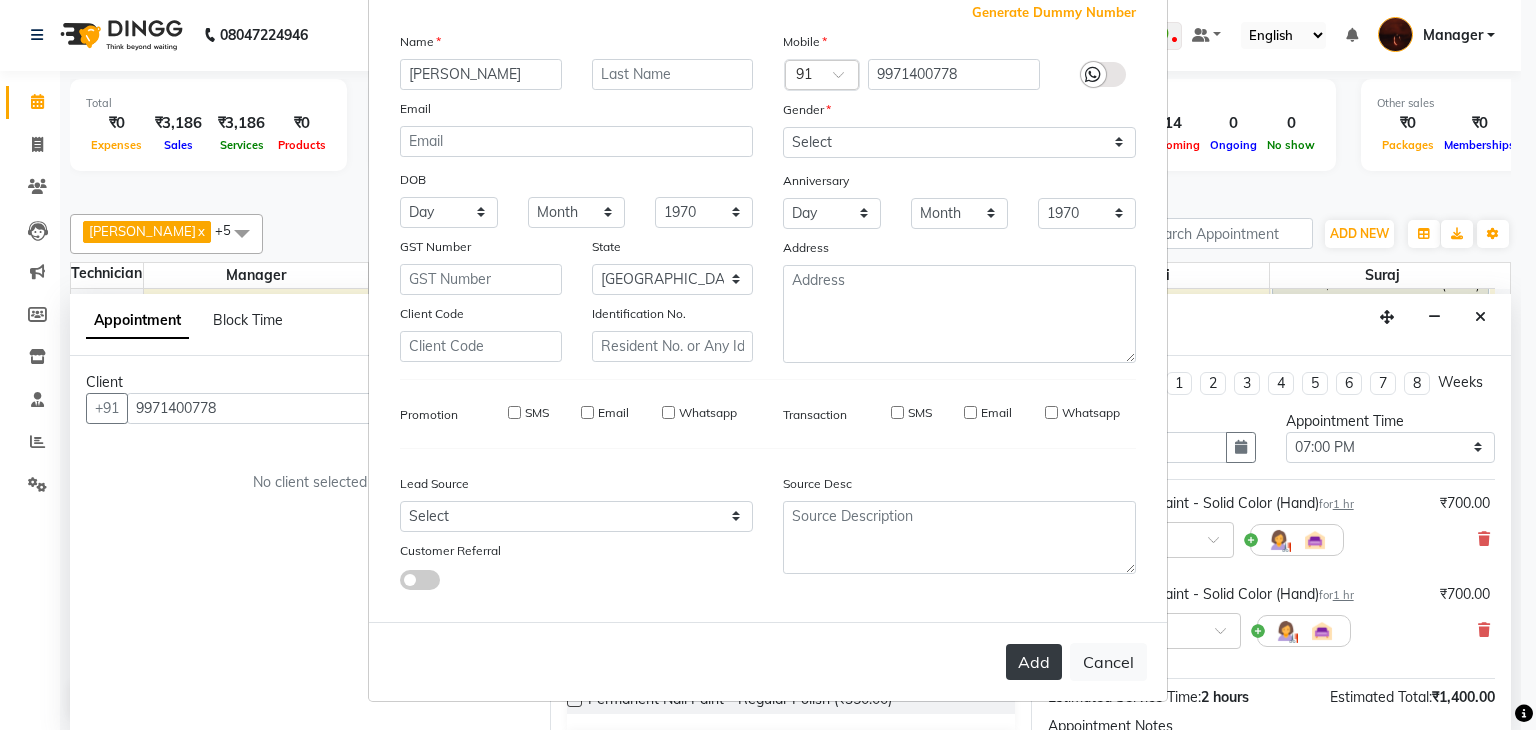 type on "99******78" 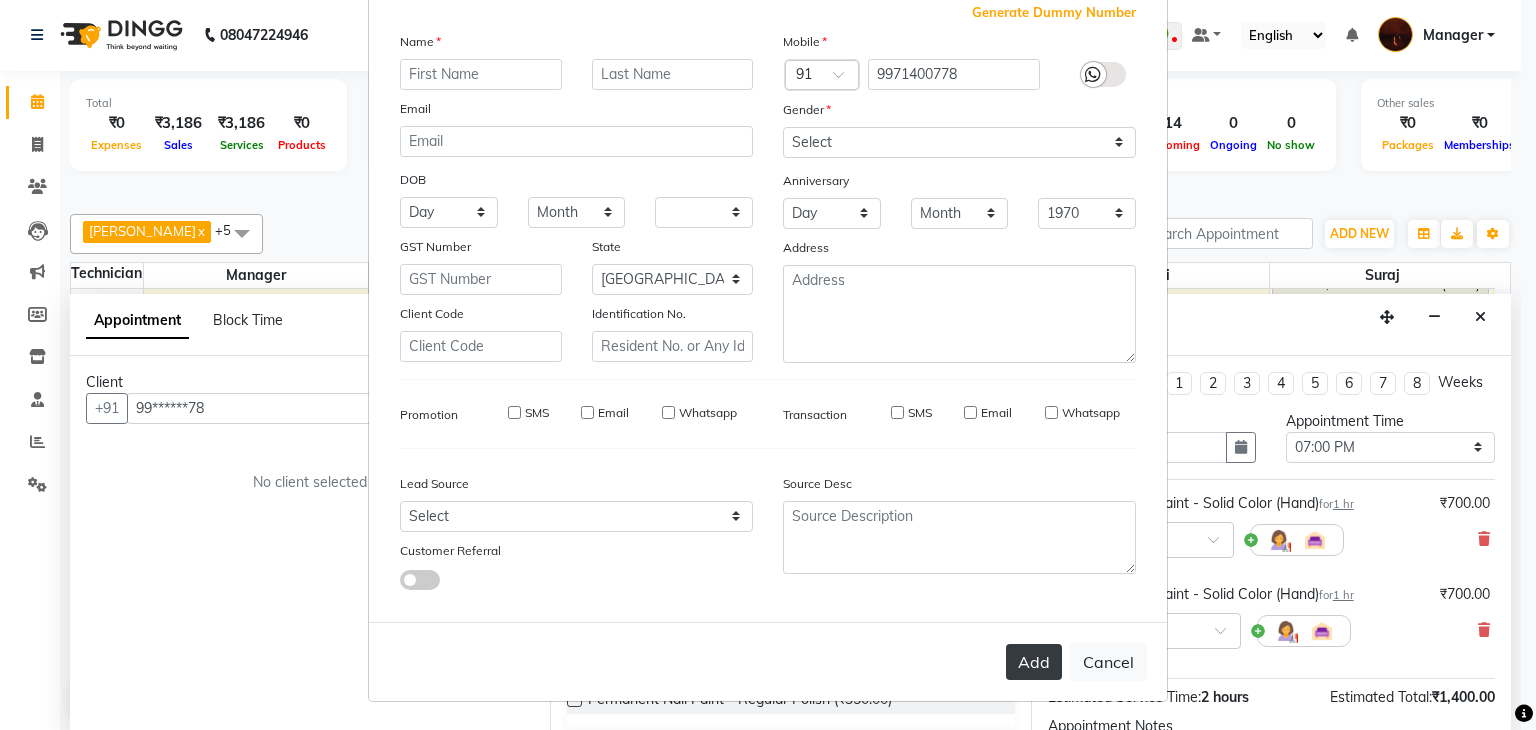 select on "null" 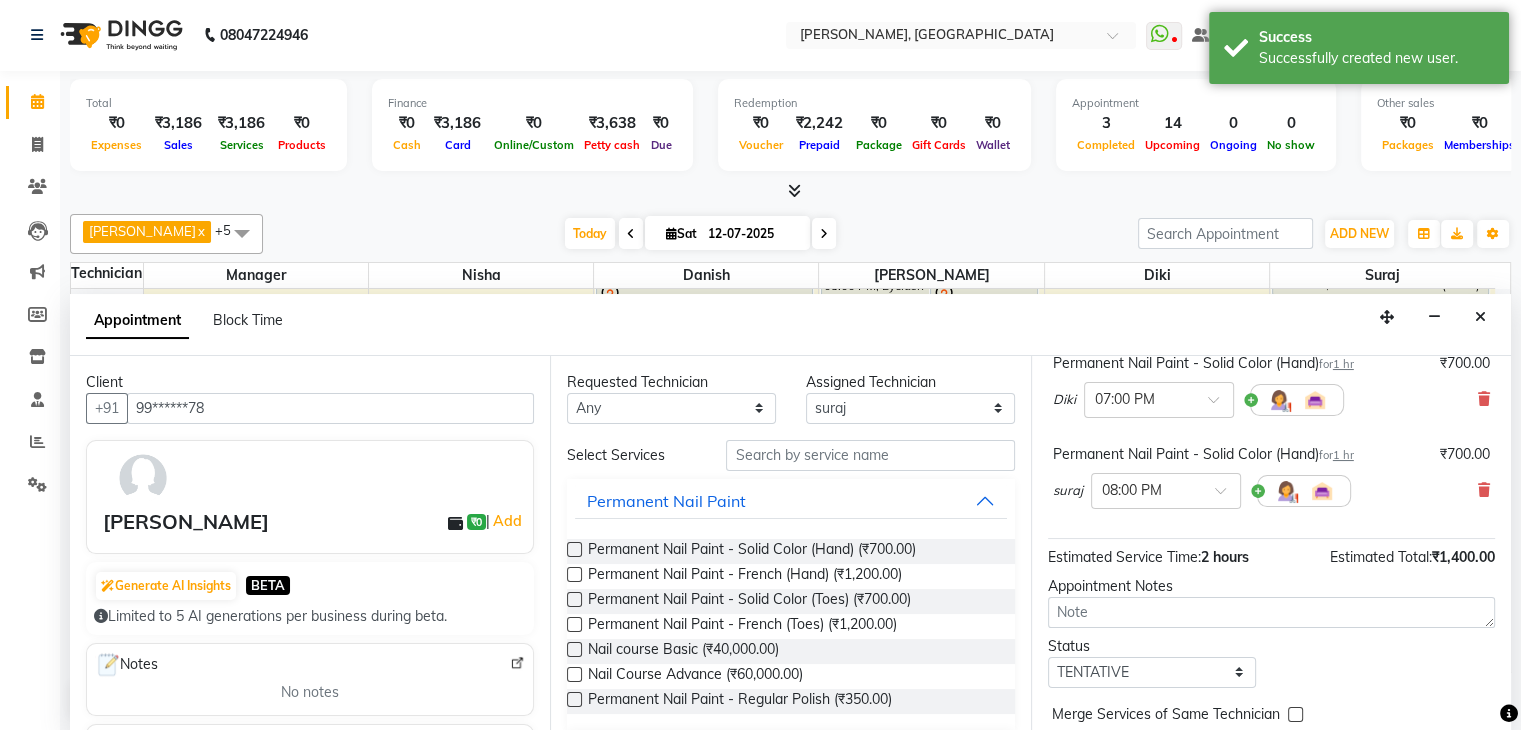 scroll, scrollTop: 240, scrollLeft: 0, axis: vertical 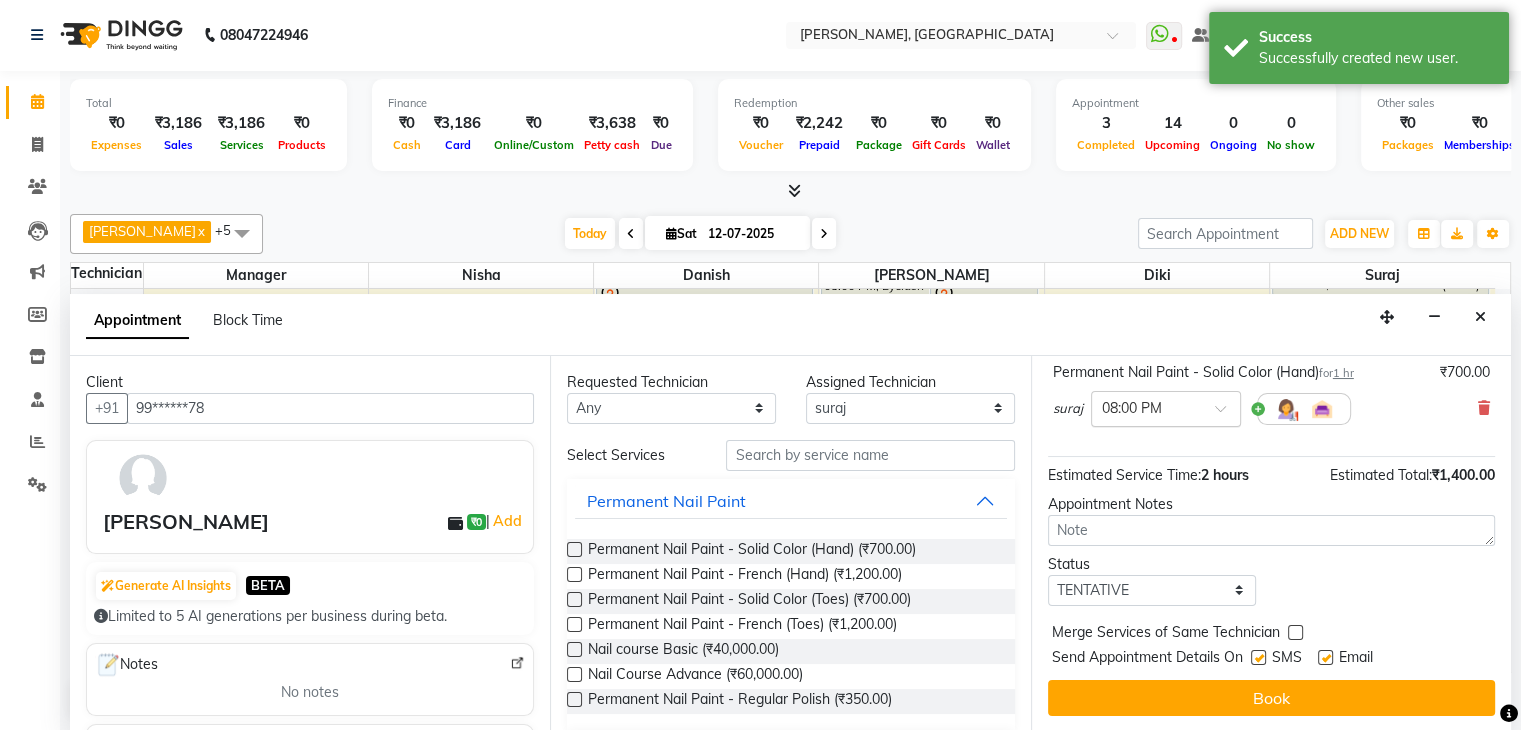 click at bounding box center [1227, 414] 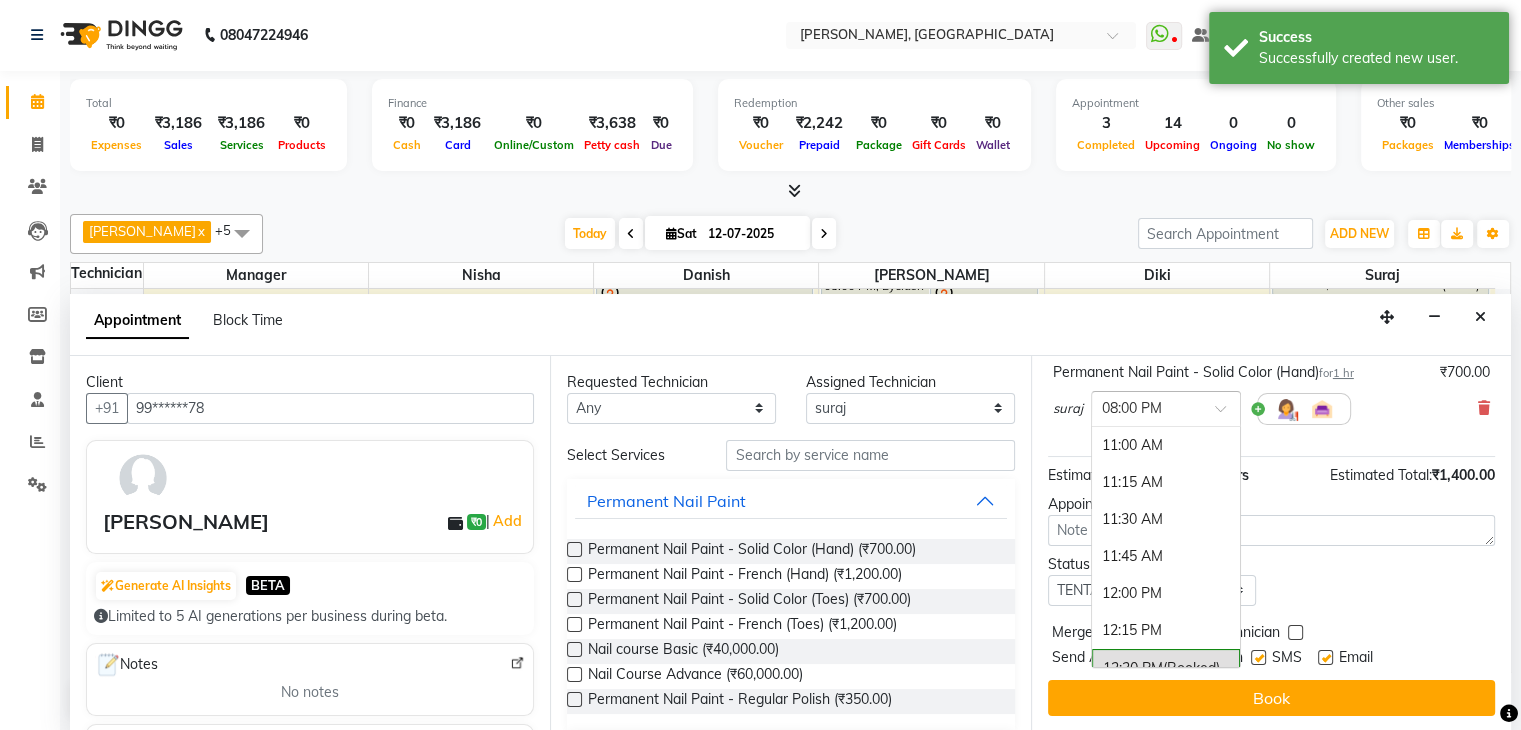 scroll, scrollTop: 1354, scrollLeft: 0, axis: vertical 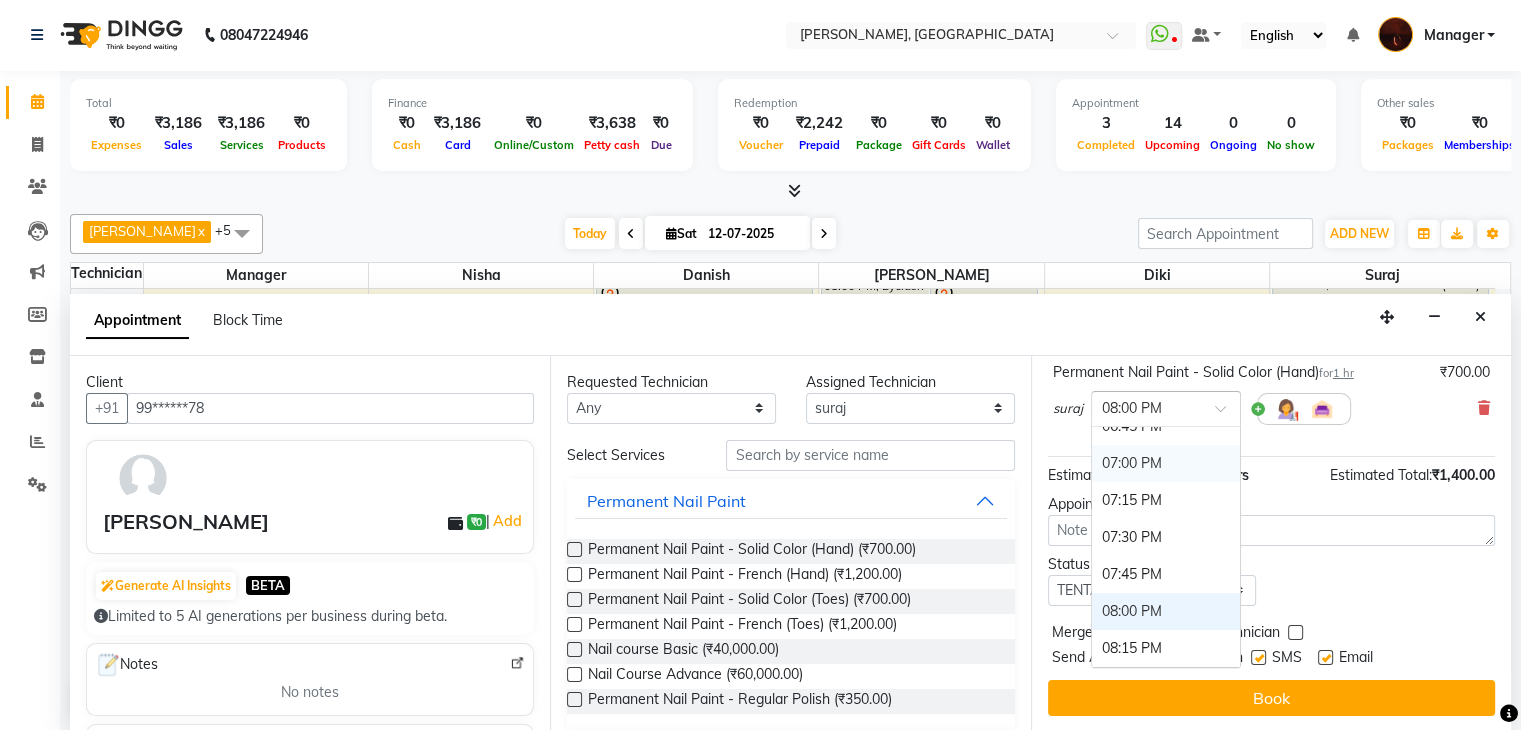 click on "07:00 PM" at bounding box center [1166, 463] 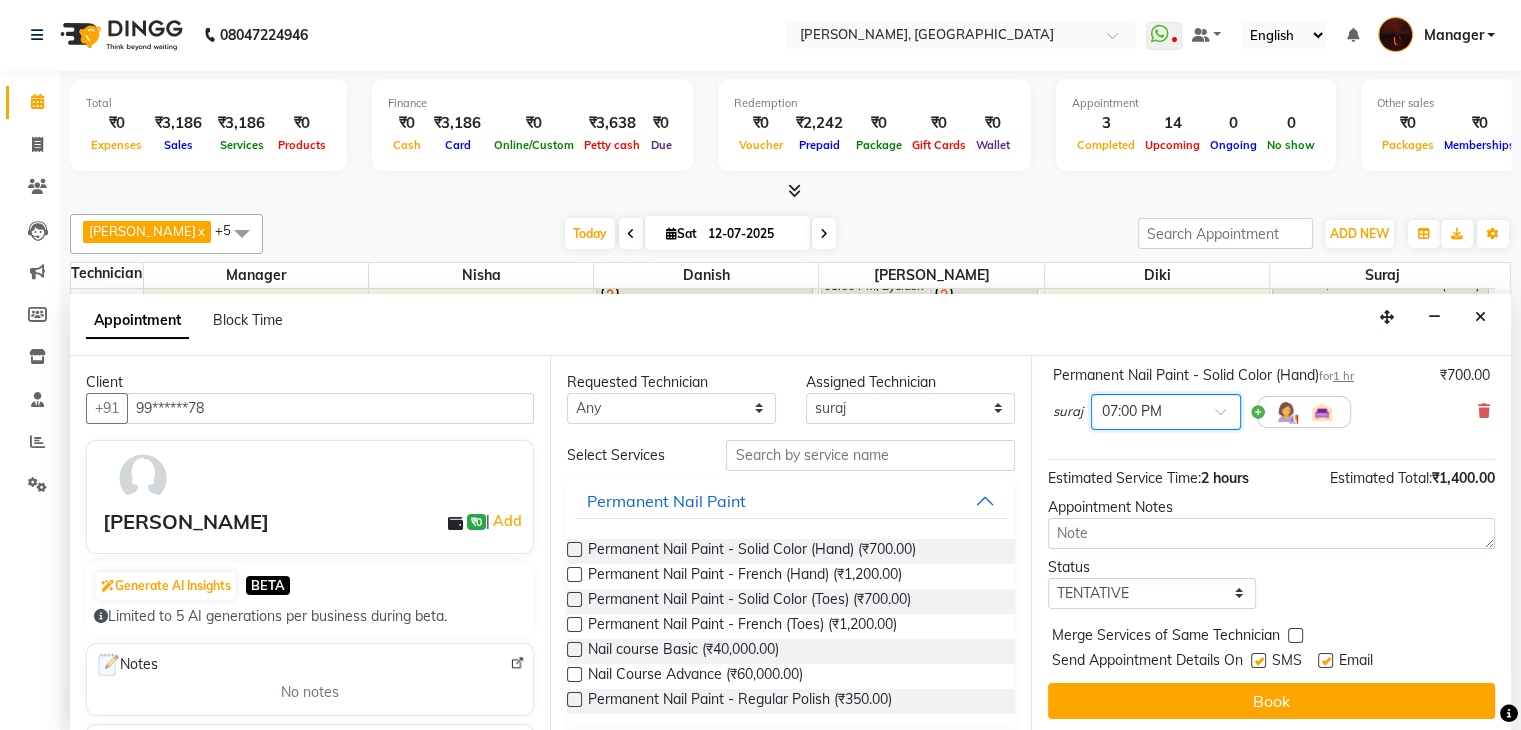 scroll, scrollTop: 261, scrollLeft: 0, axis: vertical 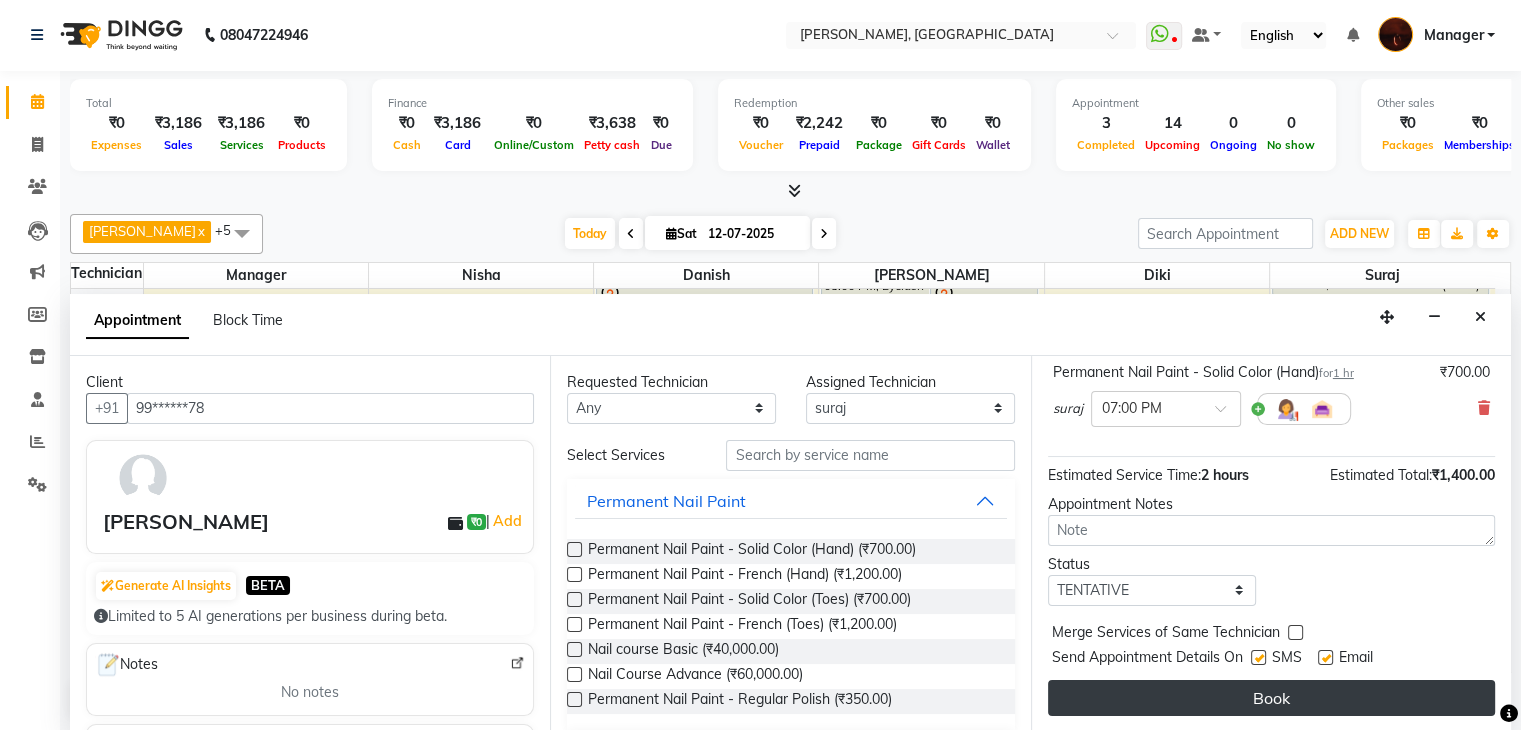 click on "Book" at bounding box center (1271, 698) 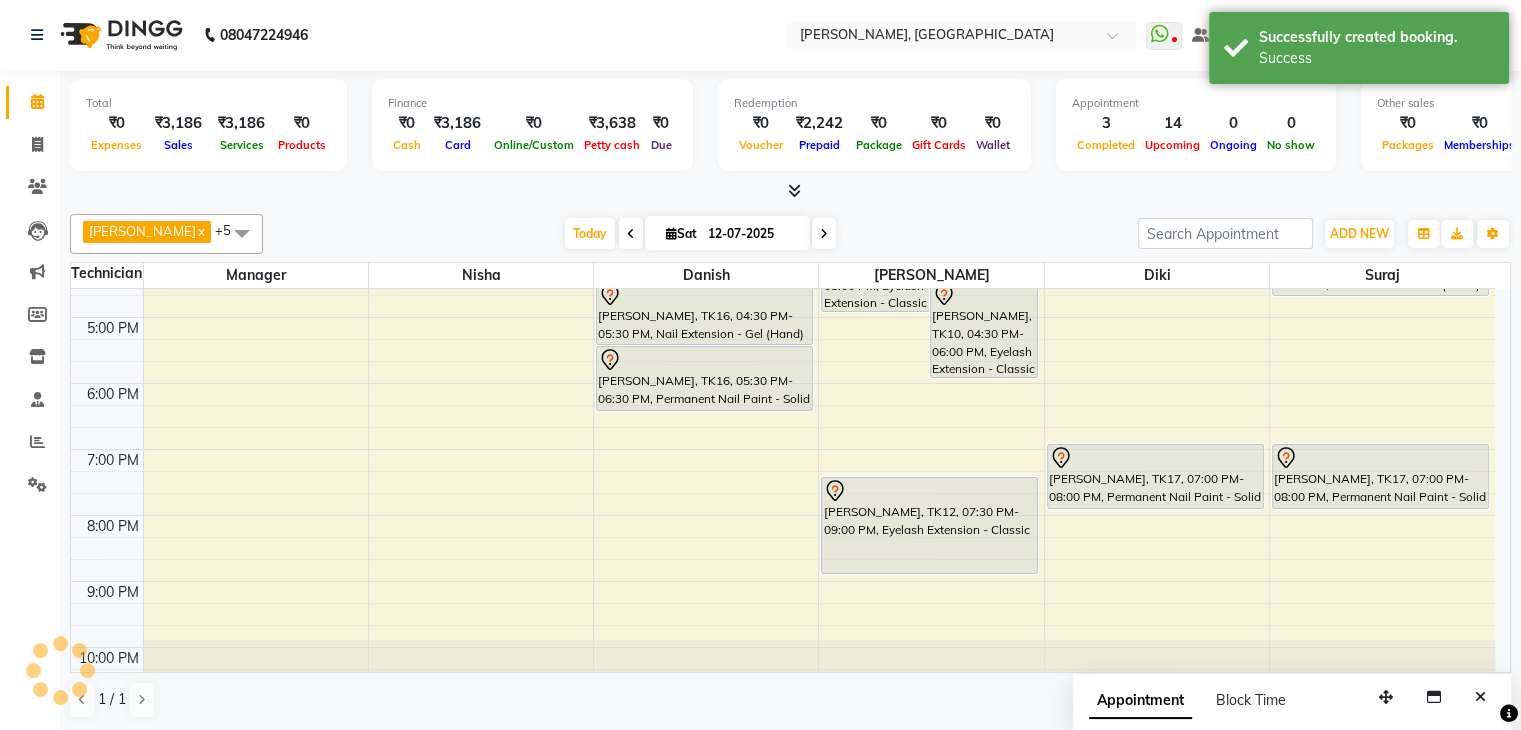 scroll, scrollTop: 0, scrollLeft: 0, axis: both 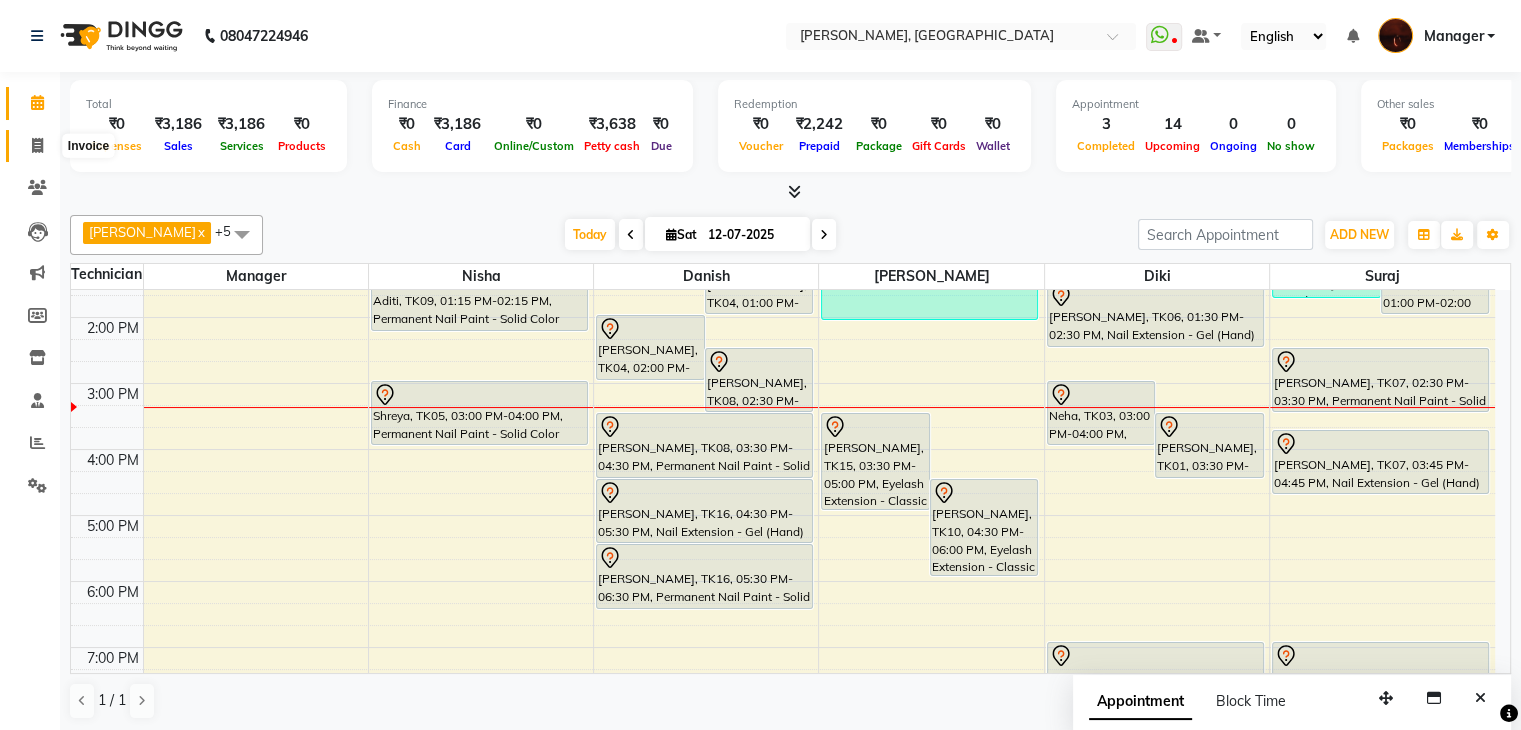 click 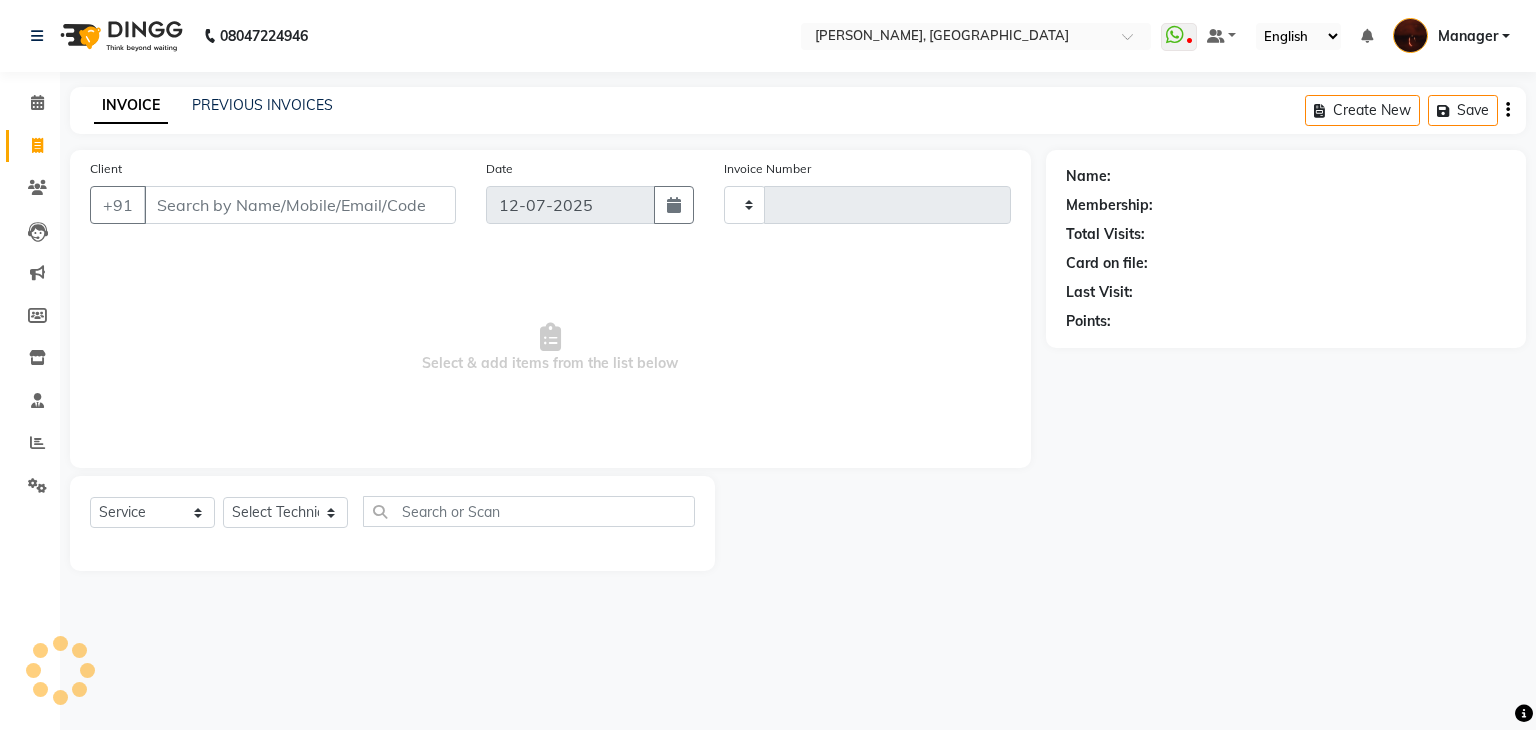 type on "1193" 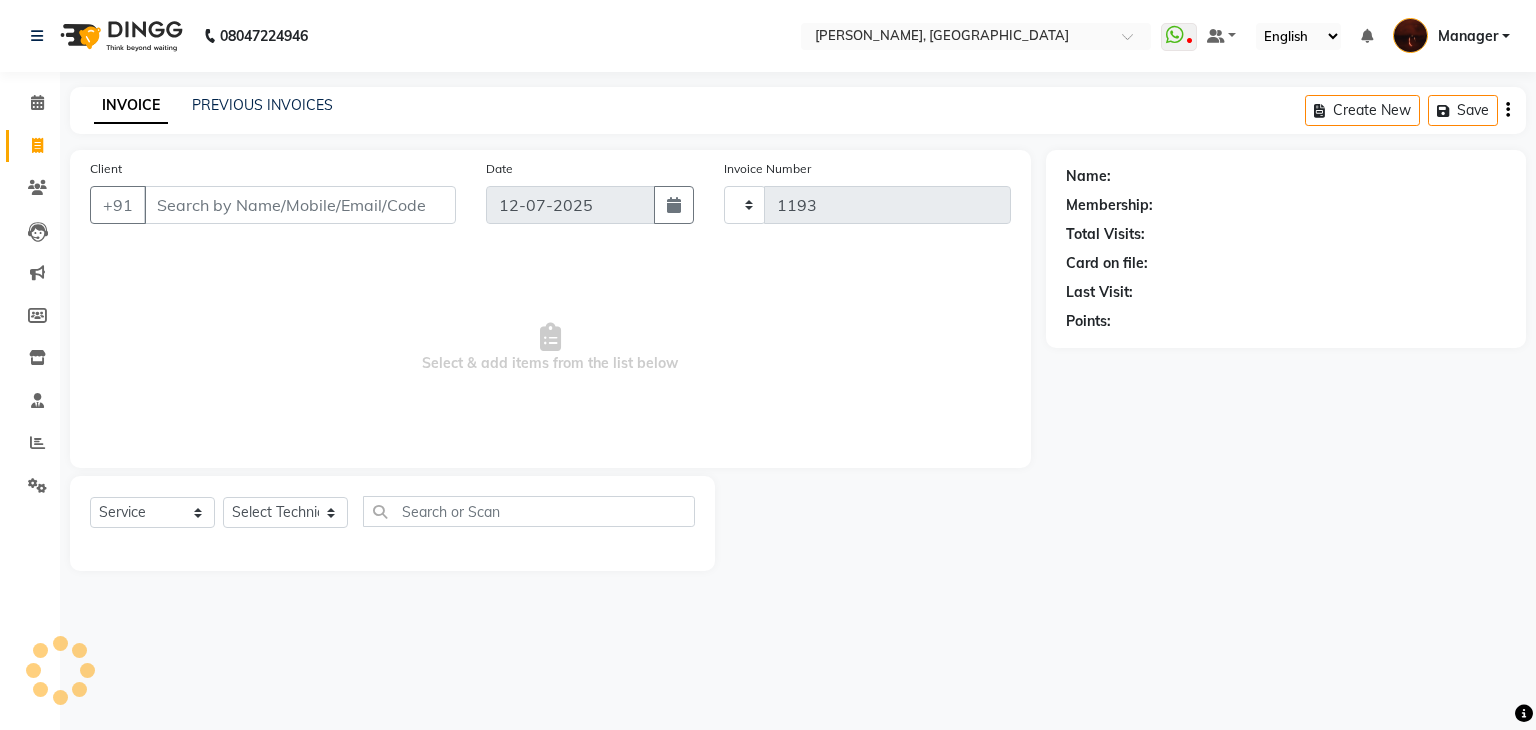 select on "4063" 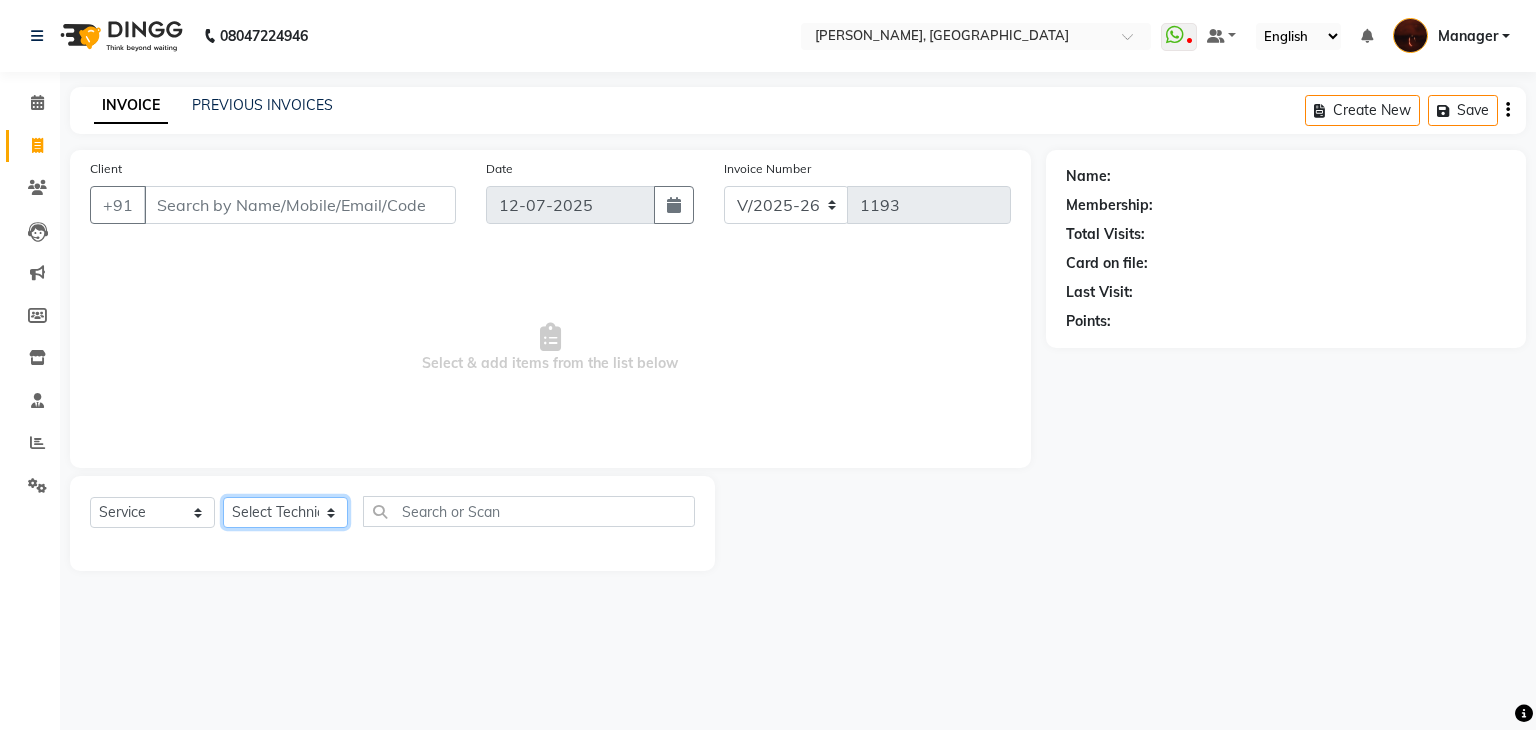 click on "Select Technician Adesh amir anuj Danish Diki  Gaurav GAURAV GK Geeta Himanshu jenifer Manager megna nikhil Nisha Pooja prince Rohit roshni sajan Salman Sameer sudeb Sudhir Accounting suraj vishnu" 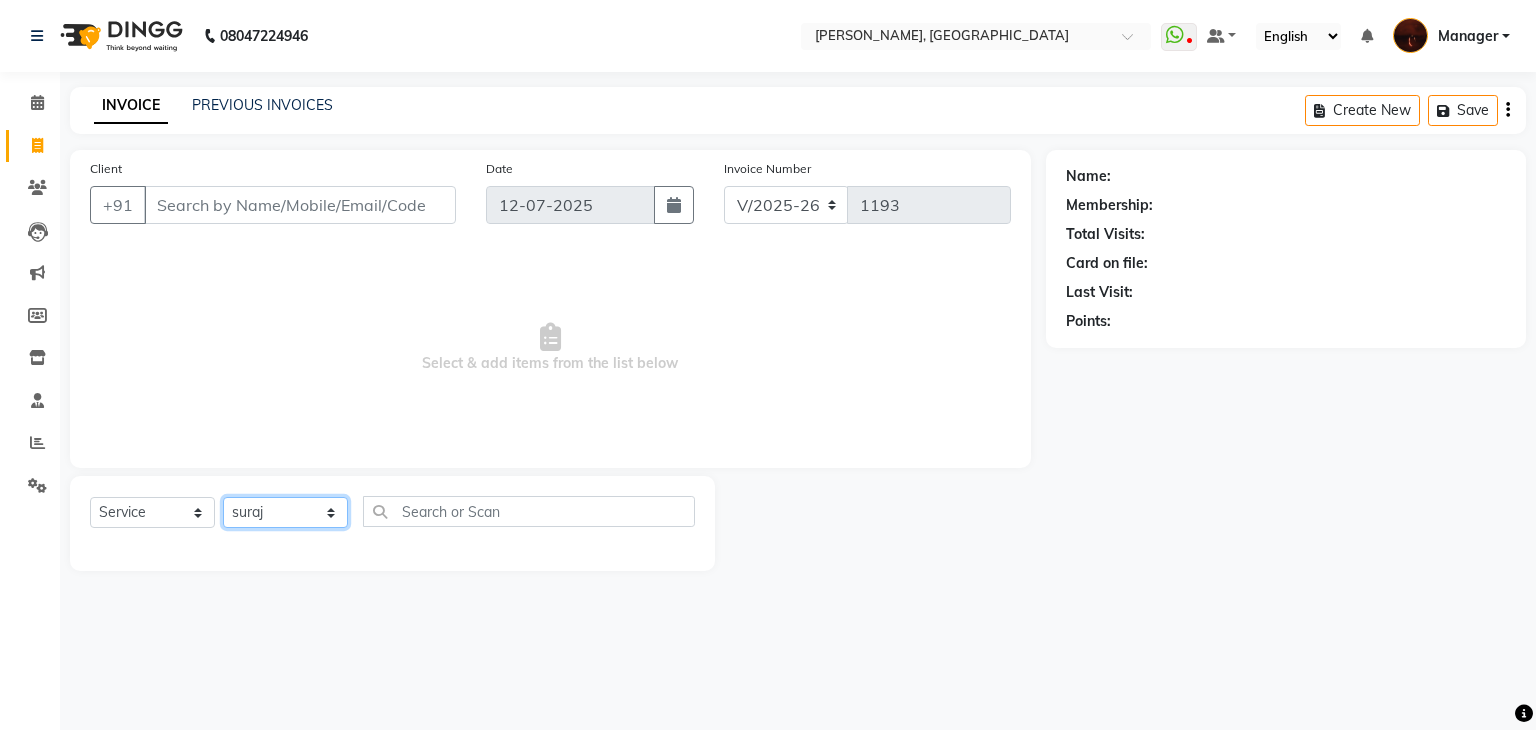 click on "Select Technician Adesh amir anuj Danish Diki  Gaurav GAURAV GK Geeta Himanshu jenifer Manager megna nikhil Nisha Pooja prince Rohit roshni sajan Salman Sameer sudeb Sudhir Accounting suraj vishnu" 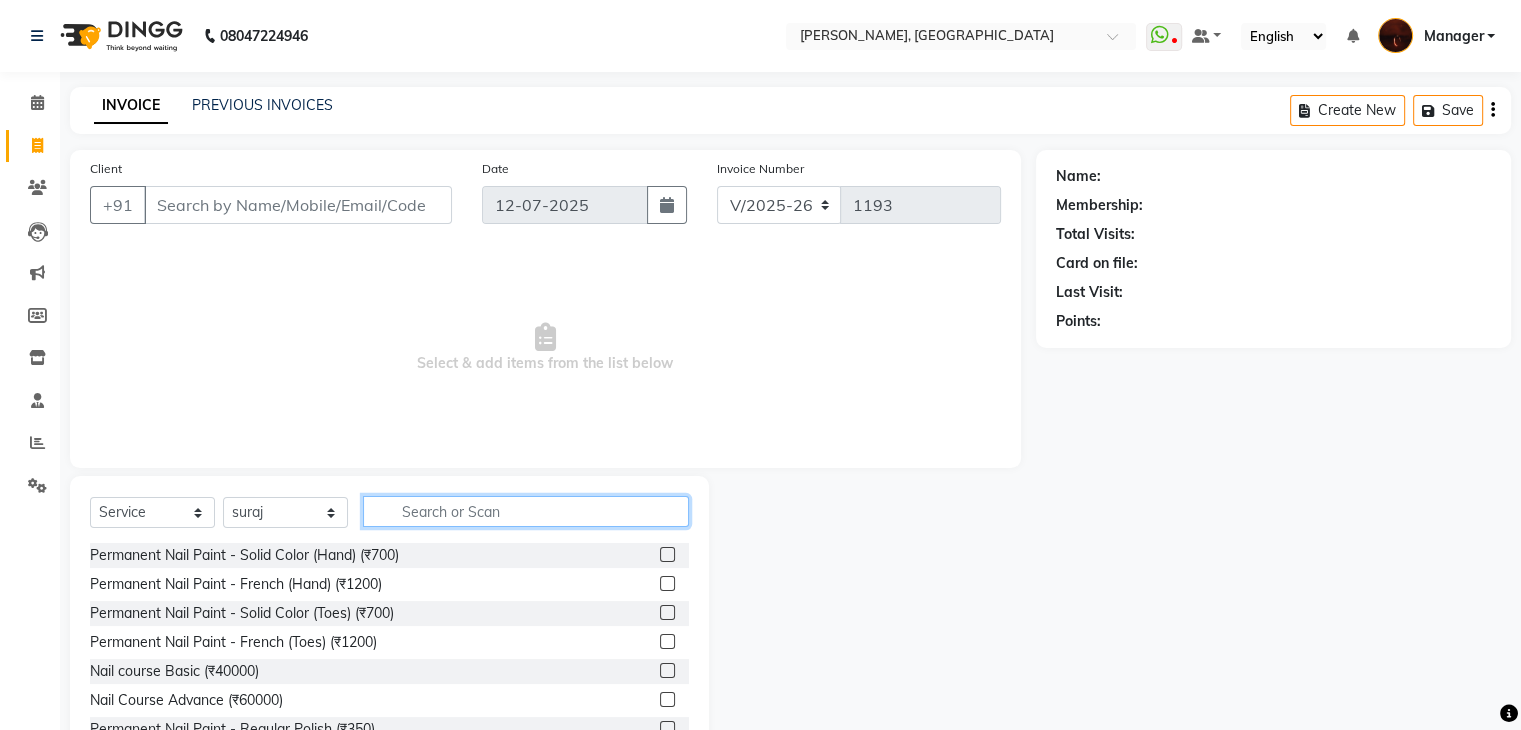 click 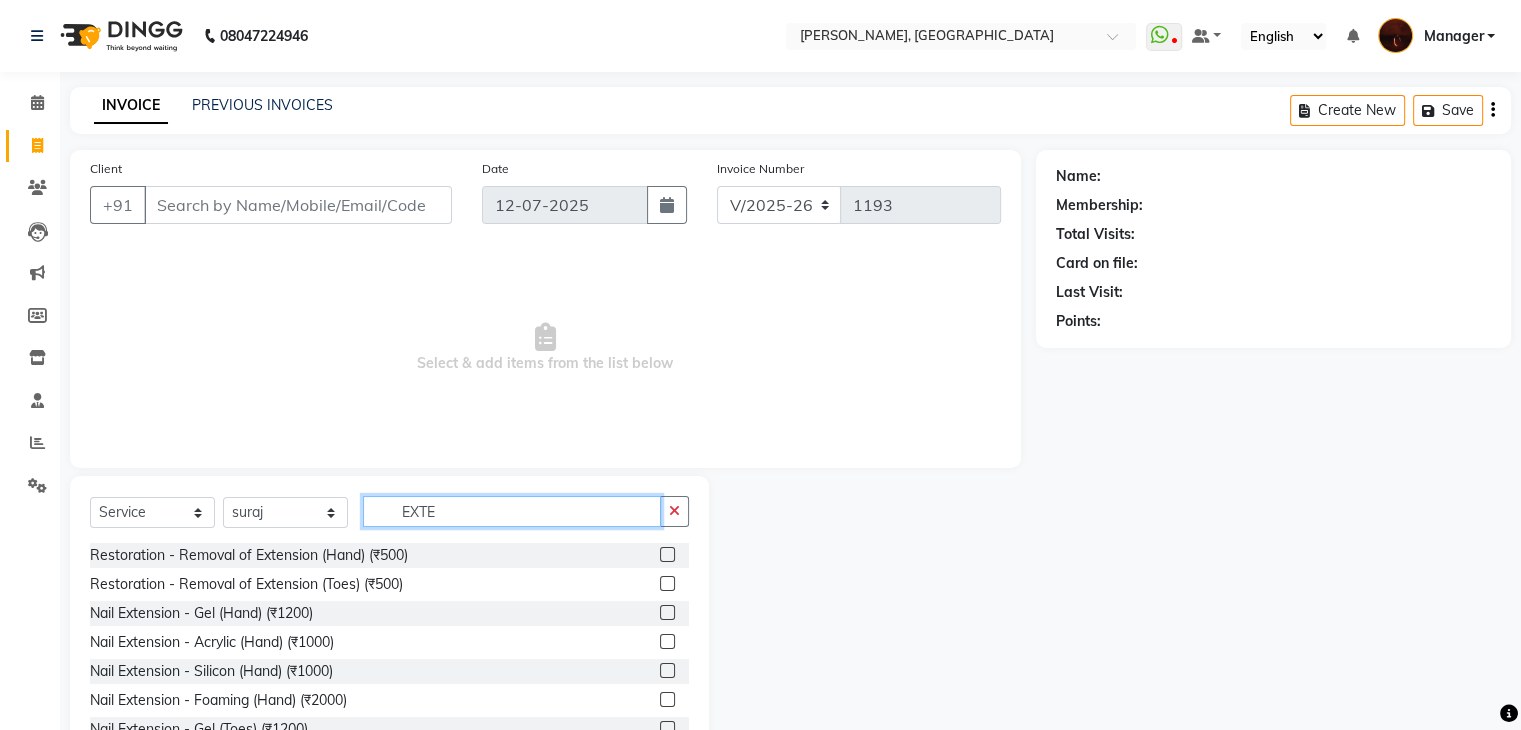 type on "EXTE" 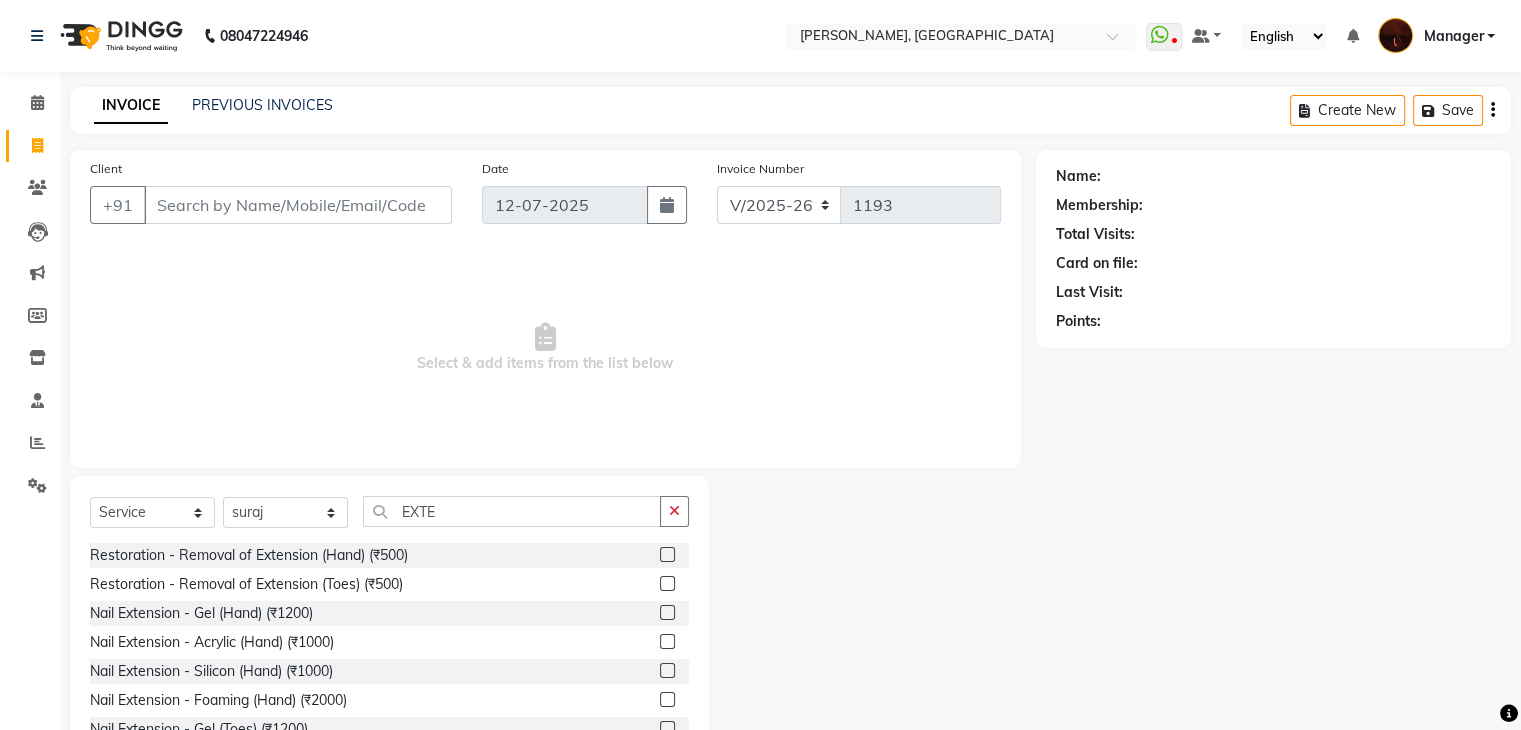 click 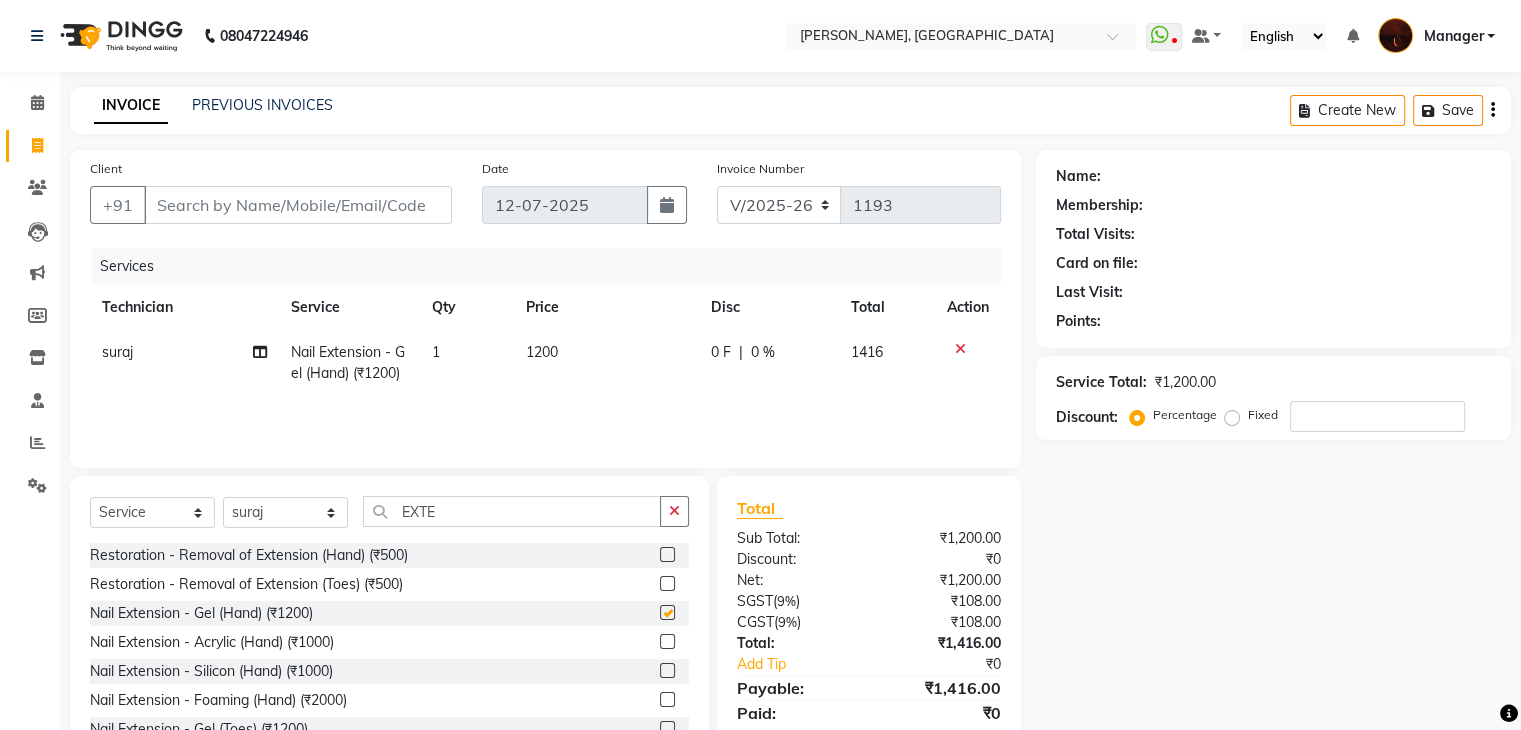 checkbox on "false" 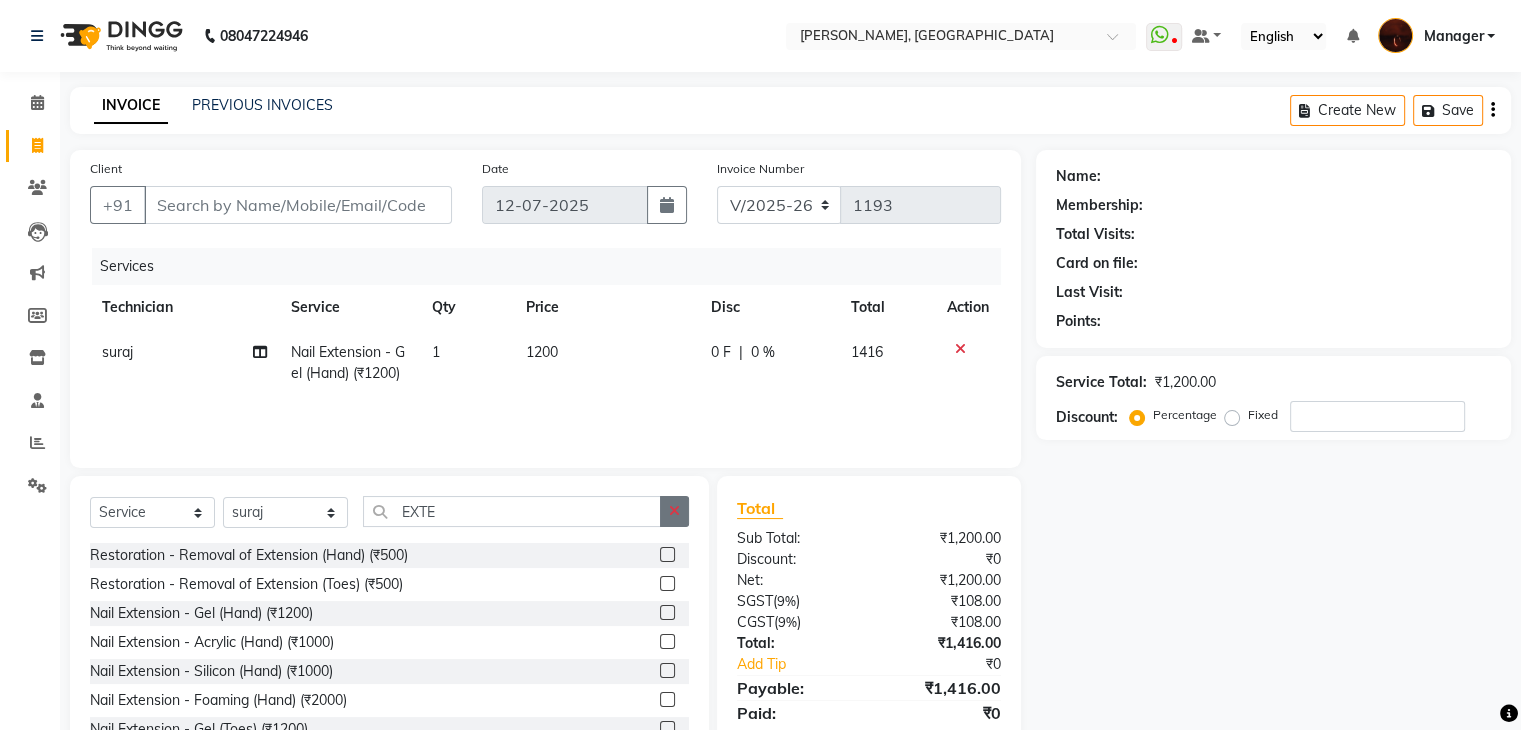 click 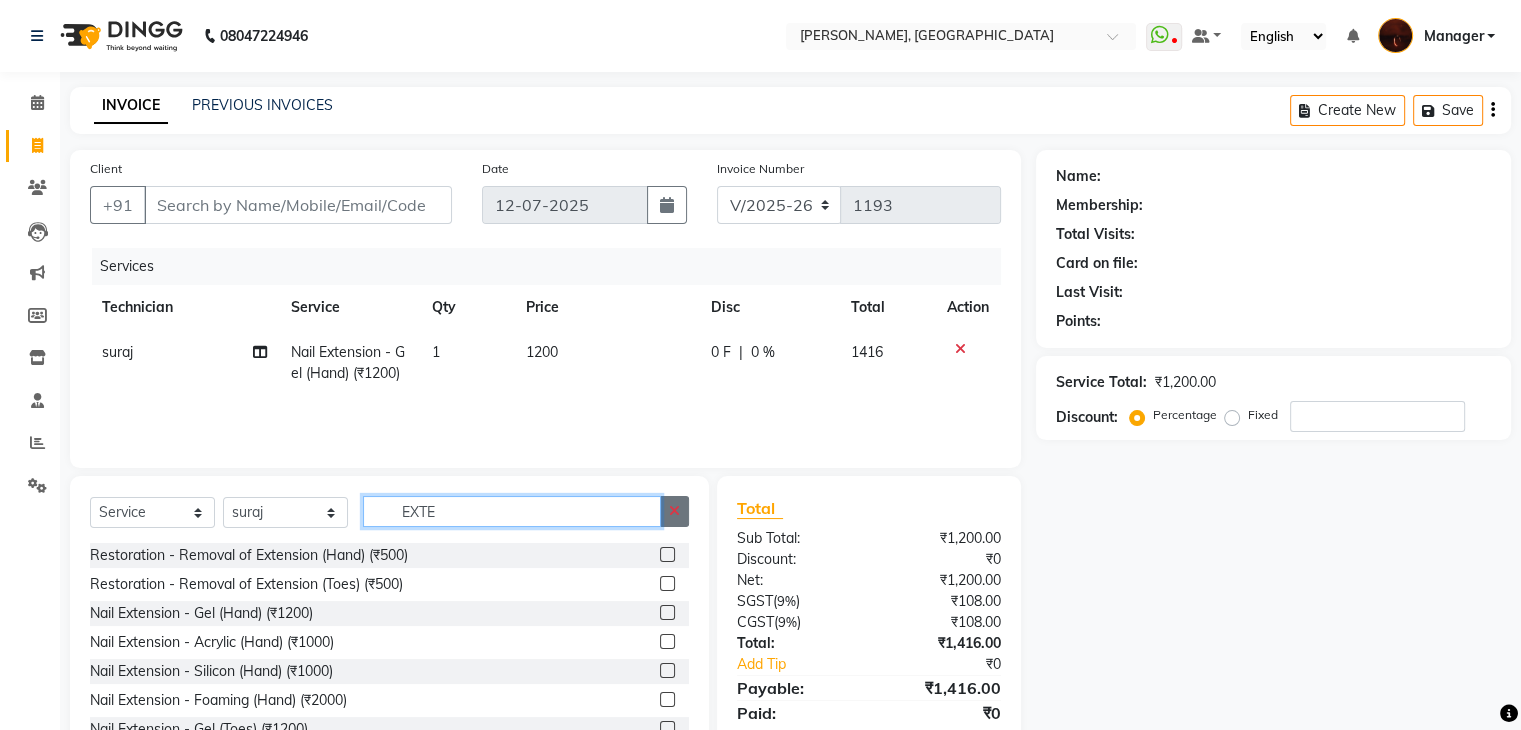 type 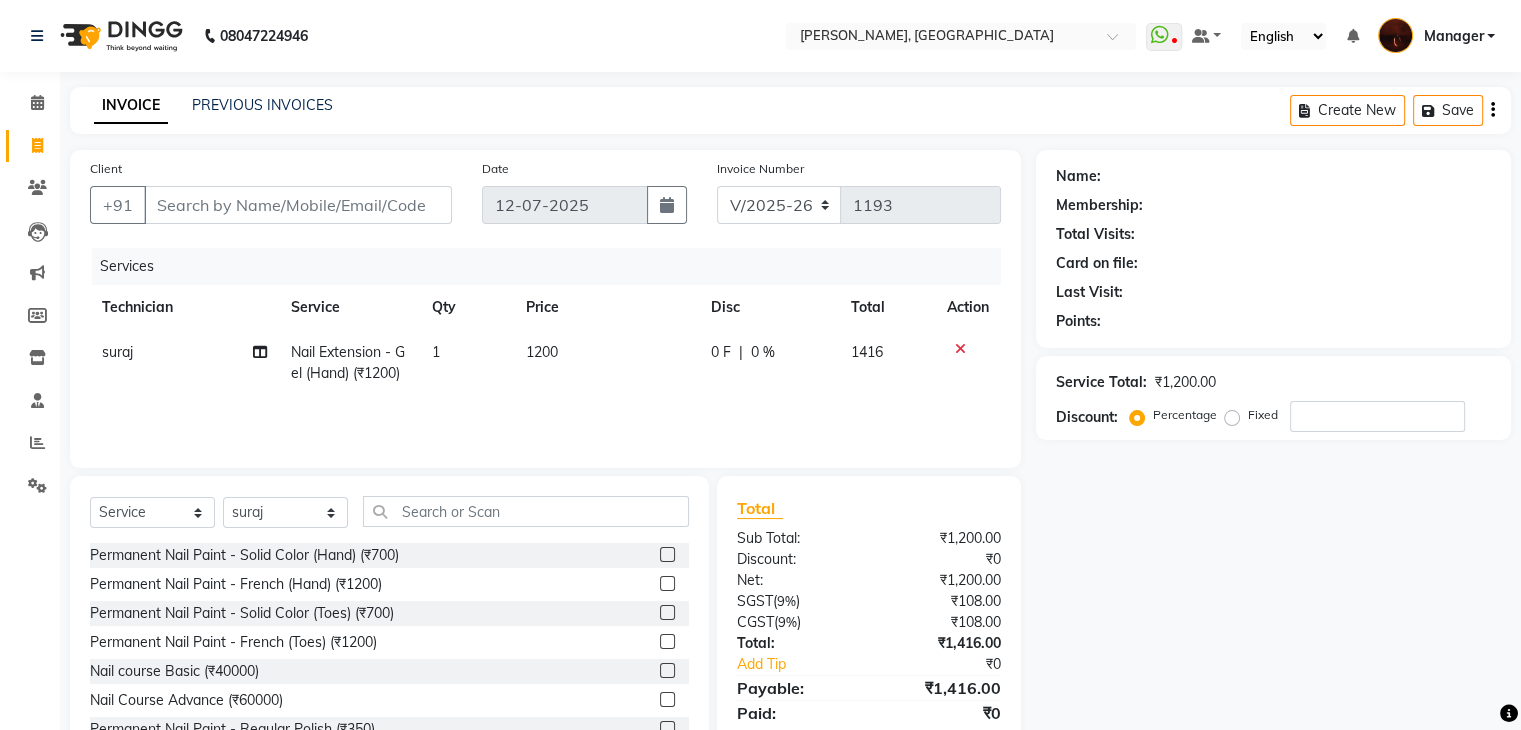 click 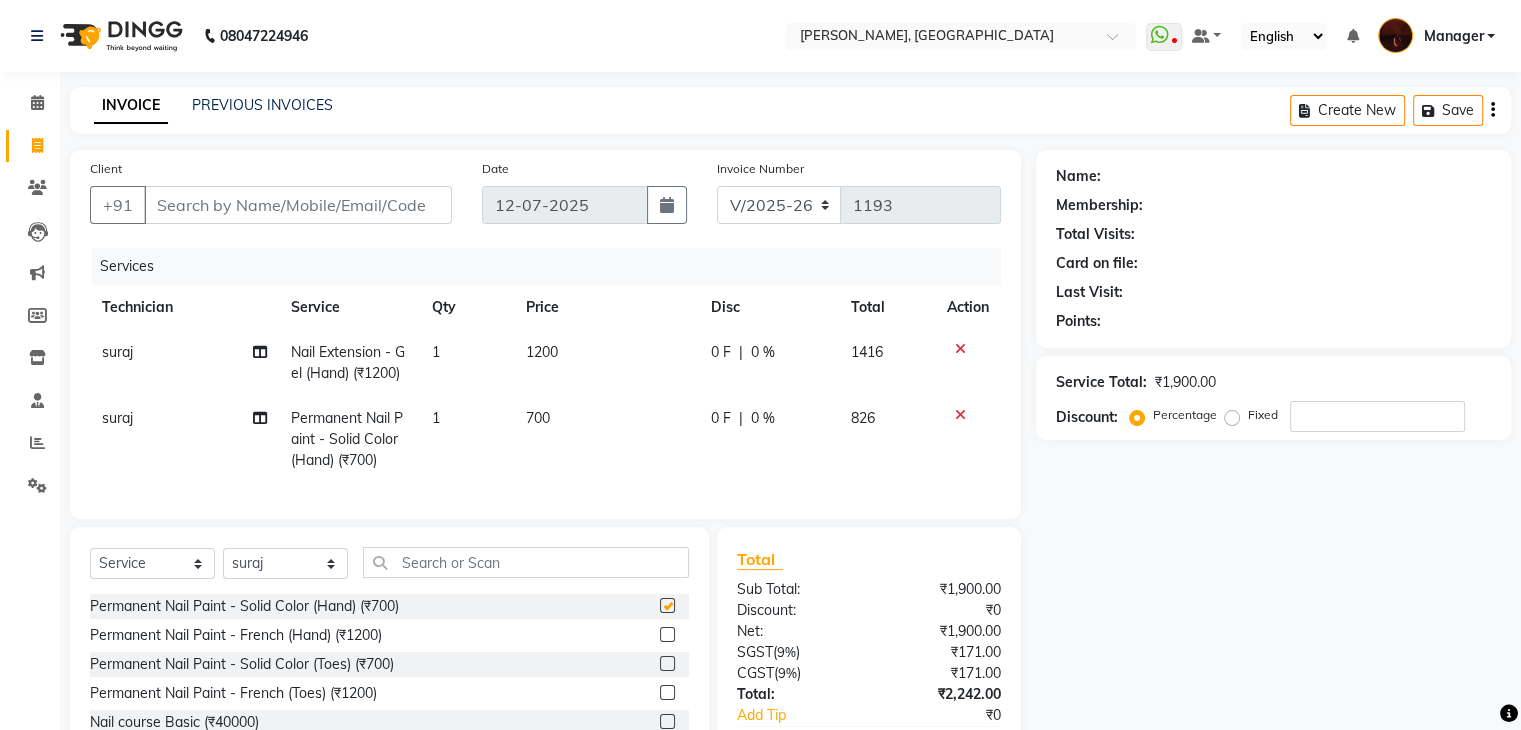 checkbox on "false" 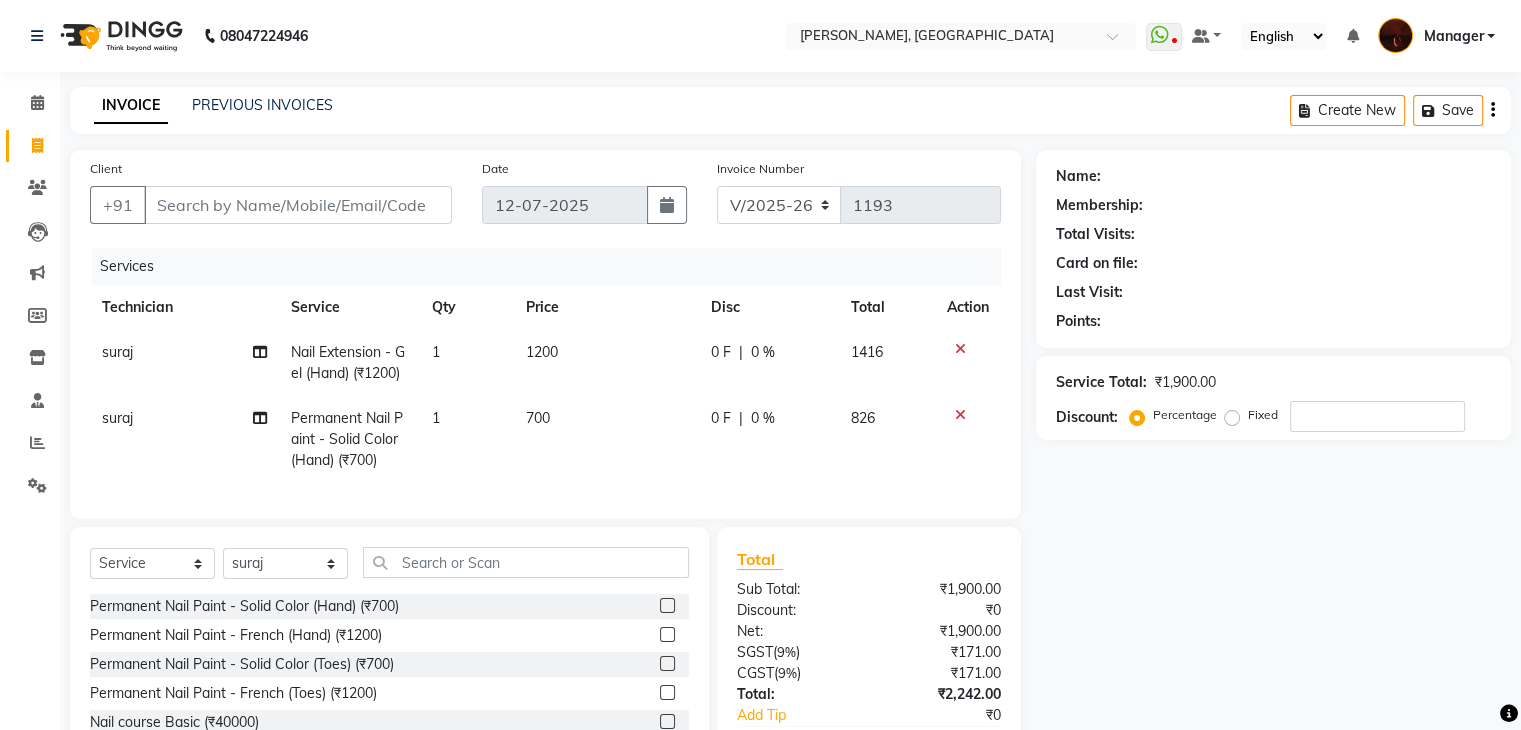 scroll, scrollTop: 138, scrollLeft: 0, axis: vertical 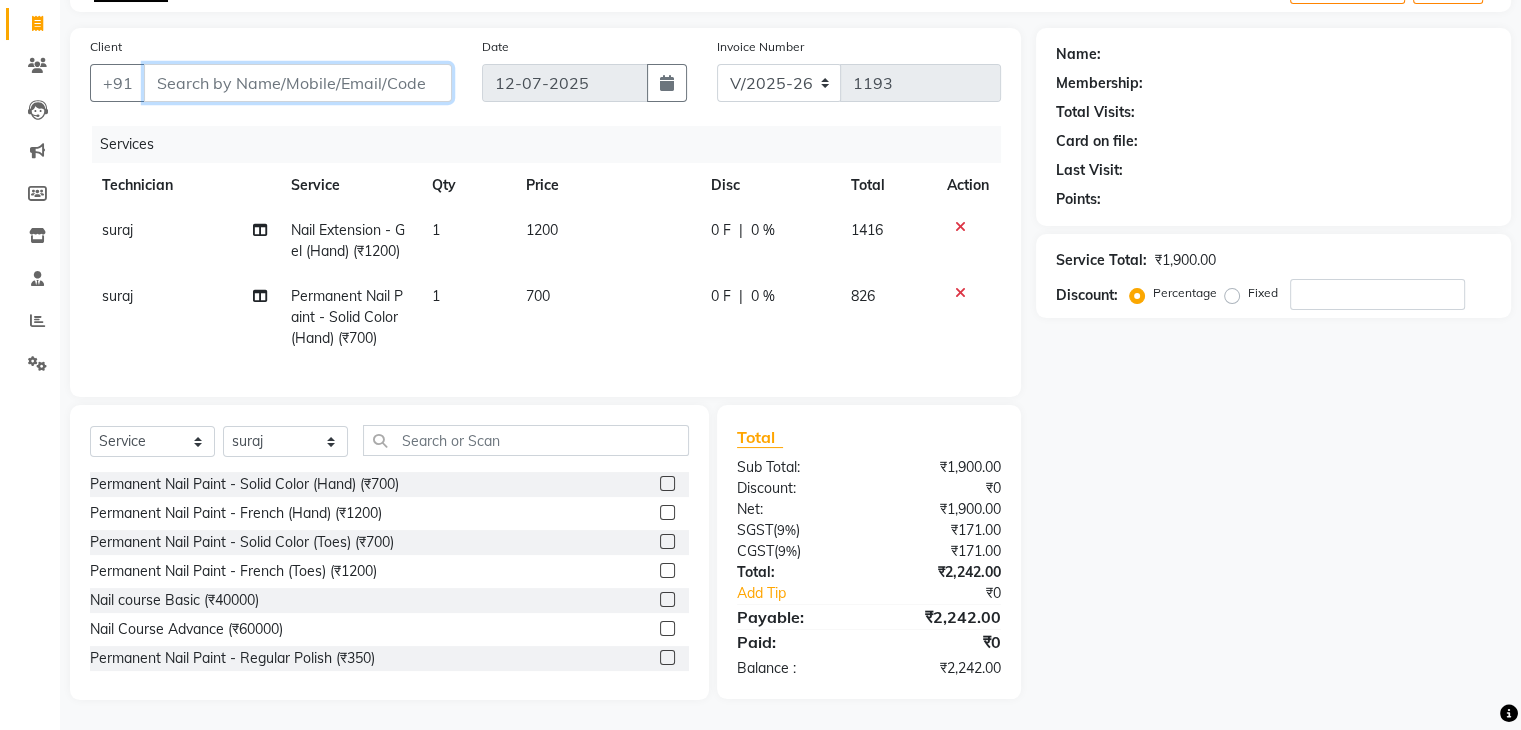 click on "Client" at bounding box center [298, 83] 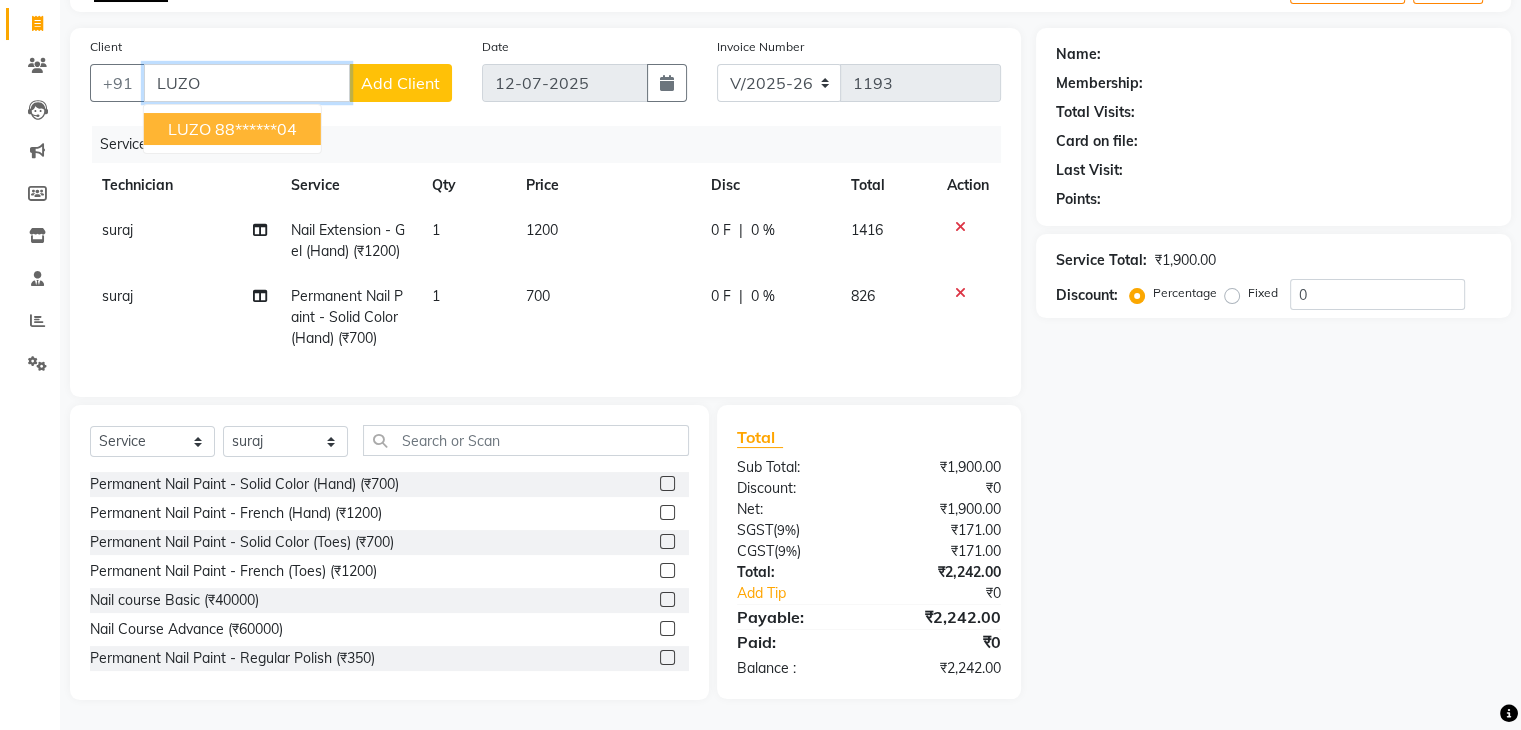 click on "88******04" at bounding box center [256, 129] 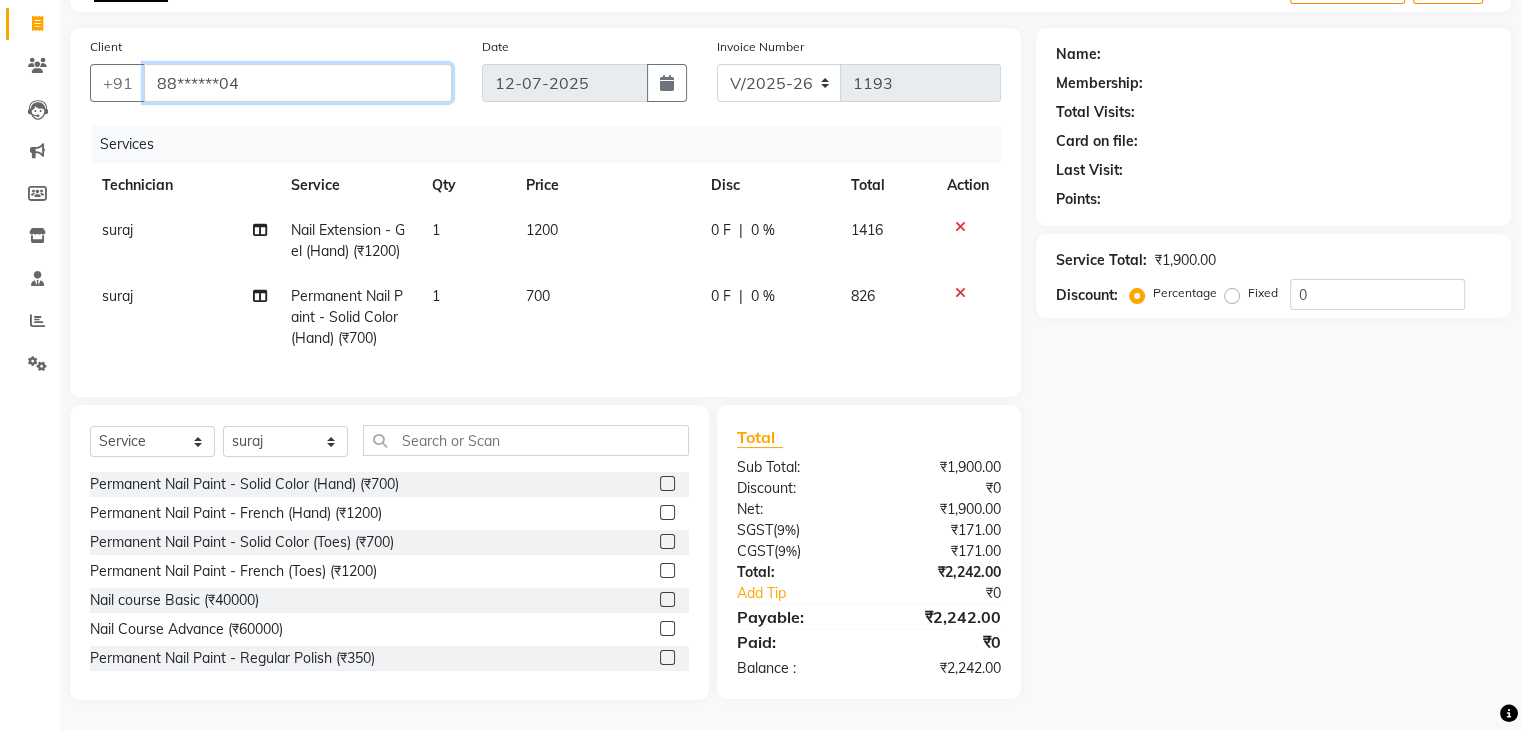 type on "88******04" 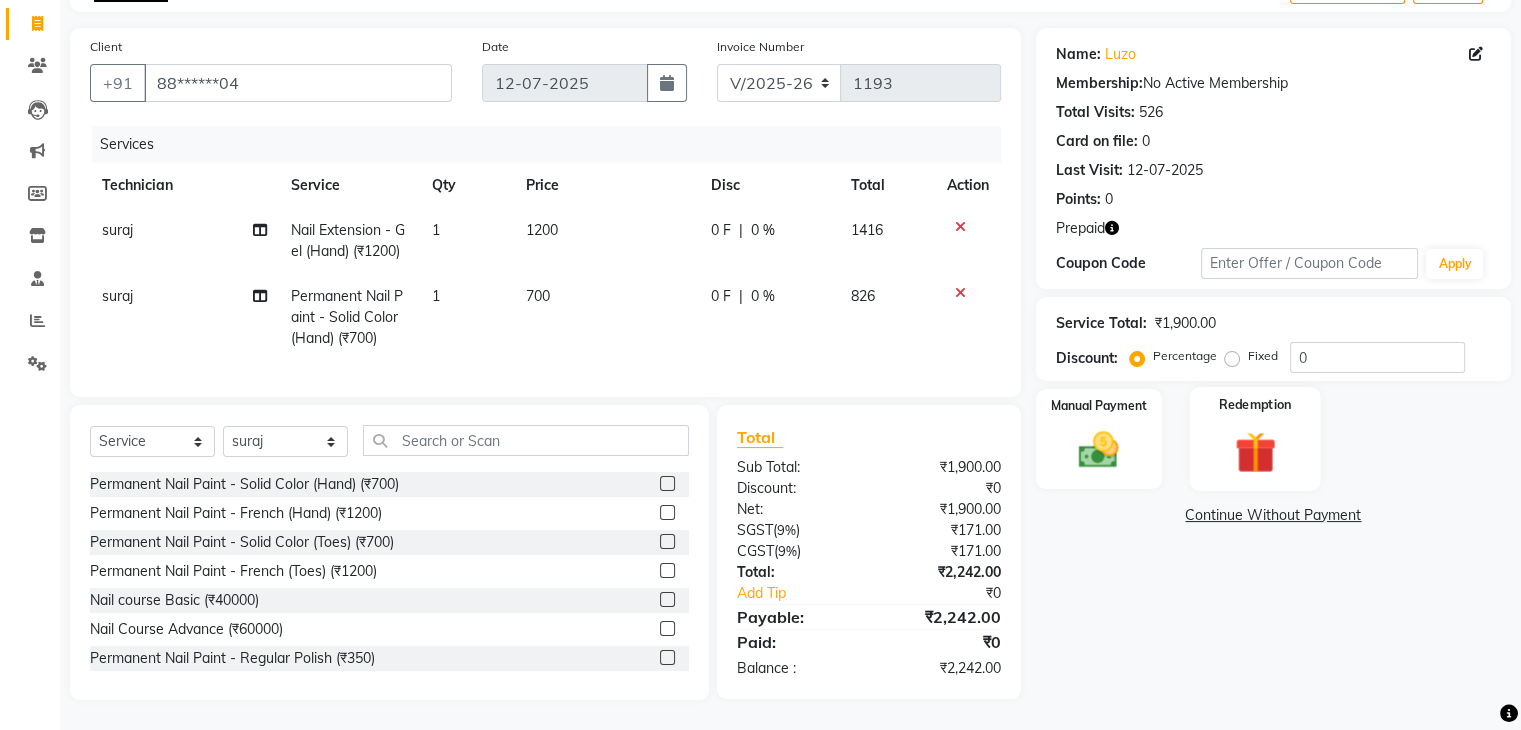 click 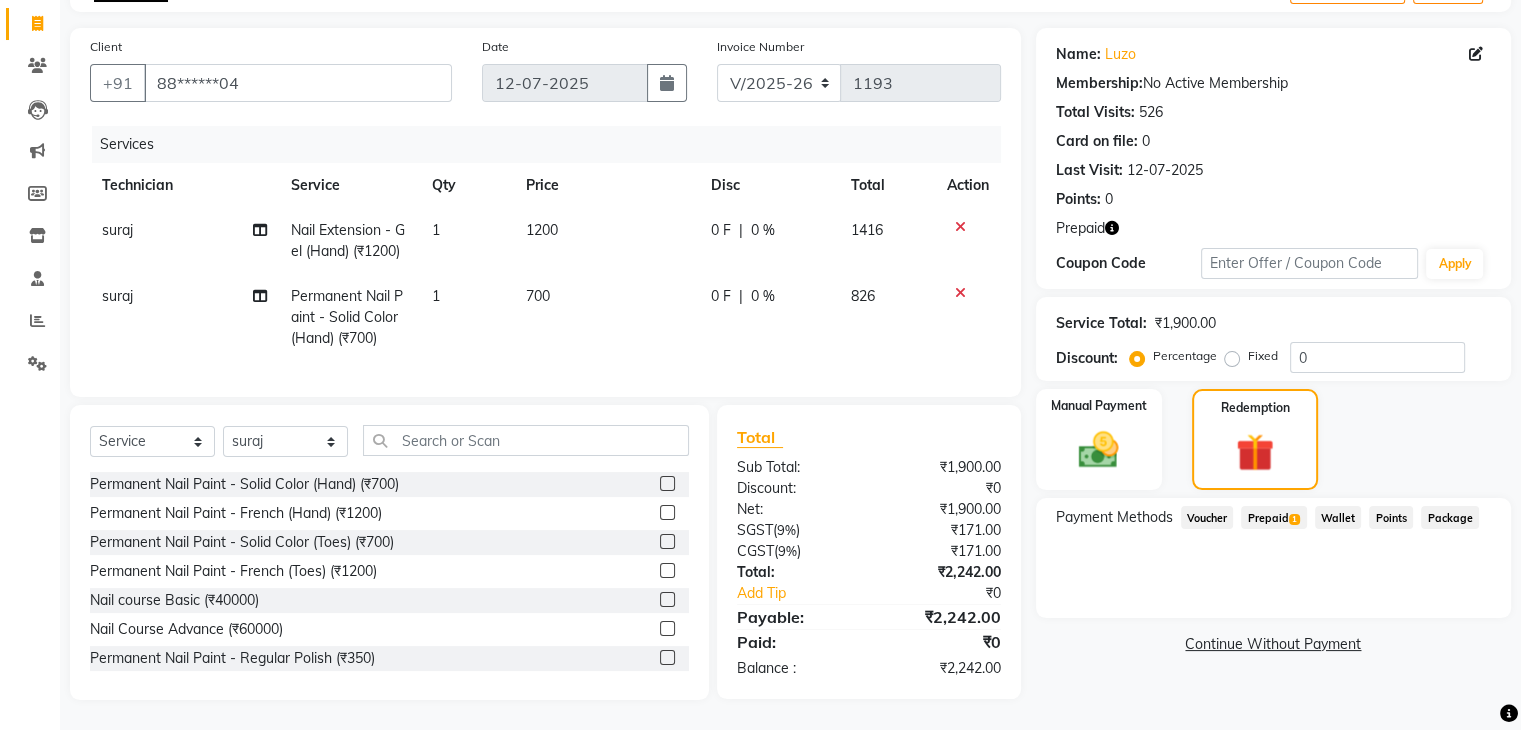 click on "Prepaid  1" 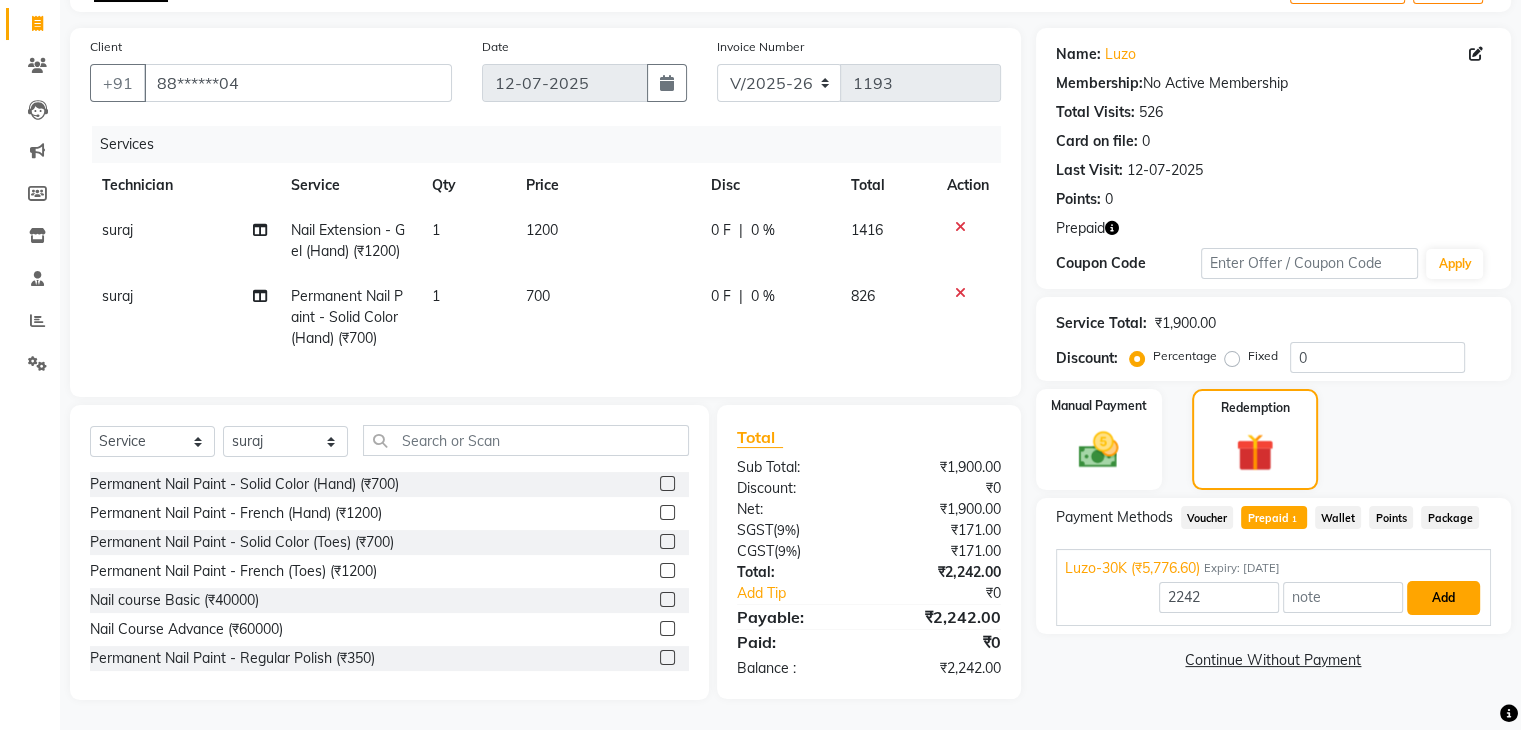 click on "Add" at bounding box center [1443, 598] 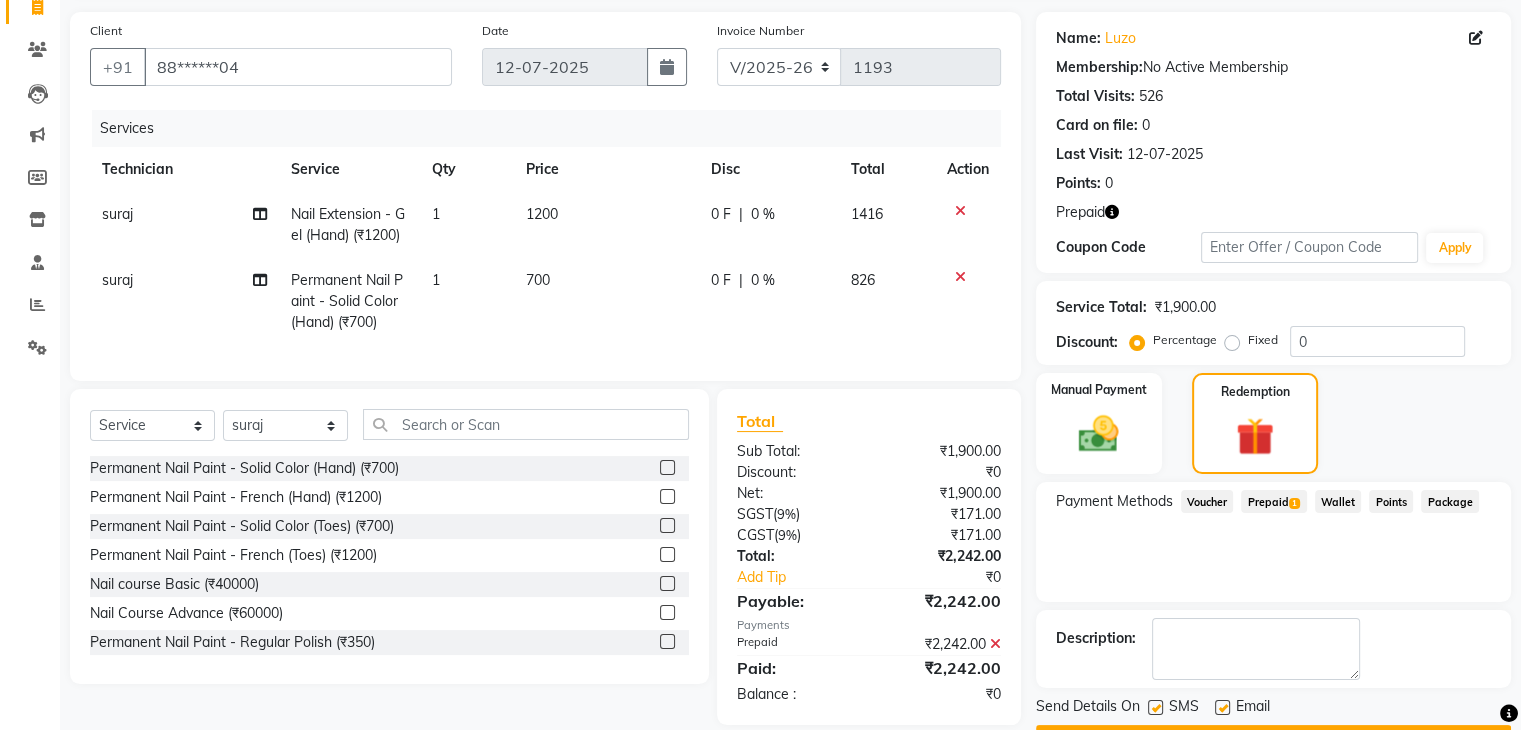 scroll, scrollTop: 193, scrollLeft: 0, axis: vertical 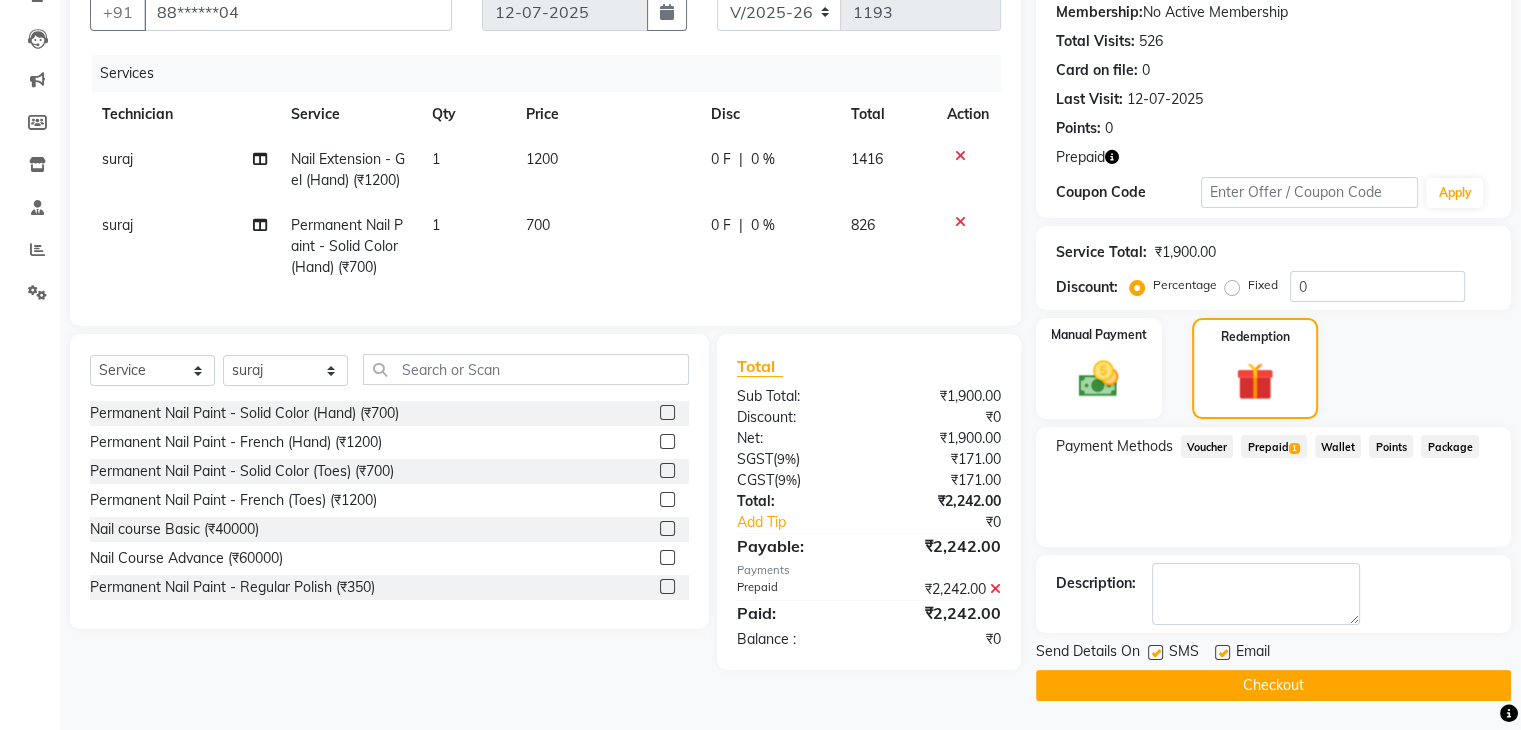 click on "Checkout" 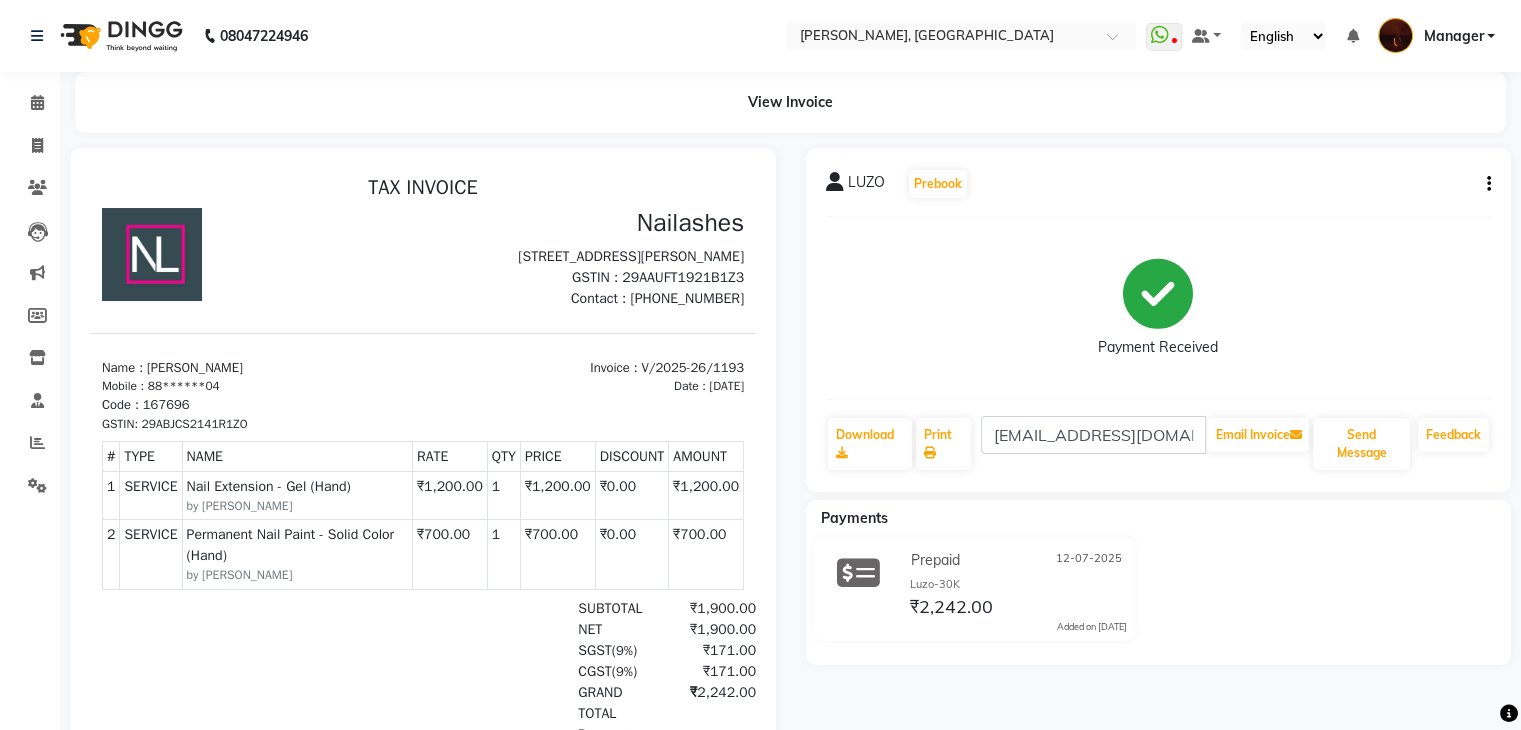 scroll, scrollTop: 270, scrollLeft: 0, axis: vertical 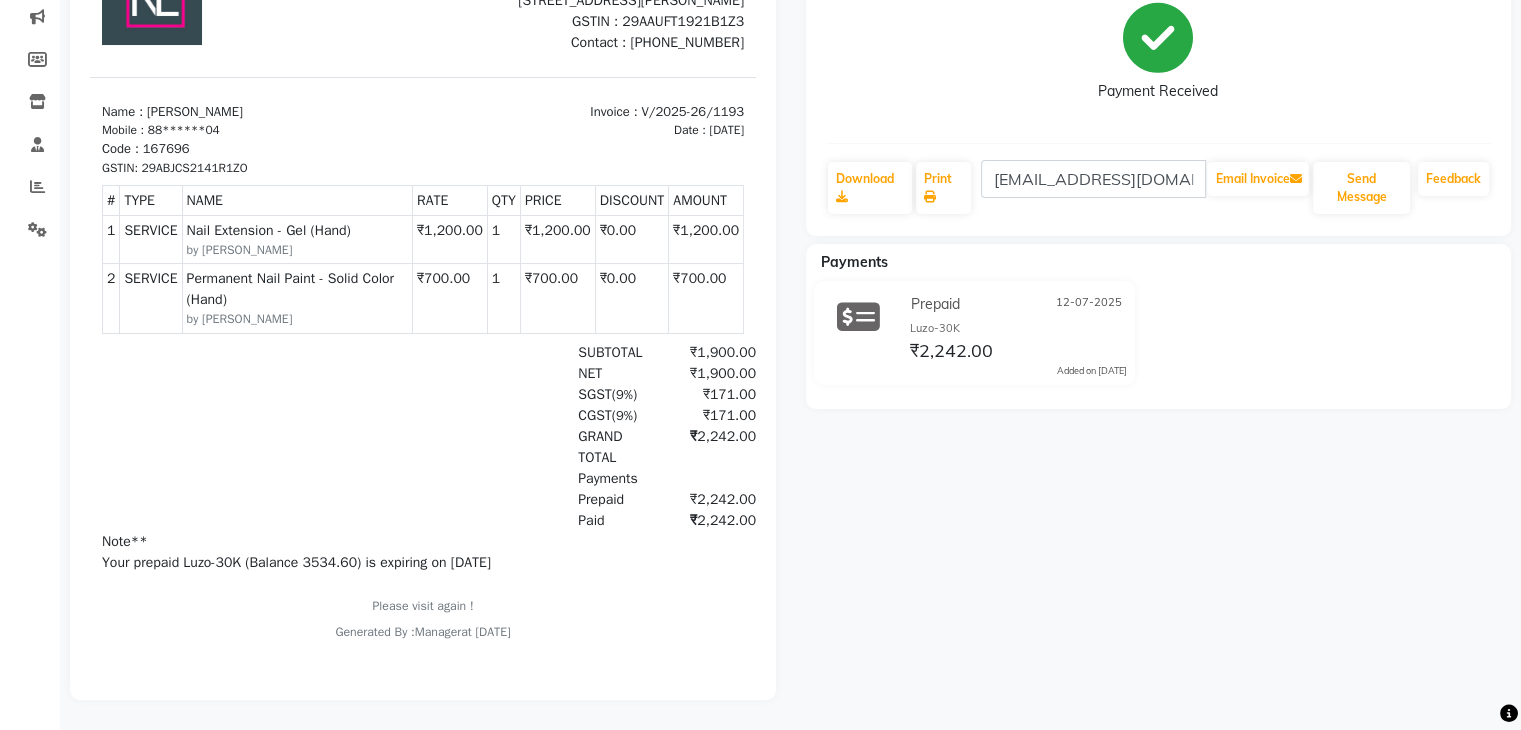 click on "LUZO   Prebook   Payment Received  Download  Print  accounts@luzo.app  Email Invoice   Send Message Feedback  Payments Prepaid 12-07-2025 Luzo-30K ₹2,242.00  Added on 12-07-2025" 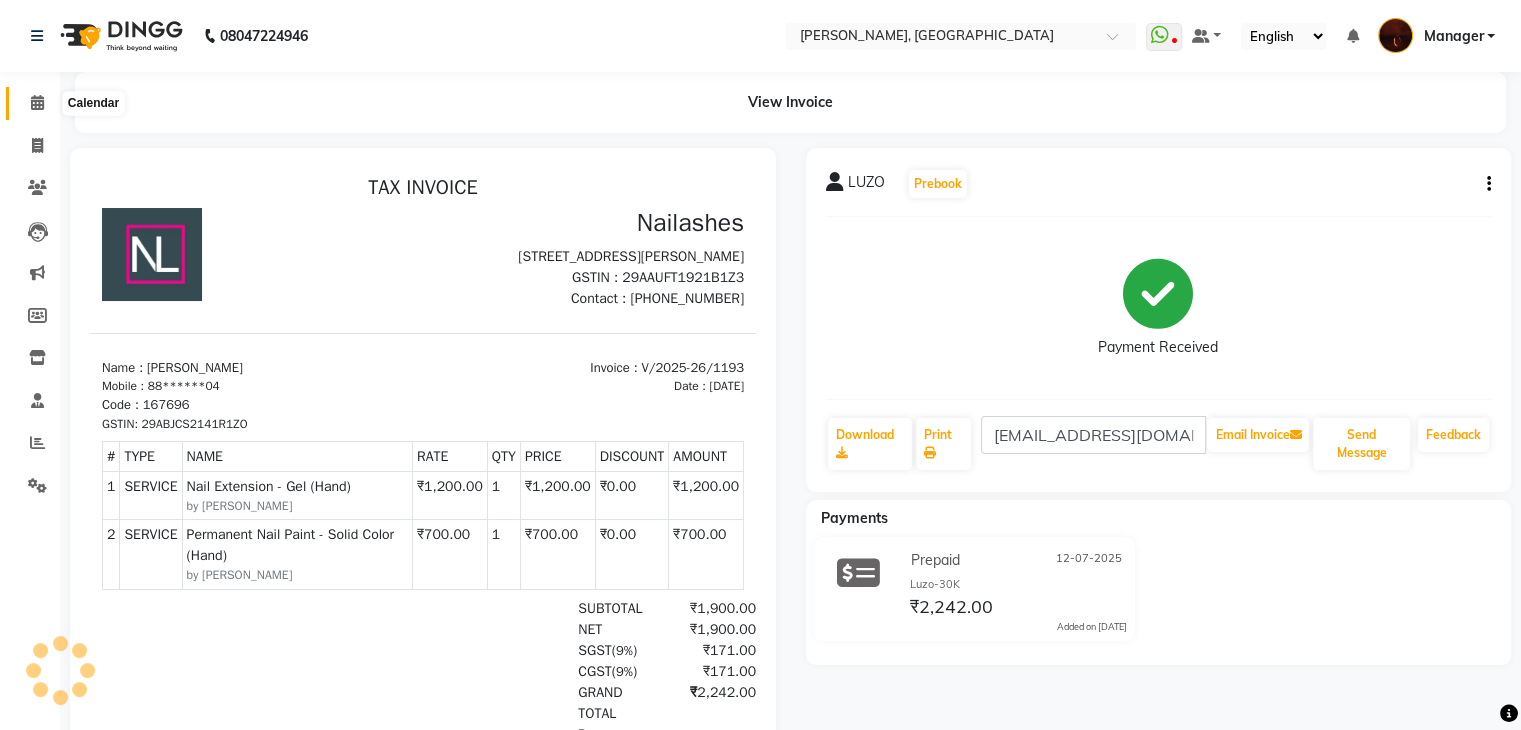click 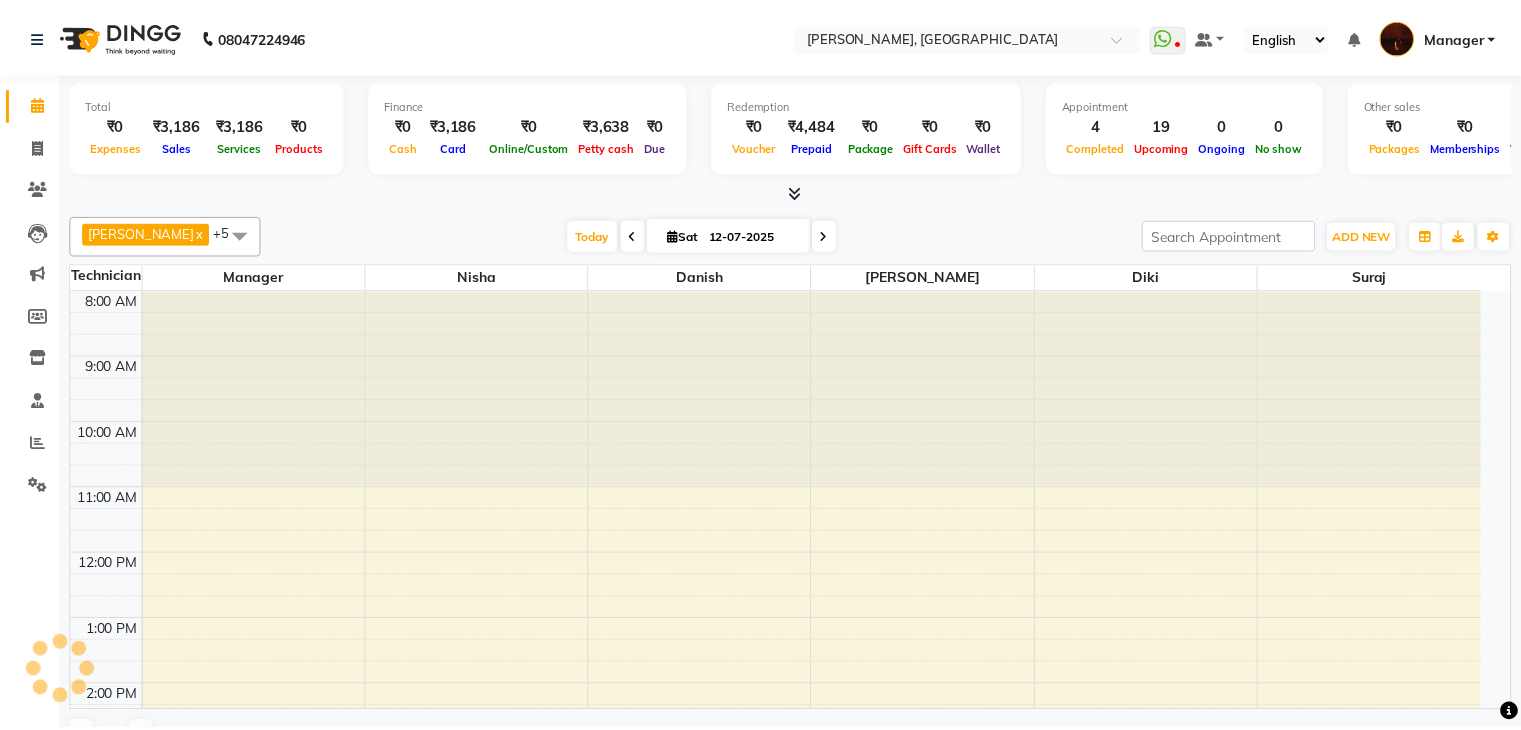 scroll, scrollTop: 0, scrollLeft: 0, axis: both 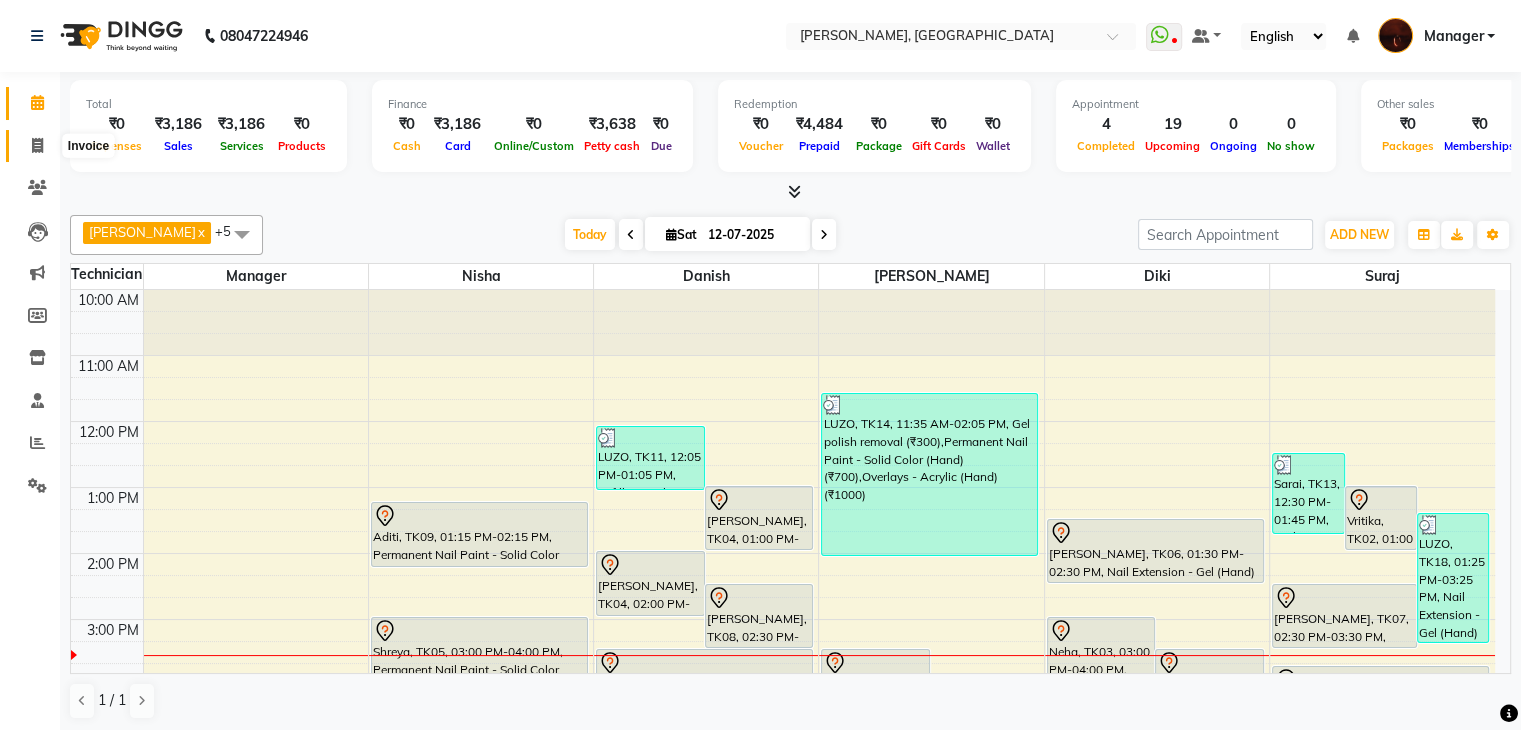click 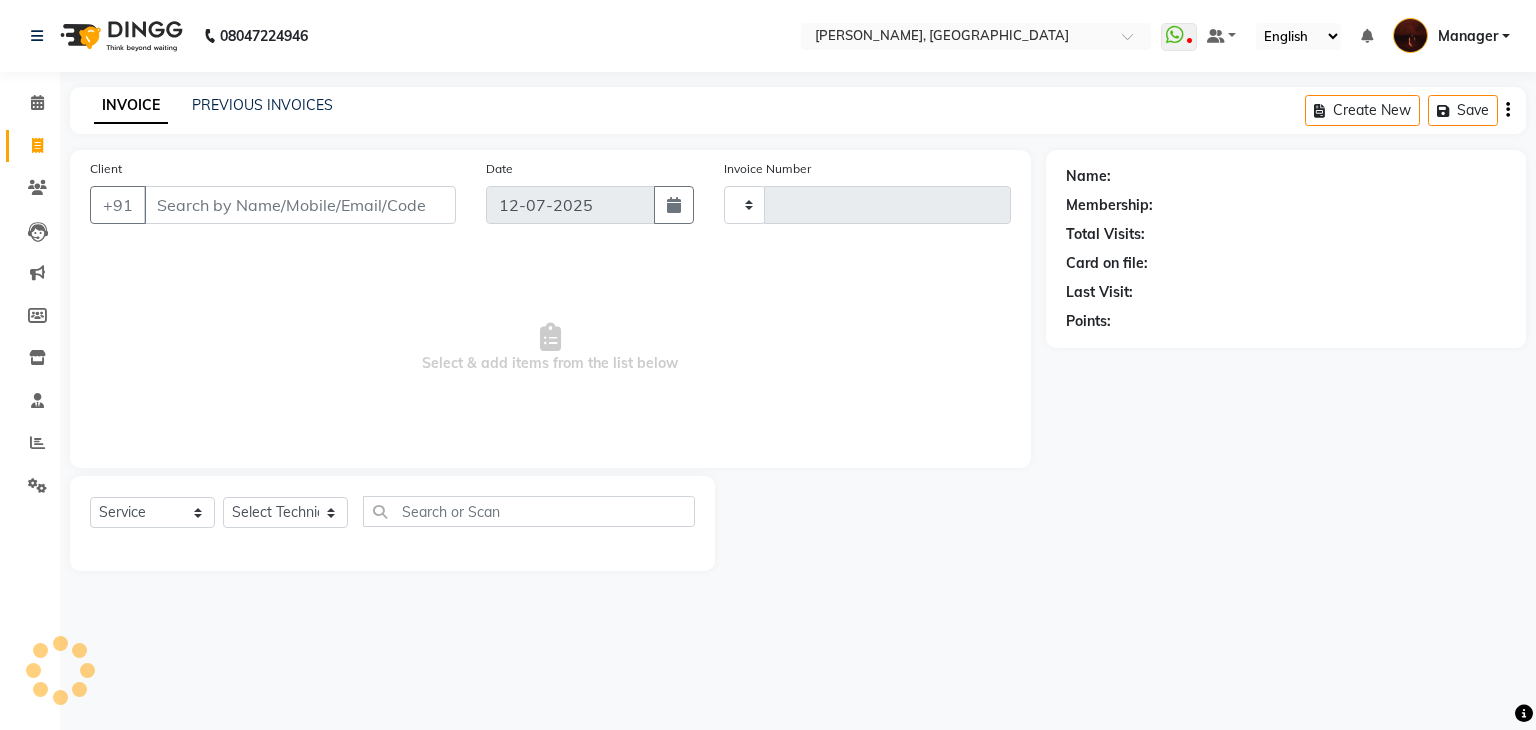 type on "1194" 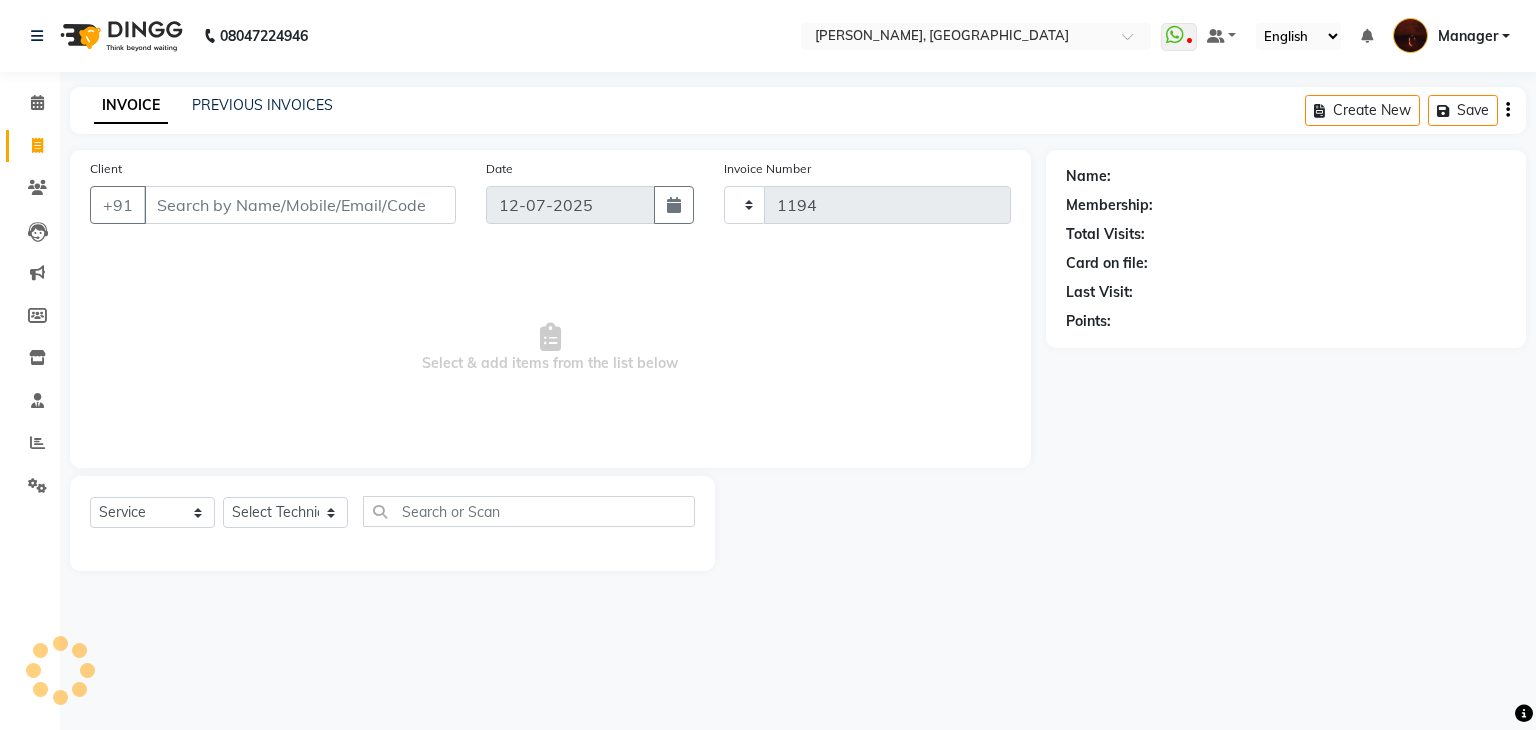select on "4063" 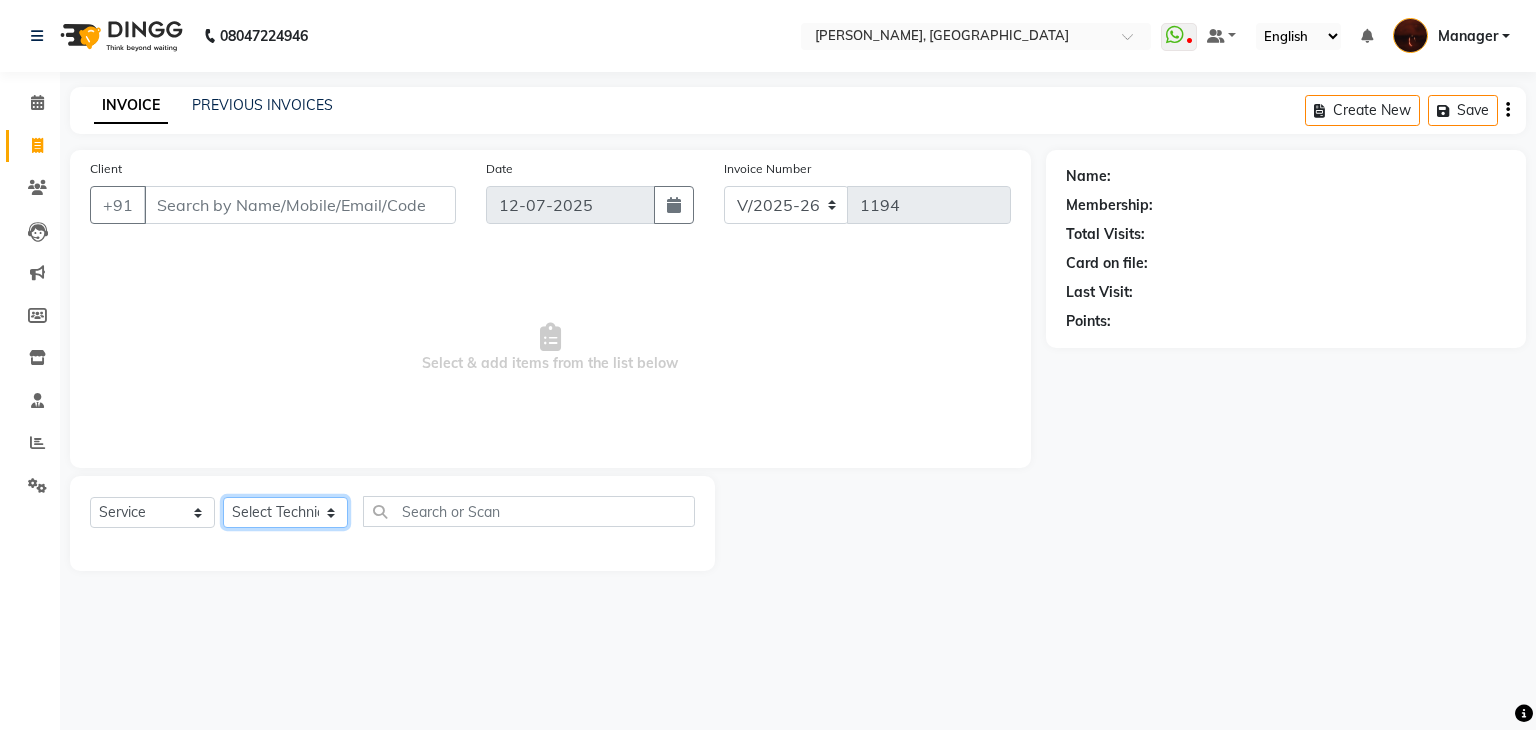 click on "Select Technician Adesh amir anuj Danish Diki  Gaurav GAURAV GK Geeta Himanshu jenifer Manager megna nikhil Nisha Pooja prince Rohit roshni sajan Salman Sameer sudeb Sudhir Accounting suraj vishnu" 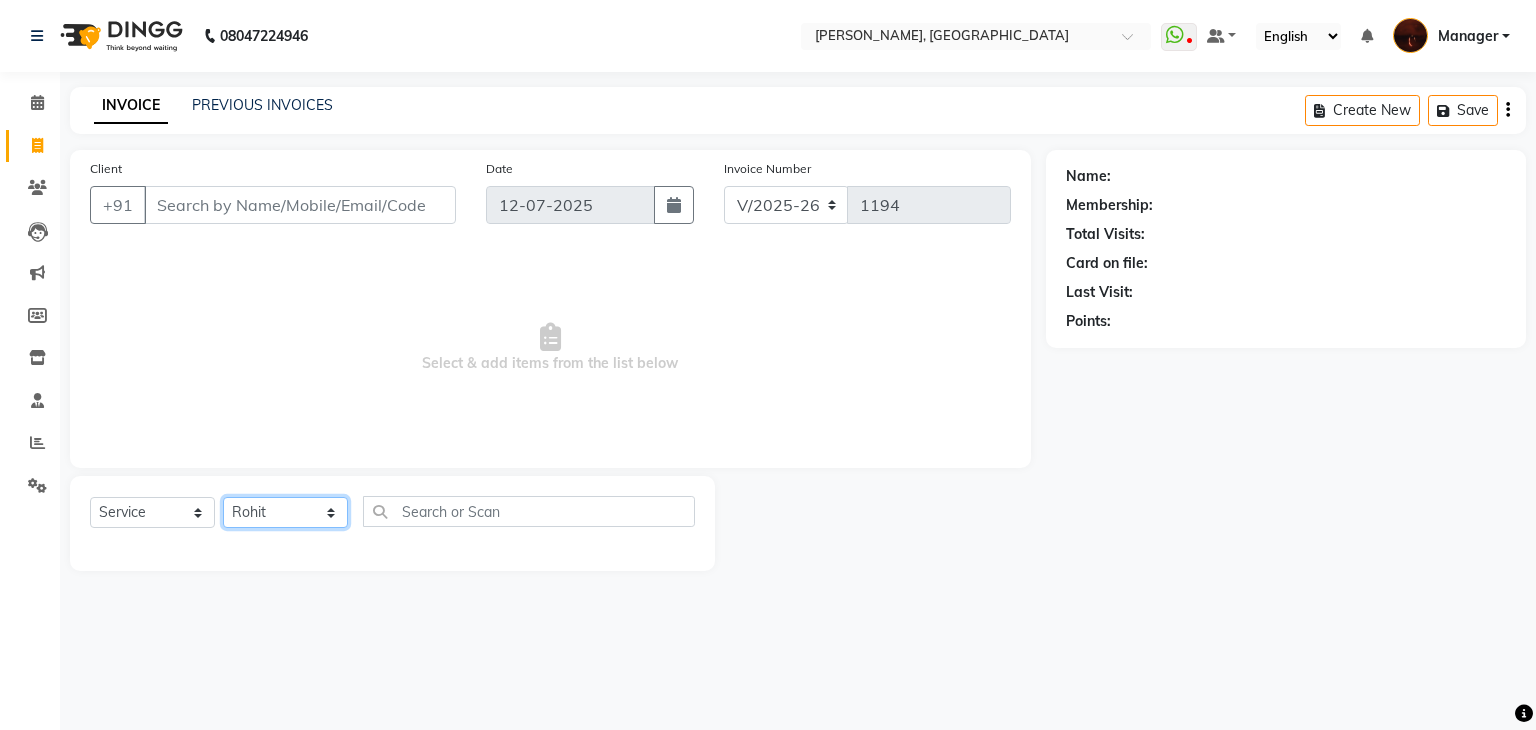 click on "Select Technician Adesh amir anuj Danish Diki  Gaurav GAURAV GK Geeta Himanshu jenifer Manager megna nikhil Nisha Pooja prince Rohit roshni sajan Salman Sameer sudeb Sudhir Accounting suraj vishnu" 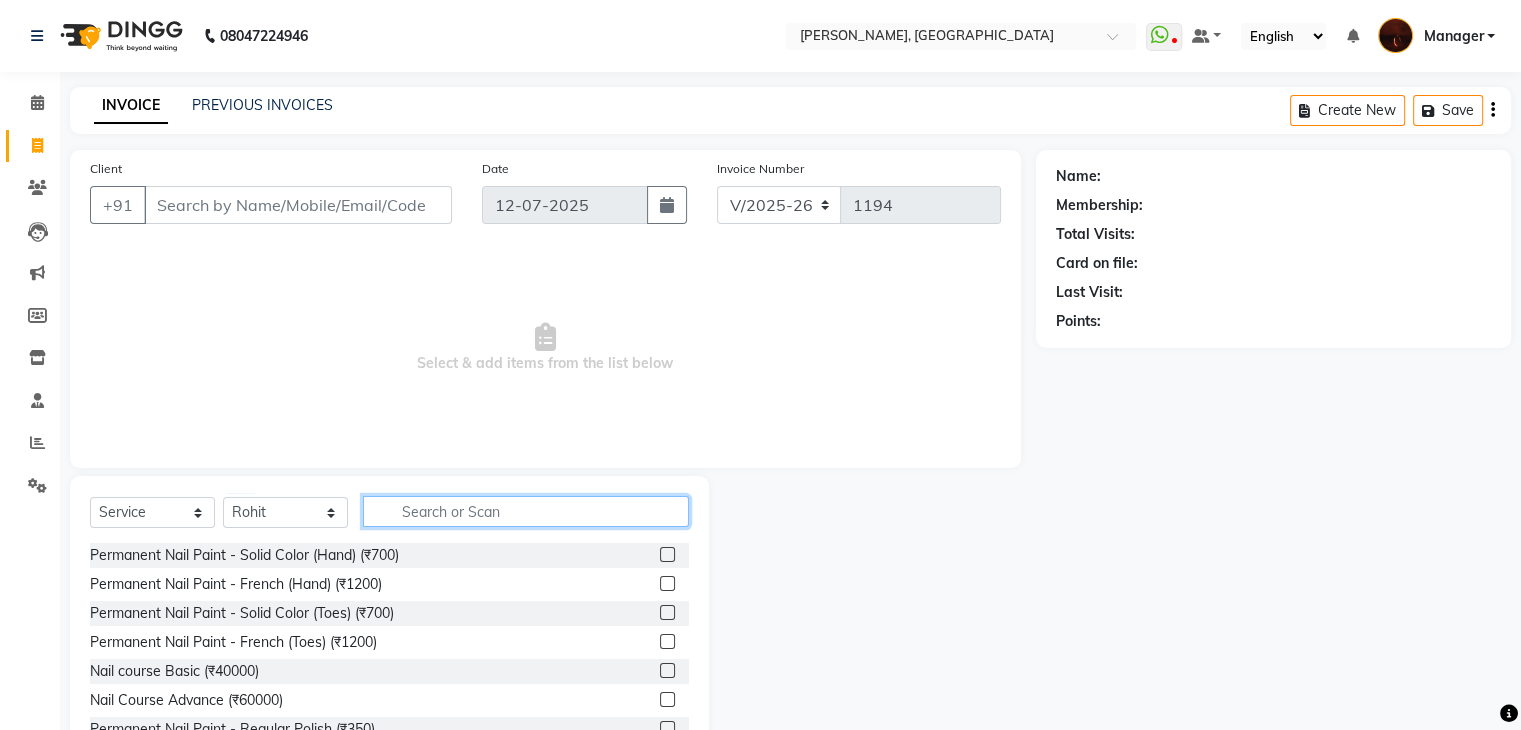 click 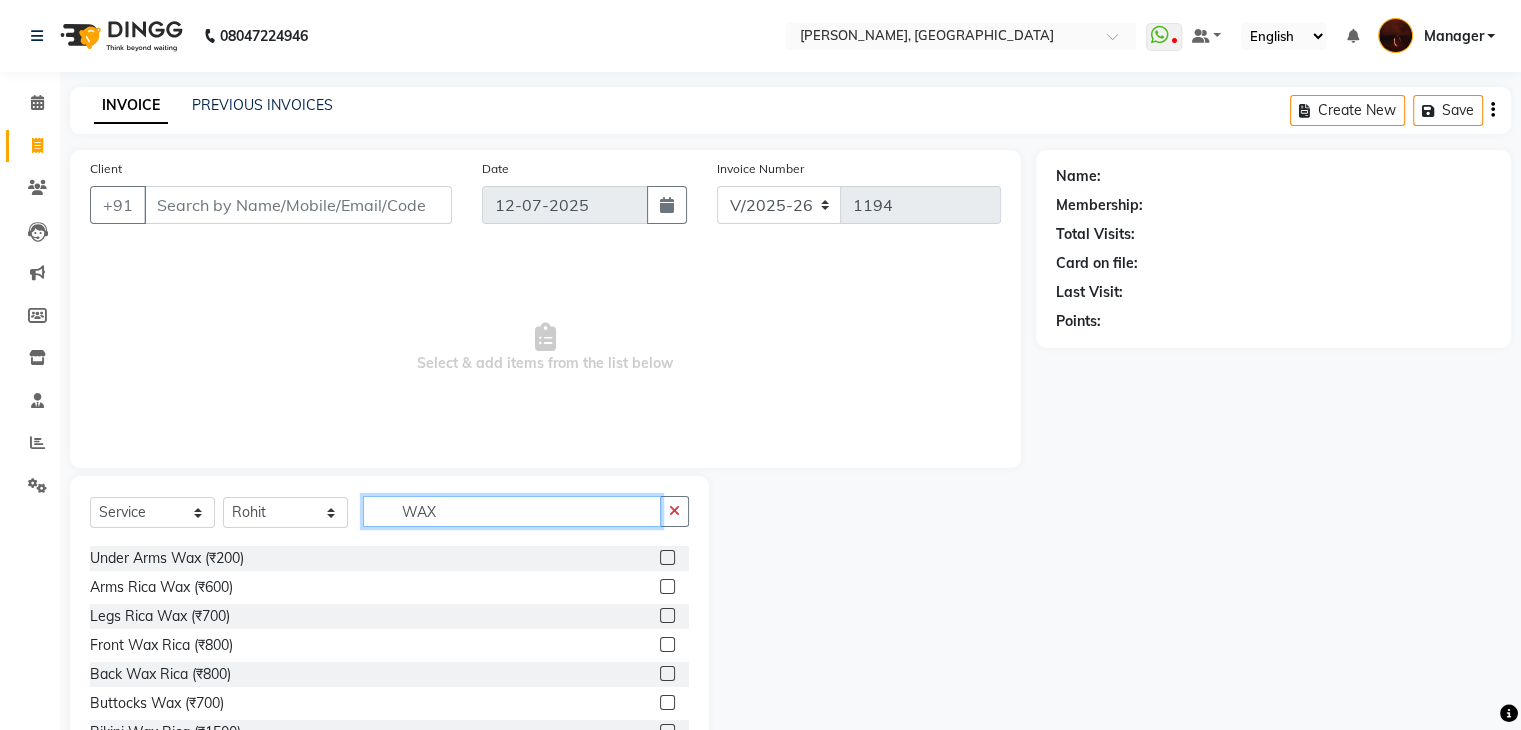 scroll, scrollTop: 351, scrollLeft: 0, axis: vertical 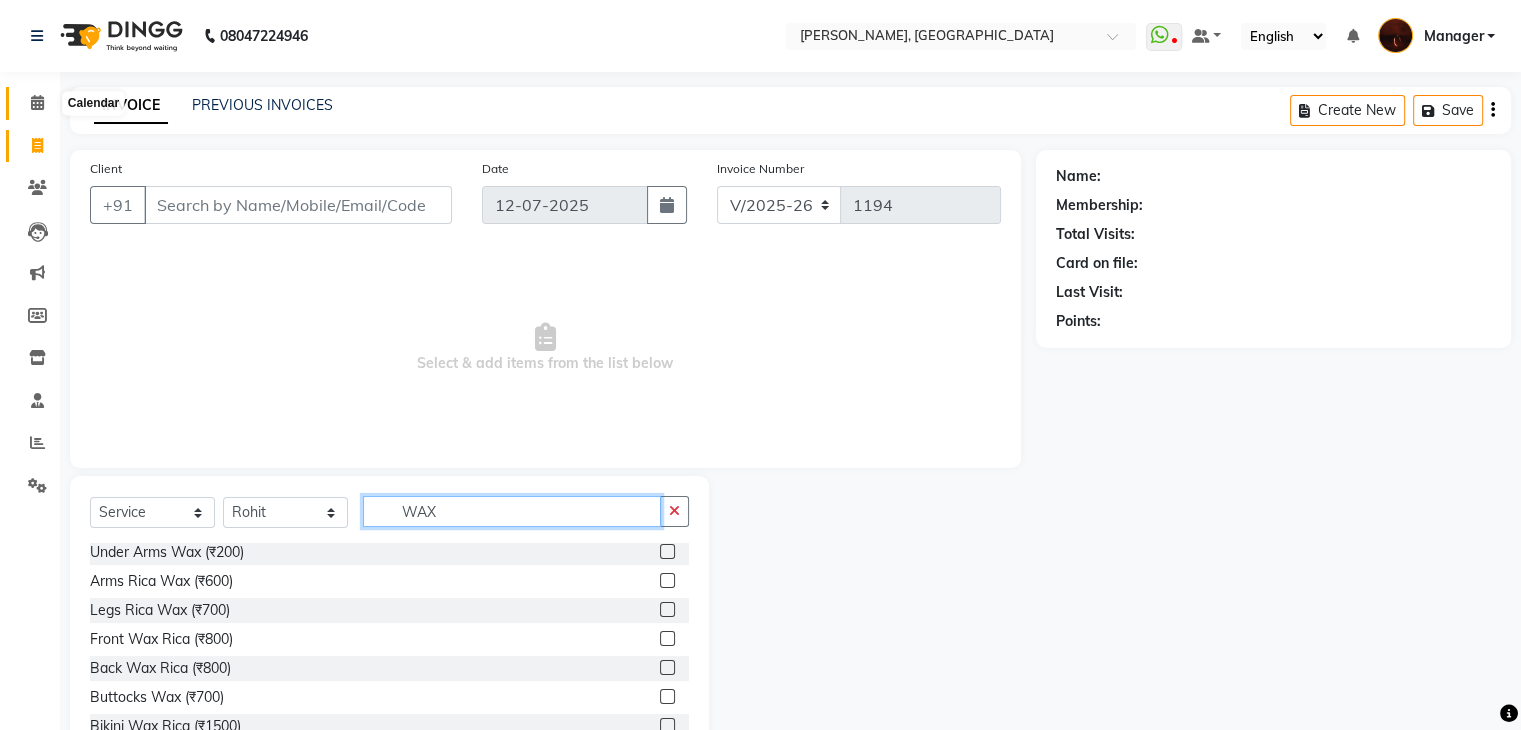 type on "WAX" 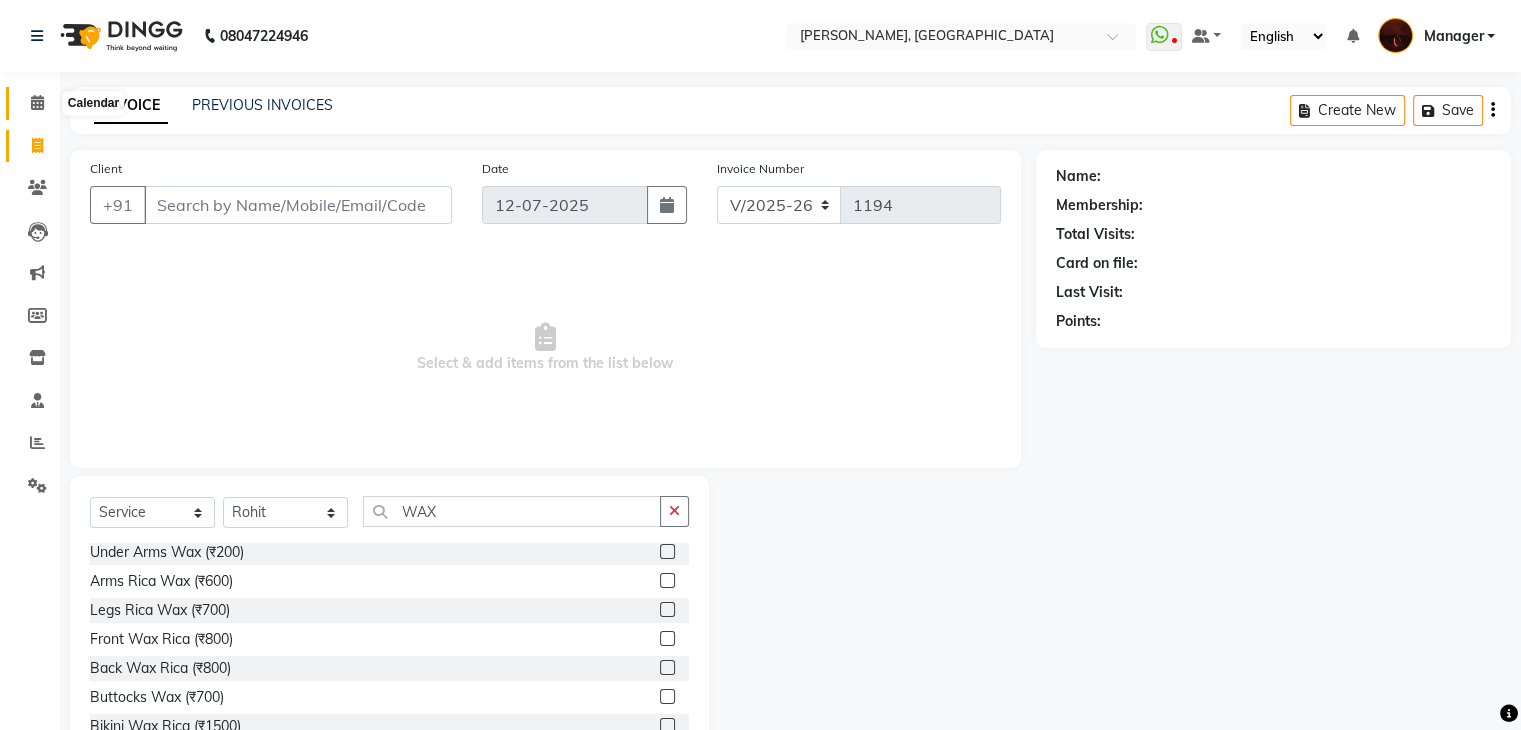 click 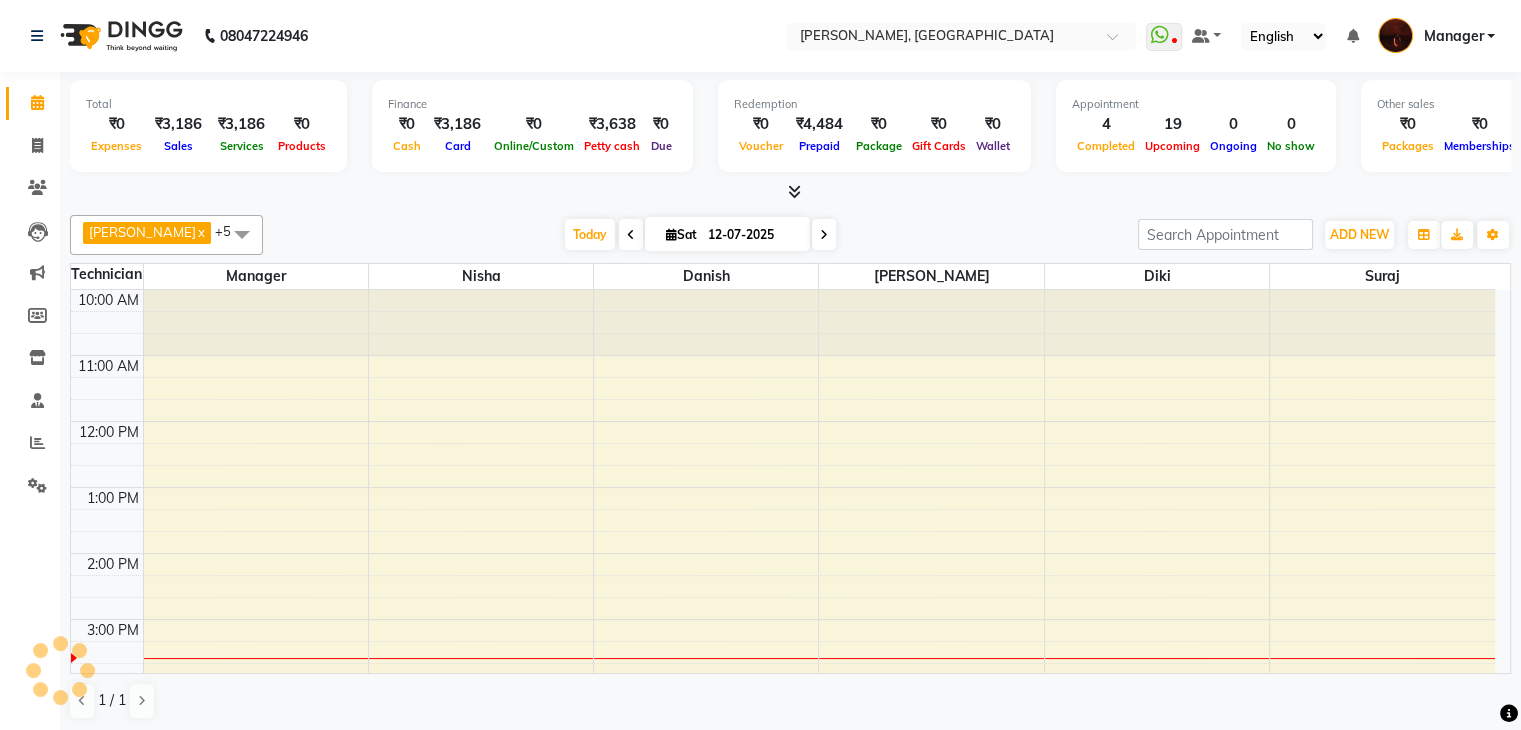 scroll, scrollTop: 0, scrollLeft: 0, axis: both 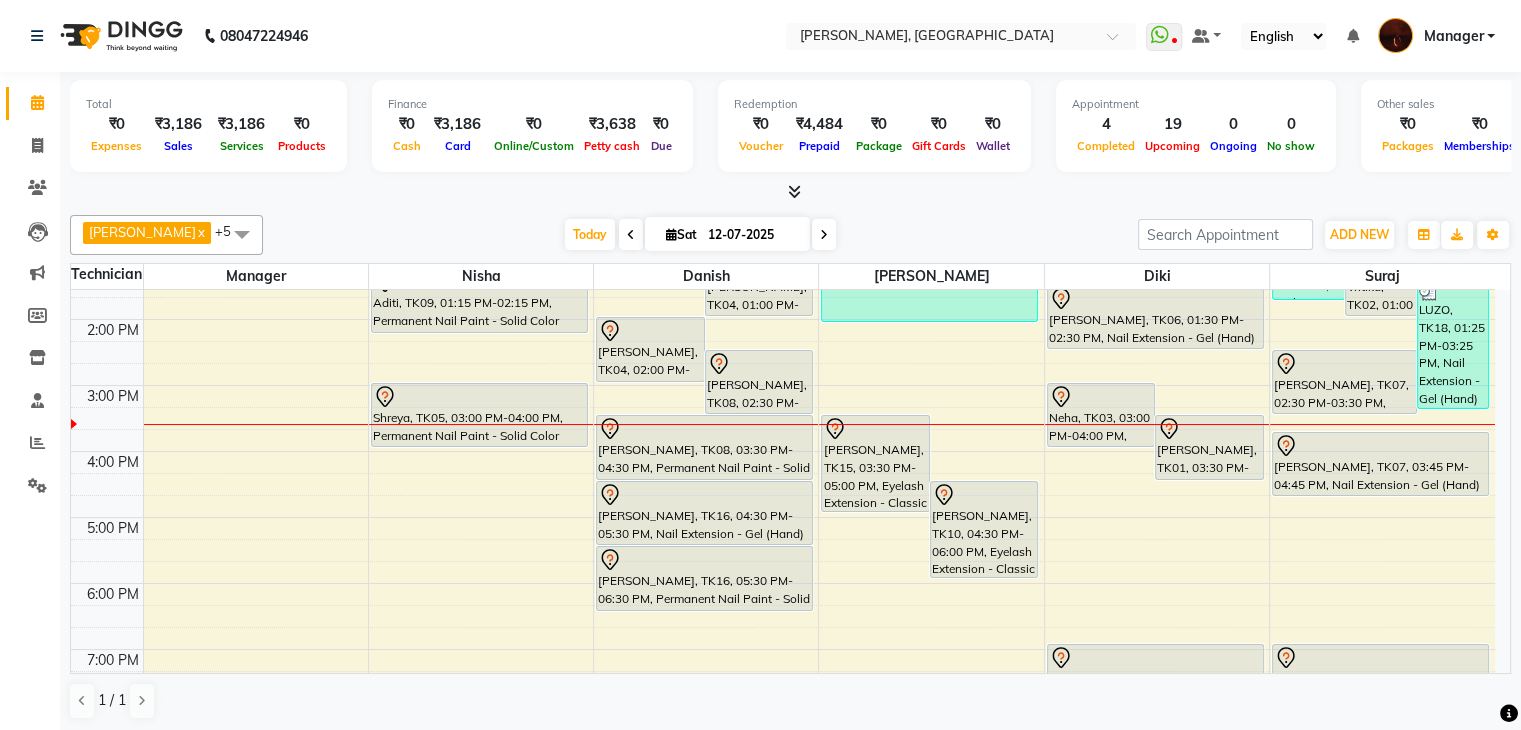 drag, startPoint x: 1509, startPoint y: 377, endPoint x: 1504, endPoint y: 469, distance: 92.13577 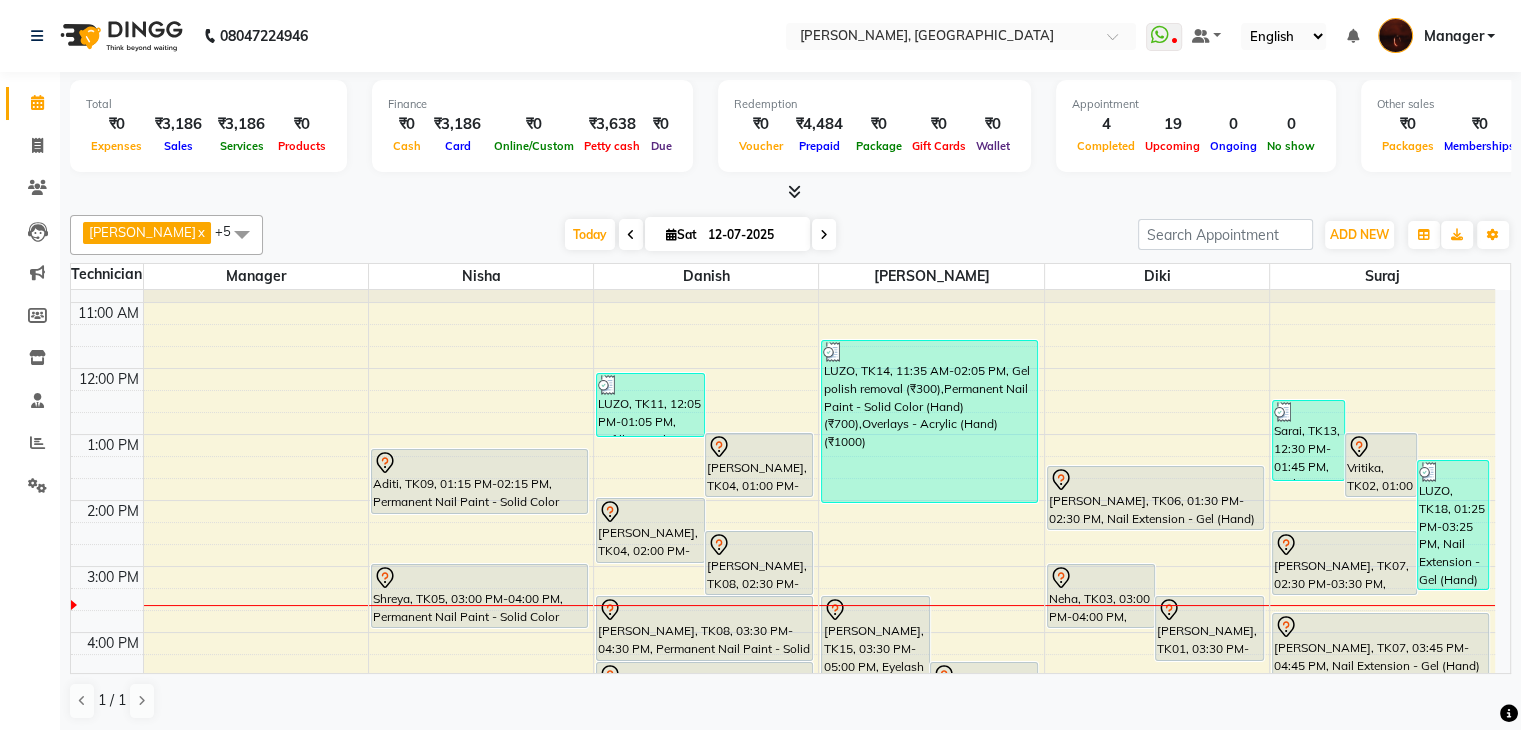 scroll, scrollTop: 0, scrollLeft: 0, axis: both 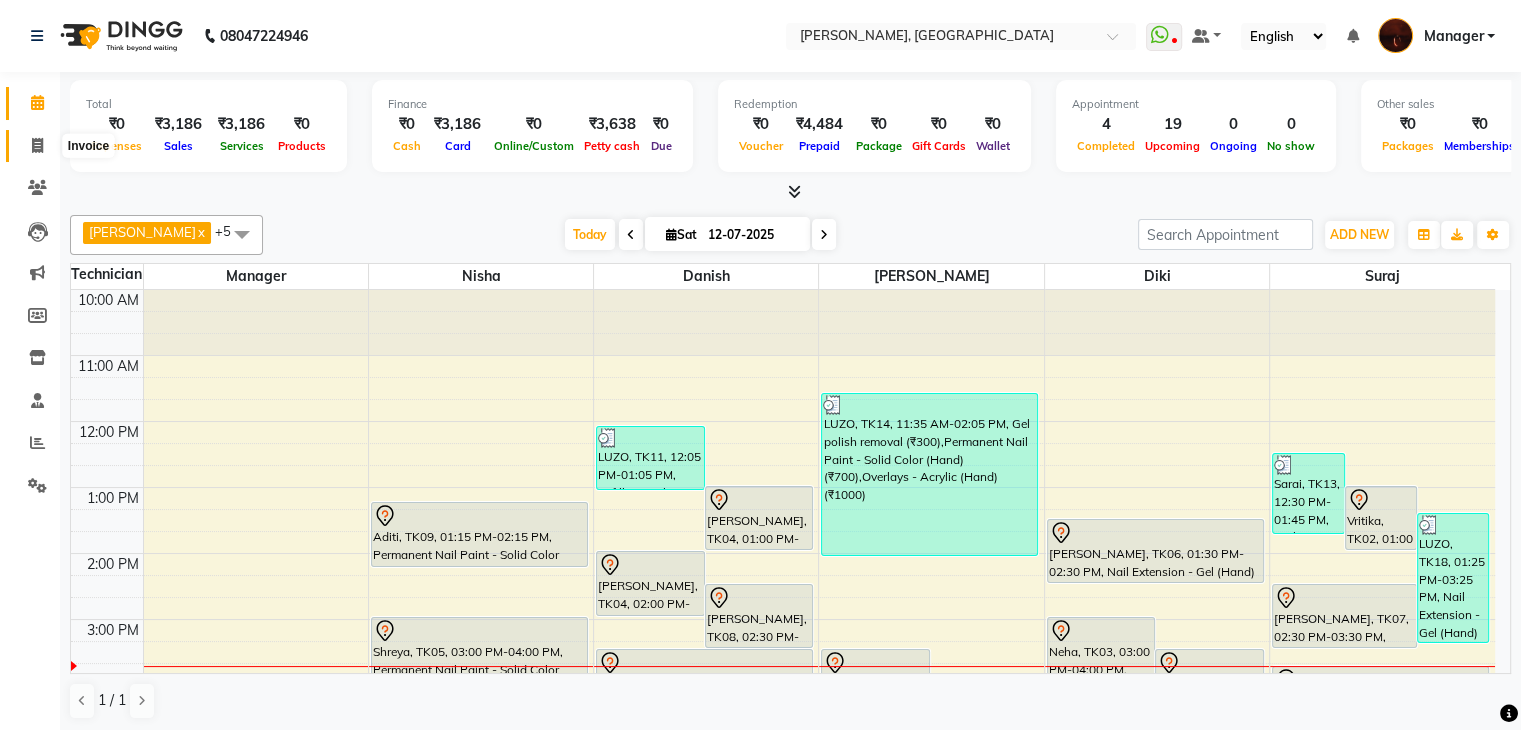 click 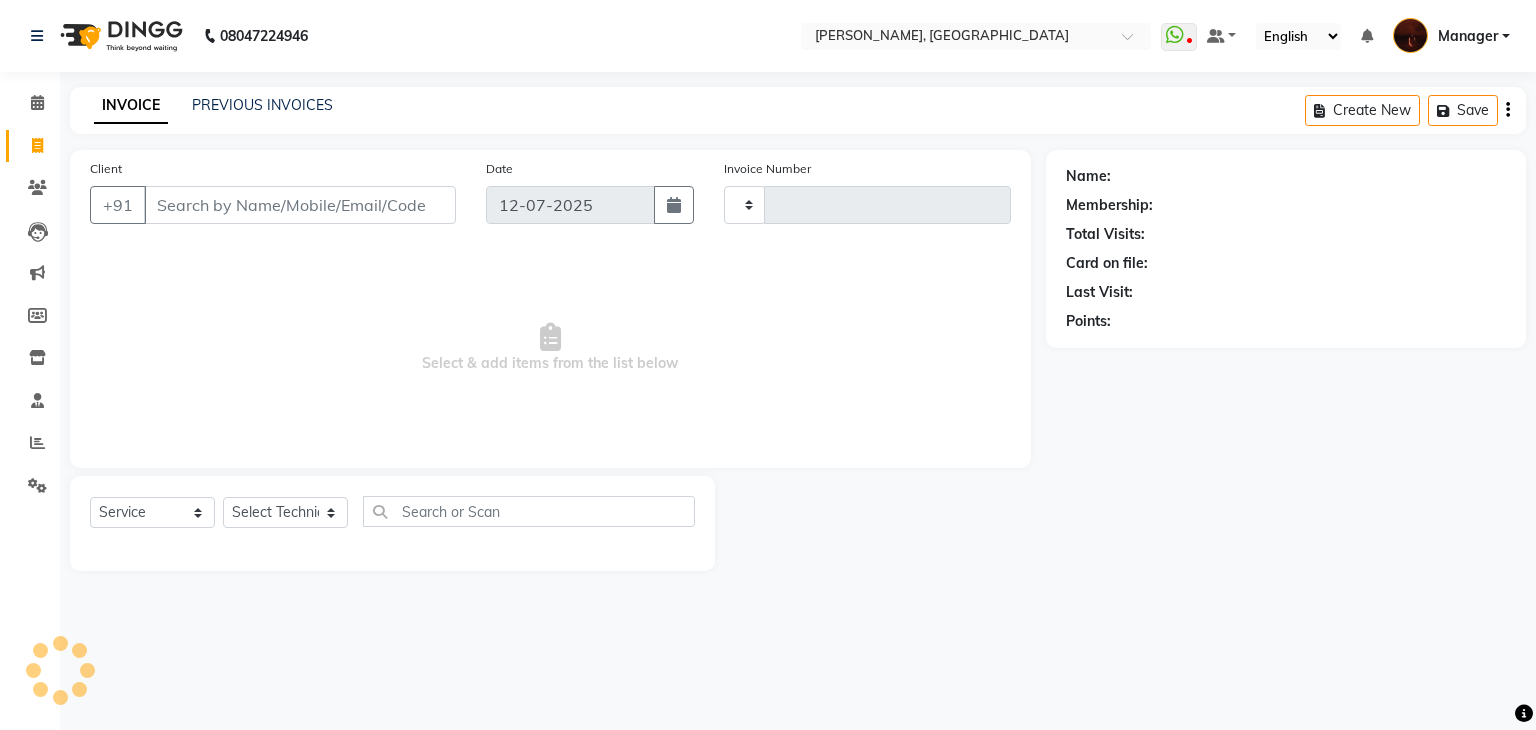 type on "1194" 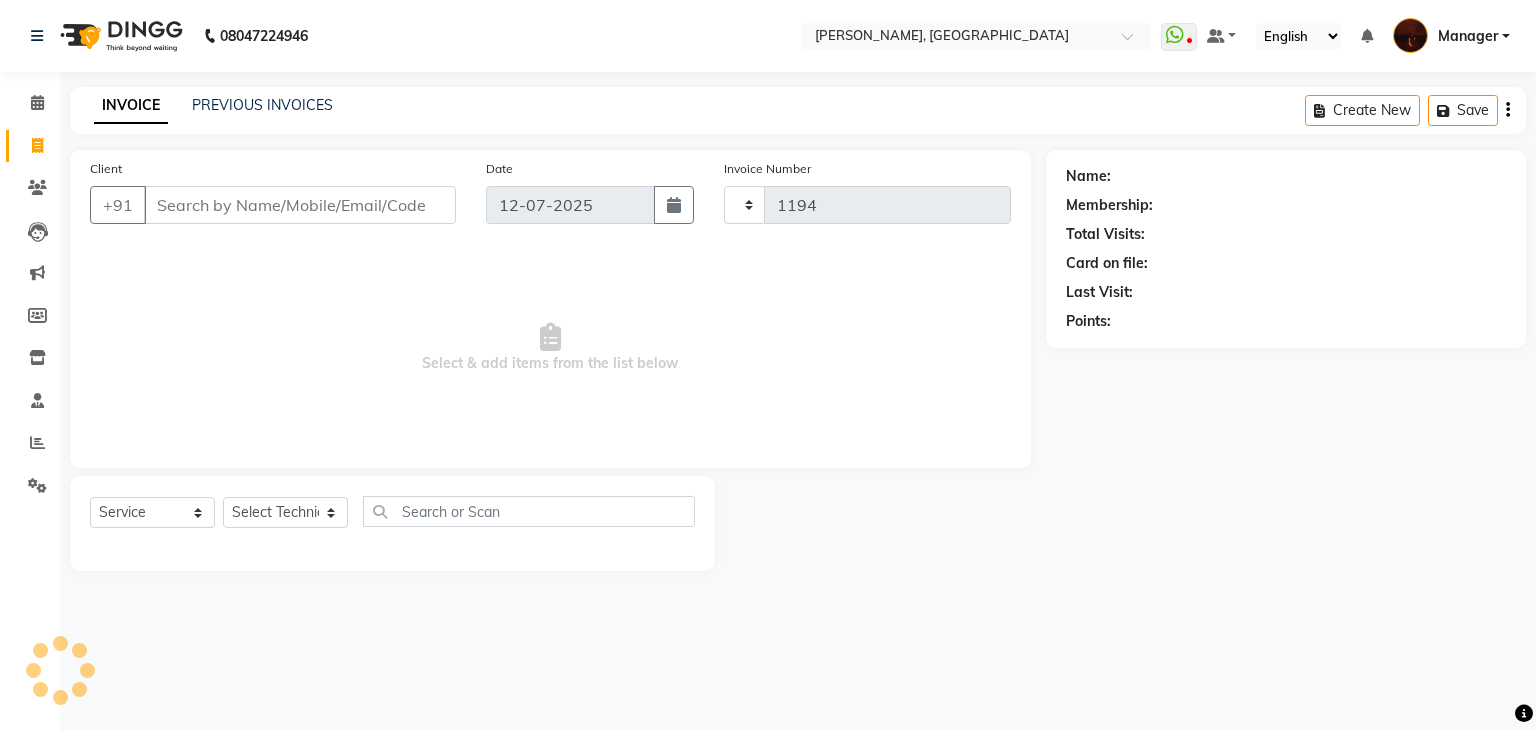 select on "4063" 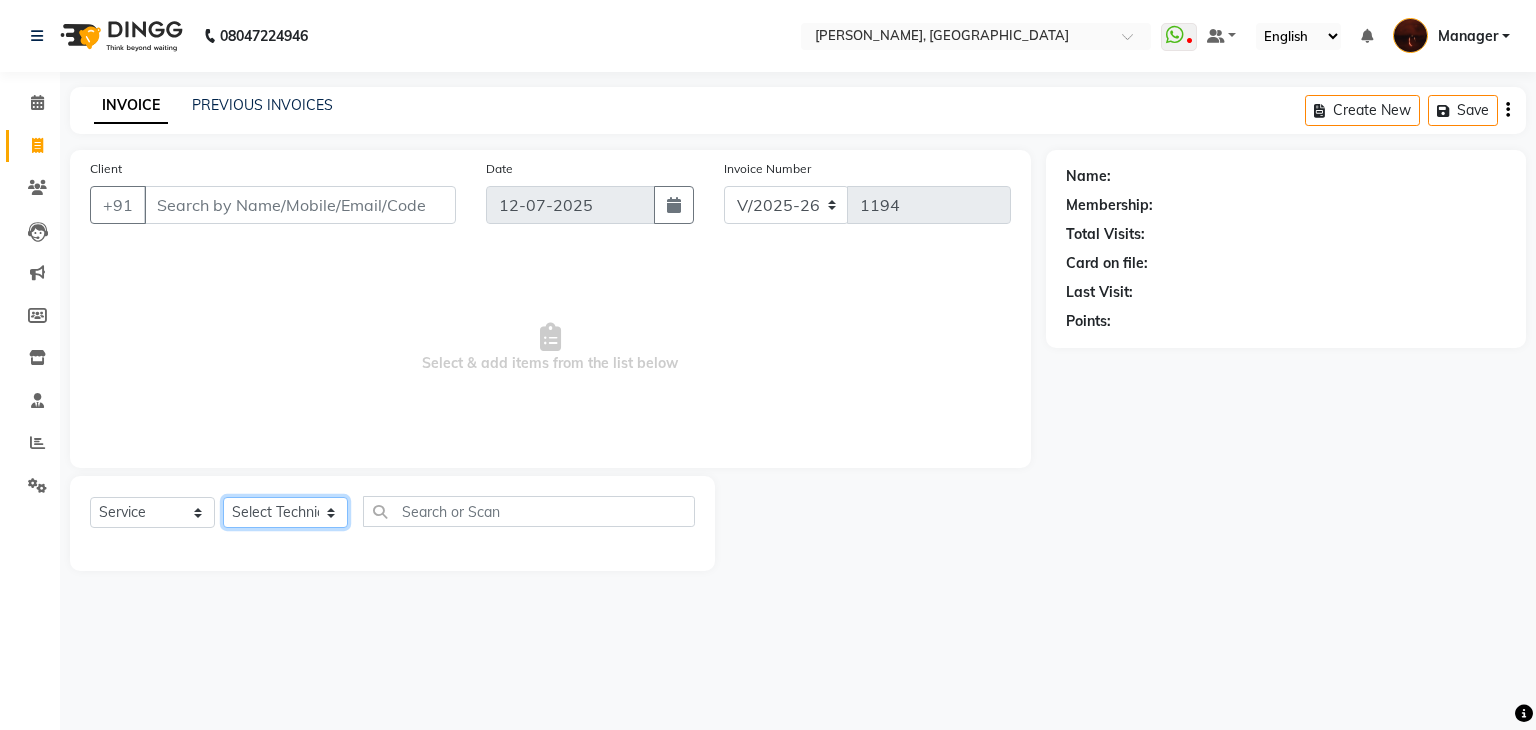 click on "Select Technician Adesh amir anuj Danish Diki  Gaurav GAURAV GK Geeta Himanshu jenifer Manager megna nikhil Nisha Pooja prince Rohit roshni sajan Salman Sameer sudeb Sudhir Accounting suraj vishnu" 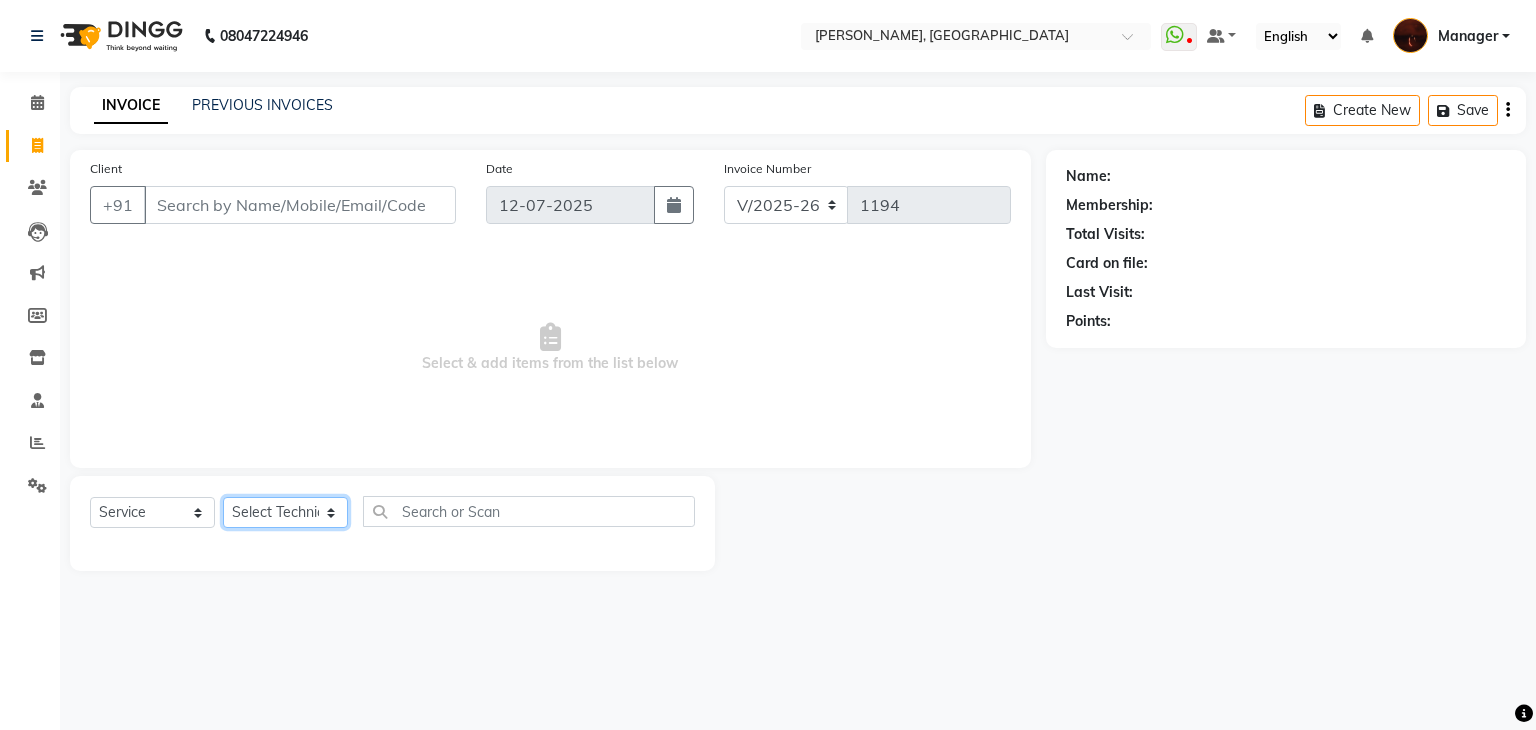 select on "20822" 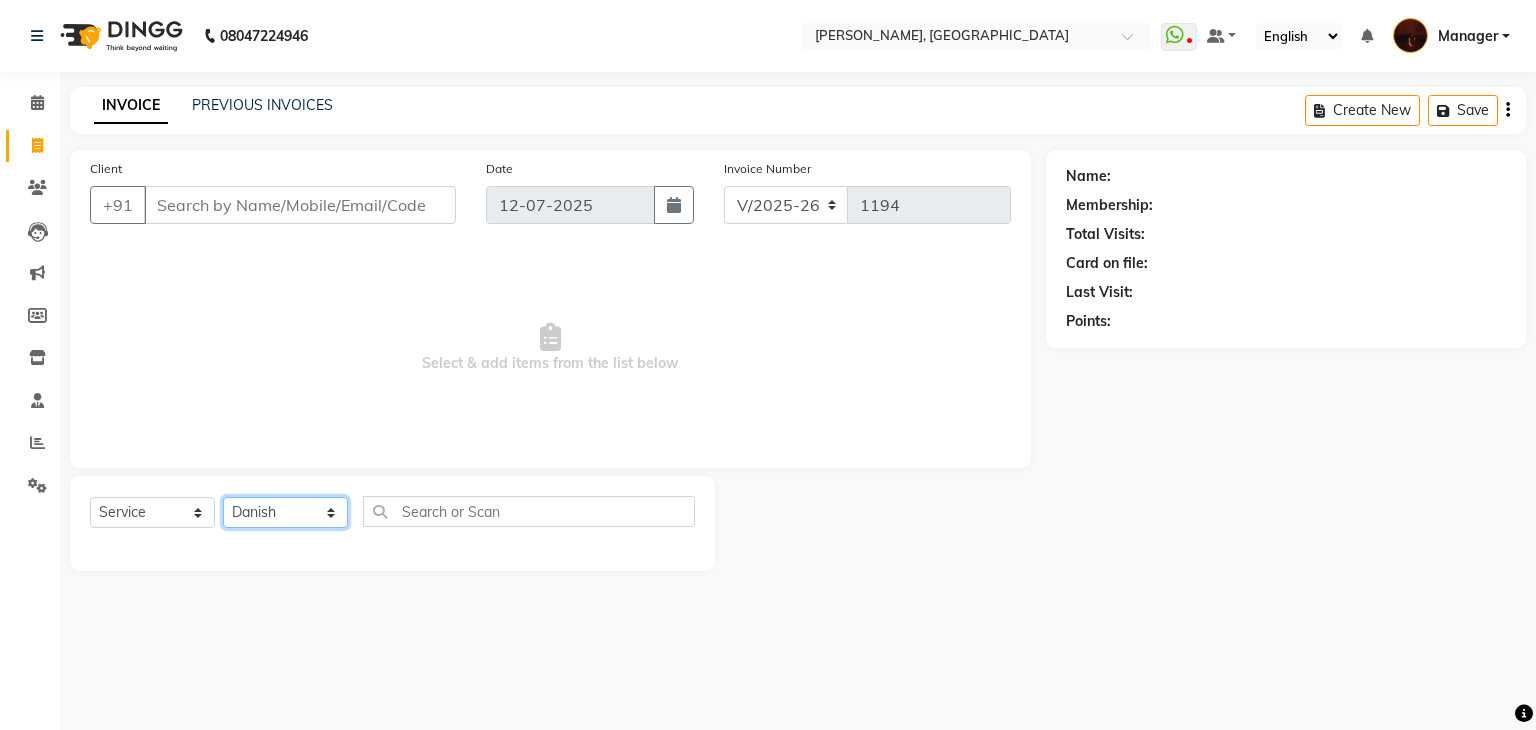 click on "Select Technician Adesh amir anuj Danish Diki  Gaurav GAURAV GK Geeta Himanshu jenifer Manager megna nikhil Nisha Pooja prince Rohit roshni sajan Salman Sameer sudeb Sudhir Accounting suraj vishnu" 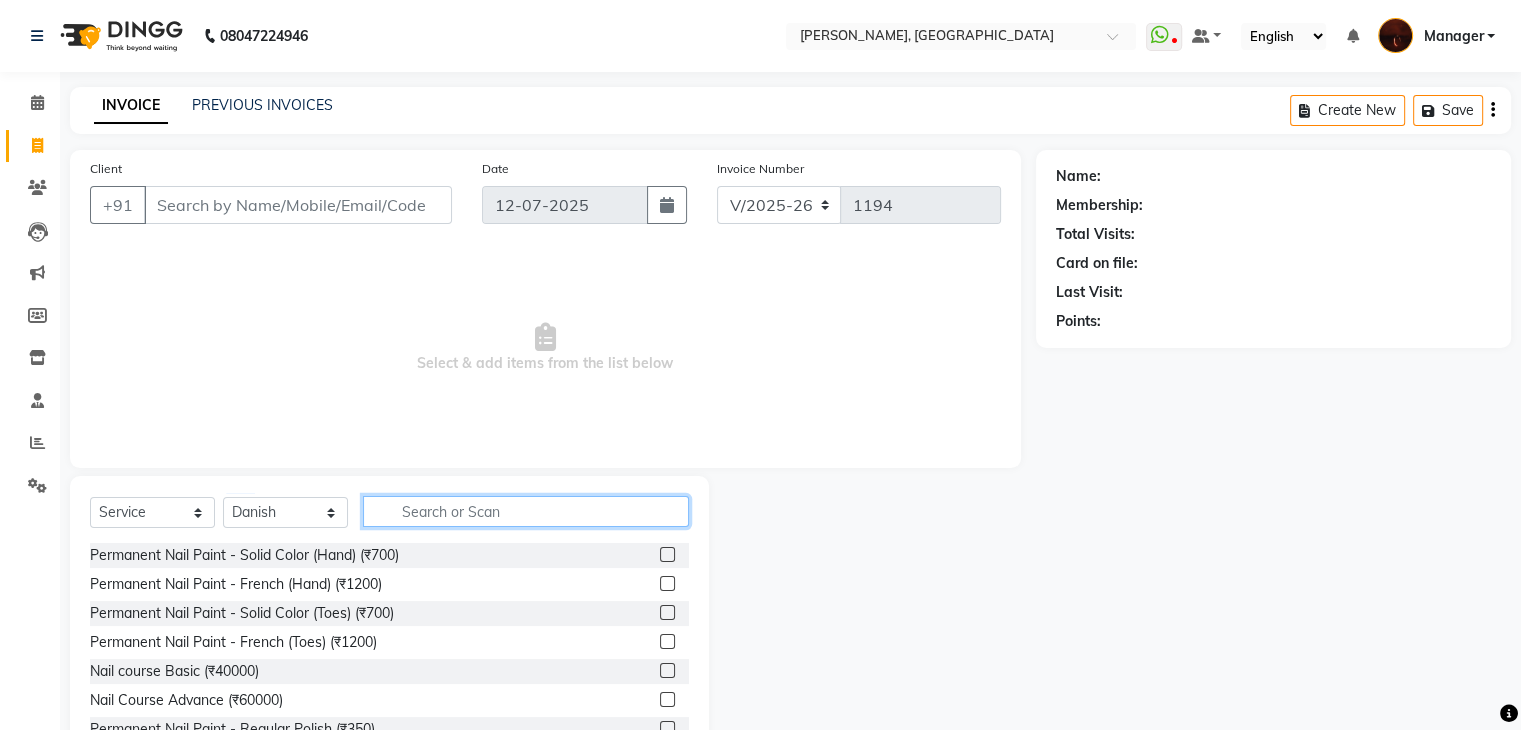 click 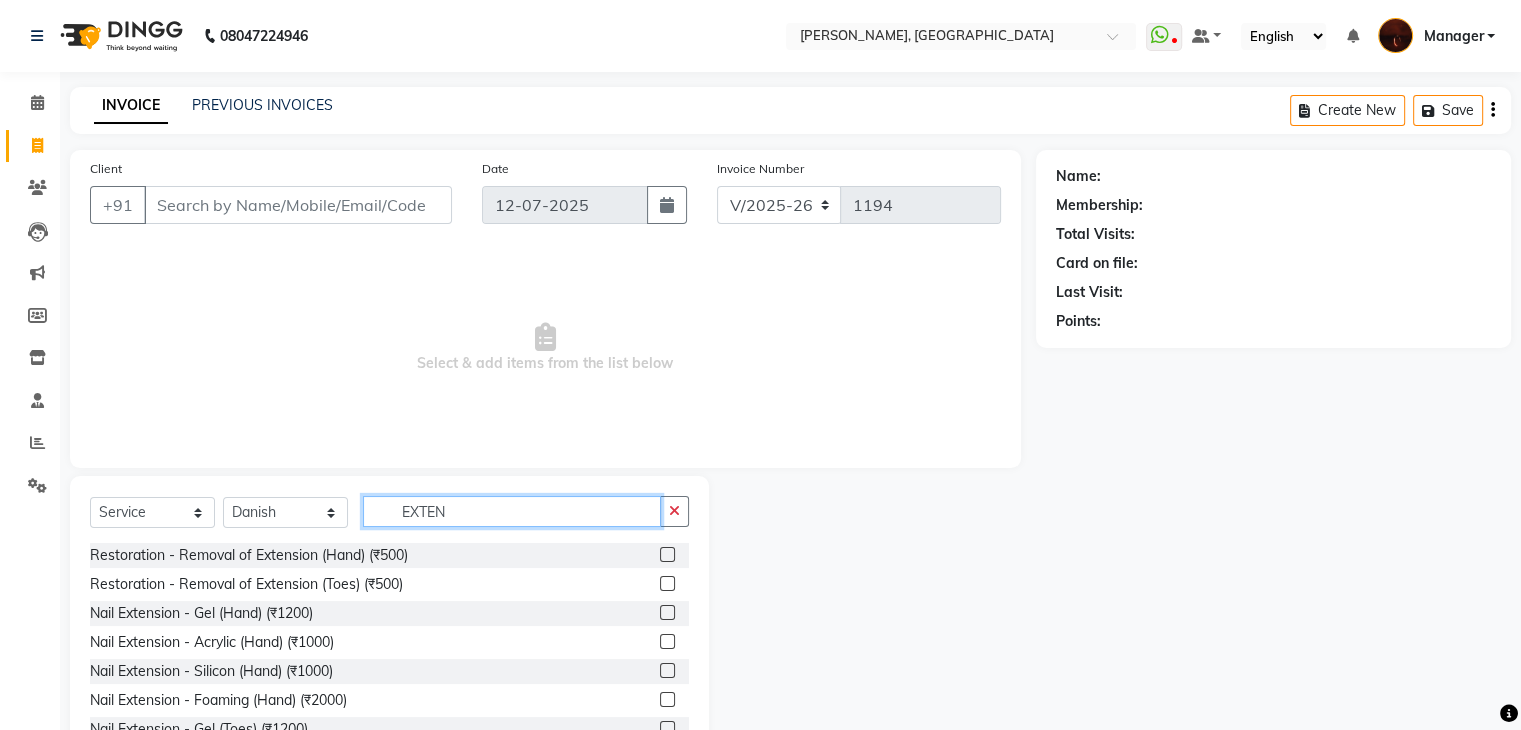 type on "EXTEN" 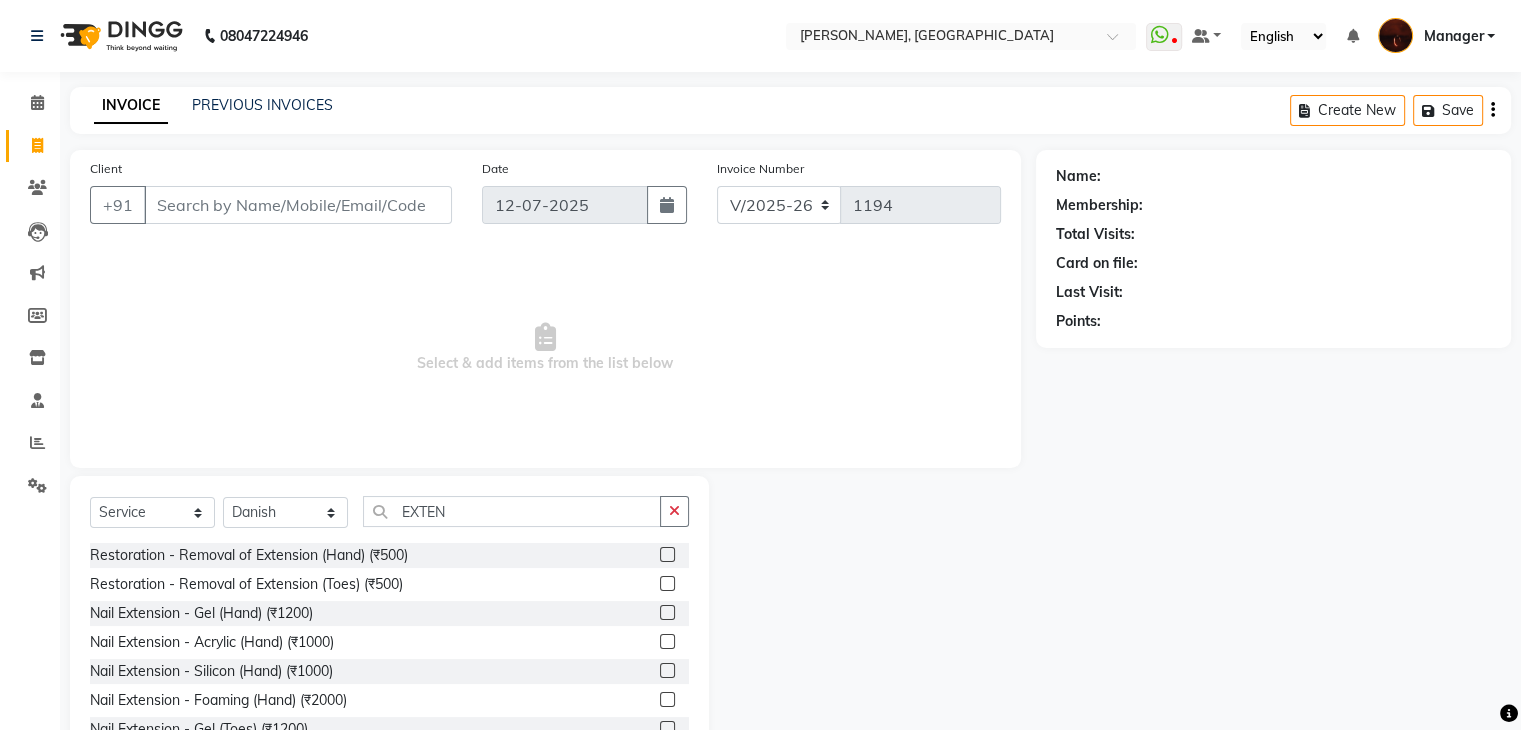 click 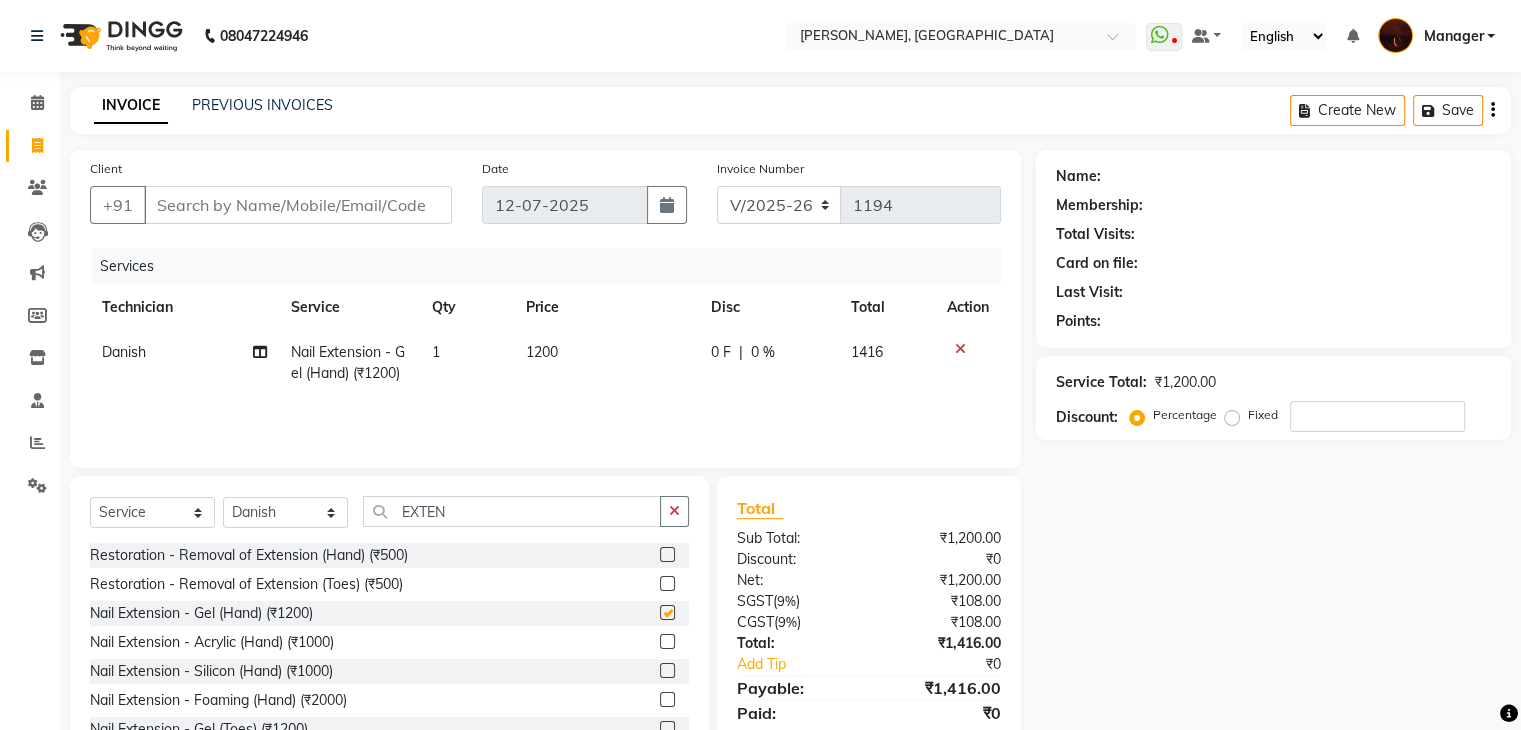 checkbox on "false" 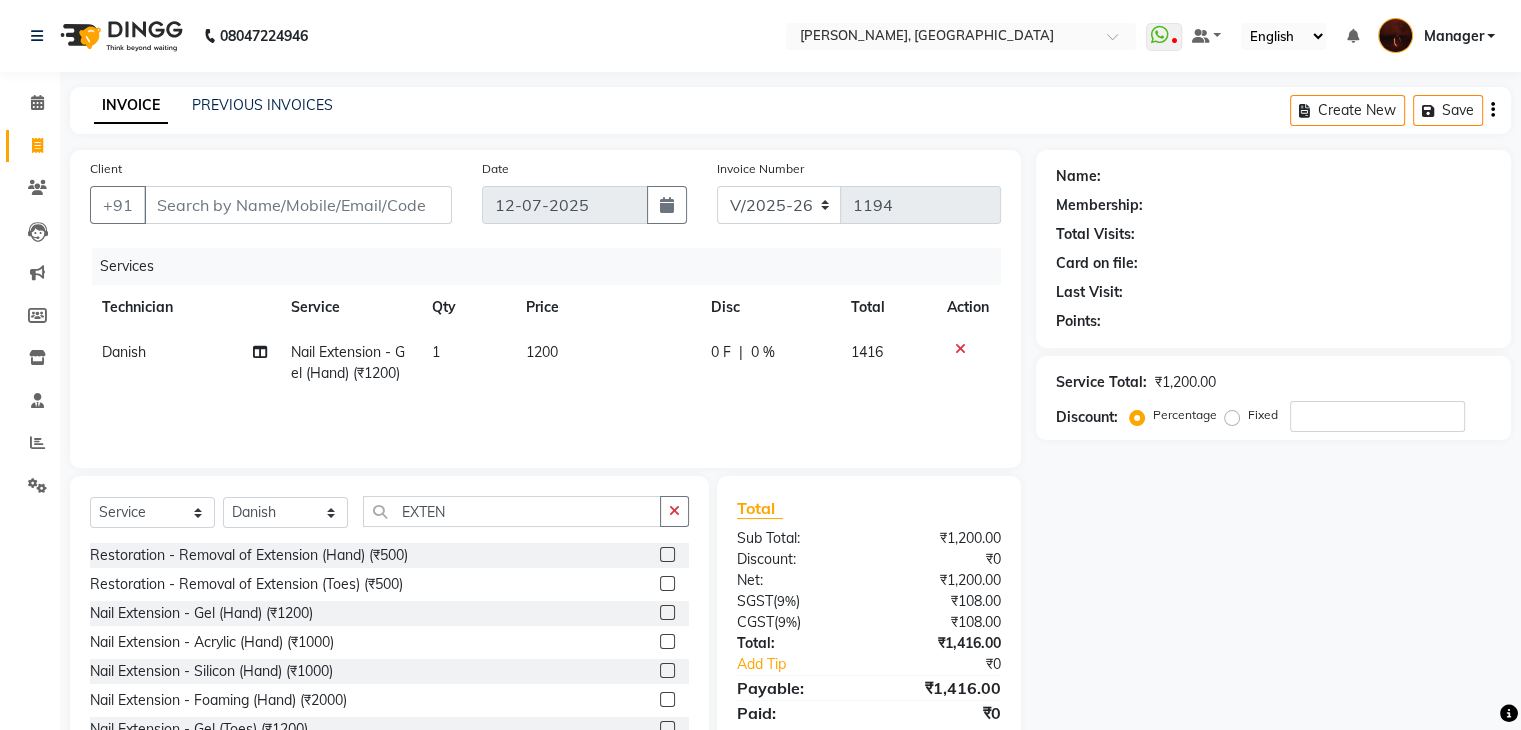 scroll, scrollTop: 72, scrollLeft: 0, axis: vertical 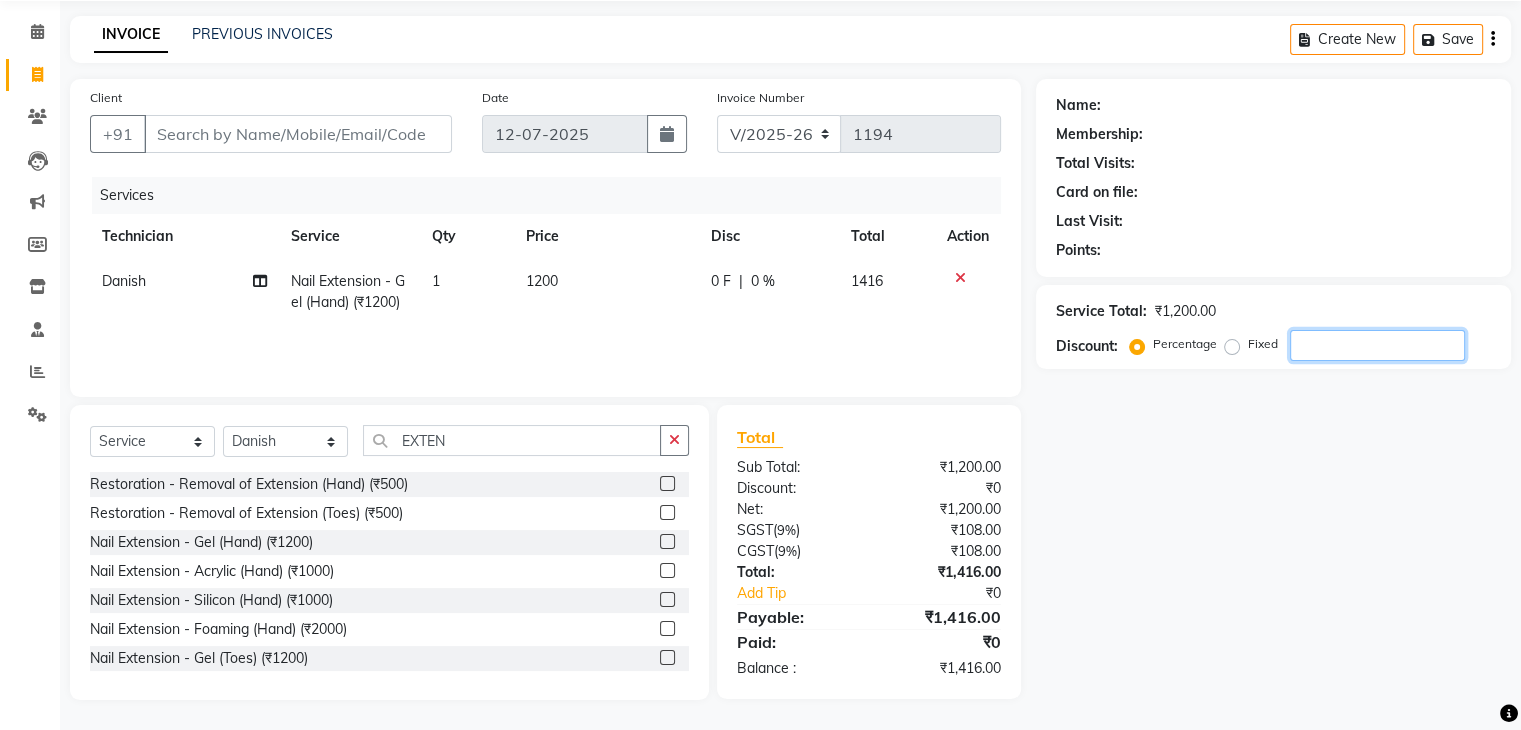 drag, startPoint x: 1516, startPoint y: 450, endPoint x: 1532, endPoint y: 444, distance: 17.088007 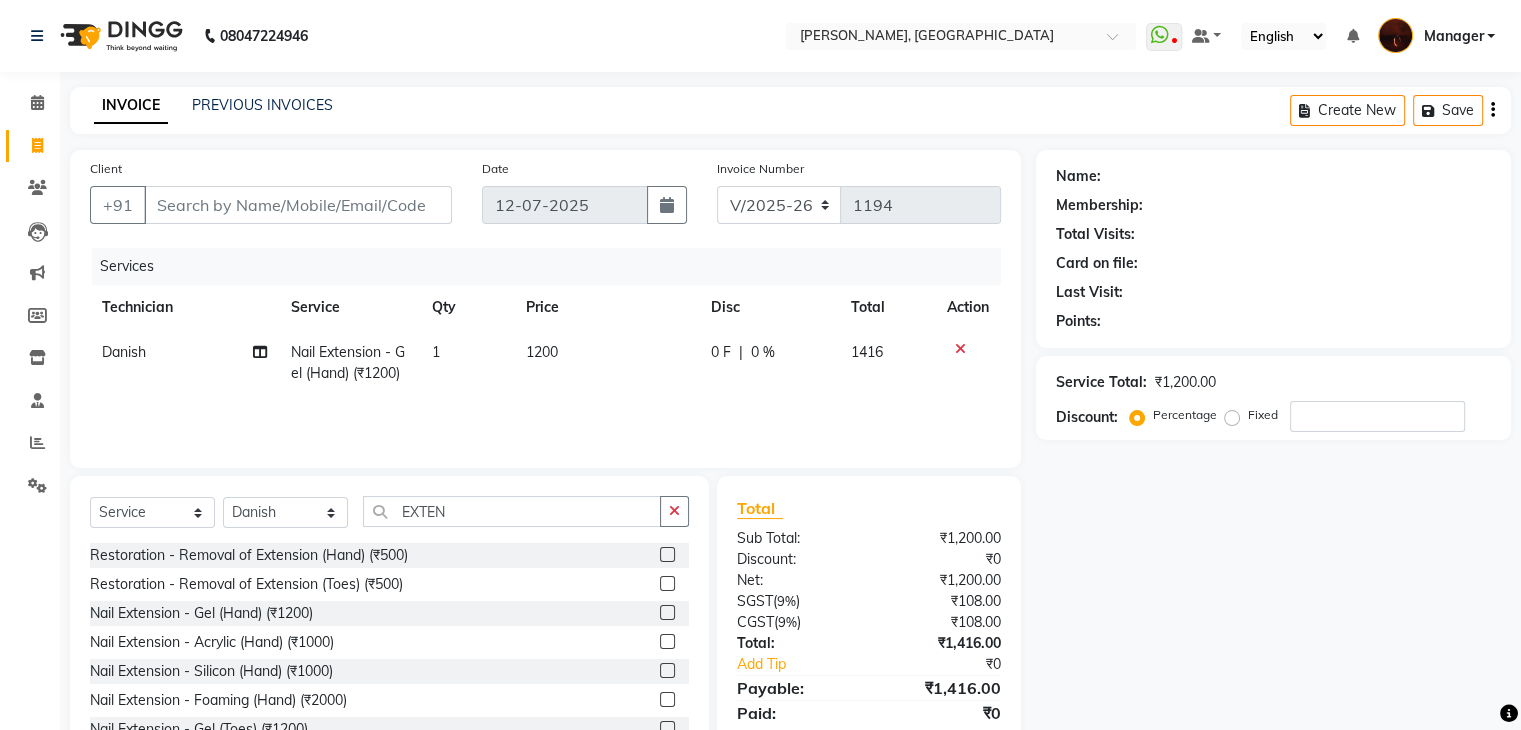 click on "Name: Membership: Total Visits: Card on file: Last Visit:  Points:  Service Total:  ₹1,200.00  Discount:  Percentage   Fixed" 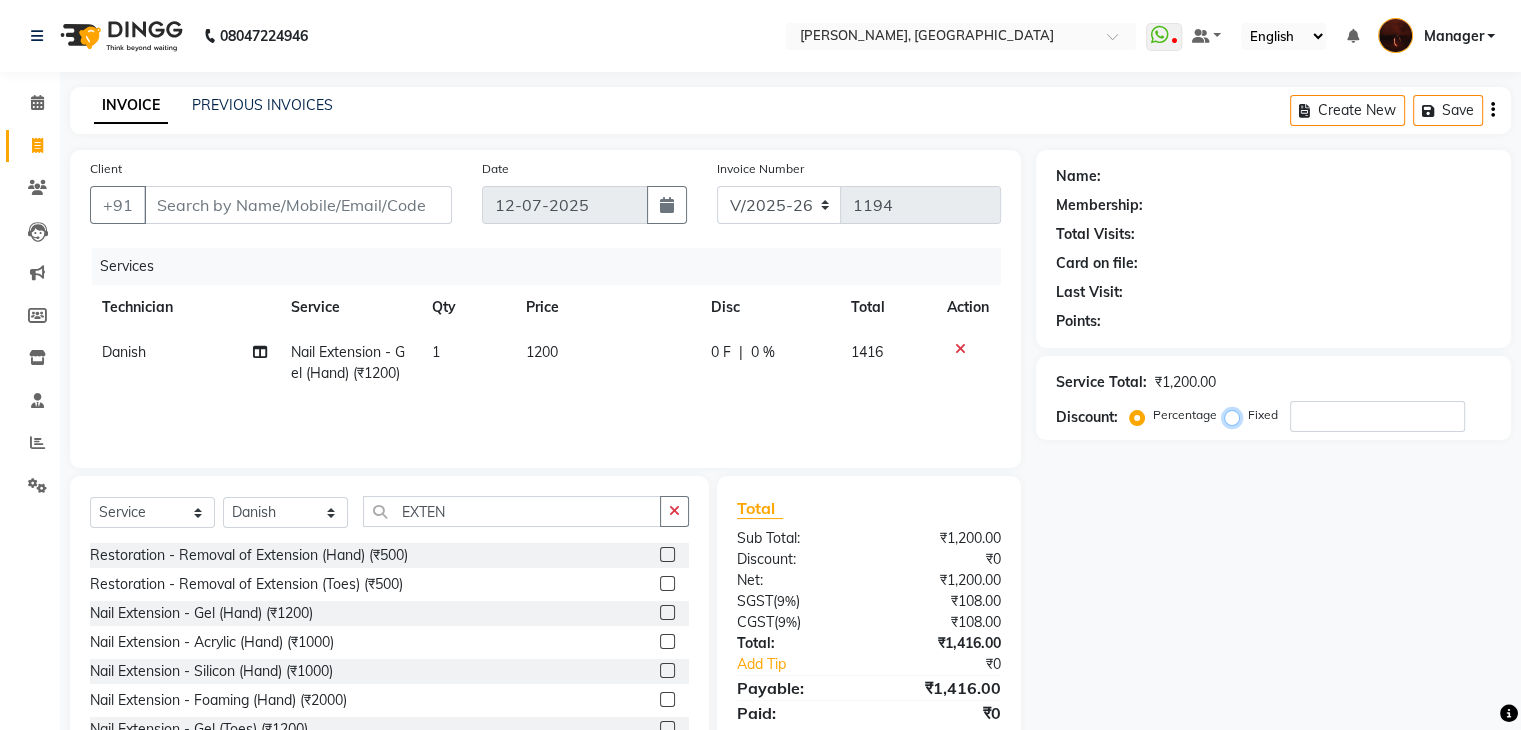 click on "Fixed" at bounding box center [1236, 415] 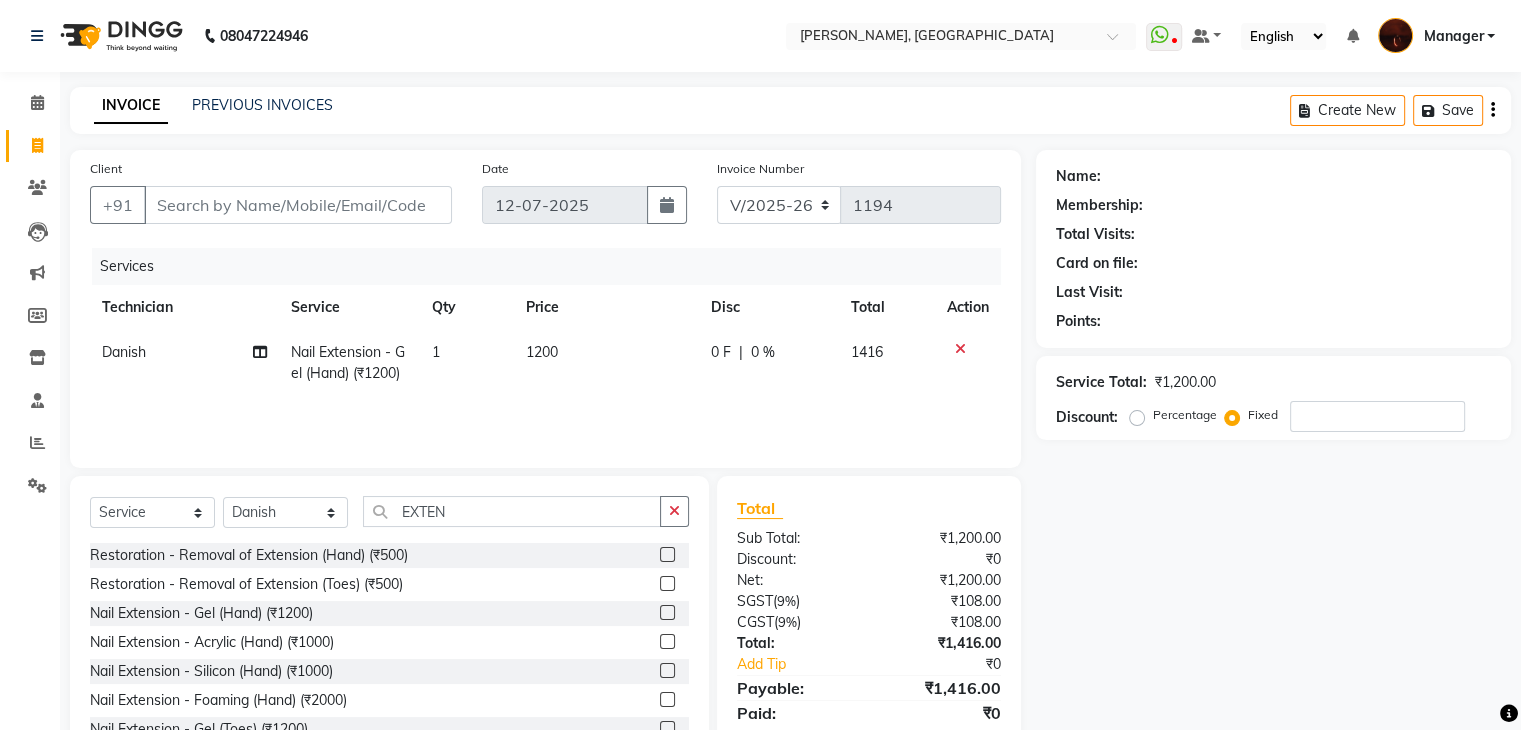 click on "Percentage" 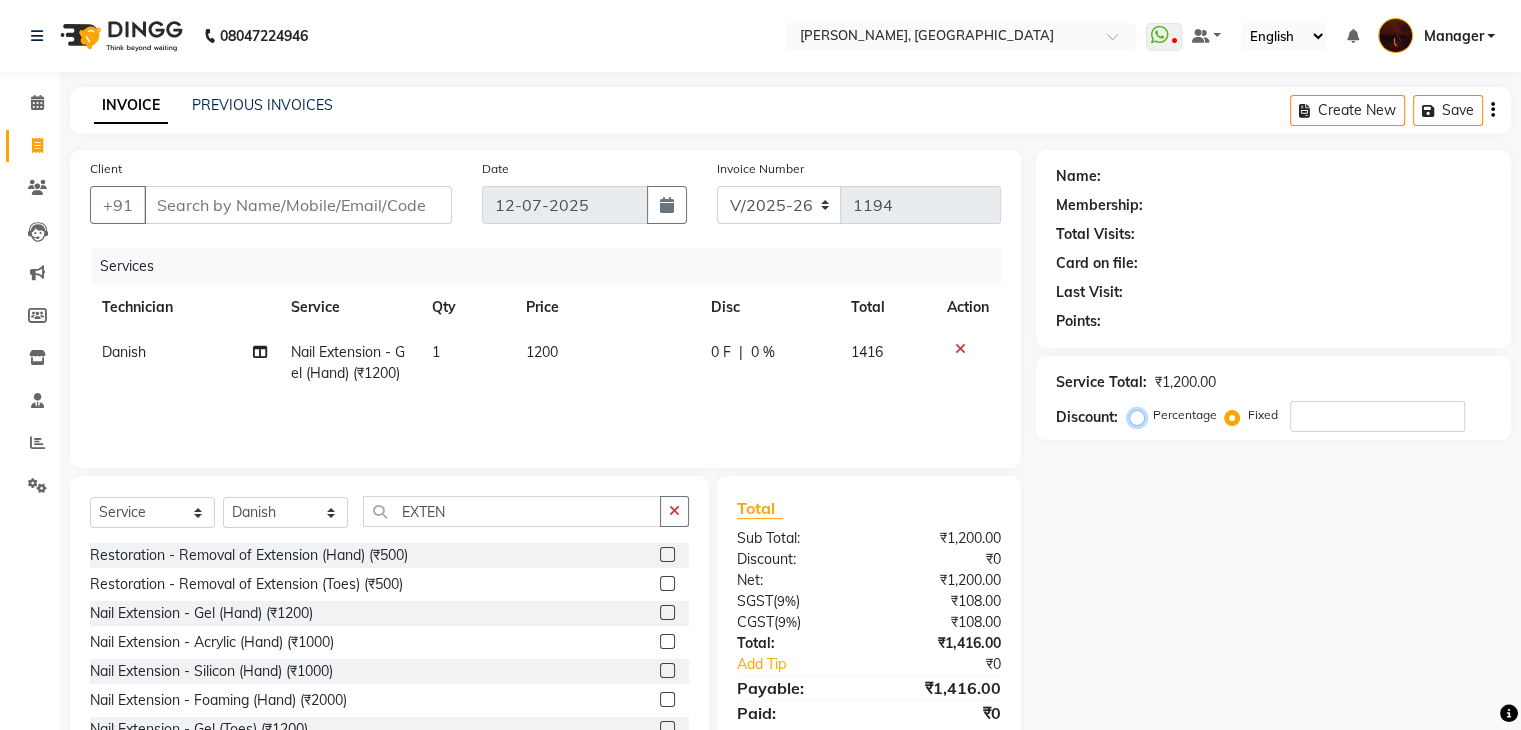 click on "Percentage" at bounding box center [1141, 415] 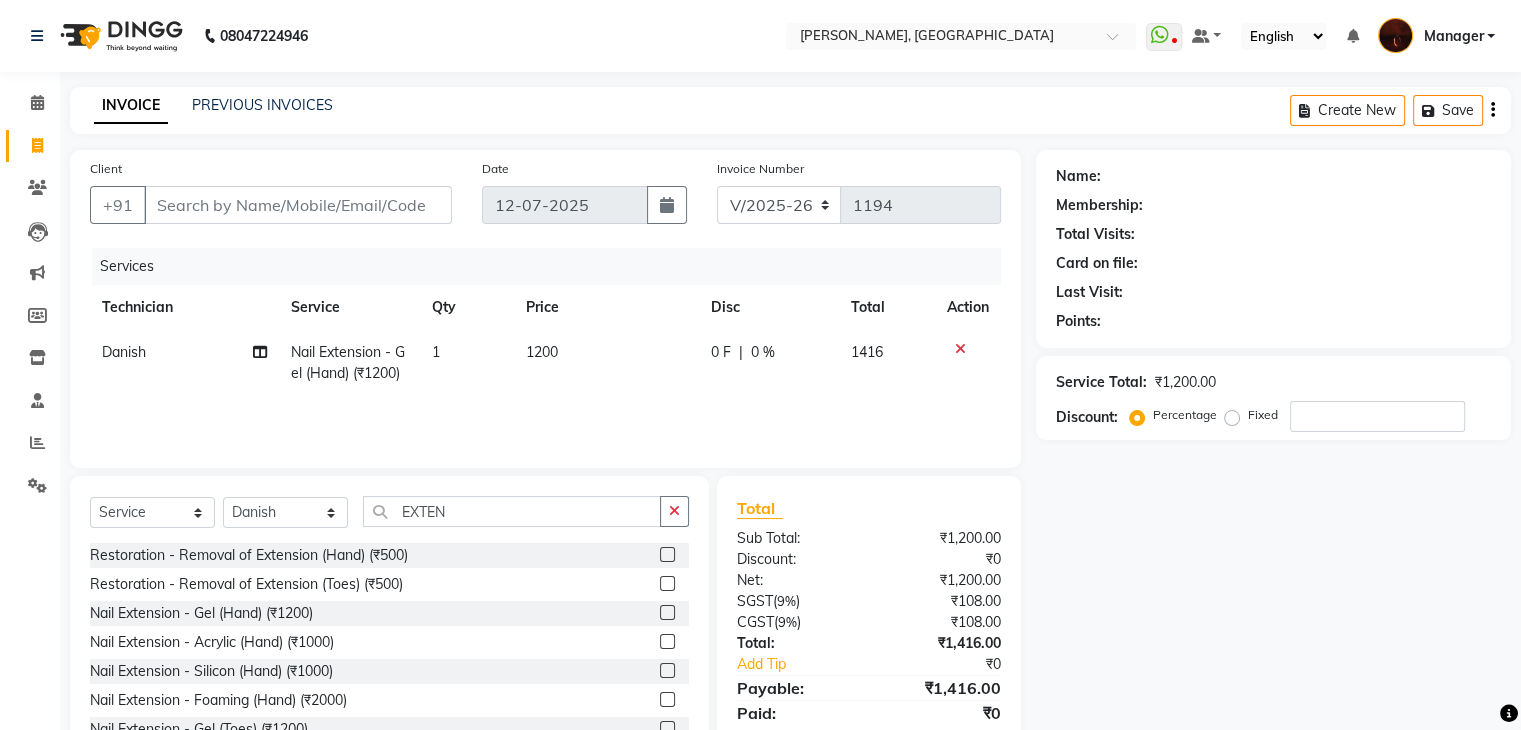 click on "Fixed" 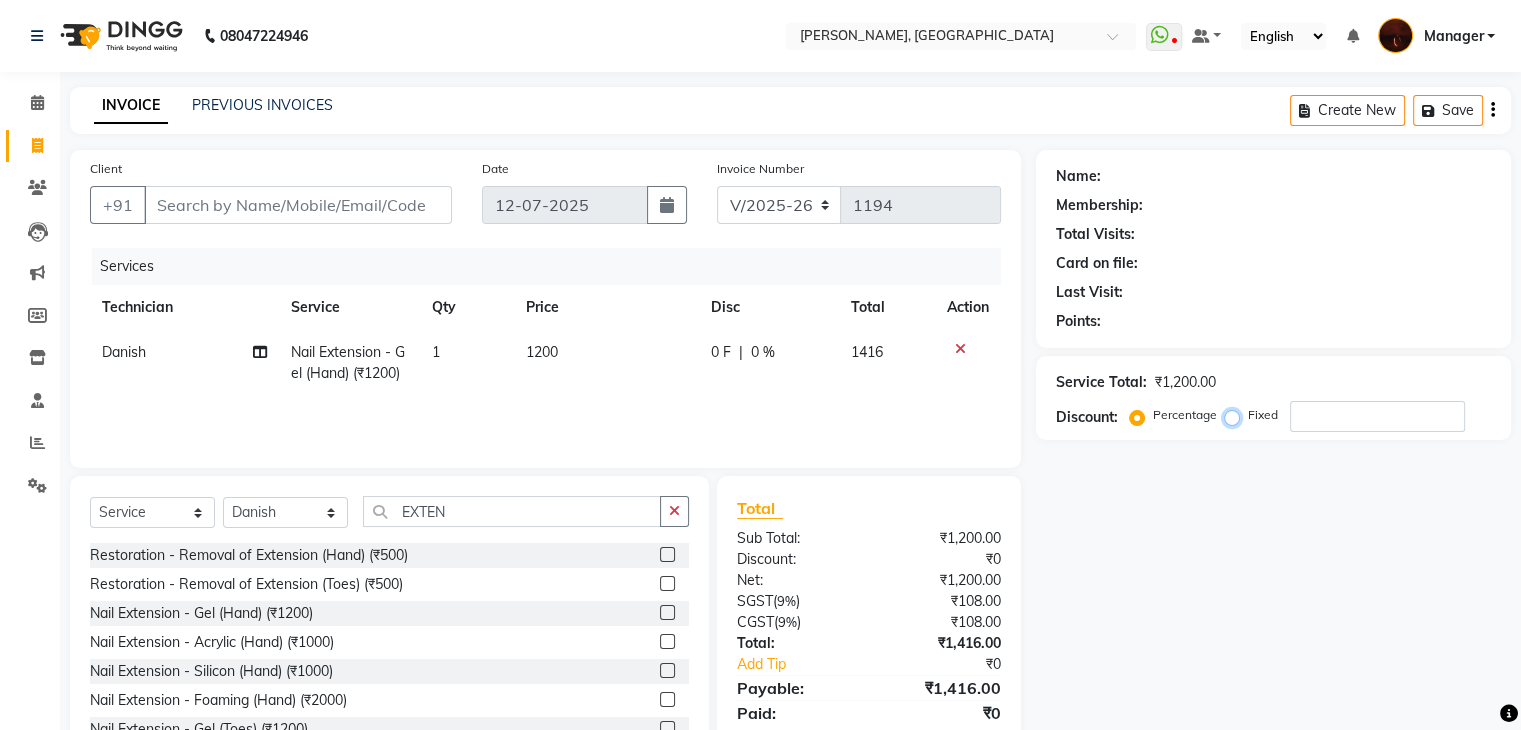 click on "Fixed" at bounding box center (1236, 415) 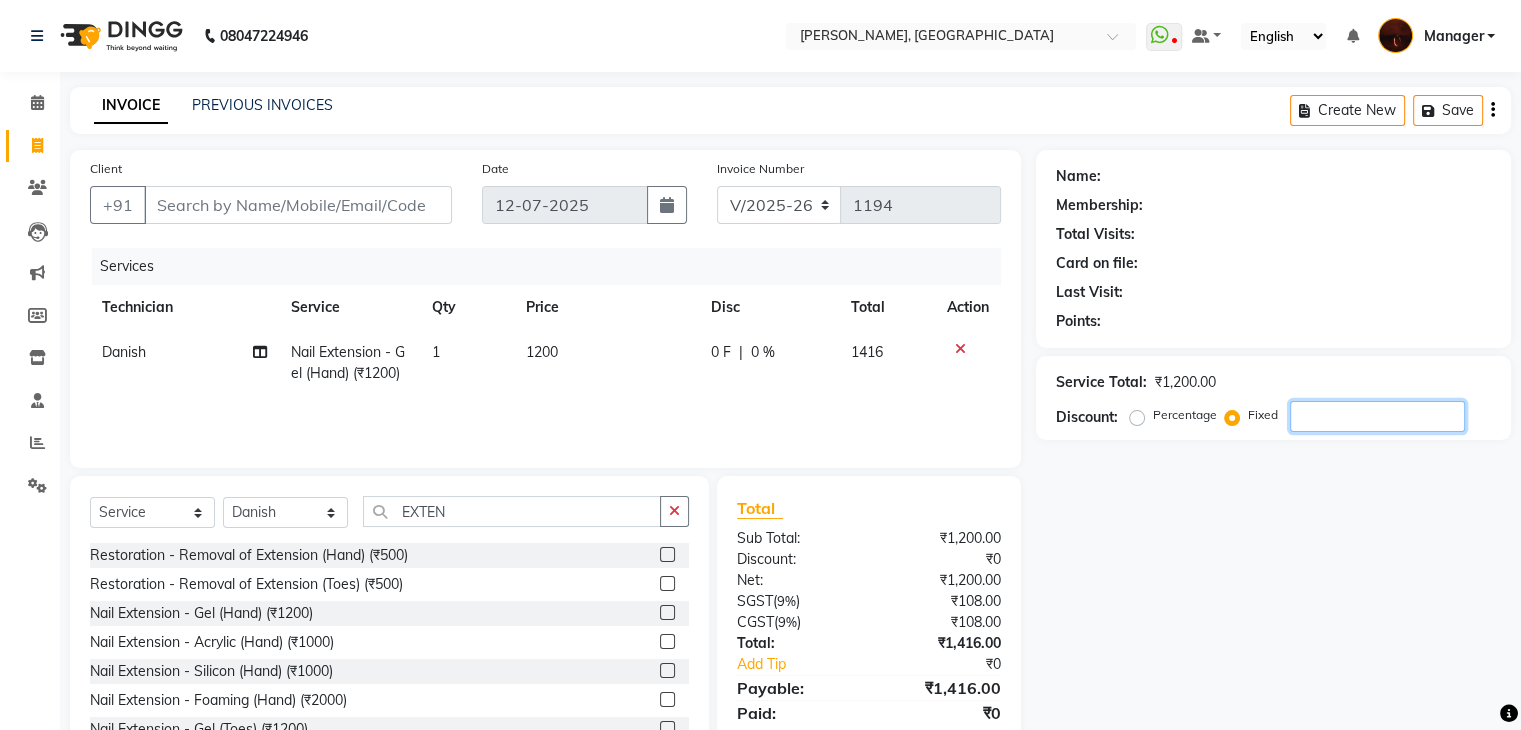 click 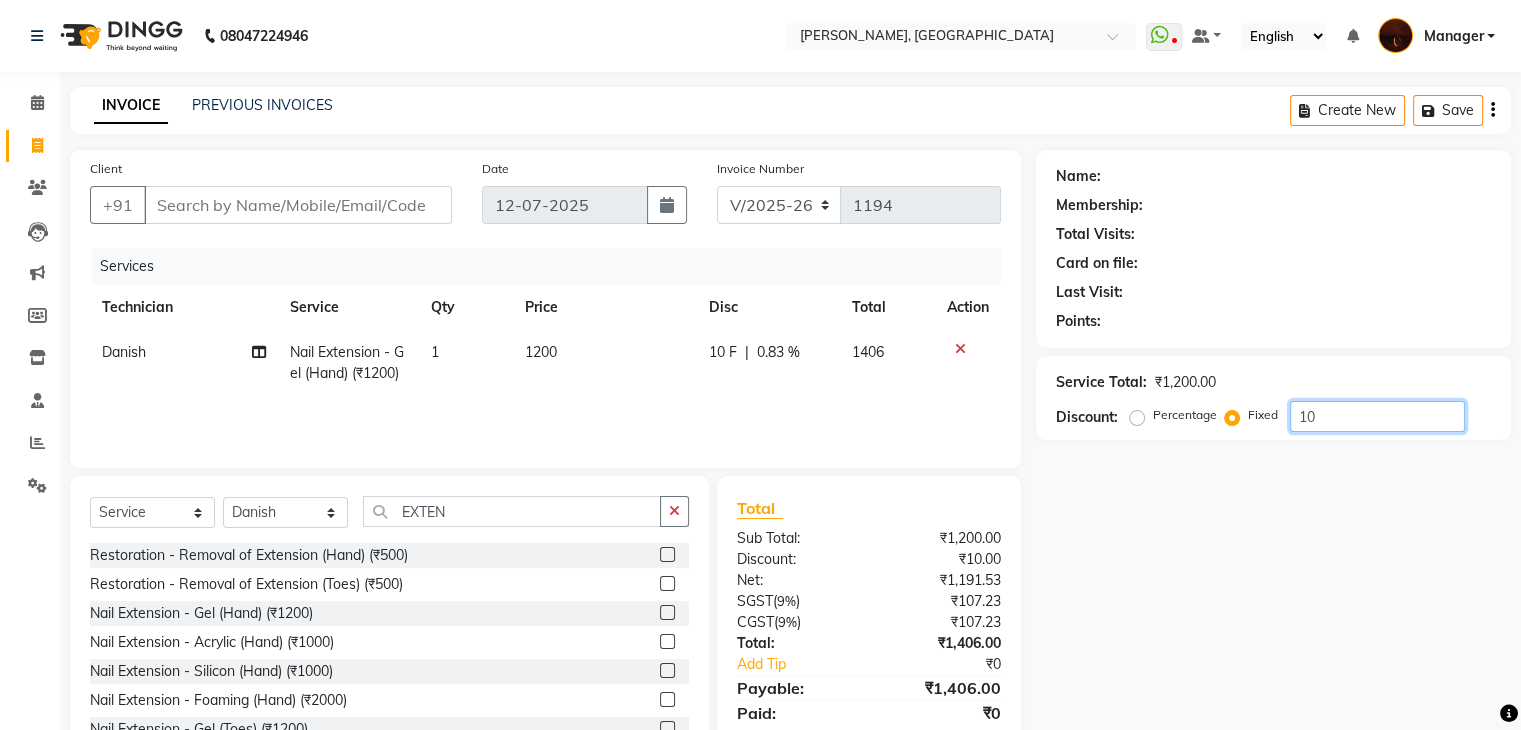 type on "1" 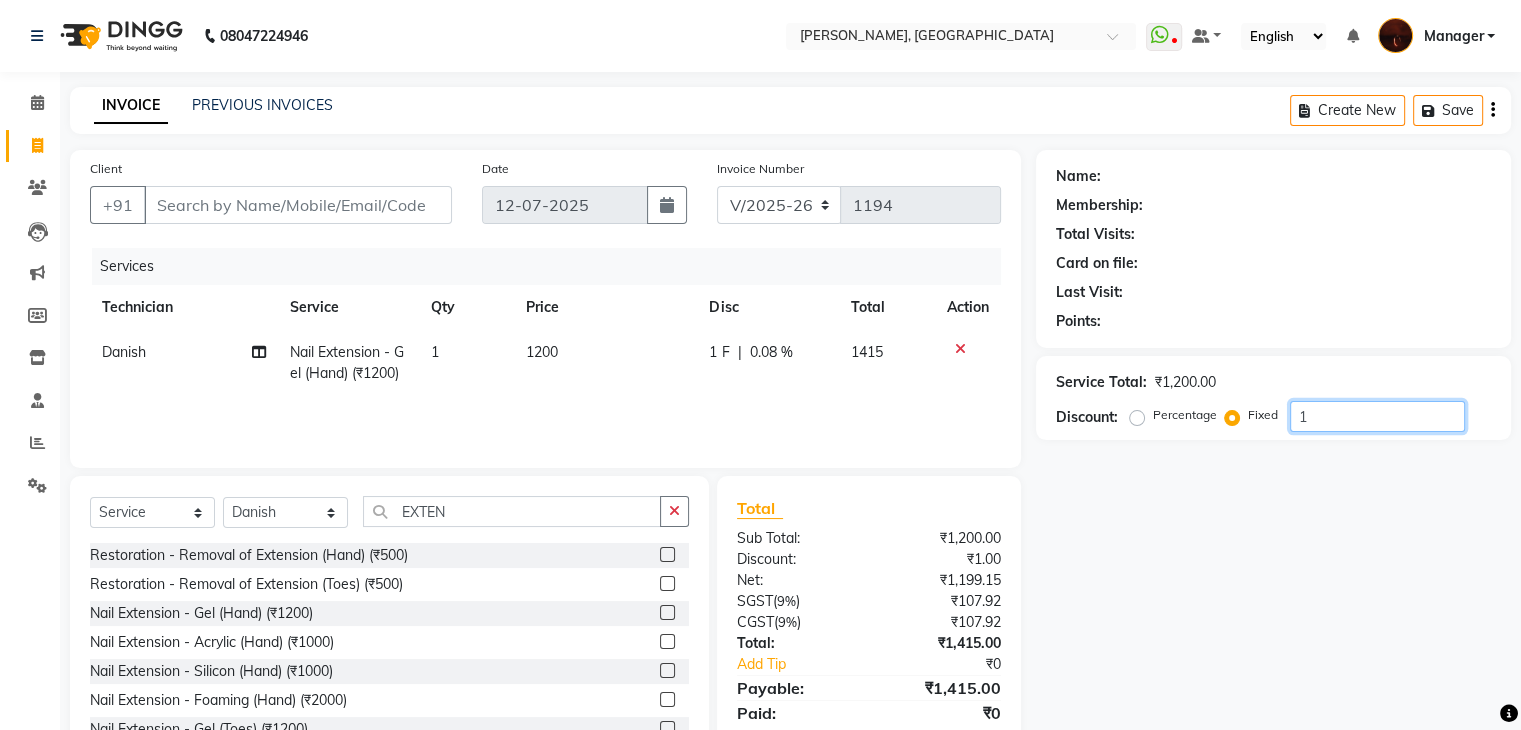 type 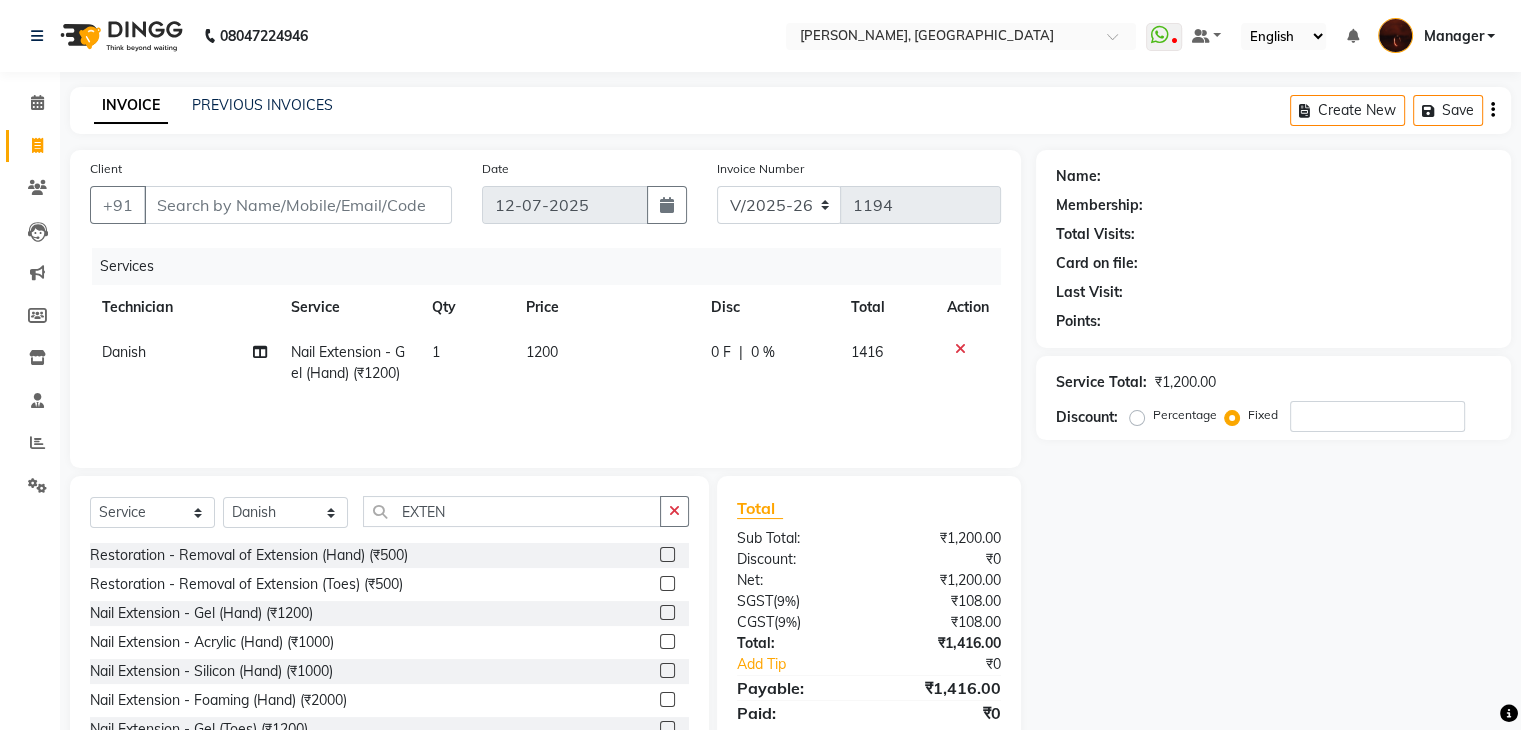click on "Percentage" 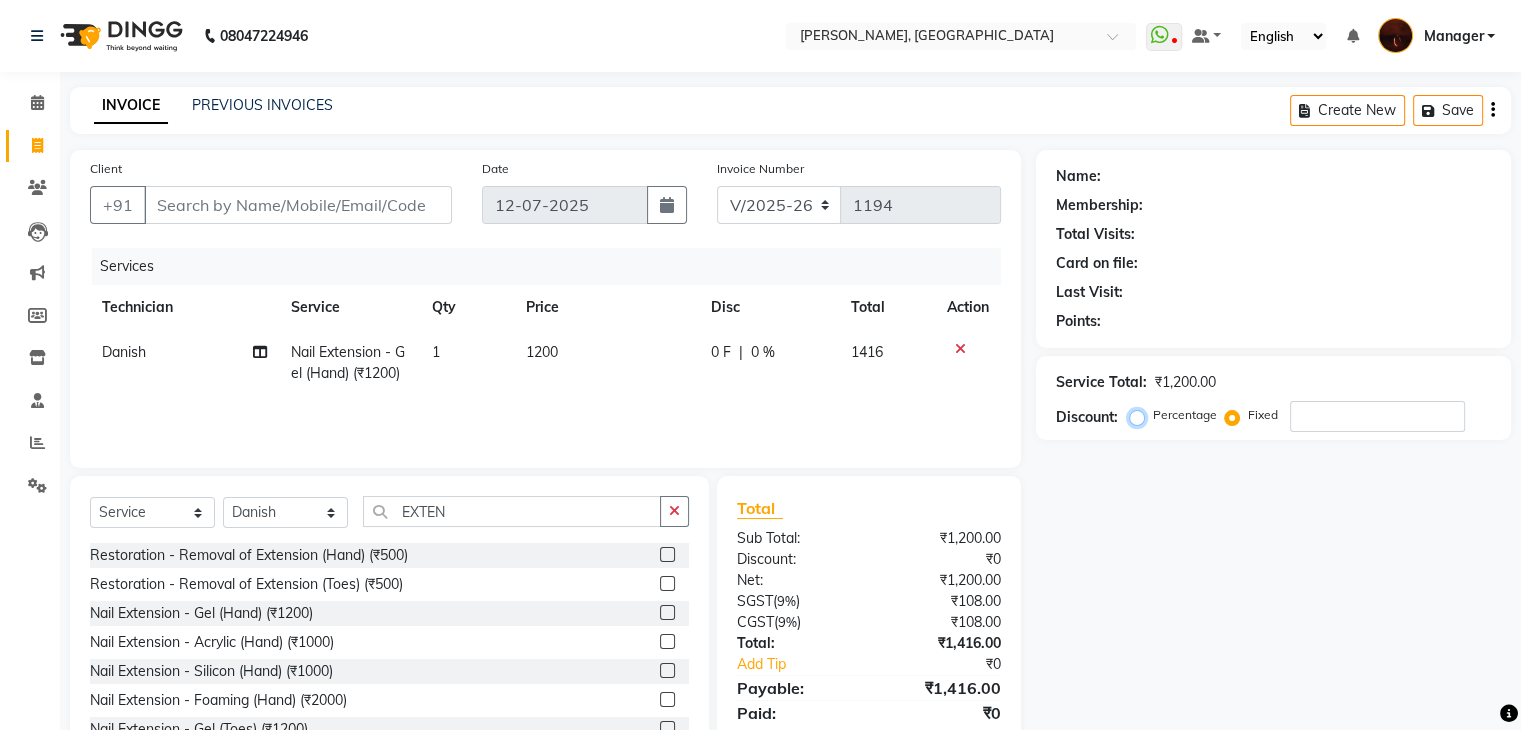 click on "Percentage" at bounding box center [1141, 415] 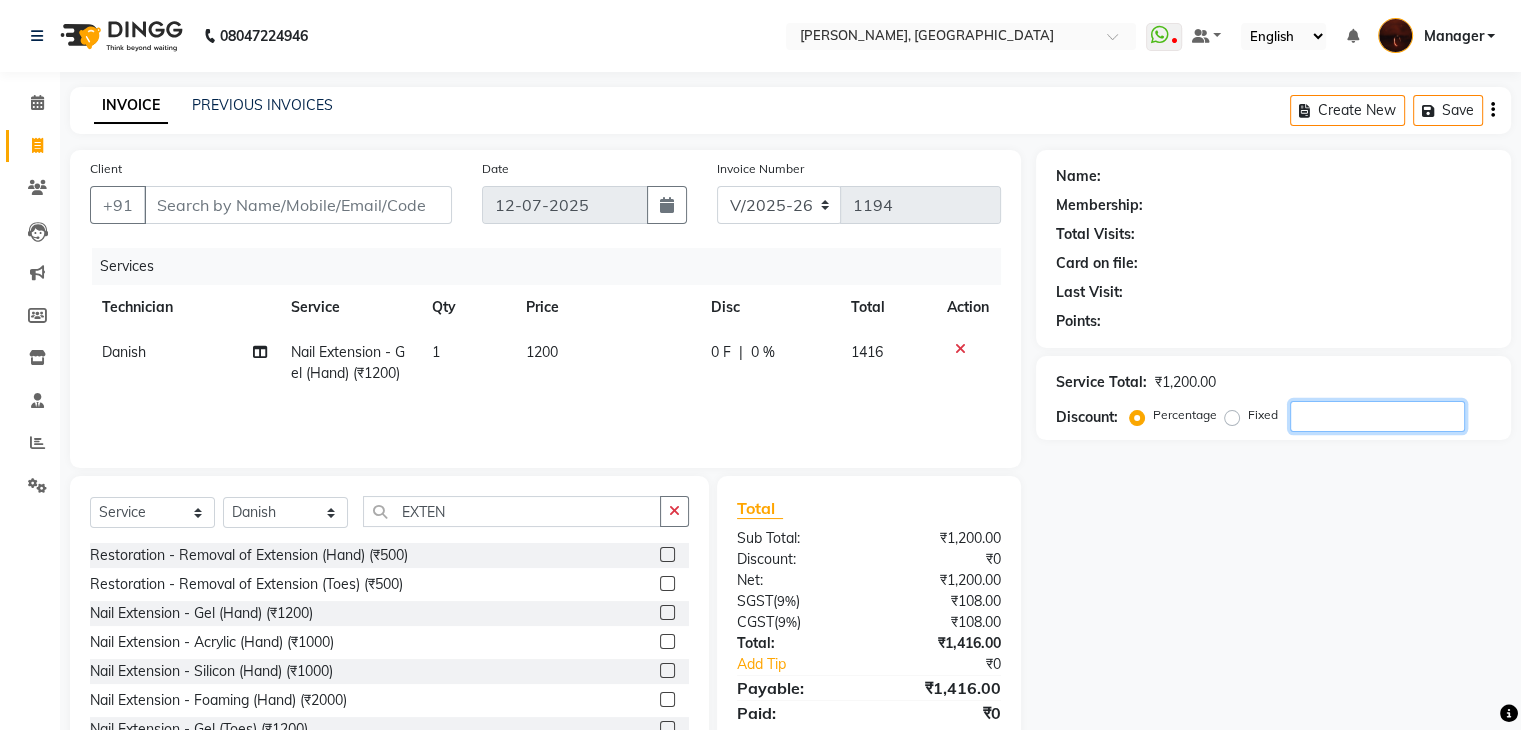 click 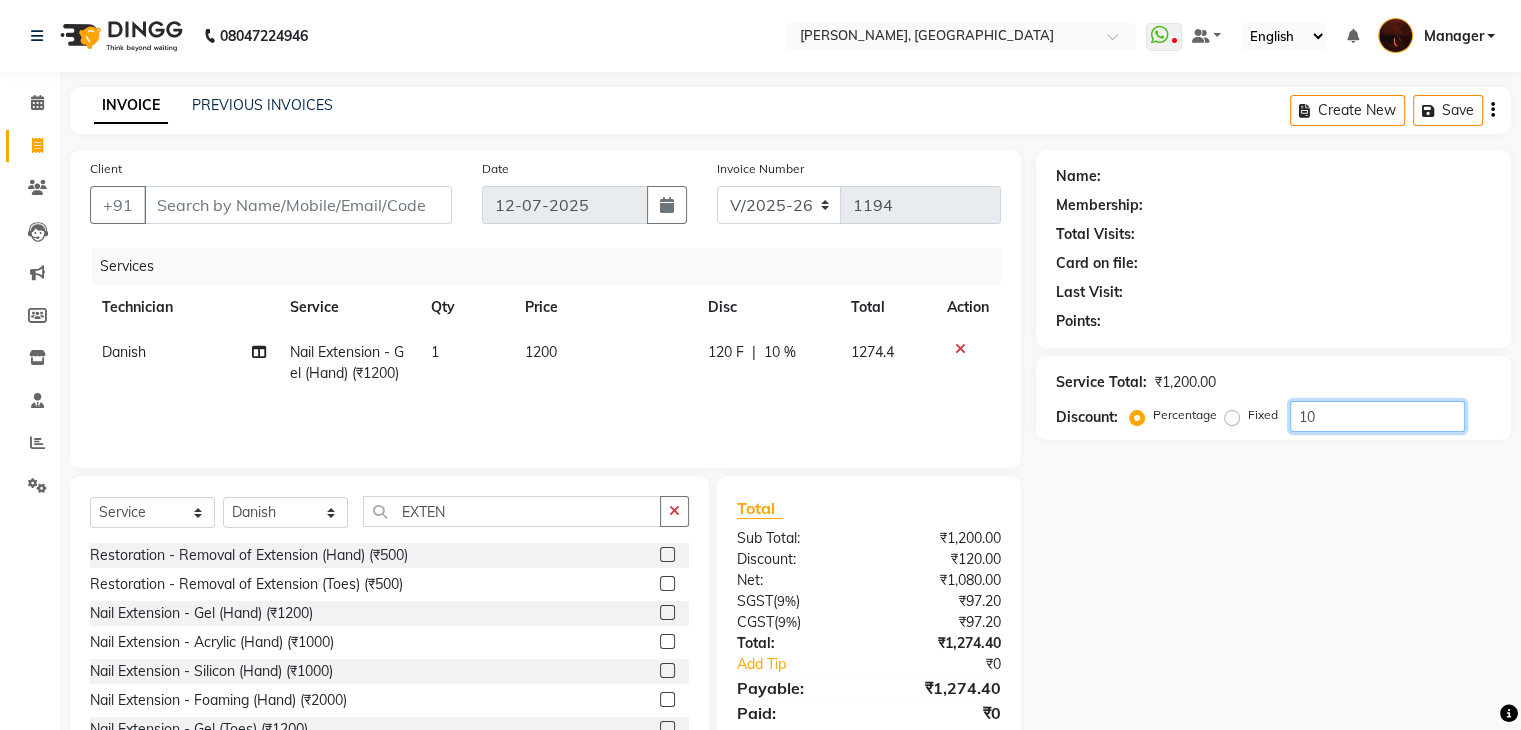 type on "1" 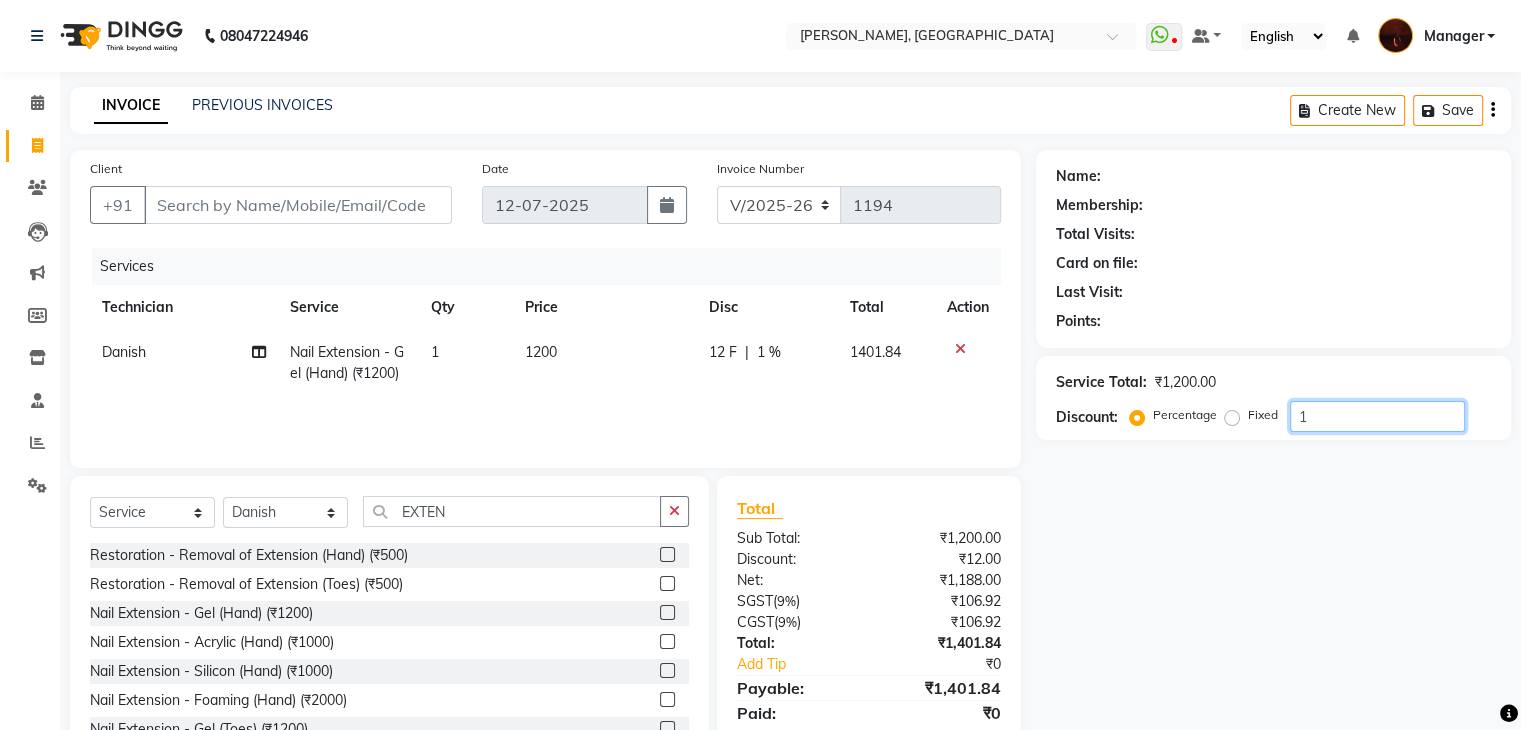 type 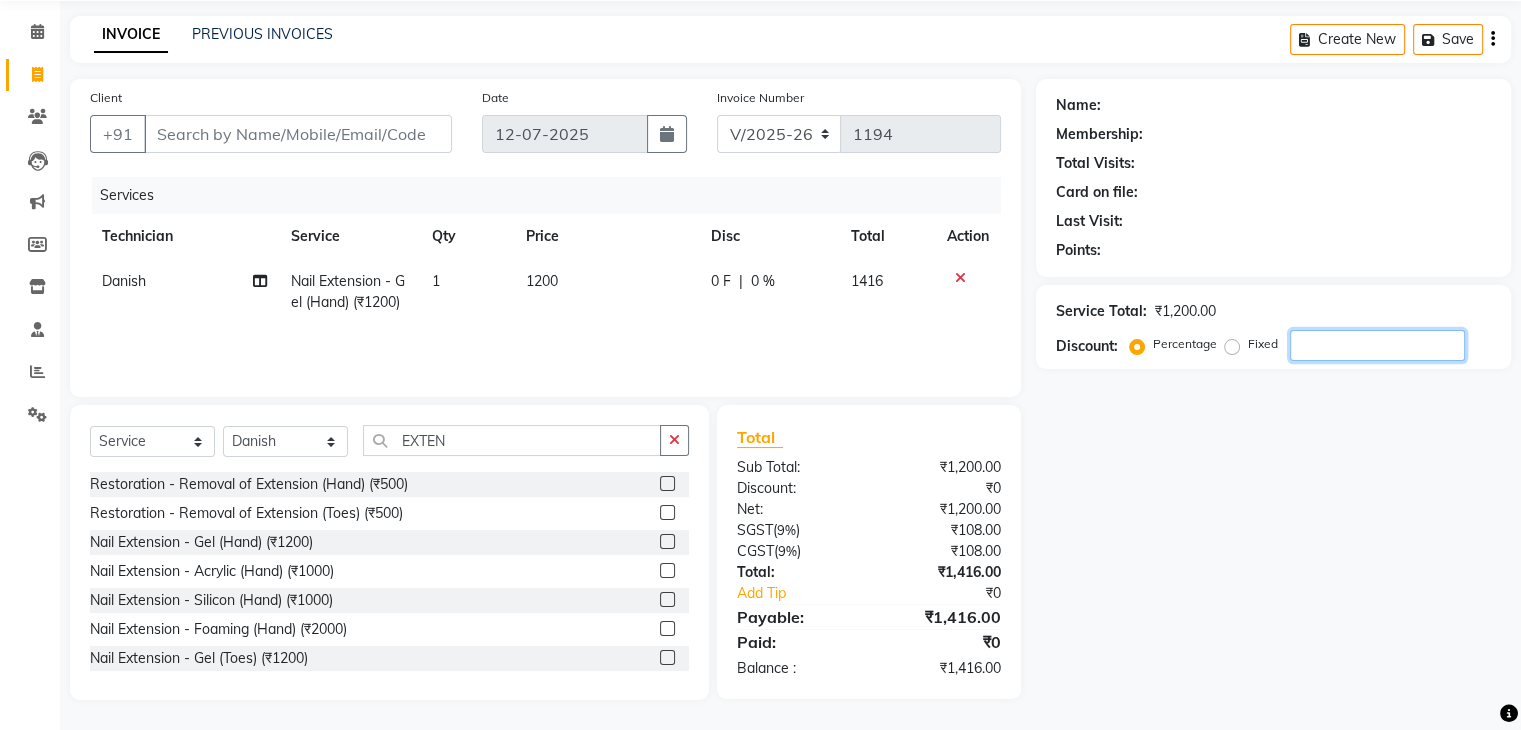 scroll, scrollTop: 0, scrollLeft: 0, axis: both 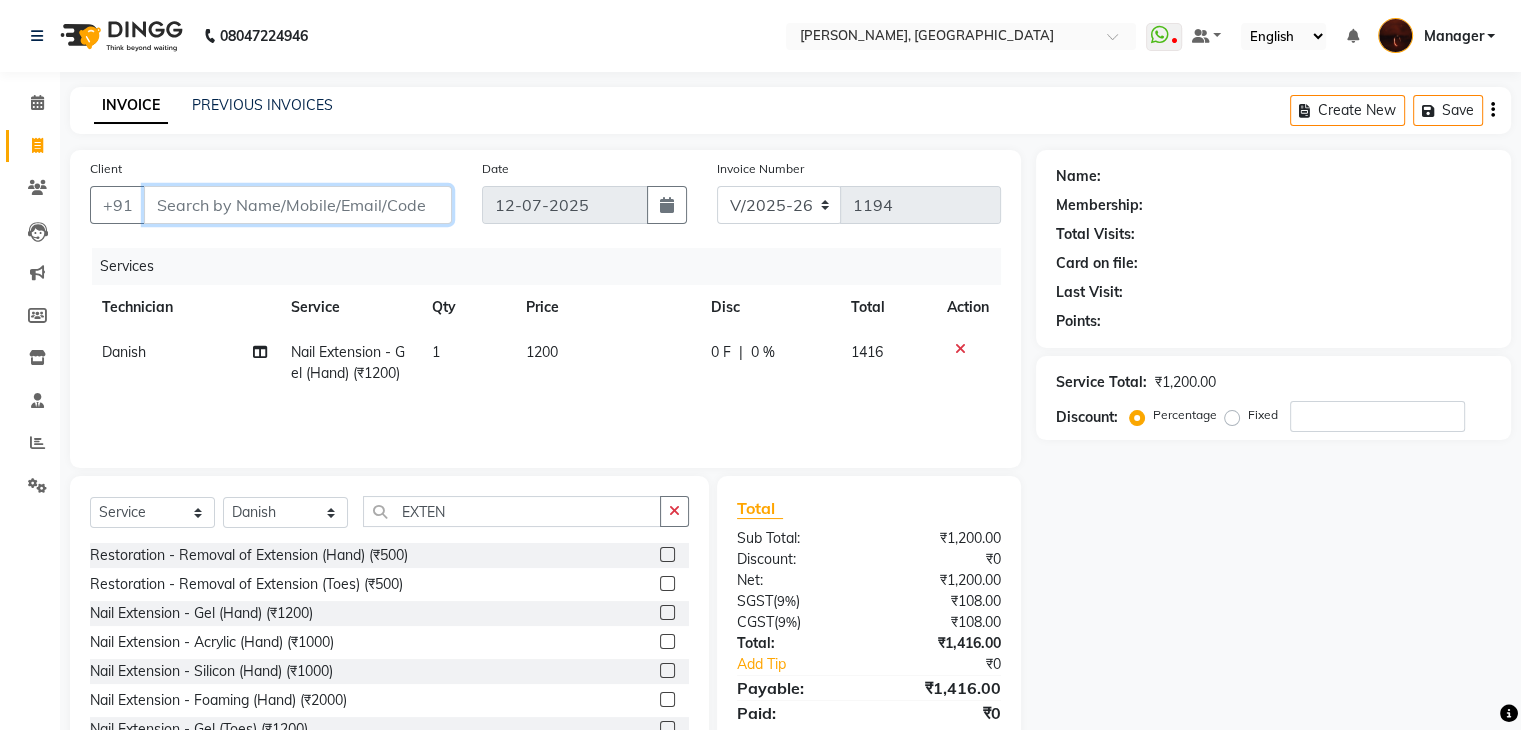 click on "Client" at bounding box center (298, 205) 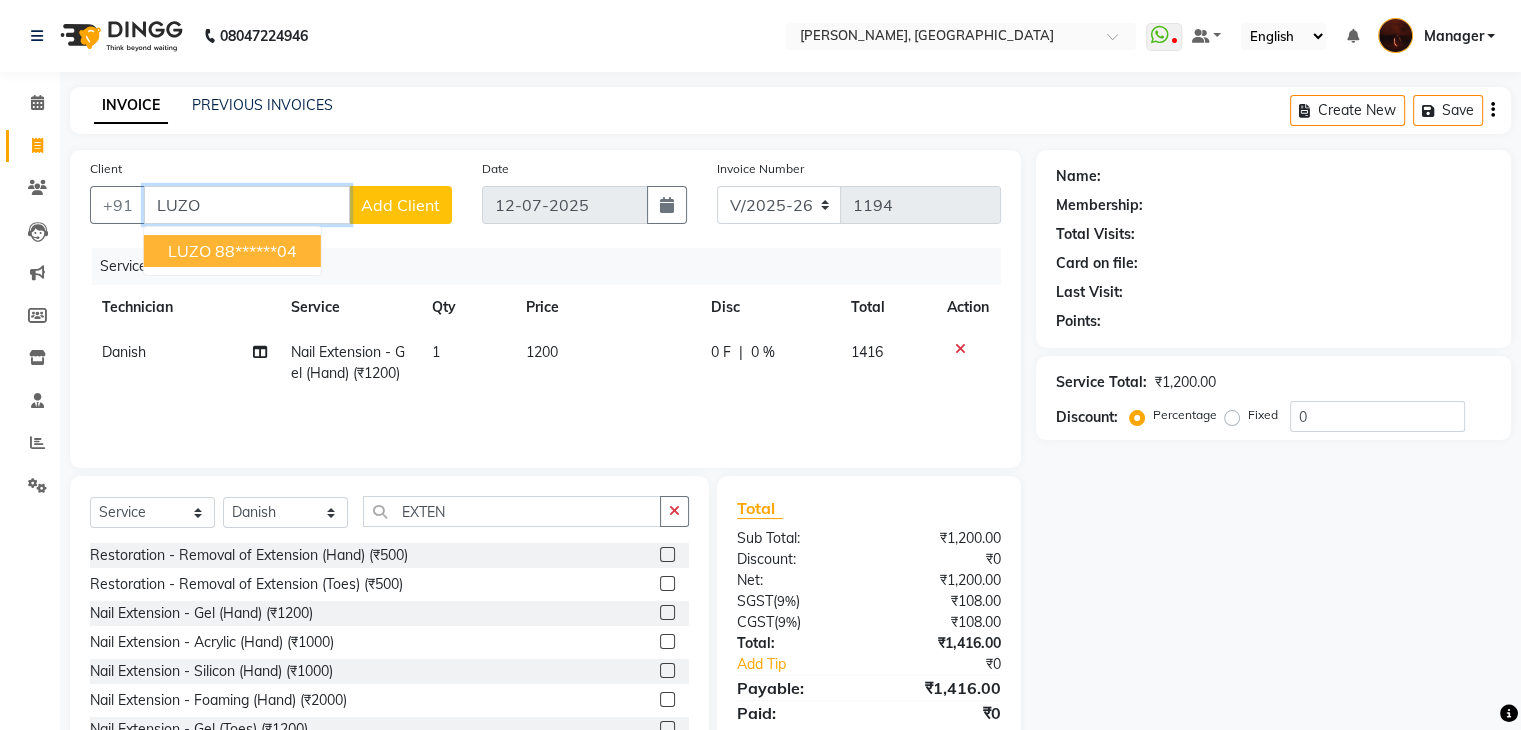 click on "LUZO  88******04" at bounding box center [232, 251] 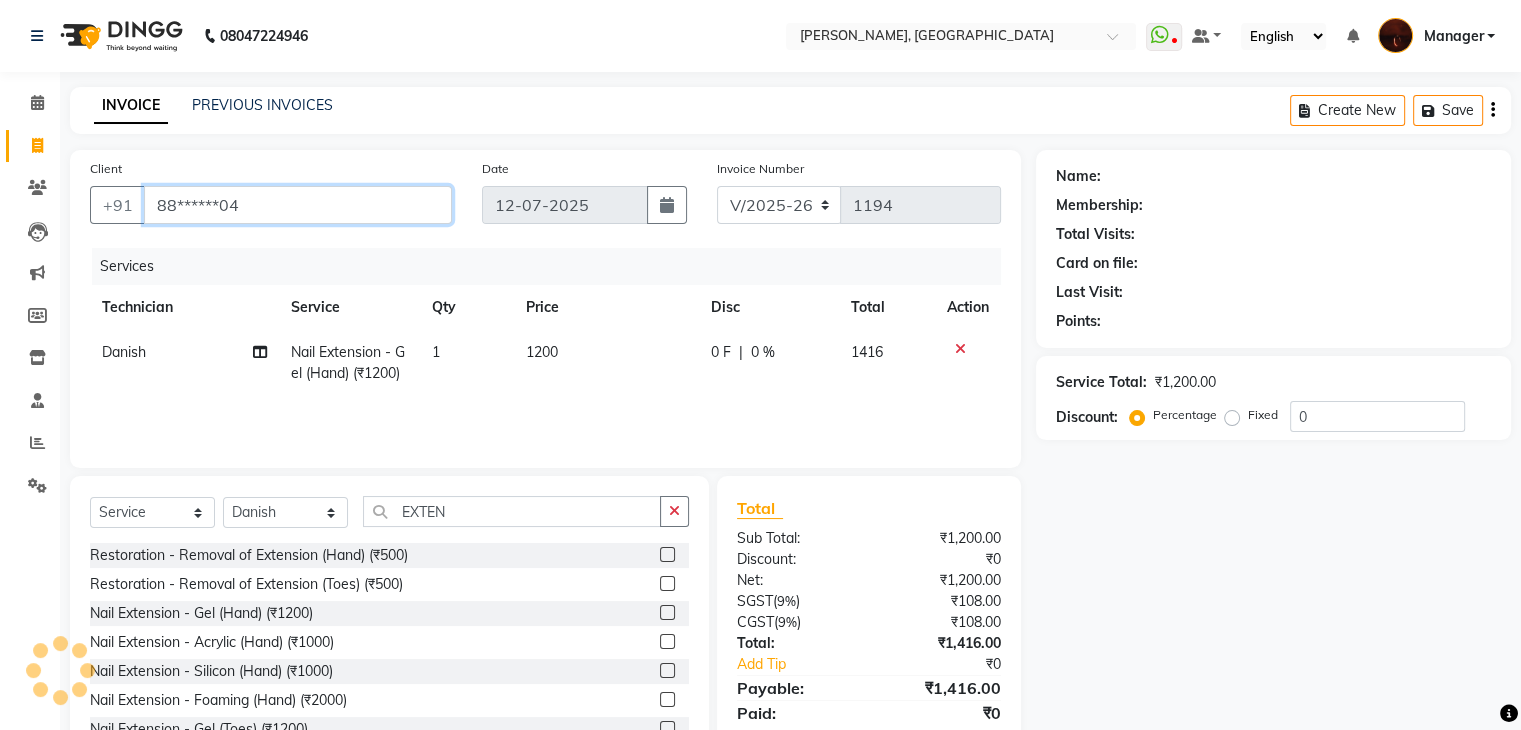 type on "88******04" 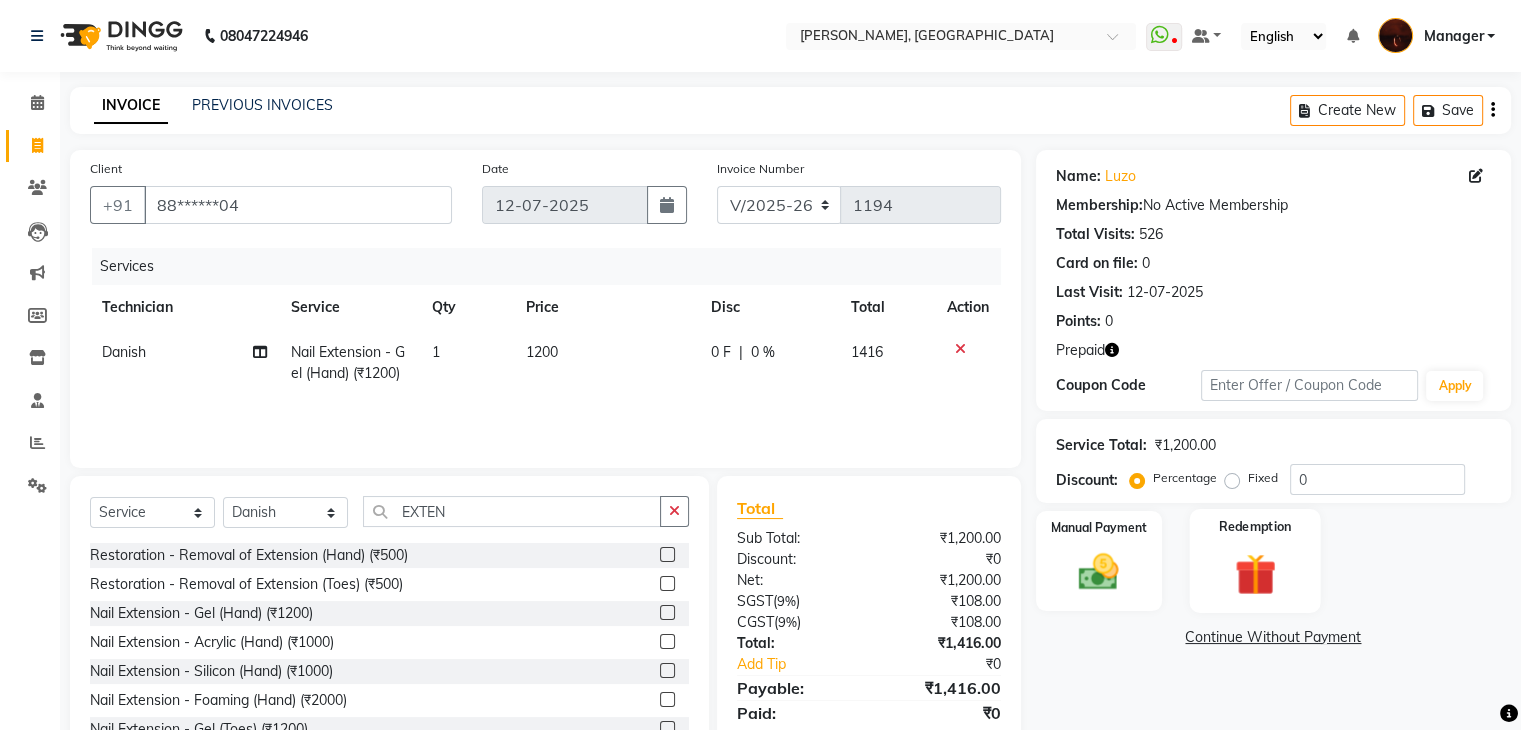 click 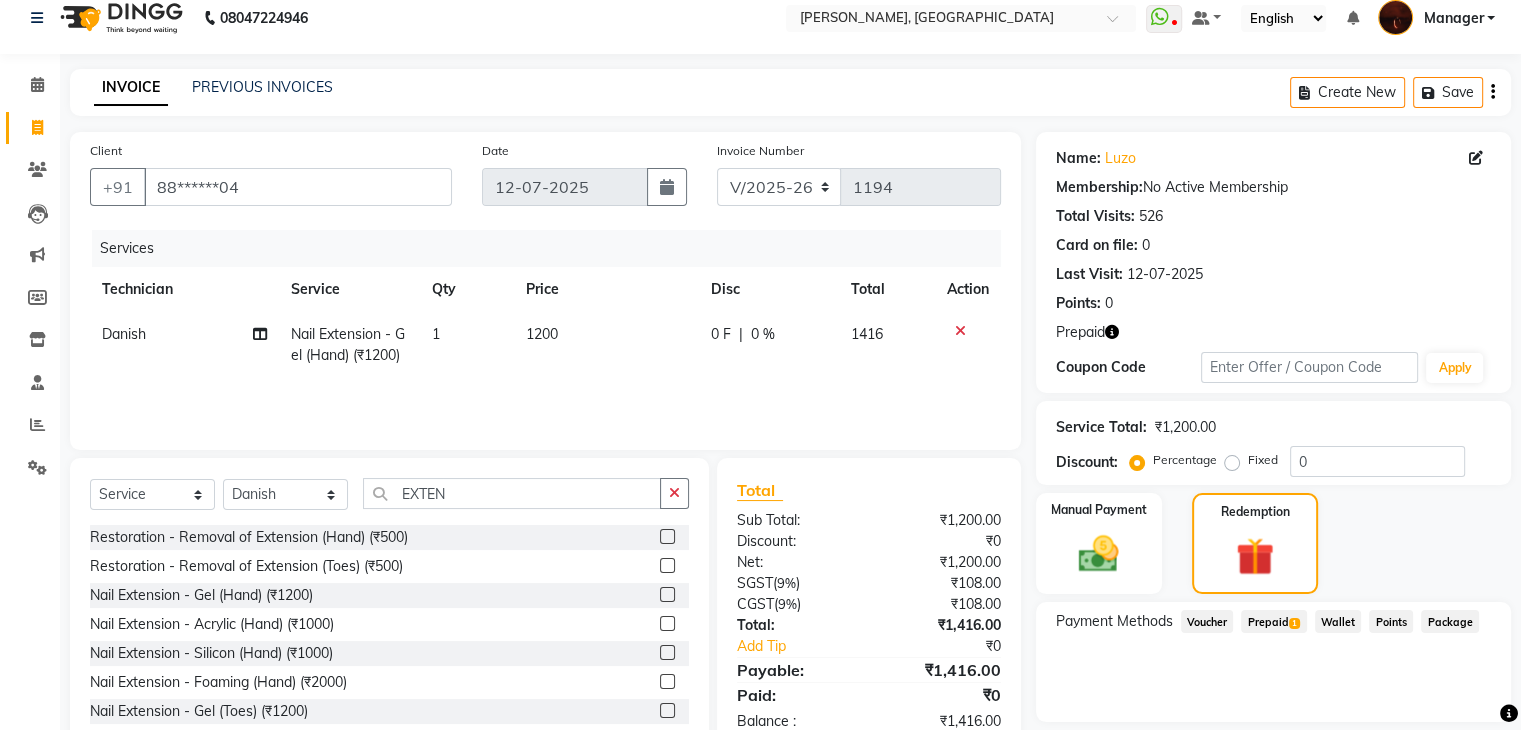 scroll, scrollTop: 80, scrollLeft: 0, axis: vertical 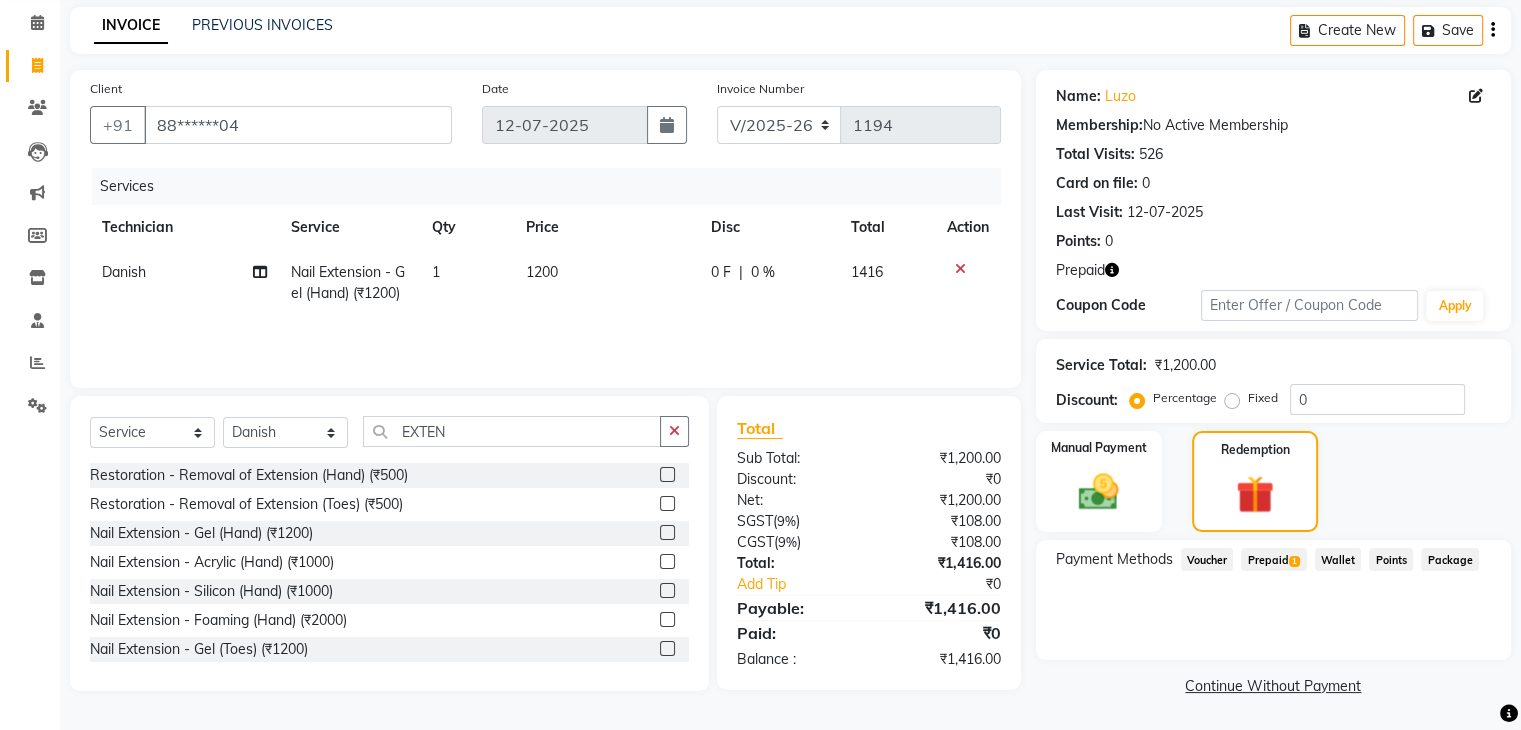 click on "Prepaid  1" 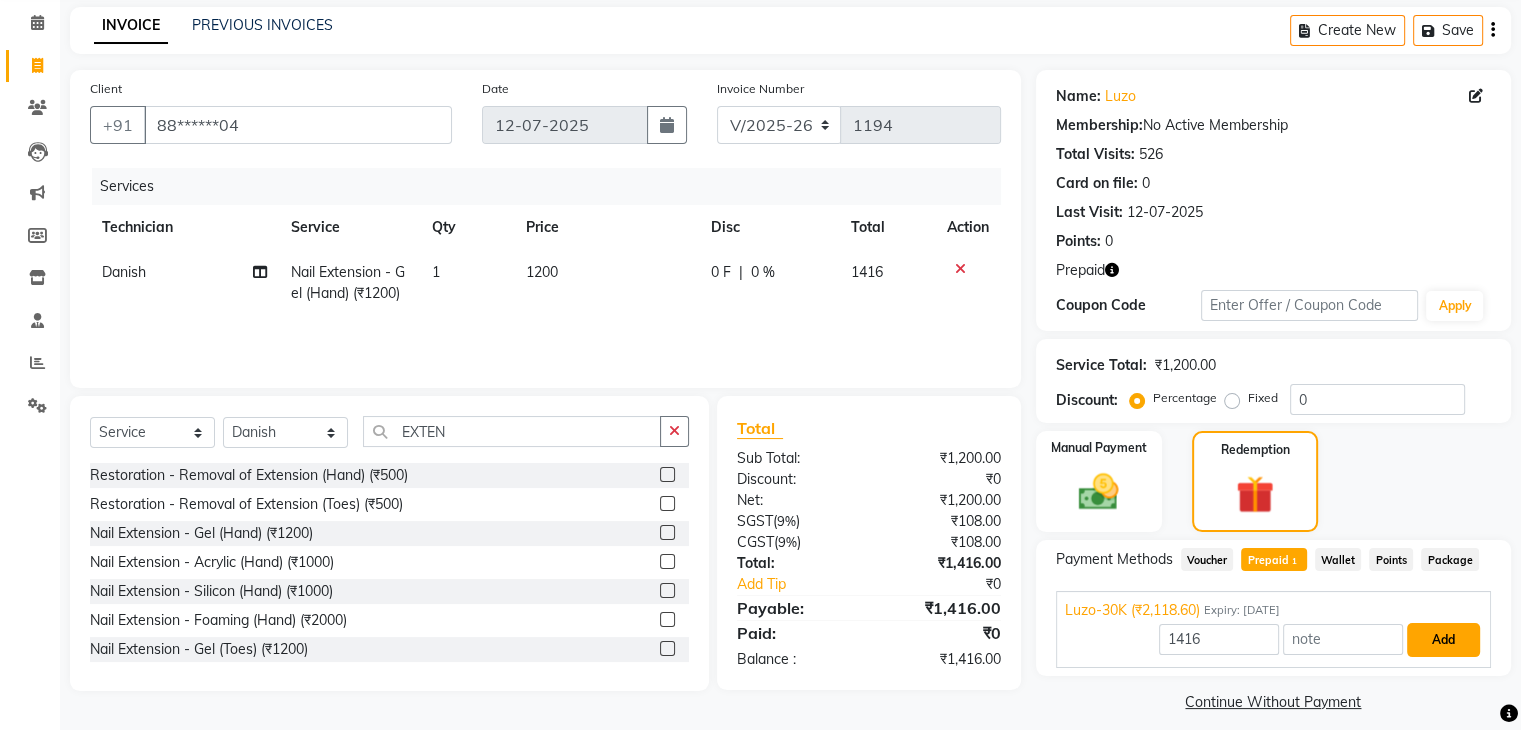 click on "Add" at bounding box center (1443, 640) 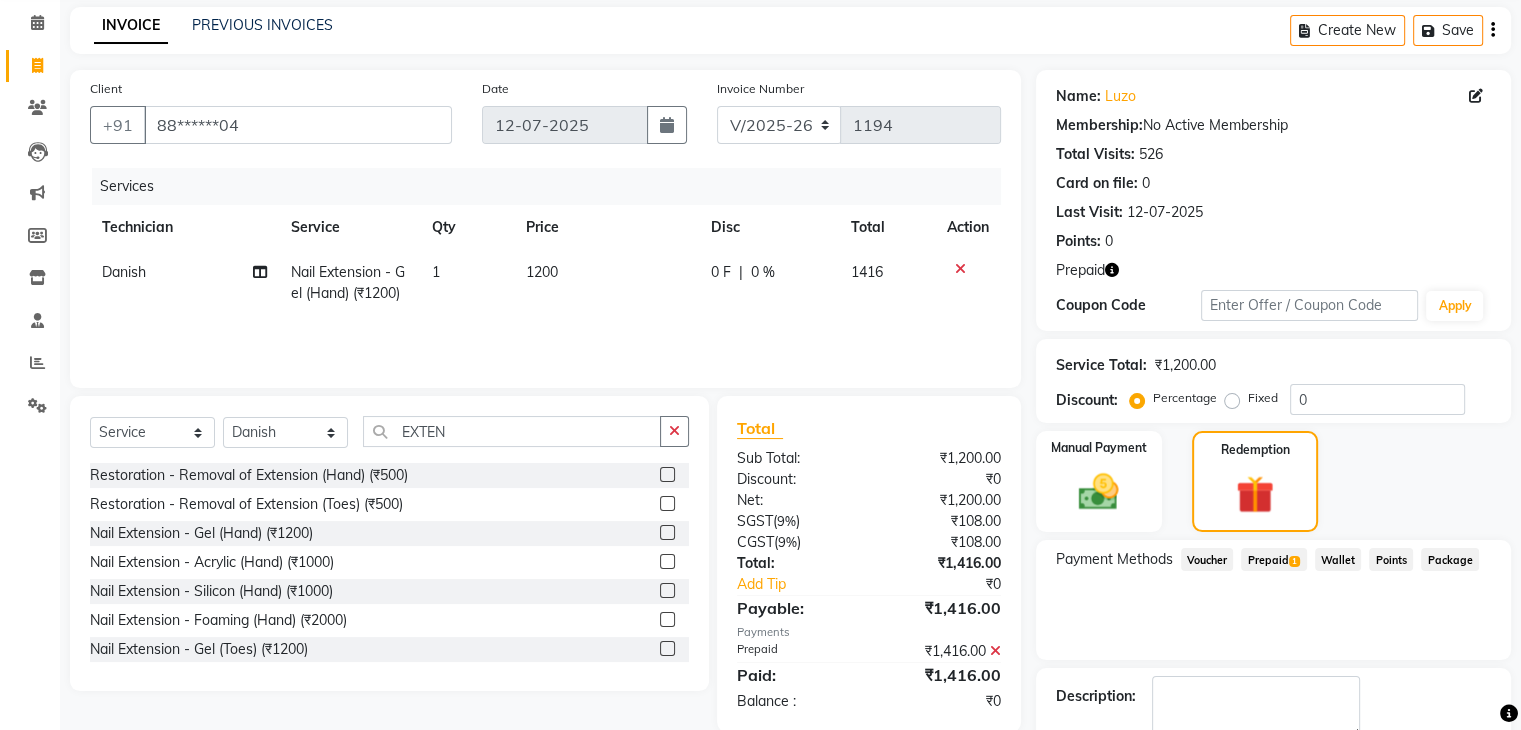 scroll, scrollTop: 193, scrollLeft: 0, axis: vertical 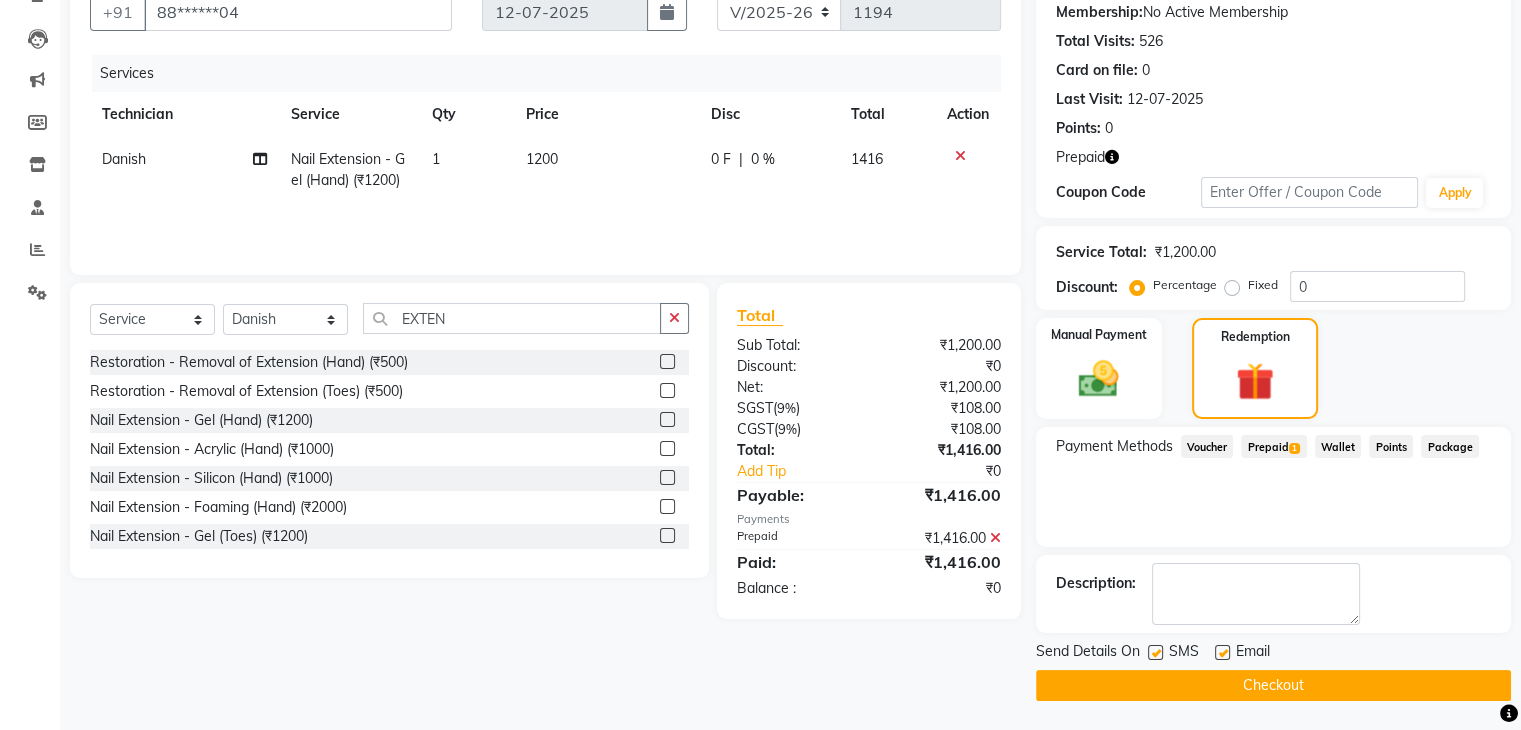 click on "Checkout" 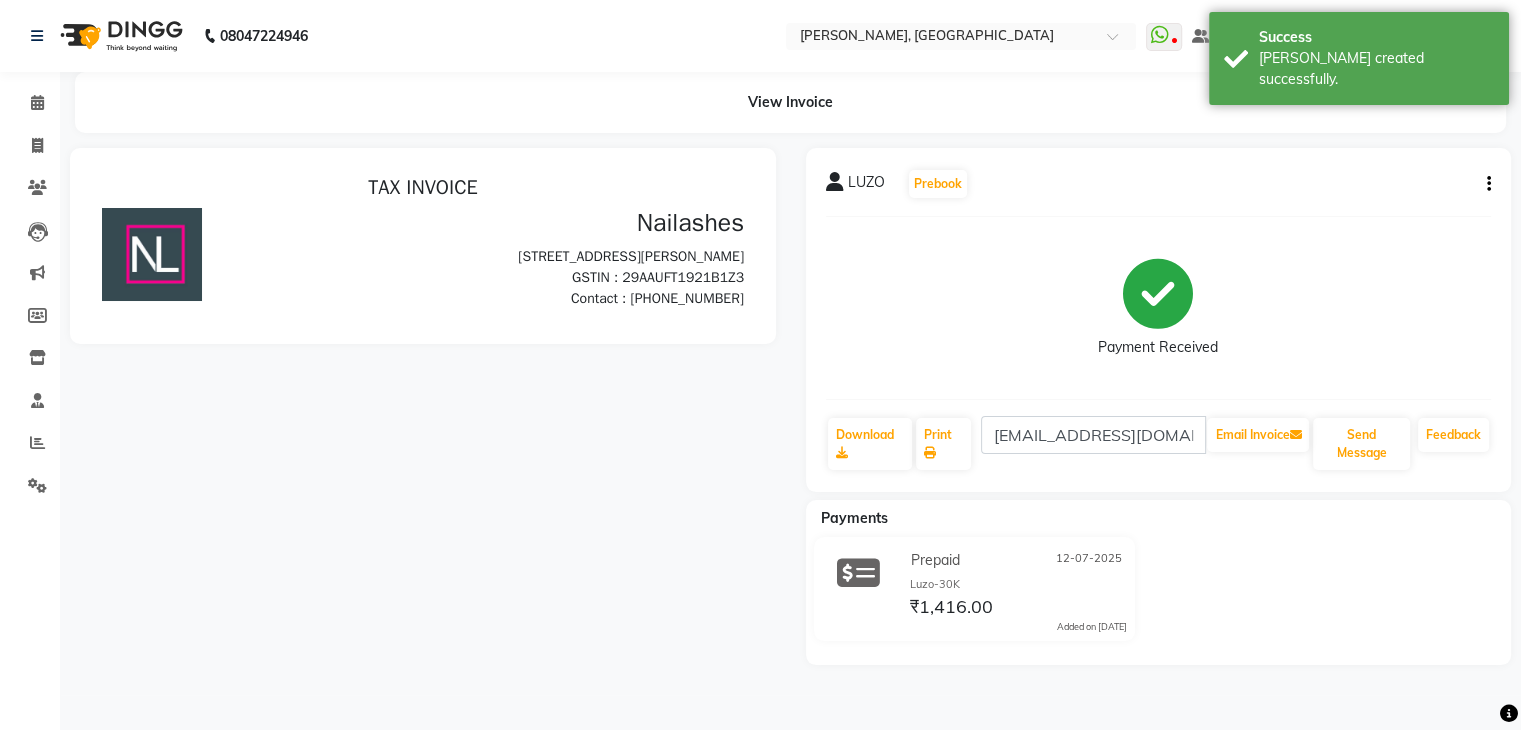 scroll, scrollTop: 0, scrollLeft: 0, axis: both 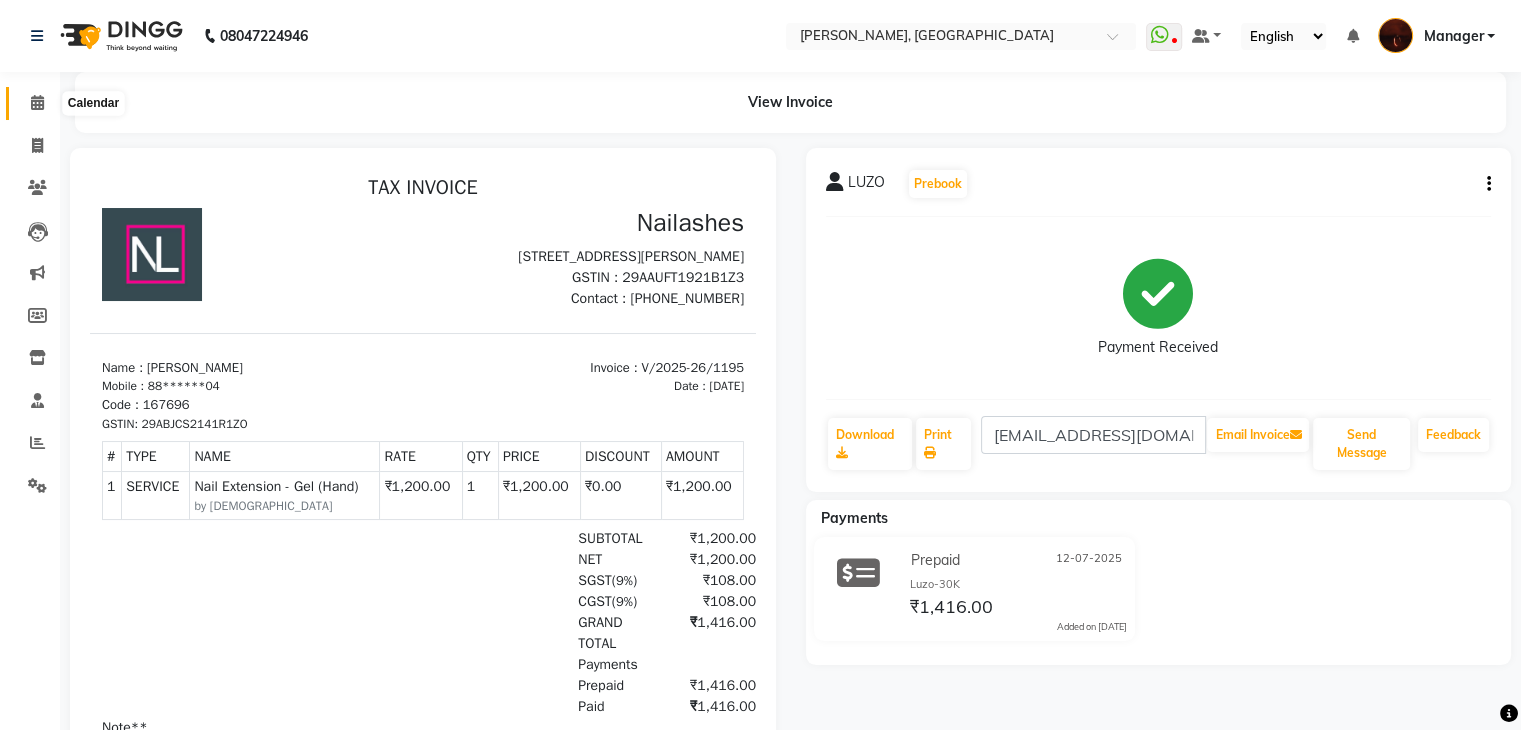 click 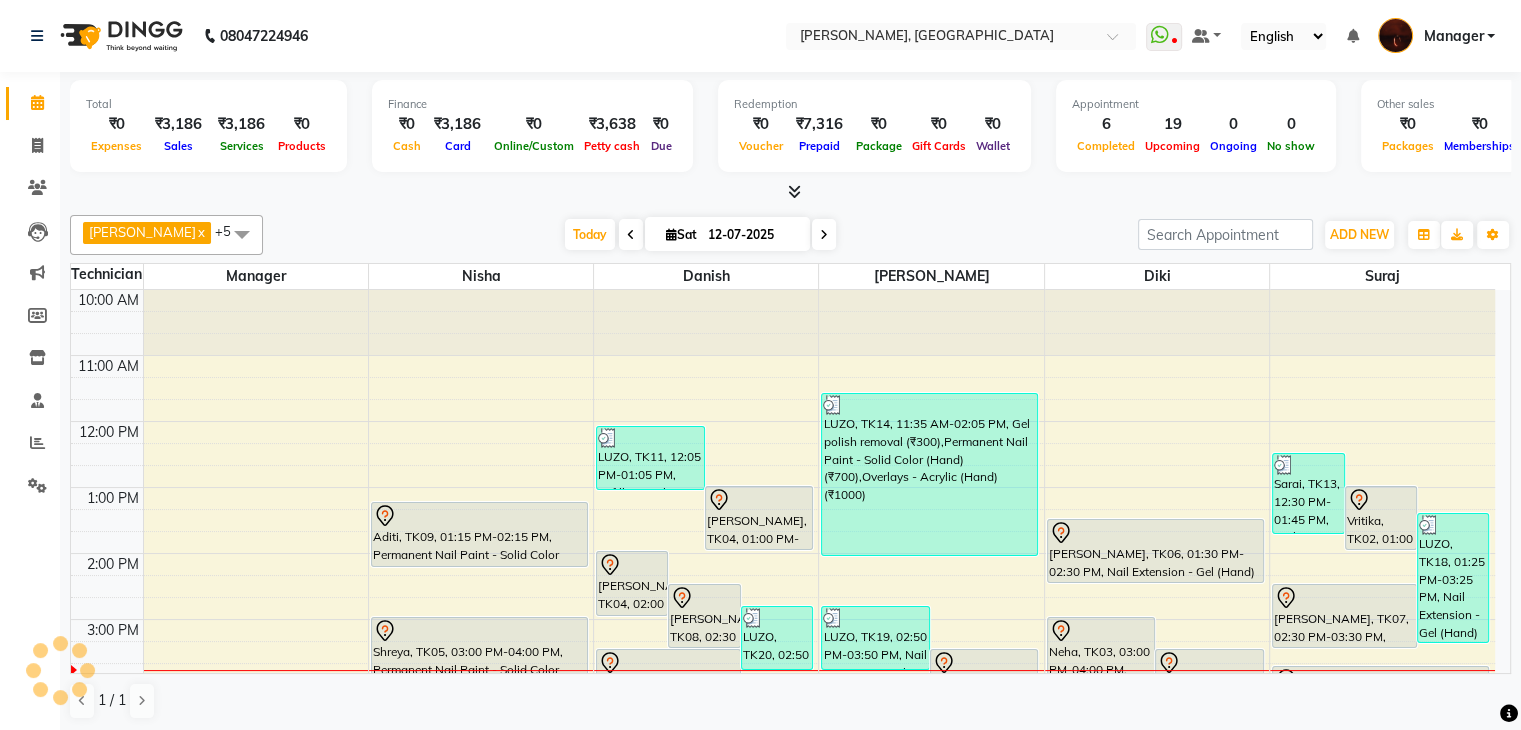 scroll, scrollTop: 0, scrollLeft: 0, axis: both 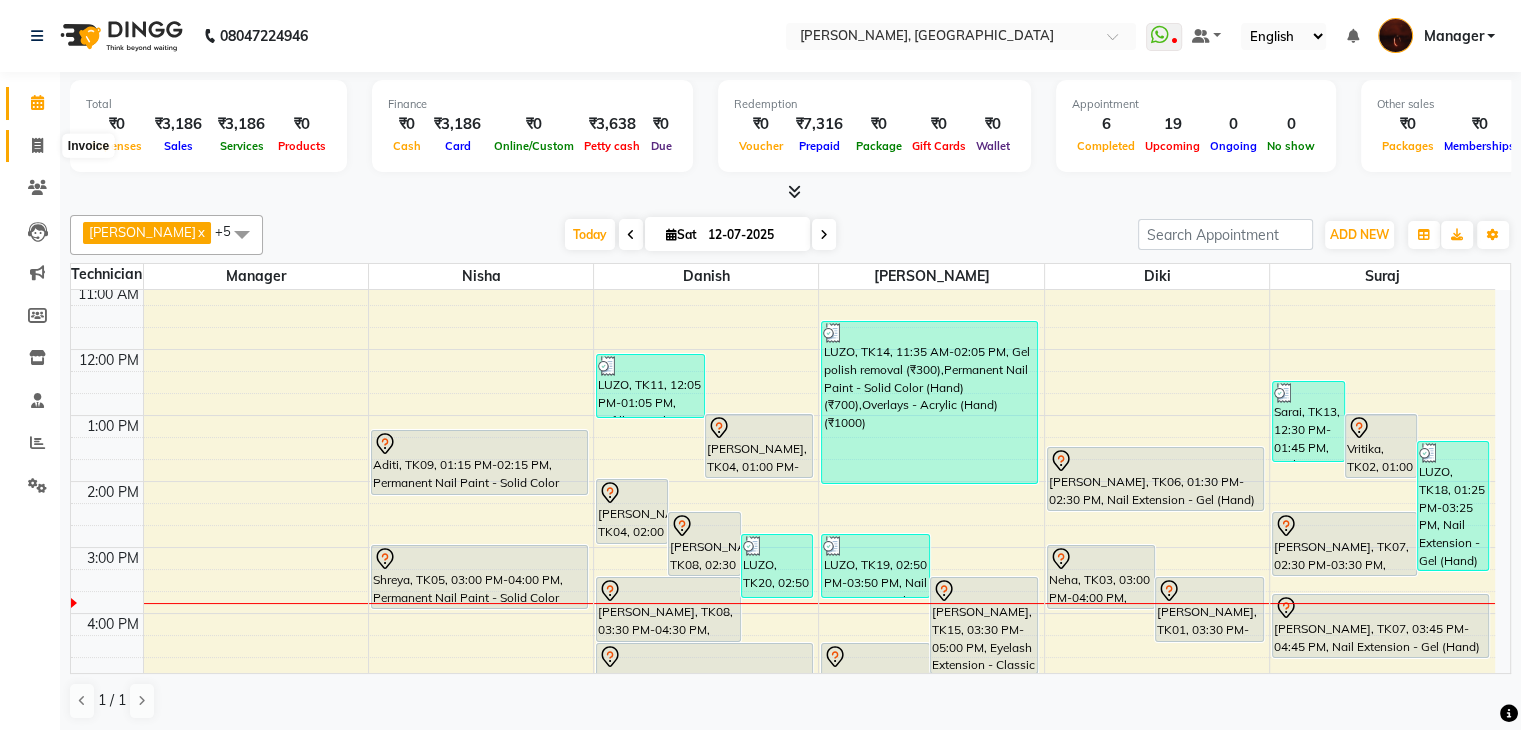 click 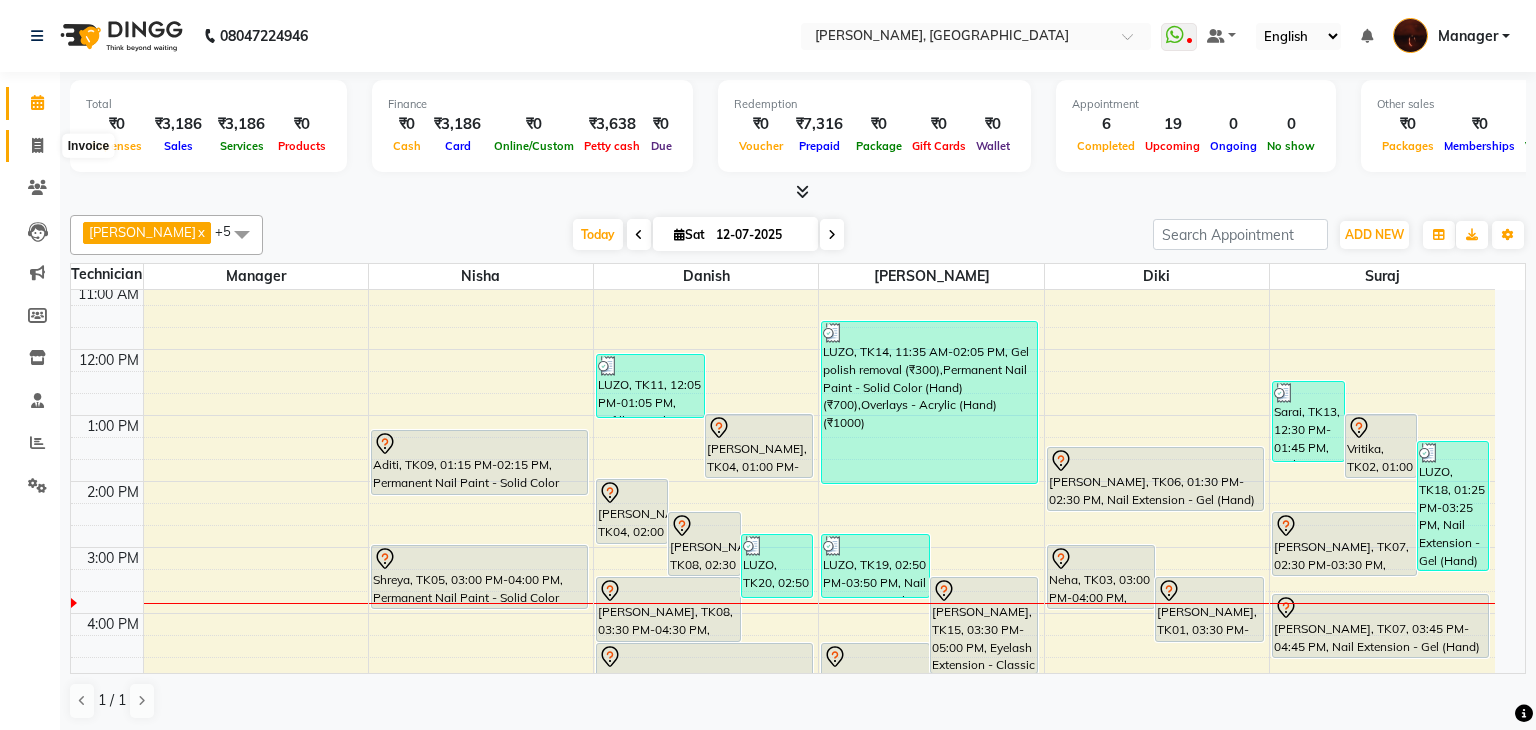 select on "4063" 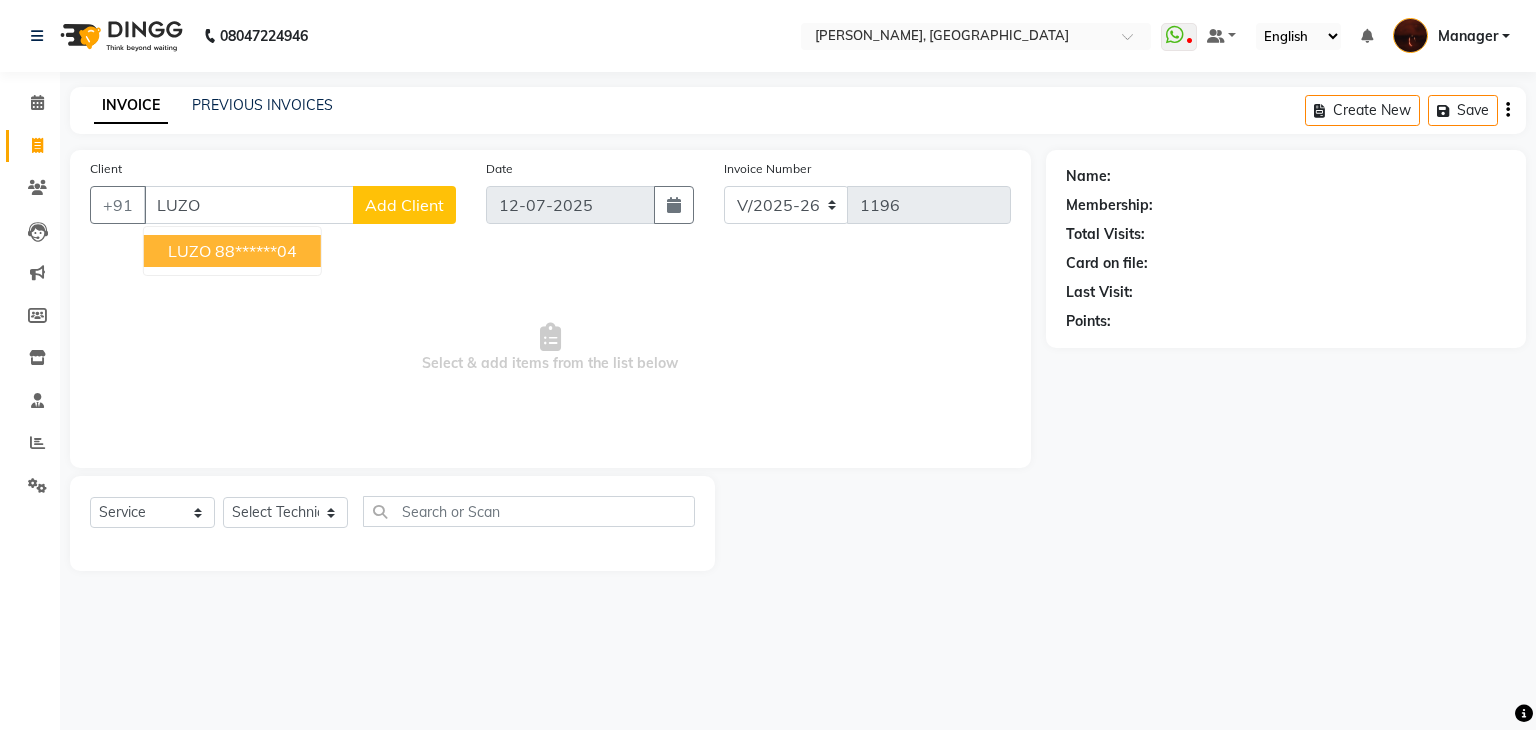 click on "88******04" at bounding box center (256, 251) 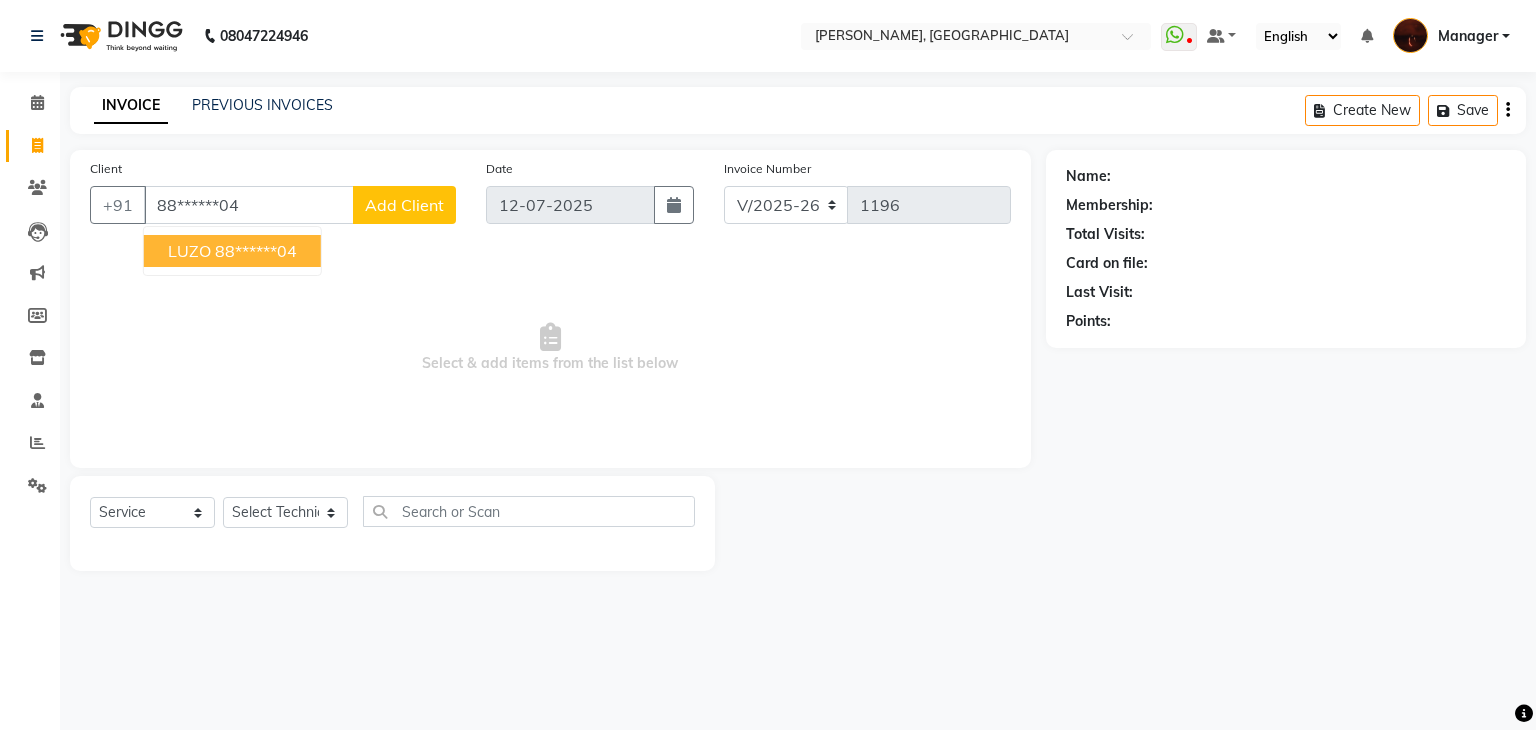 type on "88******04" 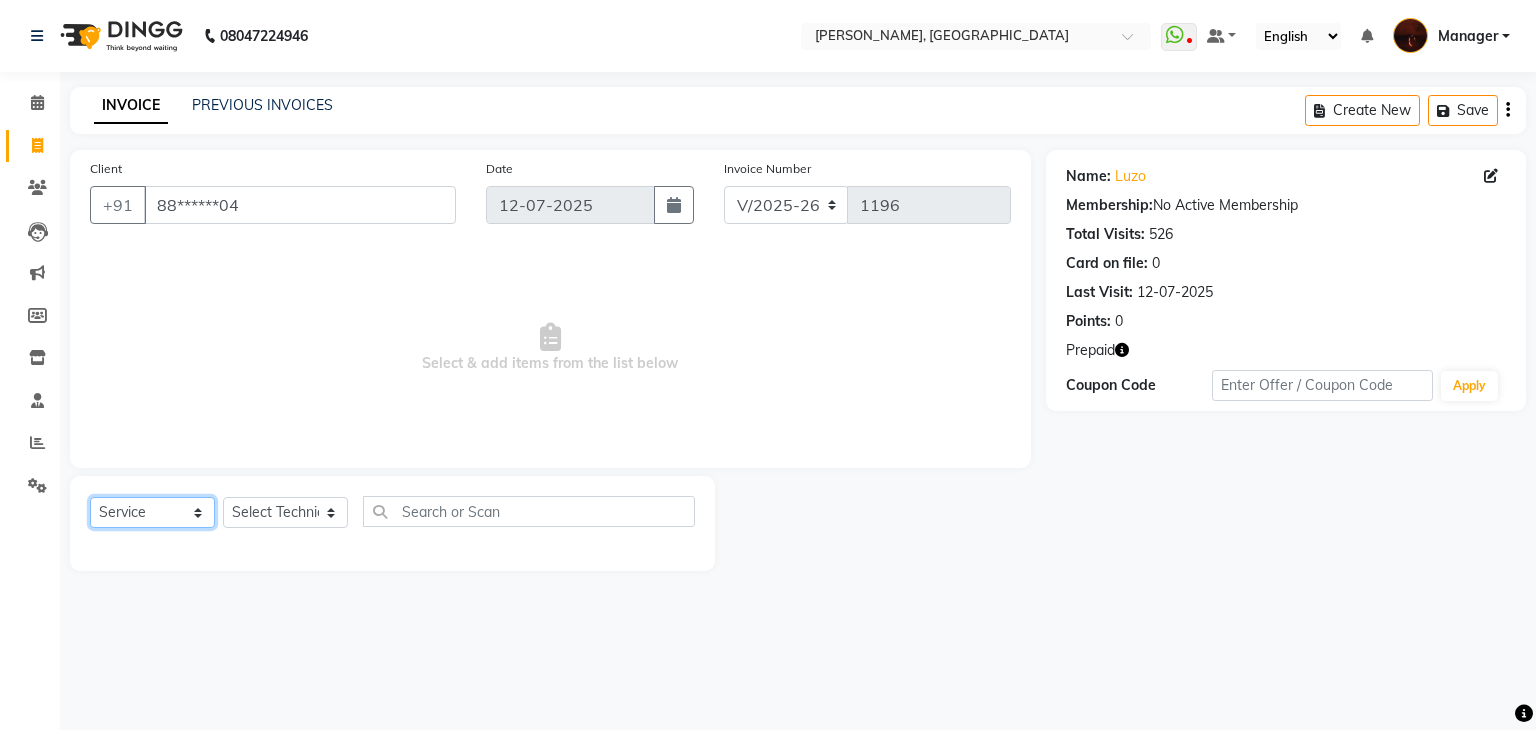 click on "Select  Service  Product  Membership  Package Voucher Prepaid Gift Card" 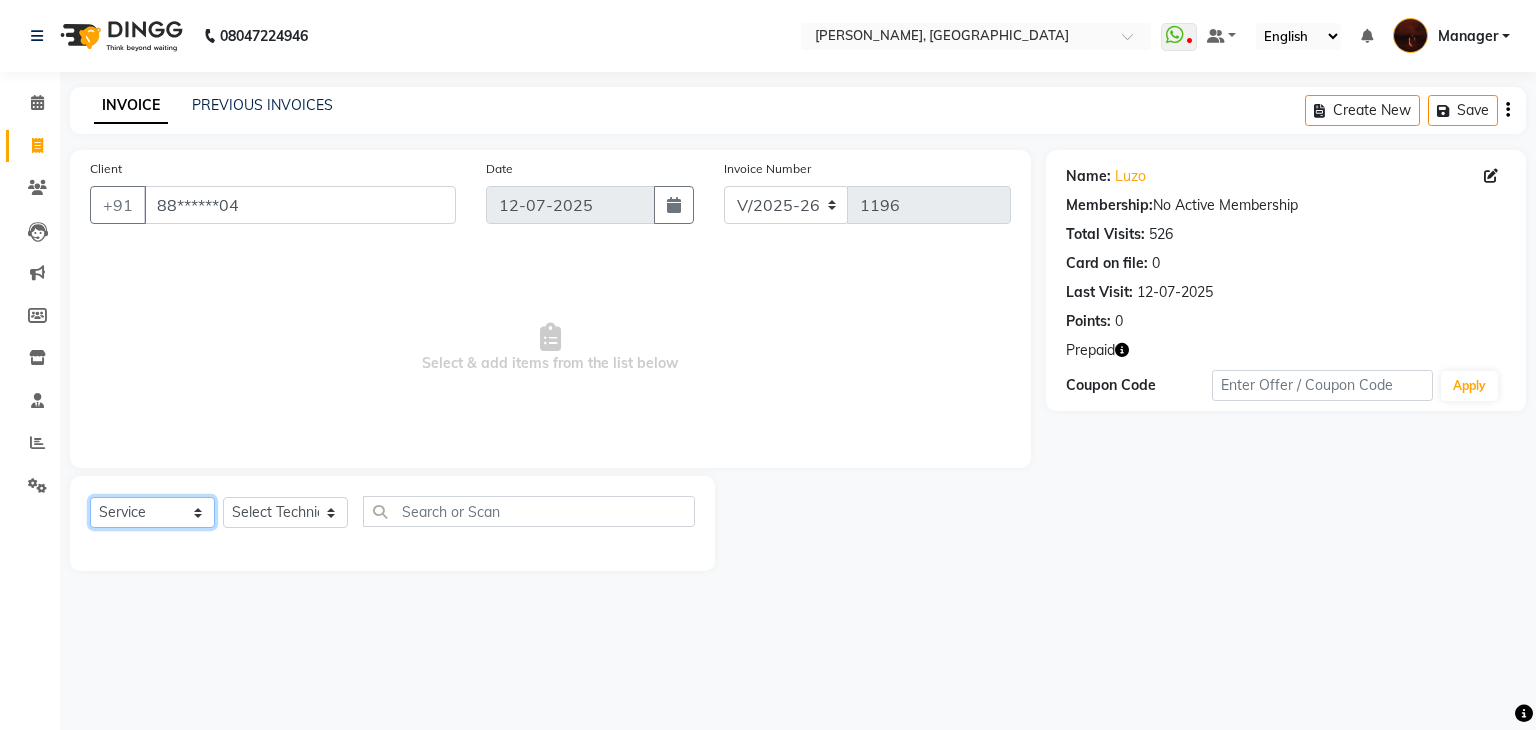 select on "P" 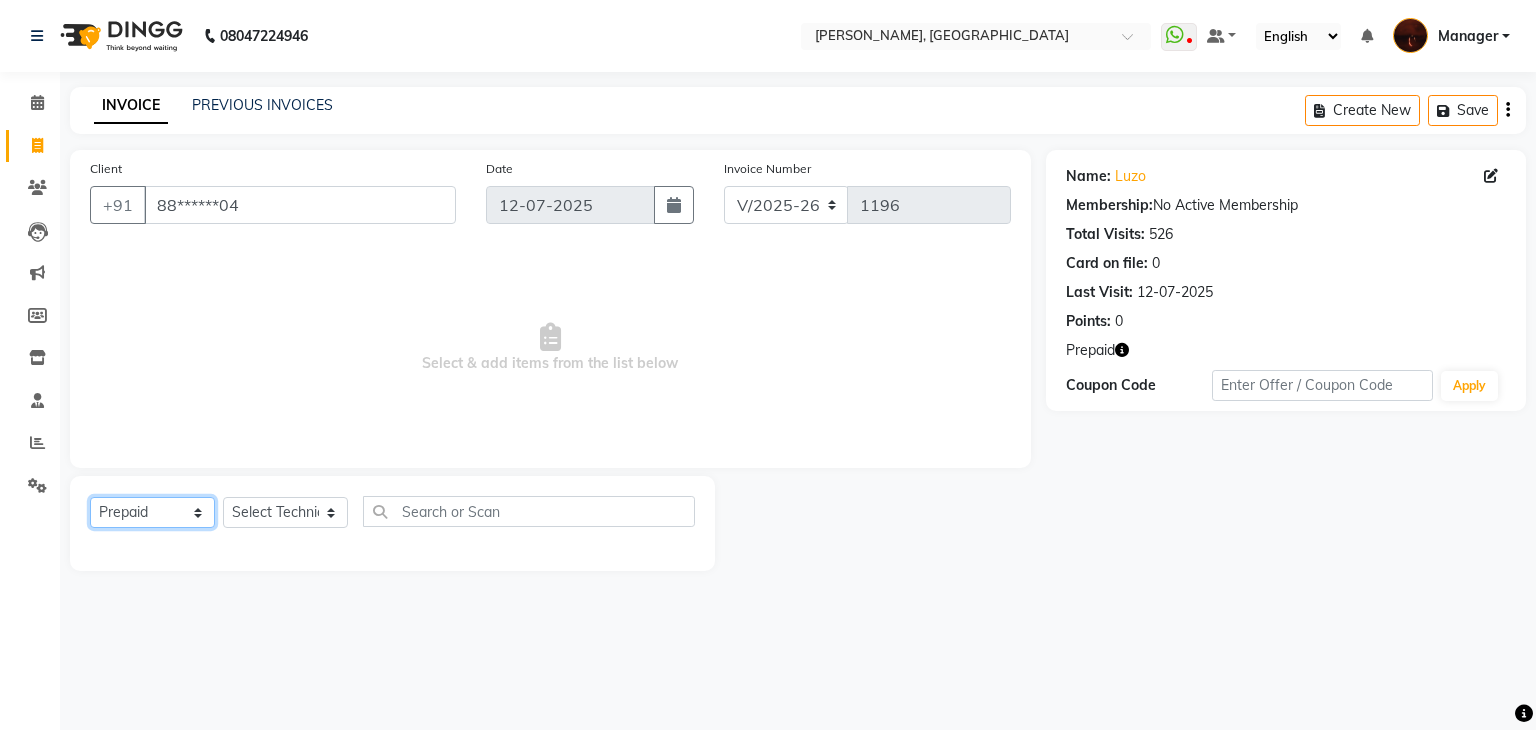 click on "Select  Service  Product  Membership  Package Voucher Prepaid Gift Card" 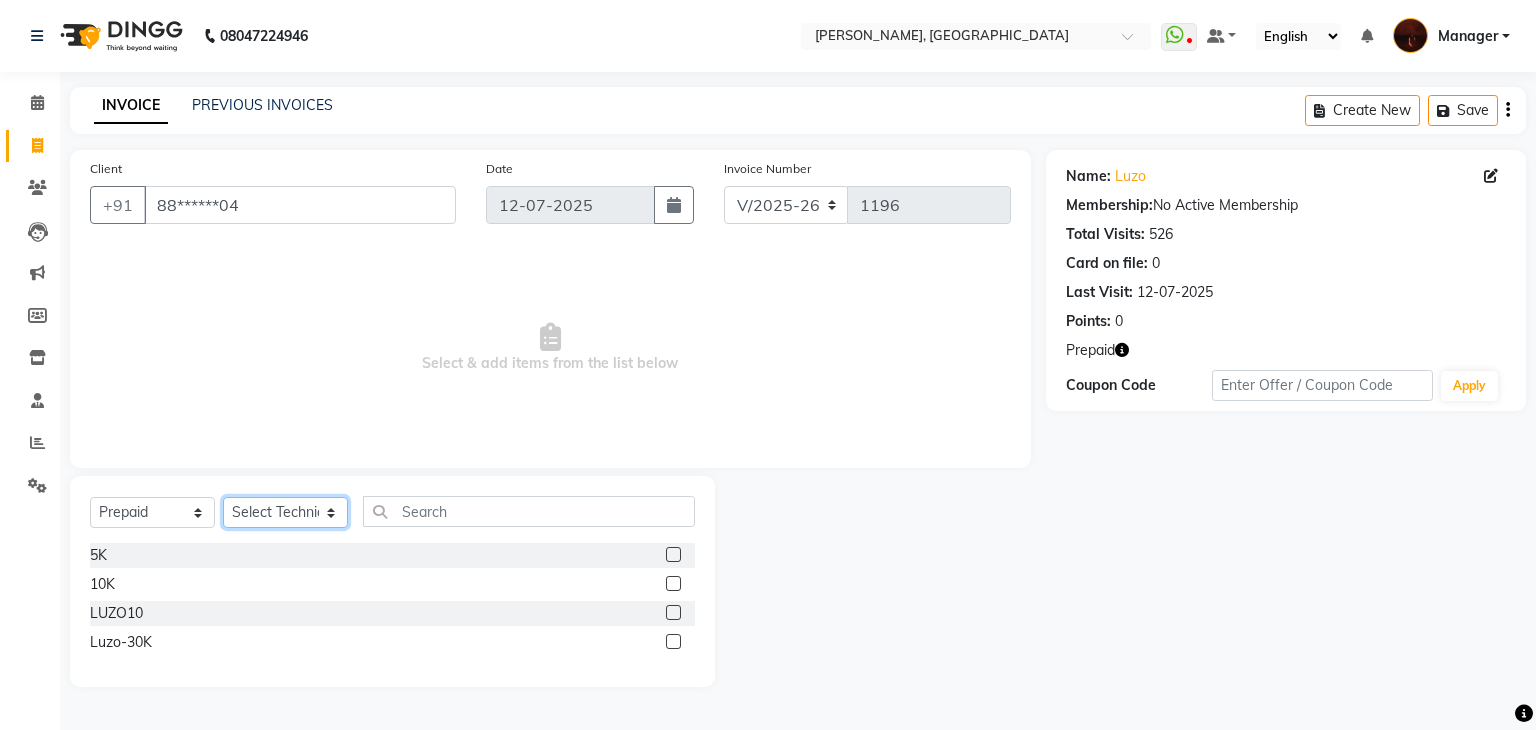 click on "Select Technician Adesh amir anuj Danish Diki  Gaurav GAURAV GK Geeta Himanshu jenifer Manager megna nikhil Nisha Pooja prince Rohit roshni sajan Salman Sameer sudeb Sudhir Accounting suraj vishnu" 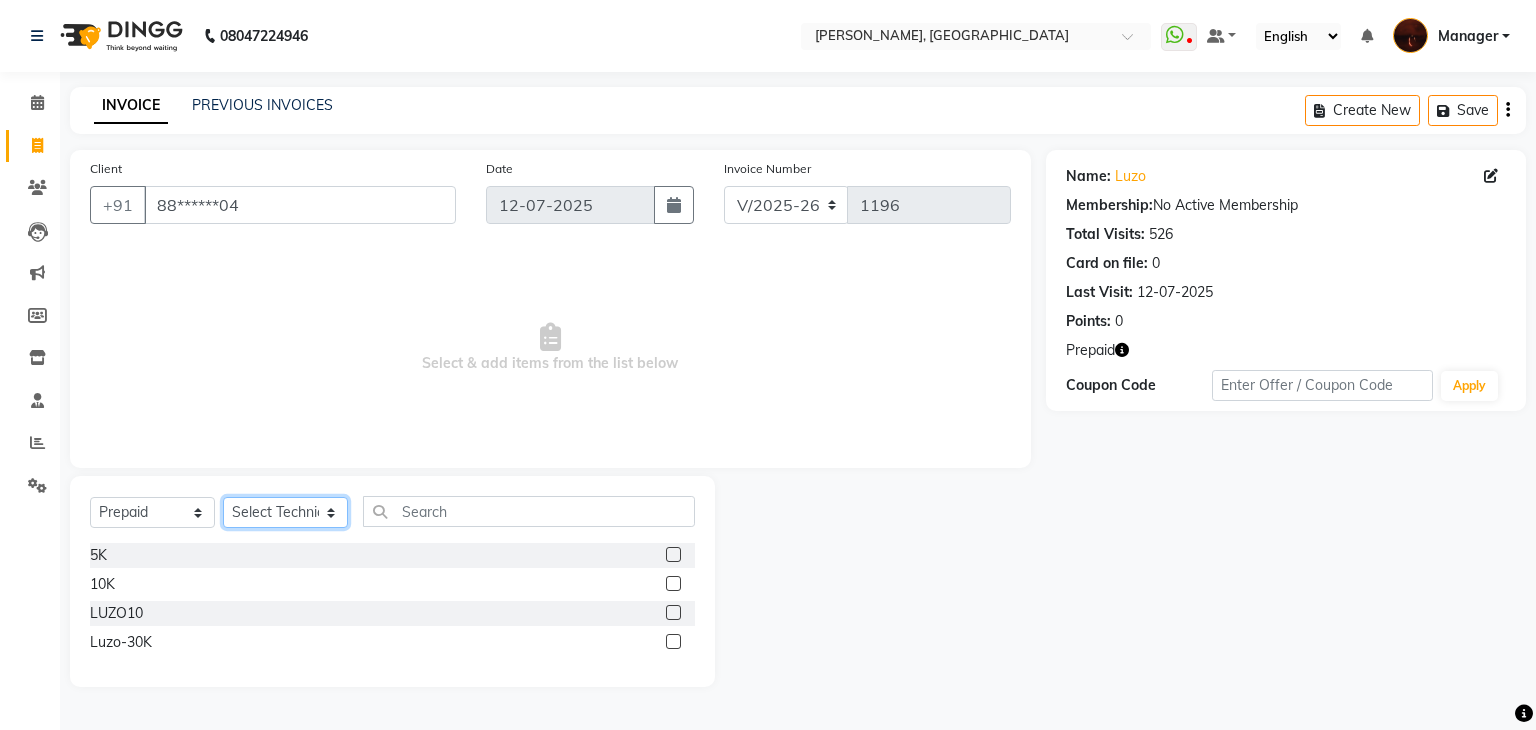 select on "20776" 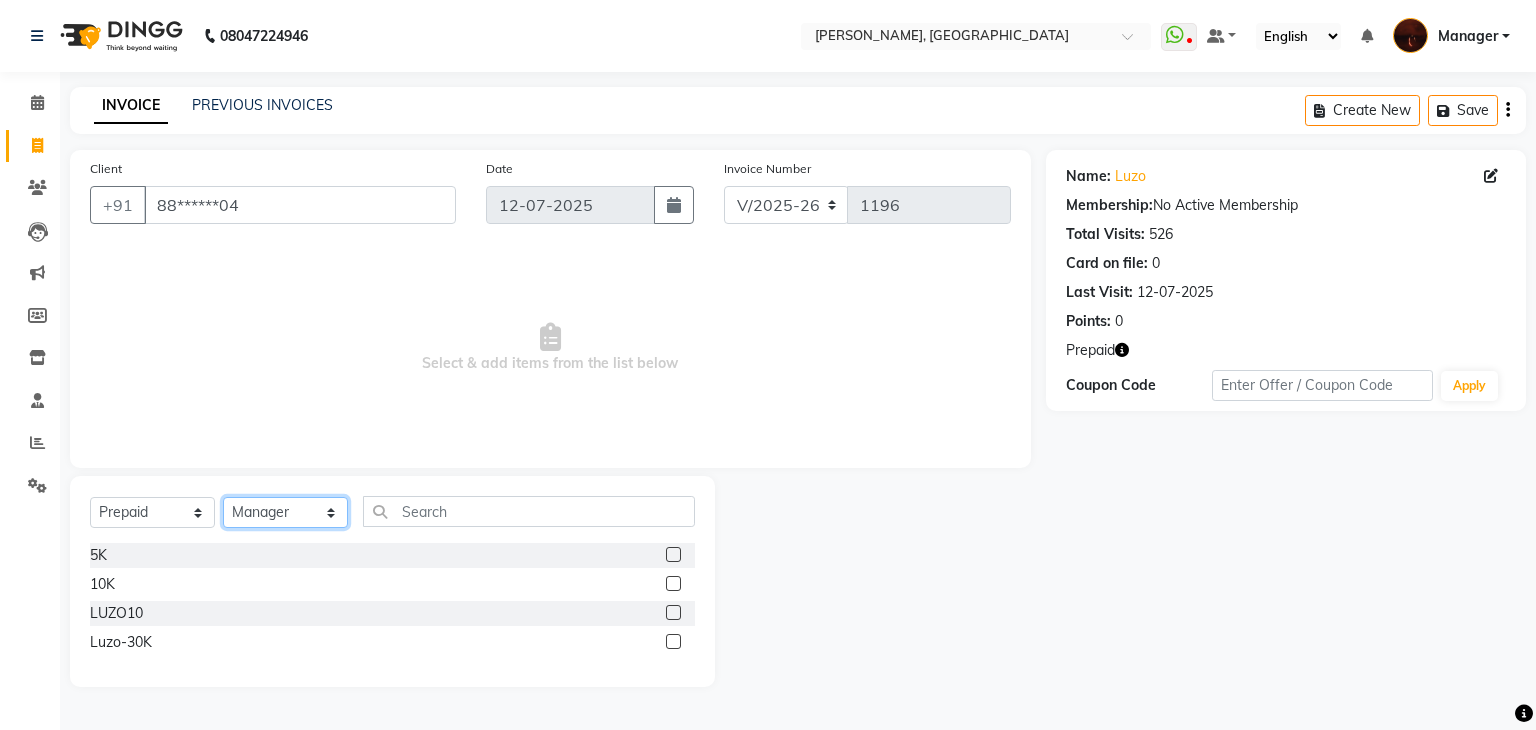 click on "Select Technician Adesh amir anuj Danish Diki  Gaurav GAURAV GK Geeta Himanshu jenifer Manager megna nikhil Nisha Pooja prince Rohit roshni sajan Salman Sameer sudeb Sudhir Accounting suraj vishnu" 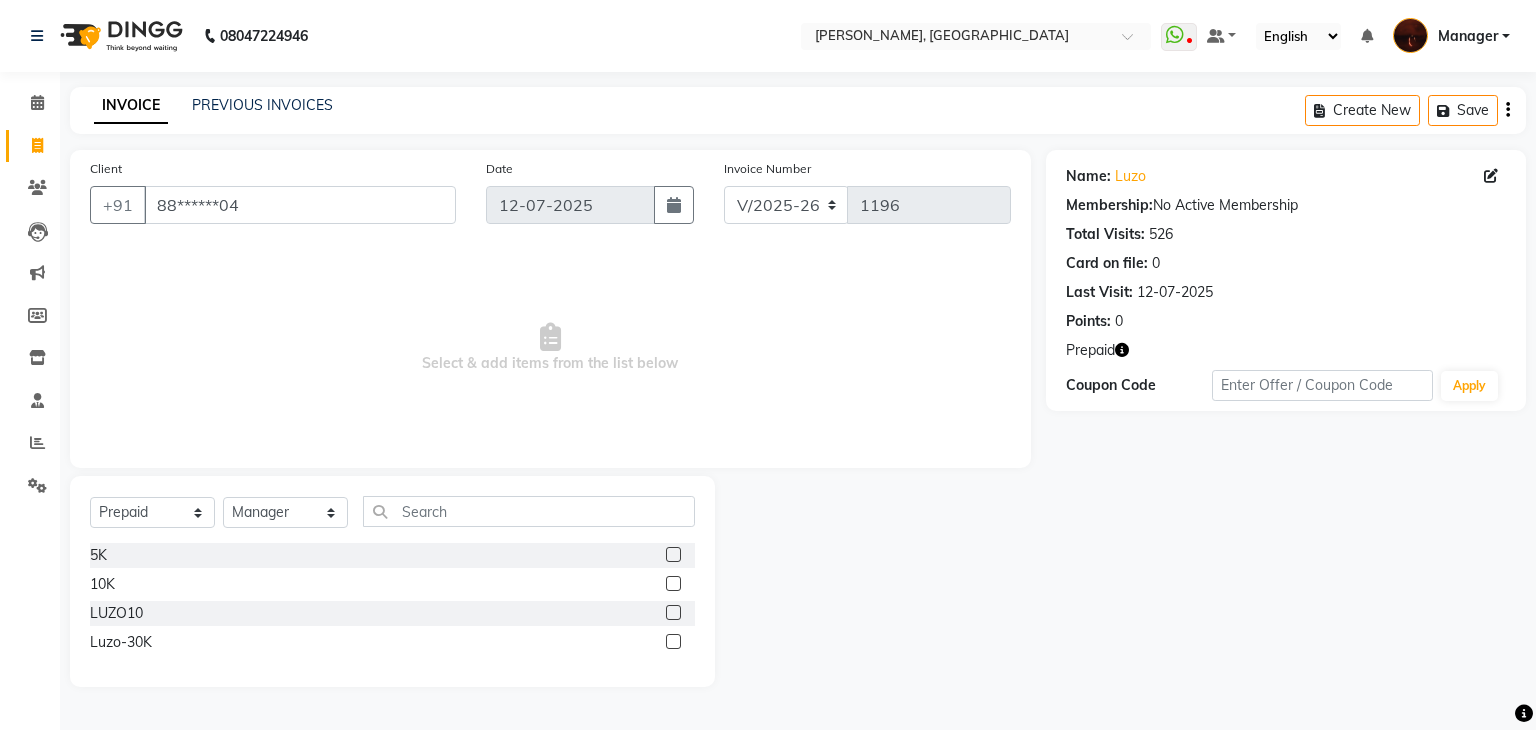 click 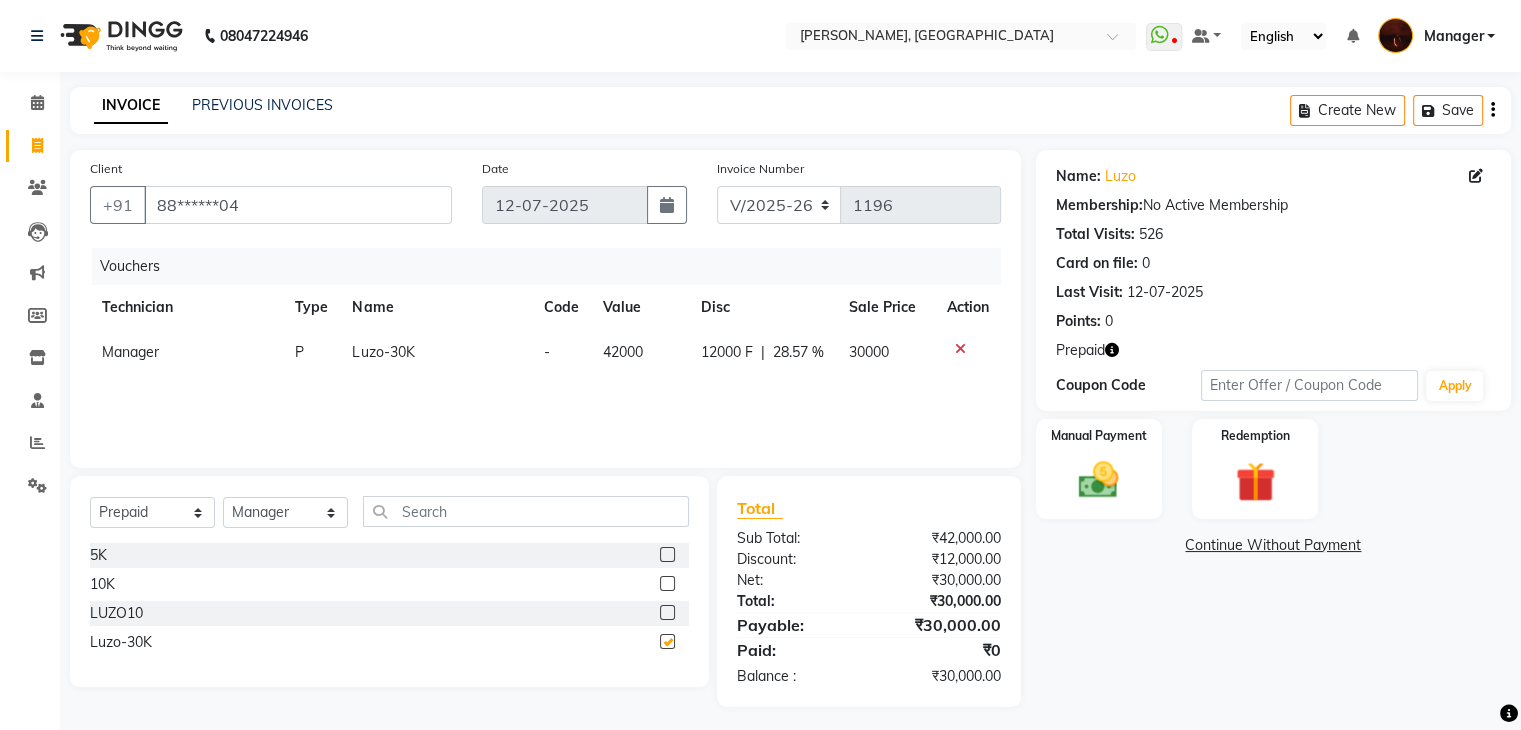 checkbox on "false" 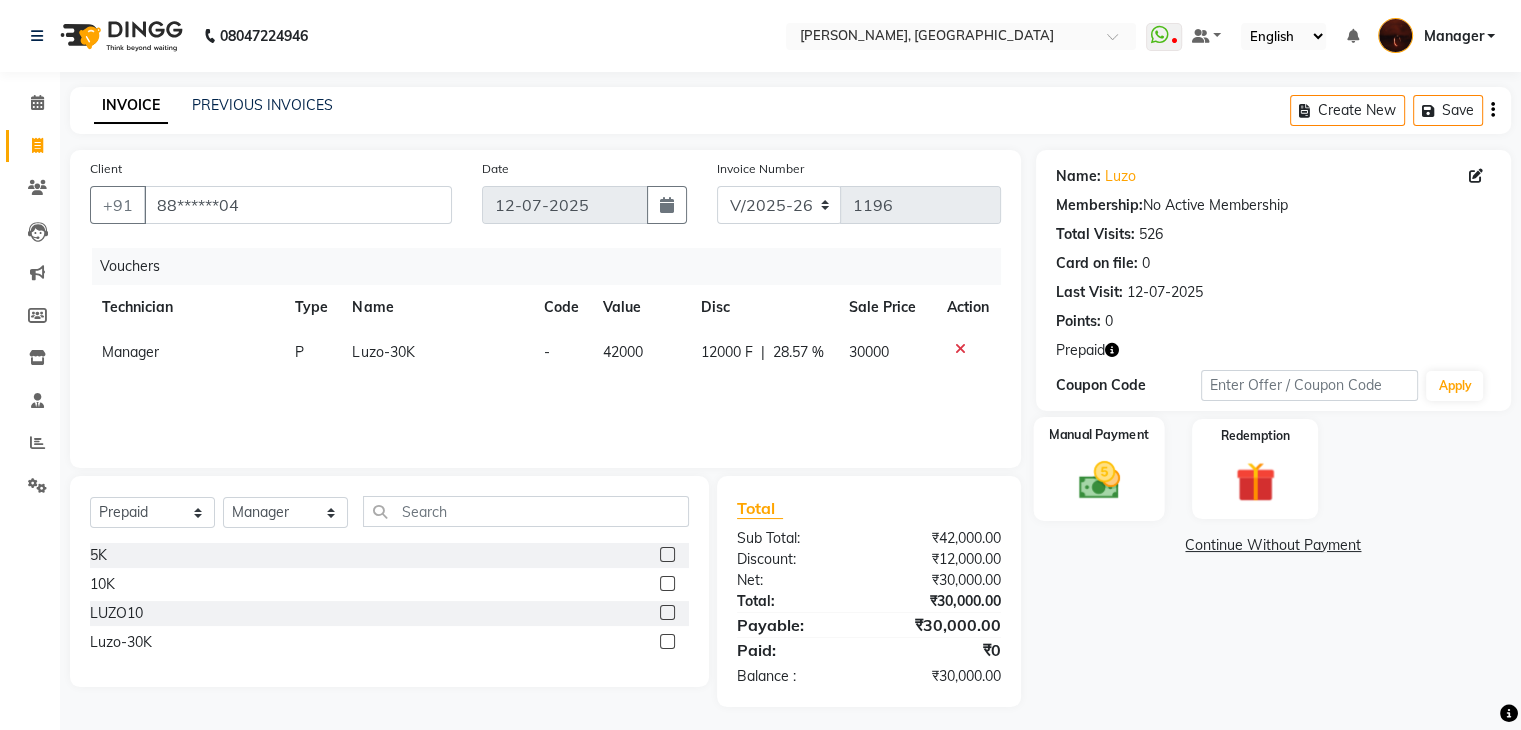 click 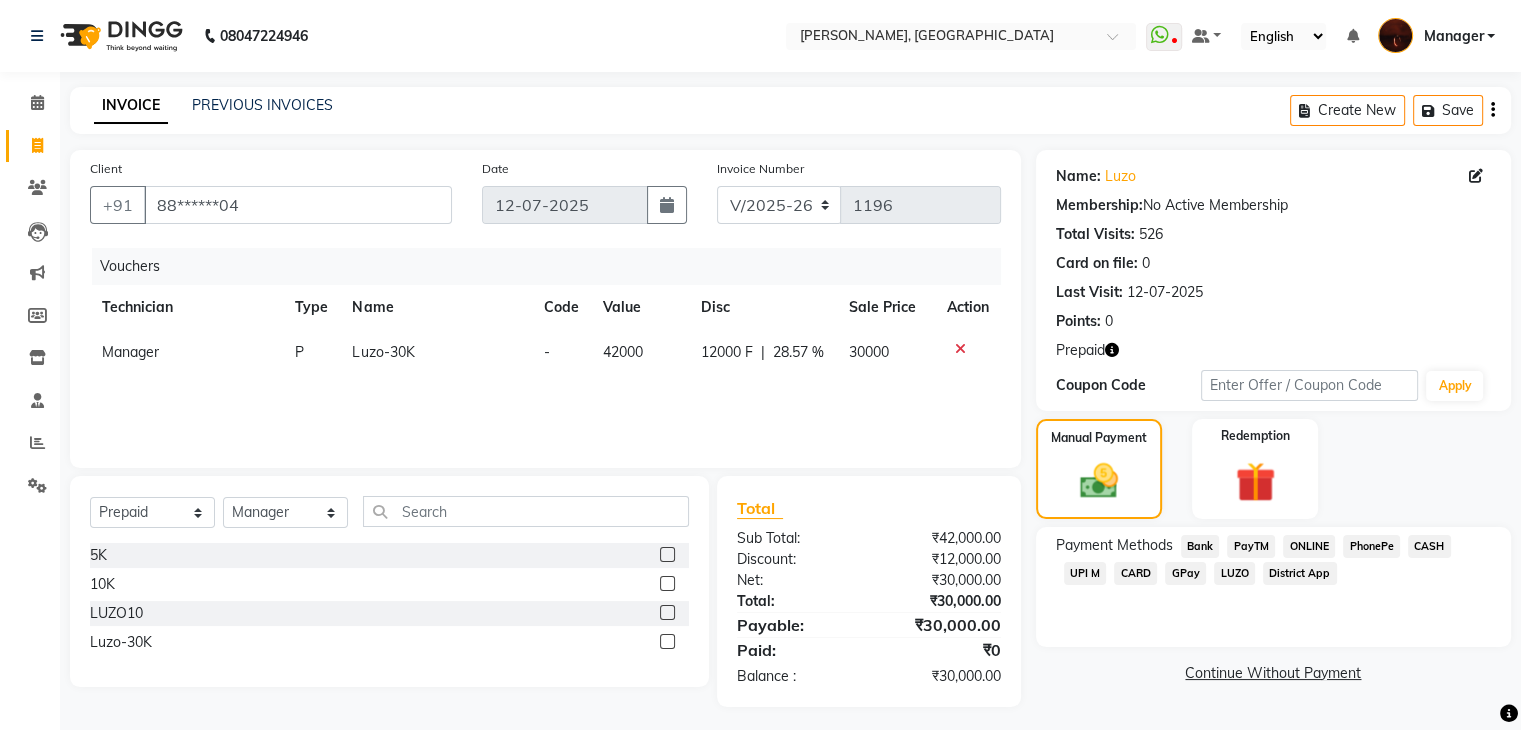 click on "Bank" 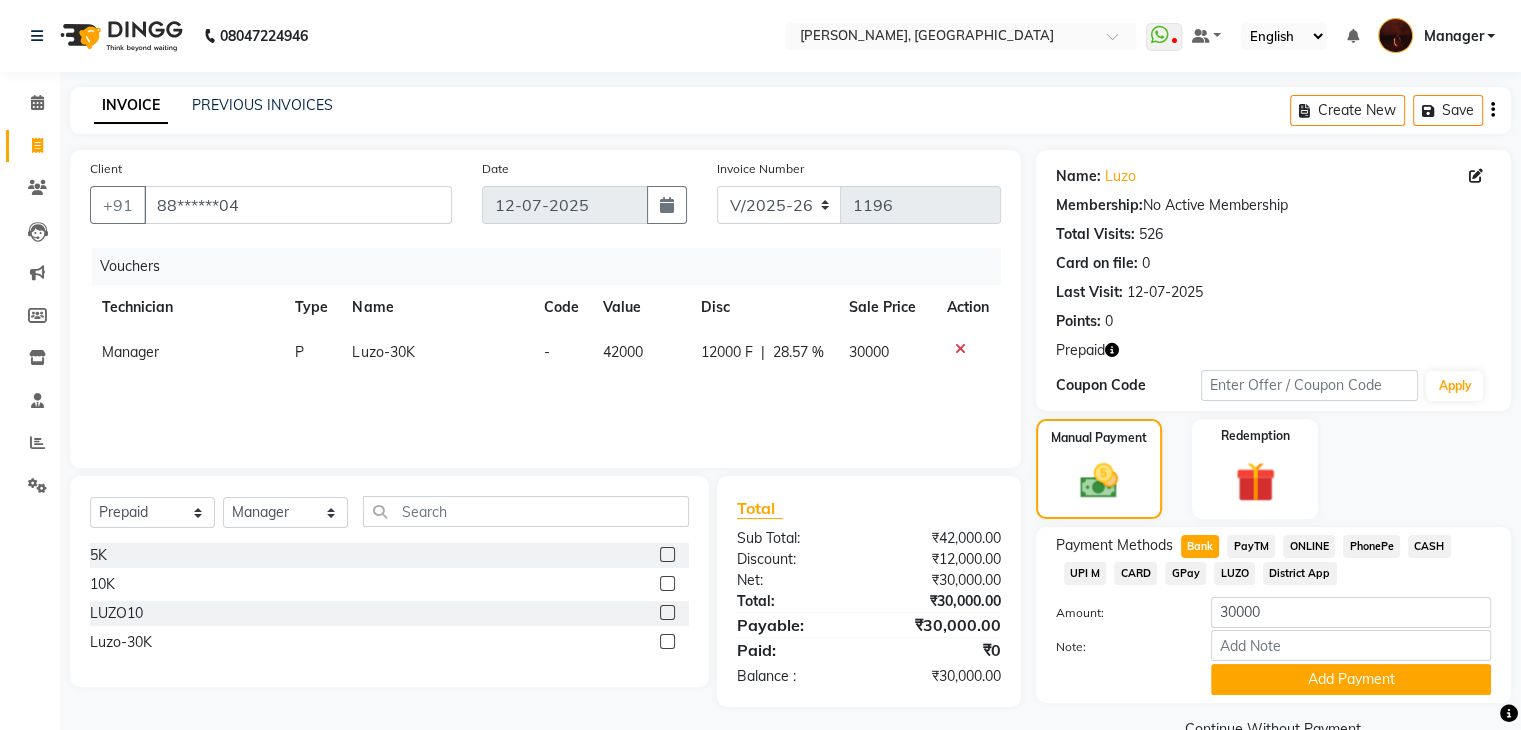 scroll, scrollTop: 46, scrollLeft: 0, axis: vertical 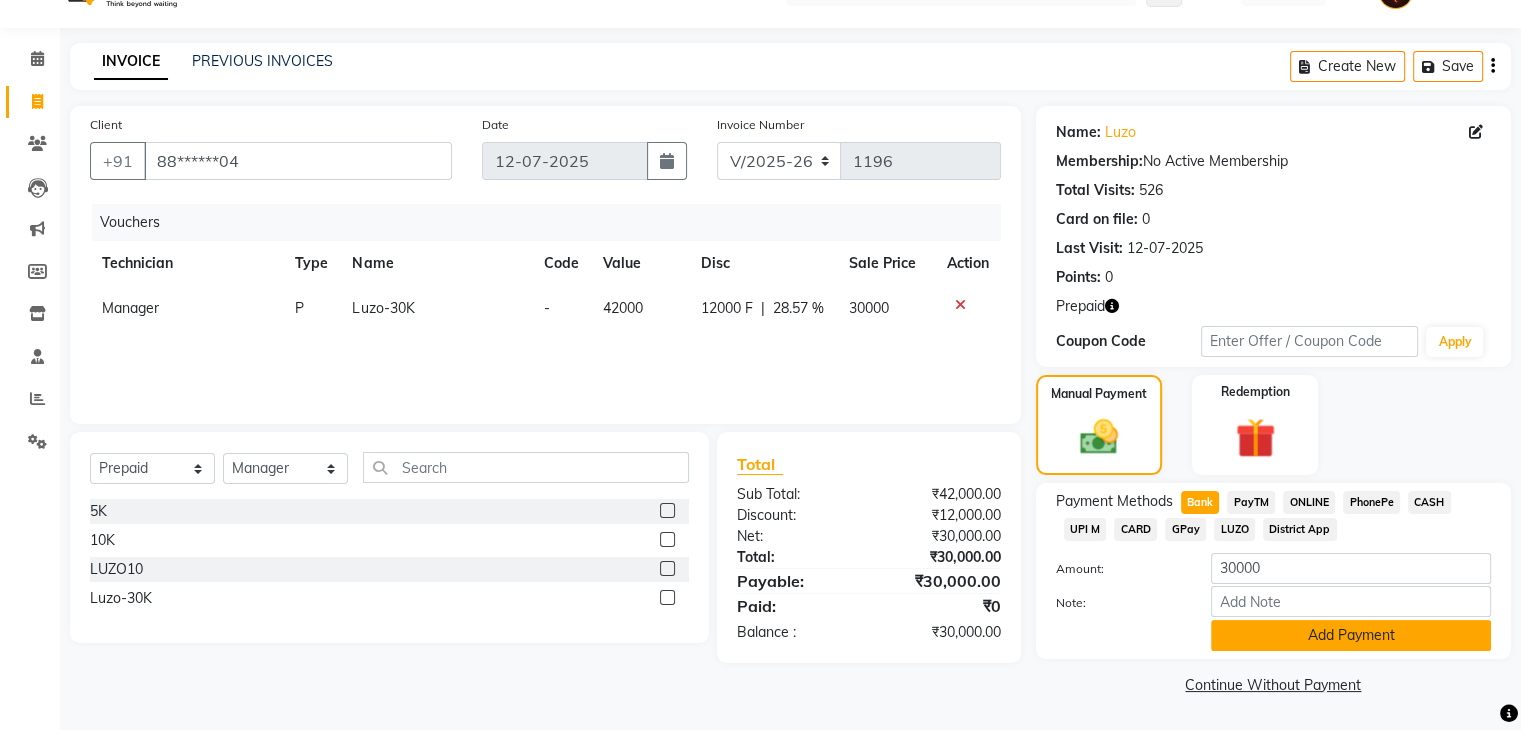 click on "Add Payment" 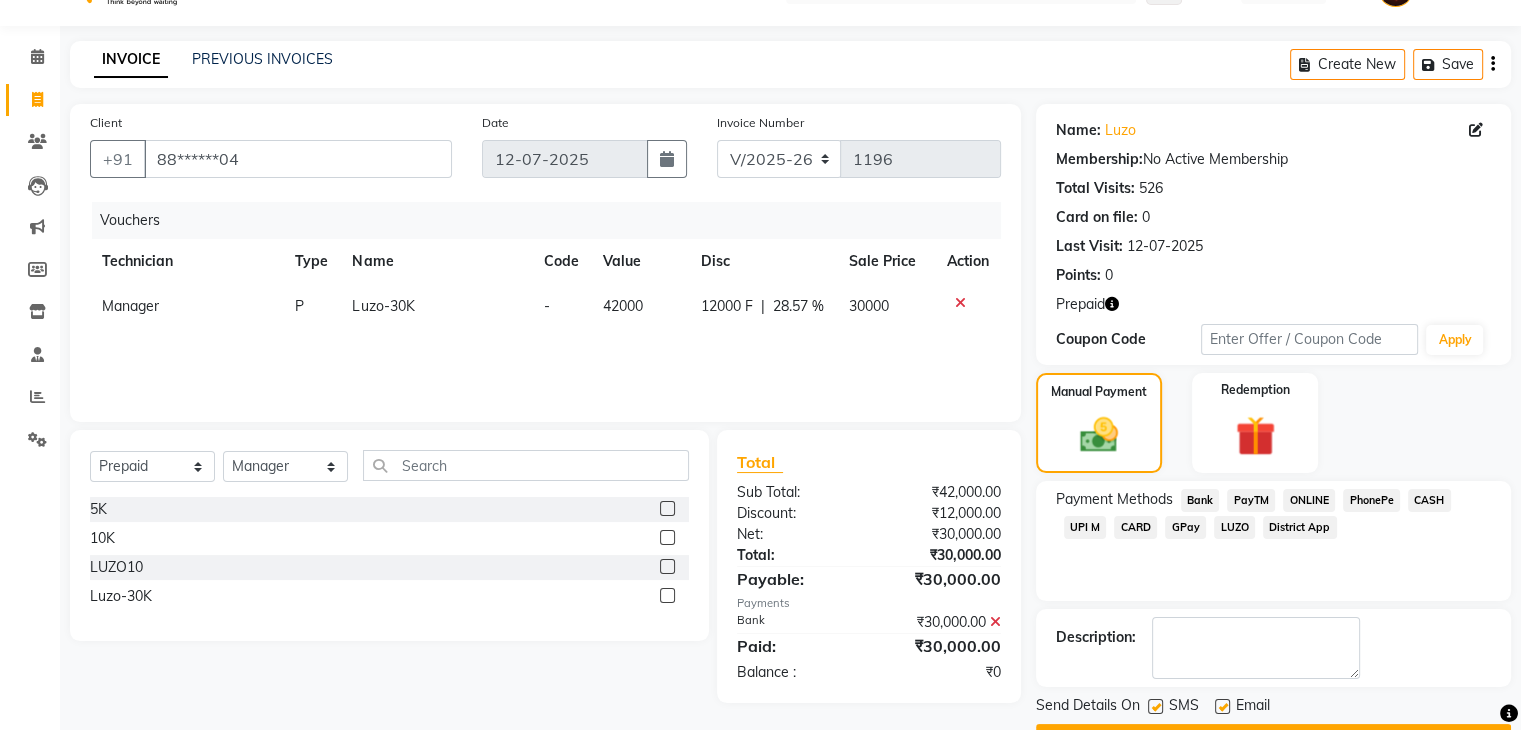 scroll, scrollTop: 100, scrollLeft: 0, axis: vertical 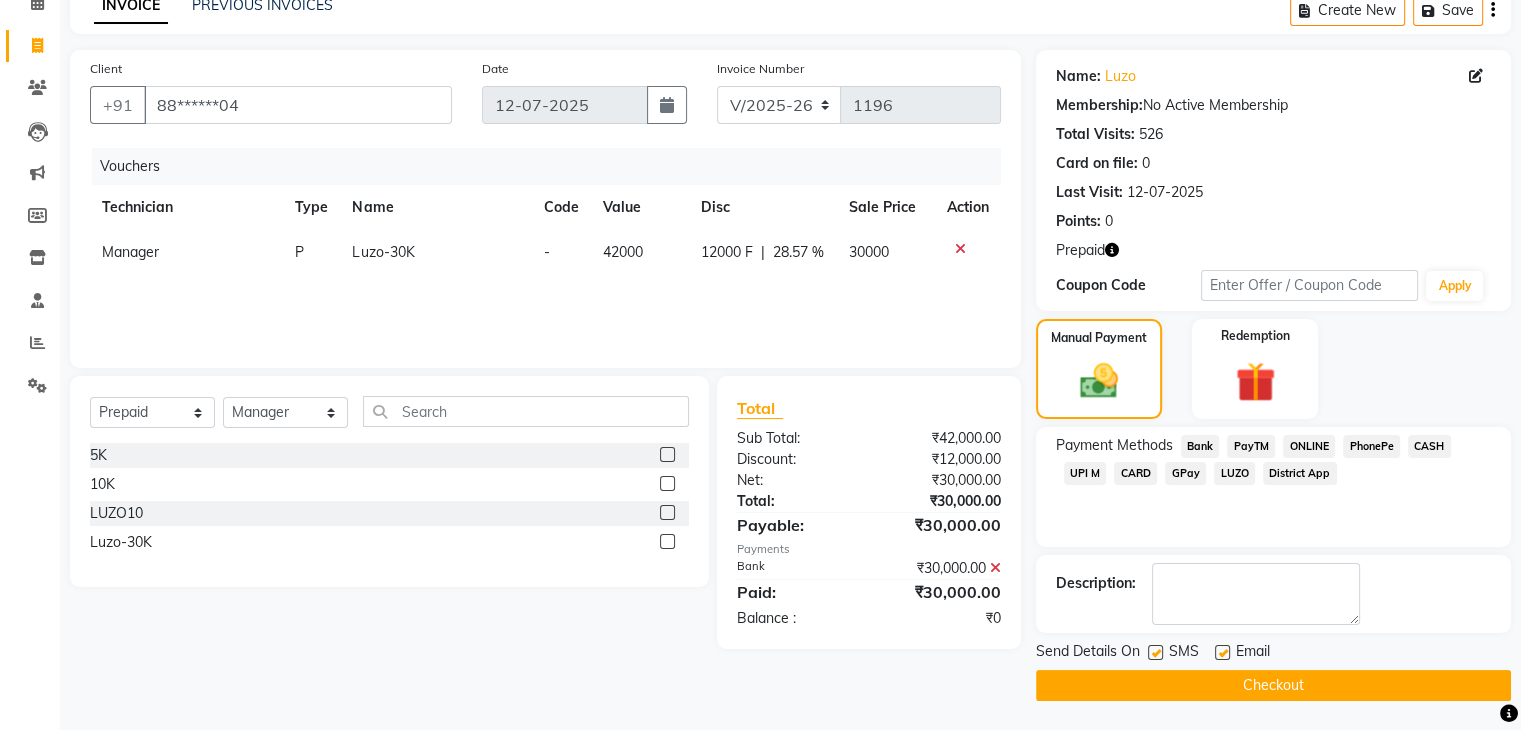 click on "Checkout" 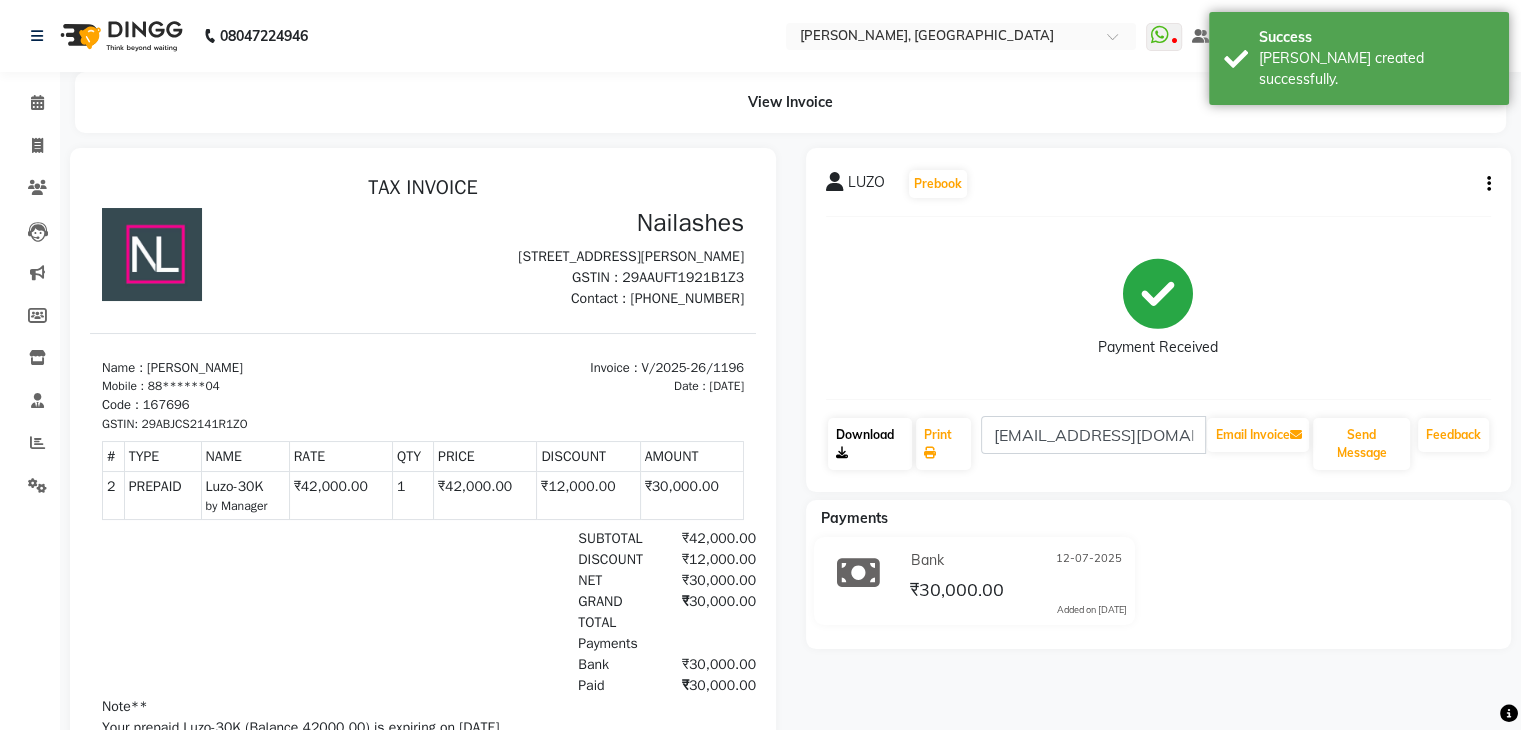 scroll, scrollTop: 0, scrollLeft: 0, axis: both 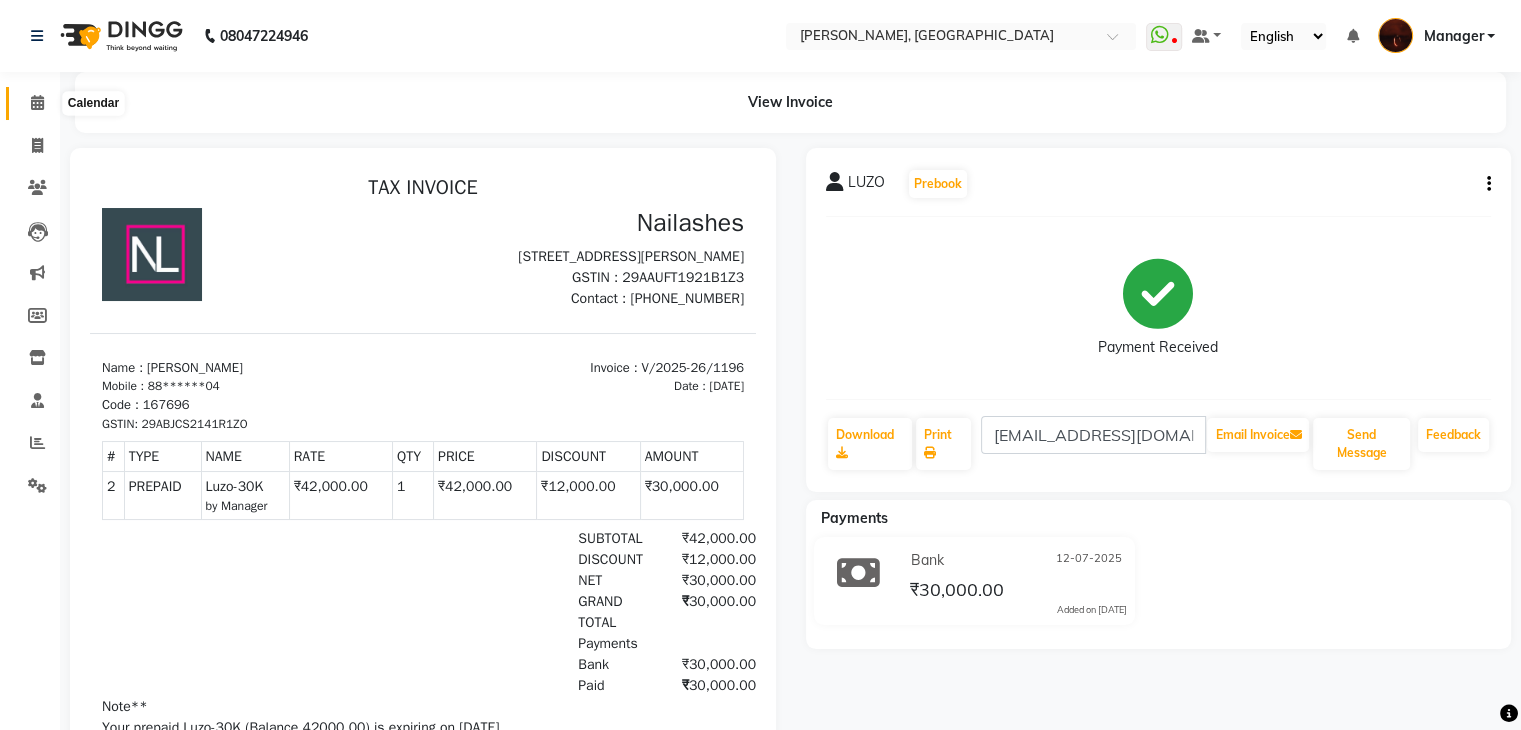 click 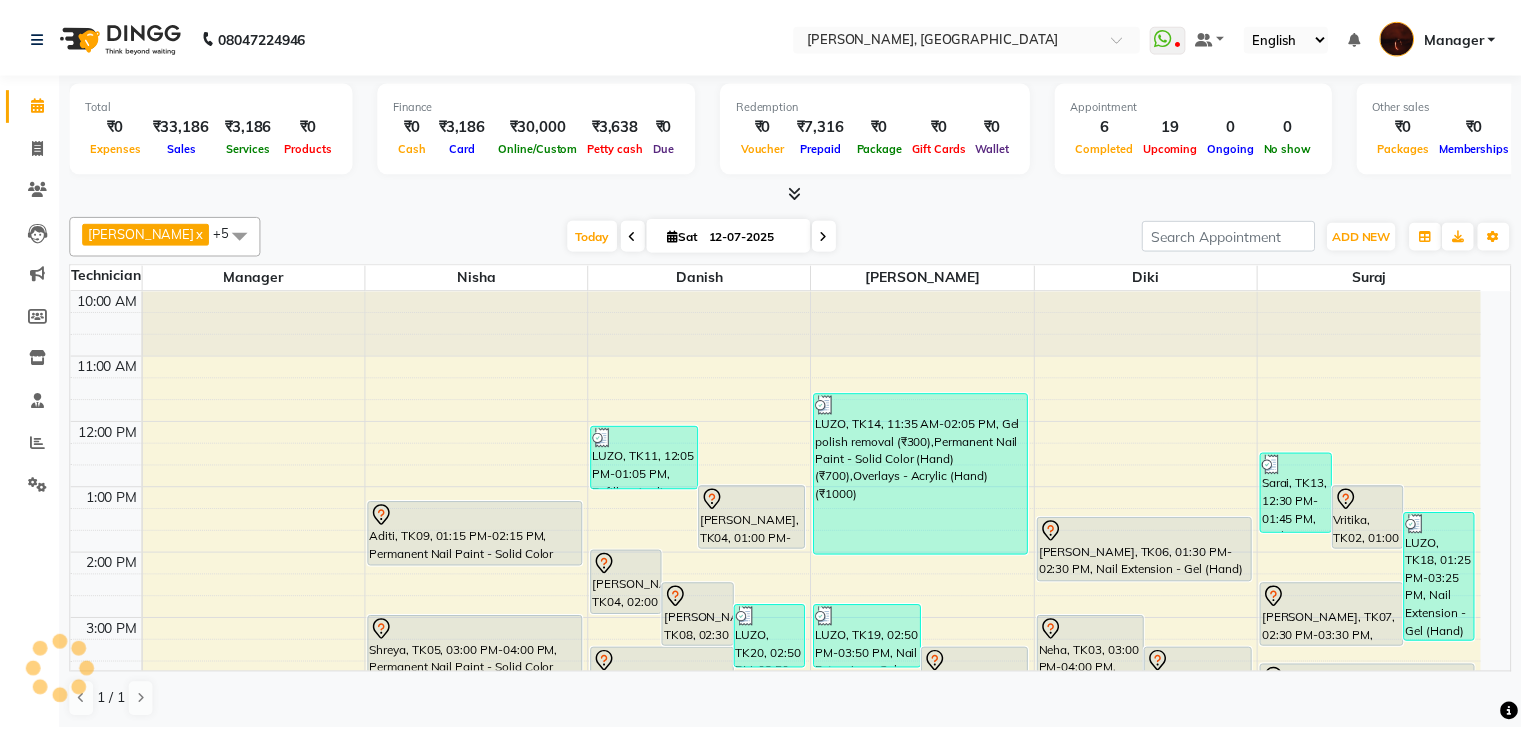 scroll, scrollTop: 328, scrollLeft: 0, axis: vertical 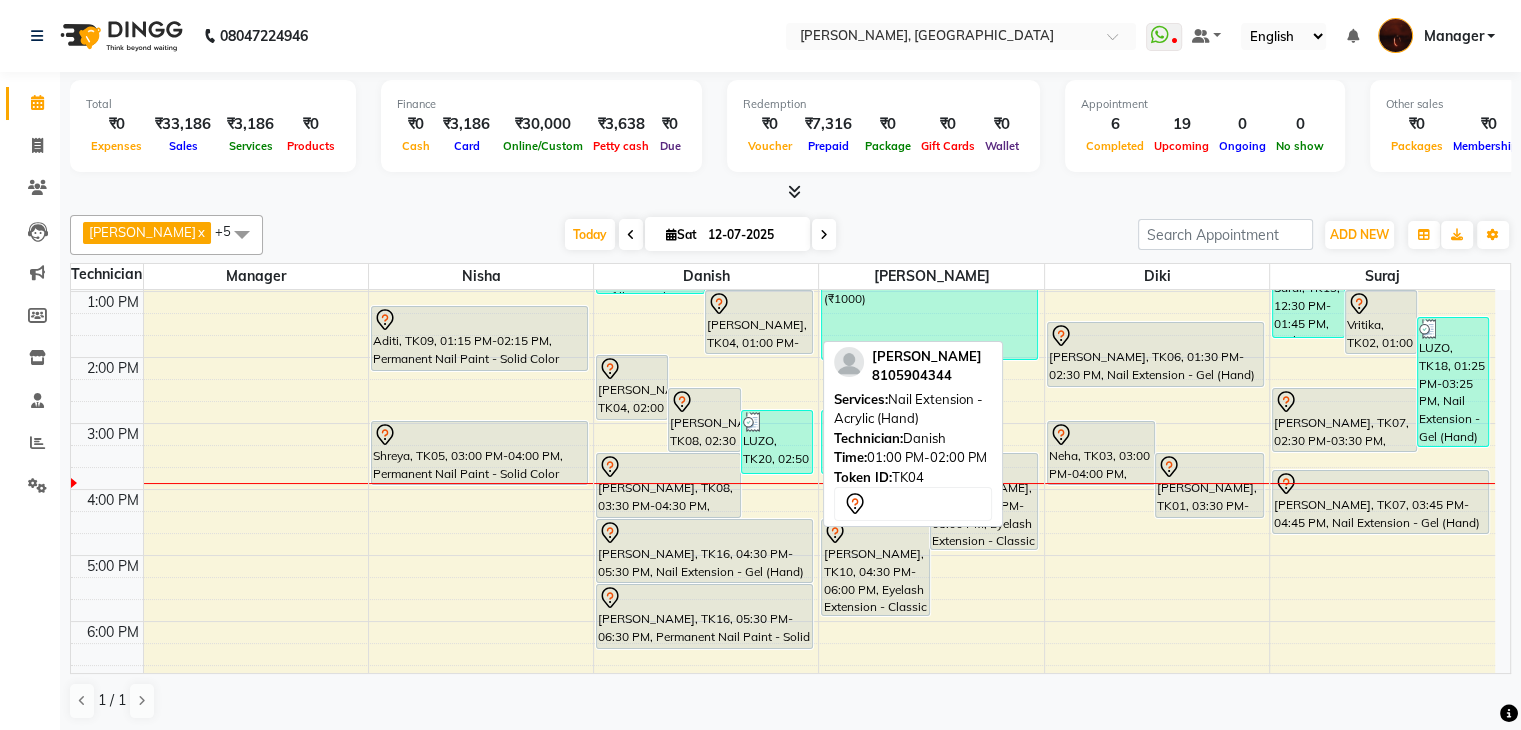 click on "[PERSON_NAME], TK04, 01:00 PM-02:00 PM, Nail Extension - Acrylic (Hand)" at bounding box center (759, 322) 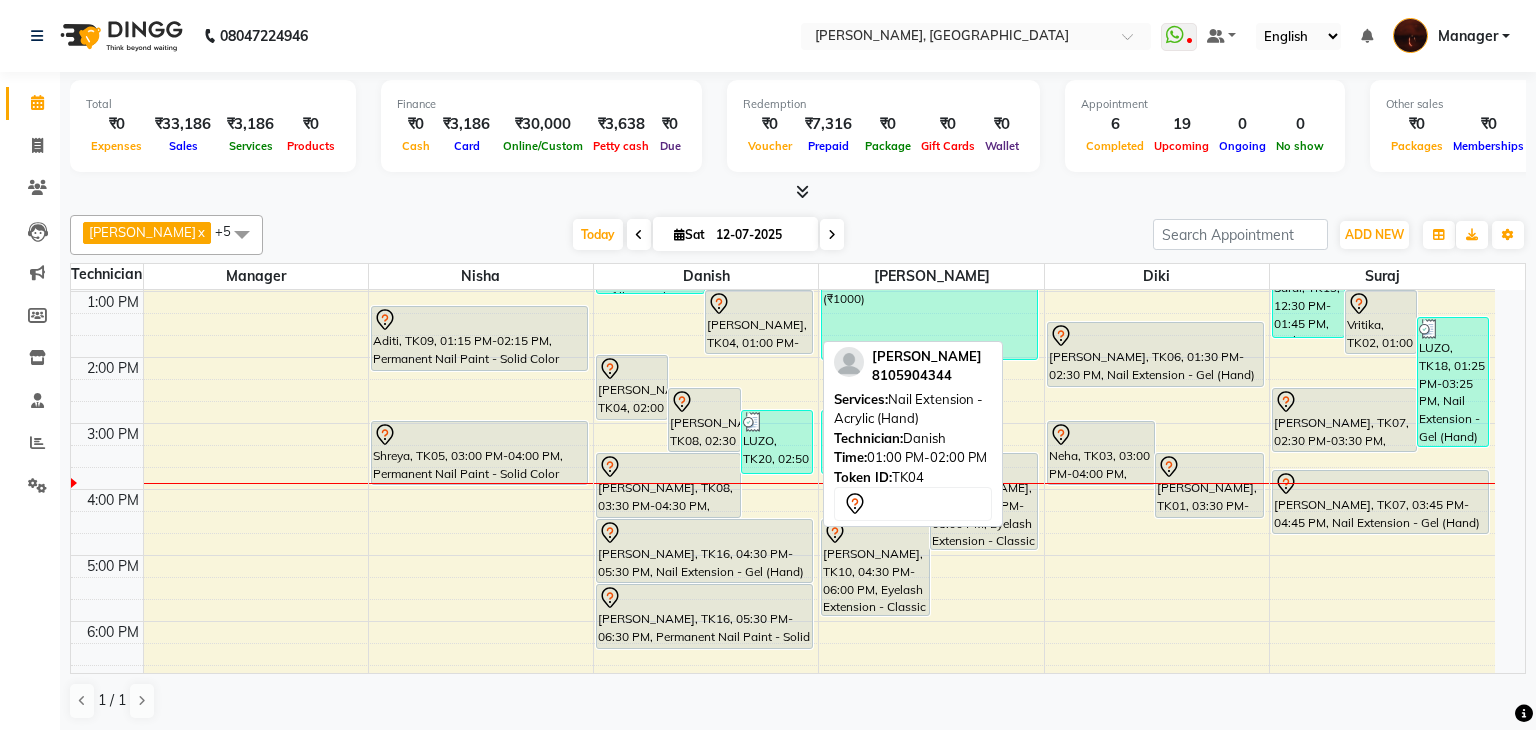 select on "7" 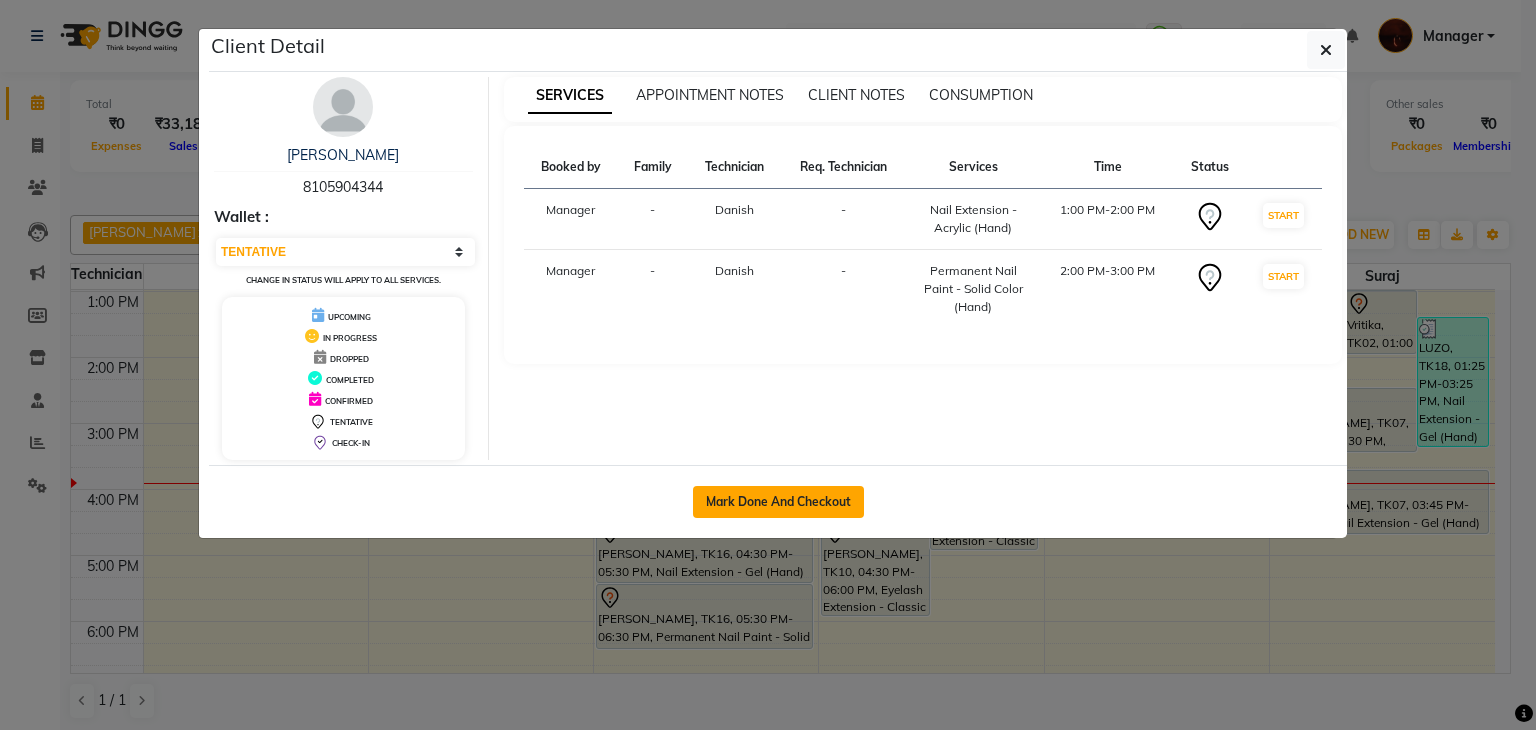 click on "Mark Done And Checkout" 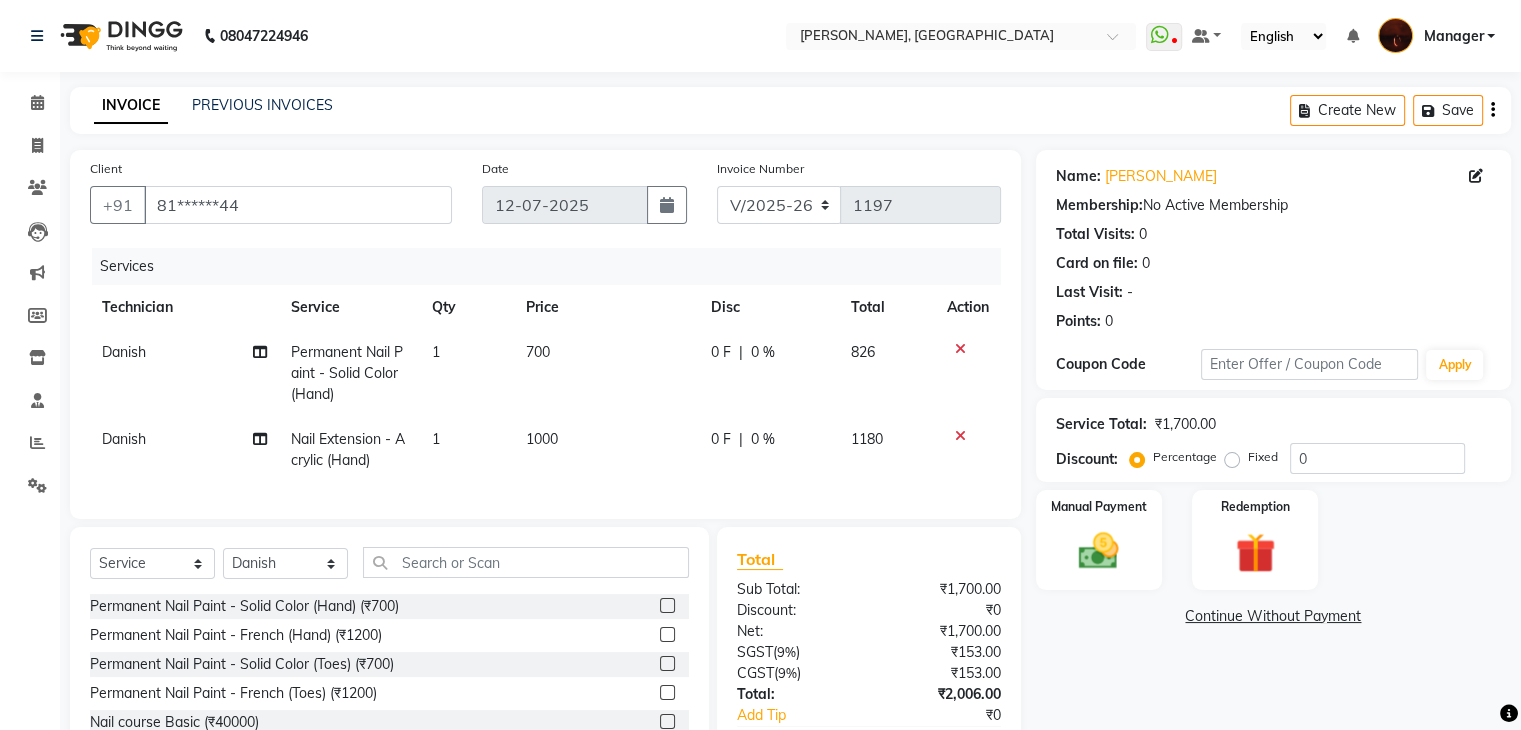 click 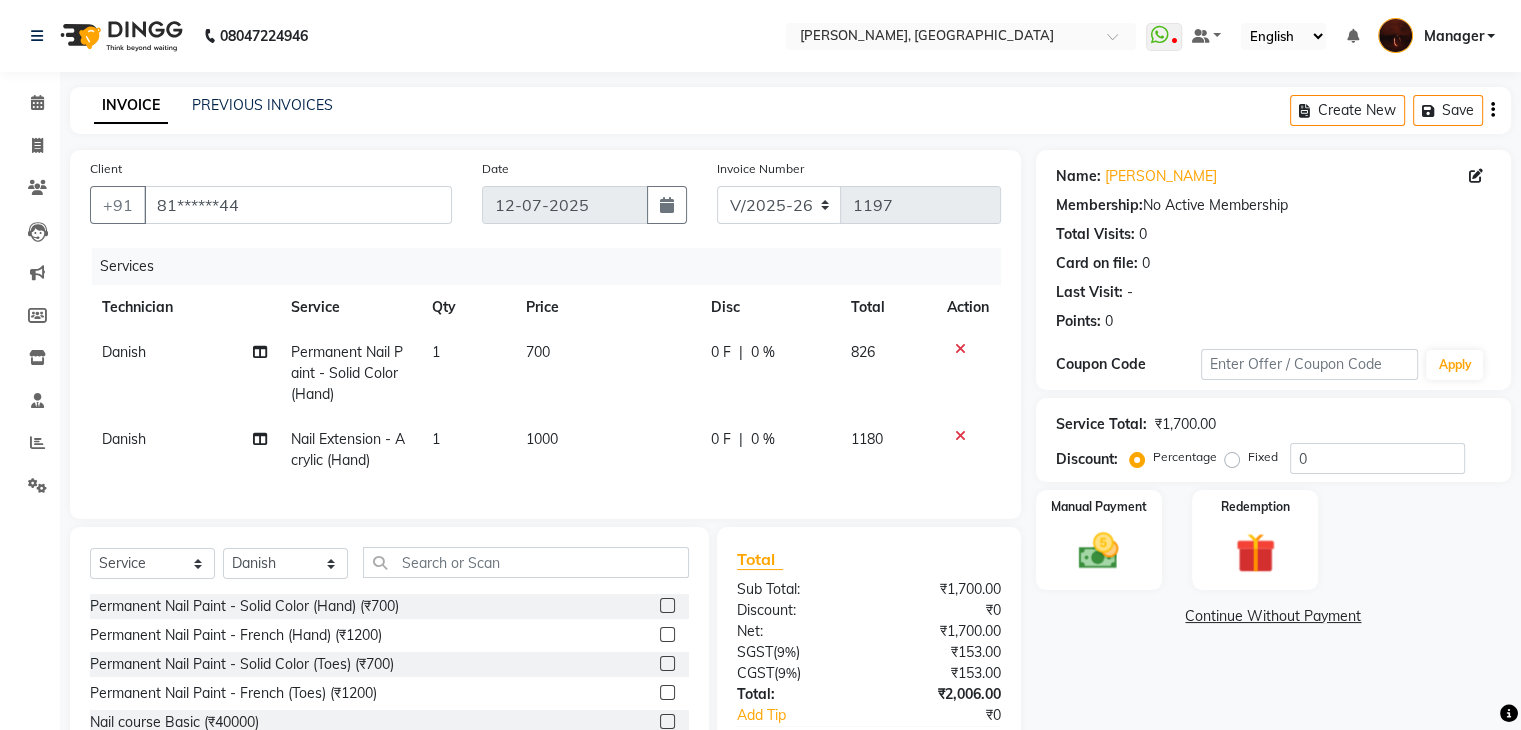 click 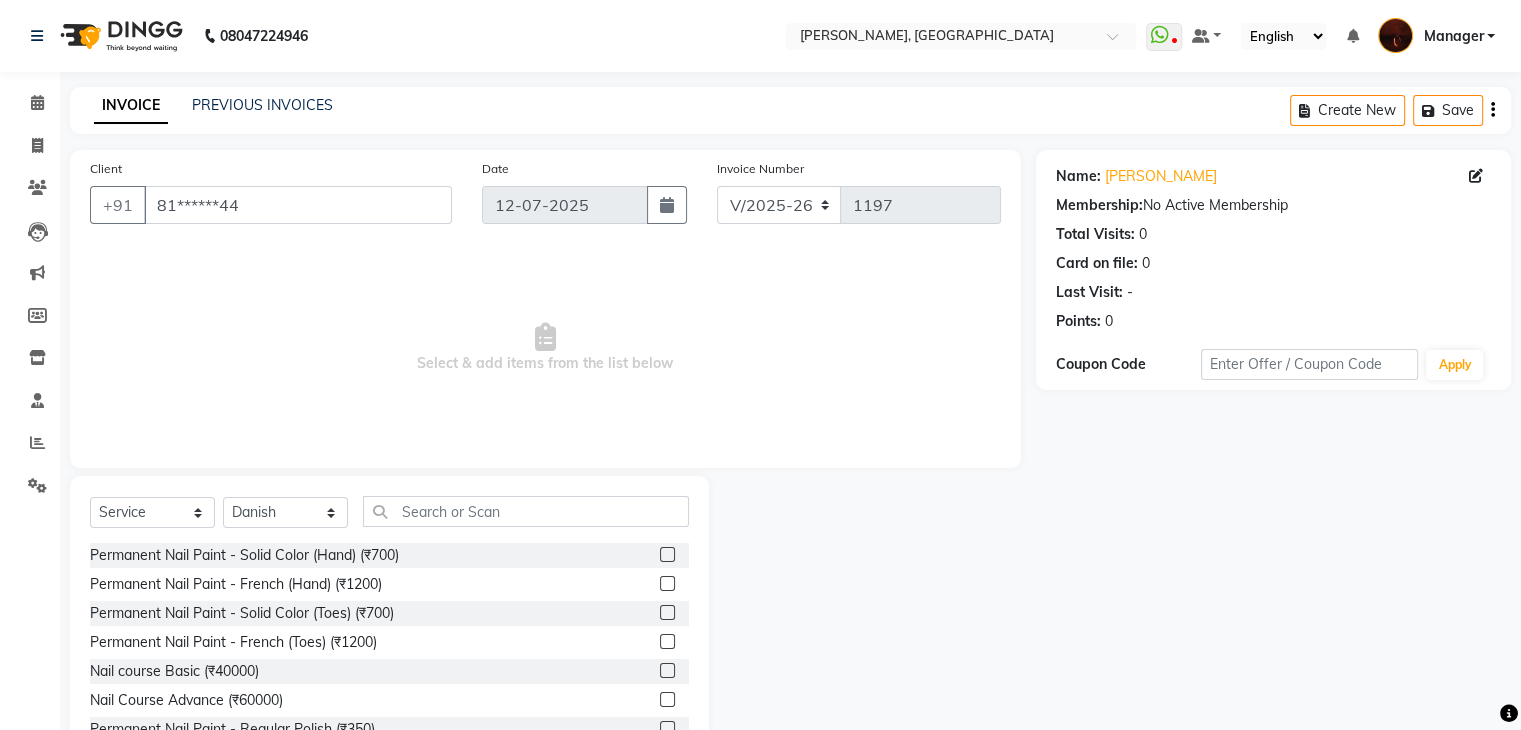 click on "Select & add items from the list below" at bounding box center [545, 348] 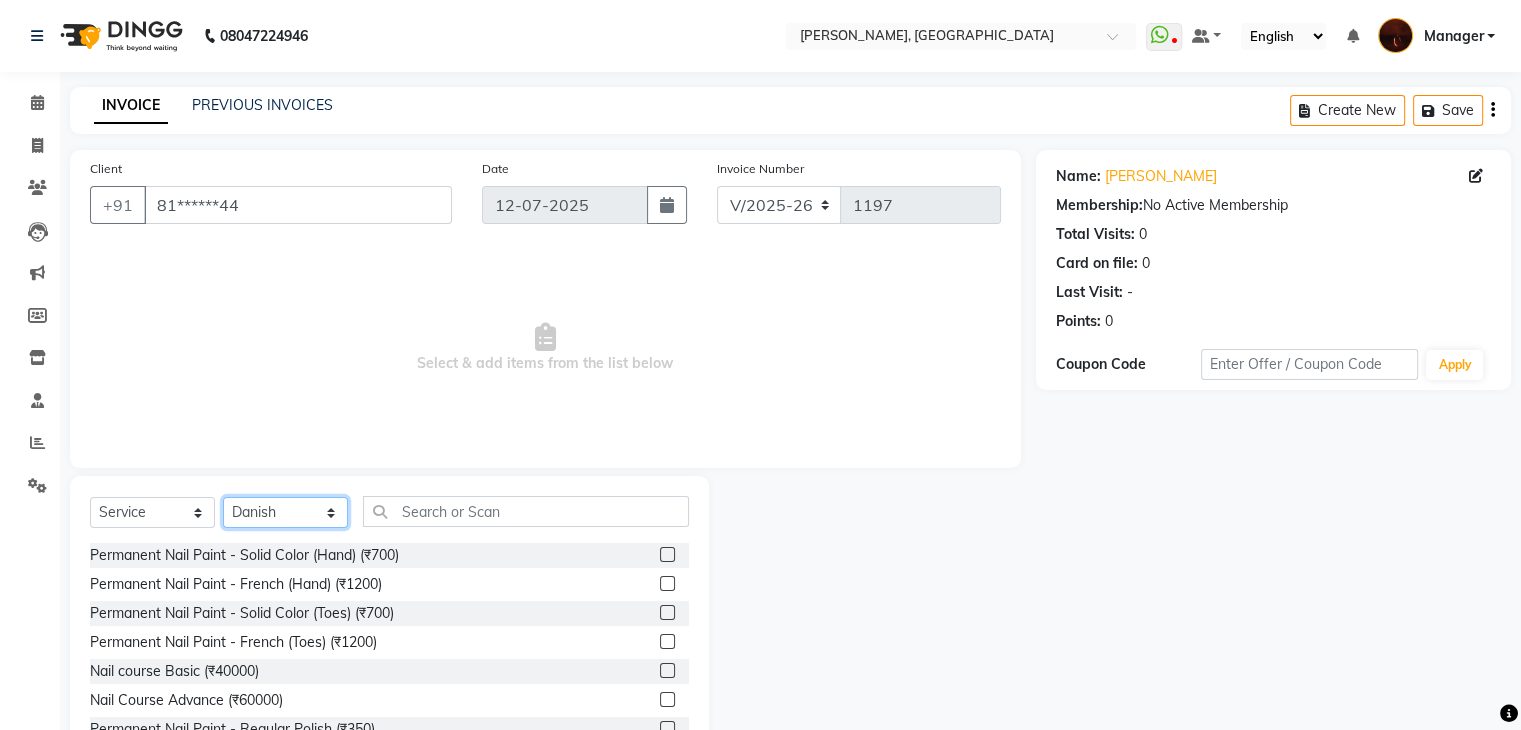 click on "Select Technician Adesh amir anuj Danish Diki  Gaurav GAURAV GK Geeta Himanshu jenifer Manager megna nikhil Nisha Pooja prince Rohit roshni sajan Salman Sameer sudeb Sudhir Accounting suraj vishnu" 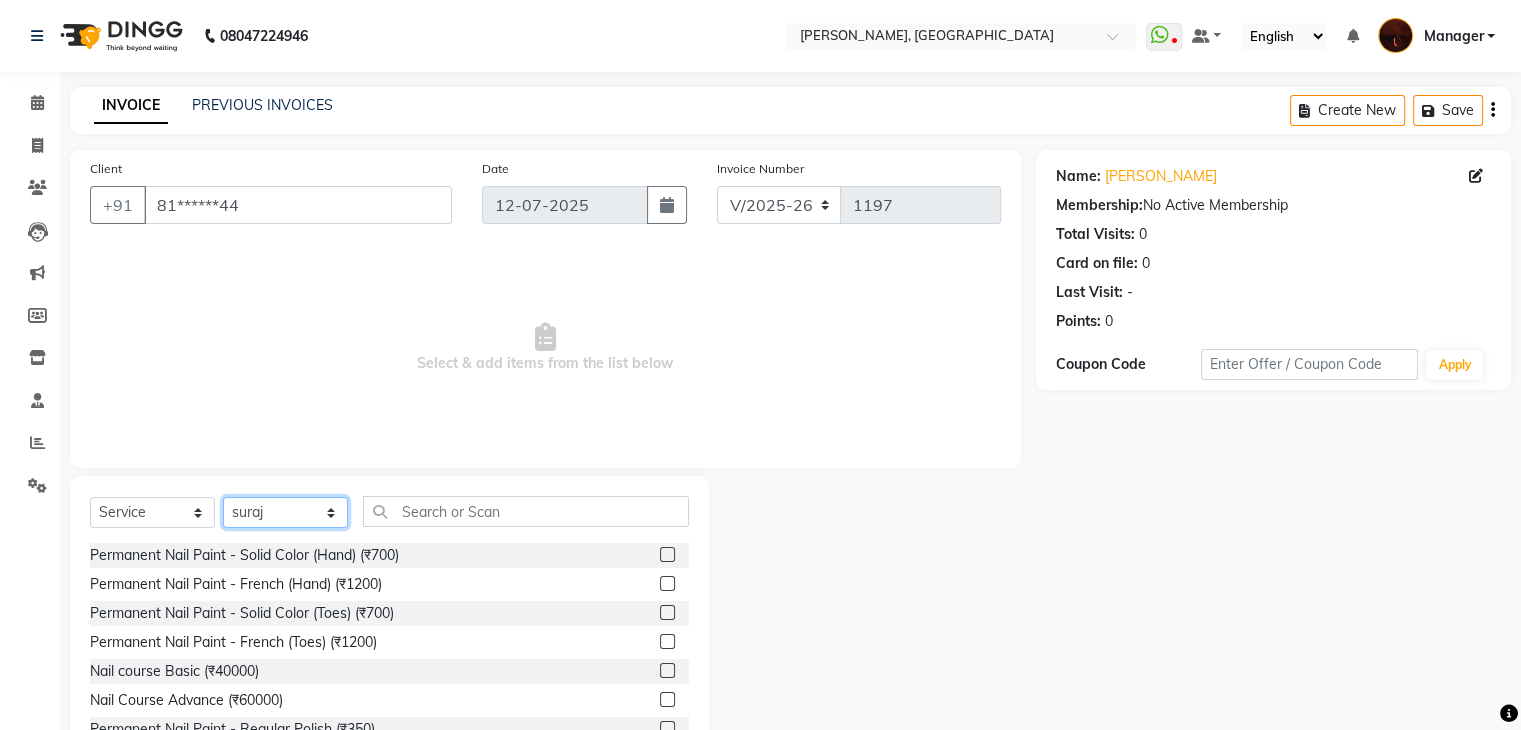click on "Select Technician Adesh amir anuj Danish Diki  Gaurav GAURAV GK Geeta Himanshu jenifer Manager megna nikhil Nisha Pooja prince Rohit roshni sajan Salman Sameer sudeb Sudhir Accounting suraj vishnu" 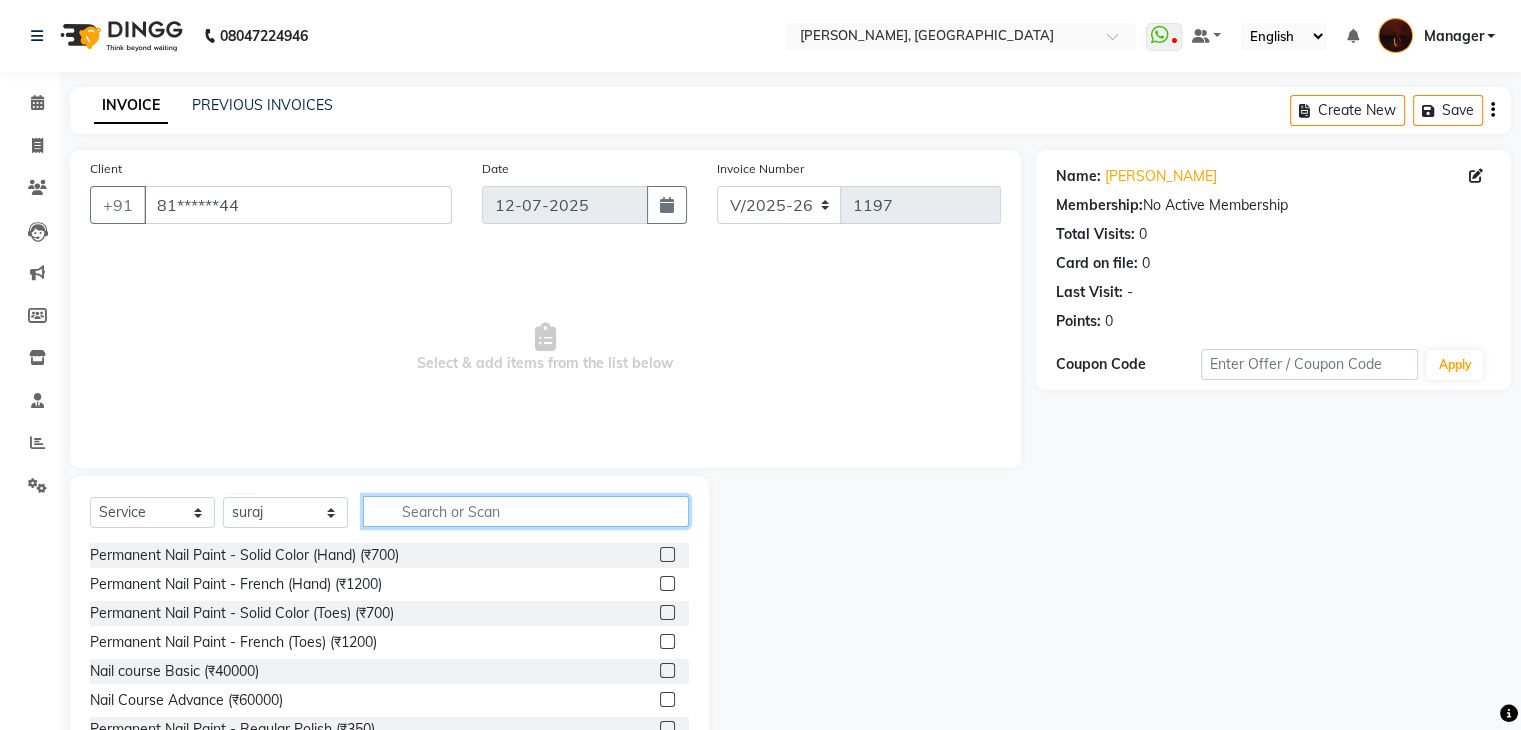 click 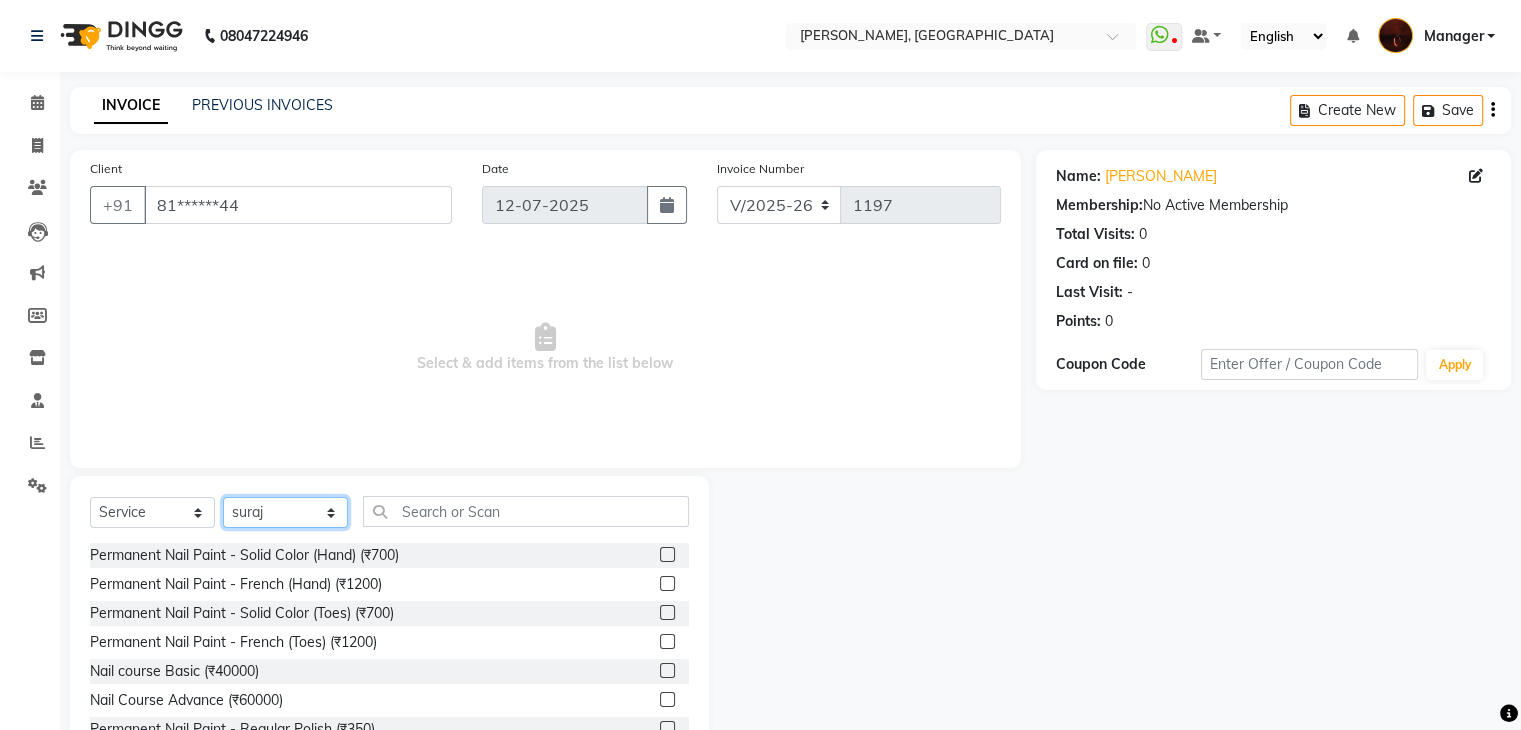 click on "Select Technician Adesh amir anuj Danish Diki  Gaurav GAURAV GK Geeta Himanshu jenifer Manager megna nikhil Nisha Pooja prince Rohit roshni sajan Salman Sameer sudeb Sudhir Accounting suraj vishnu" 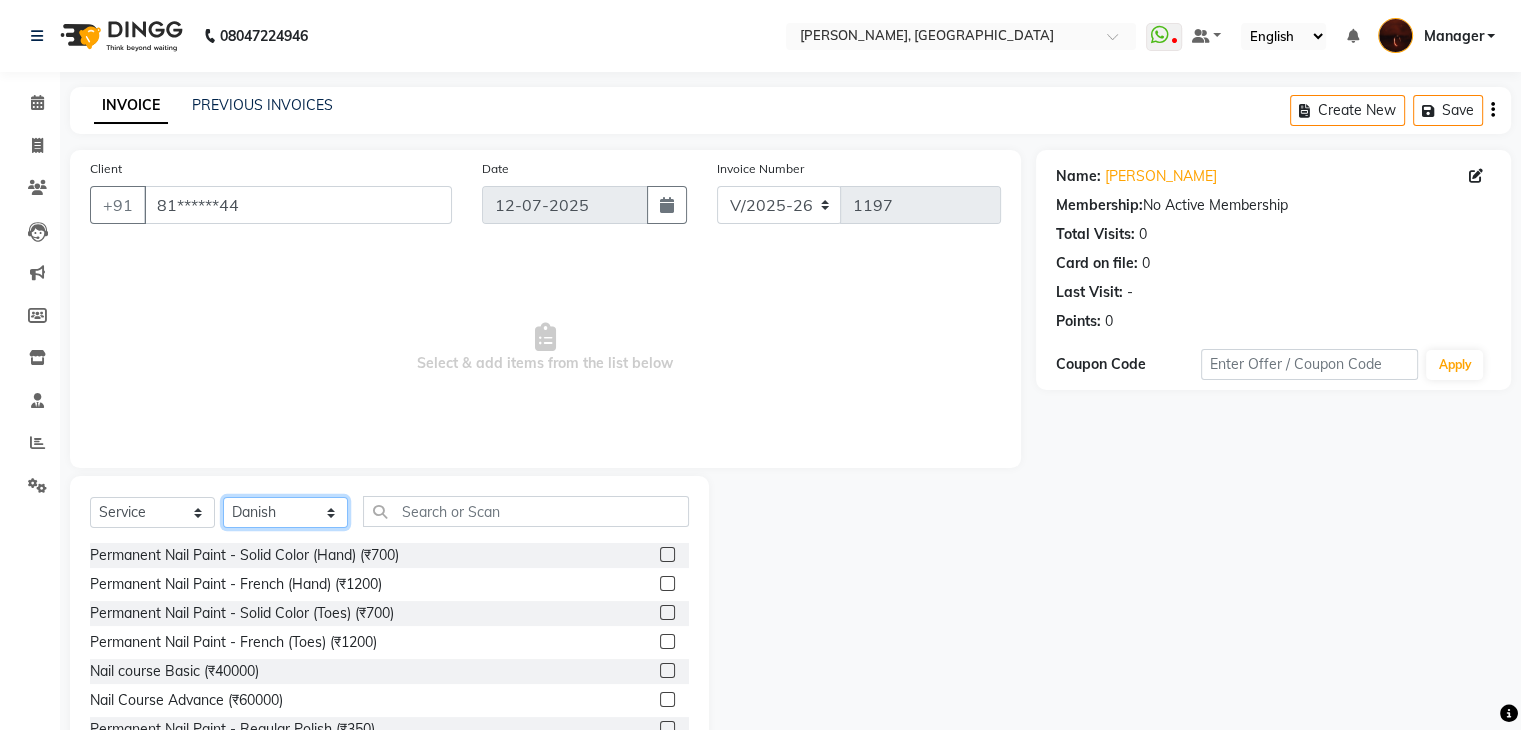 click on "Select Technician Adesh amir anuj Danish Diki  Gaurav GAURAV GK Geeta Himanshu jenifer Manager megna nikhil Nisha Pooja prince Rohit roshni sajan Salman Sameer sudeb Sudhir Accounting suraj vishnu" 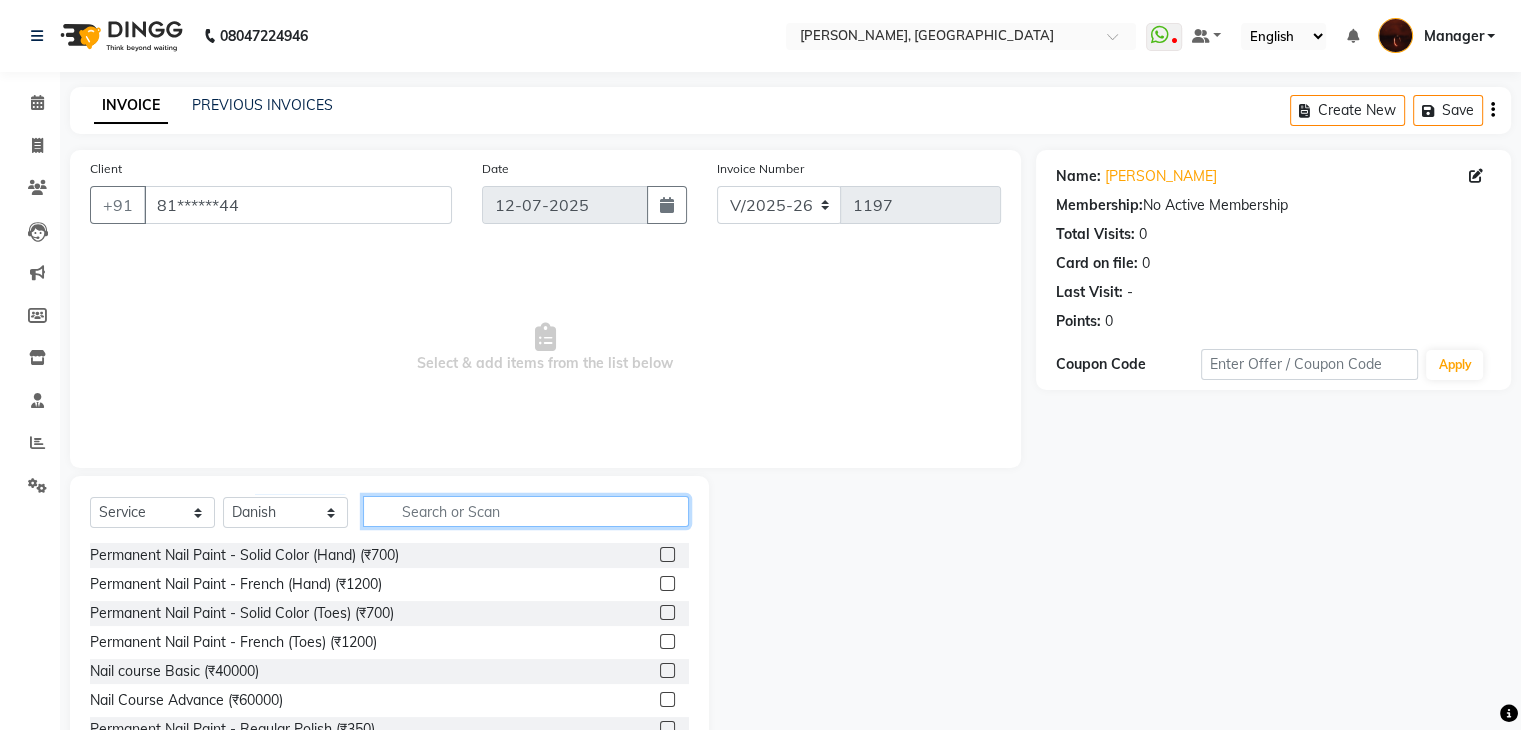 click 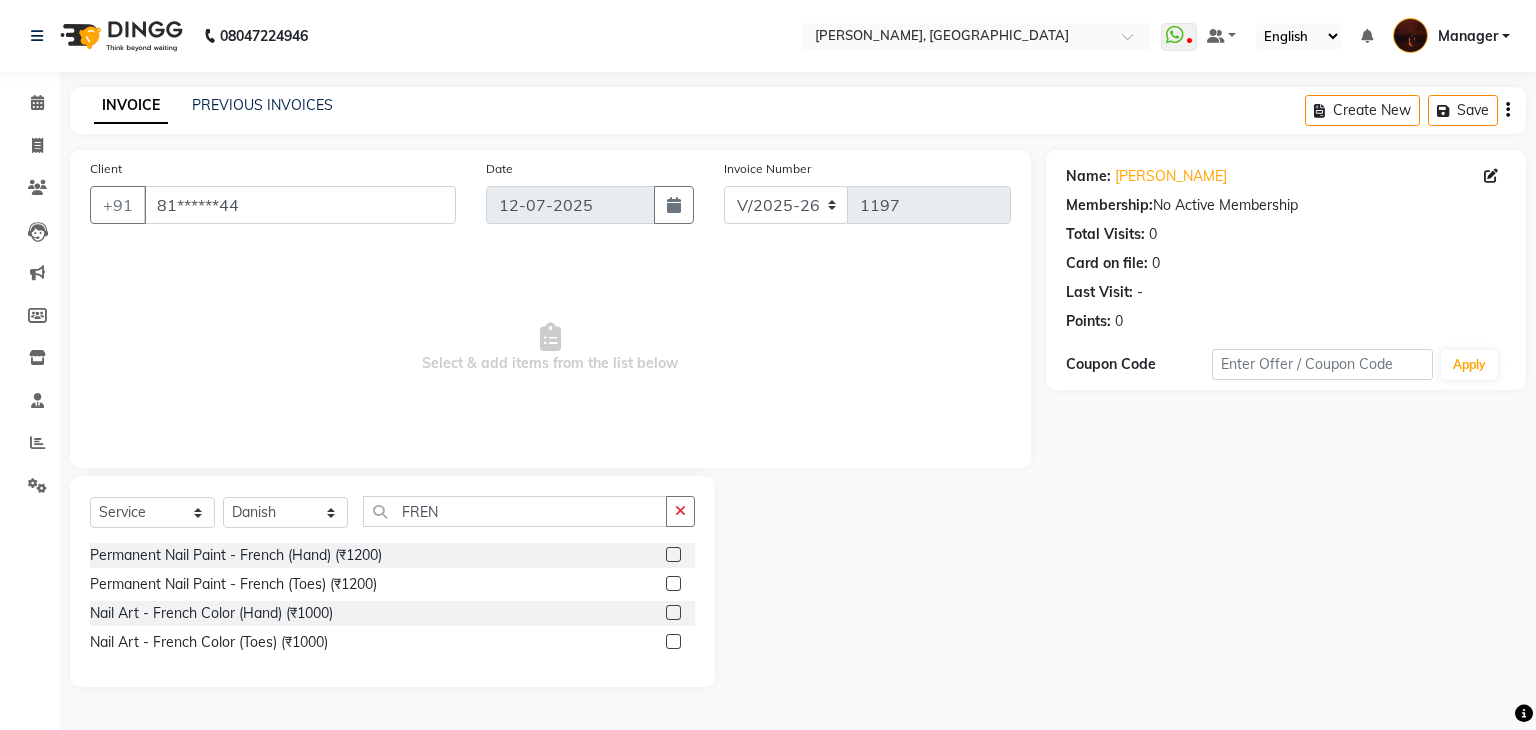 click 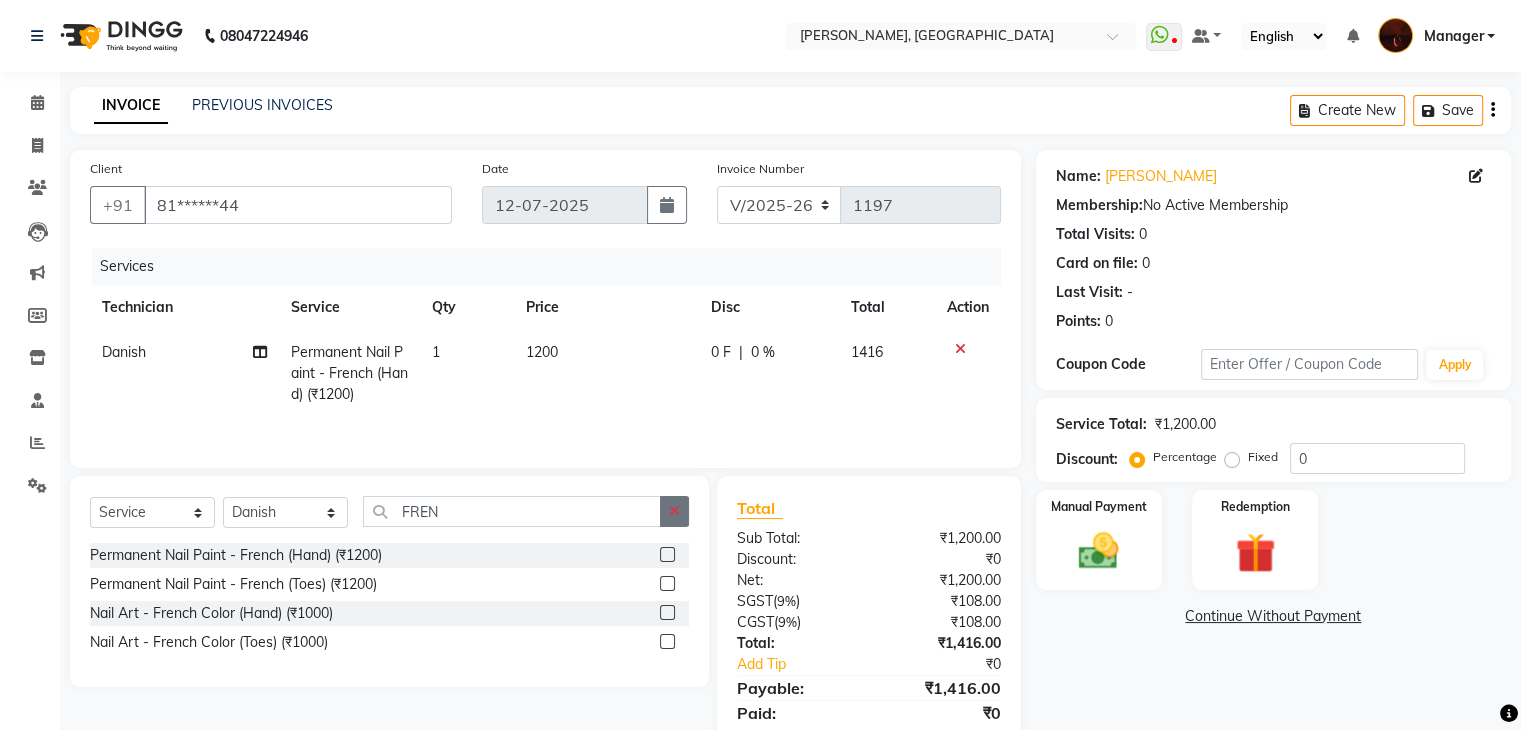 click 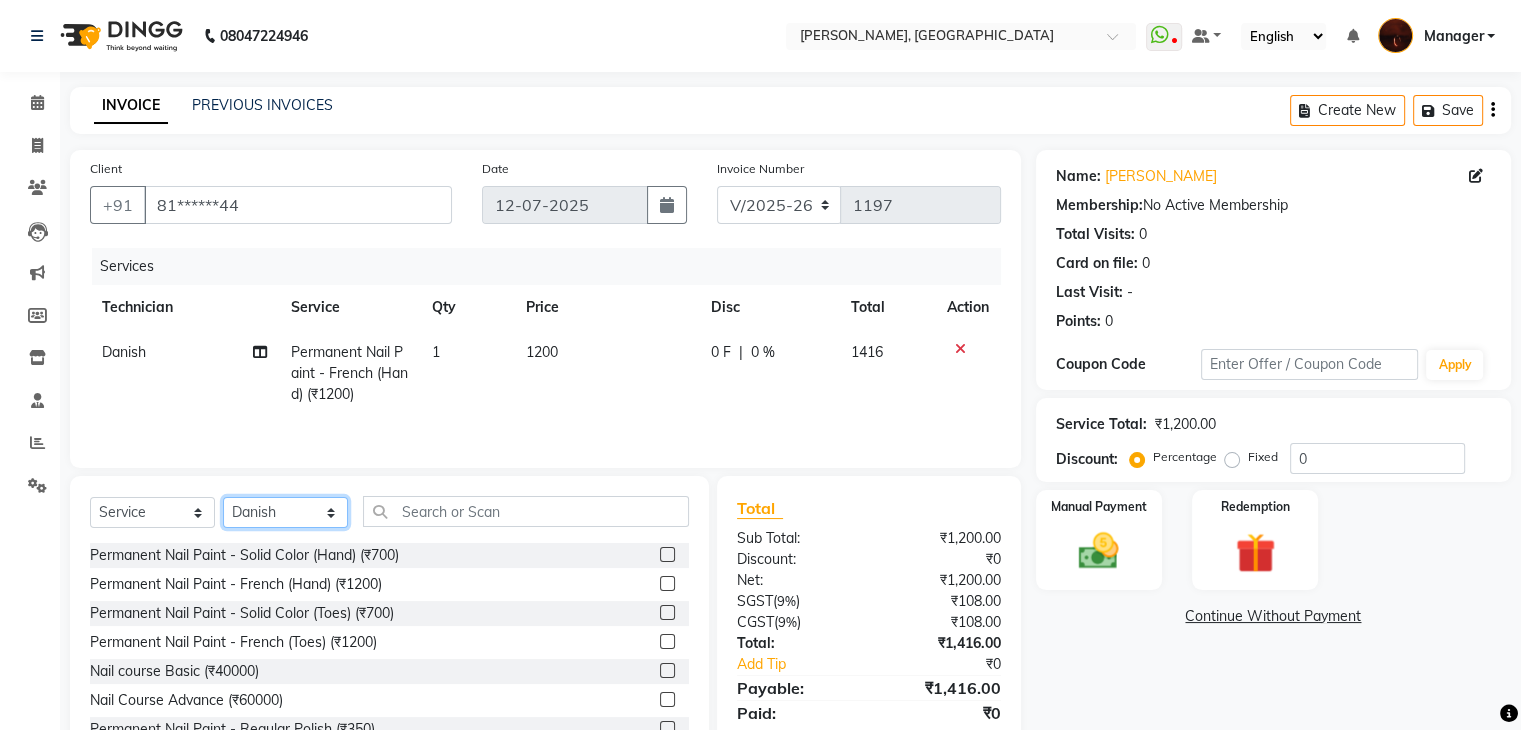 click on "Select Technician Adesh amir anuj Danish Diki  Gaurav GAURAV GK Geeta Himanshu jenifer Manager megna nikhil Nisha Pooja prince Rohit roshni sajan Salman Sameer sudeb Sudhir Accounting suraj vishnu" 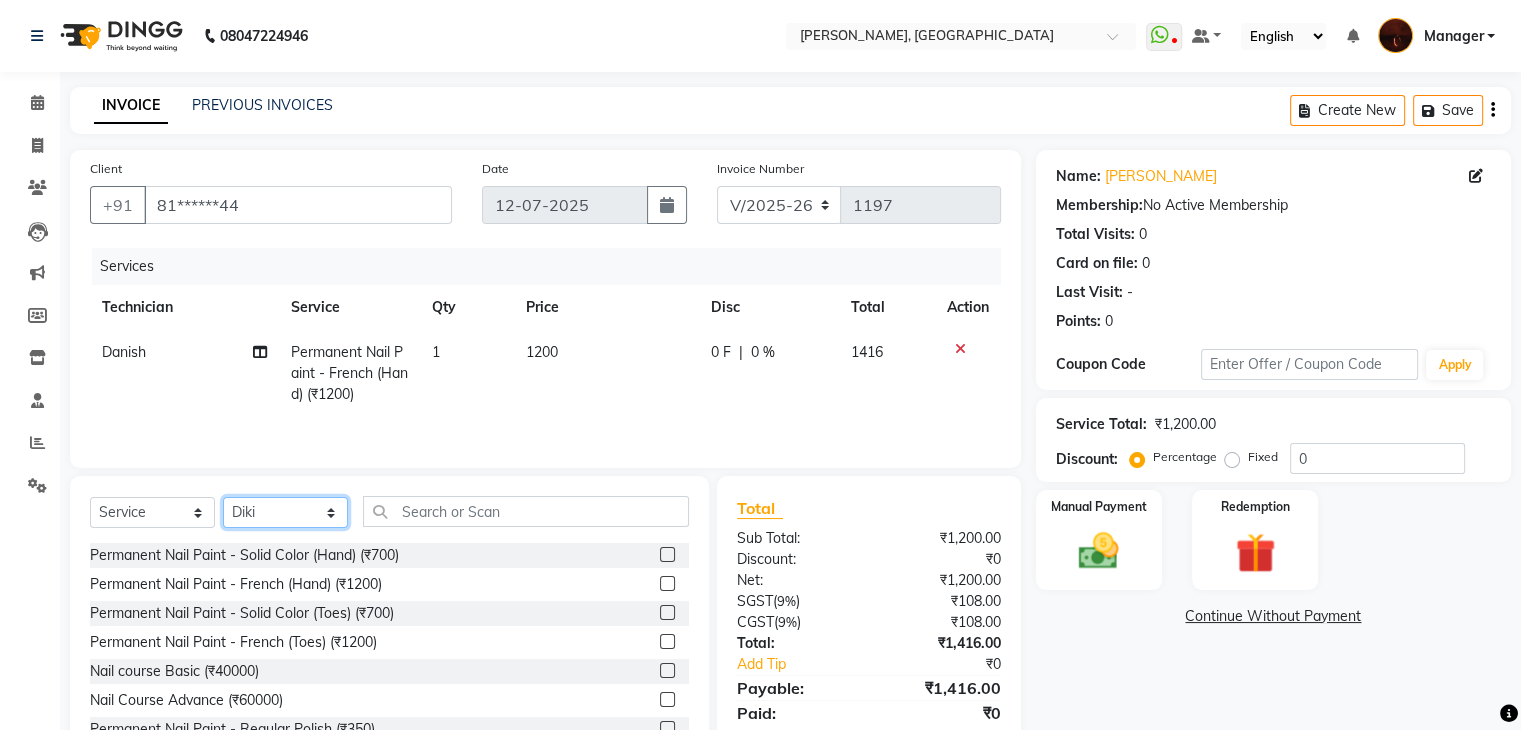 click on "Select Technician Adesh amir anuj Danish Diki  Gaurav GAURAV GK Geeta Himanshu jenifer Manager megna nikhil Nisha Pooja prince Rohit roshni sajan Salman Sameer sudeb Sudhir Accounting suraj vishnu" 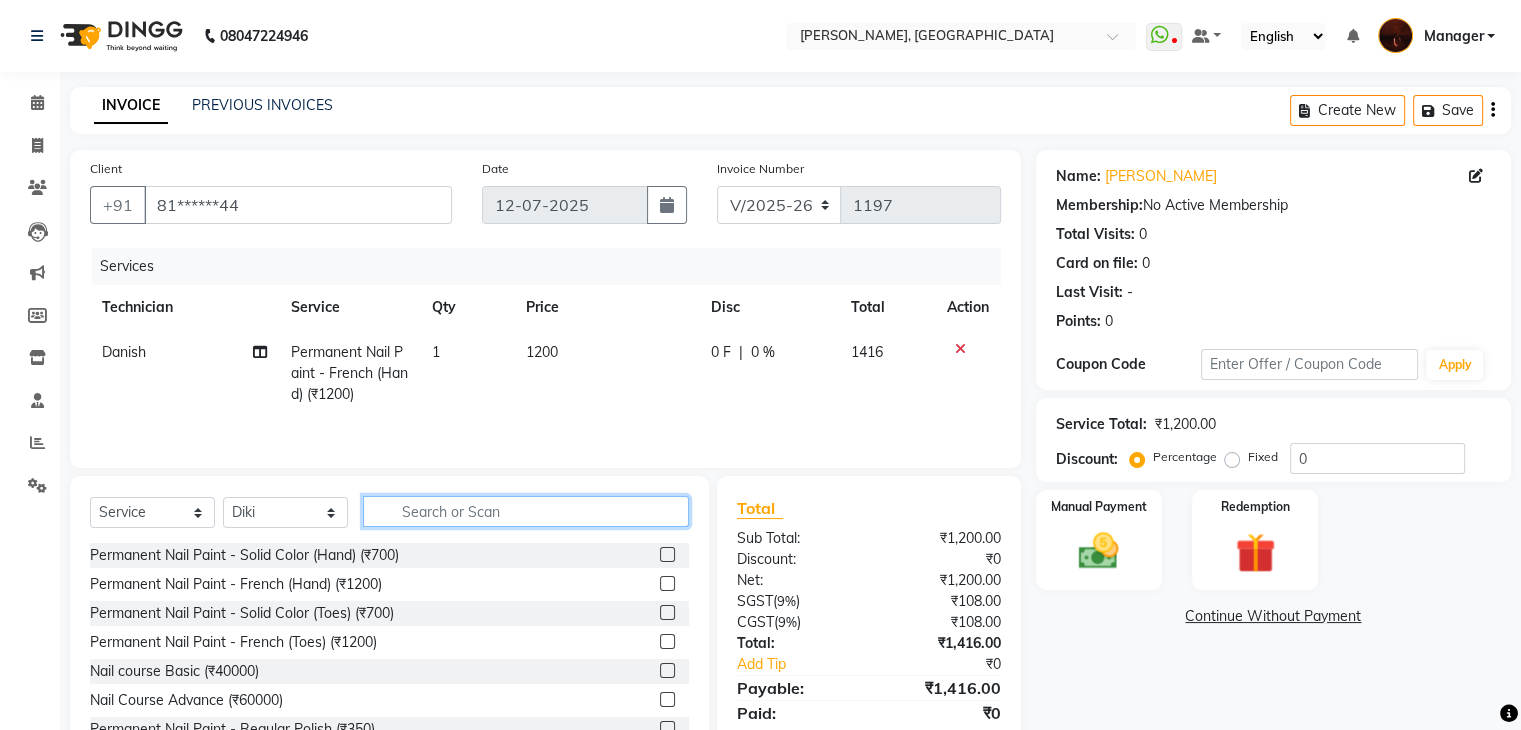 click 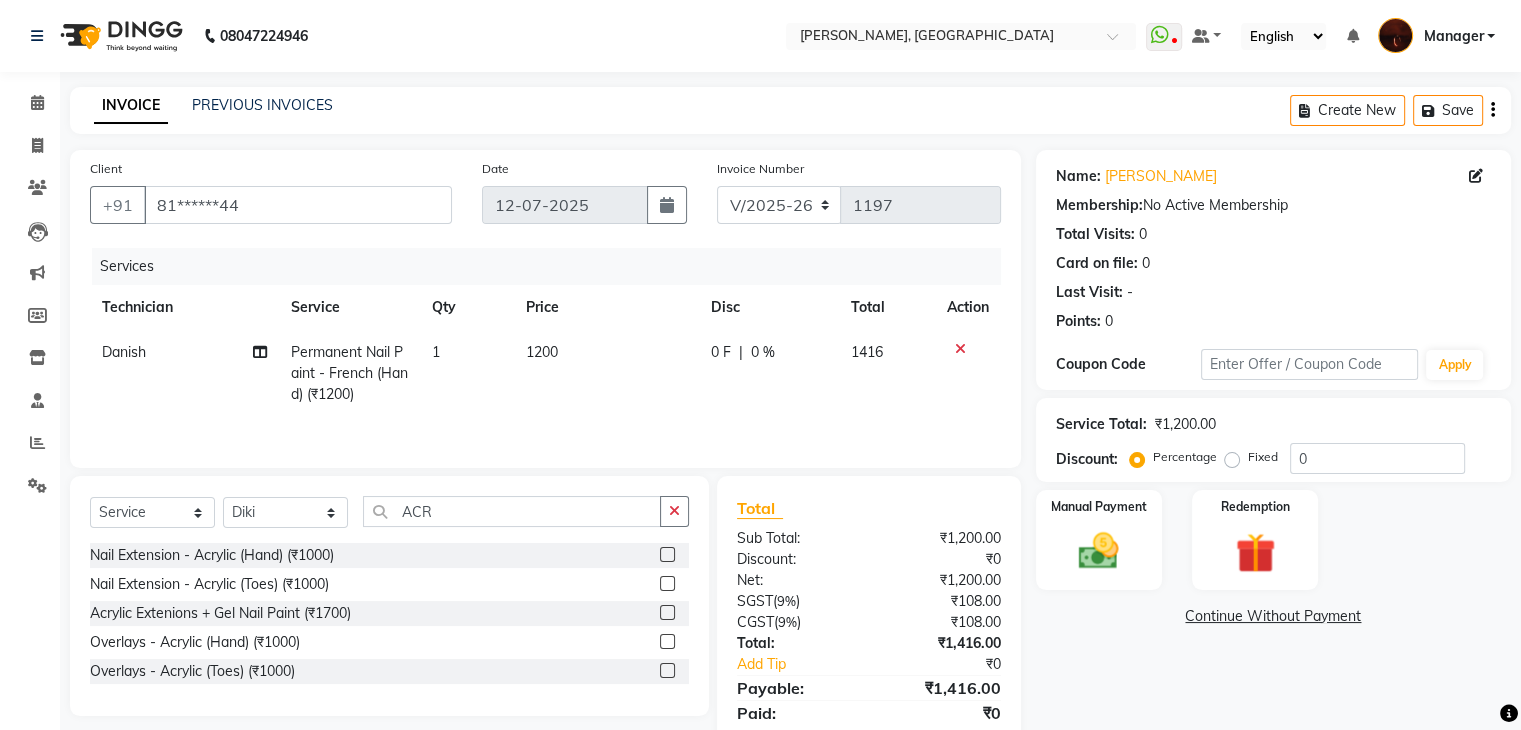 click 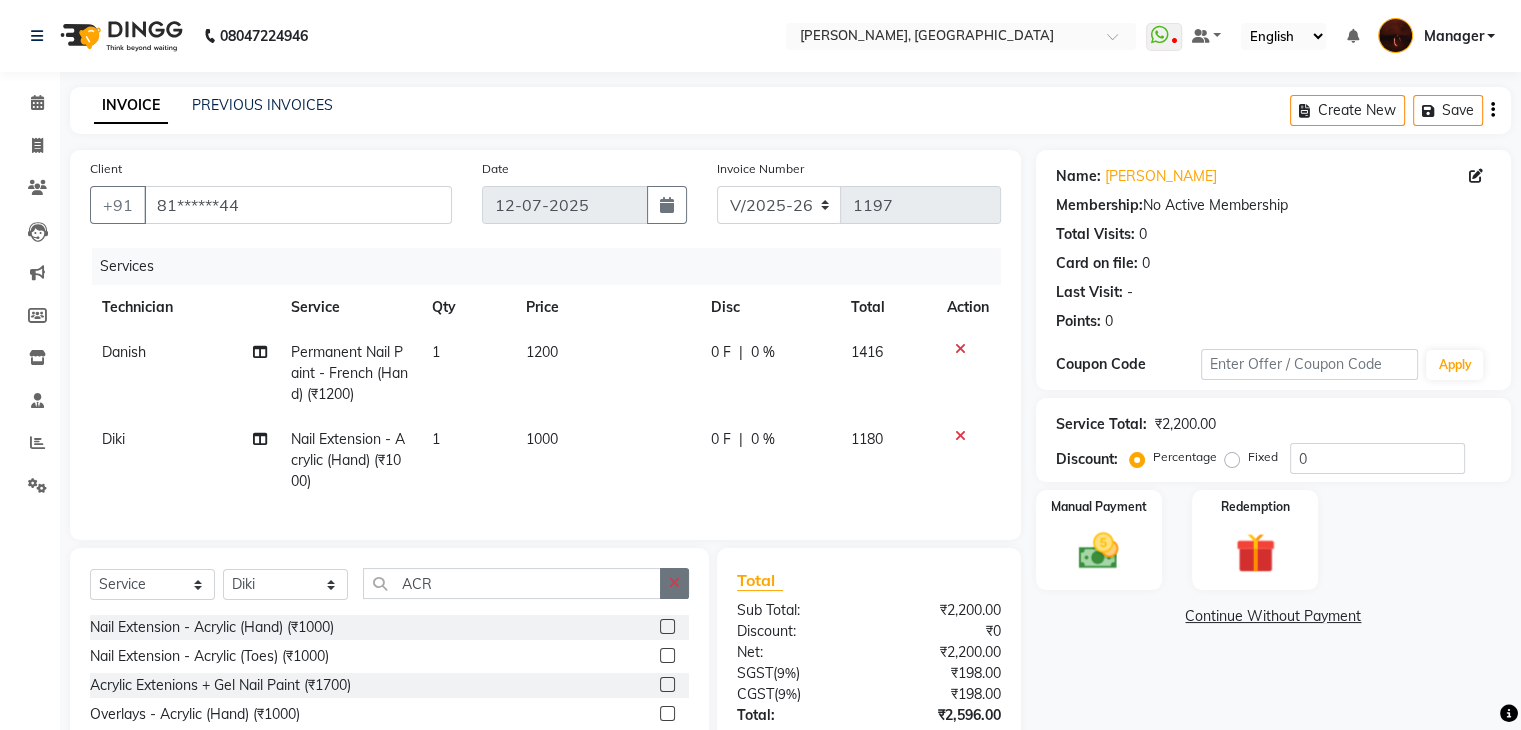 click 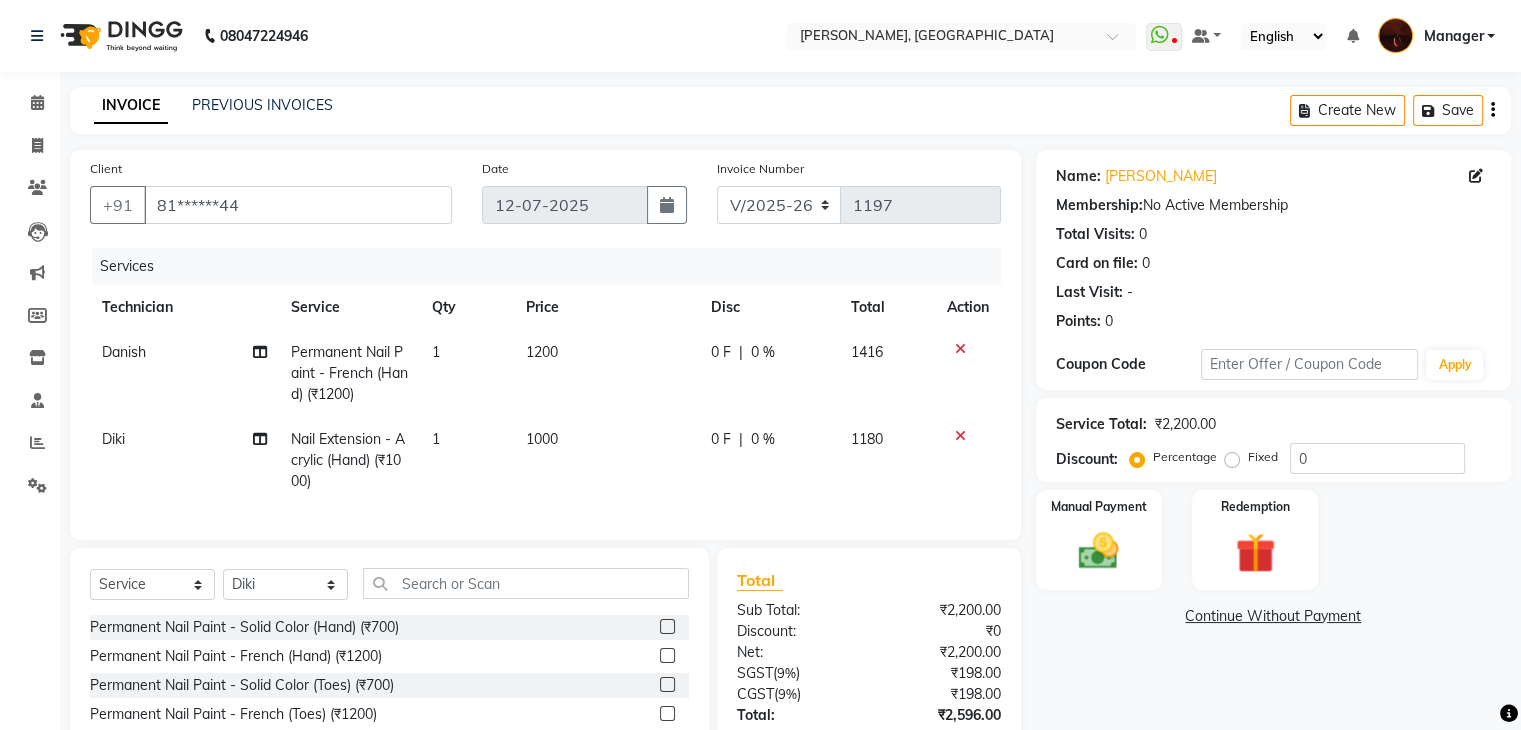 click 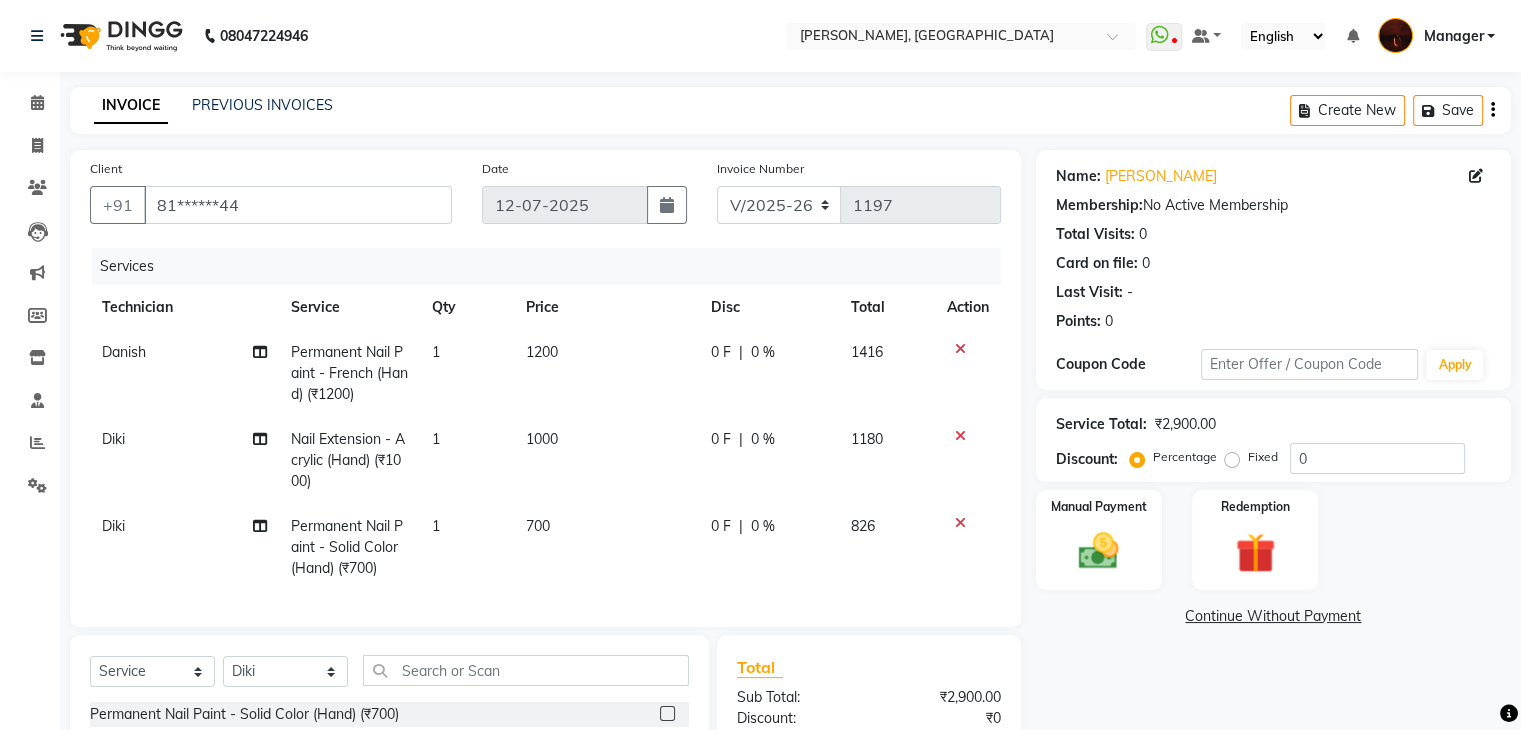 scroll, scrollTop: 188, scrollLeft: 0, axis: vertical 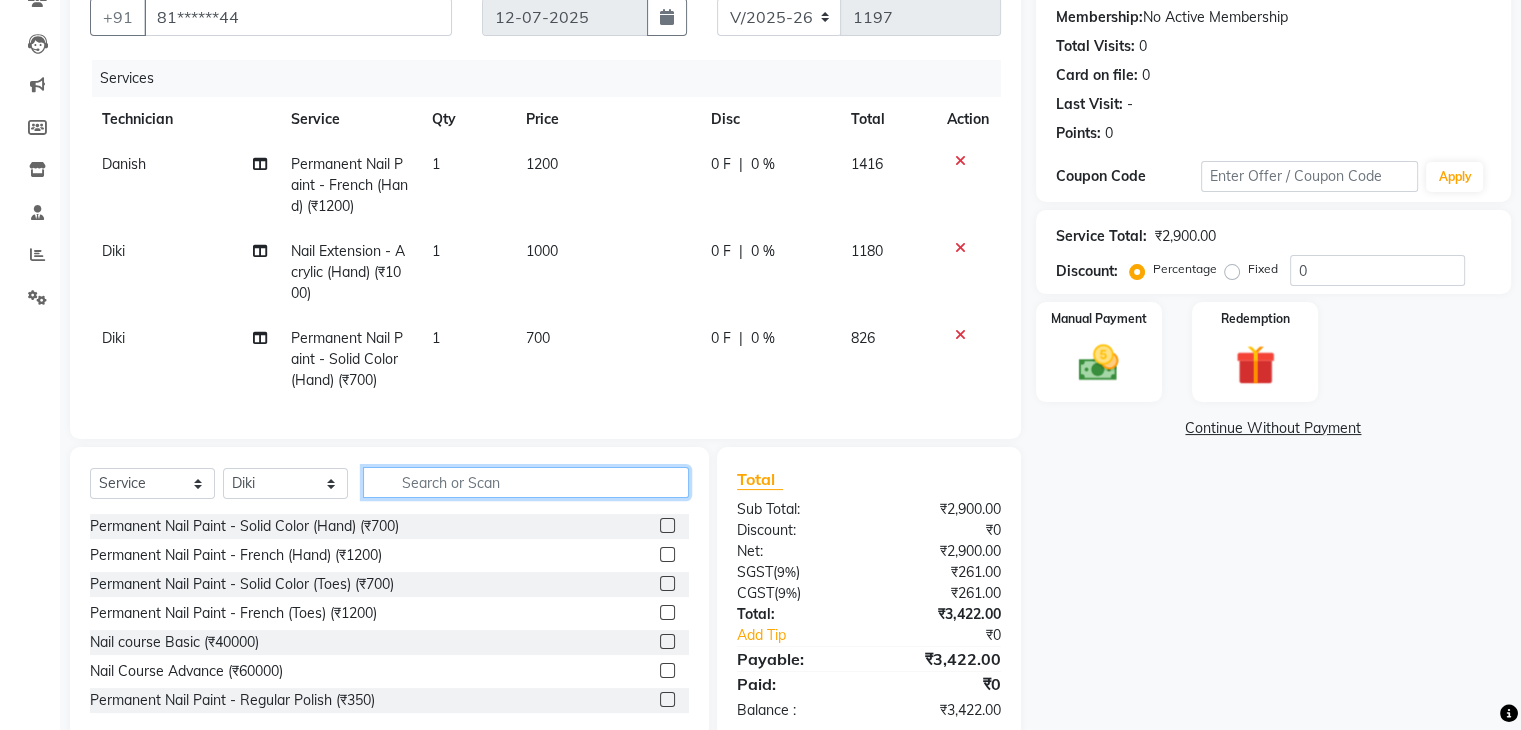 click 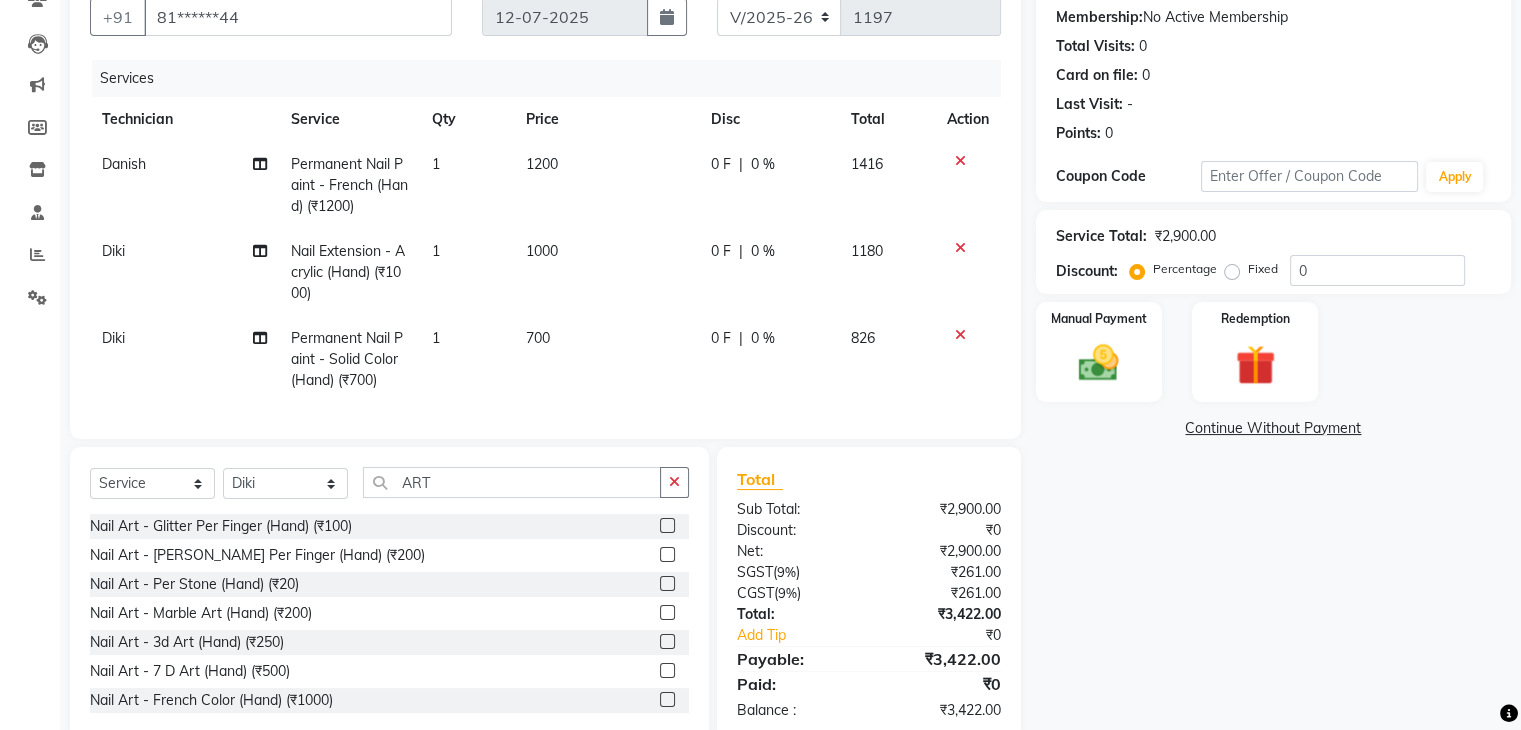 click 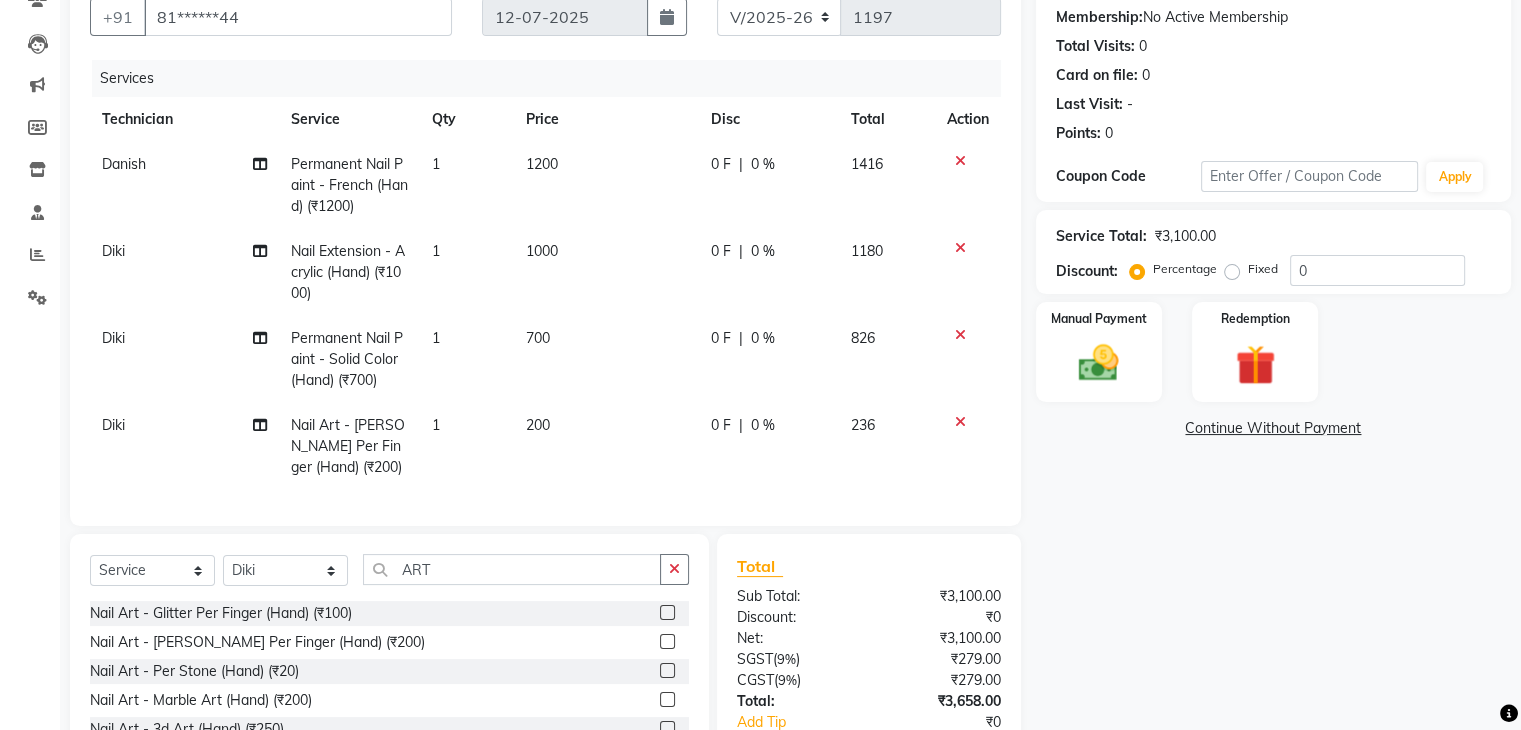 scroll, scrollTop: 333, scrollLeft: 0, axis: vertical 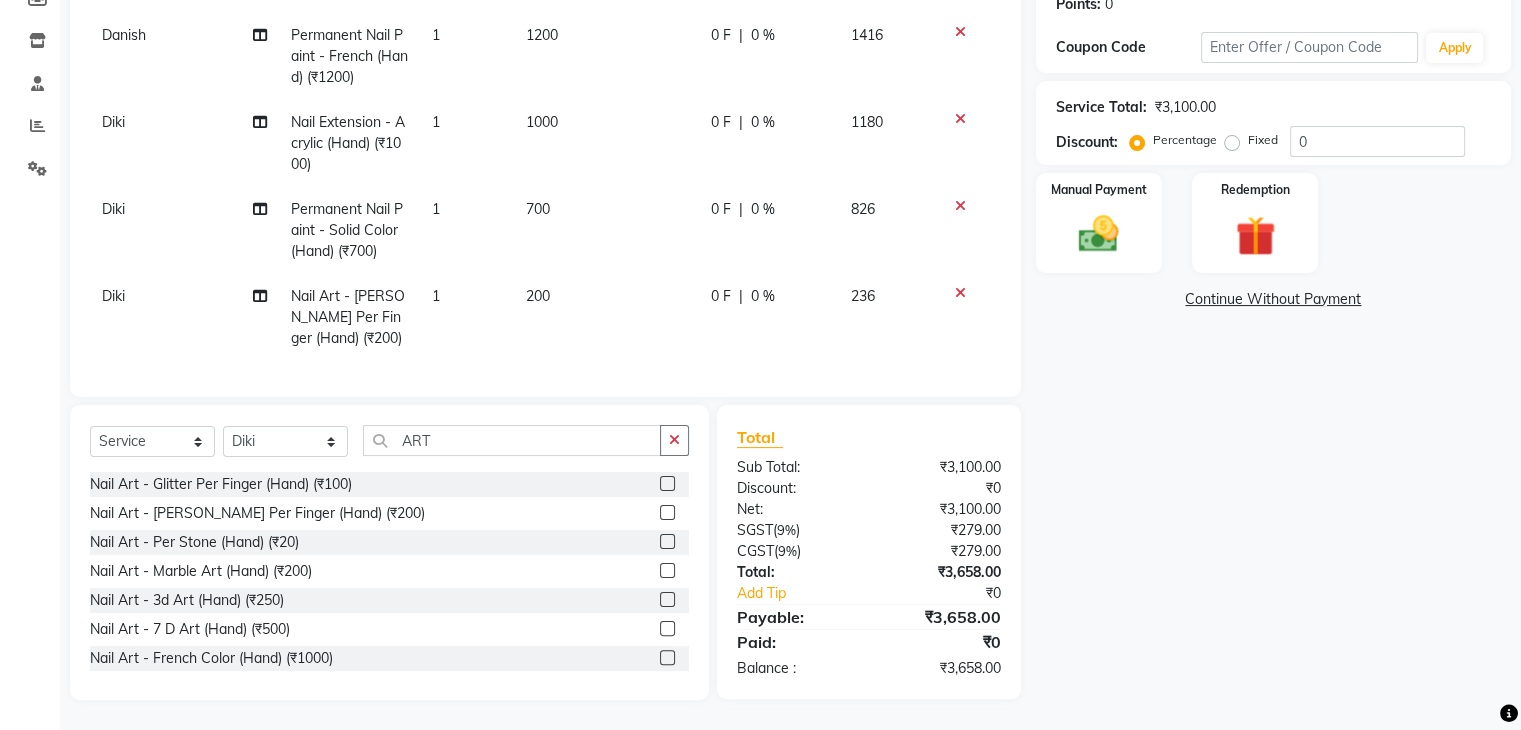 click on "Nail Art - Myler Per Finger (Hand) (₹200)" 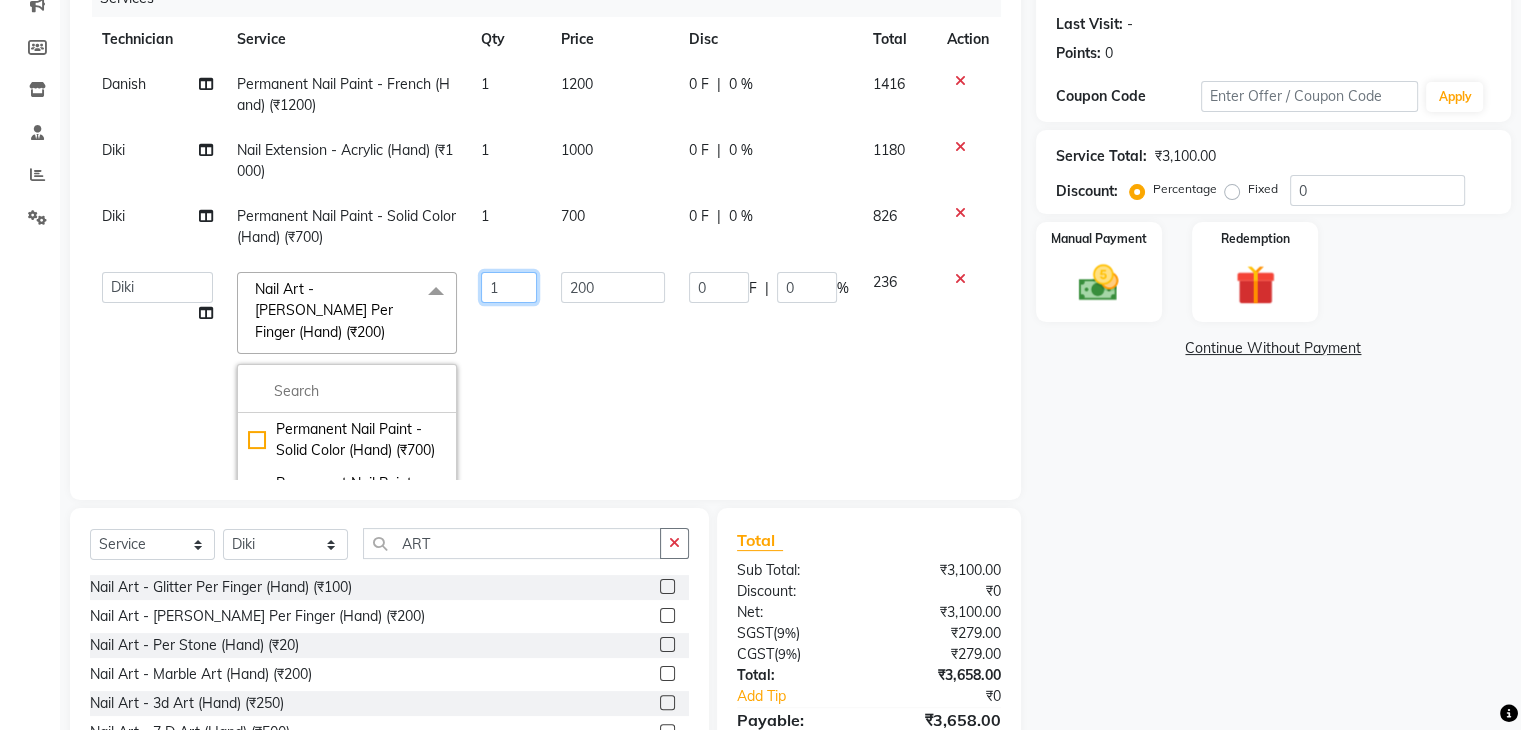 click on "1" 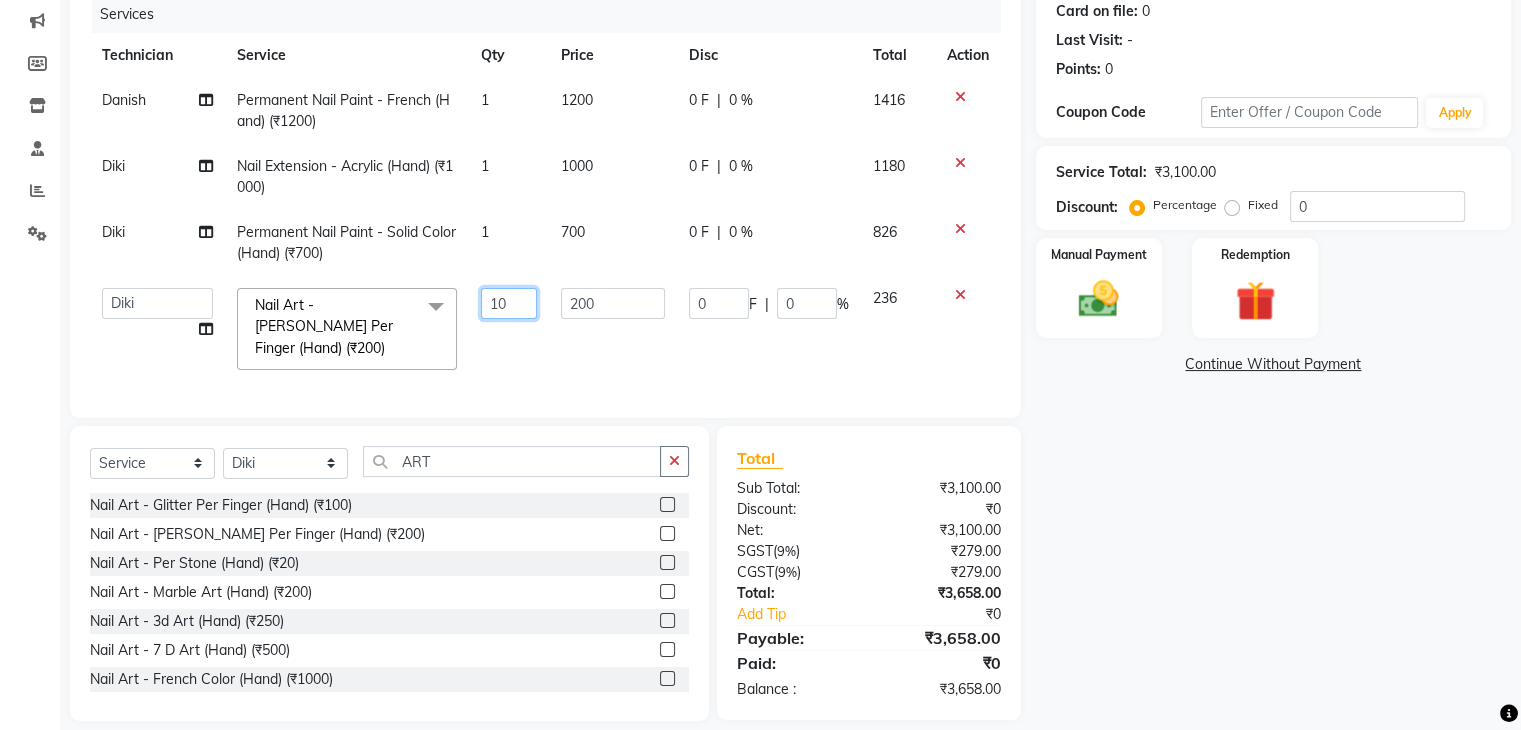 scroll, scrollTop: 268, scrollLeft: 0, axis: vertical 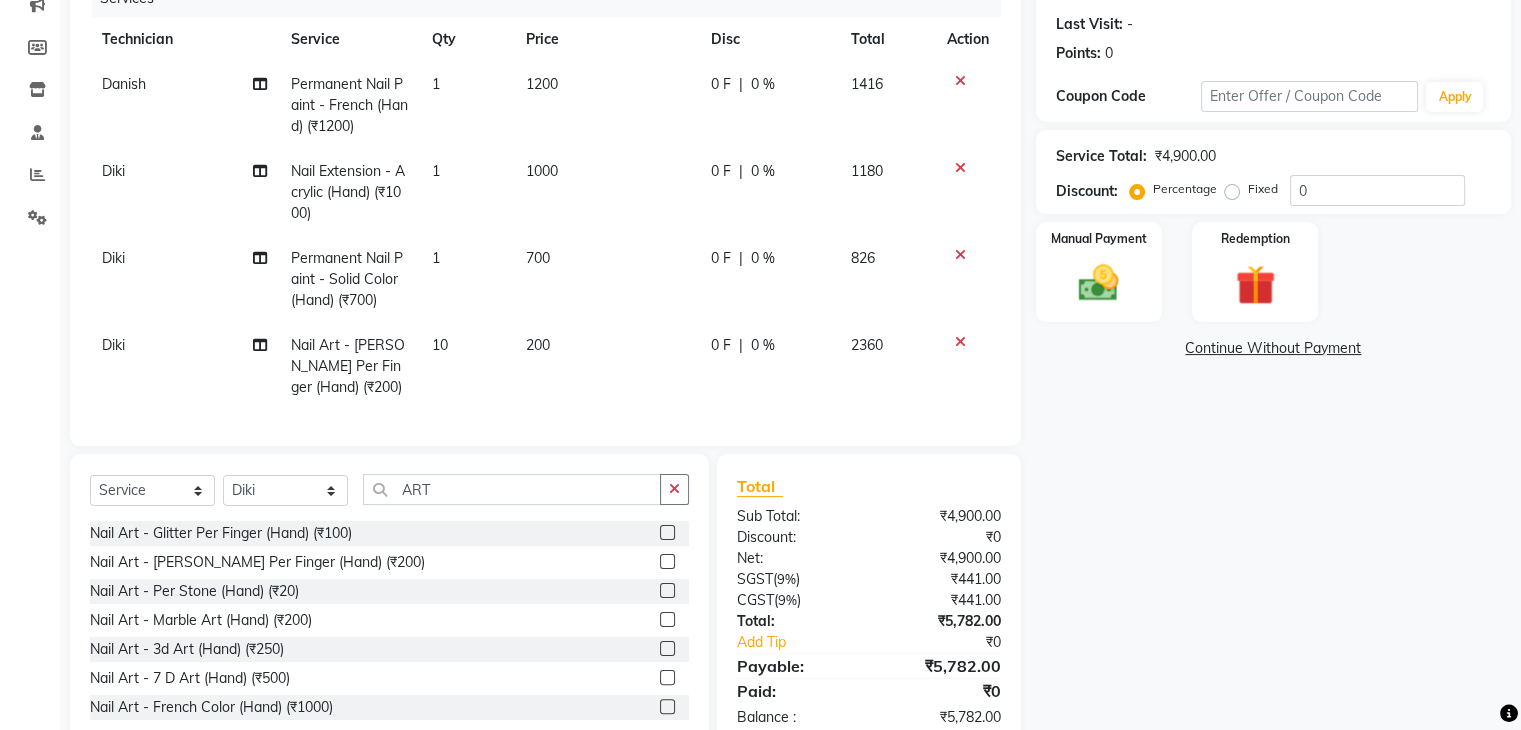 click on "200" 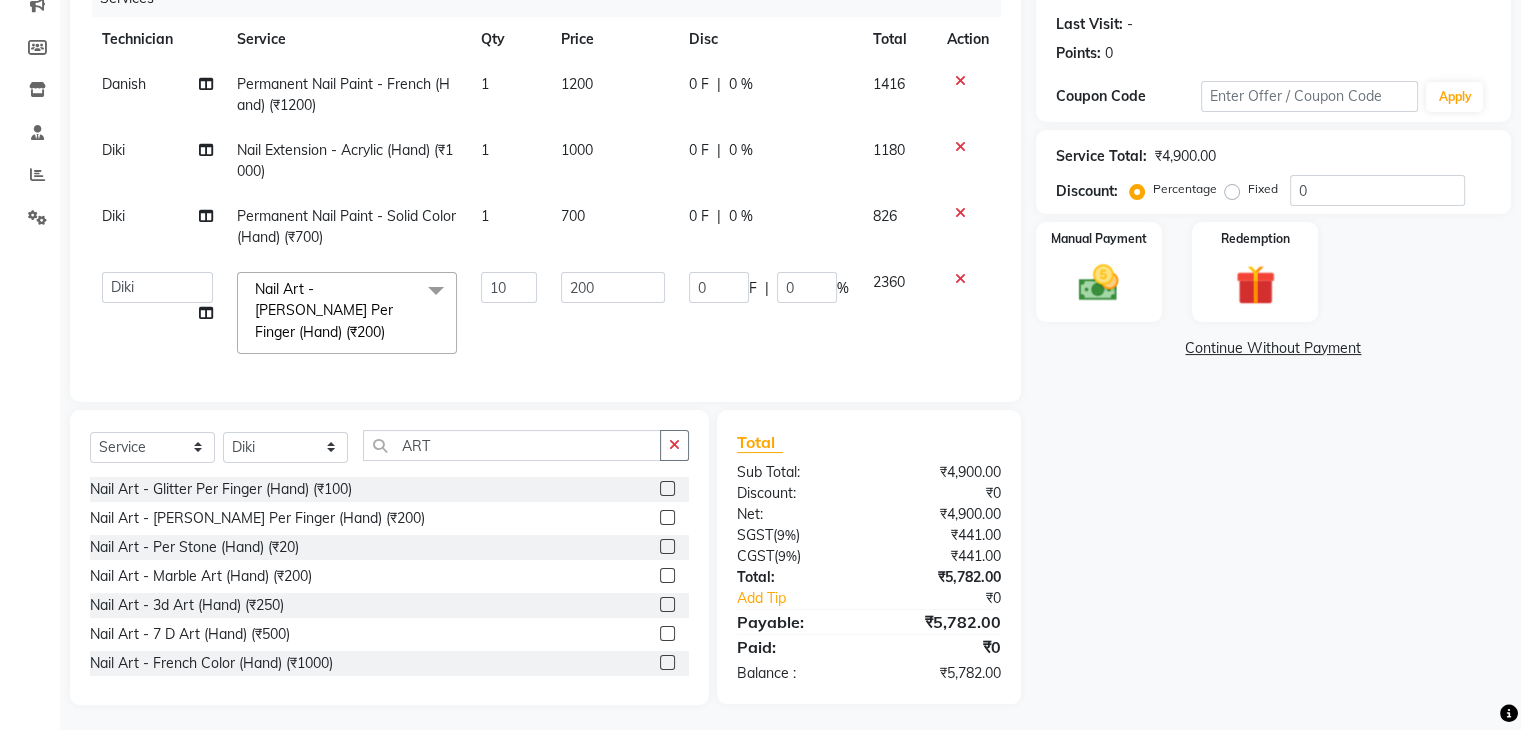click on "Services Technician Service Qty Price Disc Total Action Danish Permanent Nail Paint - French (Hand) (₹1200) 1 1200 0 F | 0 % 1416 Diki  Nail Extension - Acrylic (Hand) (₹1000) 1 1000 0 F | 0 % 1180 Diki  Permanent Nail Paint - Solid Color (Hand) (₹700) 1 700 0 F | 0 % 826  Adesh   amir   anuj   Danish   Diki    Gaurav   GAURAV GK   Geeta   Himanshu   jenifer   Manager   megna   nikhil   Nisha   Pooja   prince   Rohit   roshni   sajan   Salman   Sameer   sudeb   Sudhir Accounting   suraj   vishnu  Nail Art - Myler Per Finger (Hand) (₹200)  x Permanent Nail Paint - Solid Color (Hand) (₹700) Permanent Nail Paint - French (Hand) (₹1200) Permanent Nail Paint - Solid Color (Toes) (₹700) Permanent Nail Paint - French (Toes) (₹1200) Nail course Basic (₹40000) Nail Course Advance (₹60000) Permanent Nail Paint - Regular Polish (₹350) Restoration - Gel (Hand) (₹100) Restoration - Tip Replacement (Hand) (₹100) Restoration - Touch -up (Hand) (₹300) Restoration - Gel (Toes) (₹100) 10 200 0 F" 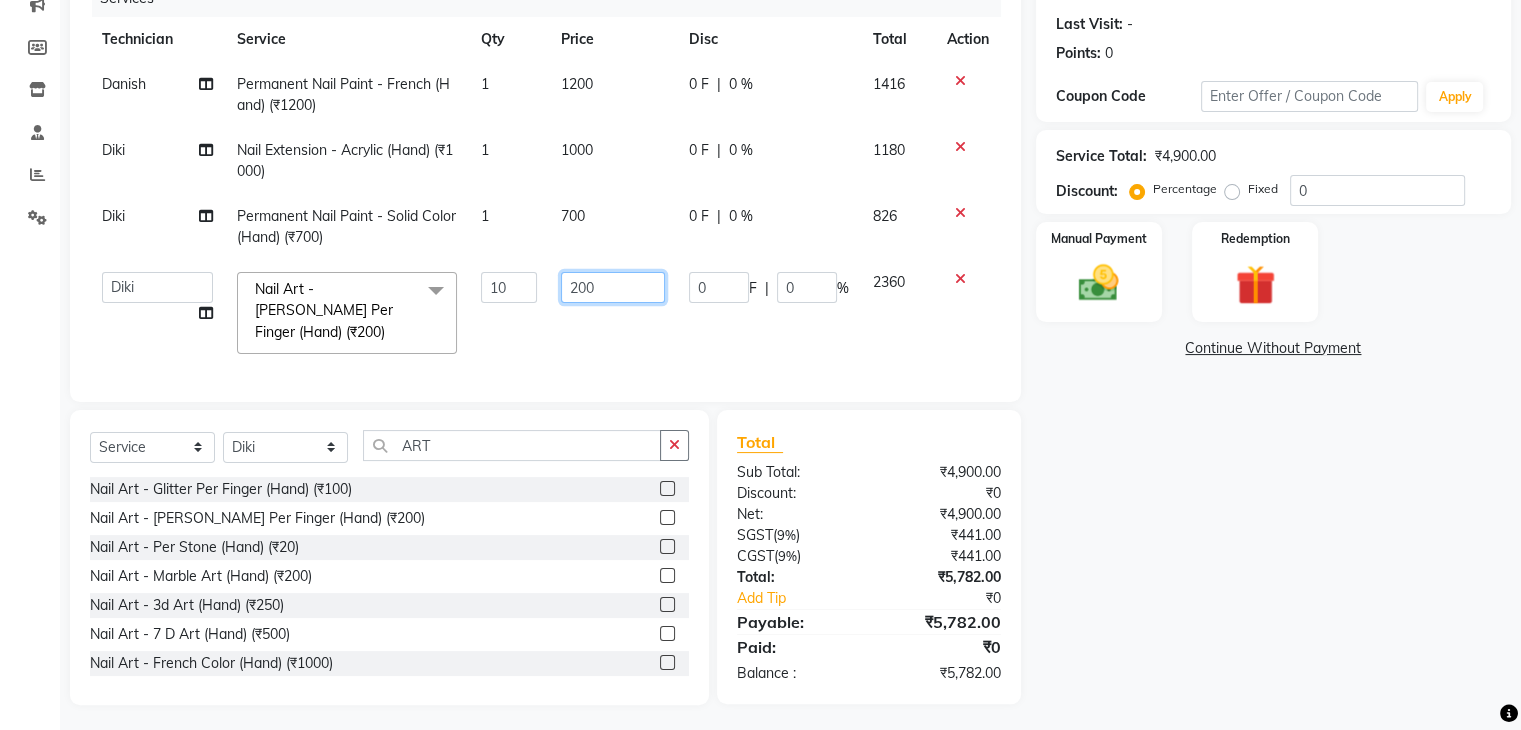 click on "200" 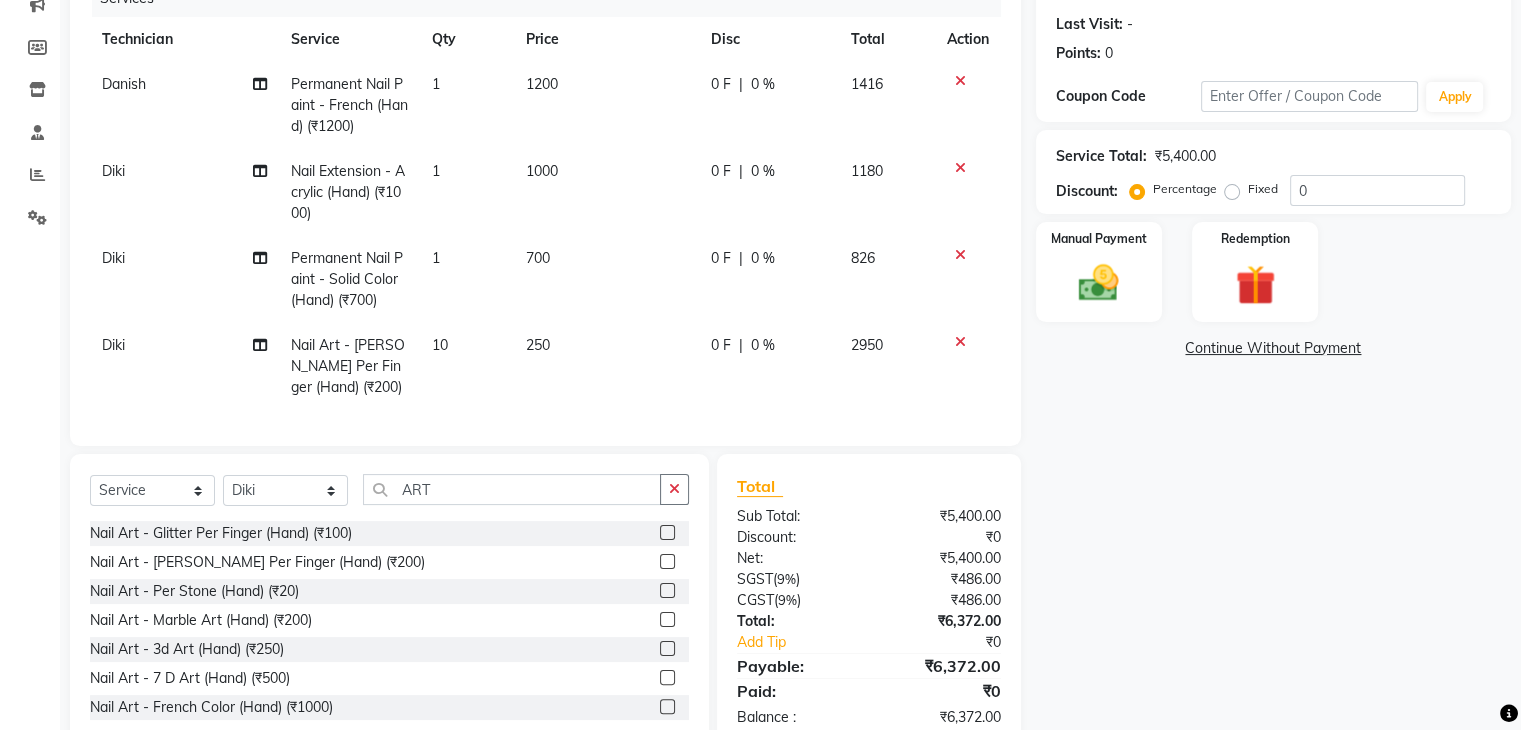 click on "250" 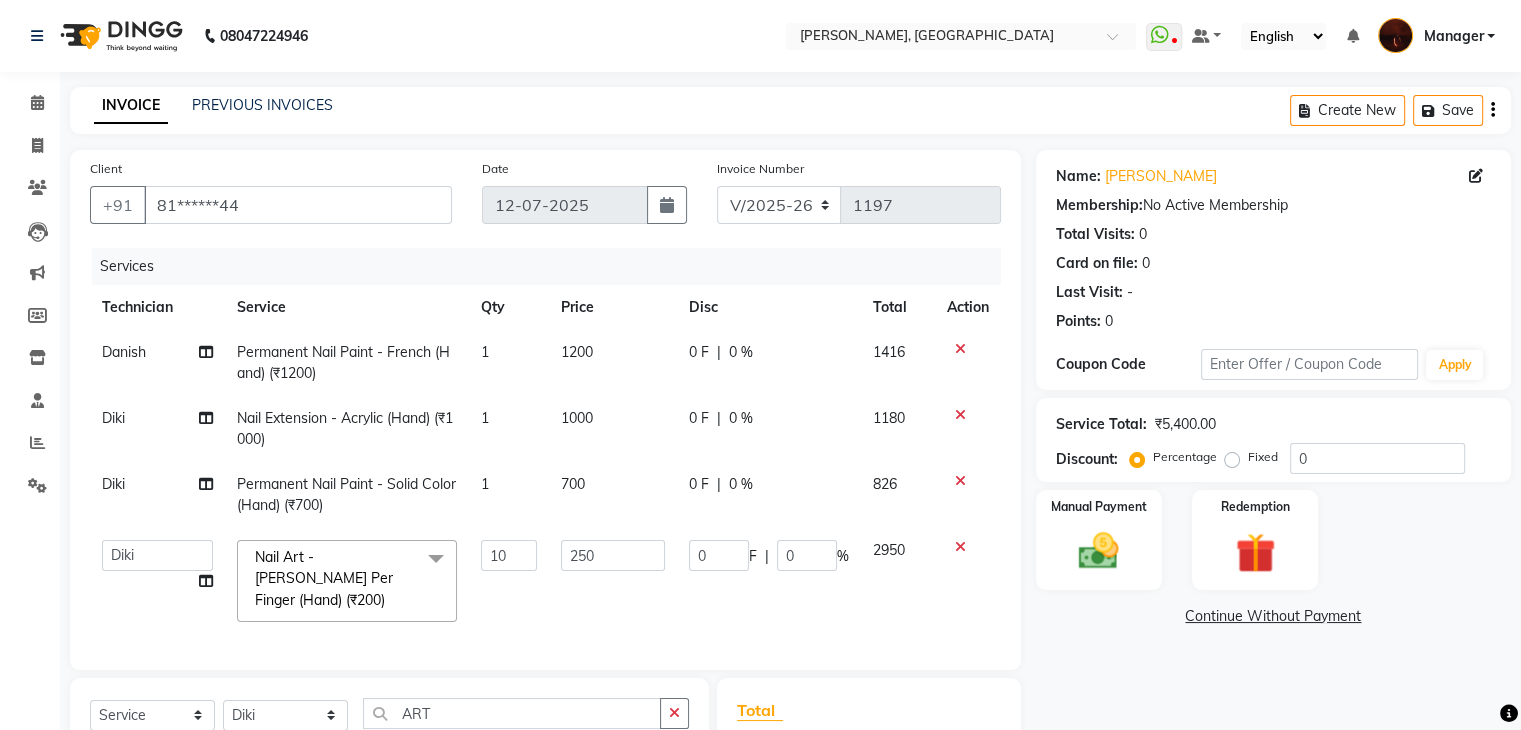 scroll, scrollTop: 268, scrollLeft: 0, axis: vertical 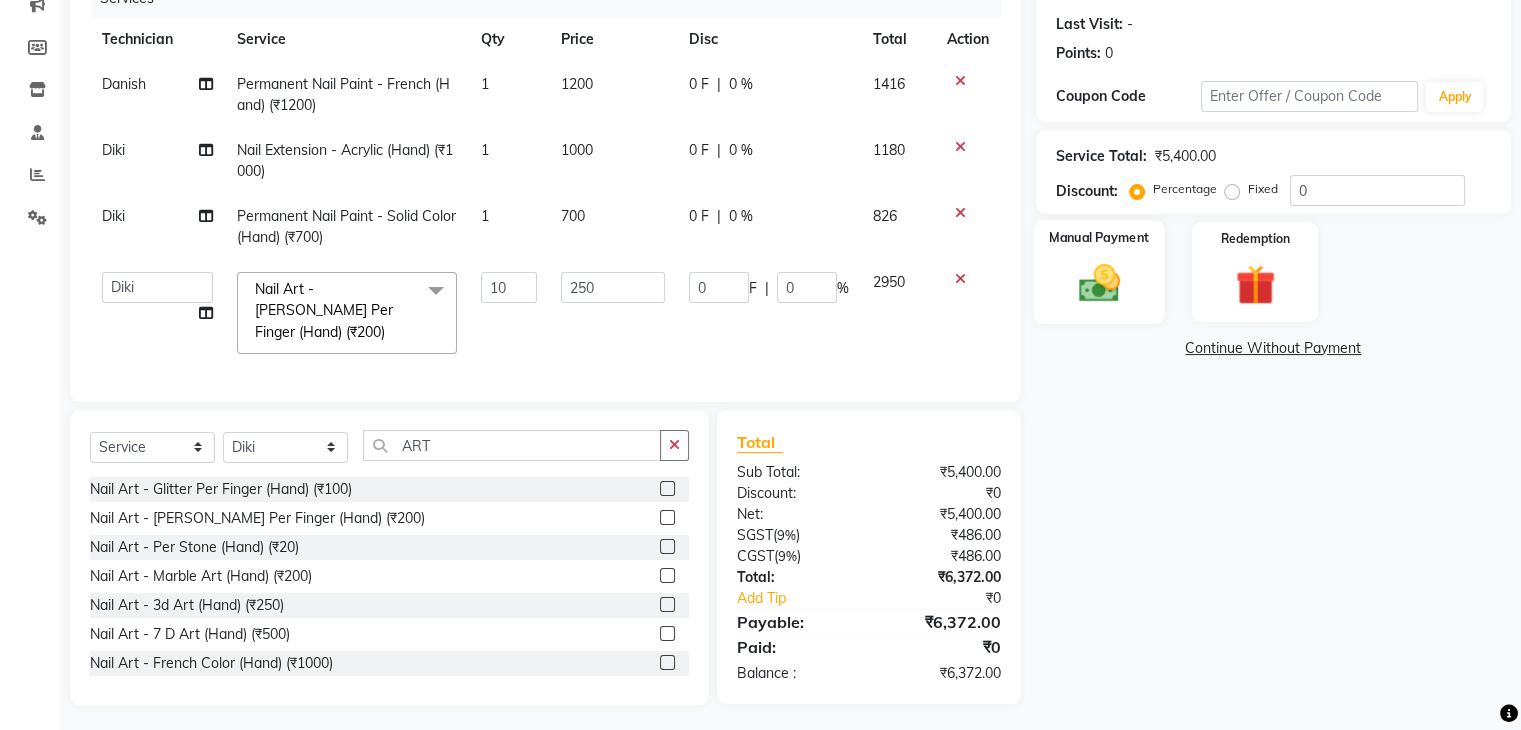 click on "Manual Payment" 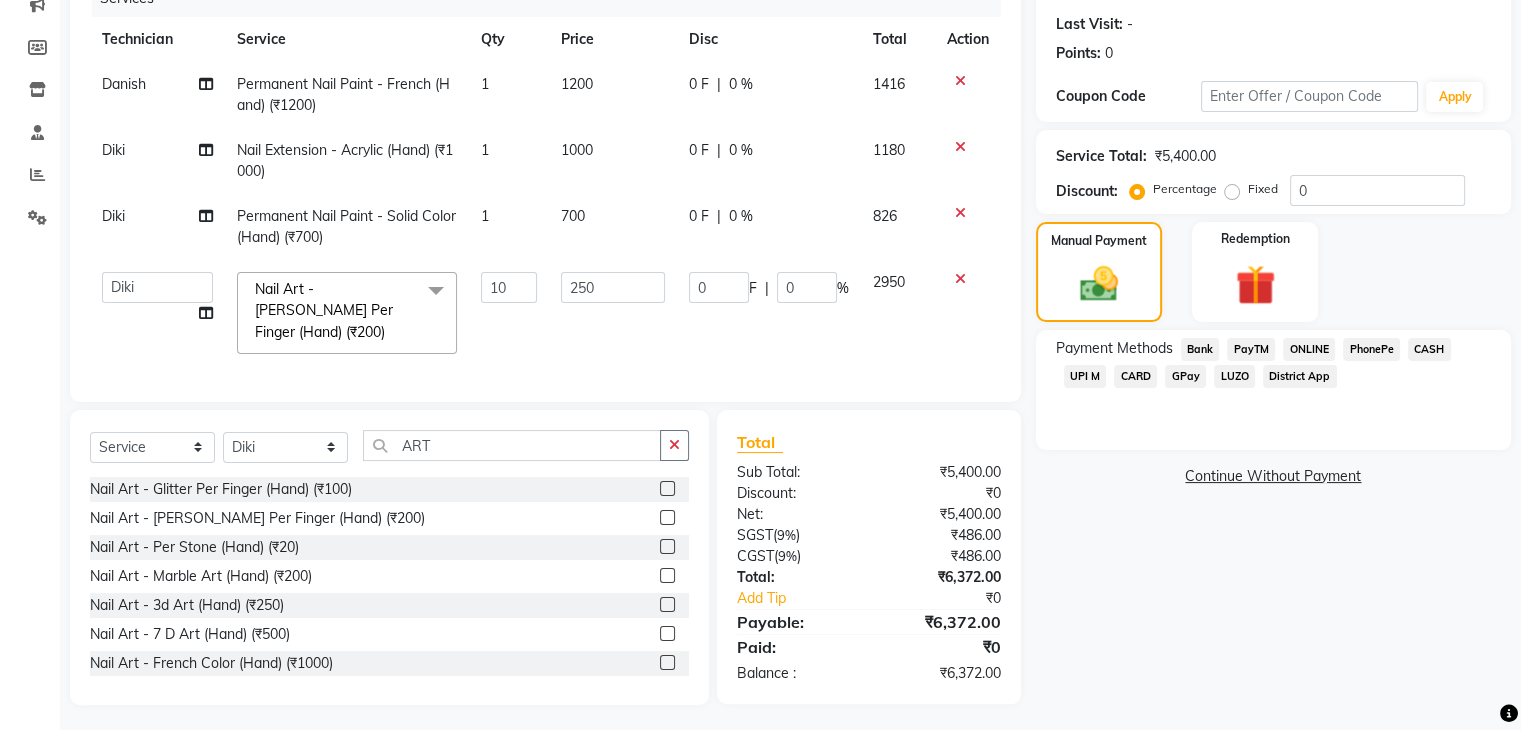 click on "ONLINE" 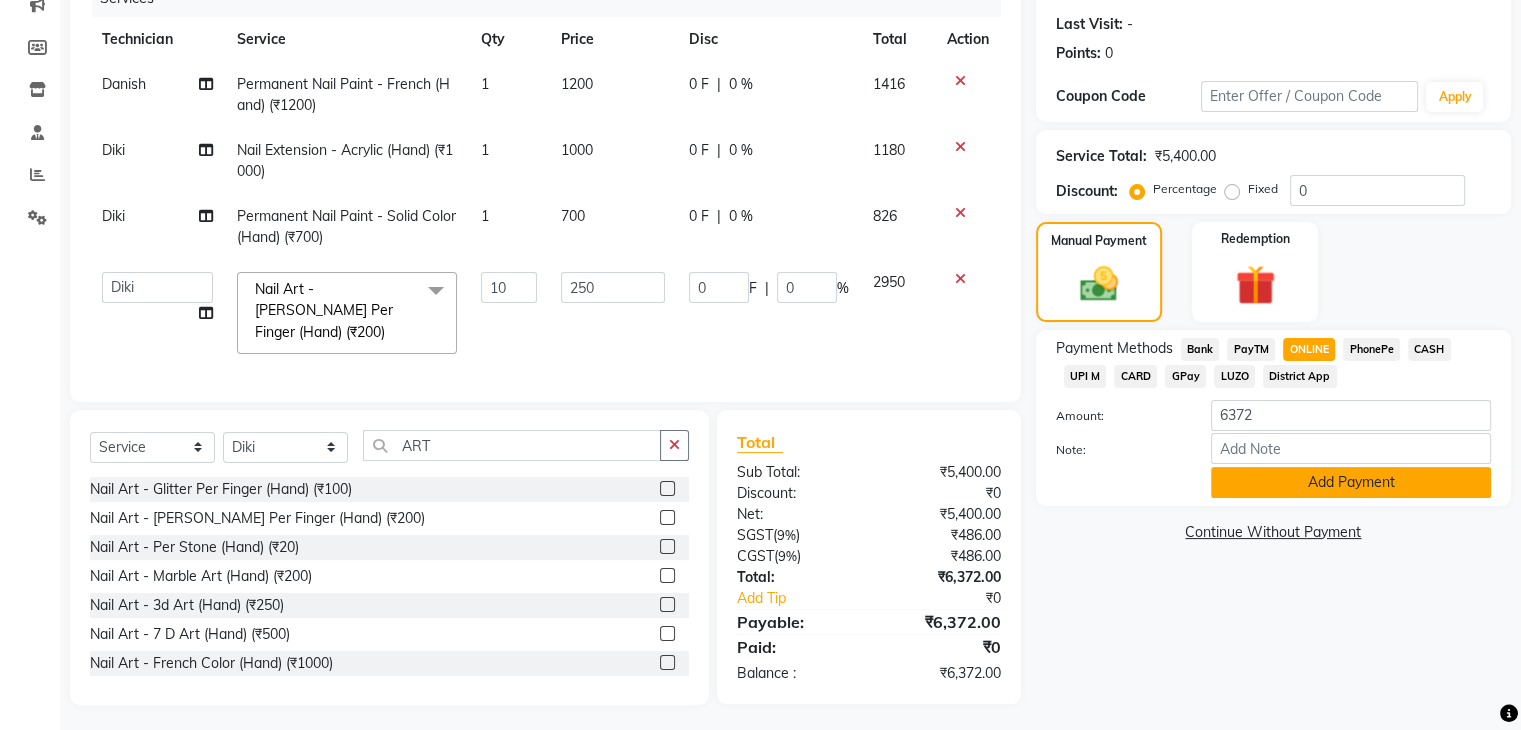 click on "Add Payment" 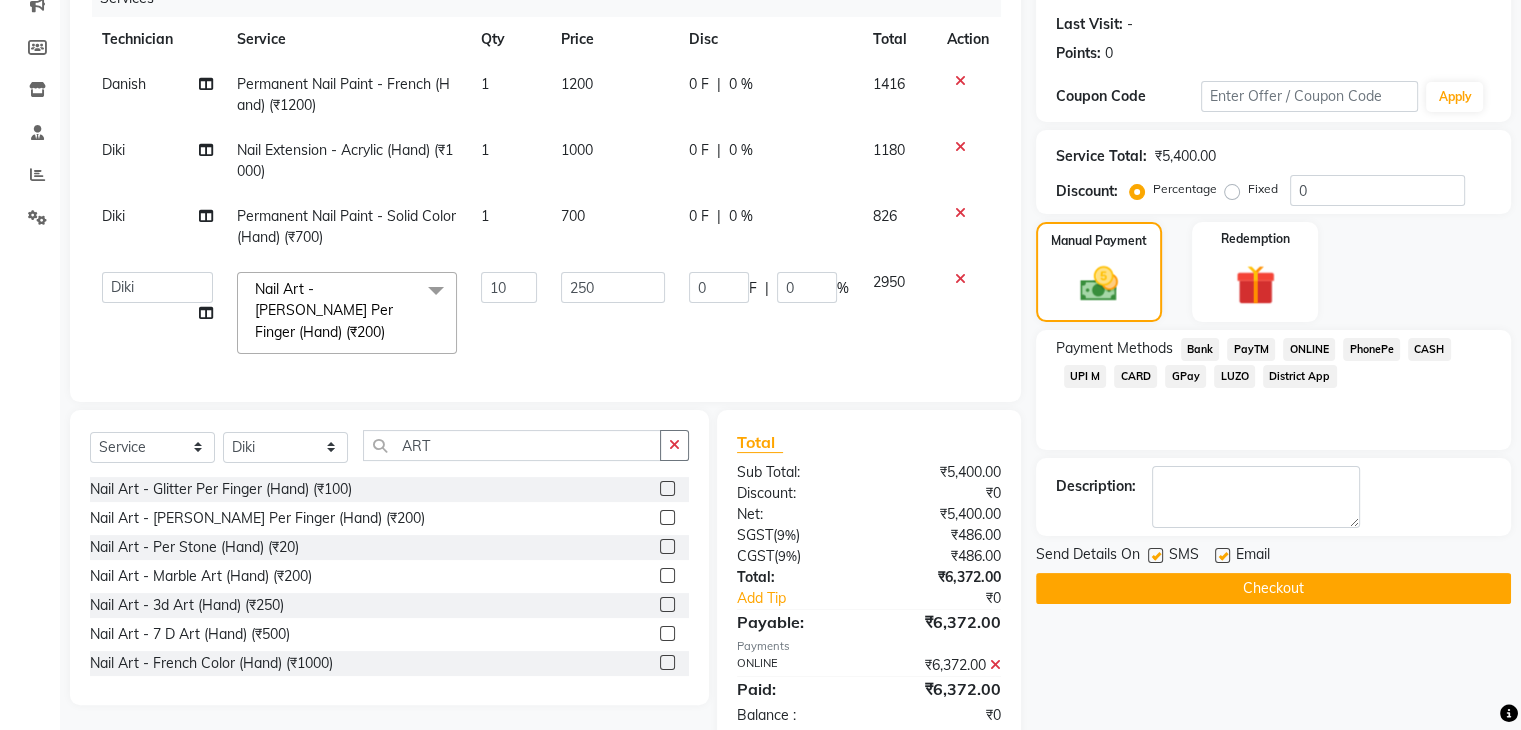 scroll, scrollTop: 308, scrollLeft: 0, axis: vertical 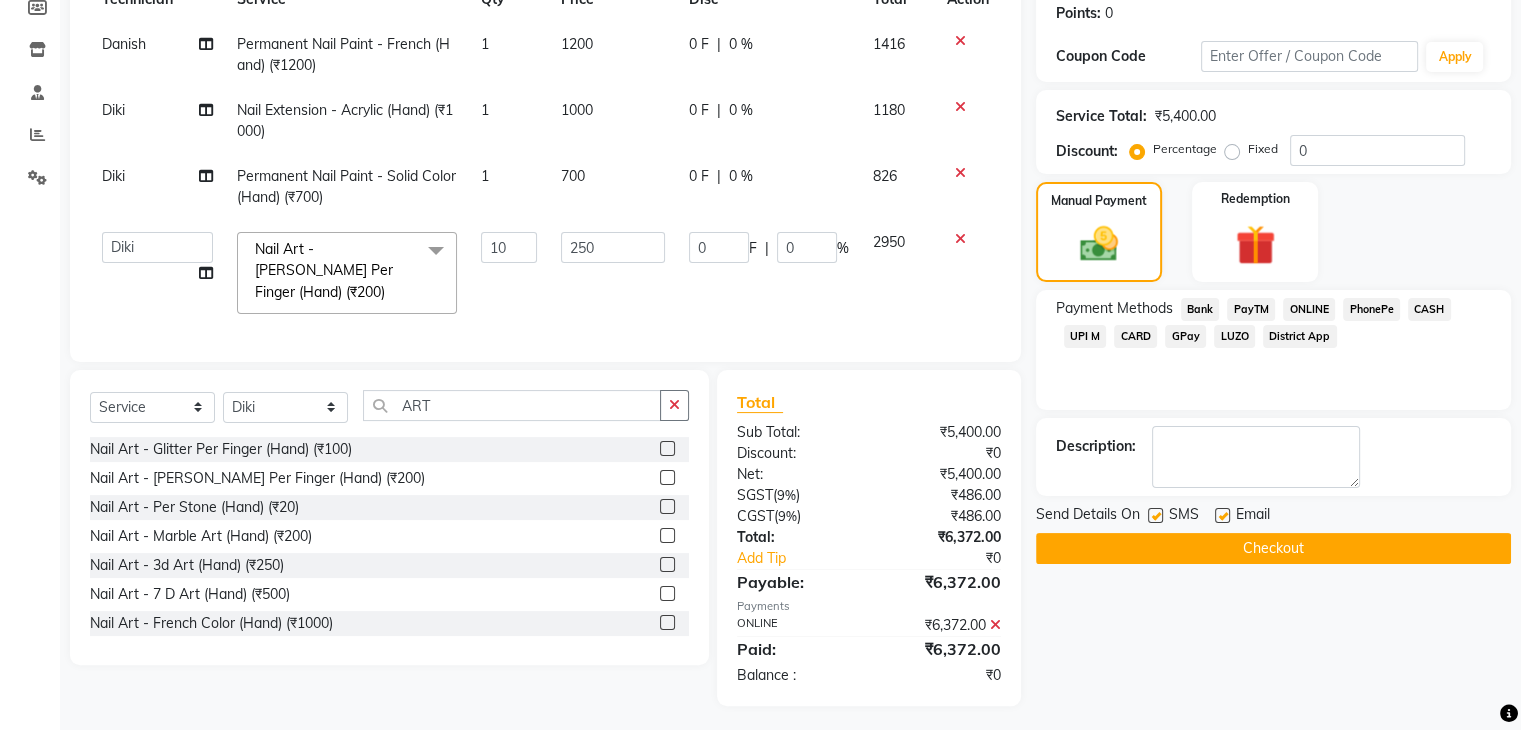 click on "Checkout" 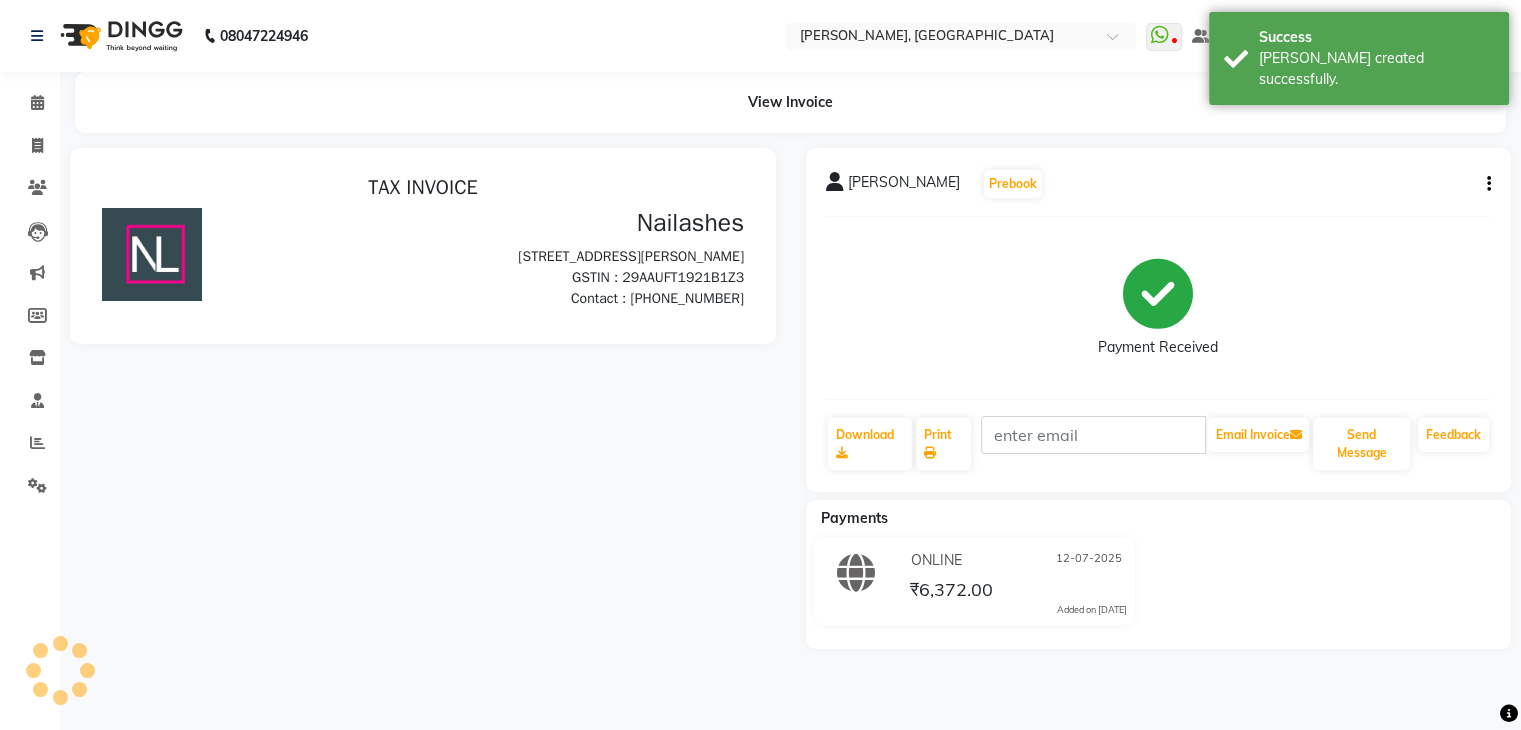 scroll, scrollTop: 0, scrollLeft: 0, axis: both 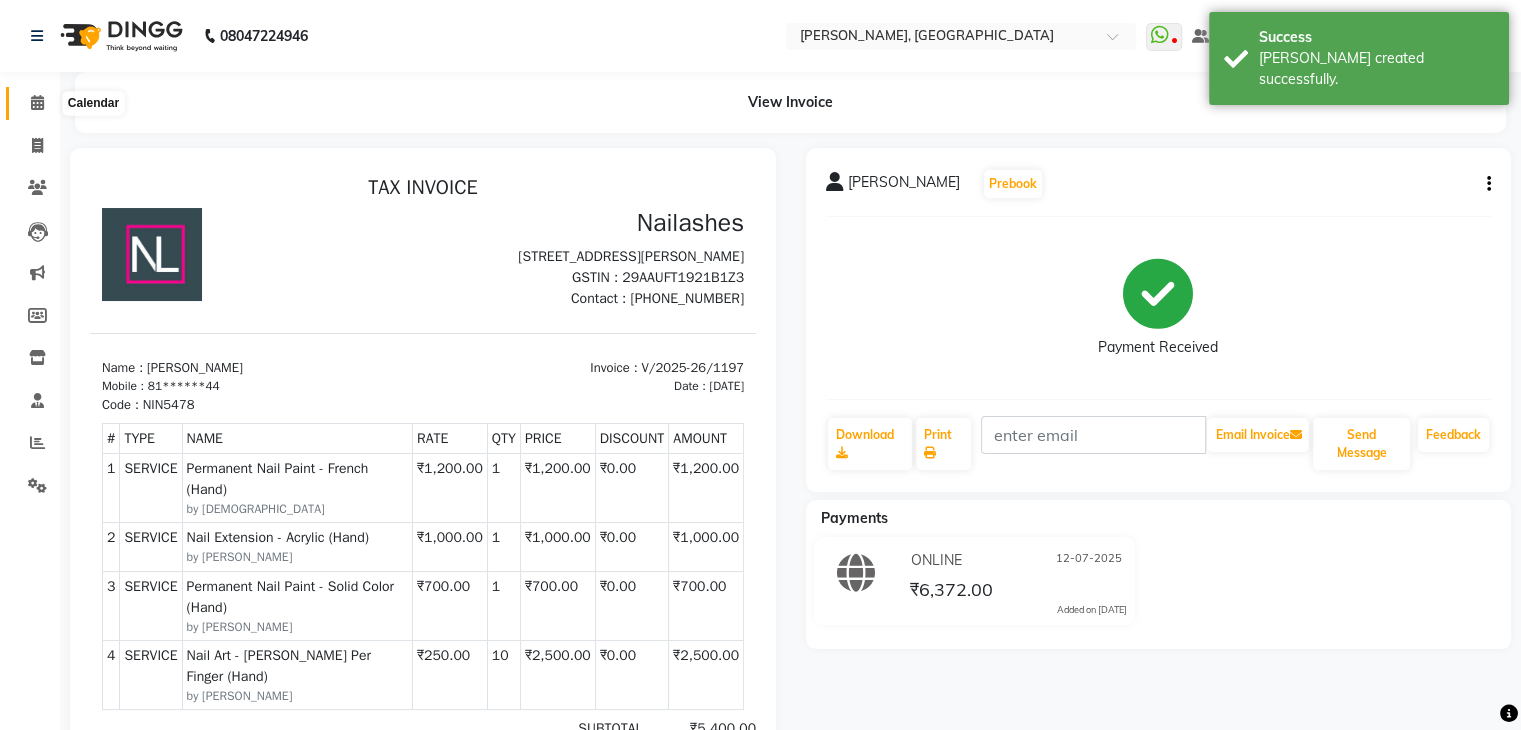 click 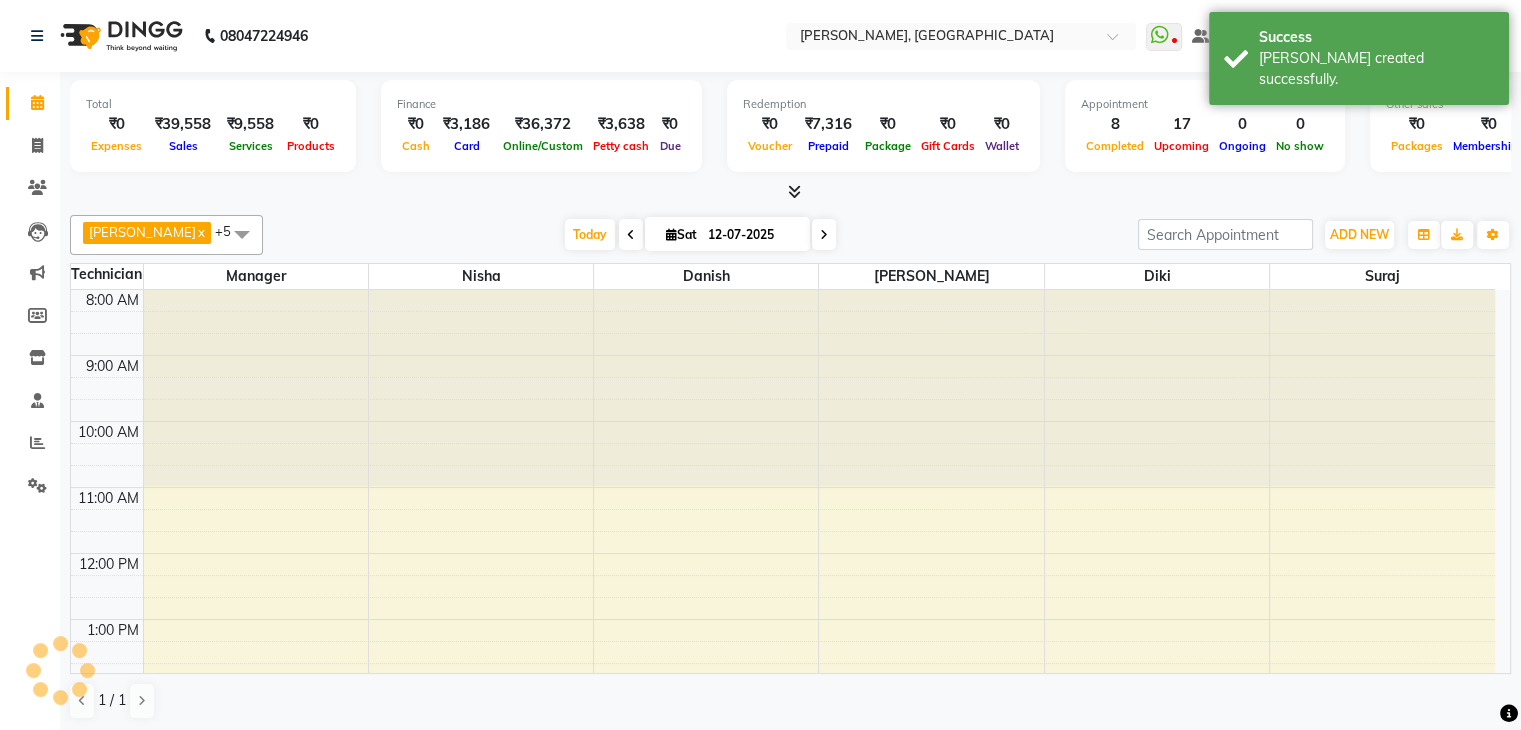scroll, scrollTop: 0, scrollLeft: 0, axis: both 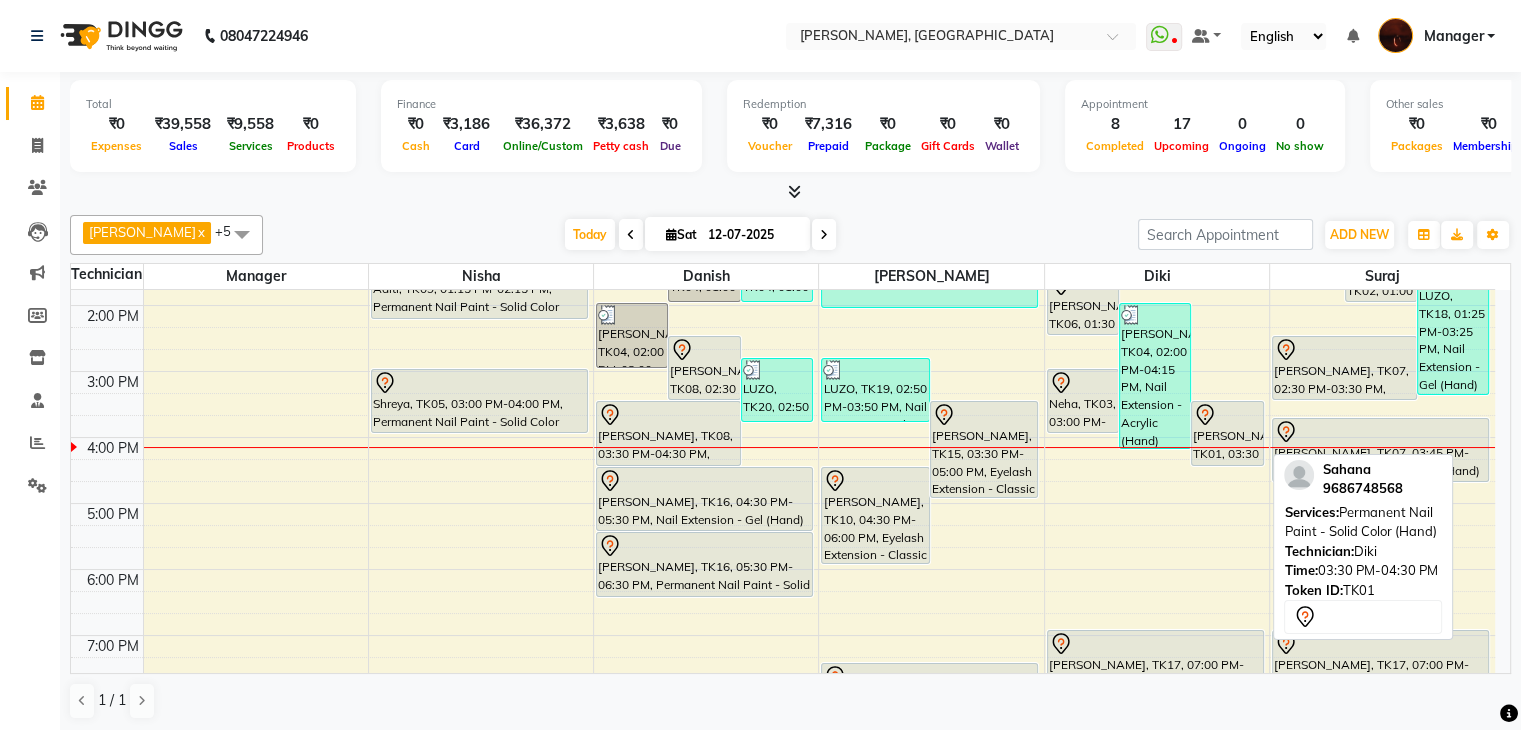 click at bounding box center [1227, 415] 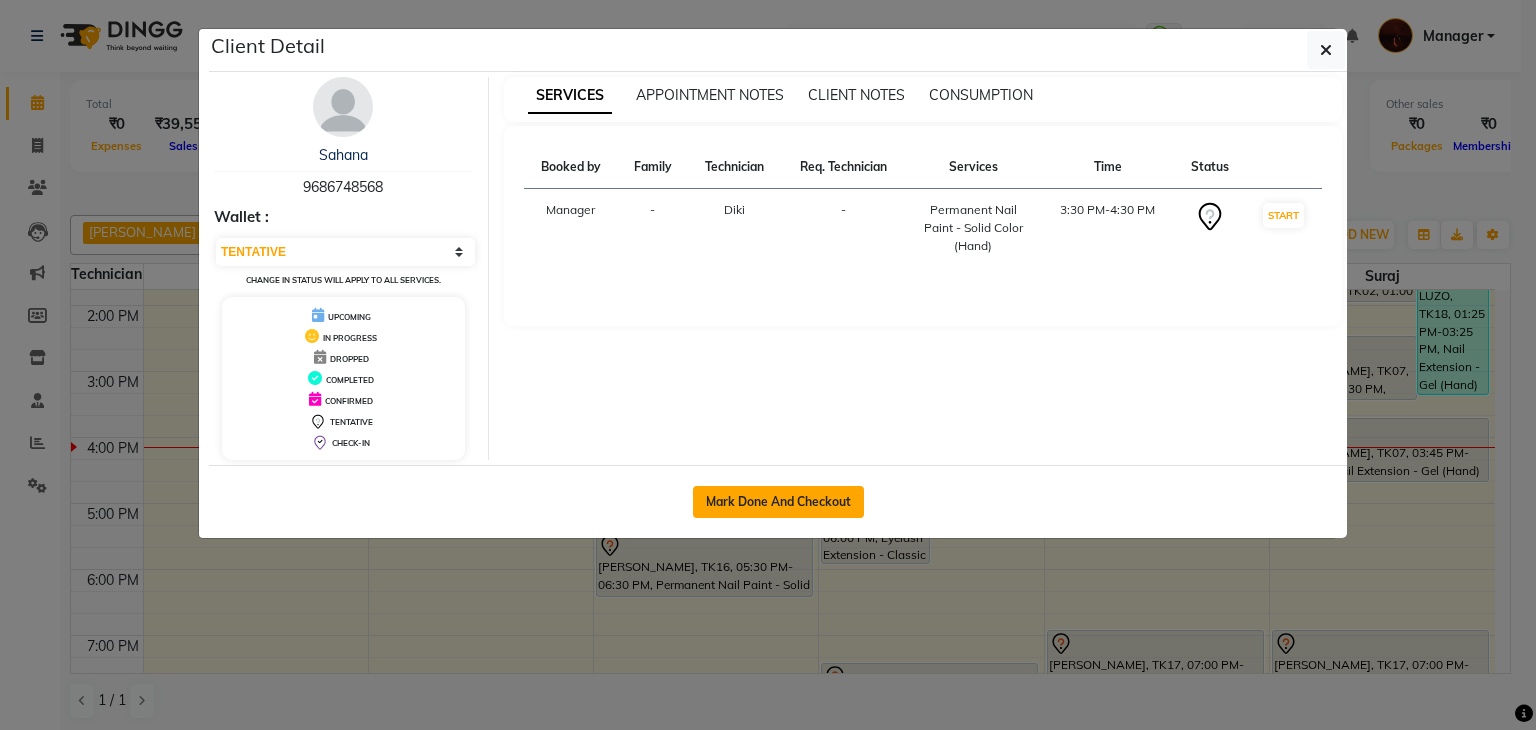 click on "Mark Done And Checkout" 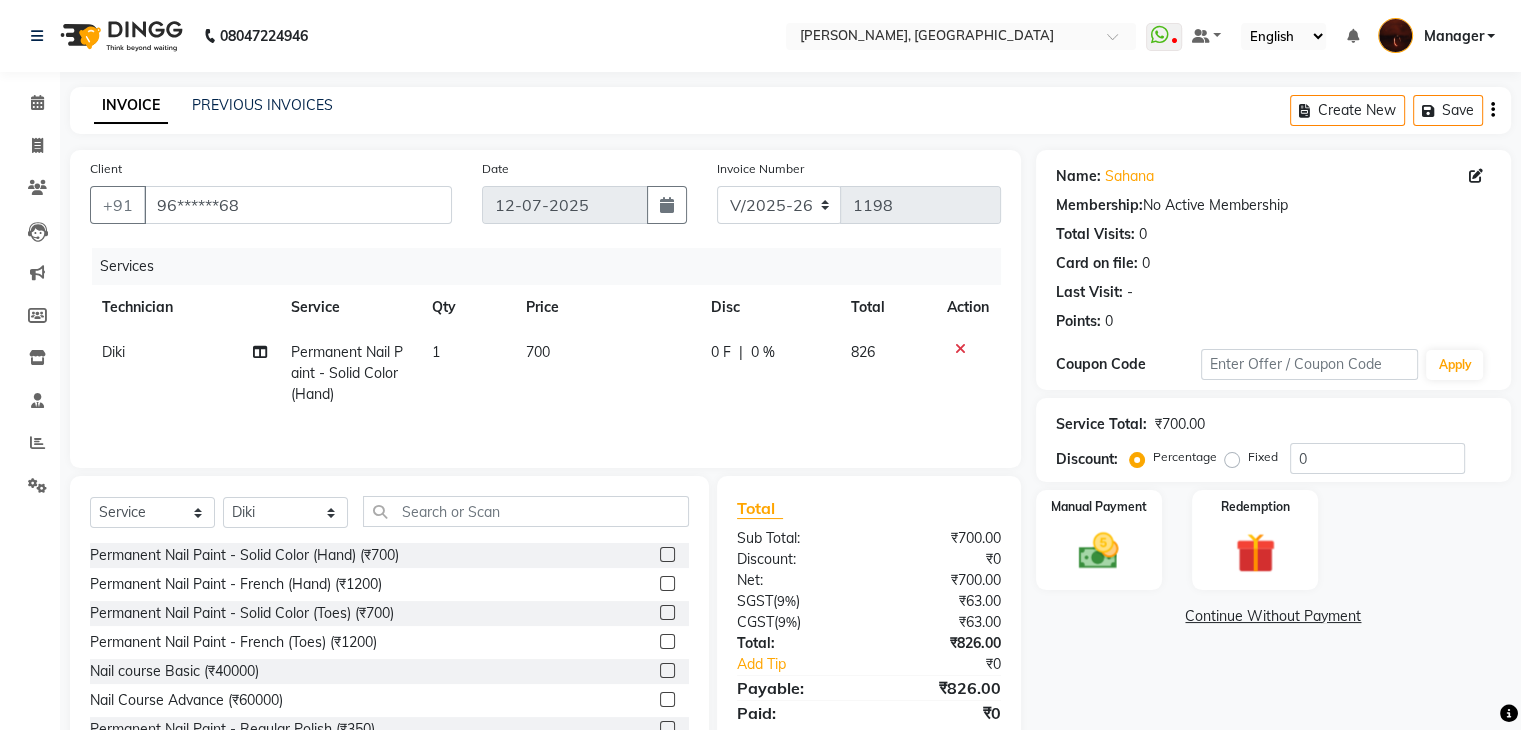 click 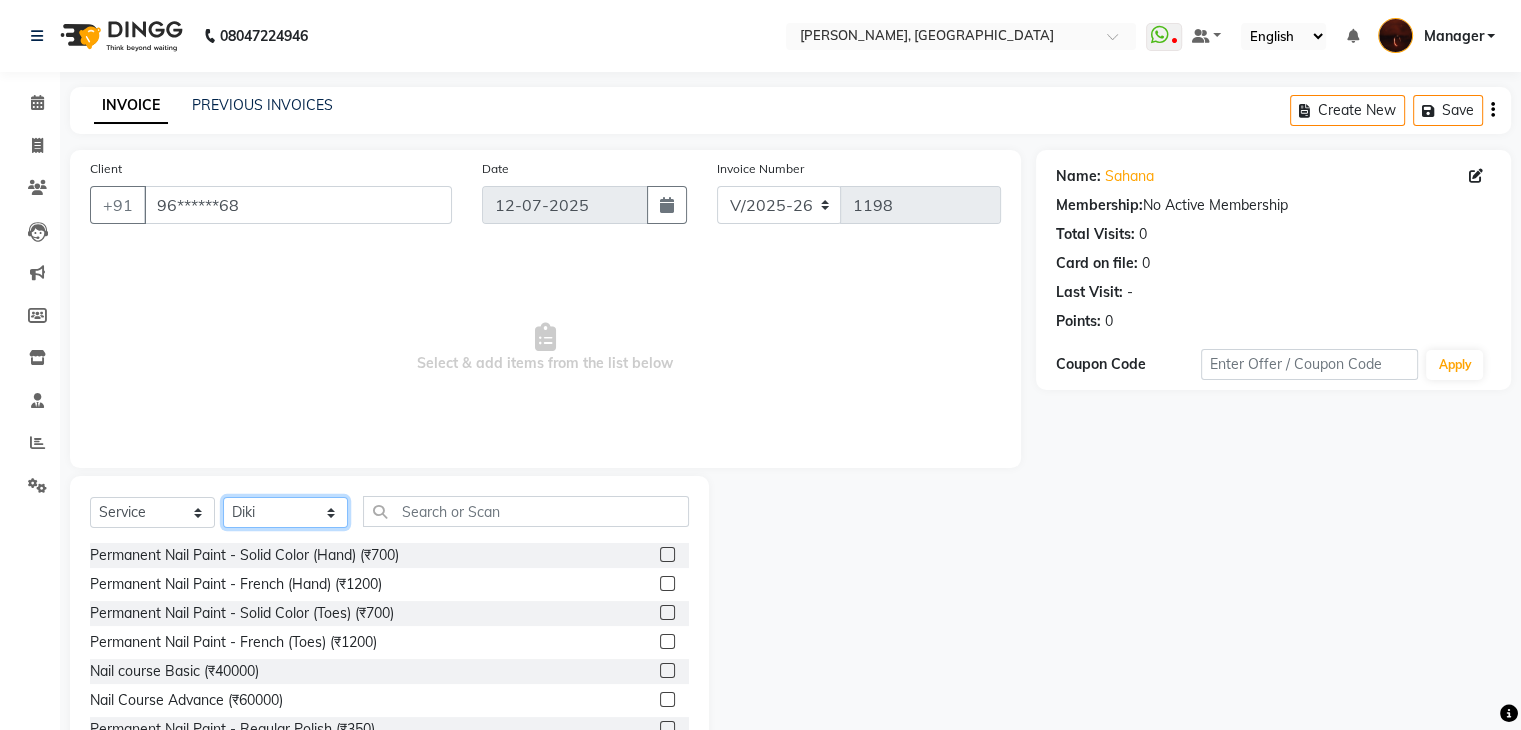 click on "Select Technician Adesh amir anuj Danish Diki  Gaurav GAURAV GK Geeta Himanshu jenifer Manager megna nikhil Nisha Pooja prince Rohit roshni sajan Salman Sameer sudeb Sudhir Accounting suraj vishnu" 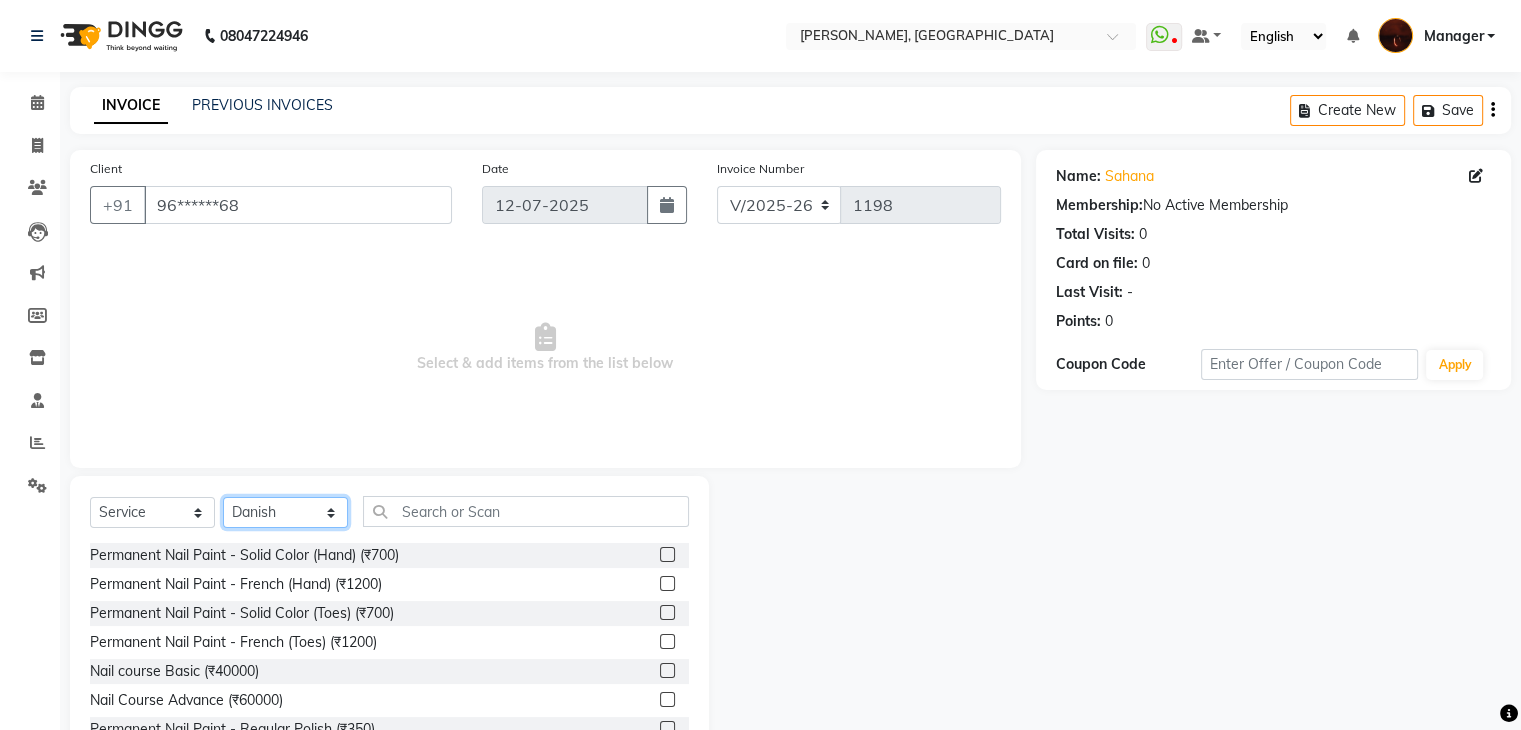 click on "Select Technician Adesh amir anuj Danish Diki  Gaurav GAURAV GK Geeta Himanshu jenifer Manager megna nikhil Nisha Pooja prince Rohit roshni sajan Salman Sameer sudeb Sudhir Accounting suraj vishnu" 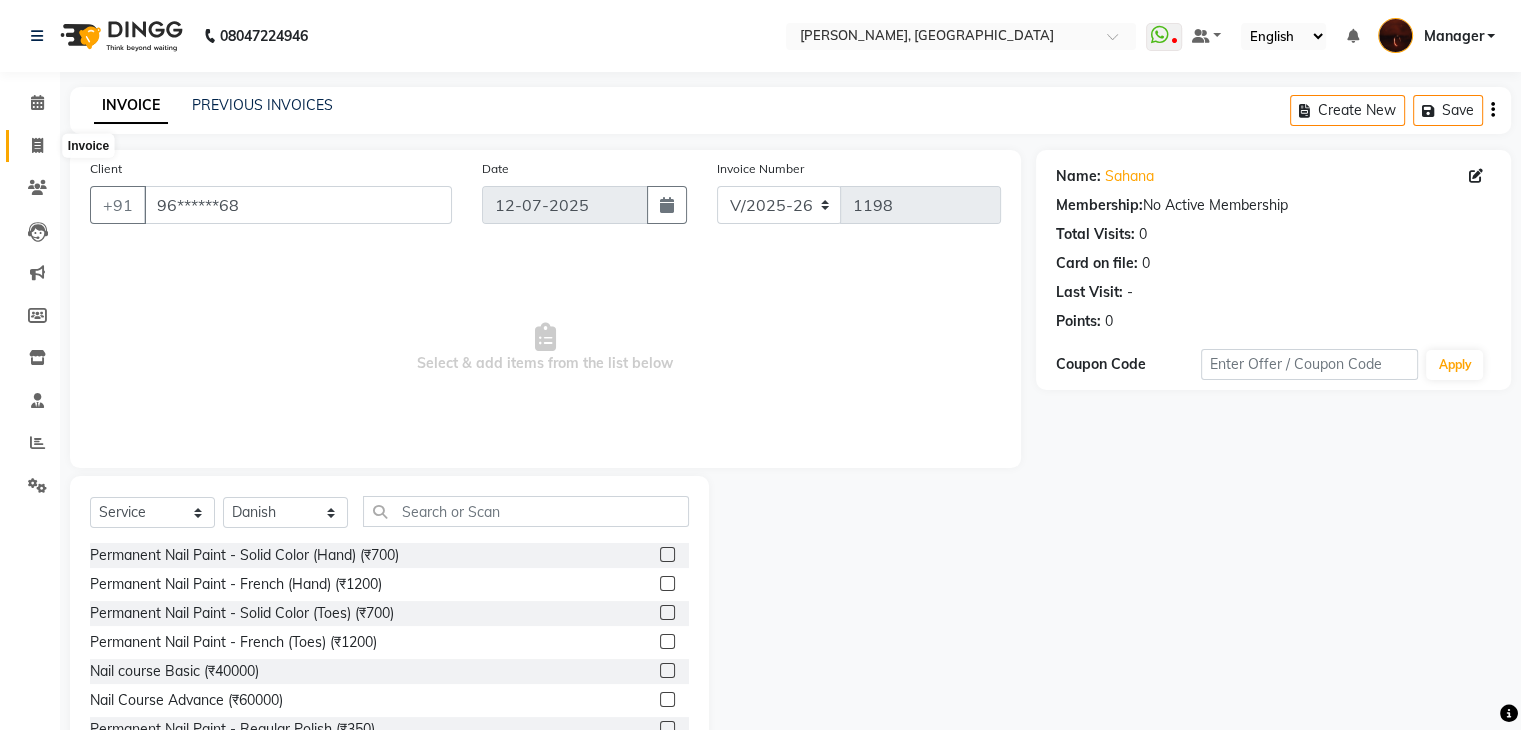 click 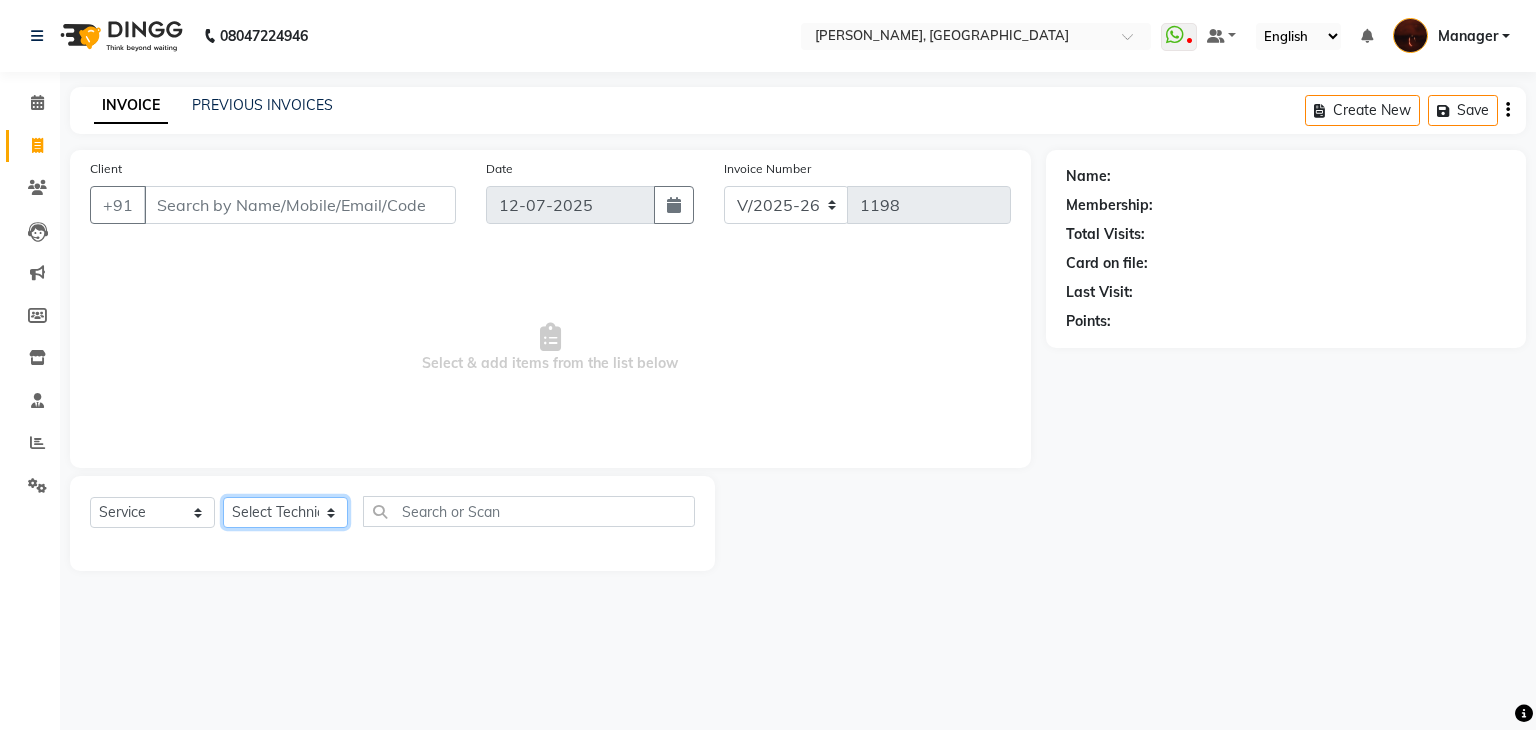 click on "Select Technician Adesh amir anuj Danish Diki  Gaurav GAURAV GK Geeta Himanshu jenifer Manager megna nikhil Nisha Pooja prince Rohit roshni sajan Salman Sameer sudeb Sudhir Accounting suraj vishnu" 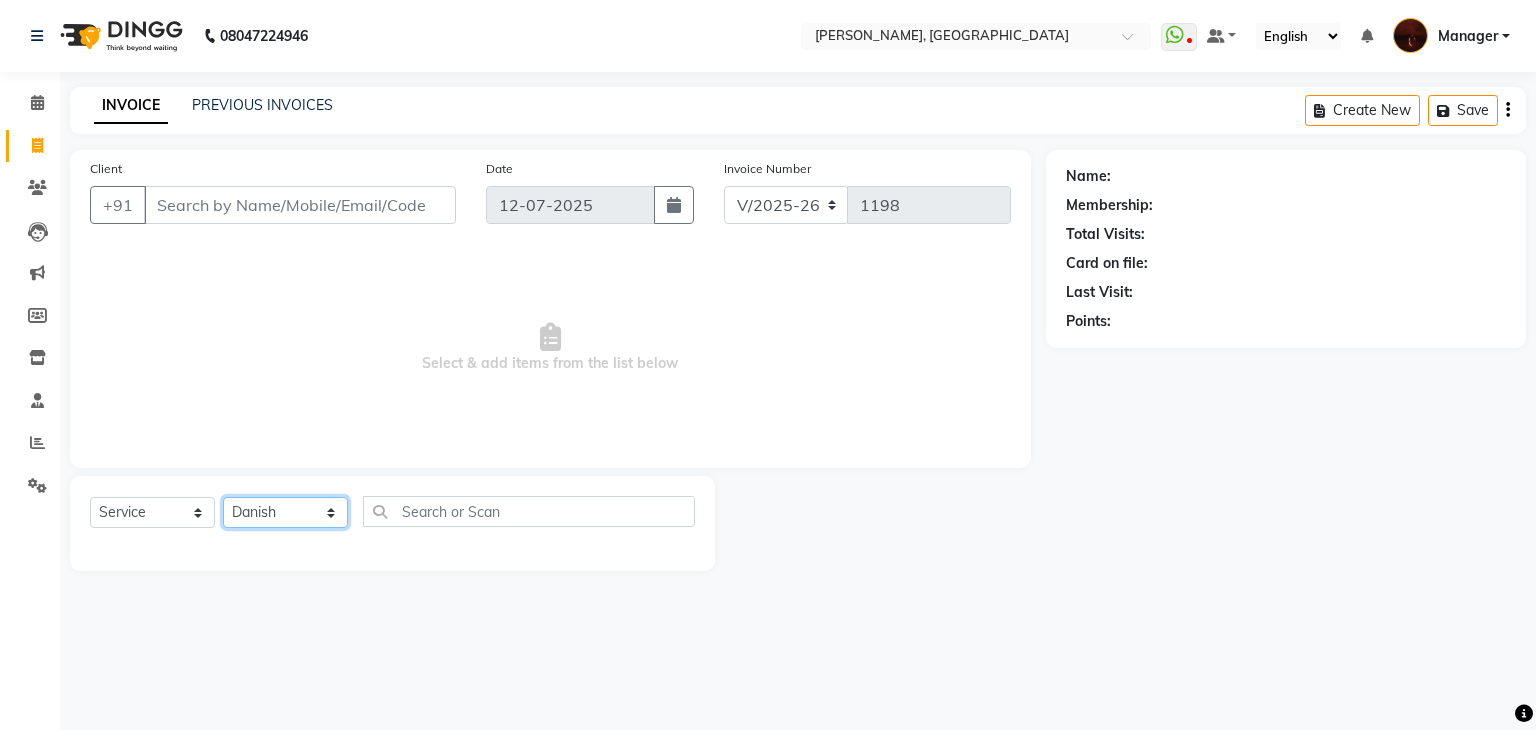 click on "Select Technician Adesh amir anuj Danish Diki  Gaurav GAURAV GK Geeta Himanshu jenifer Manager megna nikhil Nisha Pooja prince Rohit roshni sajan Salman Sameer sudeb Sudhir Accounting suraj vishnu" 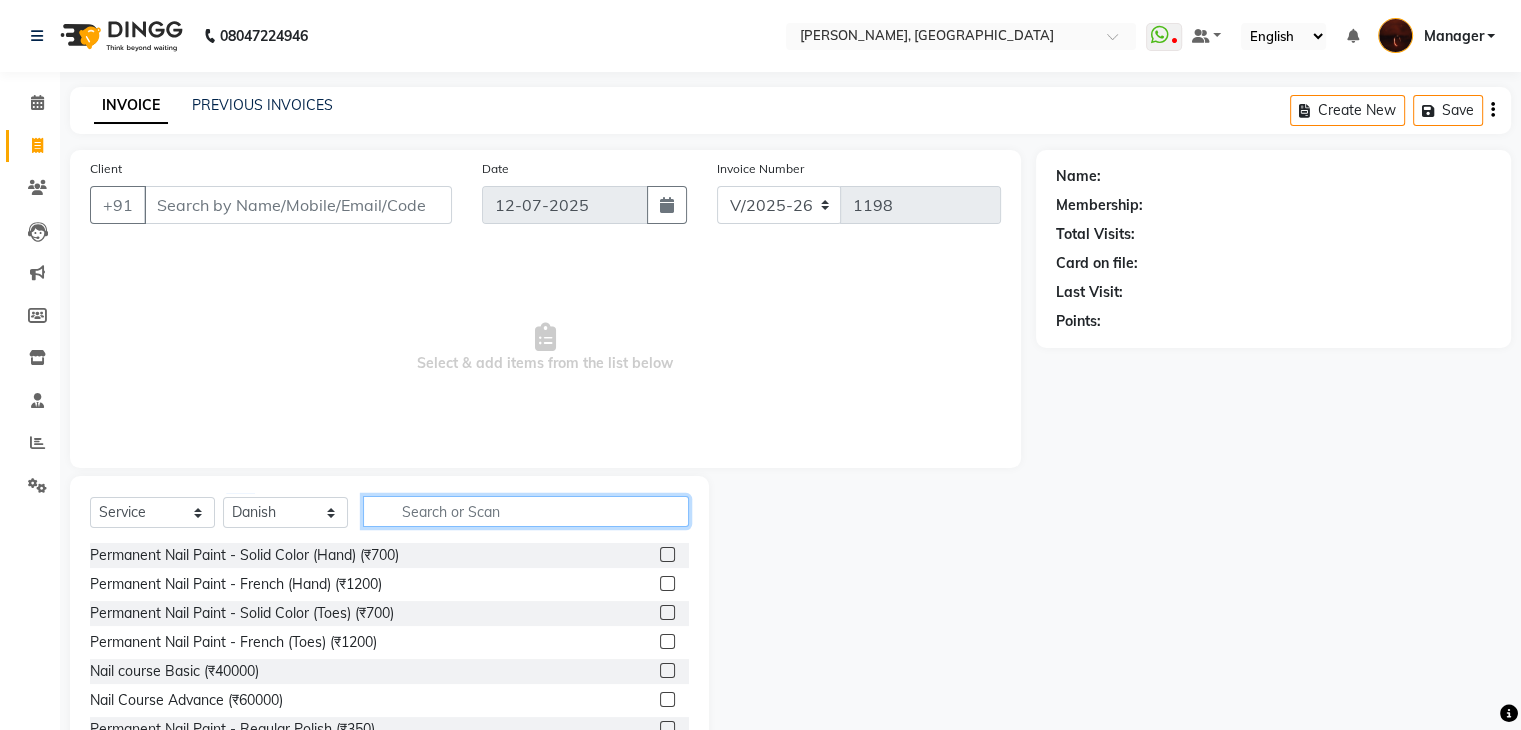 click 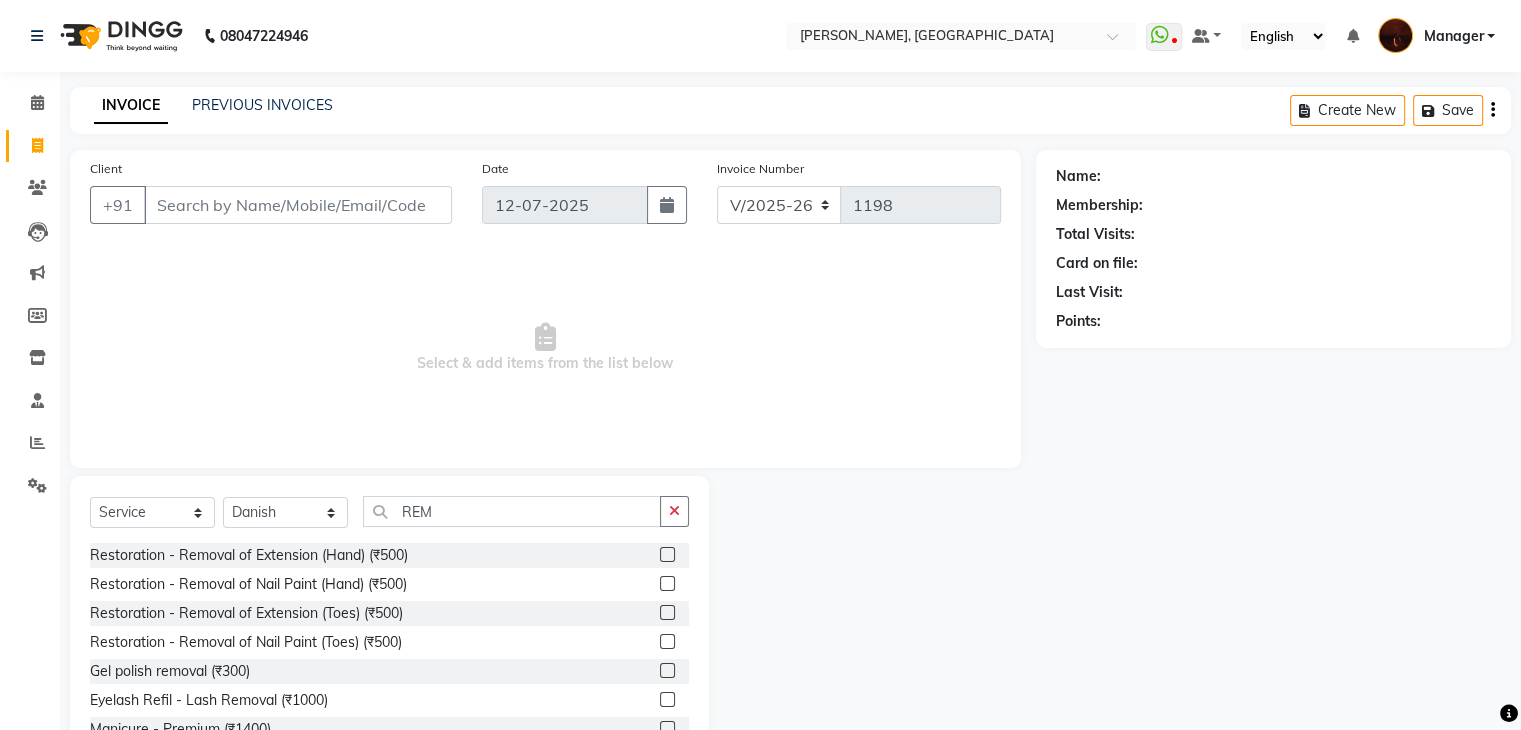click 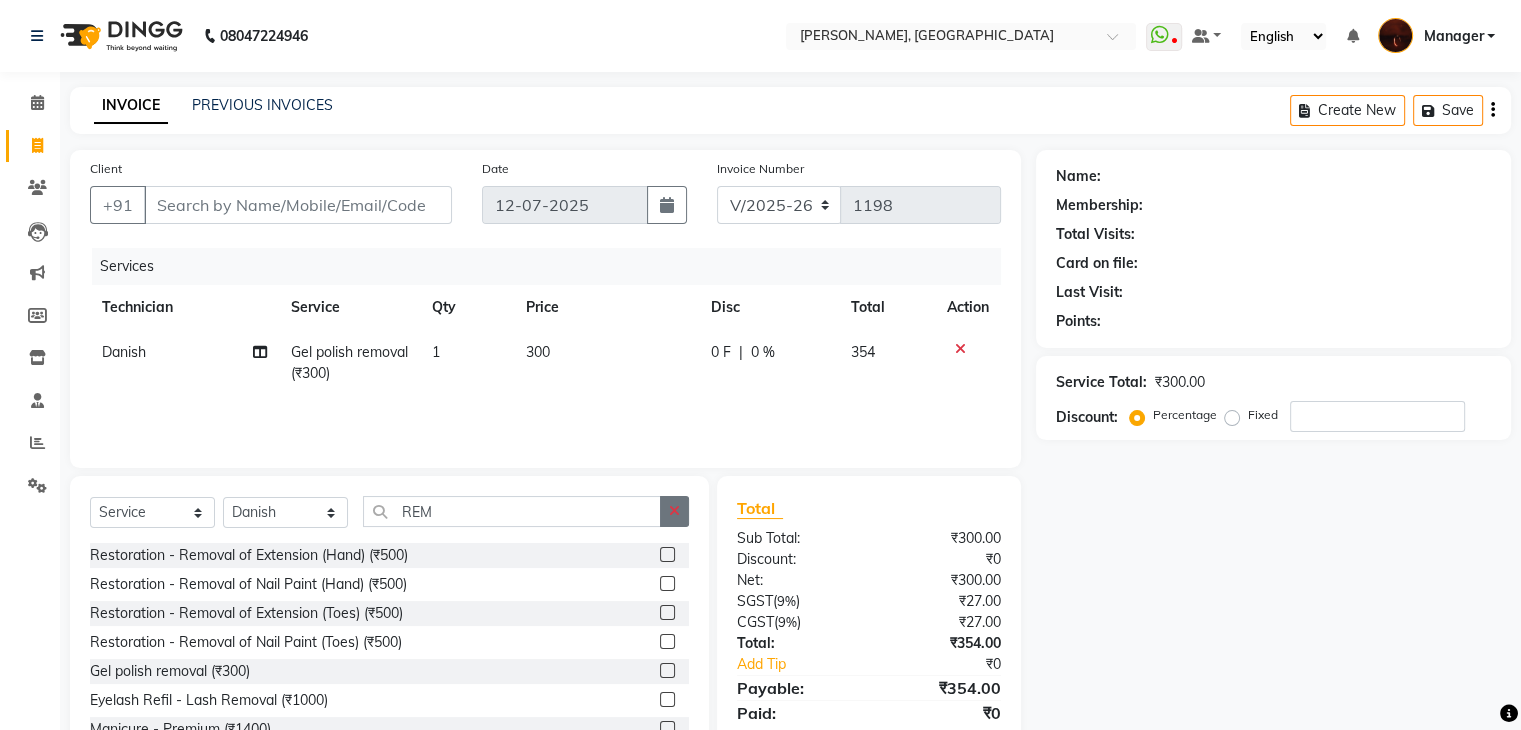 click 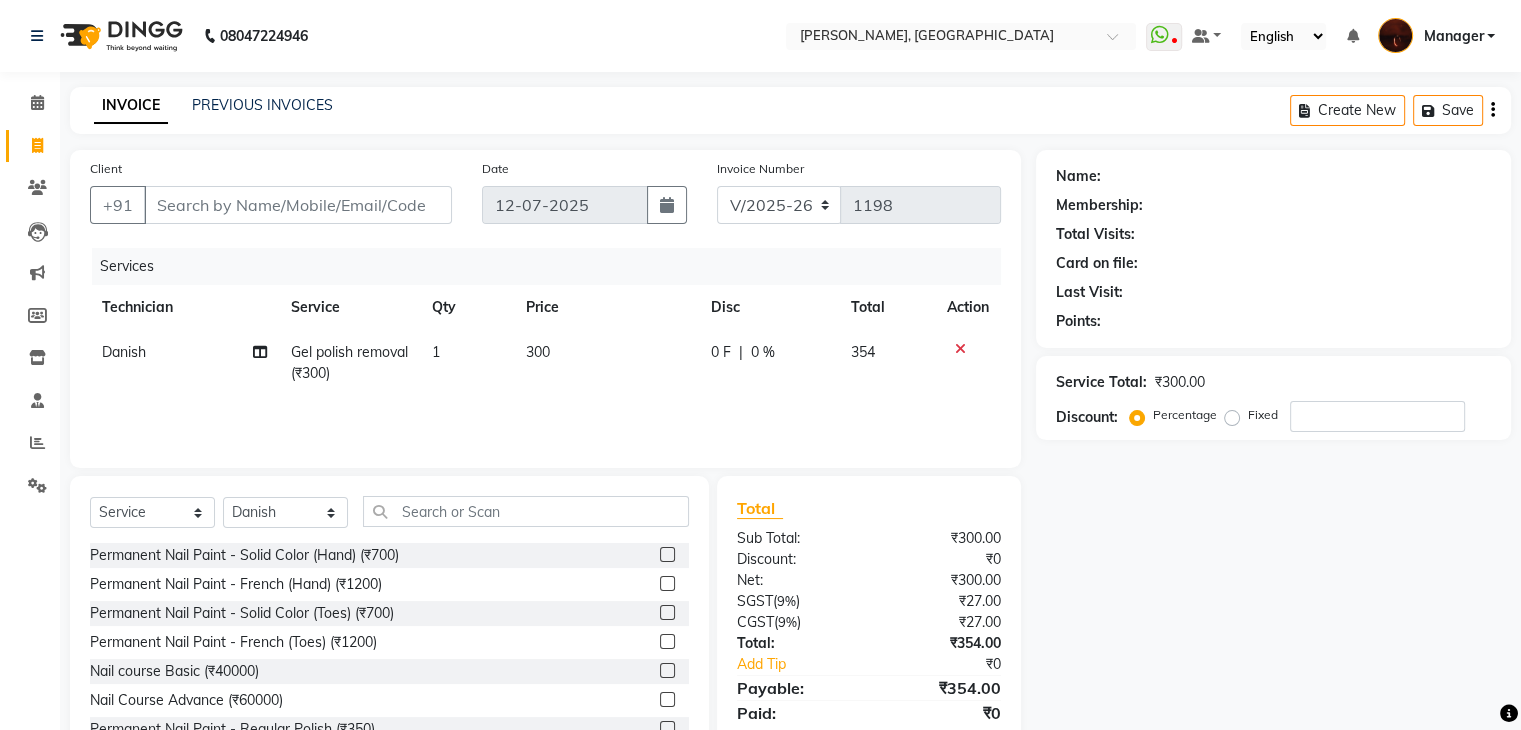 click 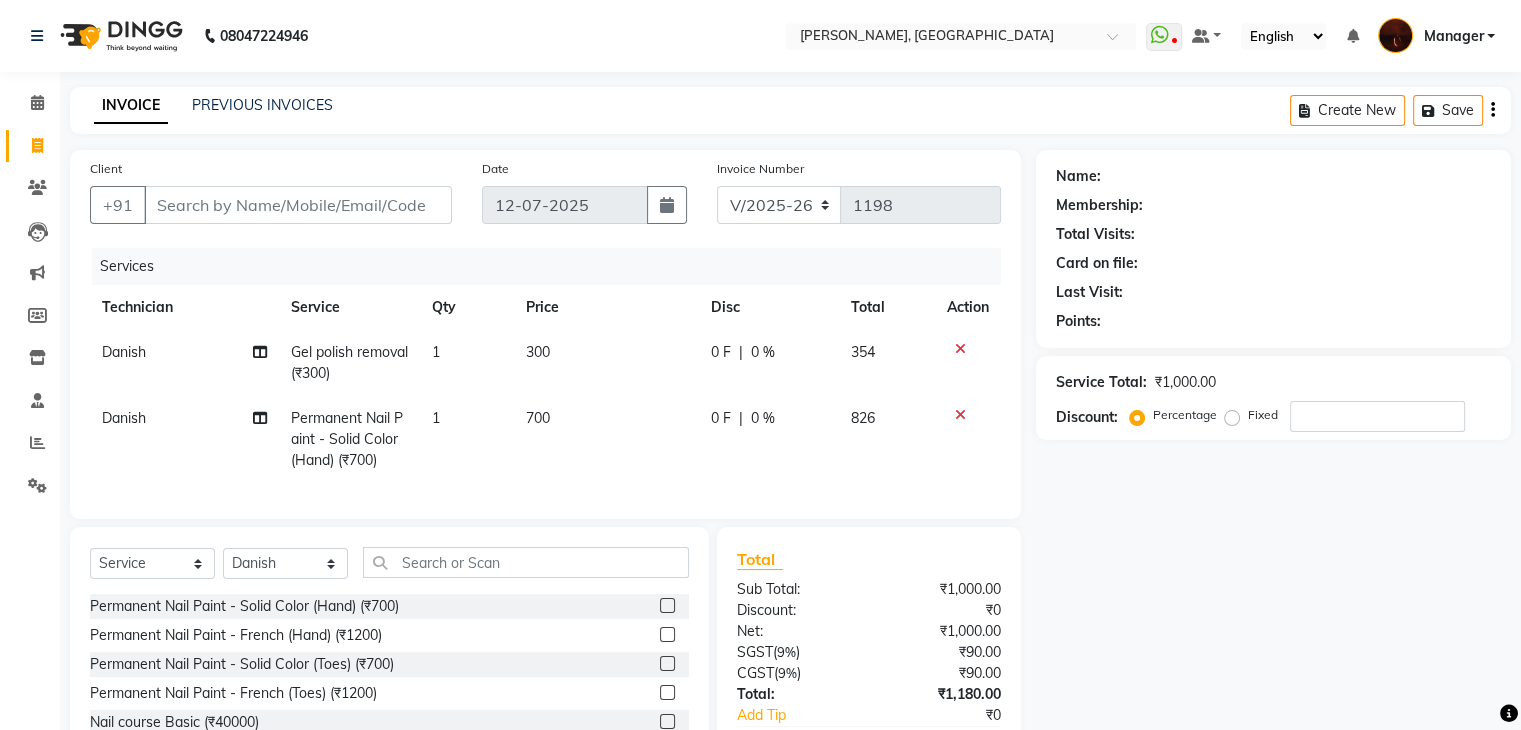 scroll, scrollTop: 138, scrollLeft: 0, axis: vertical 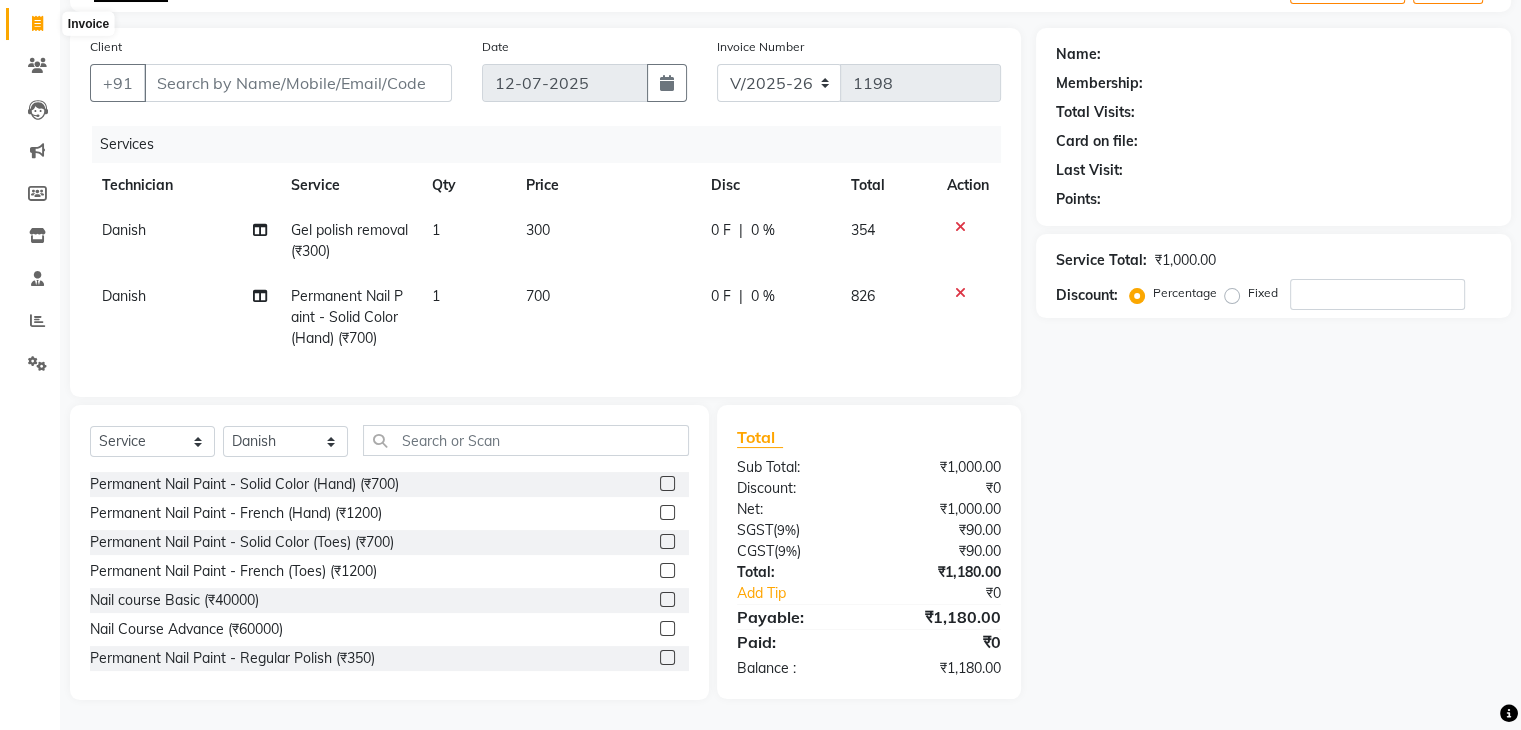 click 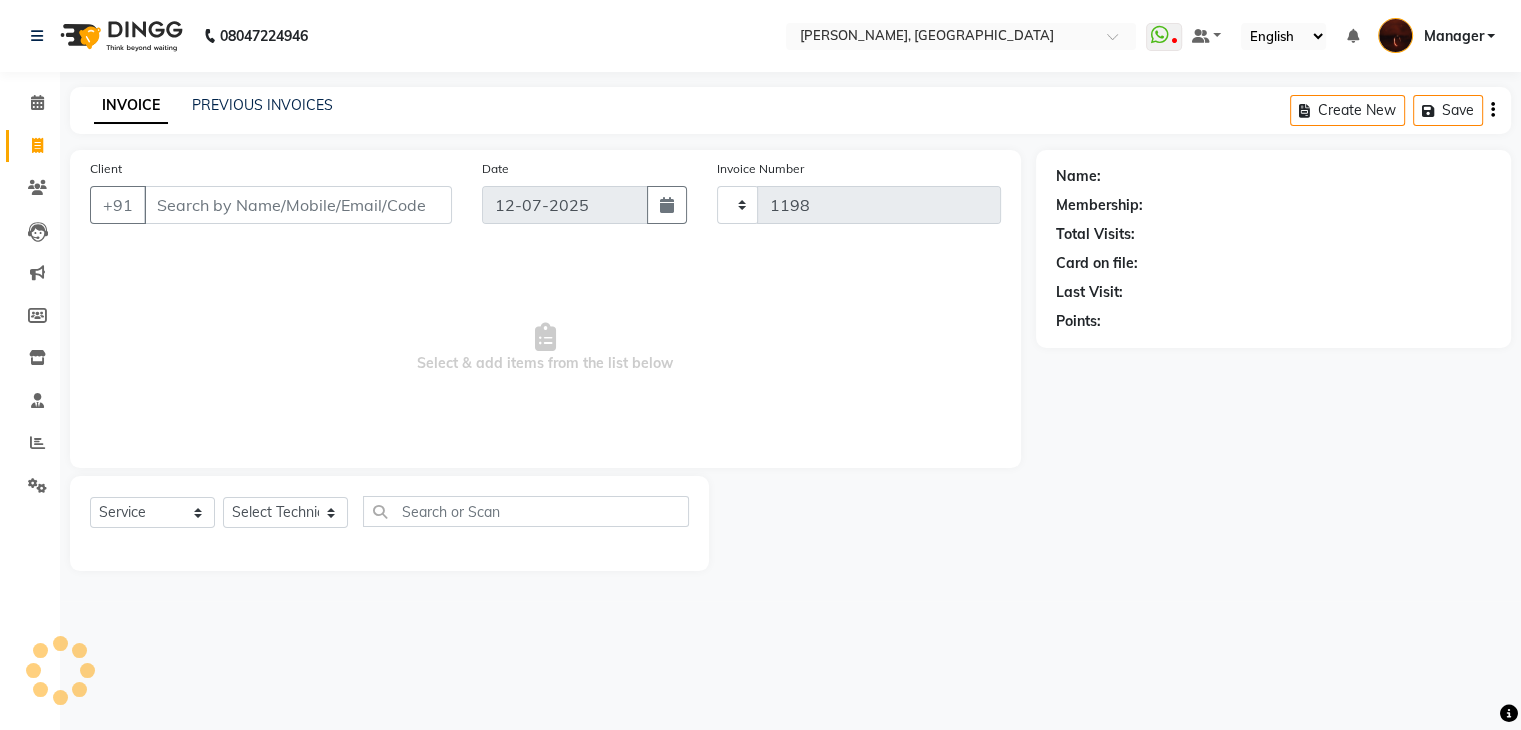 scroll, scrollTop: 0, scrollLeft: 0, axis: both 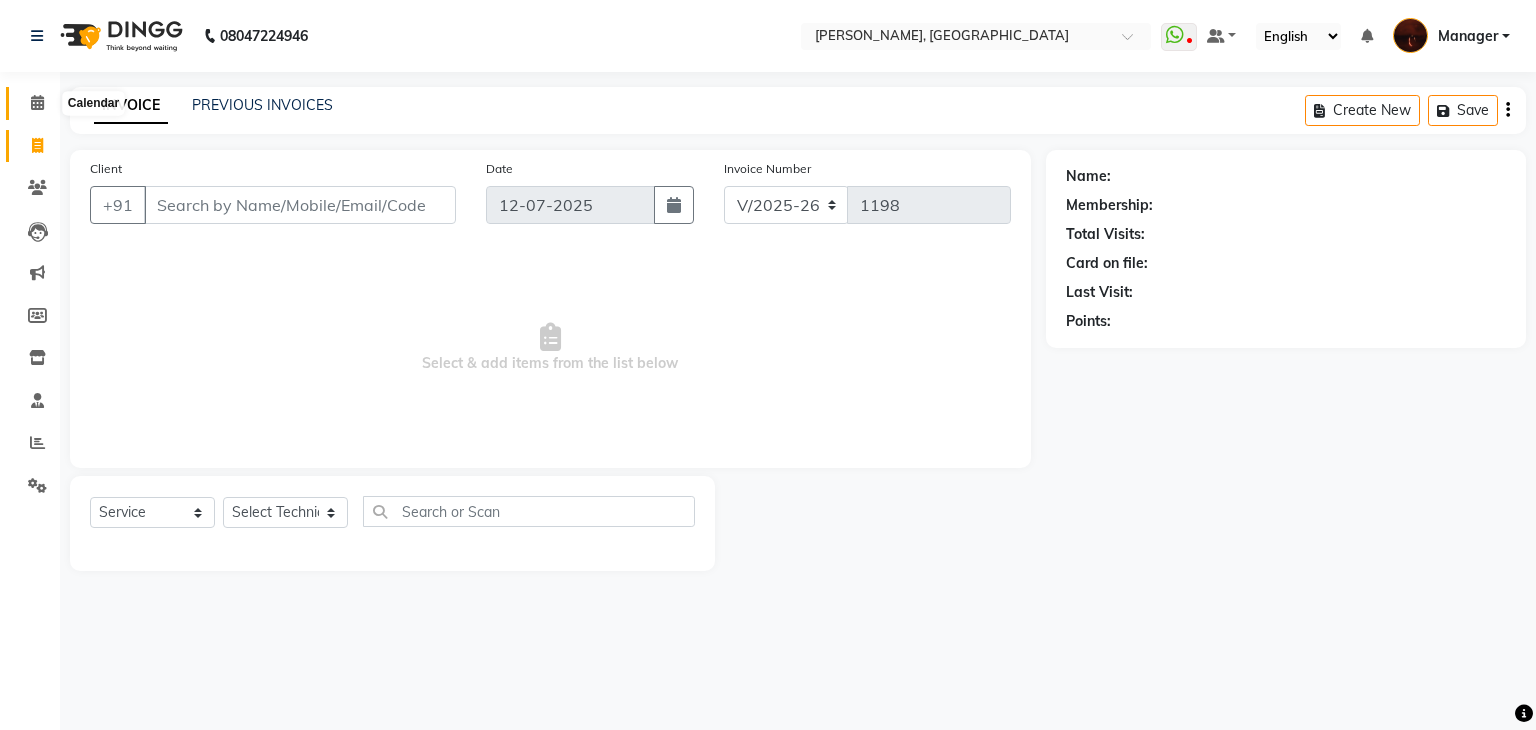 click 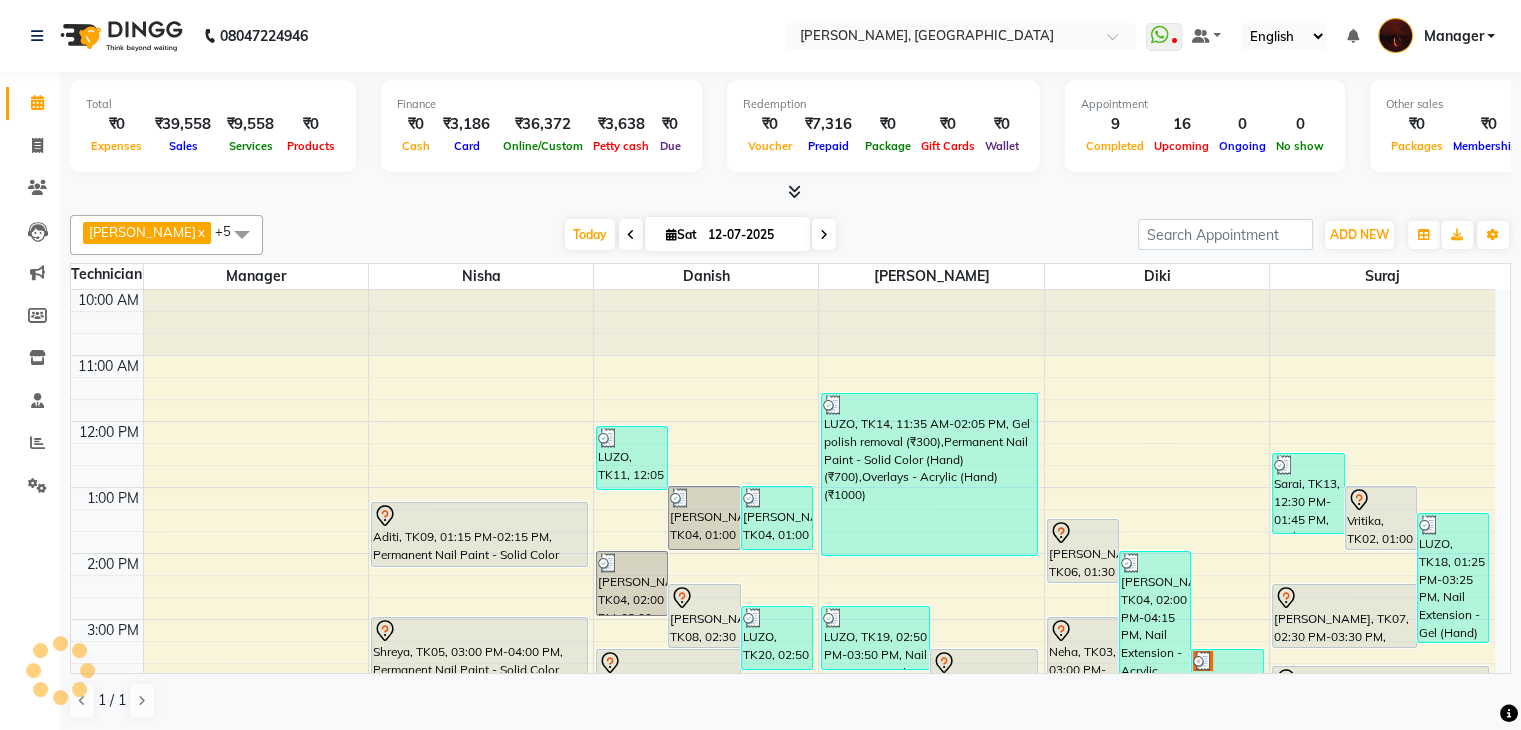 scroll, scrollTop: 0, scrollLeft: 0, axis: both 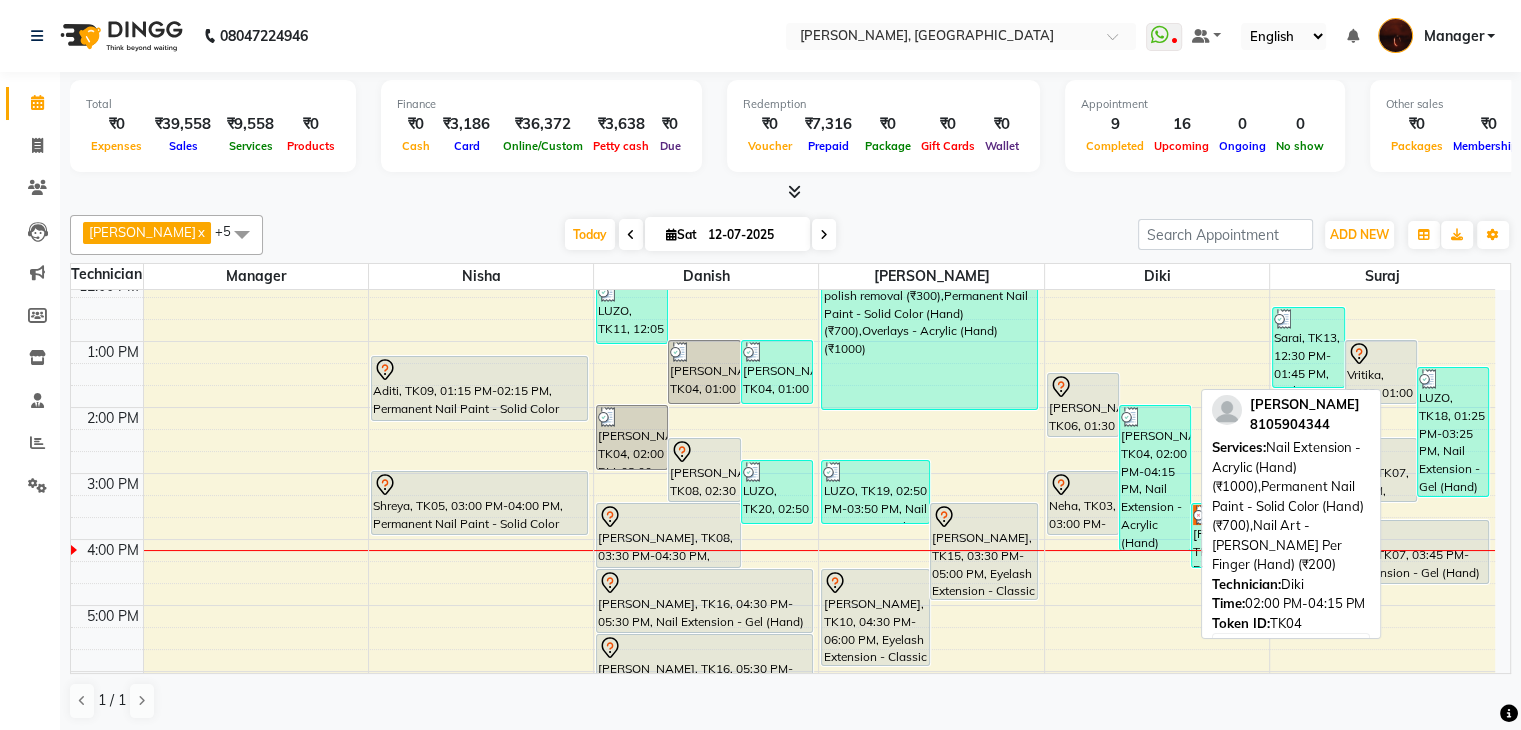 click on "[PERSON_NAME], TK04, 02:00 PM-04:15 PM, Nail Extension - Acrylic (Hand) (₹1000),Permanent Nail Paint - Solid Color (Hand) (₹700),Nail Art - [PERSON_NAME] Per Finger (Hand) (₹200)" at bounding box center [1155, 478] 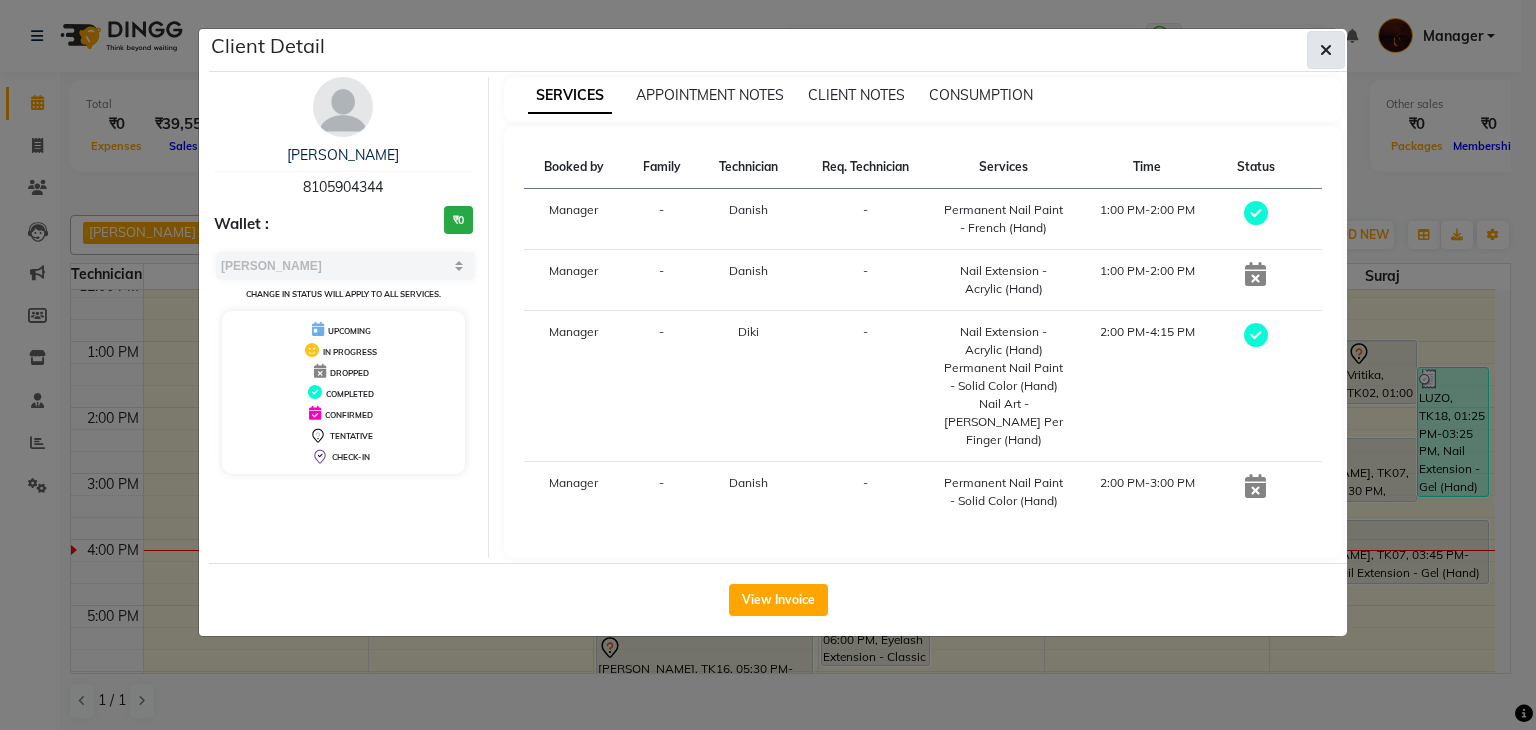 click 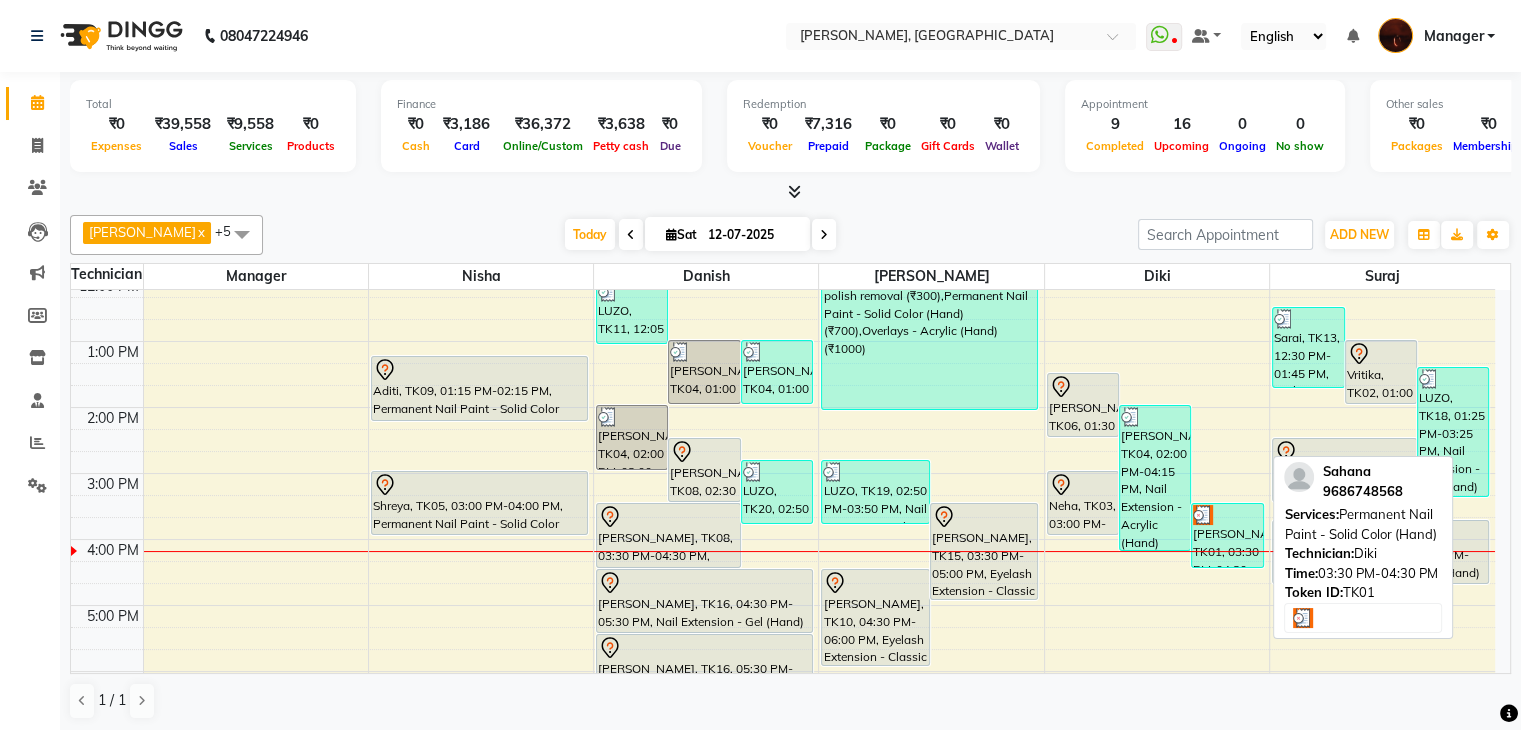 click on "[PERSON_NAME], TK01, 03:30 PM-04:30 PM, Permanent Nail Paint - Solid Color (Hand)" at bounding box center (1227, 535) 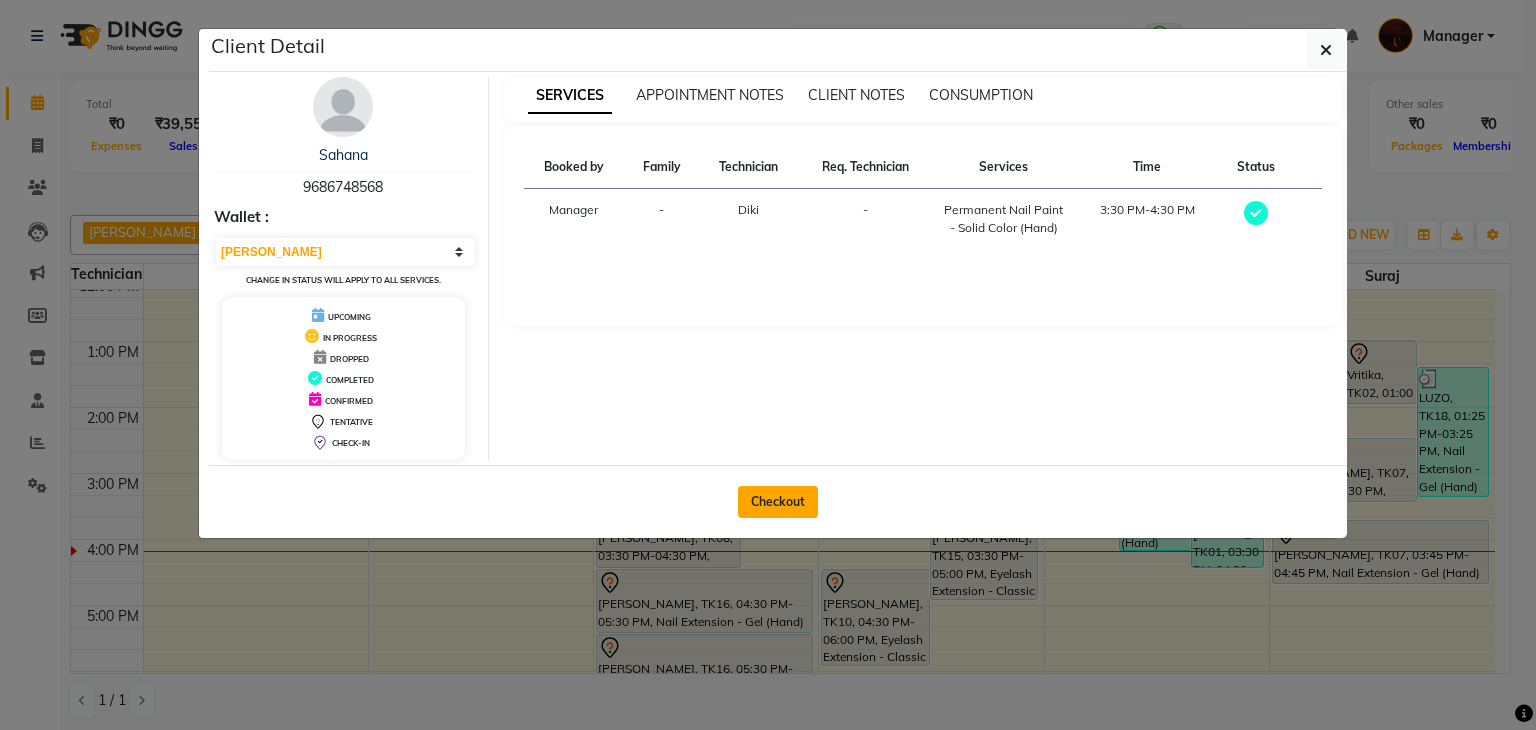click on "Checkout" 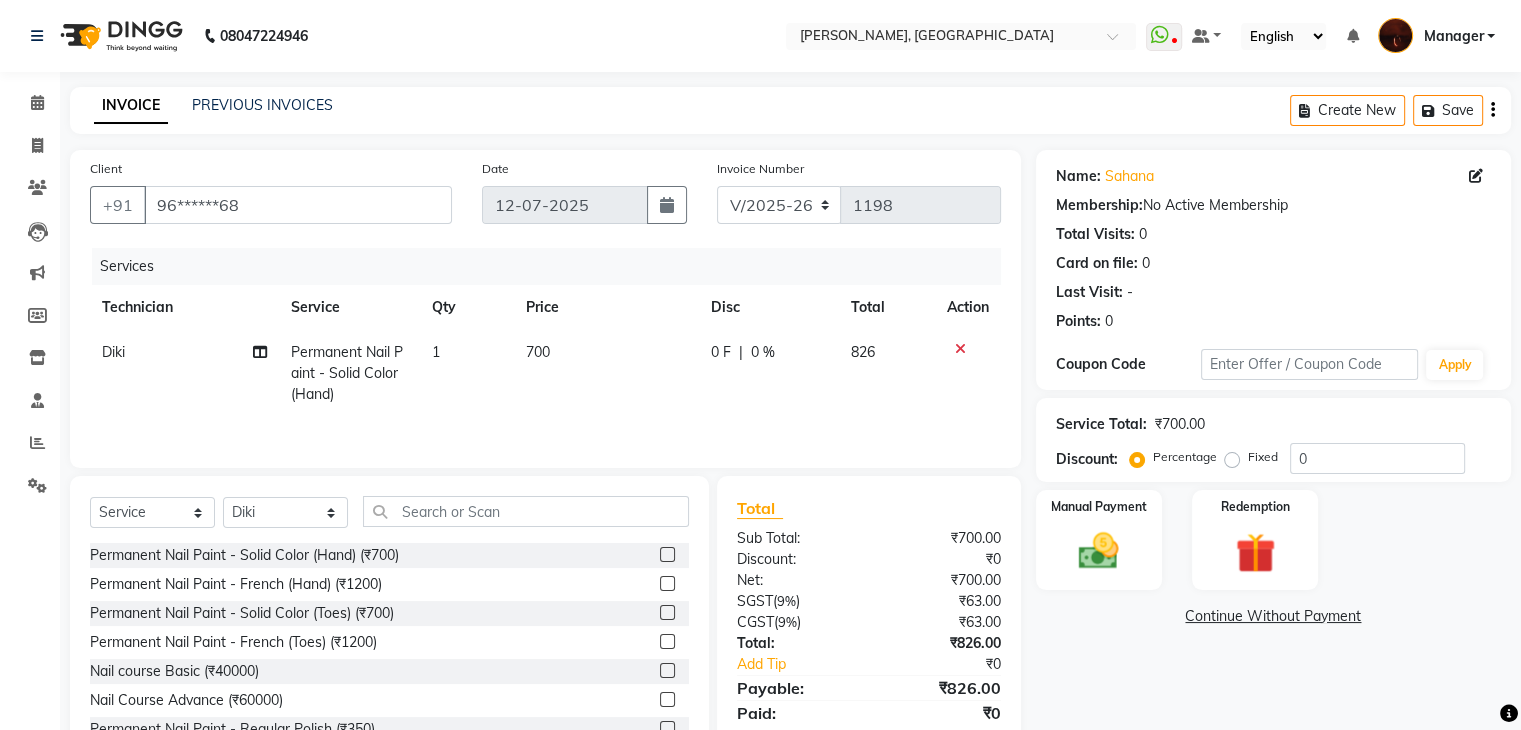 click on "Diki" 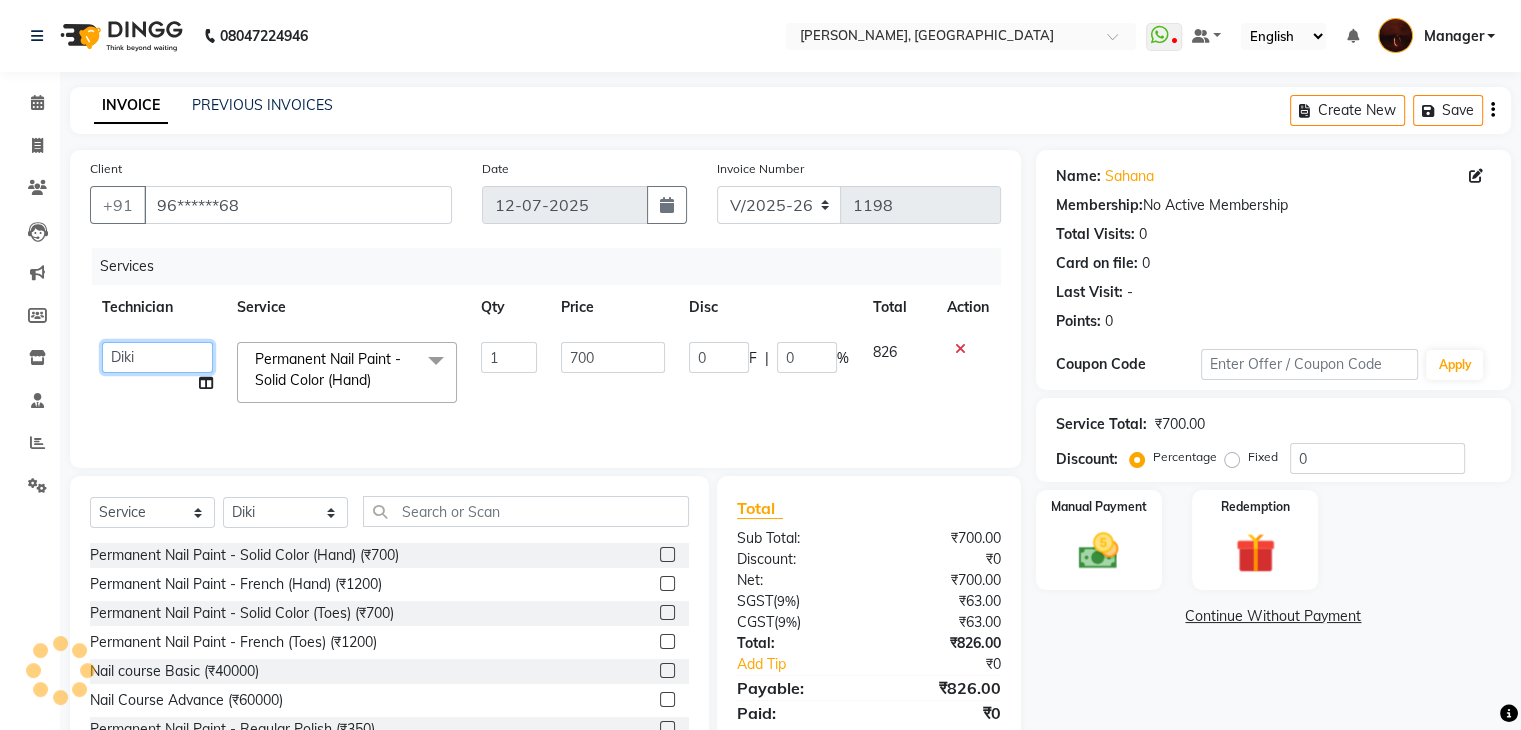 click on "Adesh   amir   anuj   Danish   Diki    Gaurav   GAURAV GK   Geeta   Himanshu   jenifer   Manager   megna   nikhil   Nisha   Pooja   prince   Rohit   roshni   sajan   Salman   Sameer   sudeb   Sudhir Accounting   suraj   vishnu" 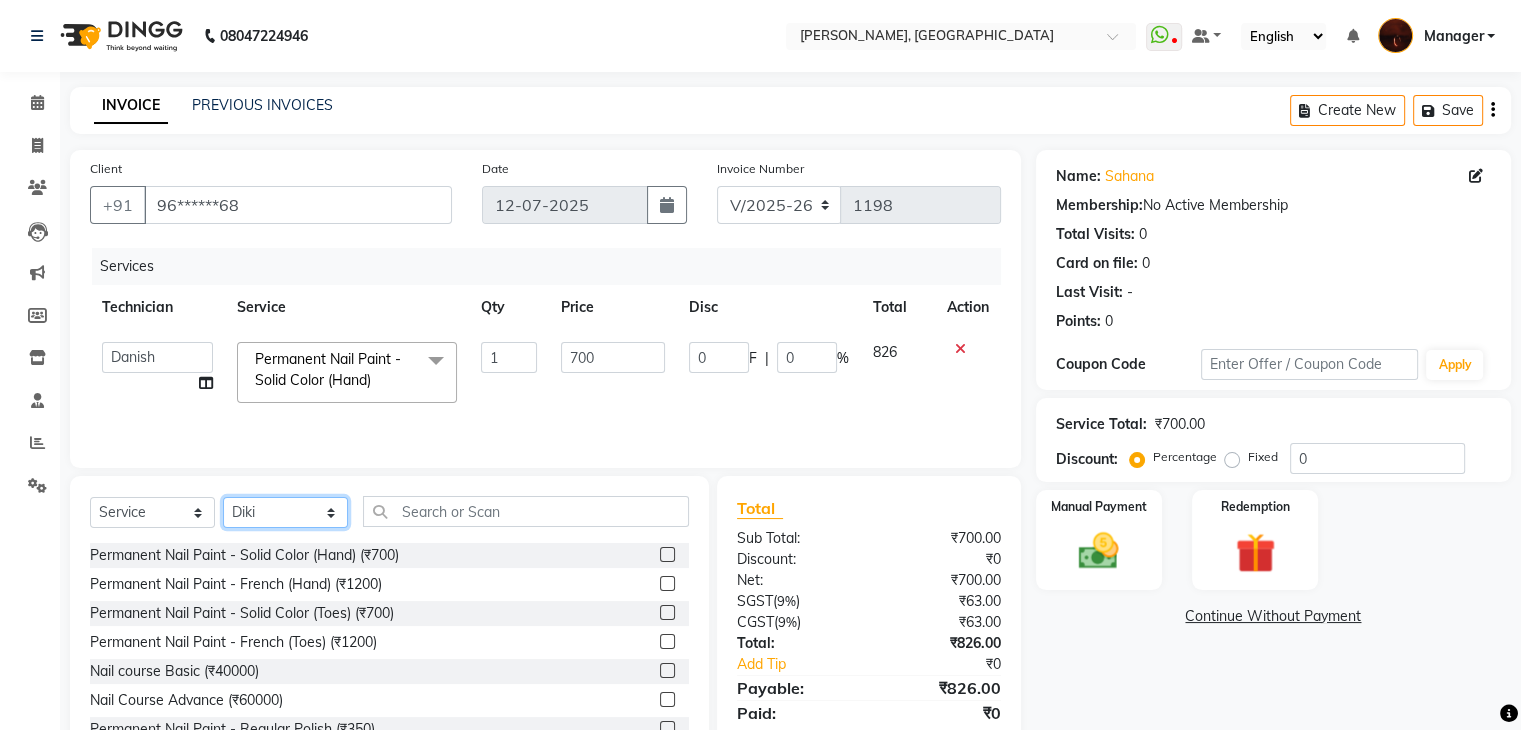 click on "Select Technician Adesh amir anuj Danish Diki  Gaurav GAURAV GK Geeta Himanshu jenifer Manager megna nikhil Nisha Pooja prince Rohit roshni sajan Salman Sameer sudeb Sudhir Accounting suraj vishnu" 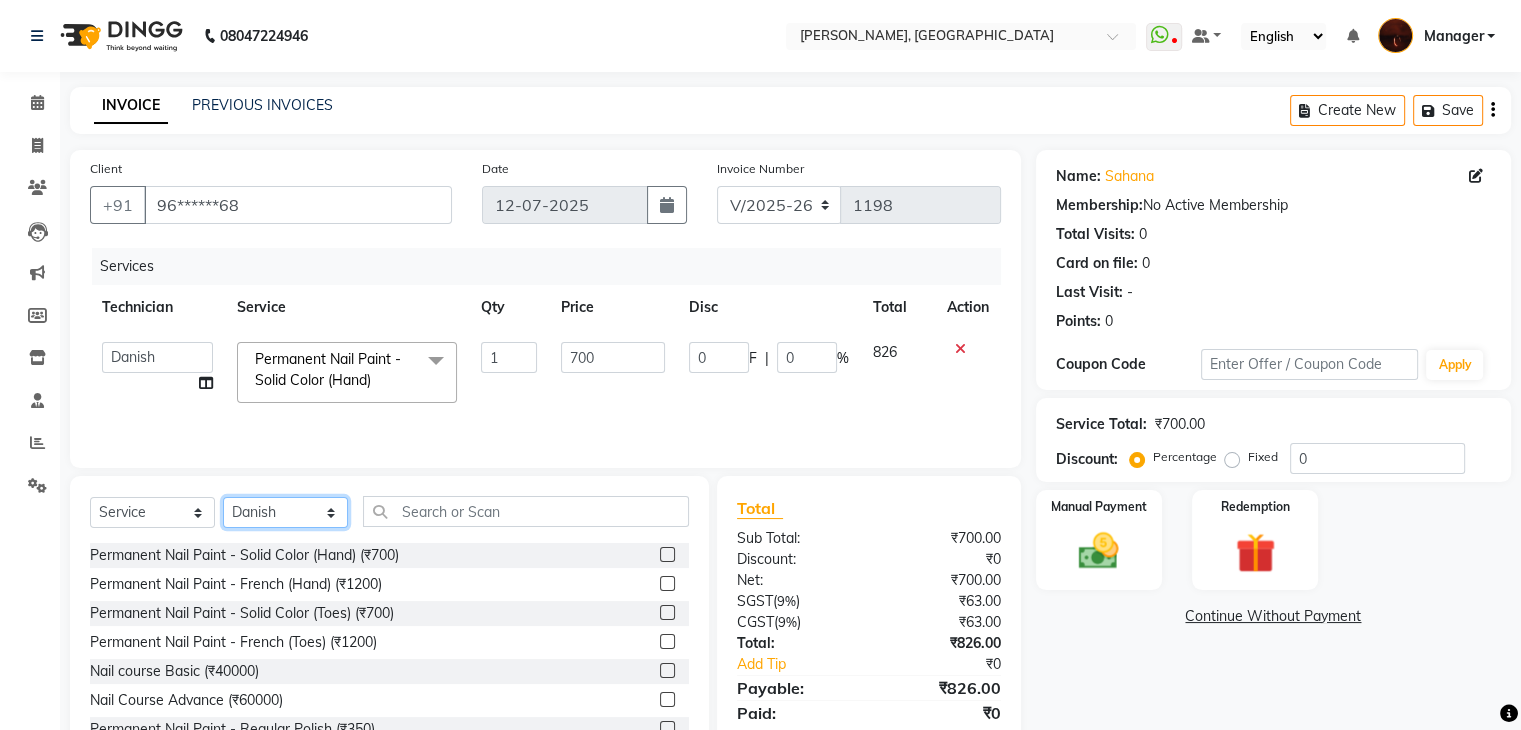 click on "Select Technician Adesh amir anuj Danish Diki  Gaurav GAURAV GK Geeta Himanshu jenifer Manager megna nikhil Nisha Pooja prince Rohit roshni sajan Salman Sameer sudeb Sudhir Accounting suraj vishnu" 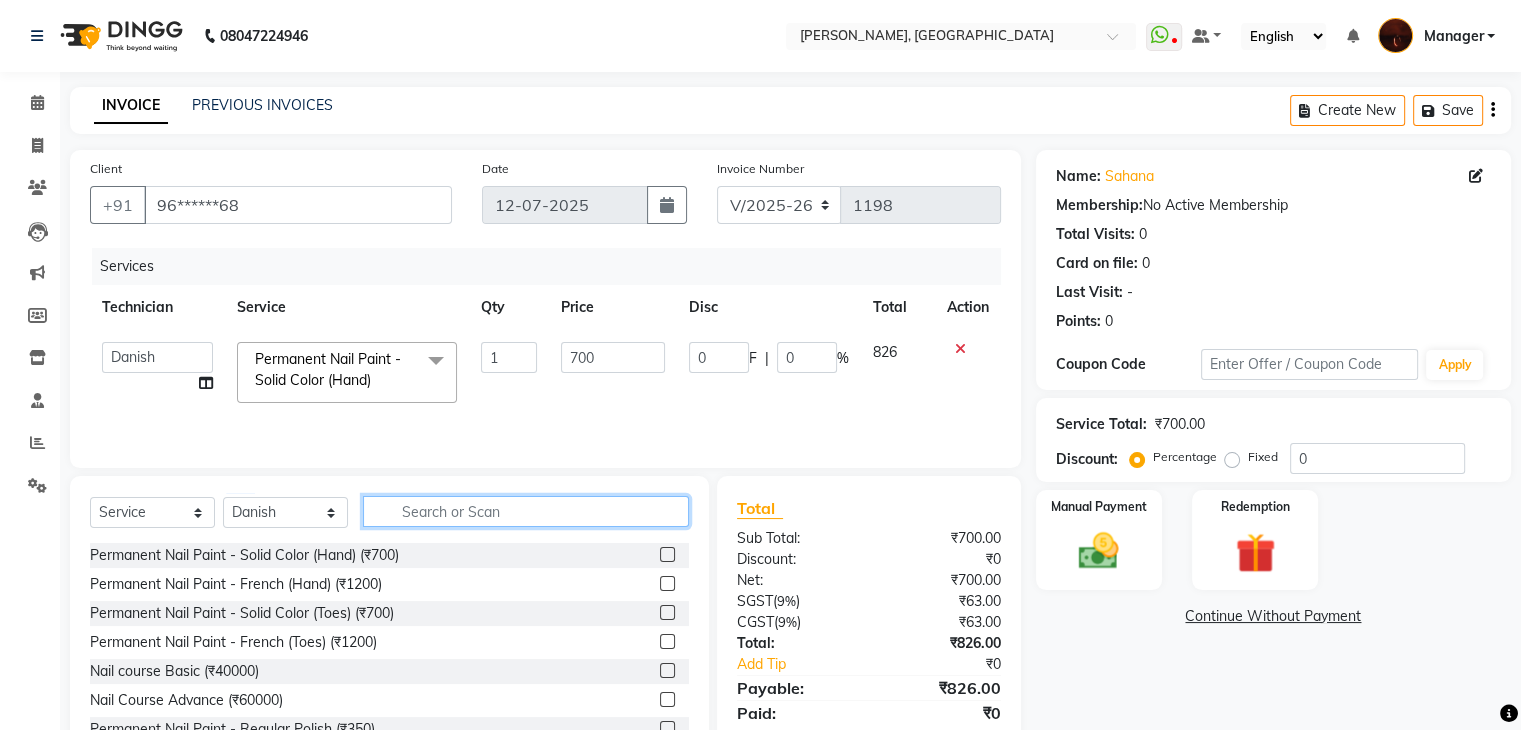 click 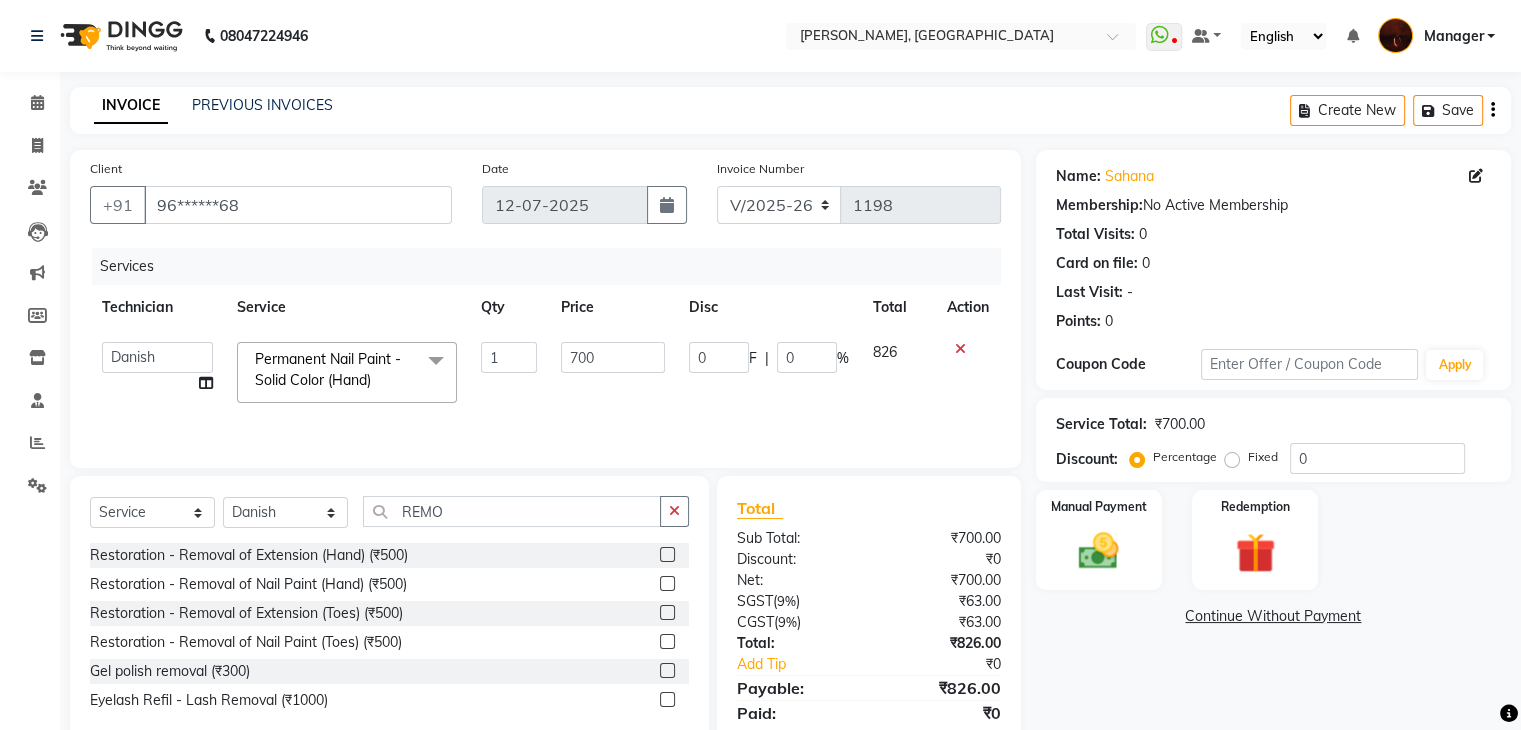 click 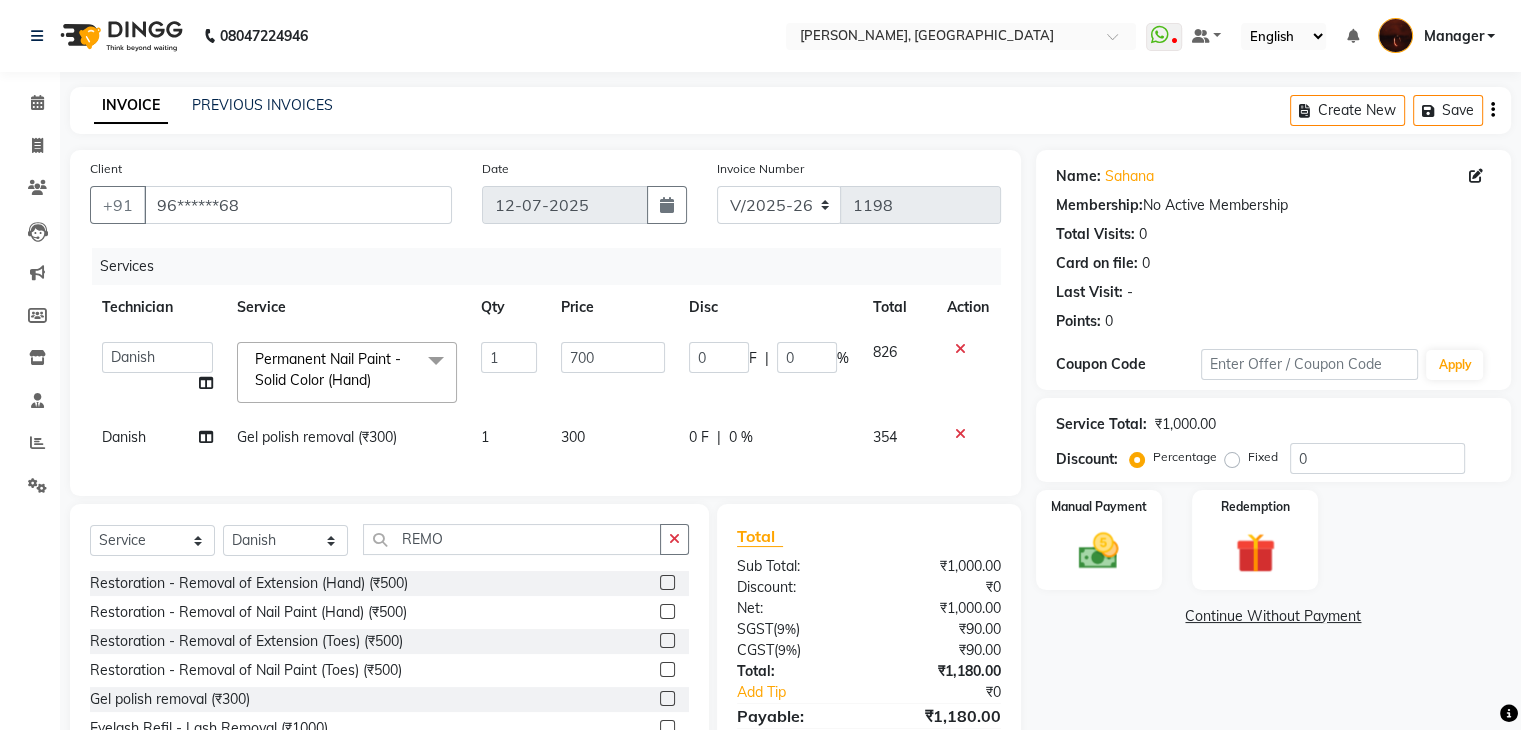 scroll, scrollTop: 113, scrollLeft: 0, axis: vertical 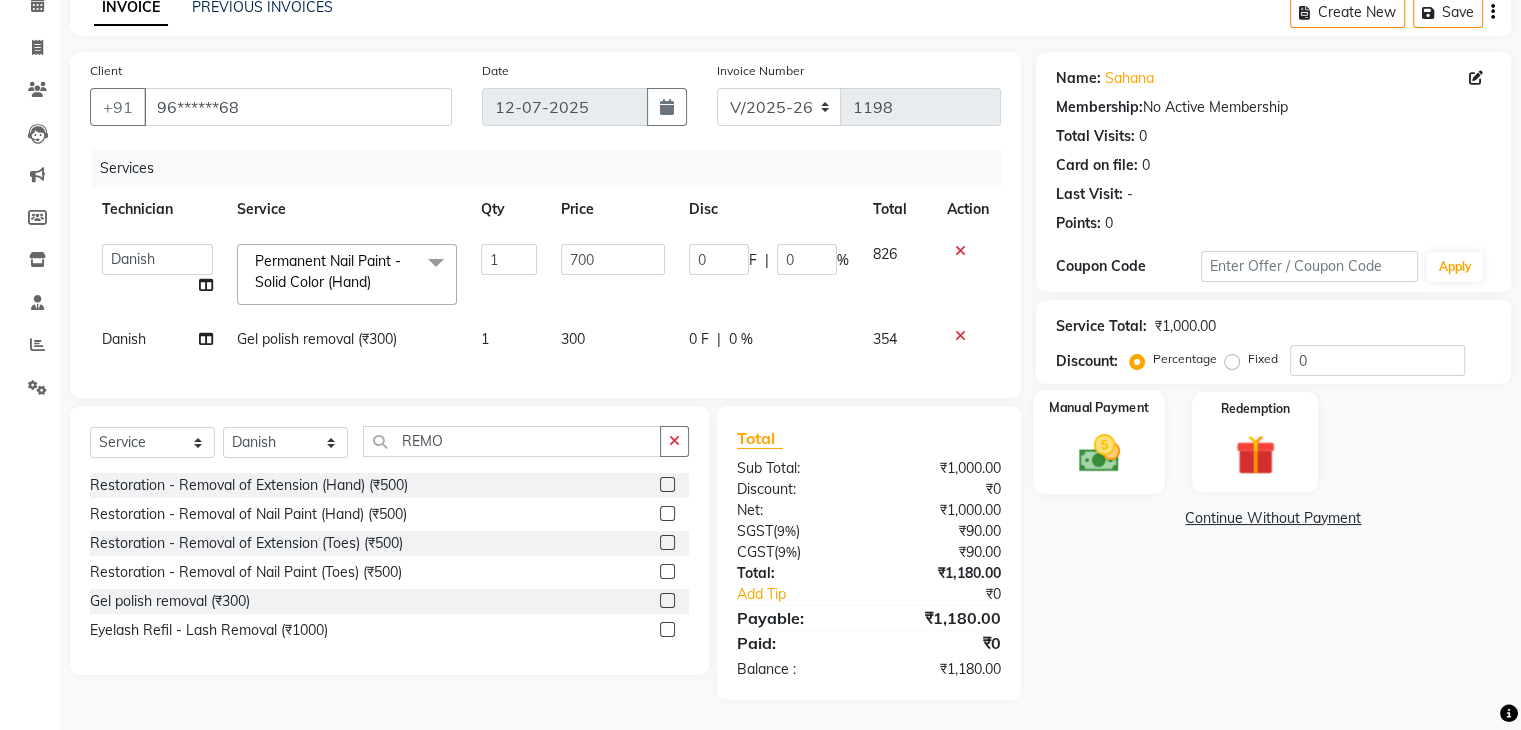 click 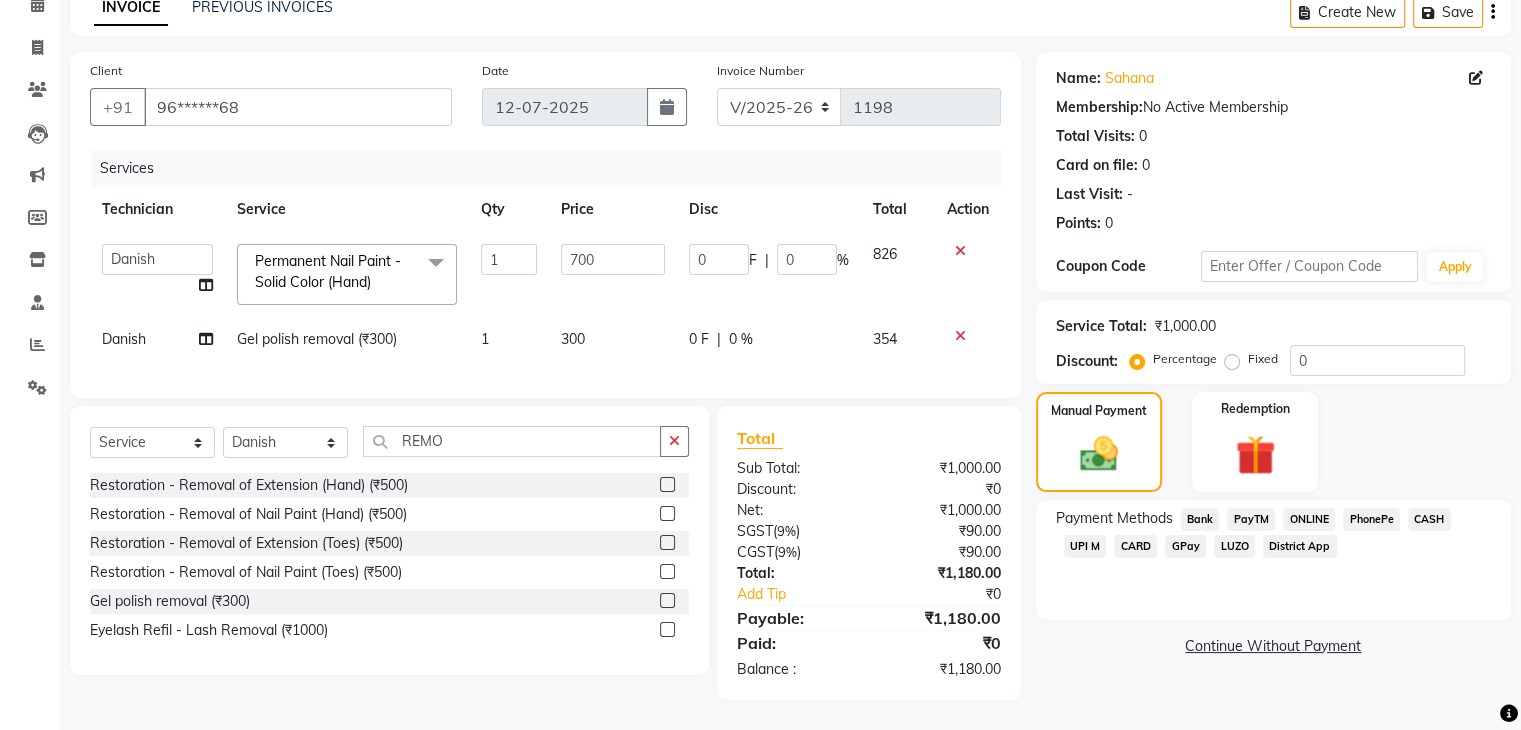 click on "ONLINE" 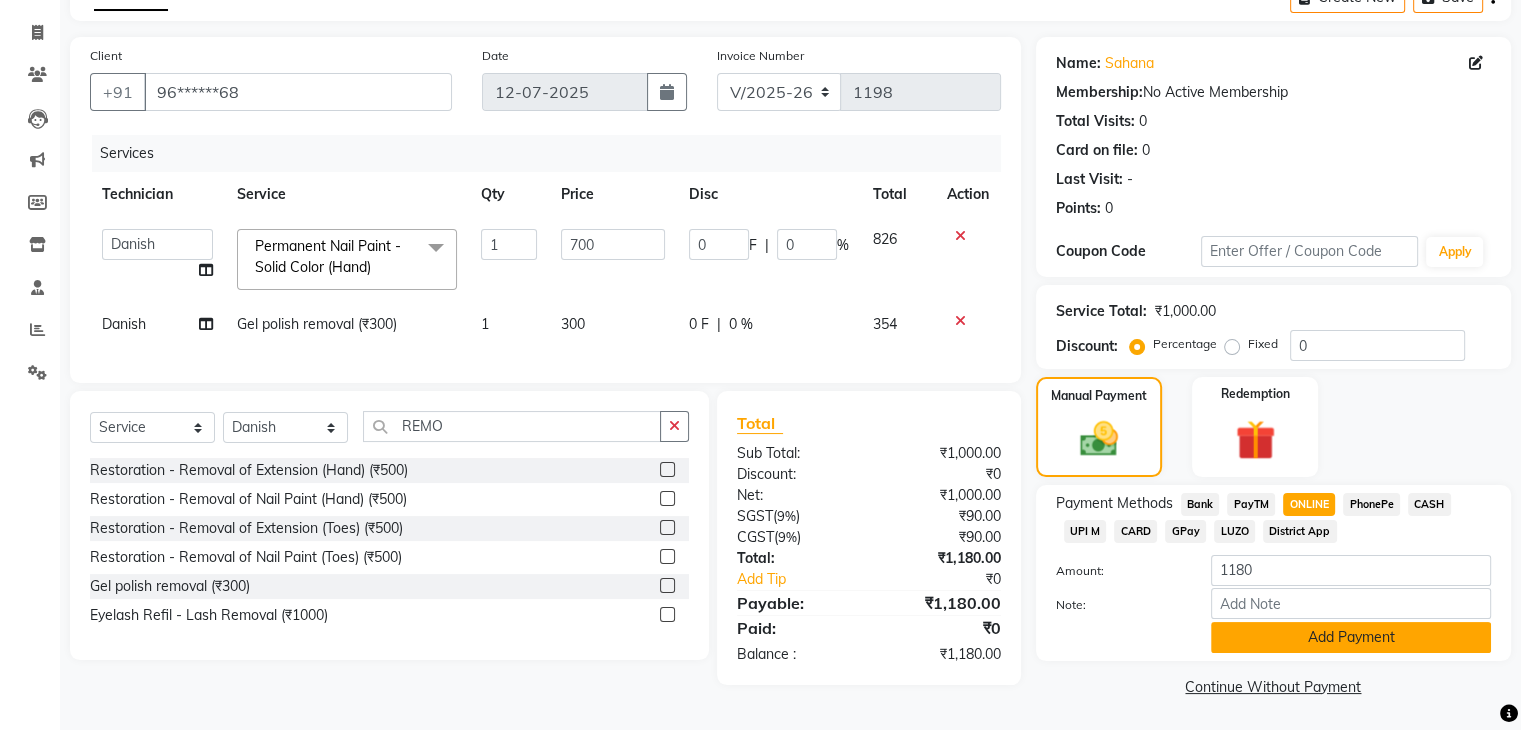 click on "Add Payment" 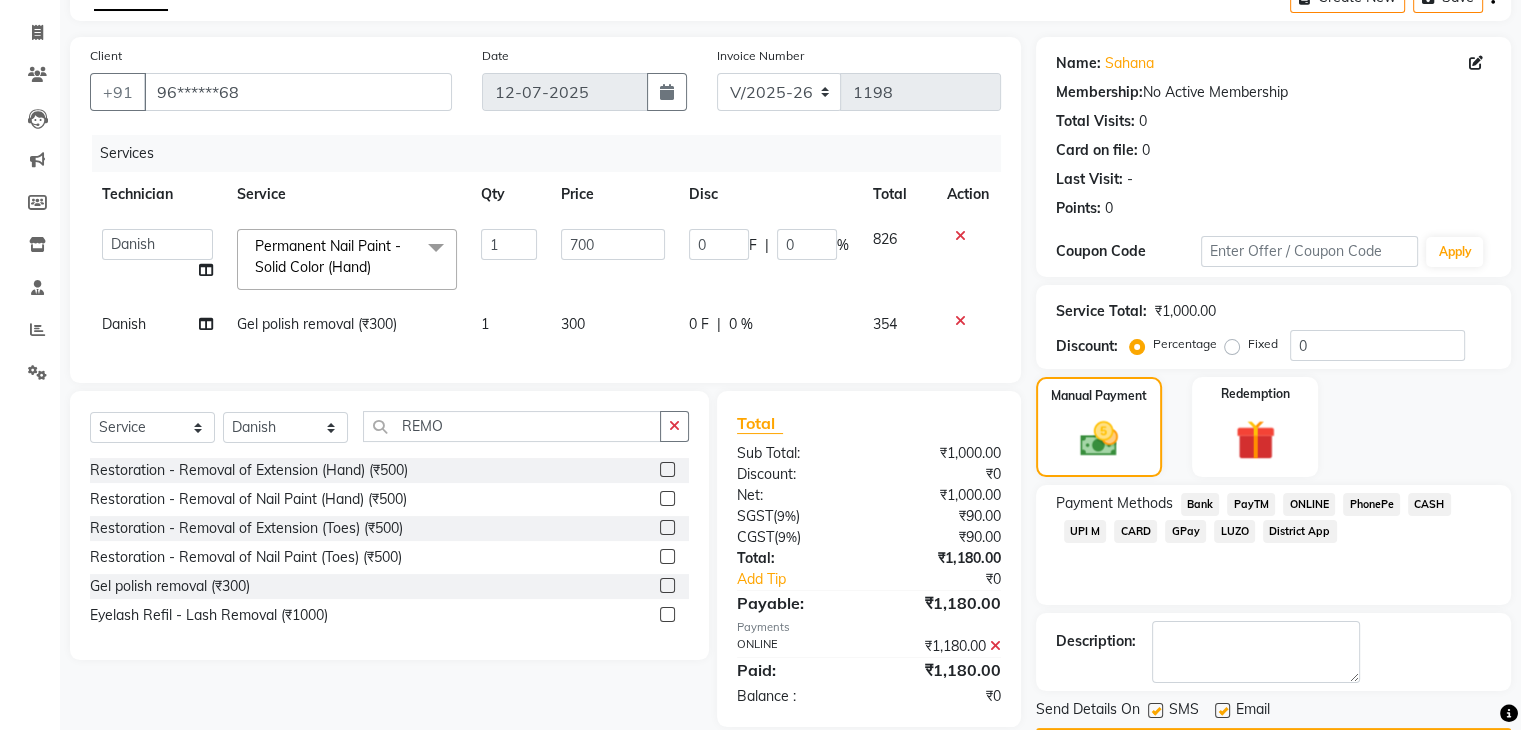 scroll, scrollTop: 171, scrollLeft: 0, axis: vertical 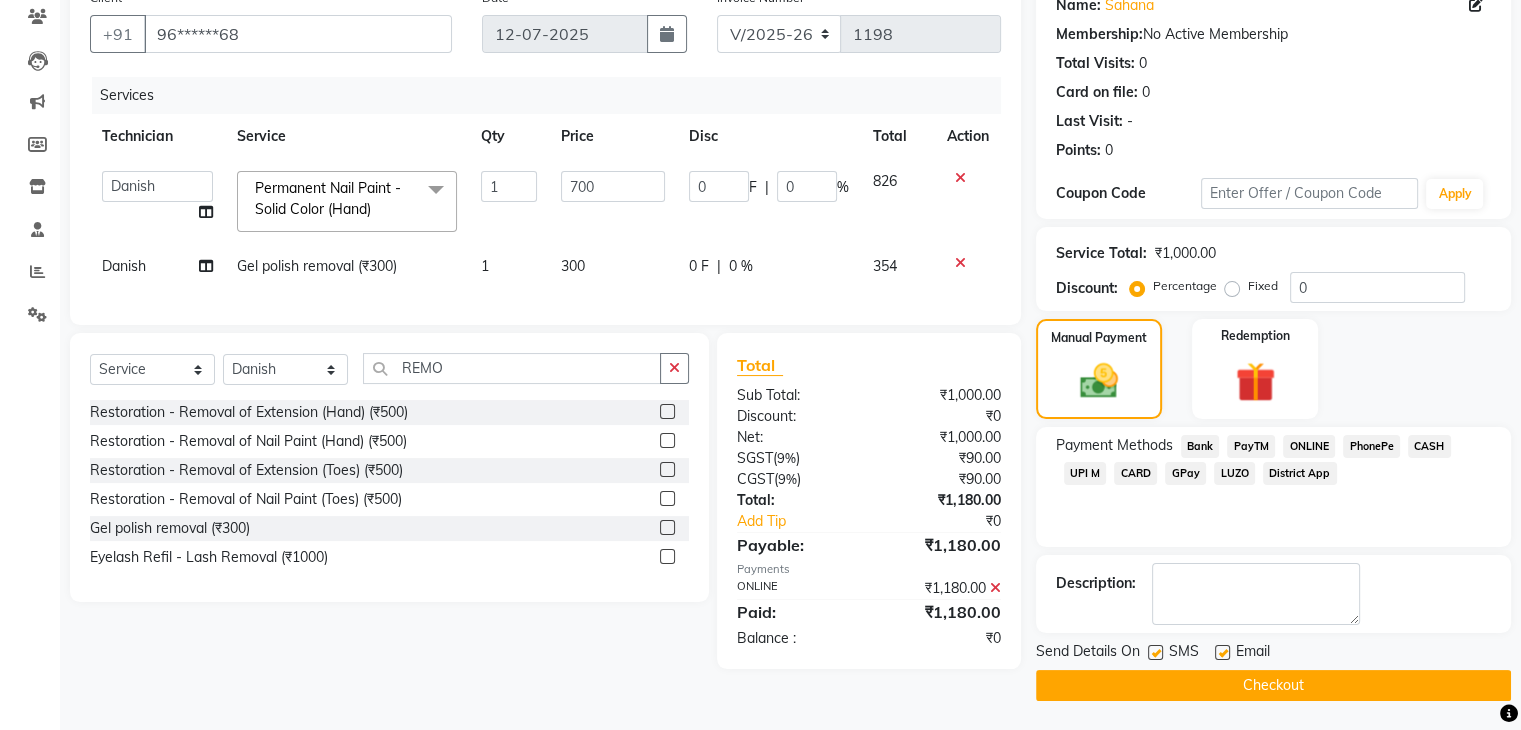 click on "Checkout" 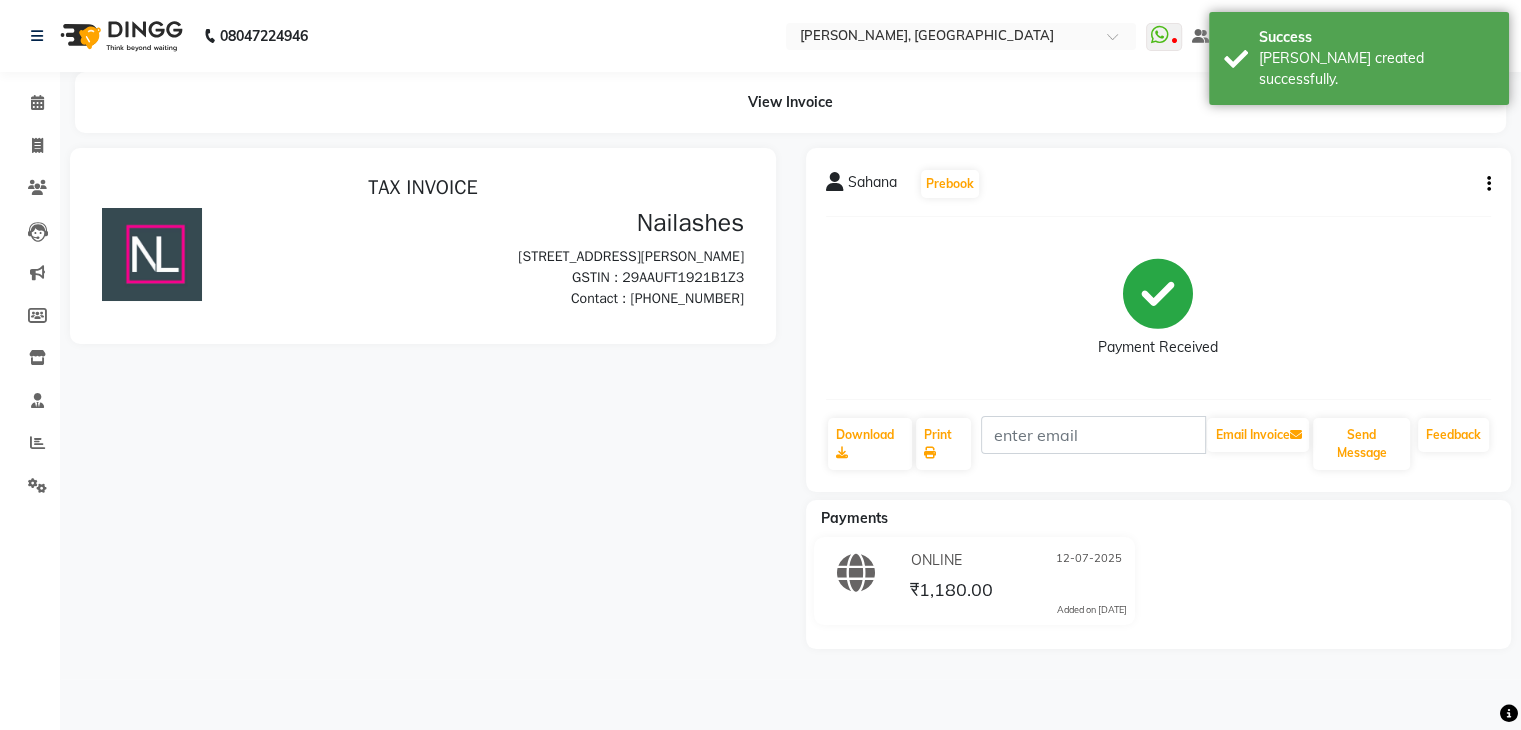 scroll, scrollTop: 0, scrollLeft: 0, axis: both 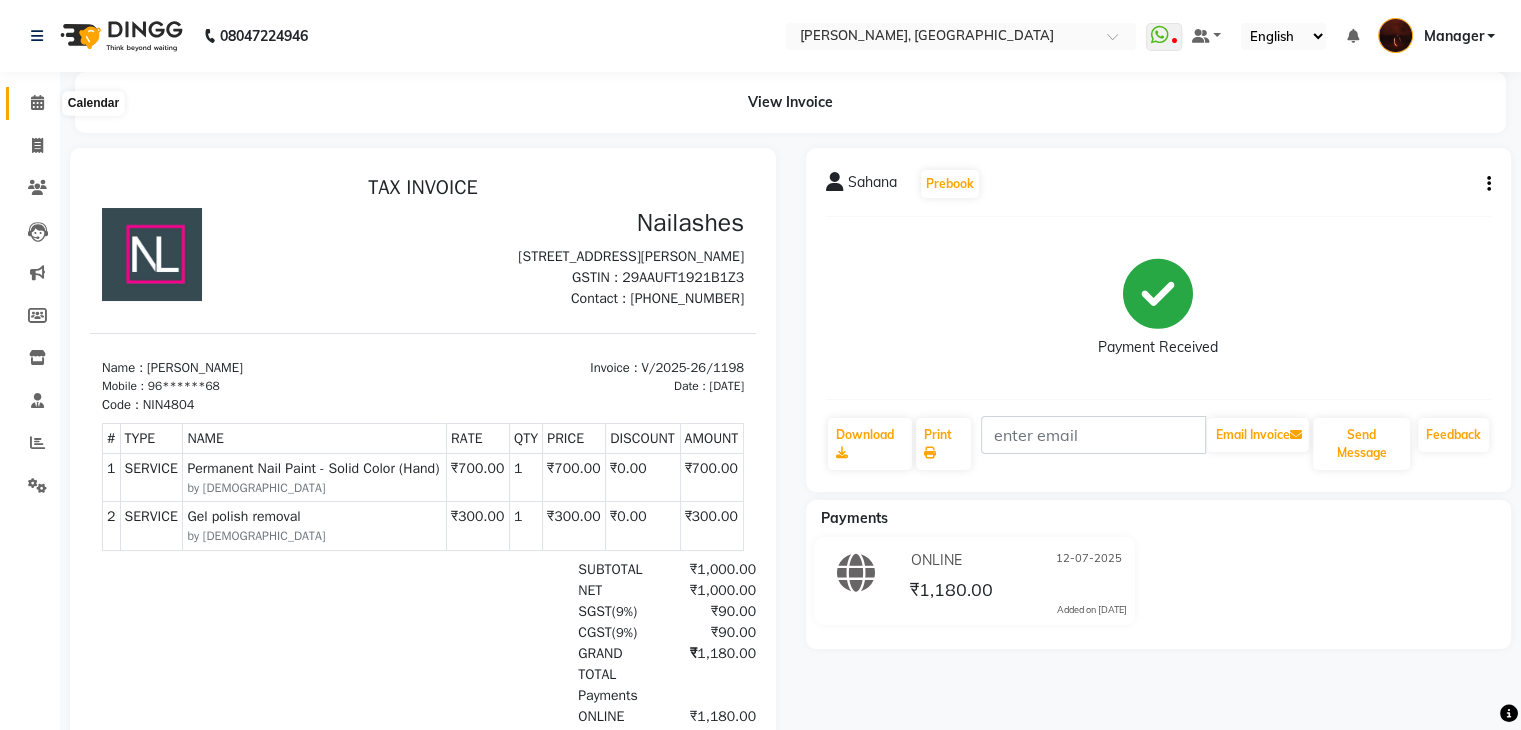 click 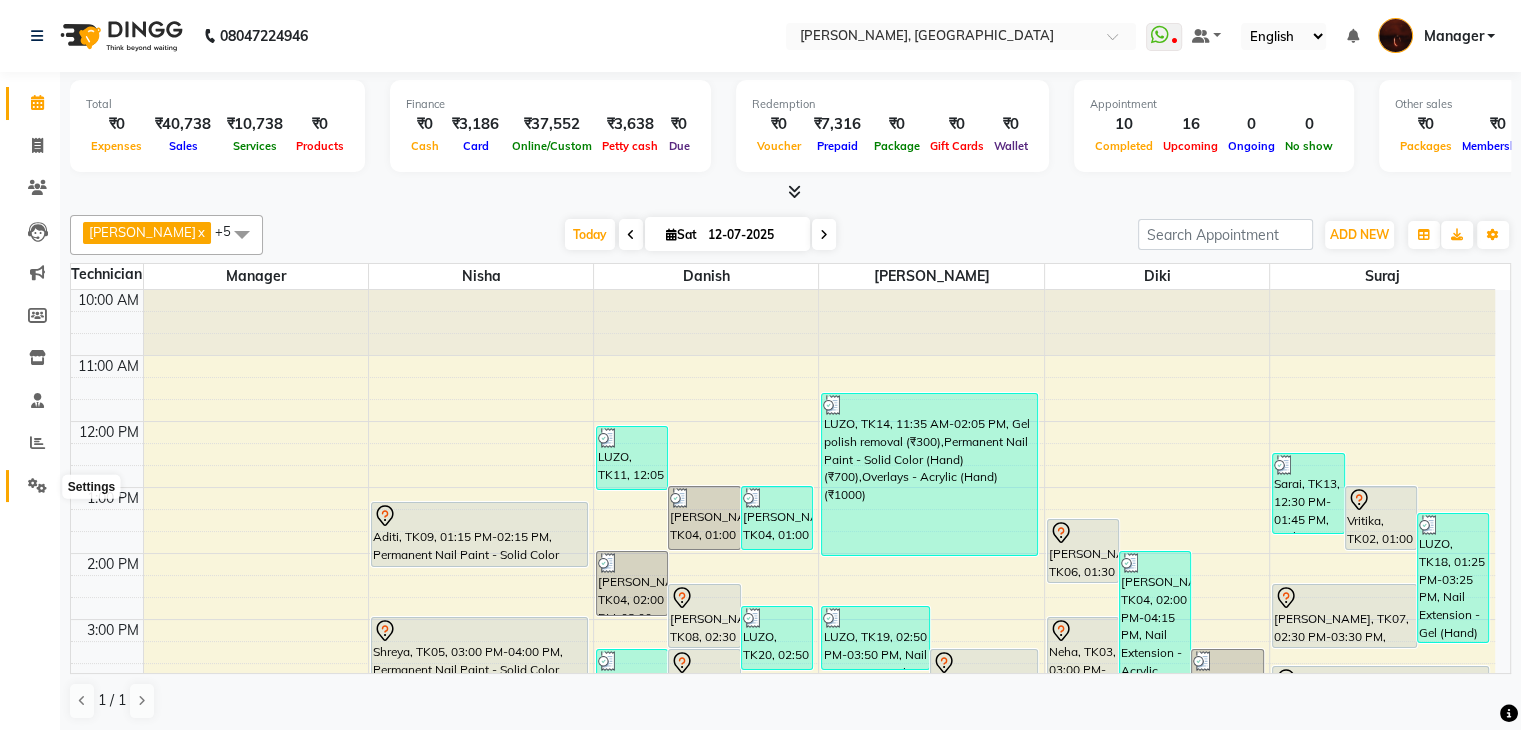click 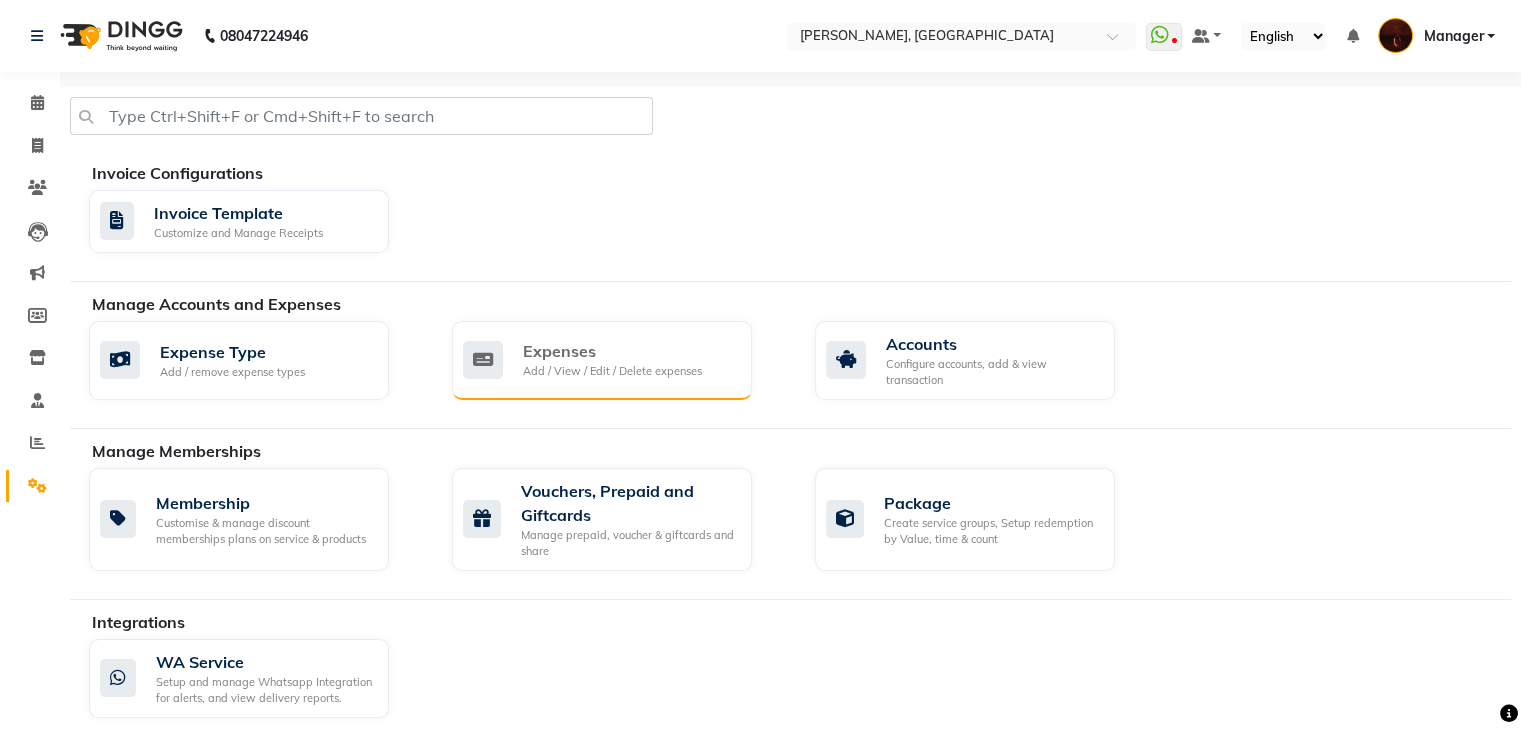 click on "Expenses" 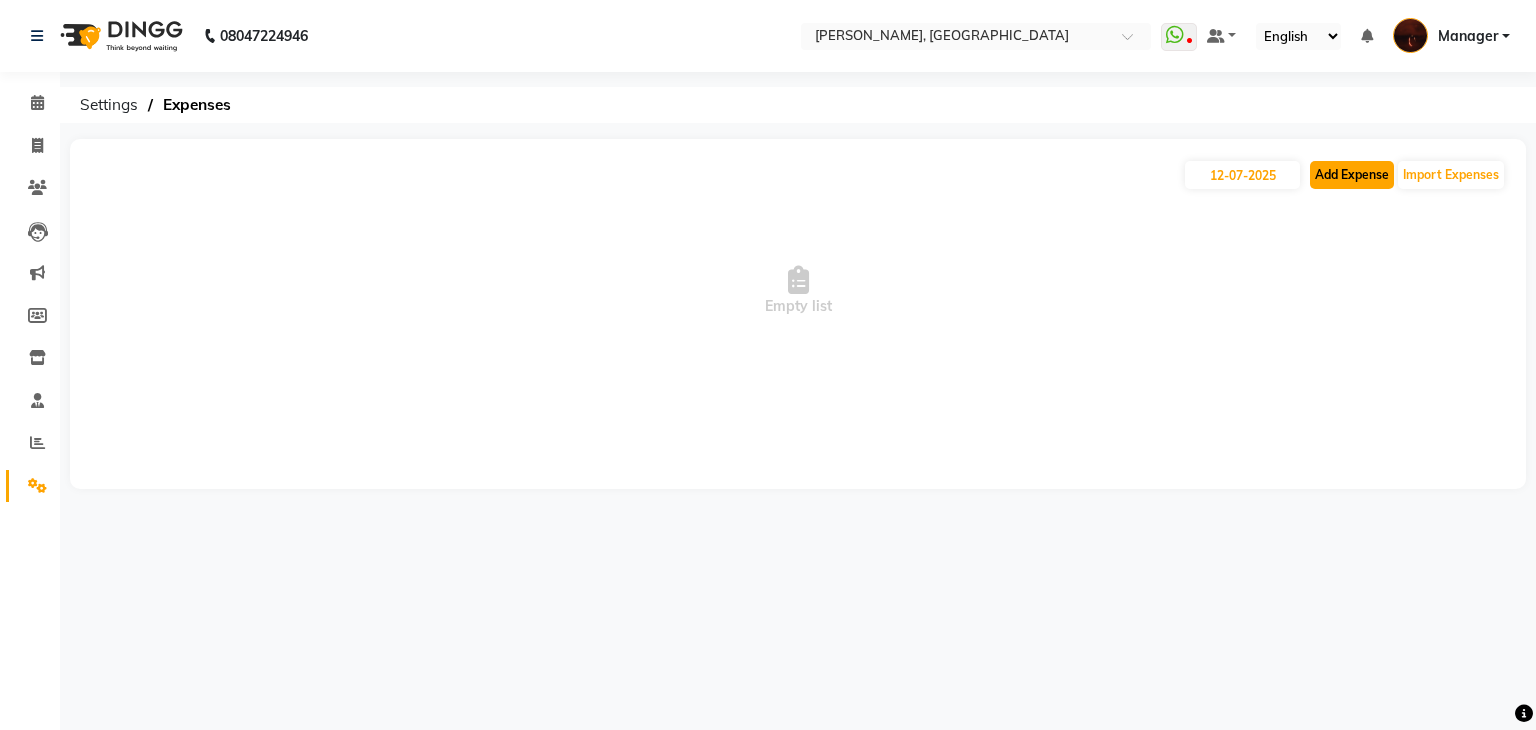 click on "Add Expense" 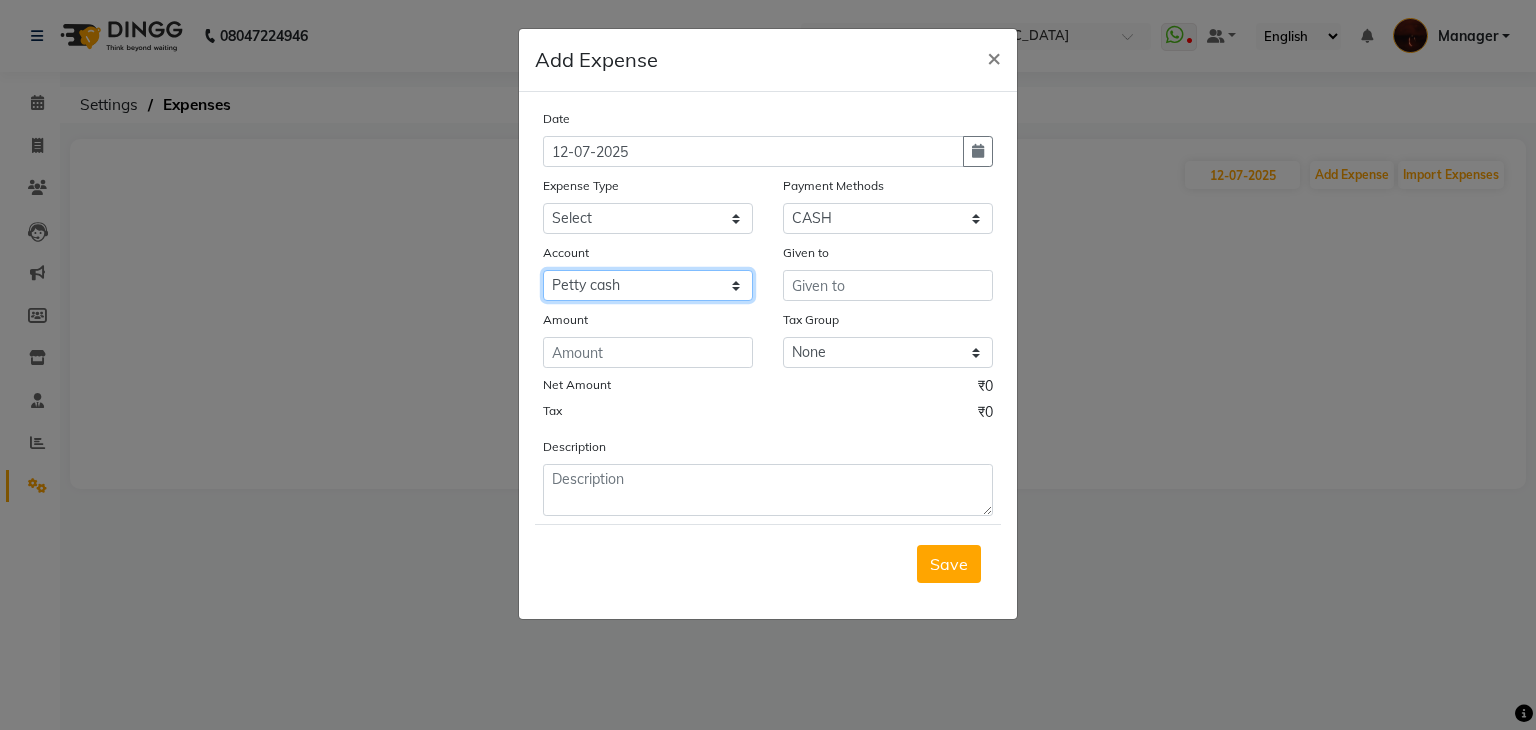 click on "Select Petty cash Default account" 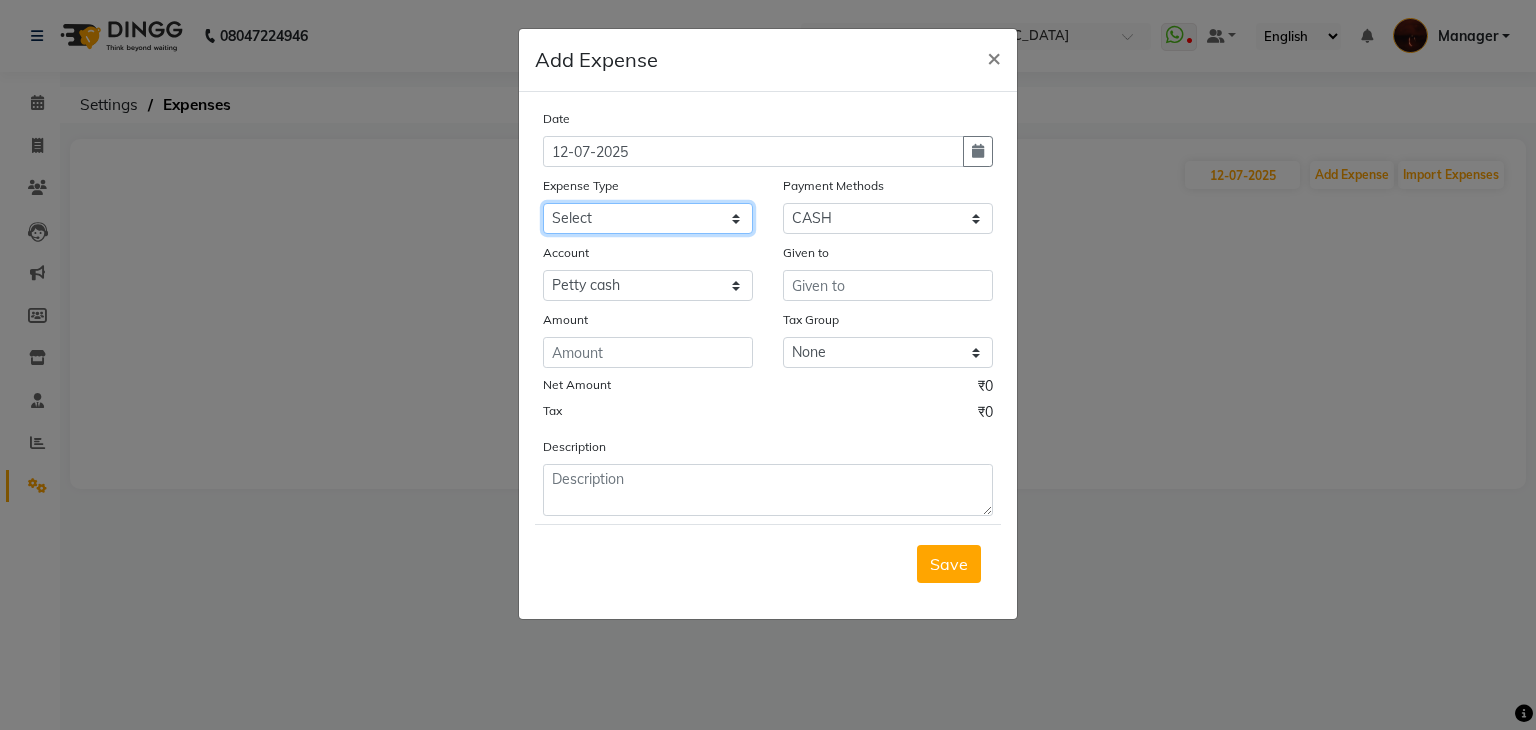 click on "Select acetone Advance Salary bank deposite BBMP Beauty products Bed charges BIRTHDAY CAKE Bonus Carpenter CASH EXPENSE VOUCHER Cash handover Client Refreshment coconut water for clients COFFEE coffee powder Commission Conveyance Cotton Courier decoration Diesel for generator Donation Drinking Water Electricity Eyelashes return Face mask floor cleaner flowers daily garbage generator diesel green tea GST handover HANDWASH House Keeping Material House keeping Salary Incentive Internet Bill juice LAUNDRY Maintainance Marketing Medical Membership Milk Milk miscelleneous Naturals salon NEWSPAPER O T Other Pantry PETROL Phone Bill Plants plumber pooja items Porter priest Product Purchase product return Product sale puja items RAPIDO Refund Rent Shop Rent Staff Accommodation Royalty Salary Staff cab charges Staff dinner Staff Flight Ticket Staff  Hiring from another Branch Staff Snacks Stationary sugar sweets TEAM DINNER TIPS Tissue Transgender Utilities Water Bottle Water cane week of salary Wi Fi Payment" 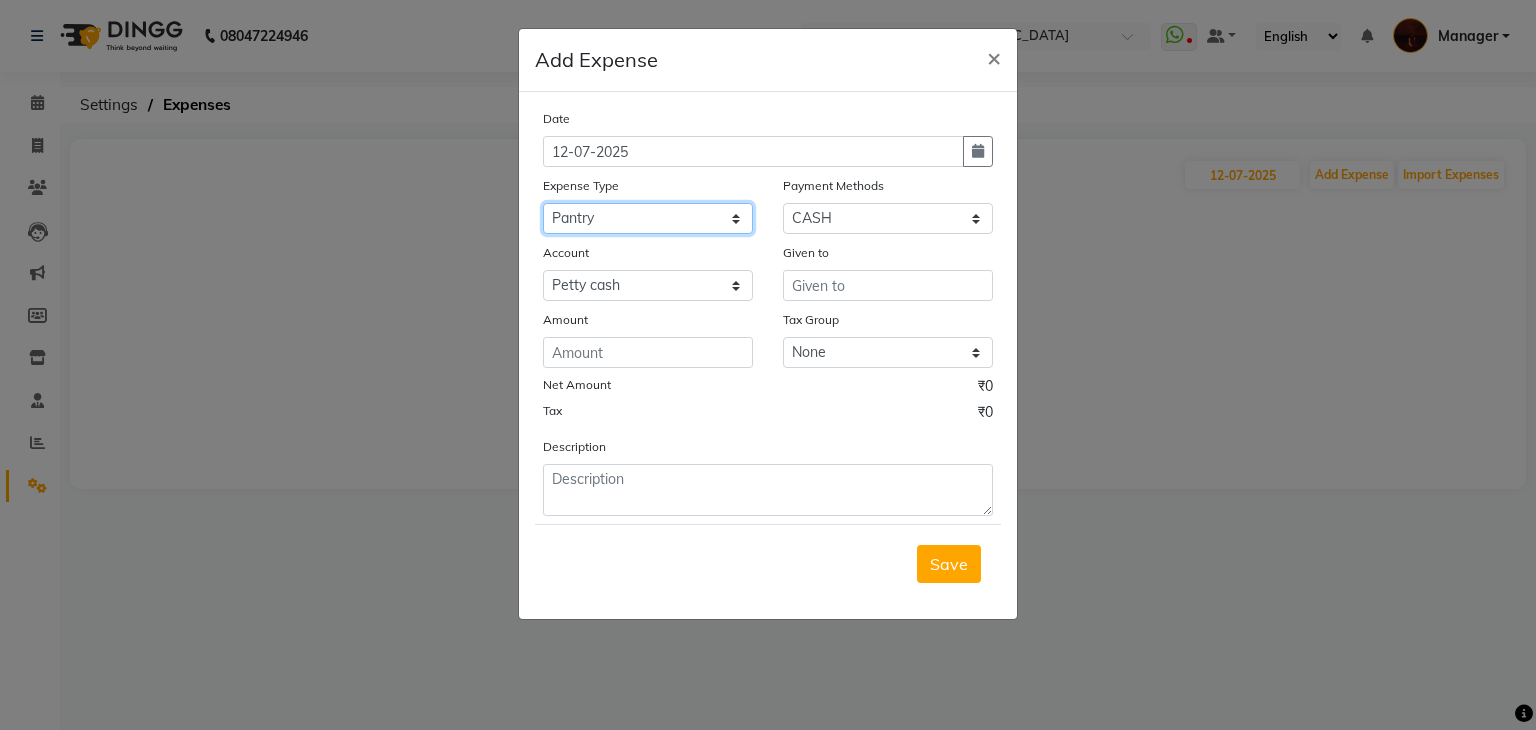 click on "Select acetone Advance Salary bank deposite BBMP Beauty products Bed charges BIRTHDAY CAKE Bonus Carpenter CASH EXPENSE VOUCHER Cash handover Client Refreshment coconut water for clients COFFEE coffee powder Commission Conveyance Cotton Courier decoration Diesel for generator Donation Drinking Water Electricity Eyelashes return Face mask floor cleaner flowers daily garbage generator diesel green tea GST handover HANDWASH House Keeping Material House keeping Salary Incentive Internet Bill juice LAUNDRY Maintainance Marketing Medical Membership Milk Milk miscelleneous Naturals salon NEWSPAPER O T Other Pantry PETROL Phone Bill Plants plumber pooja items Porter priest Product Purchase product return Product sale puja items RAPIDO Refund Rent Shop Rent Staff Accommodation Royalty Salary Staff cab charges Staff dinner Staff Flight Ticket Staff  Hiring from another Branch Staff Snacks Stationary sugar sweets TEAM DINNER TIPS Tissue Transgender Utilities Water Bottle Water cane week of salary Wi Fi Payment" 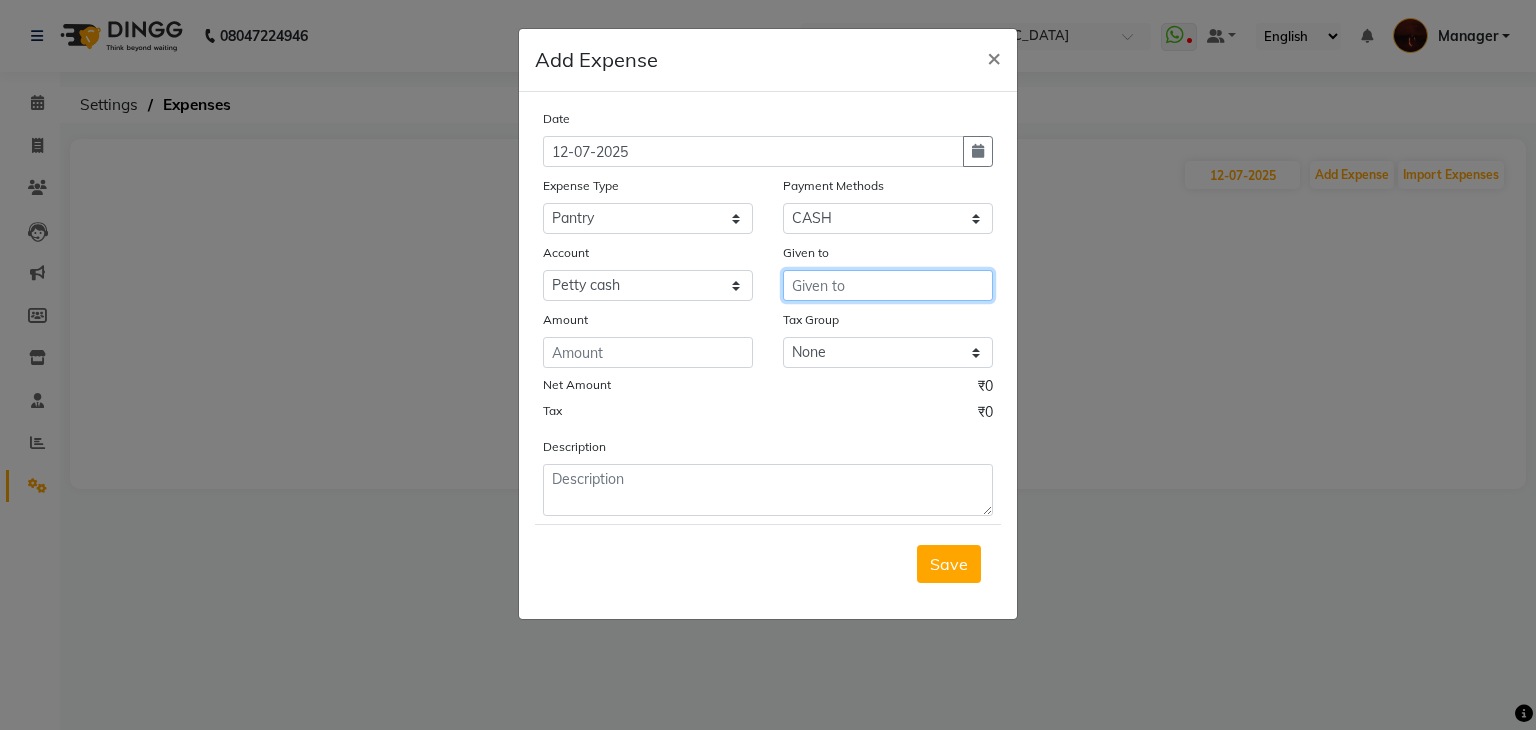 click at bounding box center (888, 285) 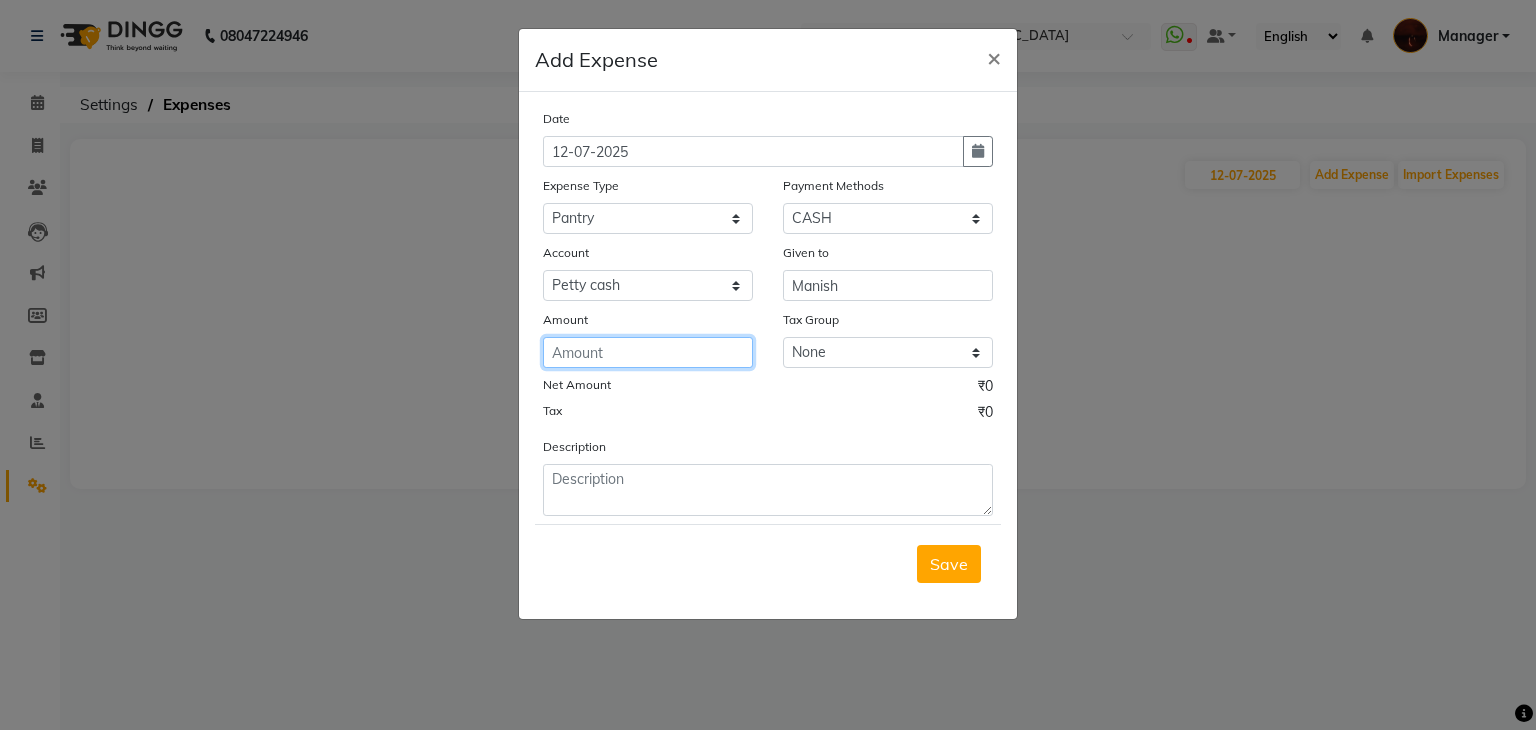 click 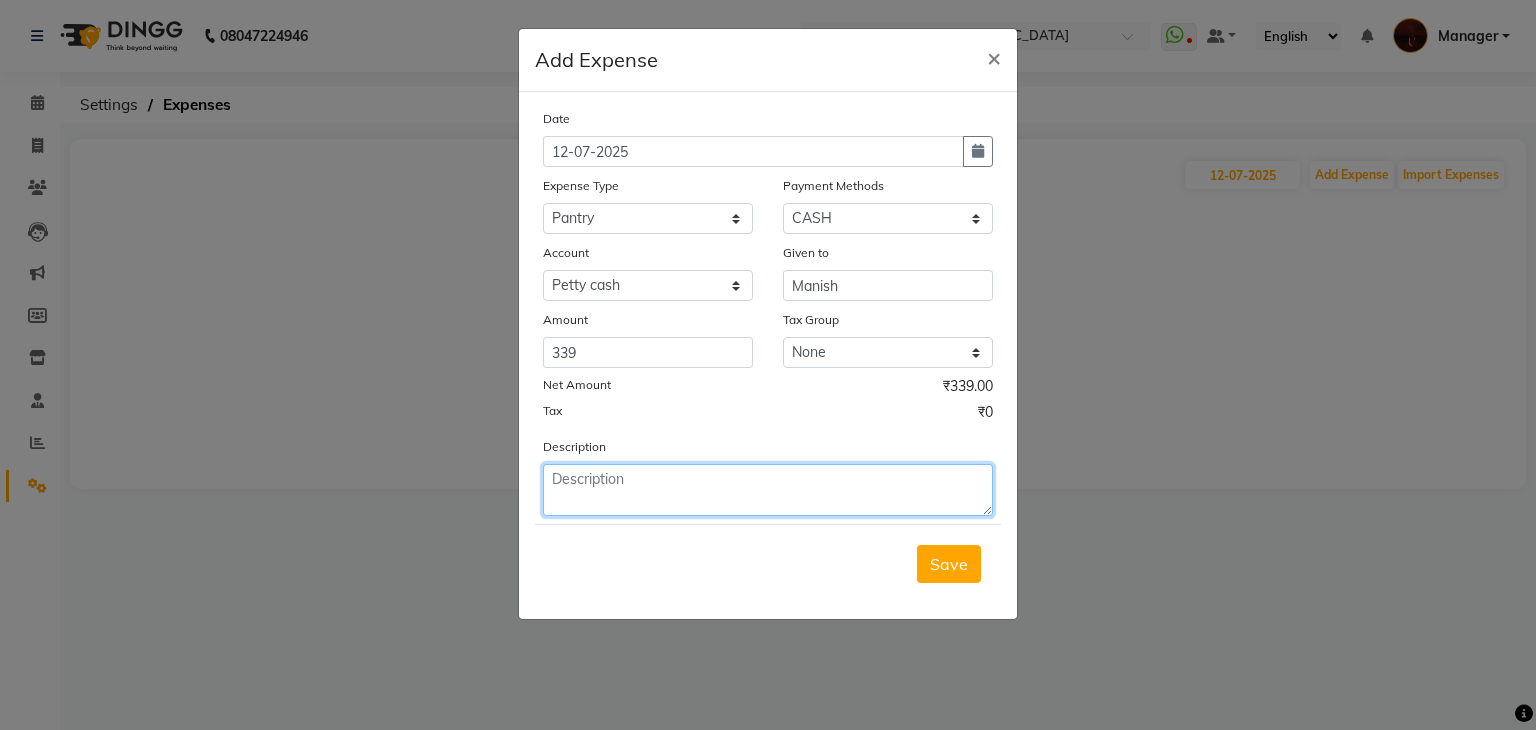 click 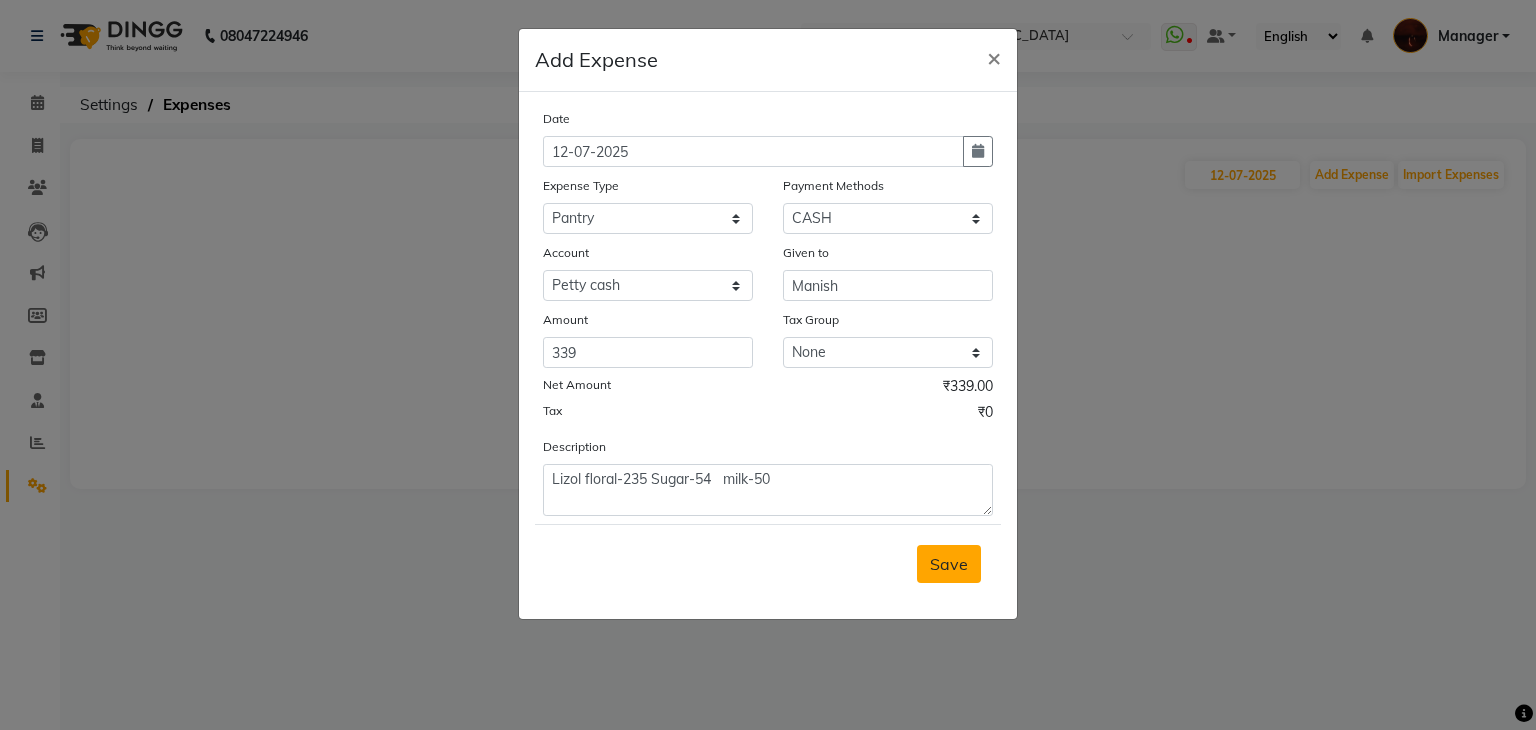 click on "Save" at bounding box center (949, 564) 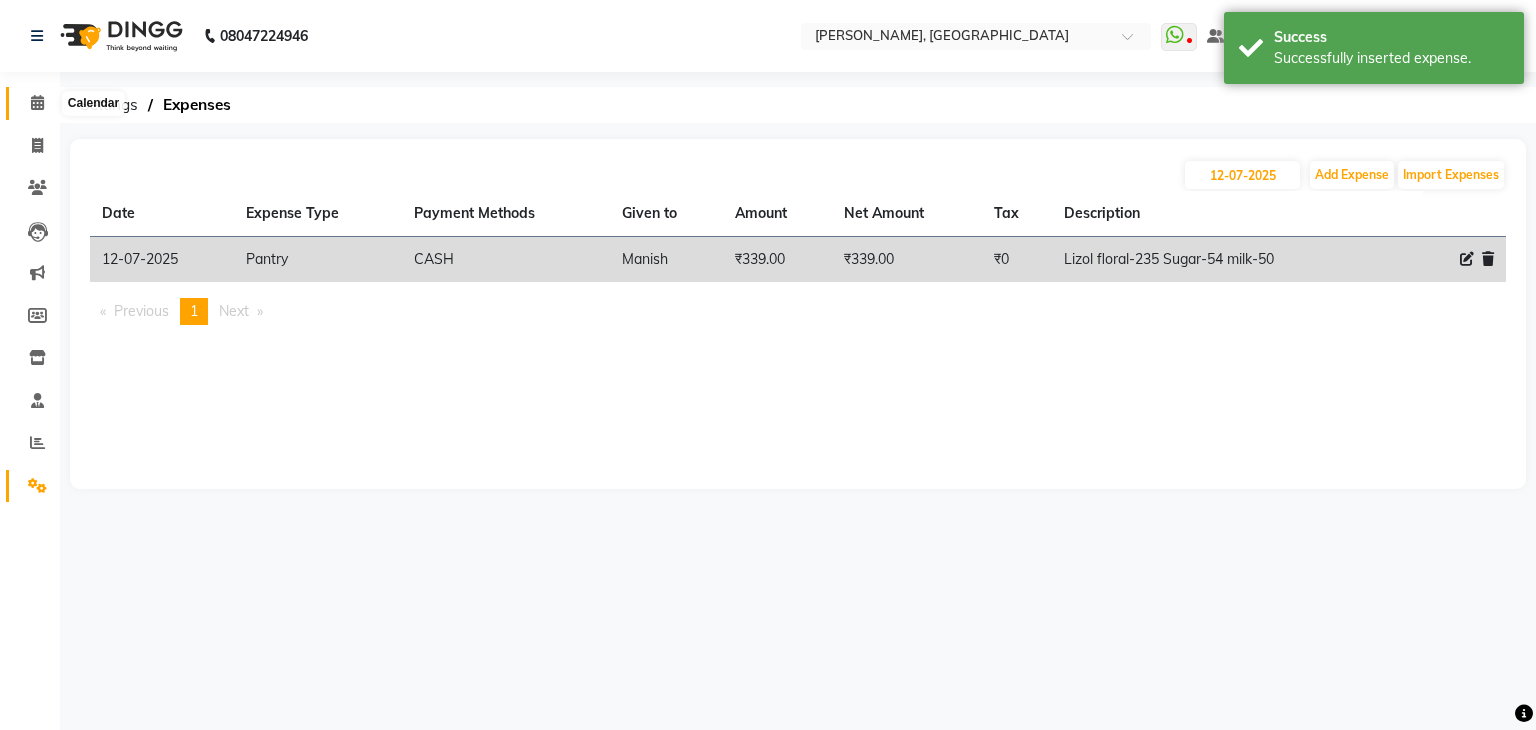 click 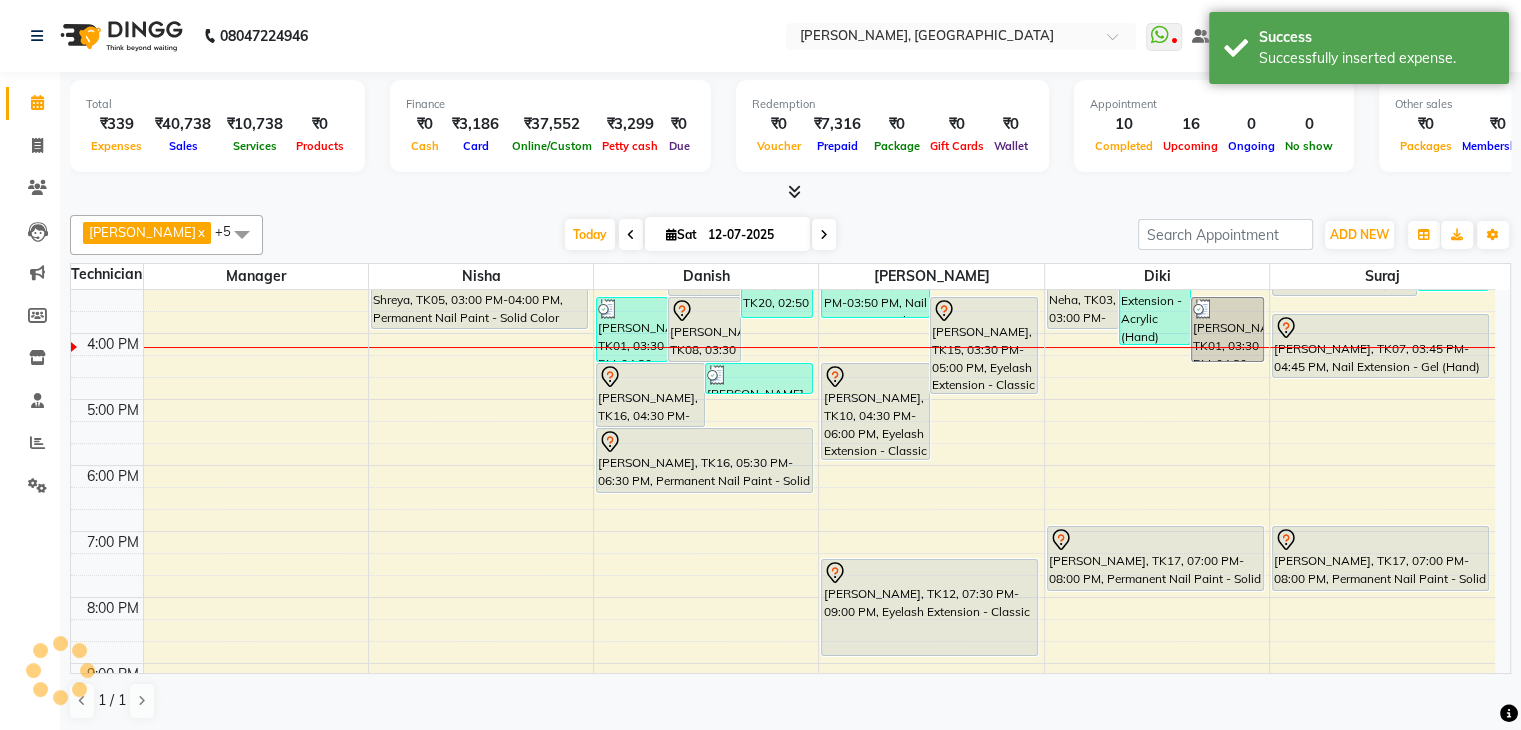 scroll, scrollTop: 0, scrollLeft: 0, axis: both 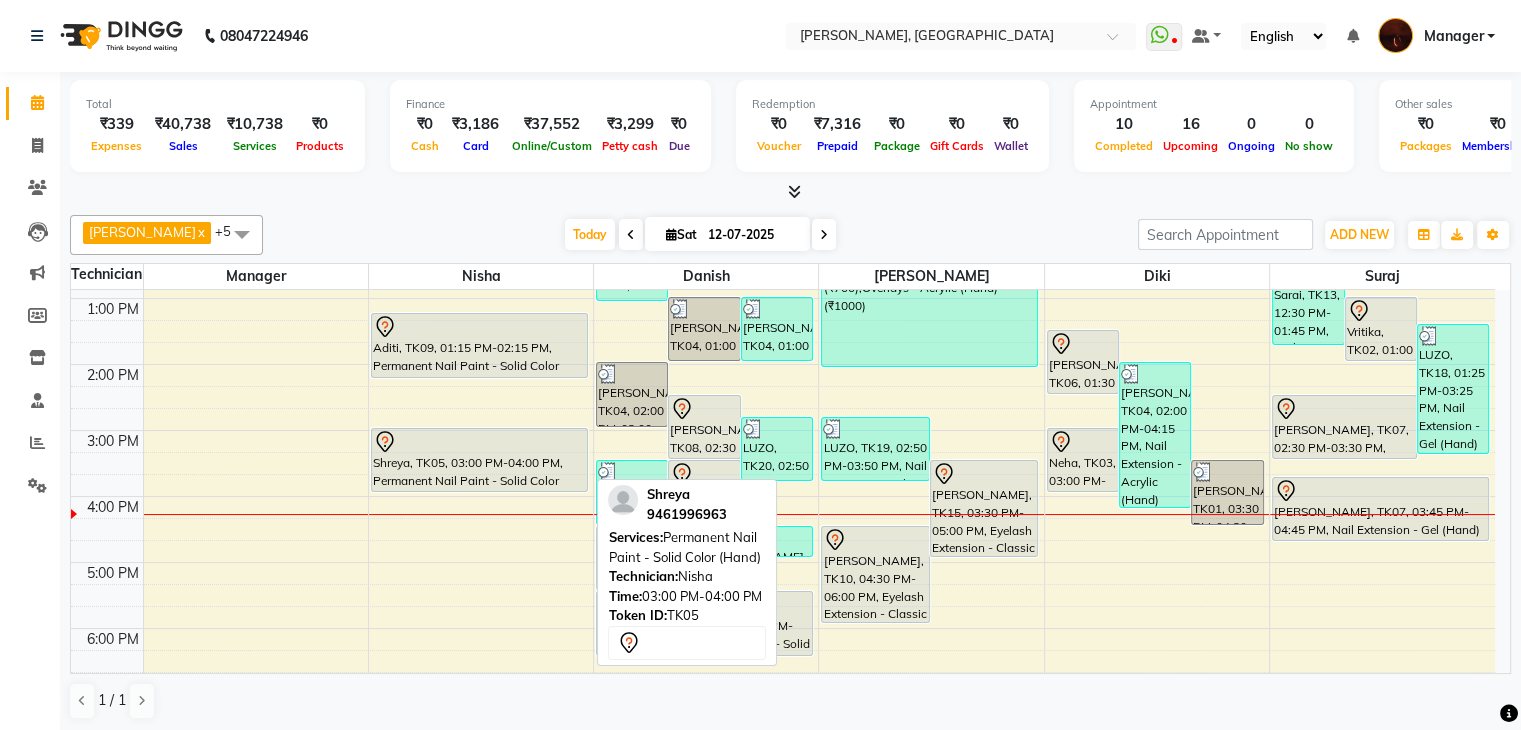 click on "Shreya, TK05, 03:00 PM-04:00 PM, Permanent Nail Paint - Solid Color (Hand)" at bounding box center (479, 460) 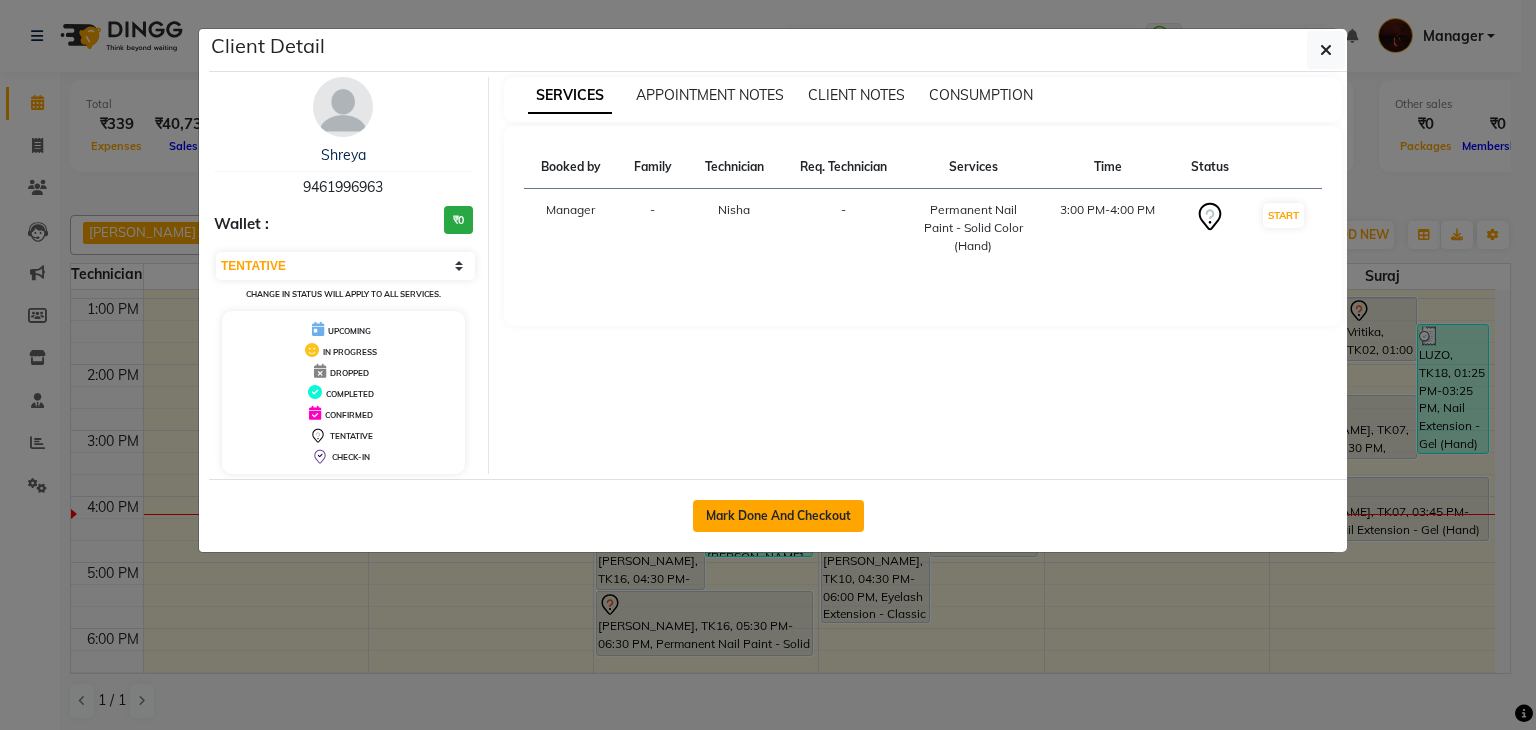click on "Mark Done And Checkout" 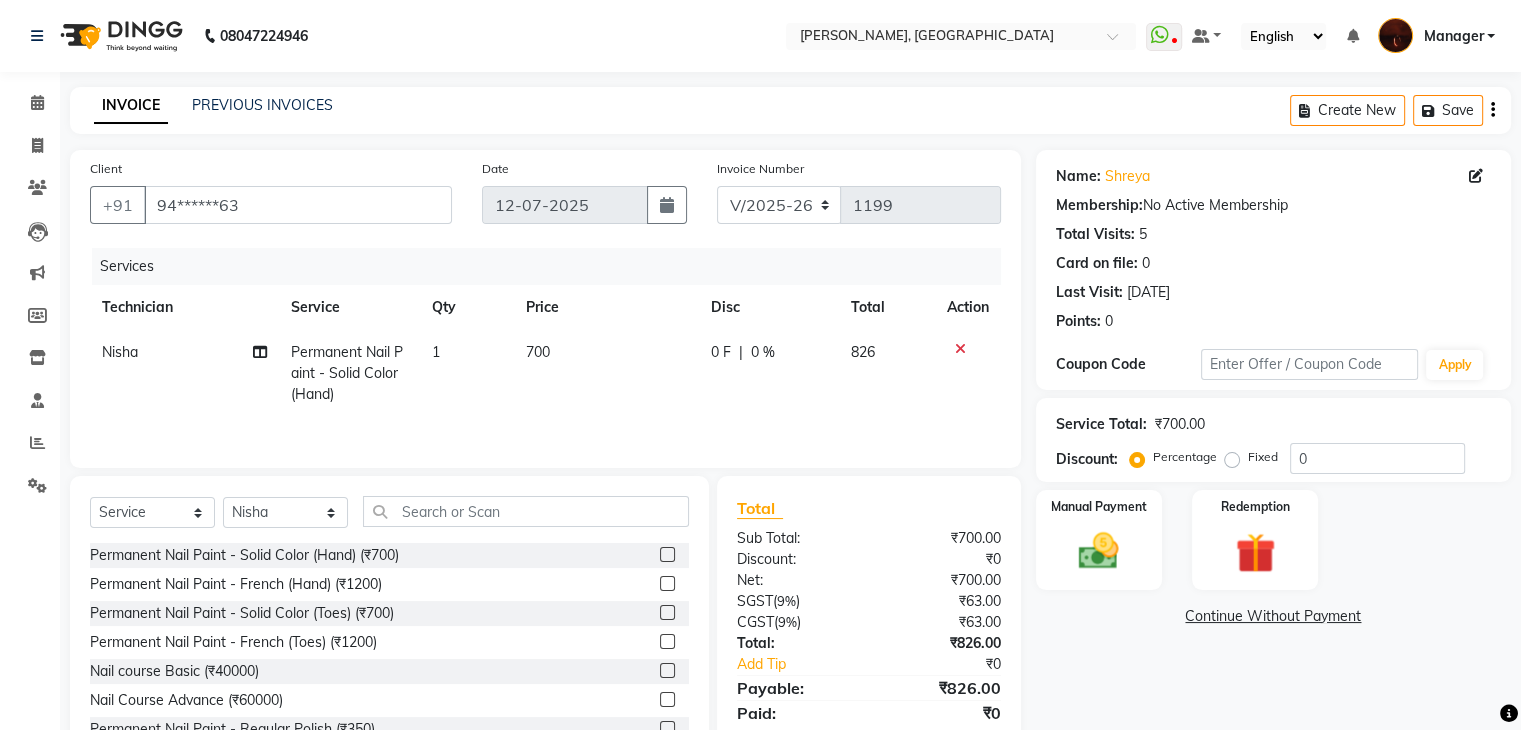 click 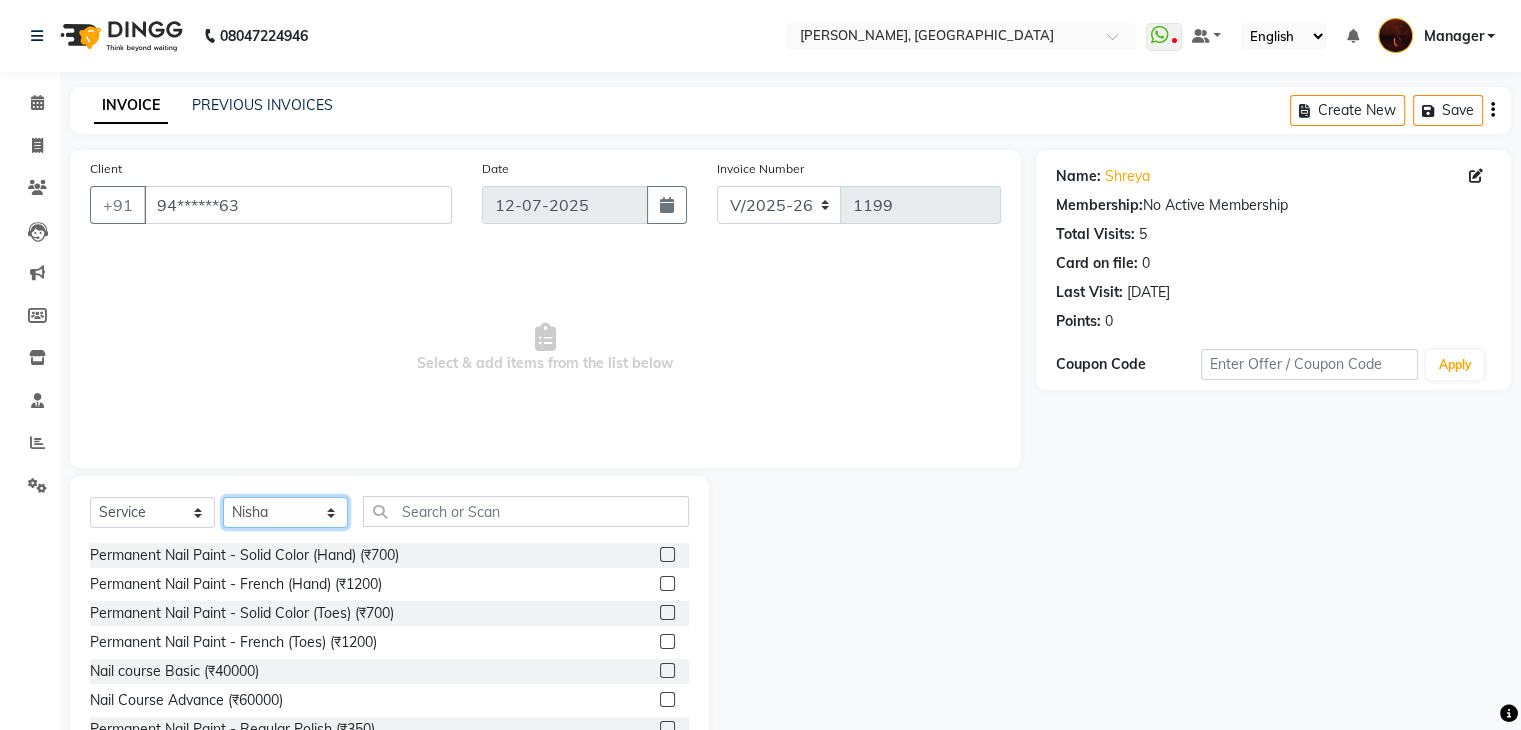 click on "Select Technician Adesh amir anuj Danish Diki  Gaurav GAURAV GK Geeta Himanshu jenifer Manager megna nikhil Nisha Pooja prince Rohit roshni sajan Salman Sameer sudeb Sudhir Accounting suraj vishnu" 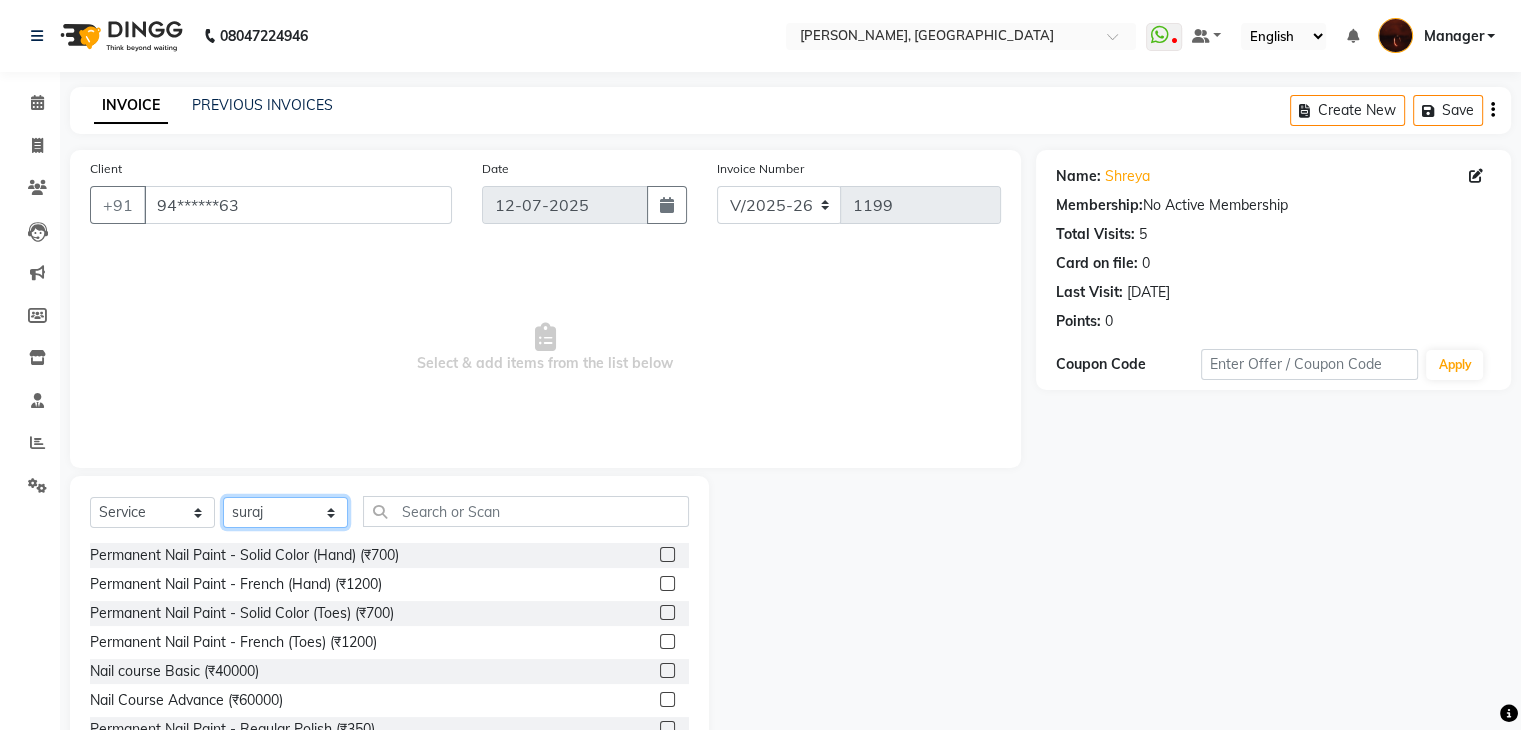 click on "Select Technician Adesh amir anuj Danish Diki  Gaurav GAURAV GK Geeta Himanshu jenifer Manager megna nikhil Nisha Pooja prince Rohit roshni sajan Salman Sameer sudeb Sudhir Accounting suraj vishnu" 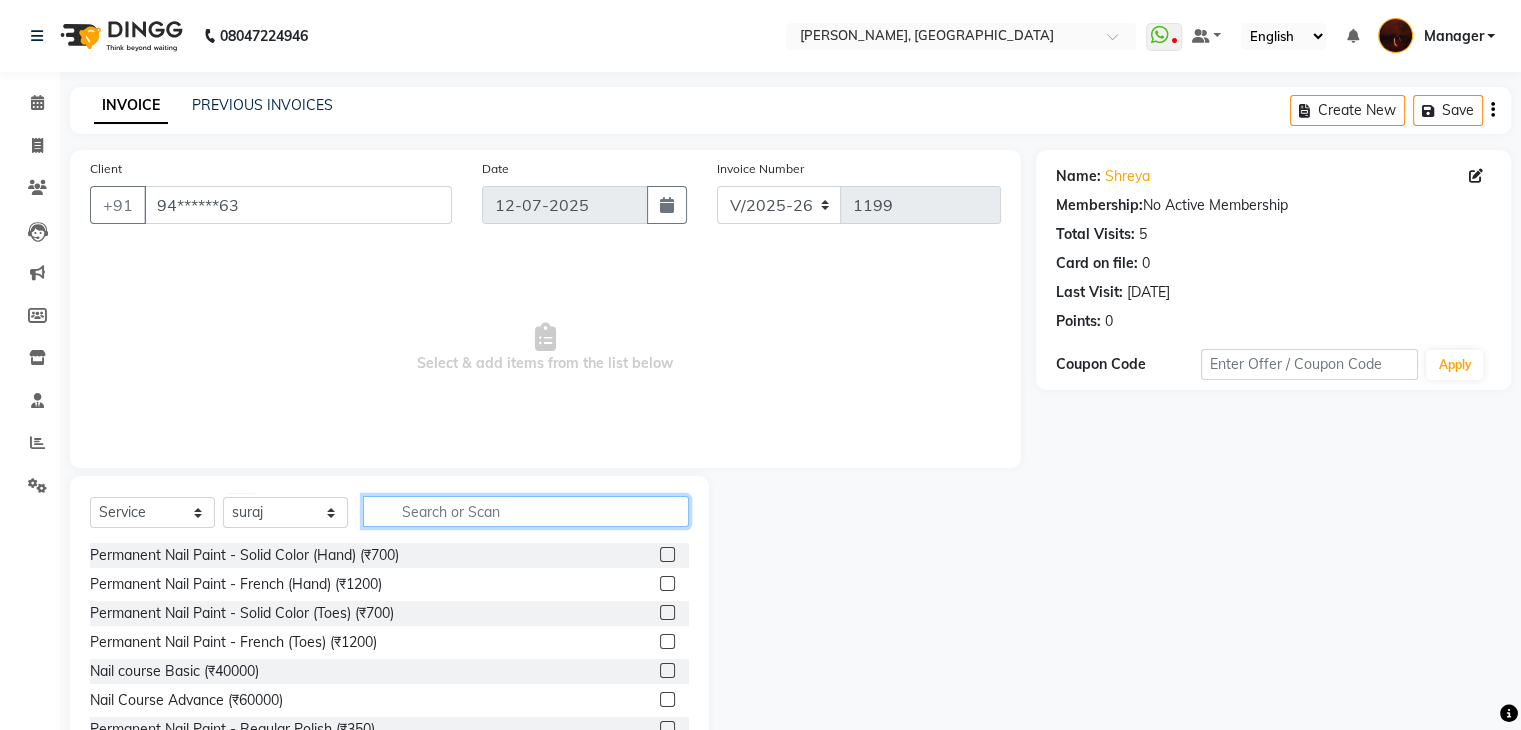 click 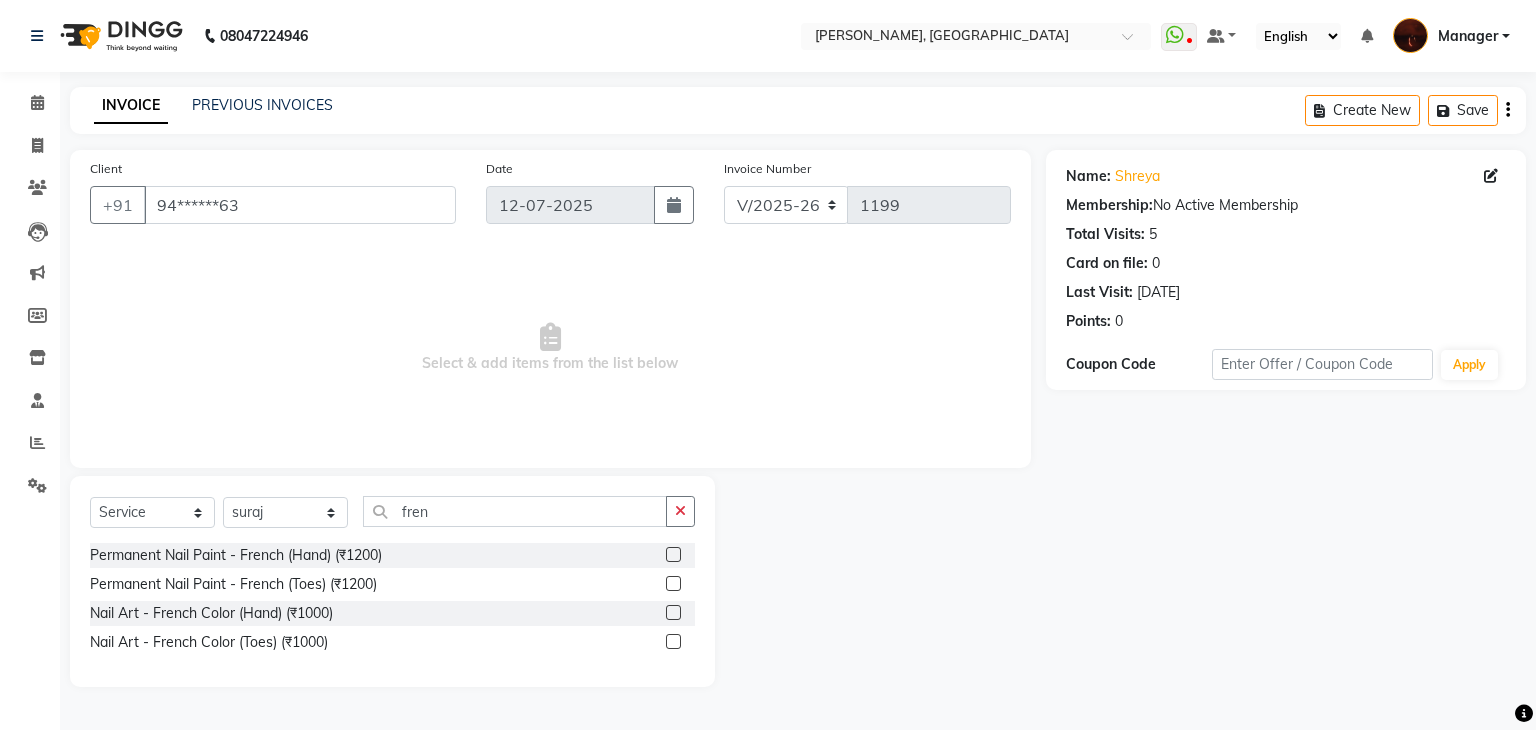 click 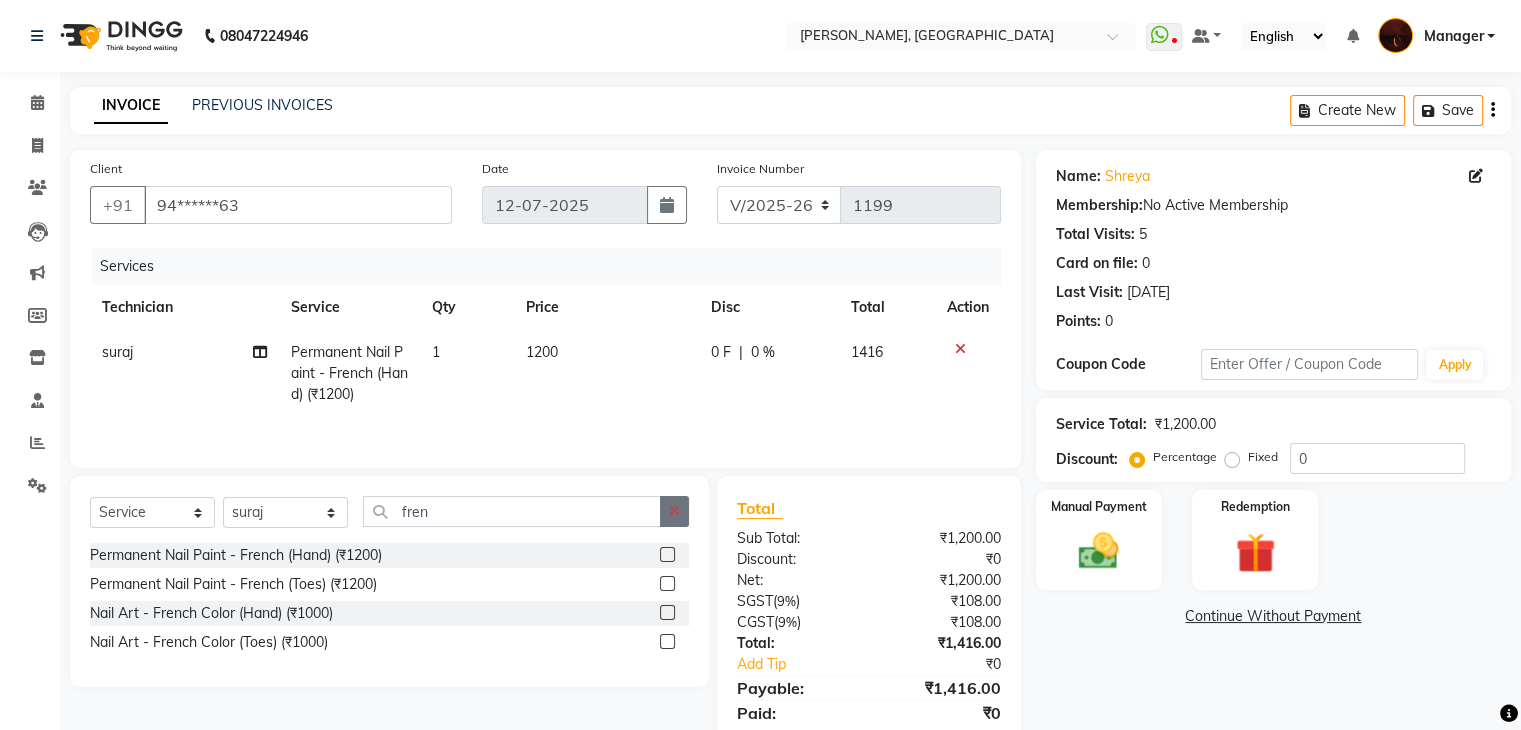 click 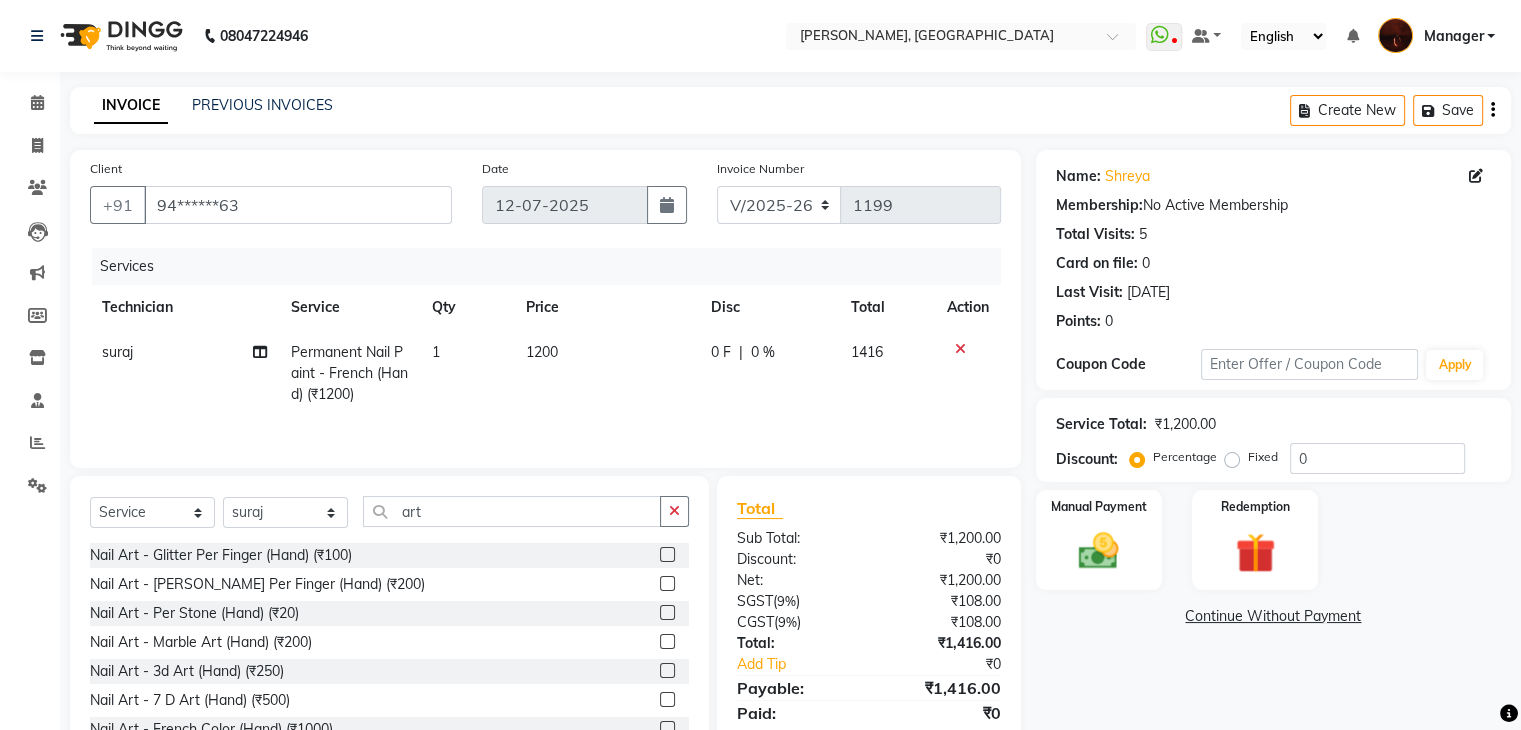 click 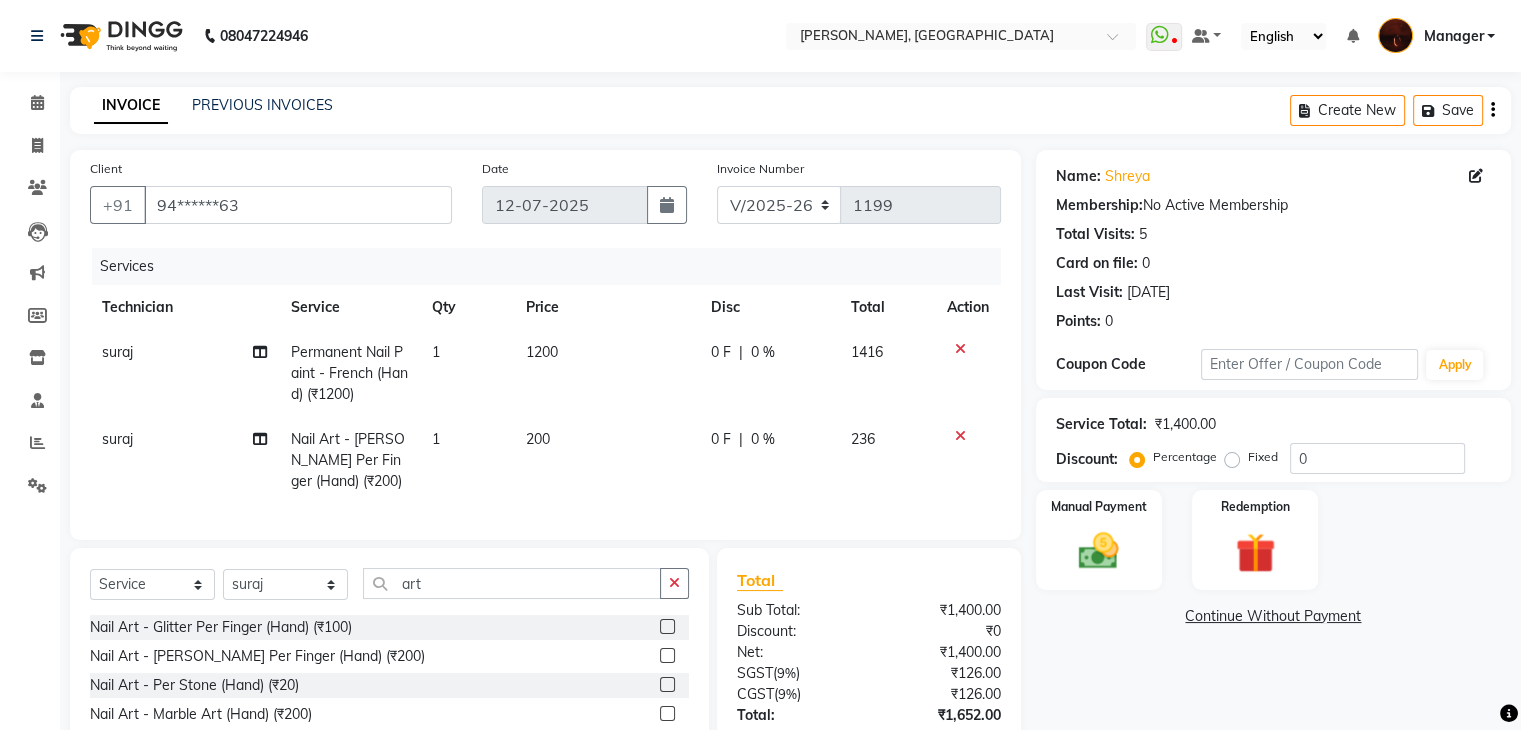 scroll, scrollTop: 159, scrollLeft: 0, axis: vertical 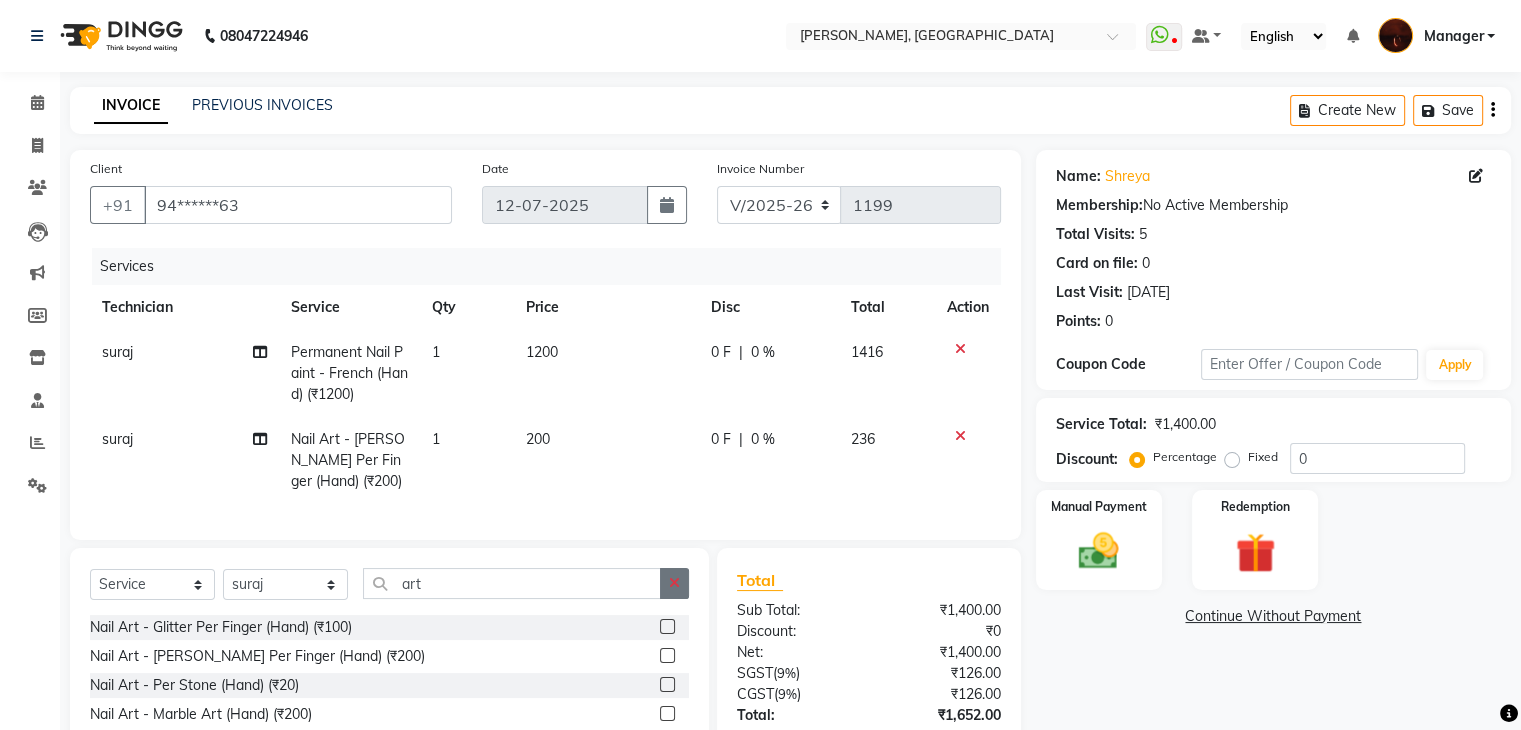 click 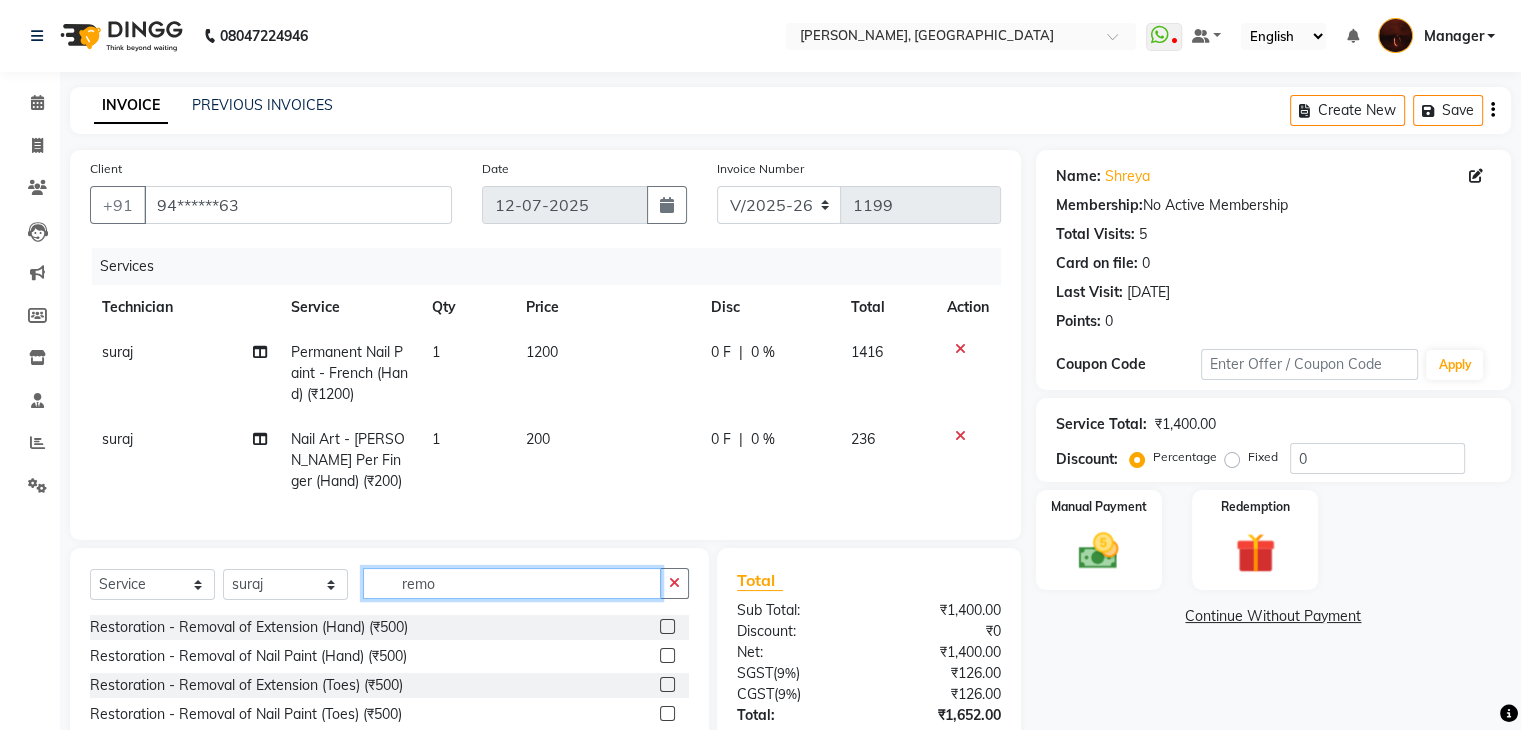 scroll, scrollTop: 158, scrollLeft: 0, axis: vertical 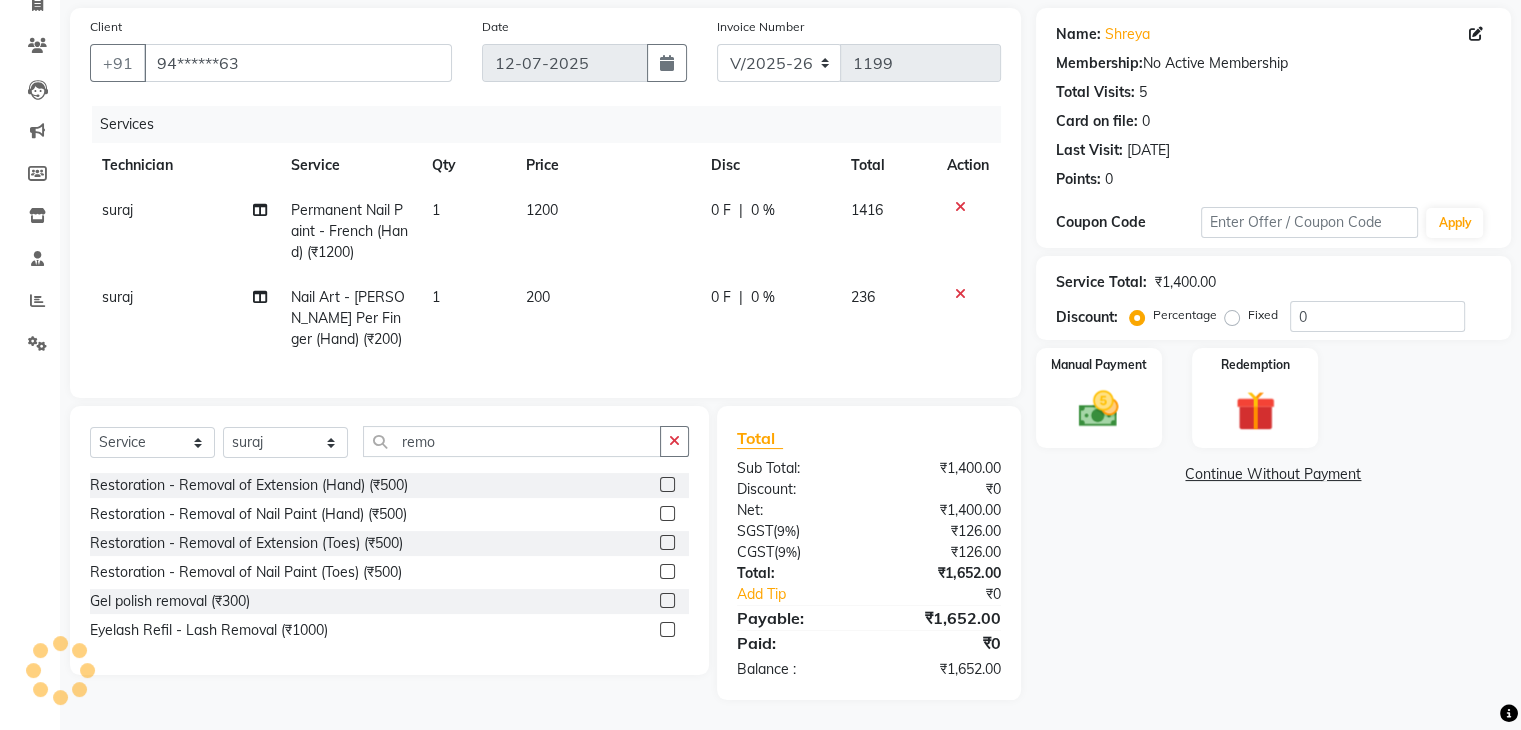 click 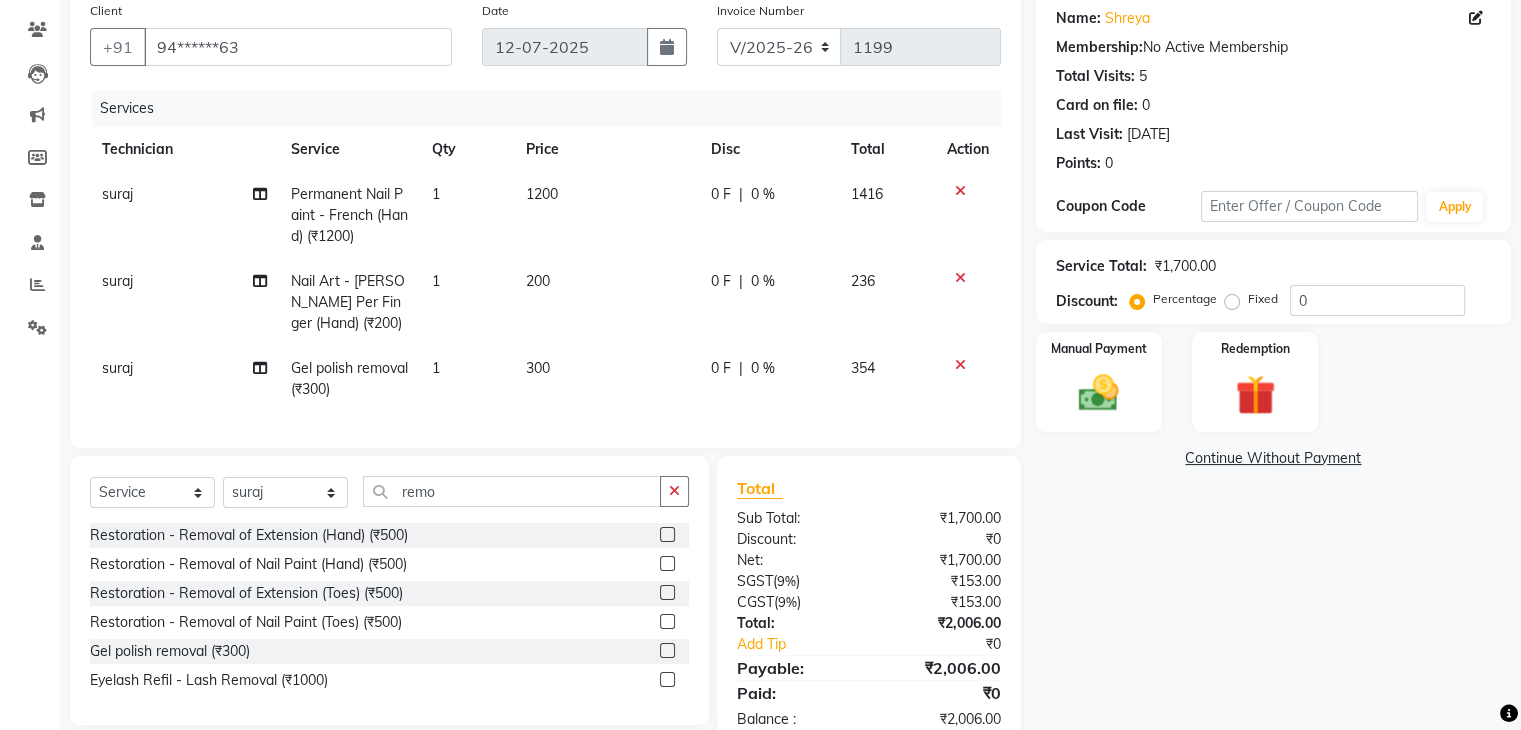 scroll, scrollTop: 224, scrollLeft: 0, axis: vertical 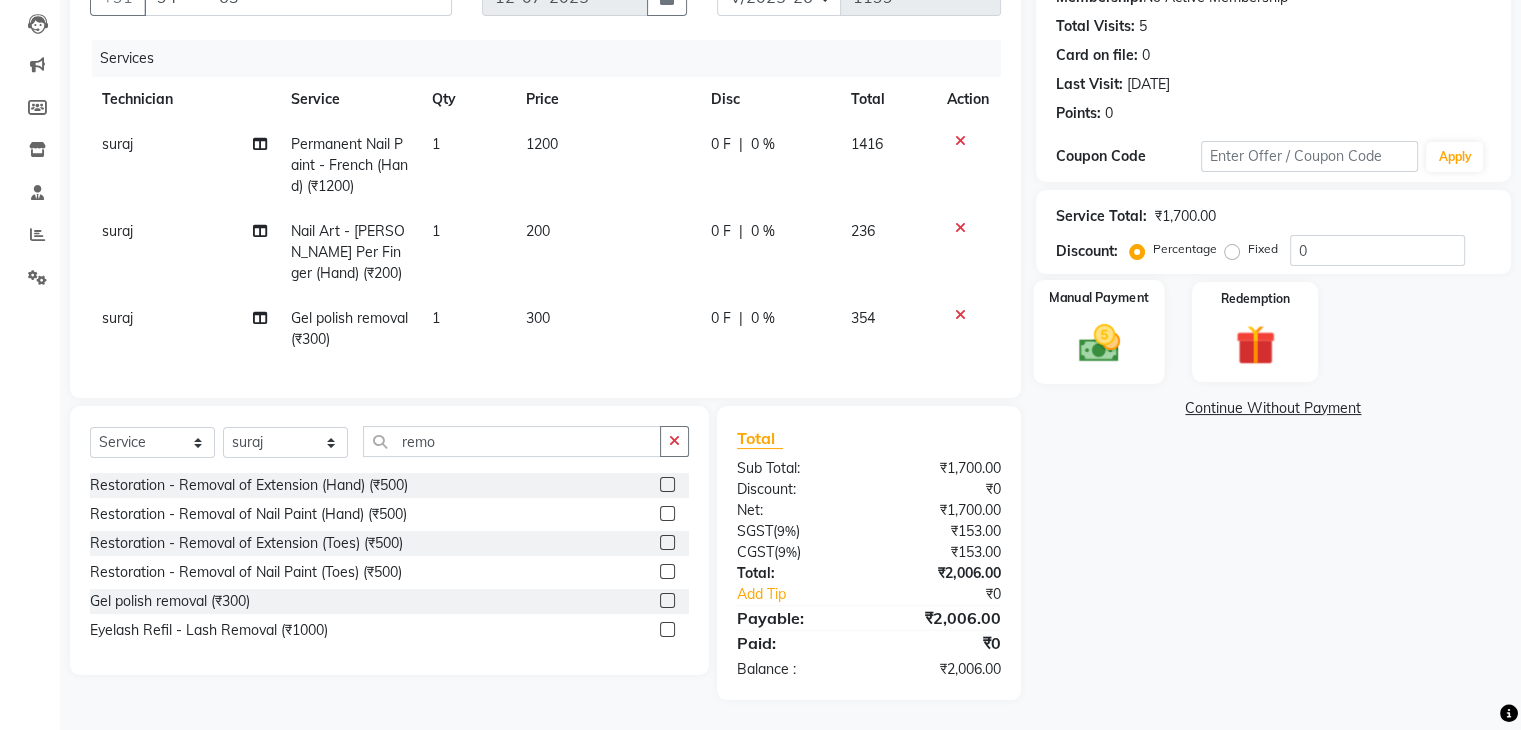 click 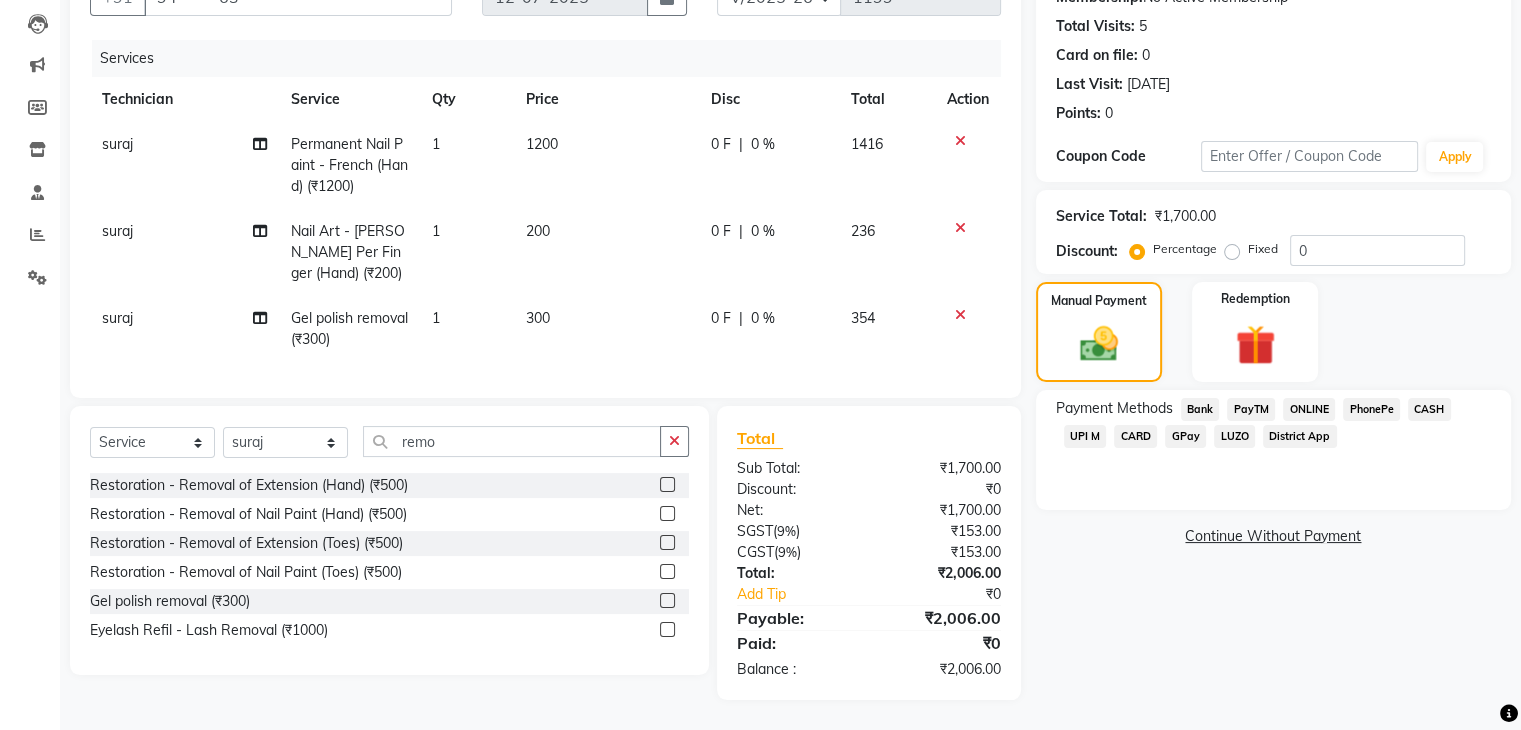 click on "CARD" 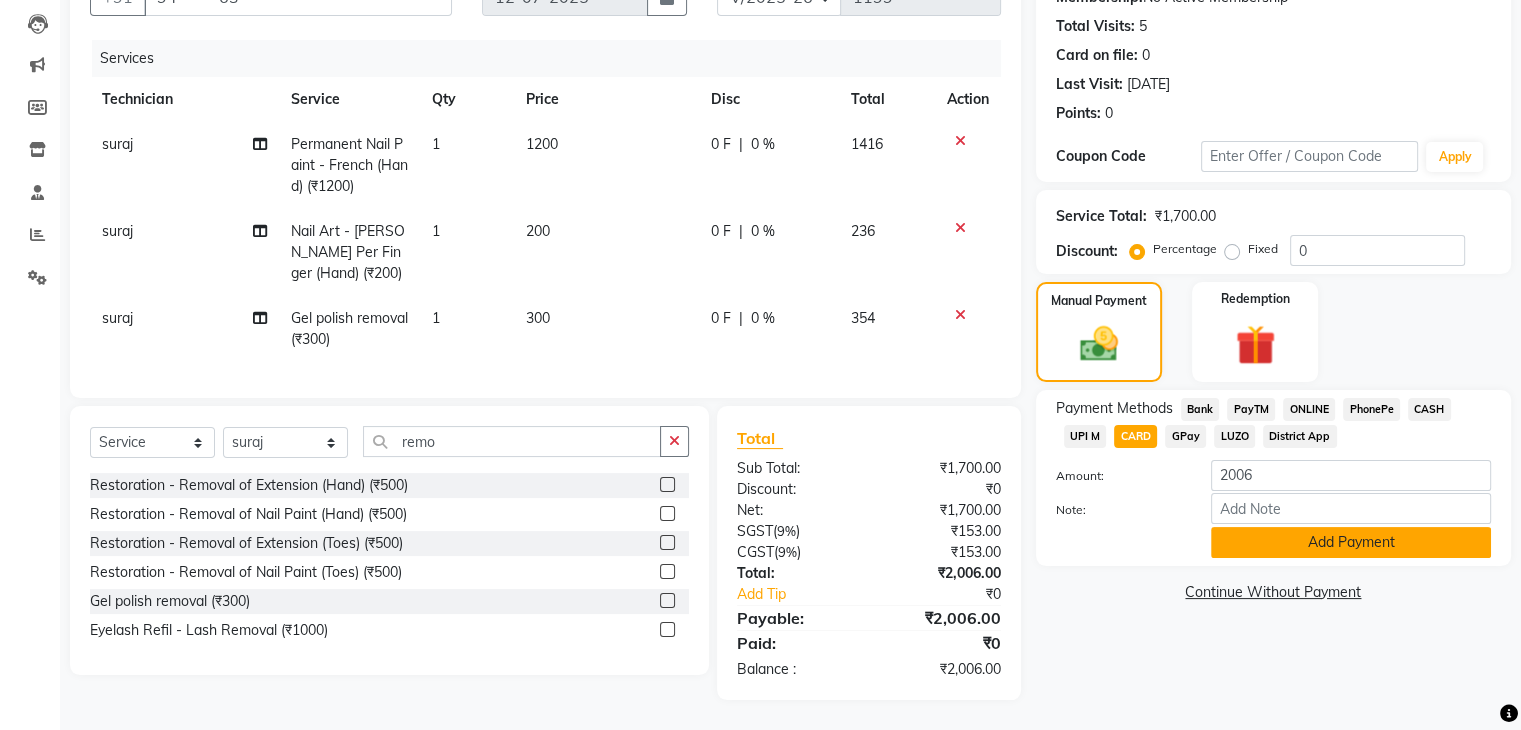 click on "Add Payment" 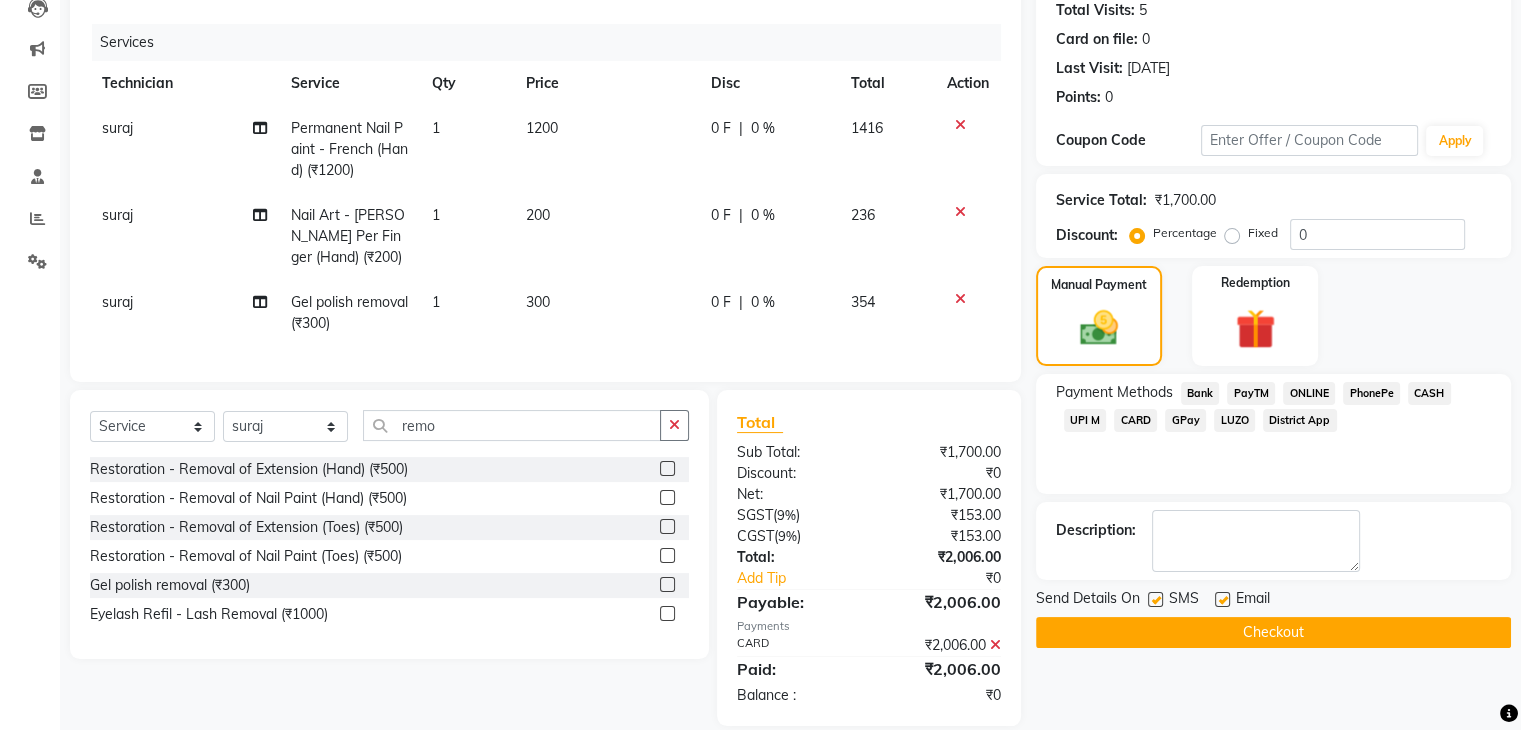 click on "Checkout" 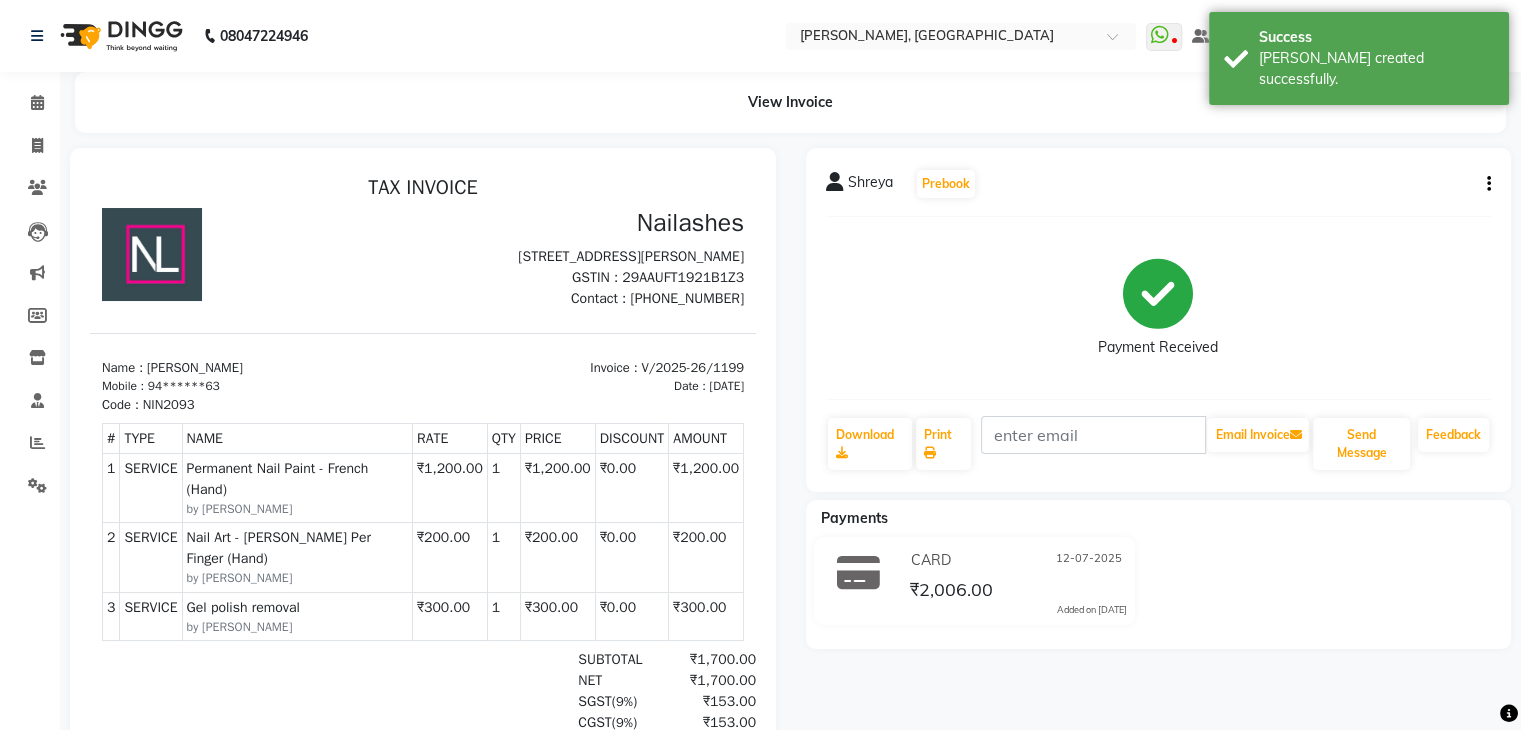 scroll, scrollTop: 0, scrollLeft: 0, axis: both 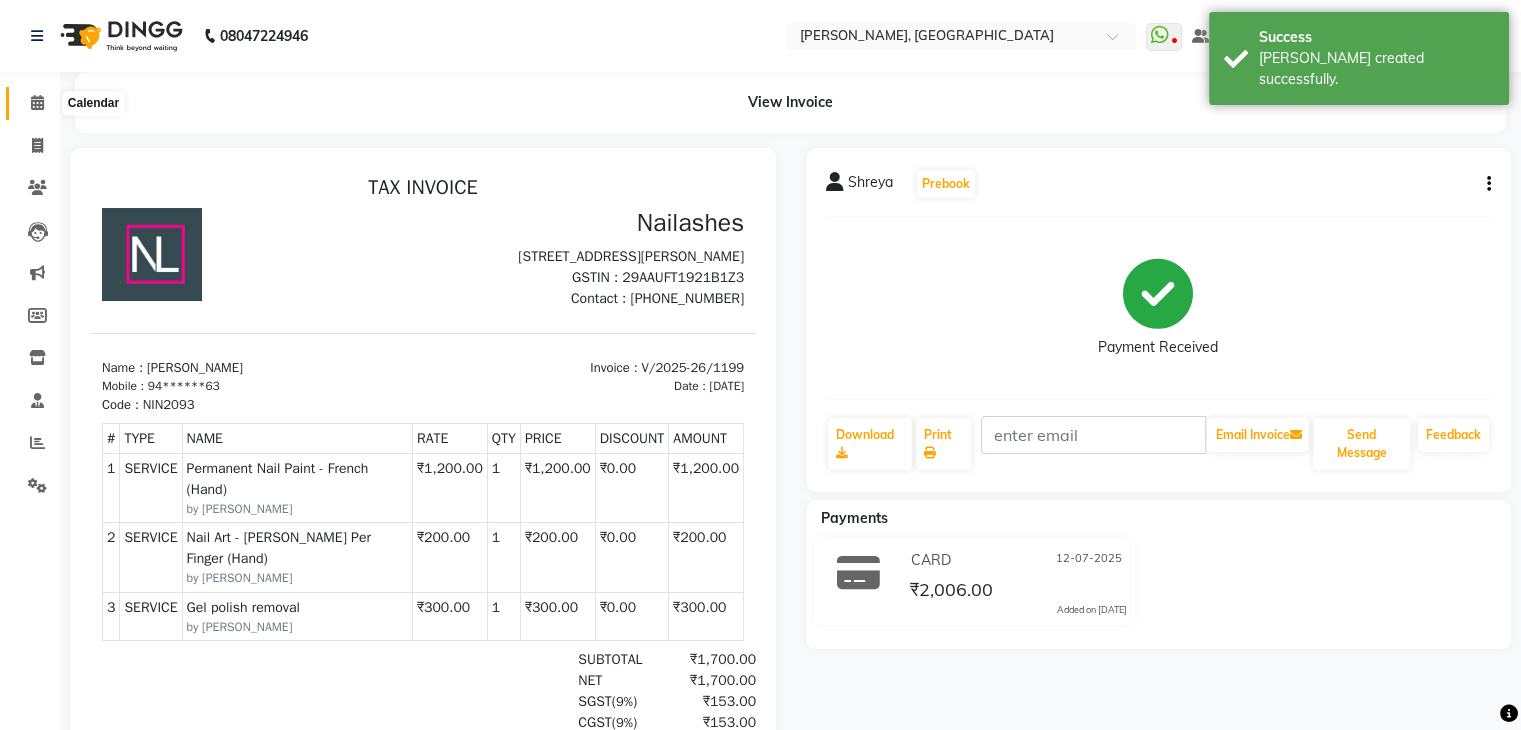 click 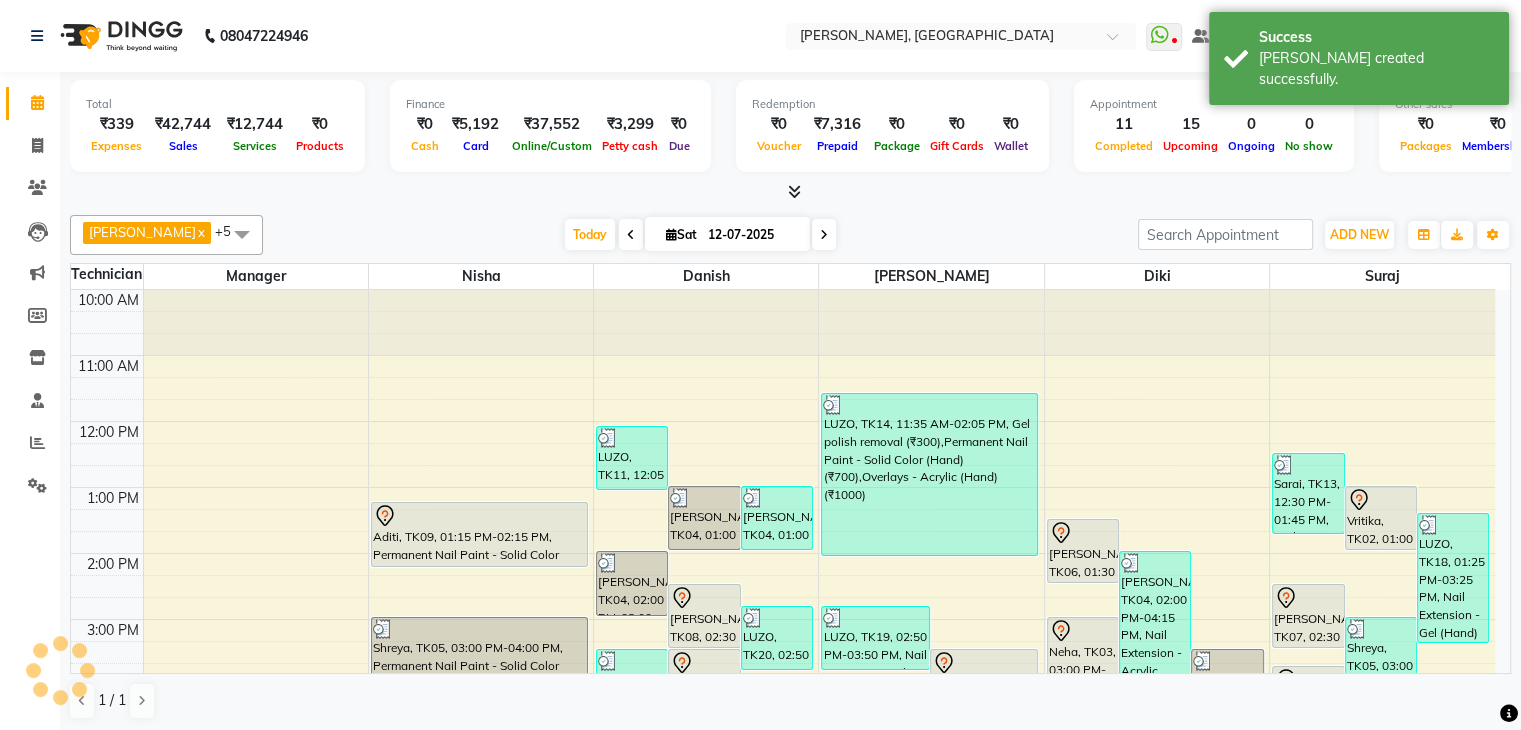 scroll, scrollTop: 0, scrollLeft: 0, axis: both 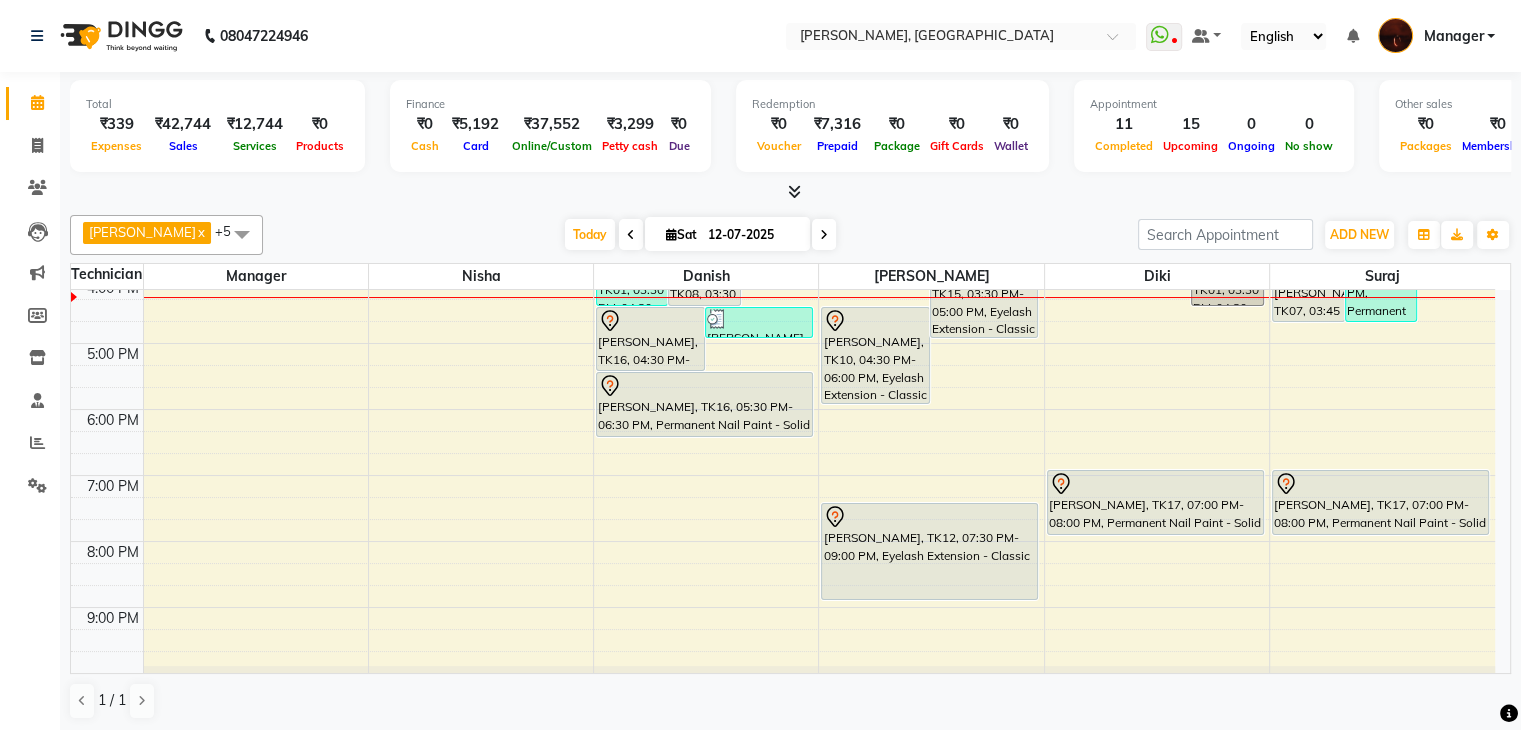 click on "Total  ₹339  Expenses ₹42,744  Sales ₹12,744  Services ₹0  Products Finance  ₹0  Cash ₹5,192  Card ₹37,552  Online/Custom ₹3,299 Petty cash ₹0 Due  Redemption  ₹0 Voucher ₹7,316 Prepaid ₹0 Package ₹0  Gift Cards ₹0  Wallet  Appointment  11 Completed 15 Upcoming 0 Ongoing 0 No show  Other sales  ₹0  Packages ₹0  Memberships ₹0  Vouchers ₹30,000  Prepaids ₹0  Gift Cards Adesh  x Danish  x Diki   x Manager  x Nisha  x suraj  x +5 Select All Adesh amir anuj Danish Diki  Gaurav GAURAV GK Geeta Himanshu jenifer Manager megna nikhil Nisha Pooja prince Rohit roshni sajan Salman Sameer sudeb Sudhir Accounting suraj vishnu Today  Sat 12-07-2025 Toggle Dropdown Add Appointment Add Invoice Add Expense Add Attendance Add Client Add Transaction Toggle Dropdown Add Appointment Add Invoice Add Expense Add Attendance Add Client ADD NEW Toggle Dropdown Add Appointment Add Invoice Add Expense Add Attendance Add Client Add Transaction Adesh  x Danish  x Diki   x Manager  x Nisha" 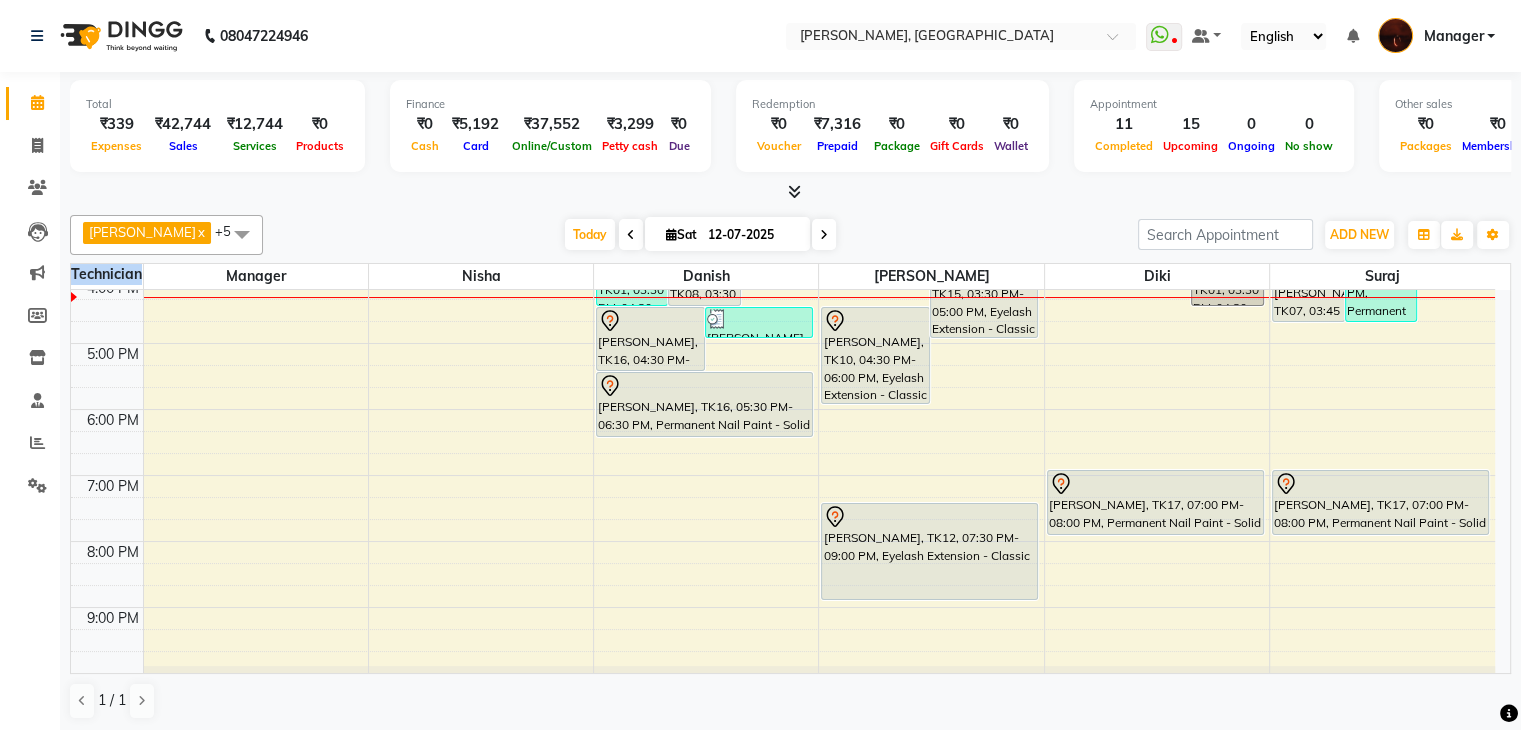 click on "Total  ₹339  Expenses ₹42,744  Sales ₹12,744  Services ₹0  Products Finance  ₹0  Cash ₹5,192  Card ₹37,552  Online/Custom ₹3,299 Petty cash ₹0 Due  Redemption  ₹0 Voucher ₹7,316 Prepaid ₹0 Package ₹0  Gift Cards ₹0  Wallet  Appointment  11 Completed 15 Upcoming 0 Ongoing 0 No show  Other sales  ₹0  Packages ₹0  Memberships ₹0  Vouchers ₹30,000  Prepaids ₹0  Gift Cards Adesh  x Danish  x Diki   x Manager  x Nisha  x suraj  x +5 Select All Adesh amir anuj Danish Diki  Gaurav GAURAV GK Geeta Himanshu jenifer Manager megna nikhil Nisha Pooja prince Rohit roshni sajan Salman Sameer sudeb Sudhir Accounting suraj vishnu Today  Sat 12-07-2025 Toggle Dropdown Add Appointment Add Invoice Add Expense Add Attendance Add Client Add Transaction Toggle Dropdown Add Appointment Add Invoice Add Expense Add Attendance Add Client ADD NEW Toggle Dropdown Add Appointment Add Invoice Add Expense Add Attendance Add Client Add Transaction Adesh  x Danish  x Diki   x Manager  x Nisha" 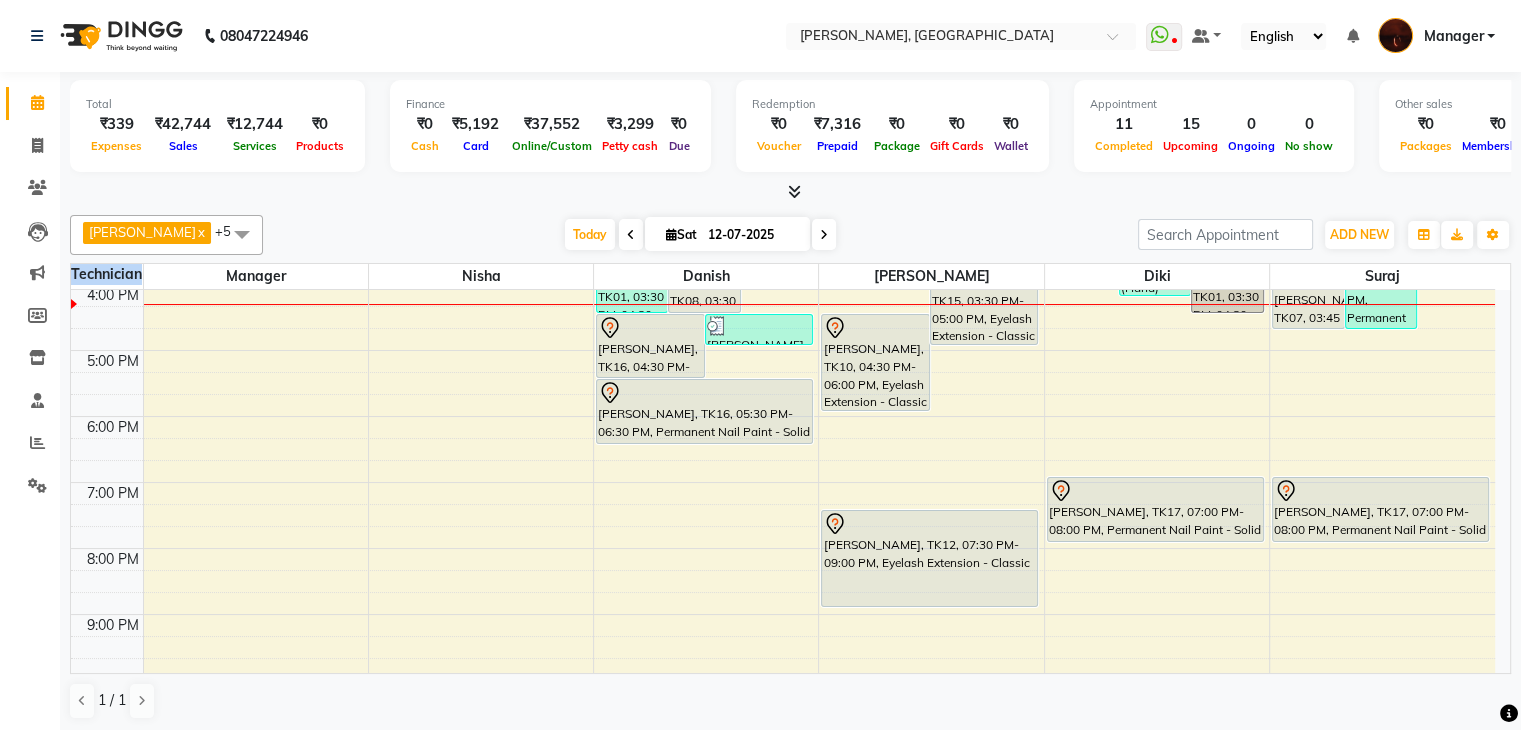 scroll, scrollTop: 465, scrollLeft: 0, axis: vertical 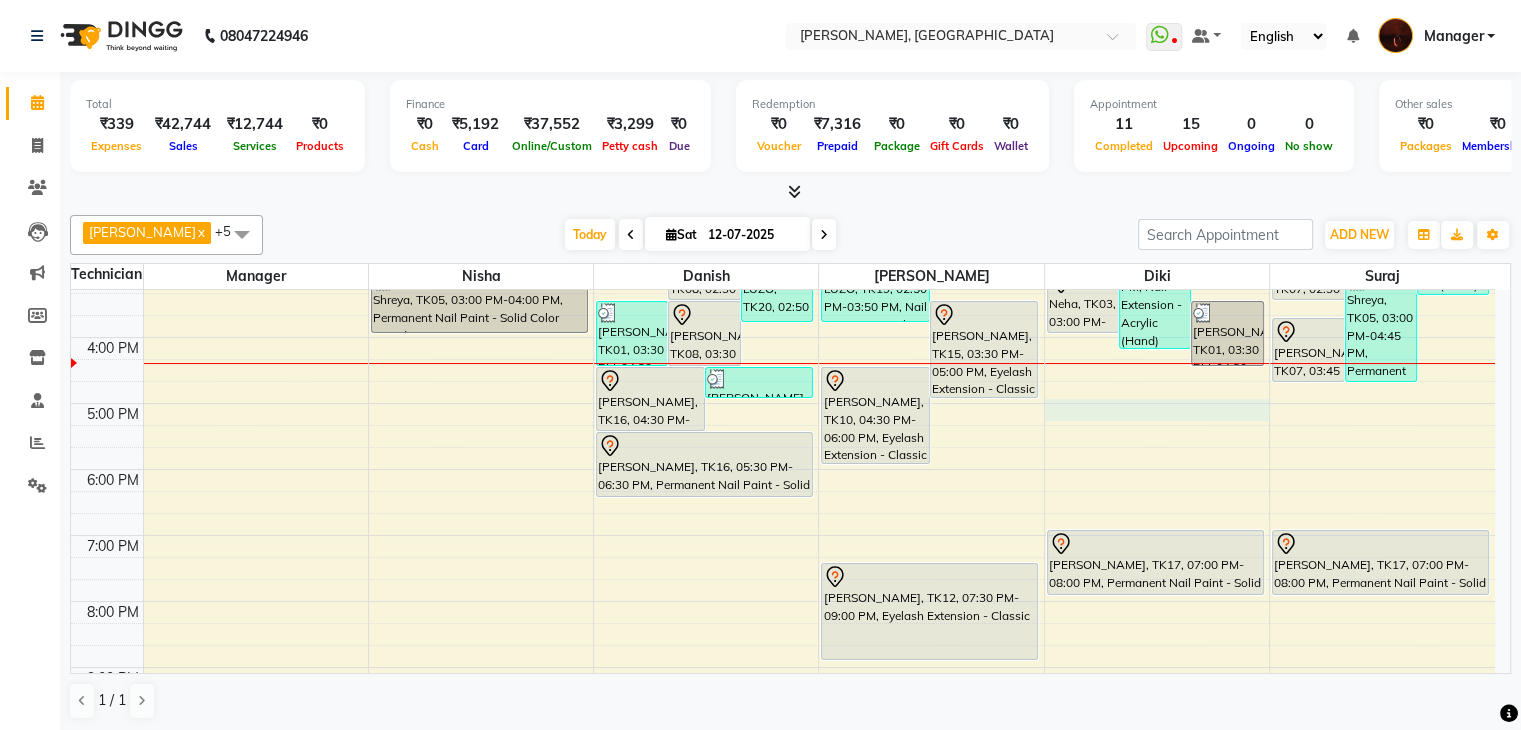 click on "10:00 AM 11:00 AM 12:00 PM 1:00 PM 2:00 PM 3:00 PM 4:00 PM 5:00 PM 6:00 PM 7:00 PM 8:00 PM 9:00 PM 10:00 PM             Aditi, TK09, 01:15 PM-02:15 PM, Permanent Nail Paint - Solid Color (Hand)     Shreya, TK05, 03:00 PM-04:00 PM, Permanent Nail Paint - Solid Color (Hand)     LUZO, TK11, 12:05 PM-01:05 PM, Refills - Acylic (Hand) (₹800)     Shrijani, TK04, 01:00 PM-02:00 PM, Nail Extension - Acrylic (Hand)     Shrijani, TK04, 01:00 PM-02:00 PM, Permanent Nail Paint - French (Hand) (₹1200)     Shrijani, TK04, 02:00 PM-03:00 PM, Permanent Nail Paint - Solid Color (Hand)             Varshitha, TK08, 02:30 PM-03:30 PM, Nail Extension - Gel (Hand)     LUZO, TK20, 02:50 PM-03:50 PM, Nail Extension - Gel (Hand) (₹1200)     Sahana, TK01, 03:30 PM-04:30 PM, Permanent Nail Paint - Solid Color (Hand)             Varshitha, TK08, 03:30 PM-04:30 PM, Permanent Nail Paint - Solid Color (Hand)             Chetna, TK16, 04:30 PM-05:30 PM, Nail Extension - Gel (Hand)" at bounding box center (783, 370) 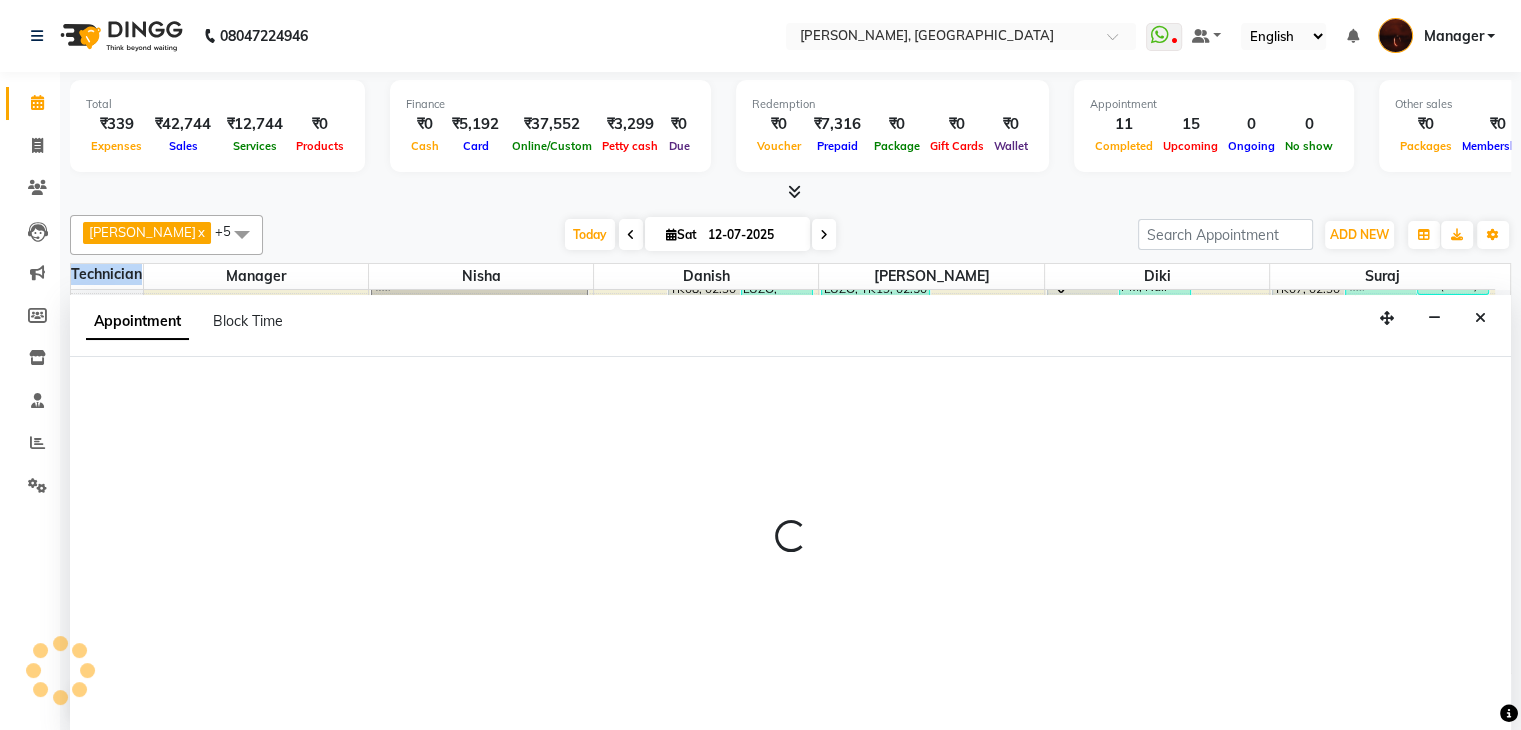 scroll, scrollTop: 1, scrollLeft: 0, axis: vertical 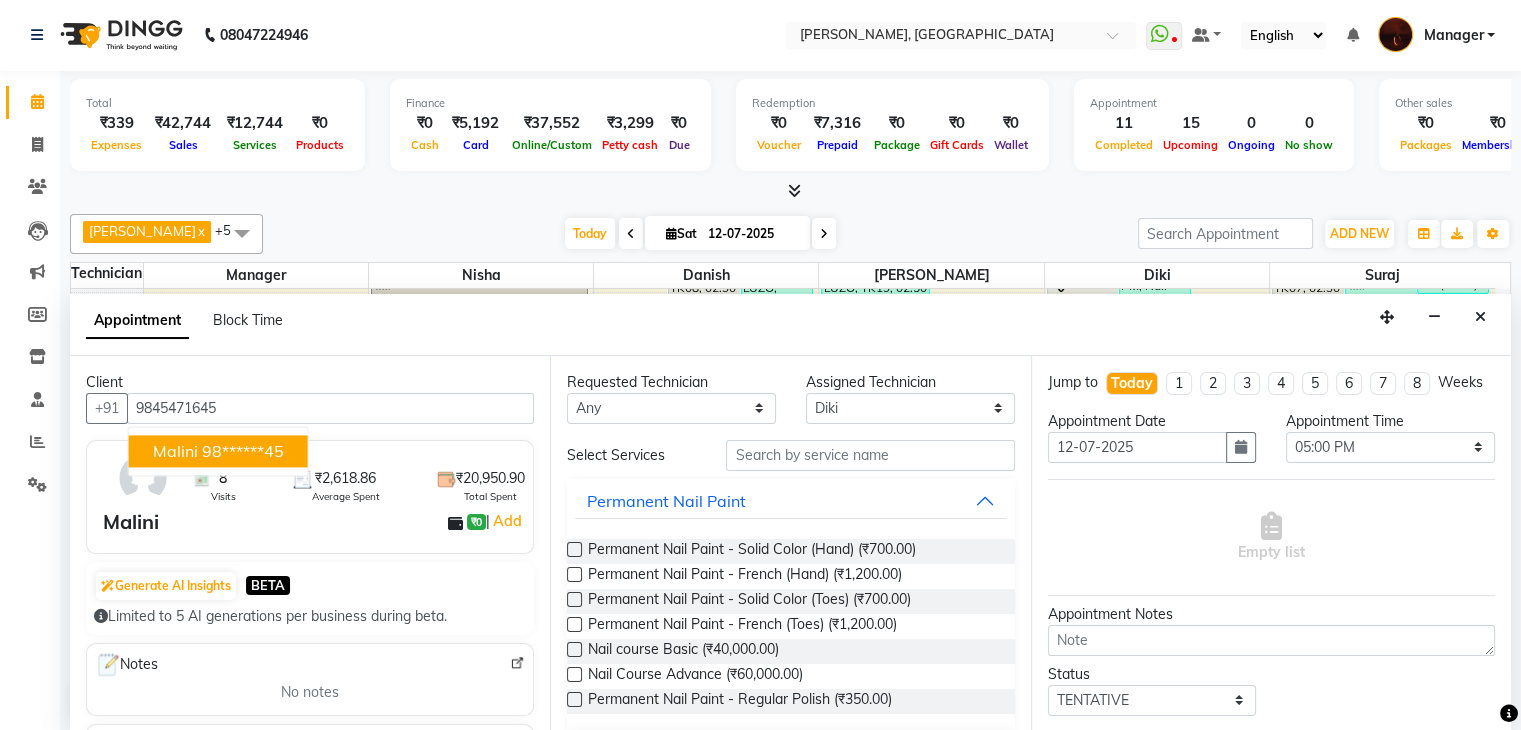 click on "98******45" at bounding box center (243, 451) 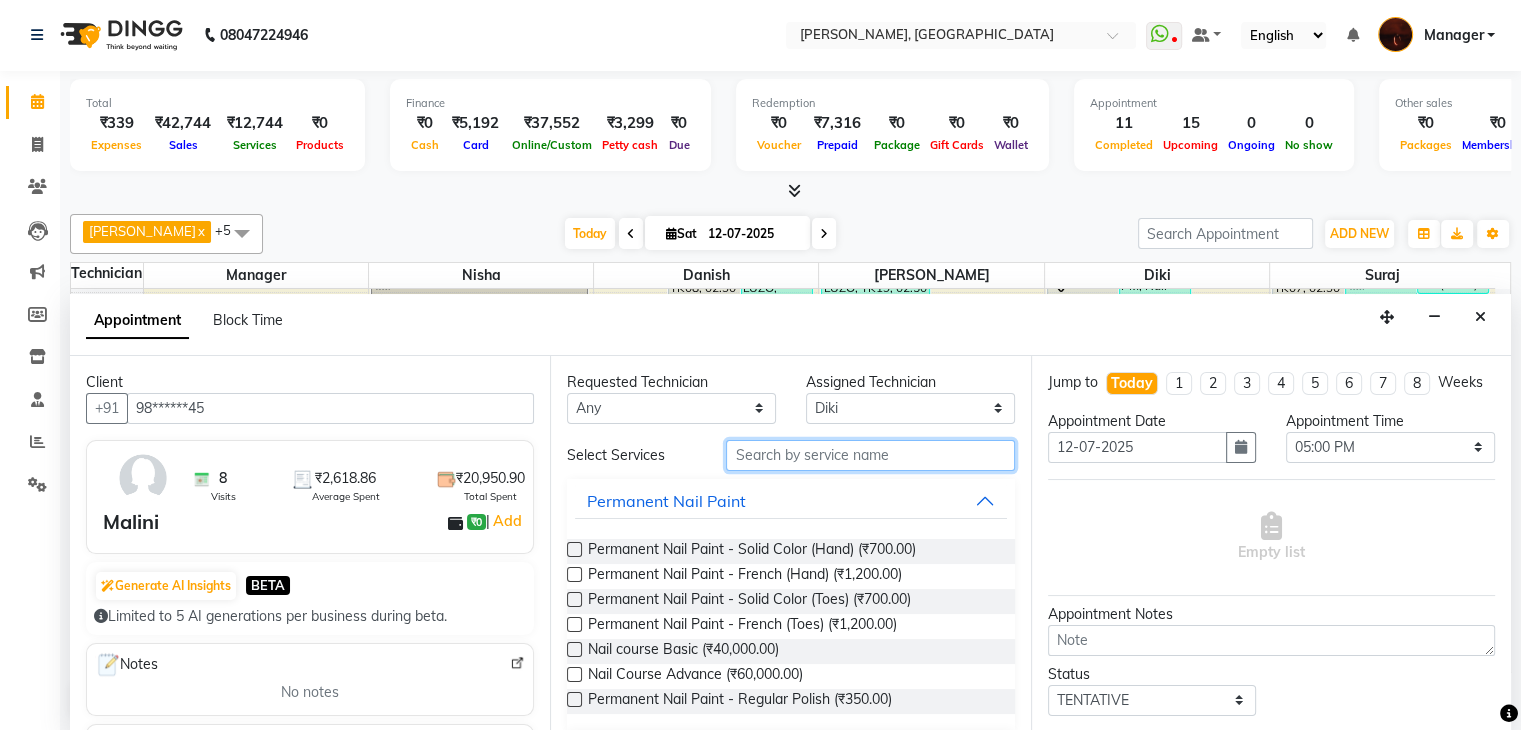 click at bounding box center (870, 455) 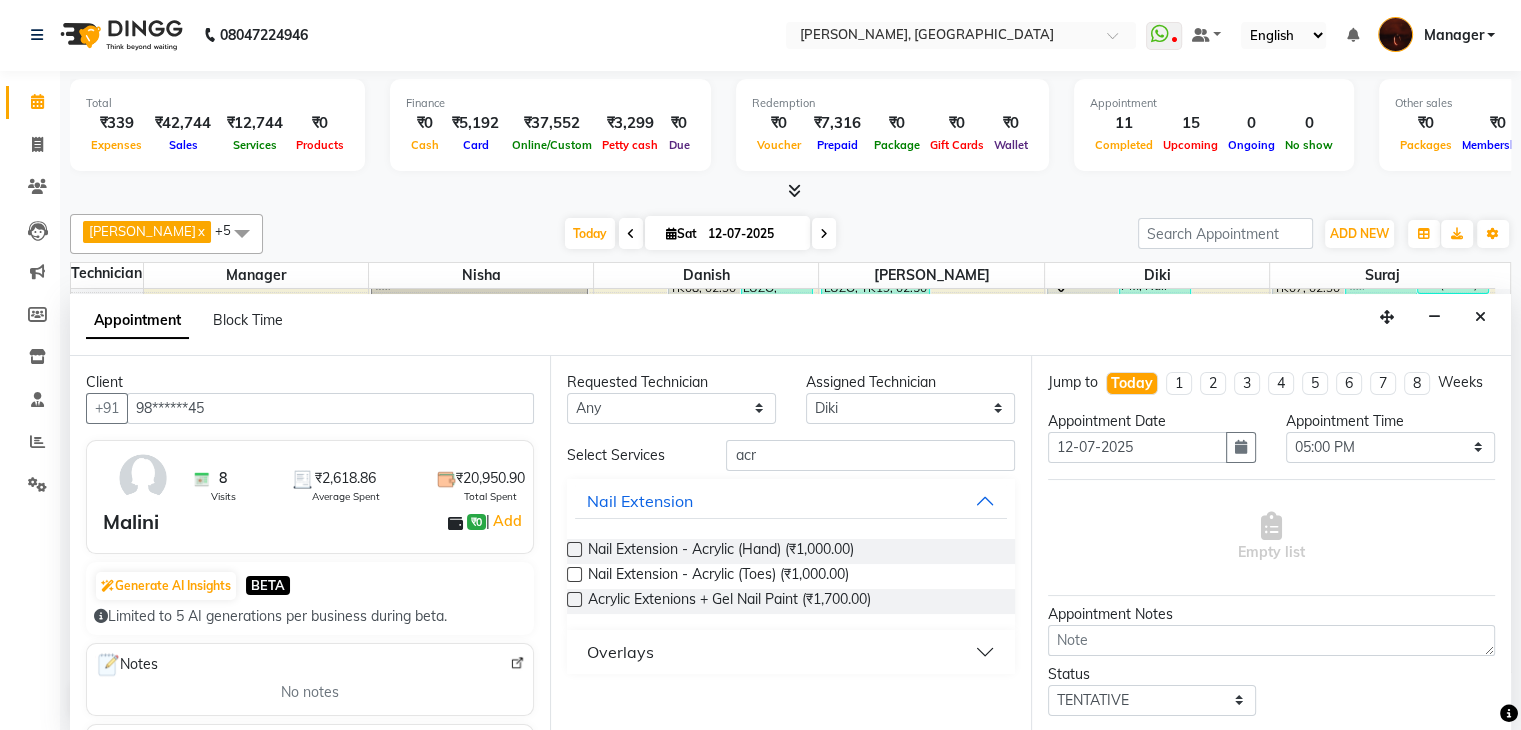 click at bounding box center [574, 549] 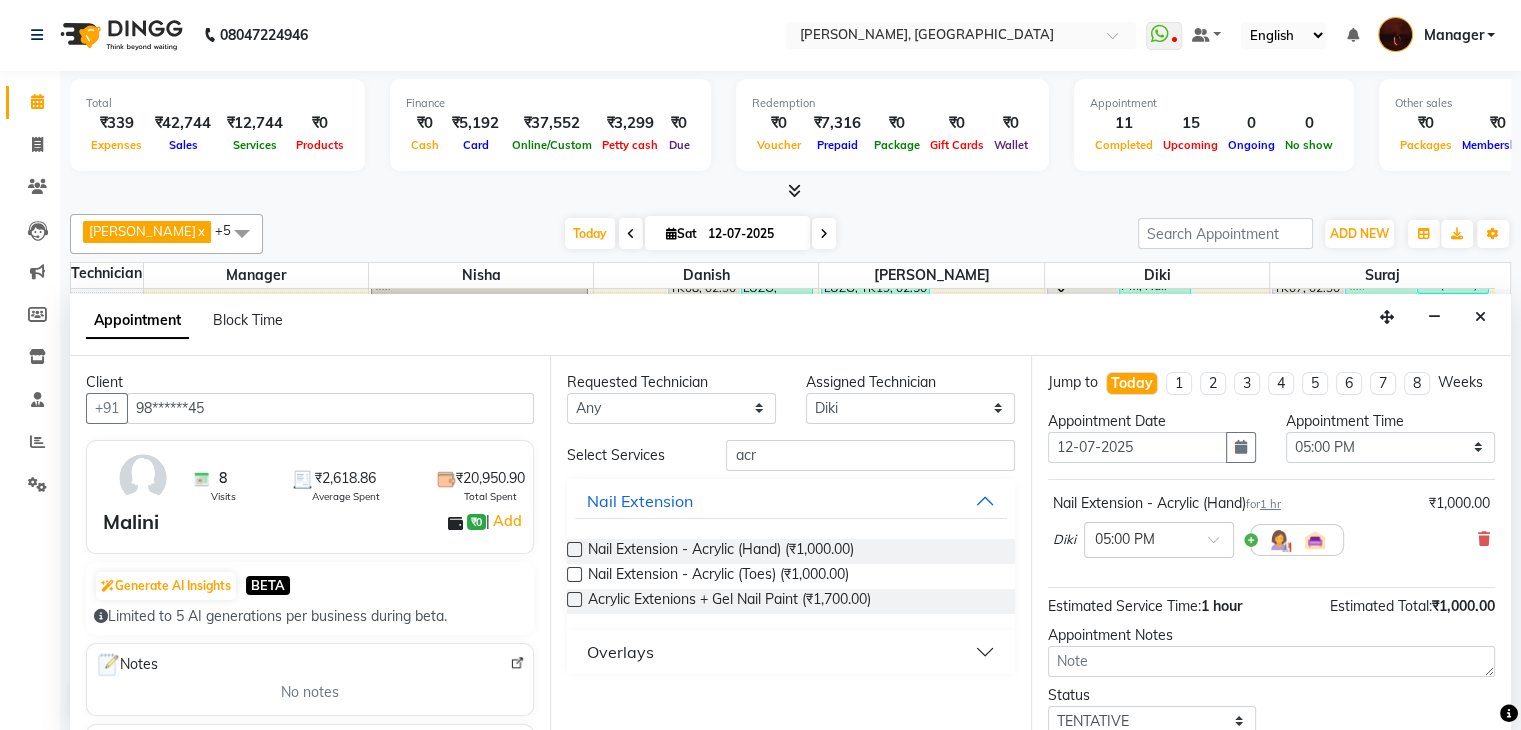 click on "Select Services acr    Nail Extension Nail Extension - Acrylic (Hand) (₹1,000.00) Nail Extension - Acrylic (Toes) (₹1,000.00) Acrylic Extenions + Gel Nail Paint  (₹1,700.00)    Overlays" at bounding box center (790, 557) 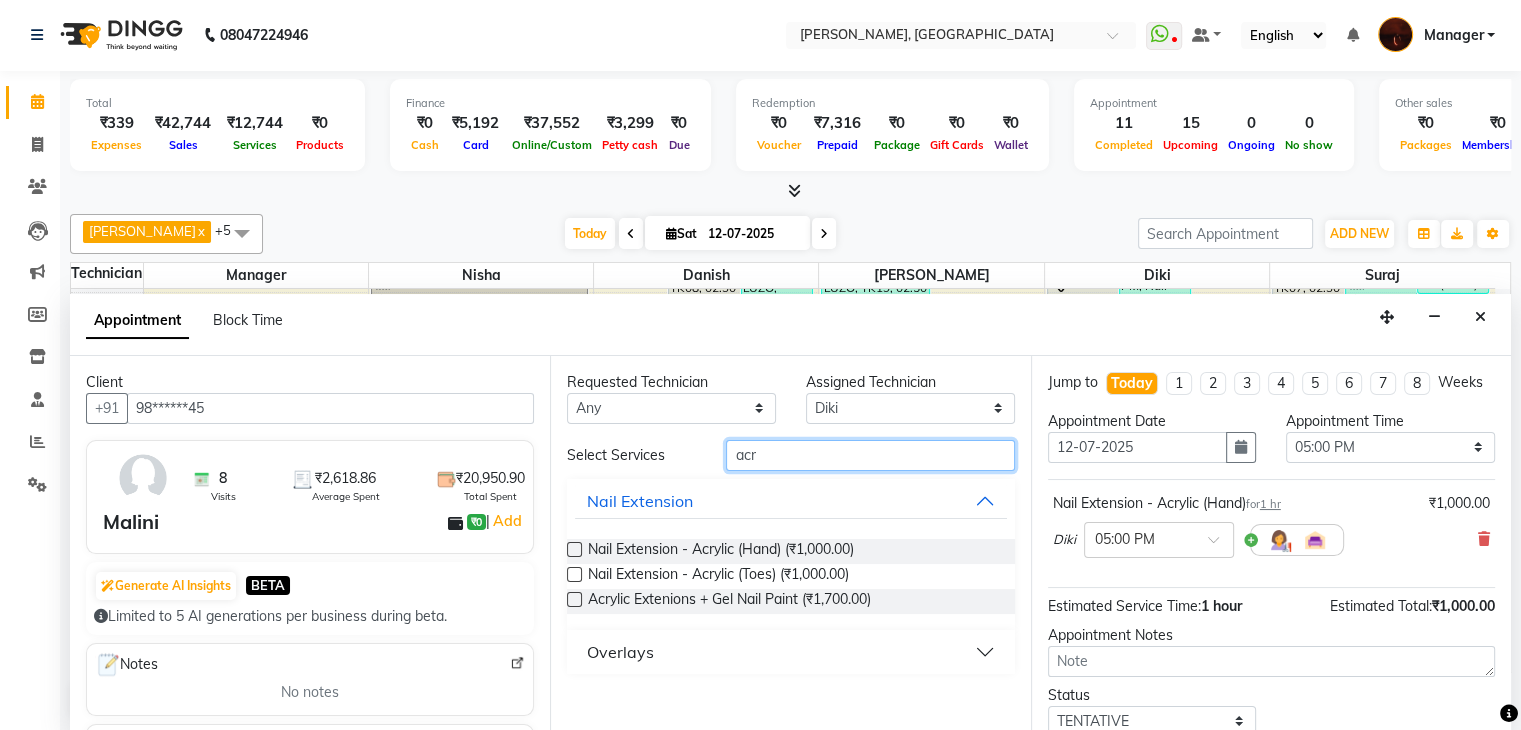click on "acr" at bounding box center (870, 455) 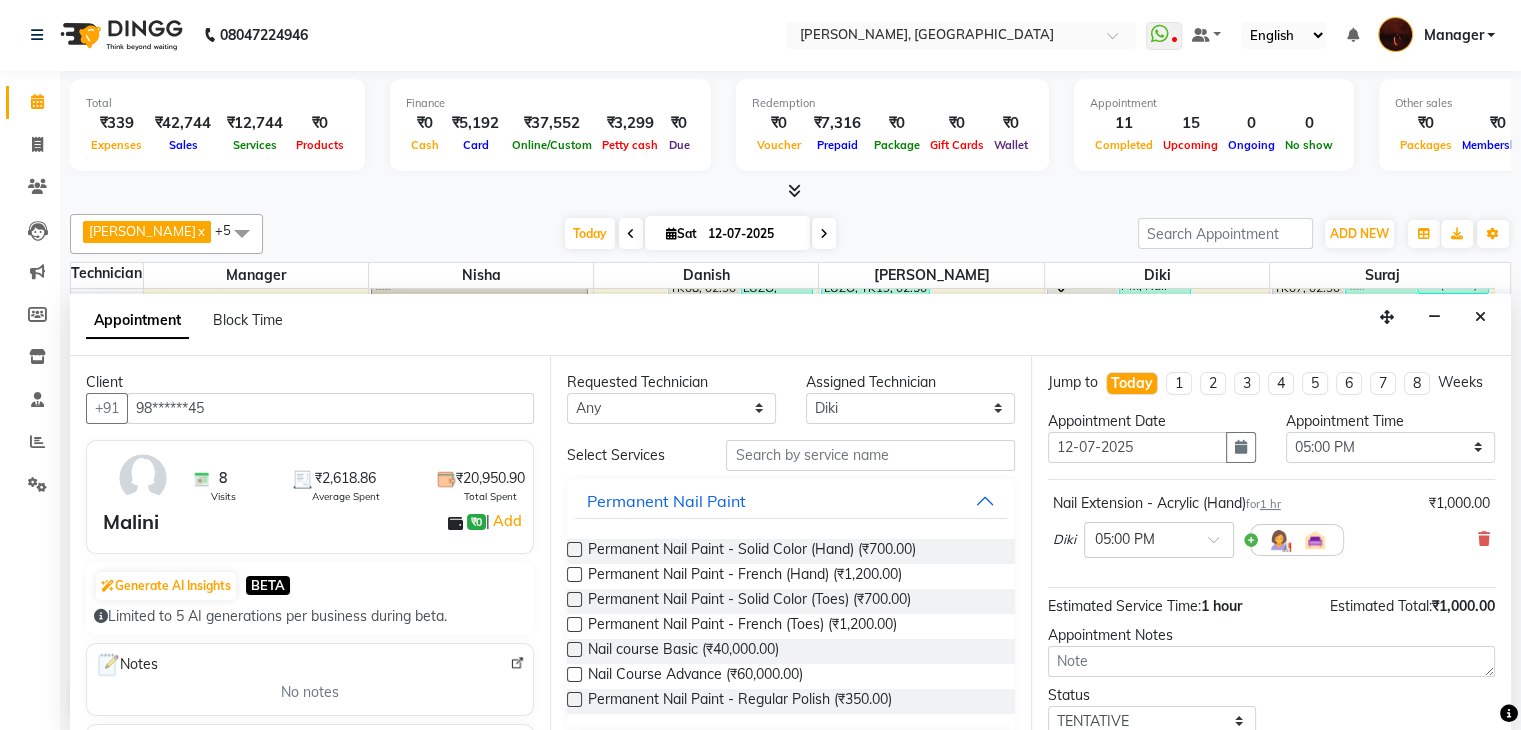 click at bounding box center (574, 549) 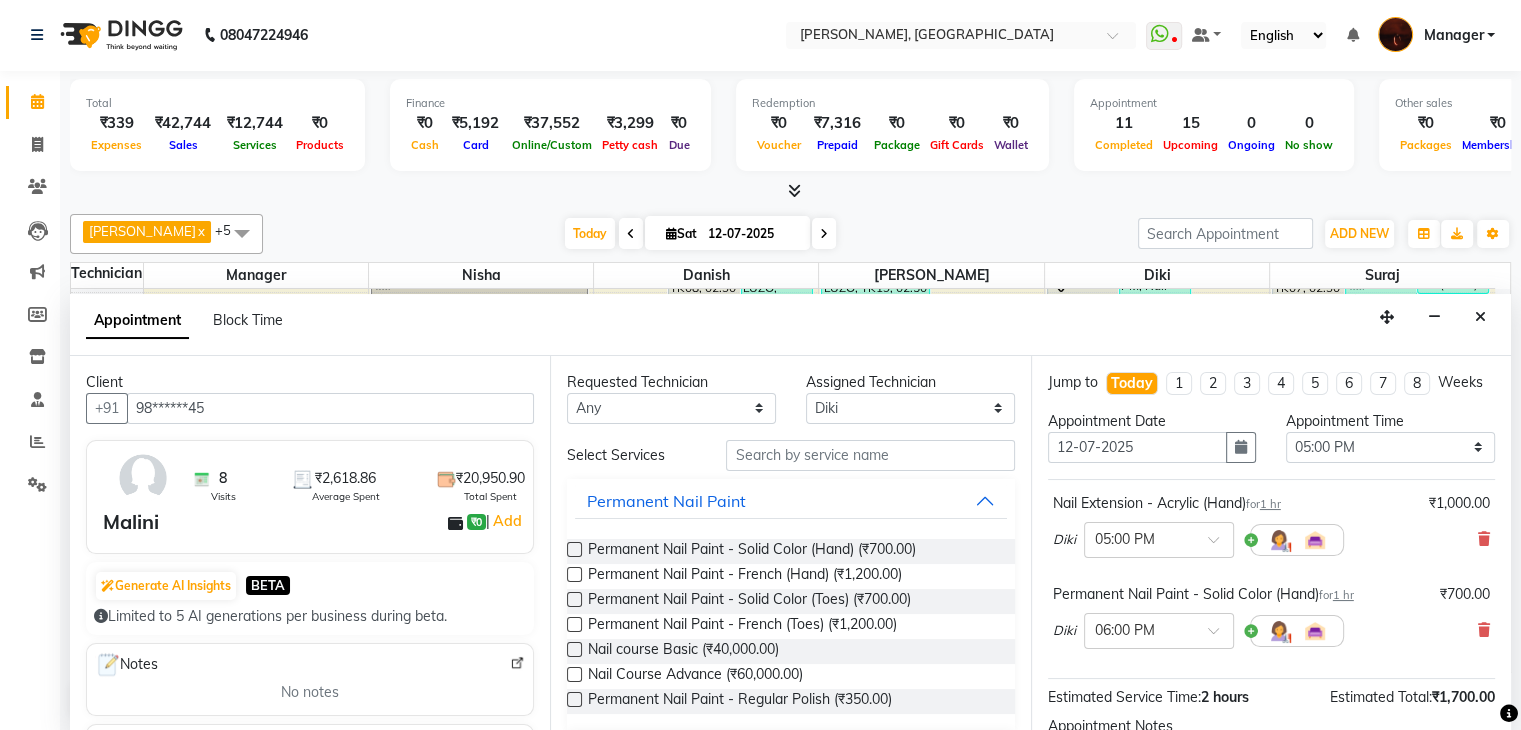 scroll, scrollTop: 240, scrollLeft: 0, axis: vertical 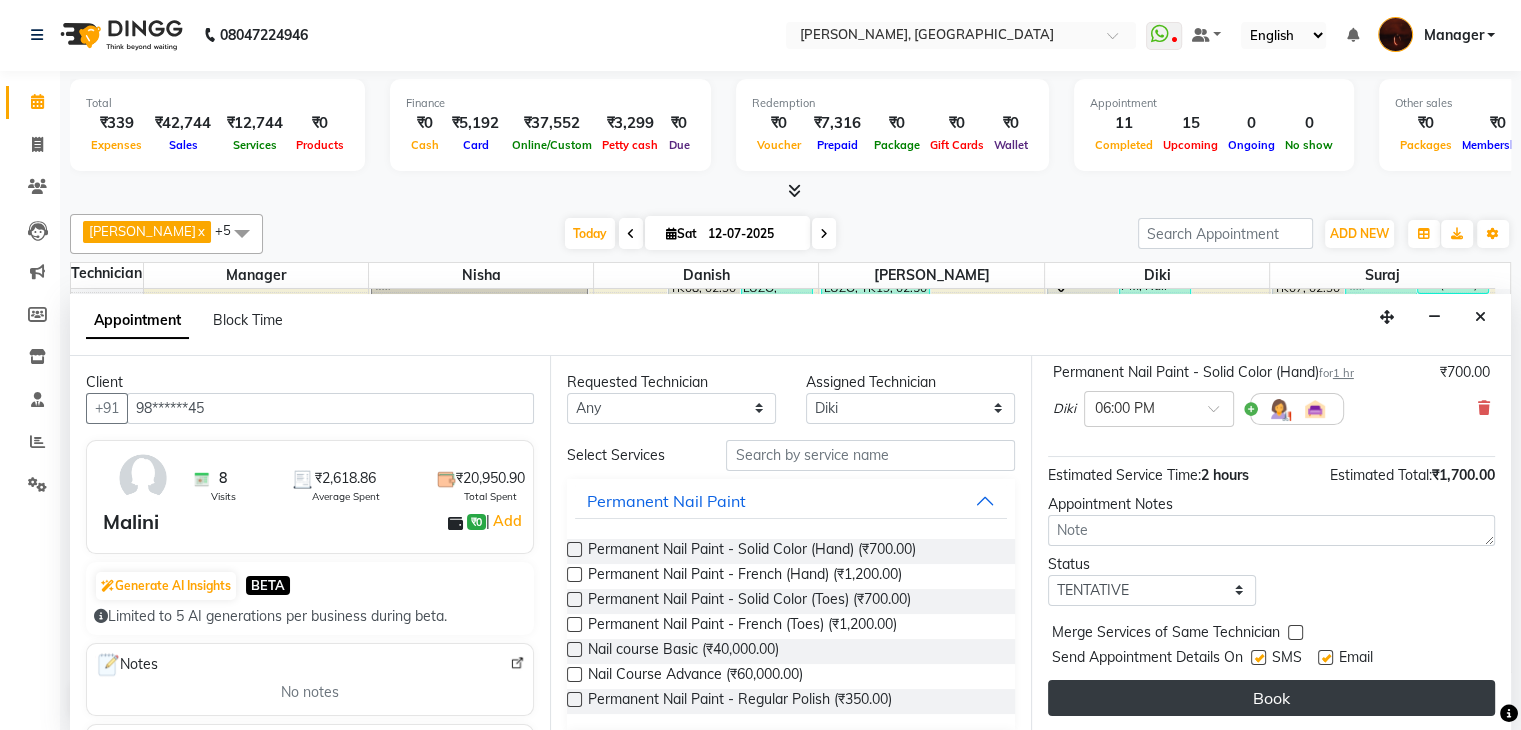 click on "Book" at bounding box center (1271, 698) 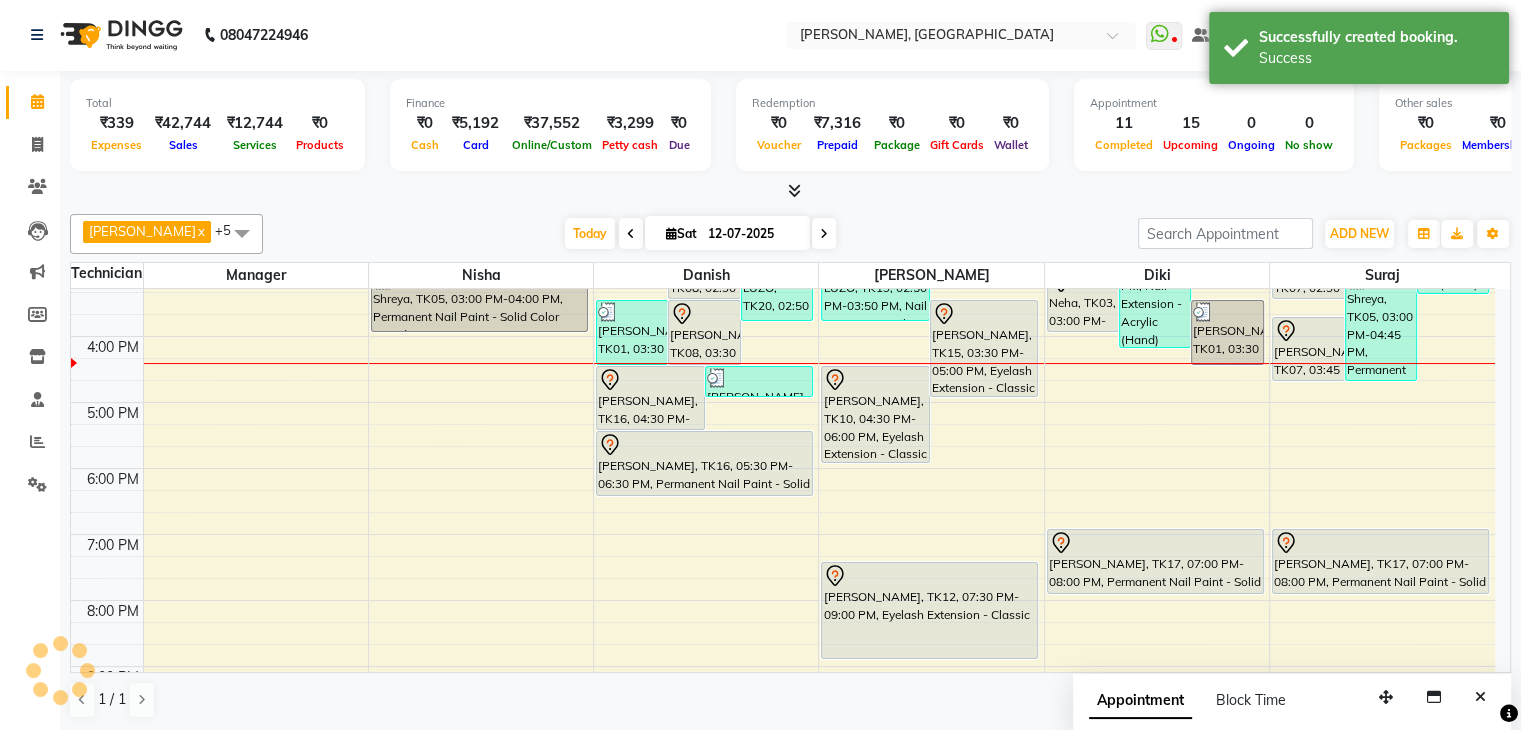 scroll, scrollTop: 0, scrollLeft: 0, axis: both 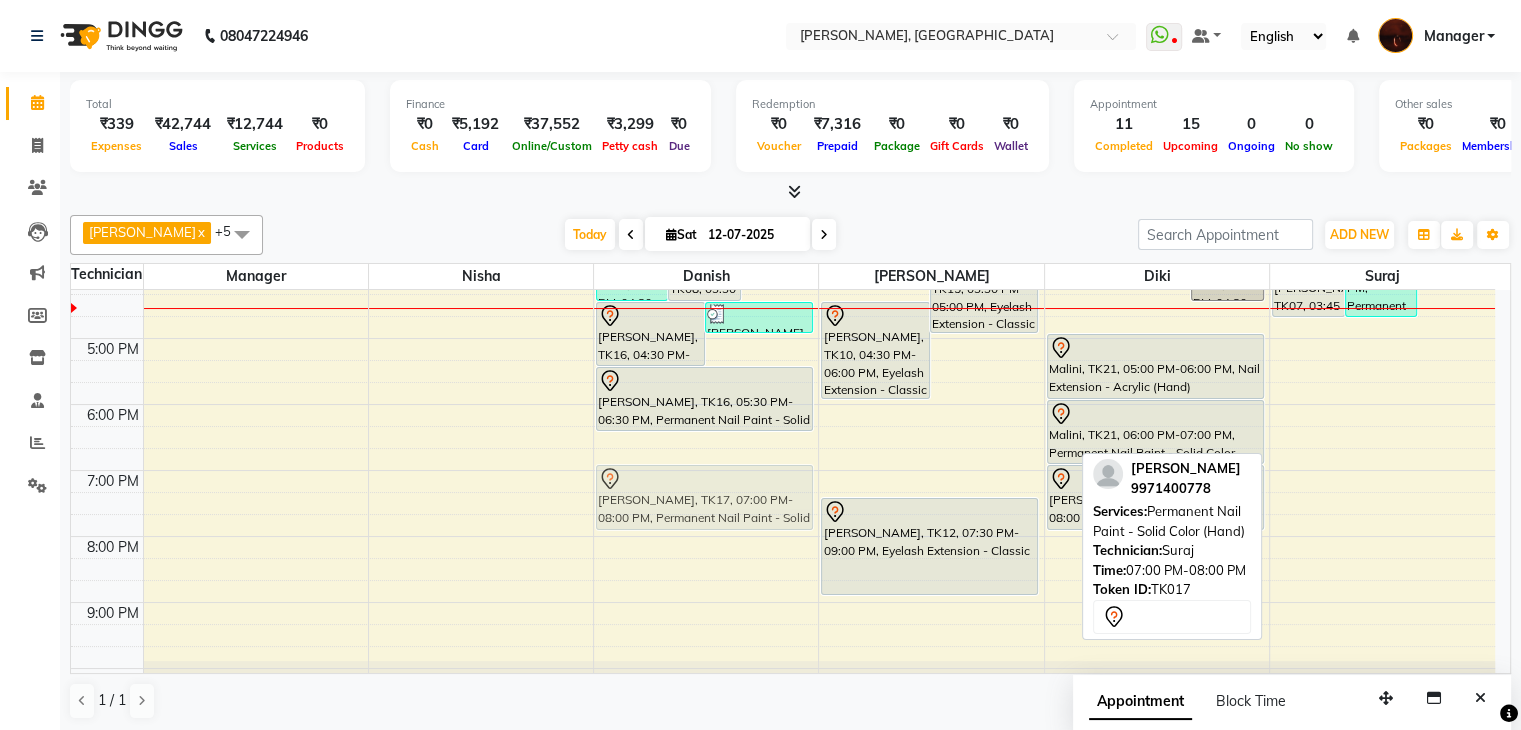 drag, startPoint x: 1362, startPoint y: 497, endPoint x: 716, endPoint y: 501, distance: 646.0124 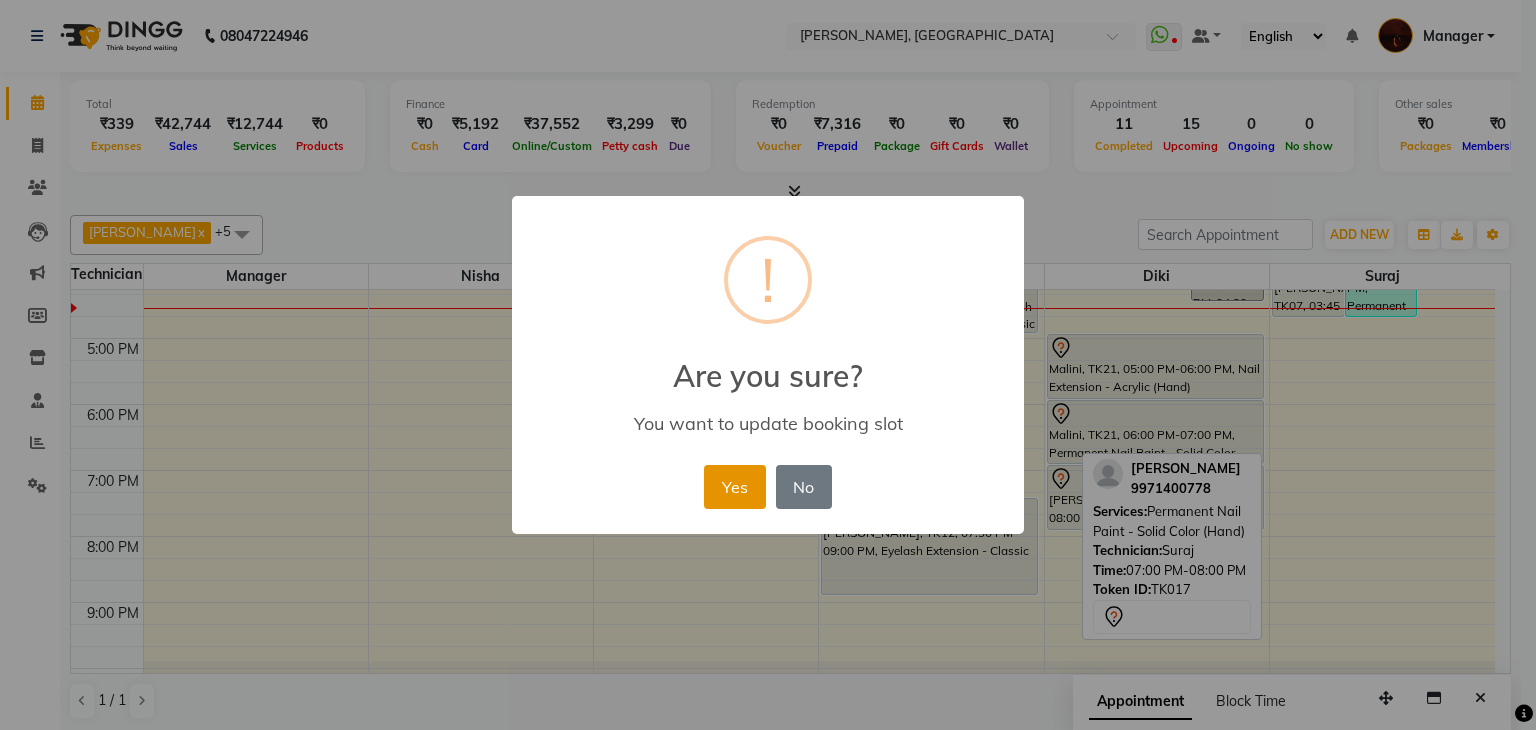 click on "Yes" at bounding box center (734, 487) 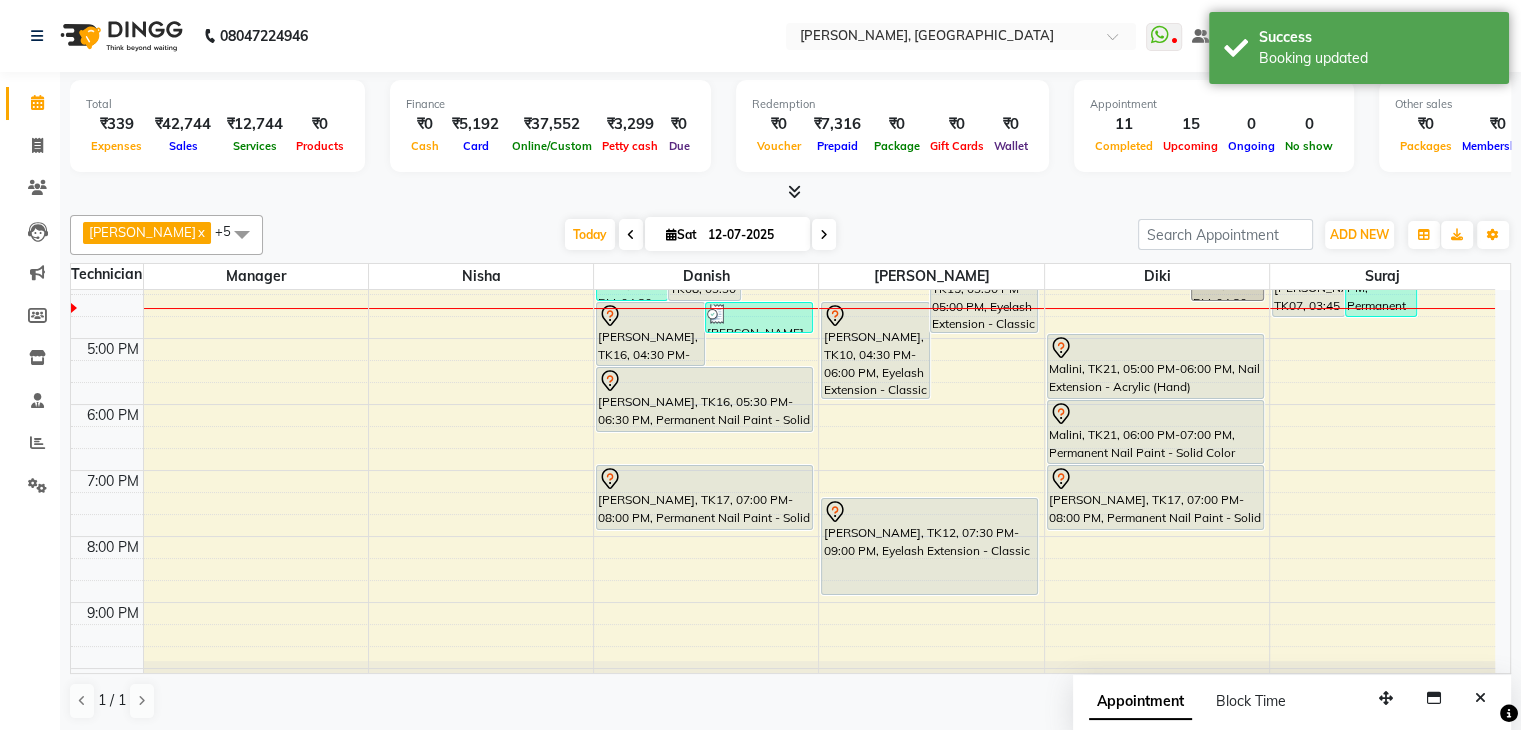 click on "10:00 AM 11:00 AM 12:00 PM 1:00 PM 2:00 PM 3:00 PM 4:00 PM 5:00 PM 6:00 PM 7:00 PM 8:00 PM 9:00 PM 10:00 PM             Aditi, TK09, 01:15 PM-02:15 PM, Permanent Nail Paint - Solid Color (Hand)     Shreya, TK05, 03:00 PM-04:00 PM, Permanent Nail Paint - Solid Color (Hand)     LUZO, TK11, 12:05 PM-01:05 PM, Refills - Acylic (Hand) (₹800)     Shrijani, TK04, 01:00 PM-02:00 PM, Nail Extension - Acrylic (Hand)     Shrijani, TK04, 01:00 PM-02:00 PM, Permanent Nail Paint - French (Hand) (₹1200)     Shrijani, TK04, 02:00 PM-03:00 PM, Permanent Nail Paint - Solid Color (Hand)             Varshitha, TK08, 02:30 PM-03:30 PM, Nail Extension - Gel (Hand)     LUZO, TK20, 02:50 PM-03:50 PM, Nail Extension - Gel (Hand) (₹1200)     Sahana, TK01, 03:30 PM-04:30 PM, Permanent Nail Paint - Solid Color (Hand)             Varshitha, TK08, 03:30 PM-04:30 PM, Permanent Nail Paint - Solid Color (Hand)             Chetna, TK16, 04:30 PM-05:30 PM, Nail Extension - Gel (Hand)" at bounding box center (783, 305) 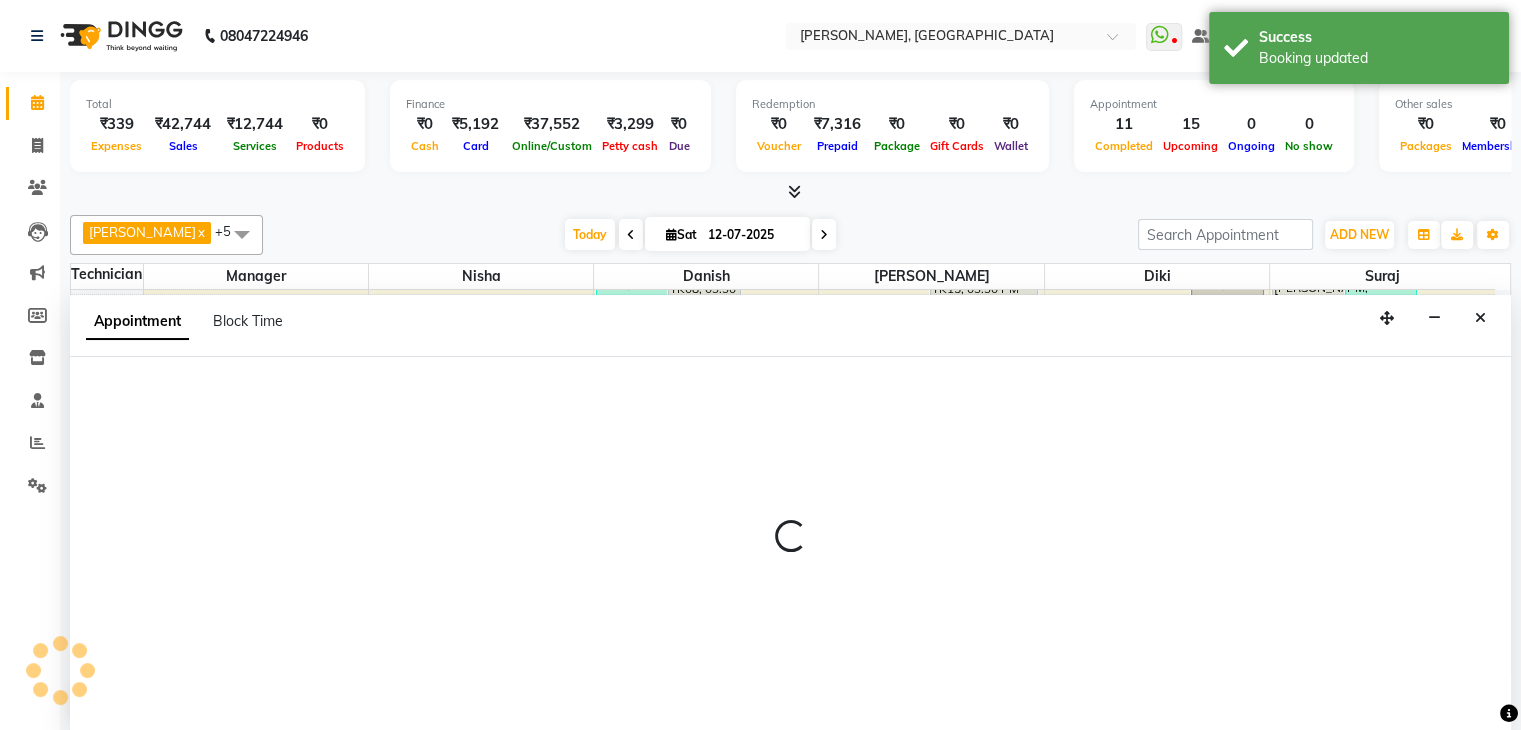 scroll, scrollTop: 1, scrollLeft: 0, axis: vertical 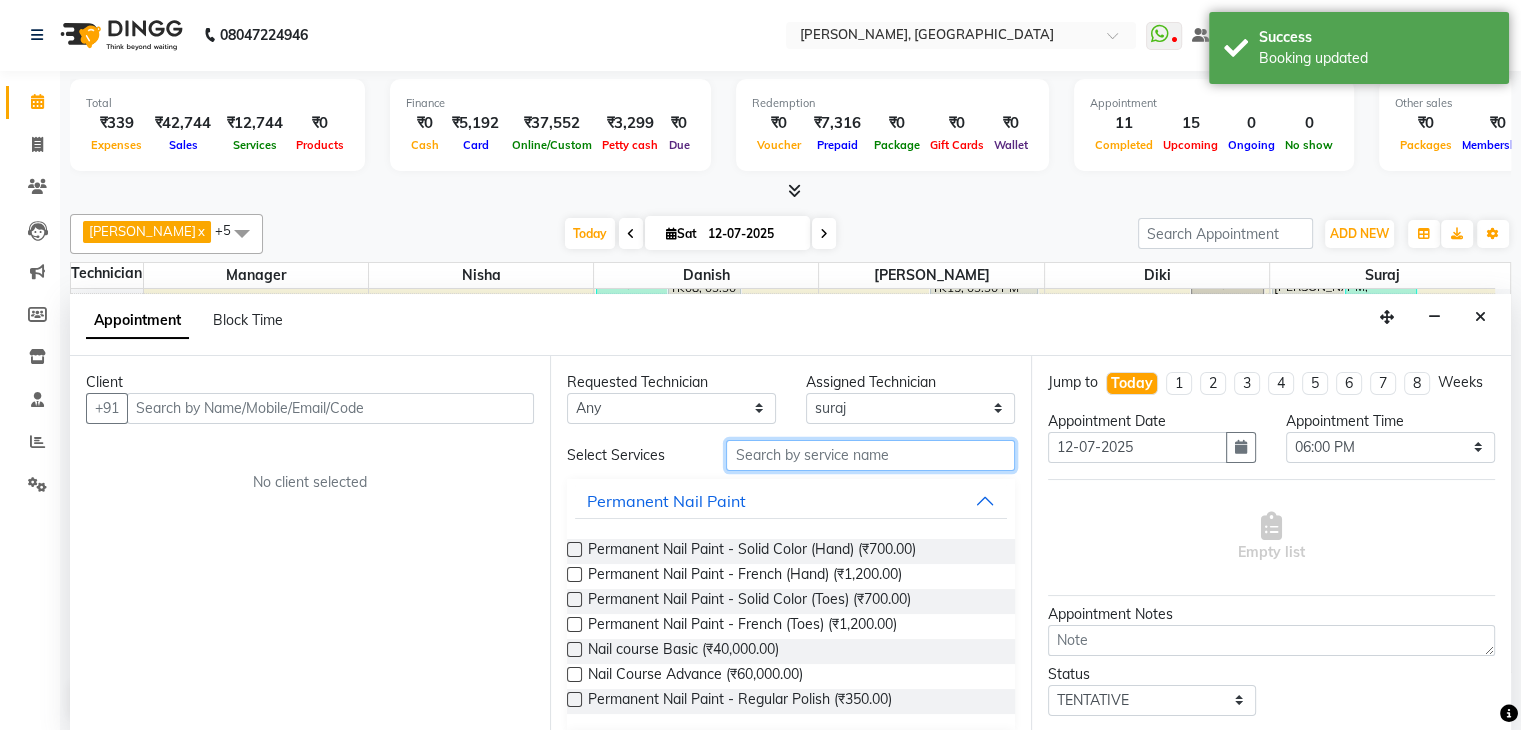 click at bounding box center [870, 455] 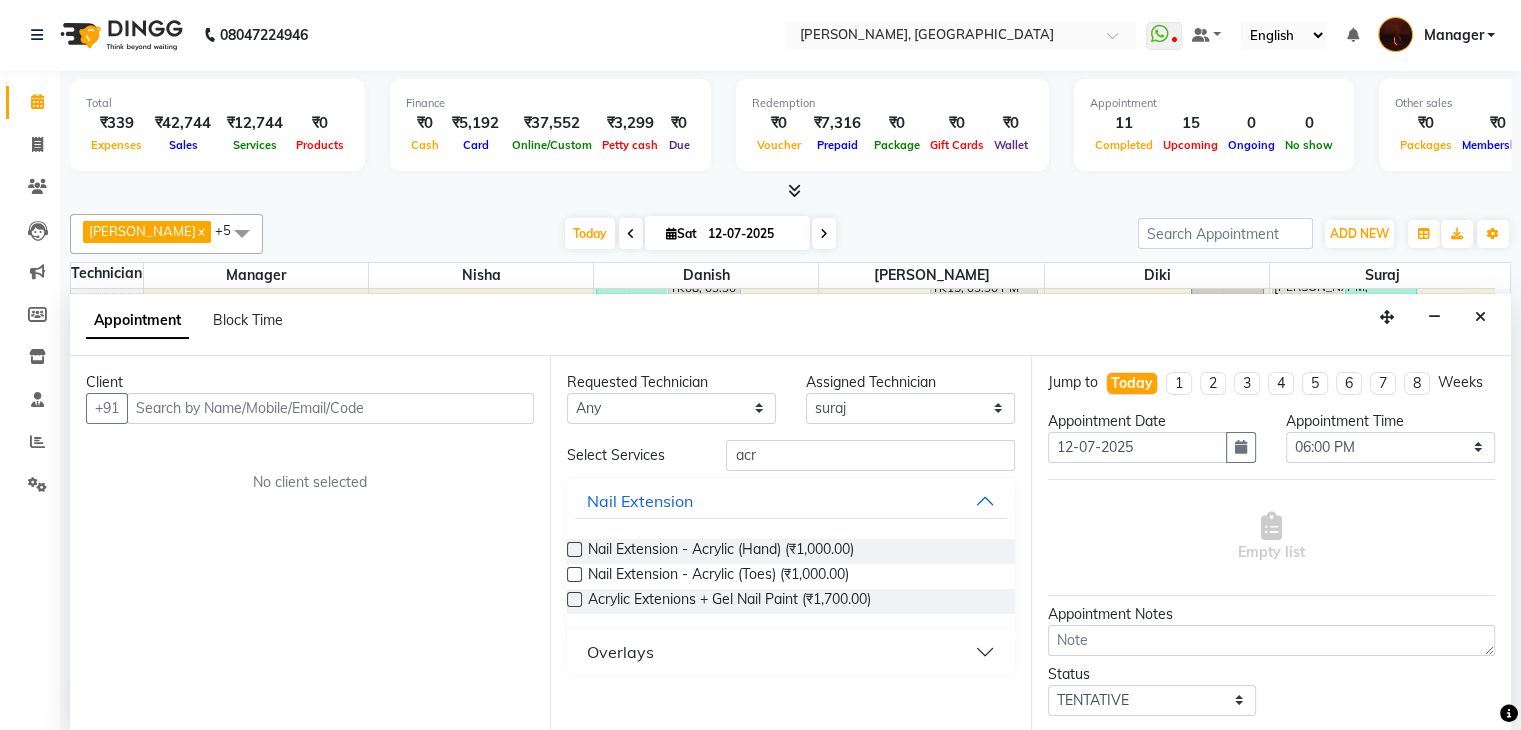 click on "Nail Extension - Acrylic (Hand) (₹1,000.00)" at bounding box center (790, 551) 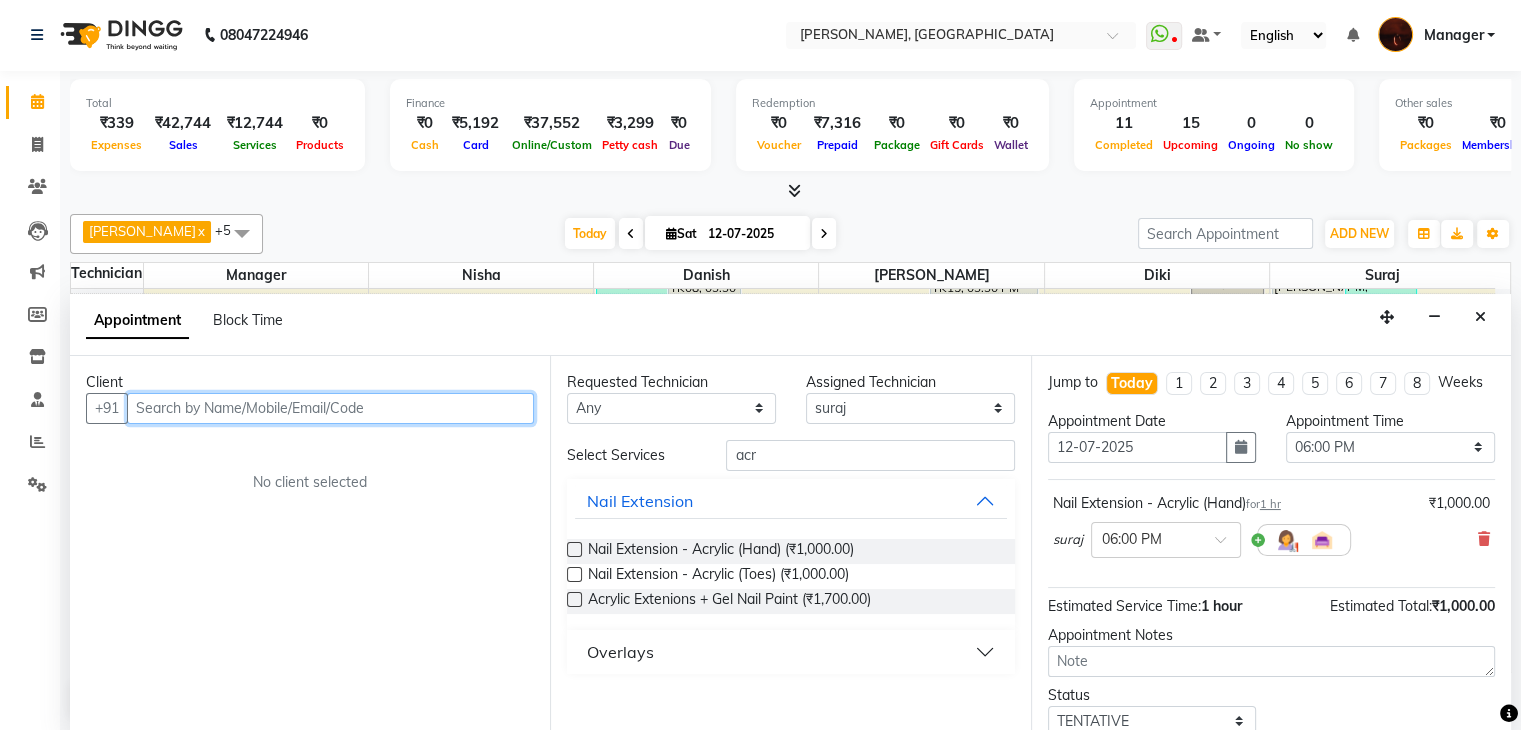 click at bounding box center (330, 408) 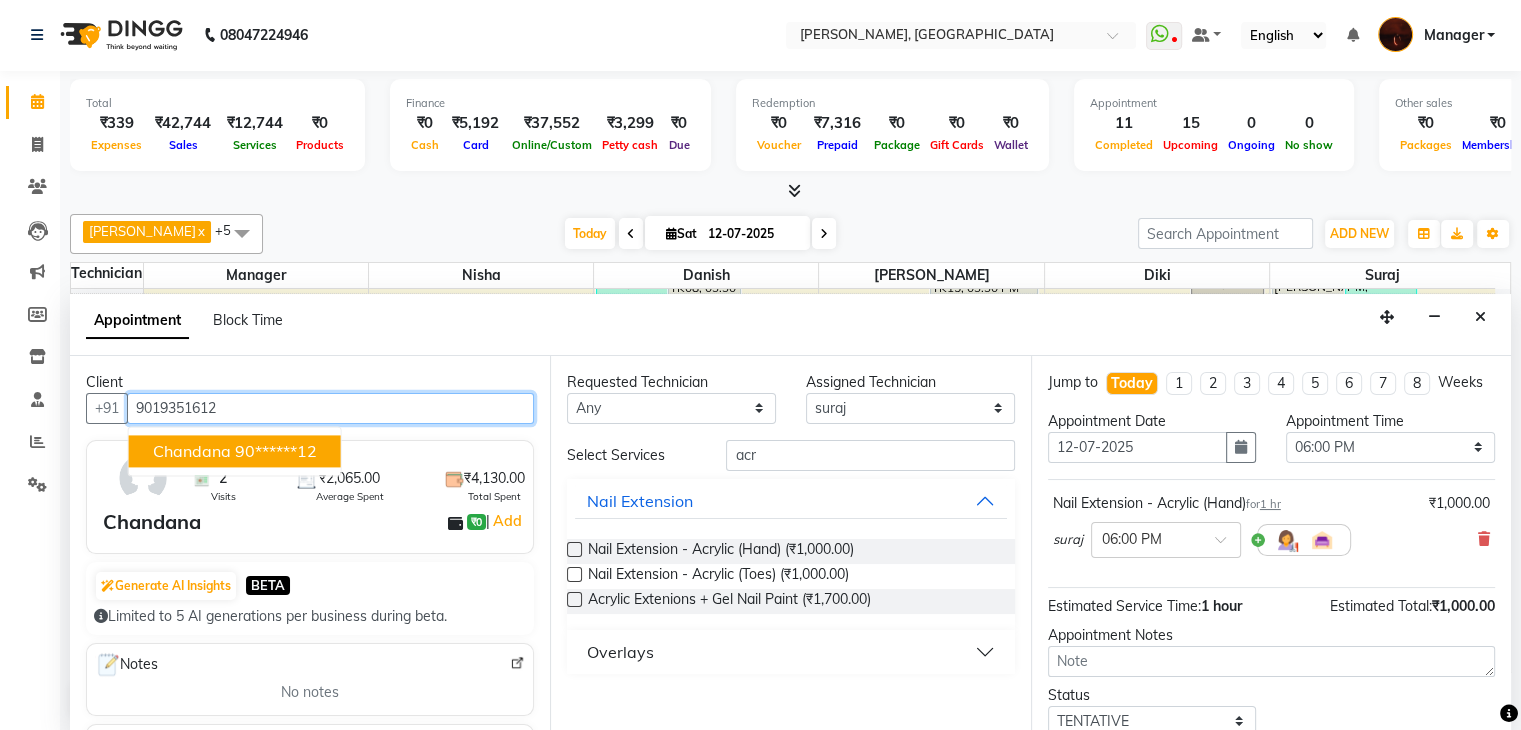 click on "Chandana  90******12" at bounding box center (235, 451) 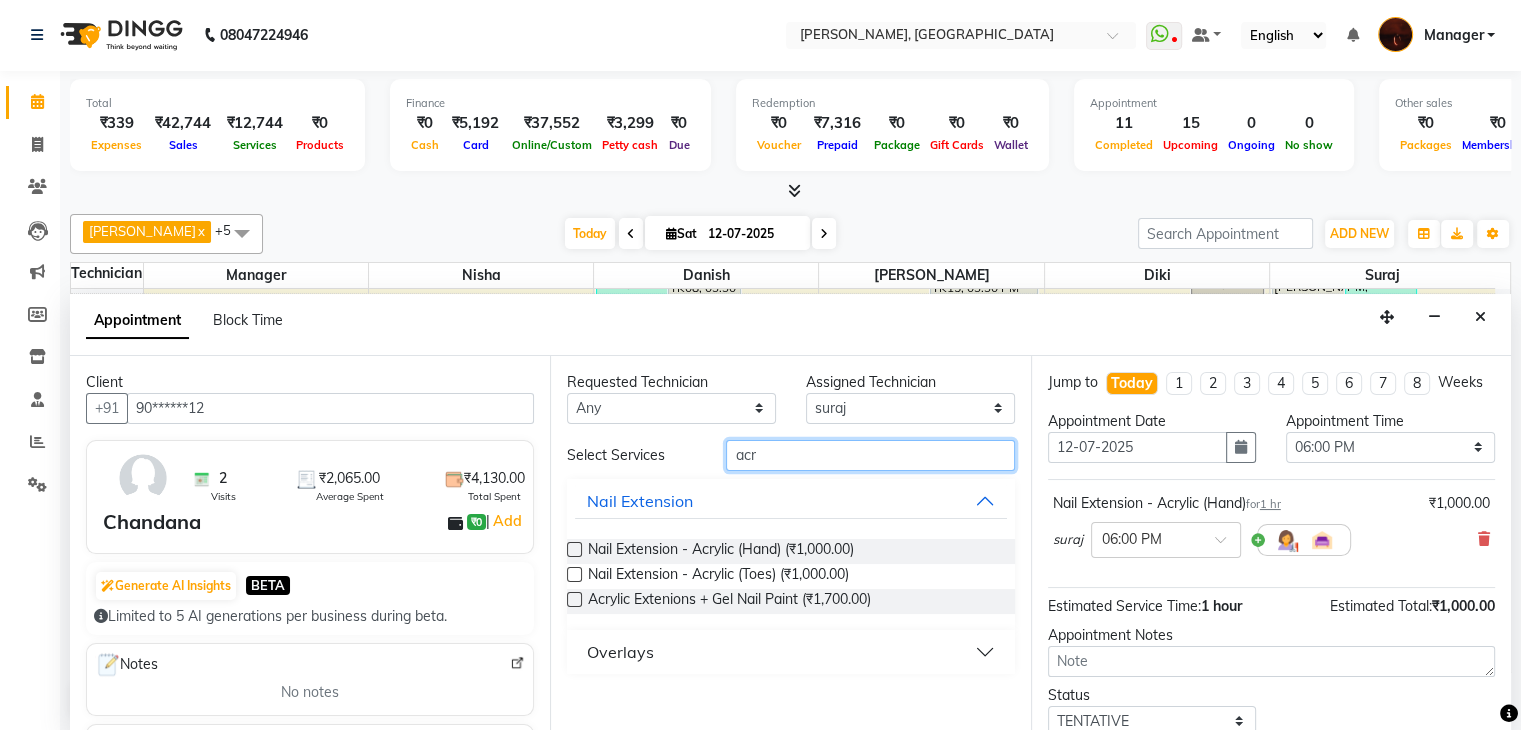 click on "acr" at bounding box center (870, 455) 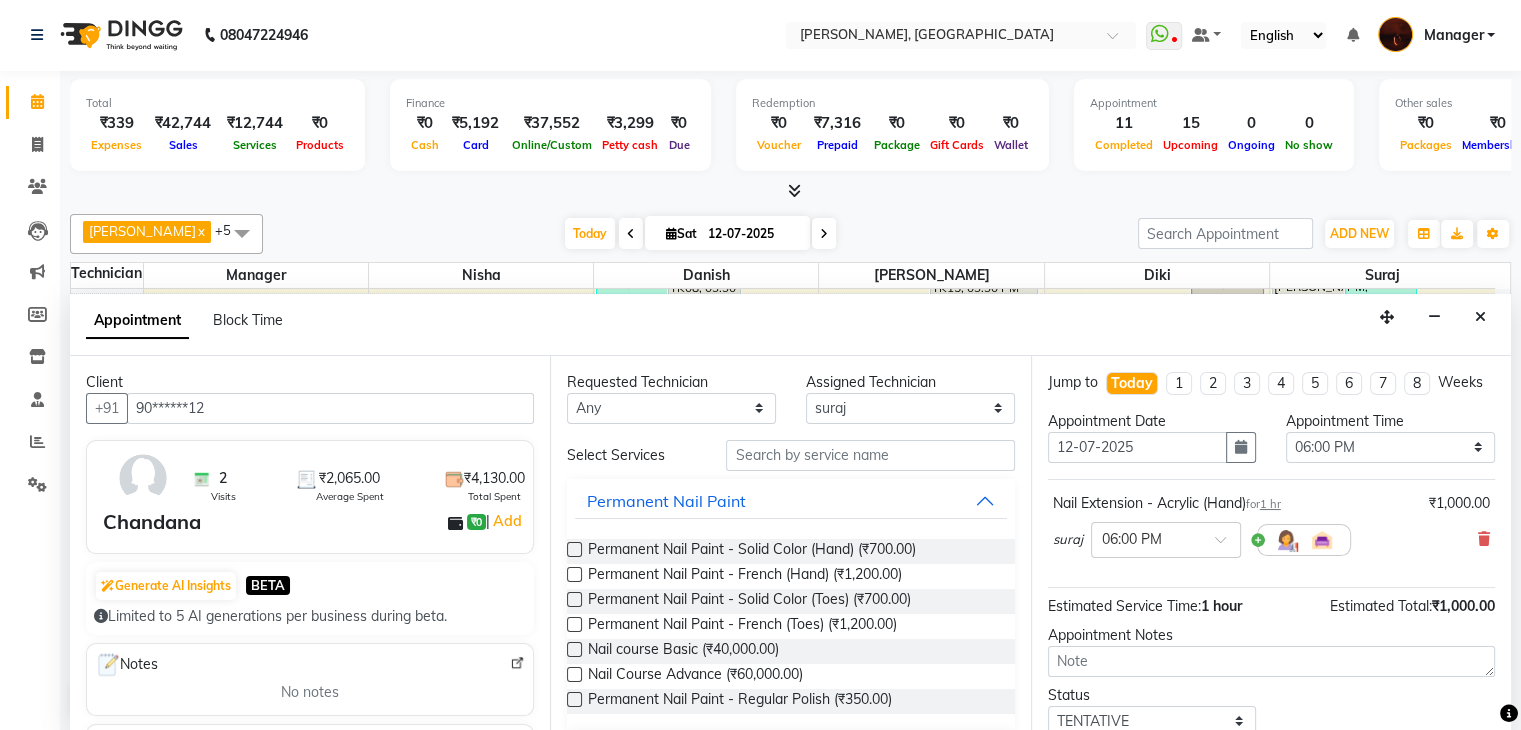 click at bounding box center [574, 549] 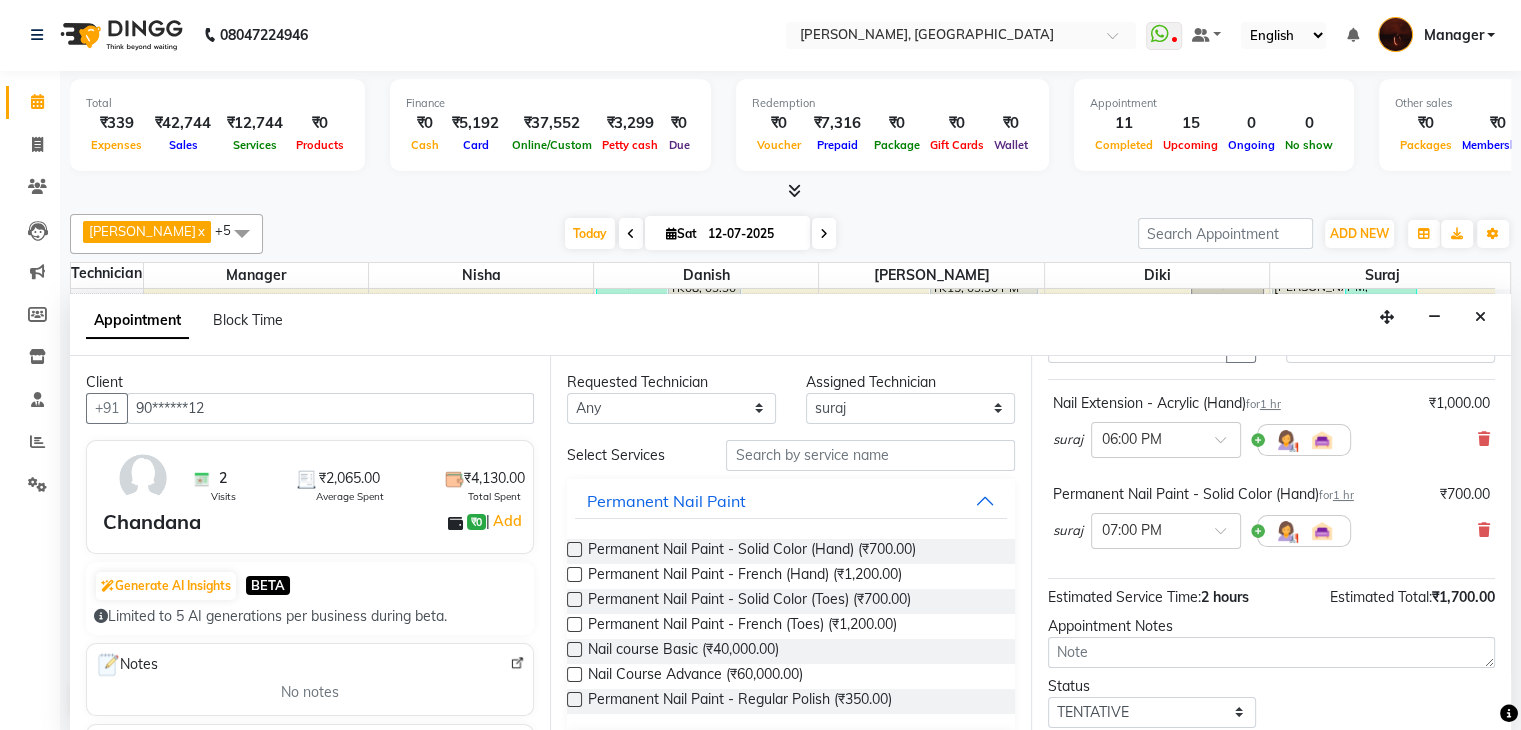 scroll, scrollTop: 52, scrollLeft: 0, axis: vertical 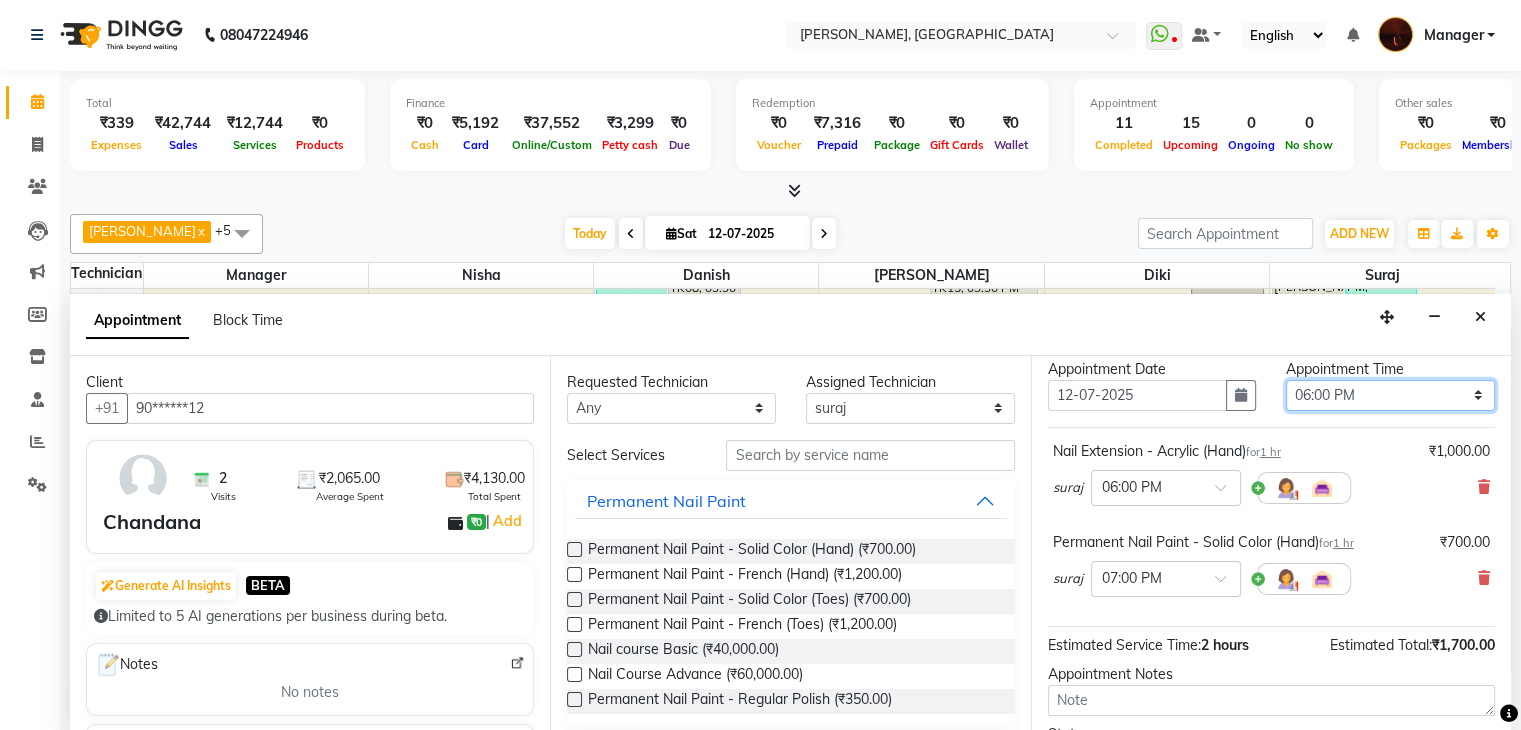 click on "Select 11:00 AM 11:15 AM 11:30 AM 11:45 AM 12:00 PM 12:15 PM 12:30 PM 12:45 PM 01:00 PM 01:15 PM 01:30 PM 01:45 PM 02:00 PM 02:15 PM 02:30 PM 02:45 PM 03:00 PM 03:15 PM 03:30 PM 03:45 PM 04:00 PM 04:15 PM 04:30 PM 04:45 PM 05:00 PM 05:15 PM 05:30 PM 05:45 PM 06:00 PM 06:15 PM 06:30 PM 06:45 PM 07:00 PM 07:15 PM 07:30 PM 07:45 PM 08:00 PM 08:15 PM 08:30 PM 08:45 PM 09:00 PM 09:15 PM 09:30 PM 09:45 PM 10:00 PM" at bounding box center [1390, 395] 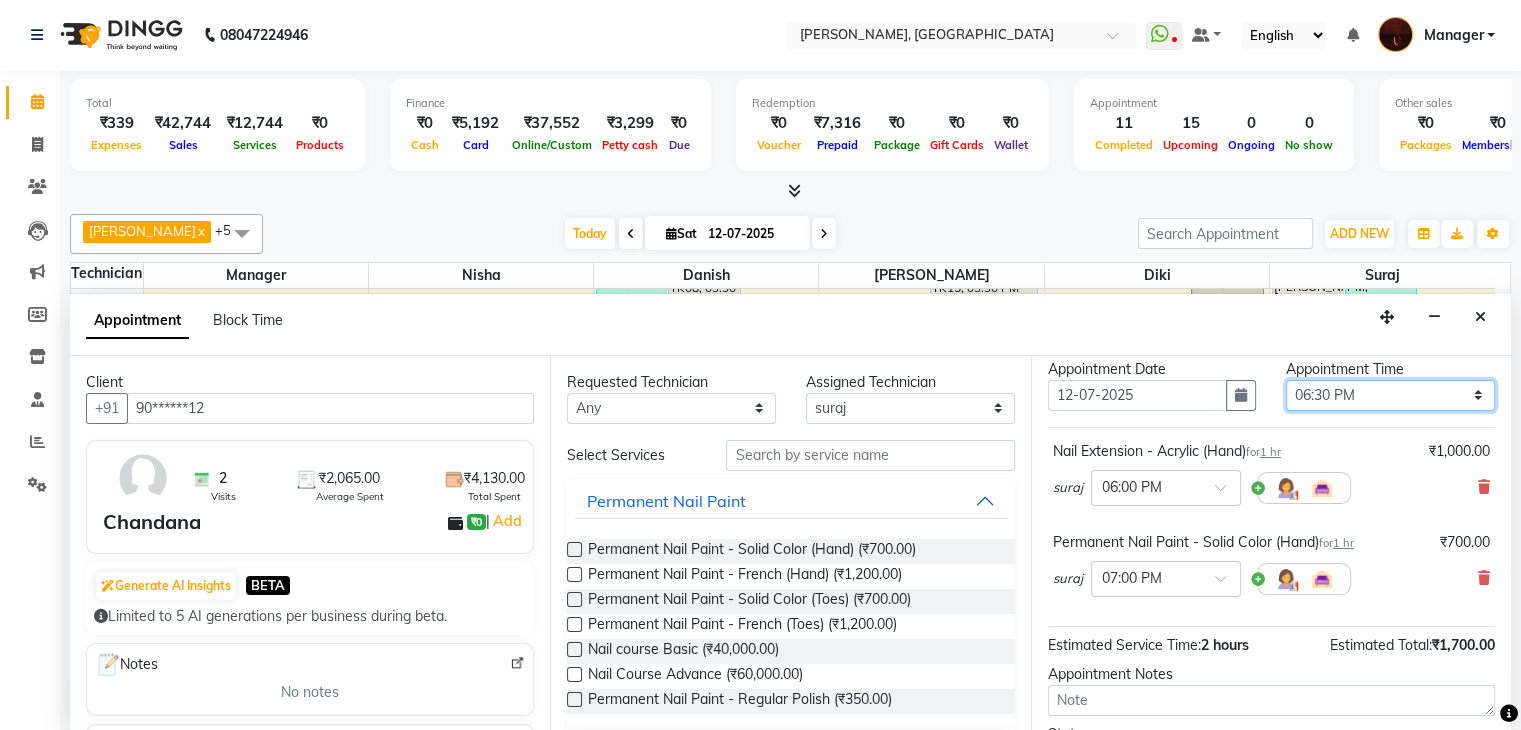click on "Select 11:00 AM 11:15 AM 11:30 AM 11:45 AM 12:00 PM 12:15 PM 12:30 PM 12:45 PM 01:00 PM 01:15 PM 01:30 PM 01:45 PM 02:00 PM 02:15 PM 02:30 PM 02:45 PM 03:00 PM 03:15 PM 03:30 PM 03:45 PM 04:00 PM 04:15 PM 04:30 PM 04:45 PM 05:00 PM 05:15 PM 05:30 PM 05:45 PM 06:00 PM 06:15 PM 06:30 PM 06:45 PM 07:00 PM 07:15 PM 07:30 PM 07:45 PM 08:00 PM 08:15 PM 08:30 PM 08:45 PM 09:00 PM 09:15 PM 09:30 PM 09:45 PM 10:00 PM" at bounding box center [1390, 395] 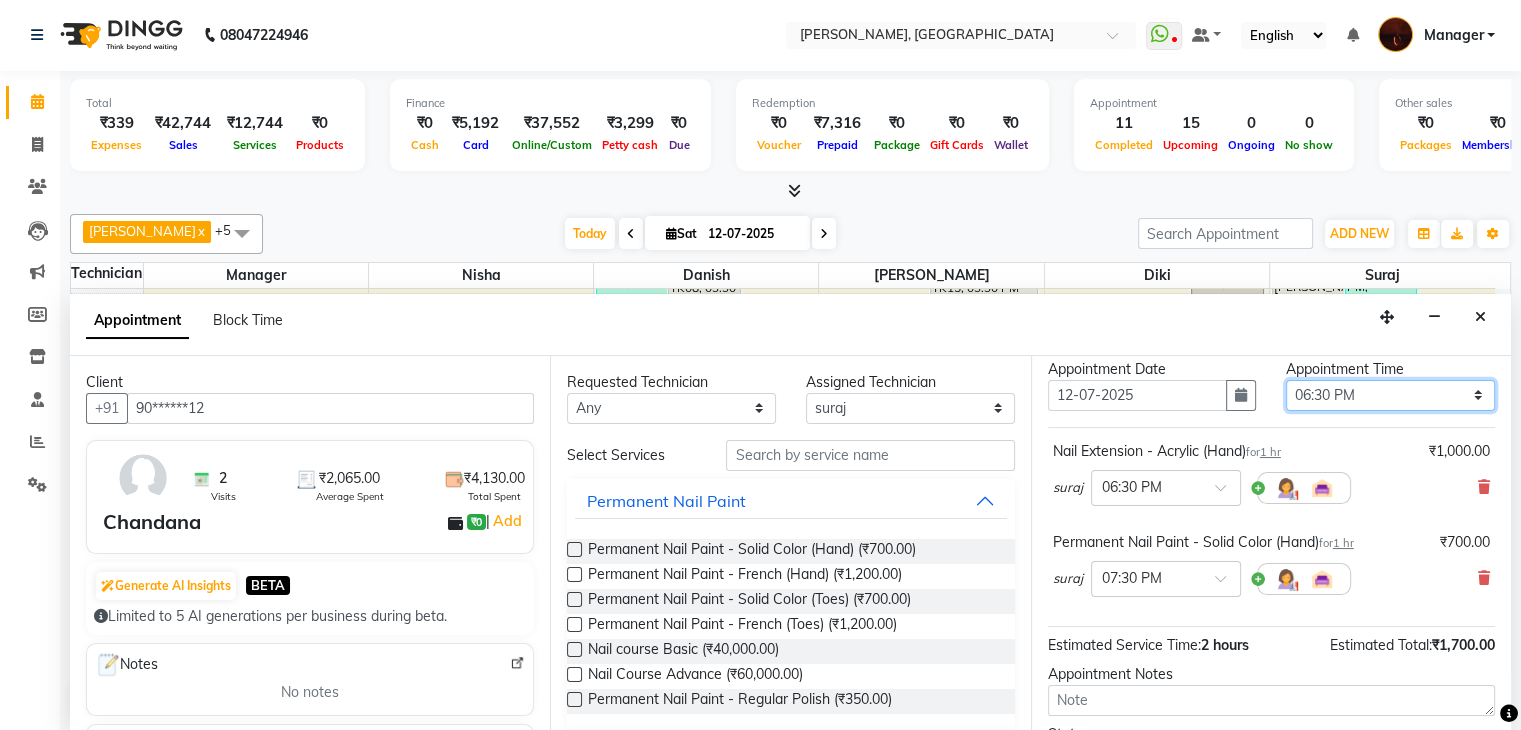 scroll, scrollTop: 240, scrollLeft: 0, axis: vertical 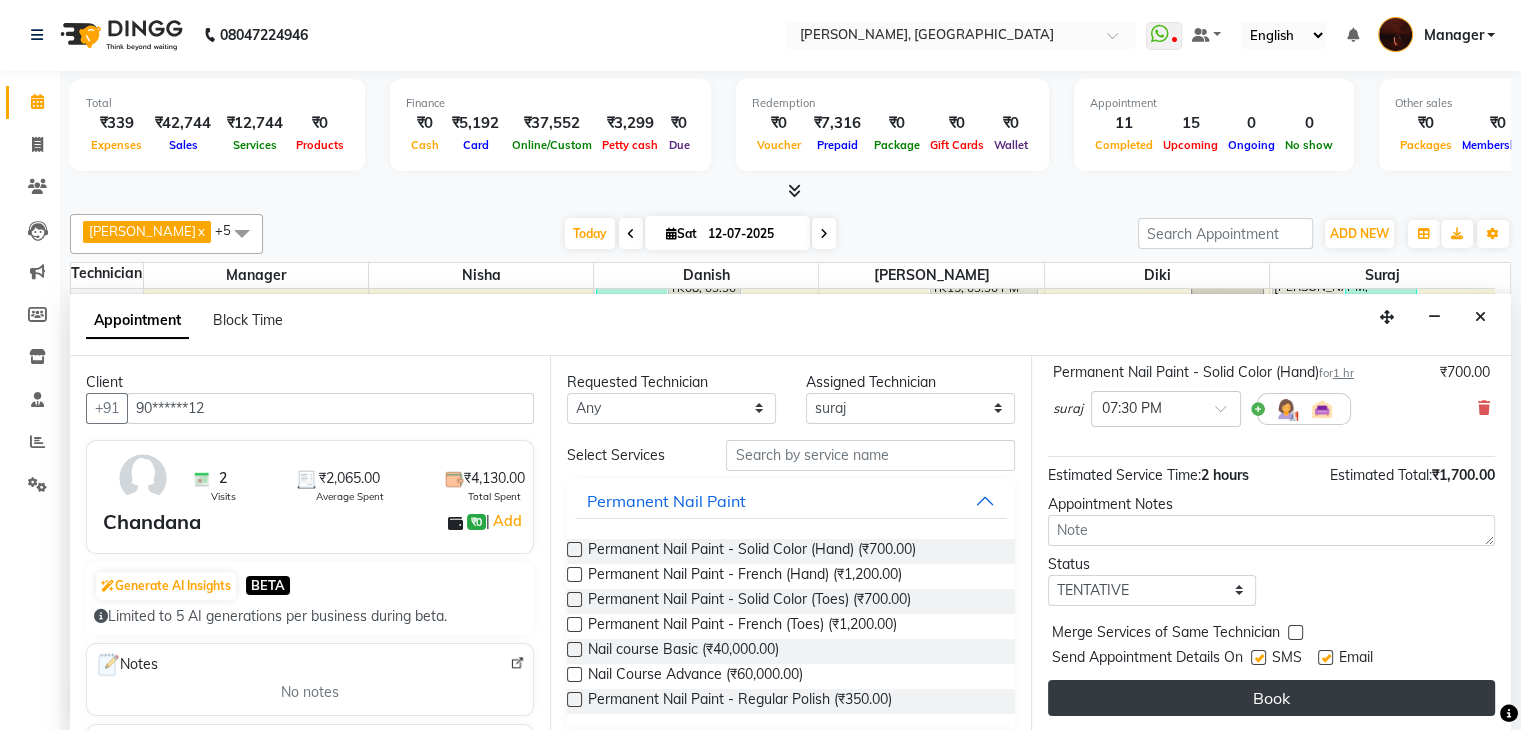 click on "Book" at bounding box center [1271, 698] 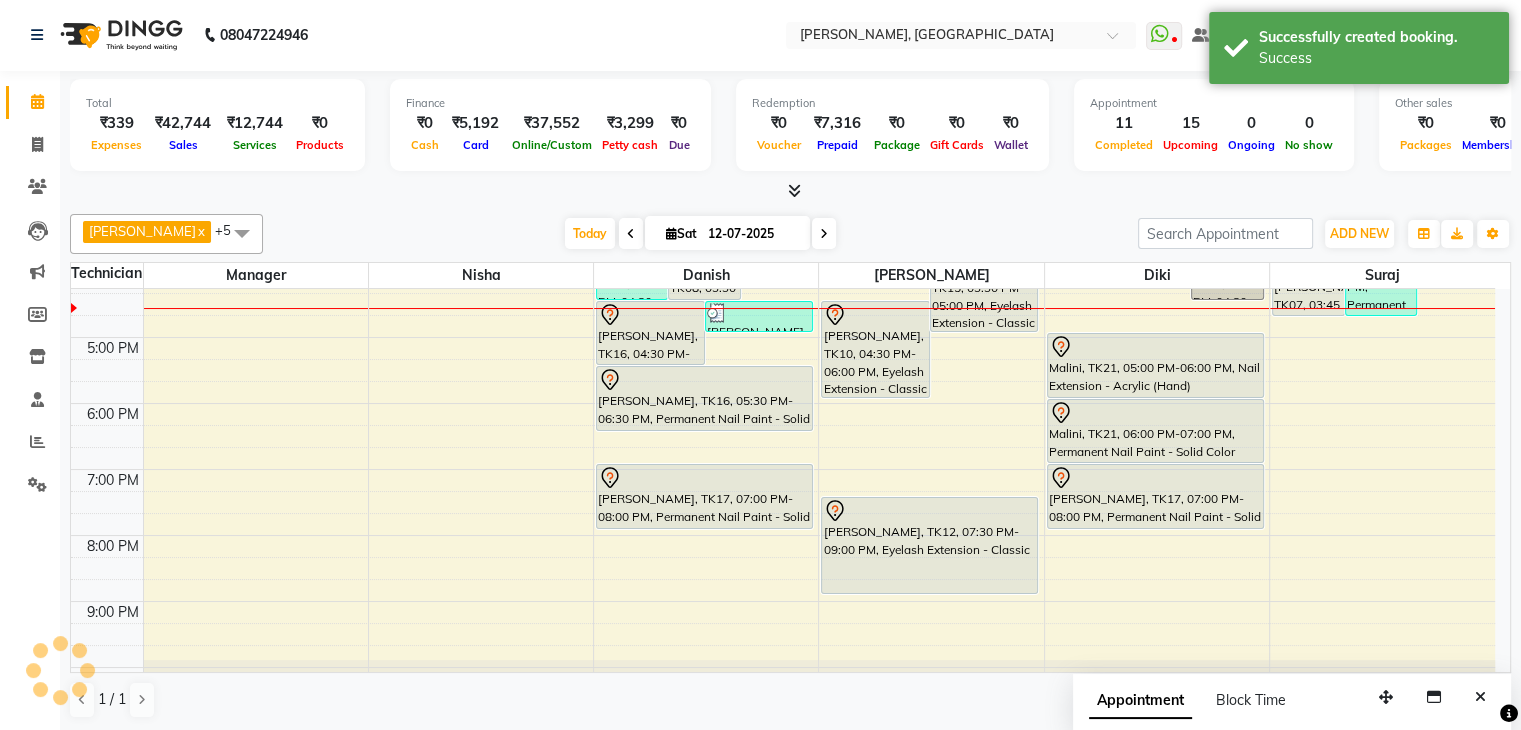 scroll, scrollTop: 0, scrollLeft: 0, axis: both 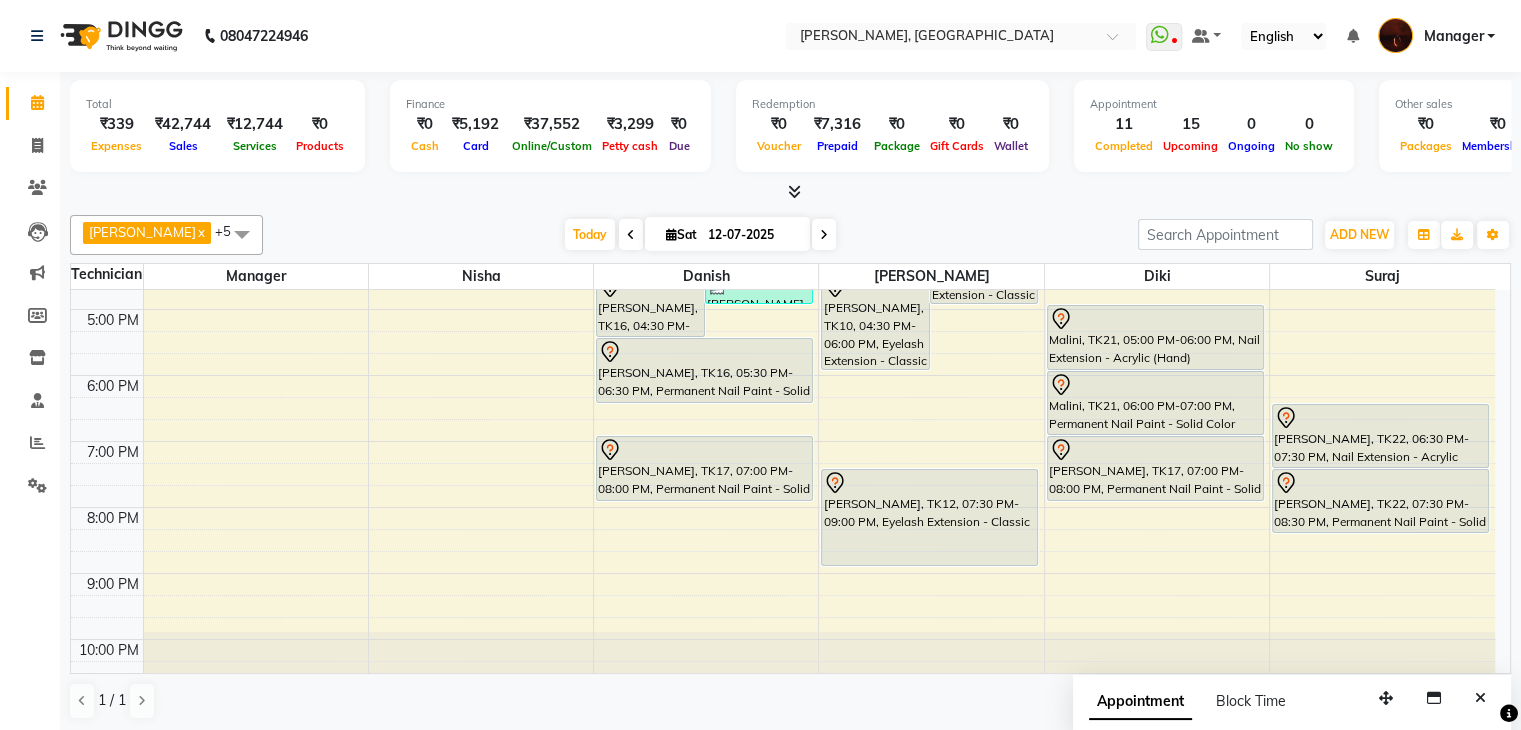 click at bounding box center [794, 191] 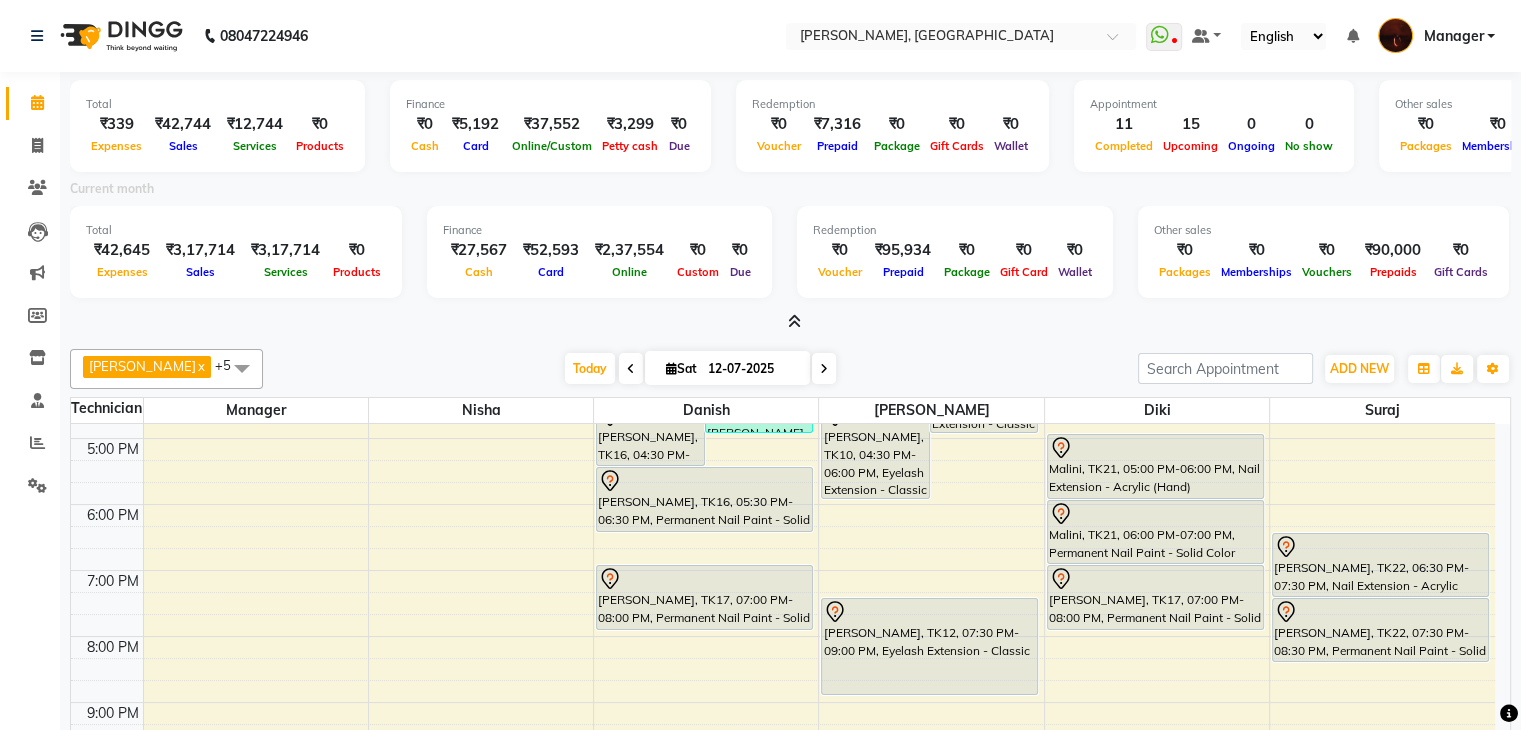 scroll, scrollTop: 465, scrollLeft: 0, axis: vertical 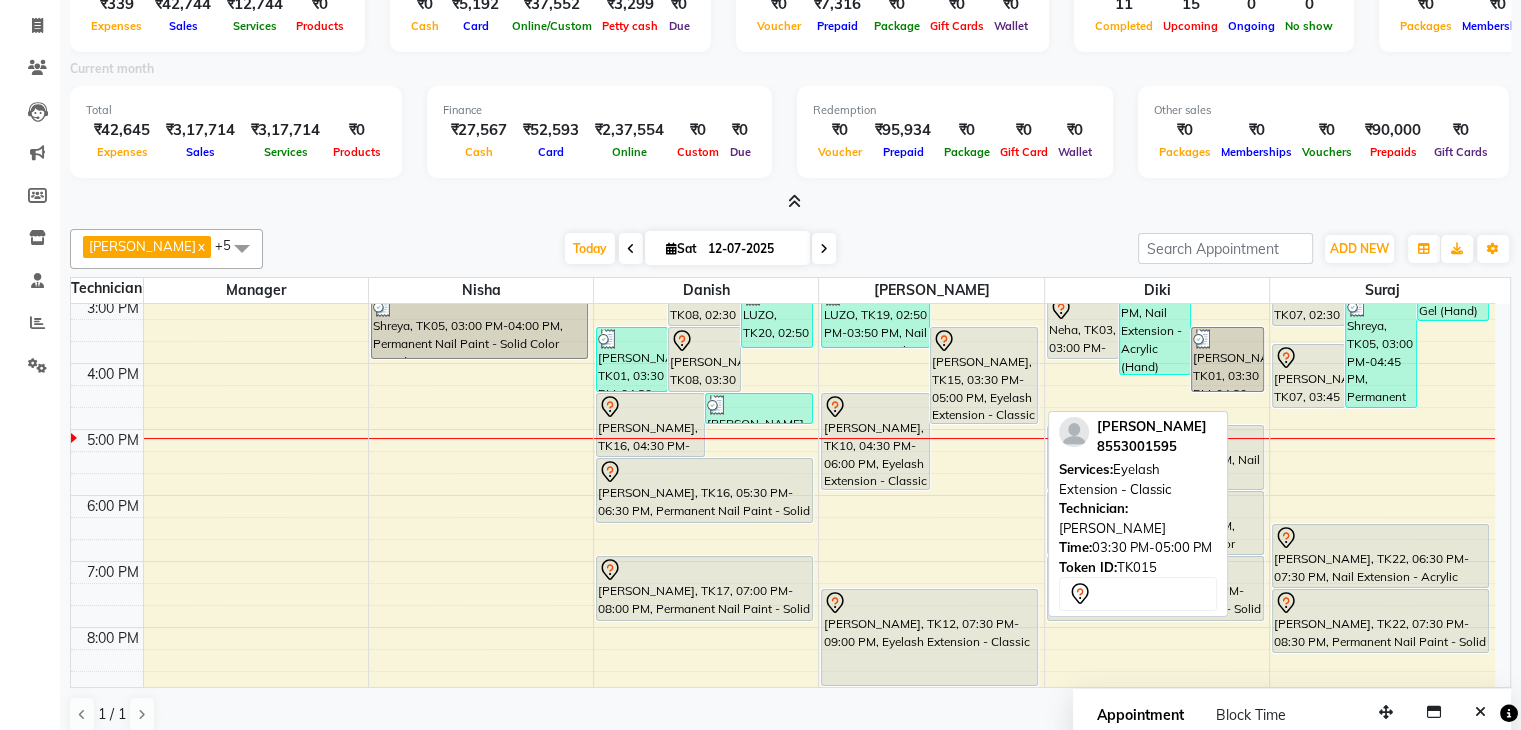 click on "Nancy, TK15, 03:30 PM-05:00 PM, Eyelash Extension - Classic" at bounding box center (984, 375) 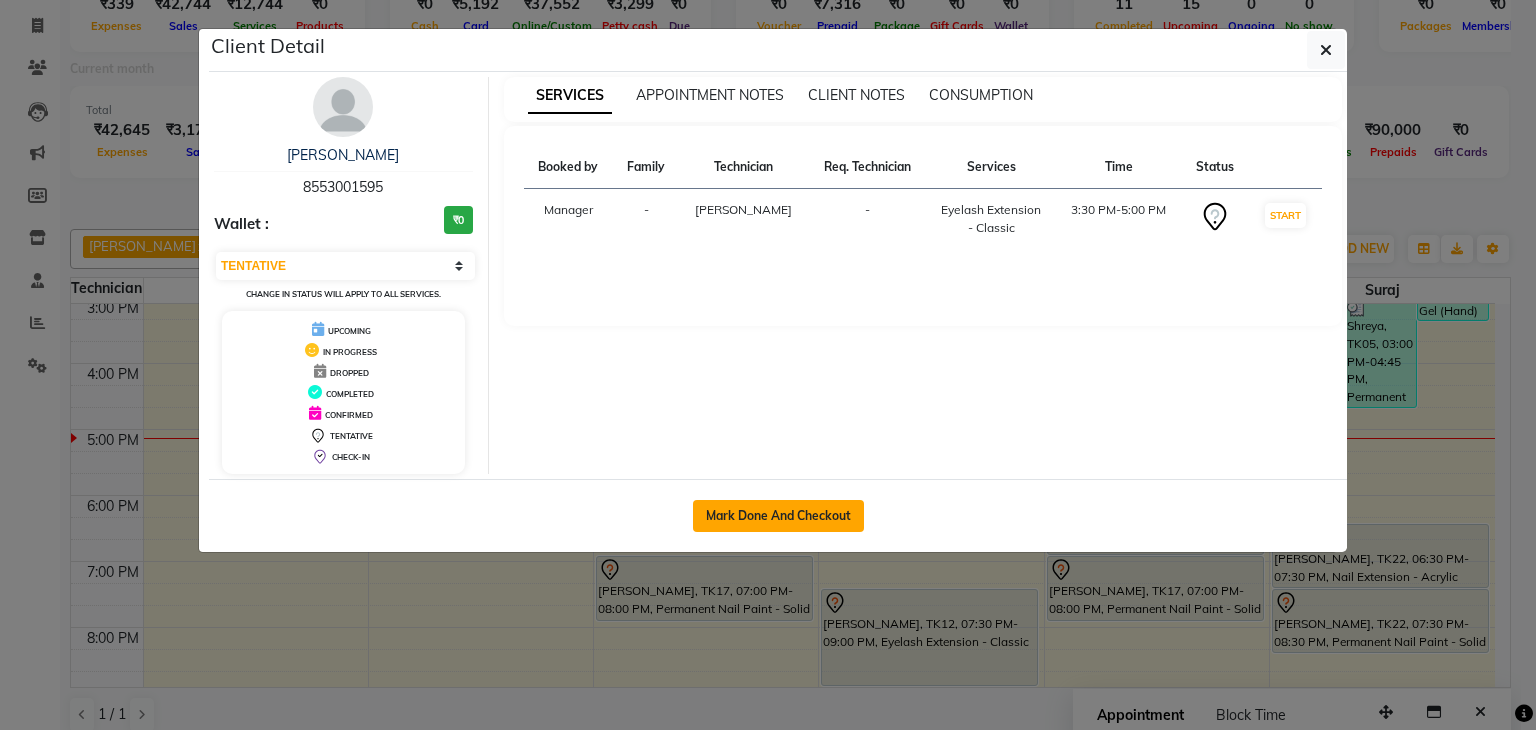 click on "Mark Done And Checkout" 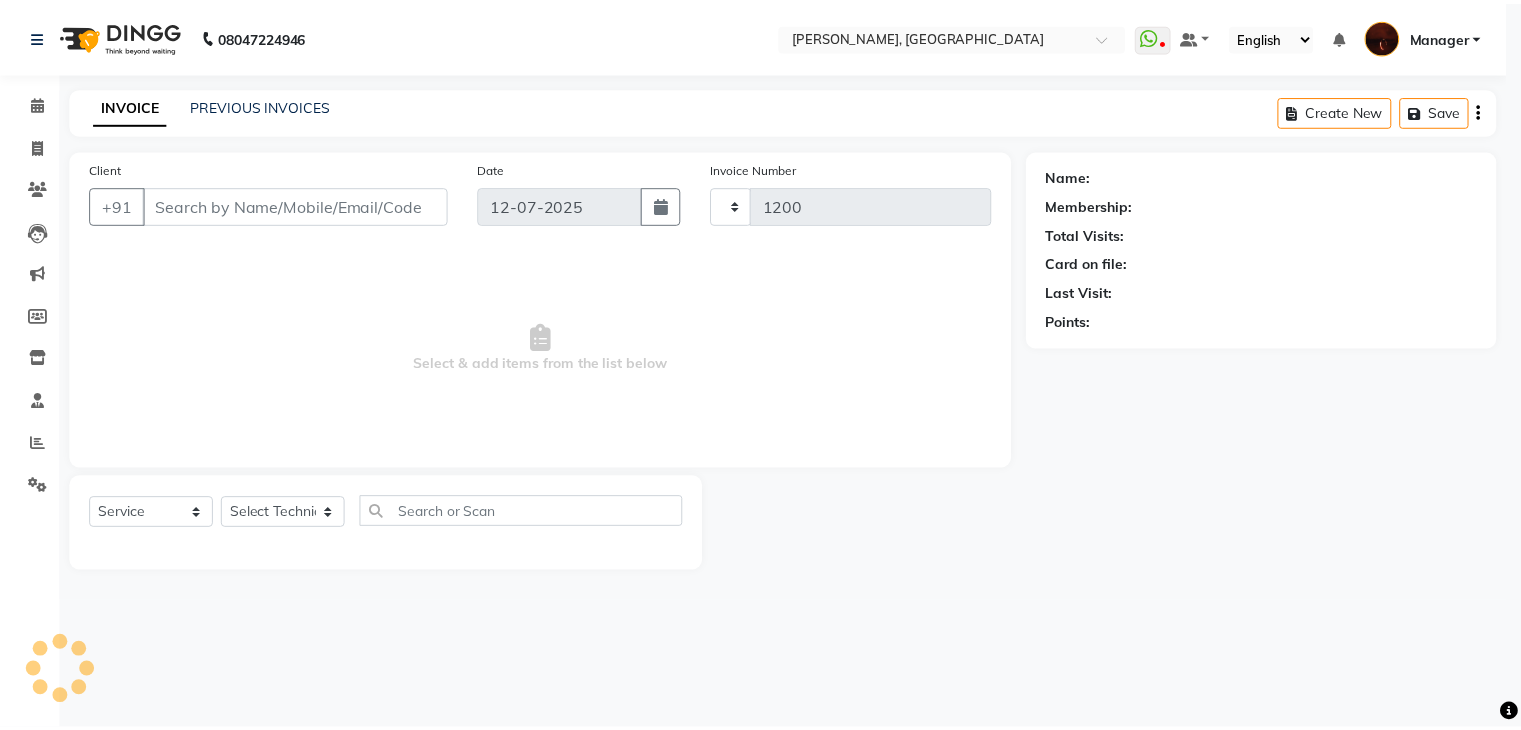 scroll, scrollTop: 0, scrollLeft: 0, axis: both 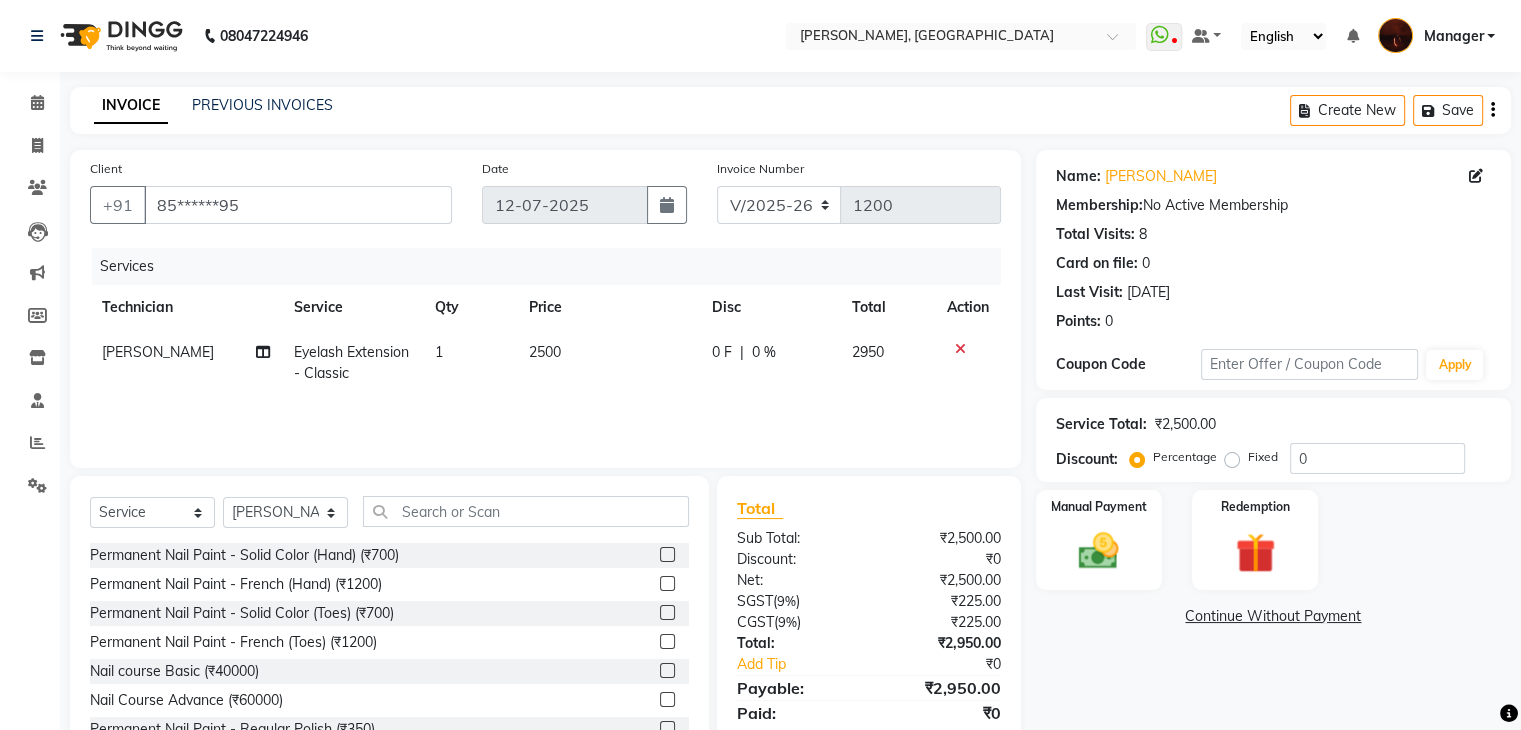 click 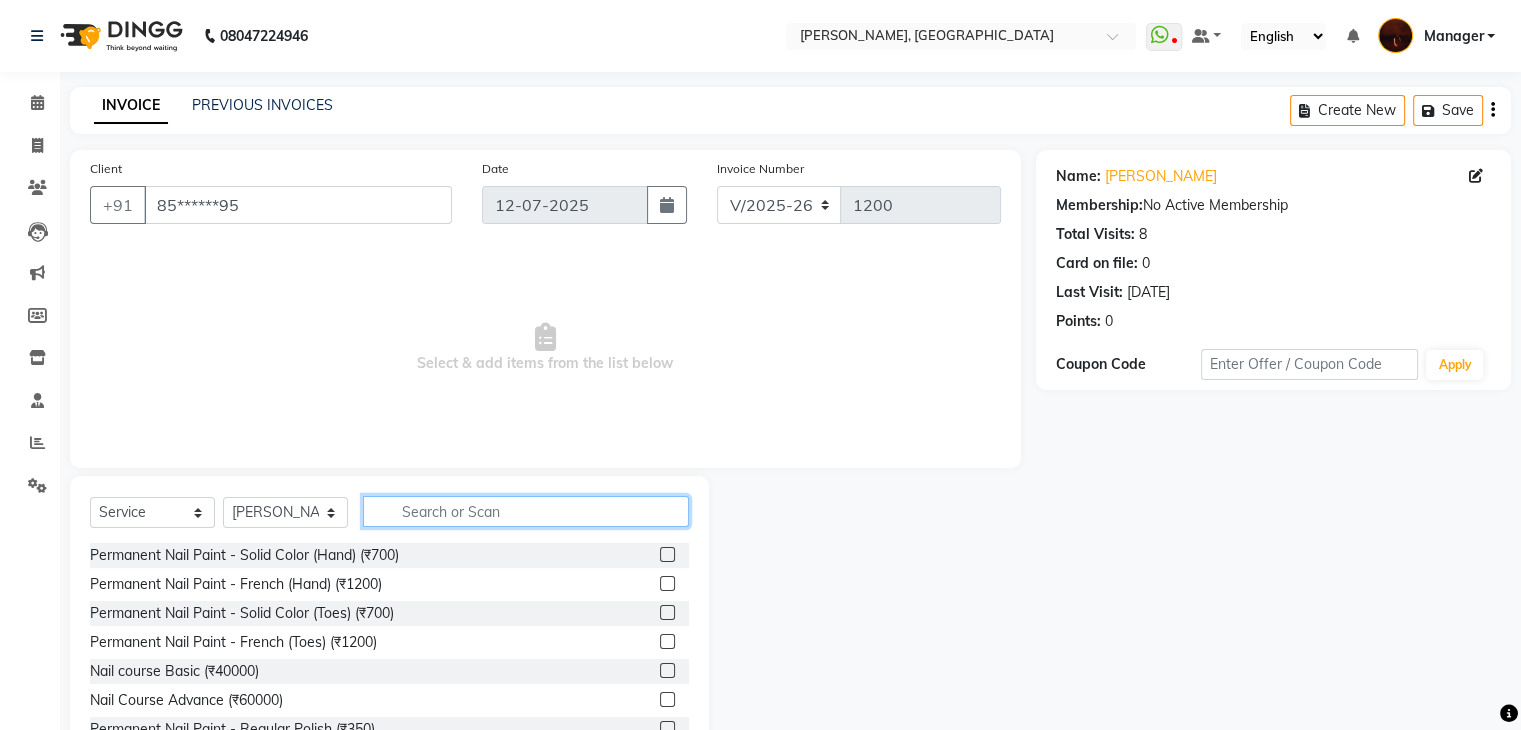 click 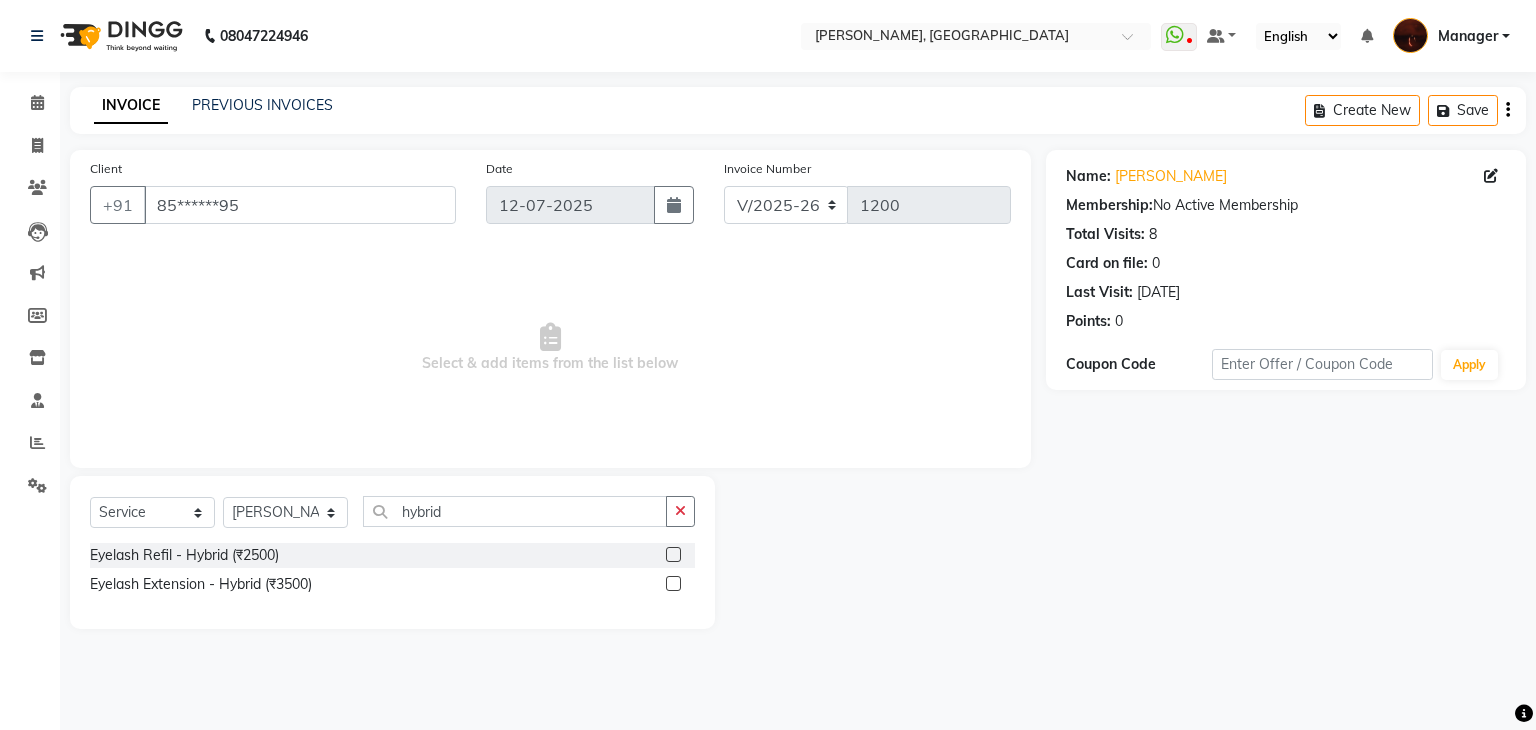 click 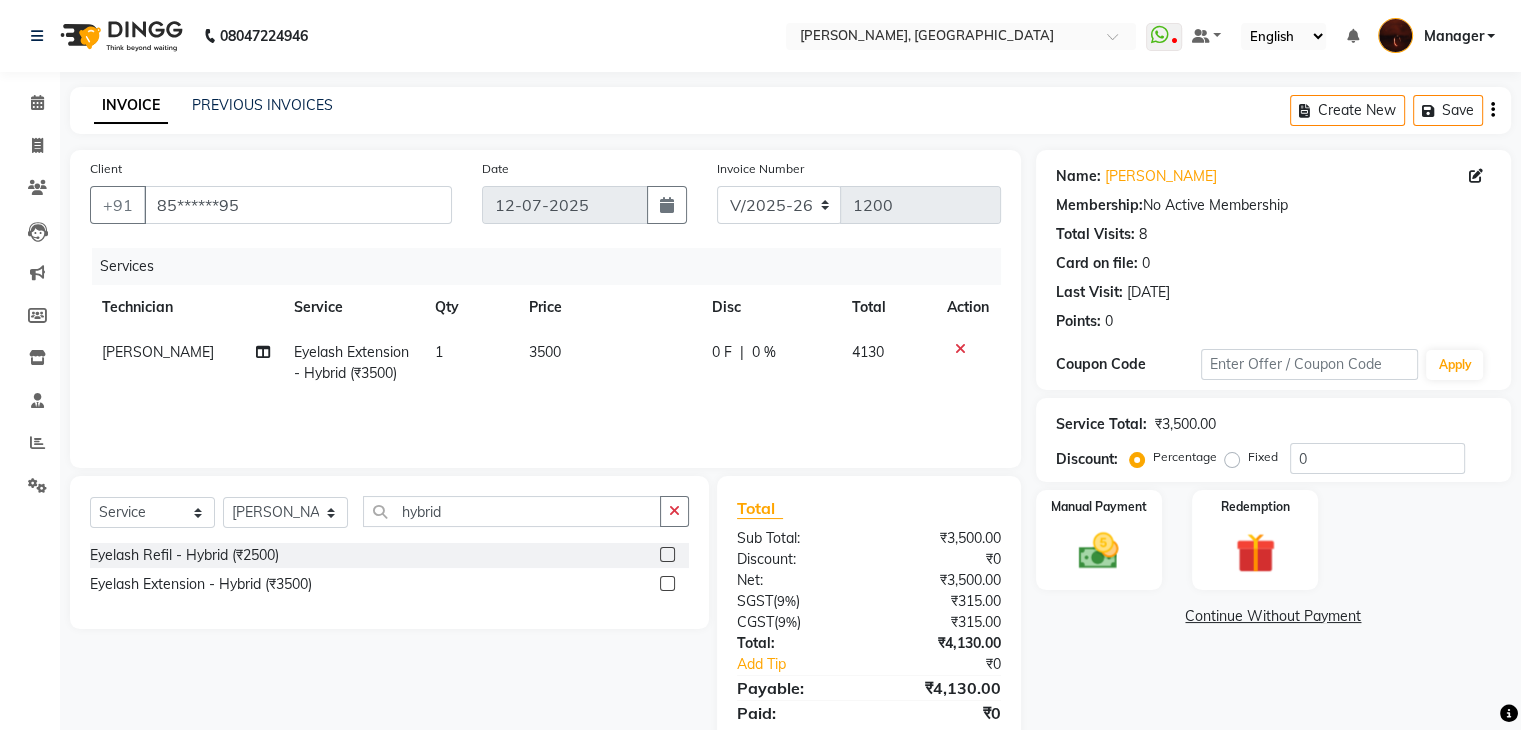 scroll, scrollTop: 71, scrollLeft: 0, axis: vertical 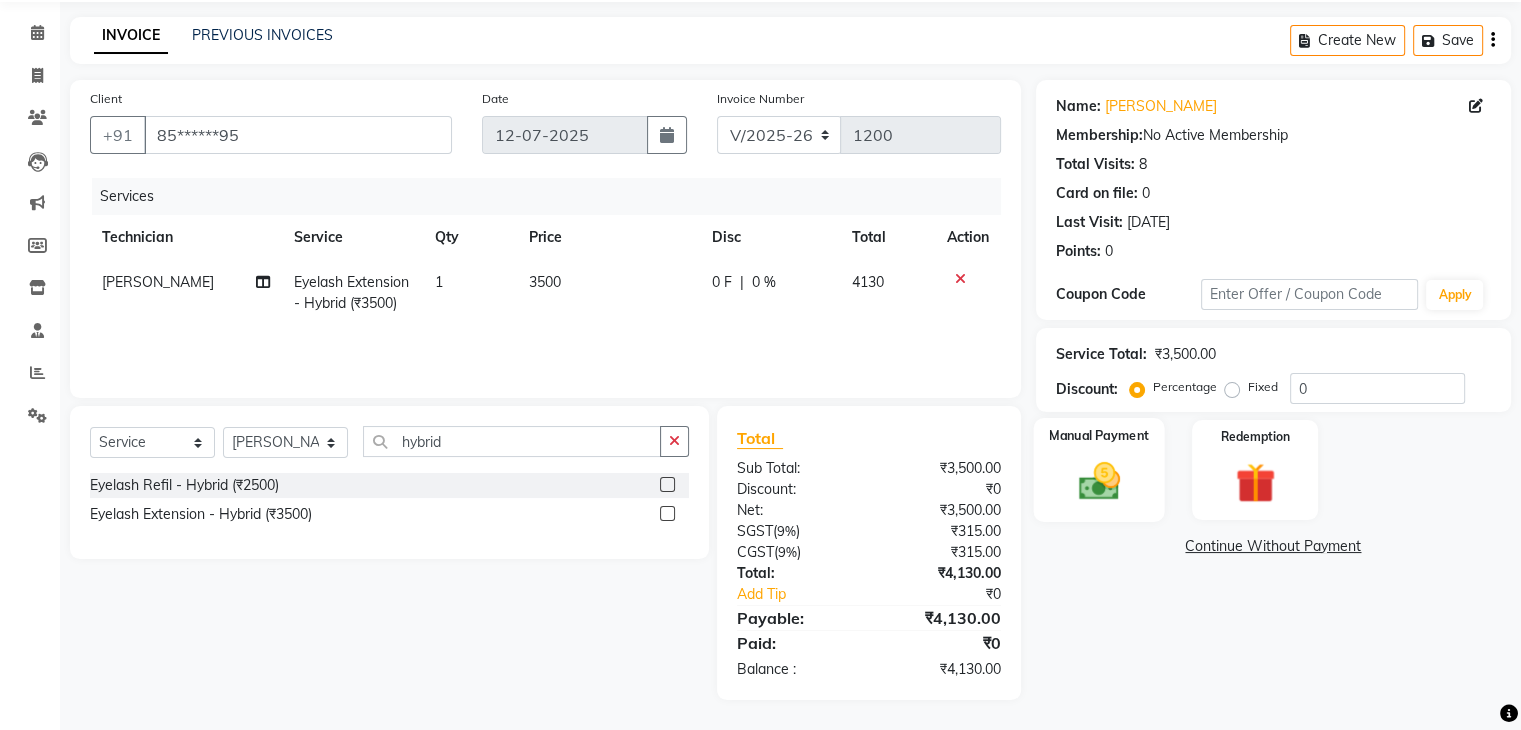 click on "Manual Payment" 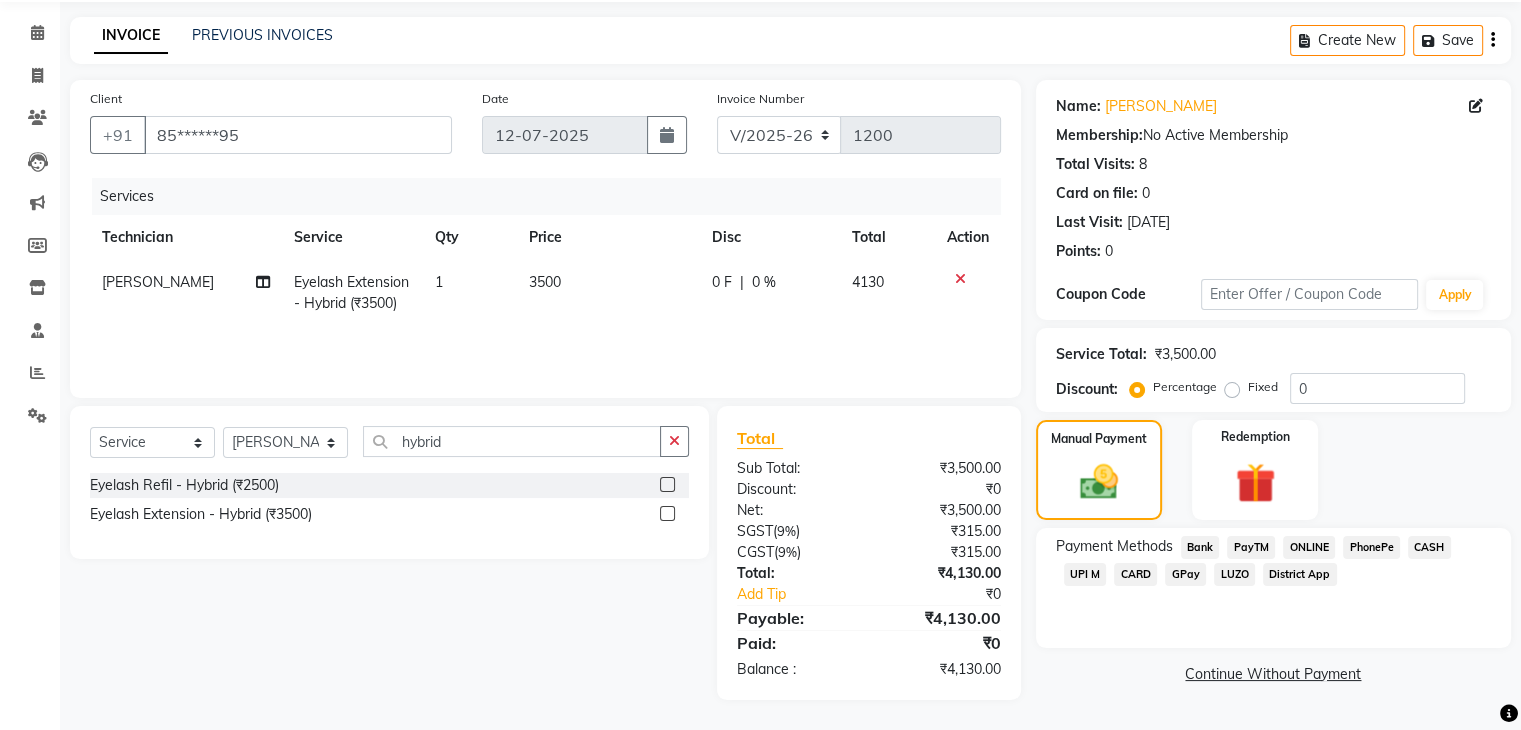 click on "CARD" 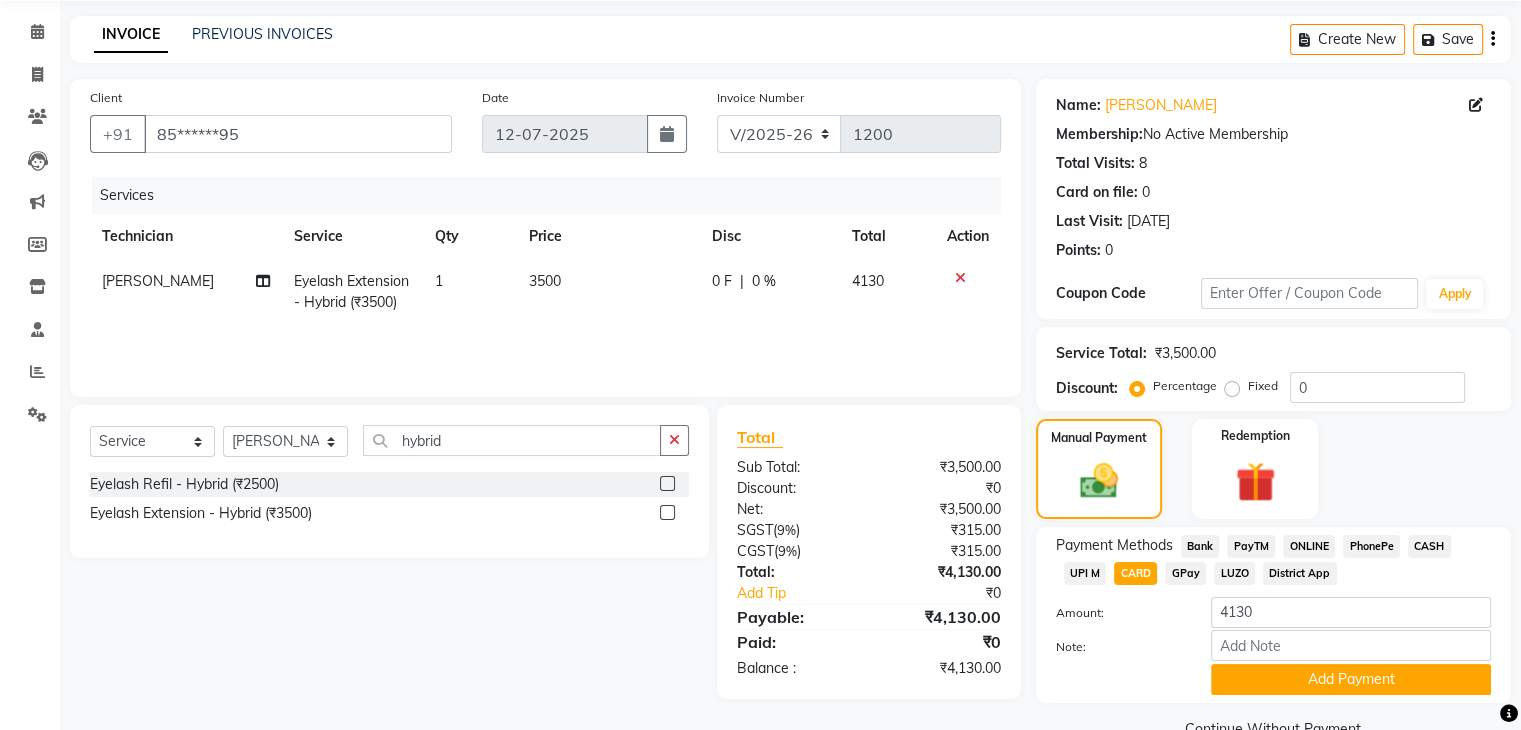 click on "CARD" 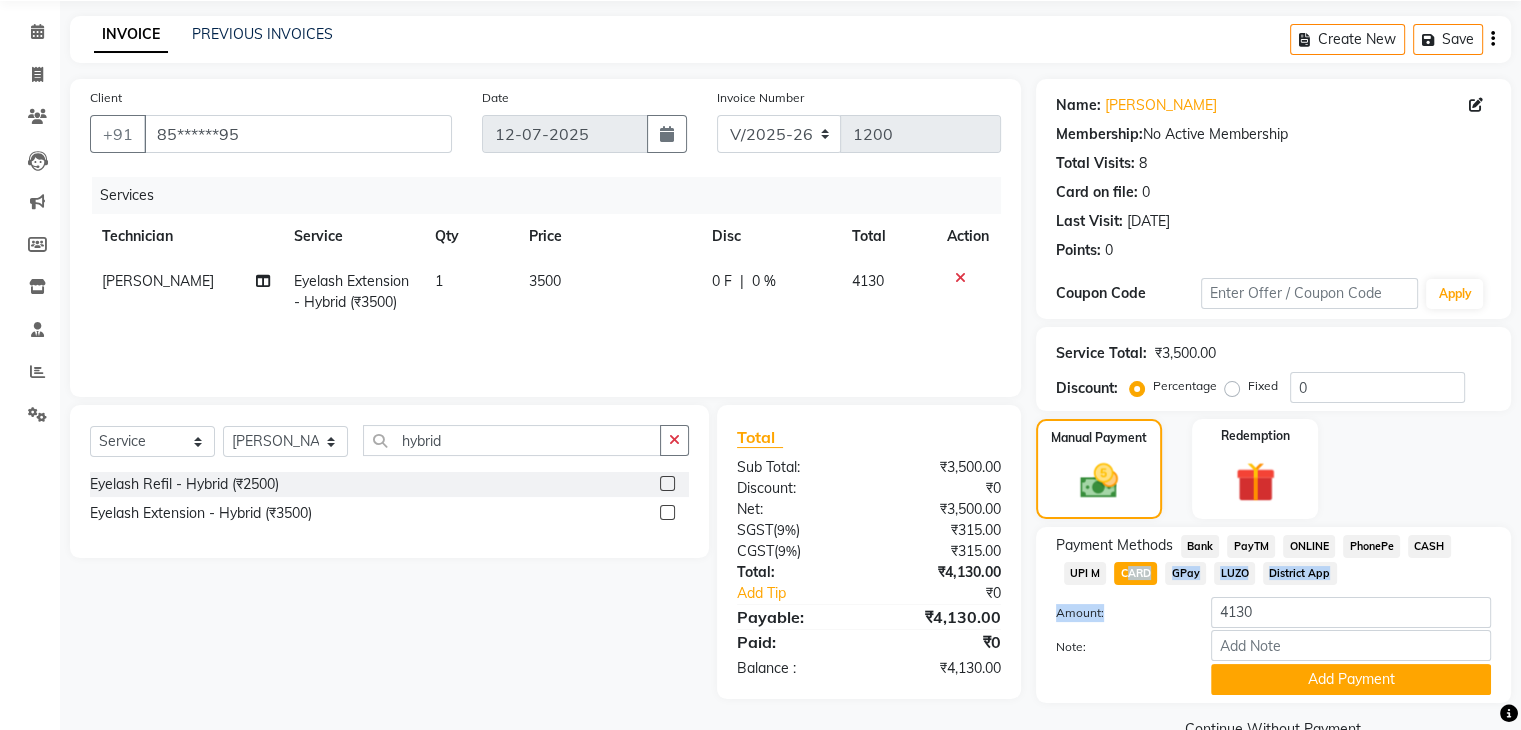 drag, startPoint x: 1136, startPoint y: 572, endPoint x: 1164, endPoint y: 773, distance: 202.94087 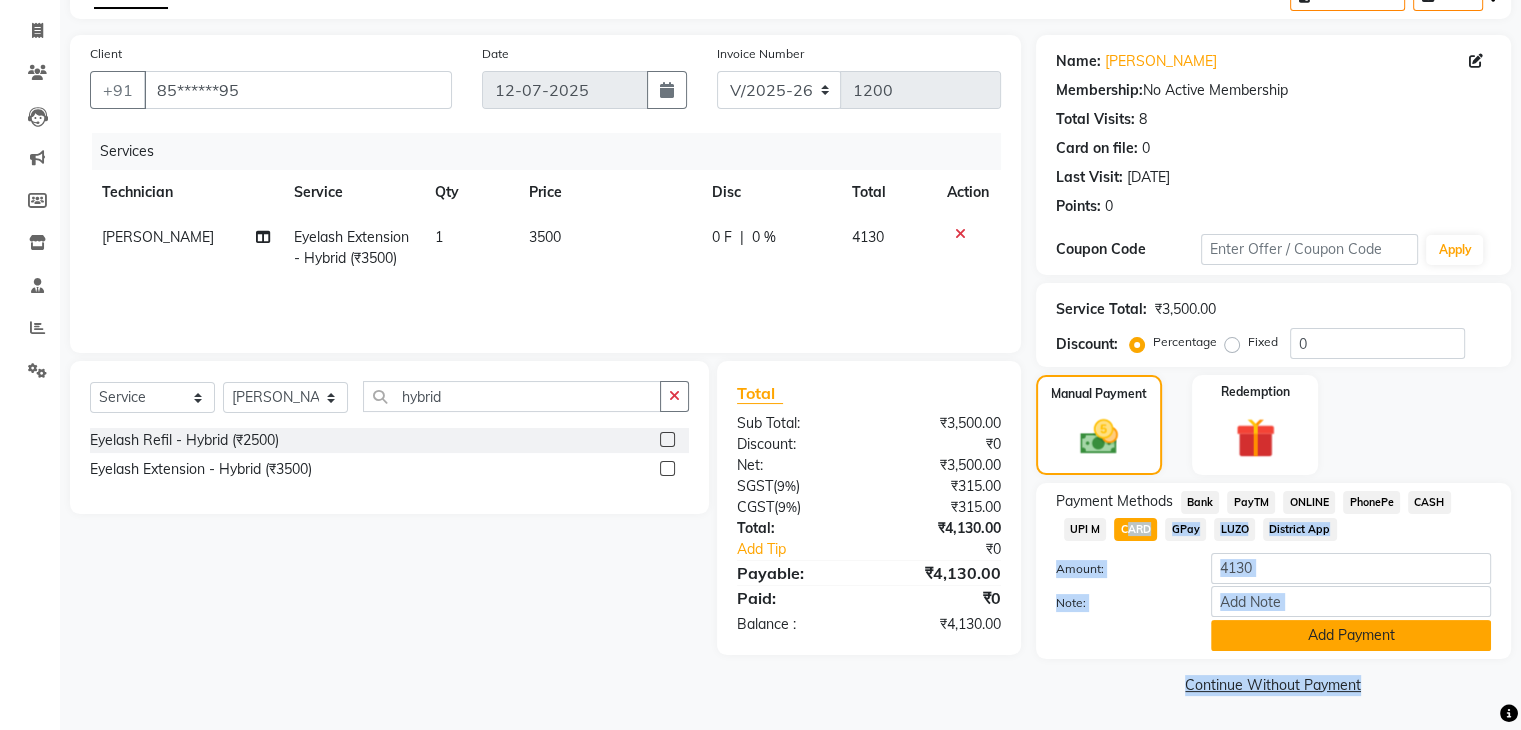 click on "Add Payment" 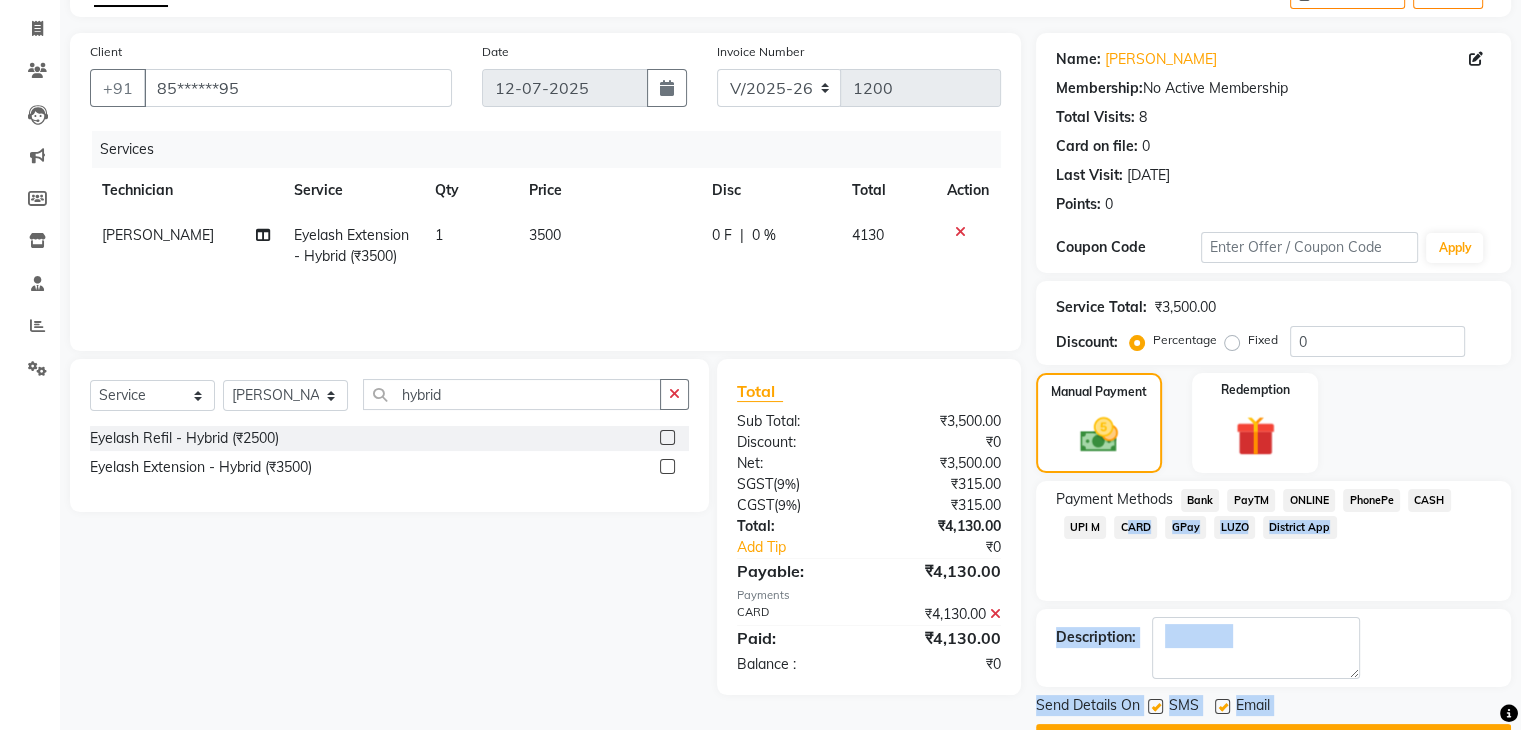 click on "Payment Methods  Bank   PayTM   ONLINE   PhonePe   CASH   UPI M   CARD   GPay   LUZO   District App" 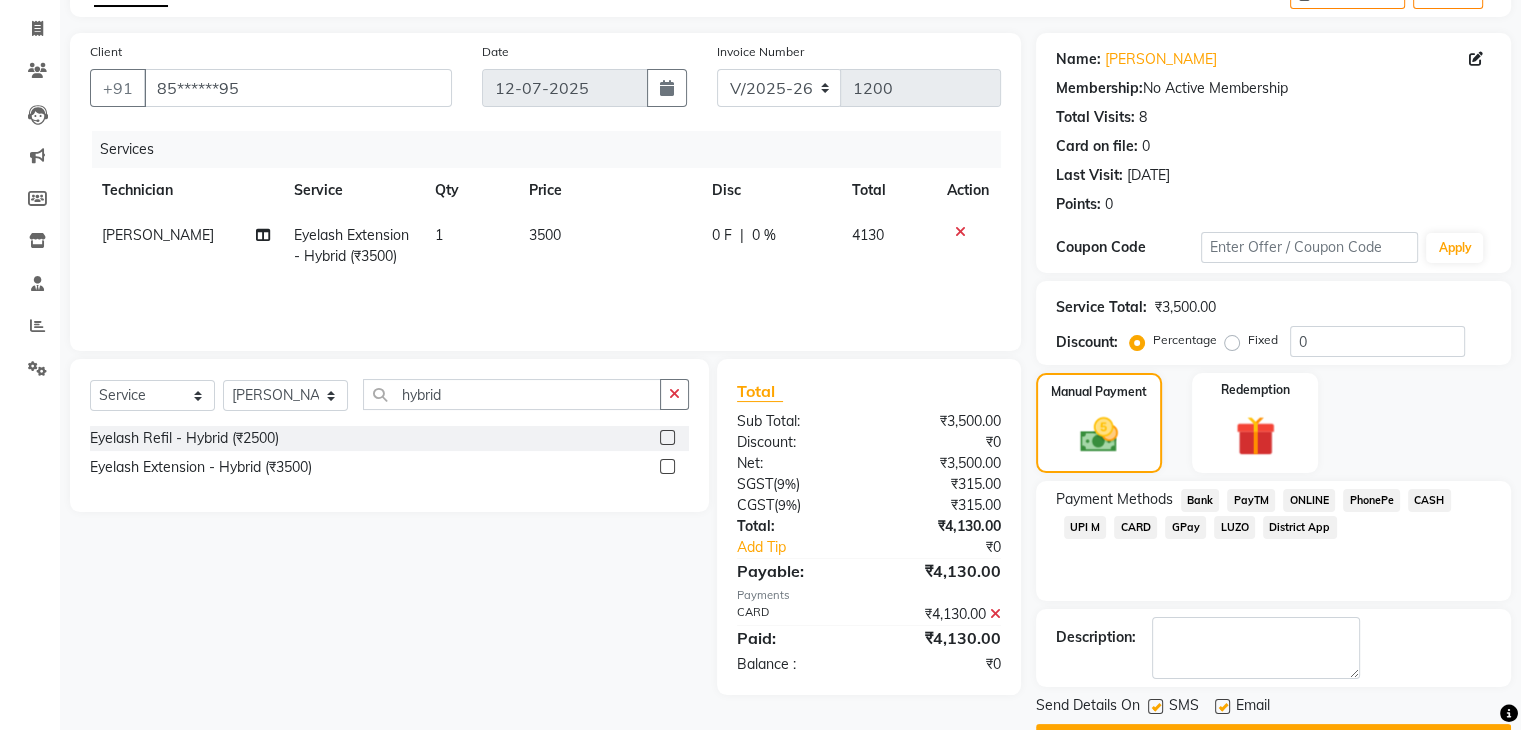drag, startPoint x: 1516, startPoint y: 501, endPoint x: 1535, endPoint y: 621, distance: 121.49486 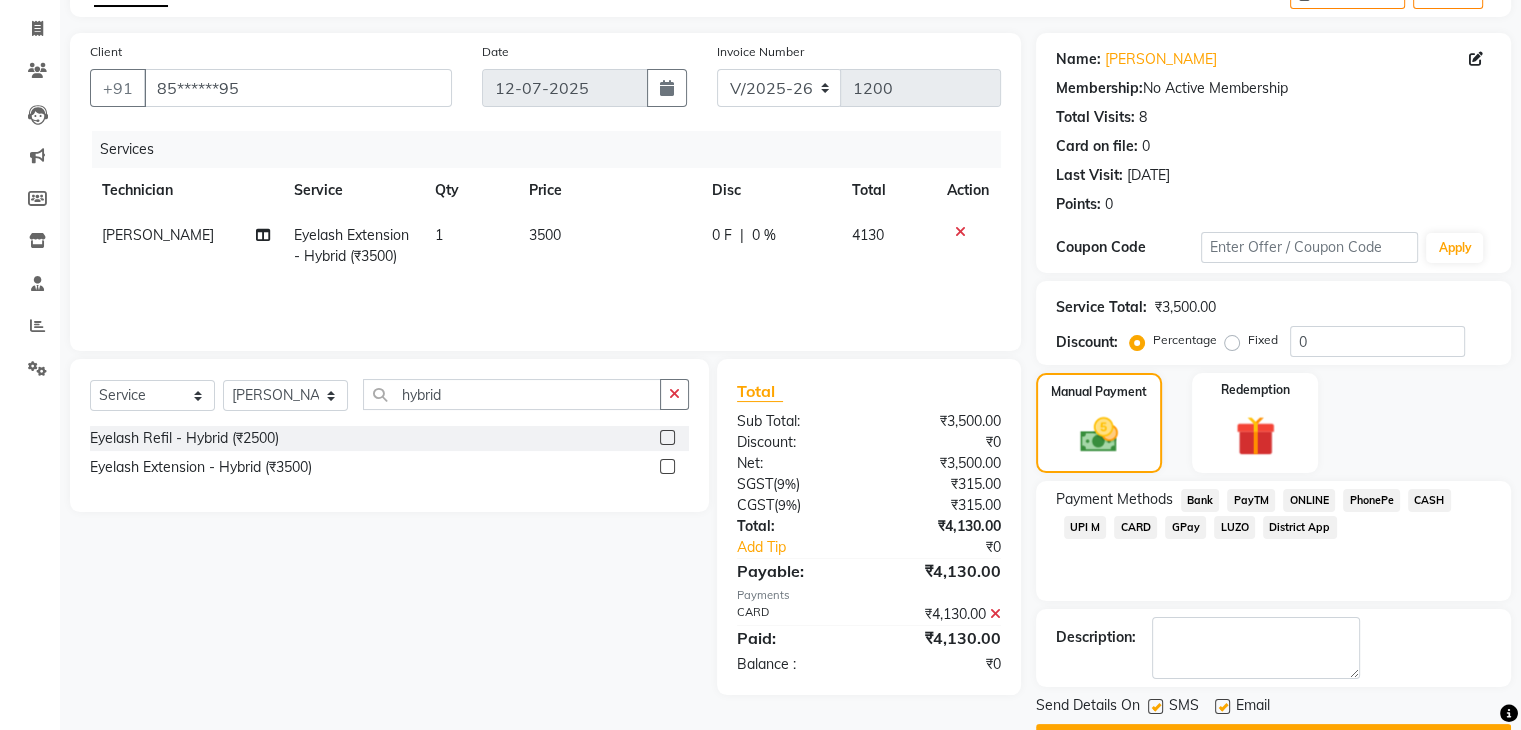 scroll, scrollTop: 171, scrollLeft: 0, axis: vertical 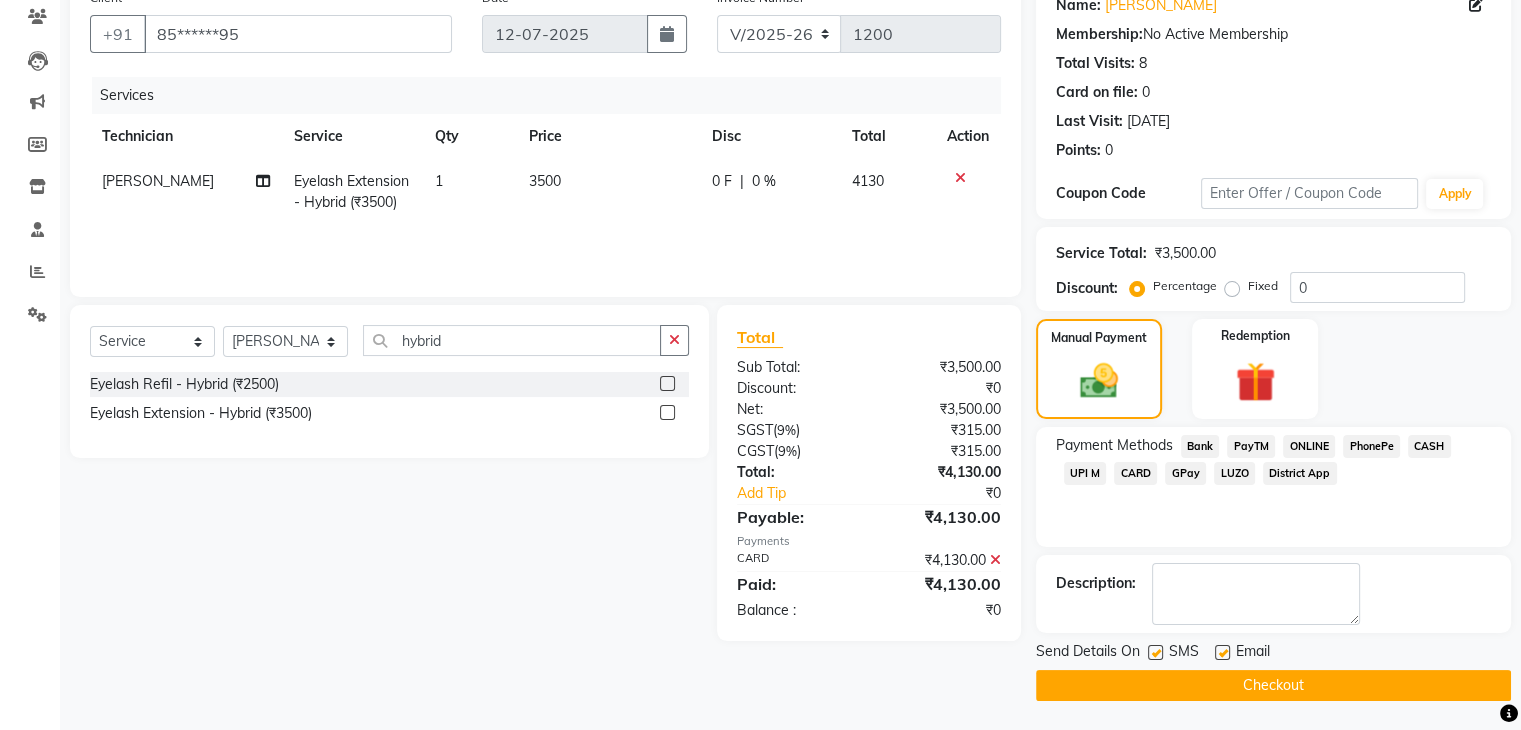 click on "Payment Methods  Bank   PayTM   ONLINE   PhonePe   CASH   UPI M   CARD   GPay   LUZO   District App" 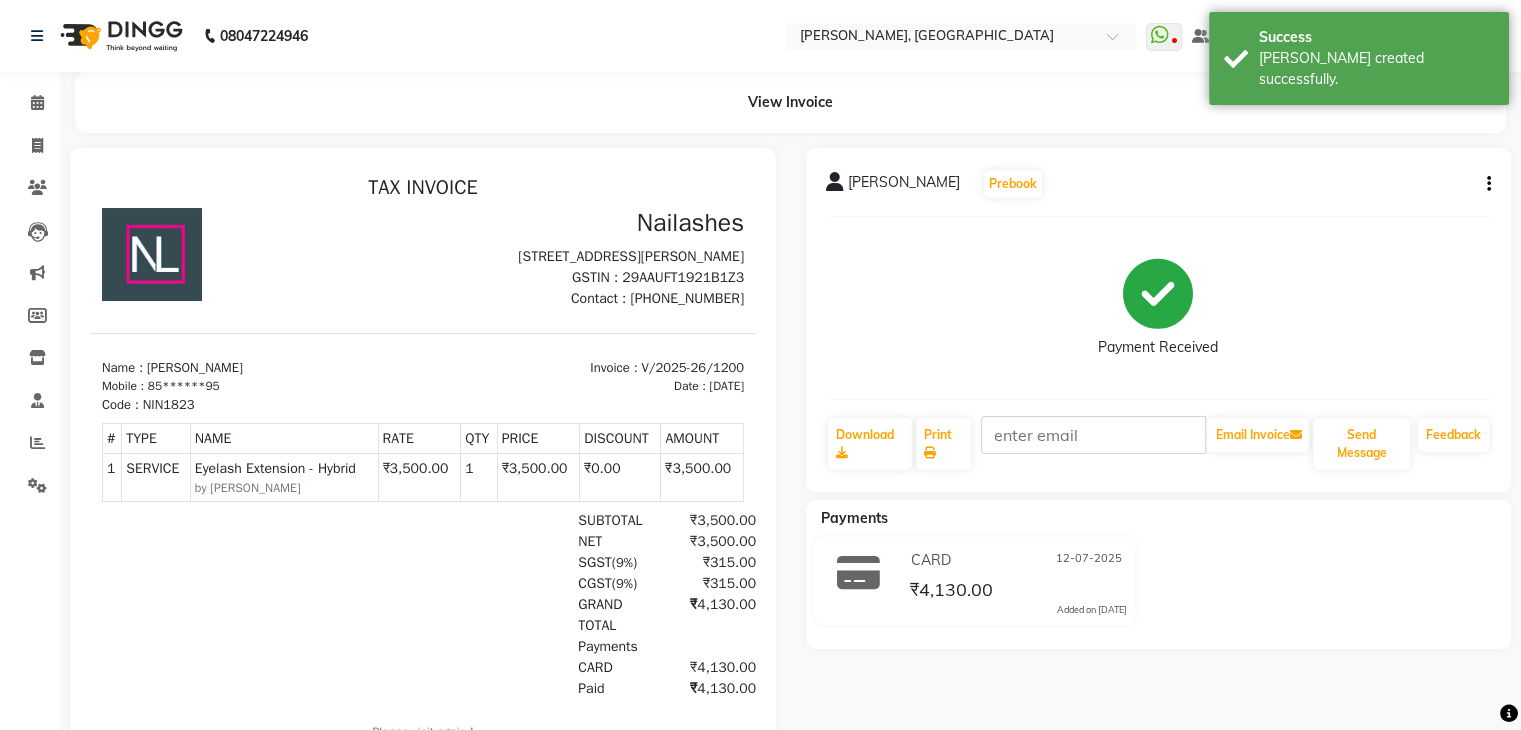 scroll, scrollTop: 0, scrollLeft: 0, axis: both 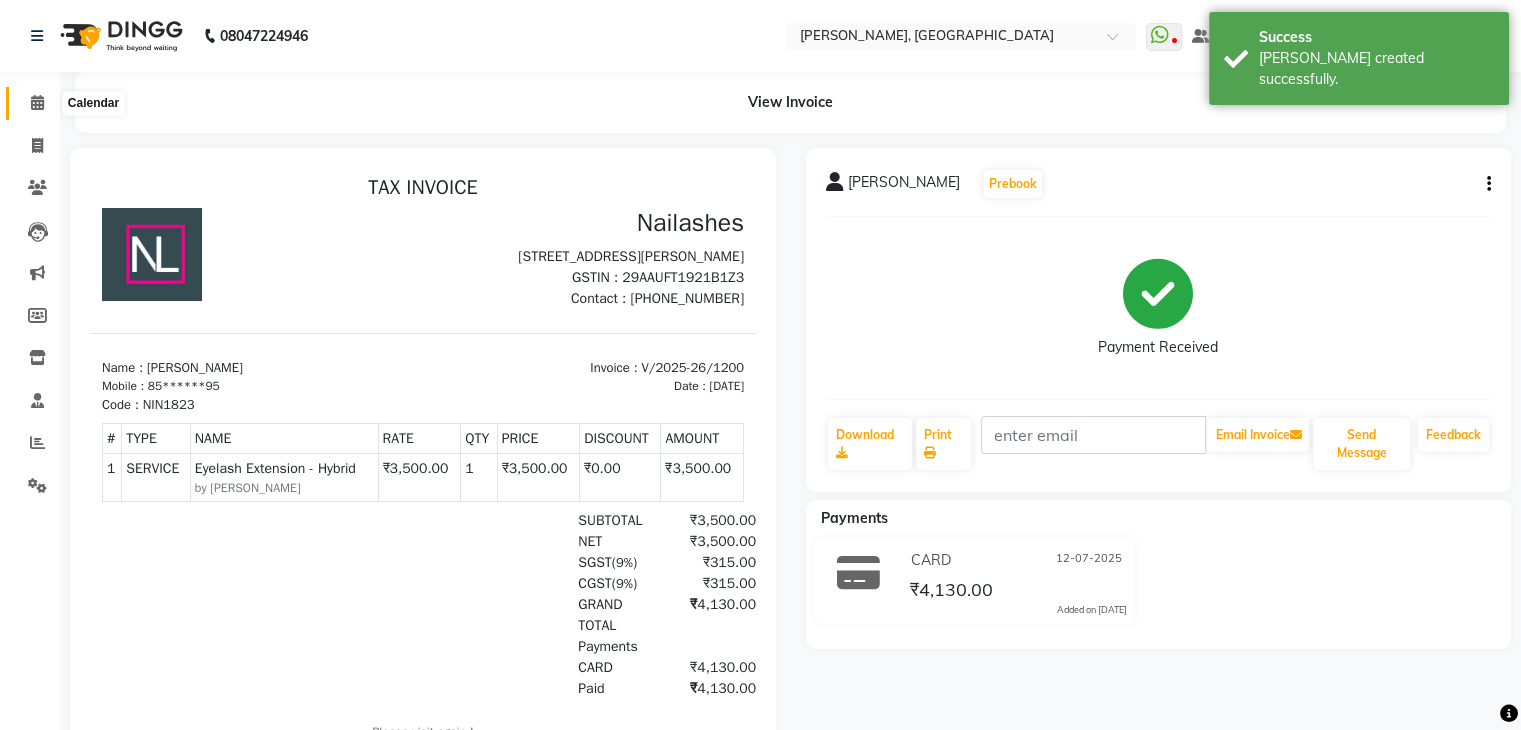 click 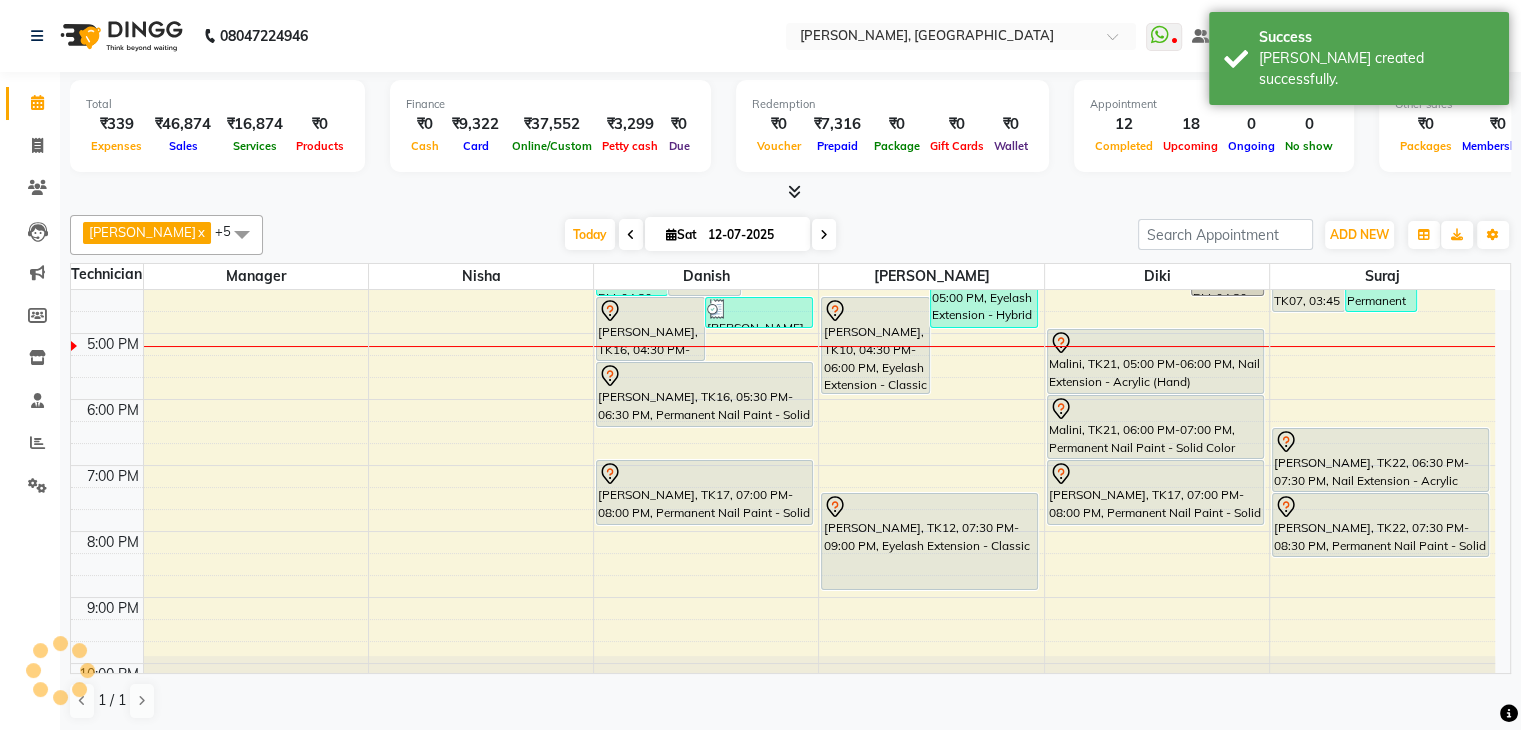 scroll, scrollTop: 0, scrollLeft: 0, axis: both 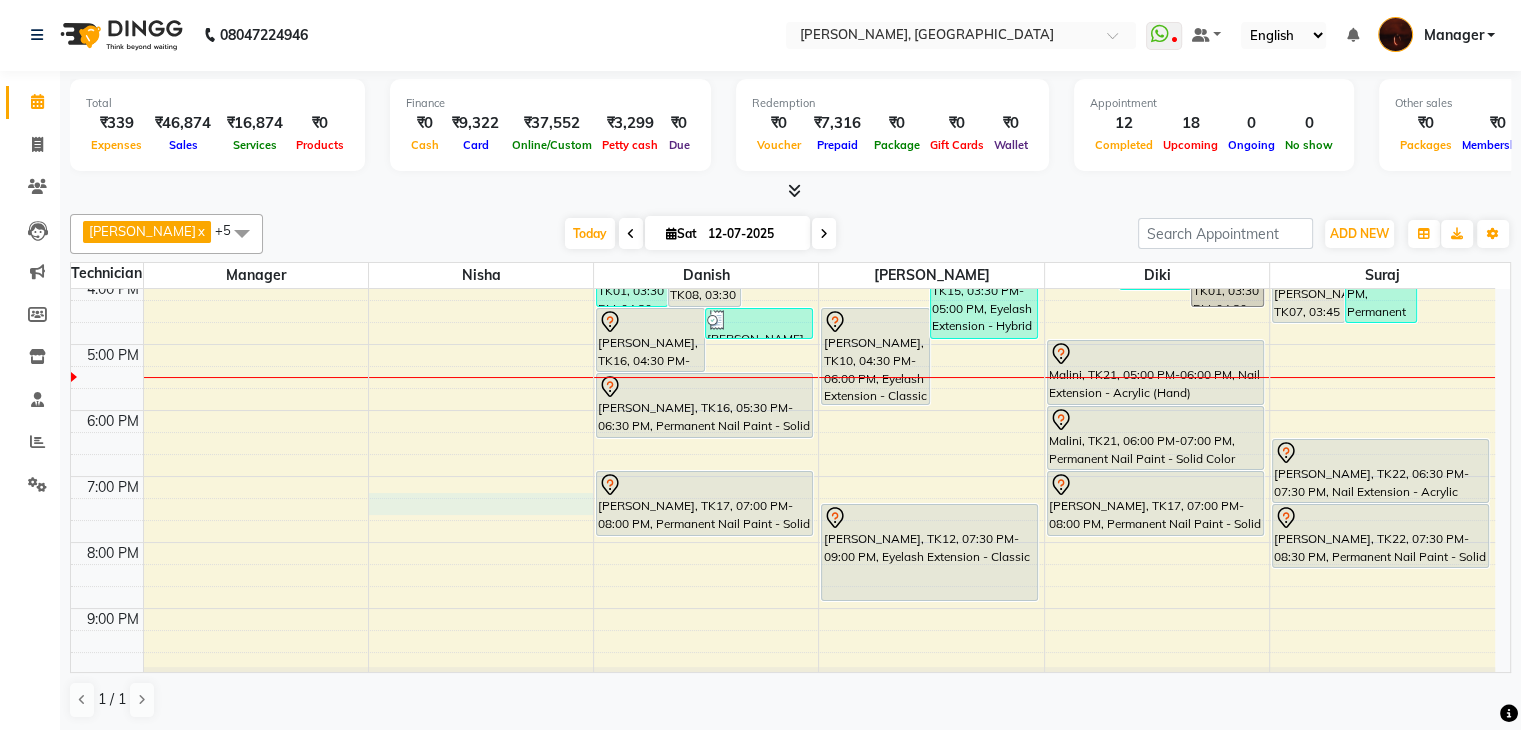 click on "10:00 AM 11:00 AM 12:00 PM 1:00 PM 2:00 PM 3:00 PM 4:00 PM 5:00 PM 6:00 PM 7:00 PM 8:00 PM 9:00 PM 10:00 PM             Aditi, TK09, 01:15 PM-02:15 PM, Permanent Nail Paint - Solid Color (Hand)     Shreya, TK05, 03:00 PM-04:00 PM, Permanent Nail Paint - Solid Color (Hand)     LUZO, TK11, 12:05 PM-01:05 PM, Refills - Acylic (Hand) (₹800)     Shrijani, TK04, 01:00 PM-02:00 PM, Nail Extension - Acrylic (Hand)     Shrijani, TK04, 01:00 PM-02:00 PM, Permanent Nail Paint - French (Hand) (₹1200)     Shrijani, TK04, 02:00 PM-03:00 PM, Permanent Nail Paint - Solid Color (Hand)             Varshitha, TK08, 02:30 PM-03:30 PM, Nail Extension - Gel (Hand)     LUZO, TK20, 02:50 PM-03:50 PM, Nail Extension - Gel (Hand) (₹1200)     Sahana, TK01, 03:30 PM-04:30 PM, Permanent Nail Paint - Solid Color (Hand)             Varshitha, TK08, 03:30 PM-04:30 PM, Permanent Nail Paint - Solid Color (Hand)             Chetna, TK16, 04:30 PM-05:30 PM, Nail Extension - Gel (Hand)" at bounding box center (783, 311) 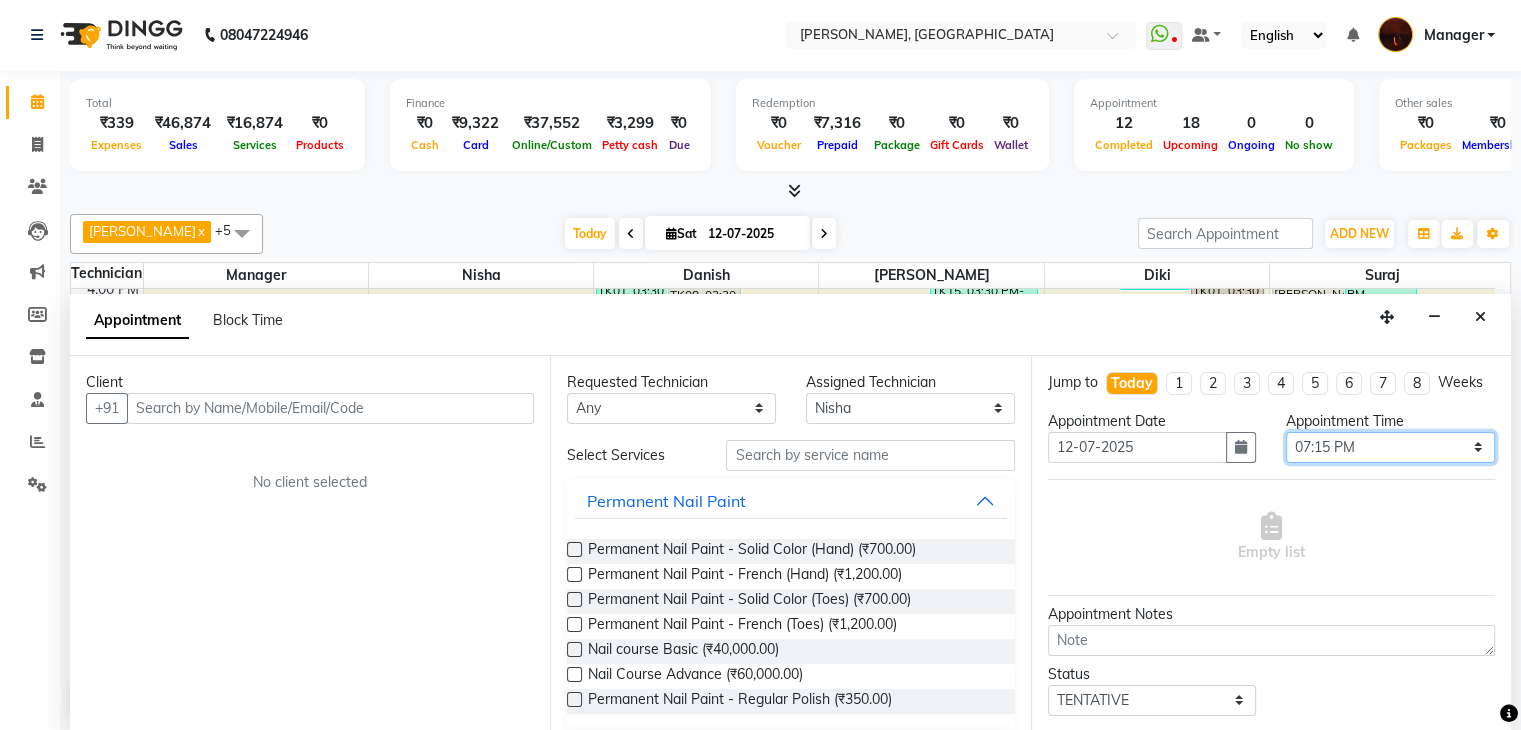 click on "Select 11:00 AM 11:15 AM 11:30 AM 11:45 AM 12:00 PM 12:15 PM 12:30 PM 12:45 PM 01:00 PM 01:15 PM 01:30 PM 01:45 PM 02:00 PM 02:15 PM 02:30 PM 02:45 PM 03:00 PM 03:15 PM 03:30 PM 03:45 PM 04:00 PM 04:15 PM 04:30 PM 04:45 PM 05:00 PM 05:15 PM 05:30 PM 05:45 PM 06:00 PM 06:15 PM 06:30 PM 06:45 PM 07:00 PM 07:15 PM 07:30 PM 07:45 PM 08:00 PM 08:15 PM 08:30 PM 08:45 PM 09:00 PM 09:15 PM 09:30 PM 09:45 PM 10:00 PM" at bounding box center [1390, 447] 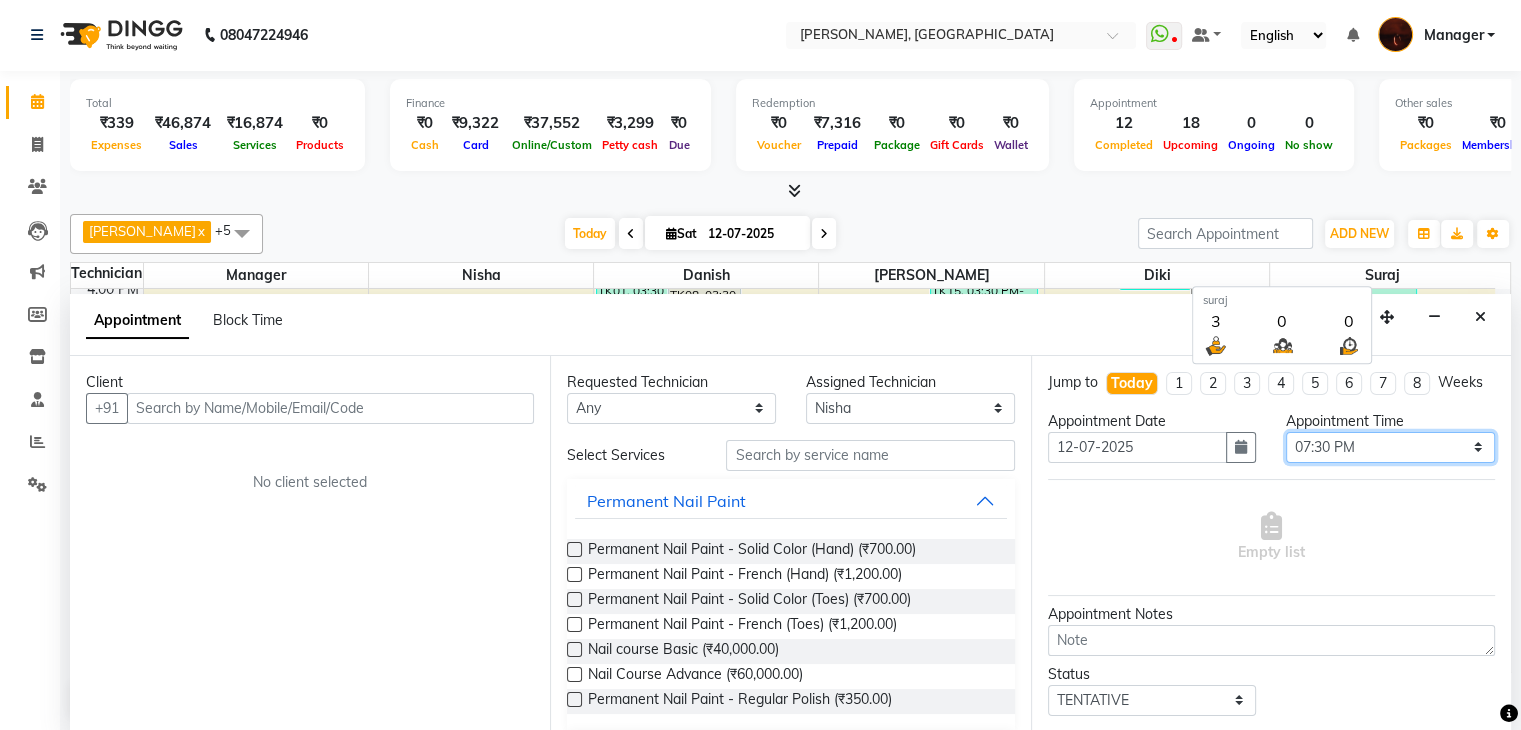 click on "Select 11:00 AM 11:15 AM 11:30 AM 11:45 AM 12:00 PM 12:15 PM 12:30 PM 12:45 PM 01:00 PM 01:15 PM 01:30 PM 01:45 PM 02:00 PM 02:15 PM 02:30 PM 02:45 PM 03:00 PM 03:15 PM 03:30 PM 03:45 PM 04:00 PM 04:15 PM 04:30 PM 04:45 PM 05:00 PM 05:15 PM 05:30 PM 05:45 PM 06:00 PM 06:15 PM 06:30 PM 06:45 PM 07:00 PM 07:15 PM 07:30 PM 07:45 PM 08:00 PM 08:15 PM 08:30 PM 08:45 PM 09:00 PM 09:15 PM 09:30 PM 09:45 PM 10:00 PM" at bounding box center (1390, 447) 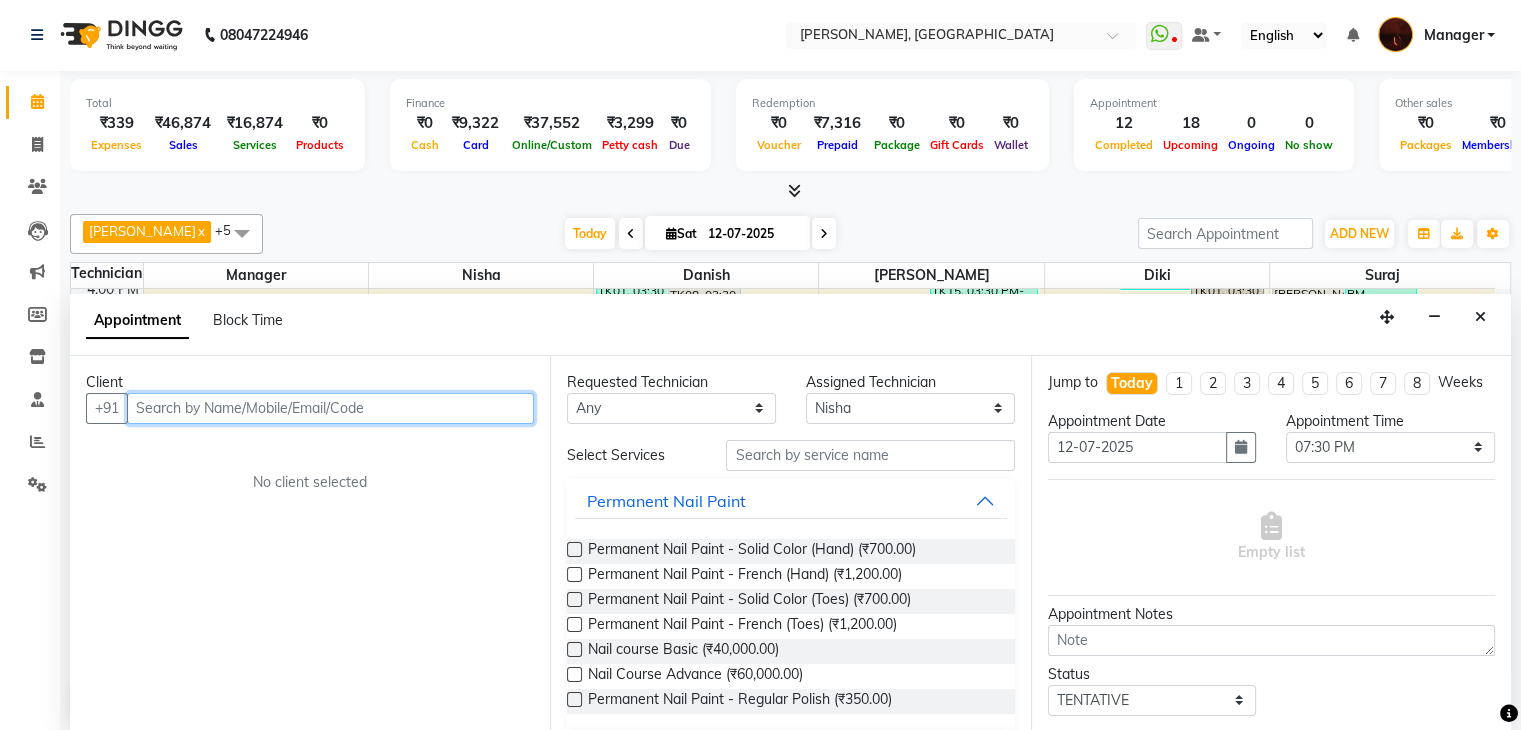 click at bounding box center [330, 408] 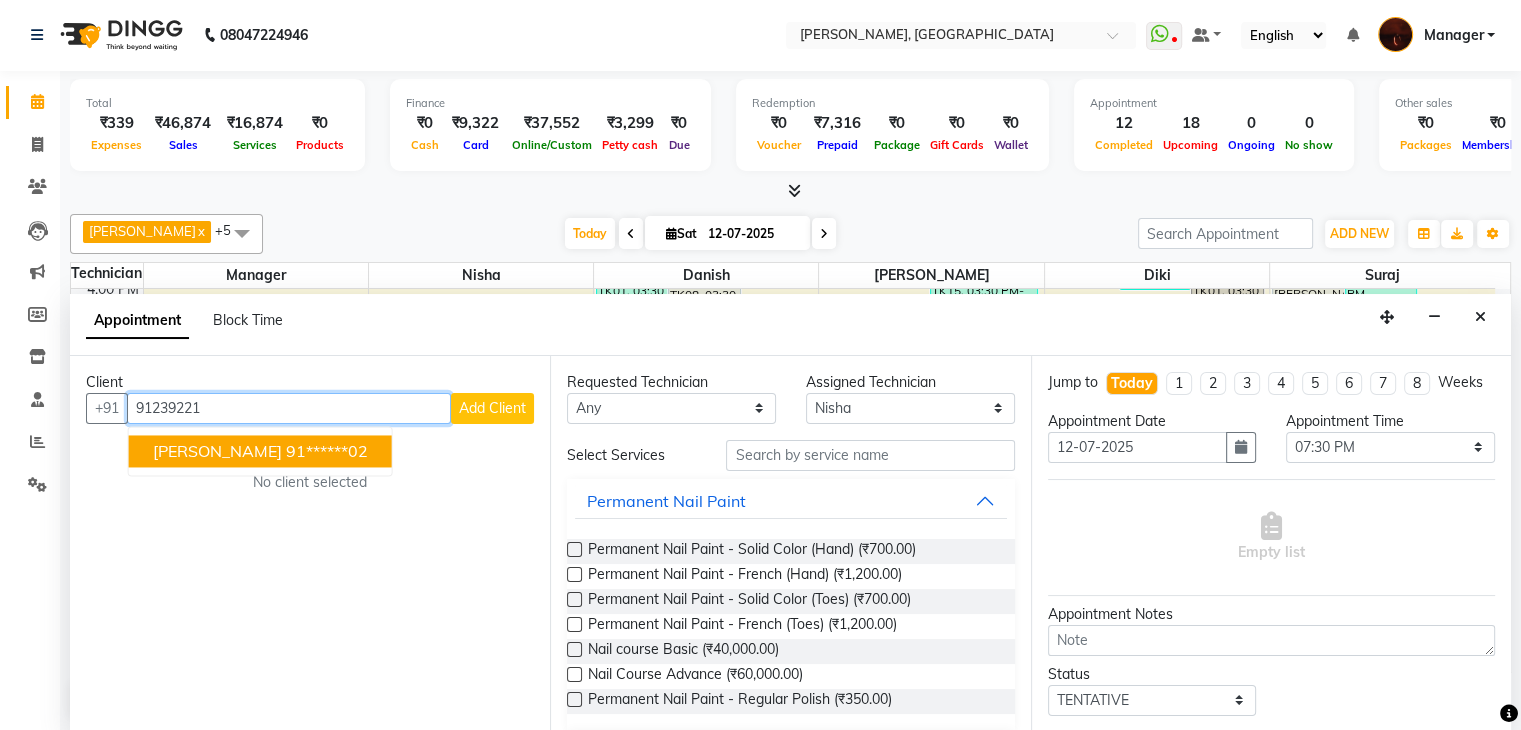 click on "Upasana" at bounding box center (217, 451) 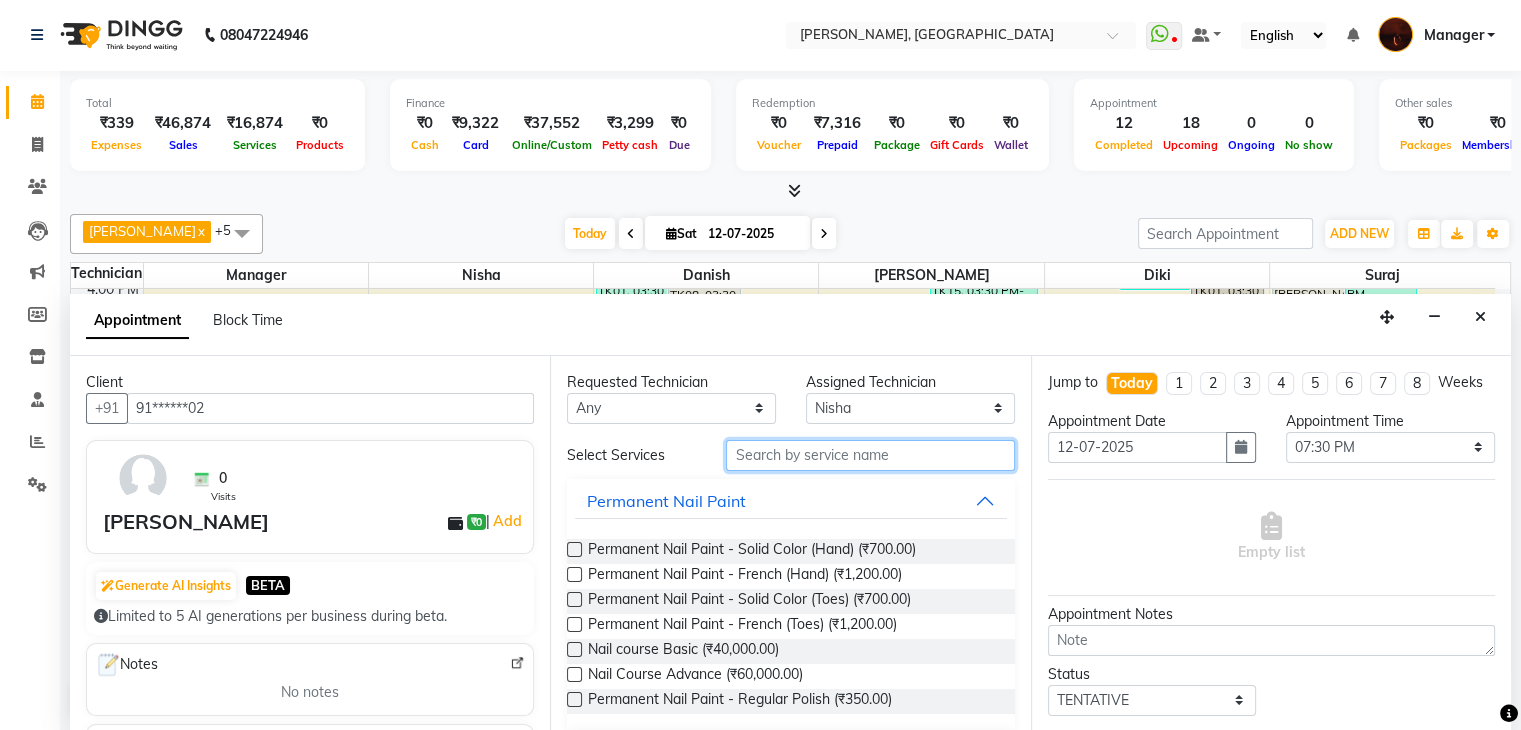 click at bounding box center (870, 455) 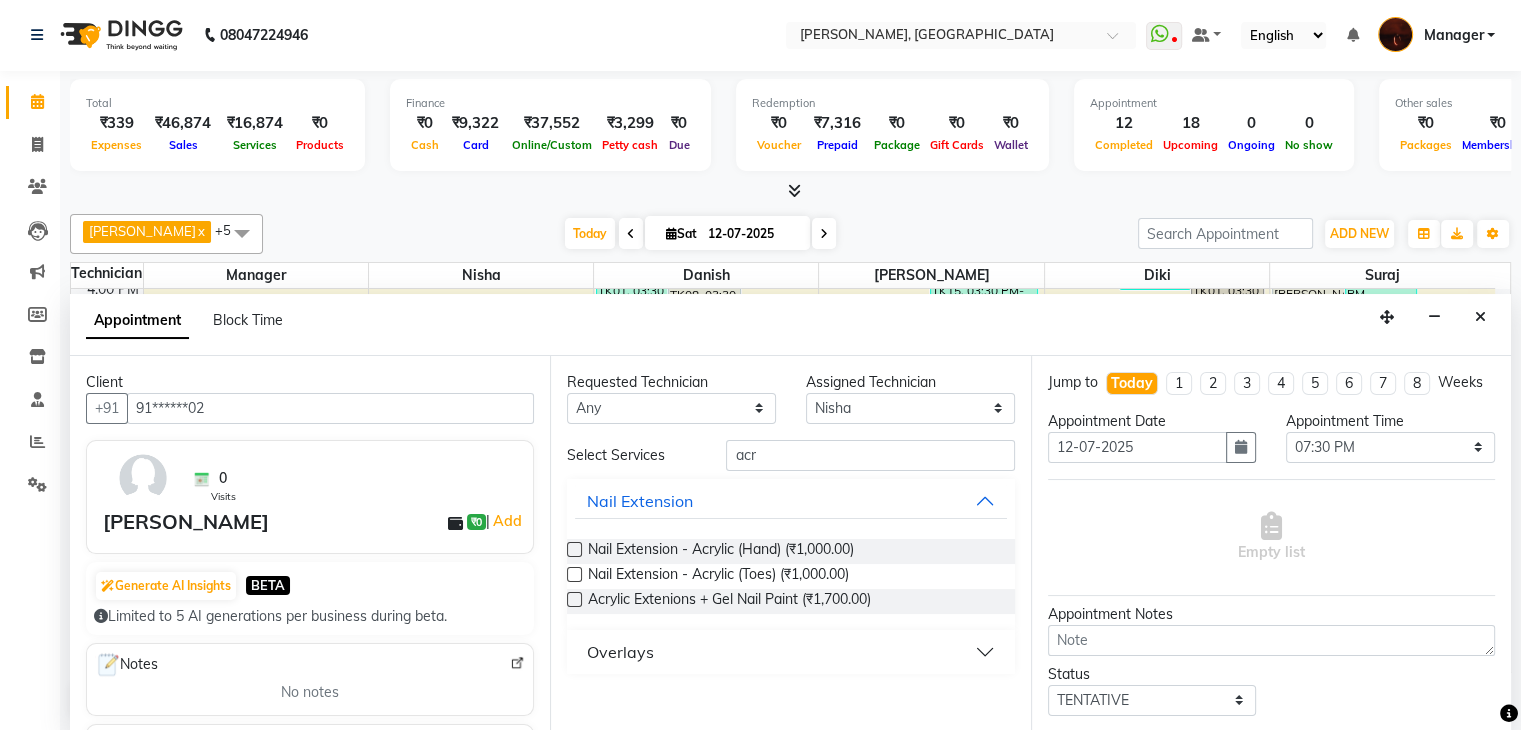 click at bounding box center [574, 549] 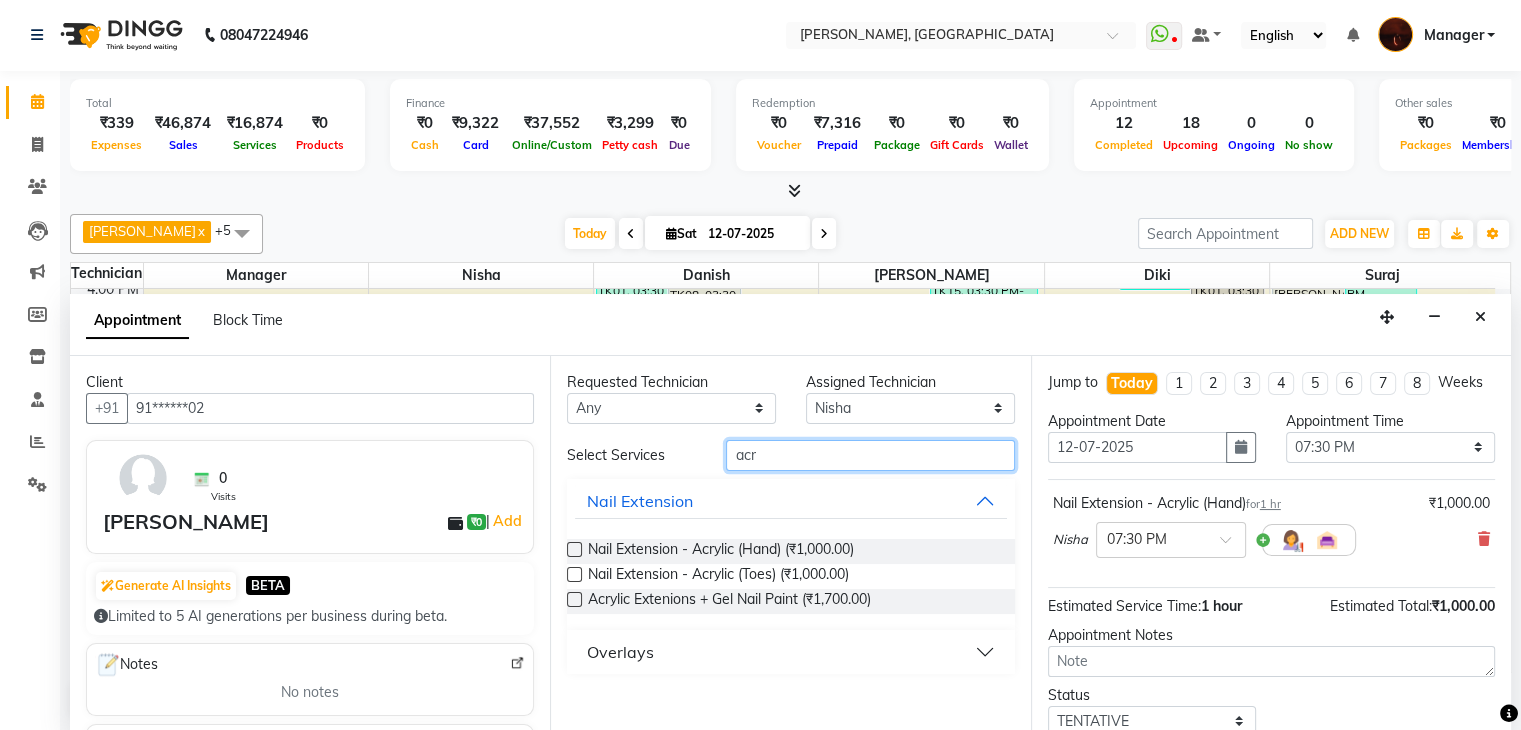 click on "acr" at bounding box center (870, 455) 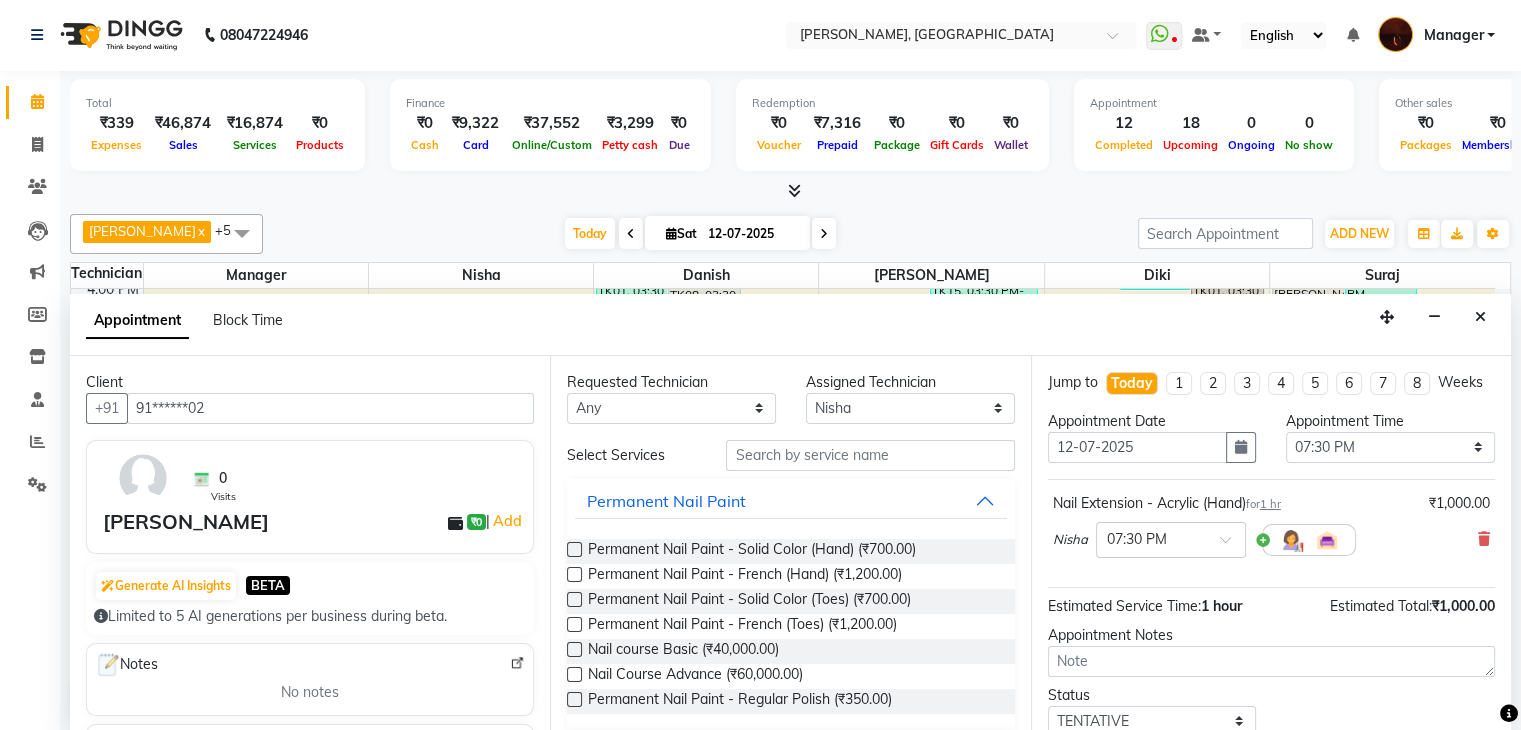 click at bounding box center [574, 549] 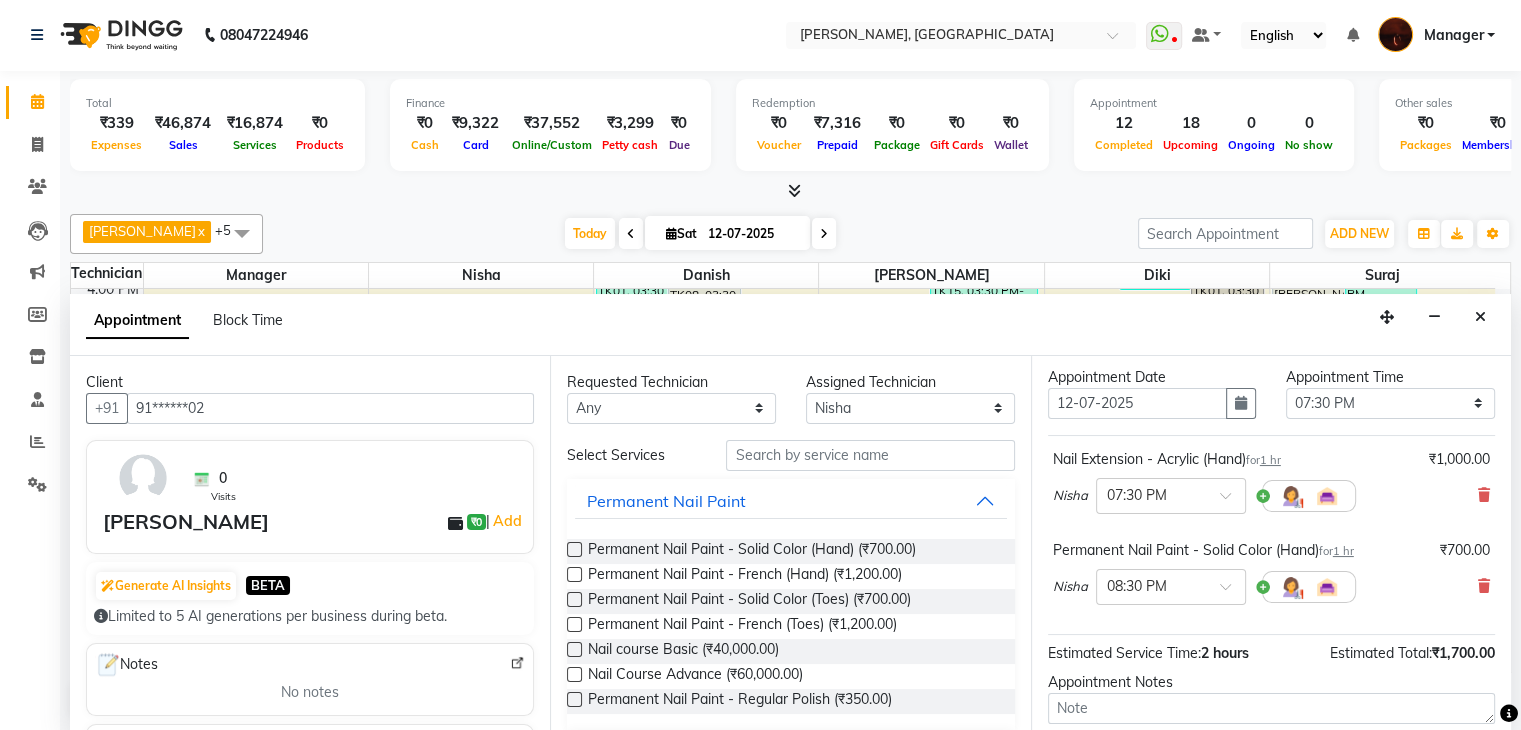 scroll, scrollTop: 240, scrollLeft: 0, axis: vertical 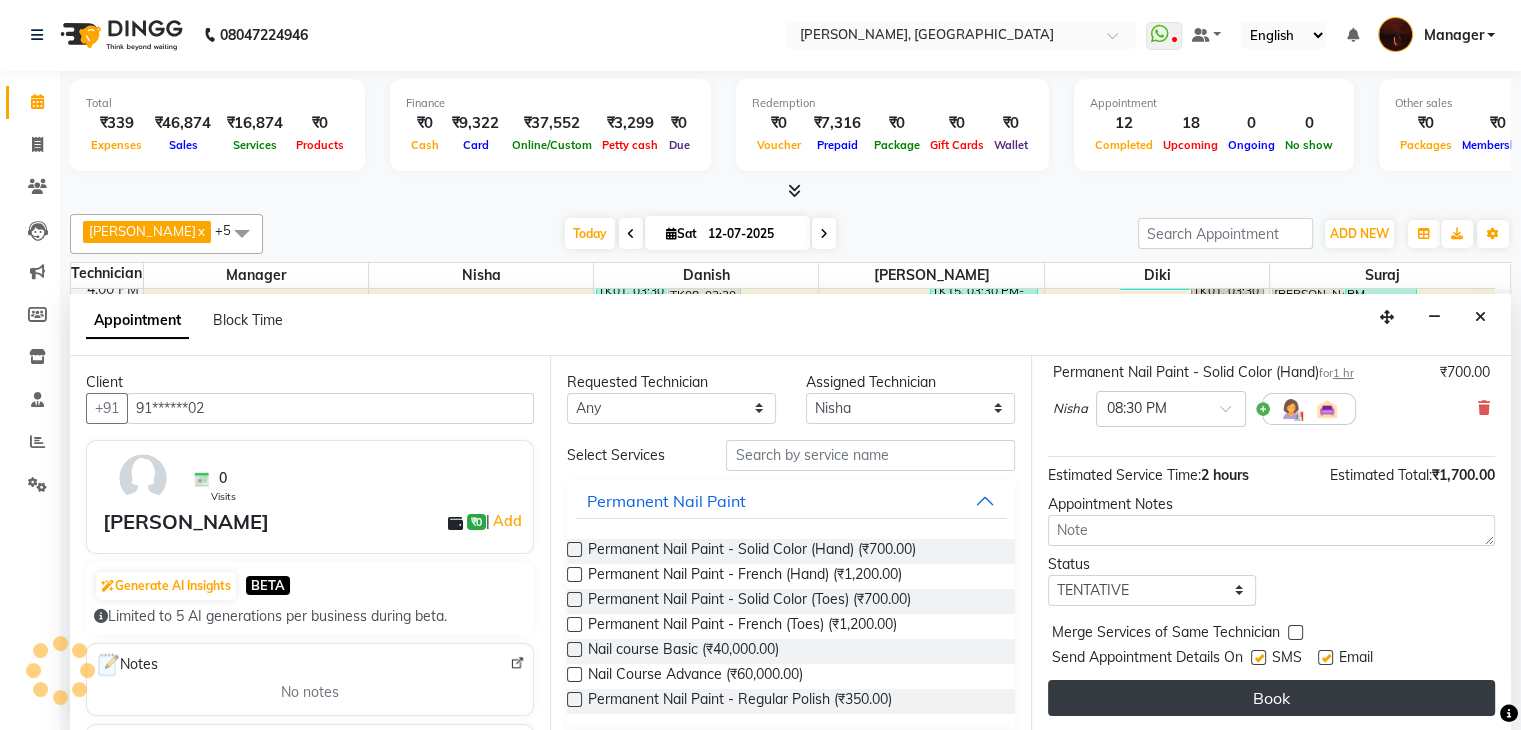 click on "Book" at bounding box center (1271, 698) 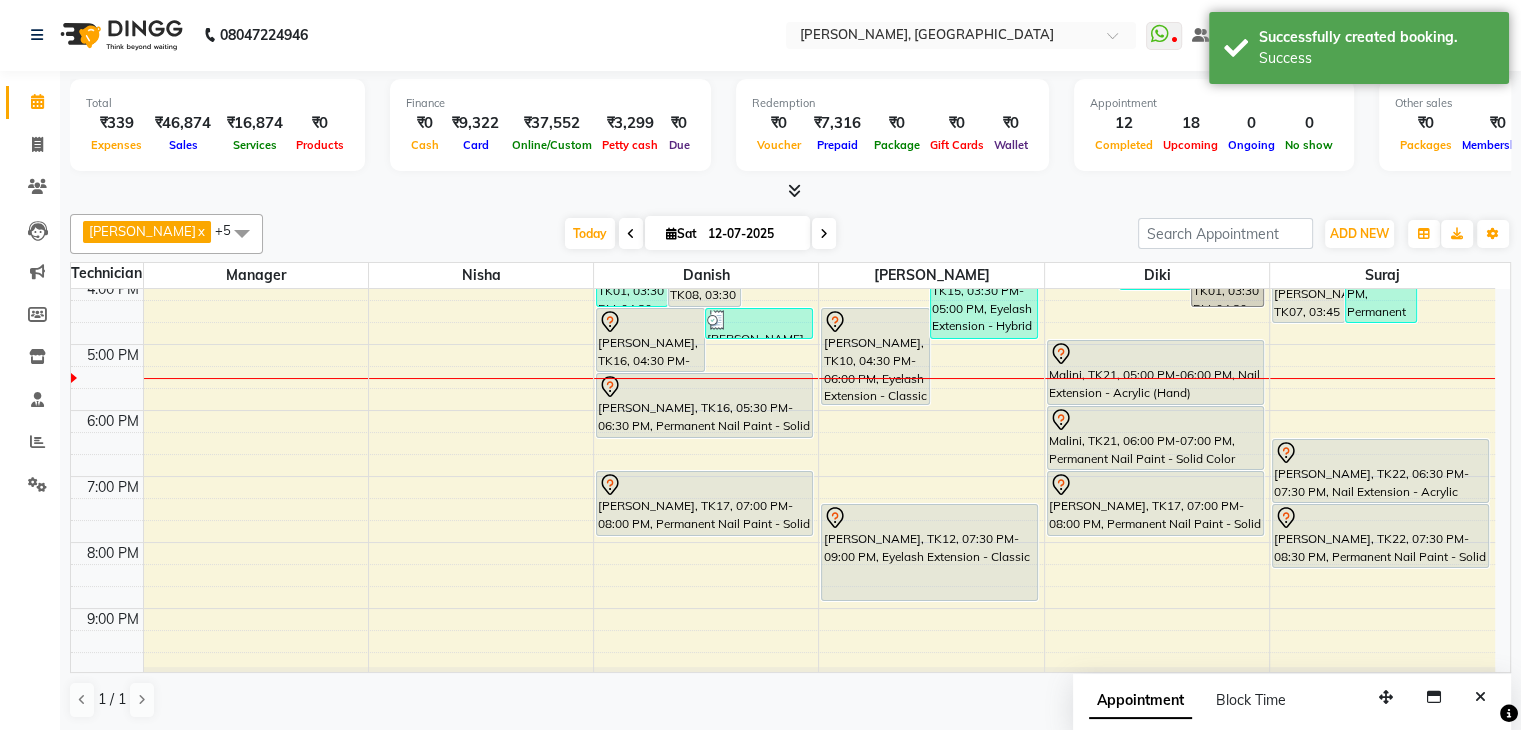 scroll, scrollTop: 0, scrollLeft: 0, axis: both 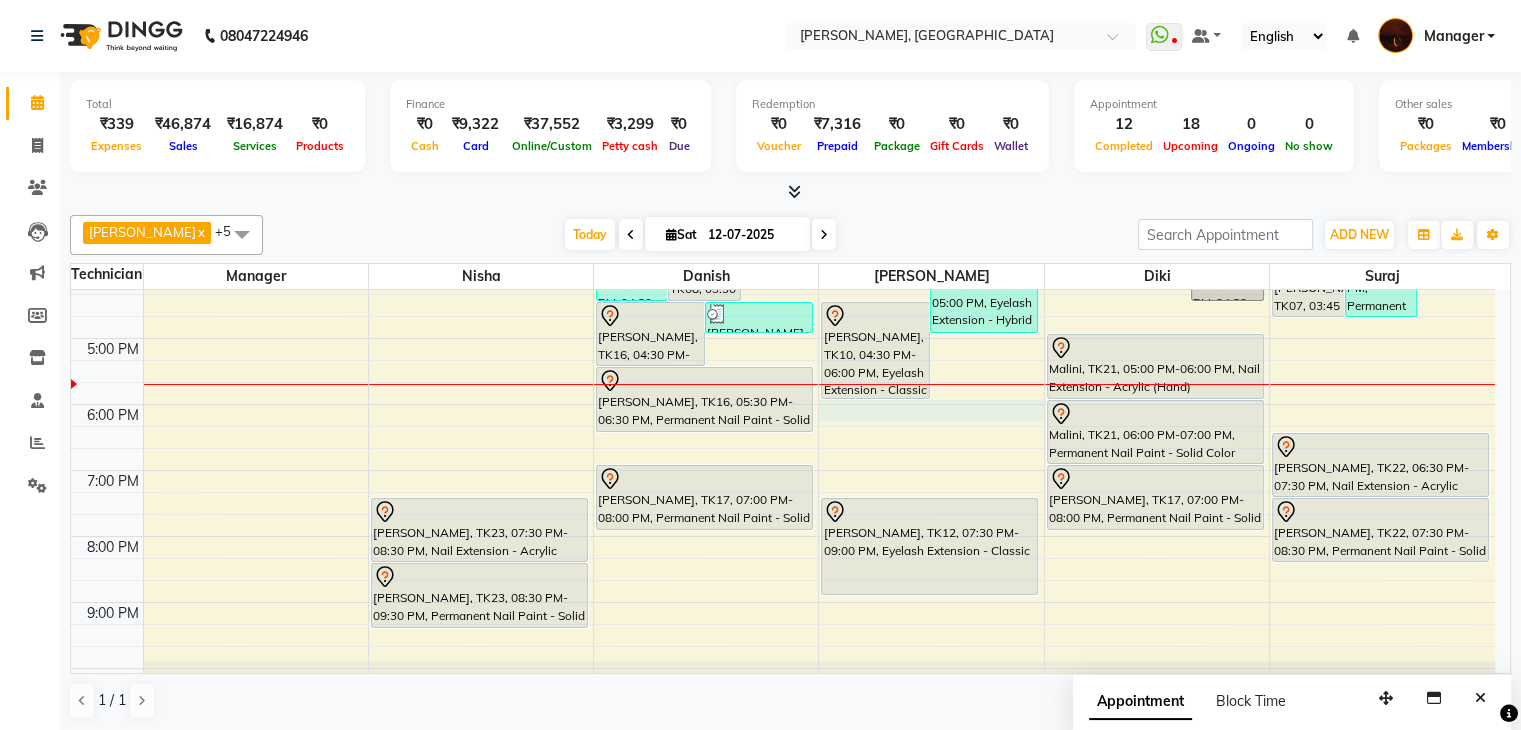 click on "10:00 AM 11:00 AM 12:00 PM 1:00 PM 2:00 PM 3:00 PM 4:00 PM 5:00 PM 6:00 PM 7:00 PM 8:00 PM 9:00 PM 10:00 PM             Aditi, TK09, 01:15 PM-02:15 PM, Permanent Nail Paint - Solid Color (Hand)     Shreya, TK05, 03:00 PM-04:00 PM, Permanent Nail Paint - Solid Color (Hand)             [PERSON_NAME], TK23, 07:30 PM-08:30 PM, Nail Extension - Acrylic (Hand)             [PERSON_NAME], TK23, 08:30 PM-09:30 PM, Permanent Nail Paint - Solid Color (Hand)     LUZO, TK11, 12:05 PM-01:05 PM, Refills - Acylic (Hand) (₹800)     [PERSON_NAME], TK04, 01:00 PM-02:00 PM, Nail Extension - Acrylic (Hand)     [PERSON_NAME], TK04, 01:00 PM-02:00 PM, Permanent Nail Paint - French (Hand) (₹1200)     [PERSON_NAME], TK04, 02:00 PM-03:00 PM, Permanent Nail Paint - Solid Color (Hand)             [PERSON_NAME], TK08, 02:30 PM-03:30 PM, Nail Extension - Gel (Hand)     LUZO, TK20, 02:50 PM-03:50 PM, Nail Extension - Gel (Hand) (₹1200)     [PERSON_NAME], TK01, 03:30 PM-04:30 PM, Permanent Nail Paint - Solid Color (Hand)" at bounding box center (783, 305) 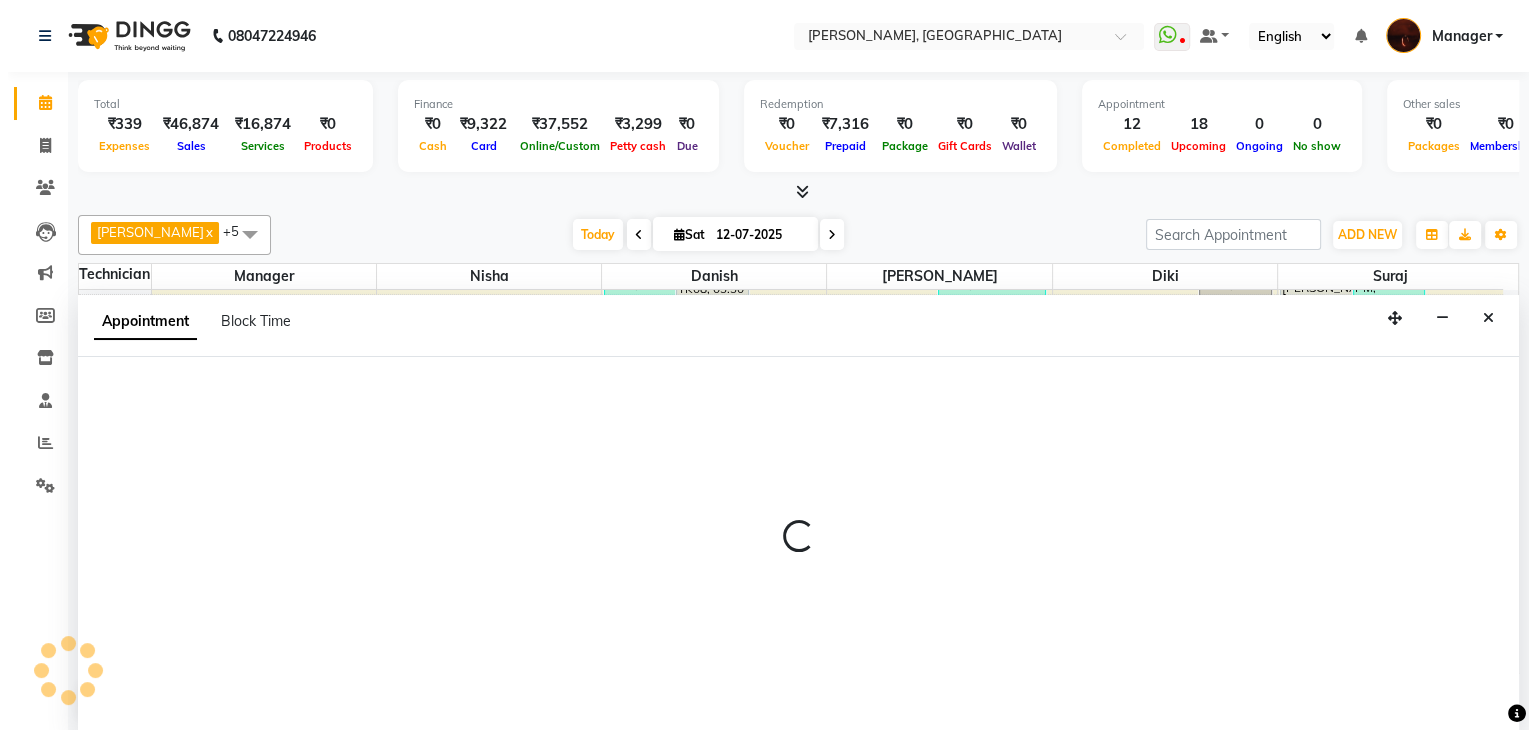 scroll, scrollTop: 1, scrollLeft: 0, axis: vertical 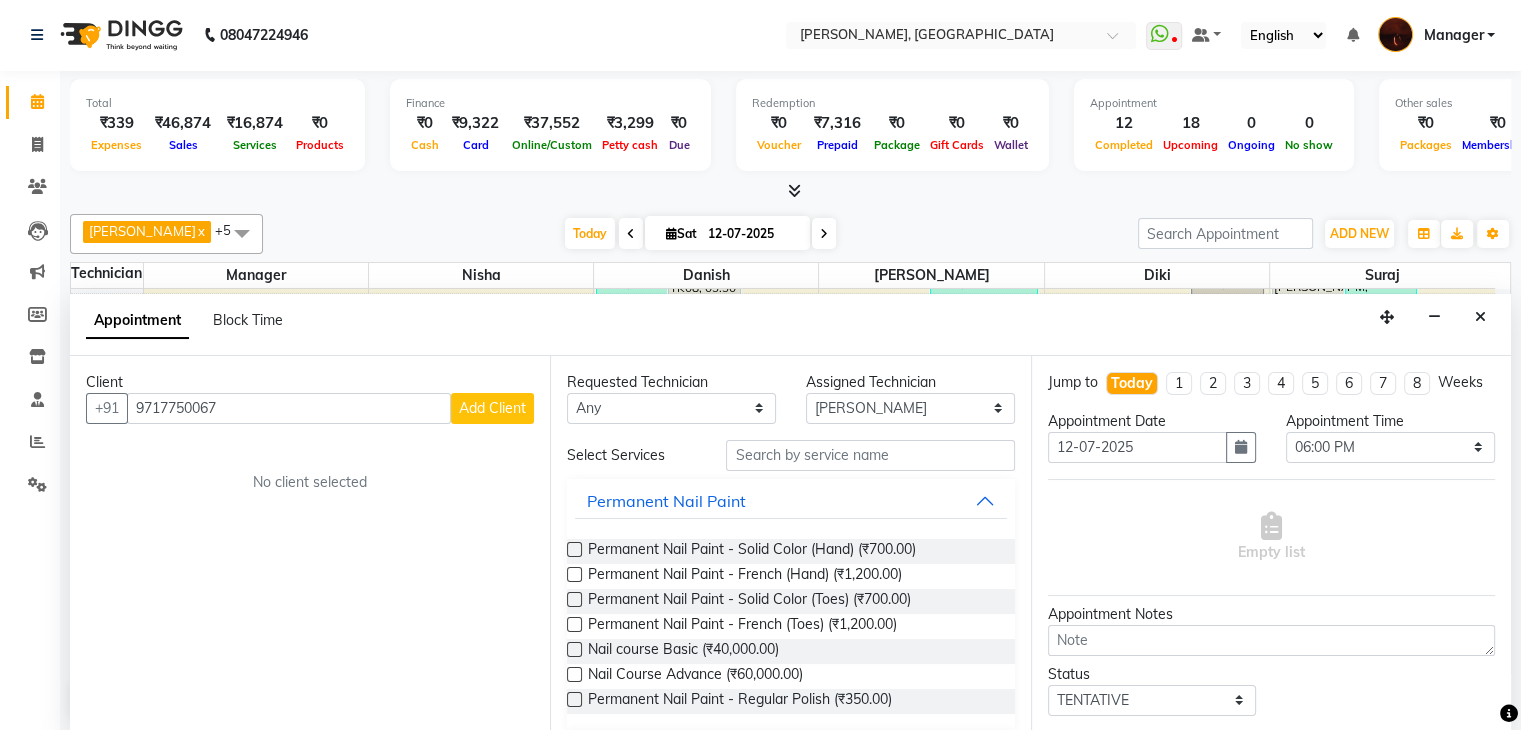 click on "Add Client" at bounding box center (492, 408) 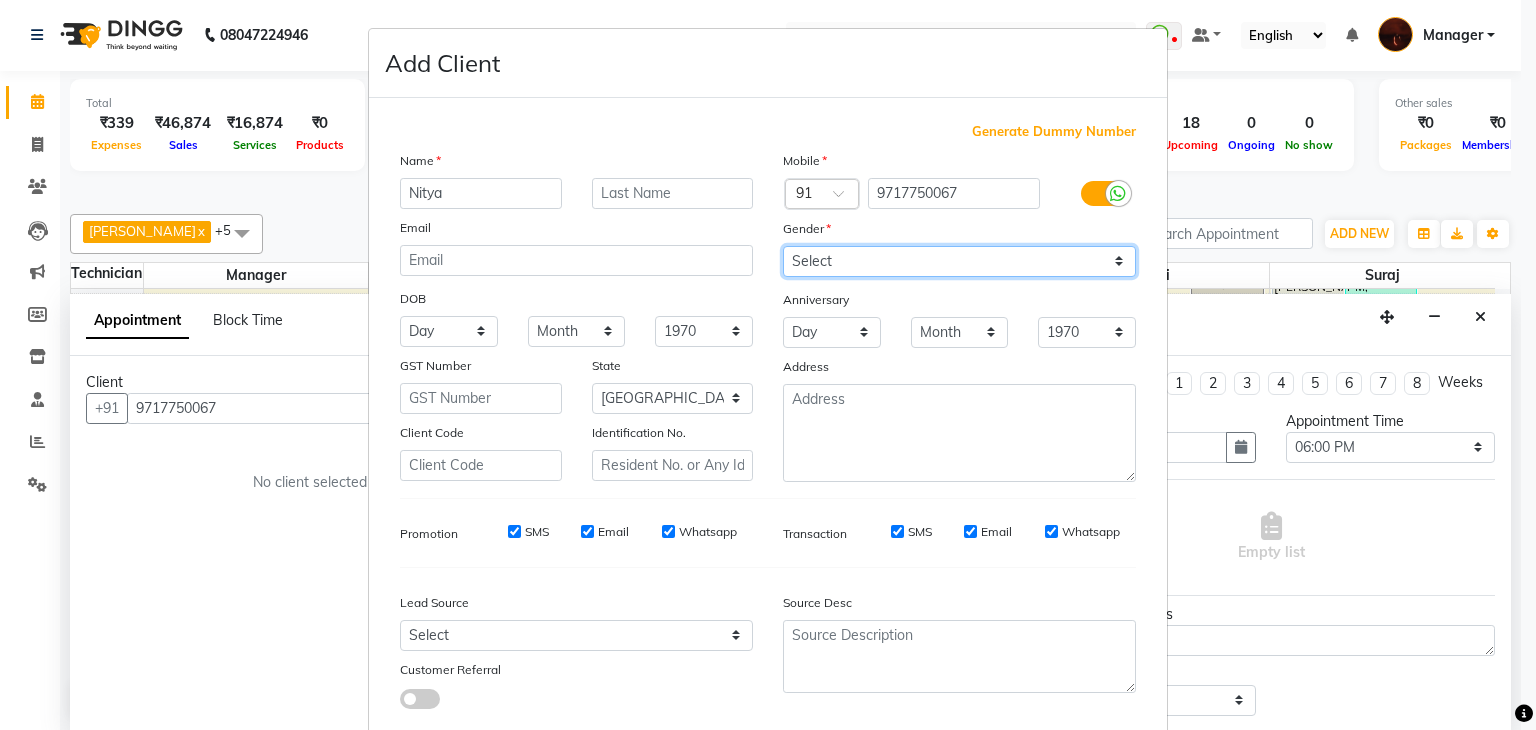 click on "Select Male Female Other Prefer Not To Say" at bounding box center [959, 261] 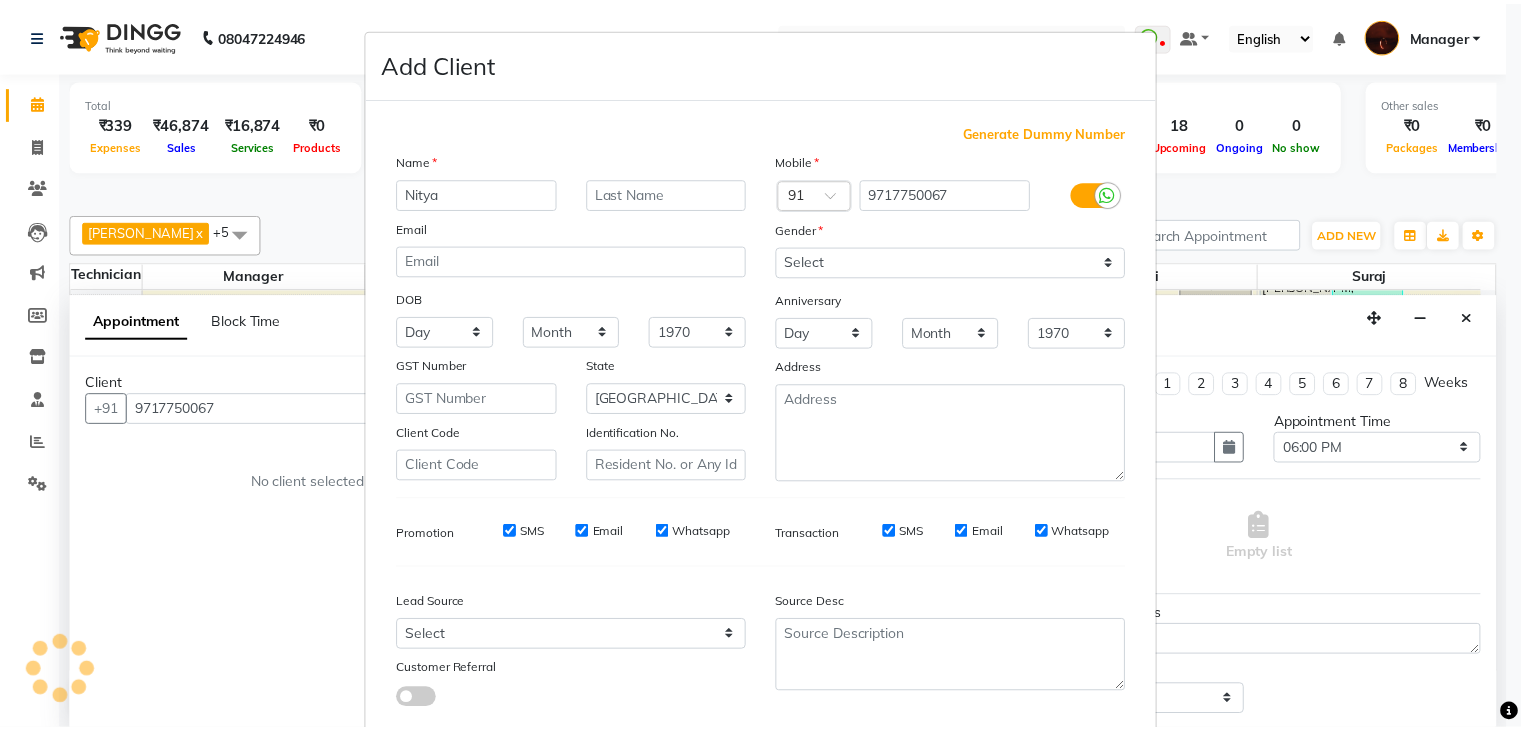 scroll, scrollTop: 127, scrollLeft: 0, axis: vertical 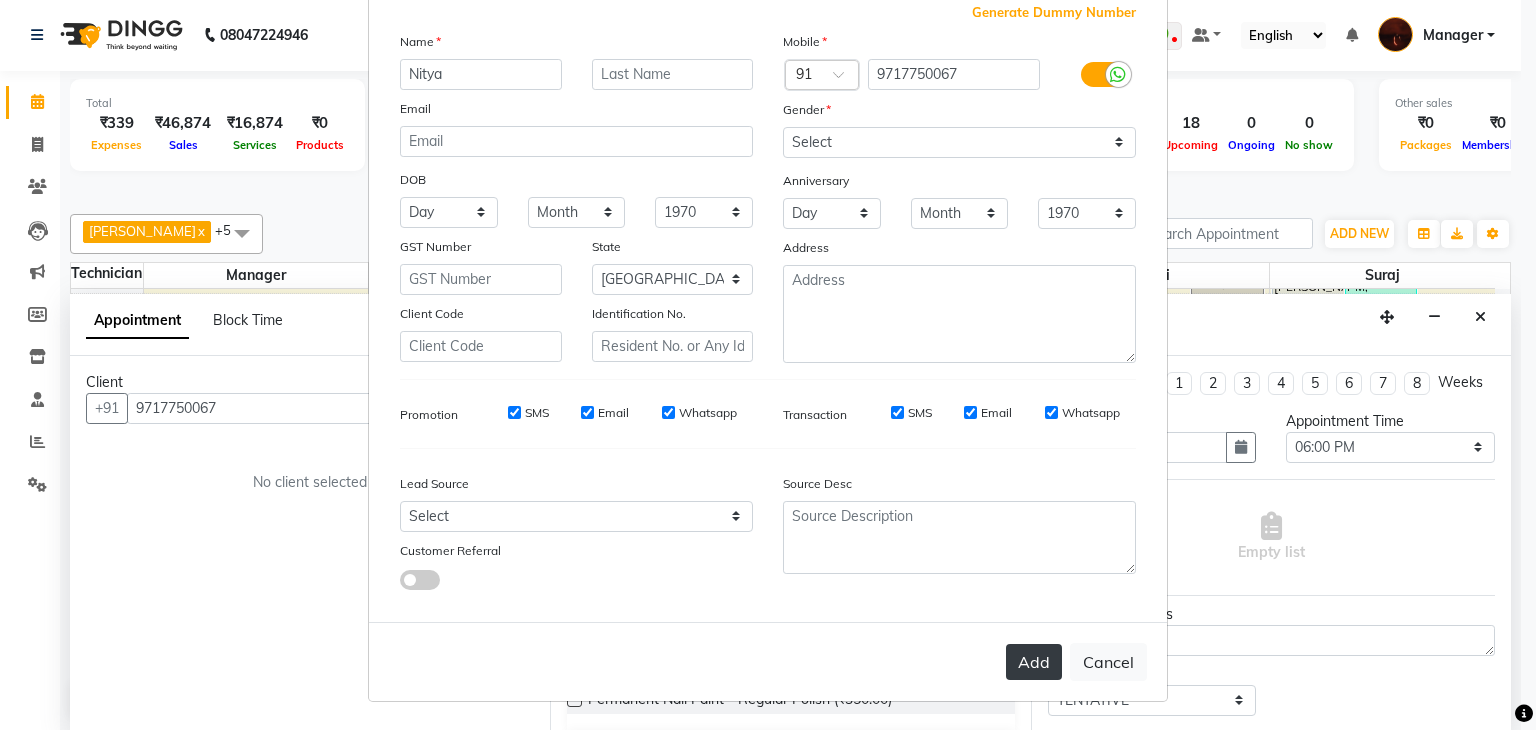 click on "Add" at bounding box center (1034, 662) 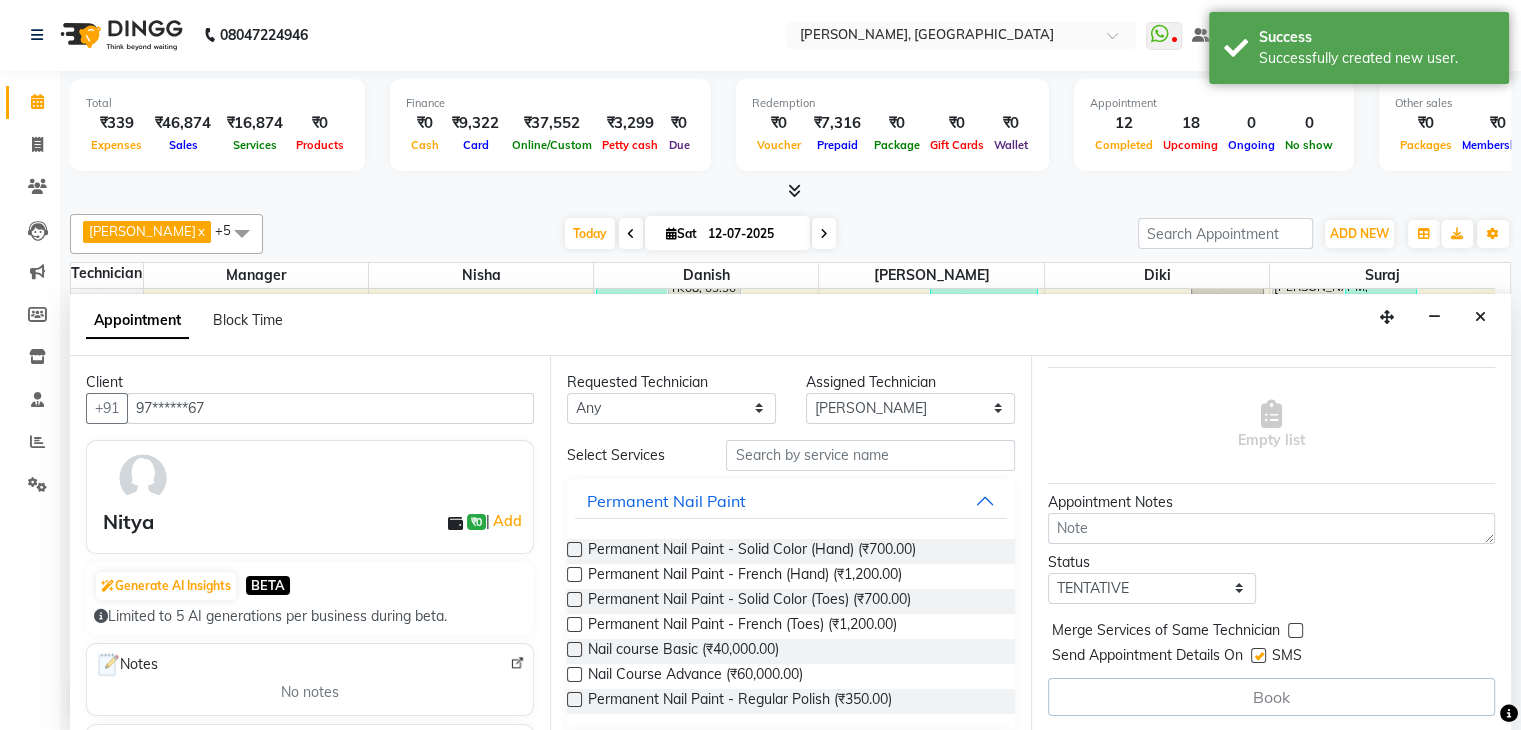scroll, scrollTop: 0, scrollLeft: 0, axis: both 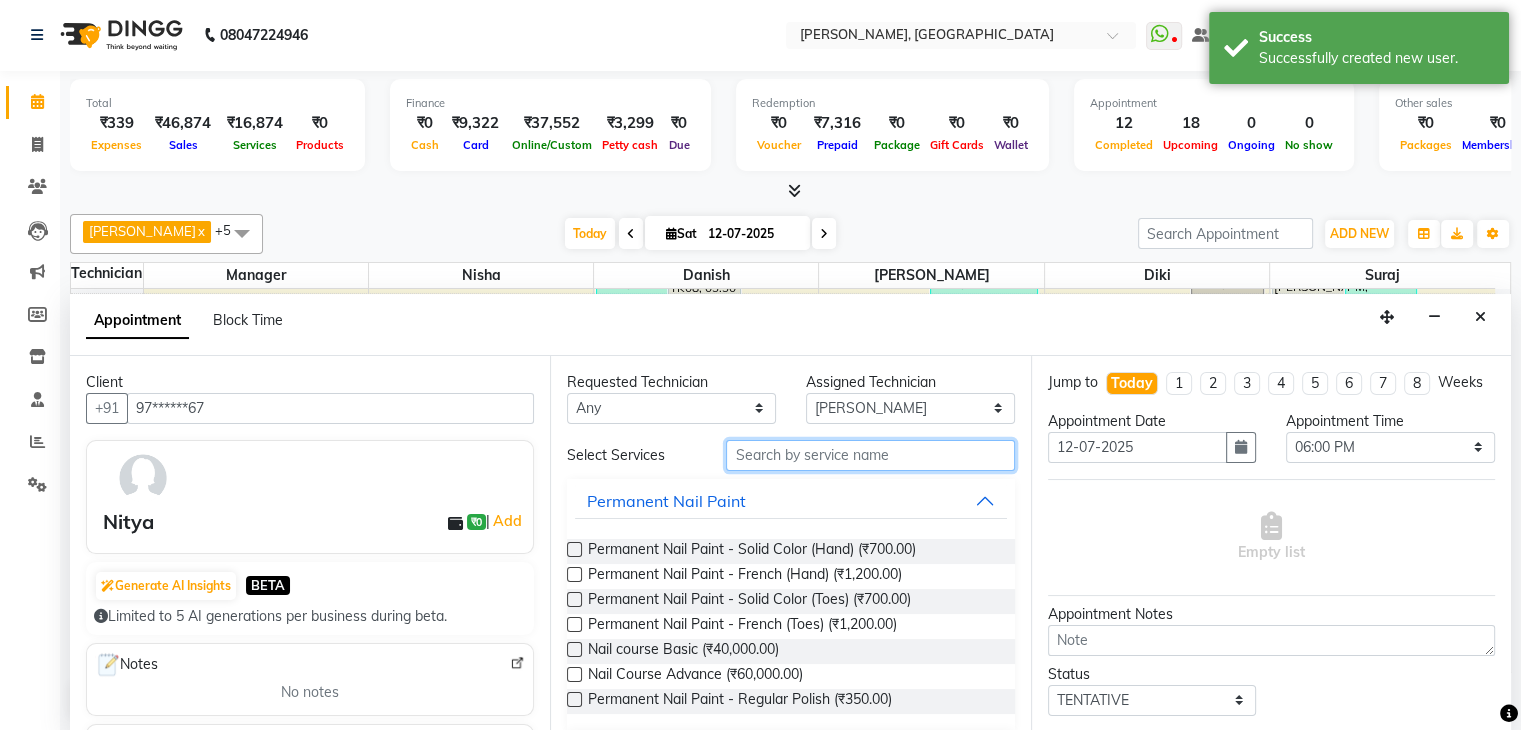 click at bounding box center (870, 455) 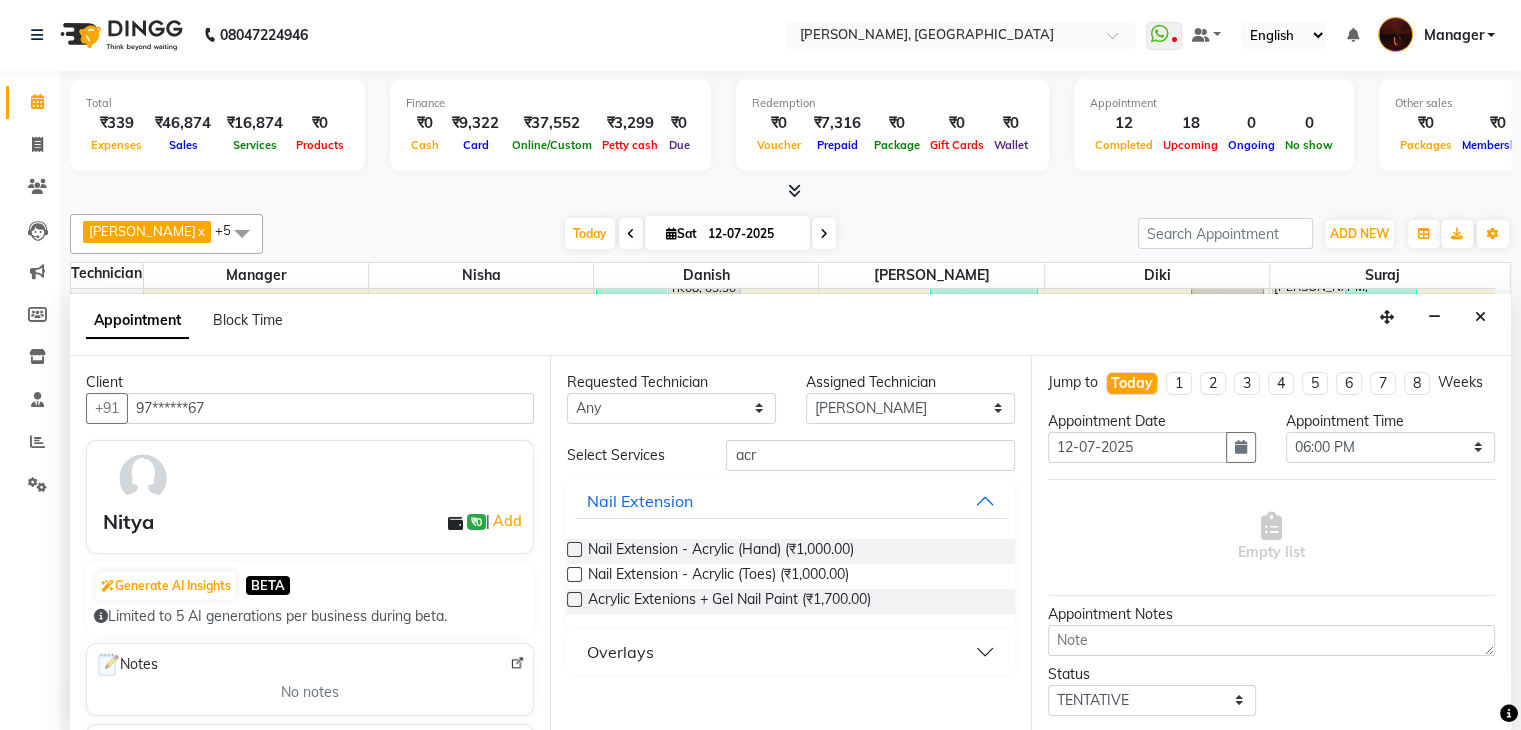 click at bounding box center [574, 549] 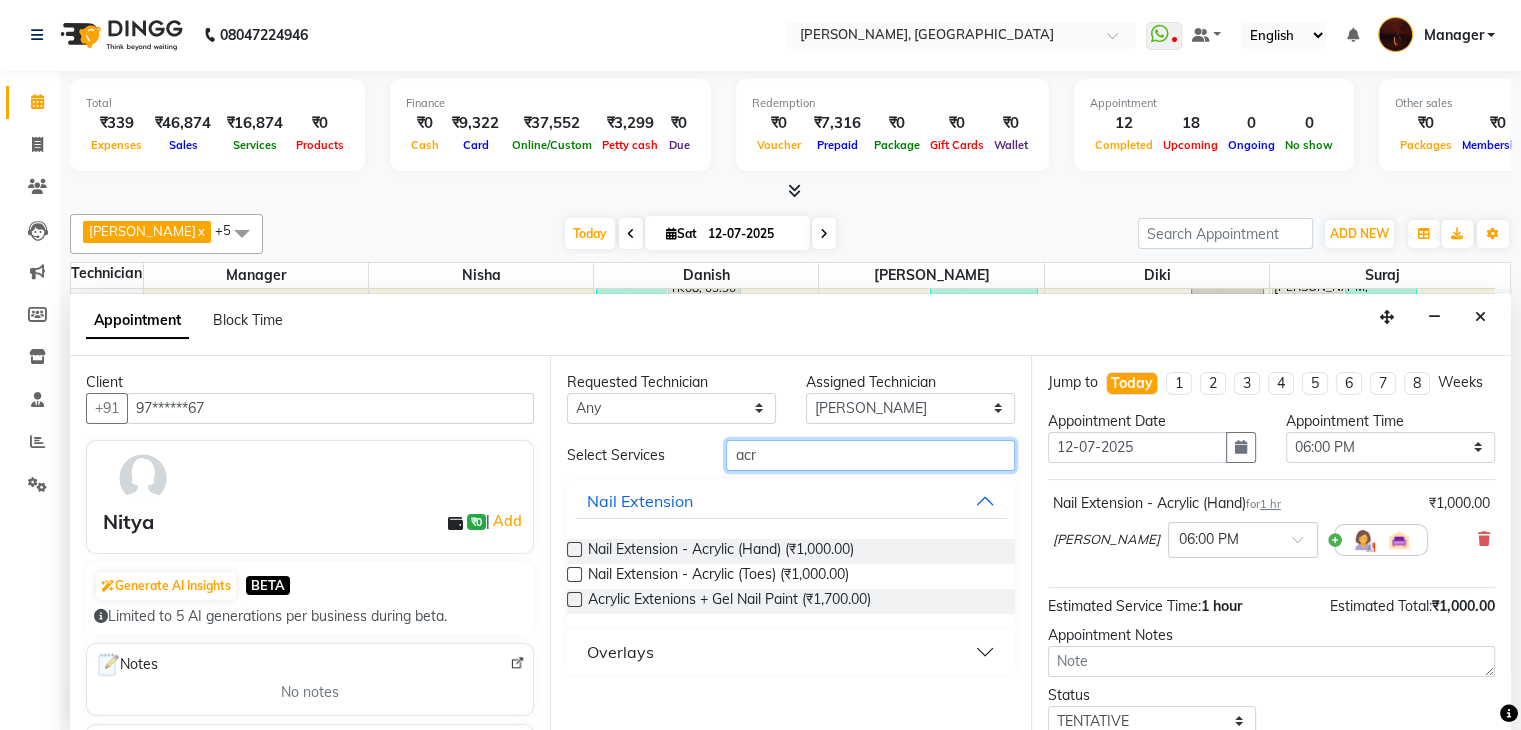 click on "acr" at bounding box center [870, 455] 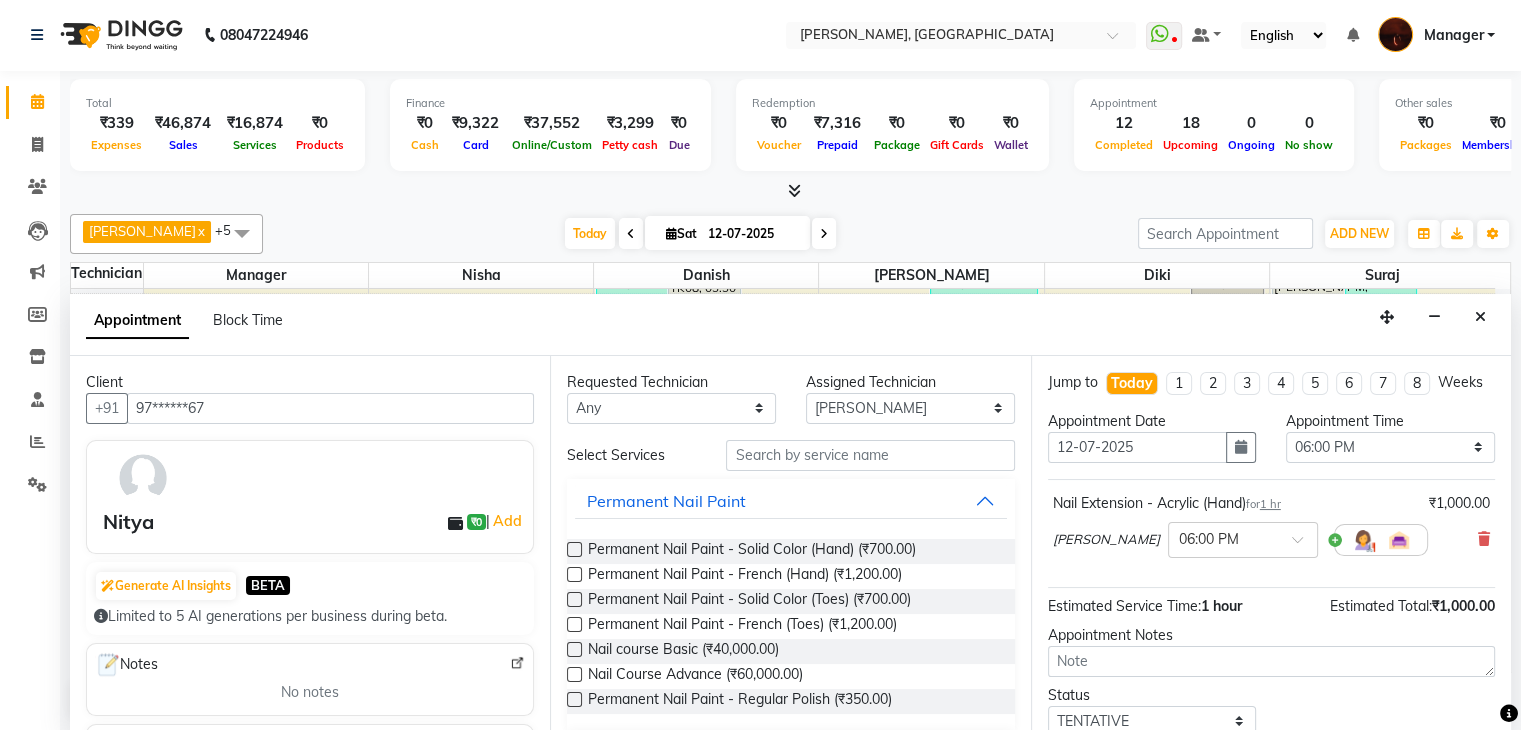 click at bounding box center (574, 549) 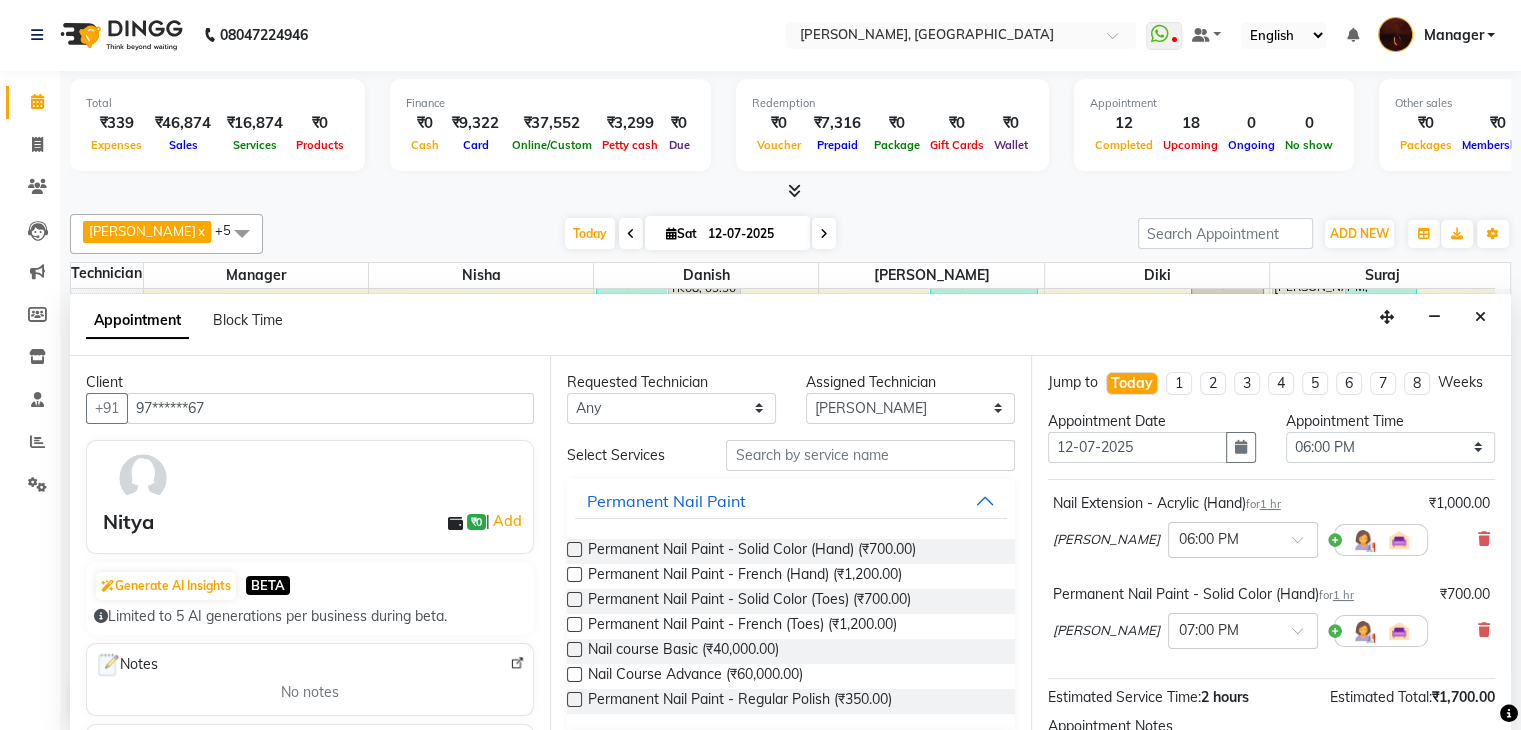 scroll, scrollTop: 240, scrollLeft: 0, axis: vertical 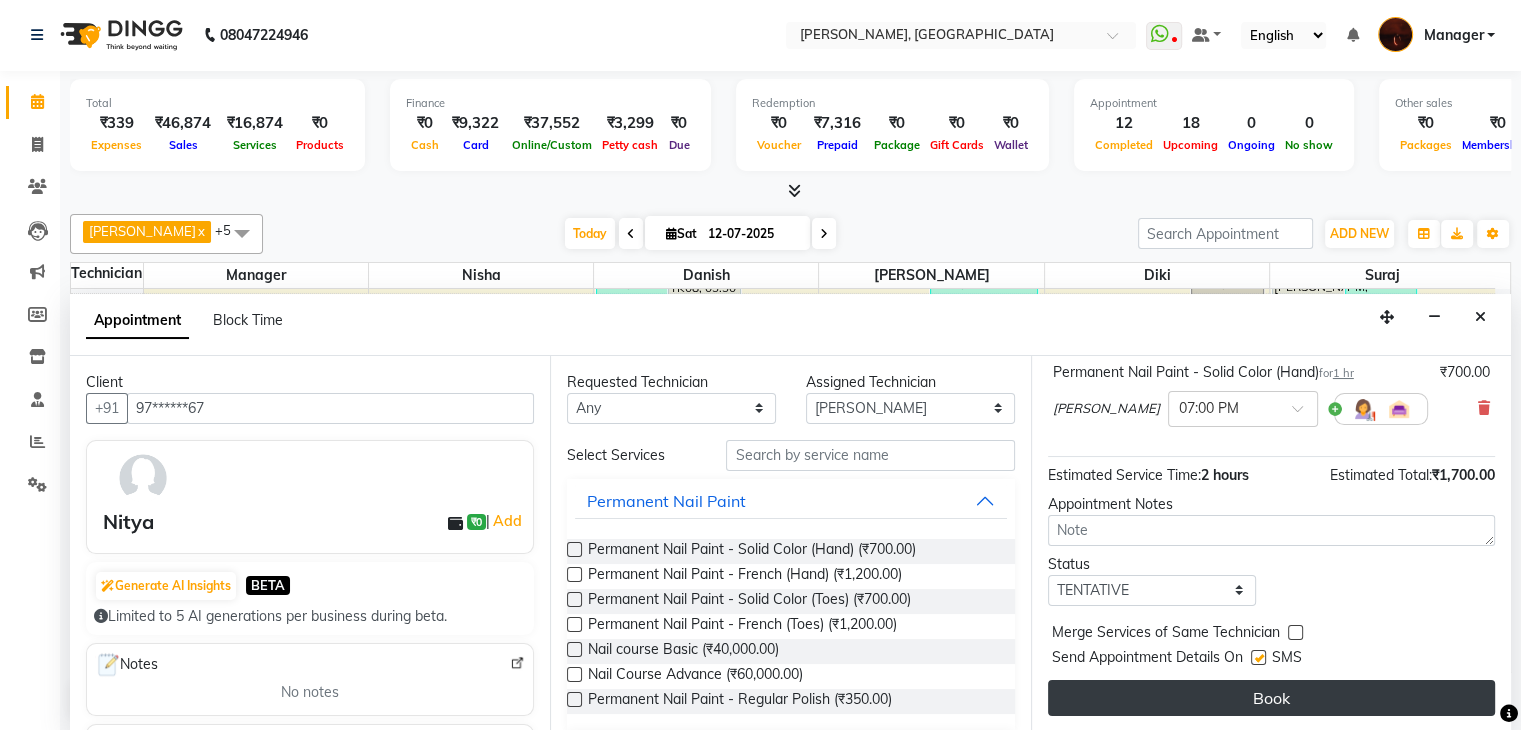click on "Book" at bounding box center (1271, 698) 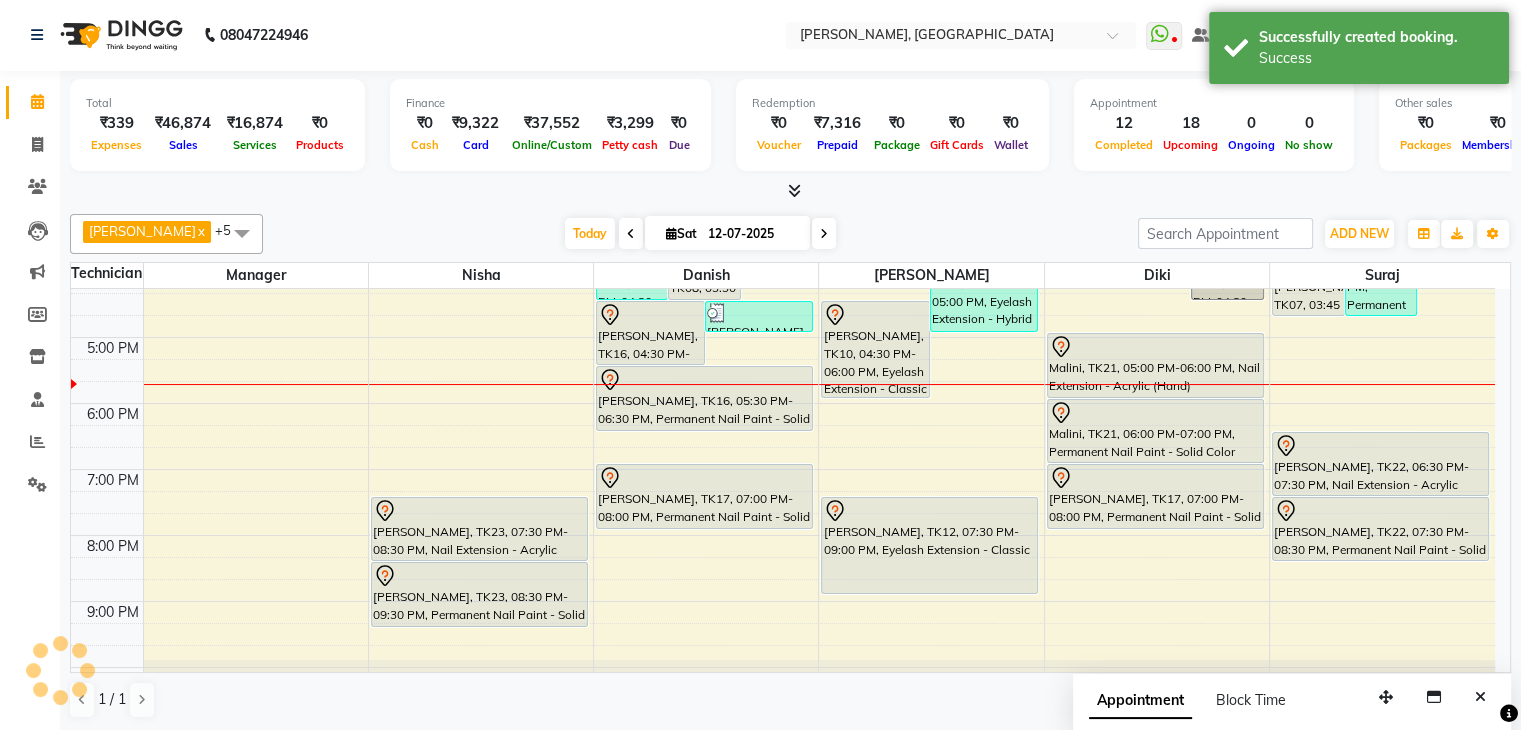 scroll, scrollTop: 0, scrollLeft: 0, axis: both 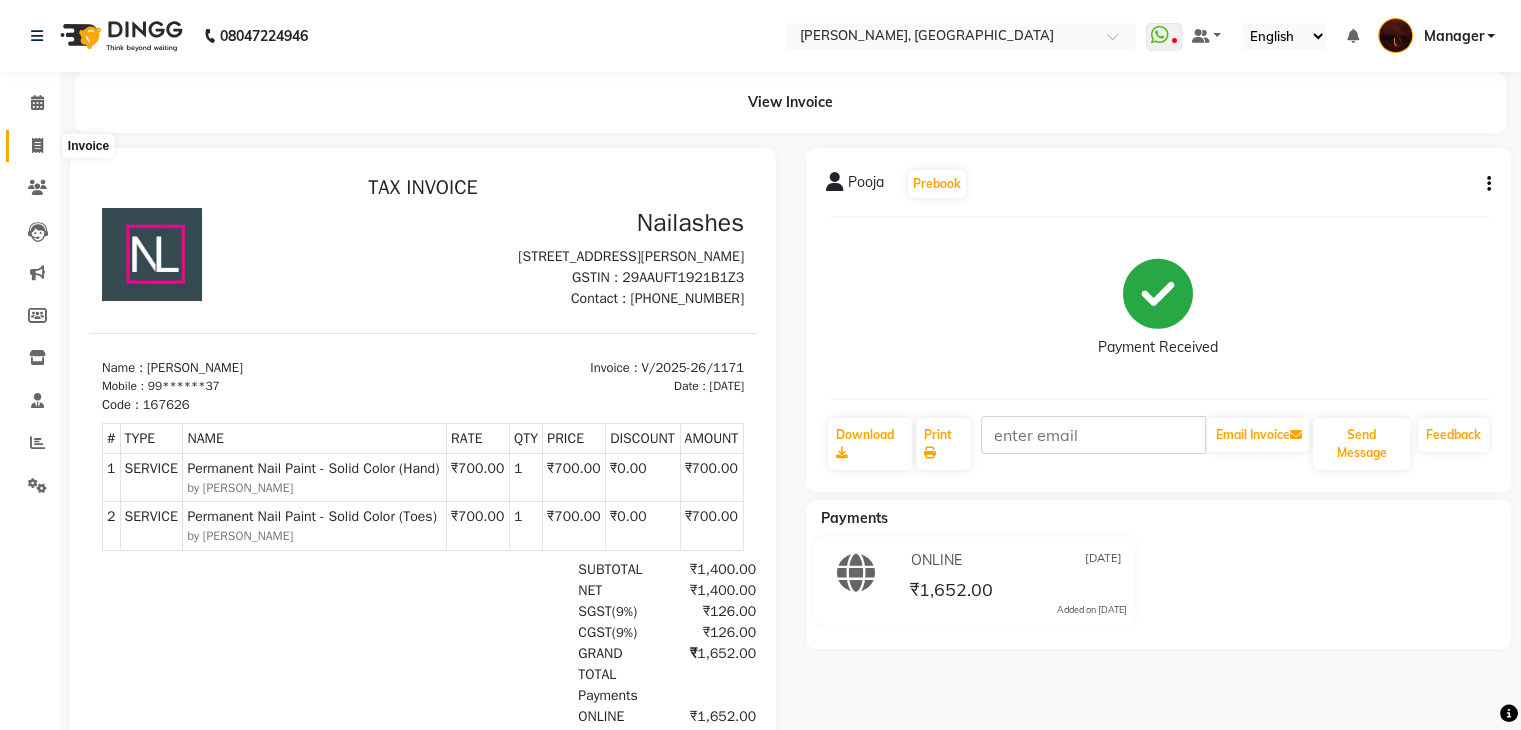 click 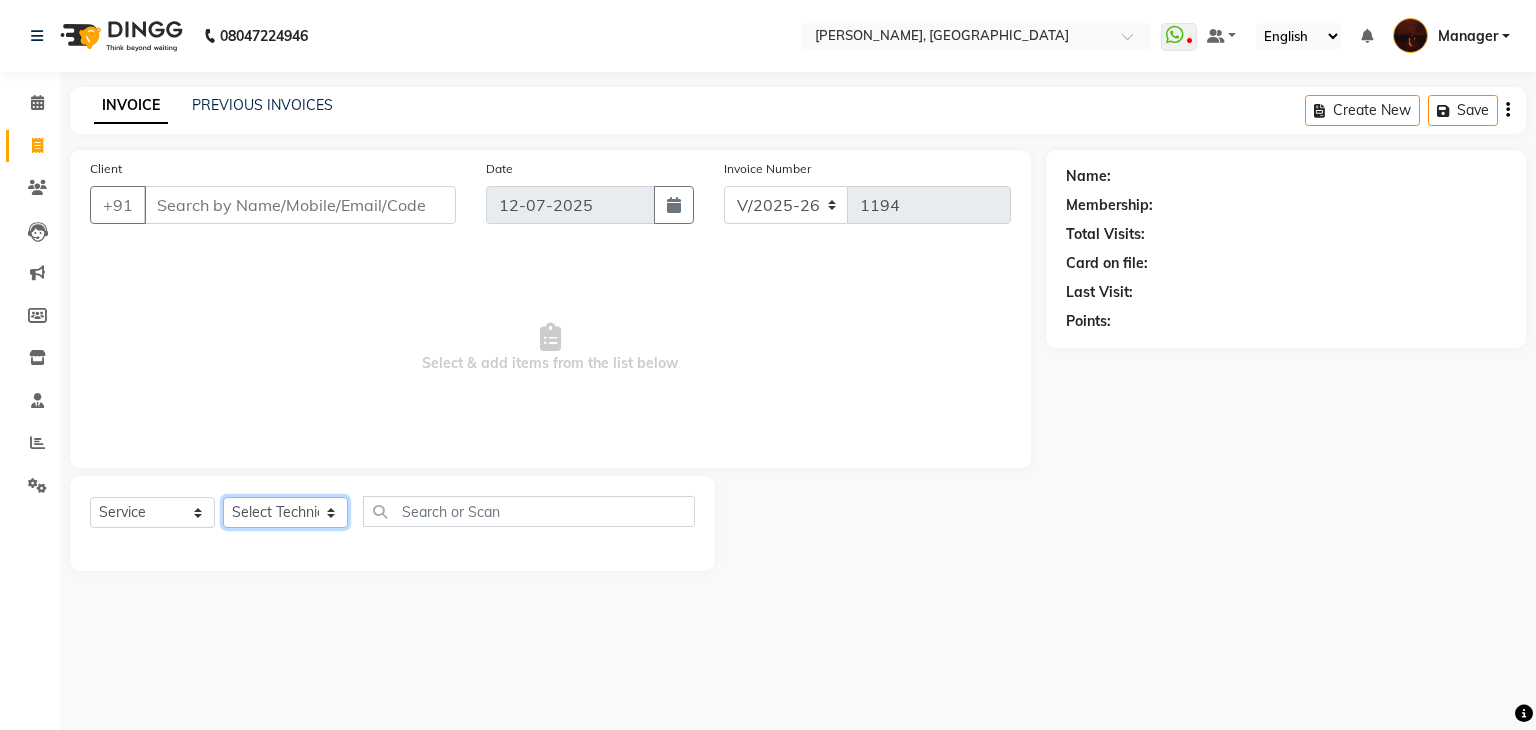 click on "Select Technician [PERSON_NAME] Danish Diki  [PERSON_NAME] GK [PERSON_NAME] Manager [PERSON_NAME] [PERSON_NAME] [PERSON_NAME] [PERSON_NAME] [PERSON_NAME] [PERSON_NAME] Accounting suraj vishnu" 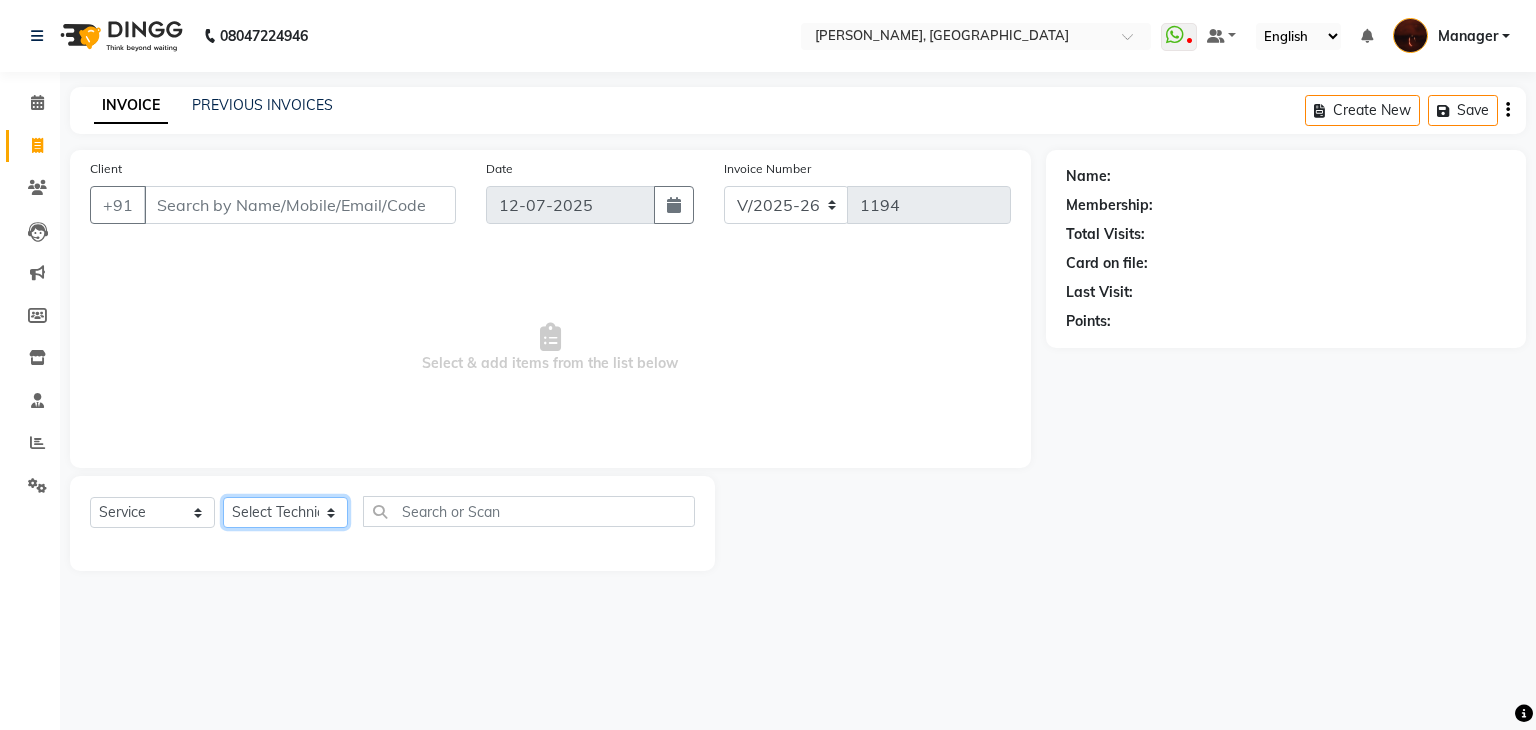 select on "35072" 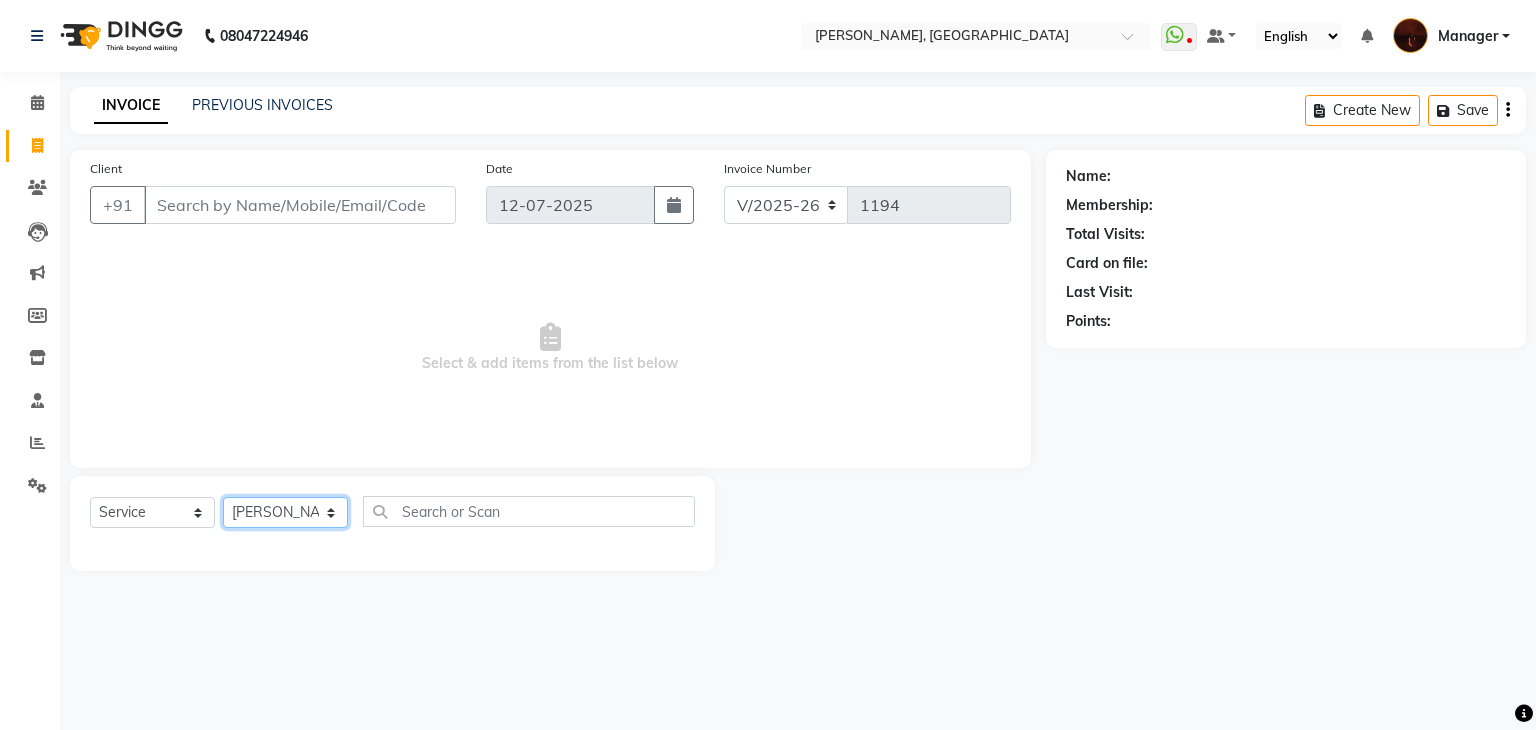 click on "Select Technician [PERSON_NAME] Danish Diki  [PERSON_NAME] GK [PERSON_NAME] Manager [PERSON_NAME] [PERSON_NAME] [PERSON_NAME] [PERSON_NAME] [PERSON_NAME] [PERSON_NAME] Accounting suraj vishnu" 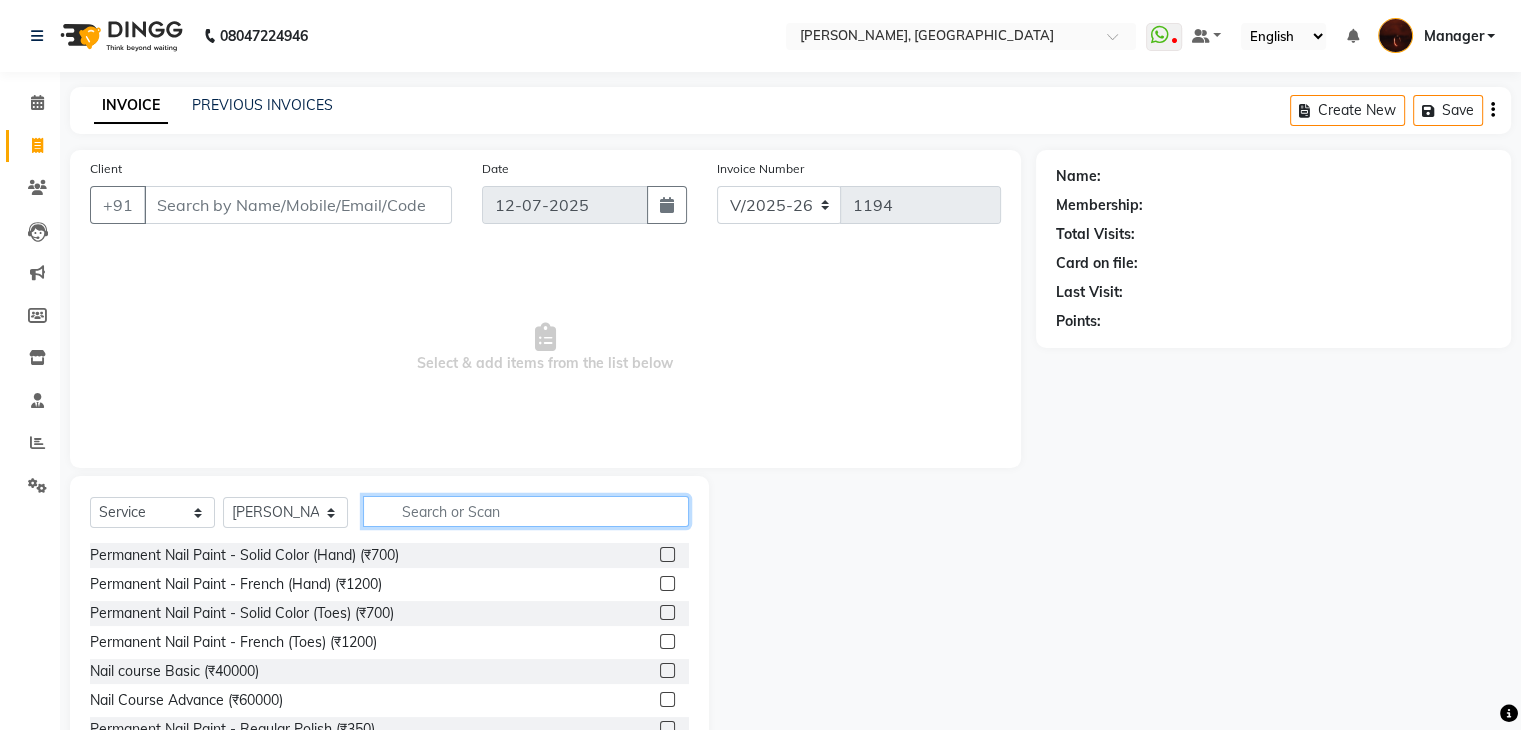 click 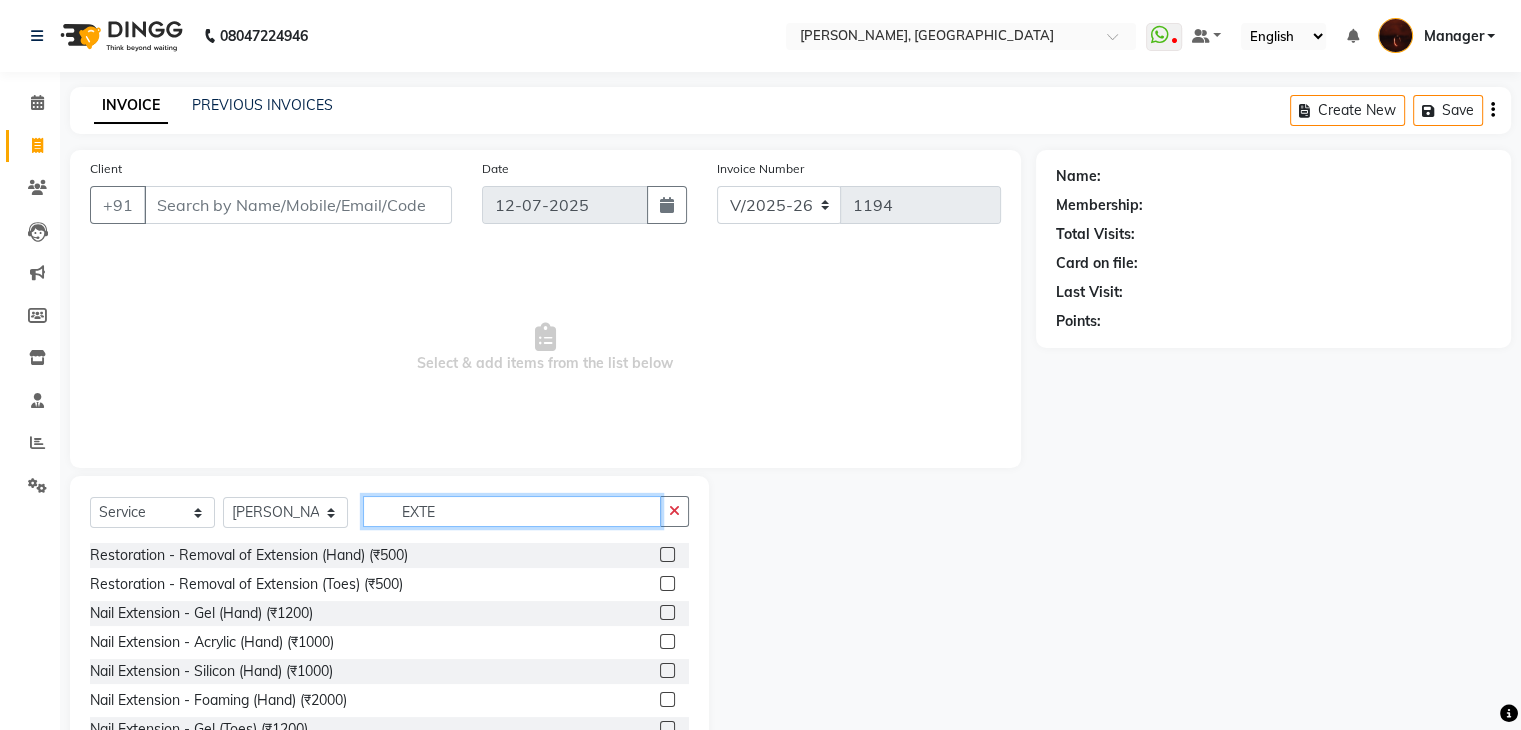 type on "EXTE" 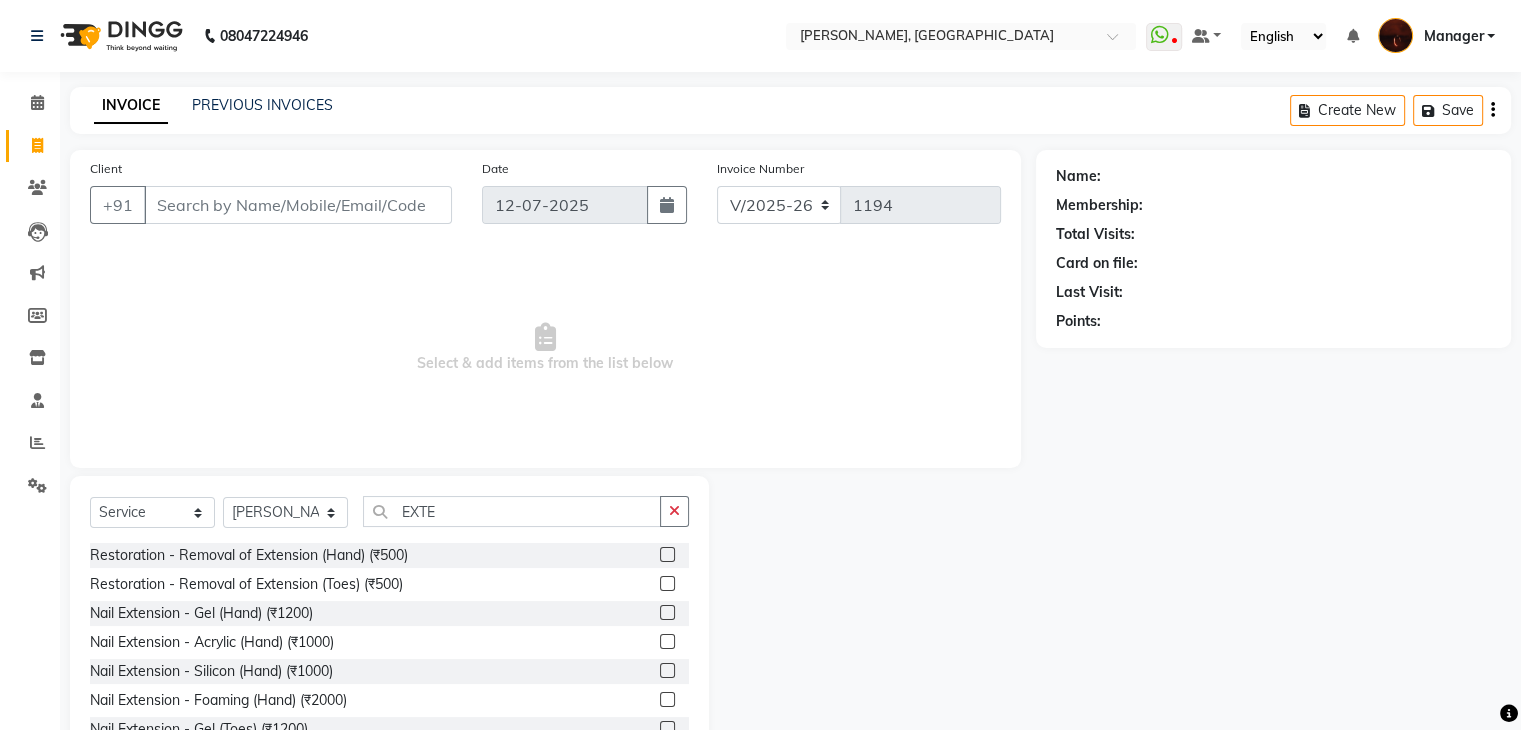 click 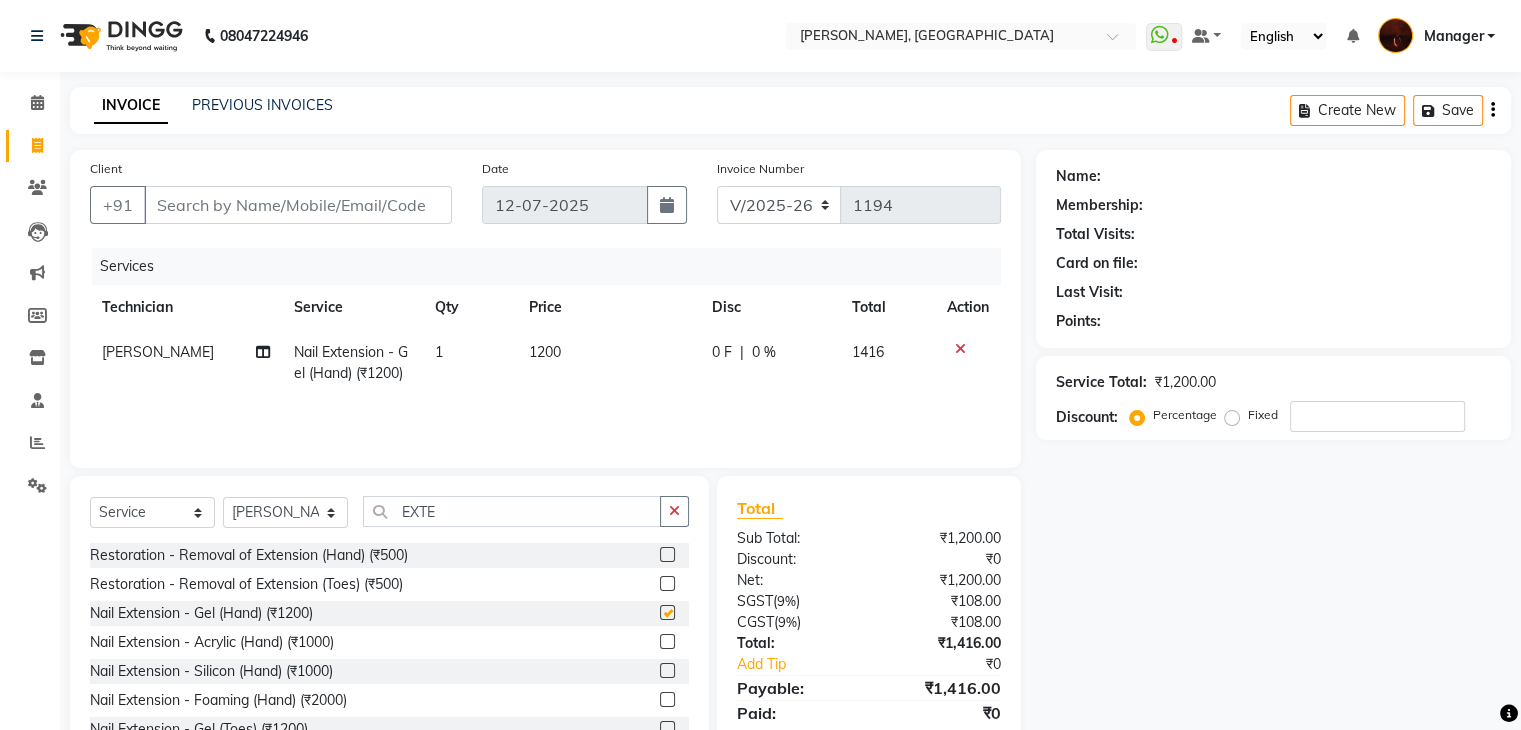 checkbox on "false" 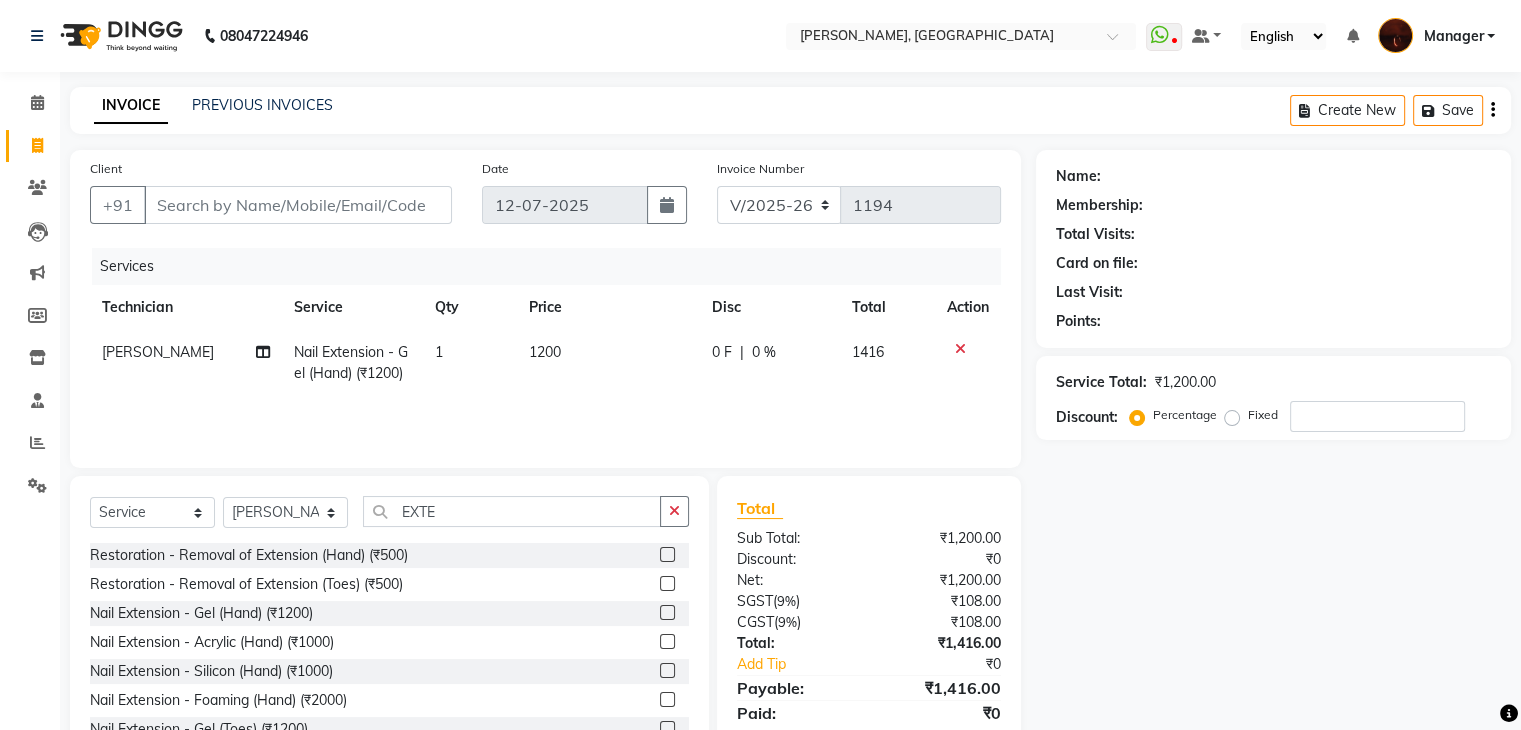 scroll, scrollTop: 72, scrollLeft: 0, axis: vertical 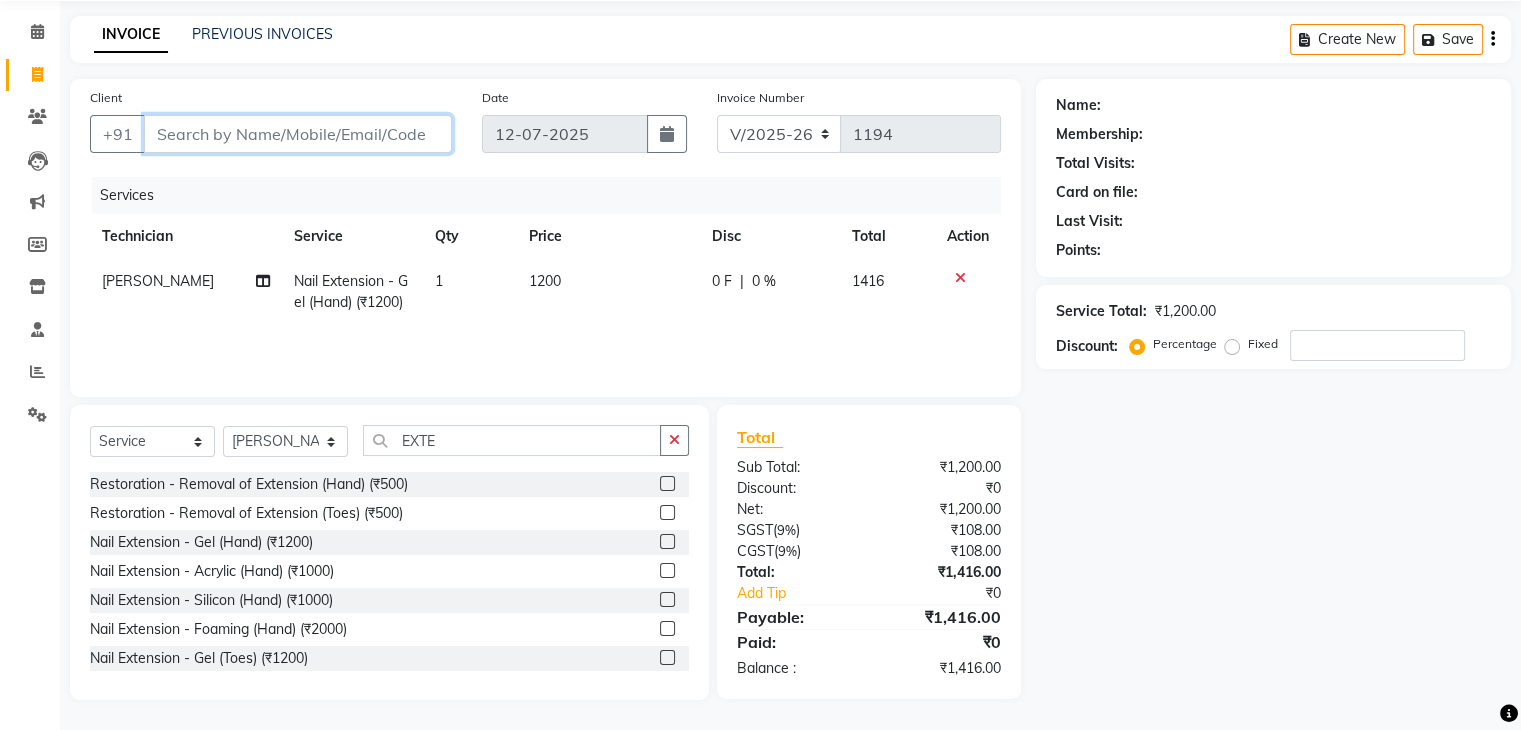 click on "Client" at bounding box center [298, 134] 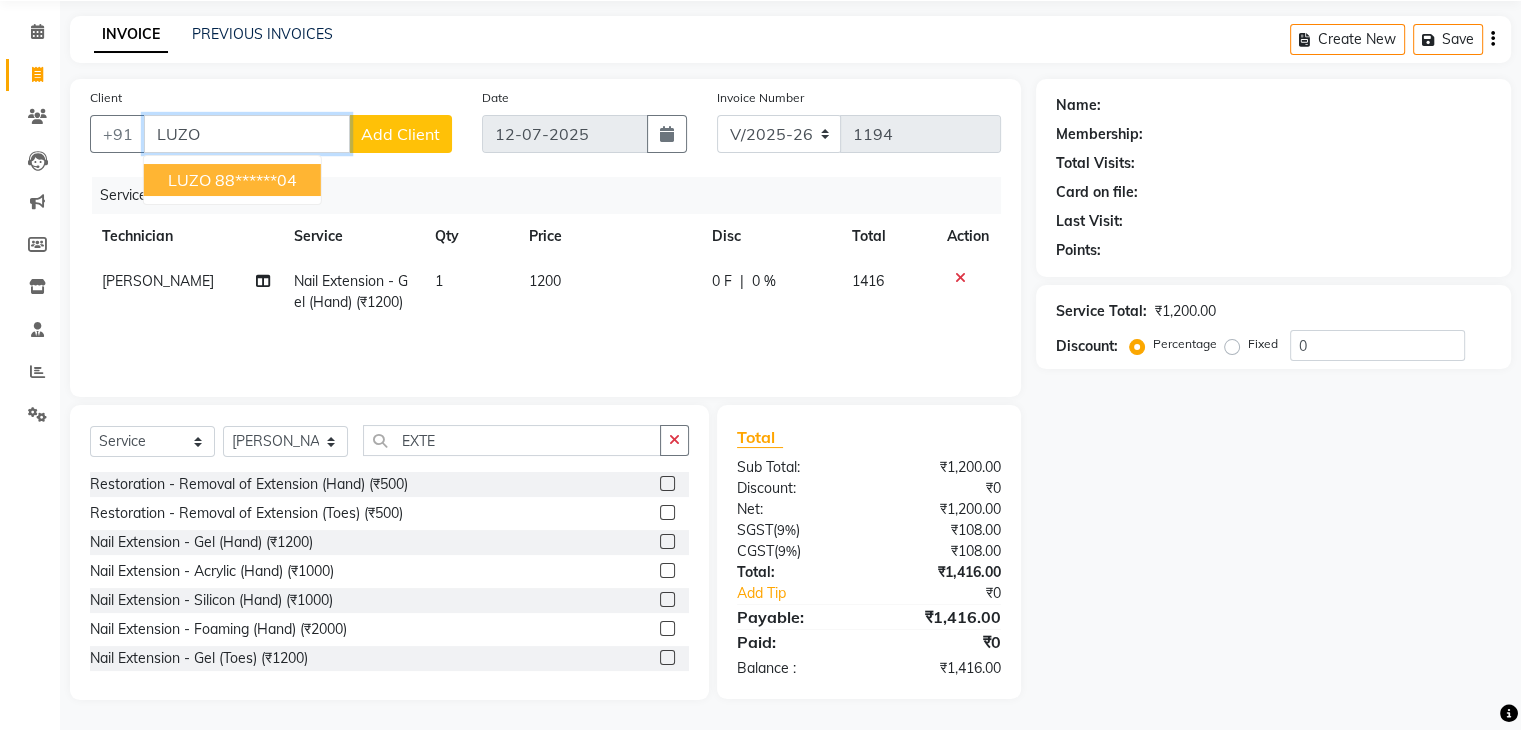 click on "88******04" at bounding box center [256, 180] 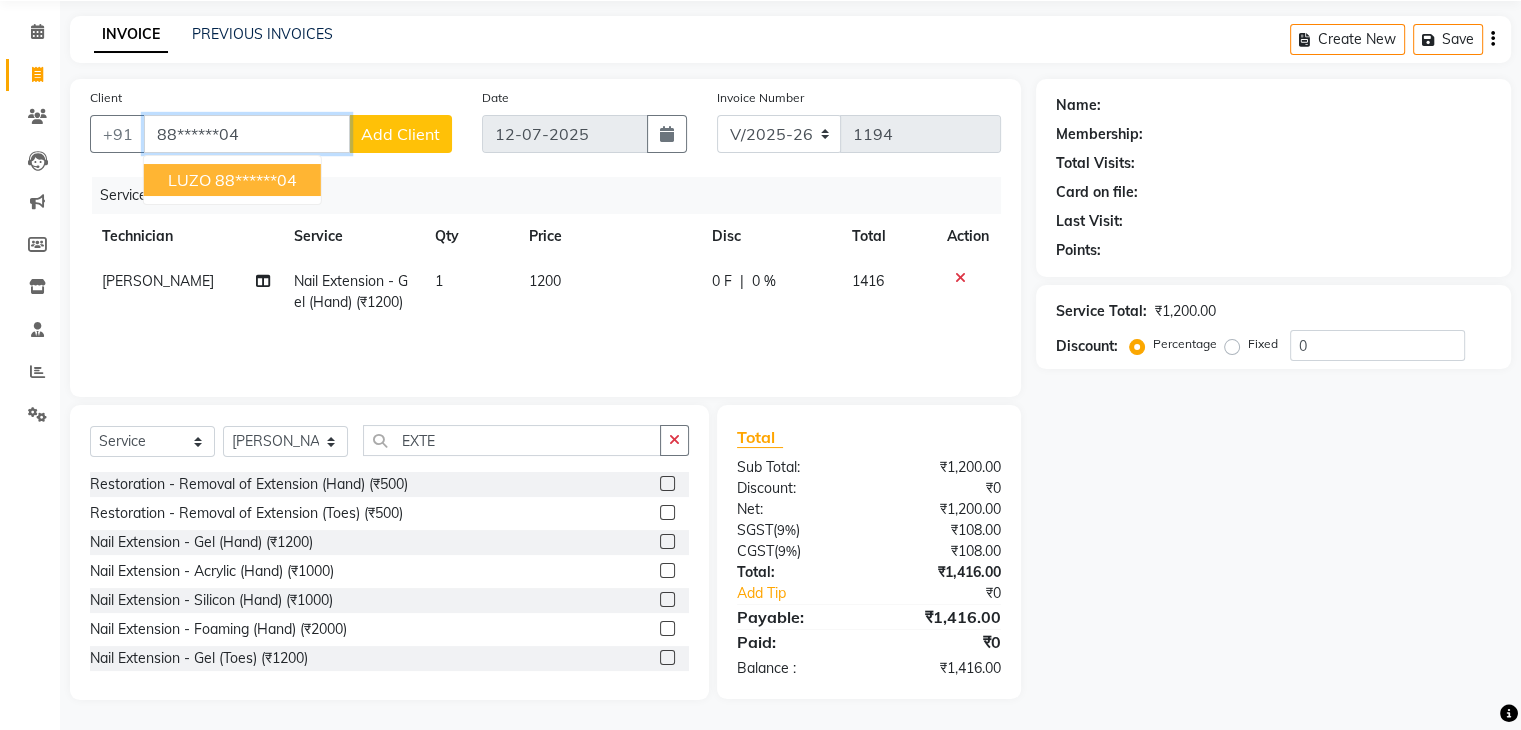 type on "88******04" 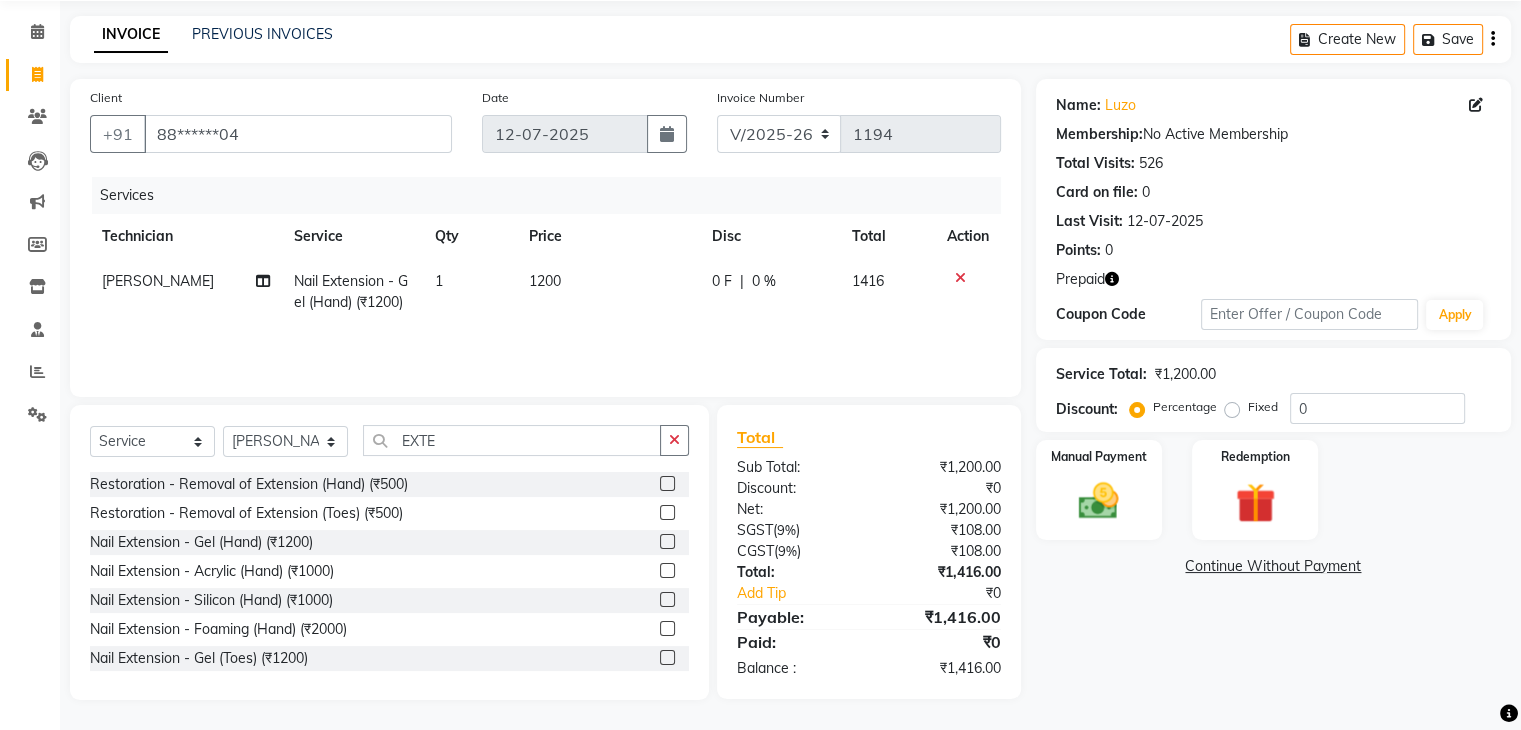 scroll, scrollTop: 0, scrollLeft: 0, axis: both 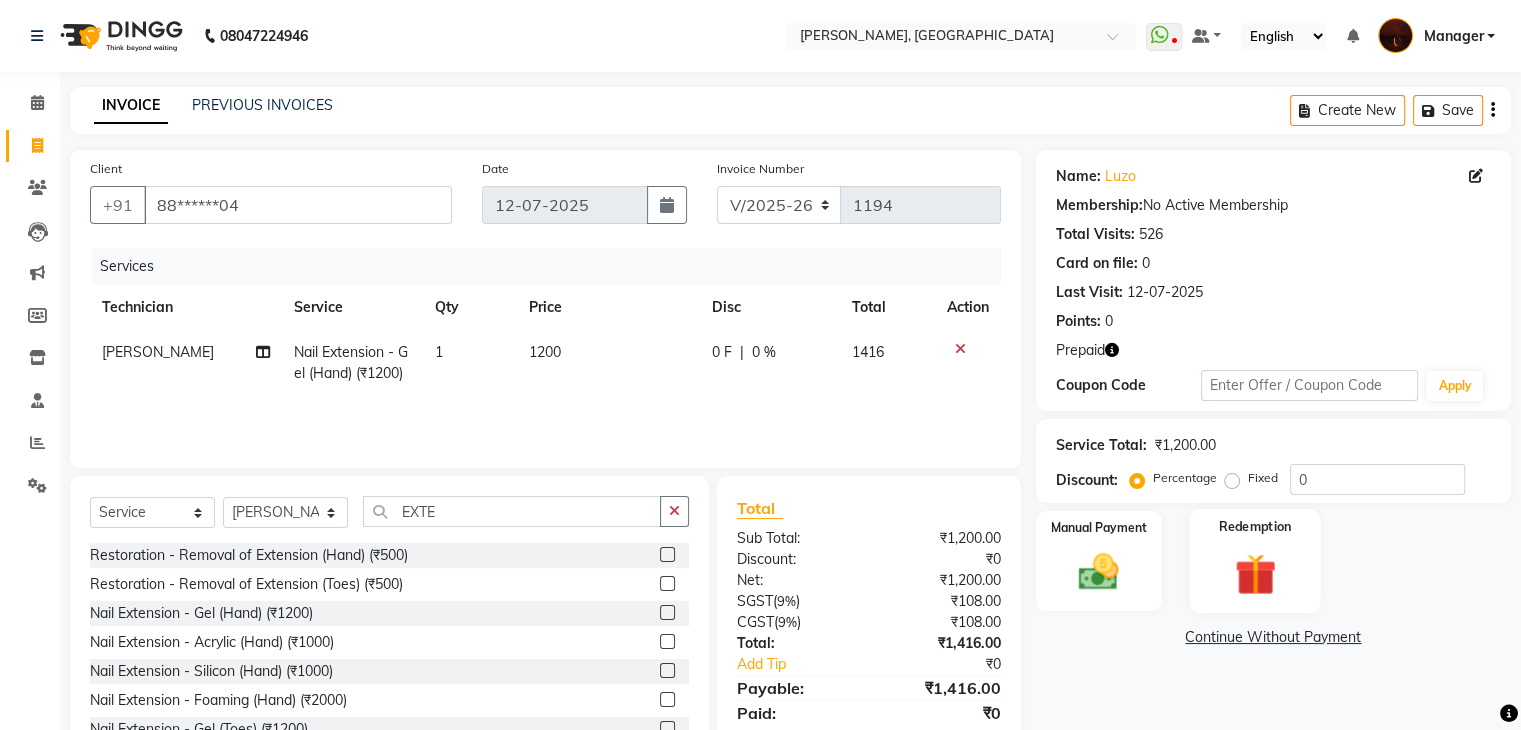 click 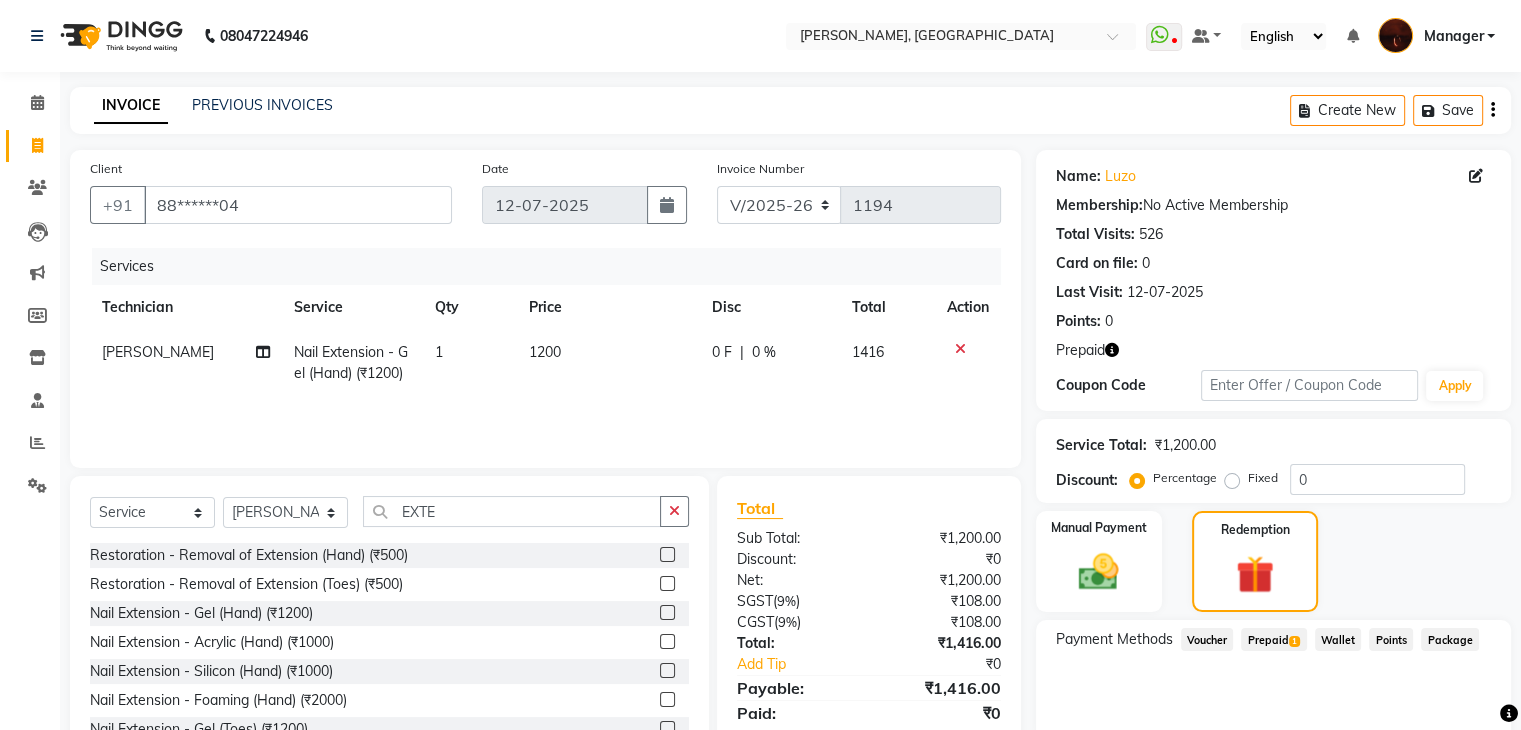 scroll, scrollTop: 80, scrollLeft: 0, axis: vertical 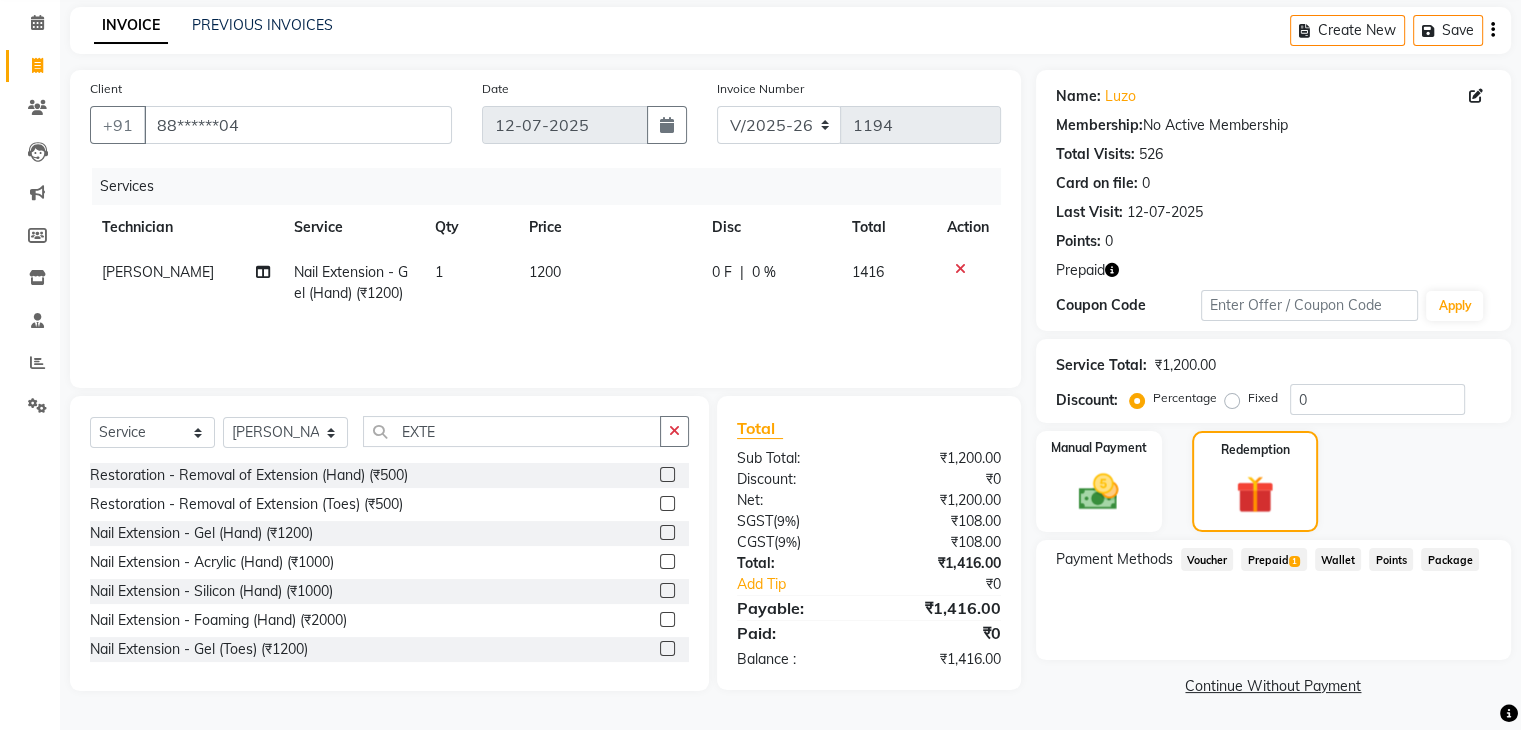 click on "Prepaid  1" 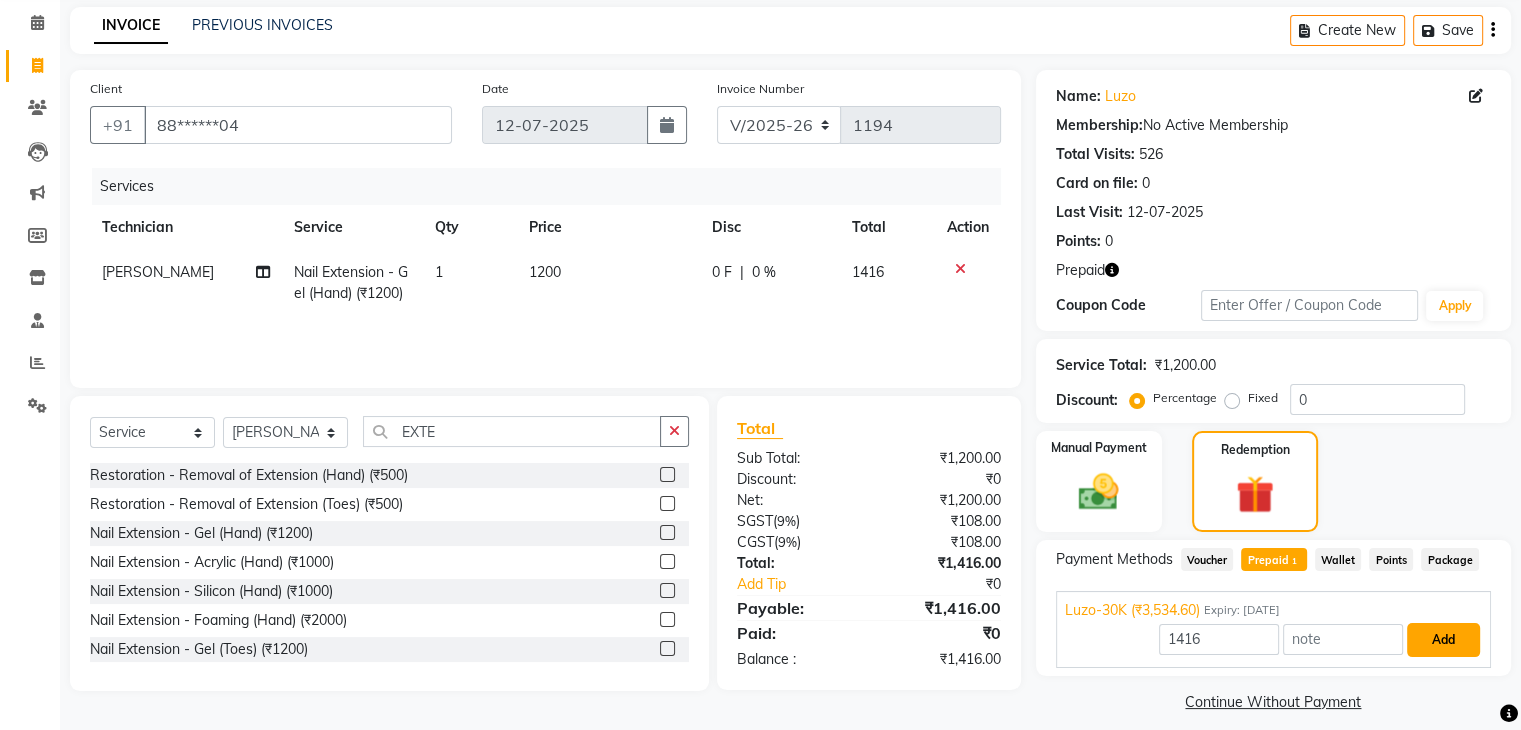 click on "Add" at bounding box center (1443, 640) 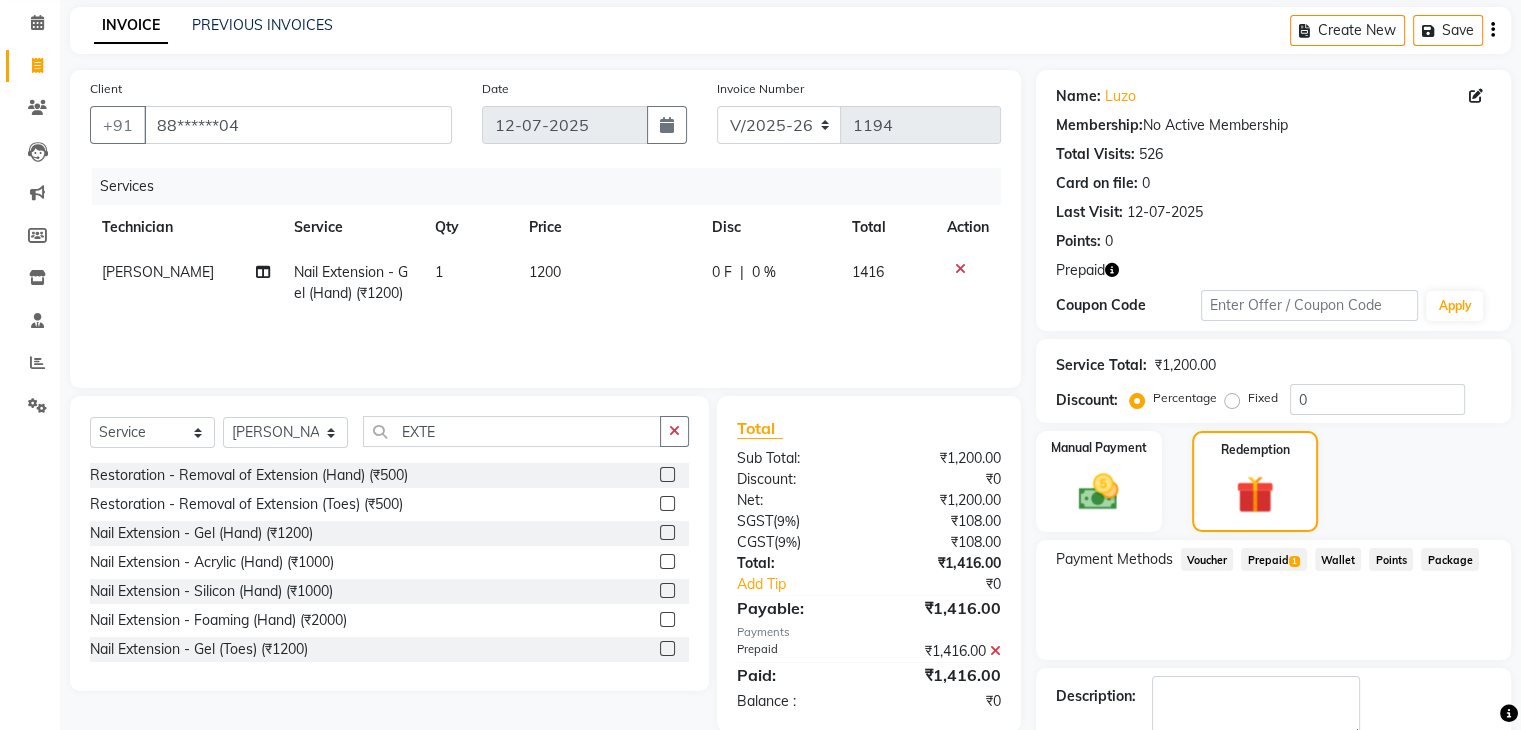 scroll, scrollTop: 193, scrollLeft: 0, axis: vertical 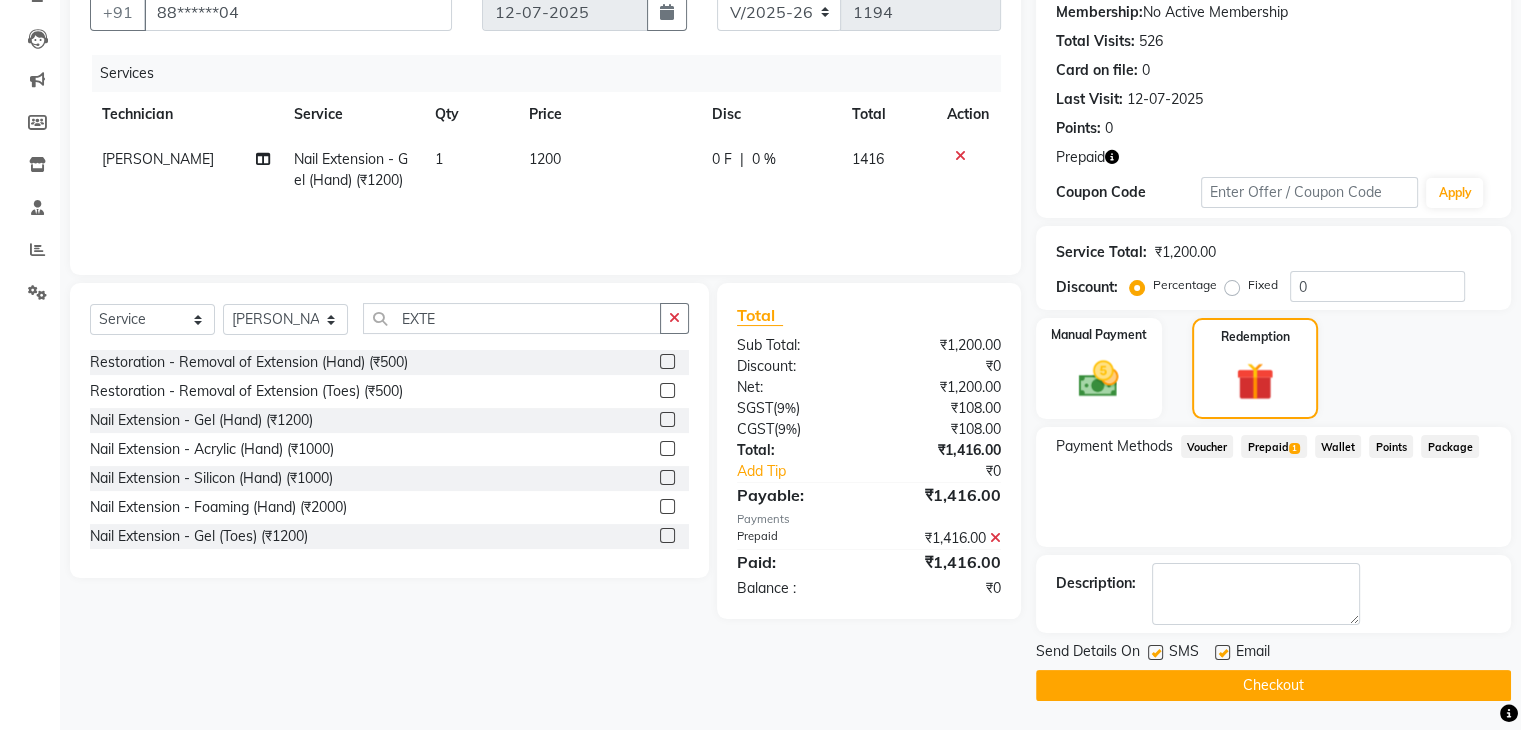 click on "Checkout" 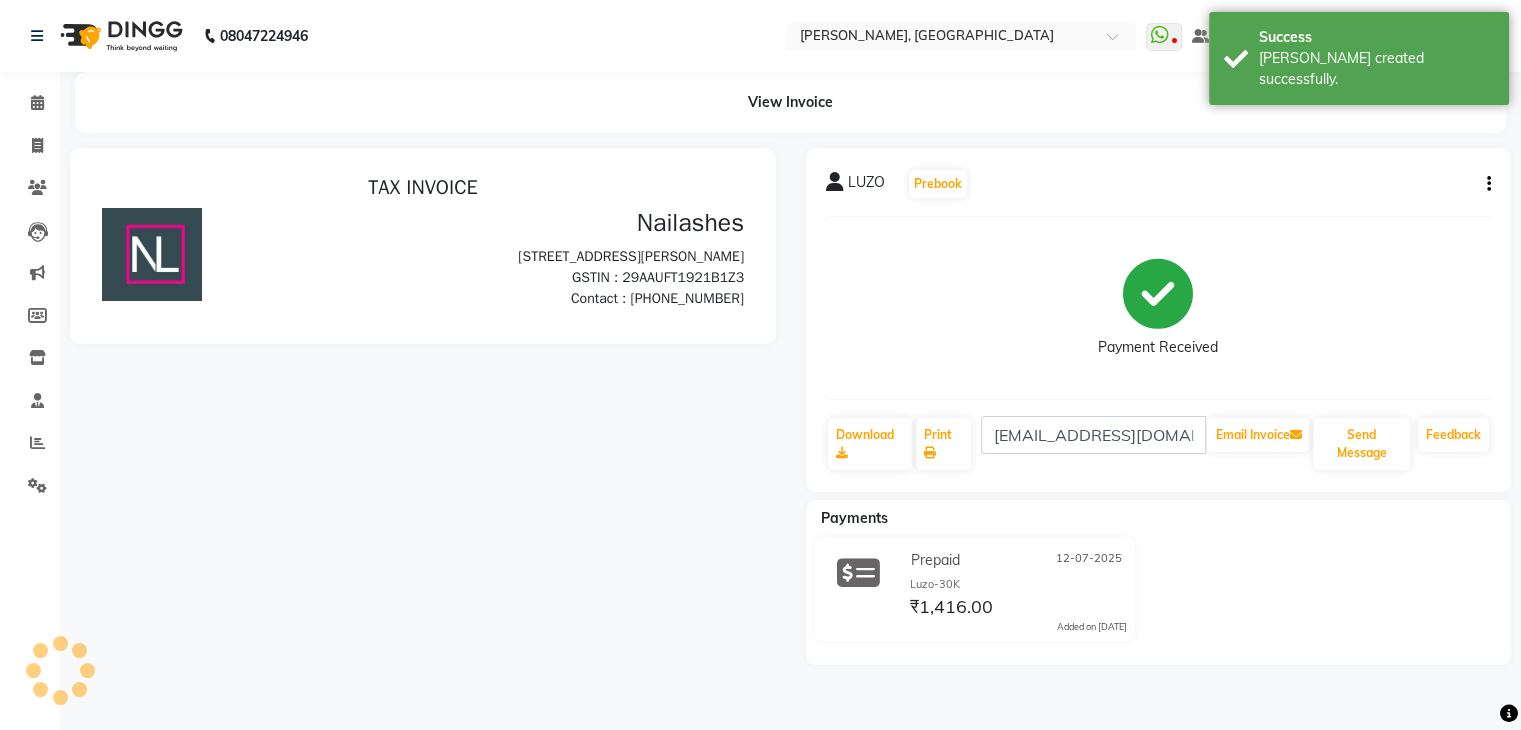 scroll, scrollTop: 0, scrollLeft: 0, axis: both 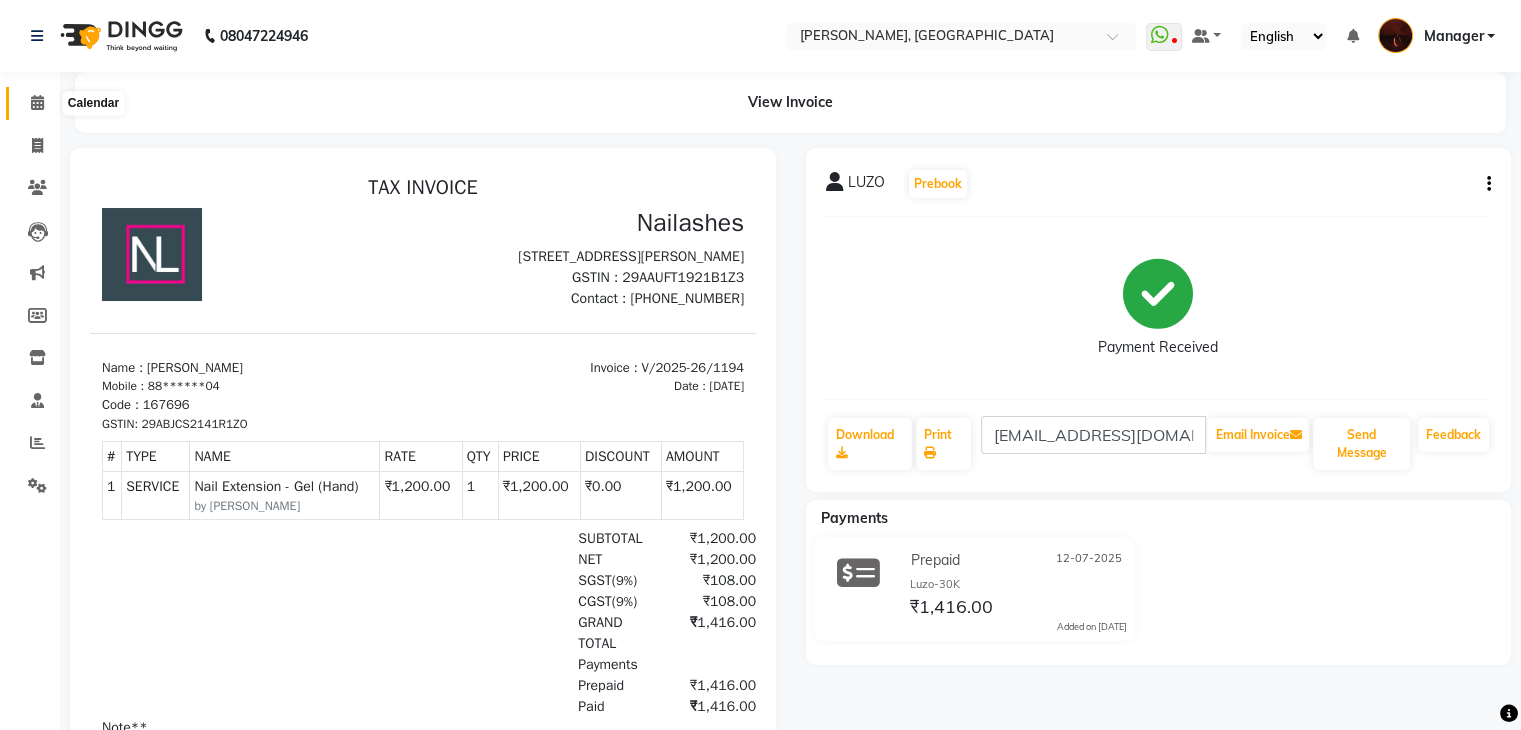 click 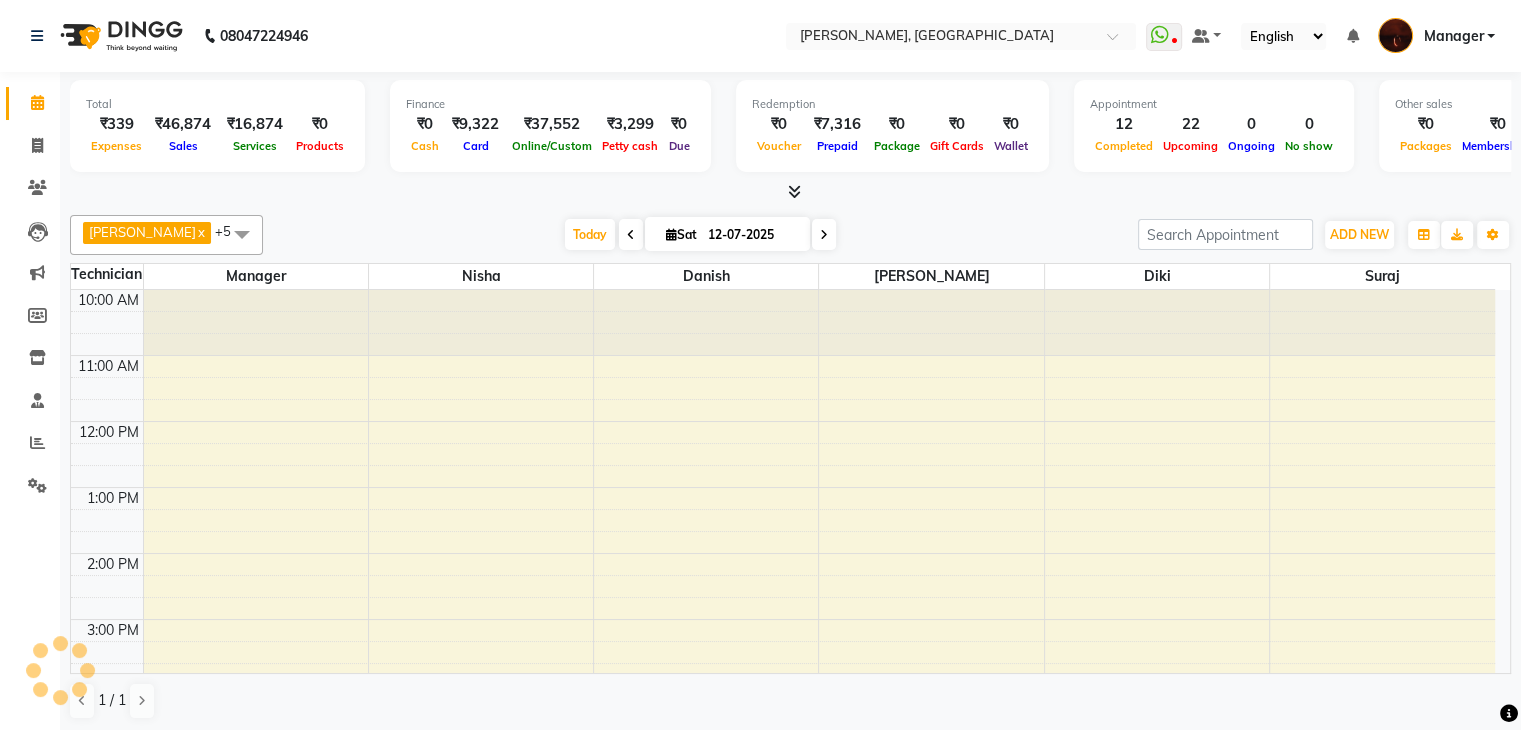 scroll, scrollTop: 0, scrollLeft: 0, axis: both 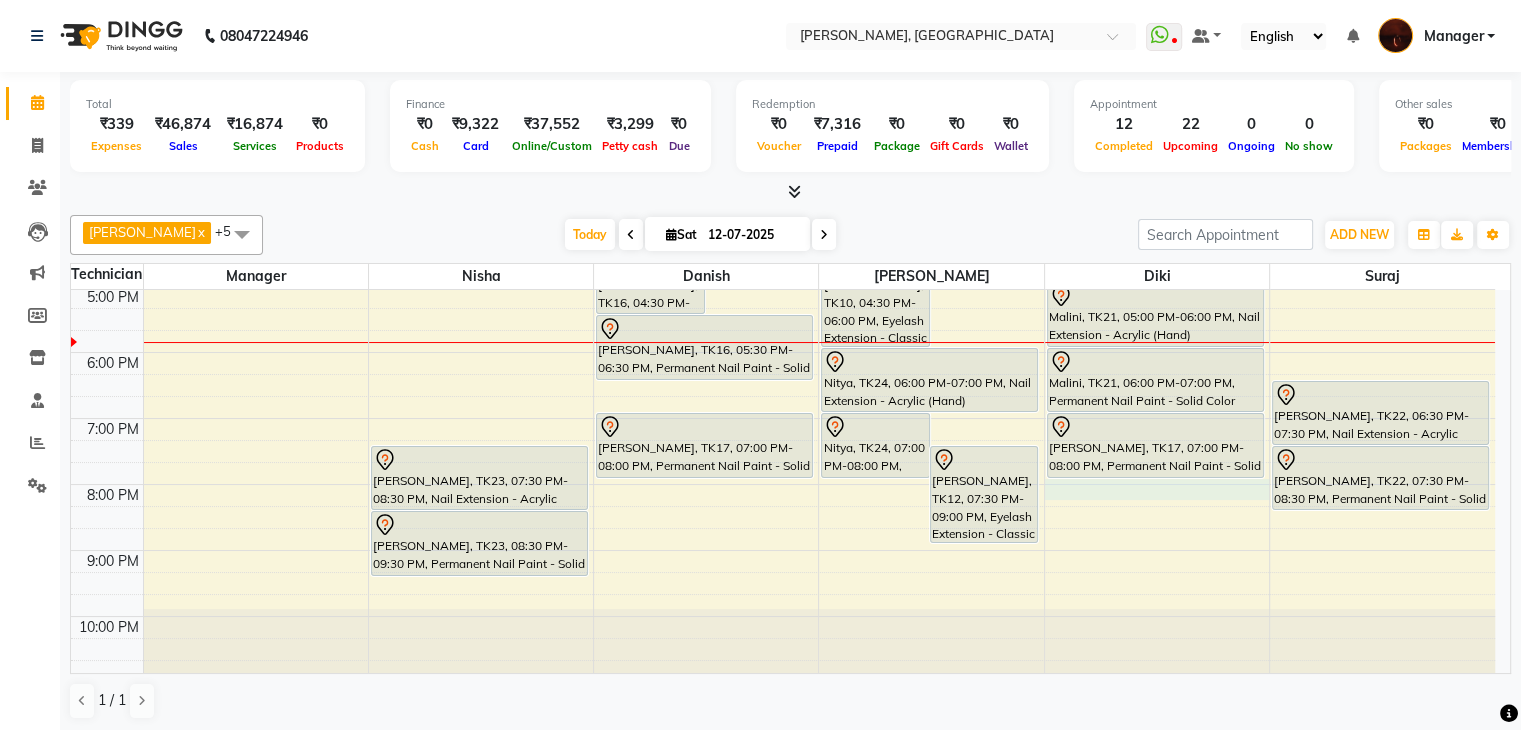 click on "10:00 AM 11:00 AM 12:00 PM 1:00 PM 2:00 PM 3:00 PM 4:00 PM 5:00 PM 6:00 PM 7:00 PM 8:00 PM 9:00 PM 10:00 PM             Aditi, TK09, 01:15 PM-02:15 PM, Permanent Nail Paint - Solid Color (Hand)     Shreya, TK05, 03:00 PM-04:00 PM, Permanent Nail Paint - Solid Color (Hand)             [PERSON_NAME], TK23, 07:30 PM-08:30 PM, Nail Extension - Acrylic (Hand)             [PERSON_NAME], TK23, 08:30 PM-09:30 PM, Permanent Nail Paint - Solid Color (Hand)     LUZO, TK11, 12:05 PM-01:05 PM, Refills - Acylic (Hand) (₹800)     [PERSON_NAME], TK04, 01:00 PM-02:00 PM, Nail Extension - Acrylic (Hand)     [PERSON_NAME], TK04, 01:00 PM-02:00 PM, Permanent Nail Paint - French (Hand) (₹1200)     [PERSON_NAME], TK04, 02:00 PM-03:00 PM, Permanent Nail Paint - Solid Color (Hand)             [PERSON_NAME], TK08, 02:30 PM-03:30 PM, Nail Extension - Gel (Hand)     LUZO, TK20, 02:50 PM-03:50 PM, Nail Extension - Gel (Hand) (₹1200)     [PERSON_NAME], TK01, 03:30 PM-04:30 PM, Permanent Nail Paint - Solid Color (Hand)" at bounding box center (783, 253) 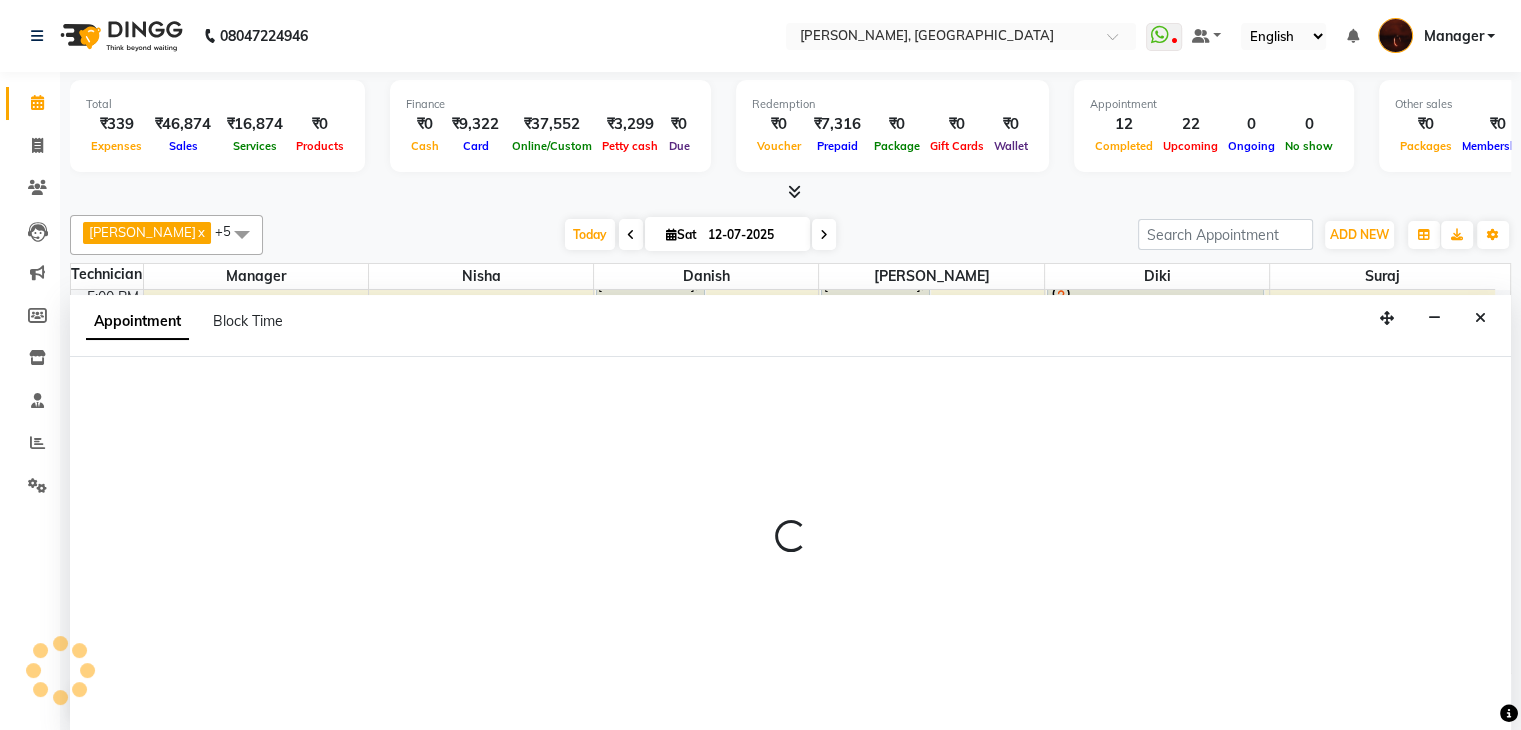 scroll, scrollTop: 1, scrollLeft: 0, axis: vertical 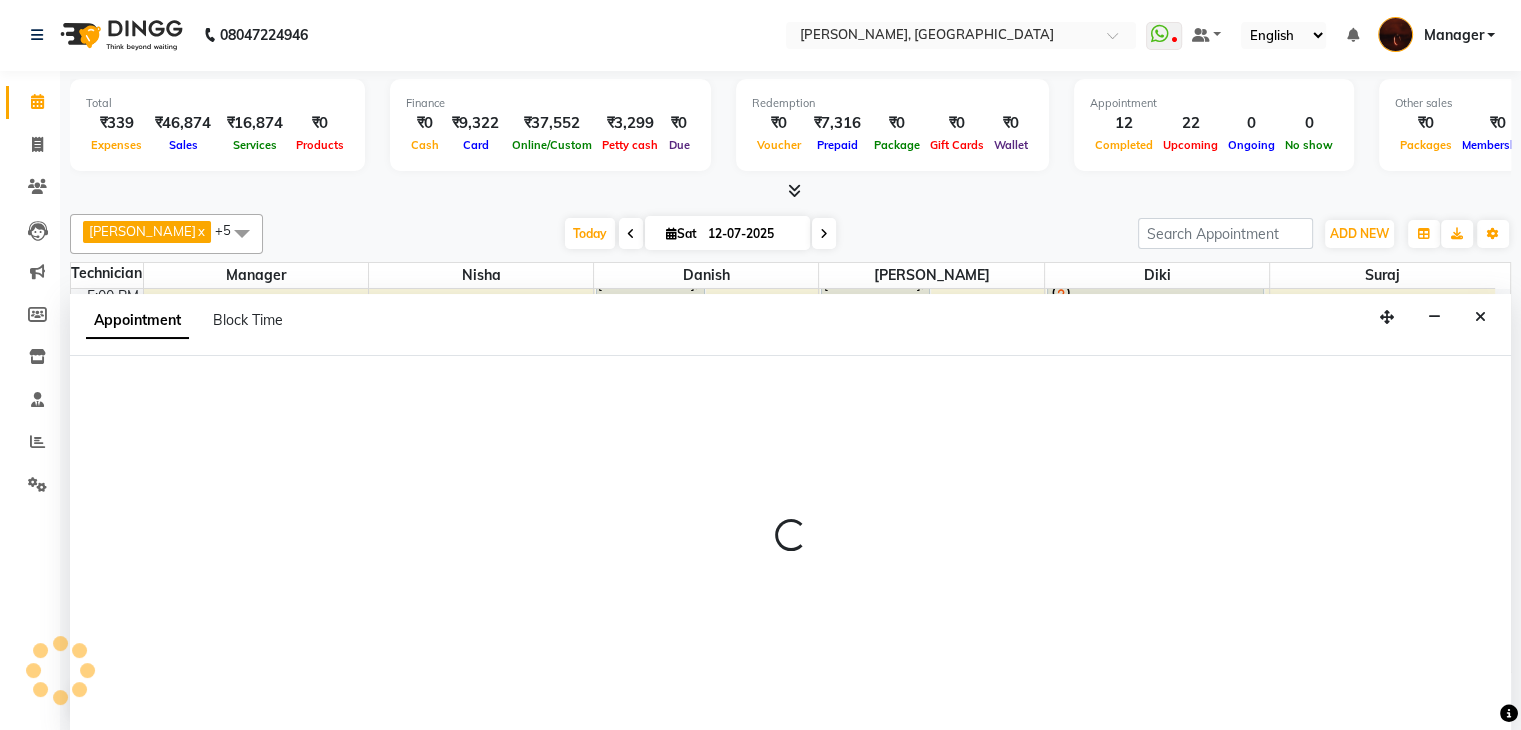 select on "68684" 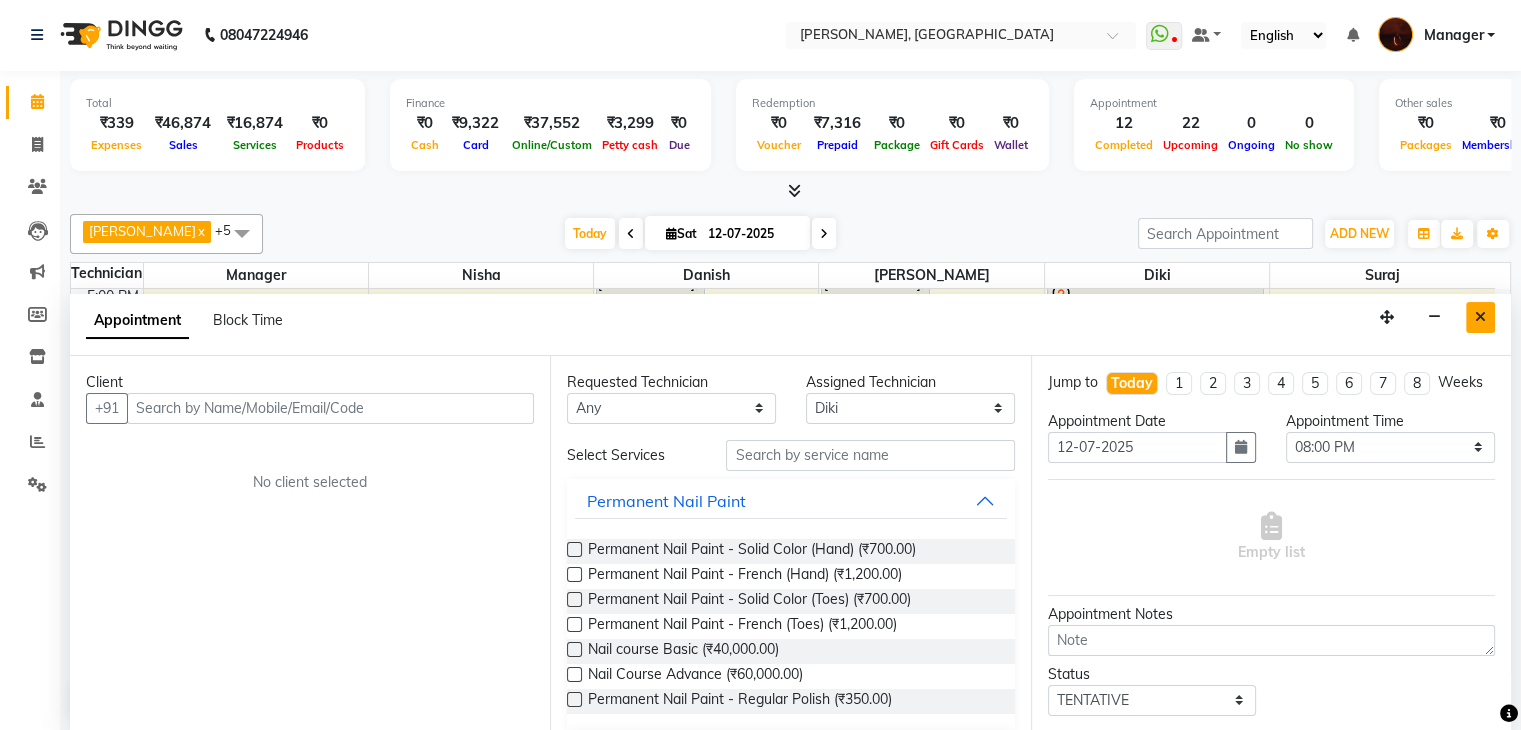 click at bounding box center (1480, 317) 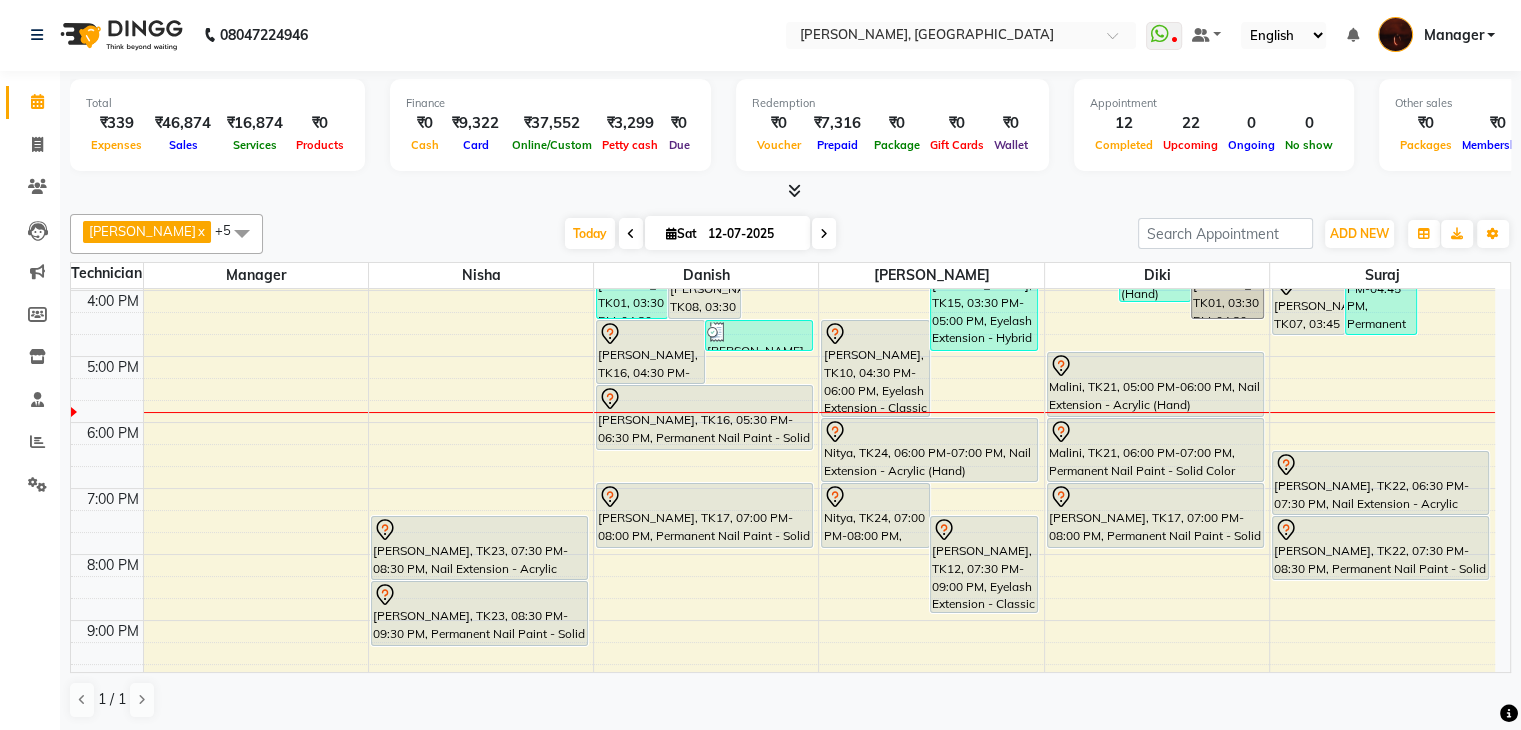 scroll, scrollTop: 388, scrollLeft: 0, axis: vertical 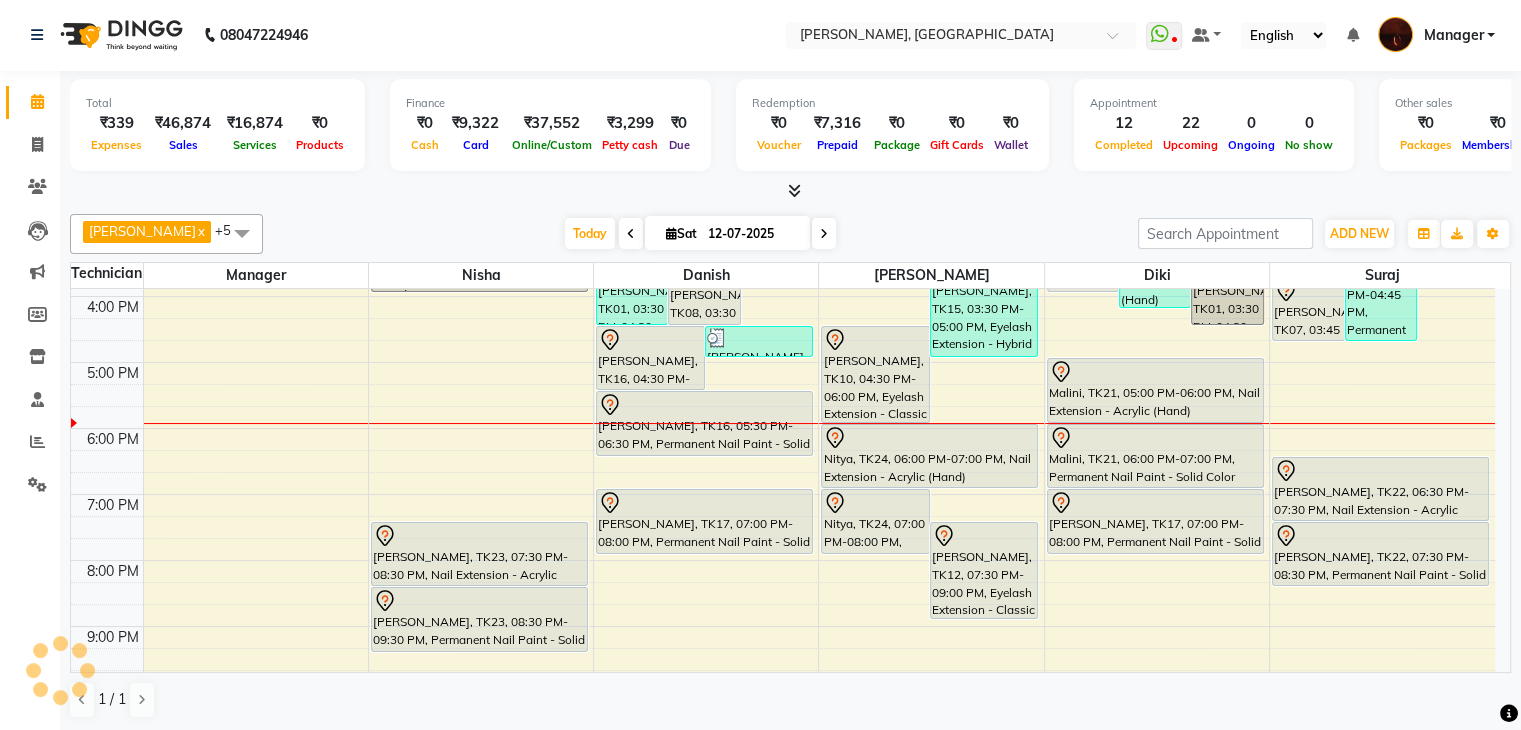 click on "10:00 AM 11:00 AM 12:00 PM 1:00 PM 2:00 PM 3:00 PM 4:00 PM 5:00 PM 6:00 PM 7:00 PM 8:00 PM 9:00 PM 10:00 PM             Aditi, TK09, 01:15 PM-02:15 PM, Permanent Nail Paint - Solid Color (Hand)     Shreya, TK05, 03:00 PM-04:00 PM, Permanent Nail Paint - Solid Color (Hand)             [PERSON_NAME], TK23, 07:30 PM-08:30 PM, Nail Extension - Acrylic (Hand)             [PERSON_NAME], TK23, 08:30 PM-09:30 PM, Permanent Nail Paint - Solid Color (Hand)     LUZO, TK11, 12:05 PM-01:05 PM, Refills - Acylic (Hand) (₹800)     [PERSON_NAME], TK04, 01:00 PM-02:00 PM, Nail Extension - Acrylic (Hand)     [PERSON_NAME], TK04, 01:00 PM-02:00 PM, Permanent Nail Paint - French (Hand) (₹1200)     [PERSON_NAME], TK04, 02:00 PM-03:00 PM, Permanent Nail Paint - Solid Color (Hand)             [PERSON_NAME], TK08, 02:30 PM-03:30 PM, Nail Extension - Gel (Hand)     LUZO, TK20, 02:50 PM-03:50 PM, Nail Extension - Gel (Hand) (₹1200)     [PERSON_NAME], TK01, 03:30 PM-04:30 PM, Permanent Nail Paint - Solid Color (Hand)" at bounding box center [783, 329] 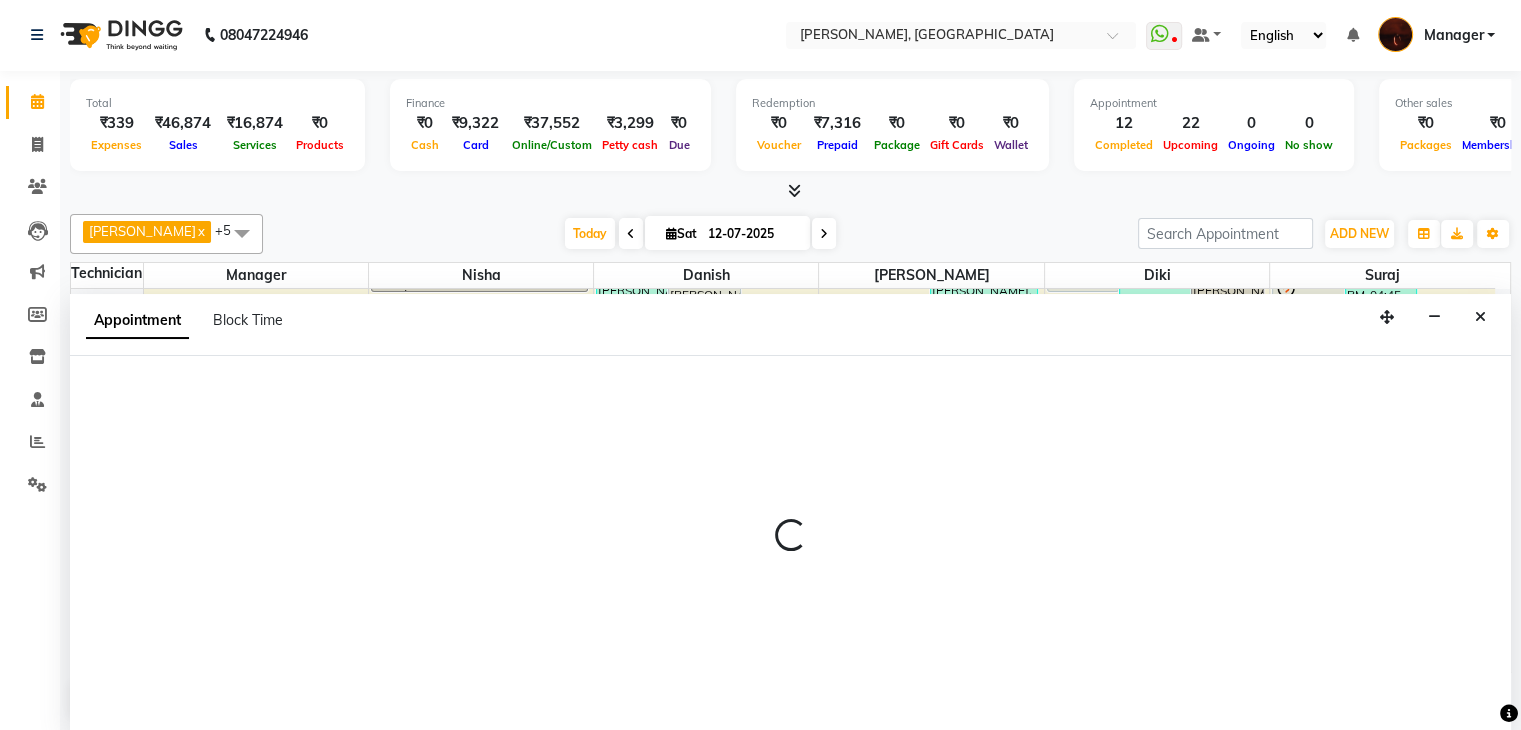 select on "68684" 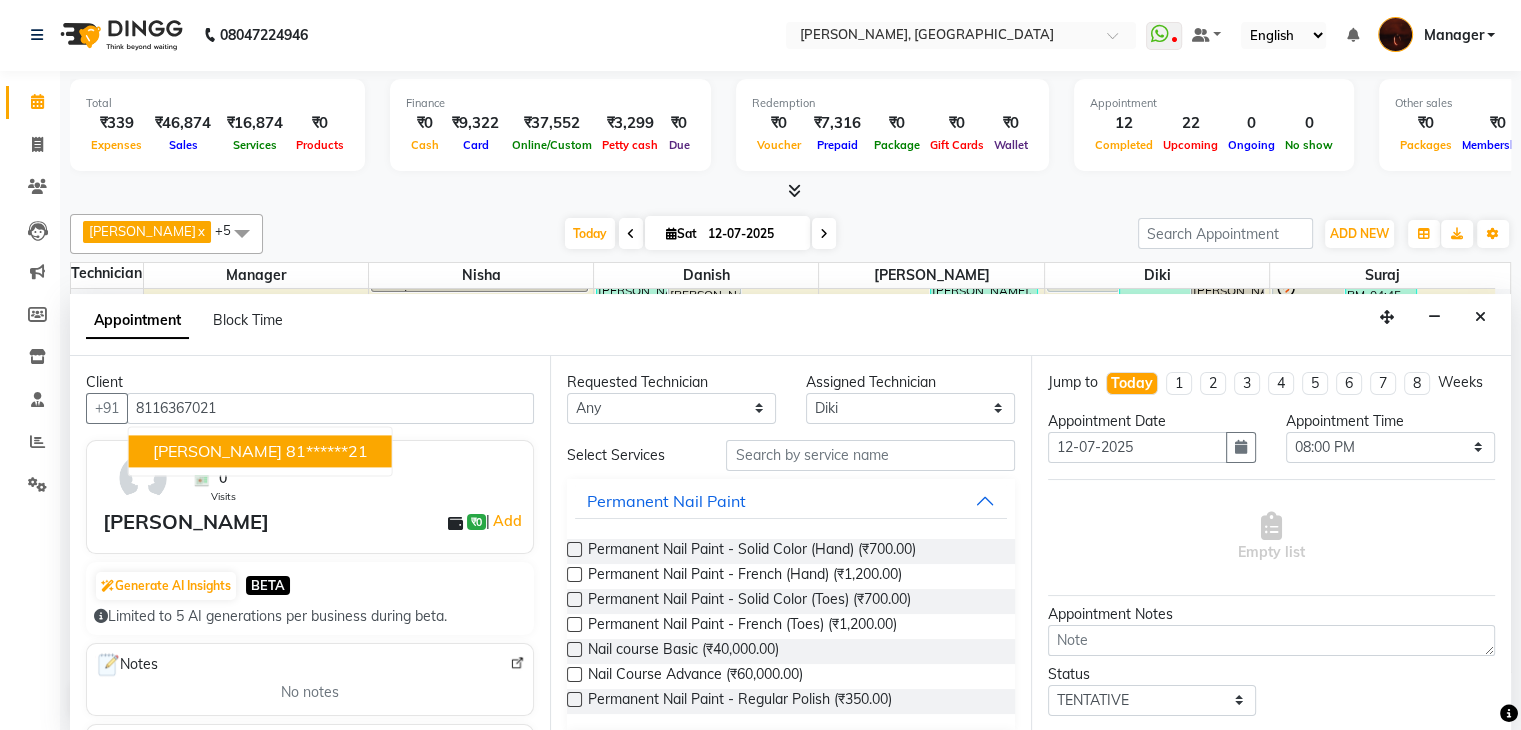 click on "81******21" at bounding box center [327, 451] 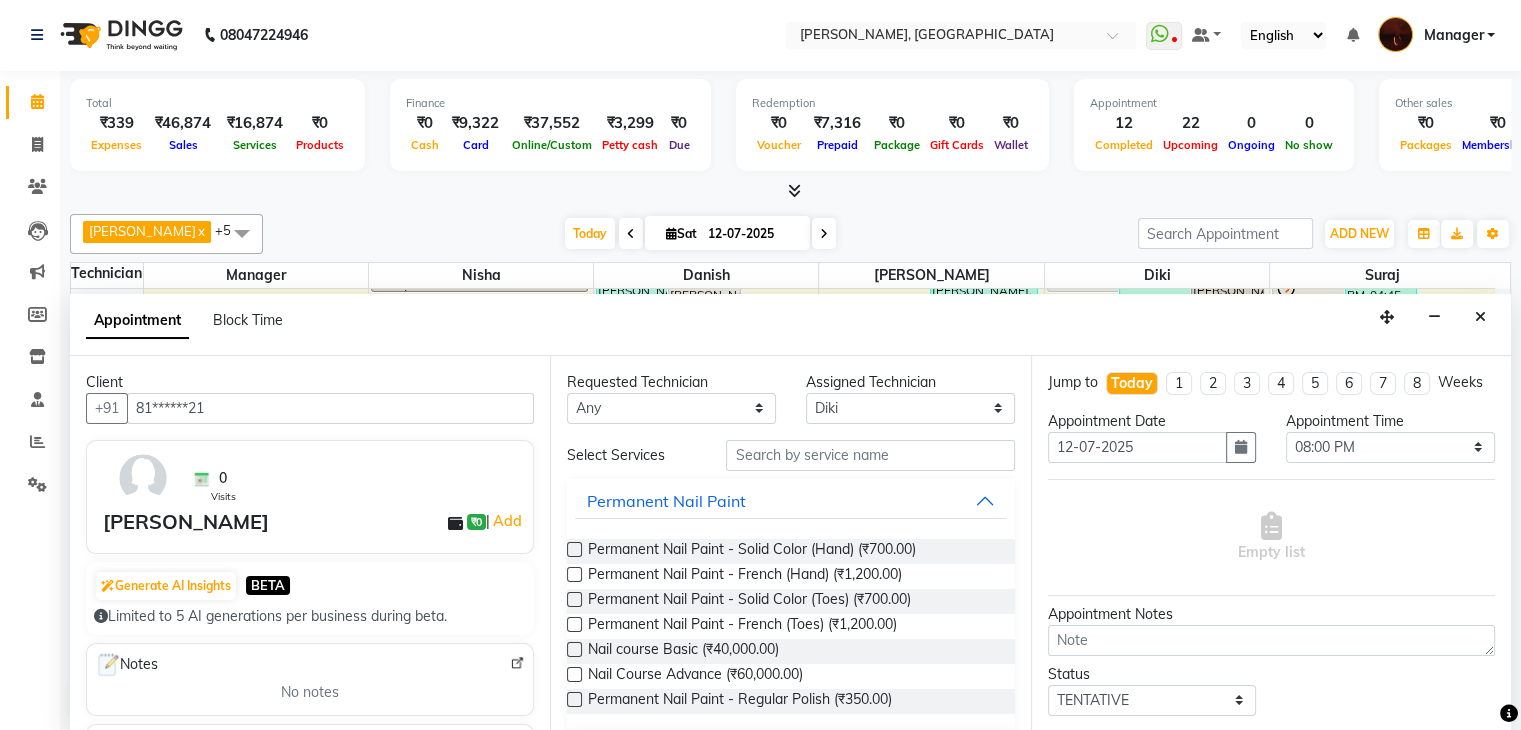 type on "81******21" 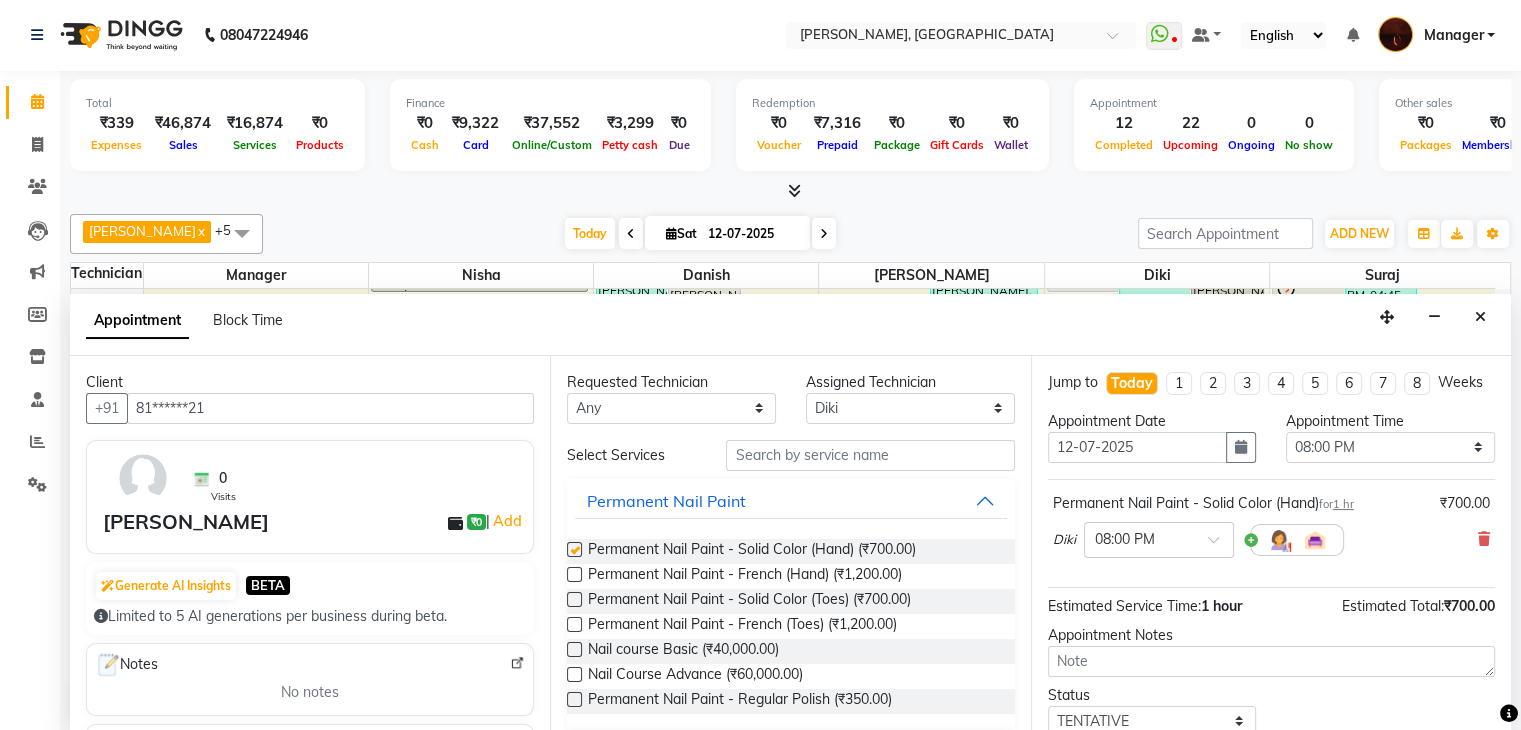 checkbox on "false" 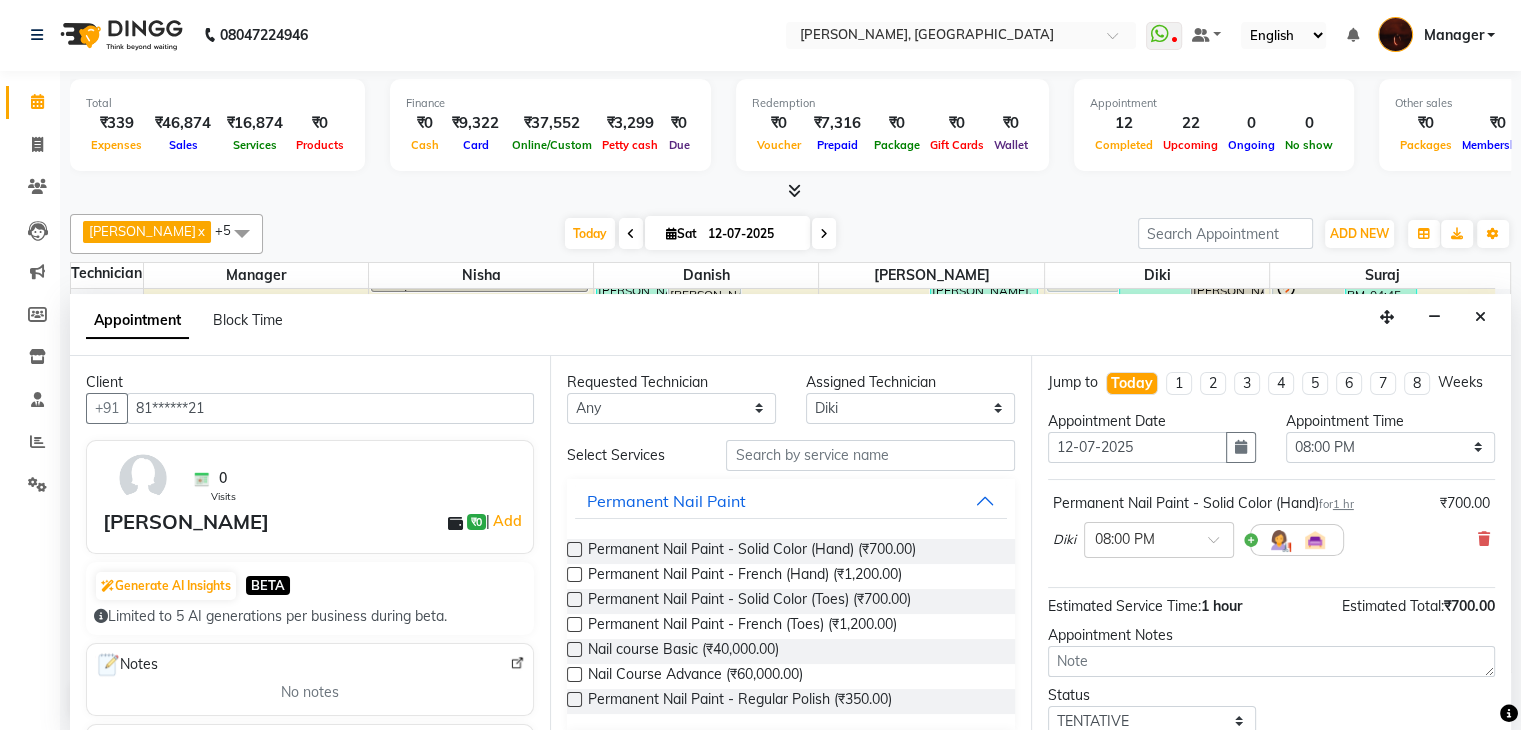 scroll, scrollTop: 149, scrollLeft: 0, axis: vertical 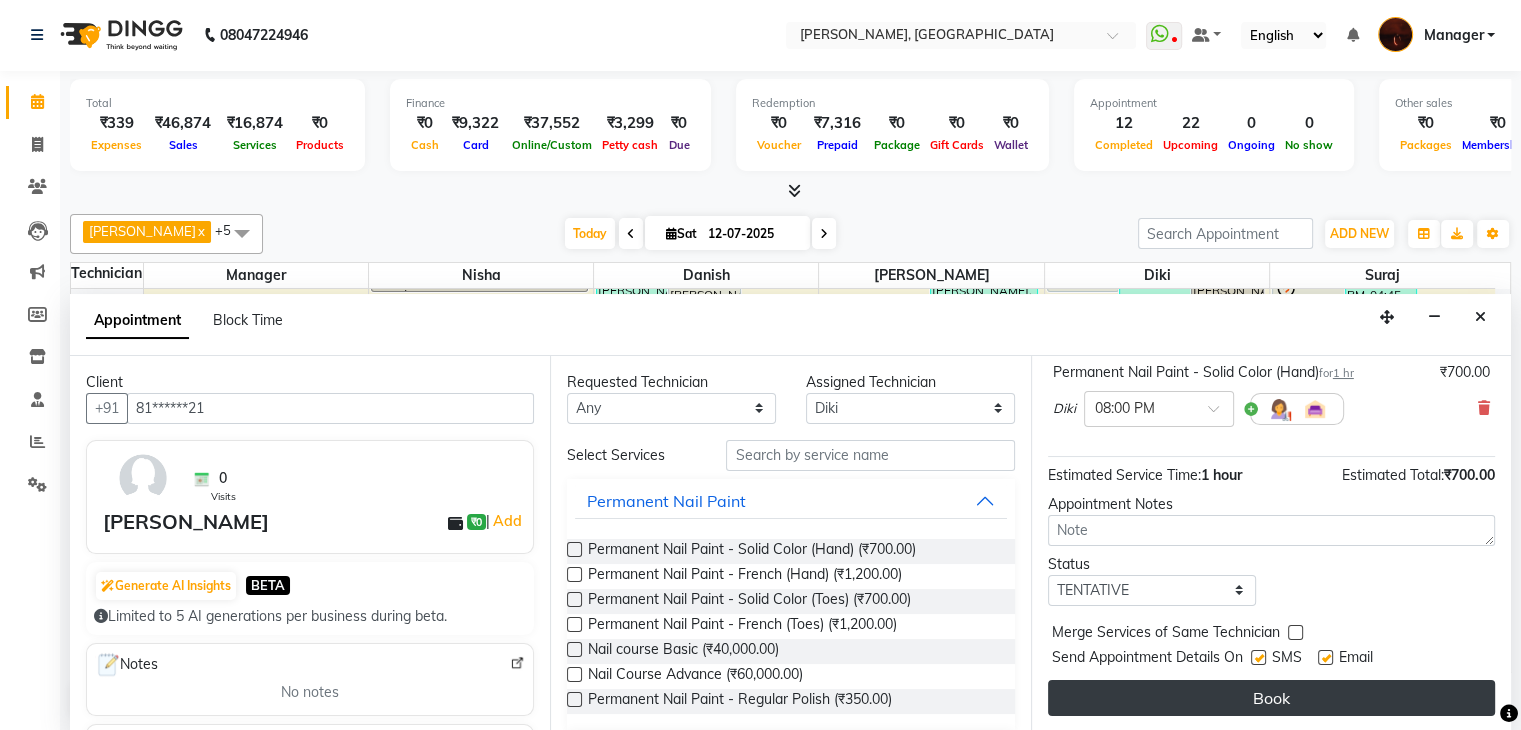 click on "Book" at bounding box center (1271, 698) 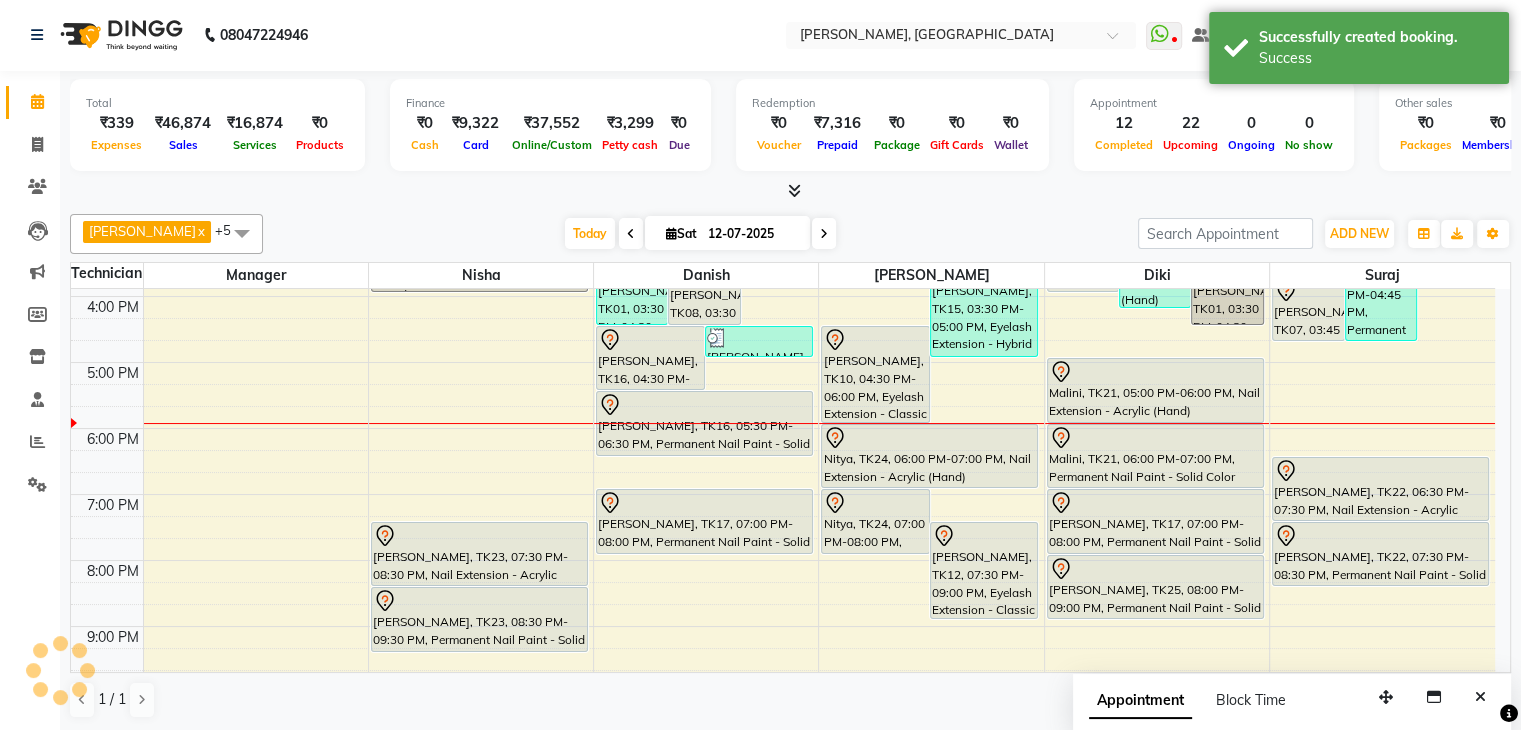 scroll, scrollTop: 0, scrollLeft: 0, axis: both 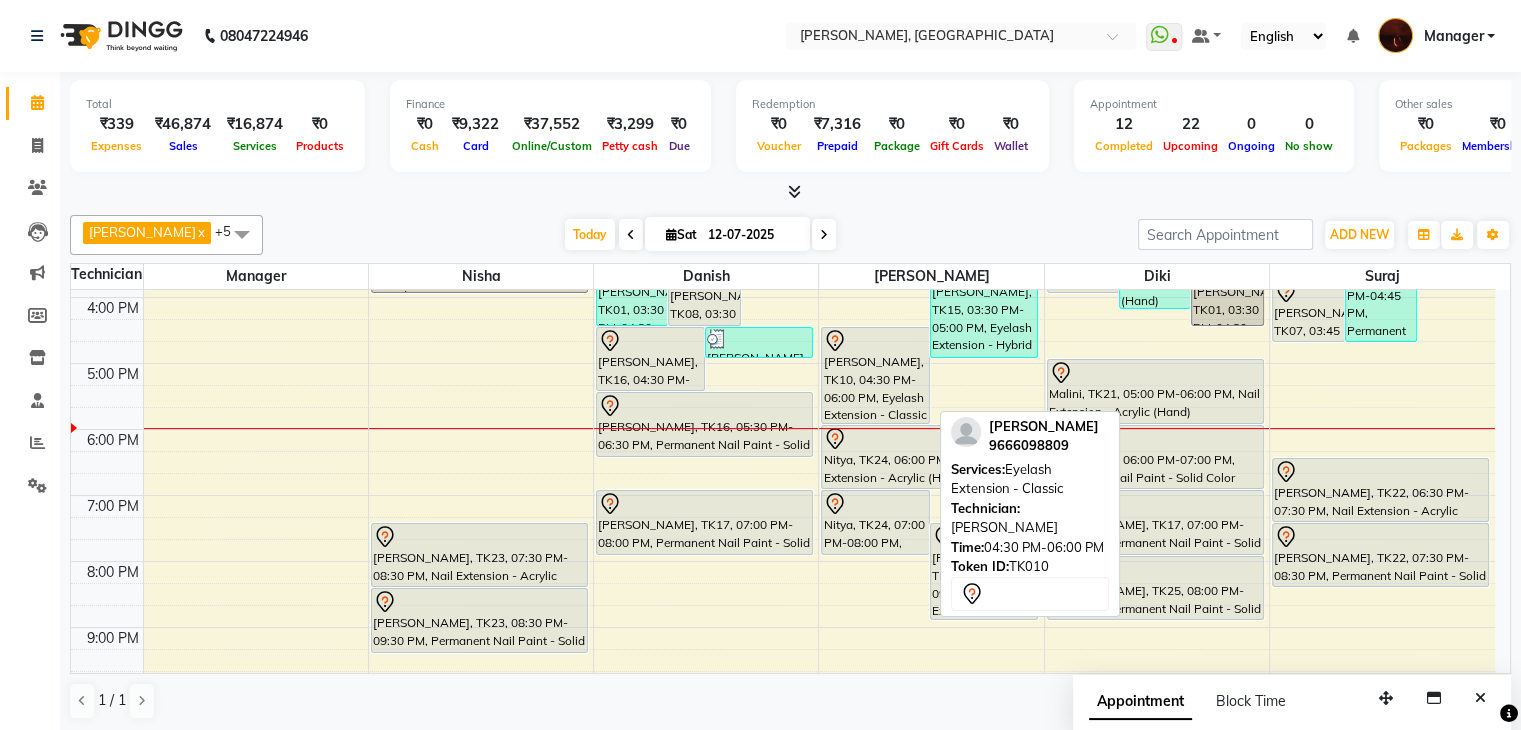click on "[PERSON_NAME], TK10, 04:30 PM-06:00 PM, Eyelash Extension - Classic" at bounding box center [875, 375] 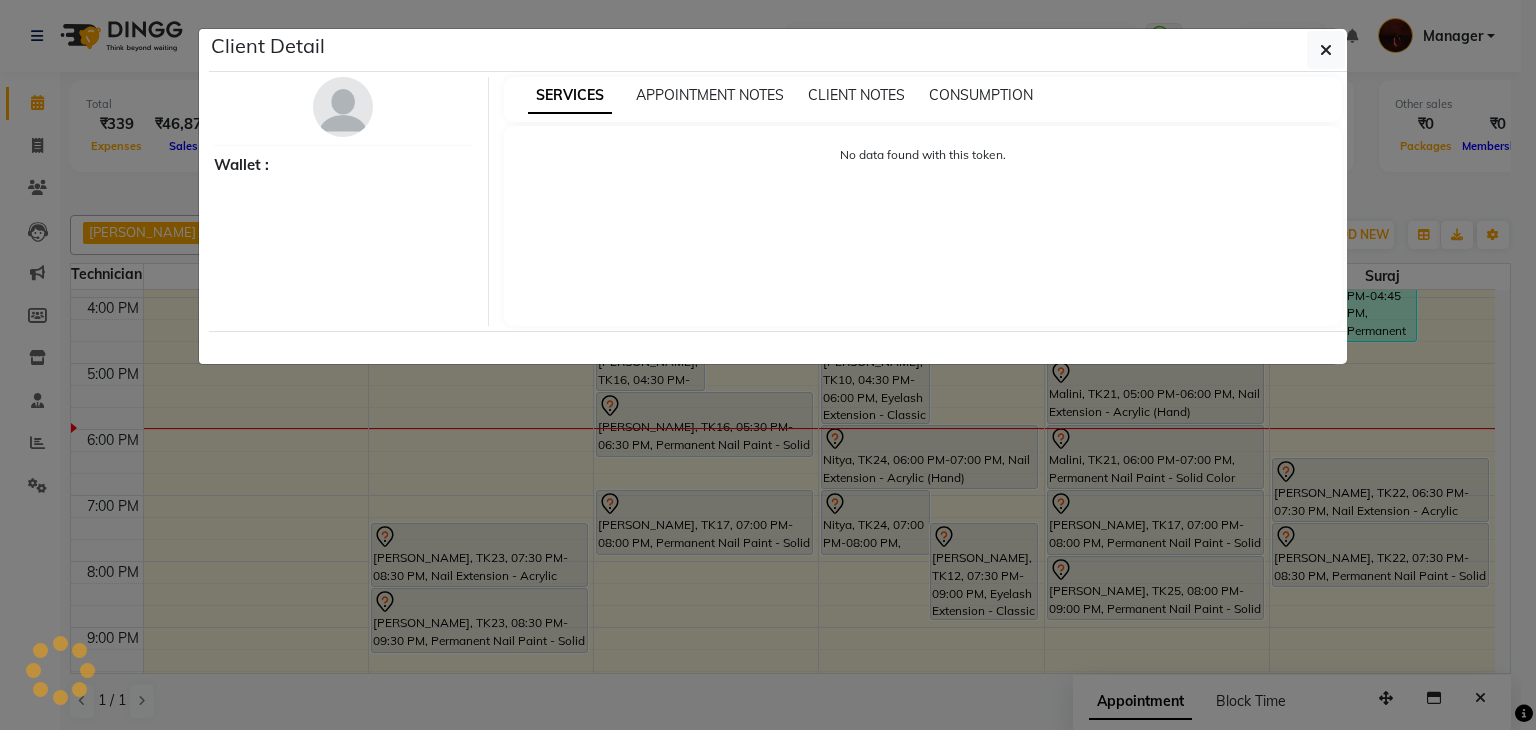 select on "7" 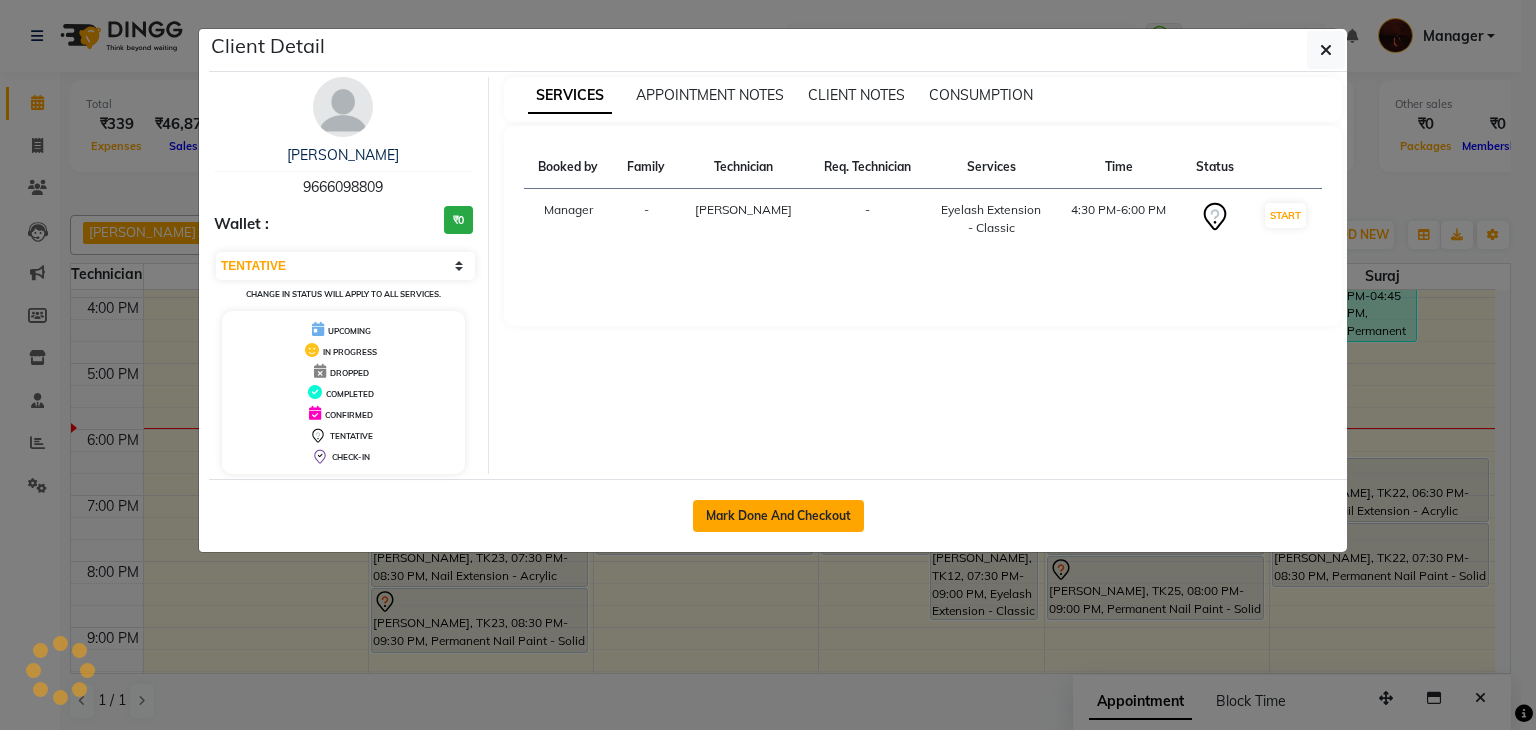 click on "Mark Done And Checkout" 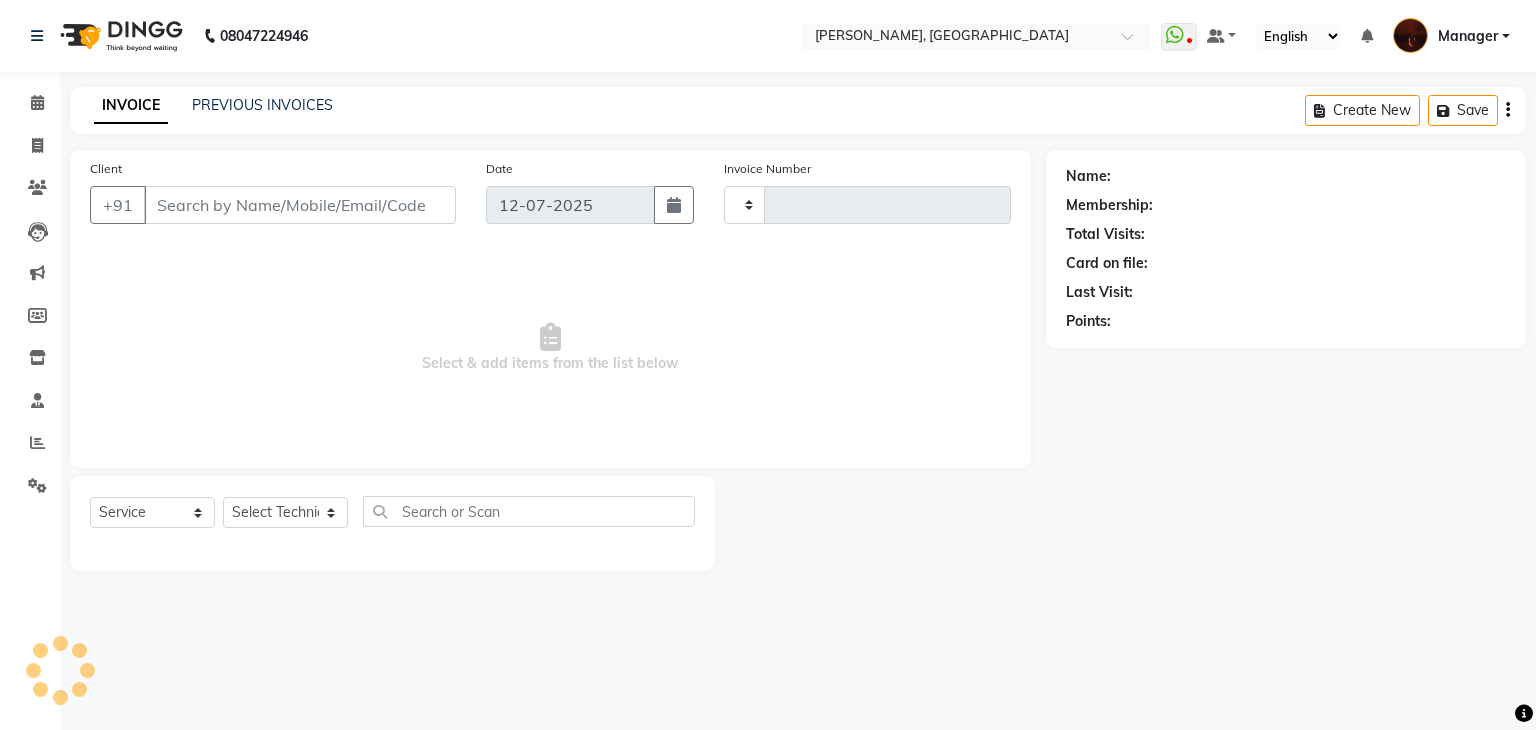 type on "96******09" 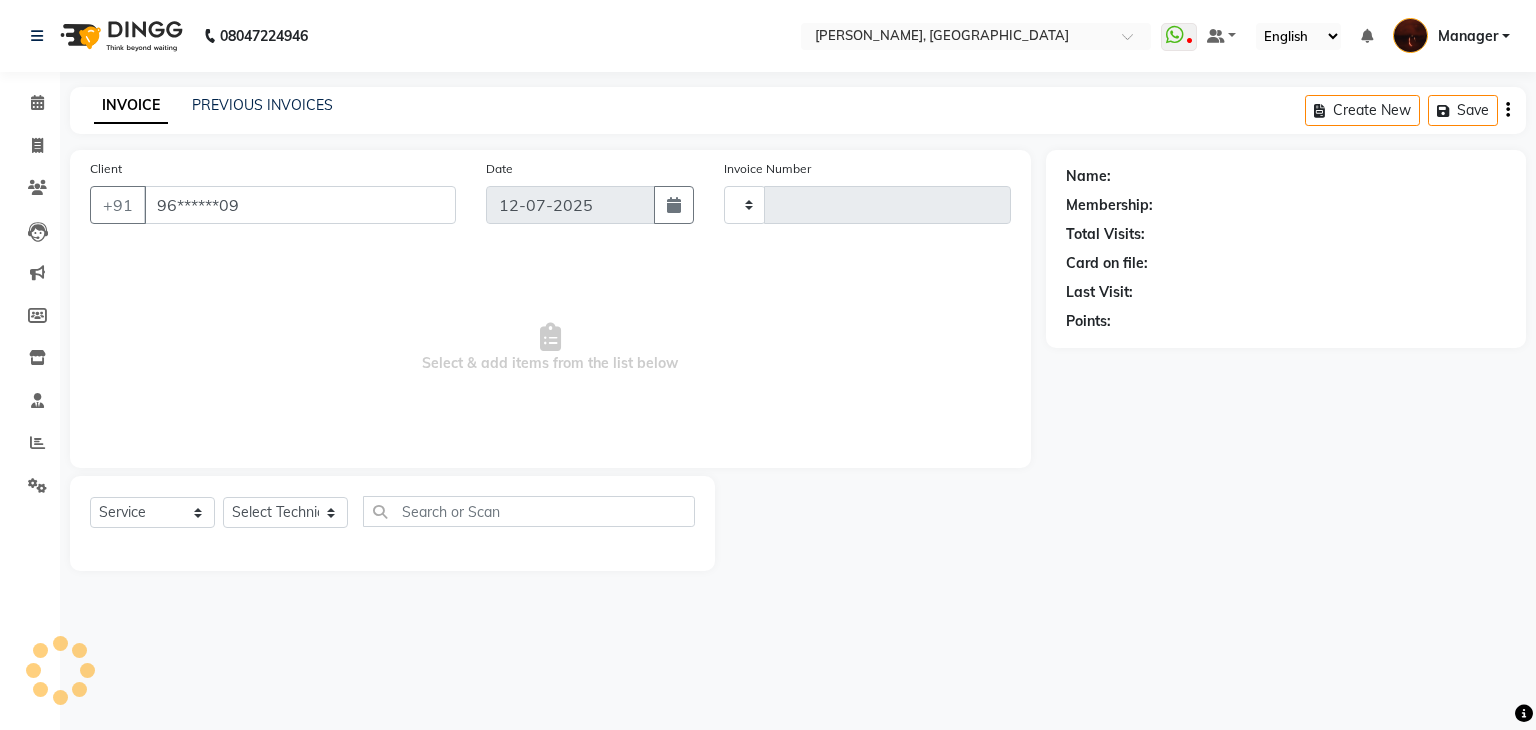 select on "35072" 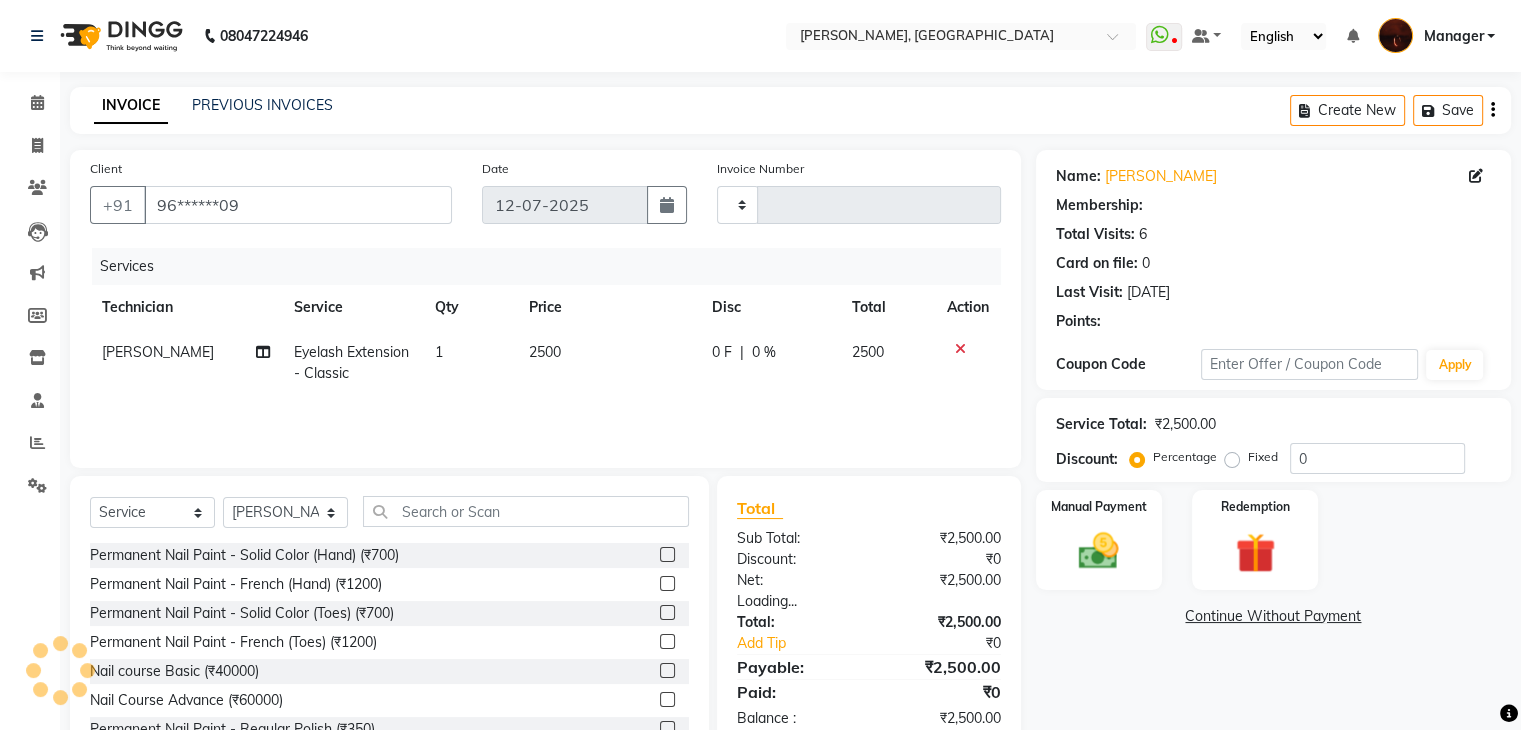 type on "1201" 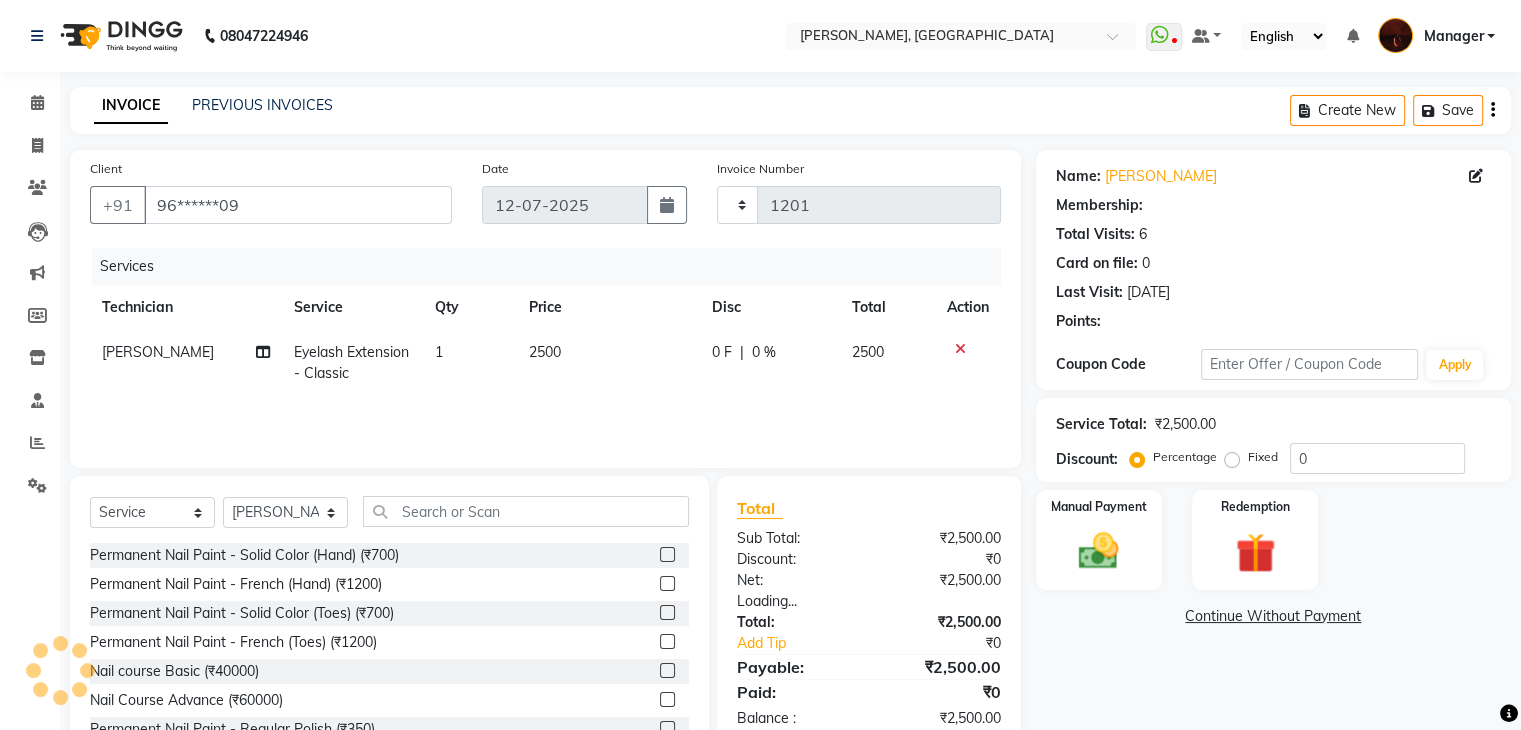 select on "4063" 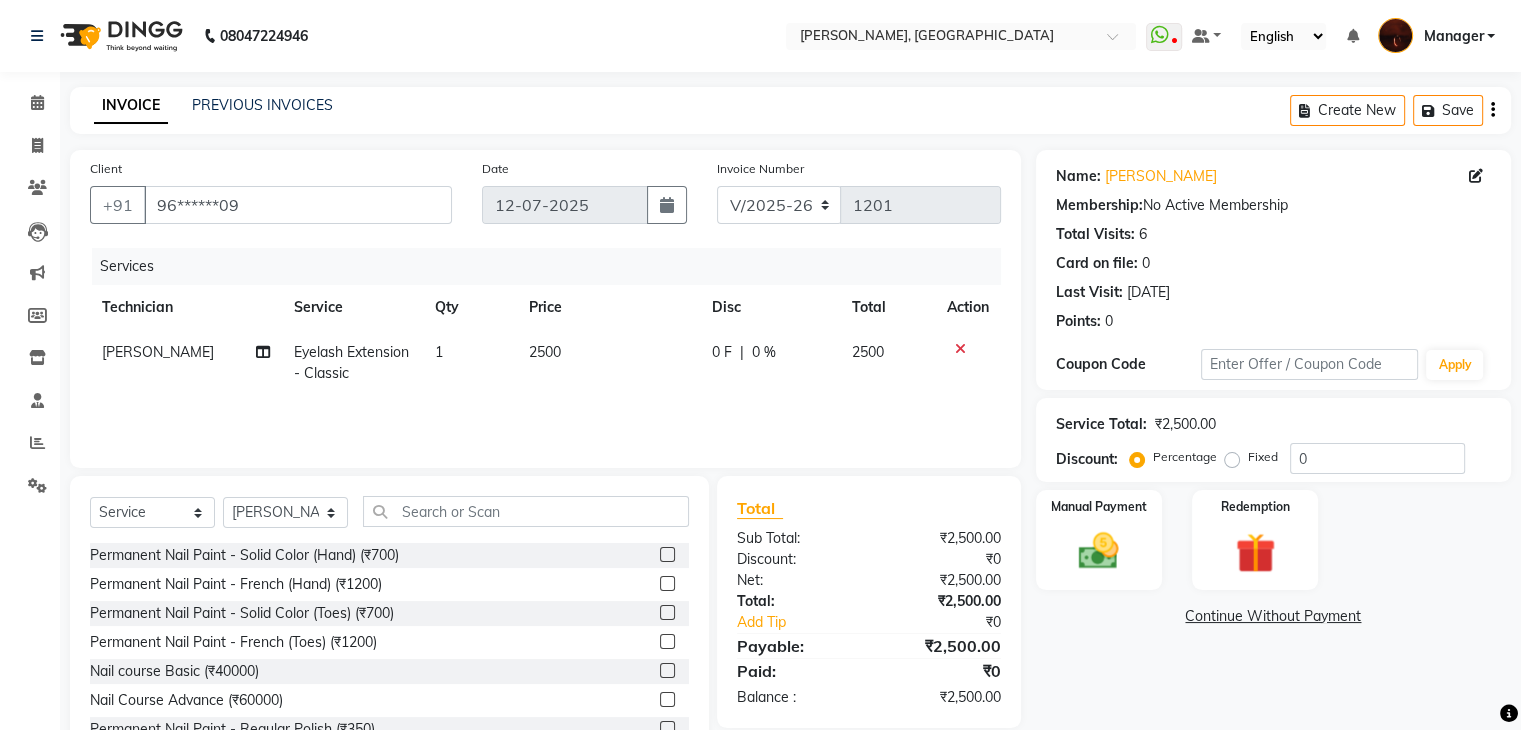 click 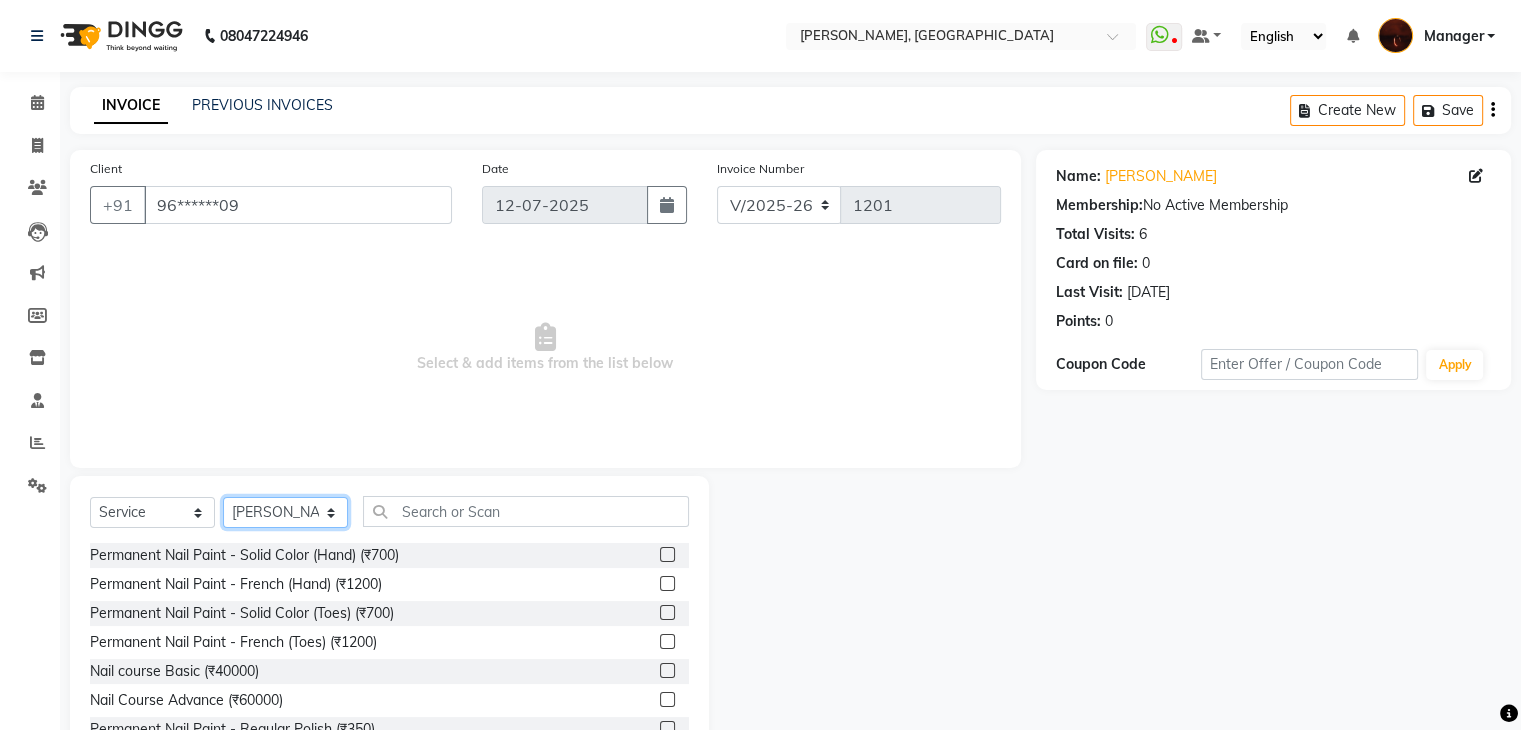 click on "Select Technician [PERSON_NAME] Danish Diki  [PERSON_NAME] GK [PERSON_NAME] Manager [PERSON_NAME] [PERSON_NAME] [PERSON_NAME] [PERSON_NAME] [PERSON_NAME] [PERSON_NAME] Accounting suraj vishnu" 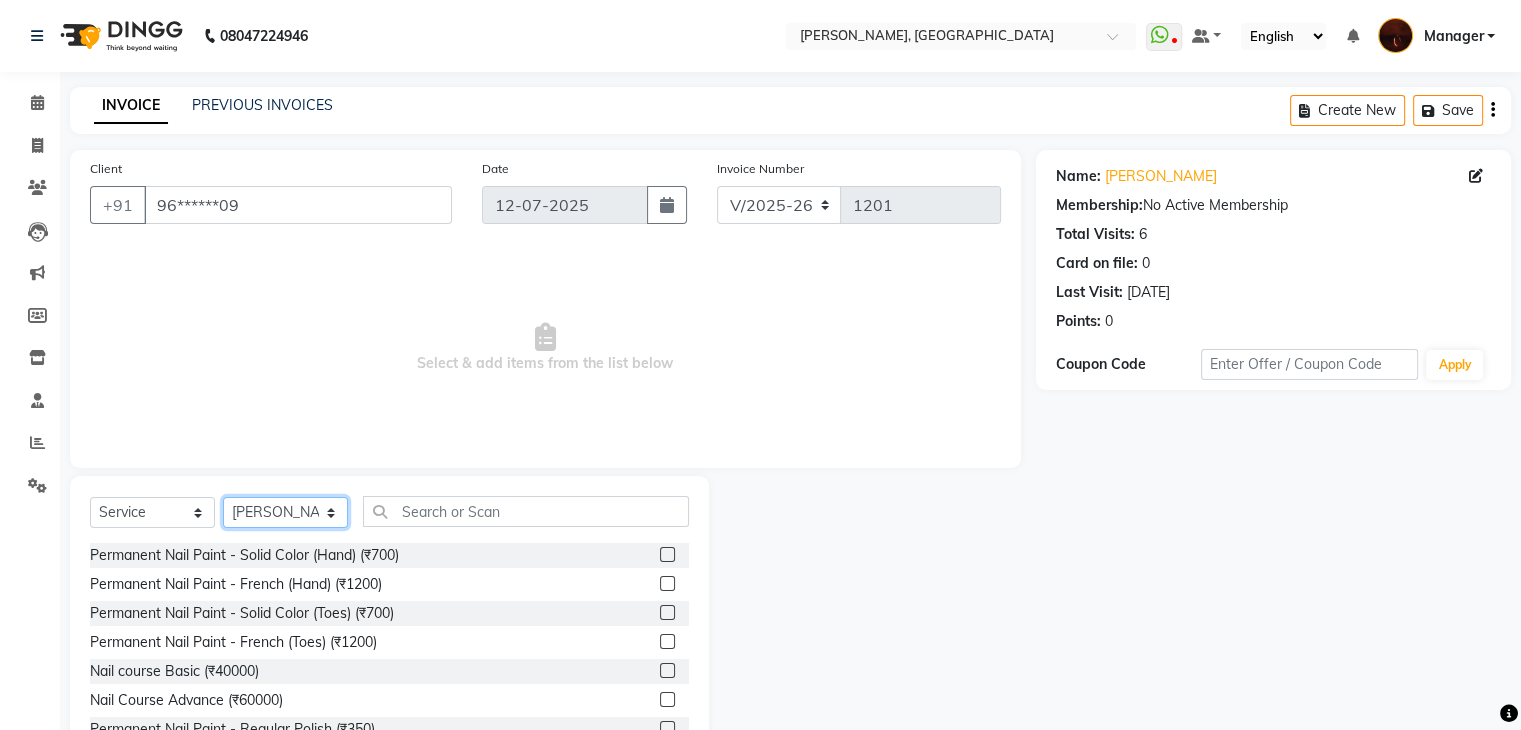 select on "68684" 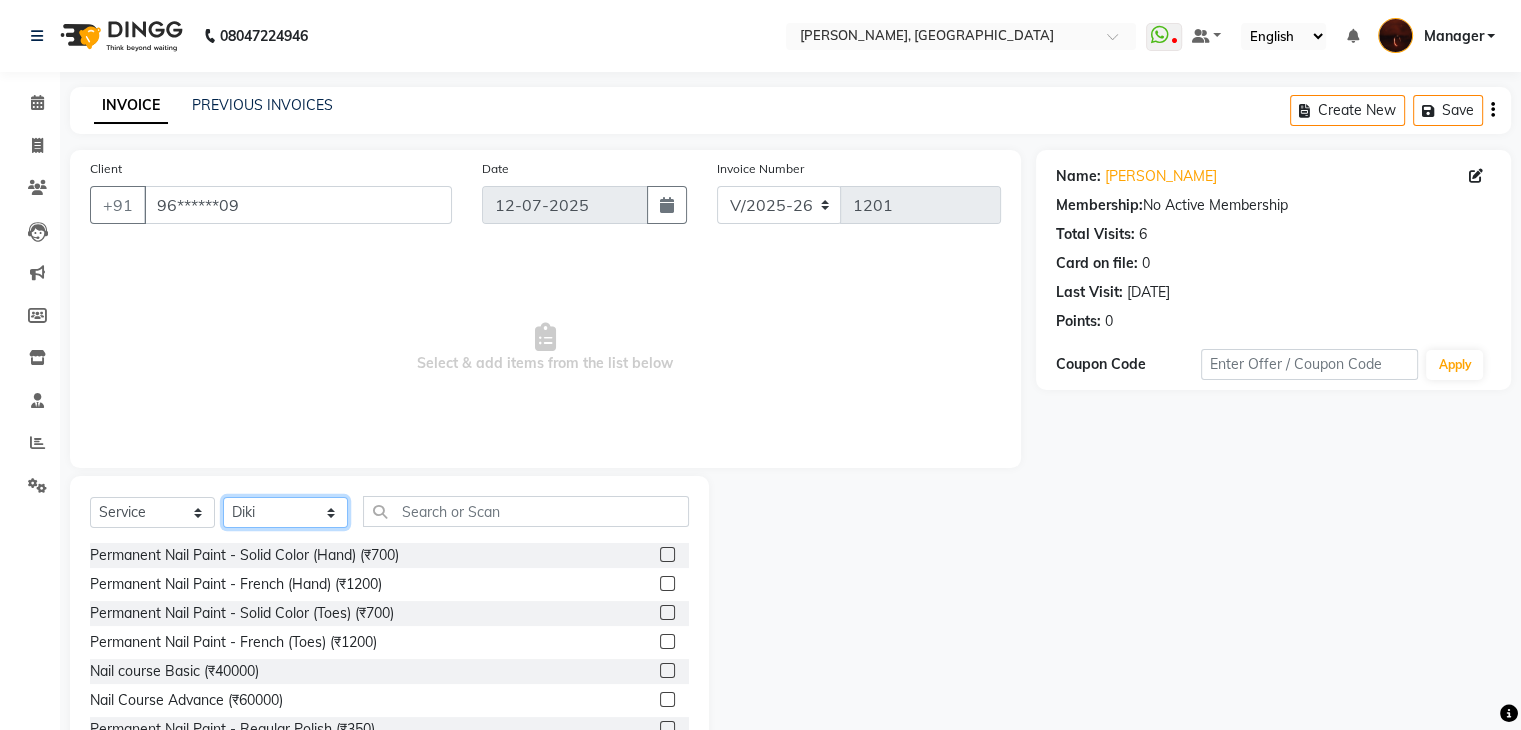 click on "Select Technician [PERSON_NAME] Danish Diki  [PERSON_NAME] GK [PERSON_NAME] Manager [PERSON_NAME] [PERSON_NAME] [PERSON_NAME] [PERSON_NAME] [PERSON_NAME] [PERSON_NAME] Accounting suraj vishnu" 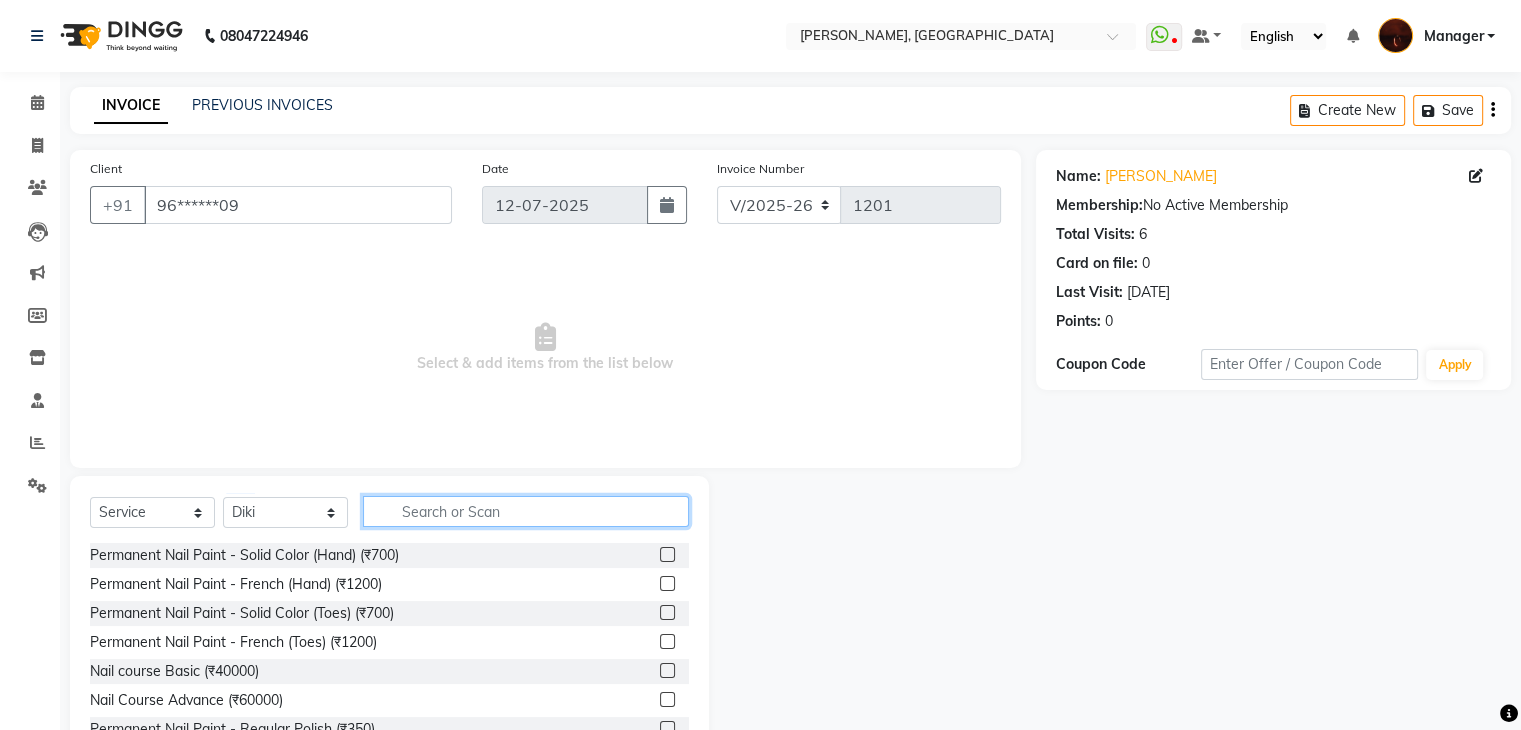 click 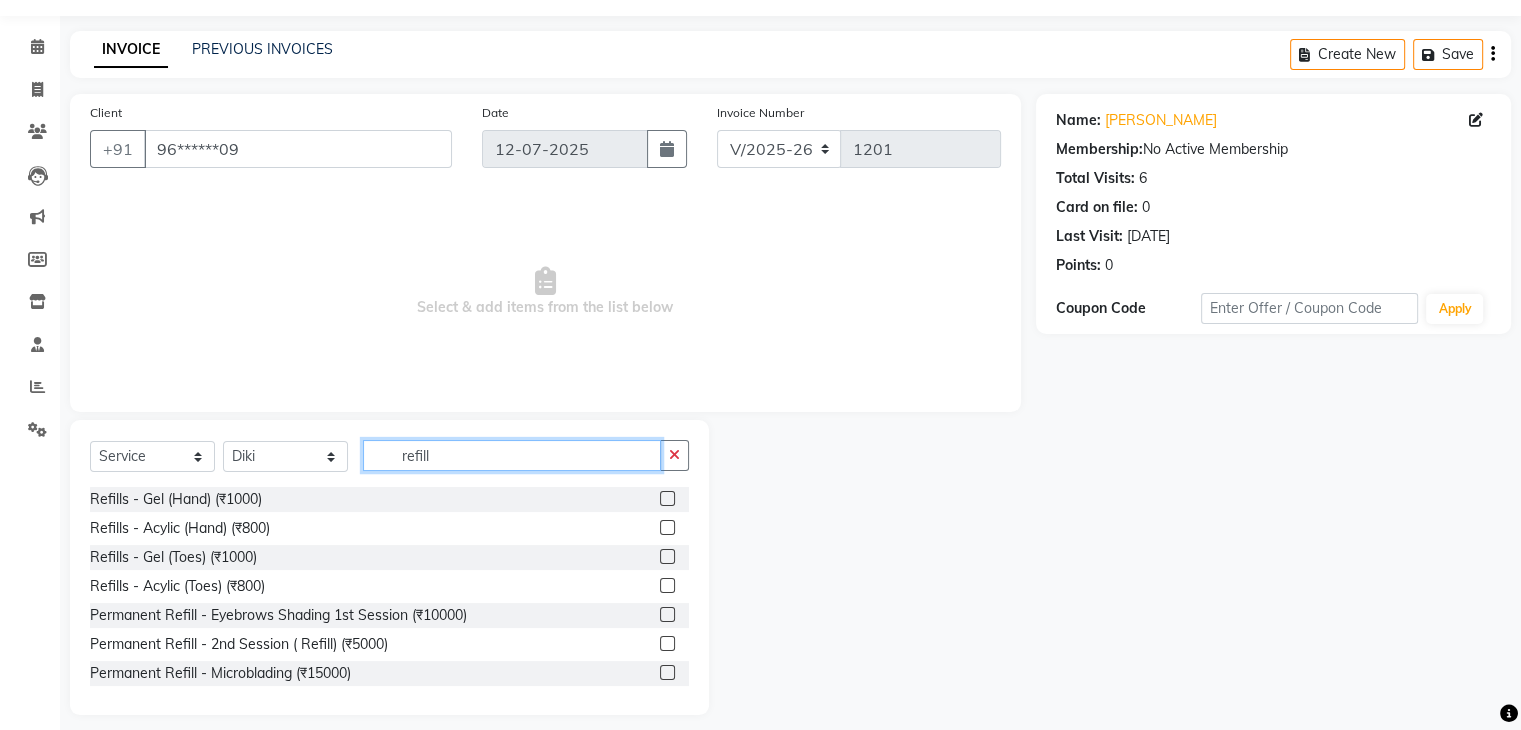 scroll, scrollTop: 72, scrollLeft: 0, axis: vertical 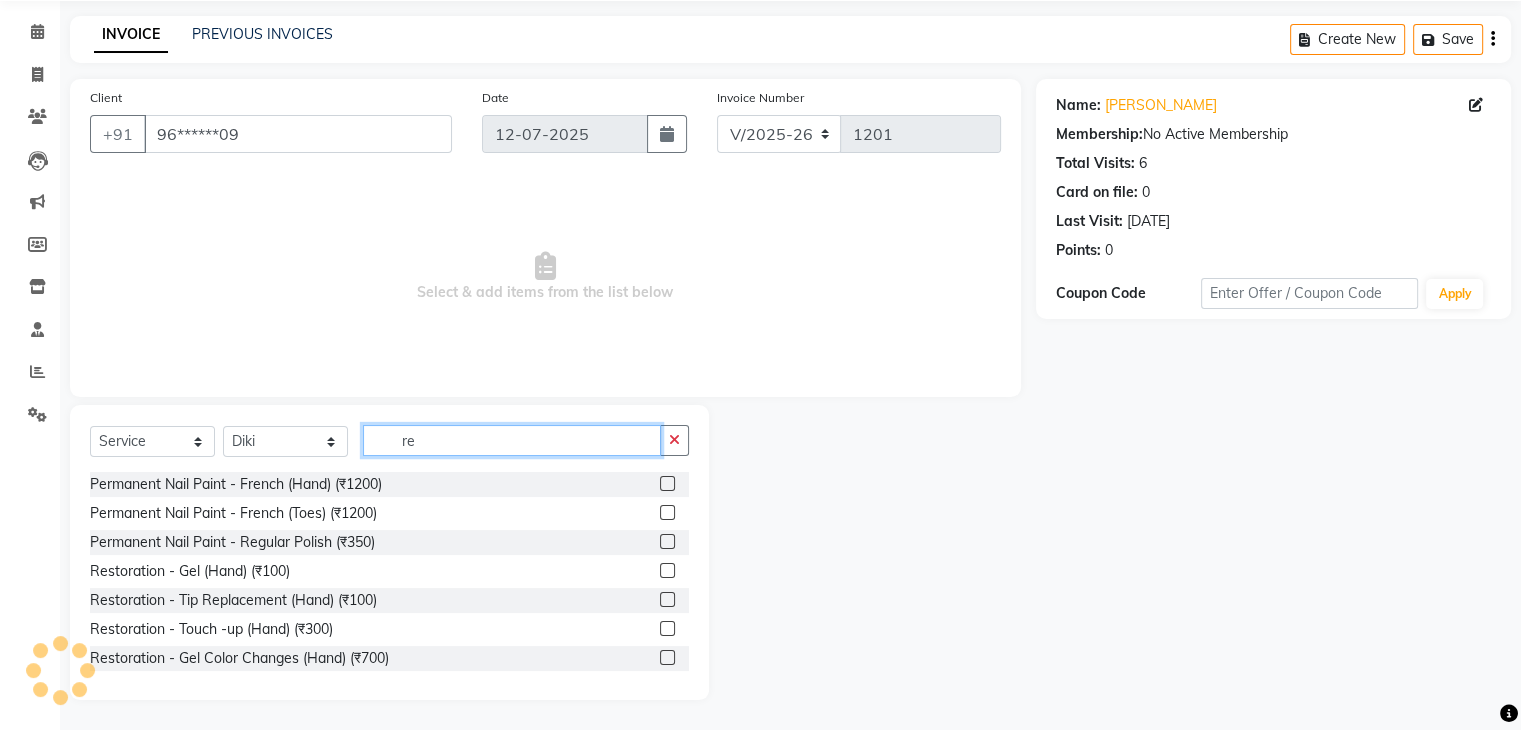 type on "r" 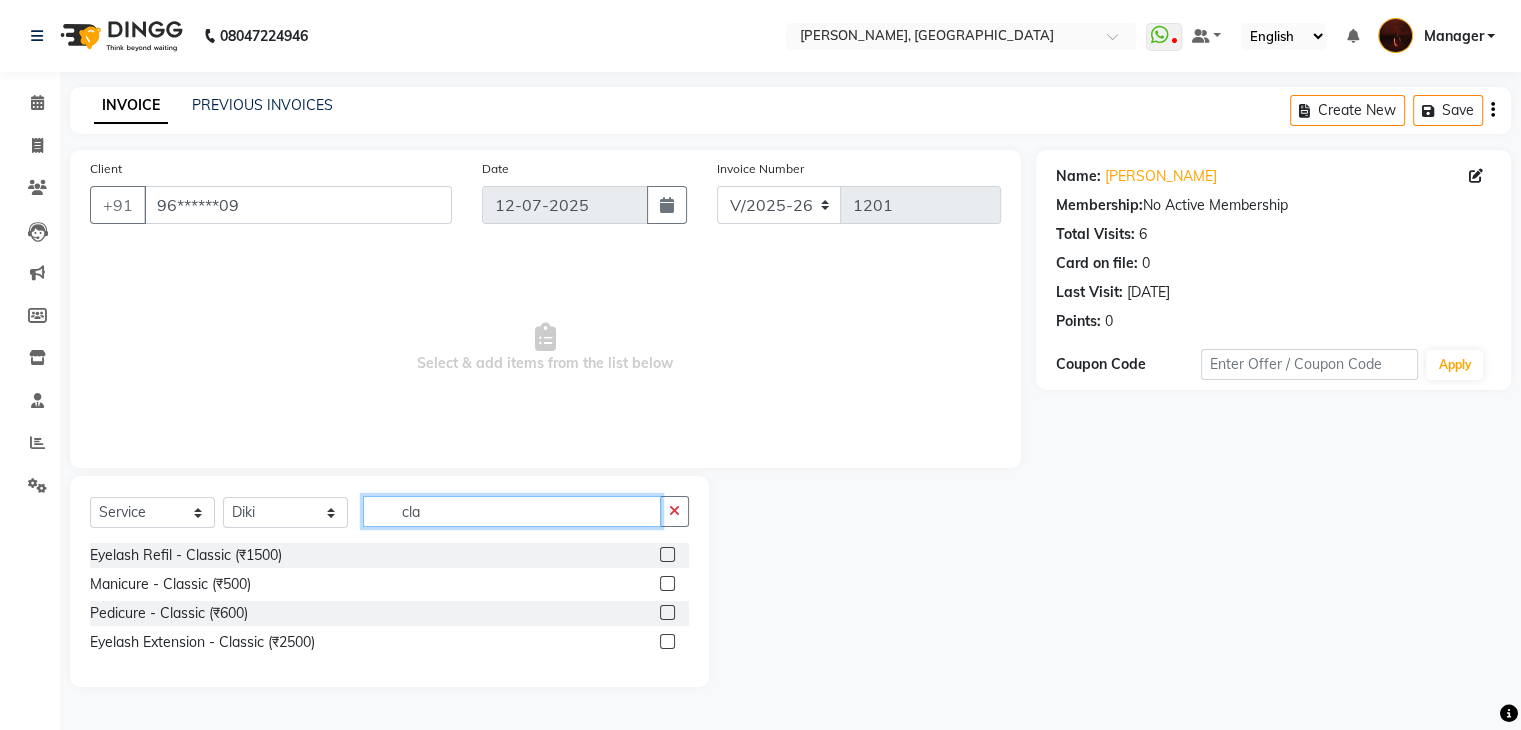 scroll, scrollTop: 0, scrollLeft: 0, axis: both 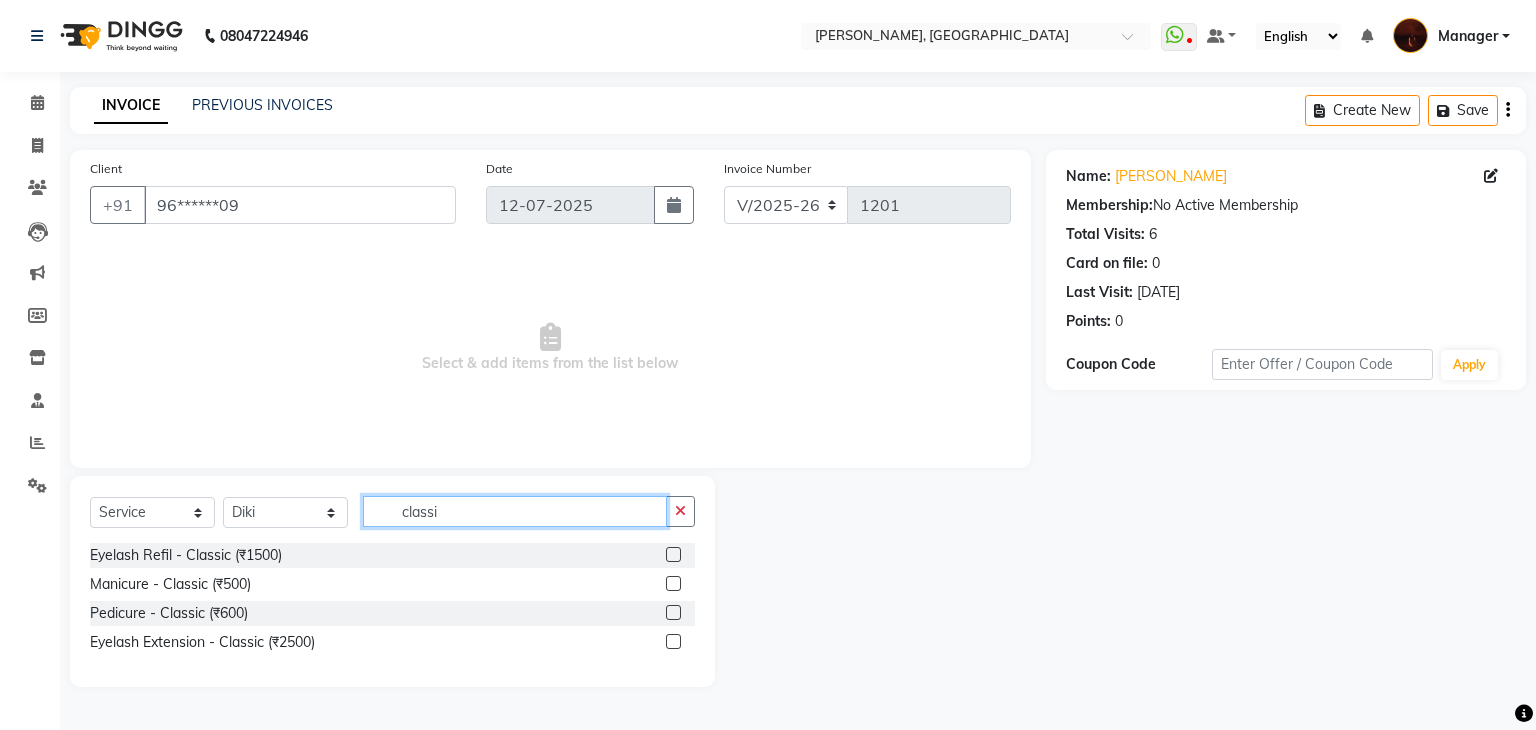 type on "classi" 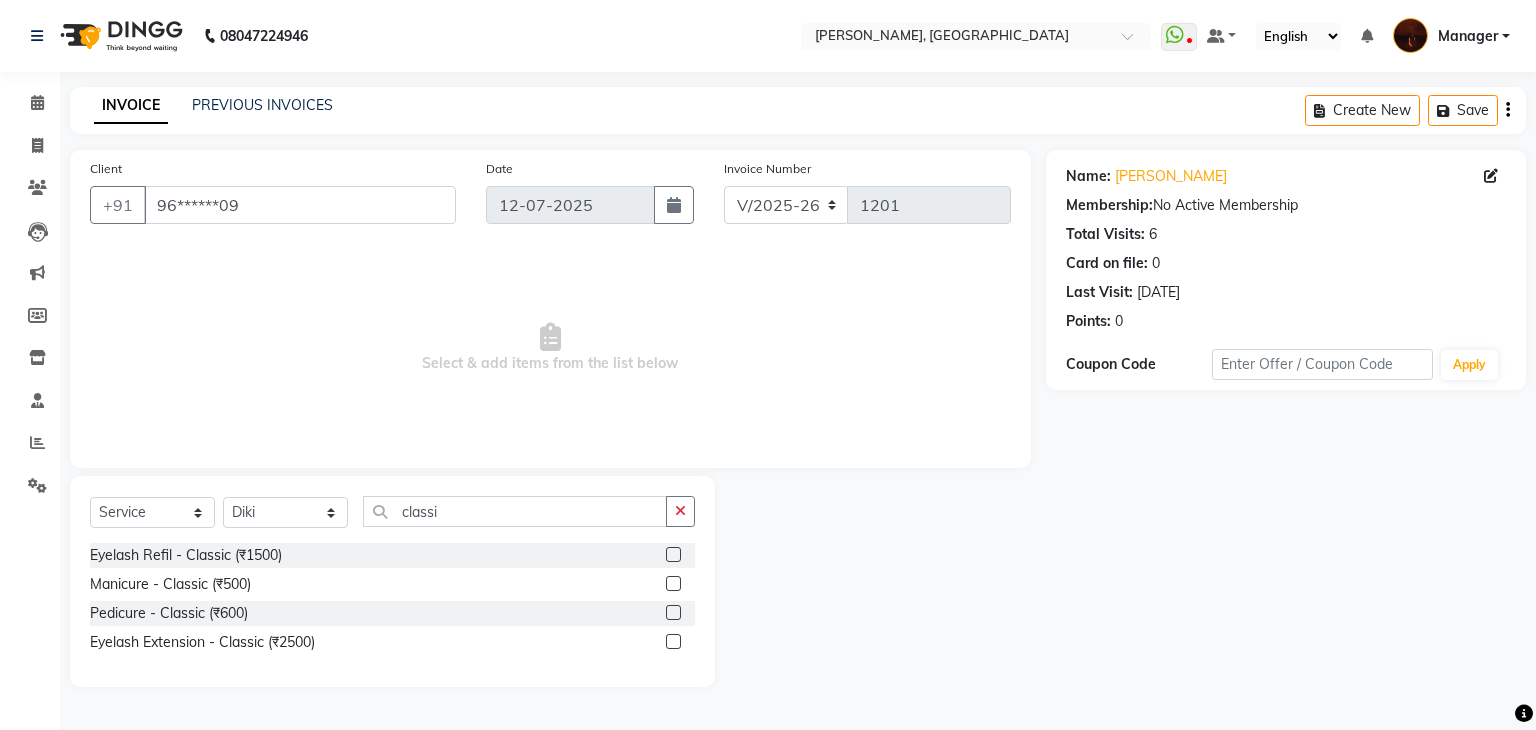 click 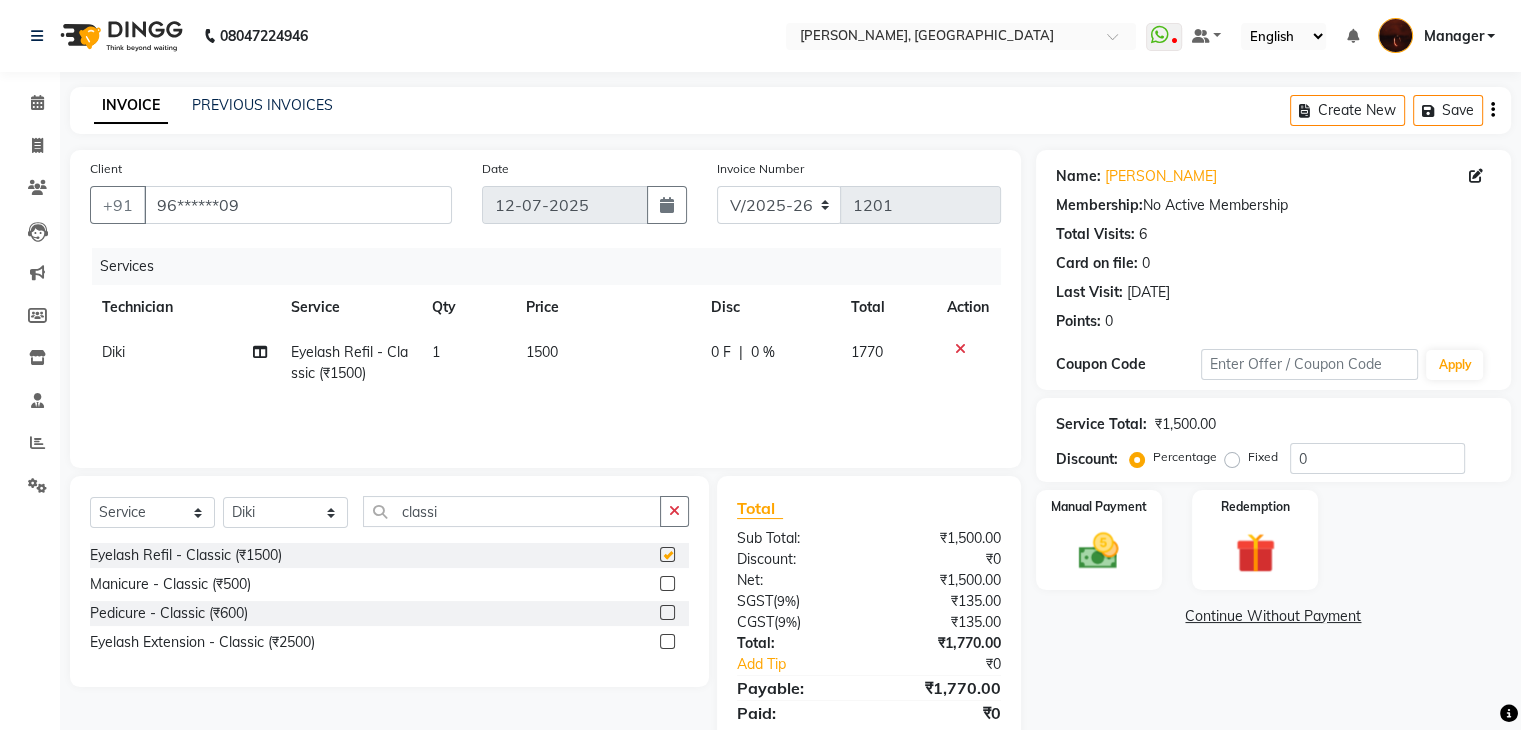 checkbox on "false" 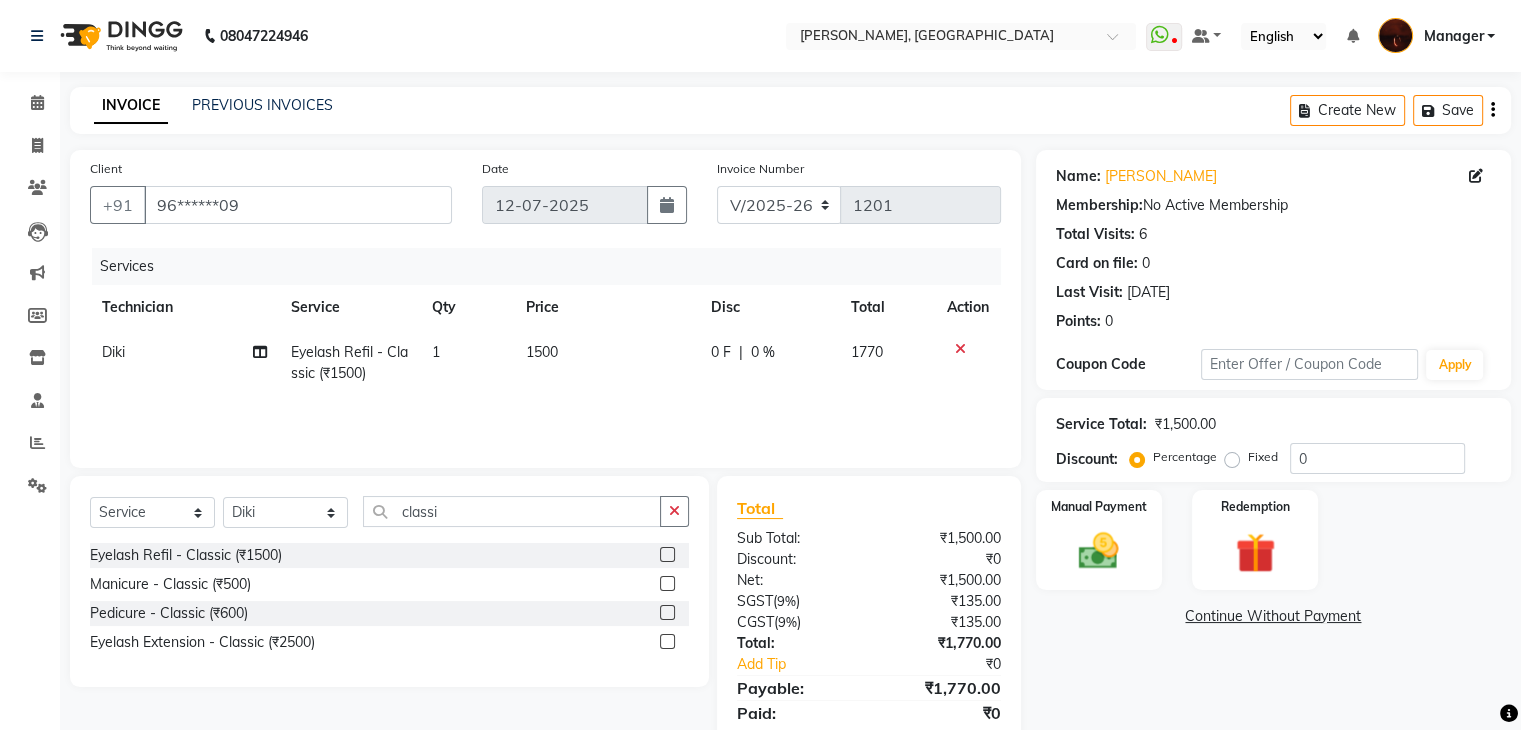 scroll, scrollTop: 71, scrollLeft: 0, axis: vertical 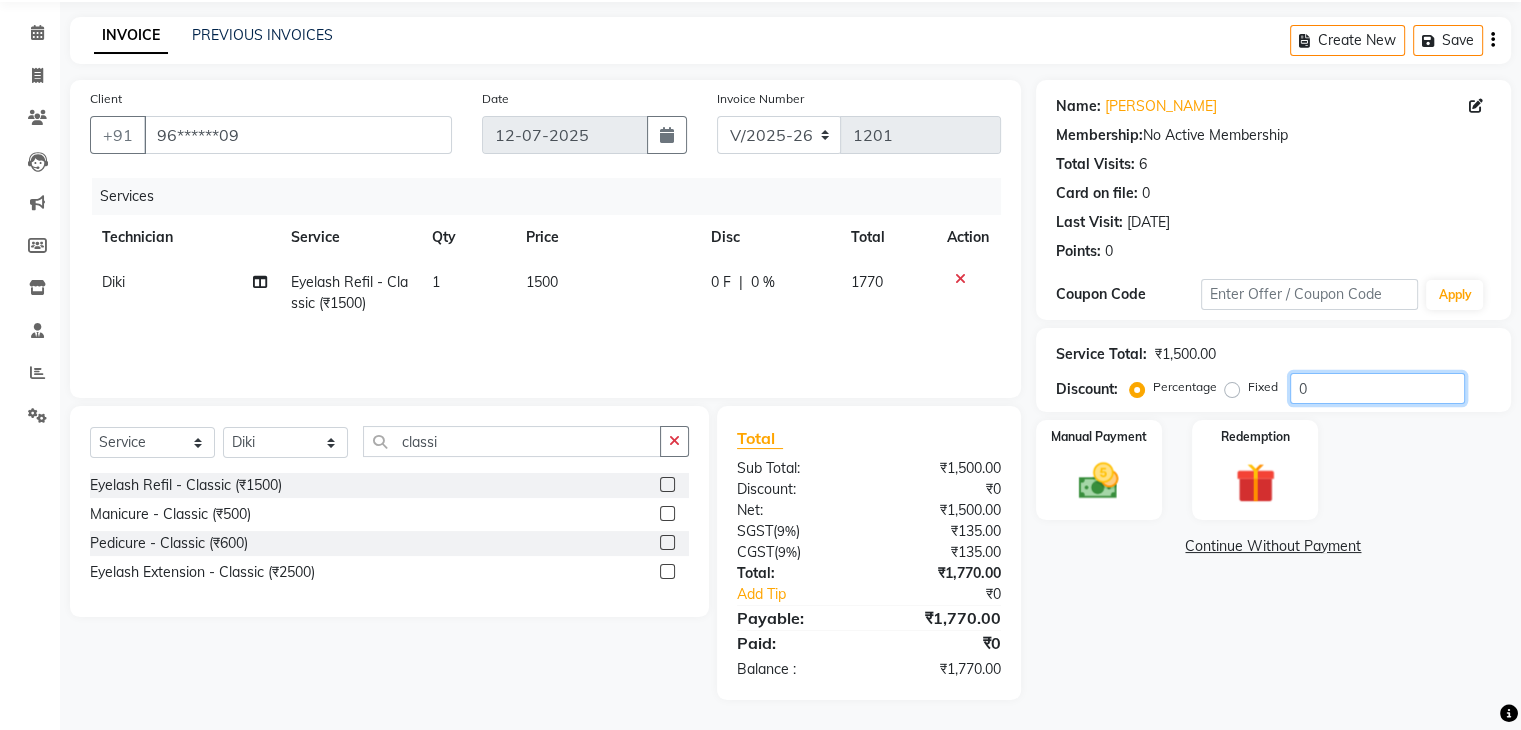 click on "0" 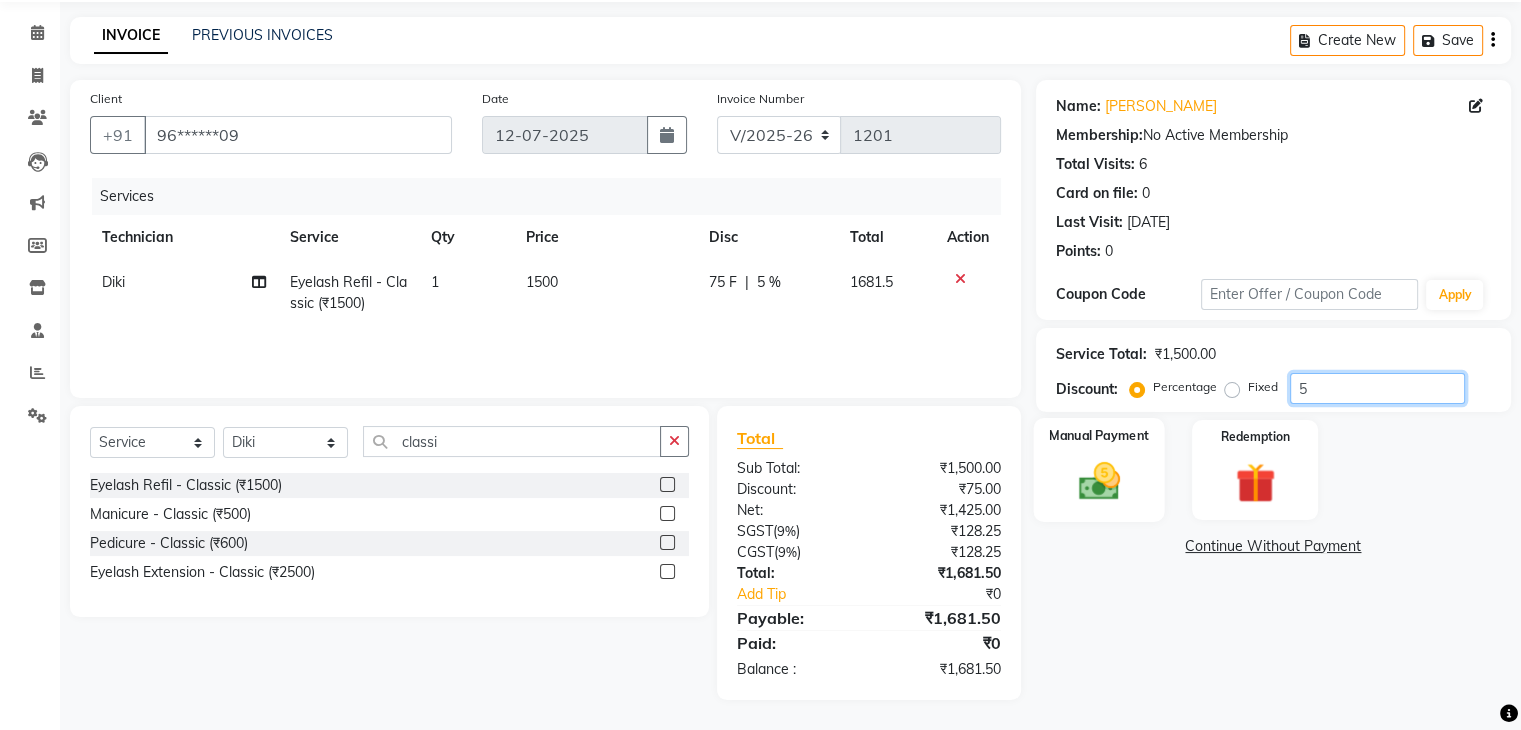 type on "5" 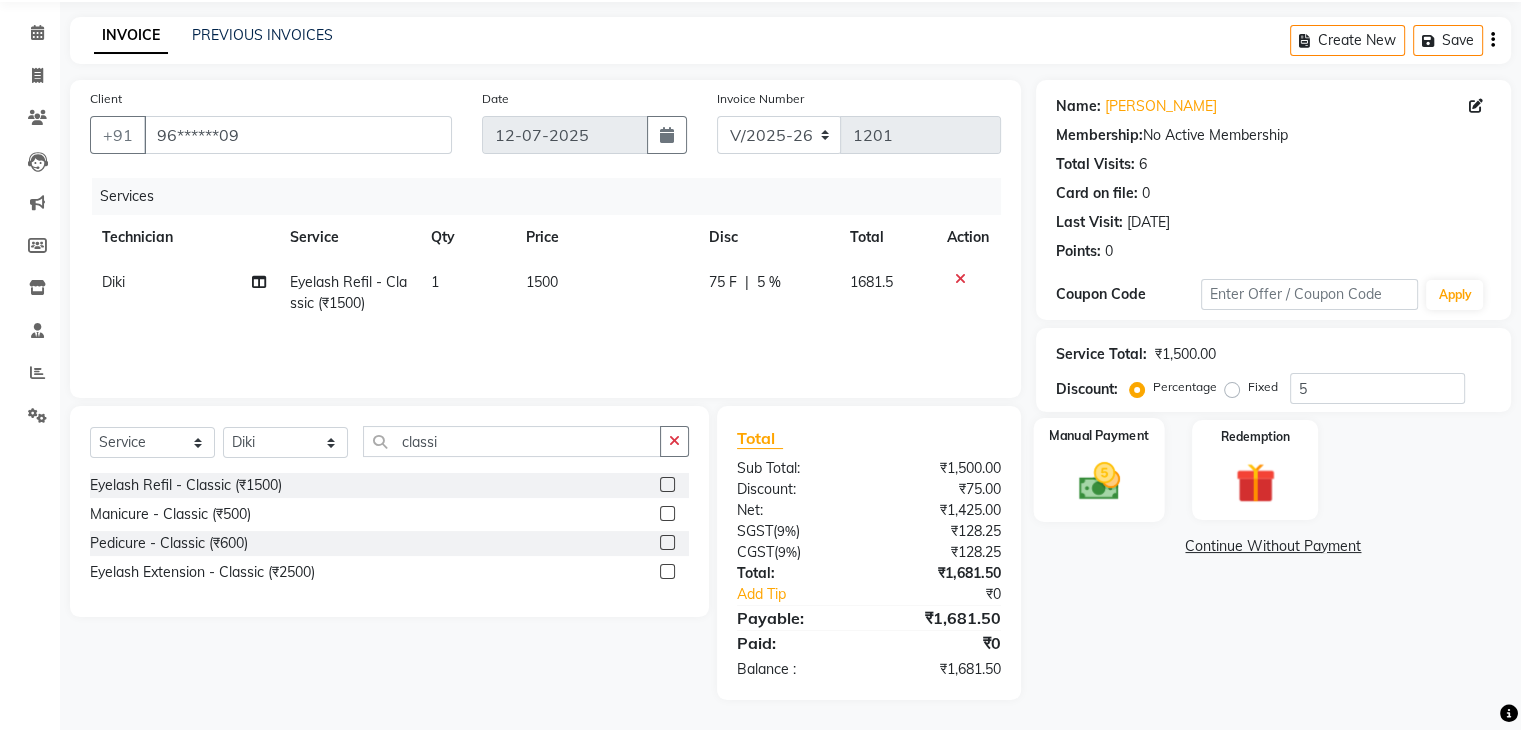 click 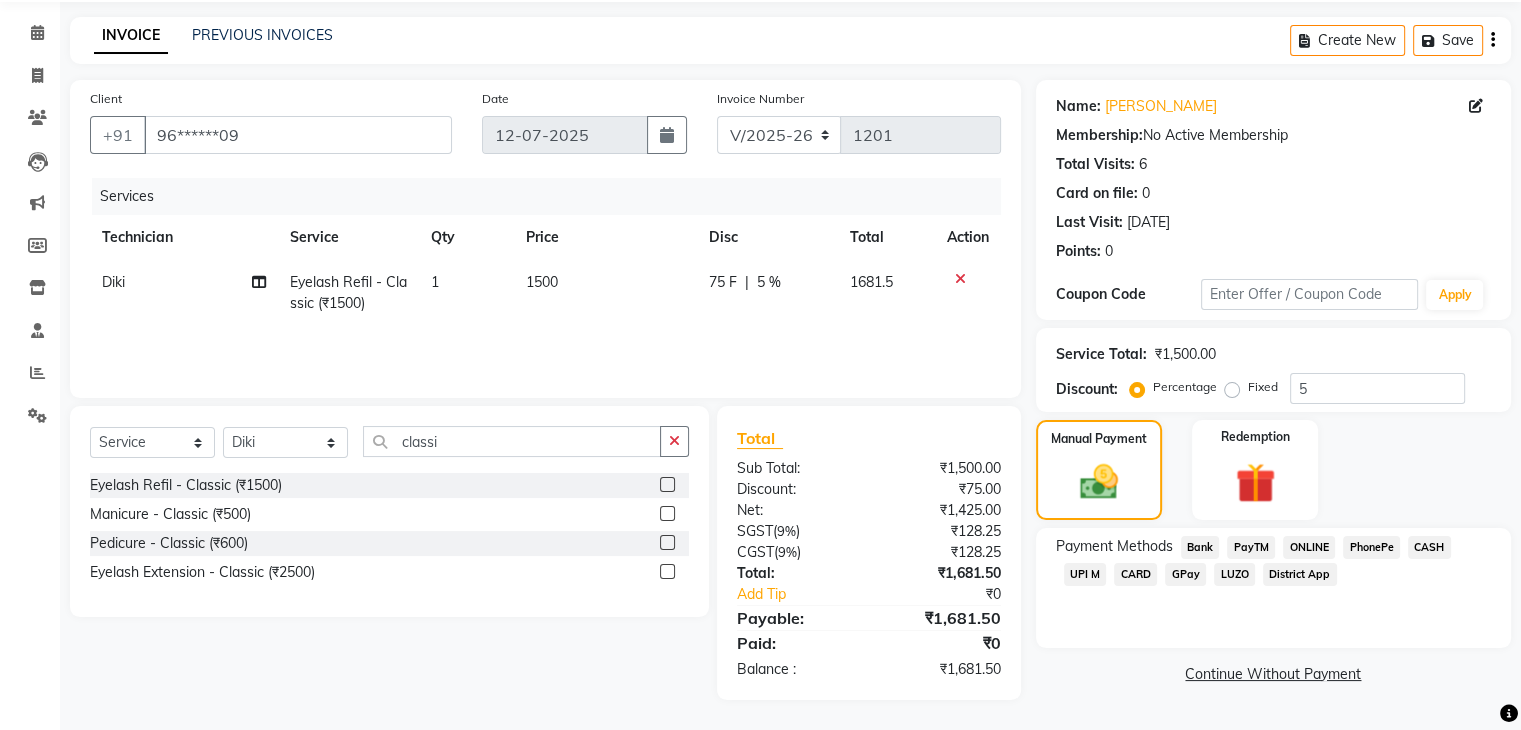 click on "ONLINE" 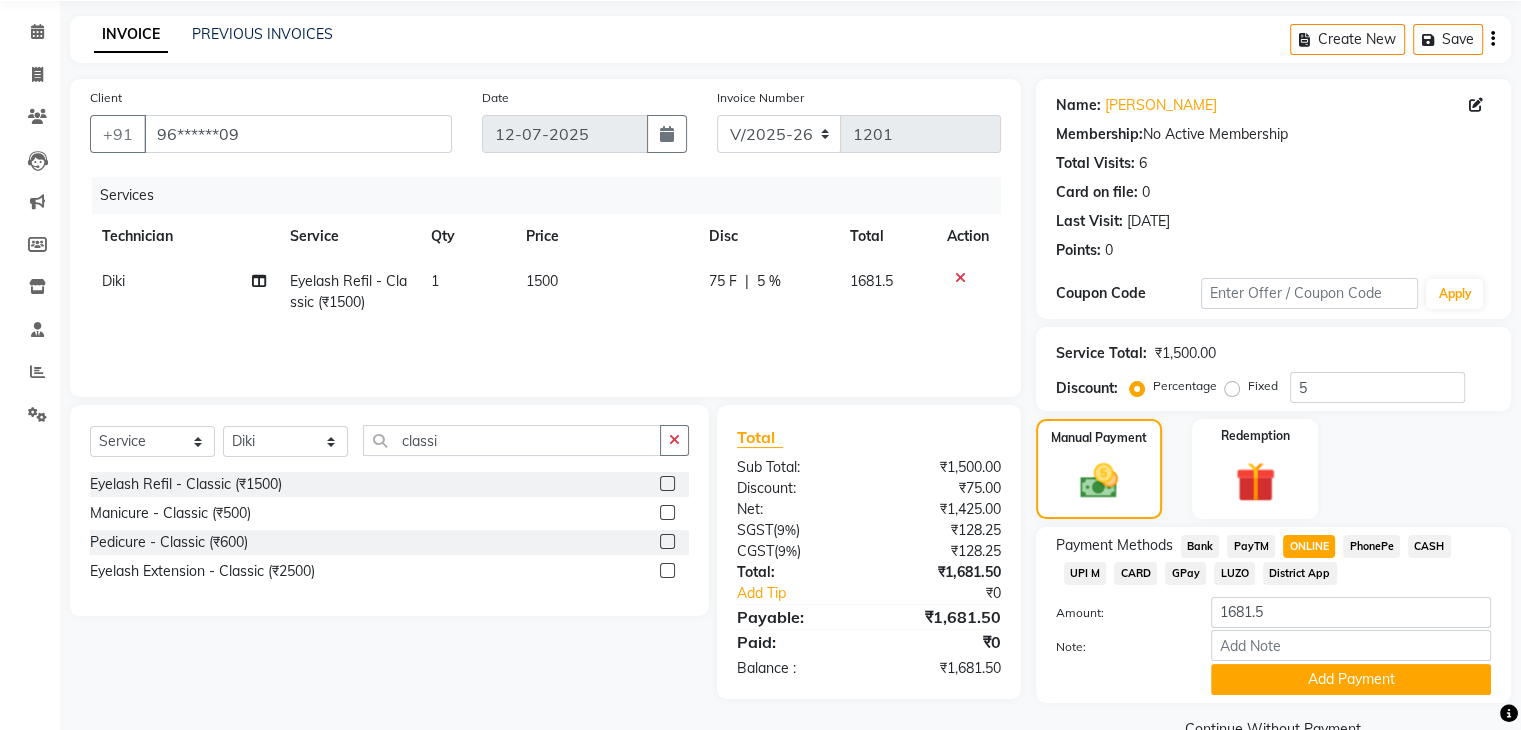 scroll, scrollTop: 117, scrollLeft: 0, axis: vertical 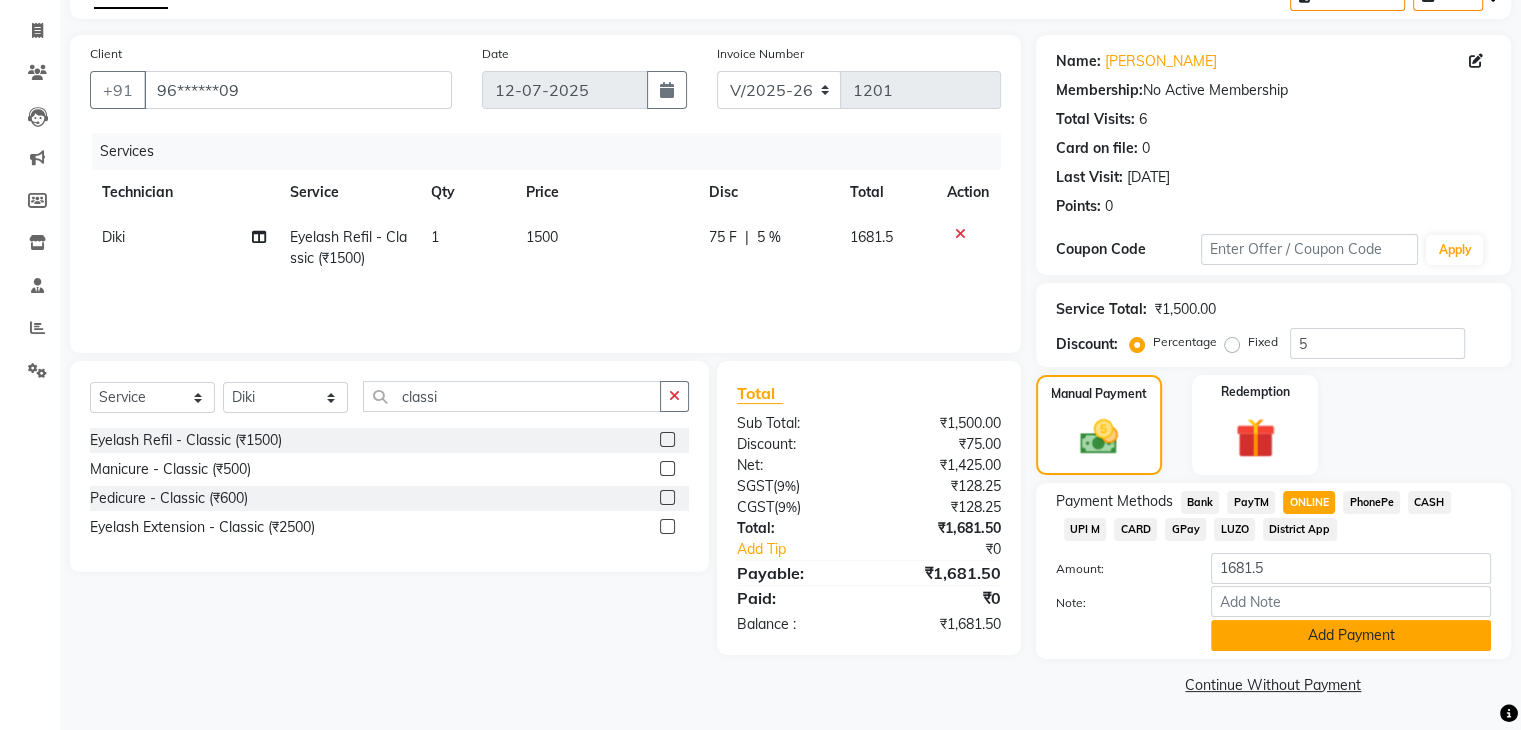 click on "Add Payment" 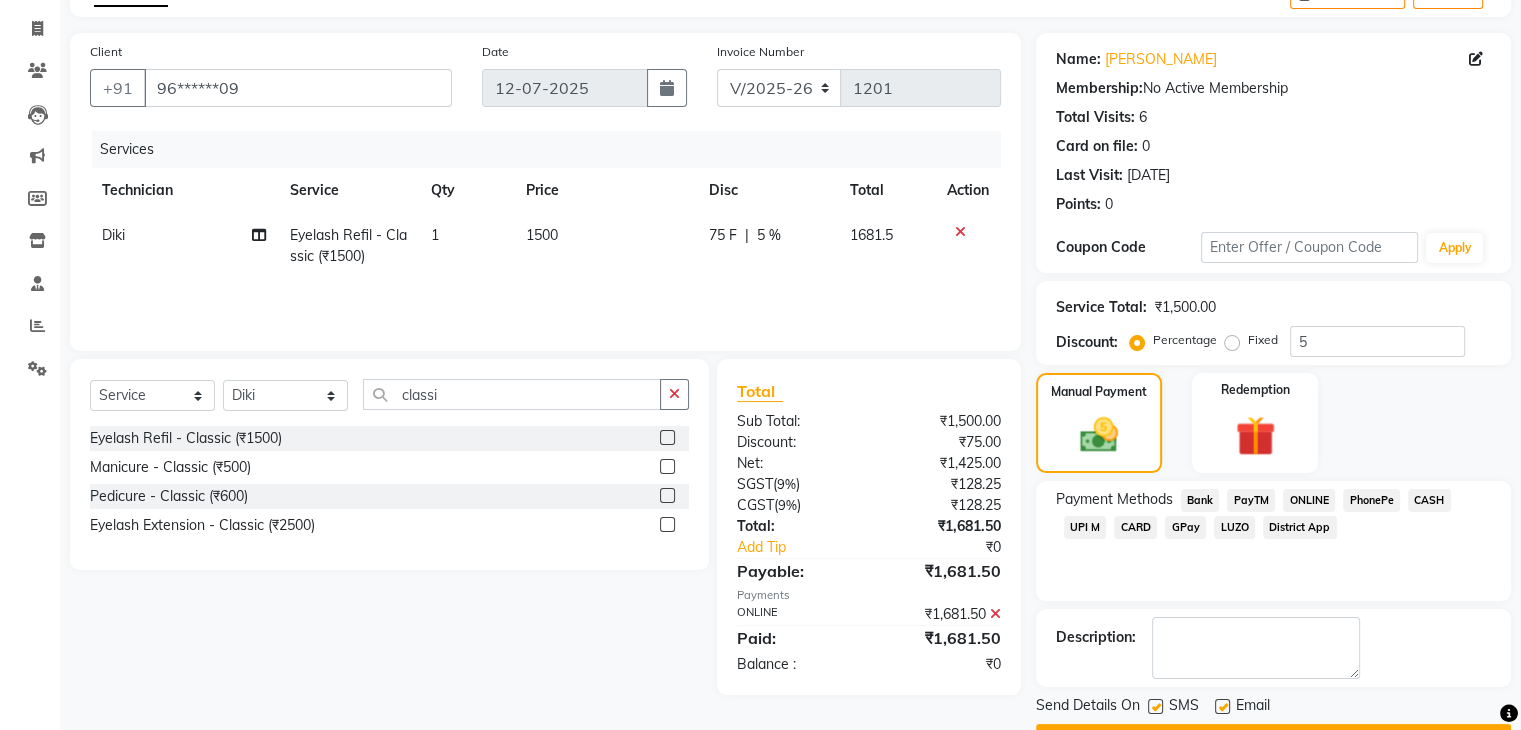 scroll, scrollTop: 171, scrollLeft: 0, axis: vertical 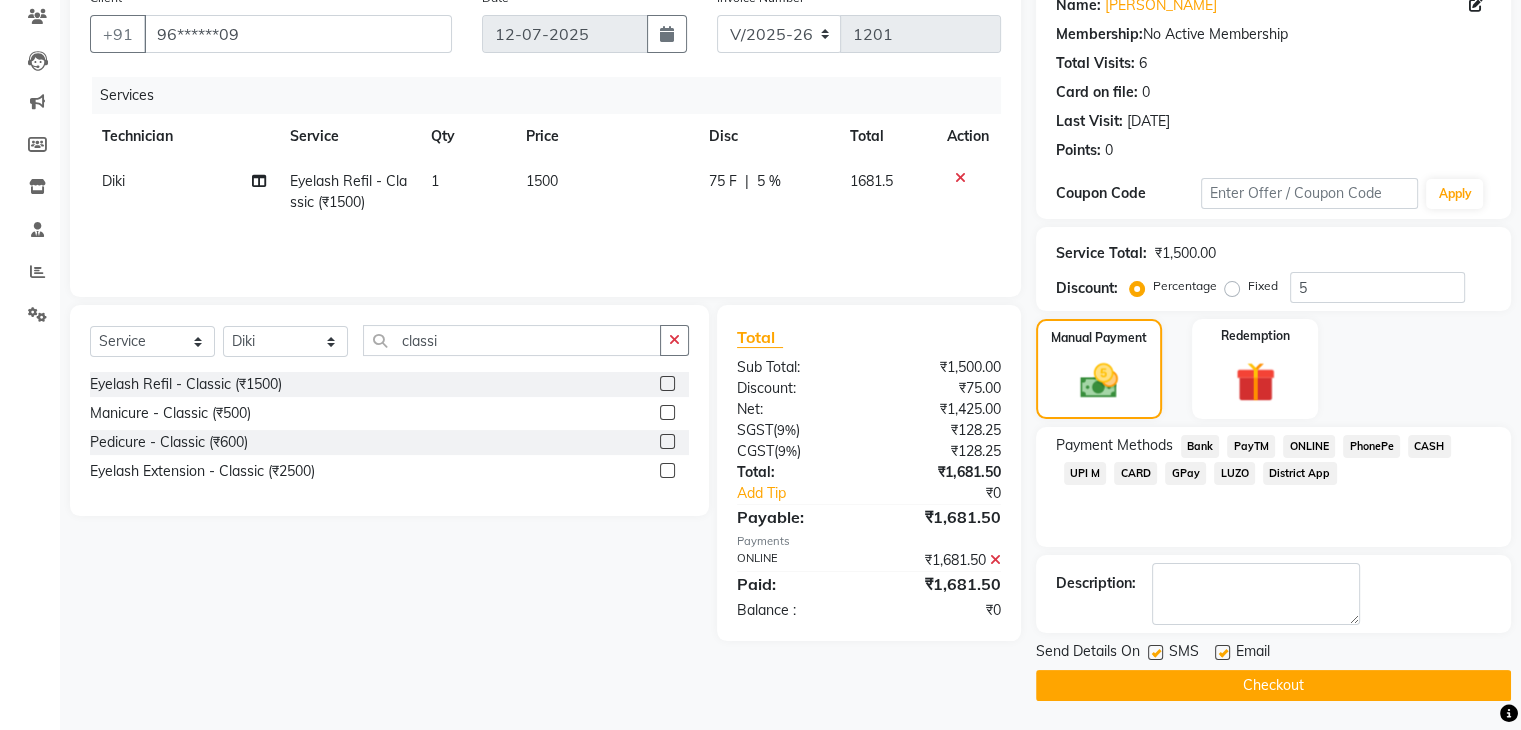 click on "Checkout" 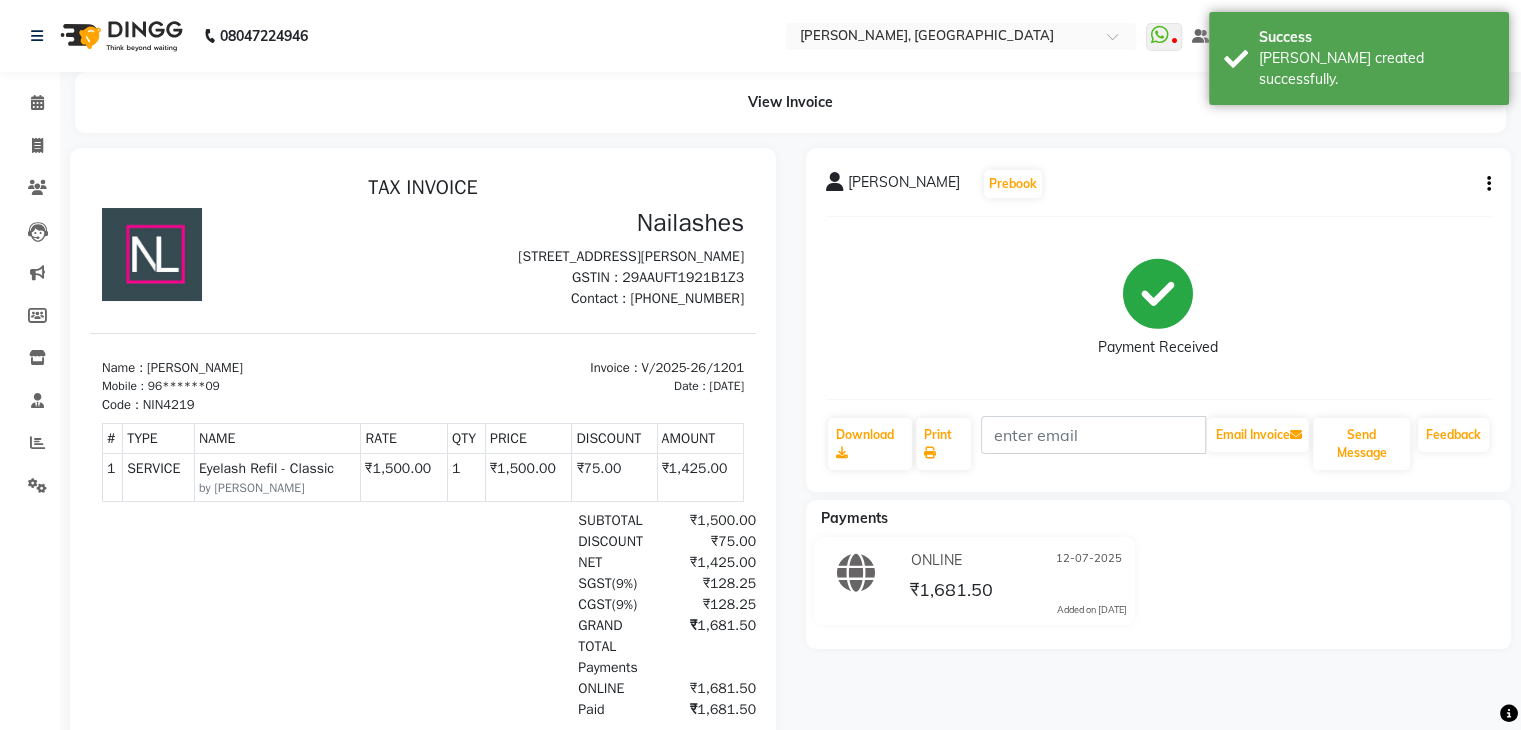 scroll, scrollTop: 0, scrollLeft: 0, axis: both 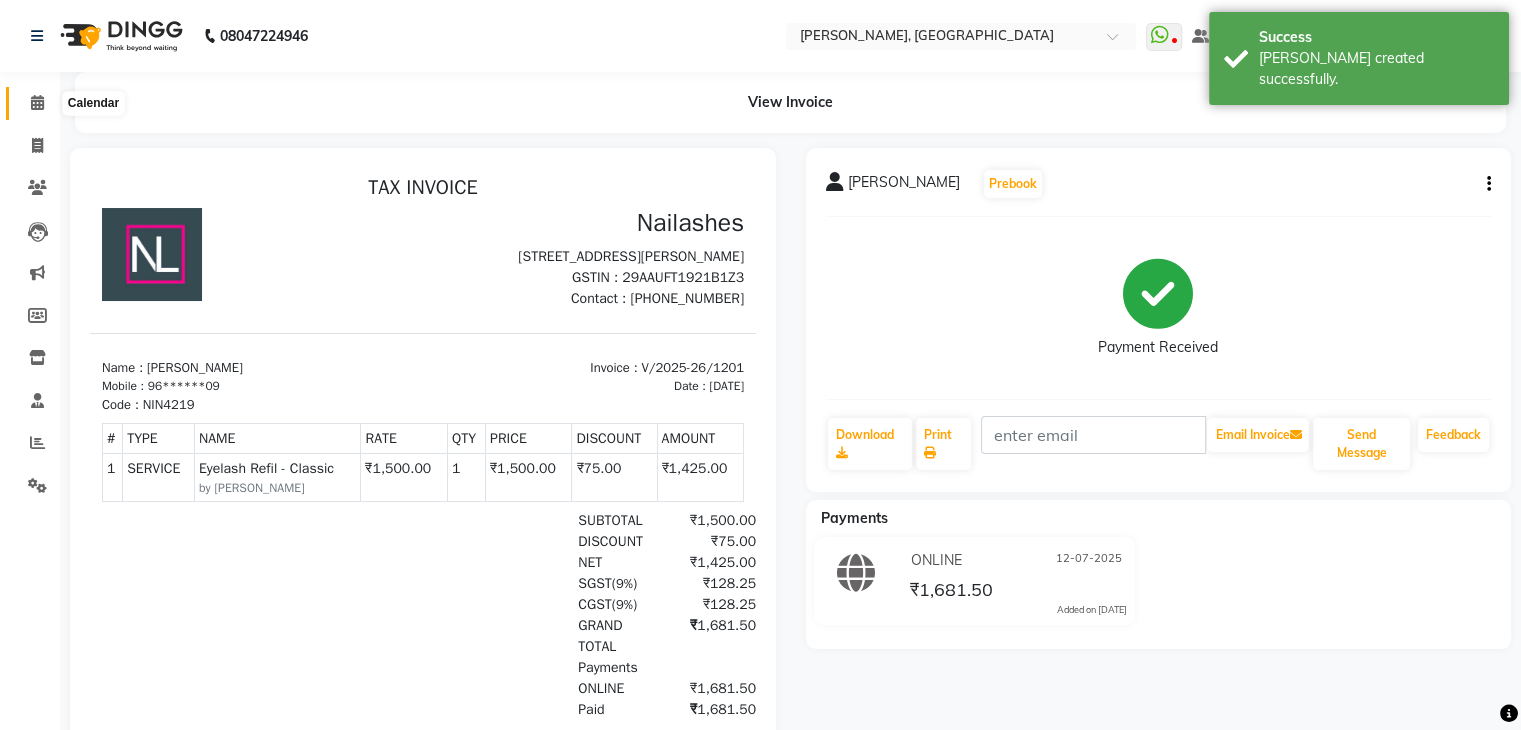 click 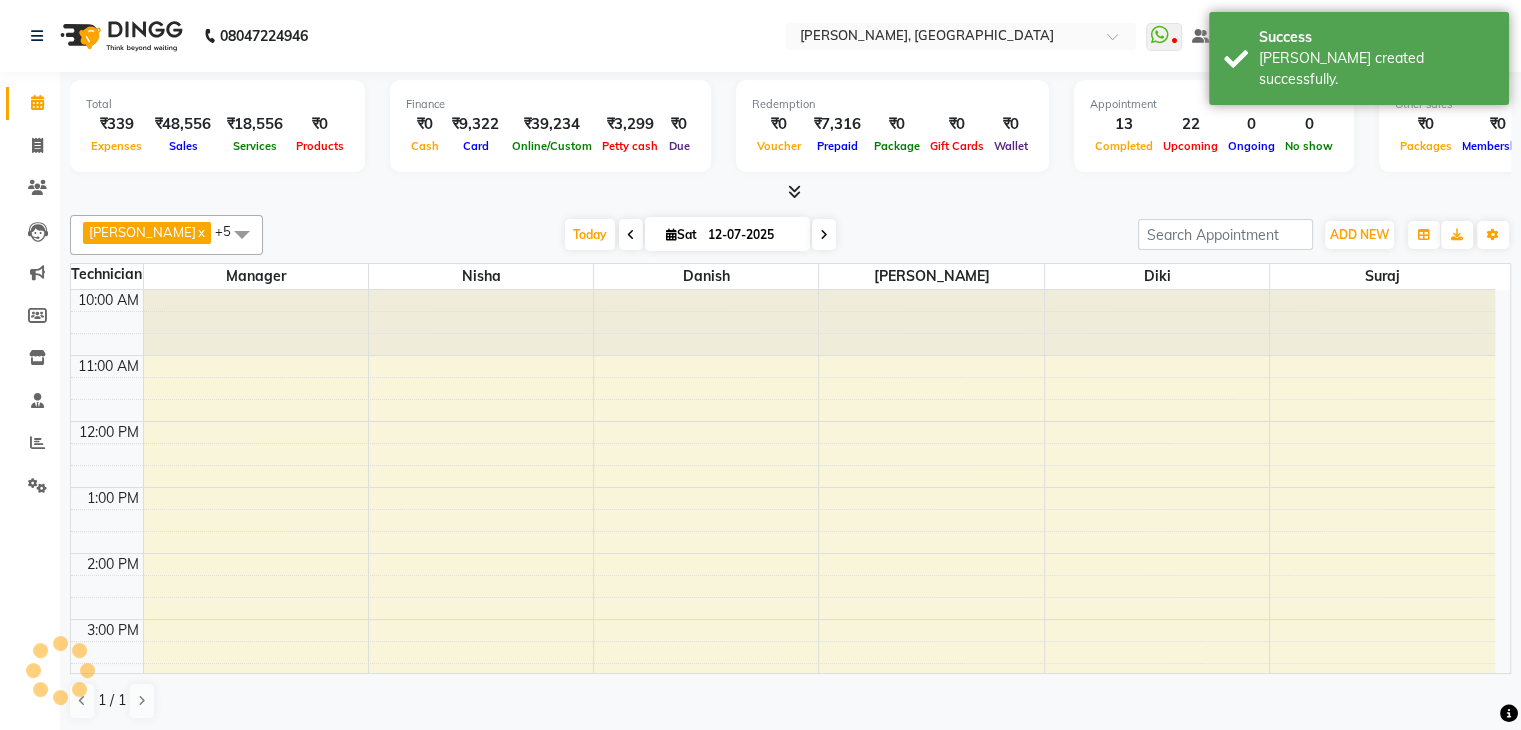 scroll, scrollTop: 0, scrollLeft: 0, axis: both 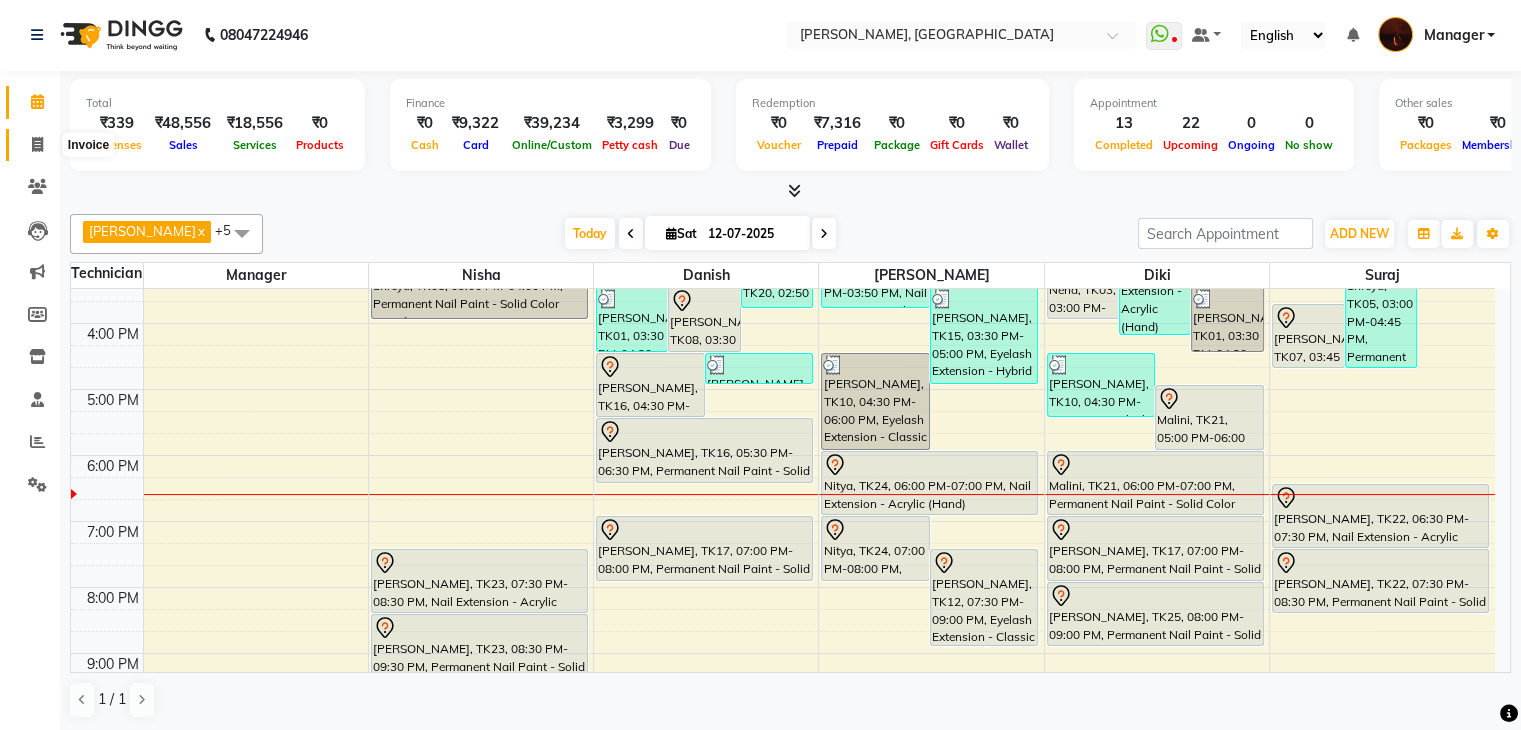 click 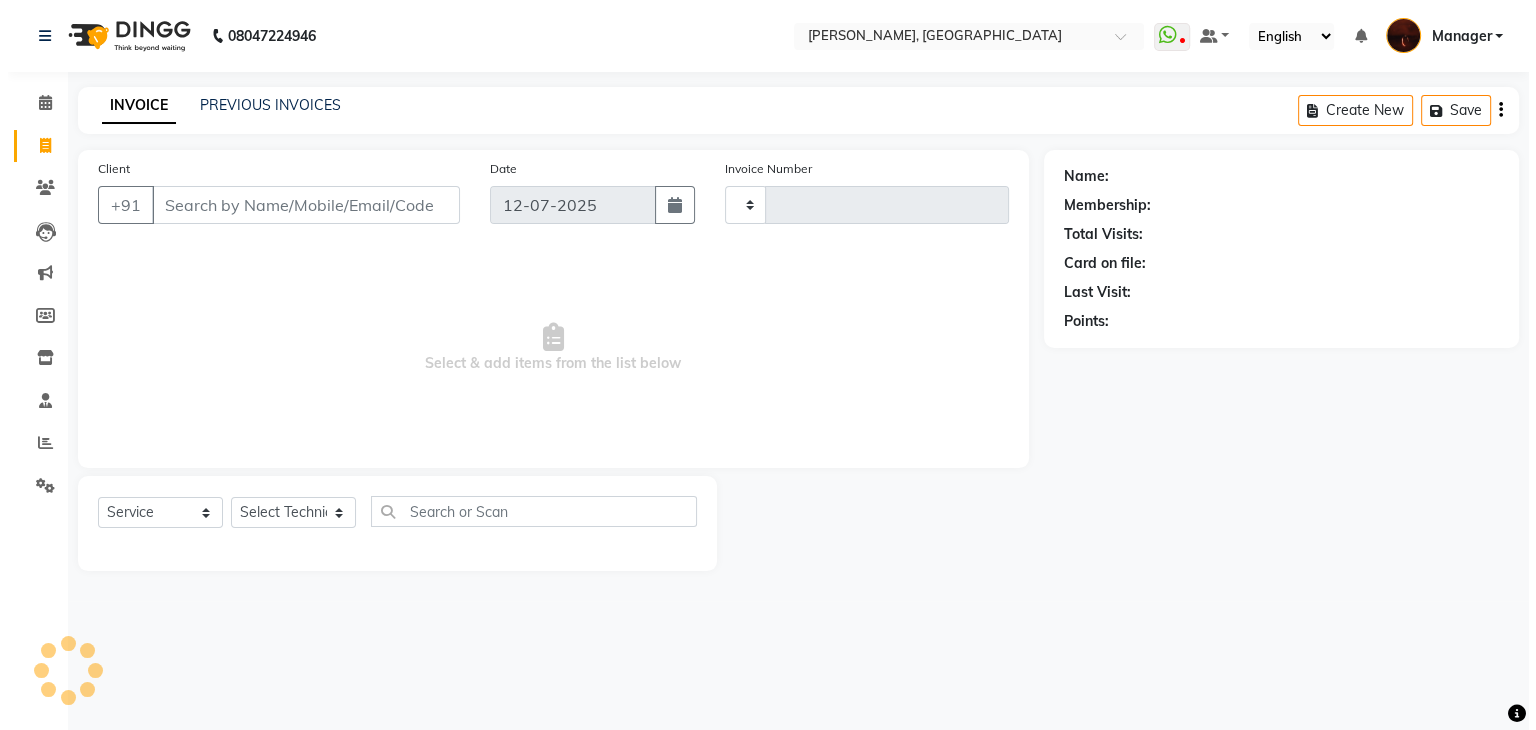 scroll, scrollTop: 0, scrollLeft: 0, axis: both 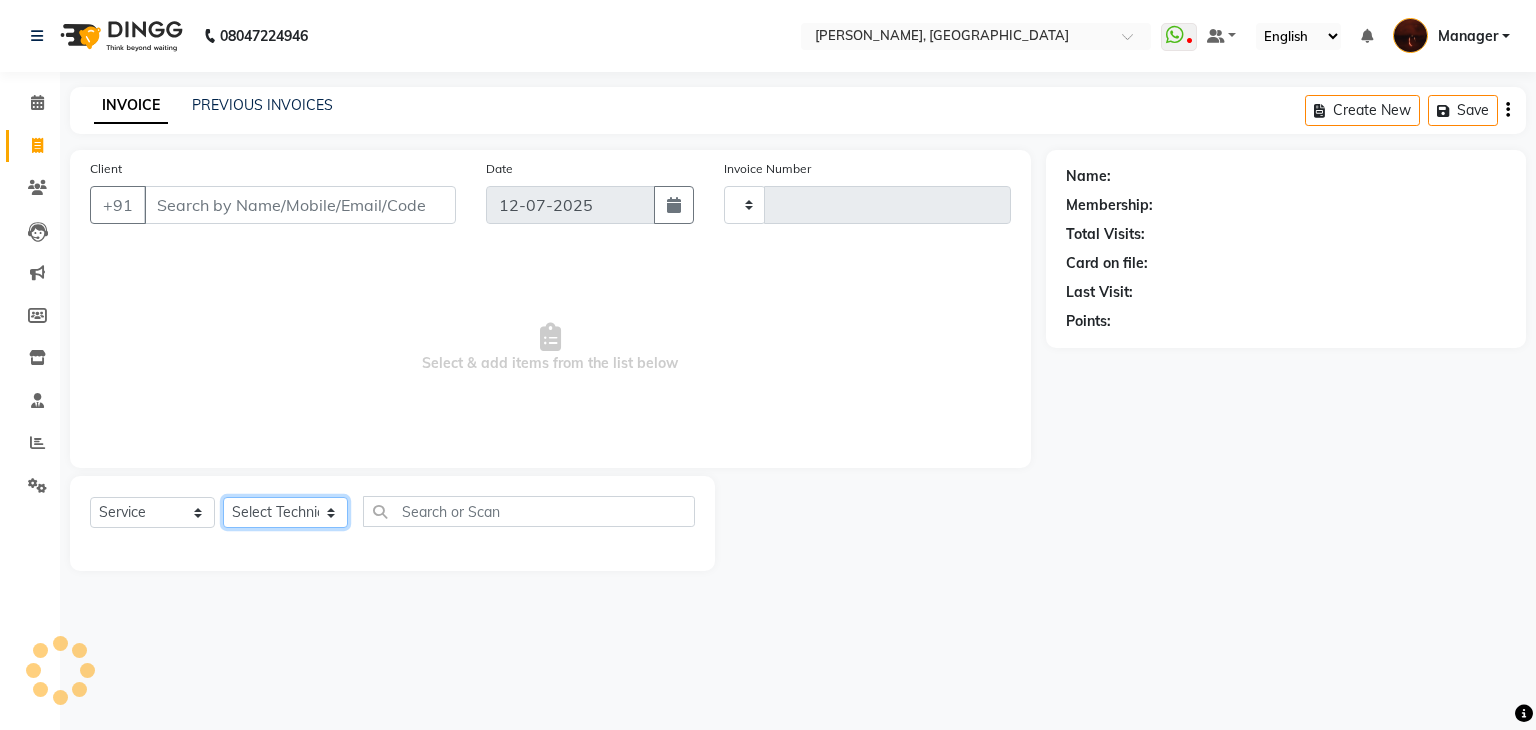 click on "Select Technician" 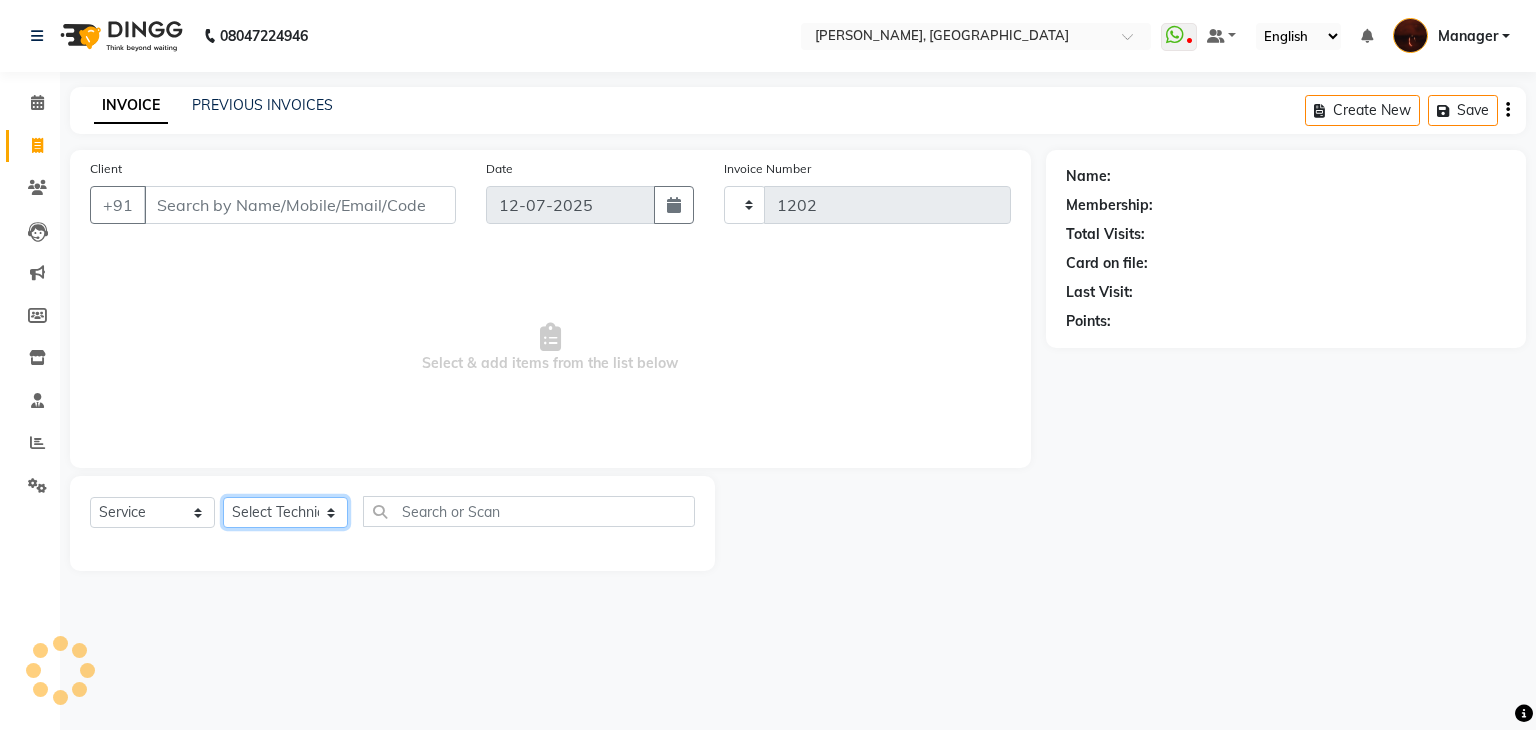 click on "Select Technician" 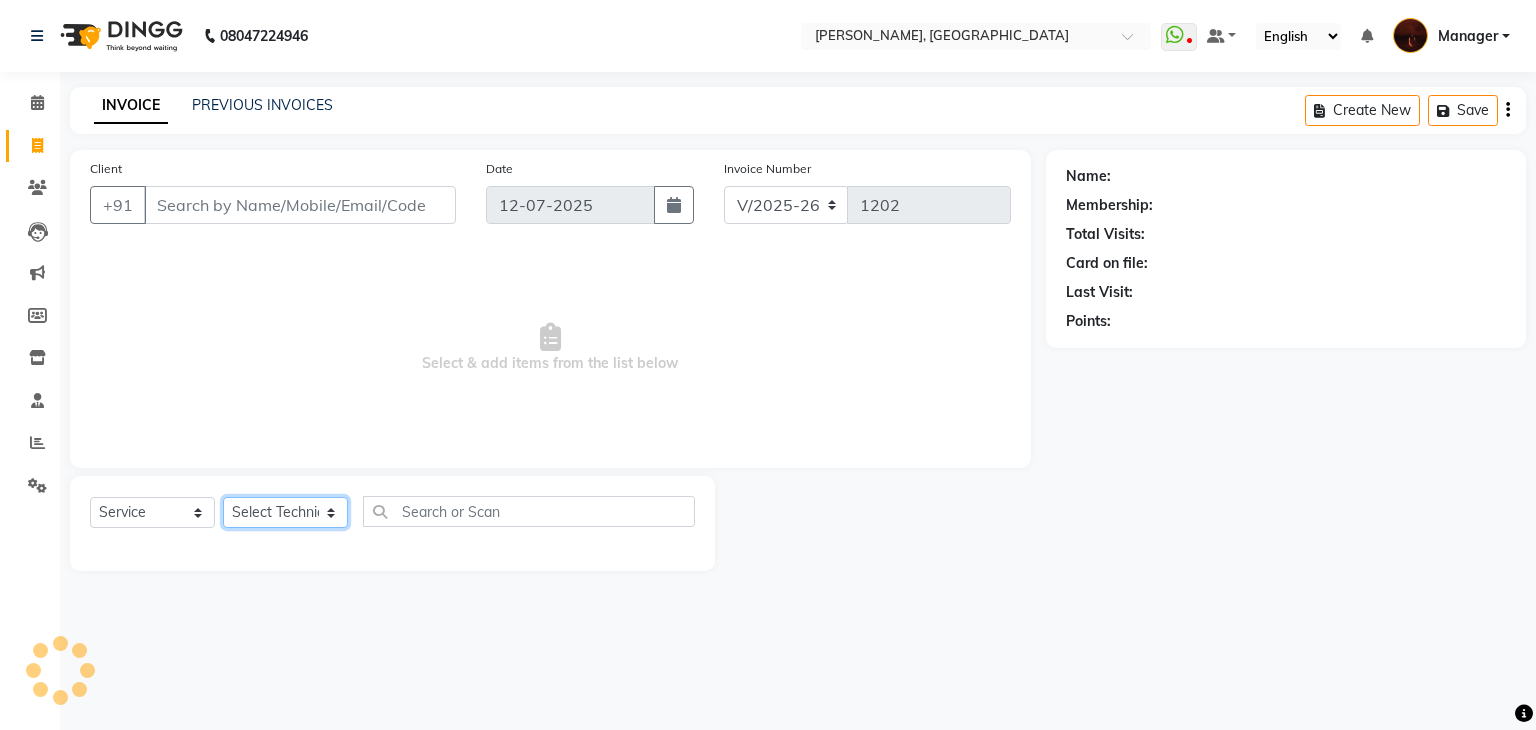 click on "Select Technician" 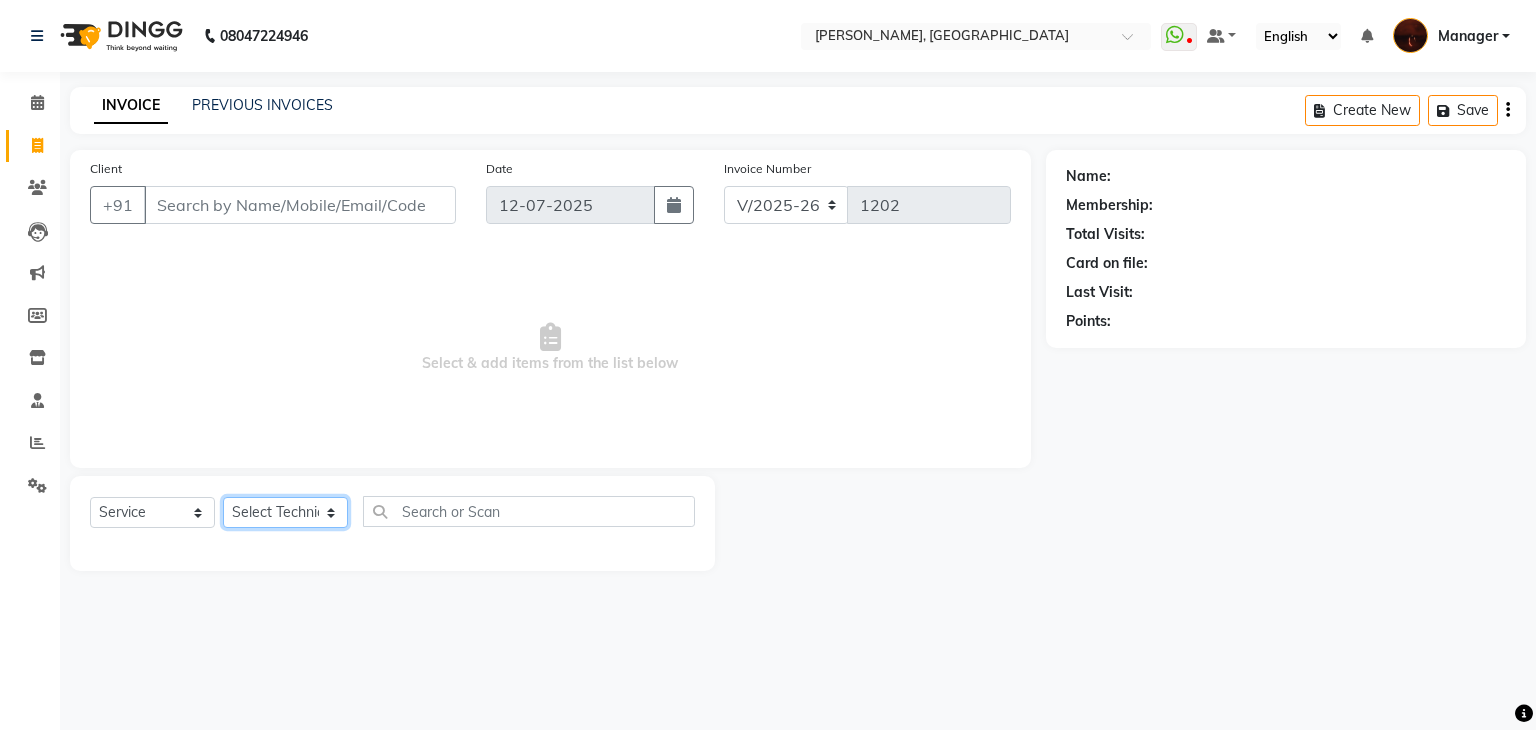 click on "Select Technician" 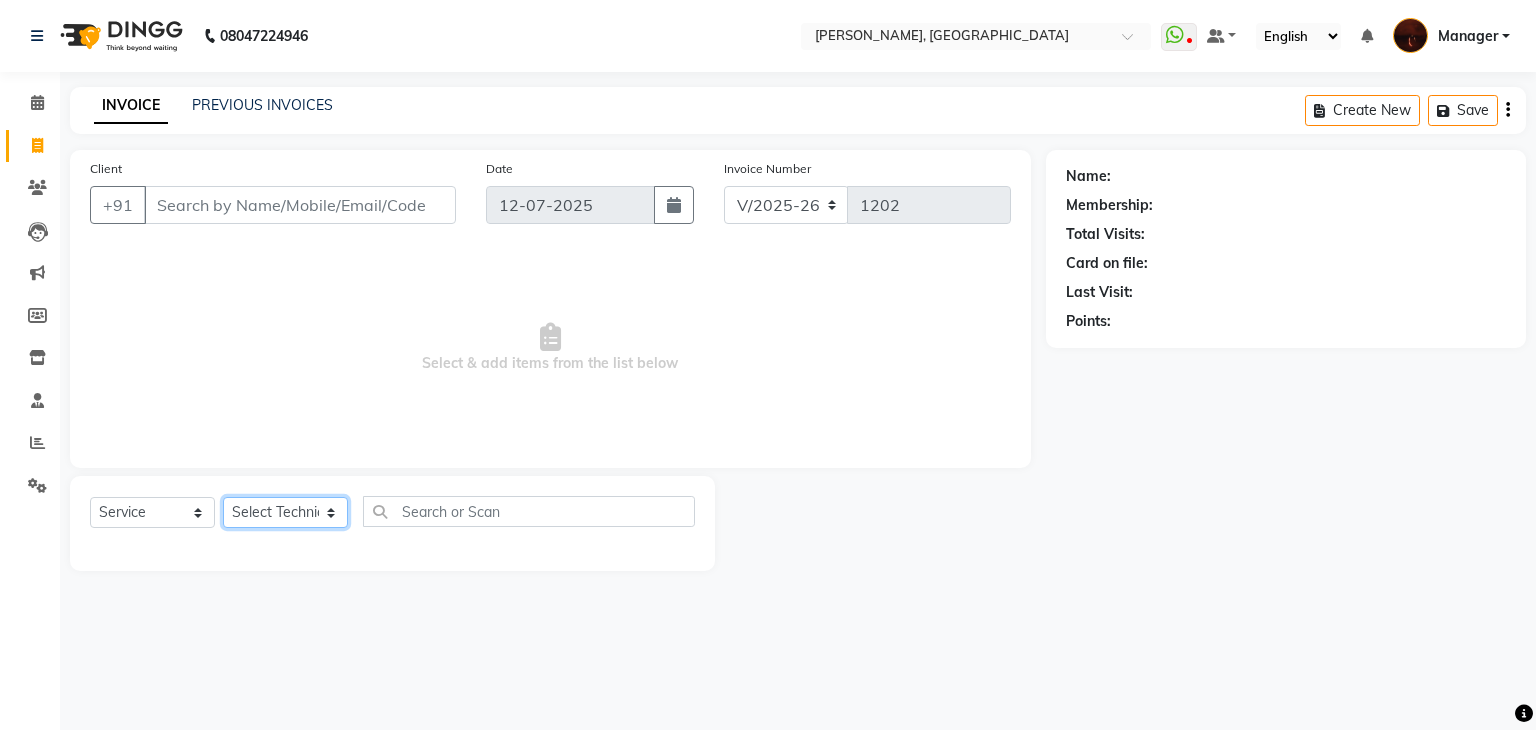 select on "68684" 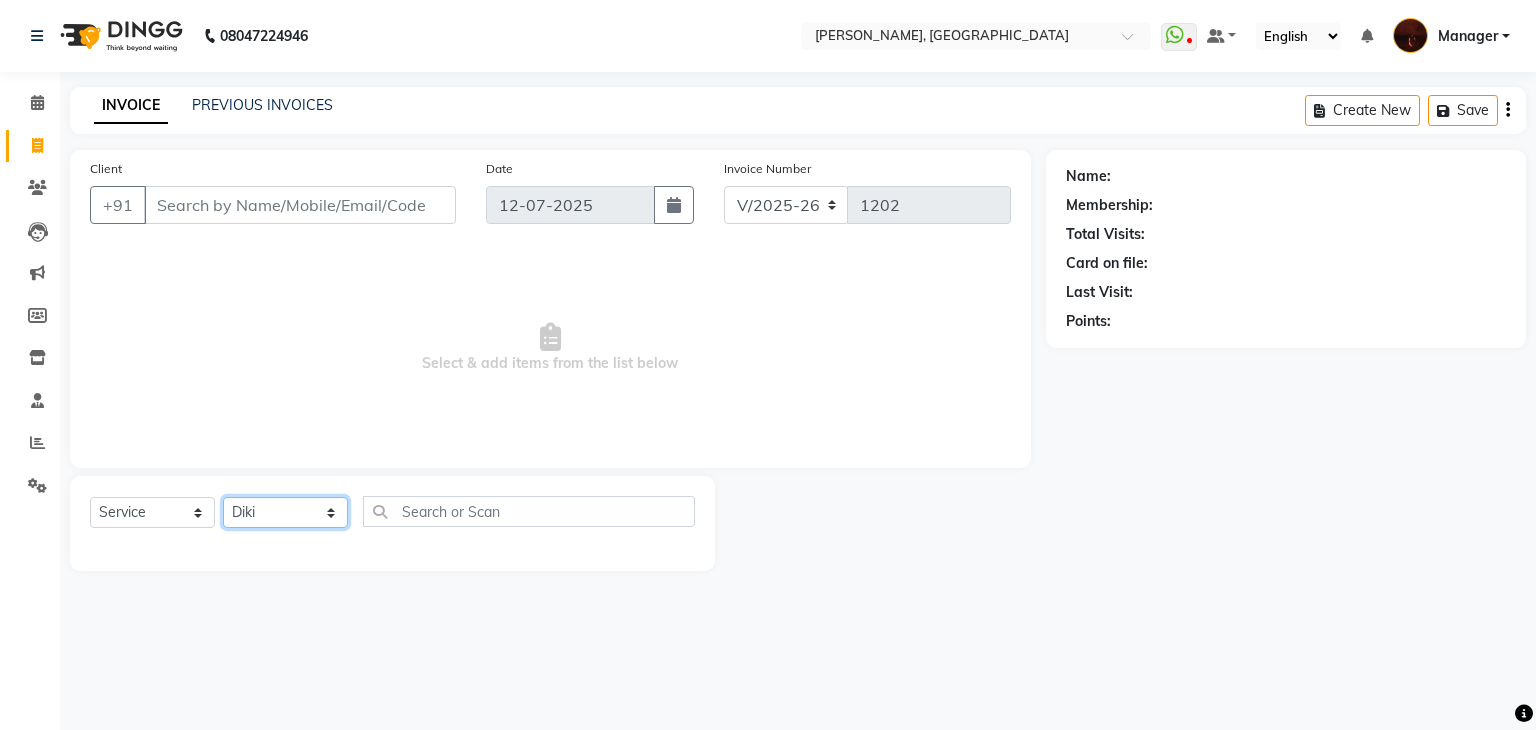 click on "Select Technician Adesh amir anuj Danish Diki  Gaurav GAURAV GK Geeta Himanshu jenifer Manager megna nikhil Nisha Pooja prince Rohit roshni sajan Salman Sameer sudeb Sudhir Accounting suraj vishnu" 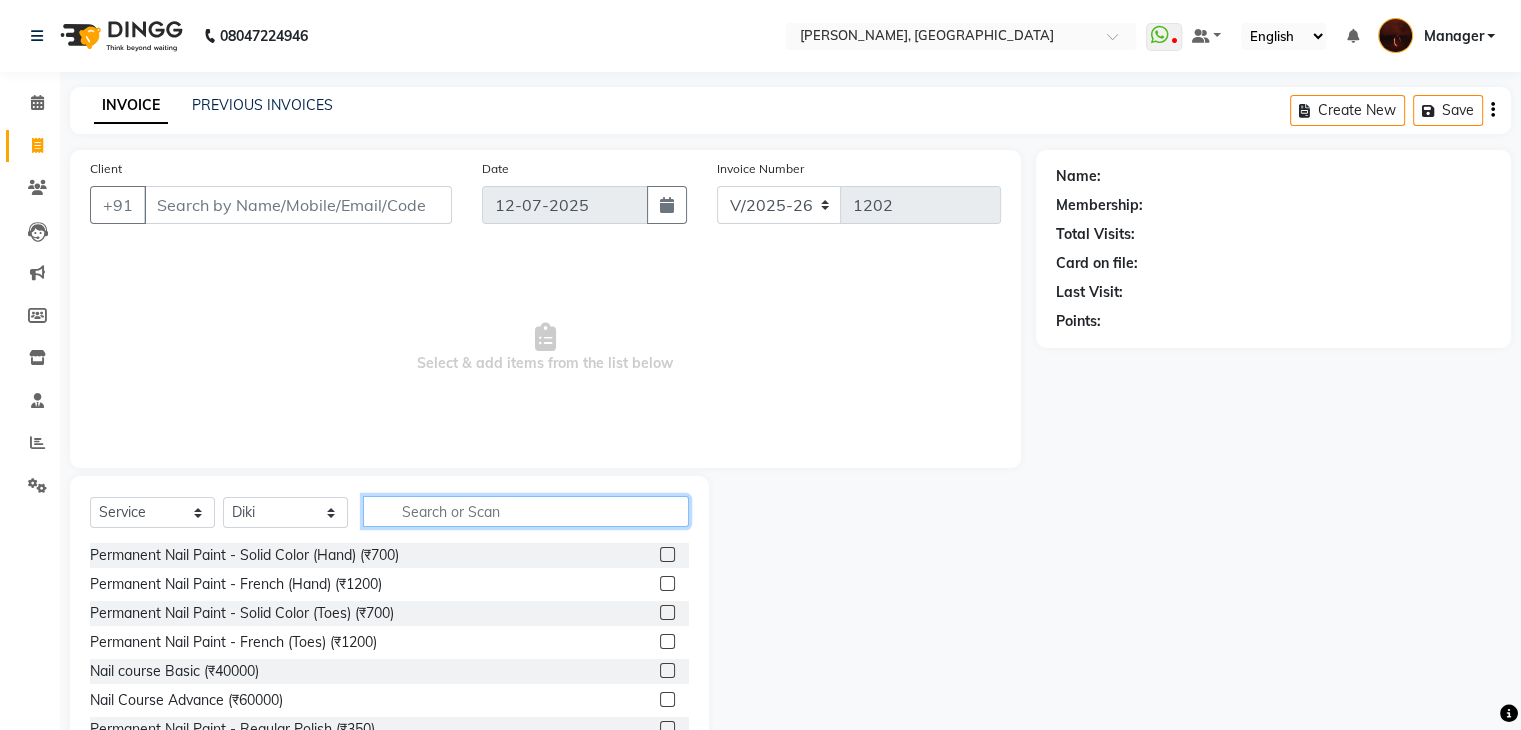 click 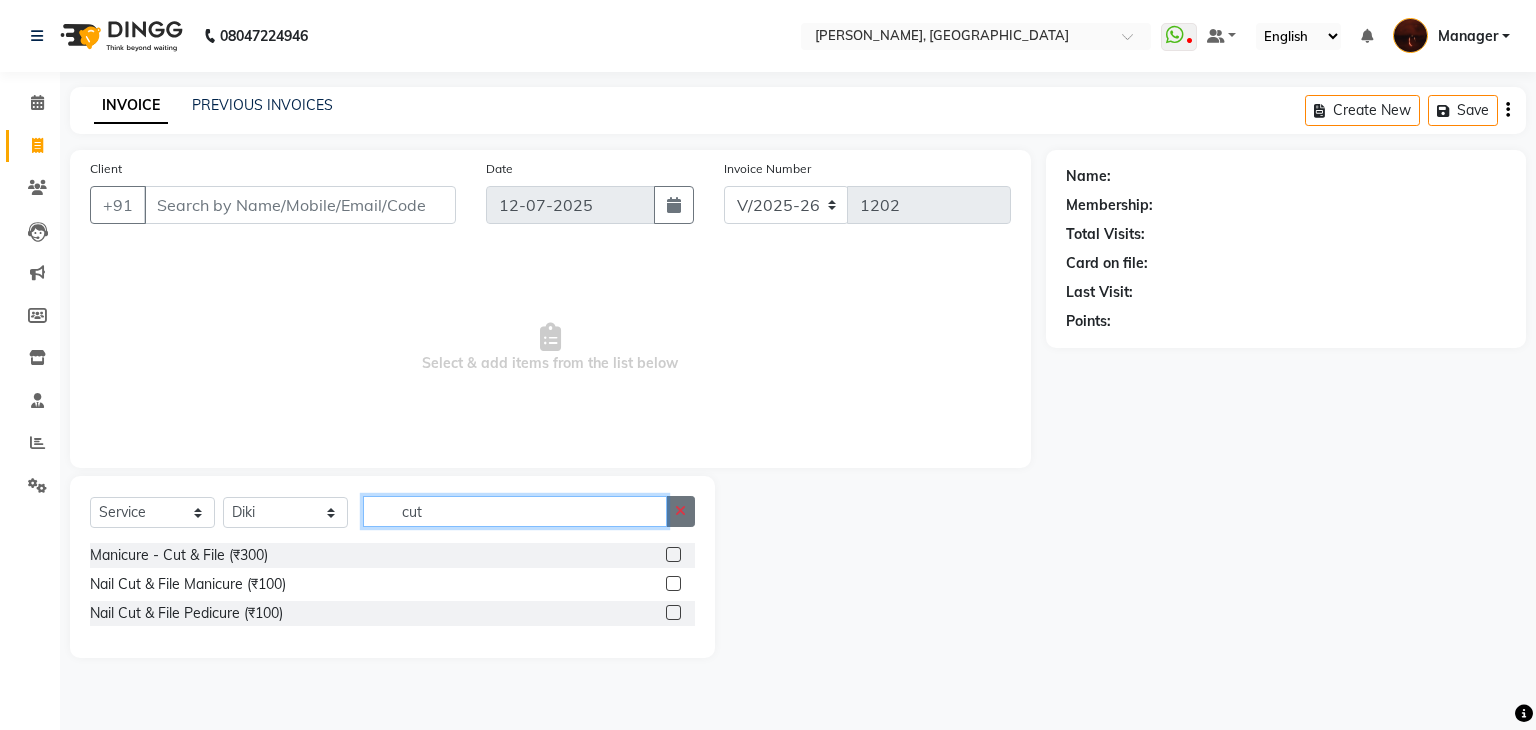 type on "cut" 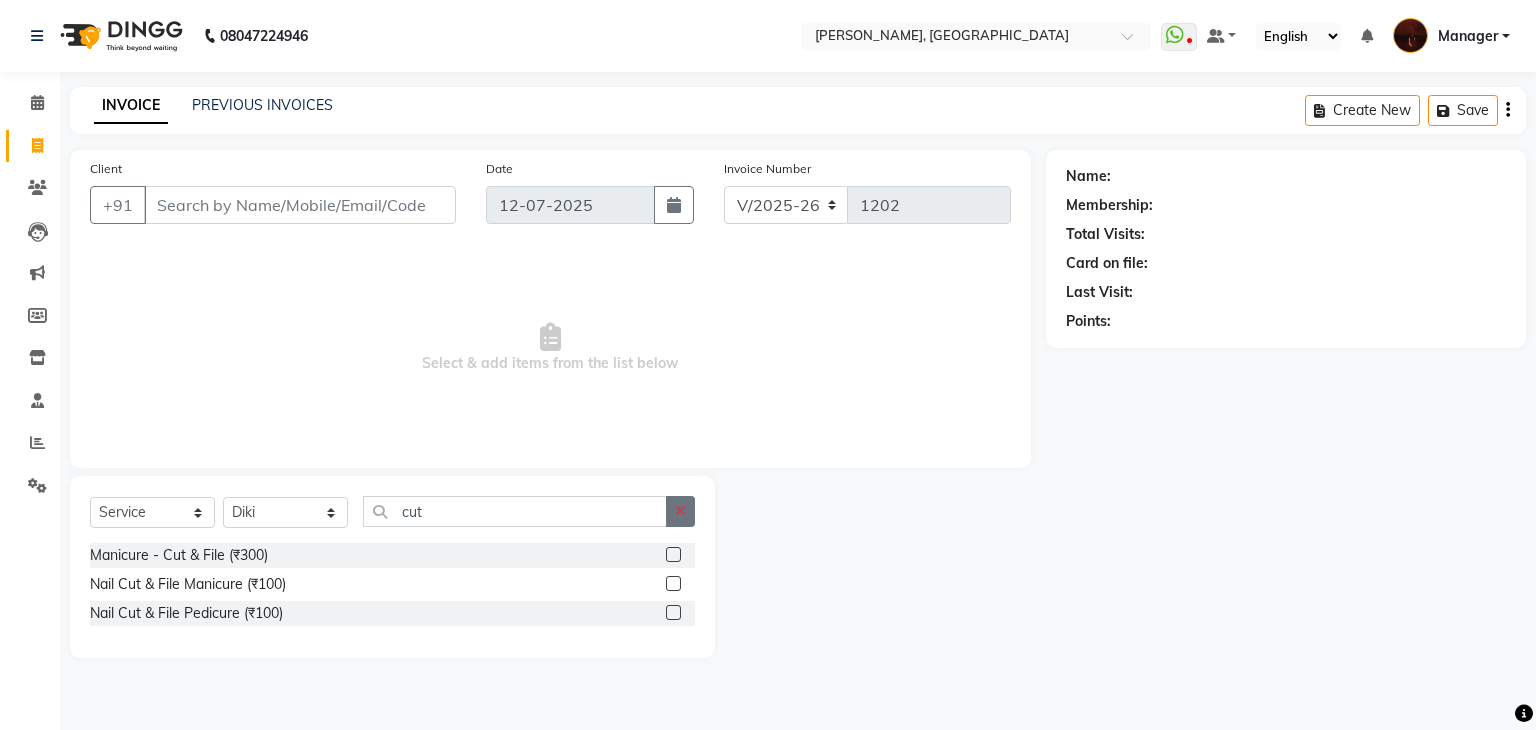 click 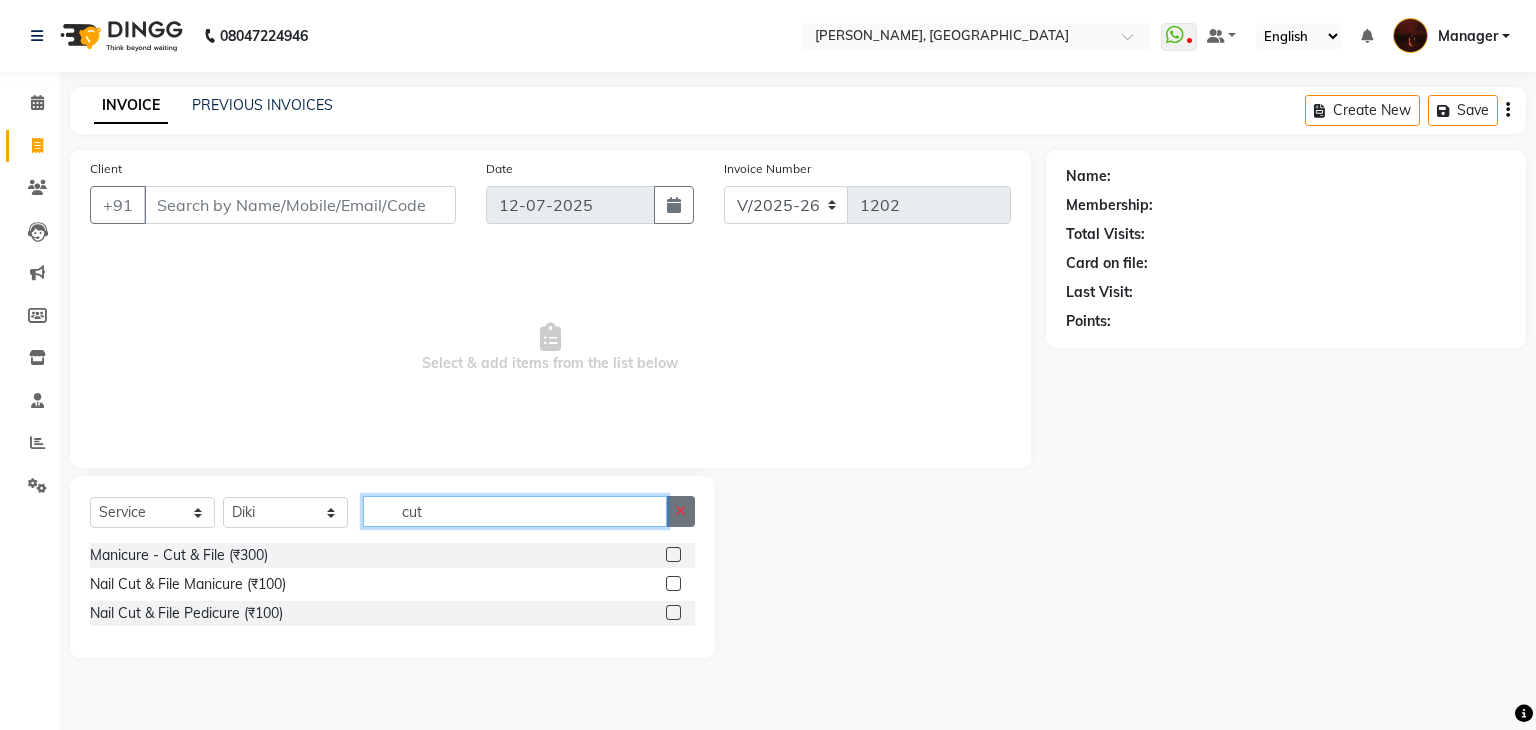 type 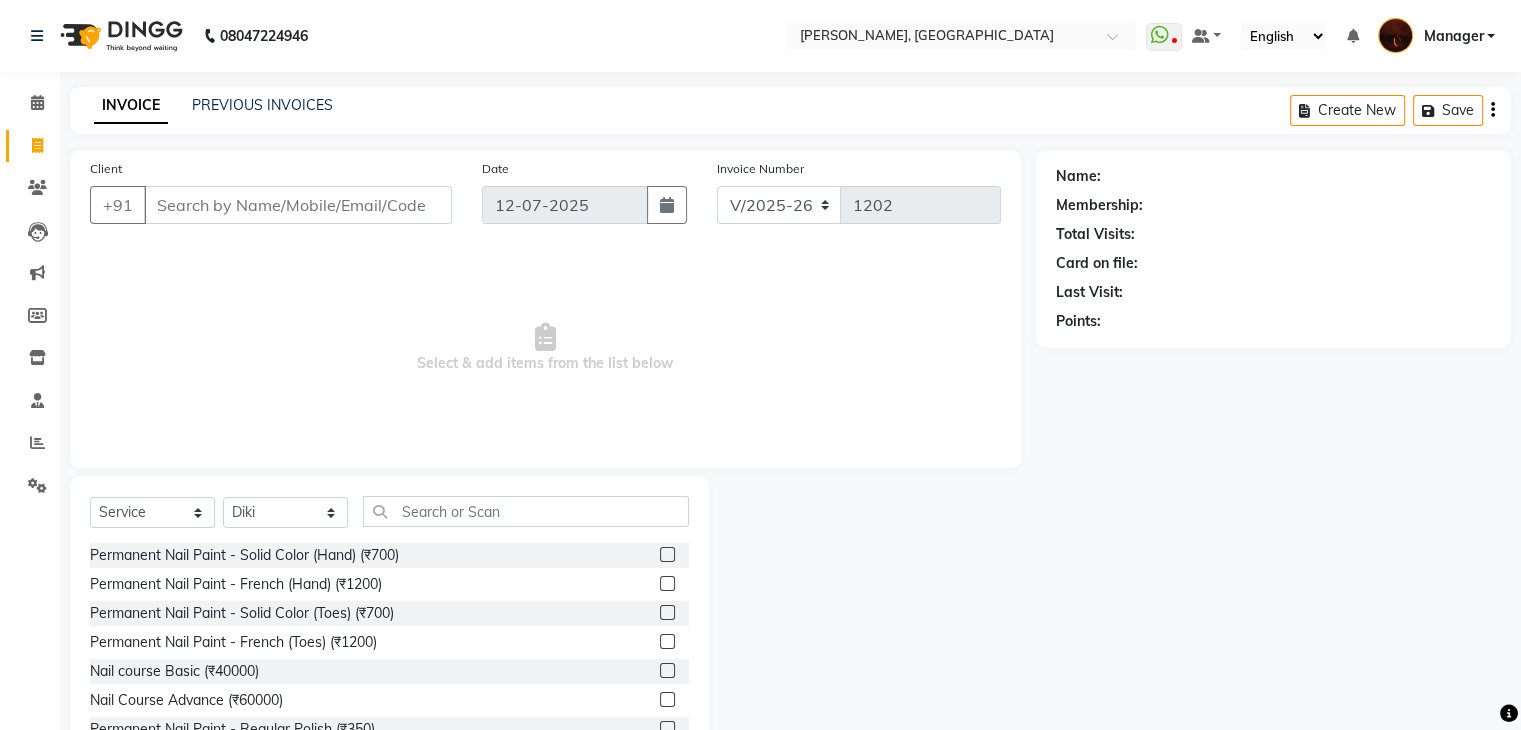 click 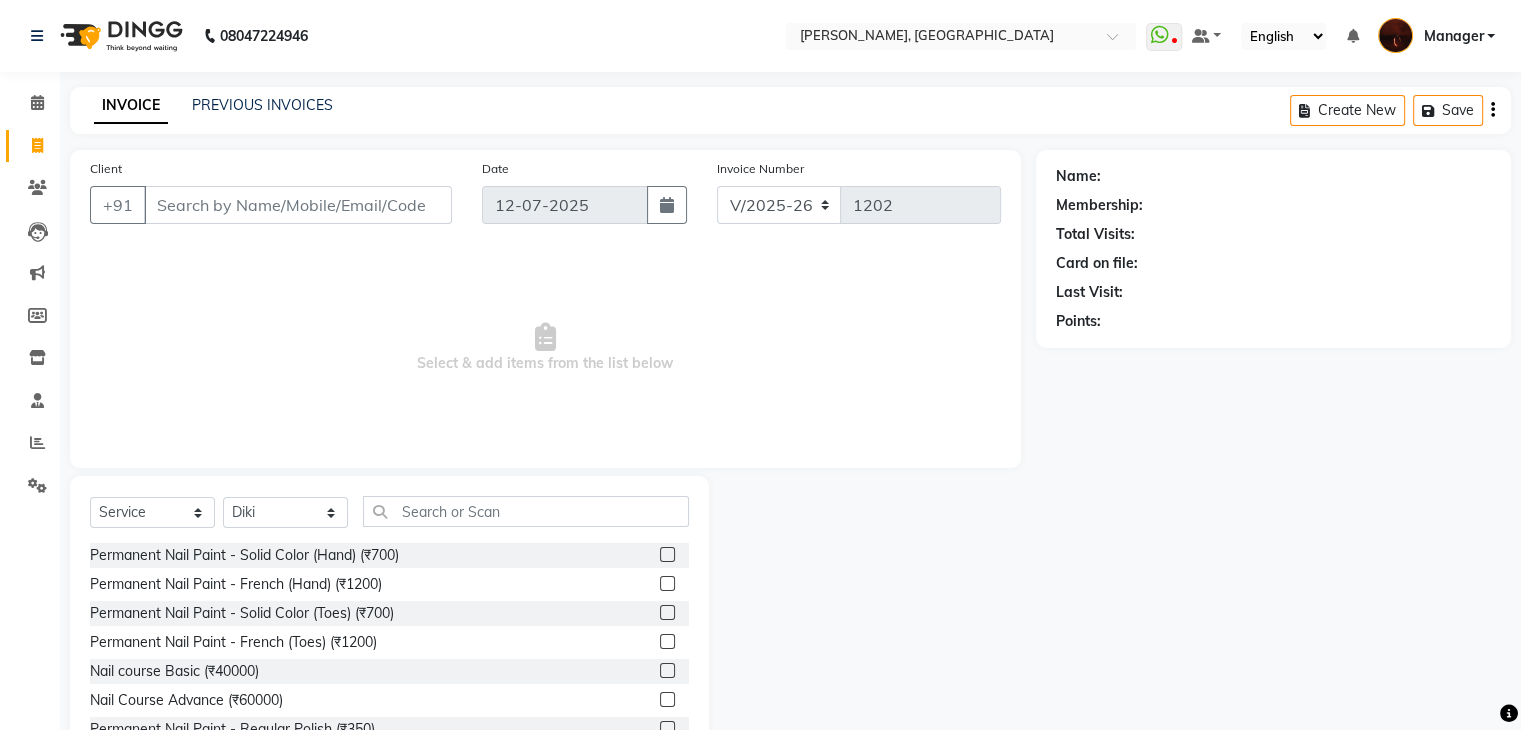 click at bounding box center (666, 555) 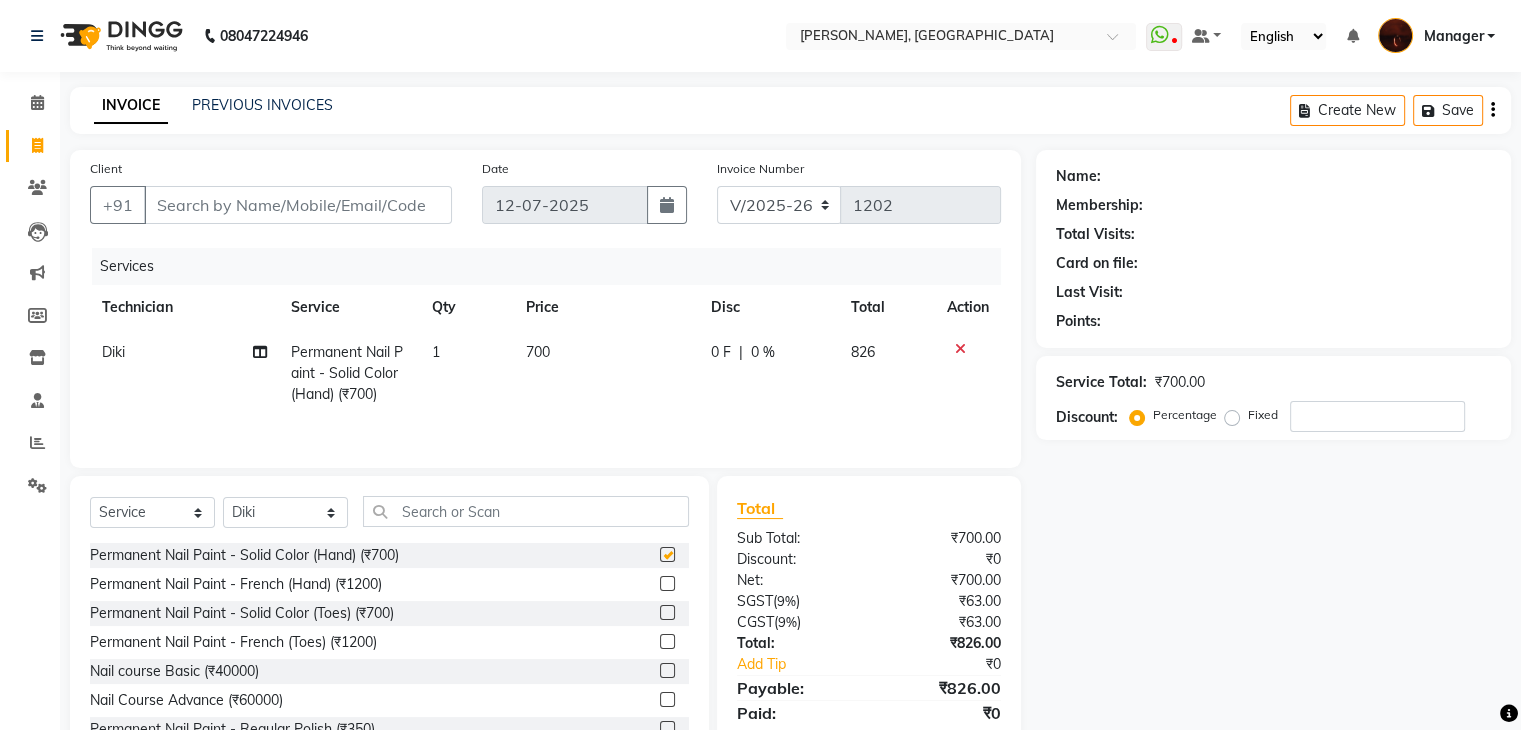 checkbox on "false" 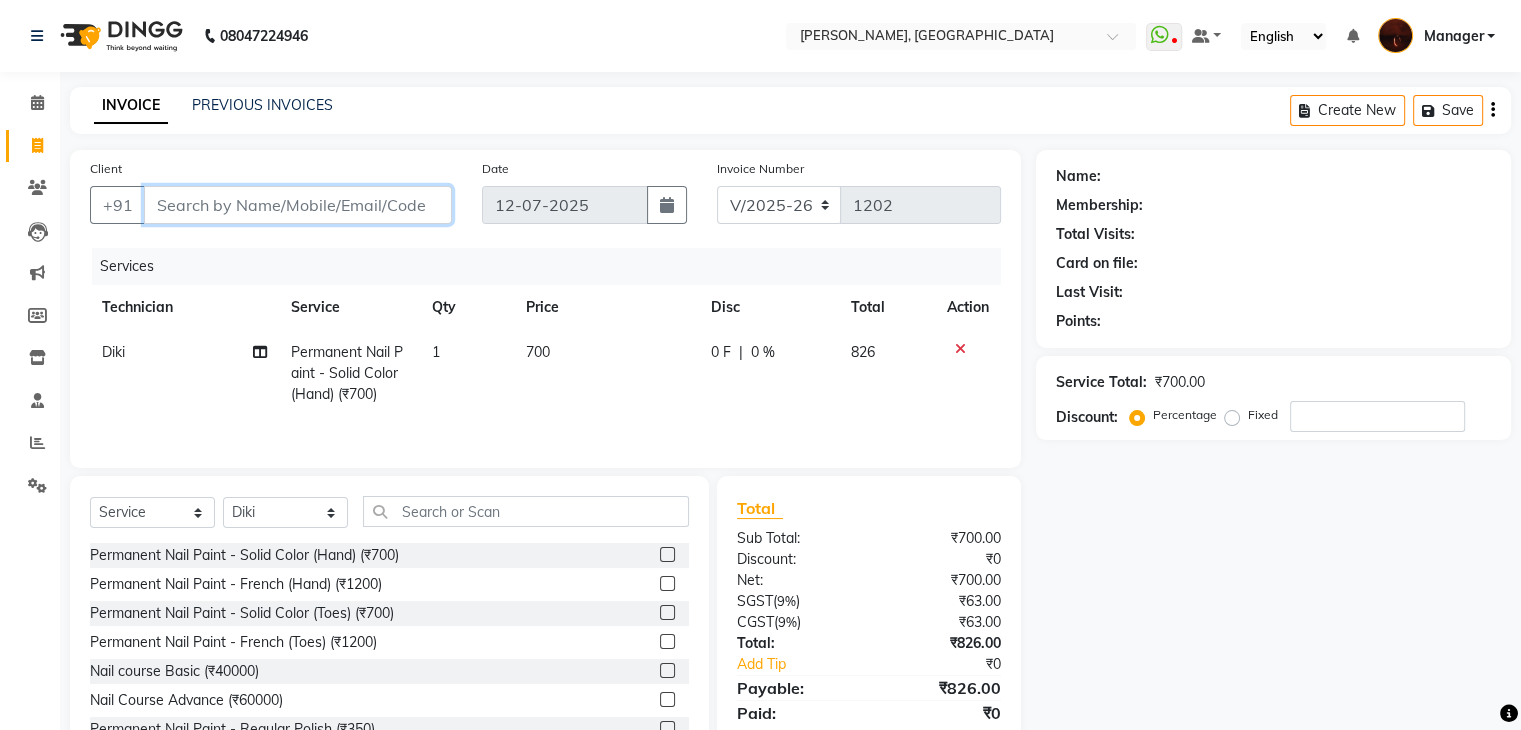 click on "Client" at bounding box center (298, 205) 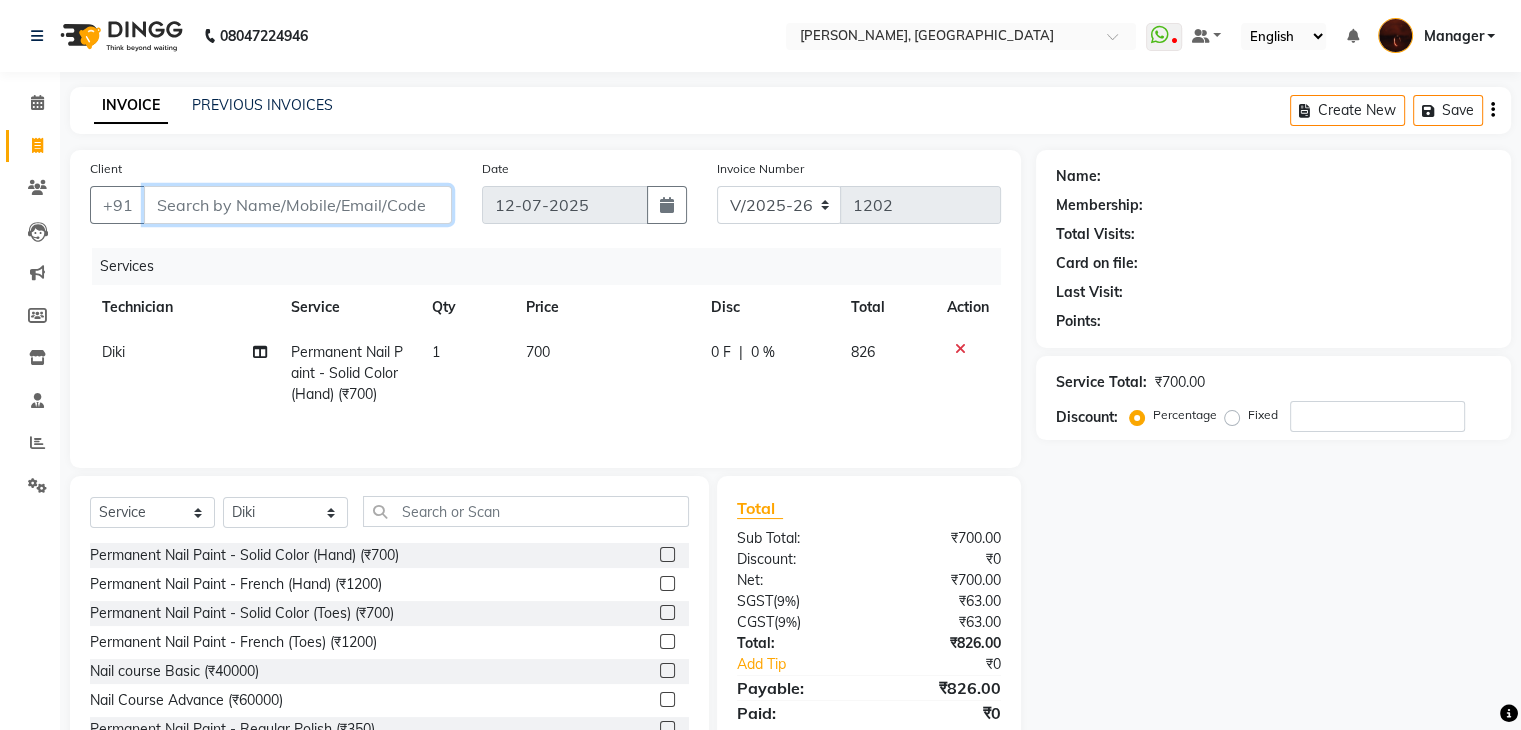 type on "8" 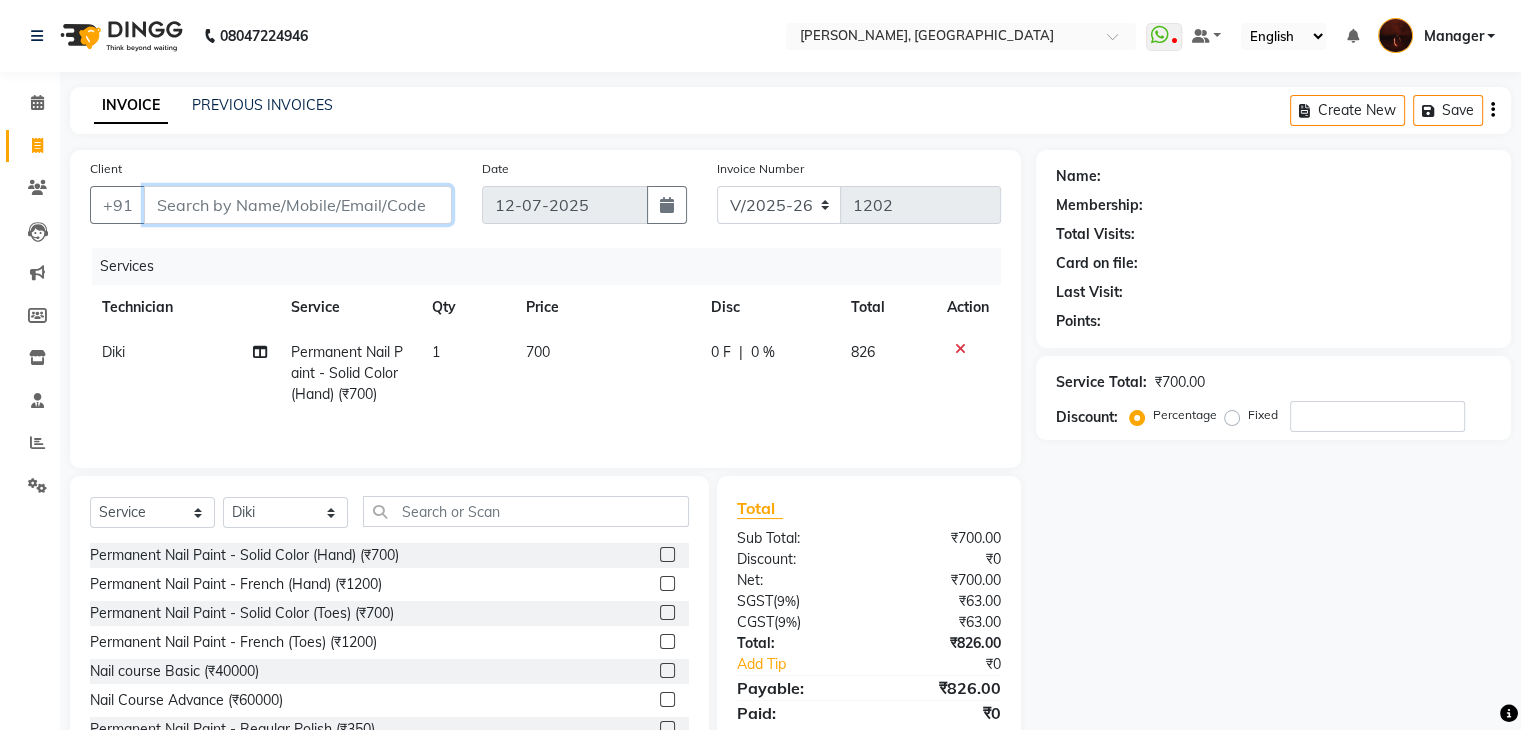 type on "0" 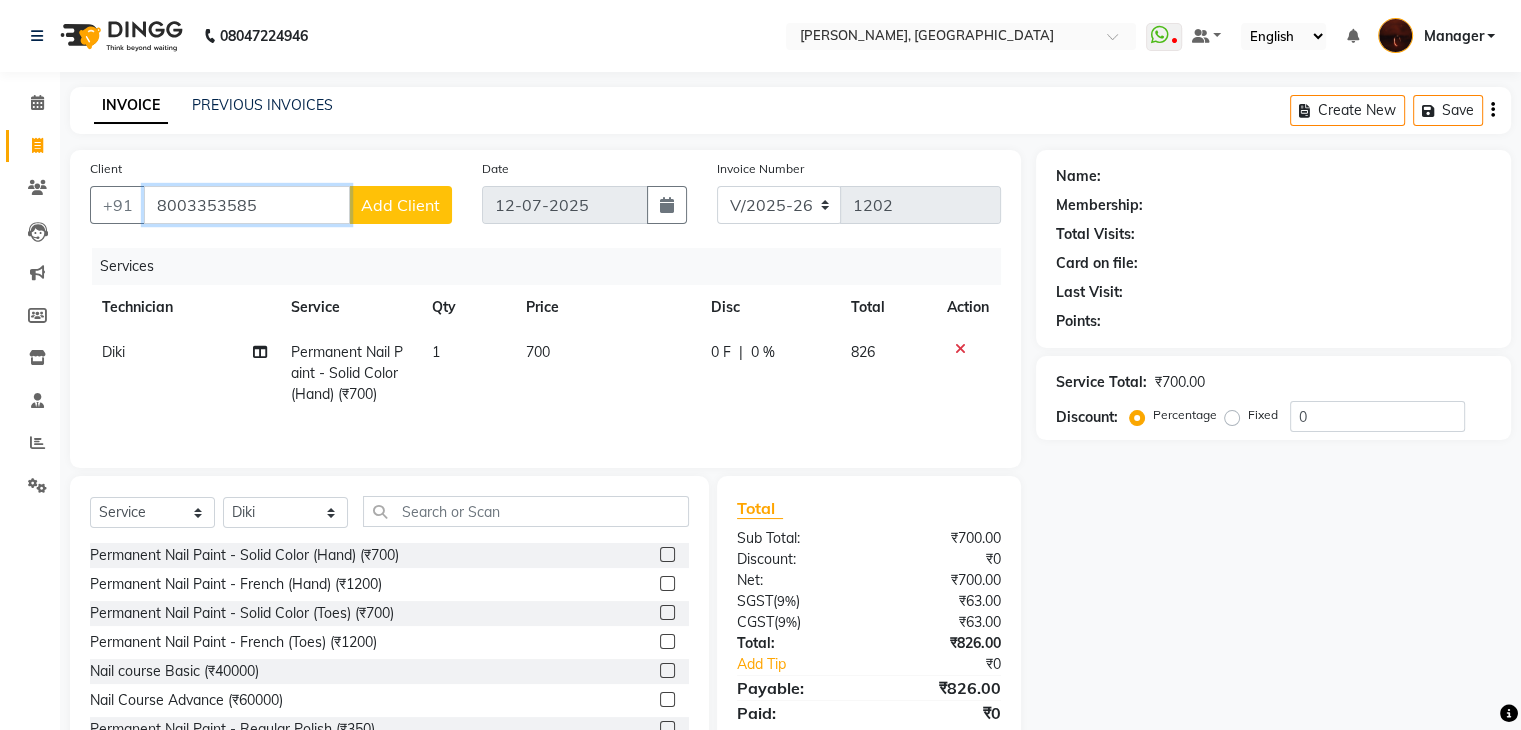 type on "8003353585" 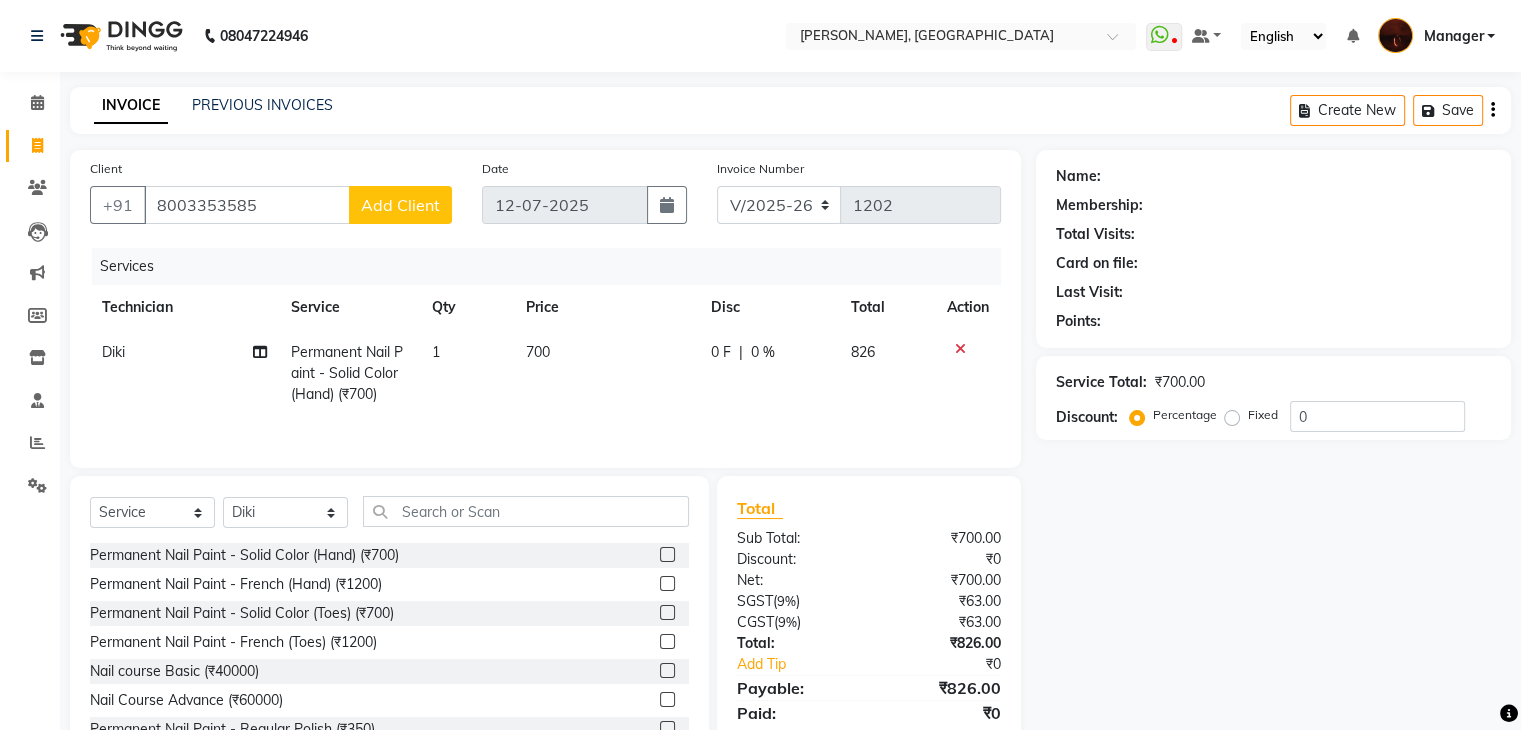 click on "Add Client" 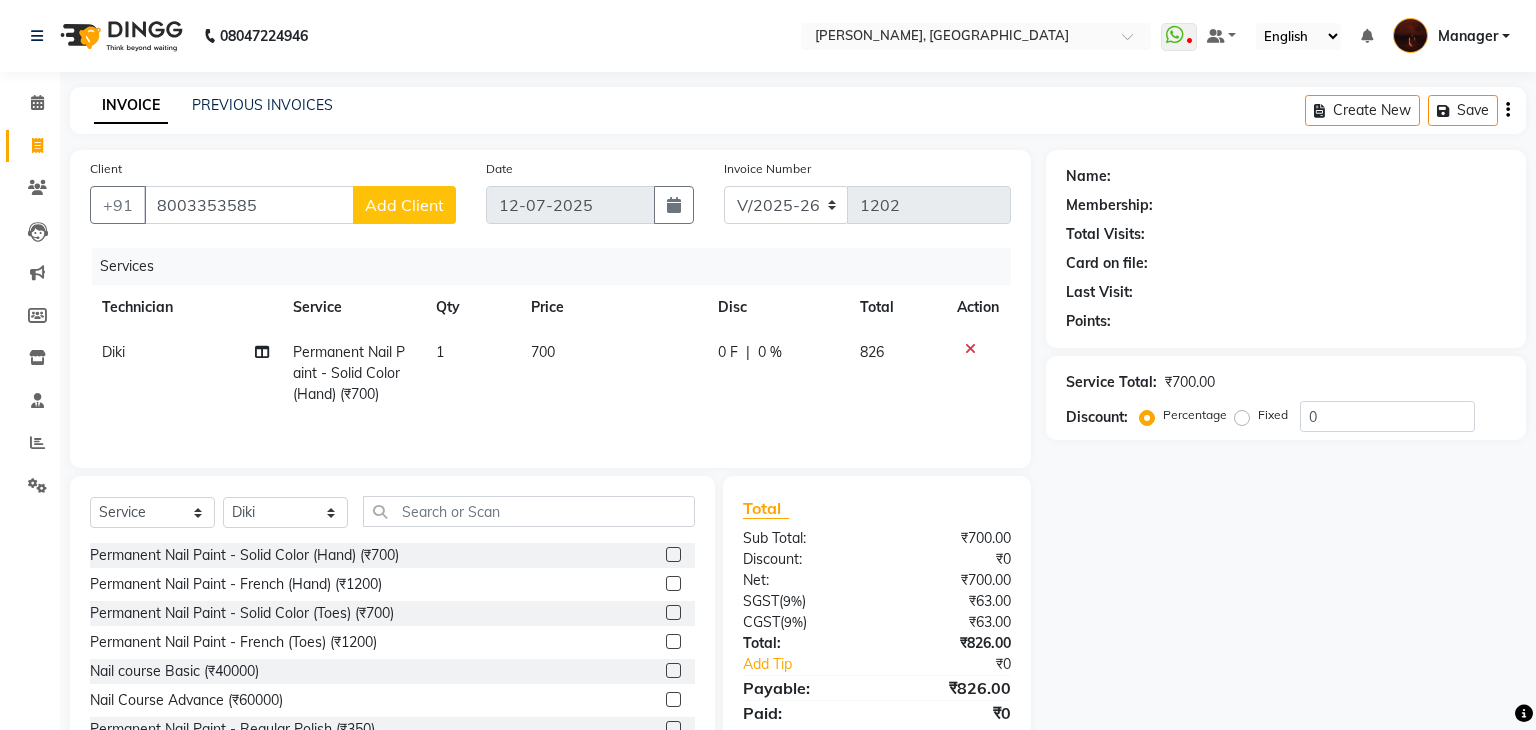 select on "21" 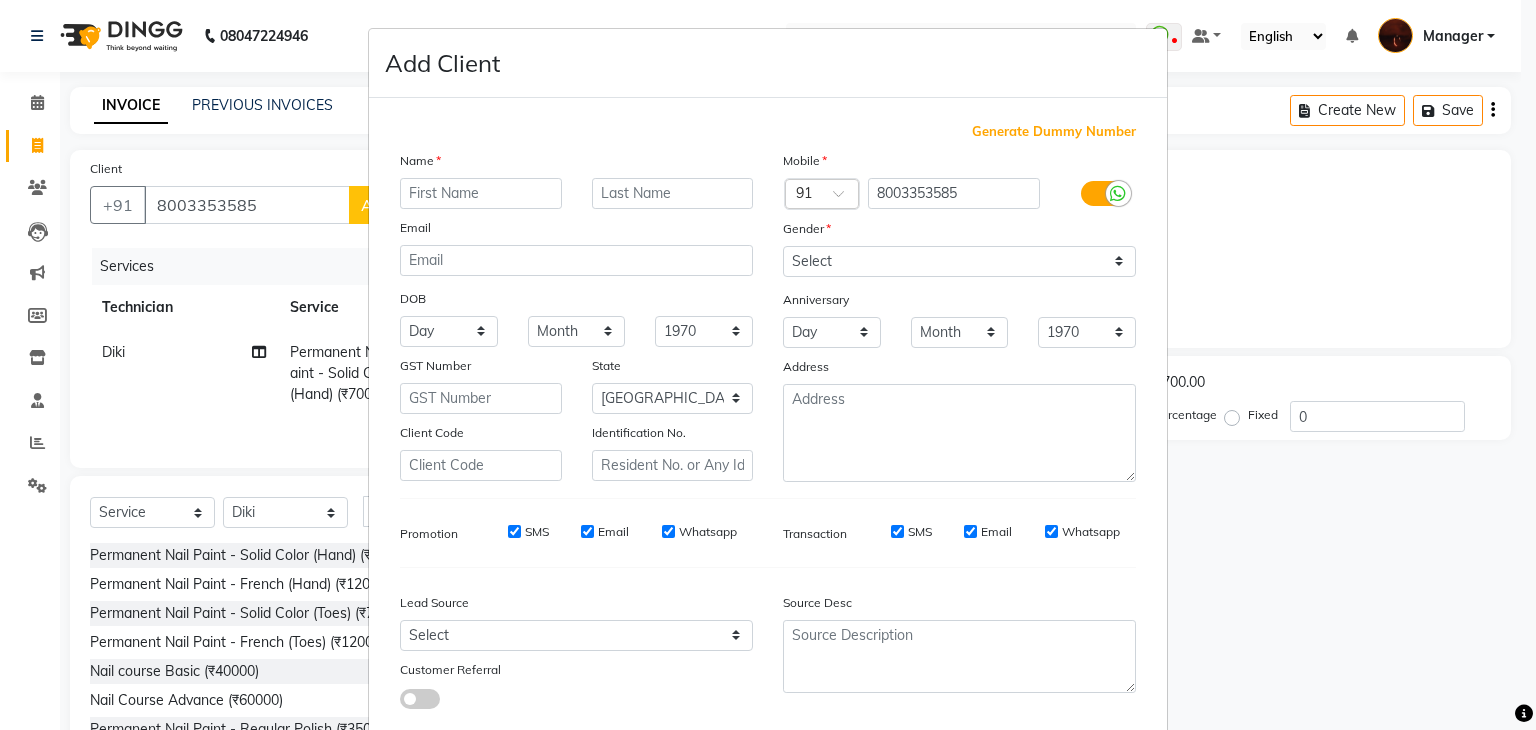 type on "I" 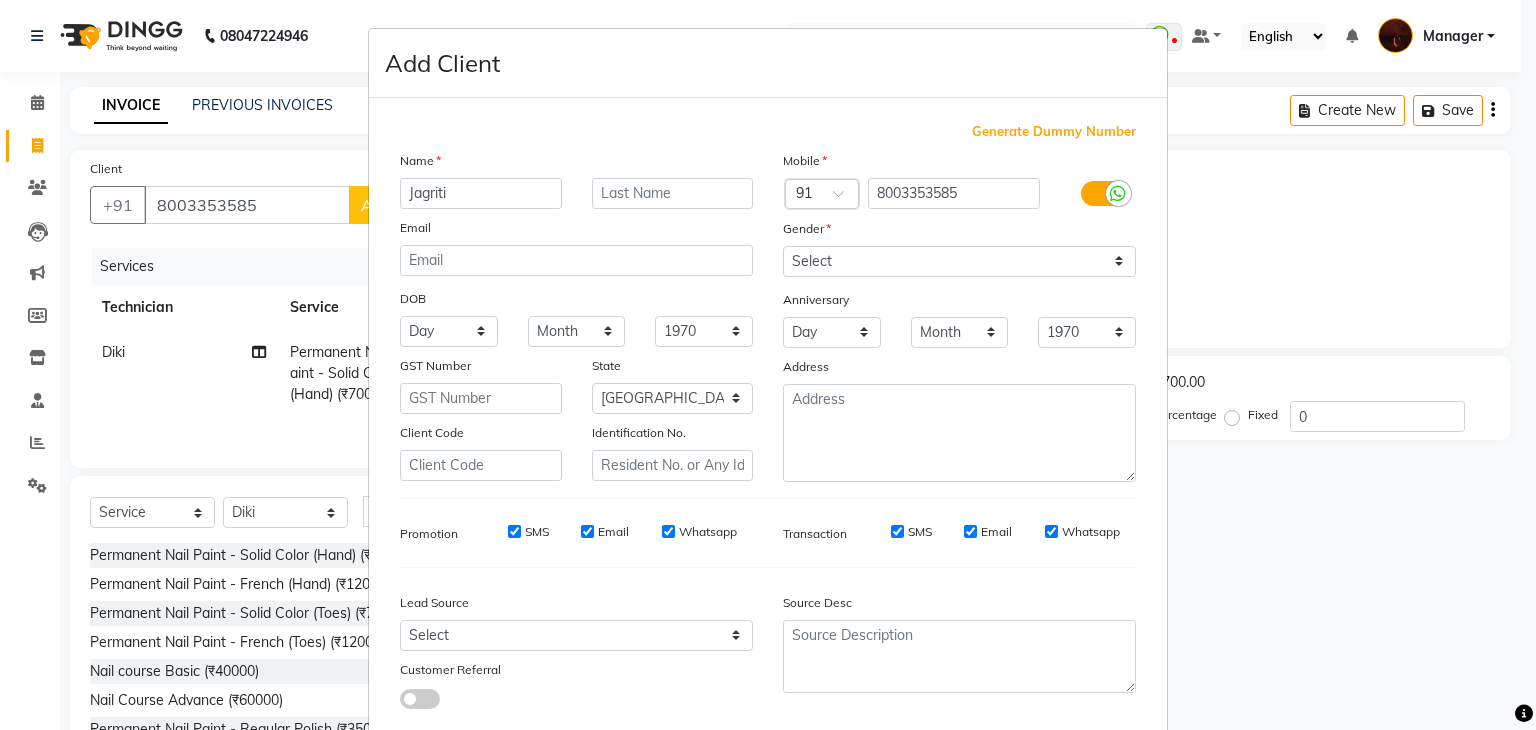 type on "Jagriti" 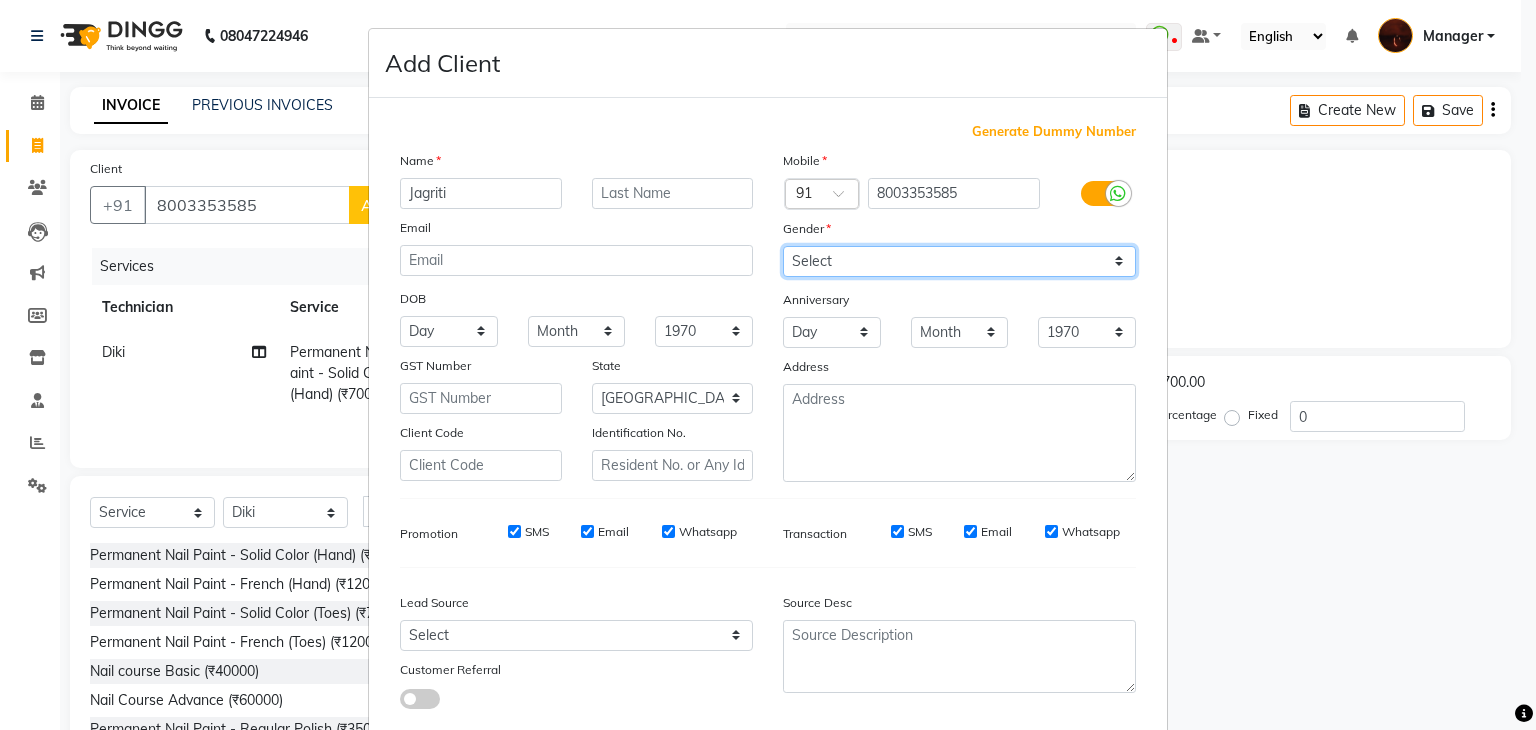 click on "Select Male Female Other Prefer Not To Say" at bounding box center (959, 261) 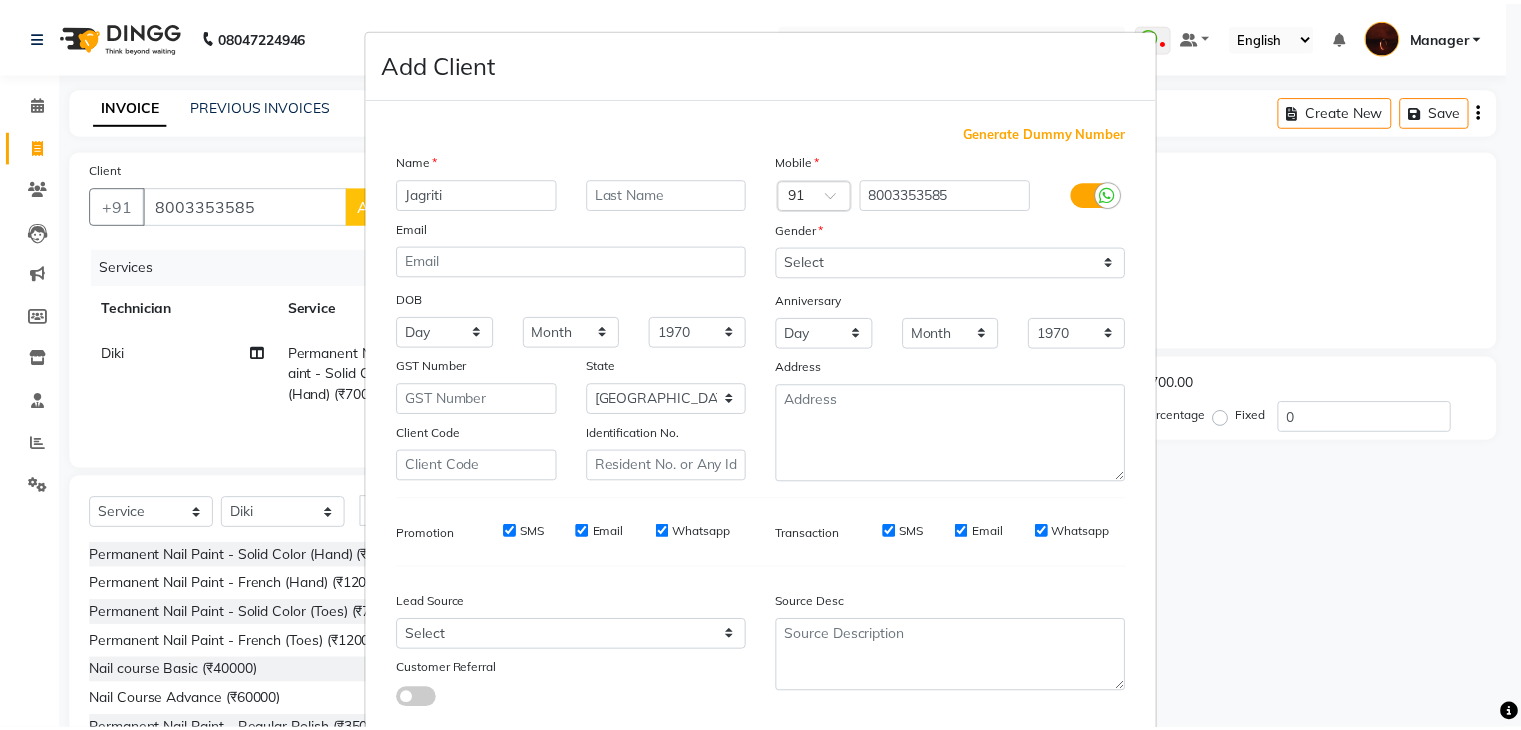 scroll, scrollTop: 127, scrollLeft: 0, axis: vertical 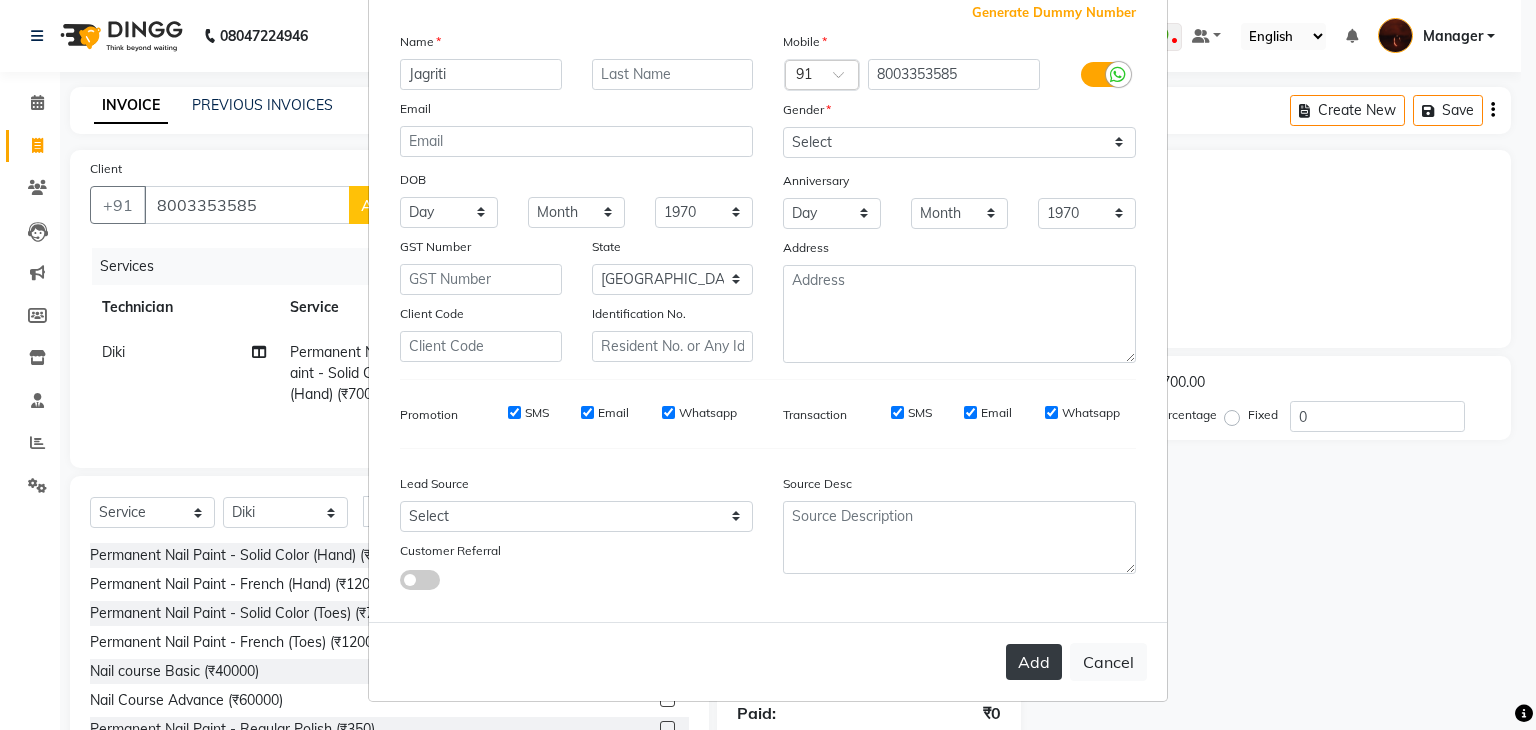 click on "Add" at bounding box center [1034, 662] 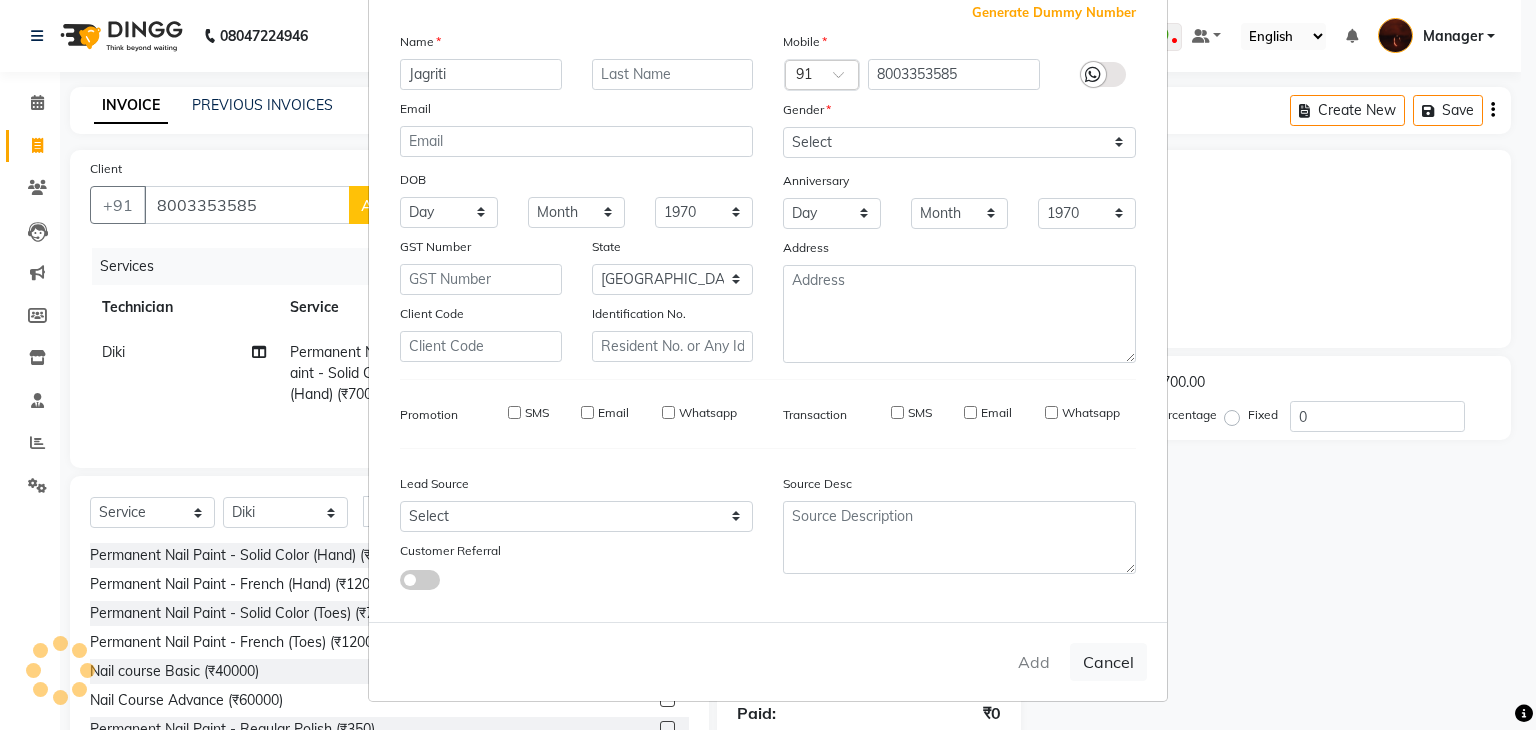 type on "80******85" 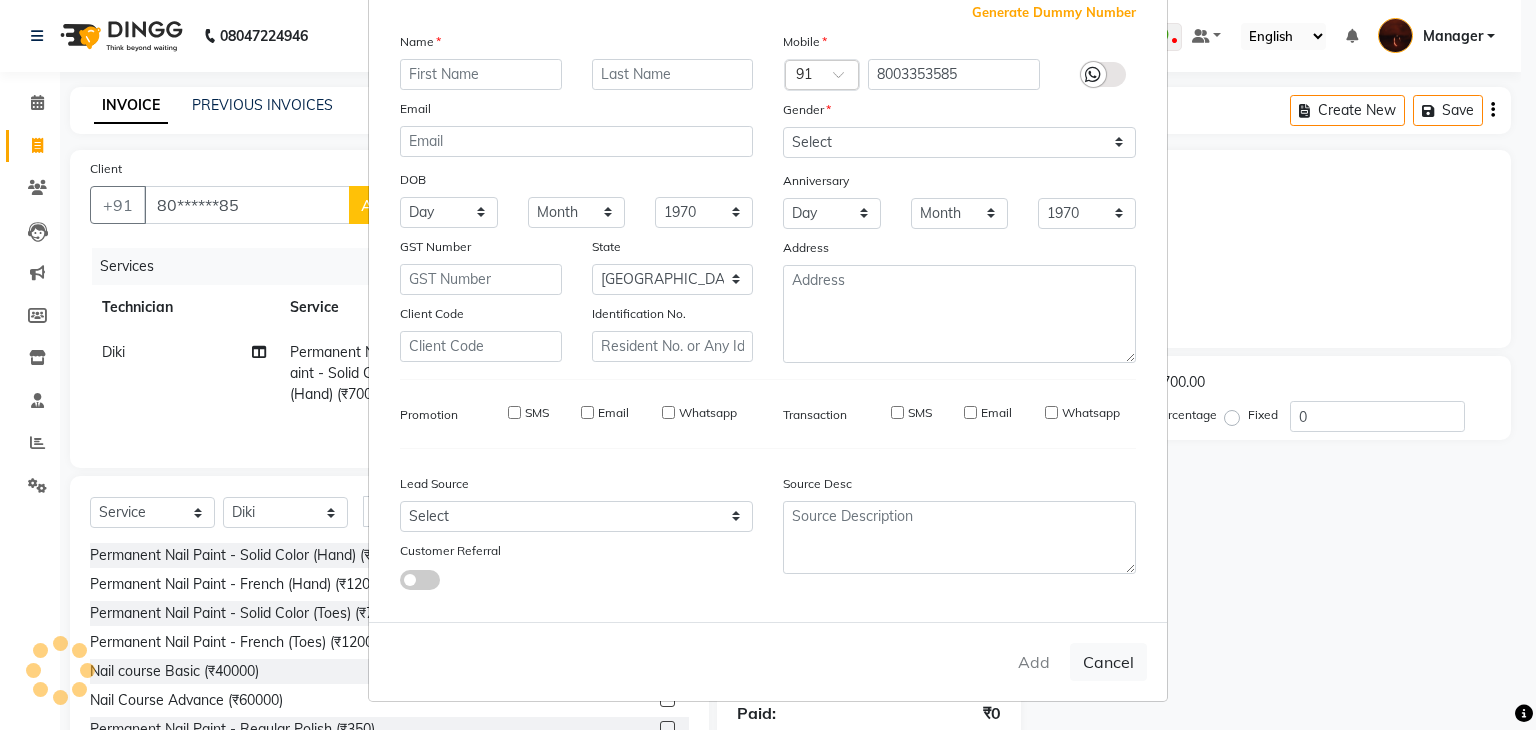 select 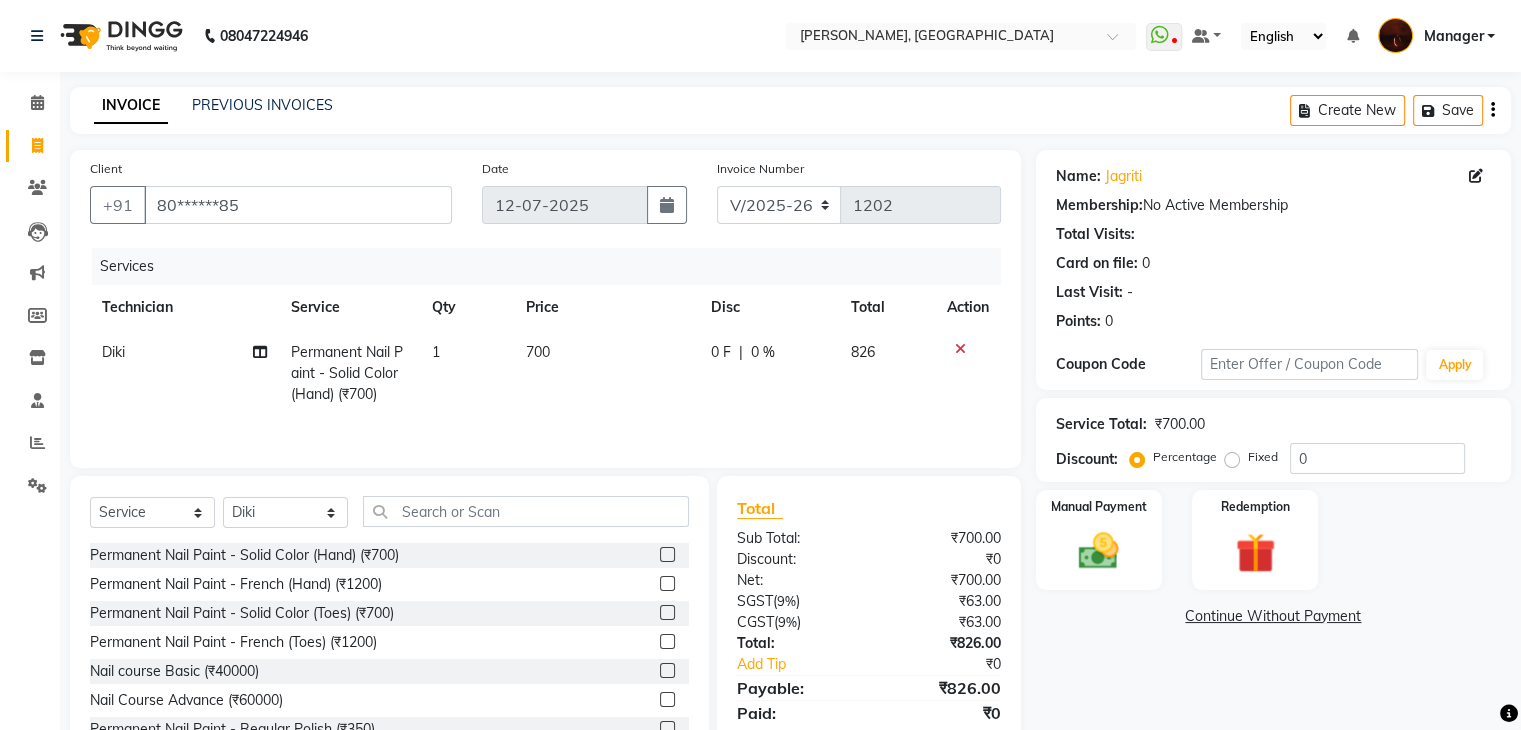 scroll, scrollTop: 72, scrollLeft: 0, axis: vertical 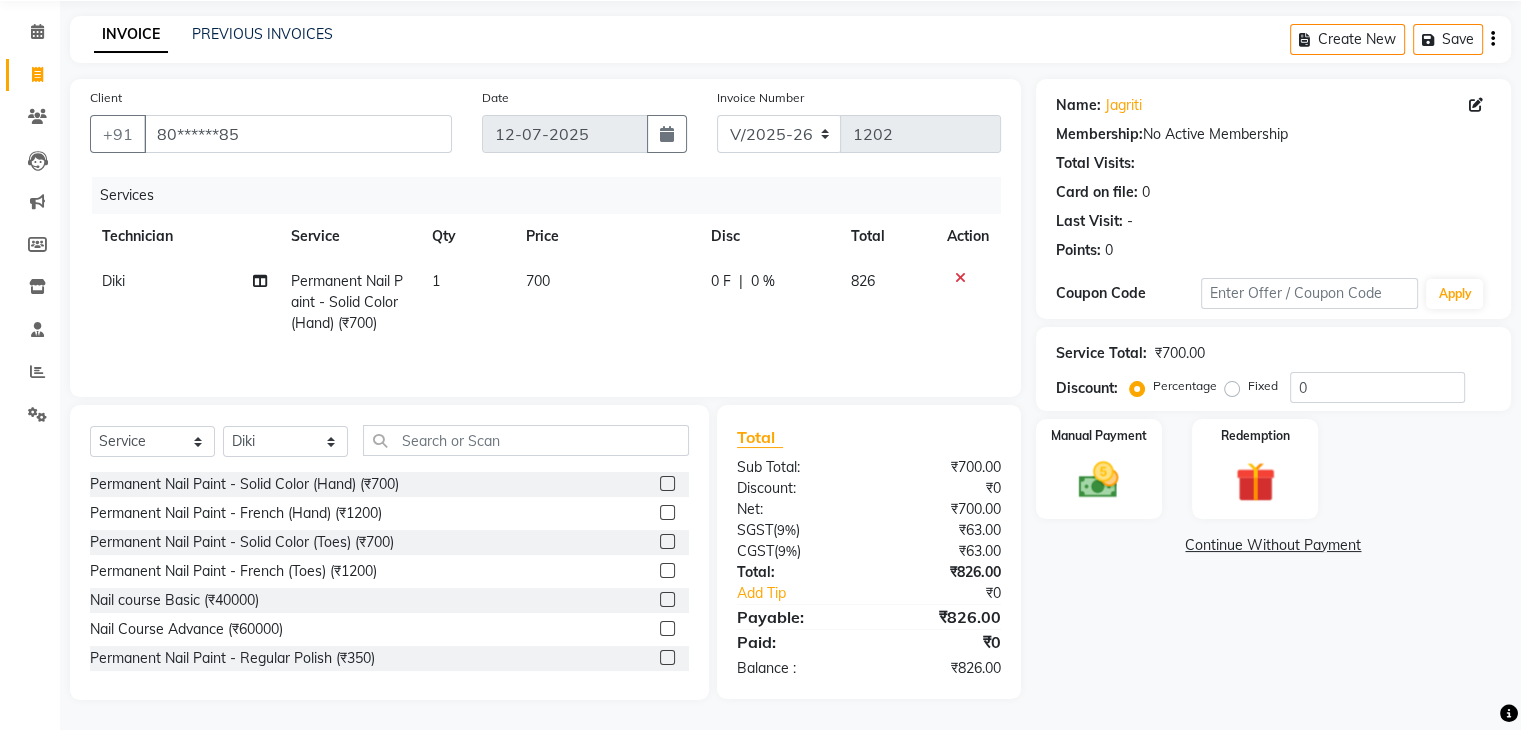 click 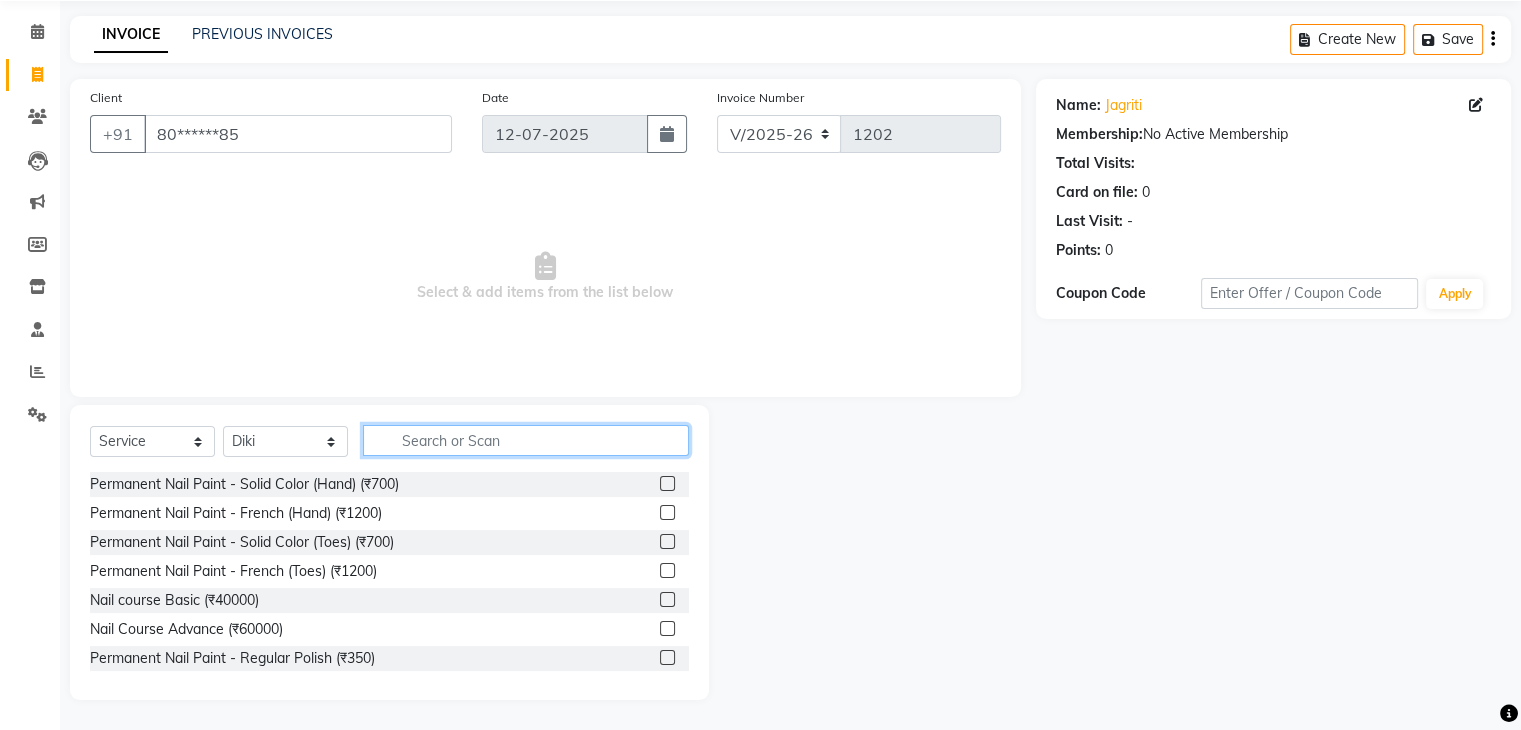 click 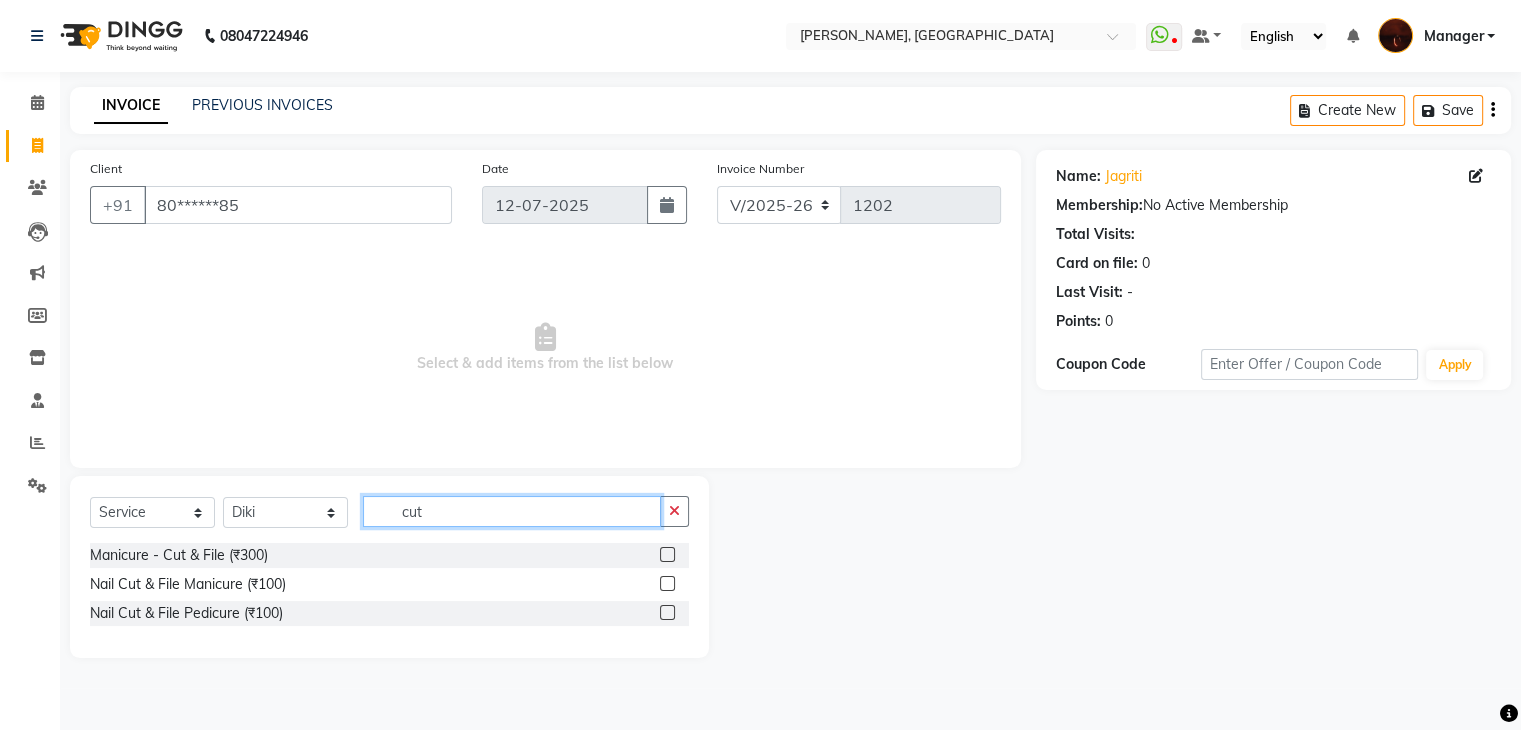 scroll, scrollTop: 0, scrollLeft: 0, axis: both 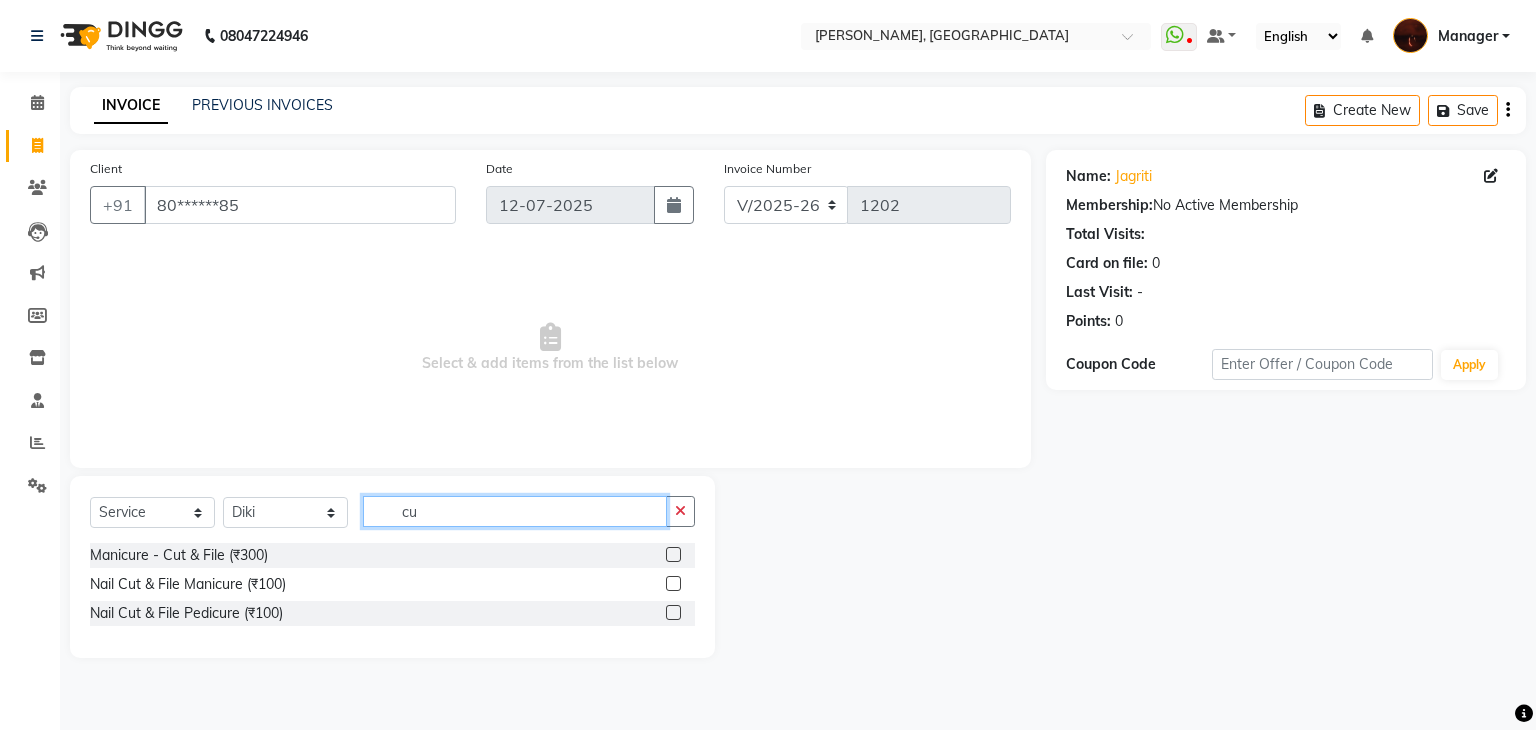 type on "c" 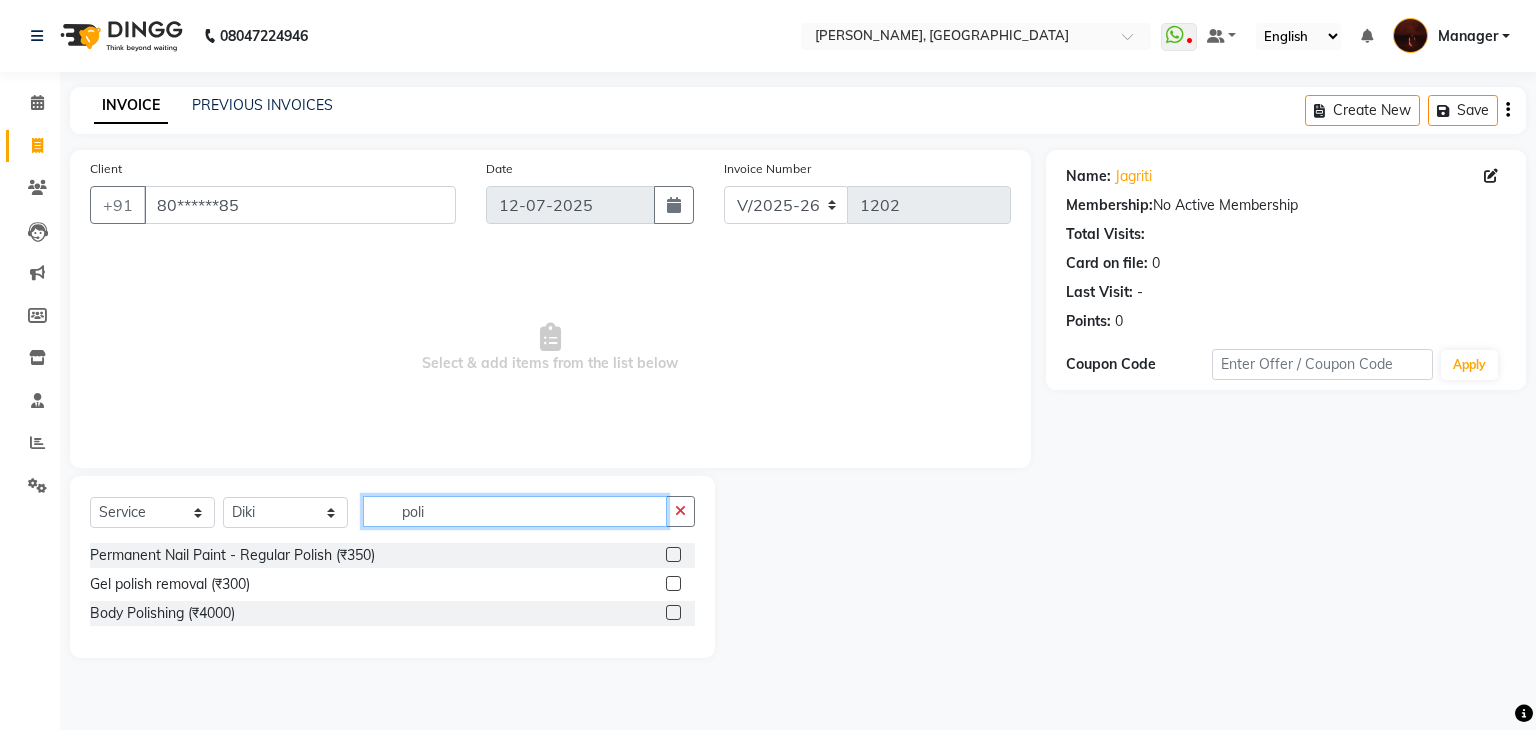 type on "poli" 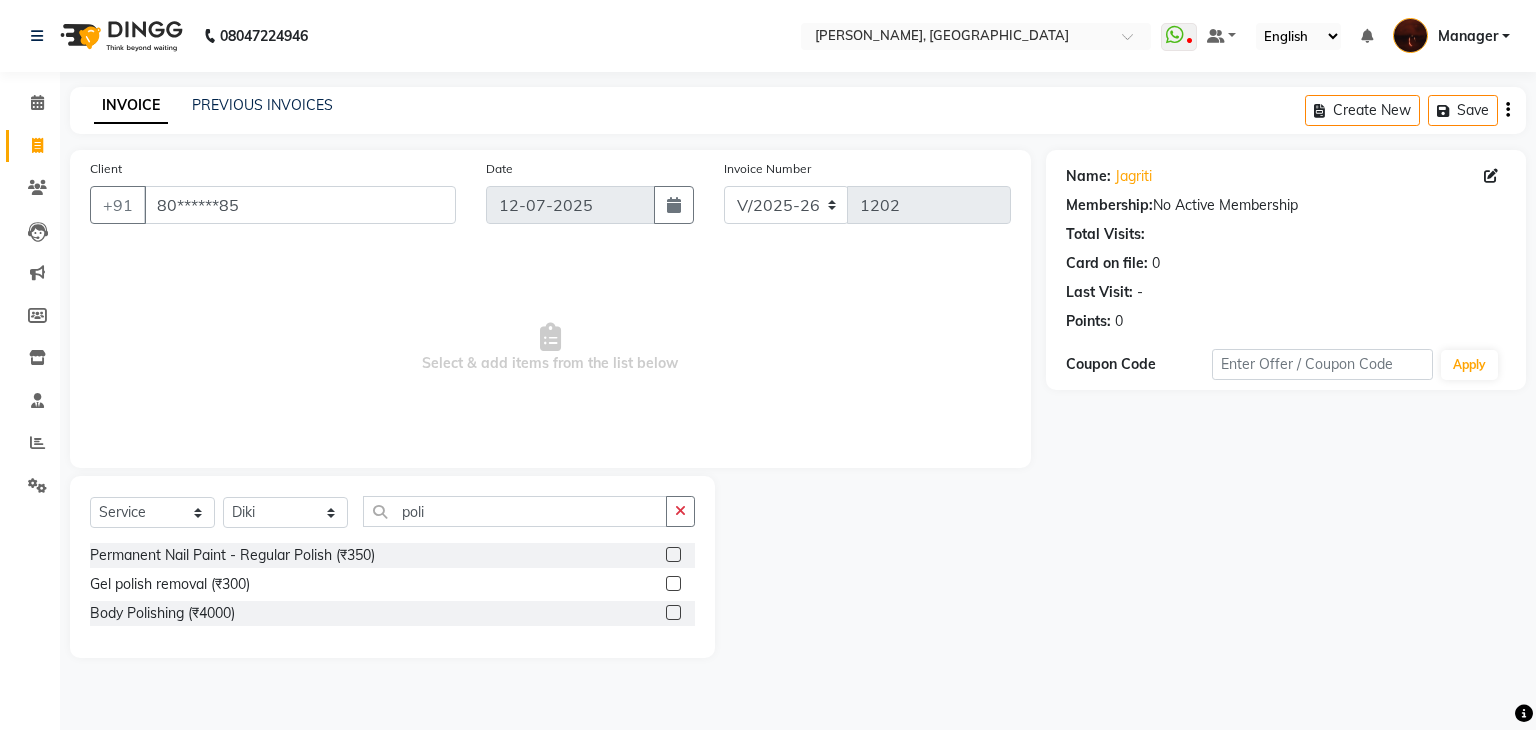 click 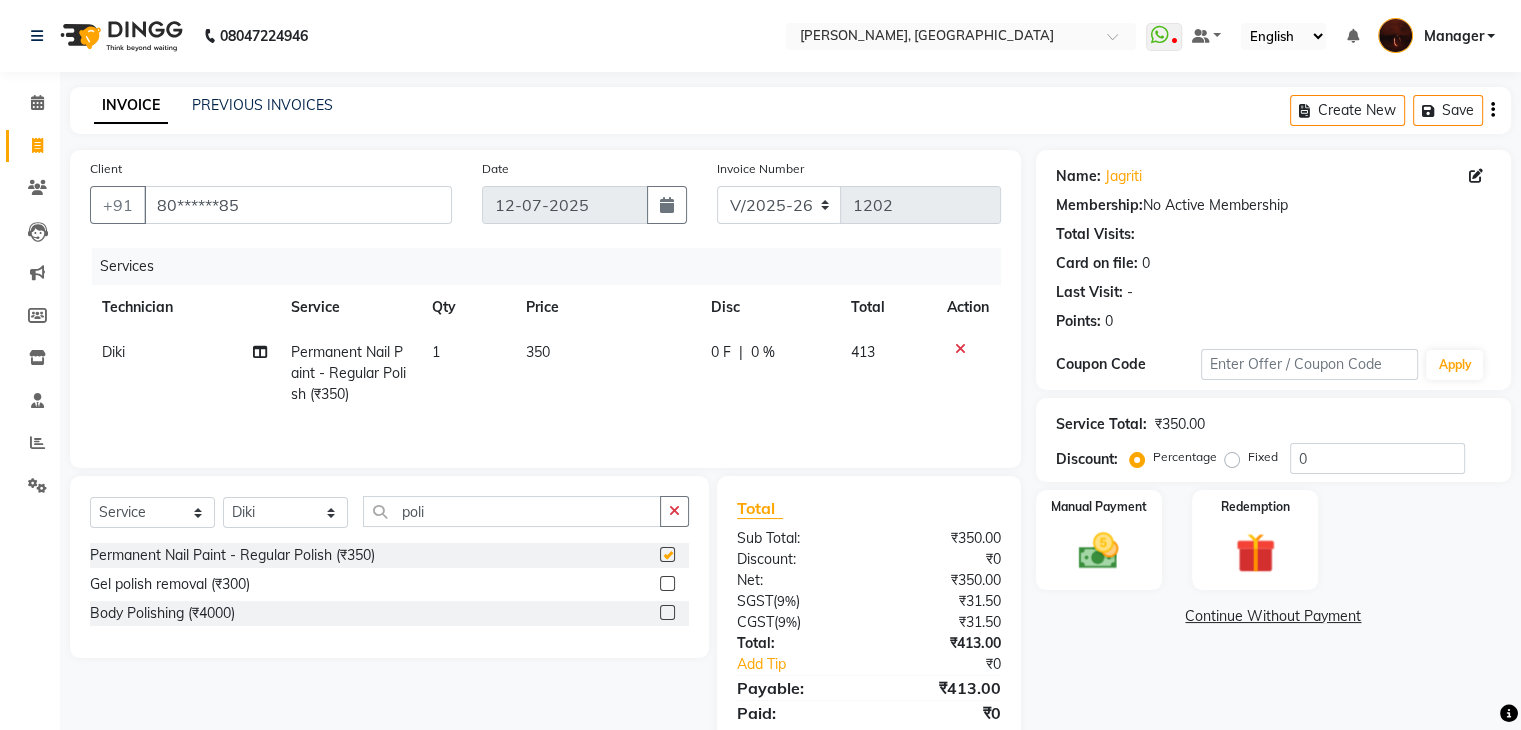 checkbox on "false" 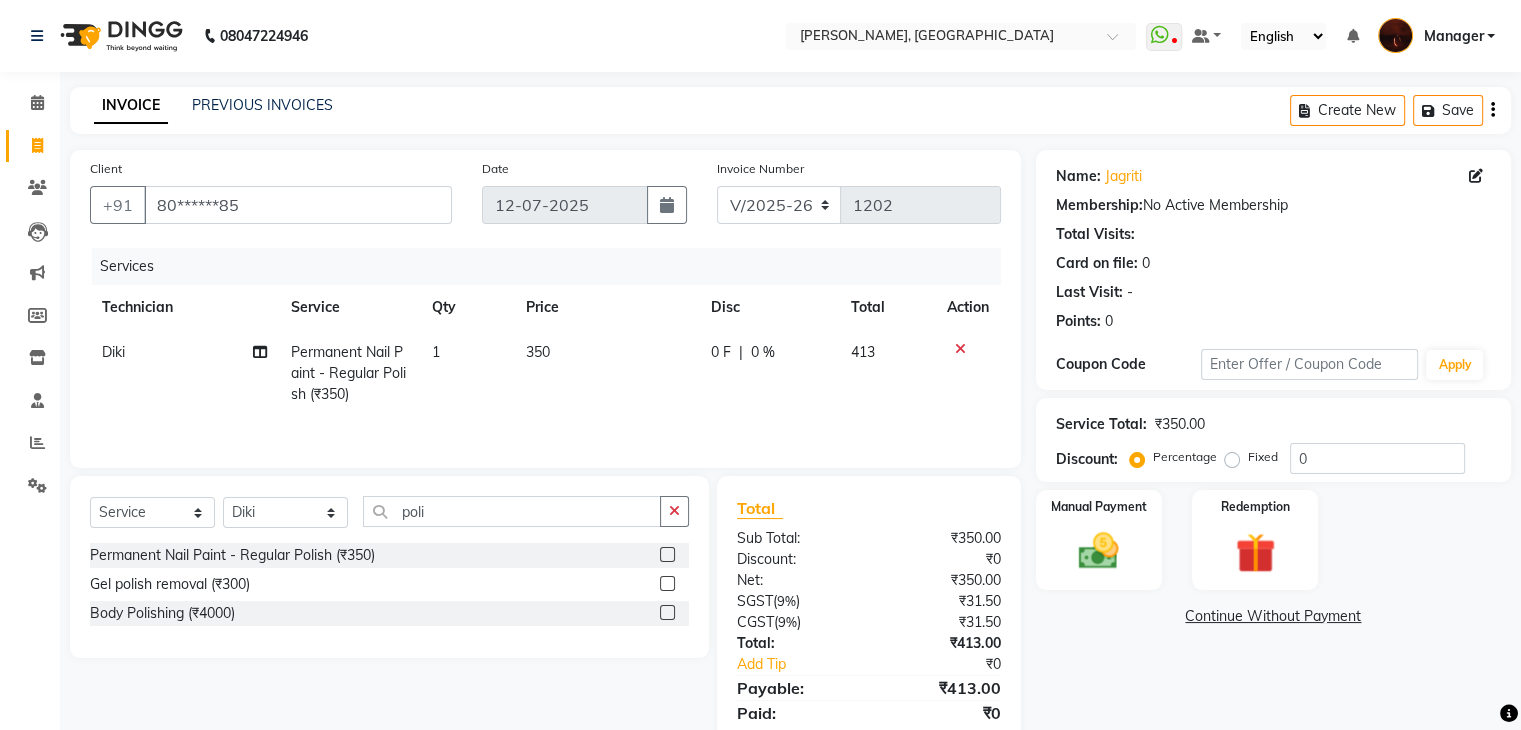 scroll, scrollTop: 71, scrollLeft: 0, axis: vertical 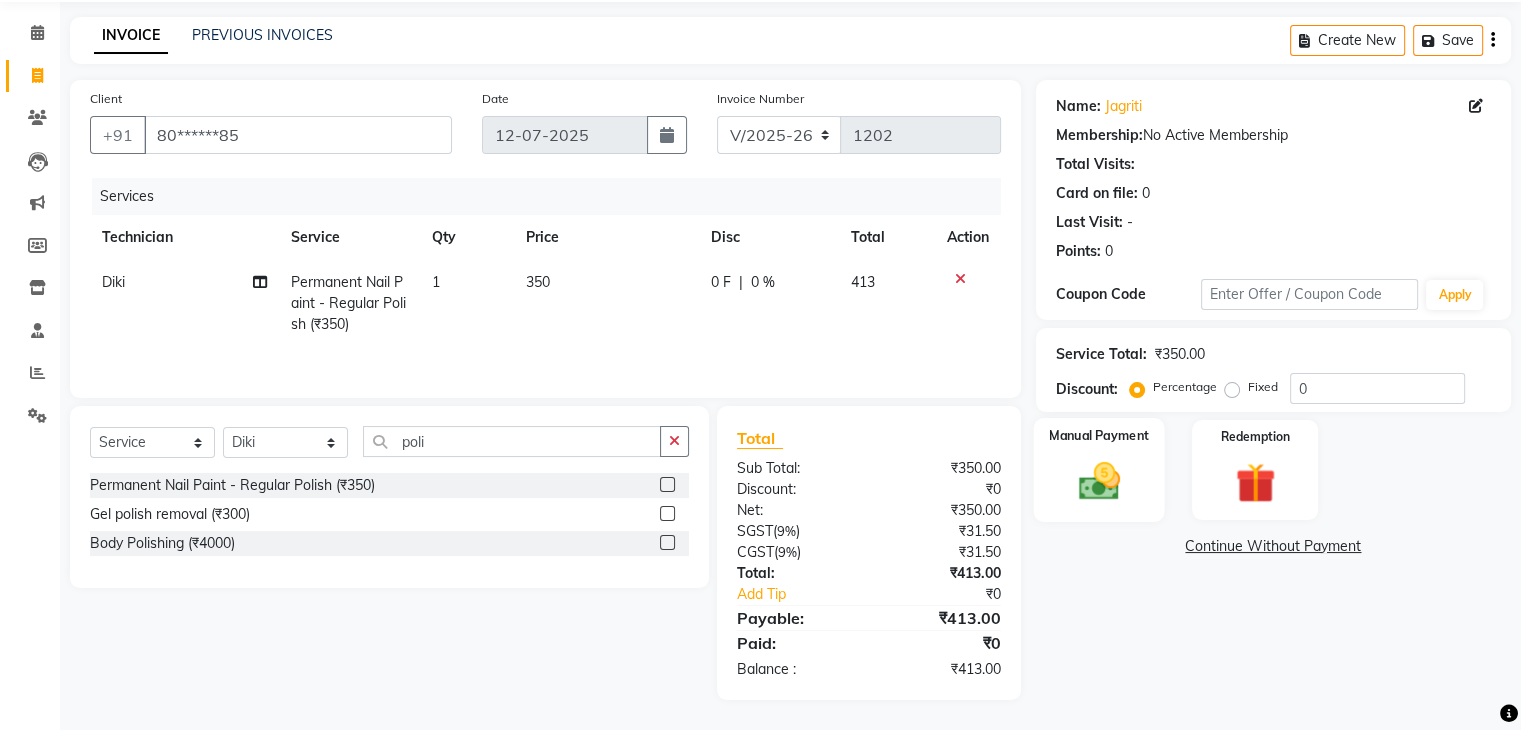 click 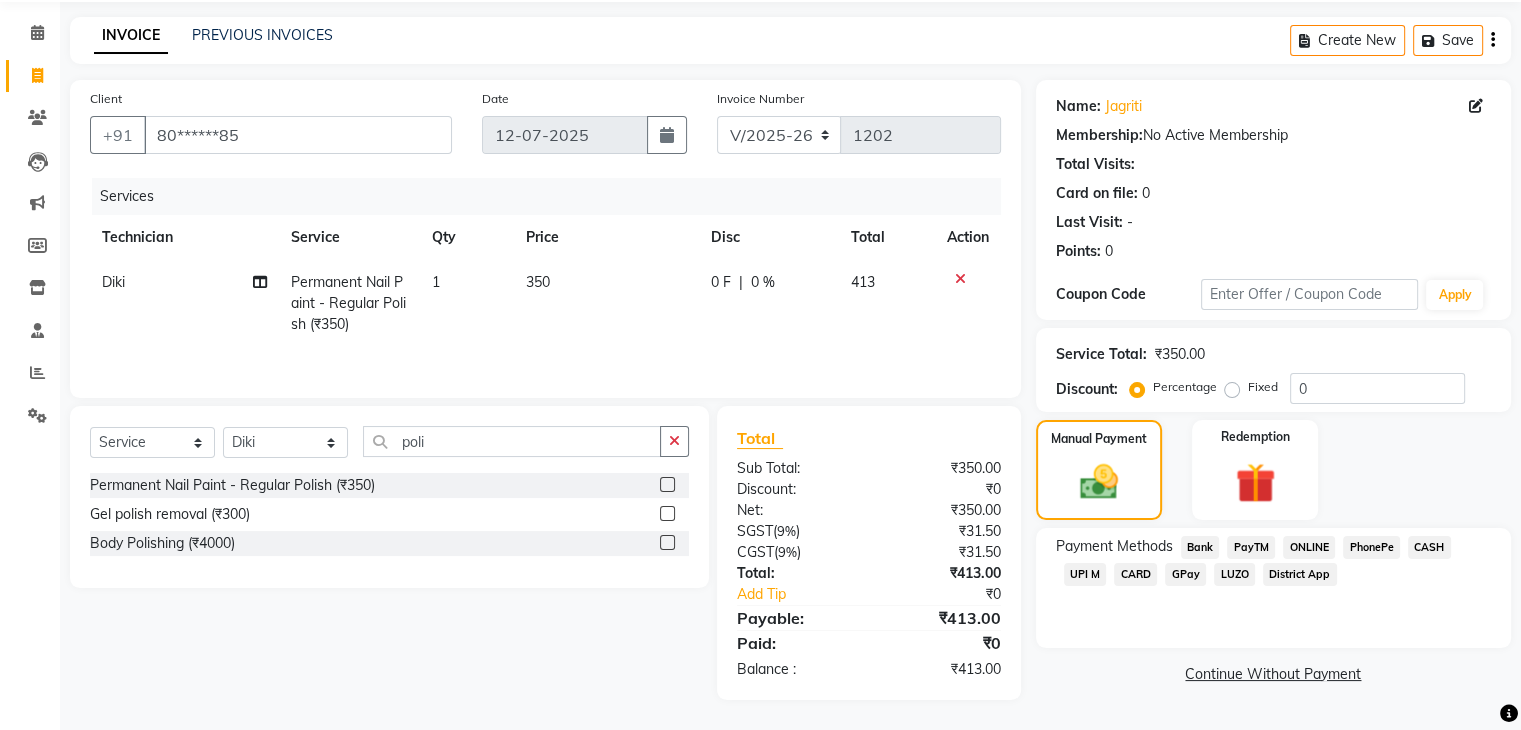 click on "ONLINE" 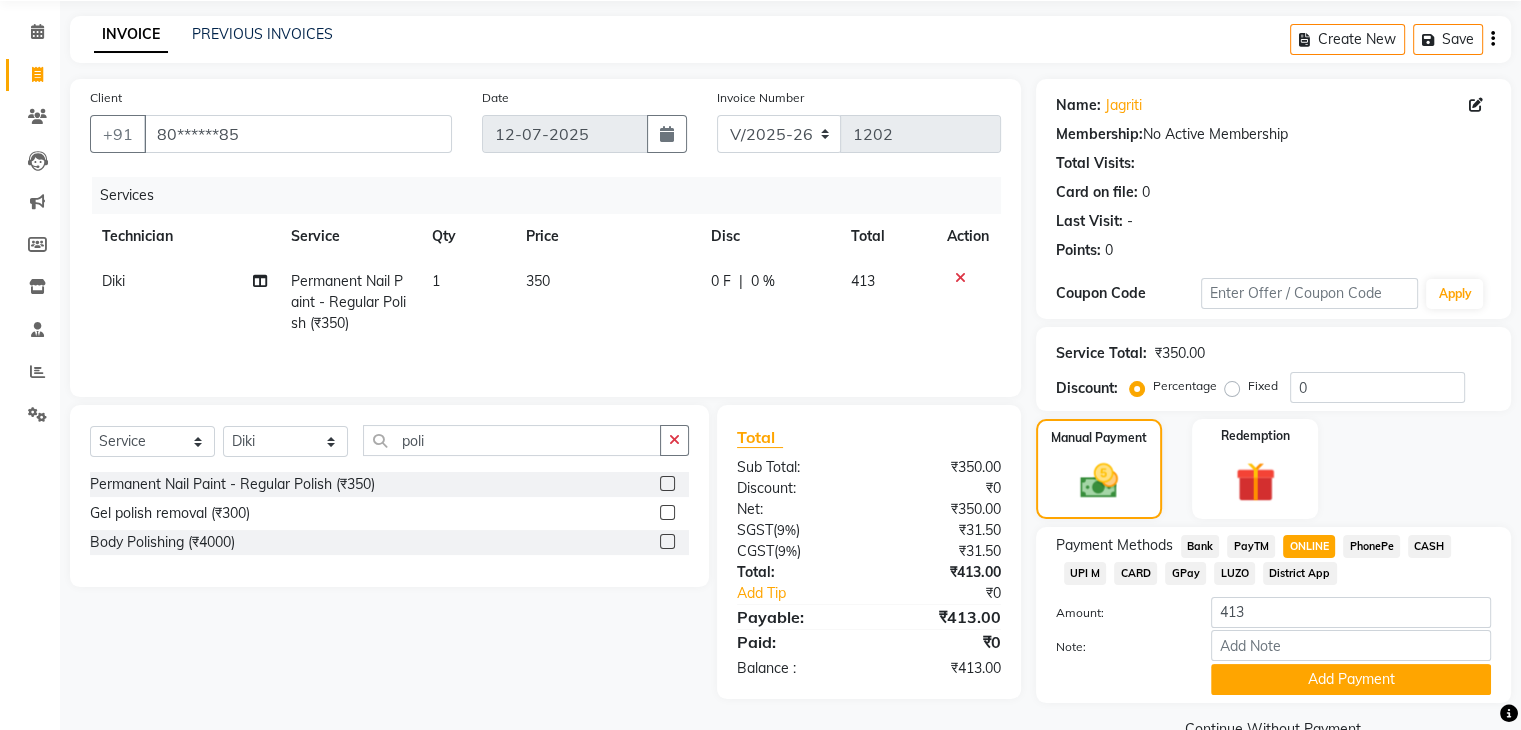 scroll, scrollTop: 117, scrollLeft: 0, axis: vertical 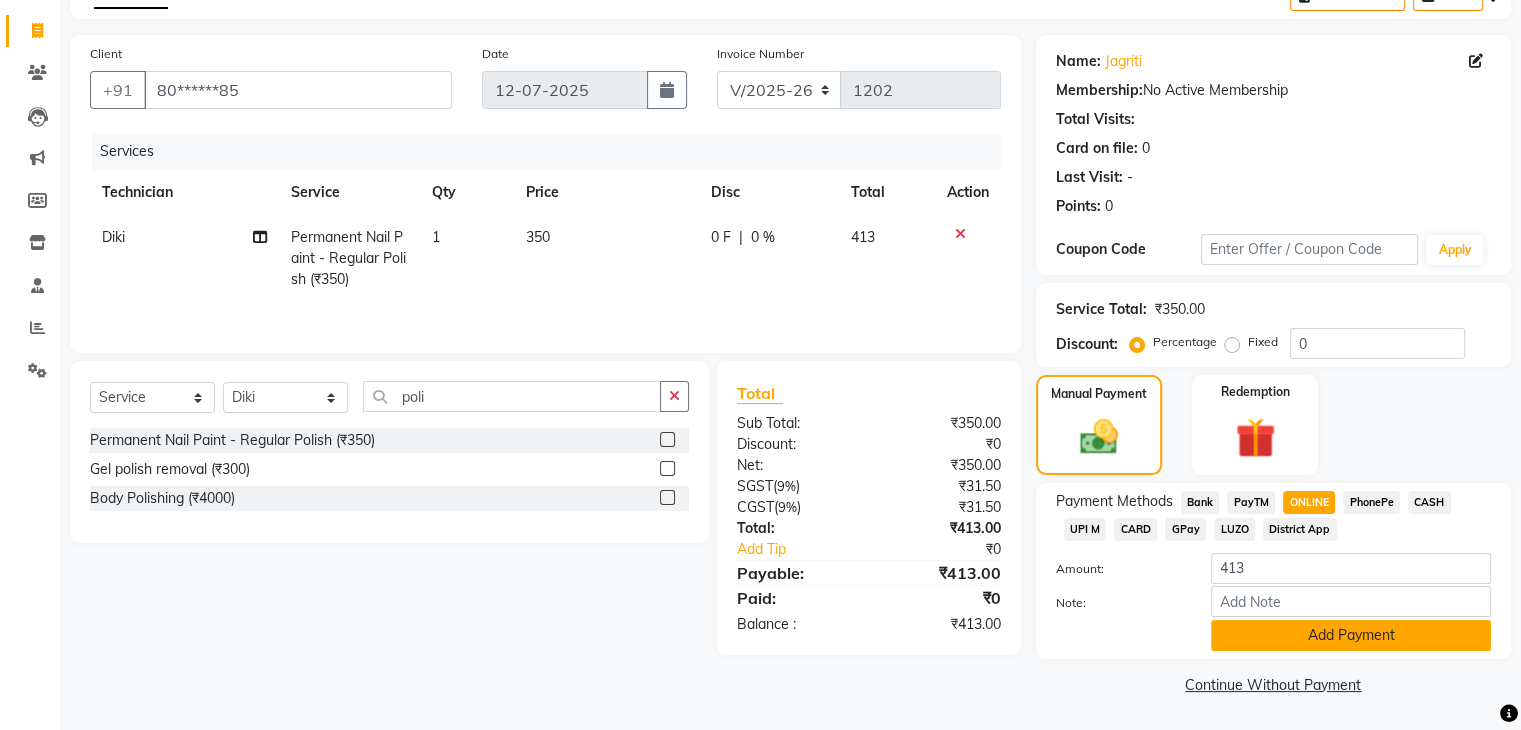 click on "Add Payment" 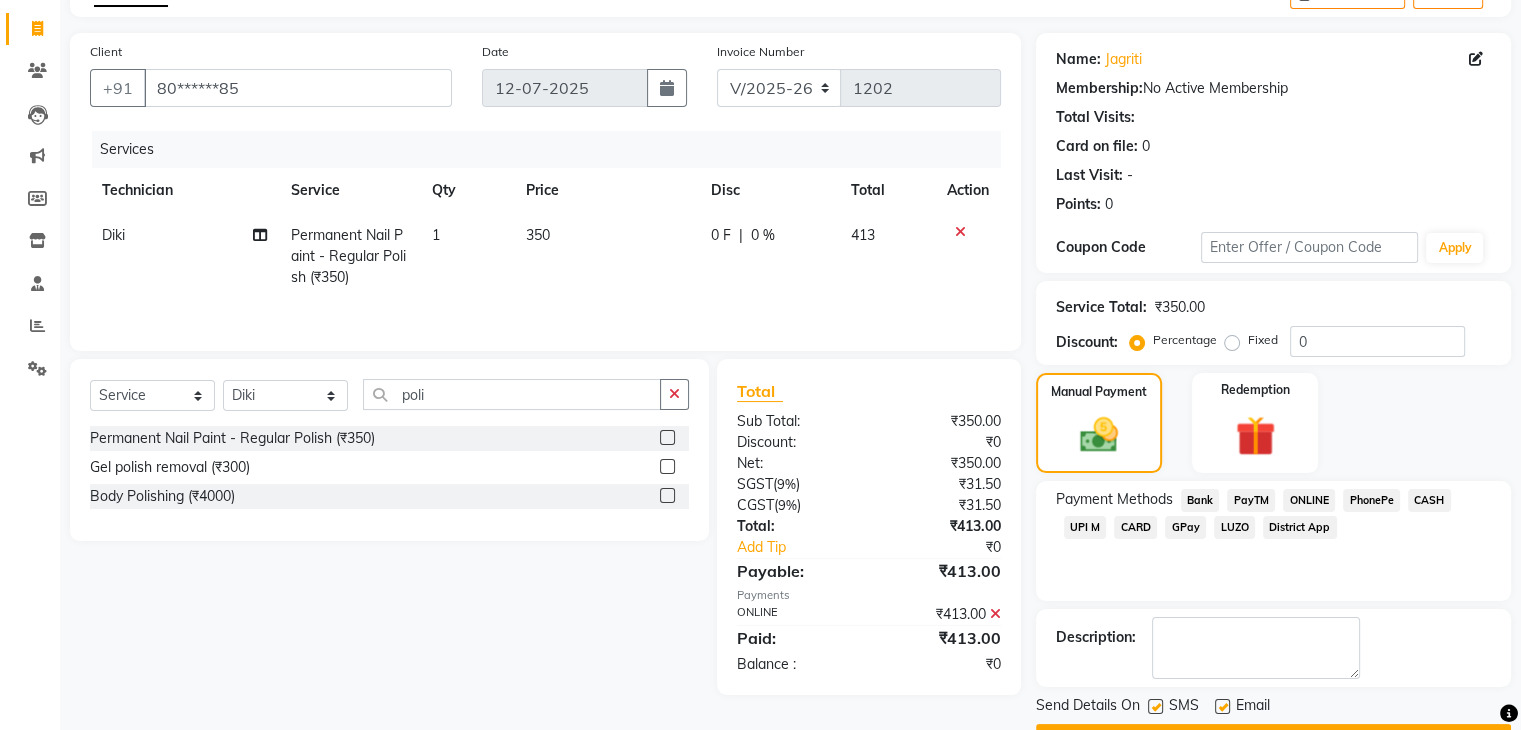 scroll, scrollTop: 171, scrollLeft: 0, axis: vertical 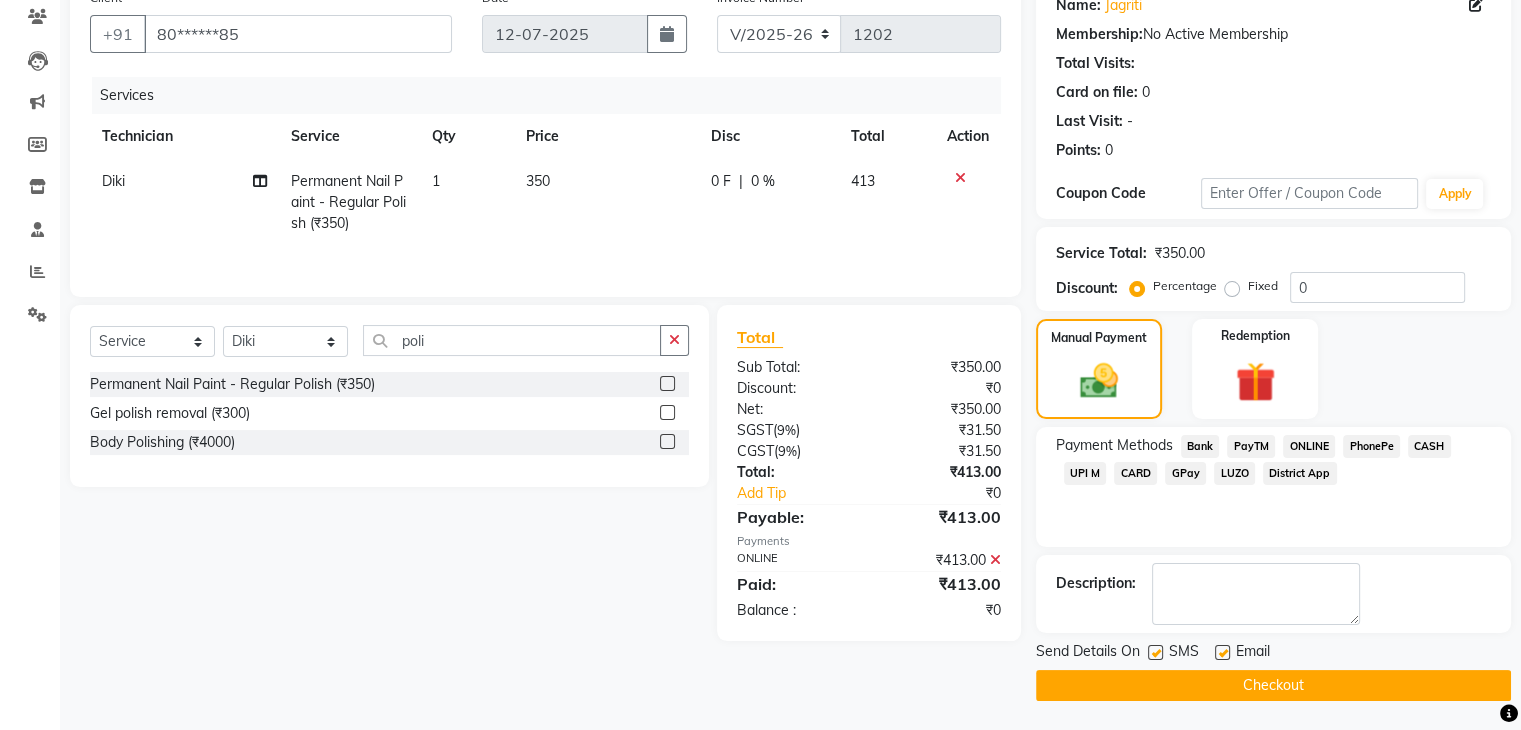 click on "Checkout" 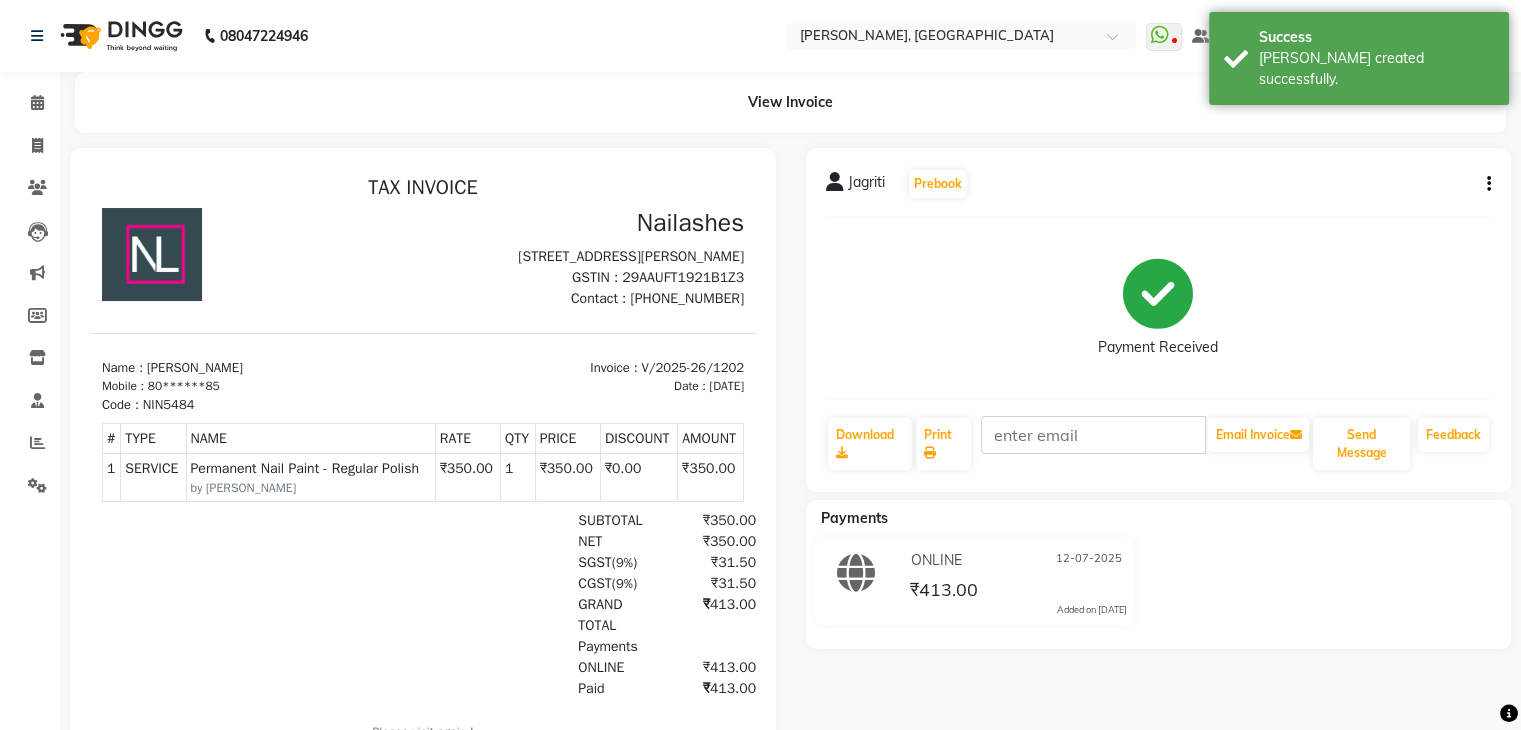 scroll, scrollTop: 0, scrollLeft: 0, axis: both 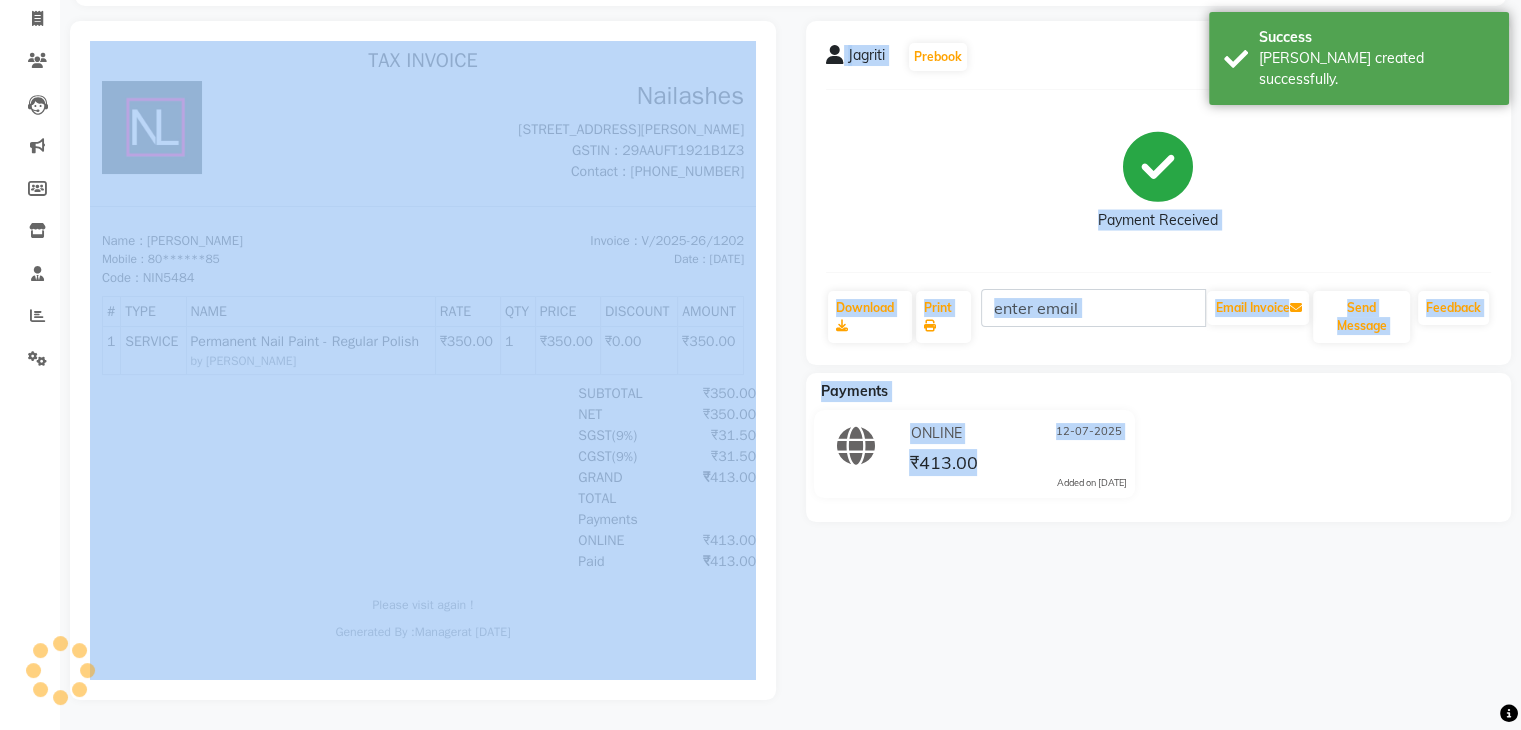 drag, startPoint x: 1327, startPoint y: 729, endPoint x: 614, endPoint y: 446, distance: 767.11017 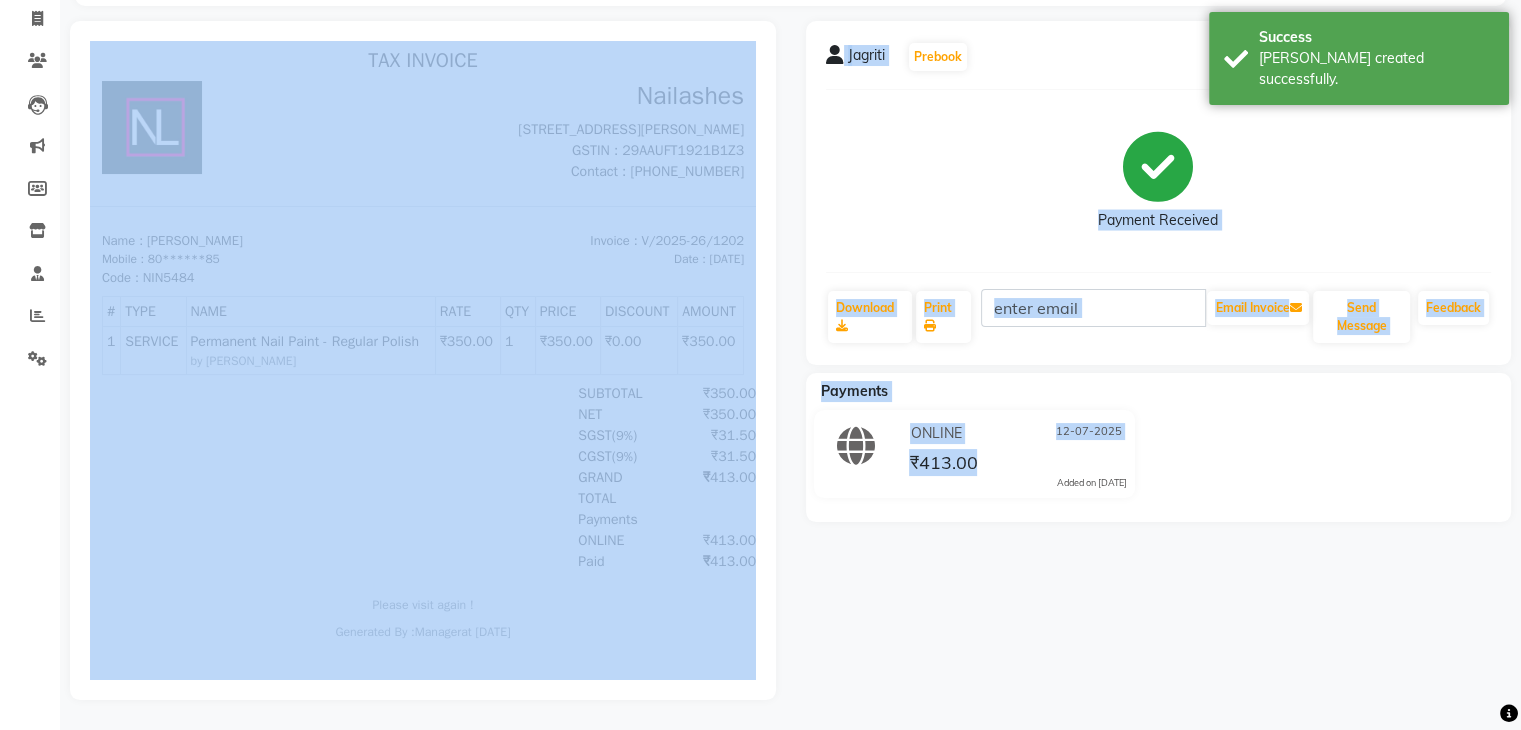 click on "Payment Received" 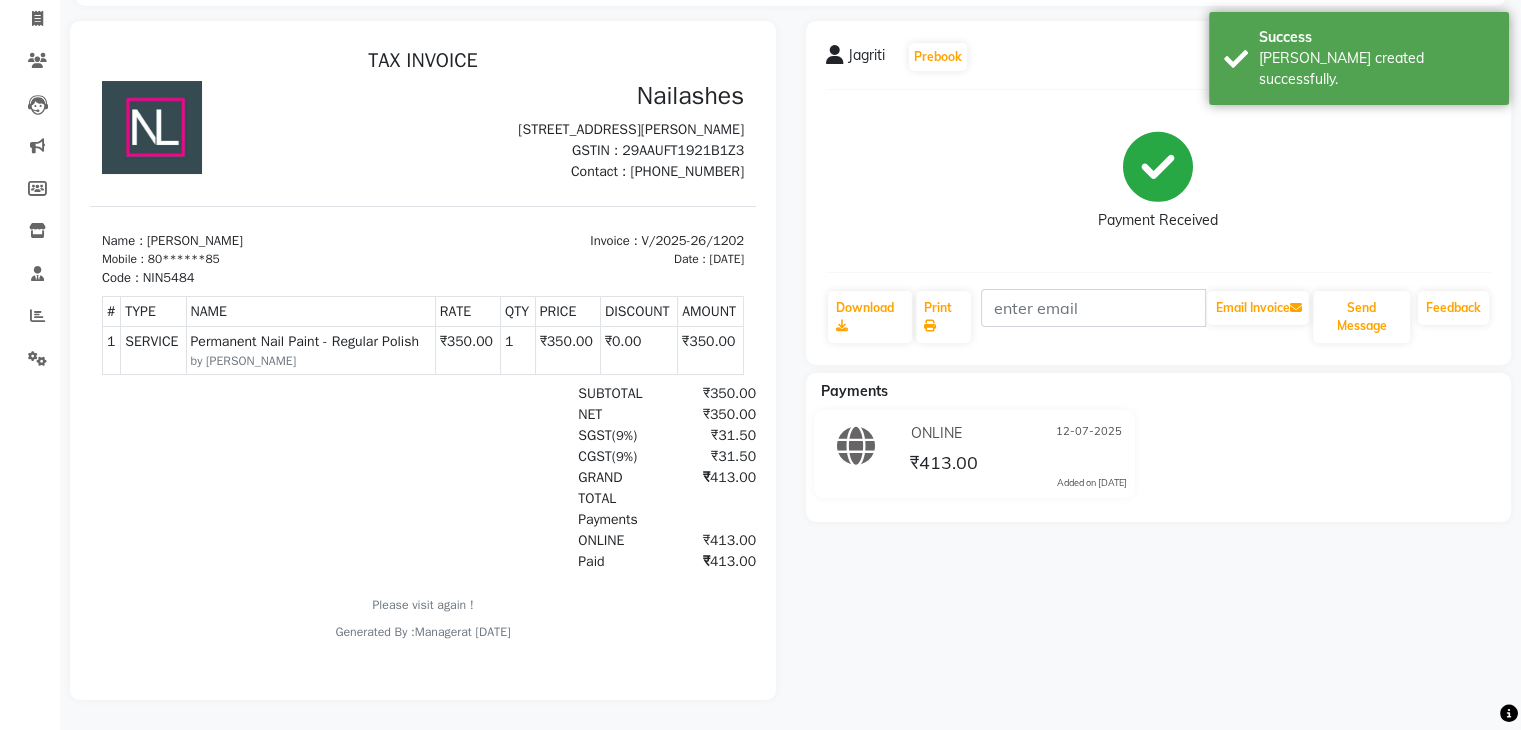 scroll, scrollTop: 0, scrollLeft: 0, axis: both 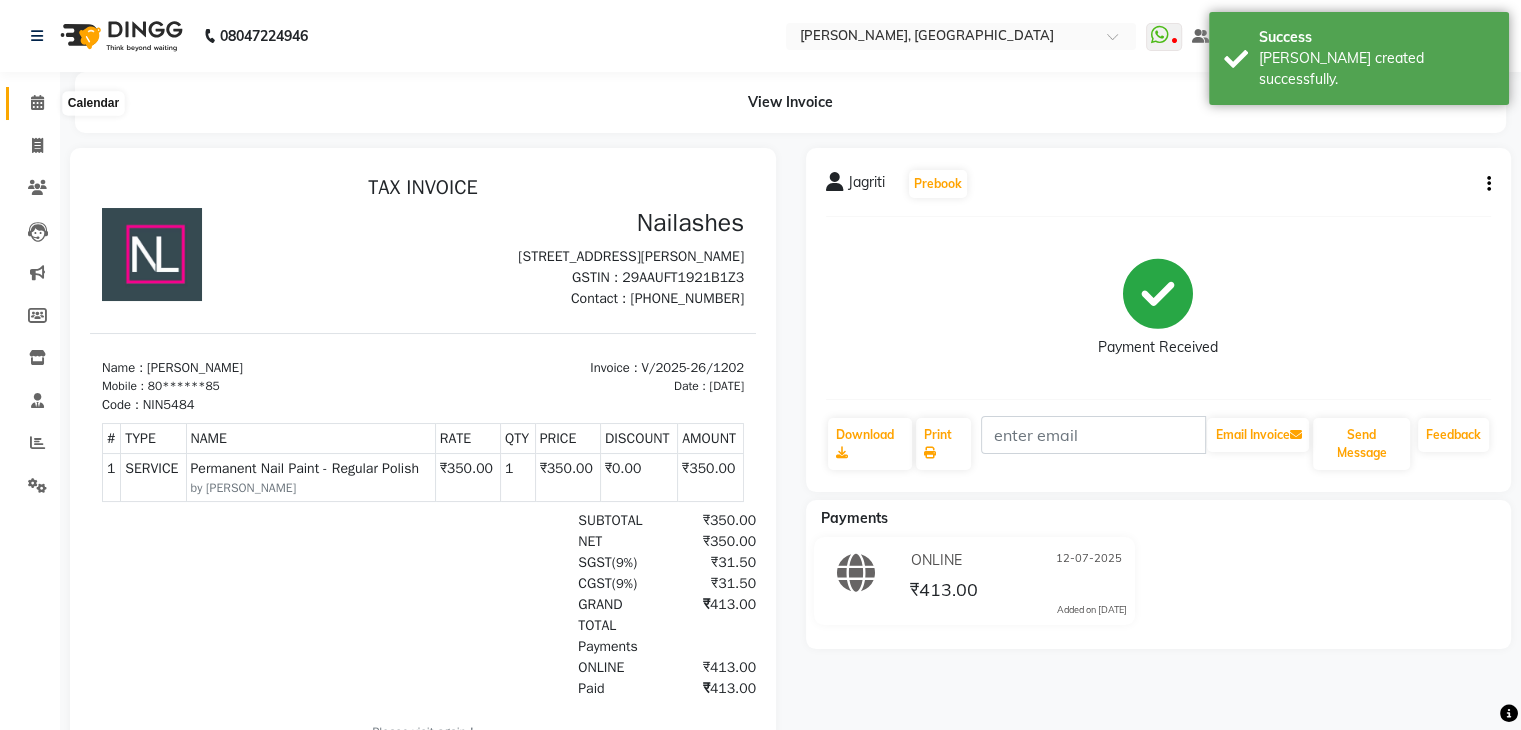 click 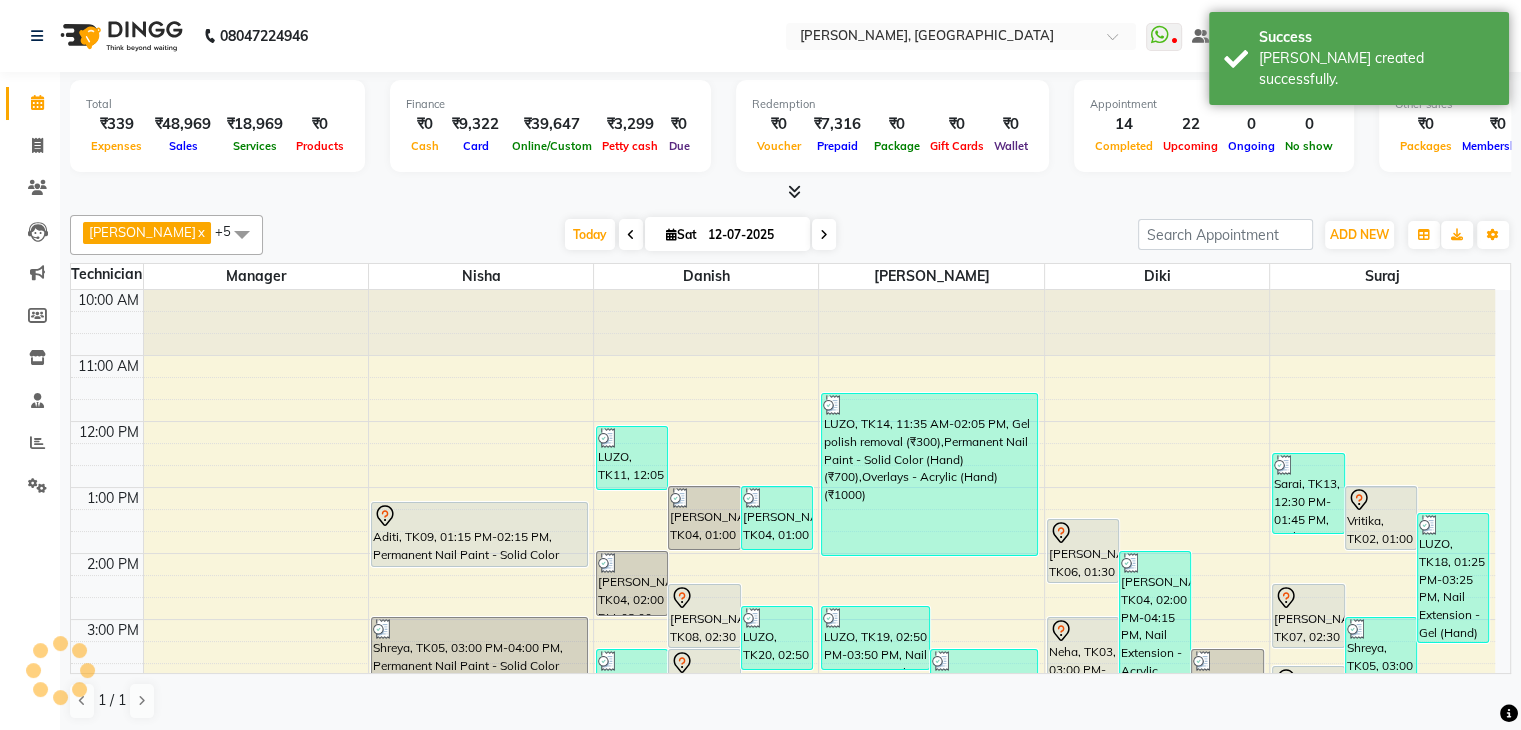 scroll, scrollTop: 0, scrollLeft: 0, axis: both 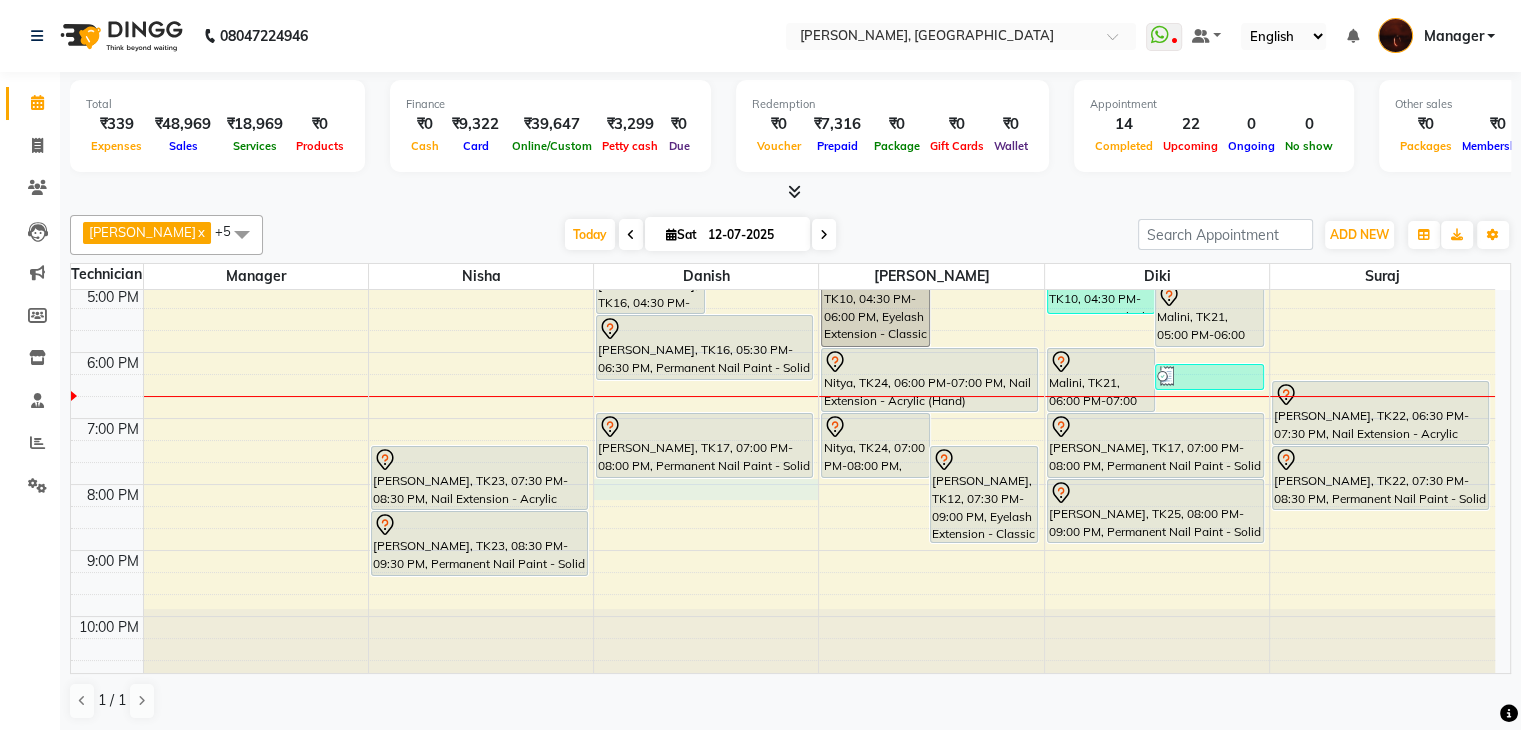 click on "10:00 AM 11:00 AM 12:00 PM 1:00 PM 2:00 PM 3:00 PM 4:00 PM 5:00 PM 6:00 PM 7:00 PM 8:00 PM 9:00 PM 10:00 PM             Aditi, TK09, 01:15 PM-02:15 PM, Permanent Nail Paint - Solid Color (Hand)     Shreya, TK05, 03:00 PM-04:00 PM, Permanent Nail Paint - Solid Color (Hand)             [PERSON_NAME], TK23, 07:30 PM-08:30 PM, Nail Extension - Acrylic (Hand)             [PERSON_NAME], TK23, 08:30 PM-09:30 PM, Permanent Nail Paint - Solid Color (Hand)     LUZO, TK11, 12:05 PM-01:05 PM, Refills - Acylic (Hand) (₹800)     [PERSON_NAME], TK04, 01:00 PM-02:00 PM, Nail Extension - Acrylic (Hand)     [PERSON_NAME], TK04, 01:00 PM-02:00 PM, Permanent Nail Paint - French (Hand) (₹1200)     [PERSON_NAME], TK04, 02:00 PM-03:00 PM, Permanent Nail Paint - Solid Color (Hand)             [PERSON_NAME], TK08, 02:30 PM-03:30 PM, Nail Extension - Gel (Hand)     LUZO, TK20, 02:50 PM-03:50 PM, Nail Extension - Gel (Hand) (₹1200)     [PERSON_NAME], TK01, 03:30 PM-04:30 PM, Permanent Nail Paint - Solid Color (Hand)" at bounding box center (783, 253) 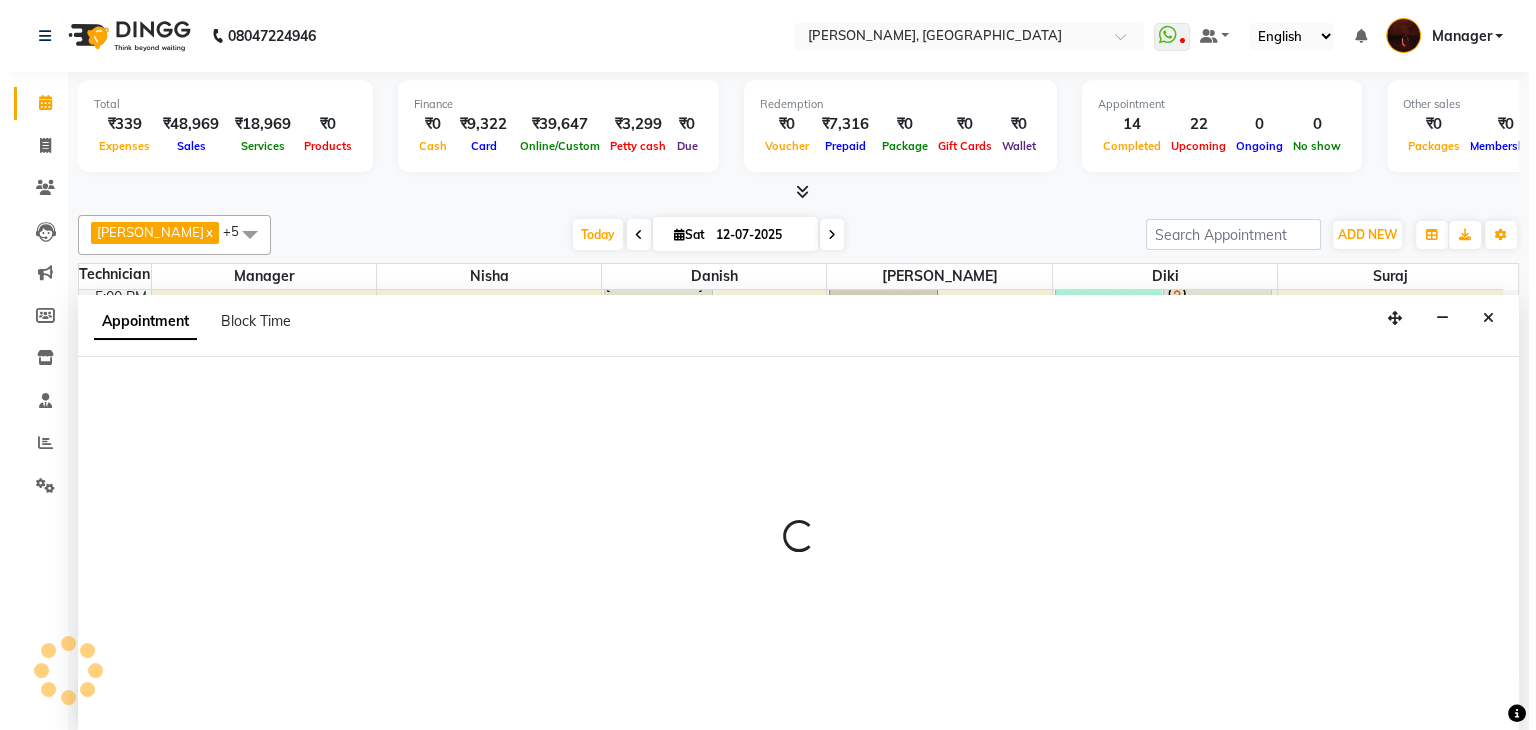 scroll, scrollTop: 1, scrollLeft: 0, axis: vertical 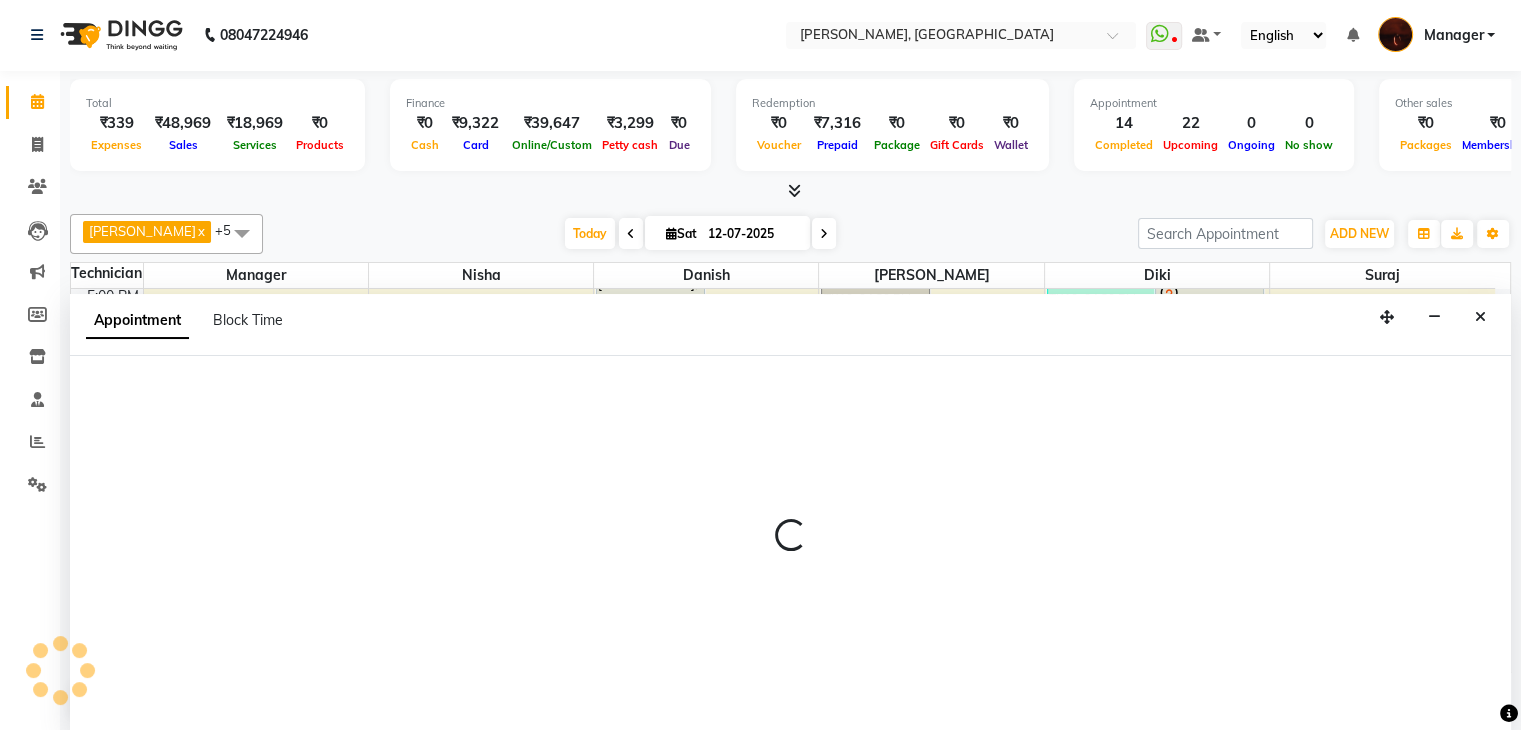 select on "20822" 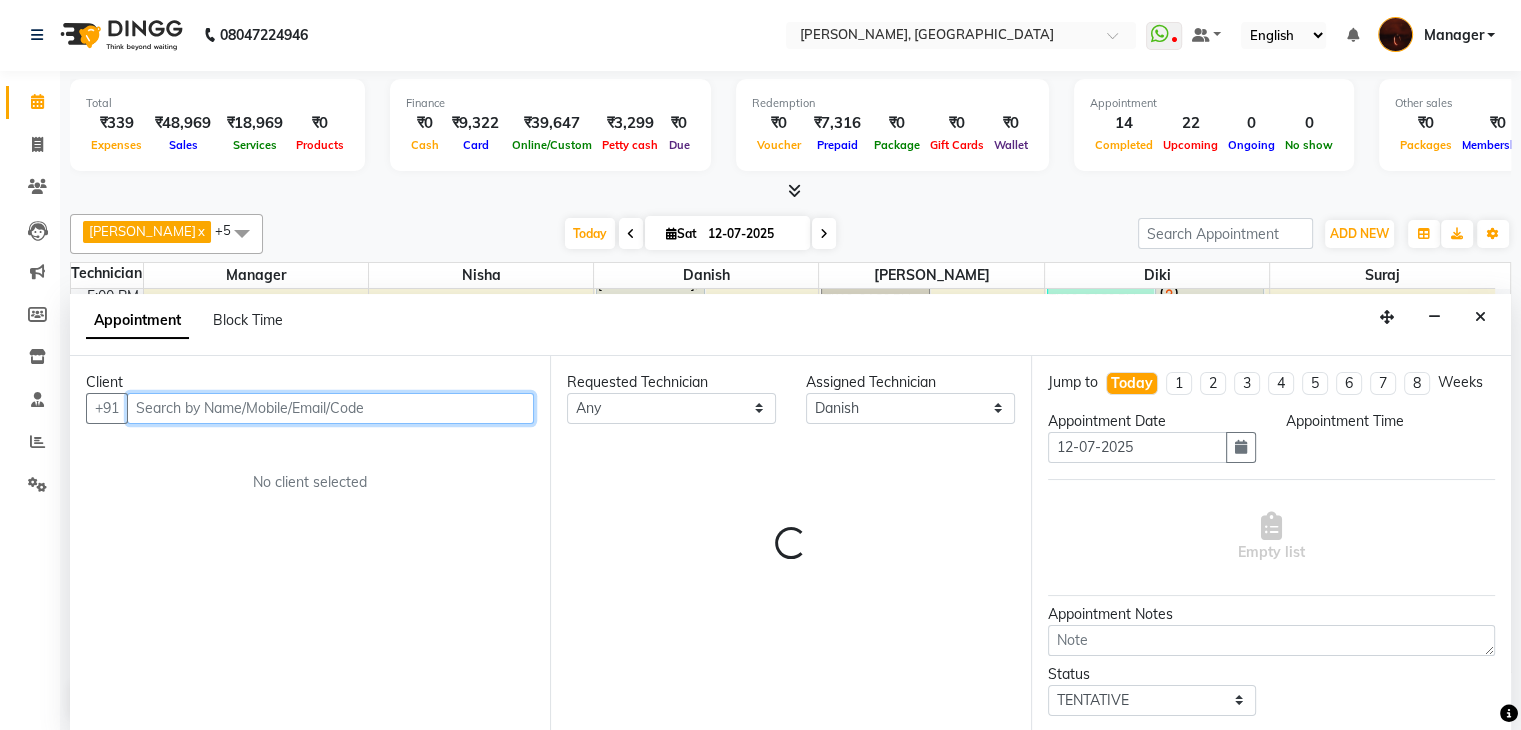 select on "1200" 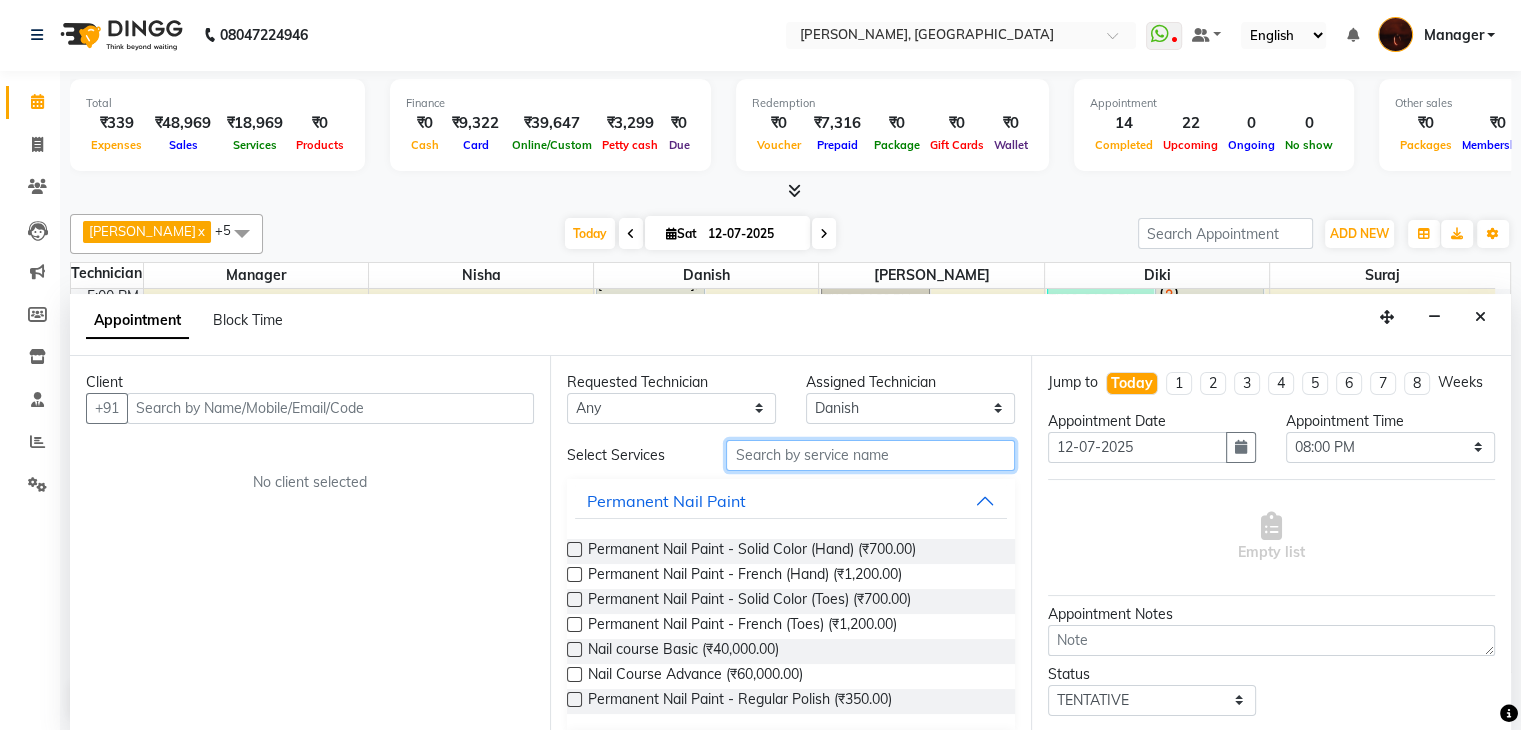 click at bounding box center [870, 455] 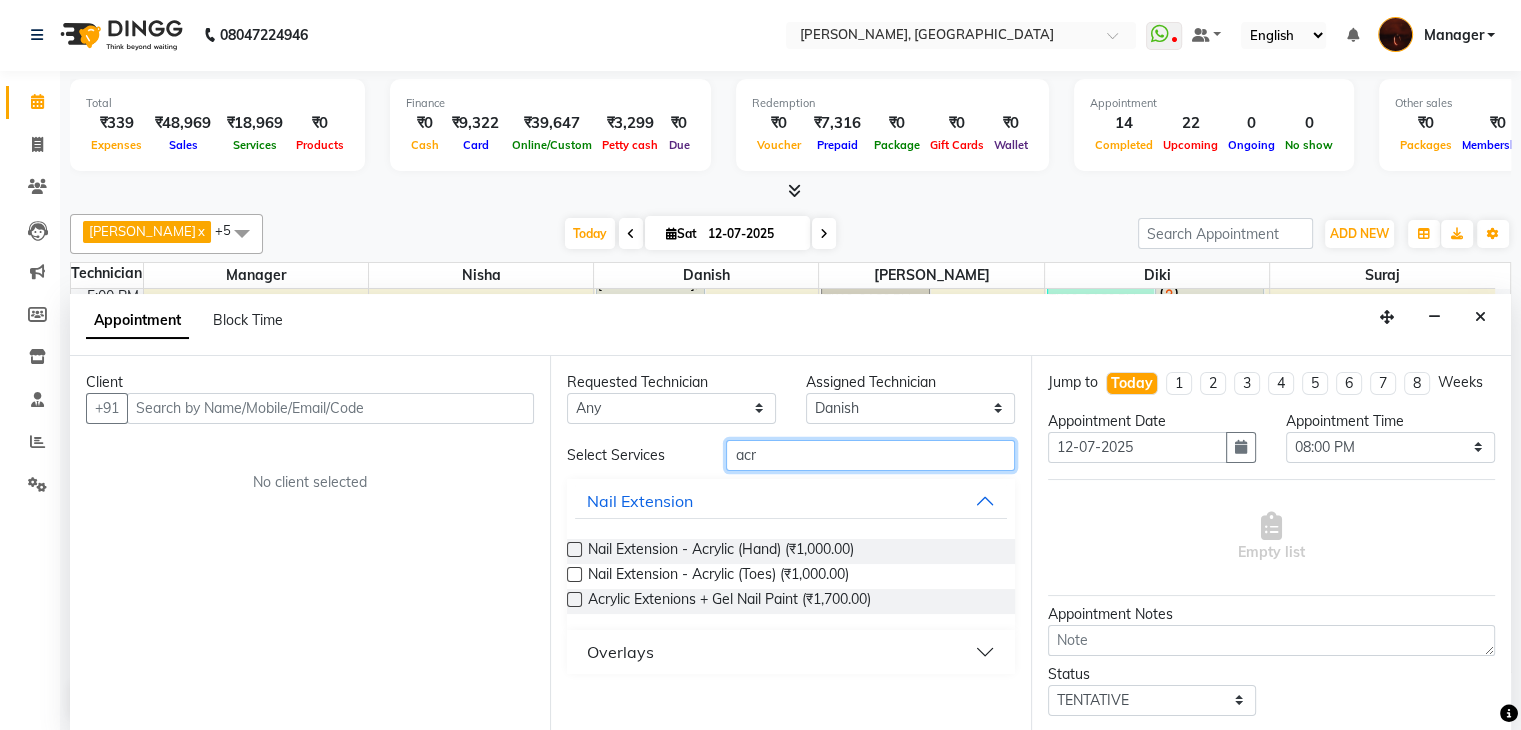 type on "acr" 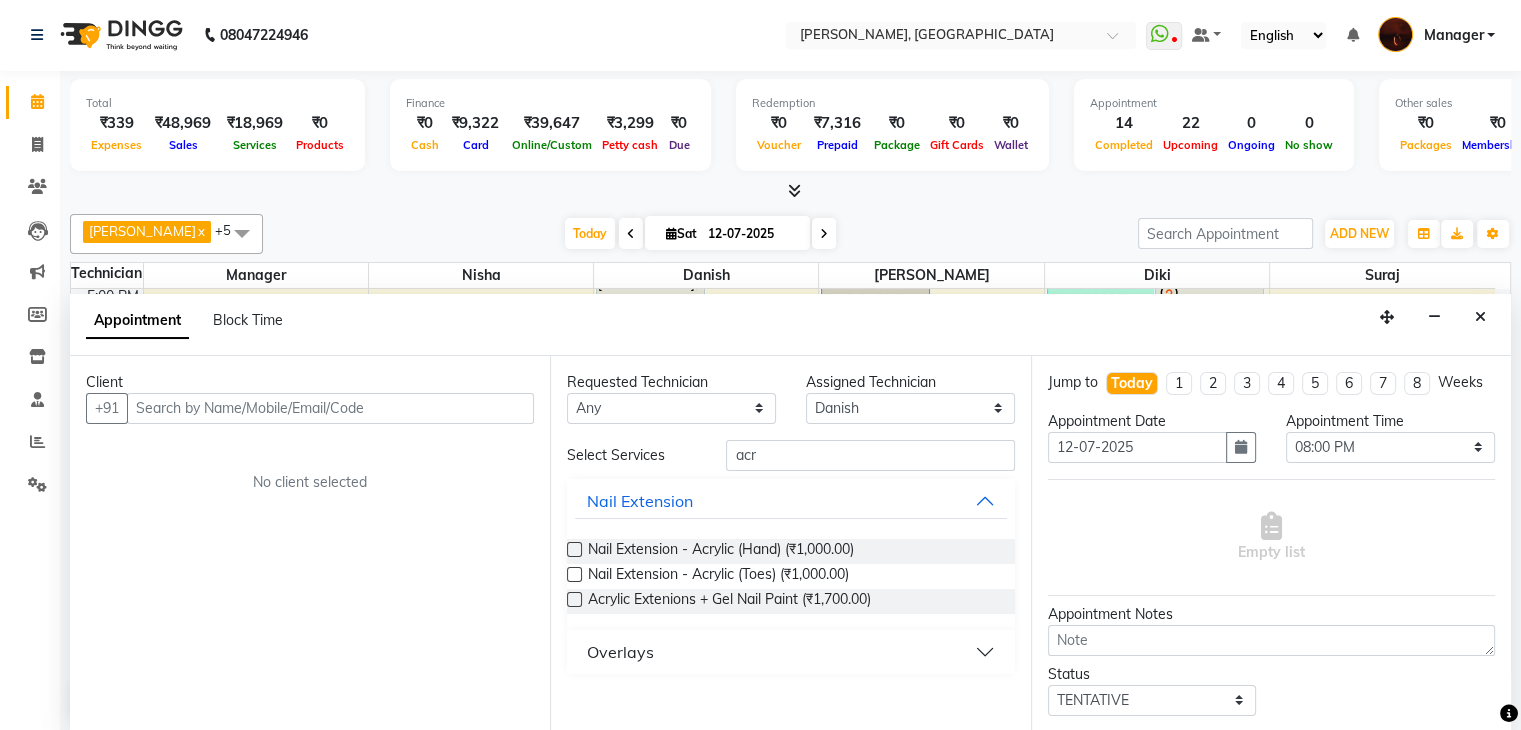 click at bounding box center (574, 549) 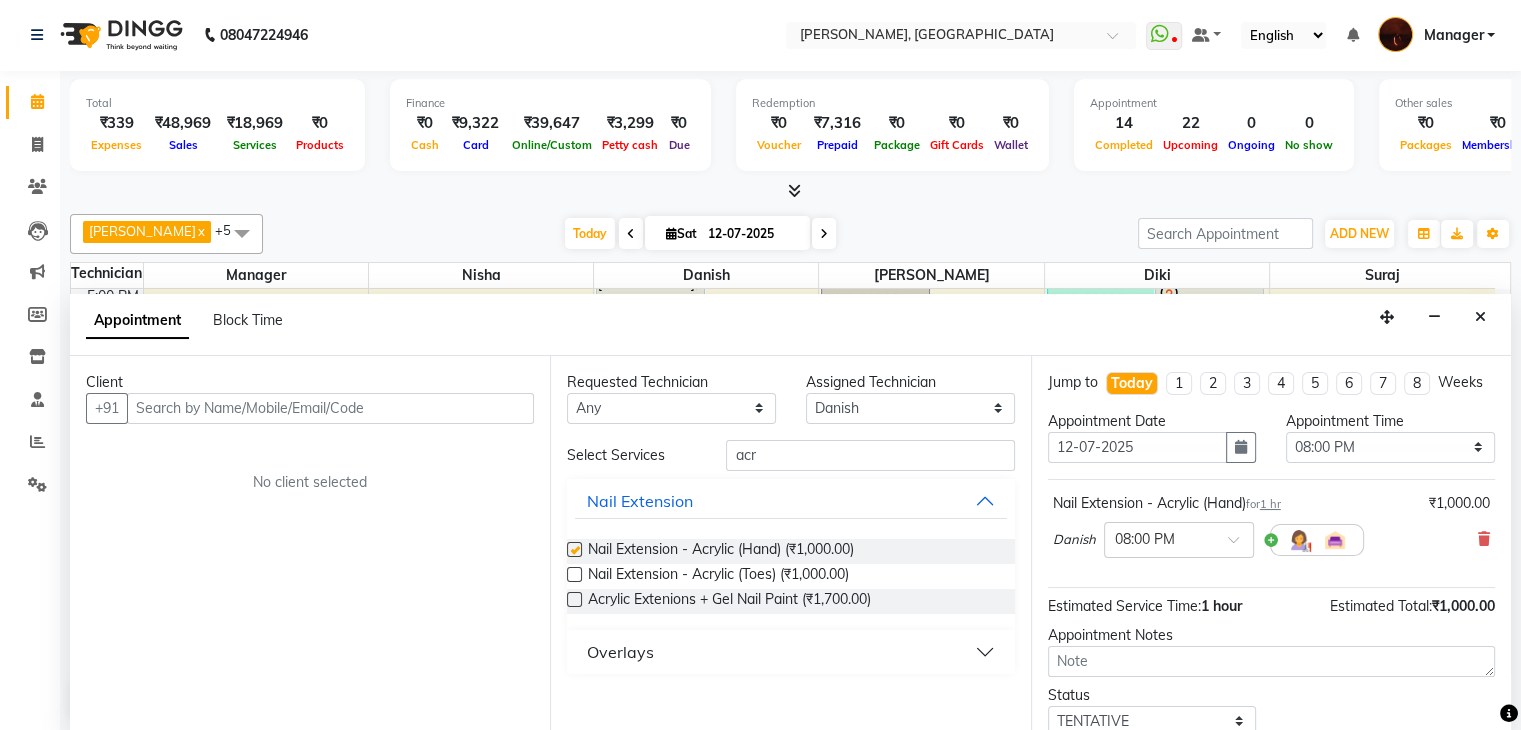 checkbox on "false" 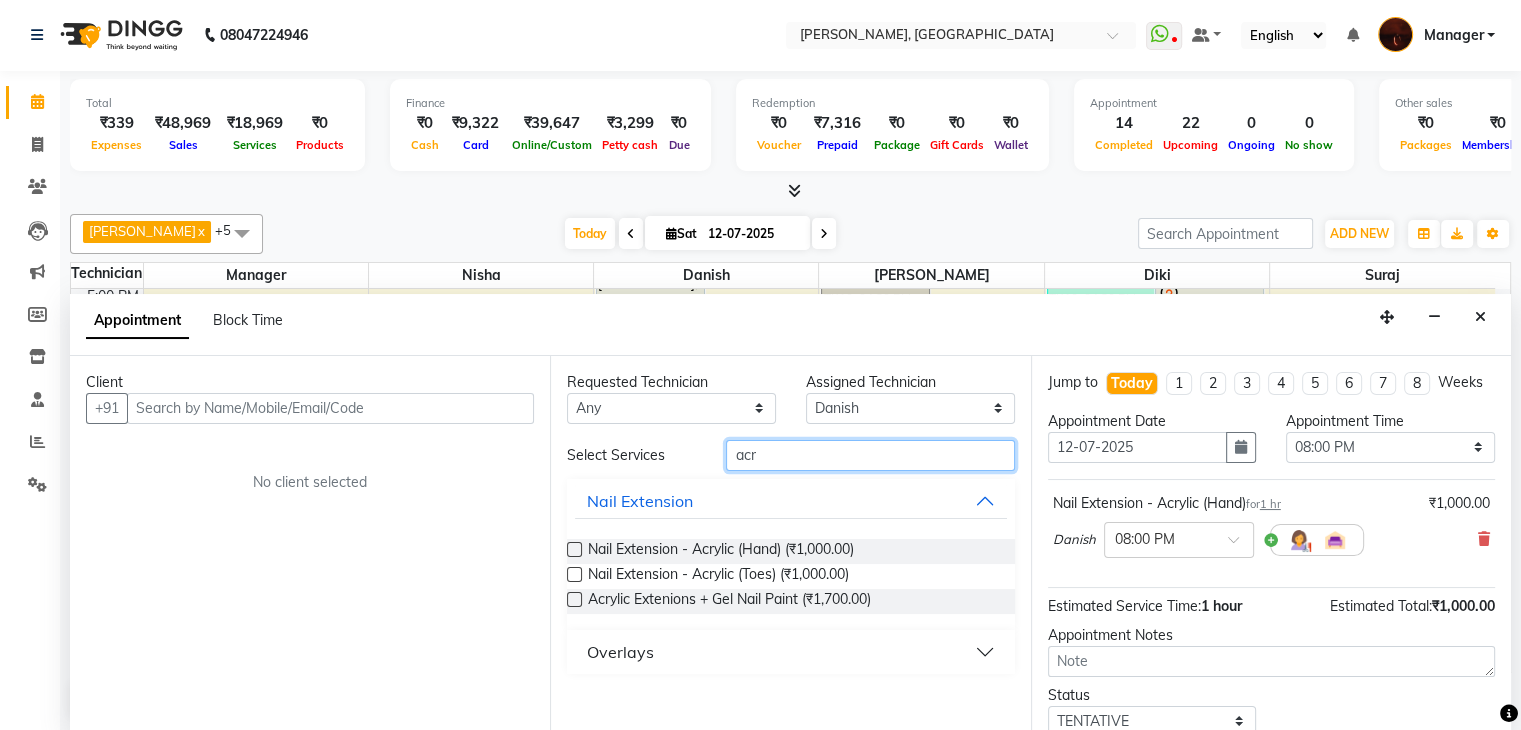 click on "acr" at bounding box center [870, 455] 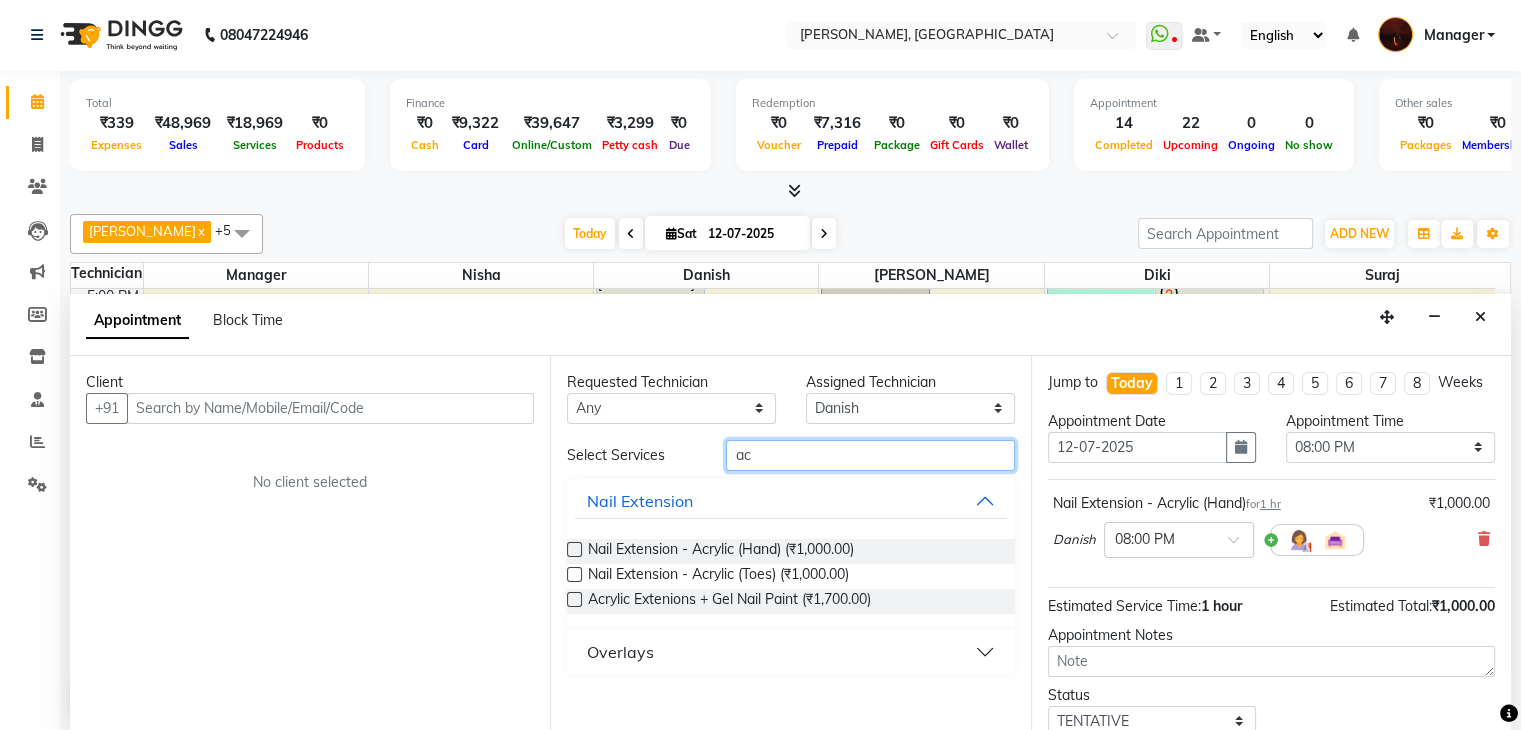 type on "a" 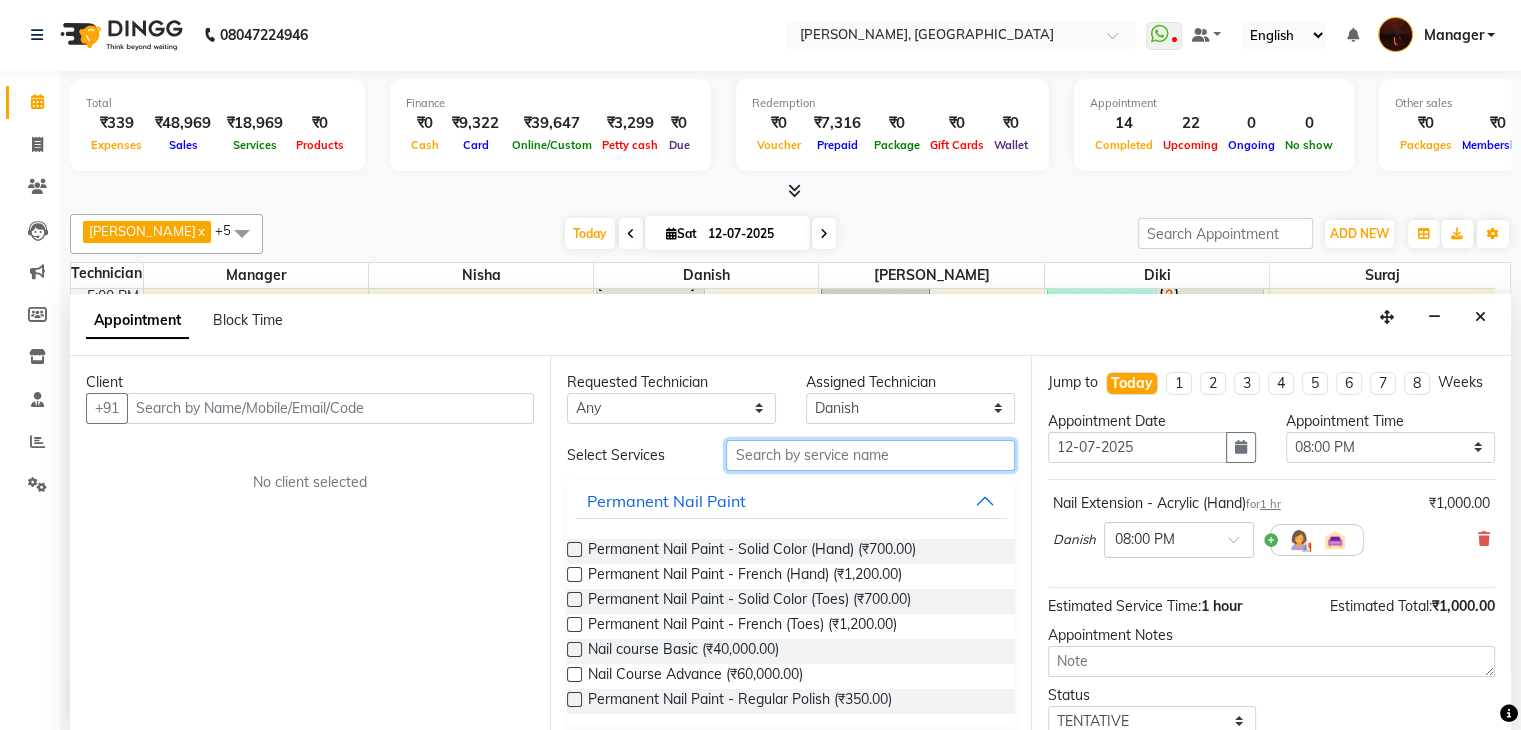 type 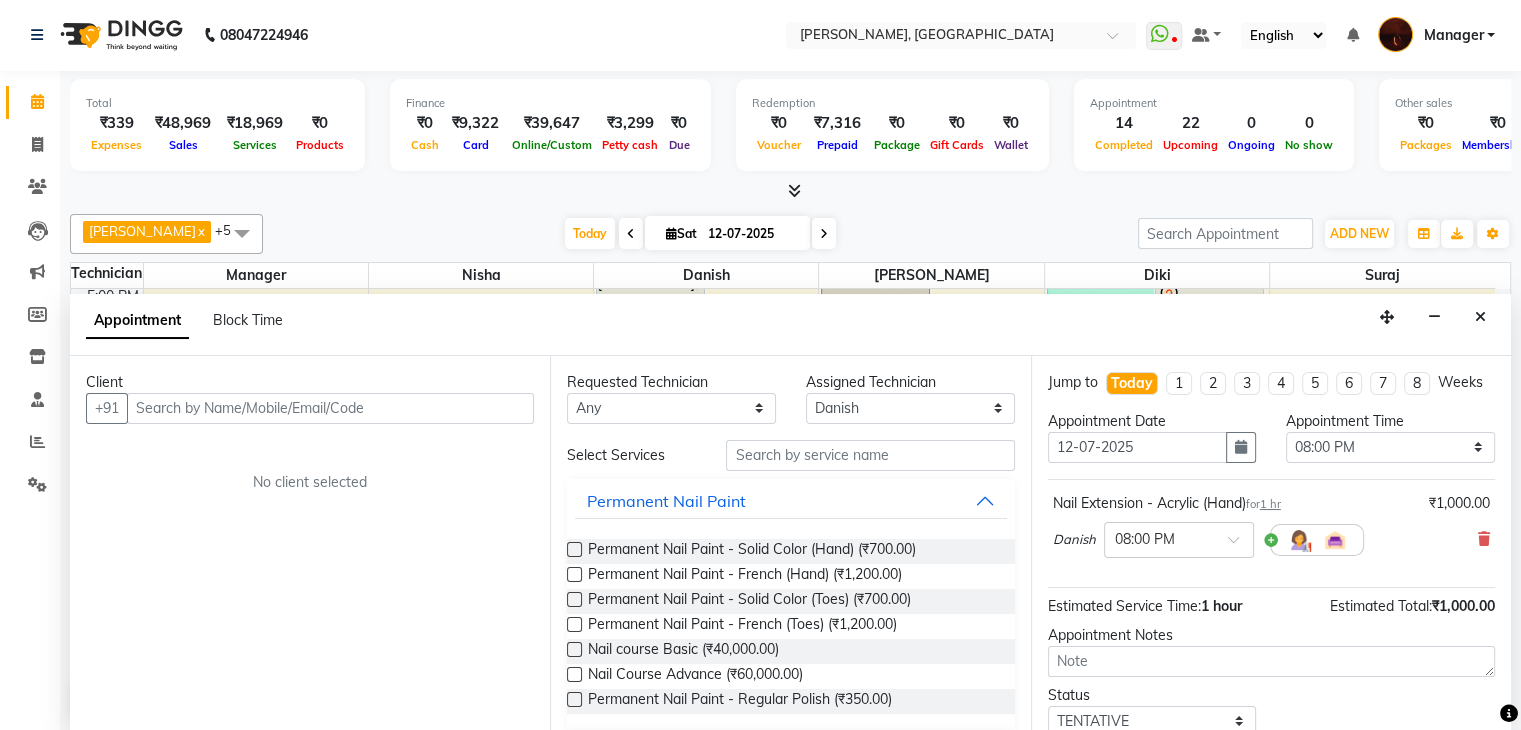 click at bounding box center [574, 549] 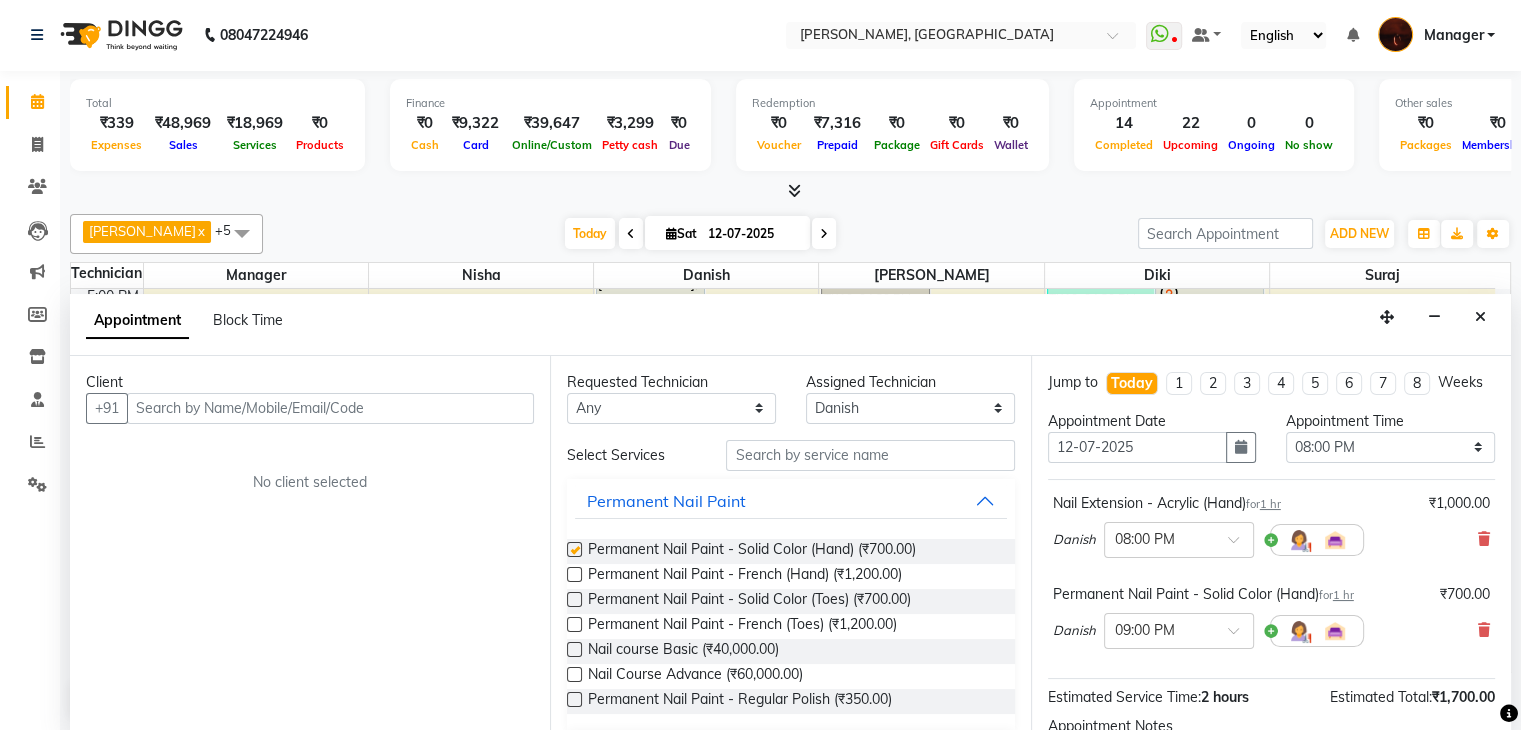 checkbox on "false" 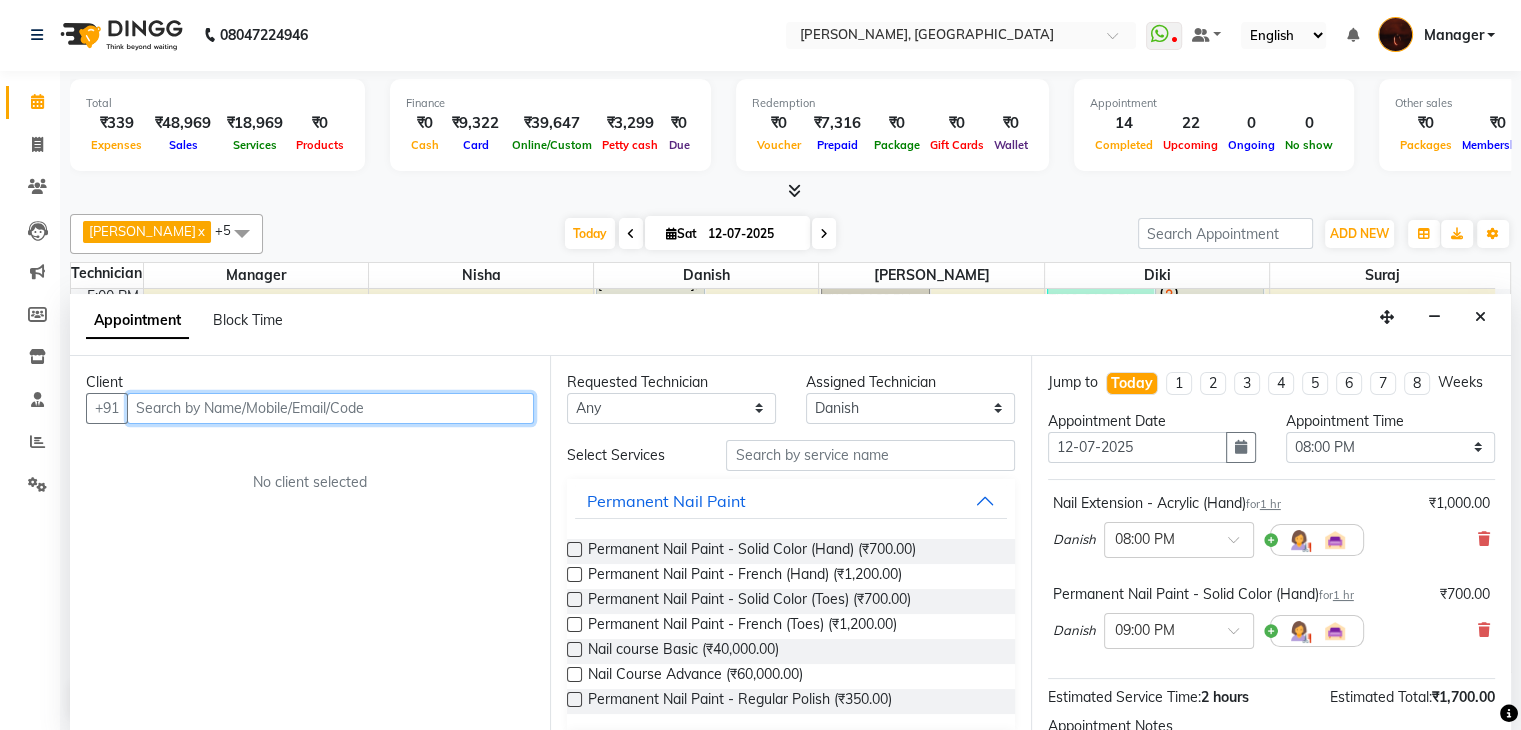 click at bounding box center (330, 408) 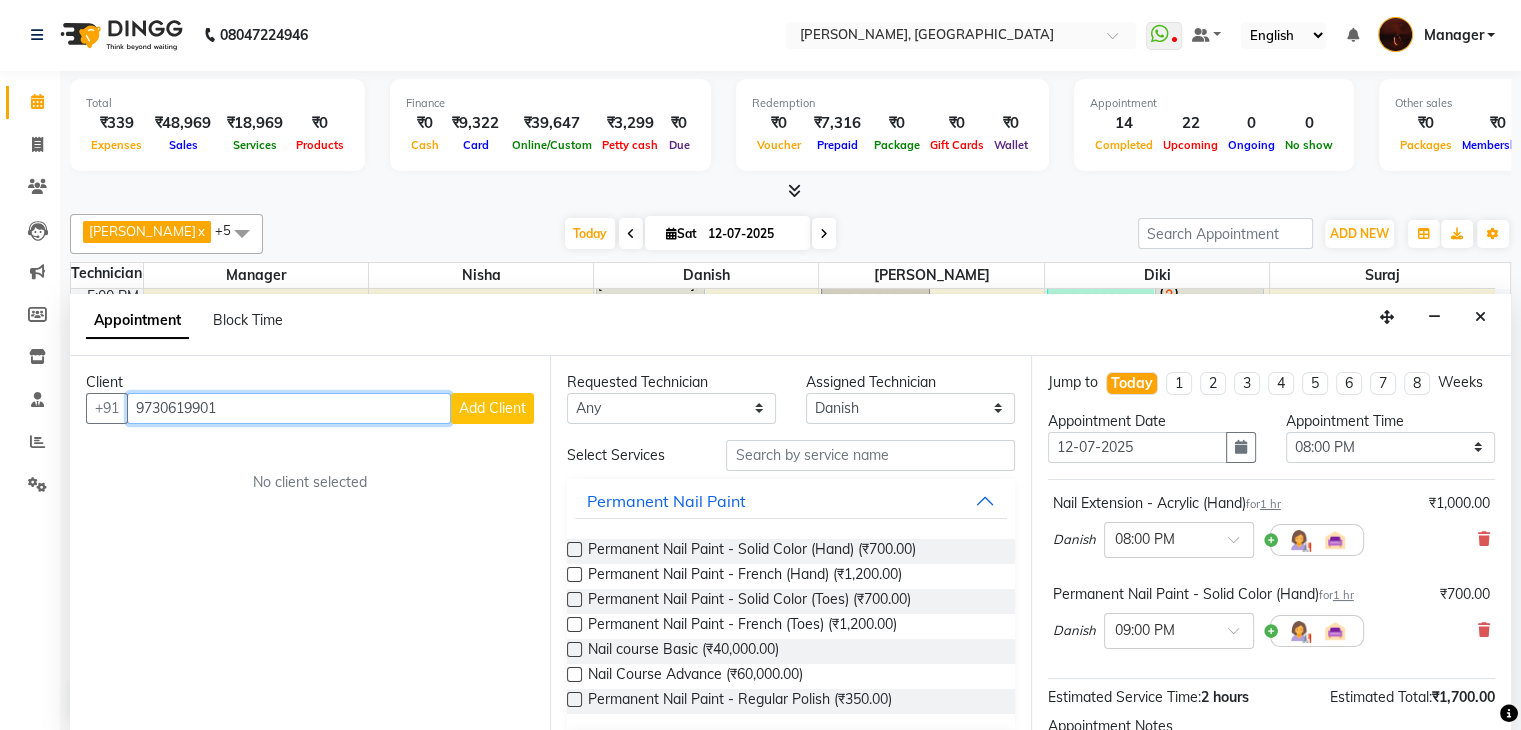 type on "9730619901" 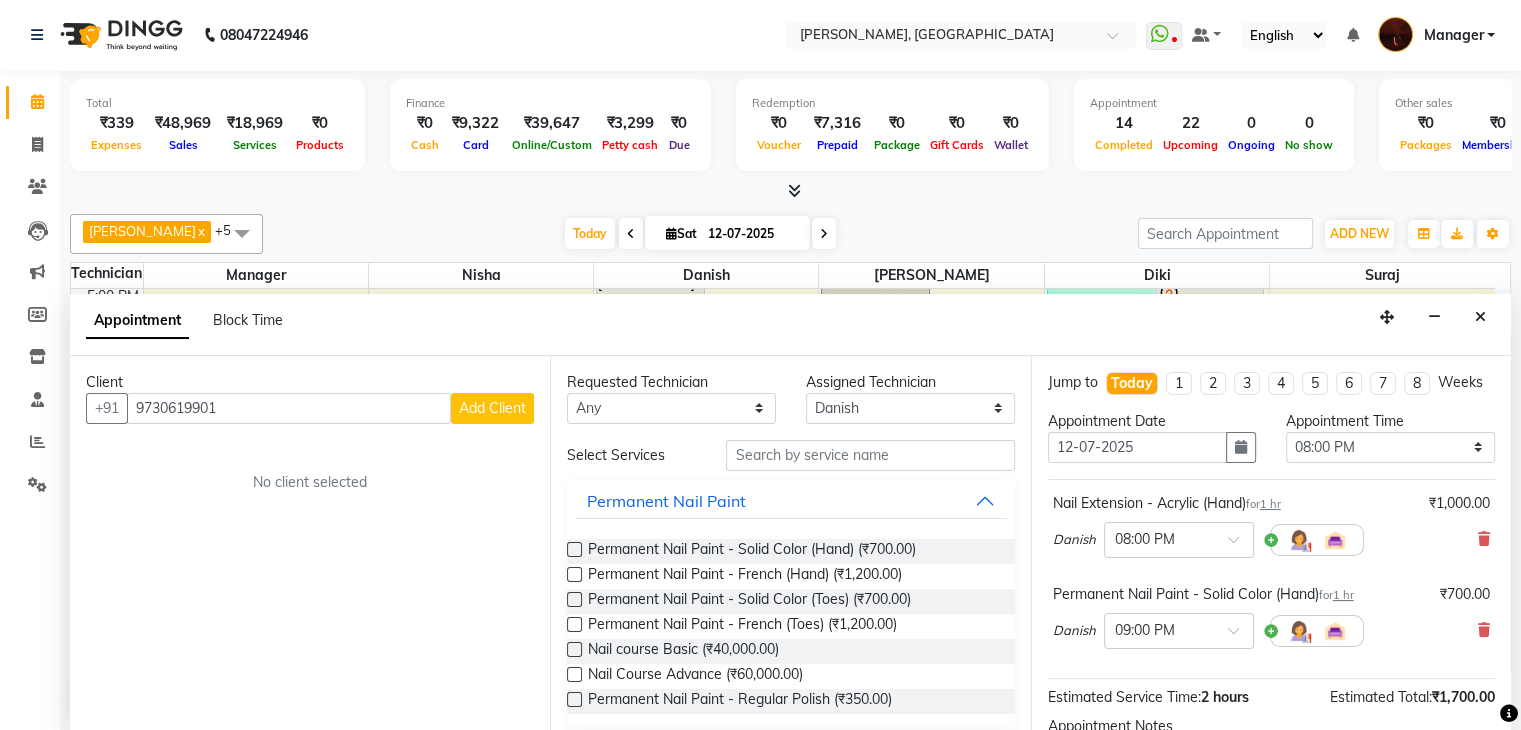 click on "Add Client" at bounding box center (492, 408) 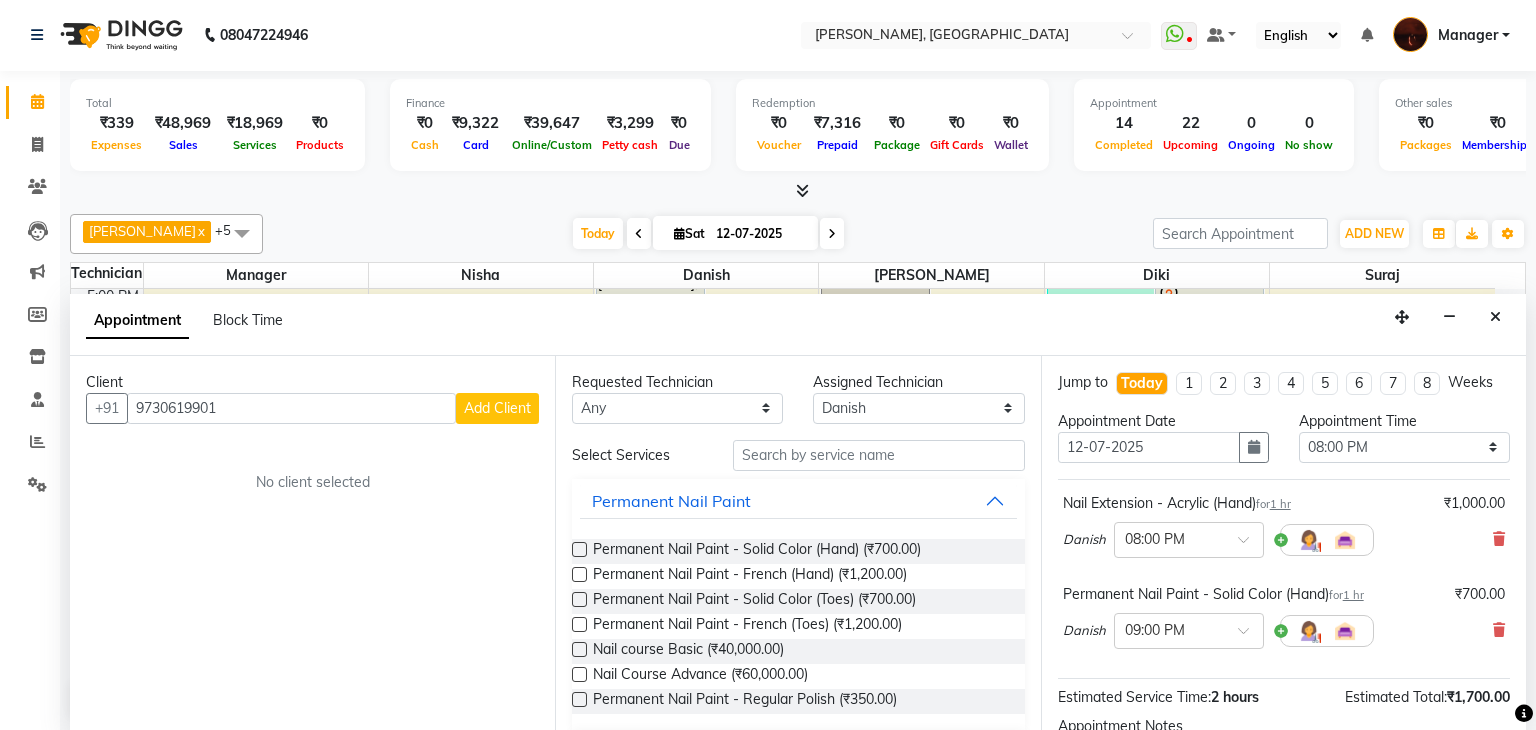 select on "21" 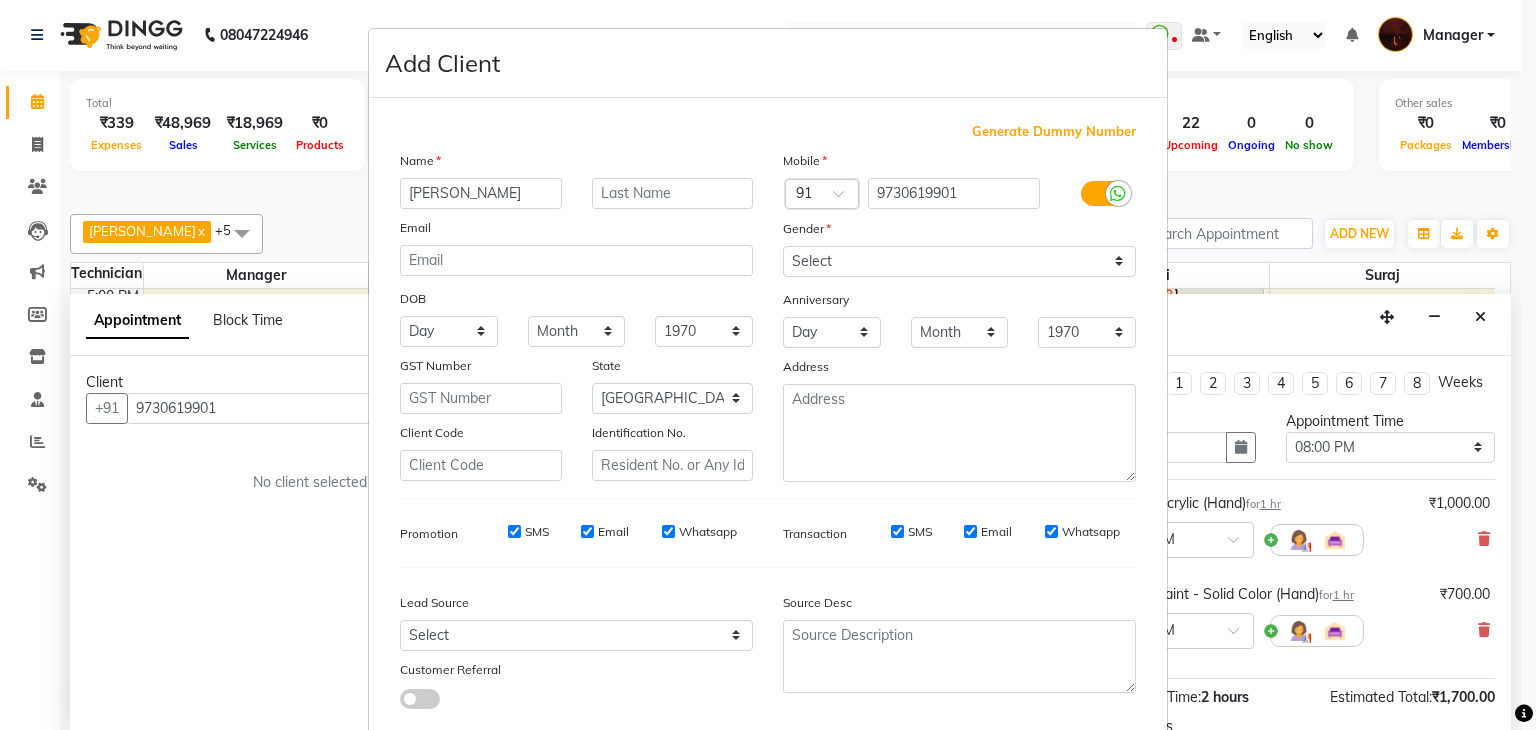 type on "Harsiddhi" 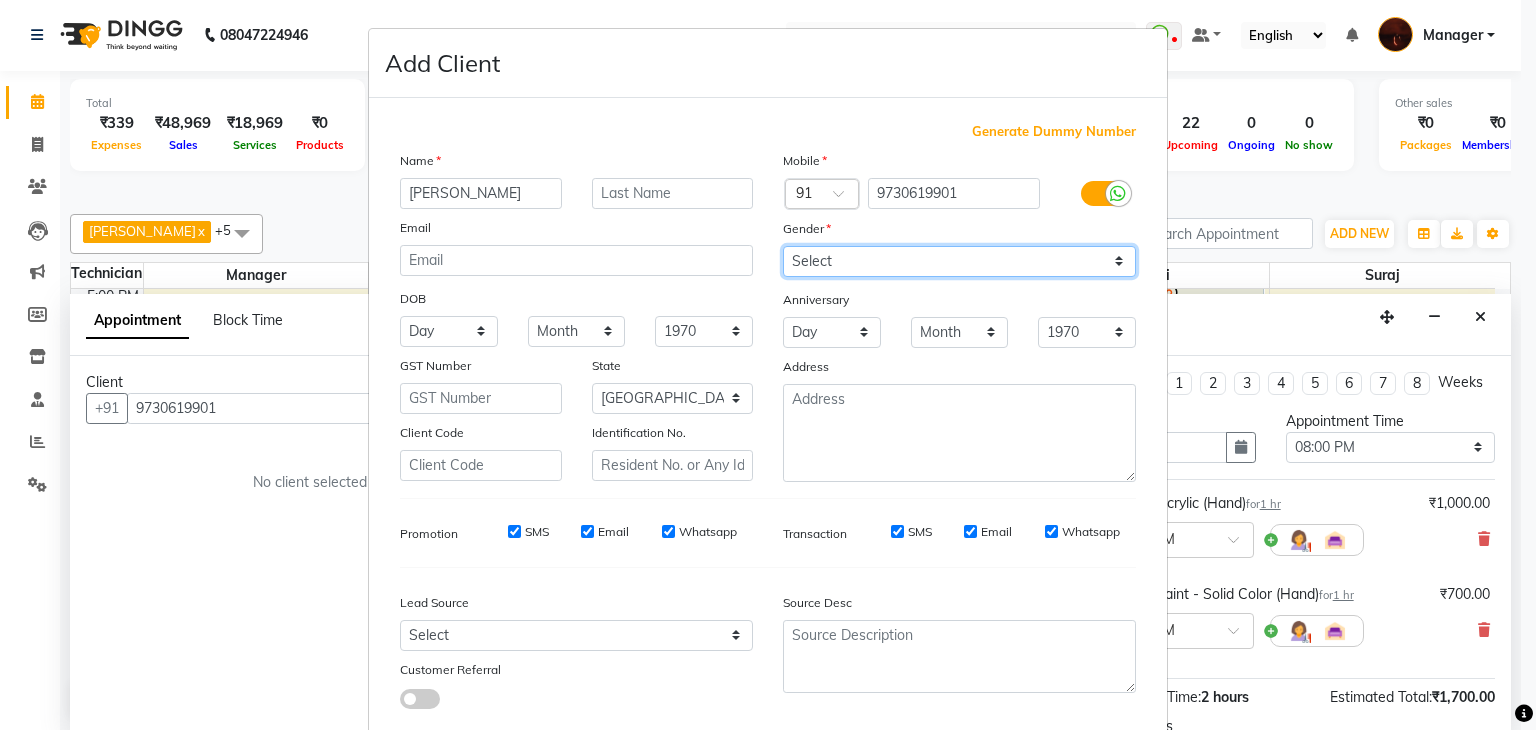 click on "Select Male Female Other Prefer Not To Say" at bounding box center [959, 261] 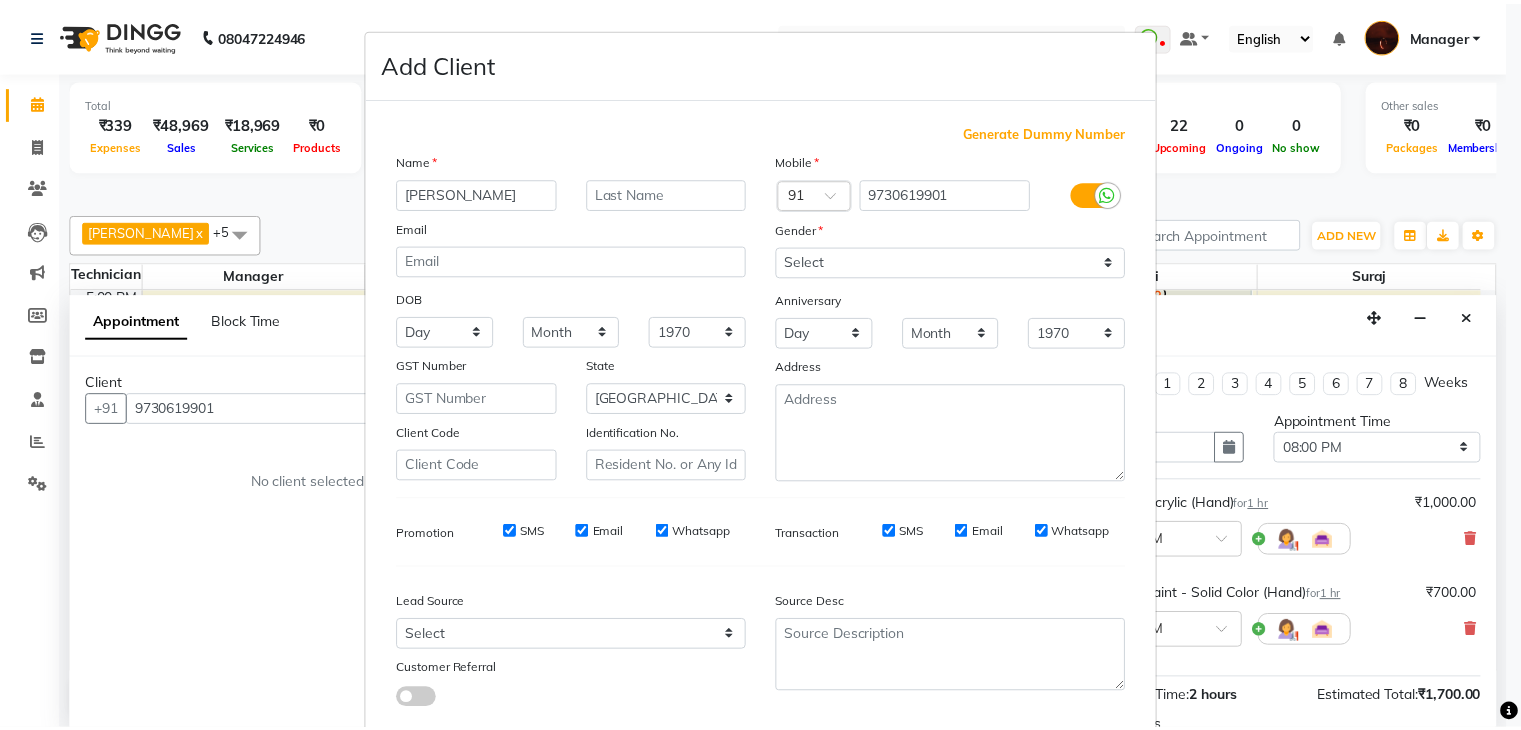 scroll, scrollTop: 127, scrollLeft: 0, axis: vertical 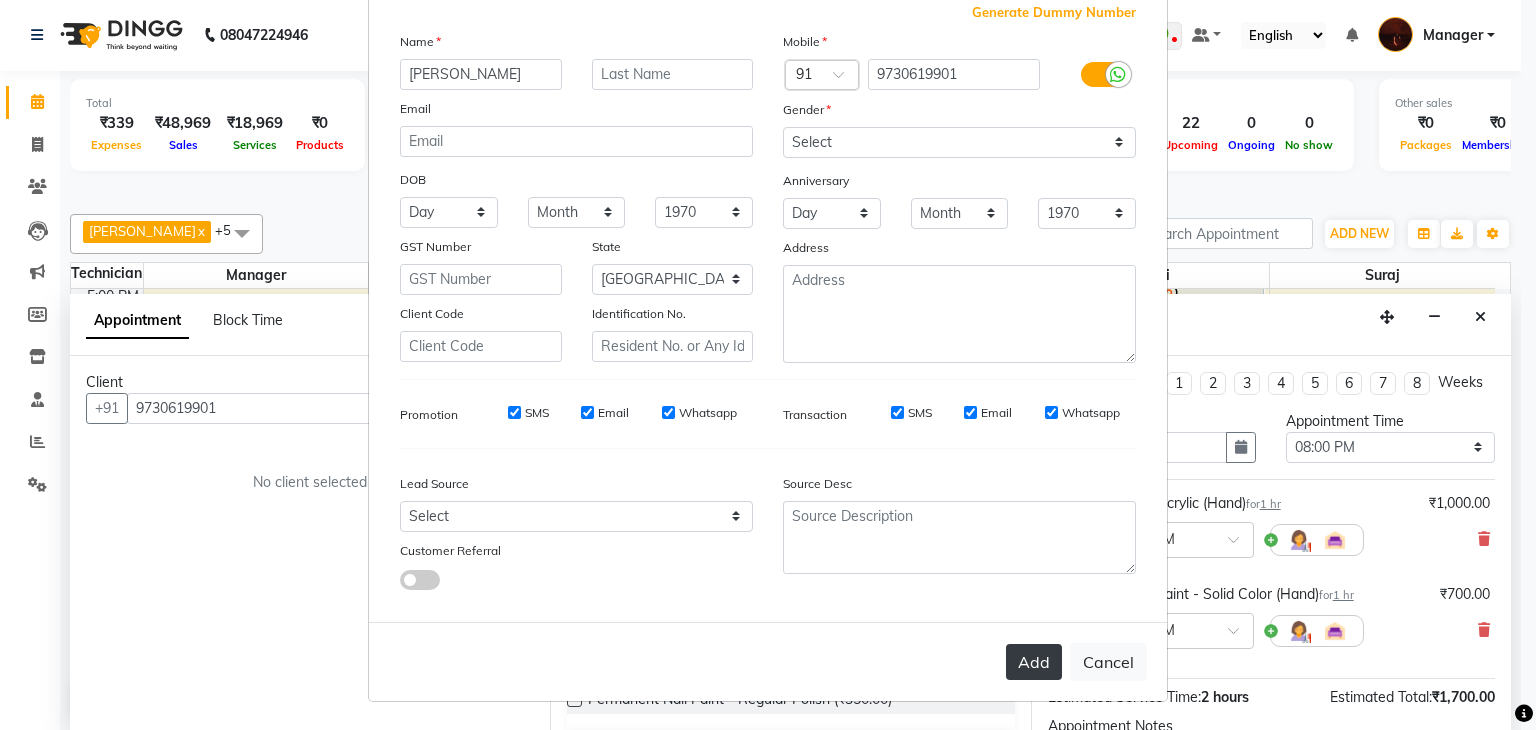 click on "Add" at bounding box center (1034, 662) 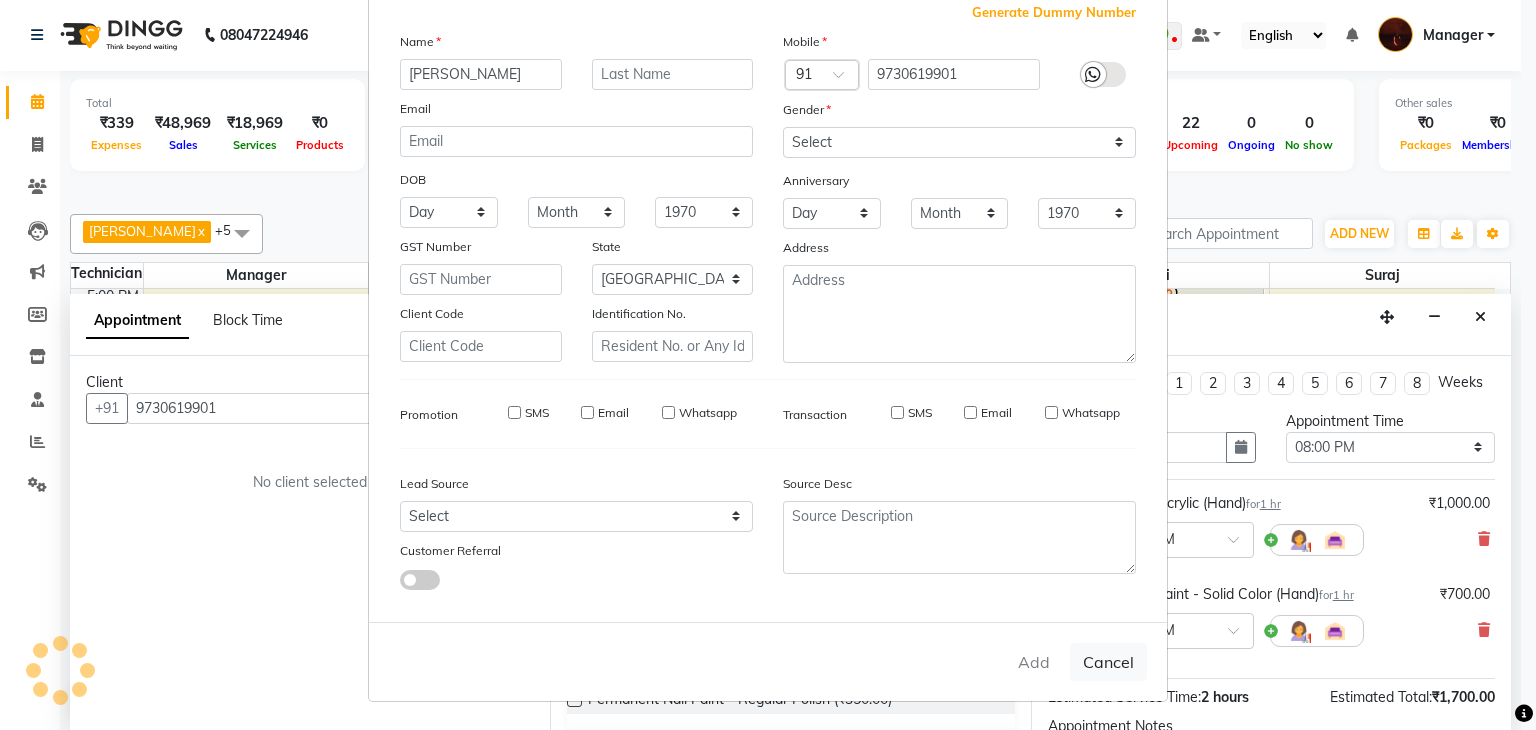 type on "97******01" 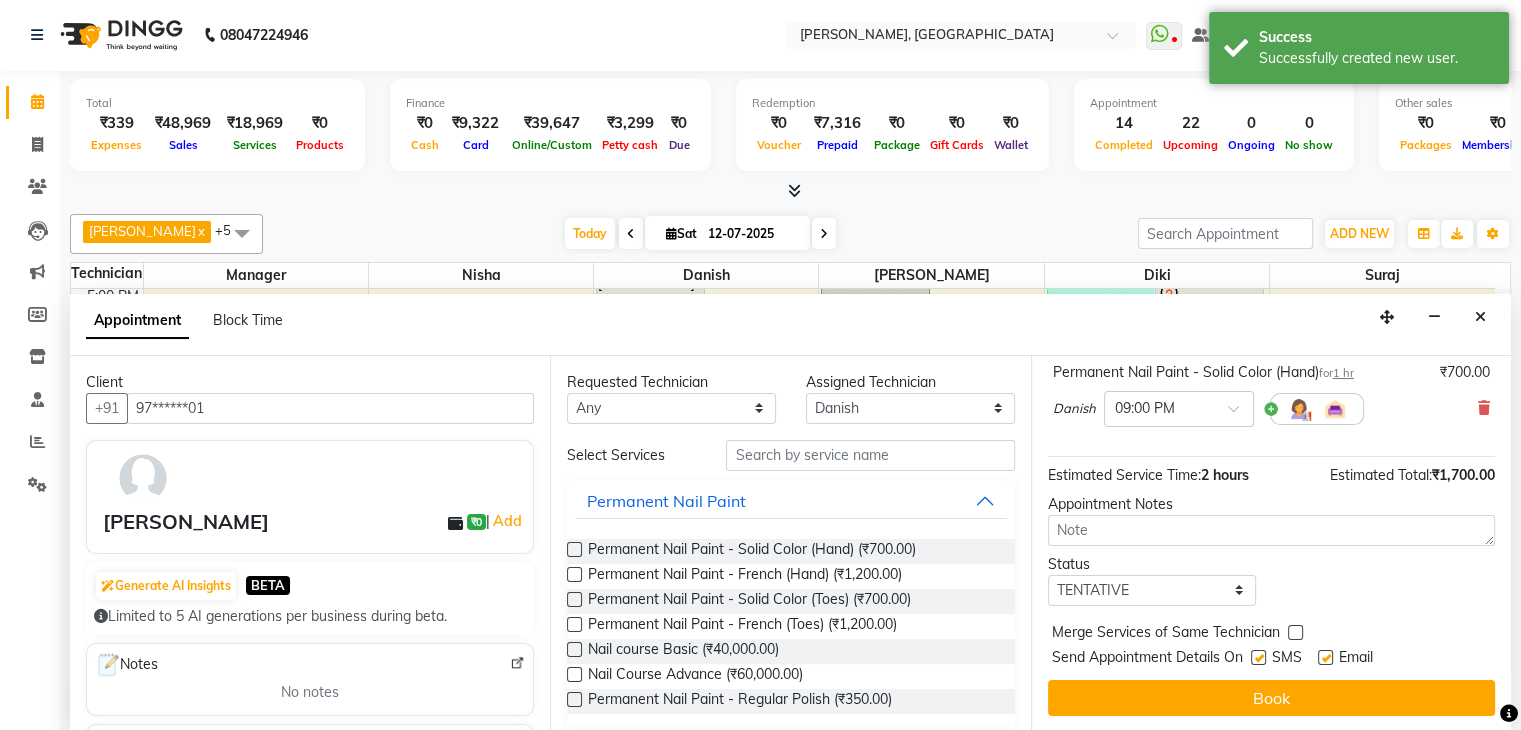 scroll, scrollTop: 240, scrollLeft: 0, axis: vertical 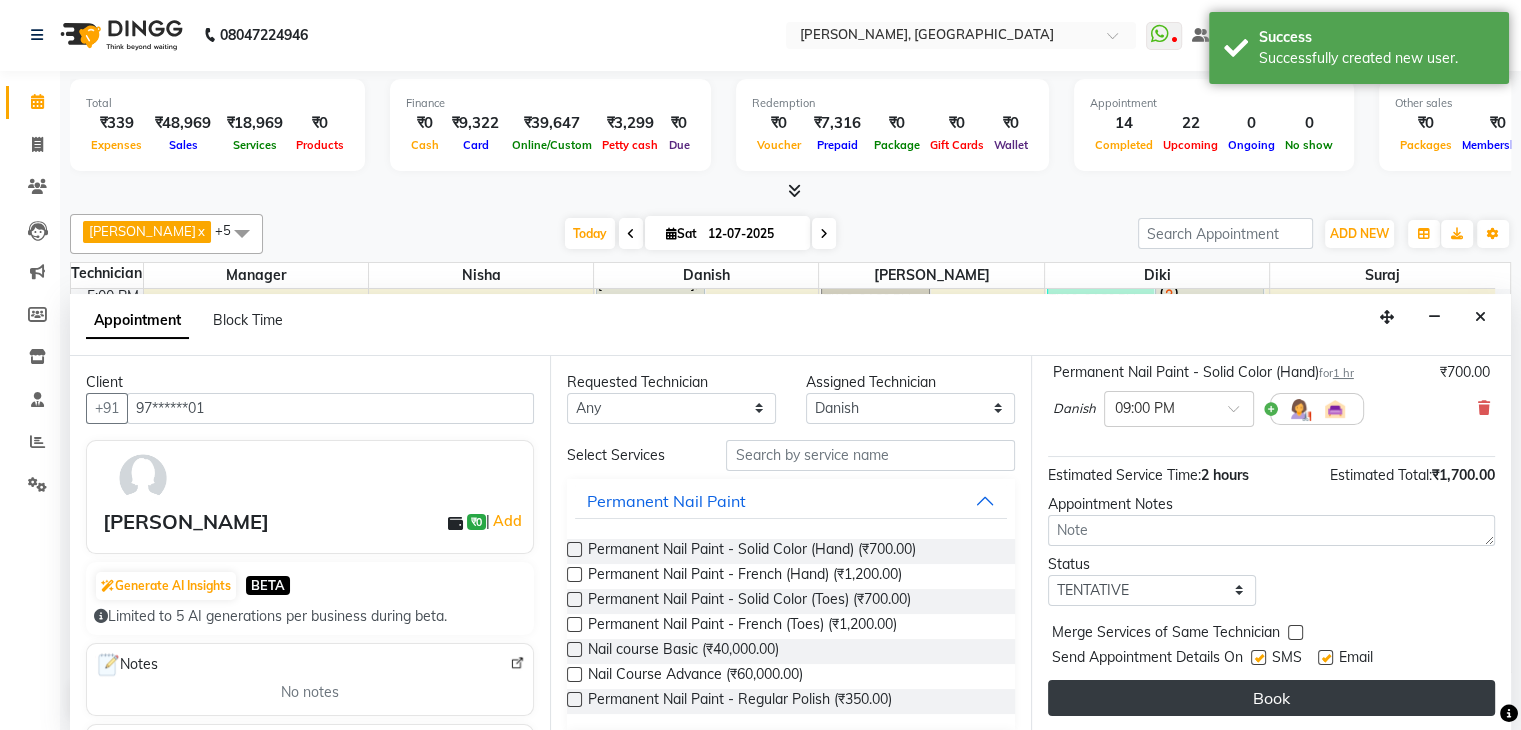 click on "Book" at bounding box center [1271, 698] 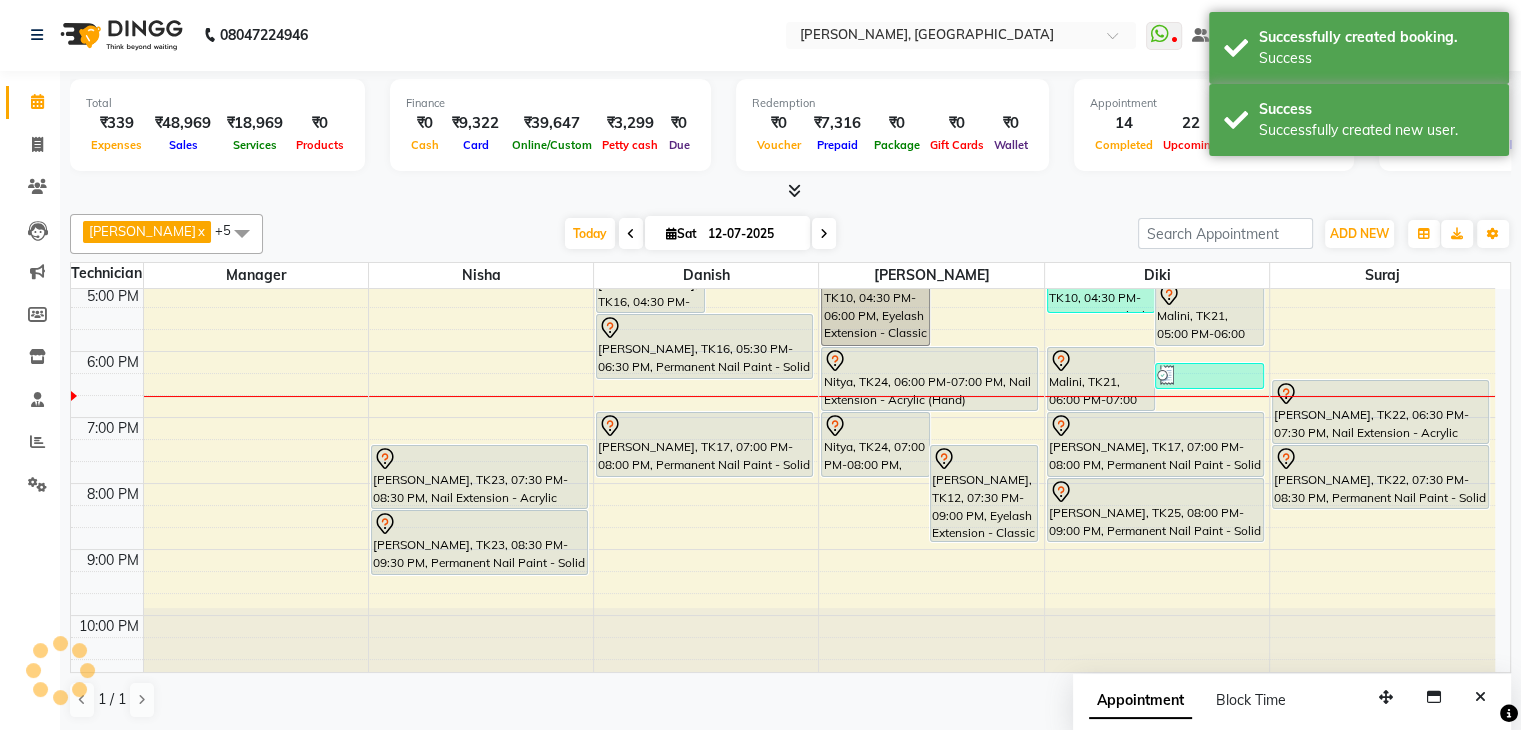 scroll, scrollTop: 0, scrollLeft: 0, axis: both 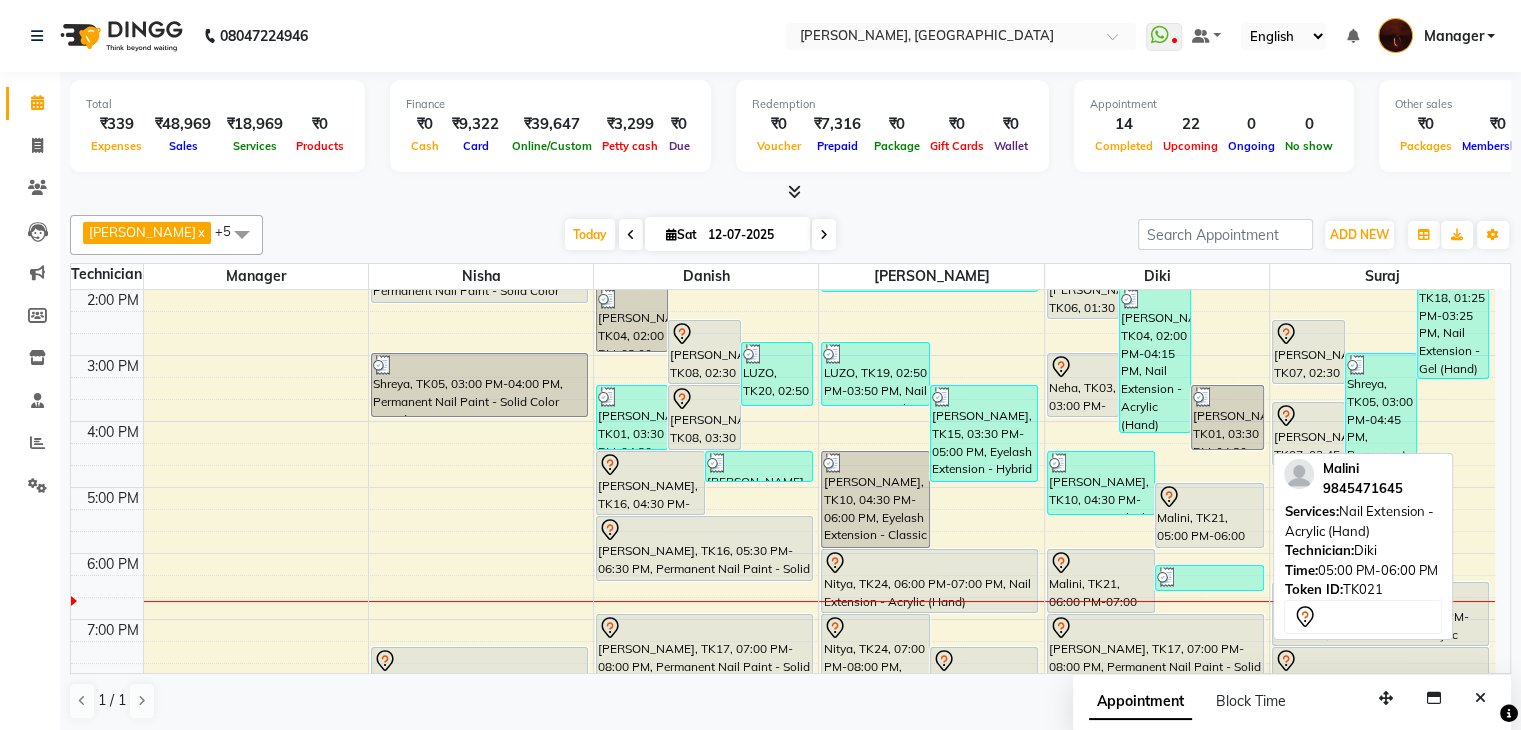click at bounding box center [1209, 497] 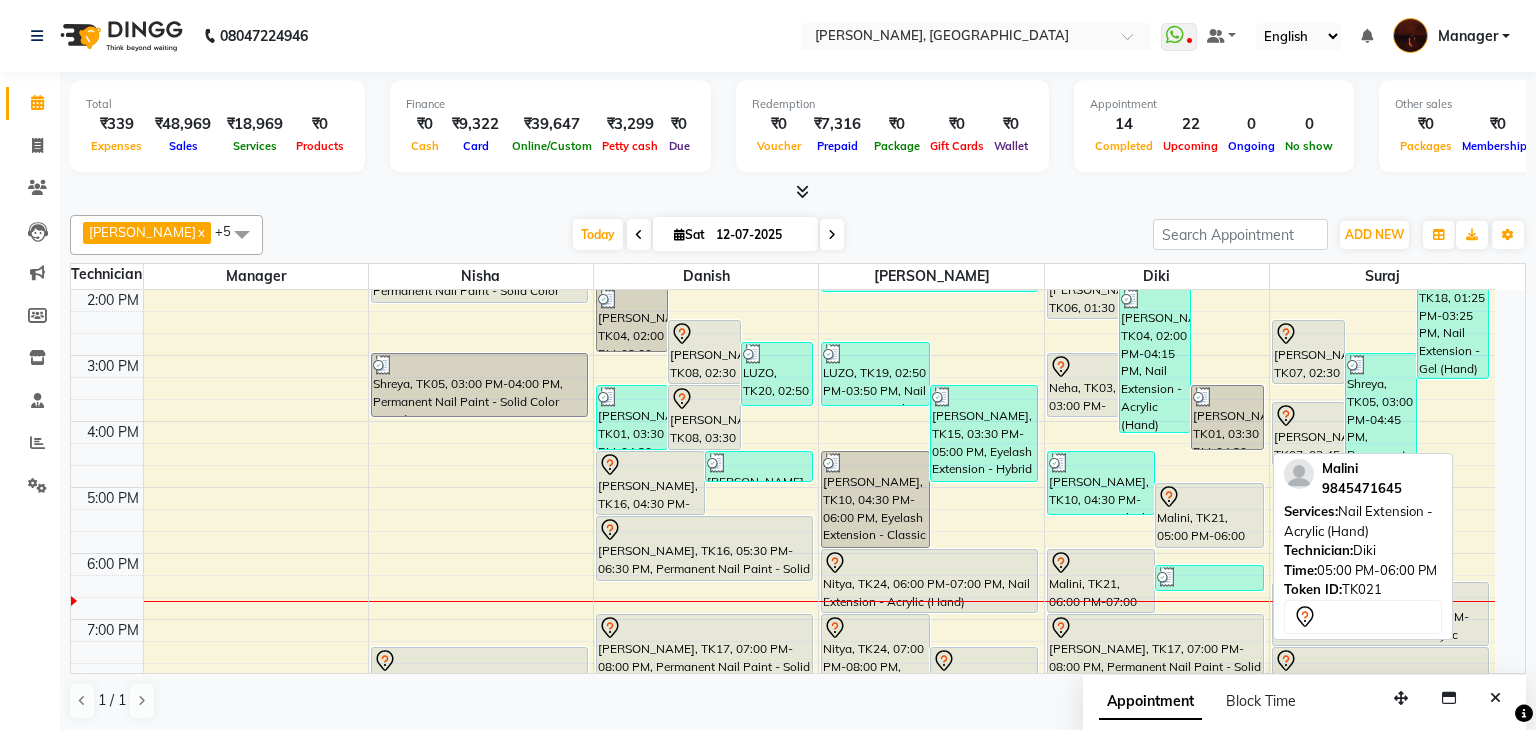 select on "7" 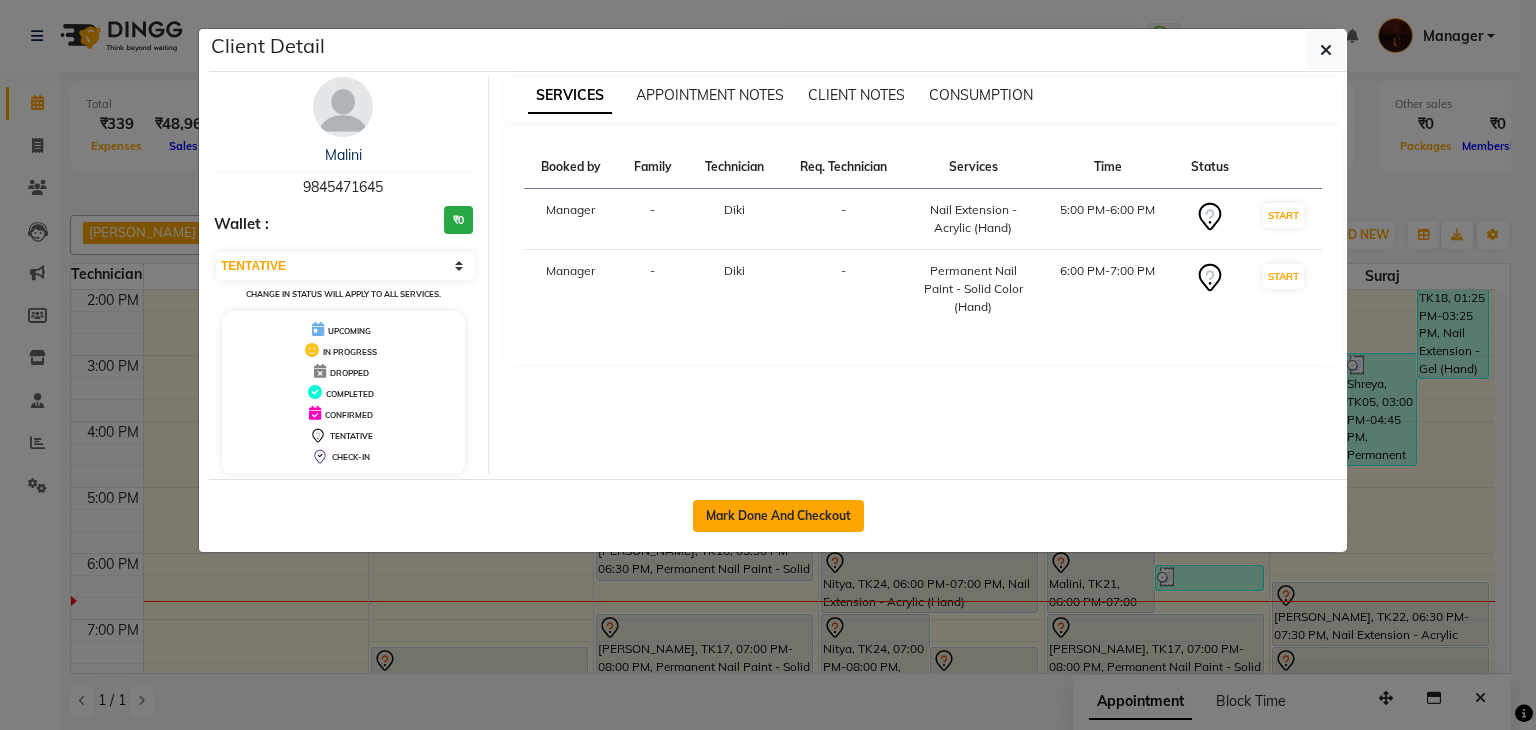 click on "Mark Done And Checkout" 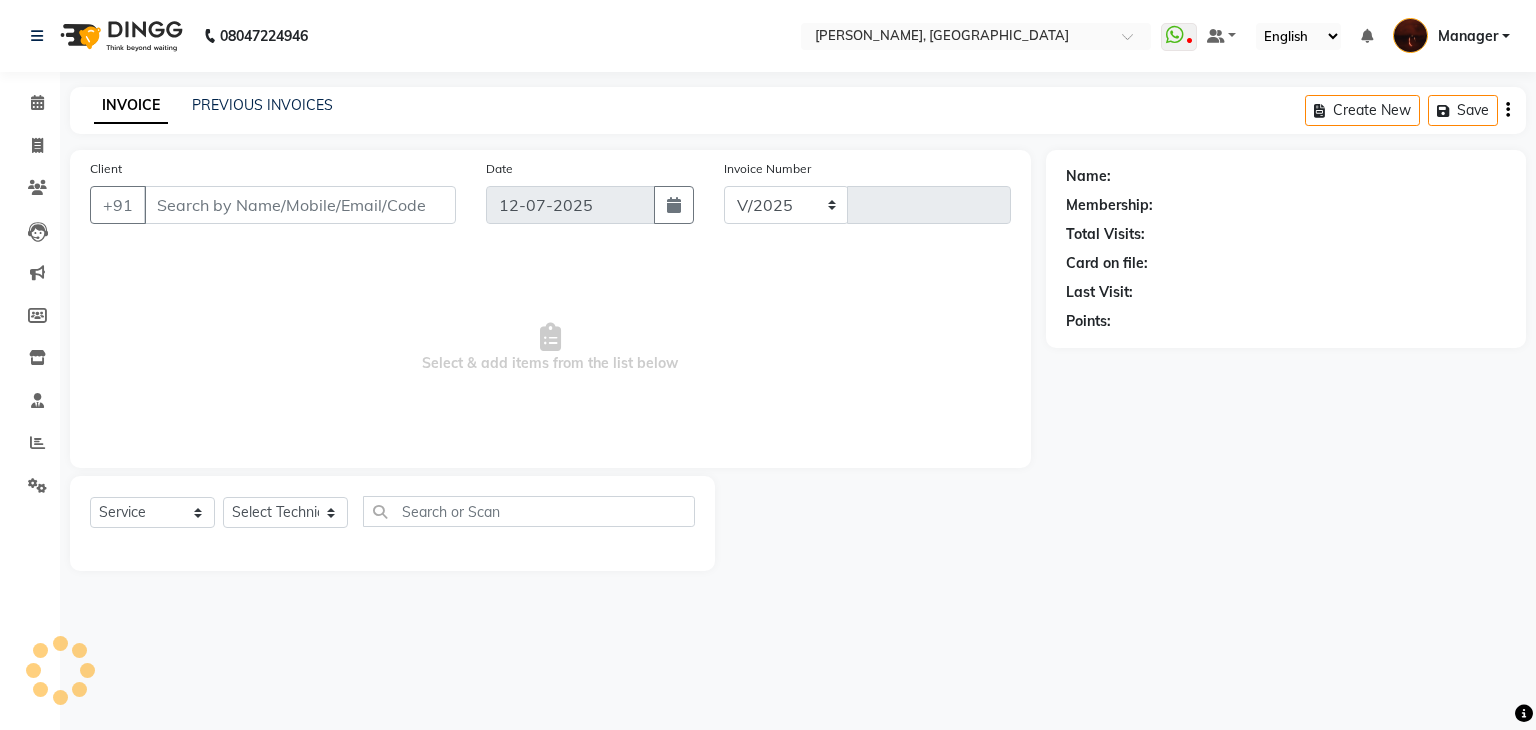 select on "4063" 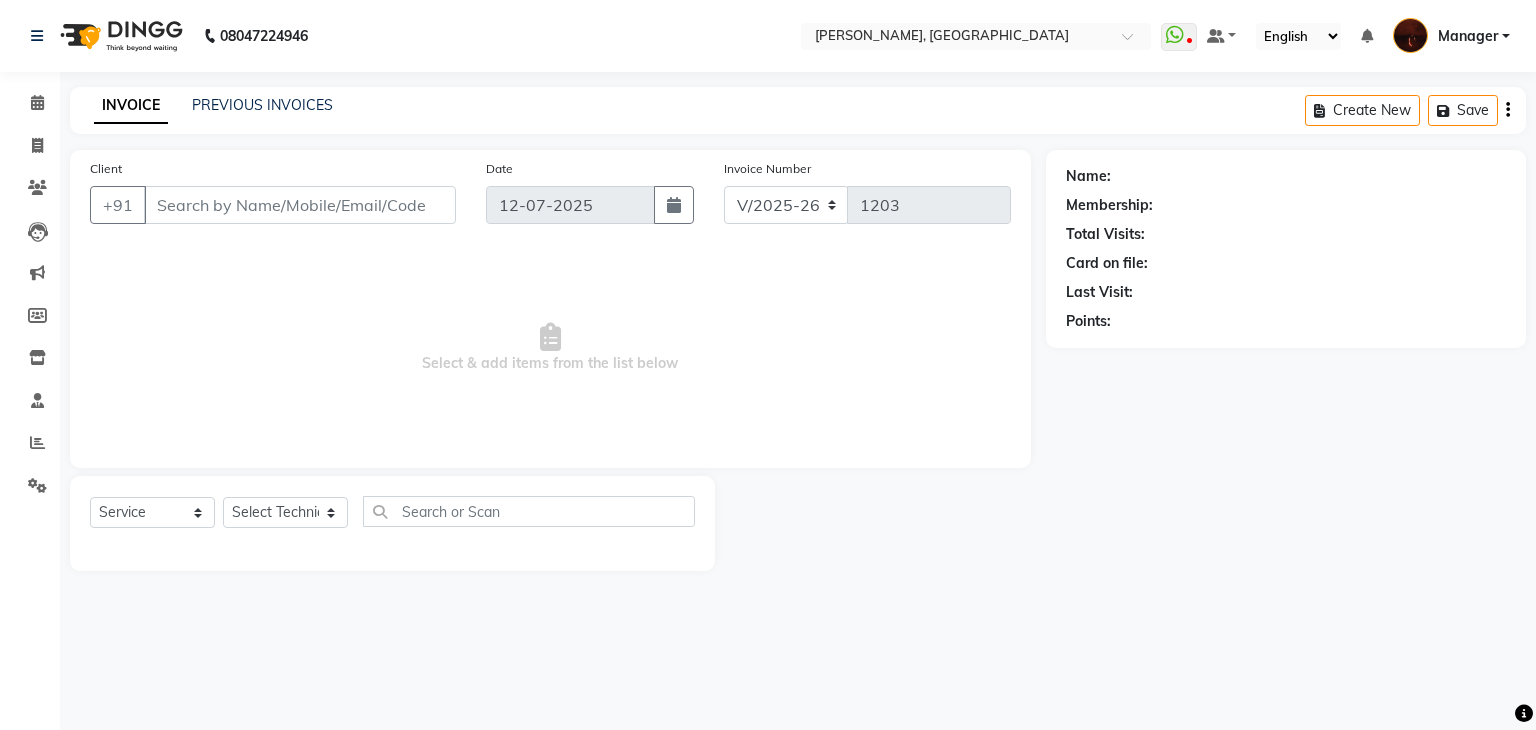 type on "98******45" 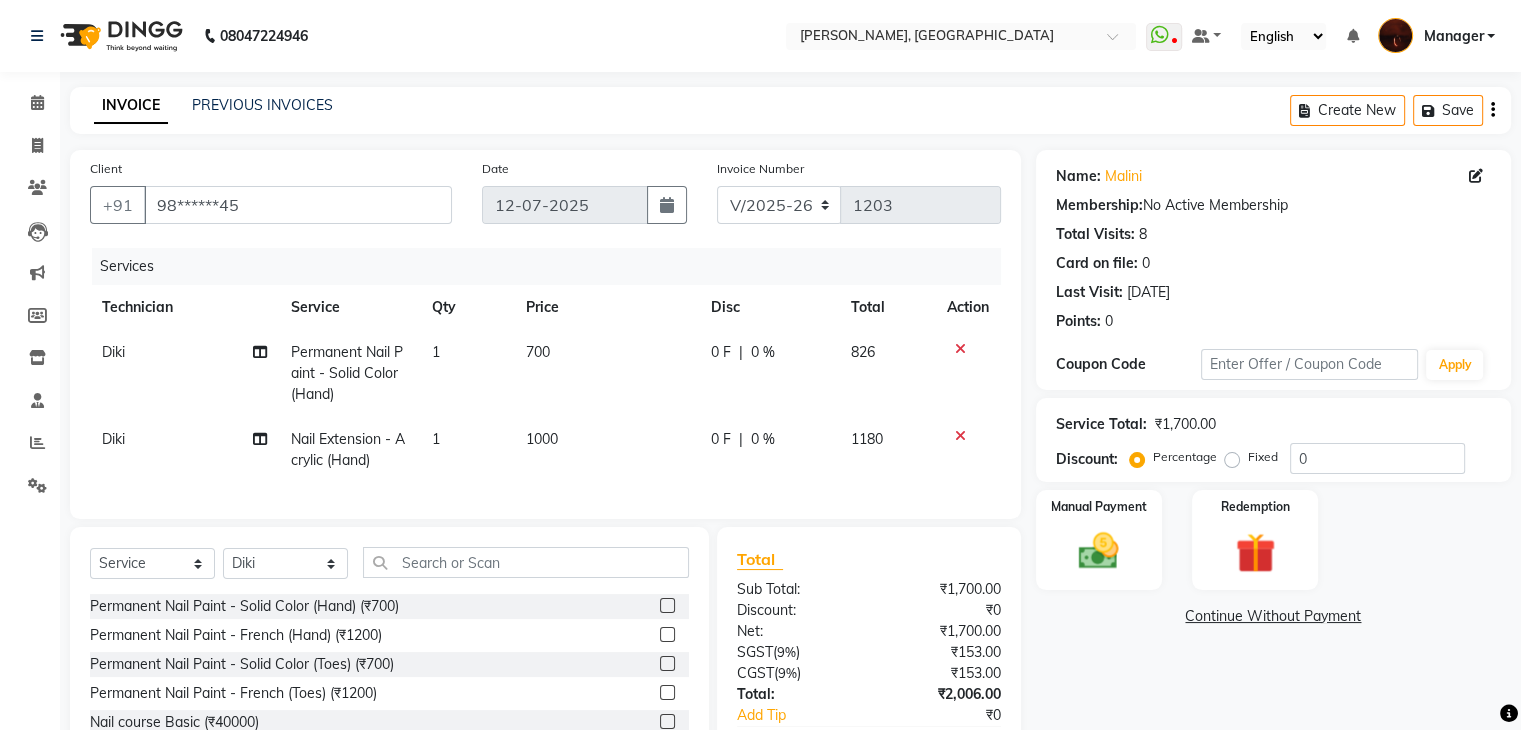 click 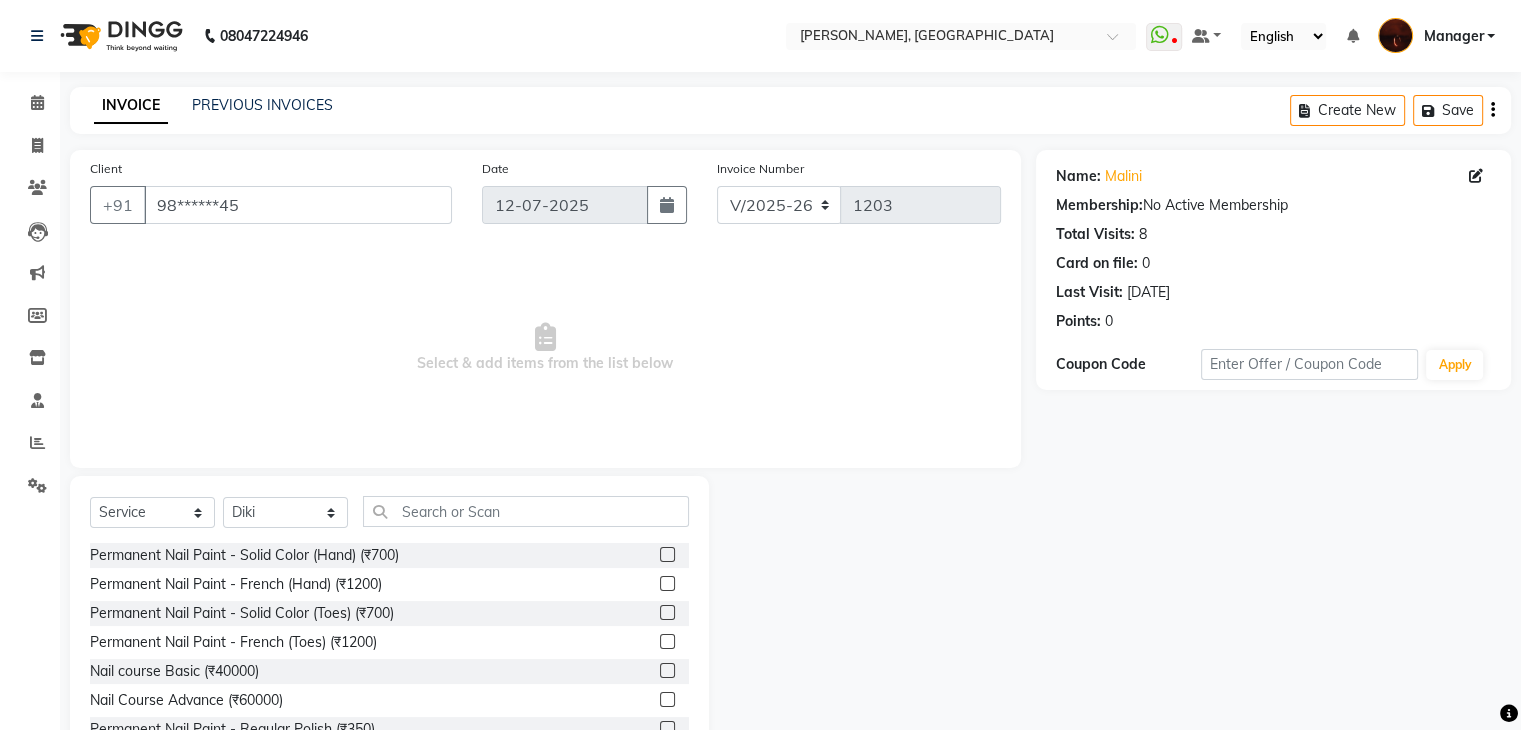 click on "Select & add items from the list below" at bounding box center [545, 348] 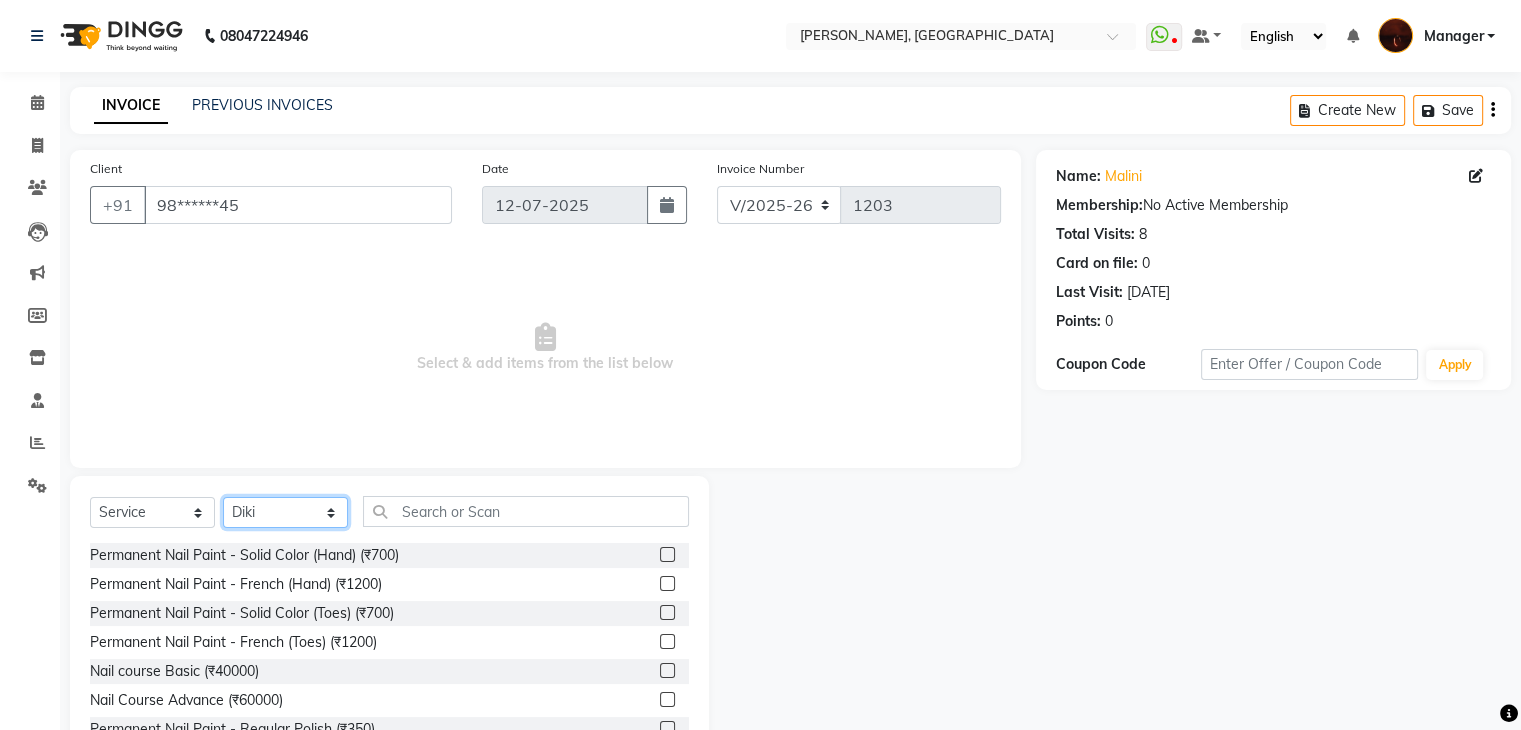 click on "Select Technician Adesh amir anuj Danish Diki  Gaurav GAURAV GK Geeta Himanshu jenifer Manager megna nikhil Nisha Pooja prince Rohit roshni sajan Salman Sameer sudeb Sudhir Accounting suraj vishnu" 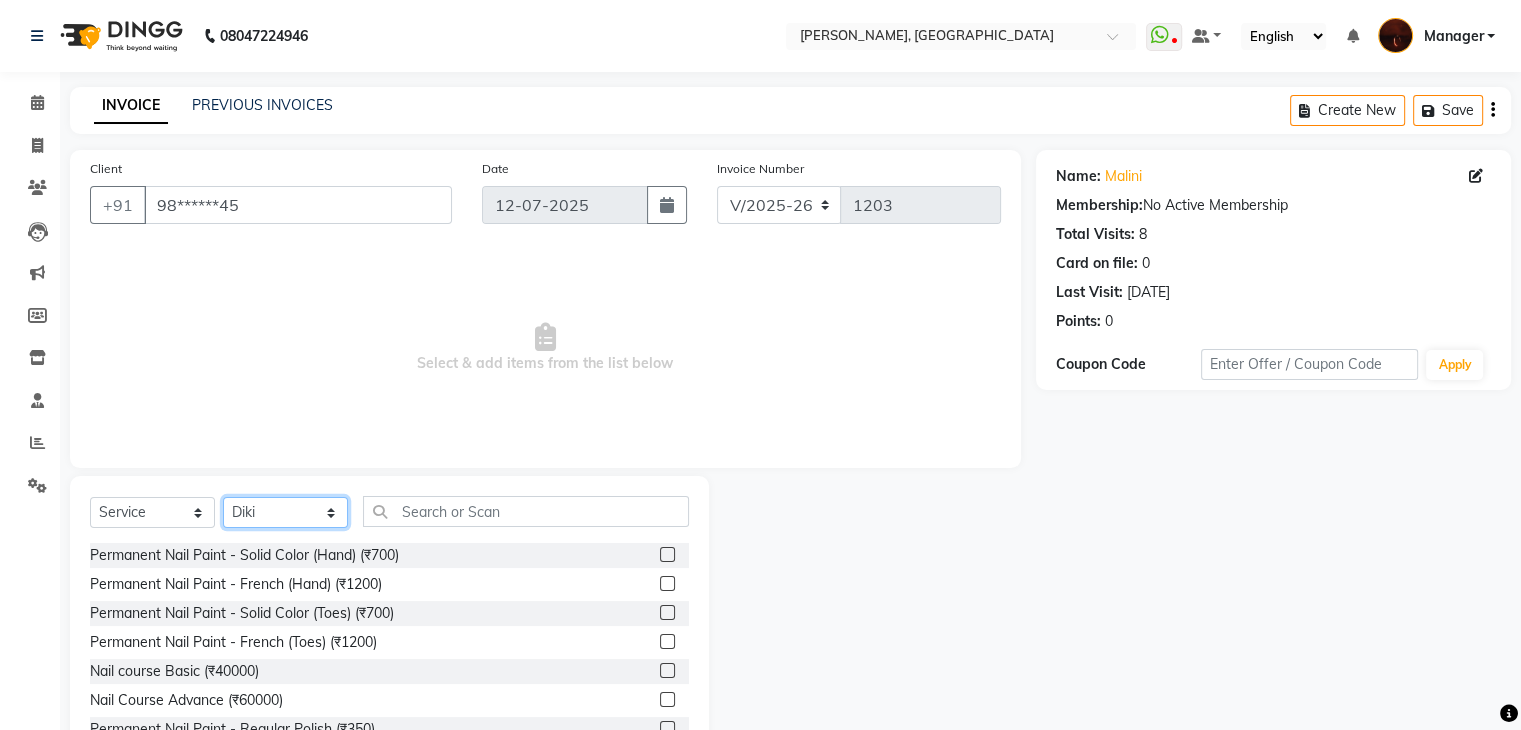 select on "20822" 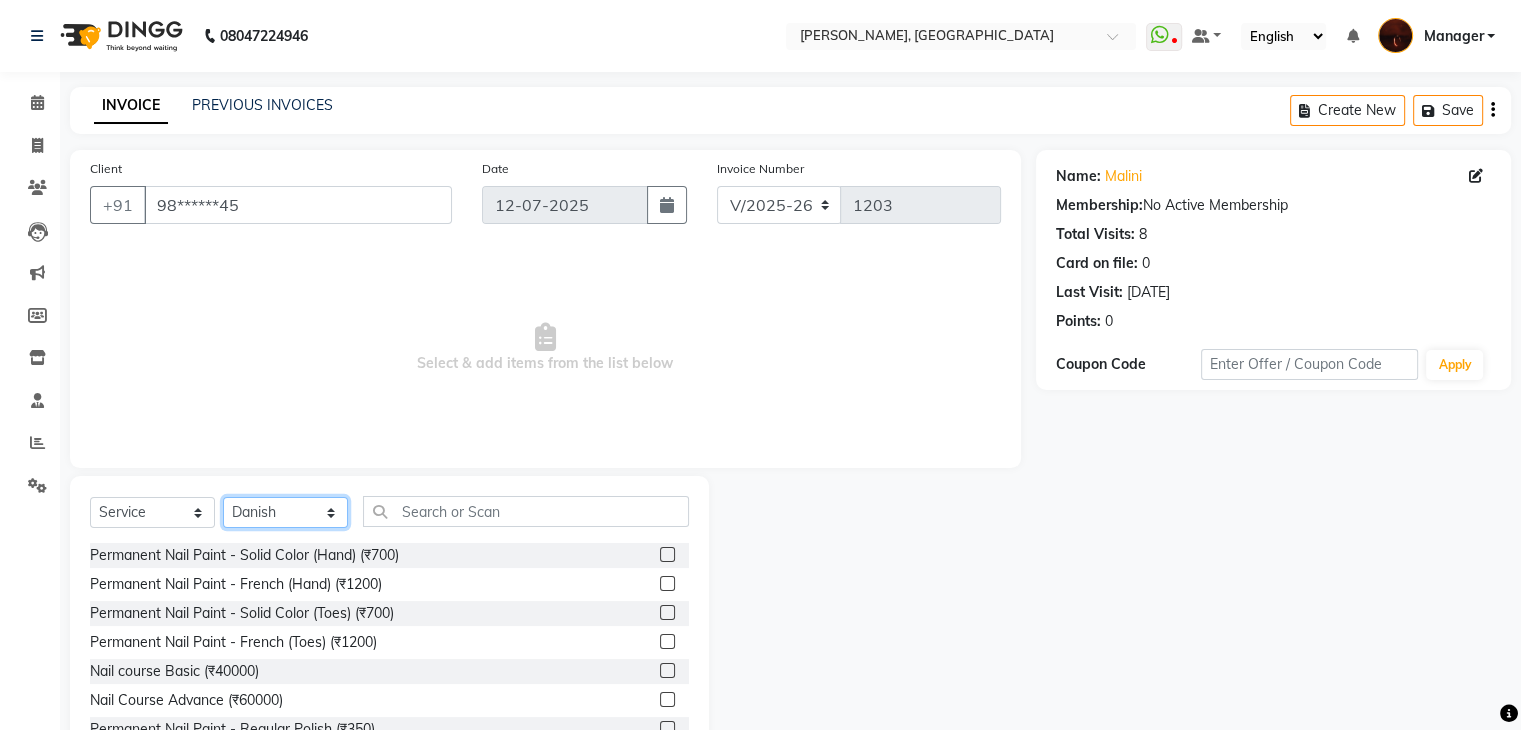 click on "Select Technician Adesh amir anuj Danish Diki  Gaurav GAURAV GK Geeta Himanshu jenifer Manager megna nikhil Nisha Pooja prince Rohit roshni sajan Salman Sameer sudeb Sudhir Accounting suraj vishnu" 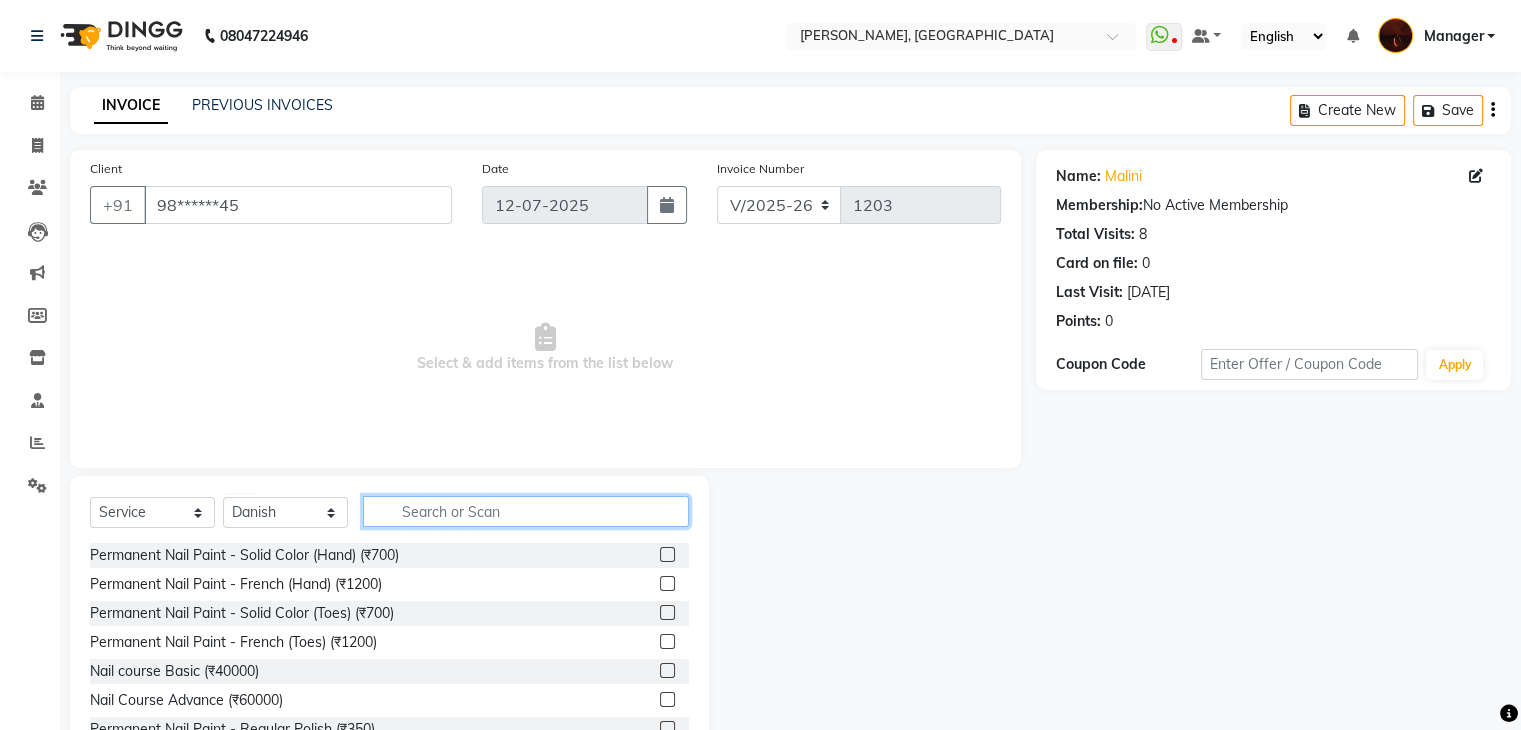 click 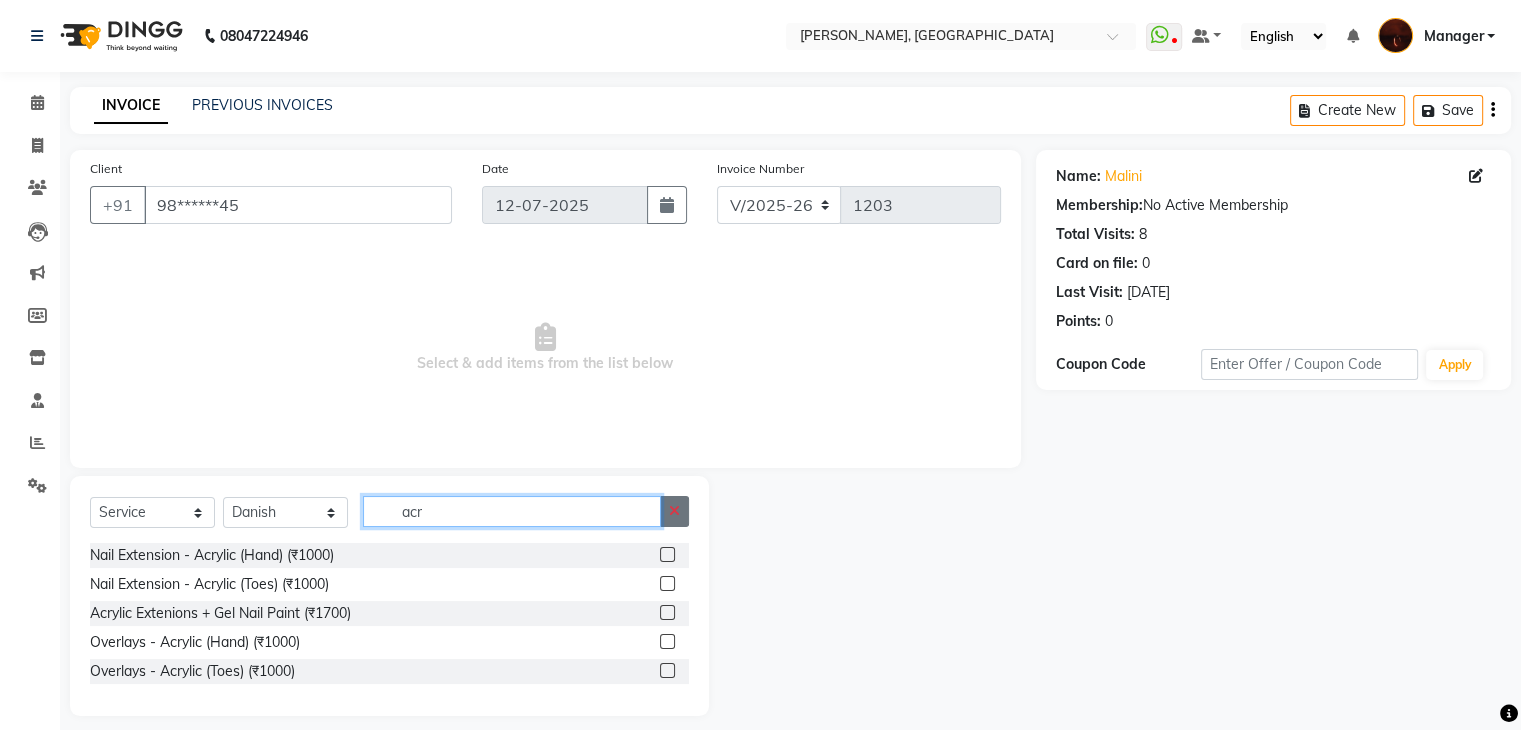 type on "acr" 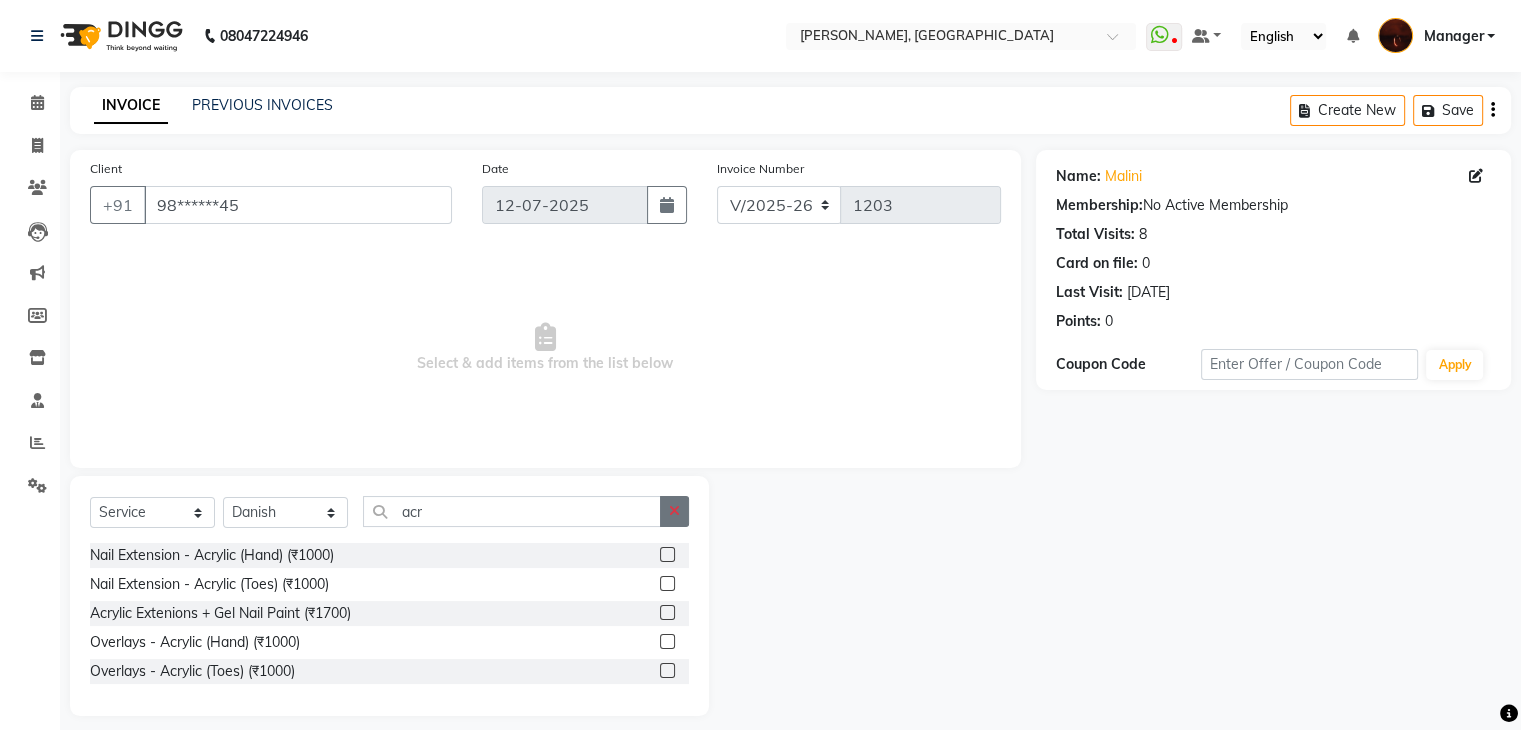 click 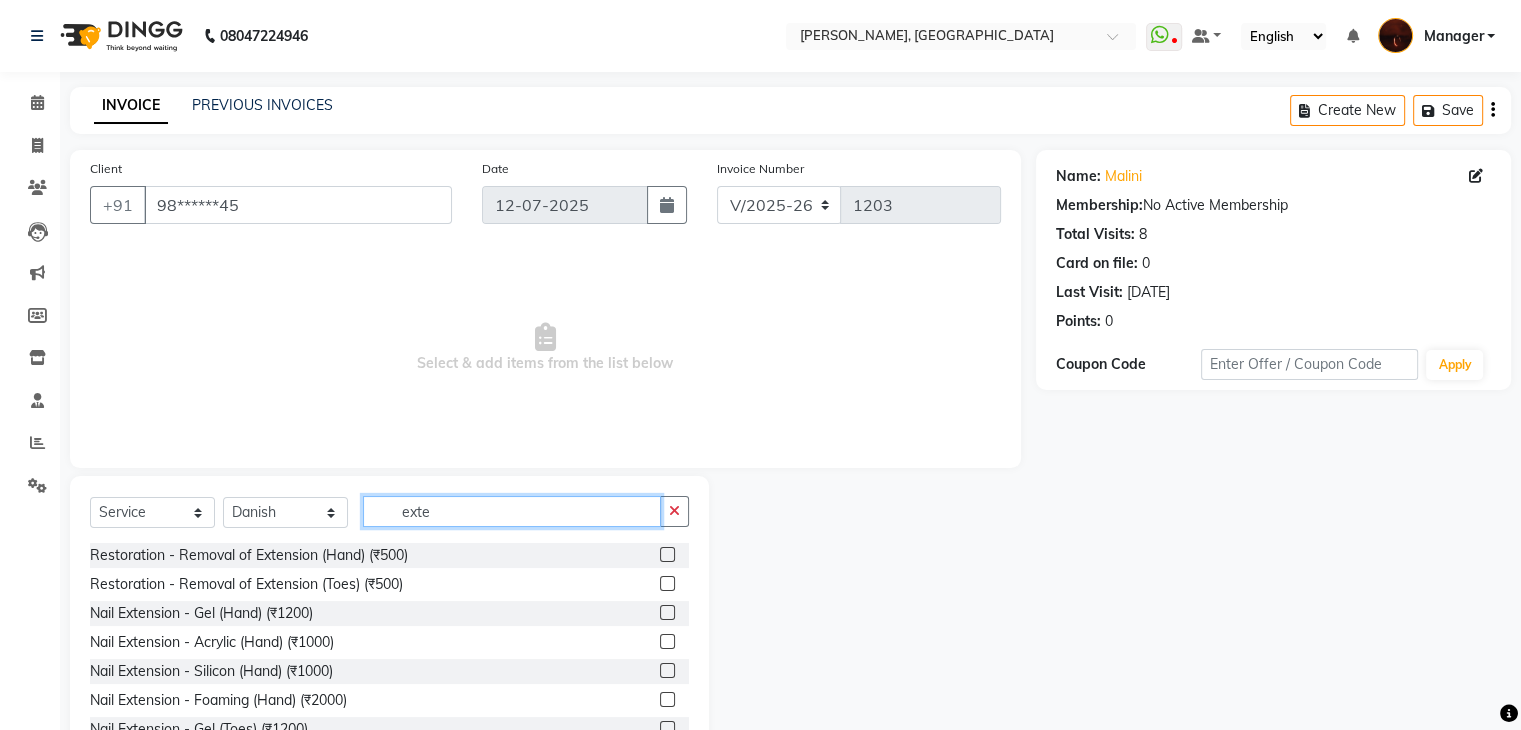 type on "exte" 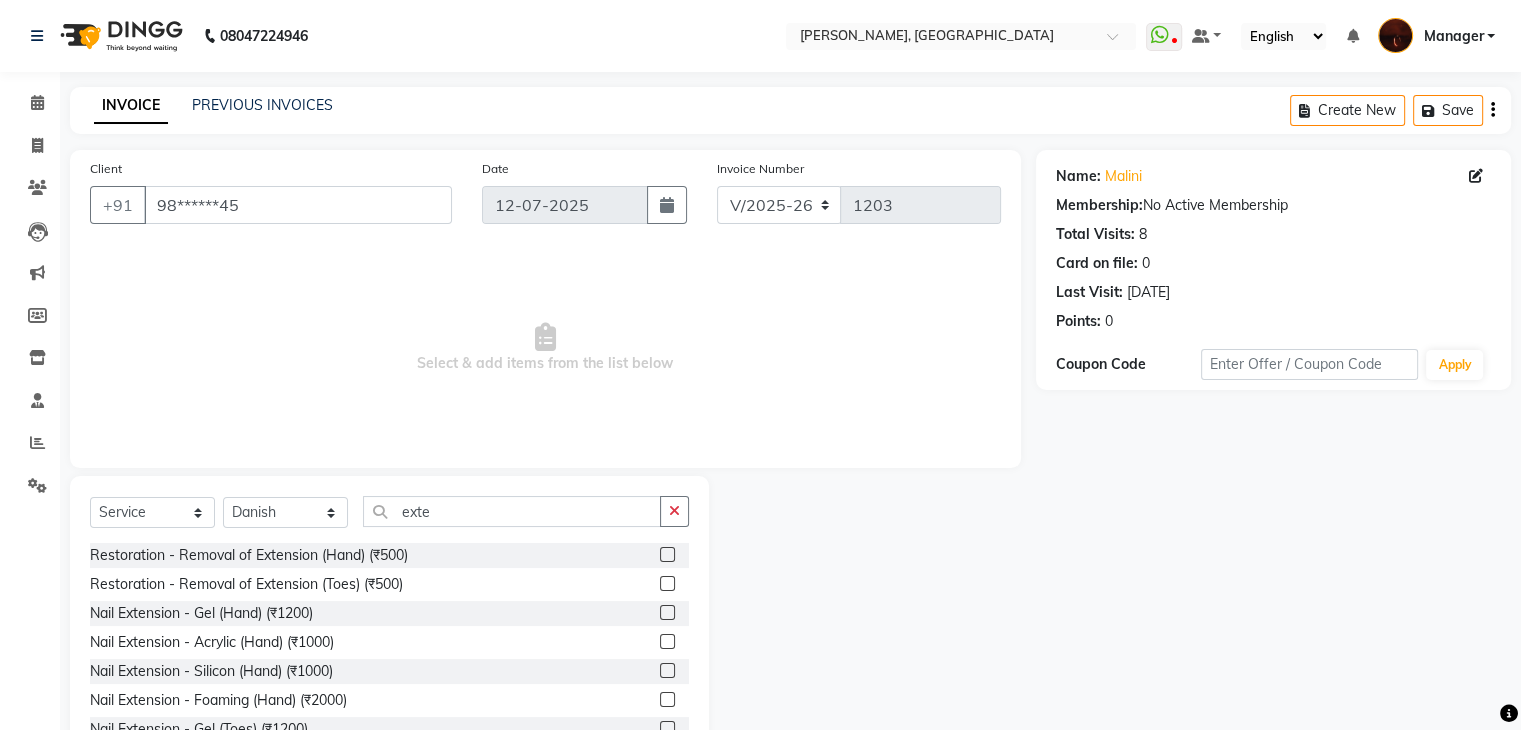 click 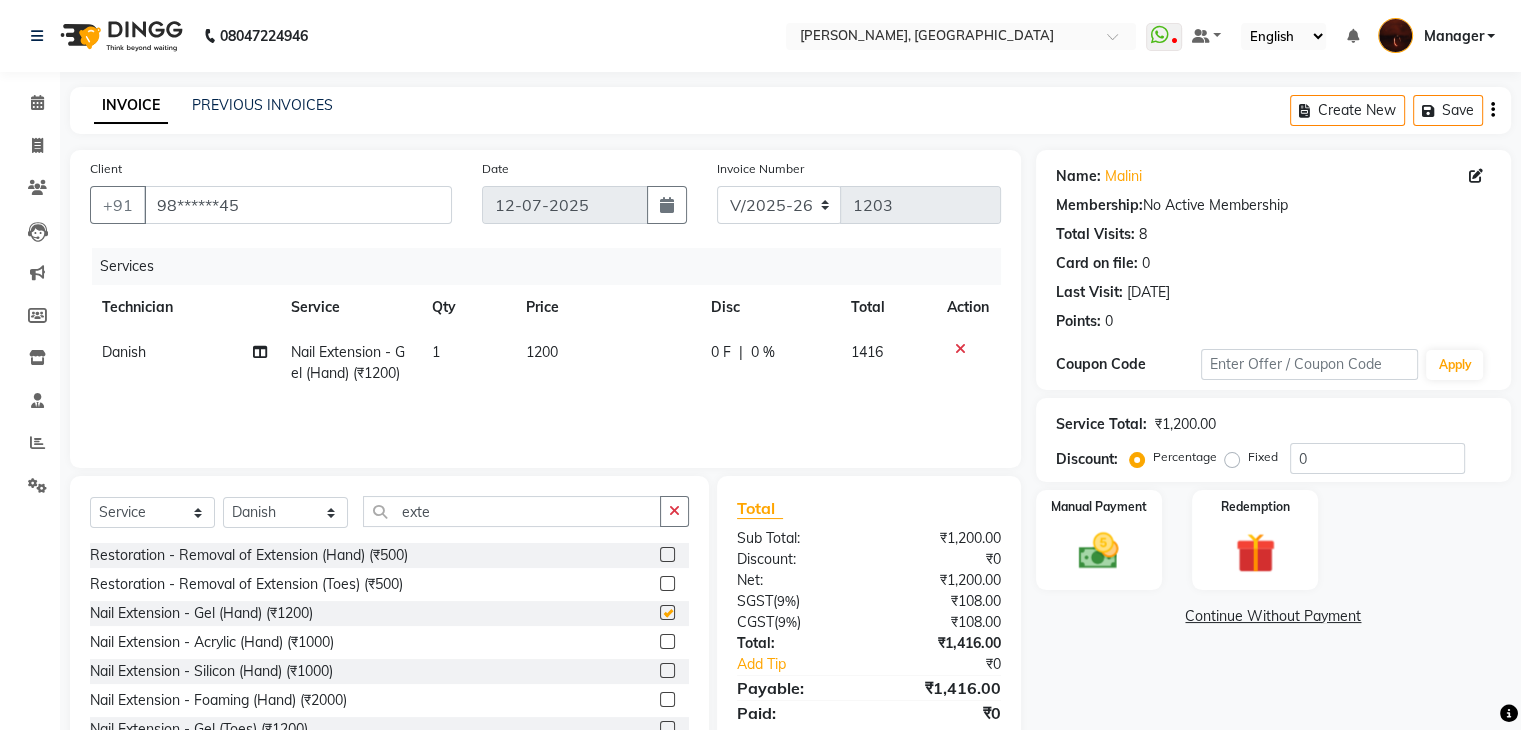 checkbox on "false" 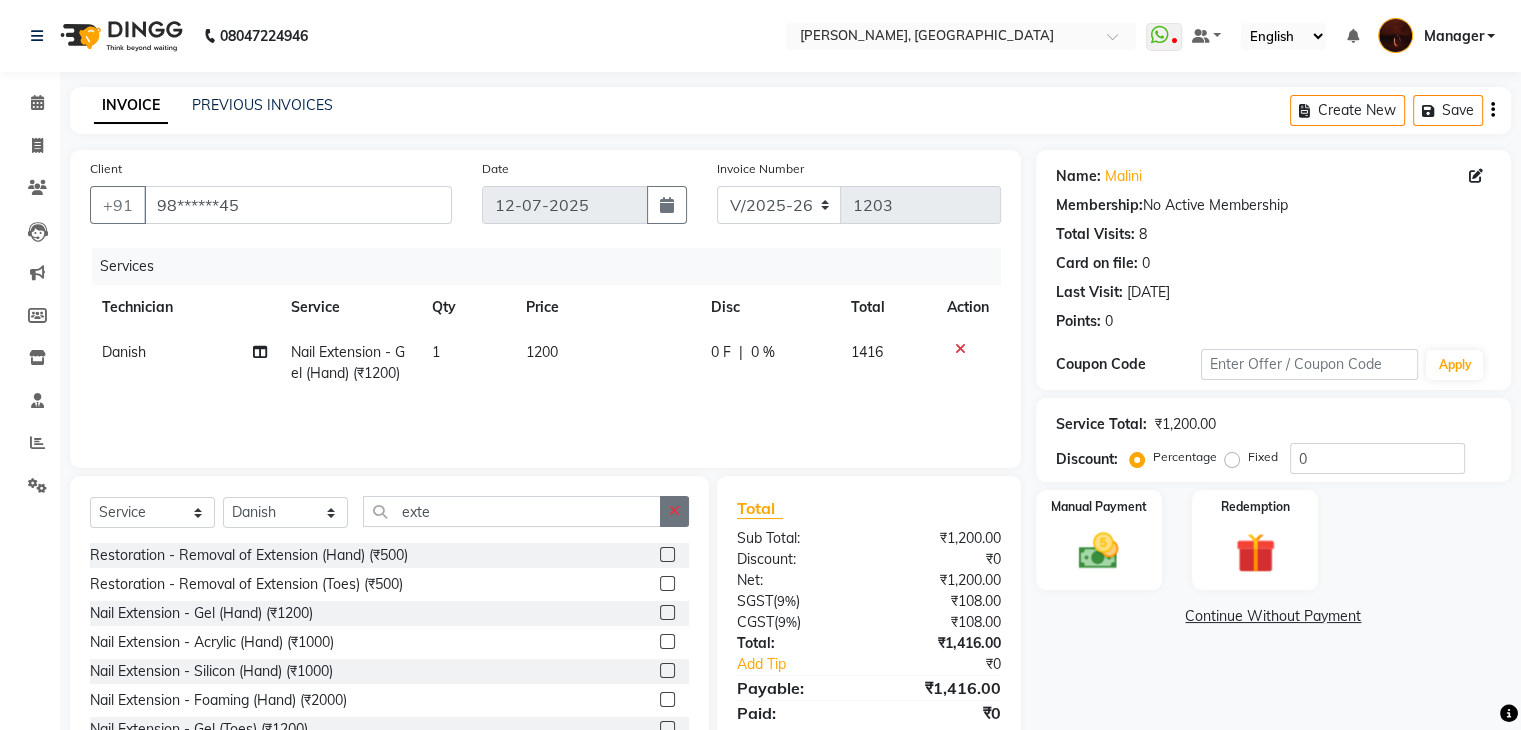 click 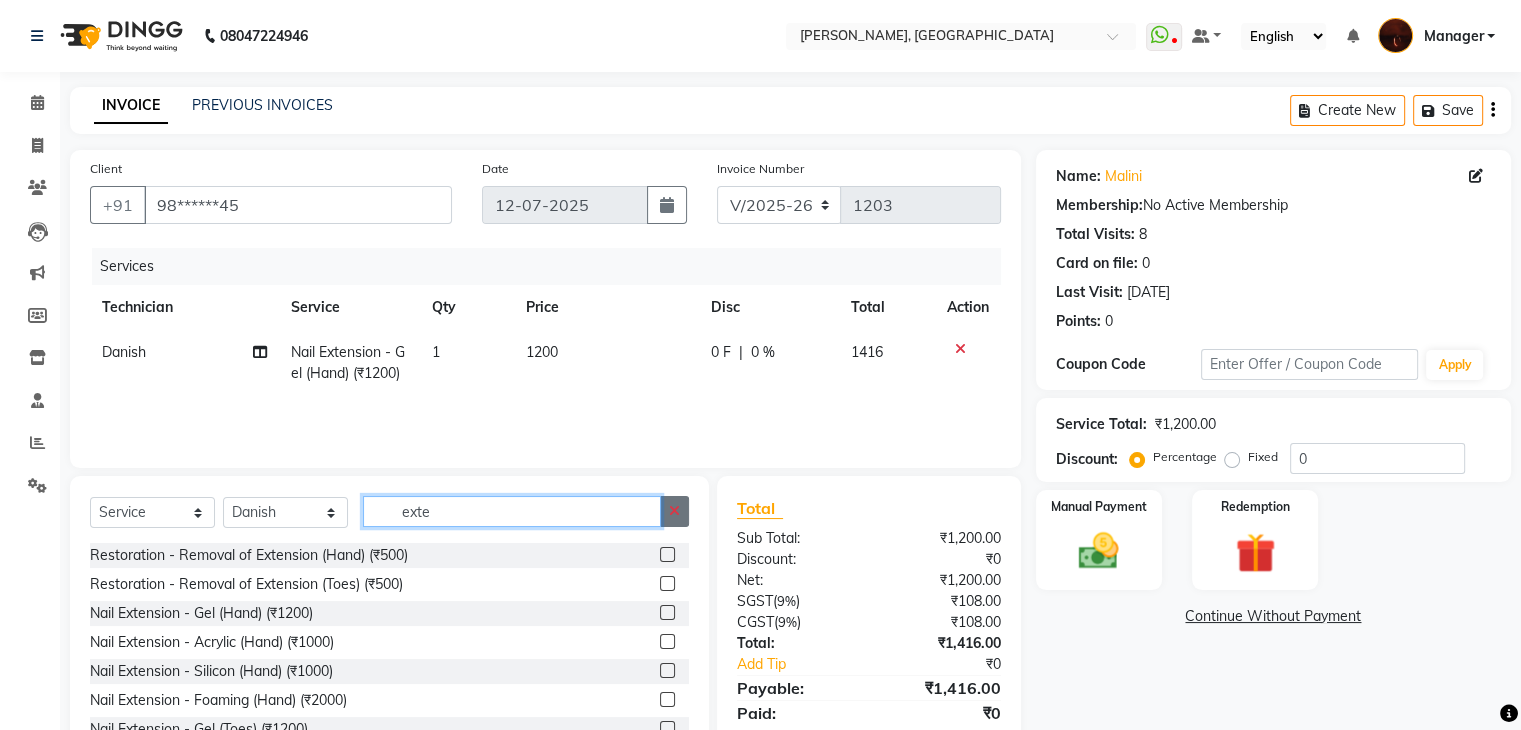 type 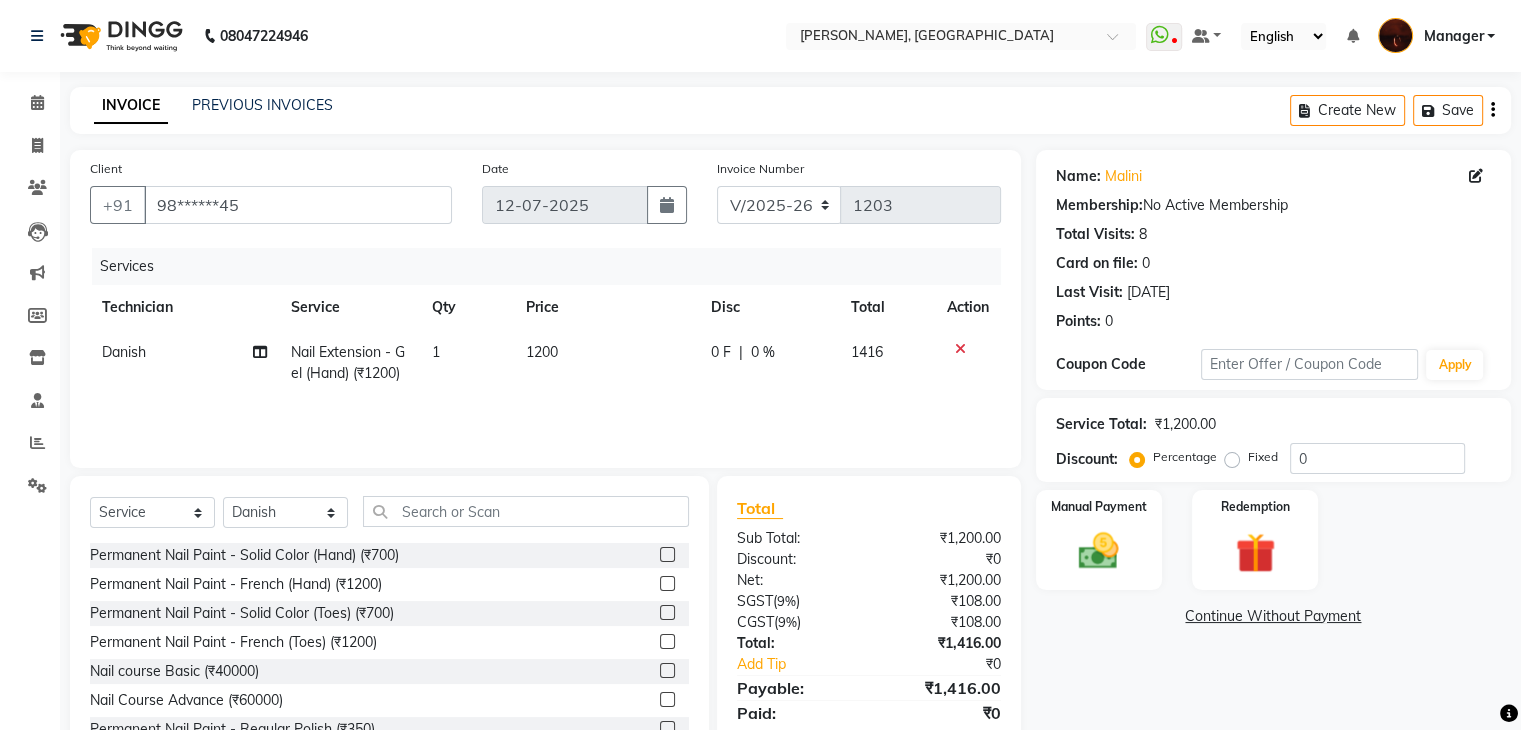 click 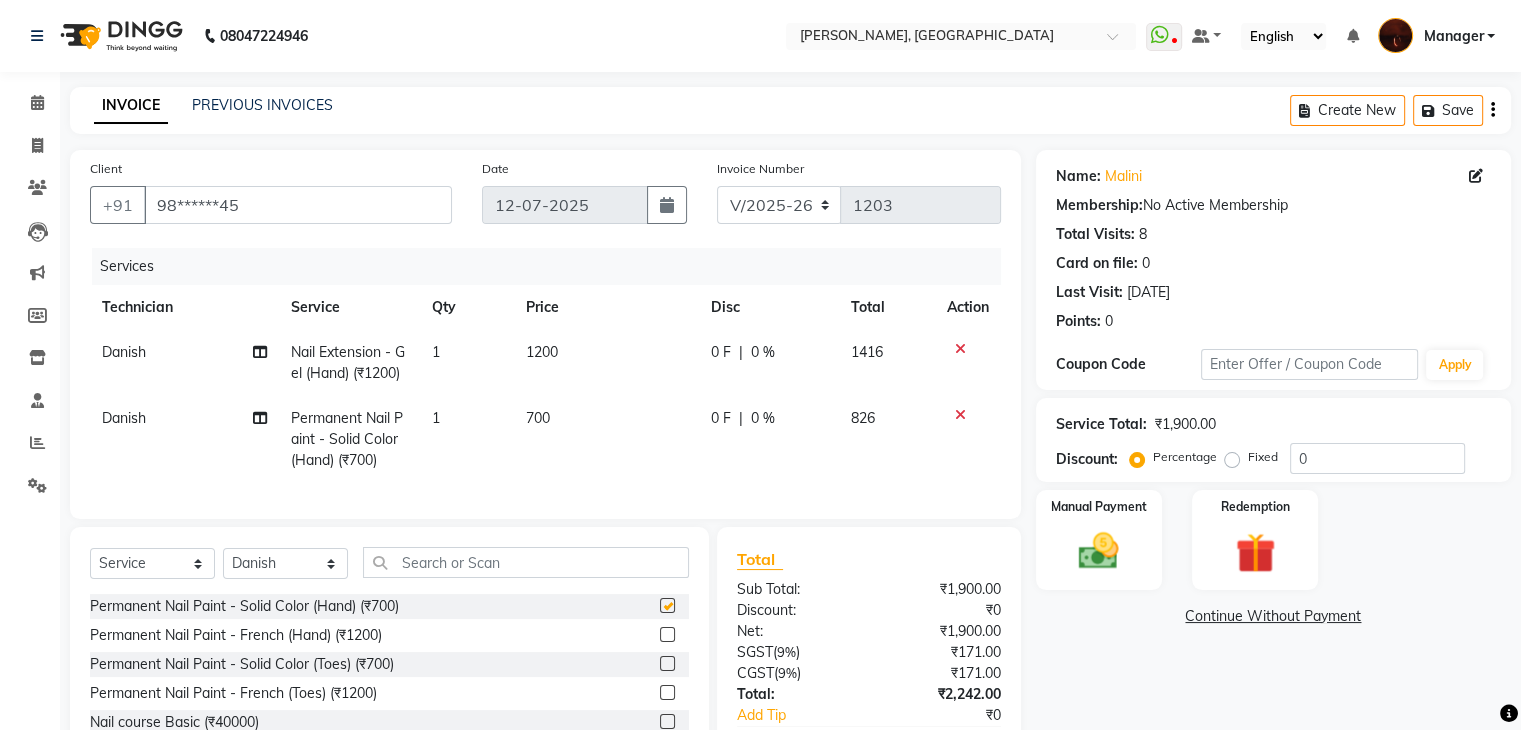 checkbox on "false" 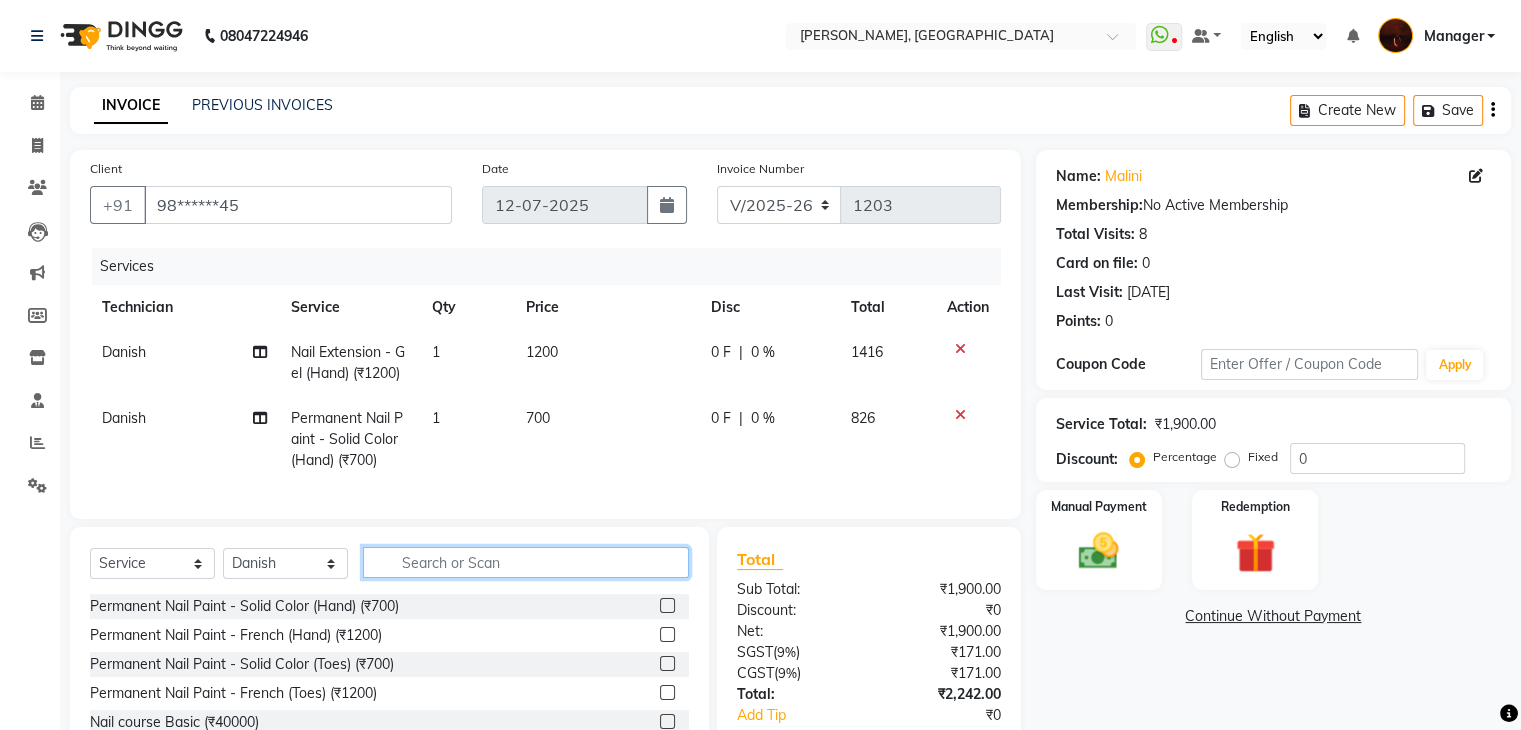 click 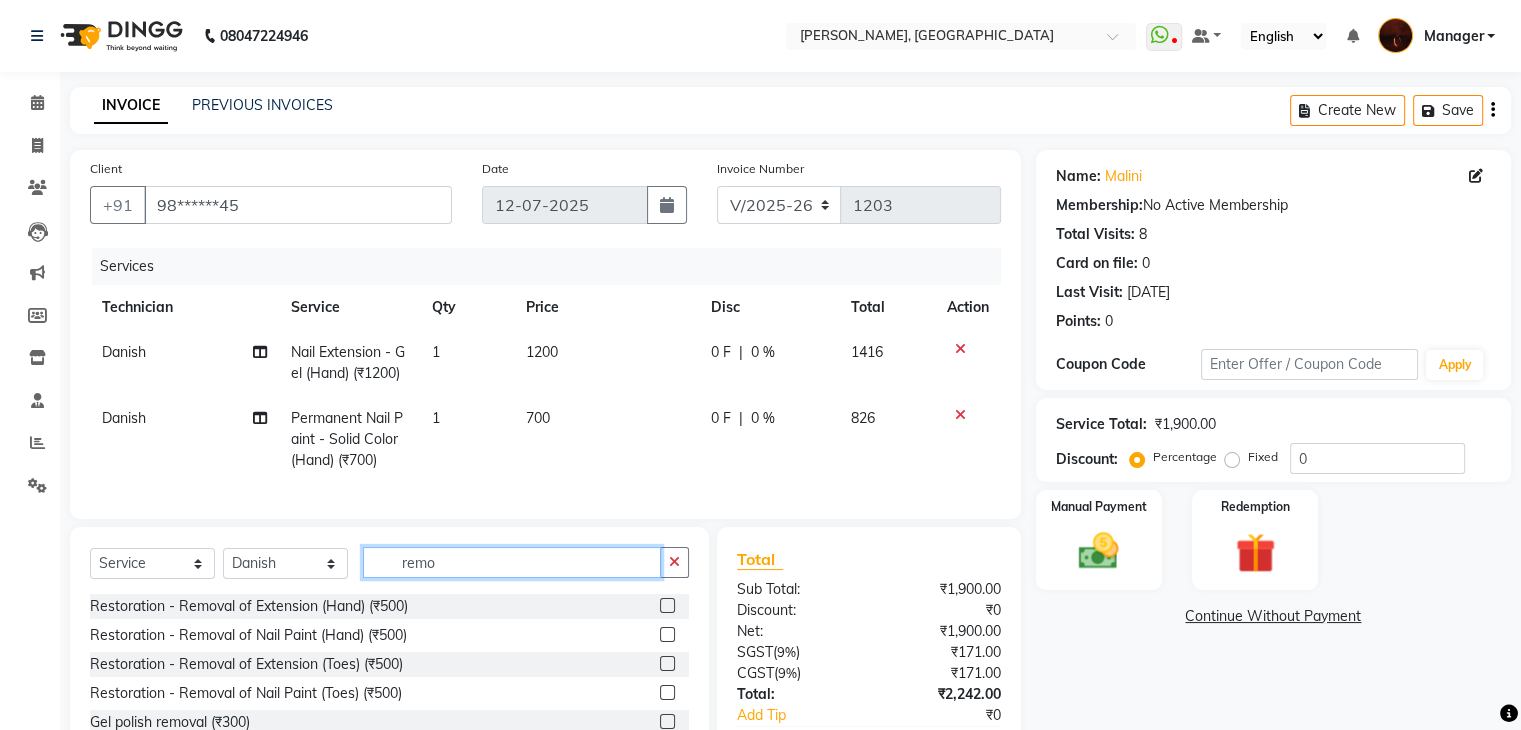 scroll, scrollTop: 137, scrollLeft: 0, axis: vertical 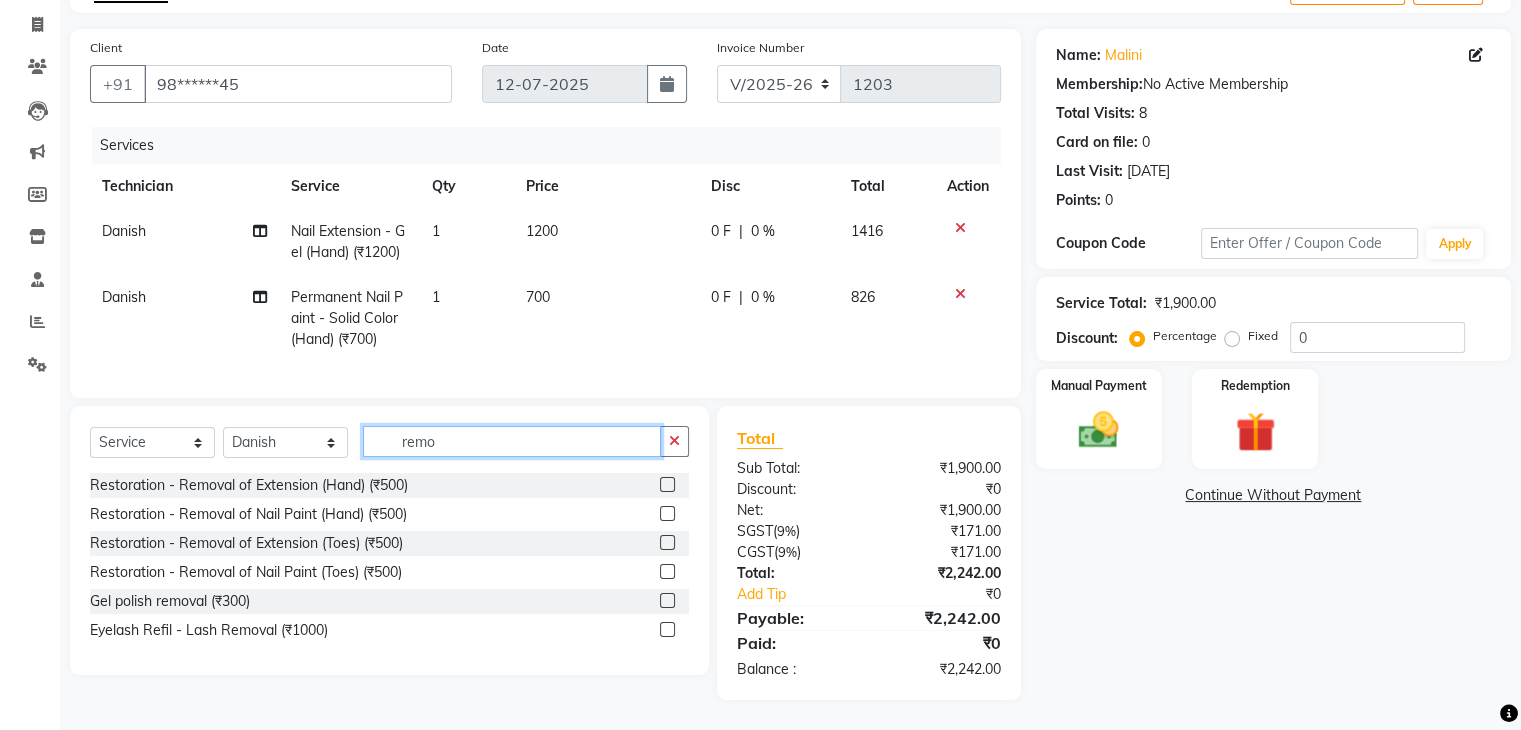 type on "remo" 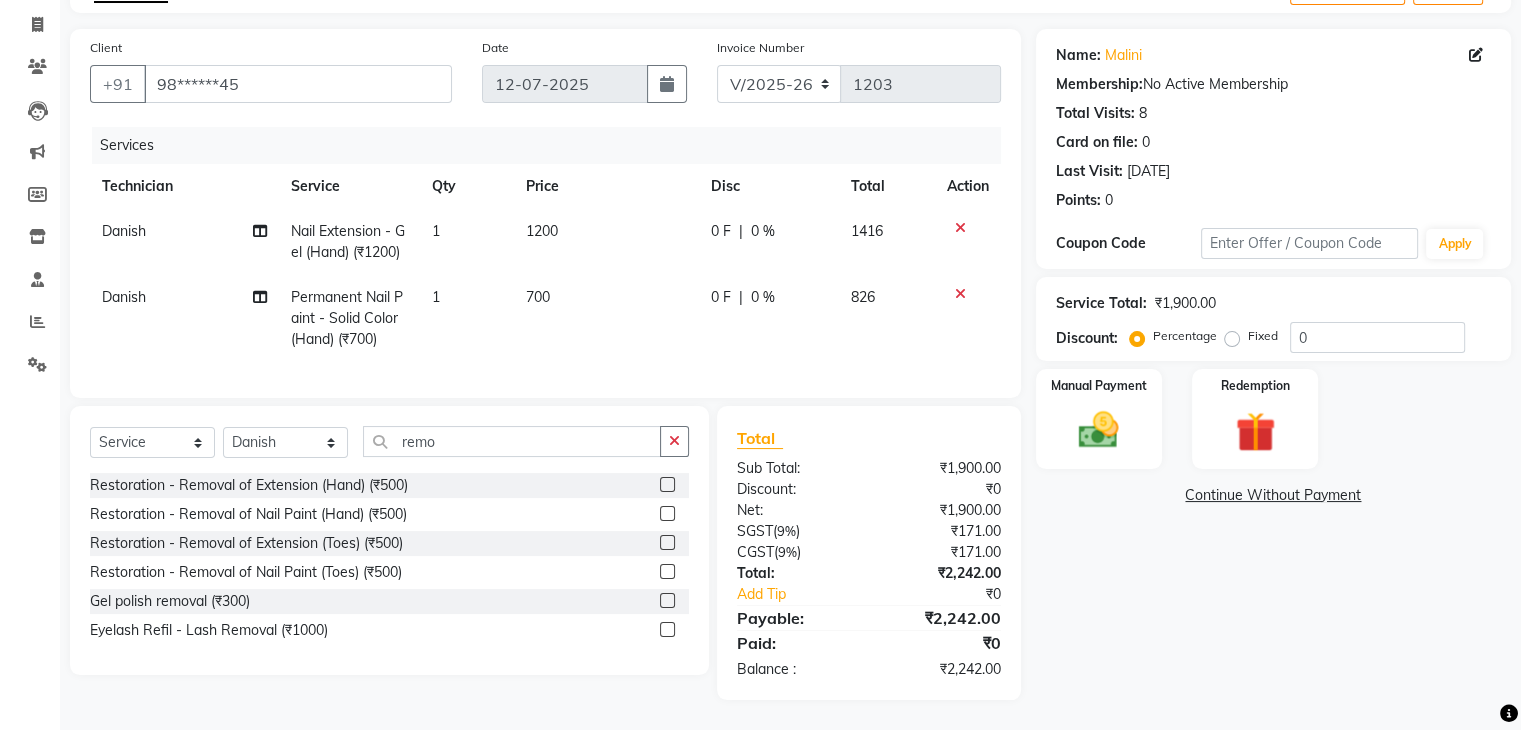 click 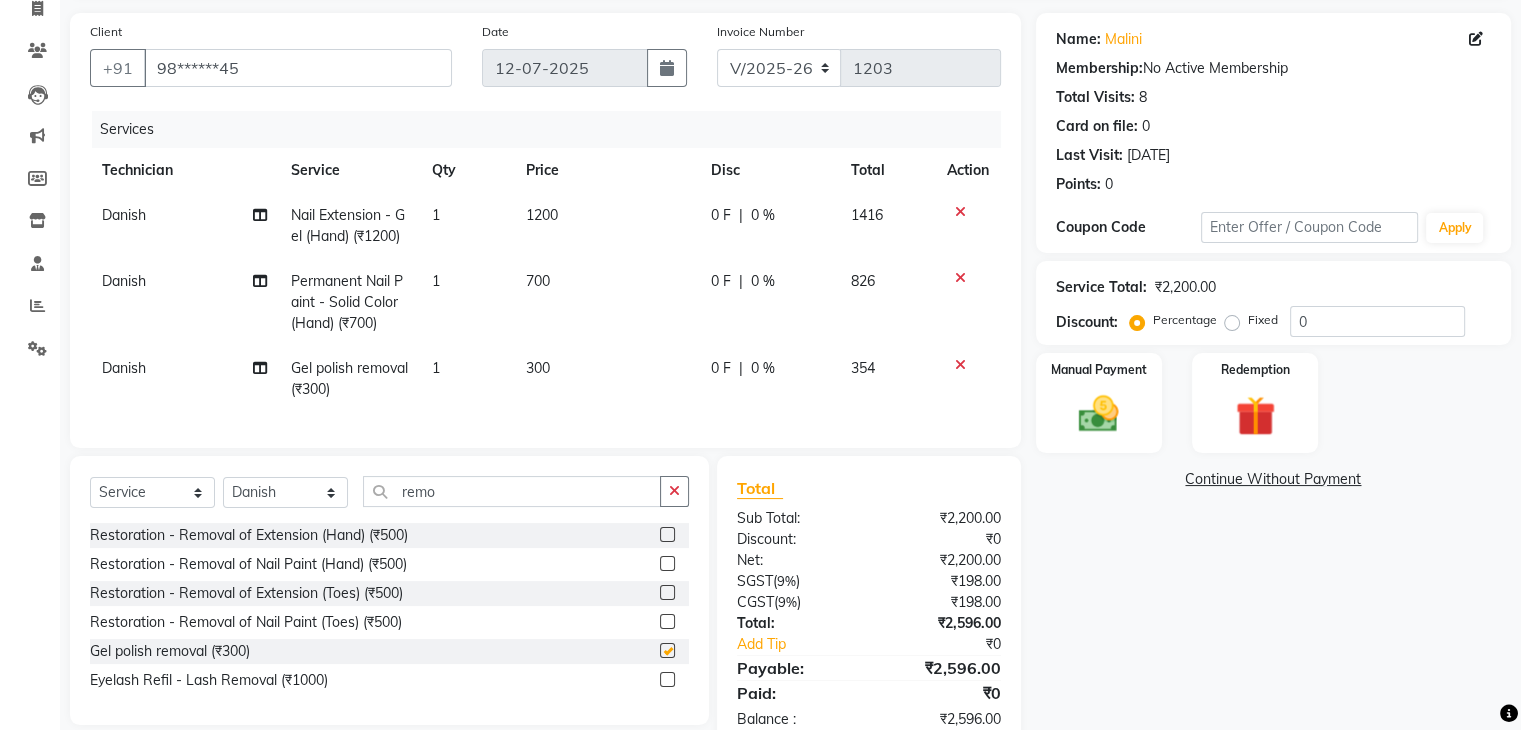 checkbox on "false" 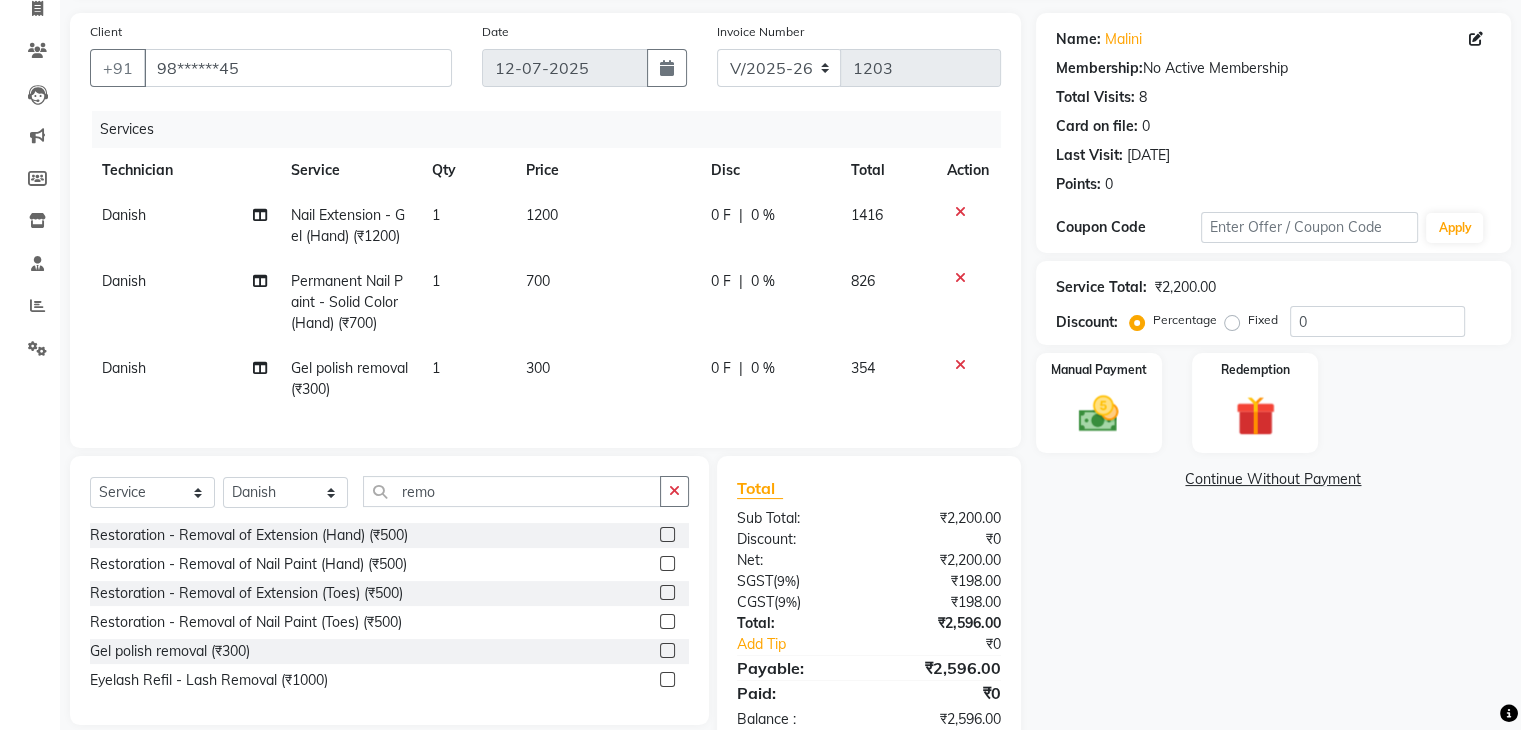 click on "Gel polish removal (₹300)" 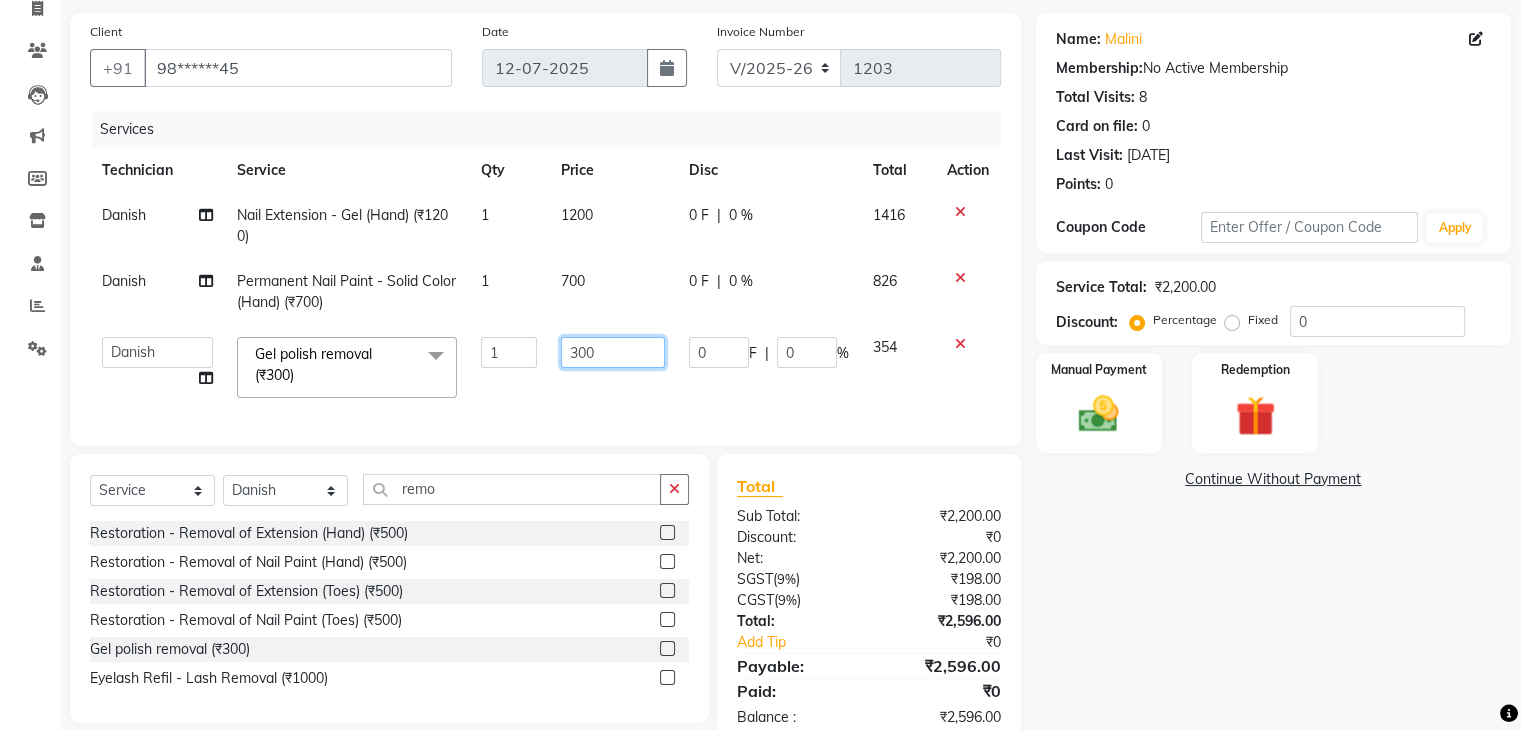 click on "300" 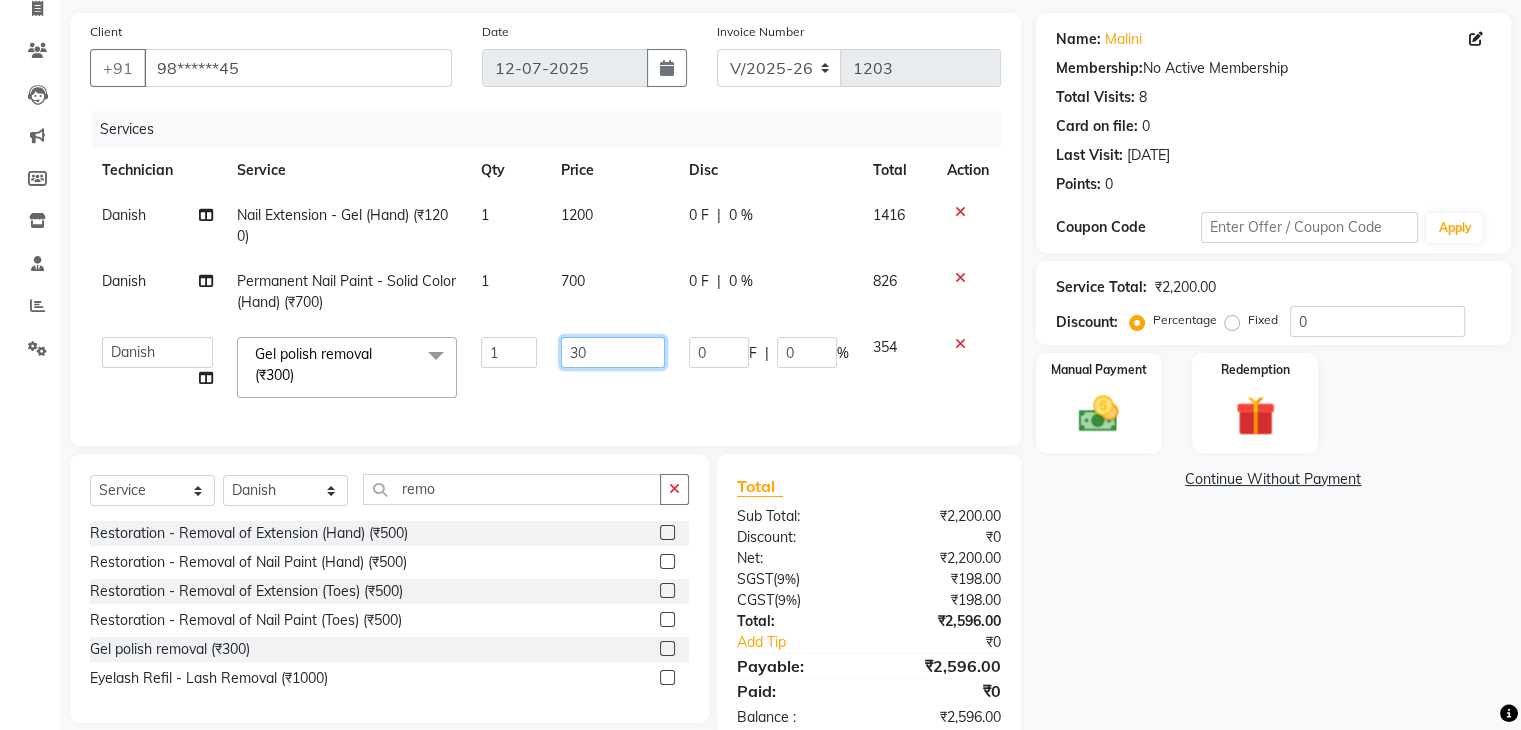 type on "3" 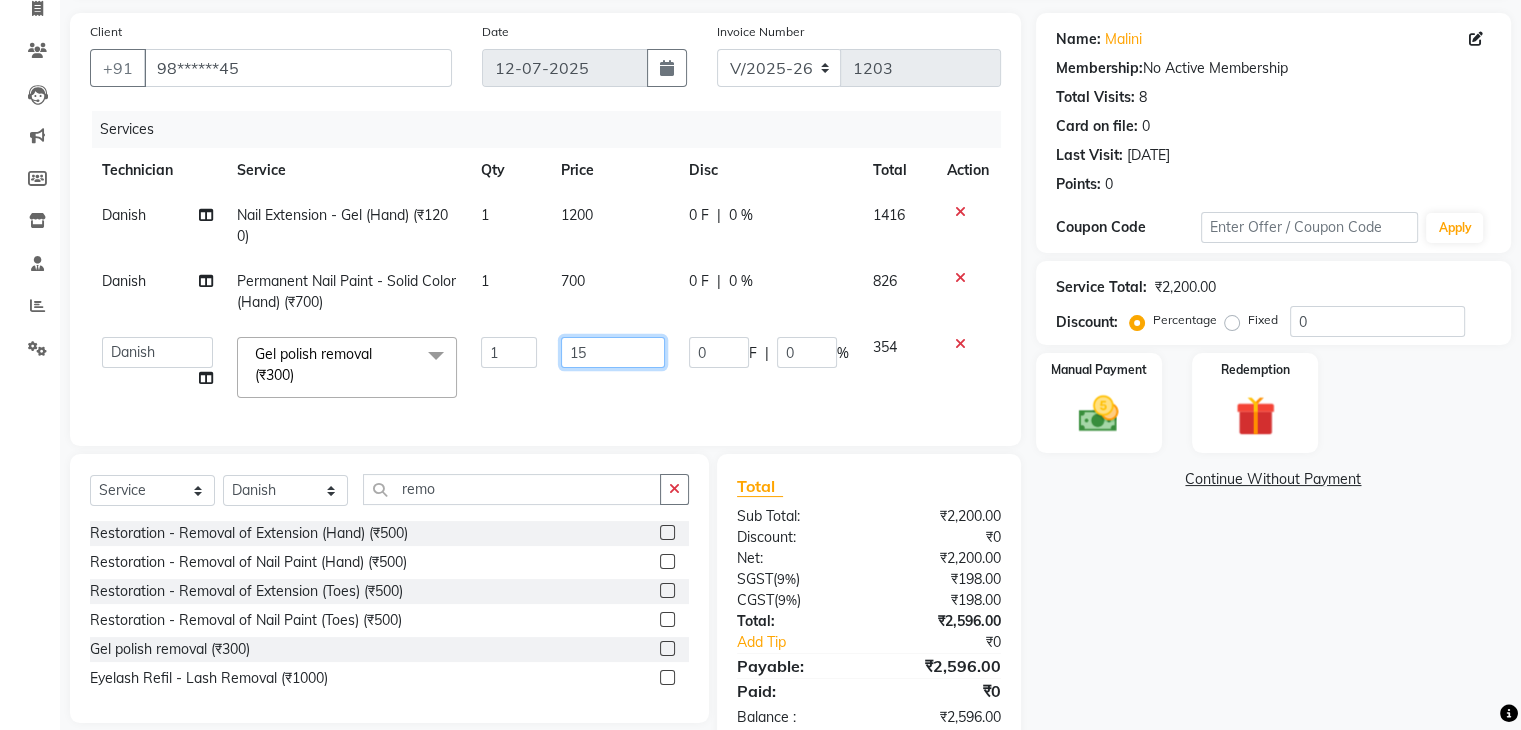type on "150" 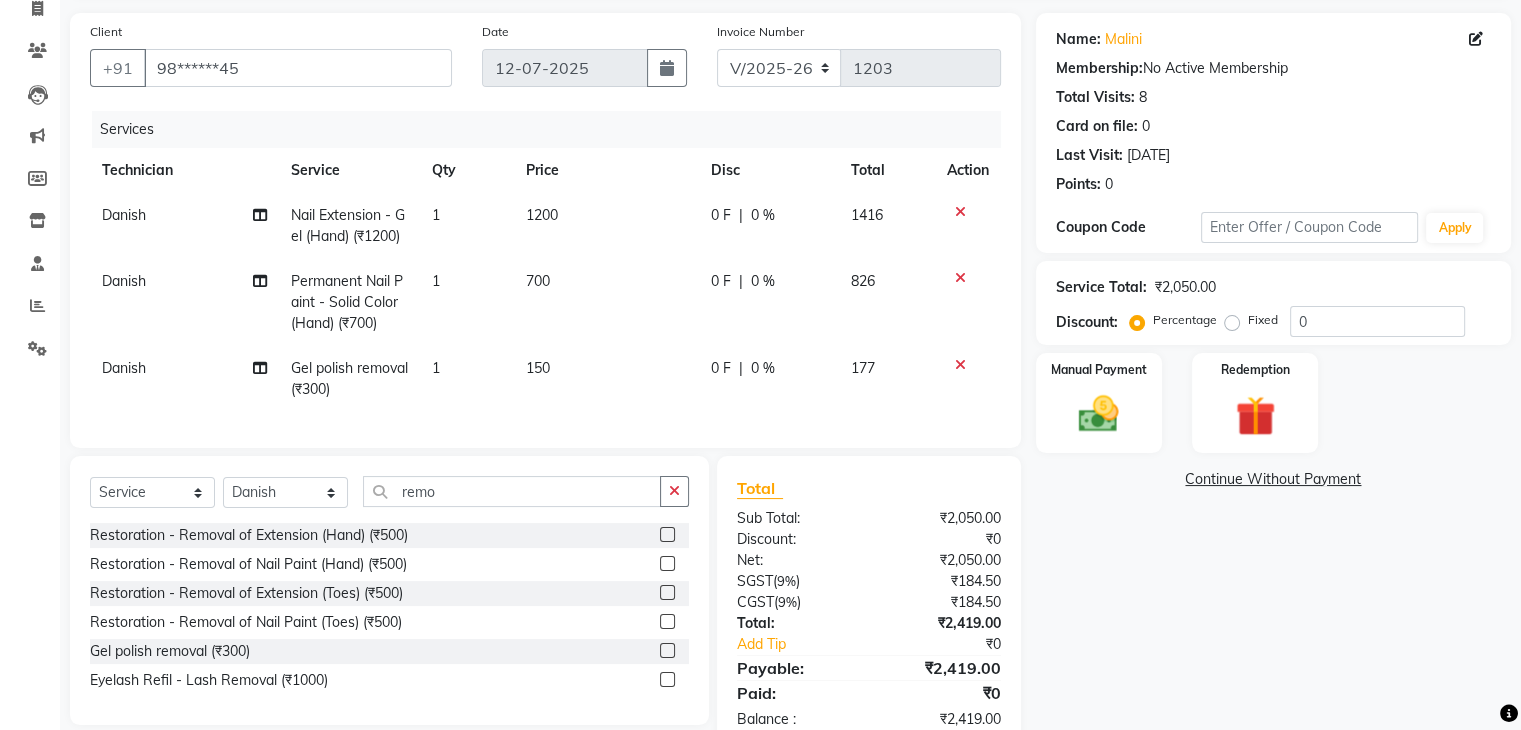 click on "150" 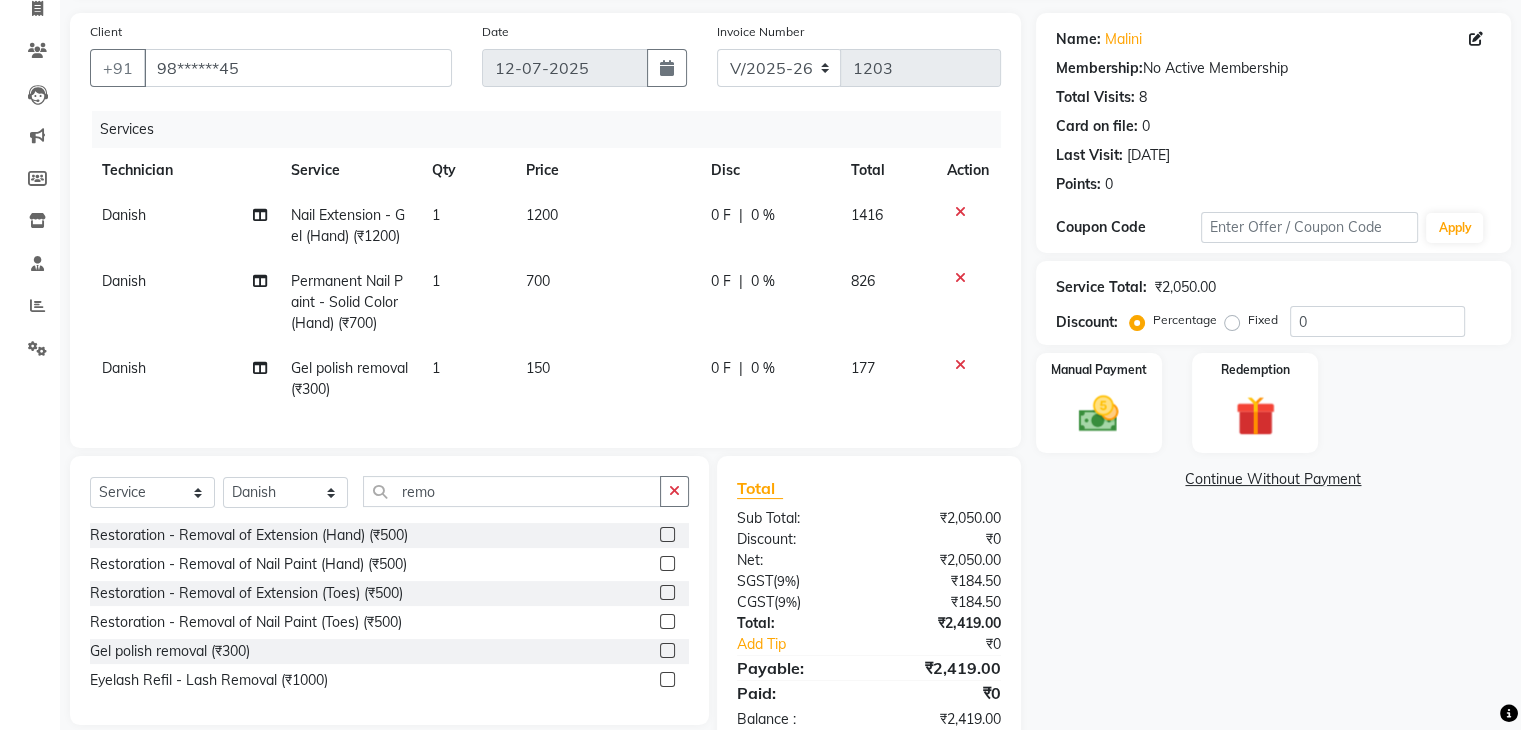 select on "20822" 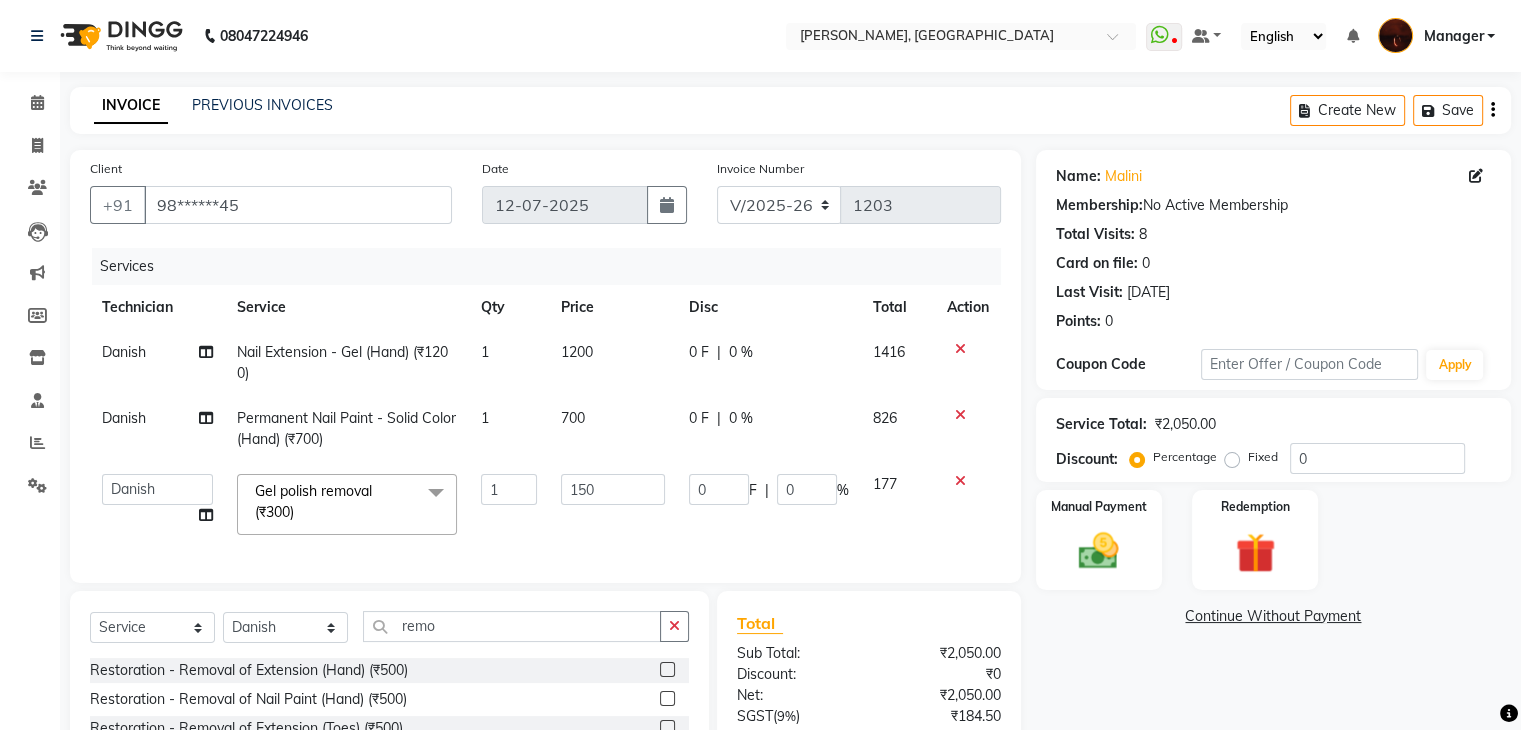 scroll, scrollTop: 200, scrollLeft: 0, axis: vertical 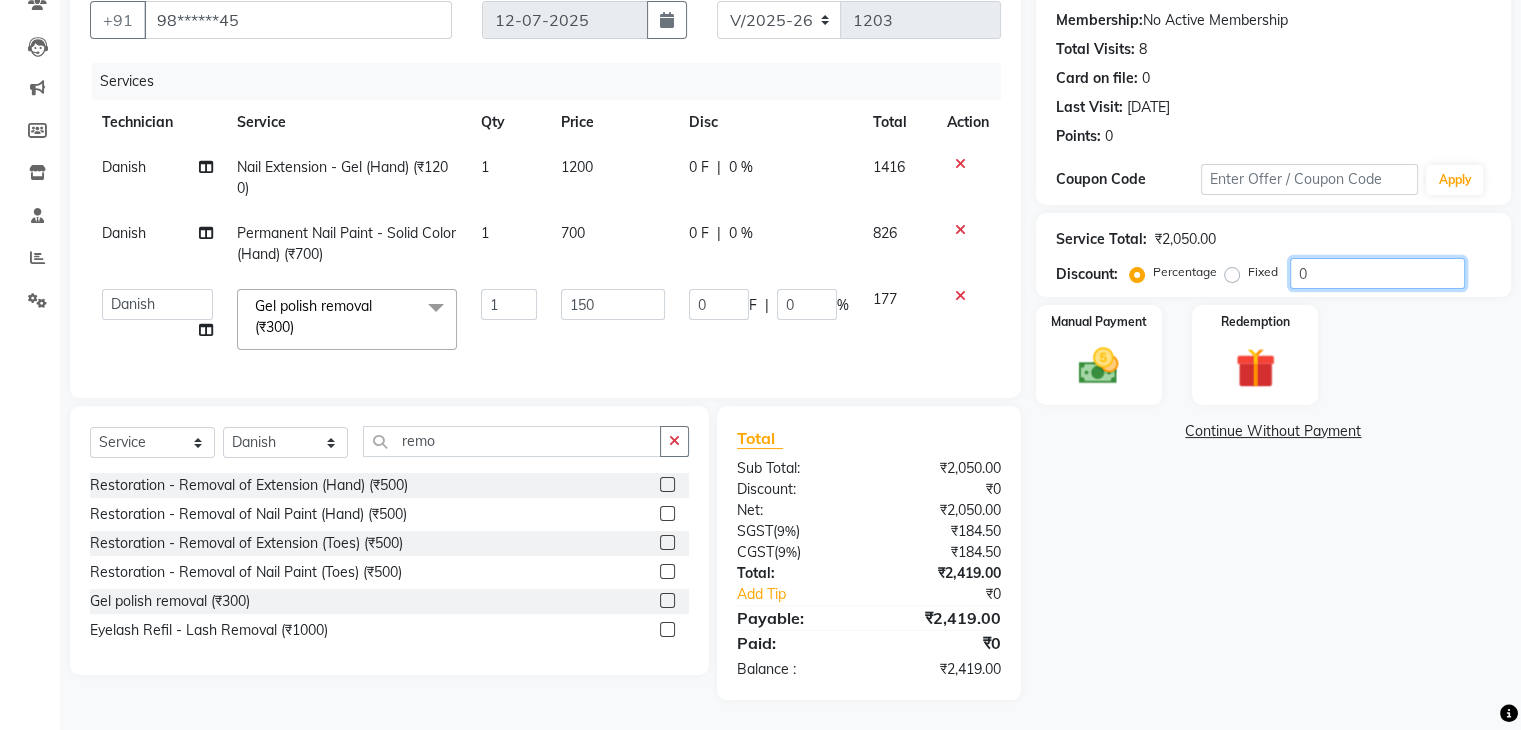 click on "0" 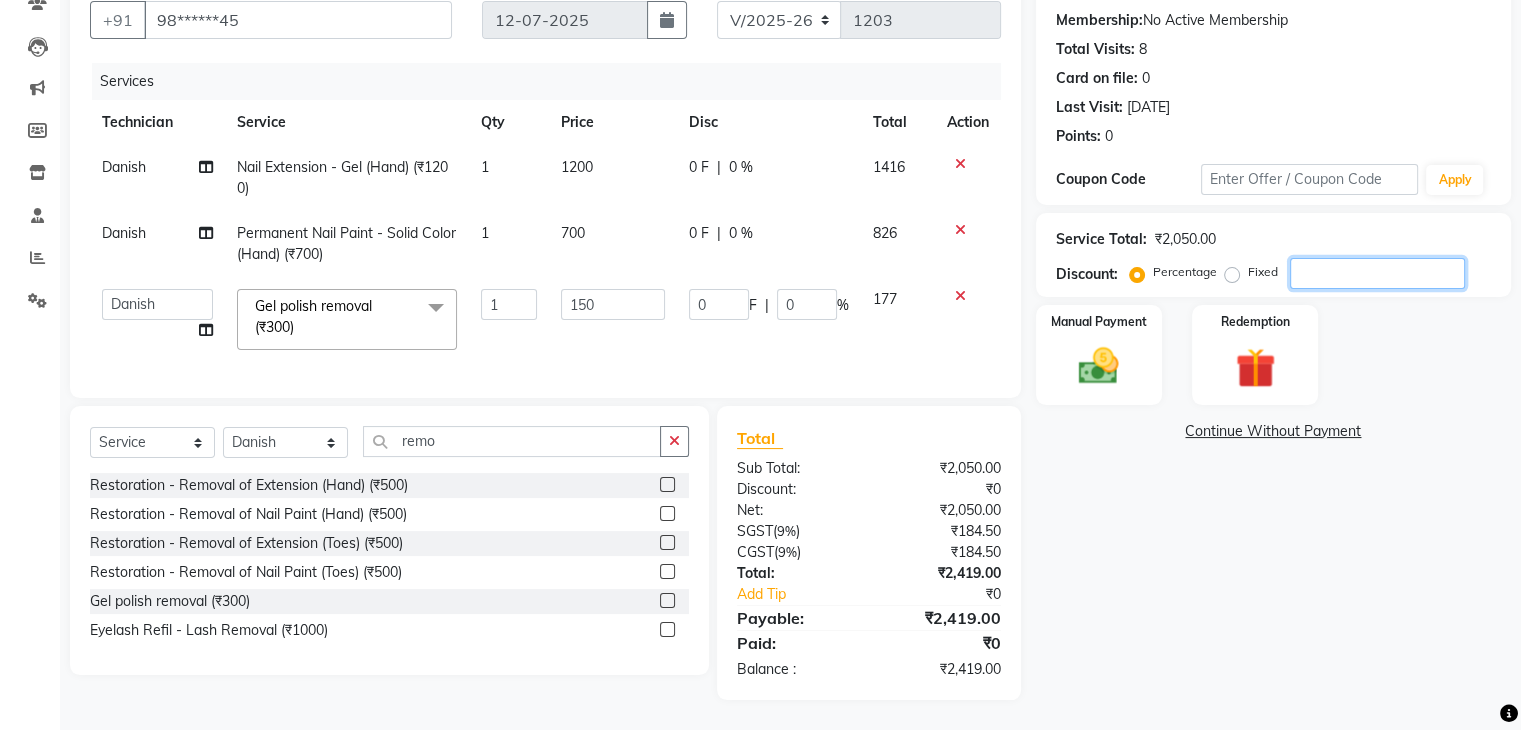 type on "5" 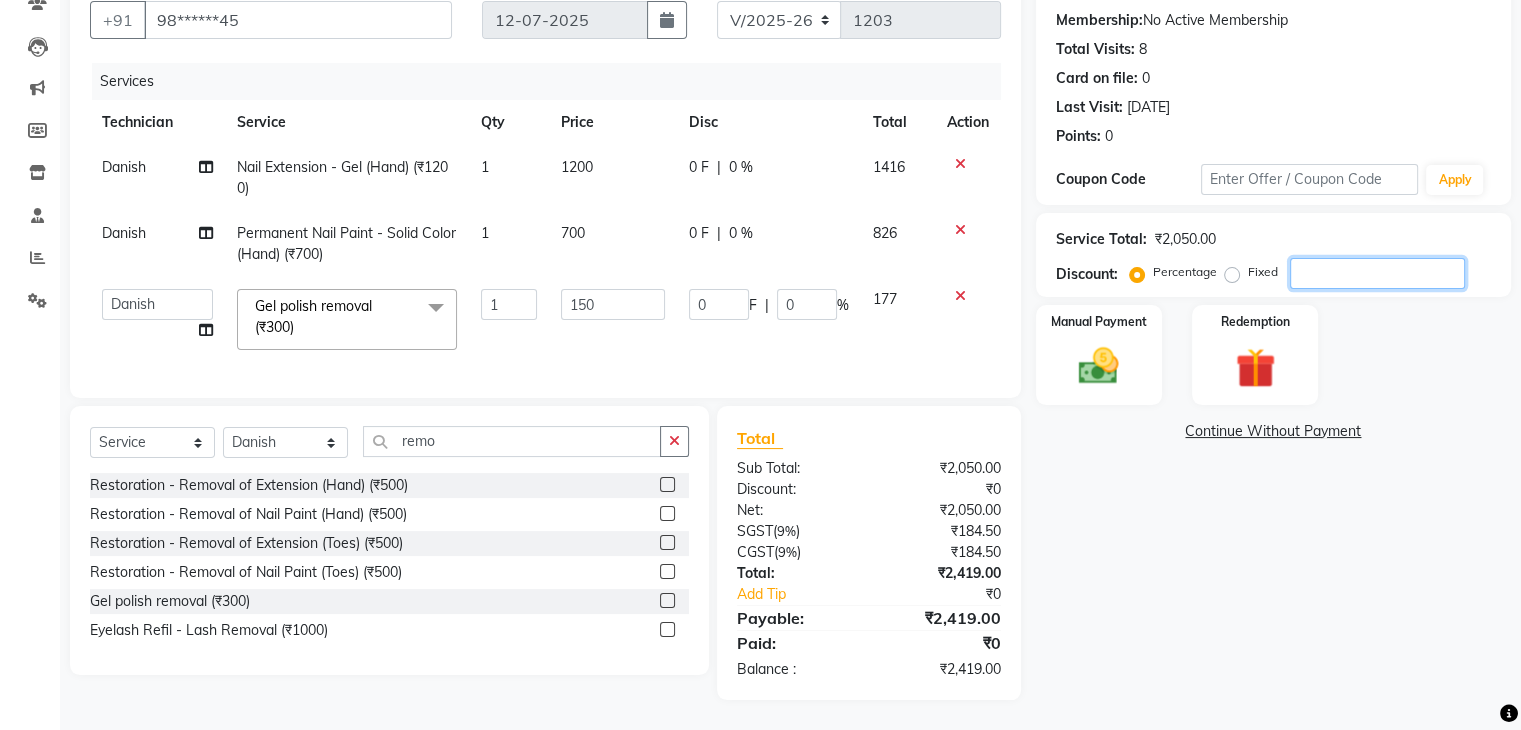 type on "7.5" 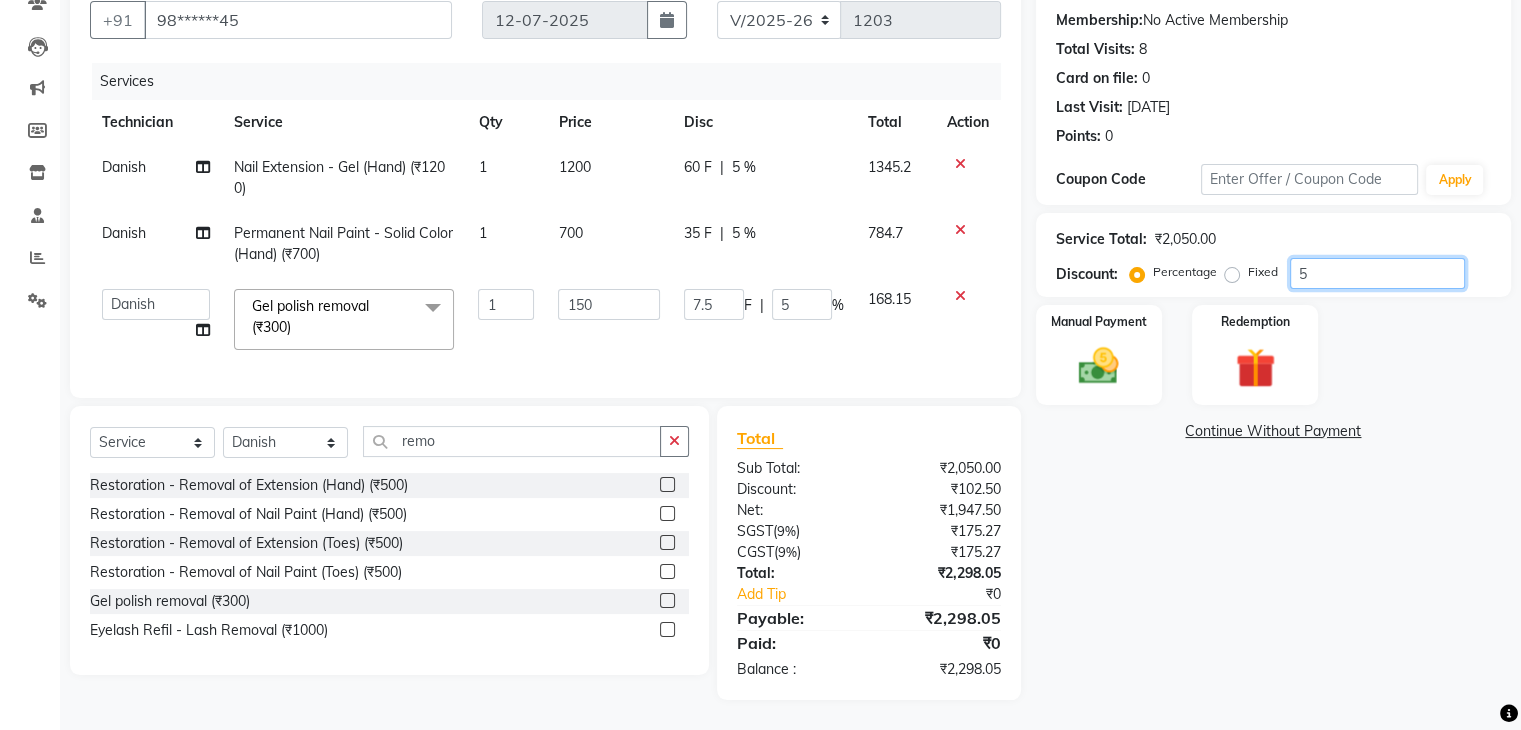 type 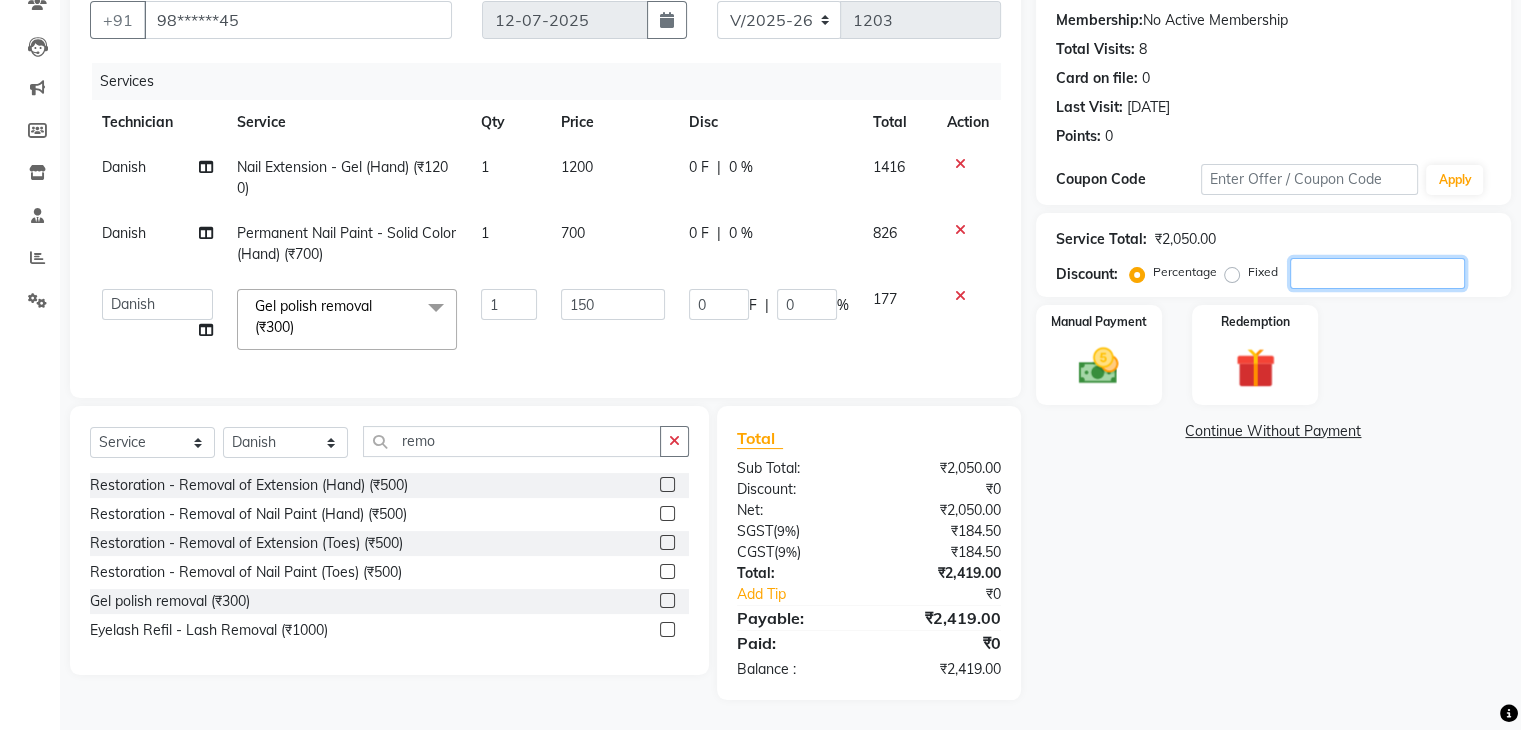 type on "1" 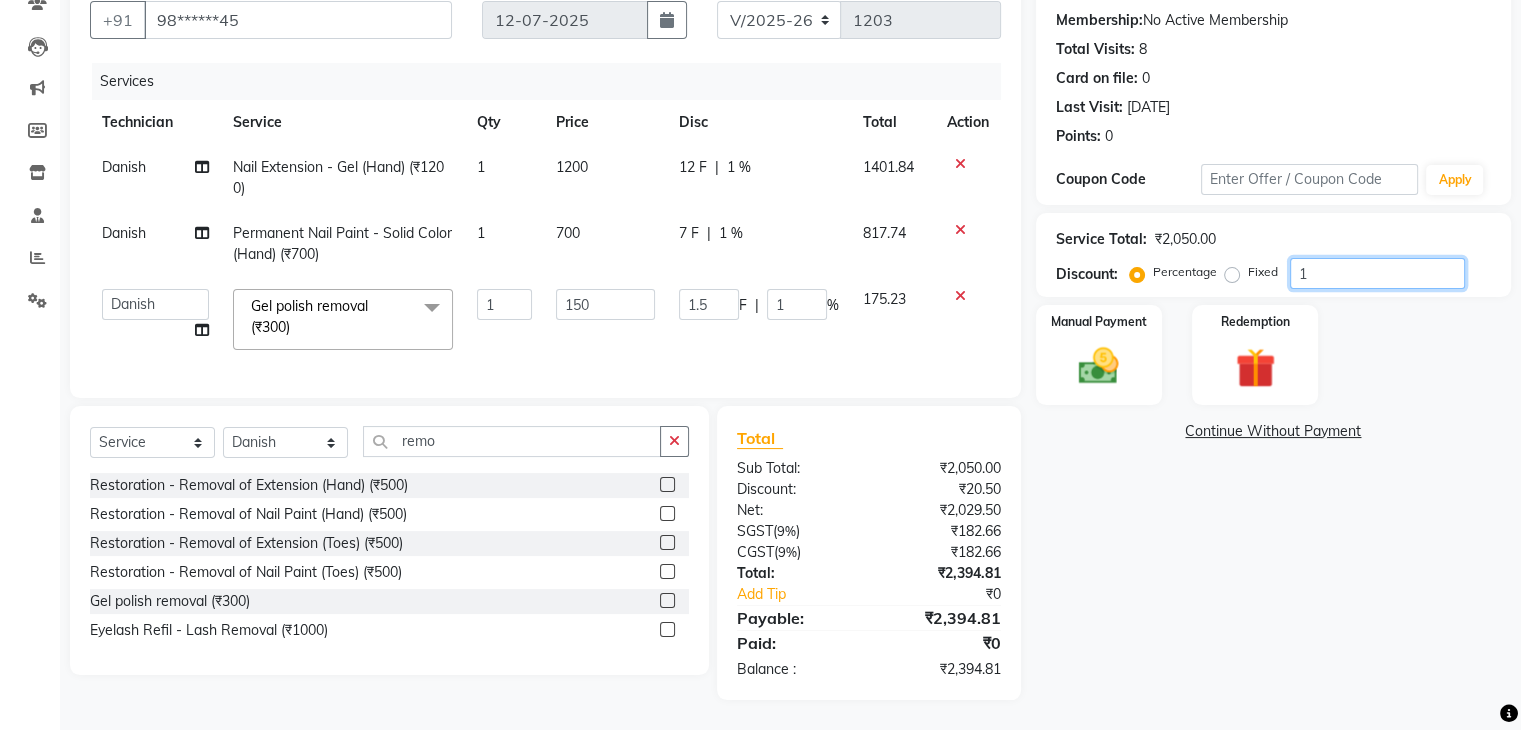 type on "10" 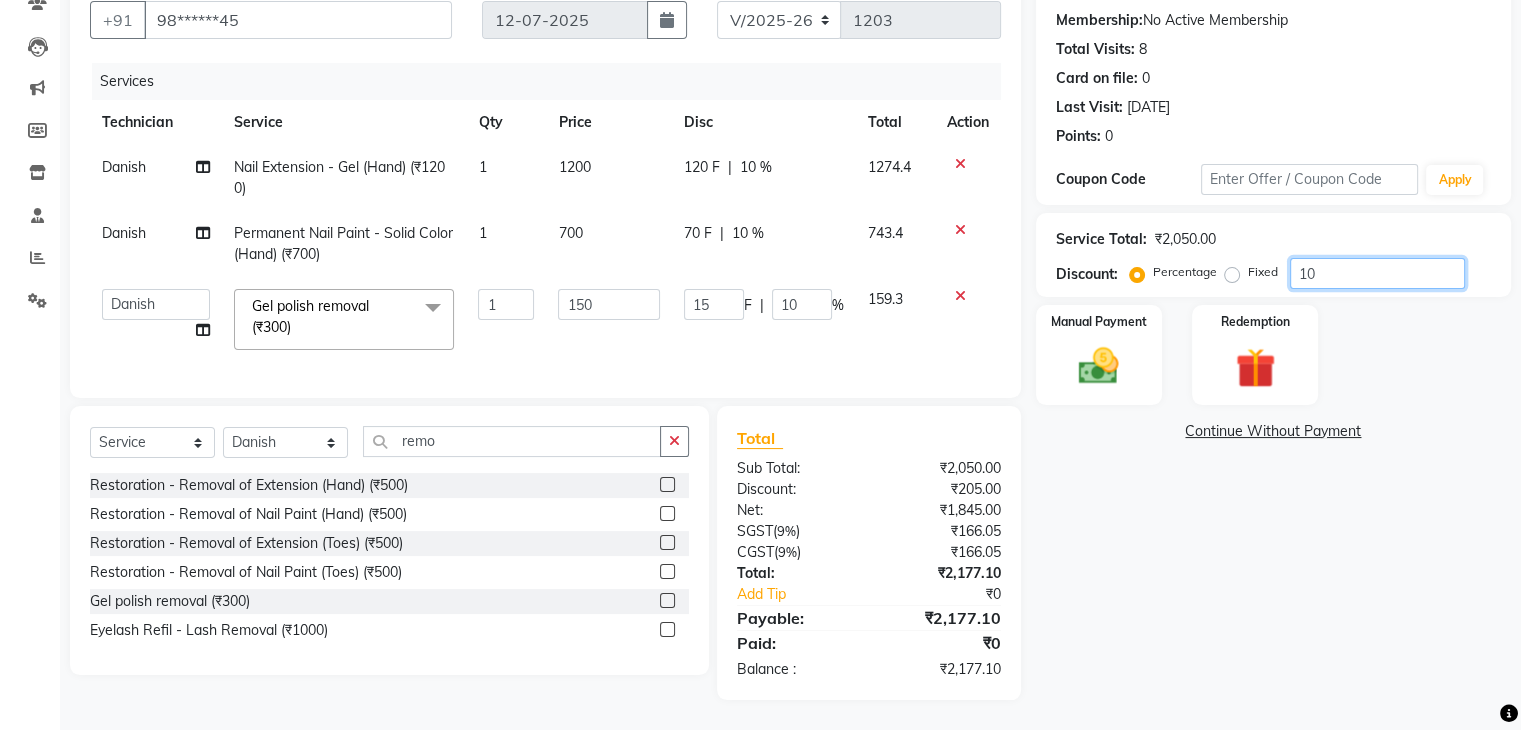 type on "1" 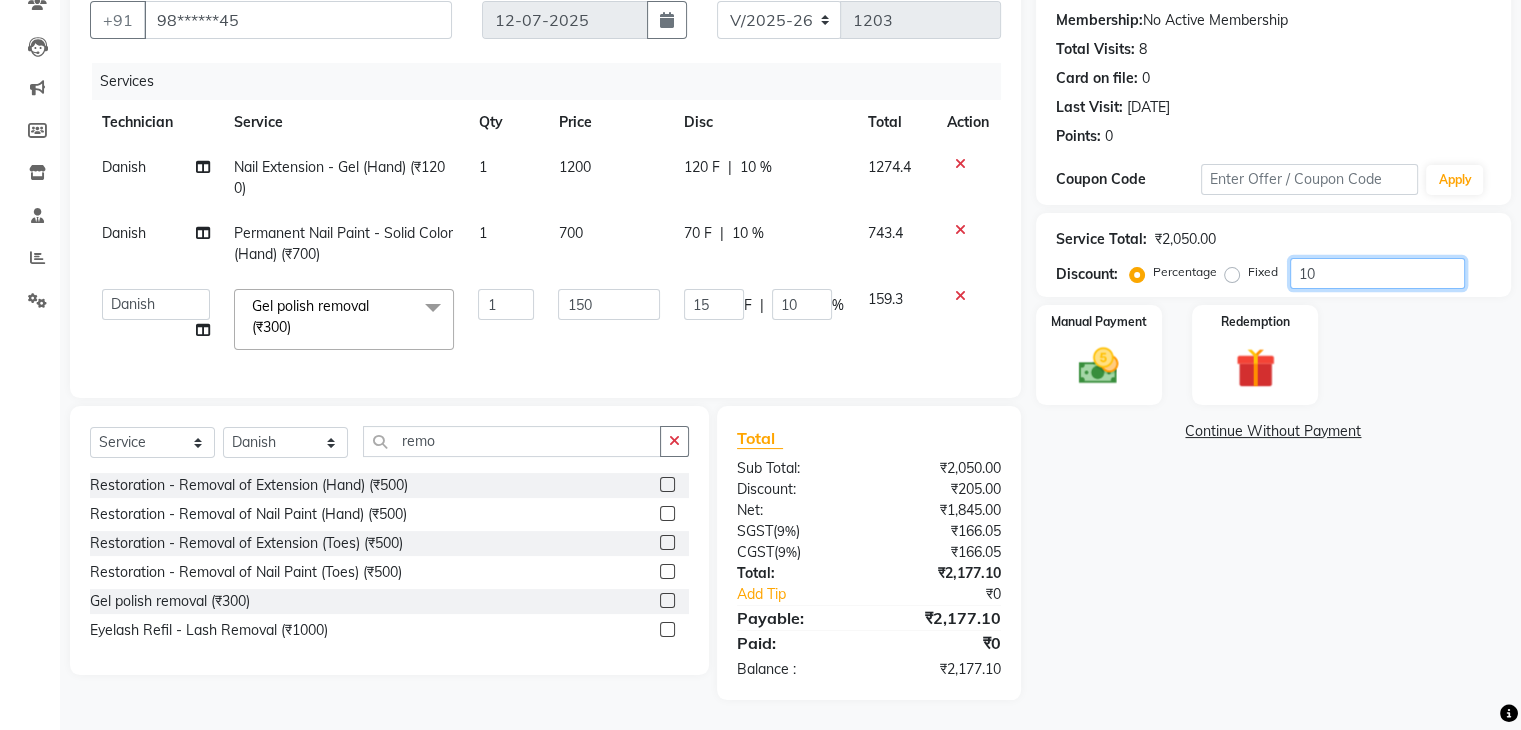 type on "1.5" 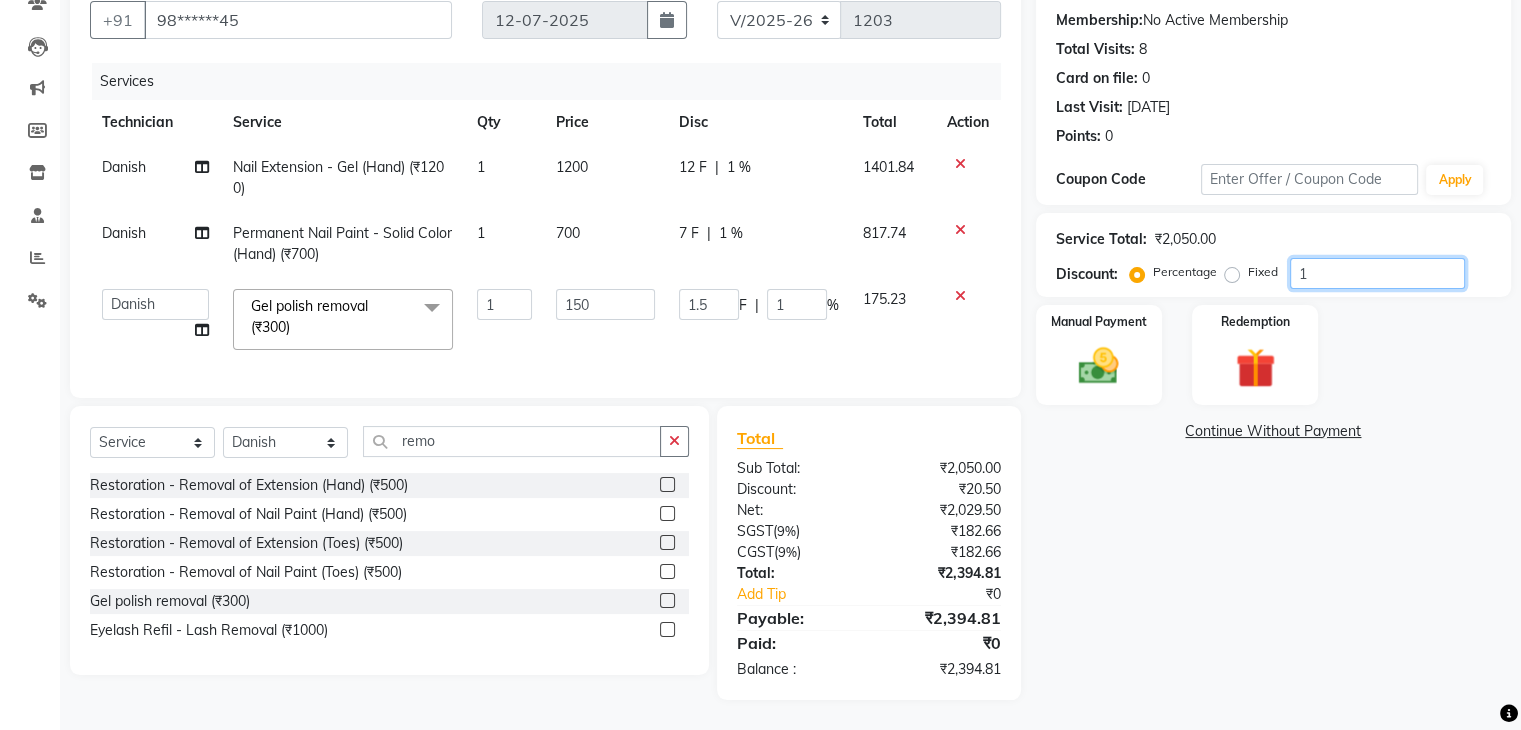 type 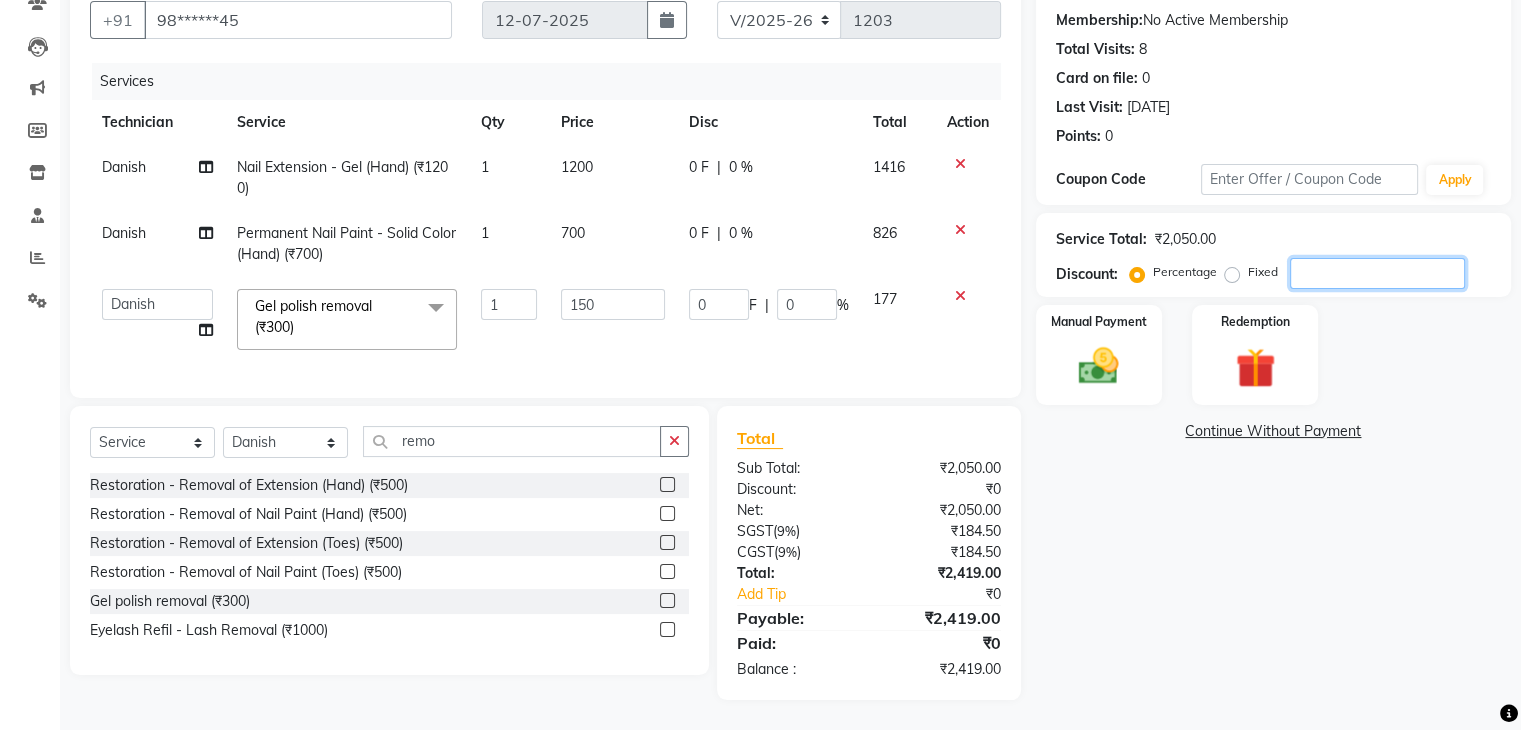 type on "1" 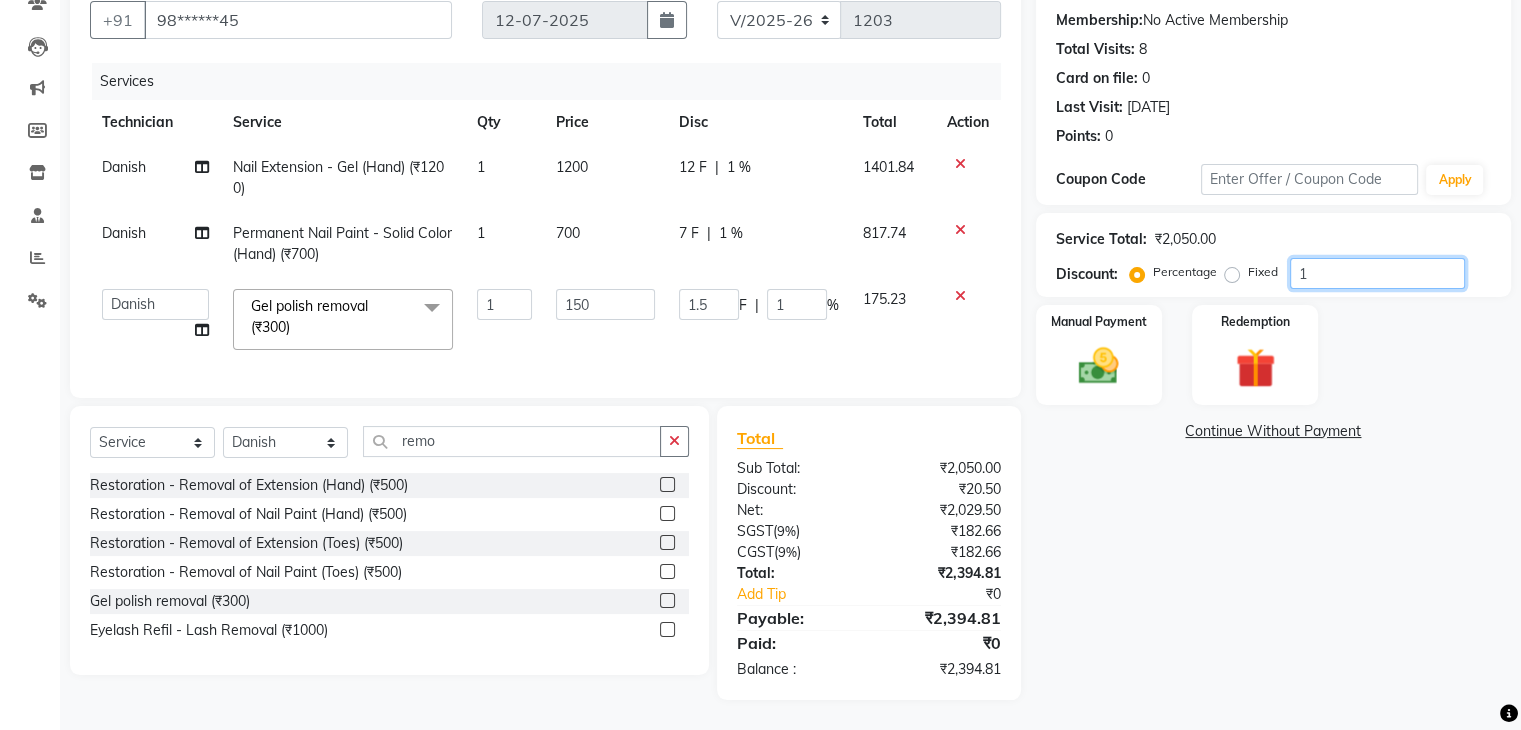 type on "10" 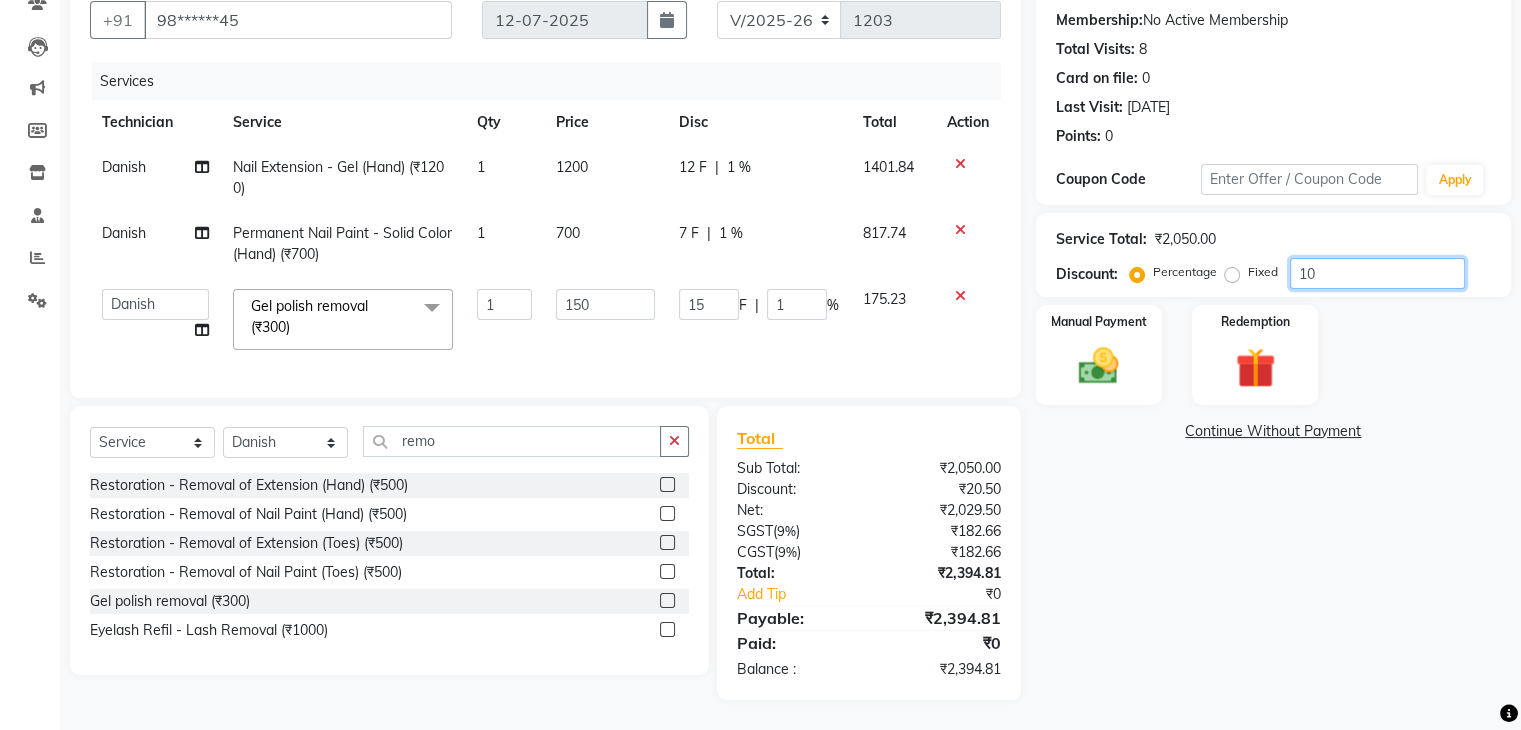 type on "10" 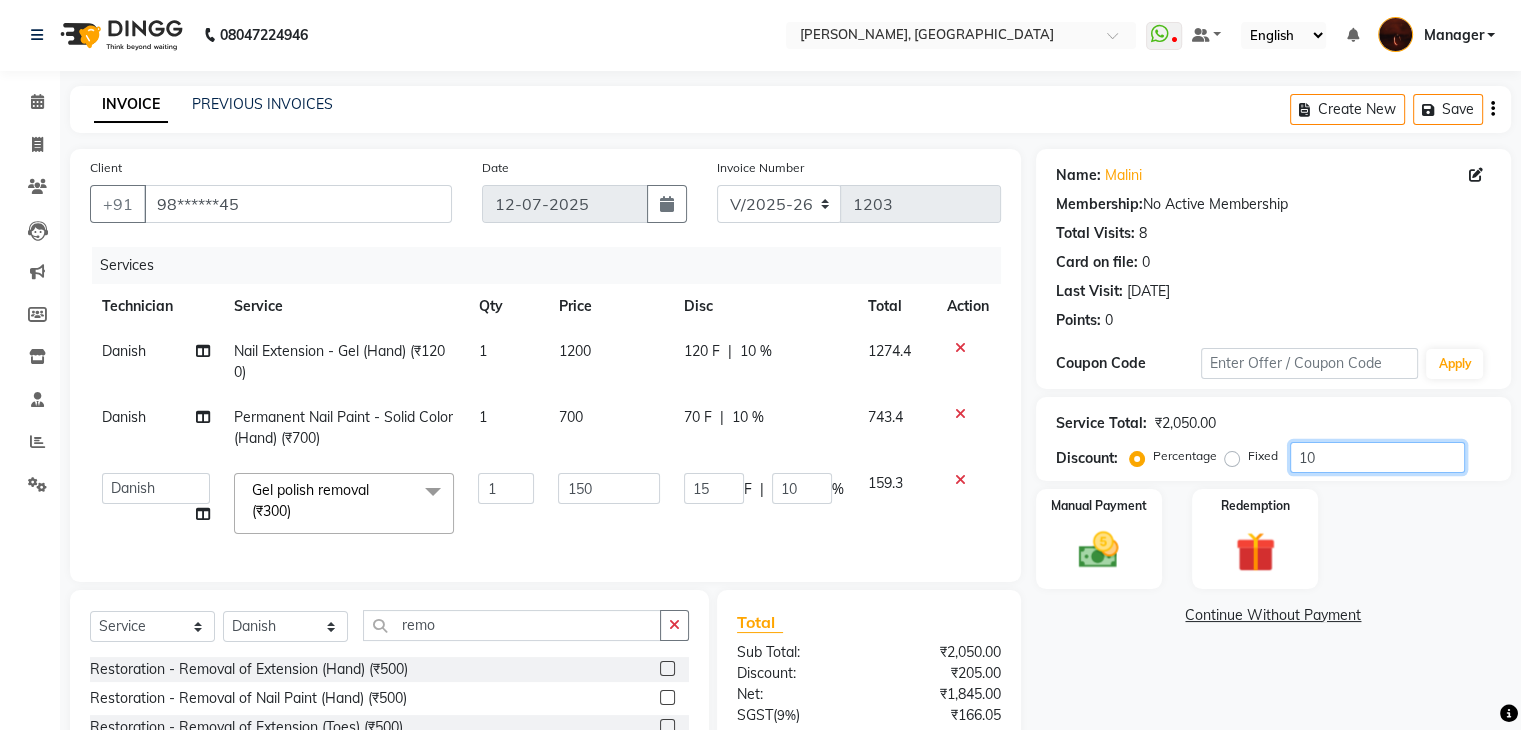 scroll, scrollTop: 200, scrollLeft: 0, axis: vertical 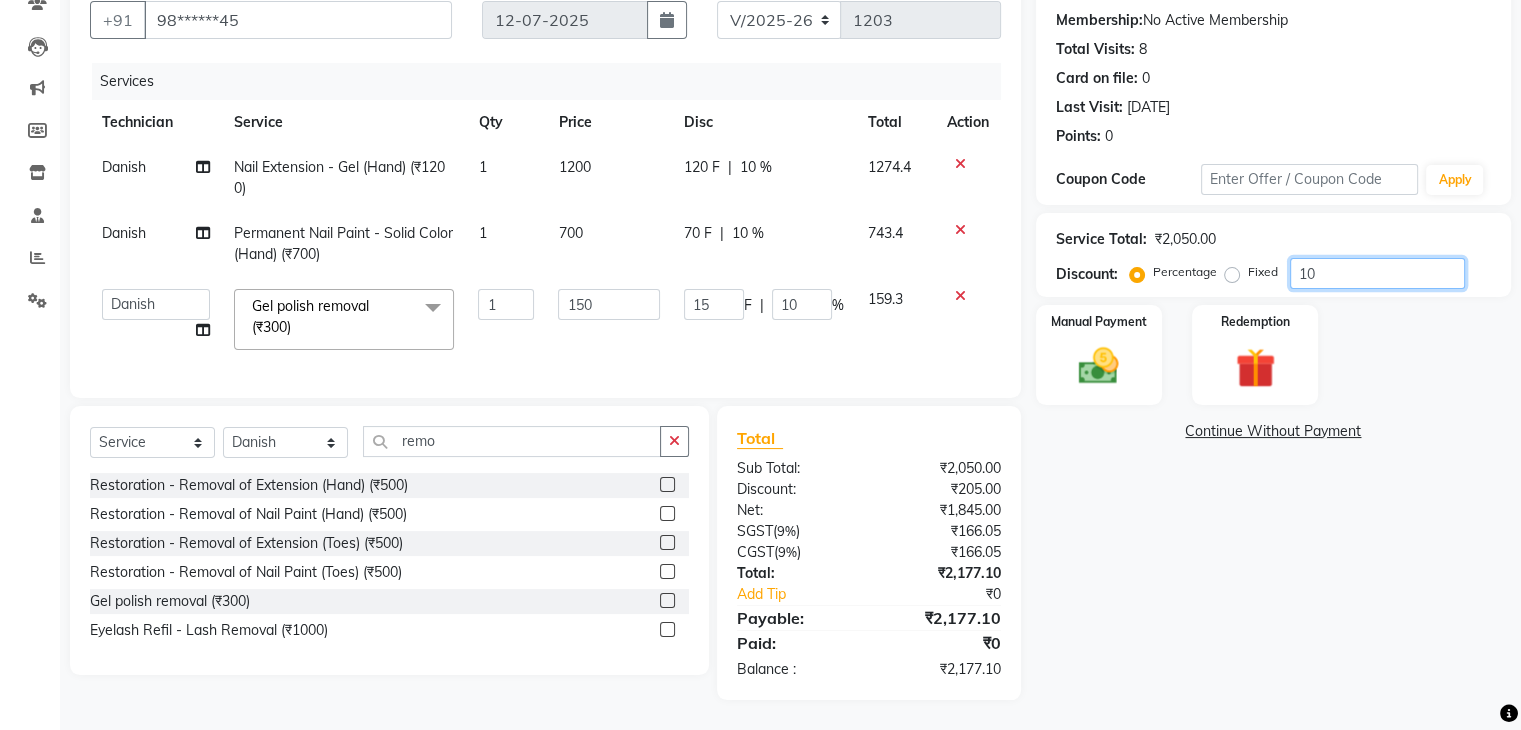 type on "1" 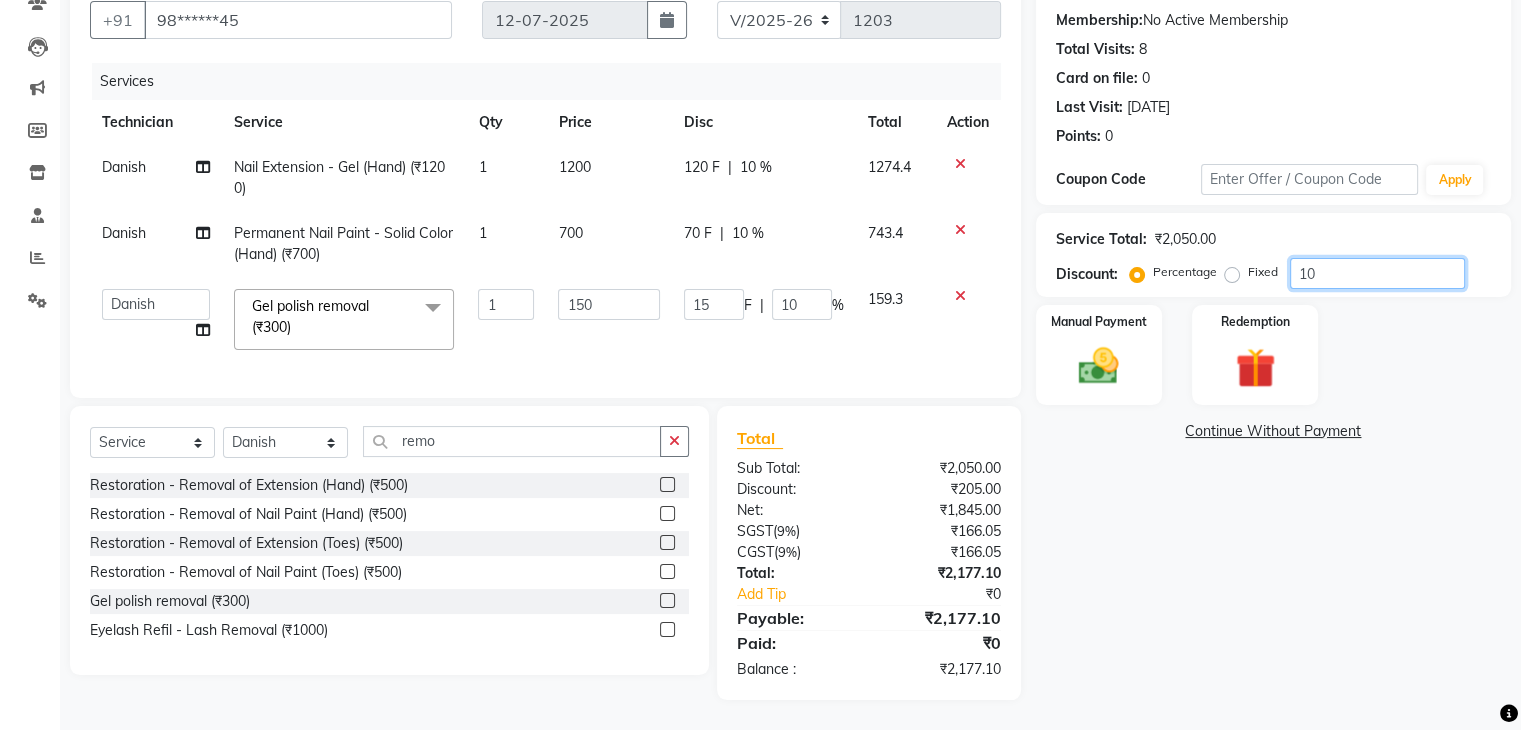 type on "1.5" 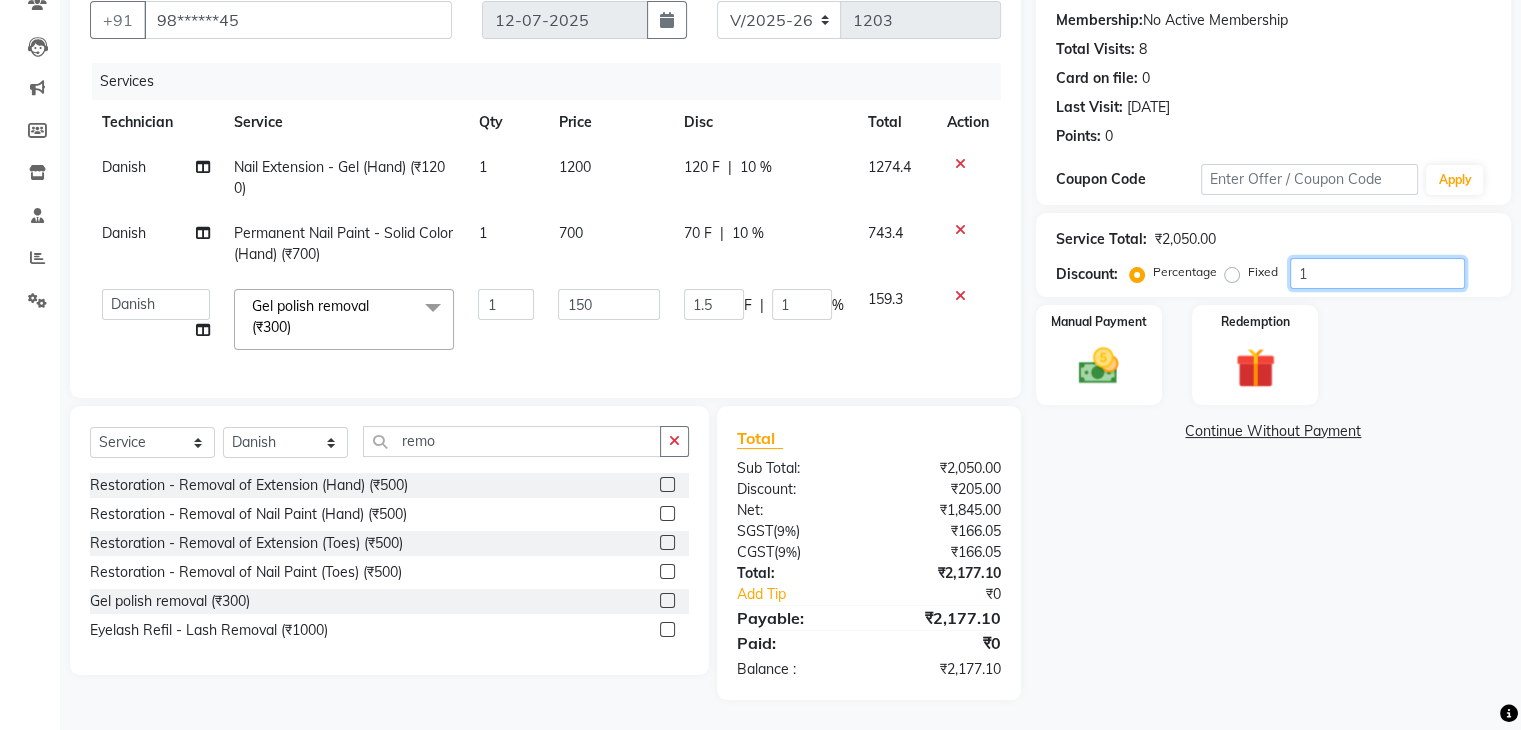 type 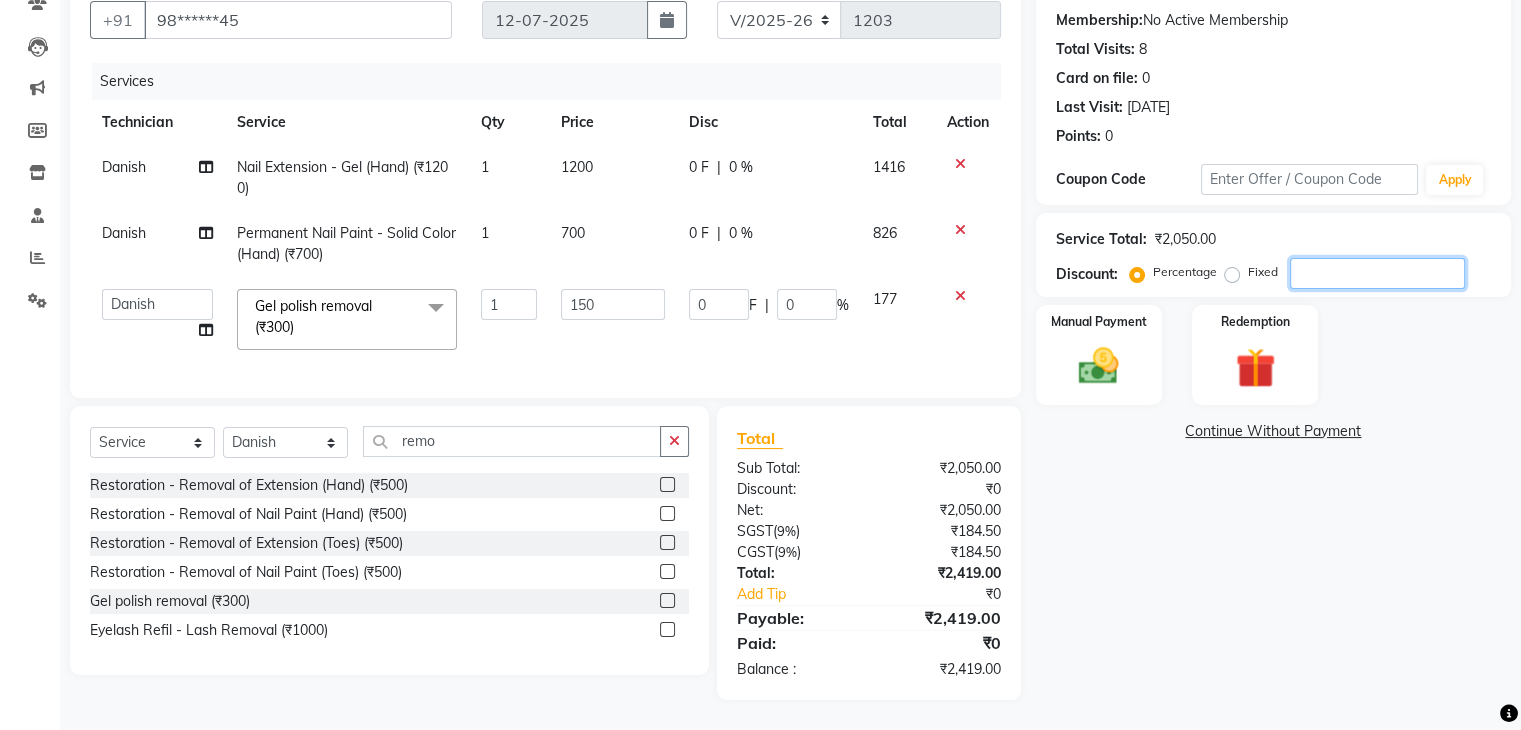 type on "1" 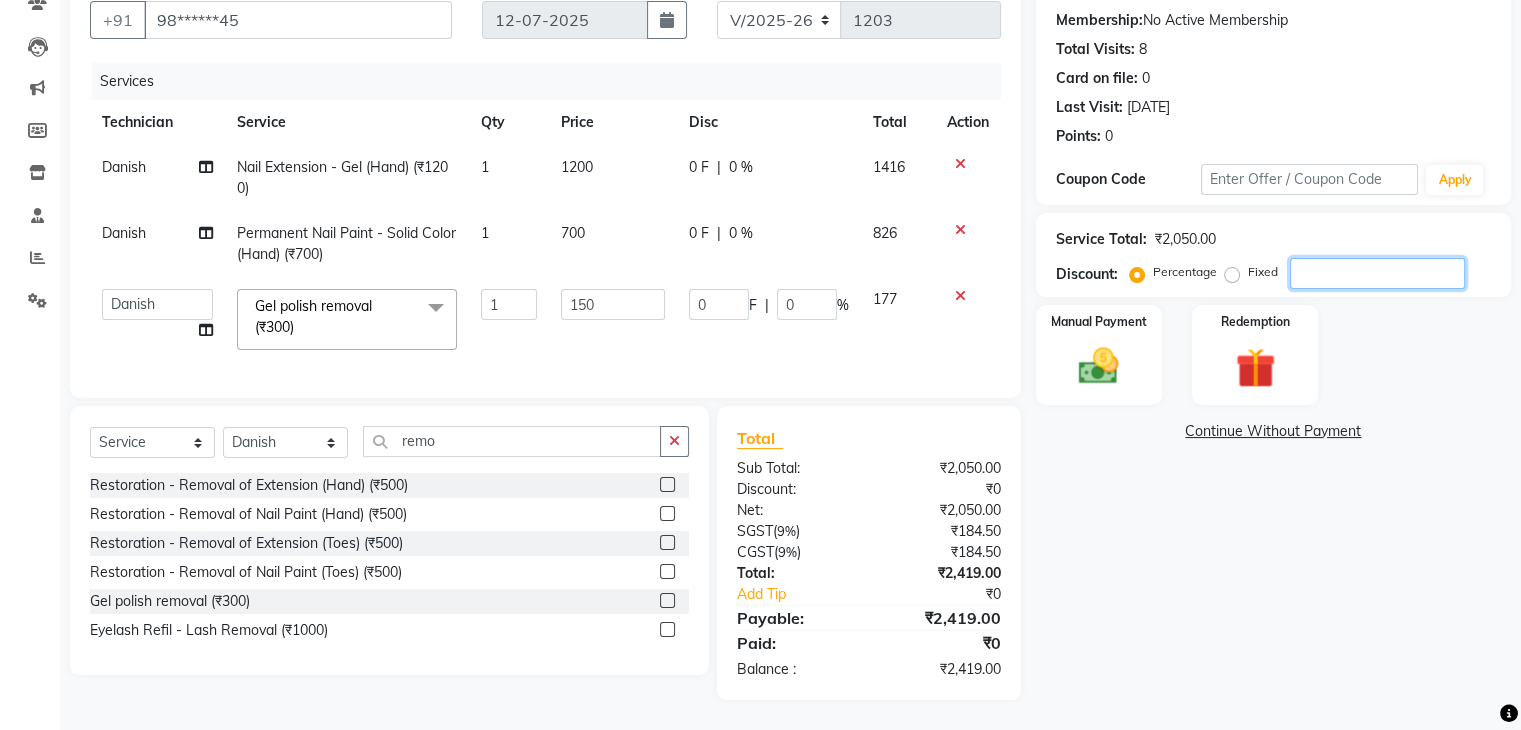 type on "1.5" 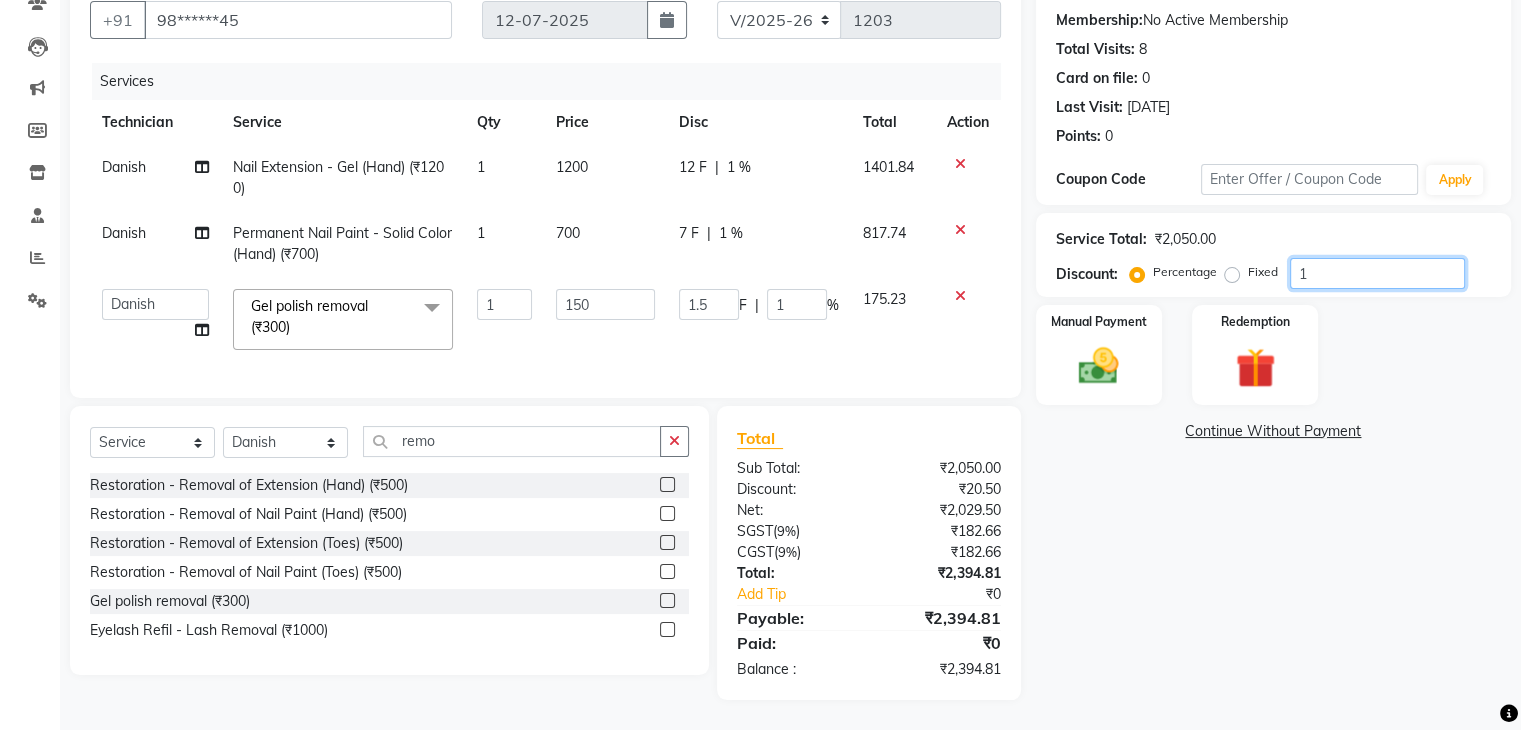 type on "10" 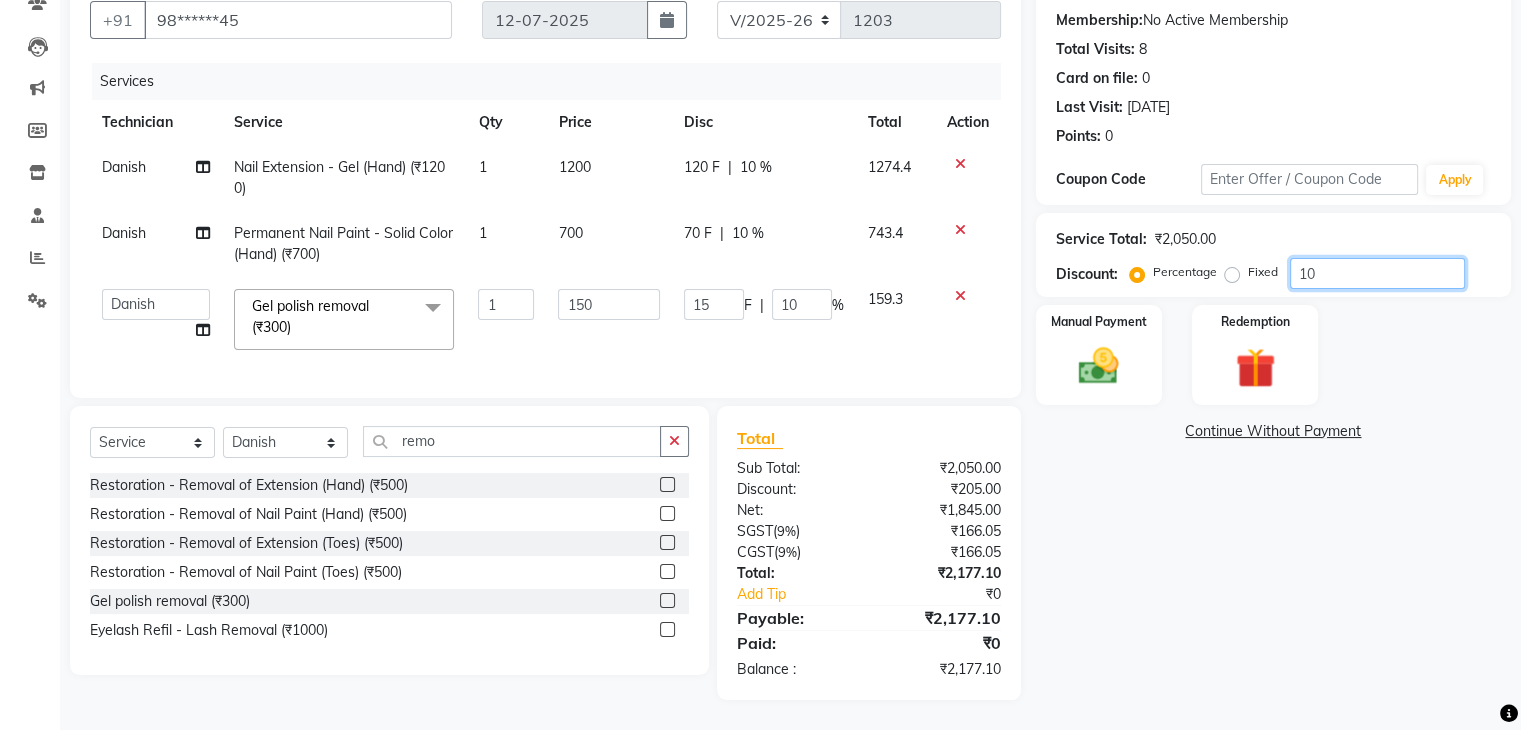 type on "1" 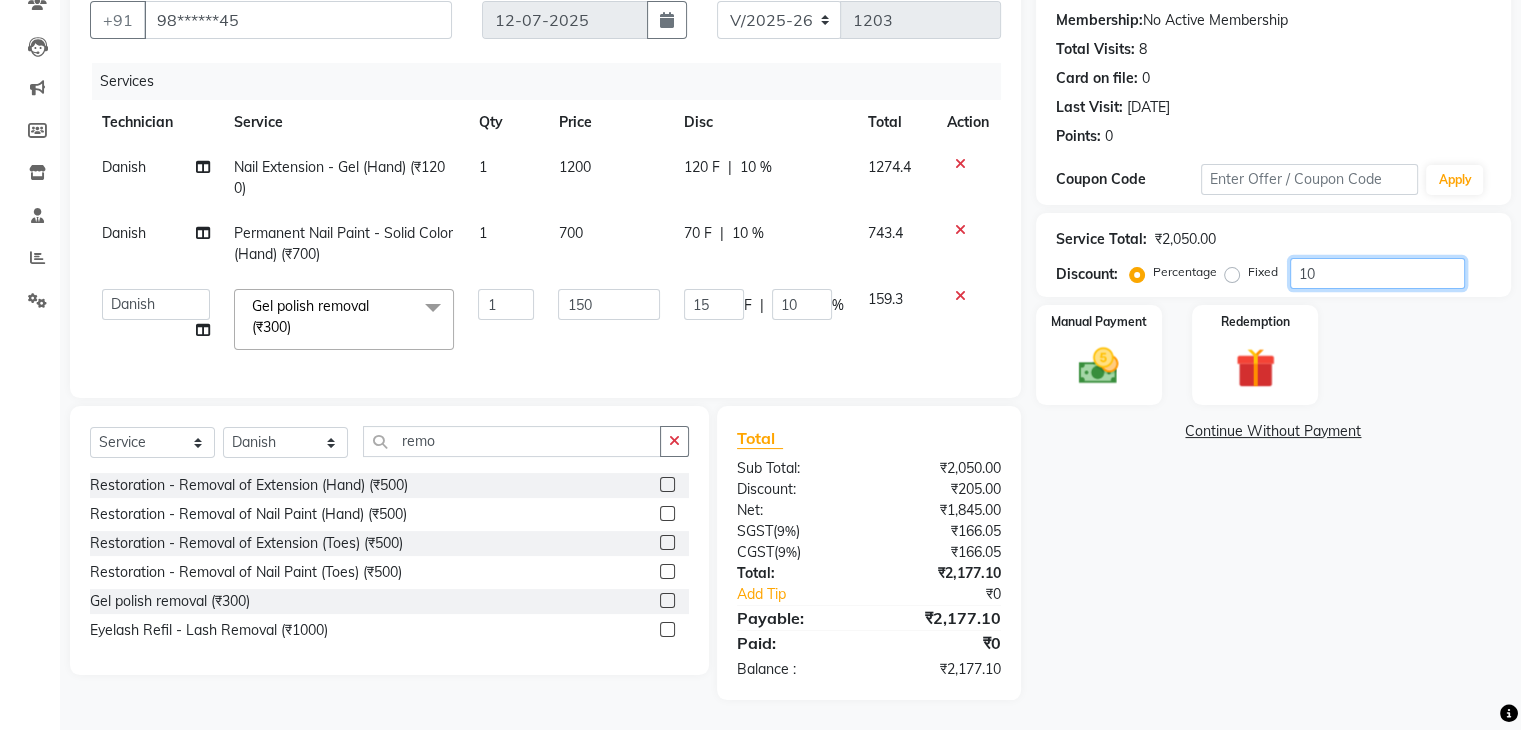 type on "1.5" 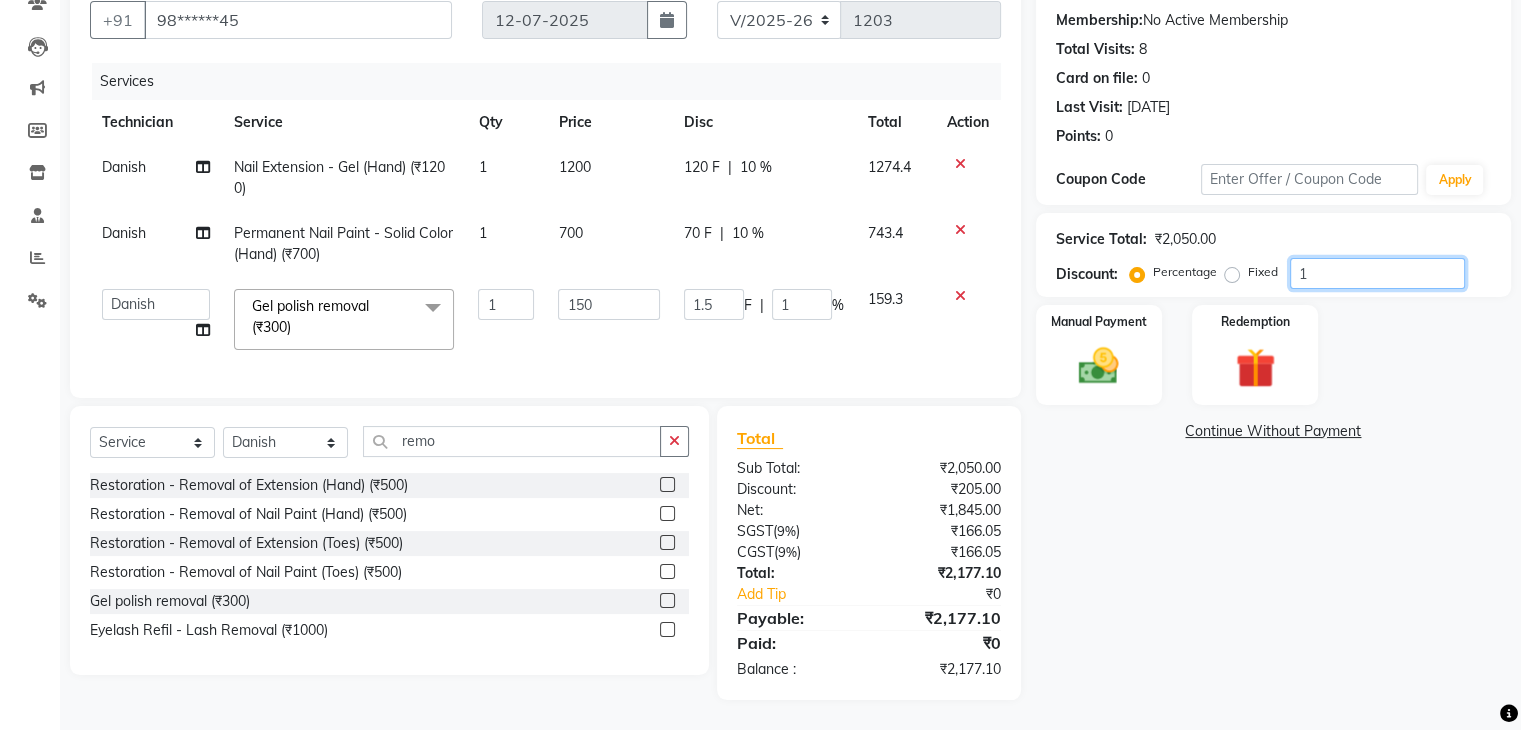 type 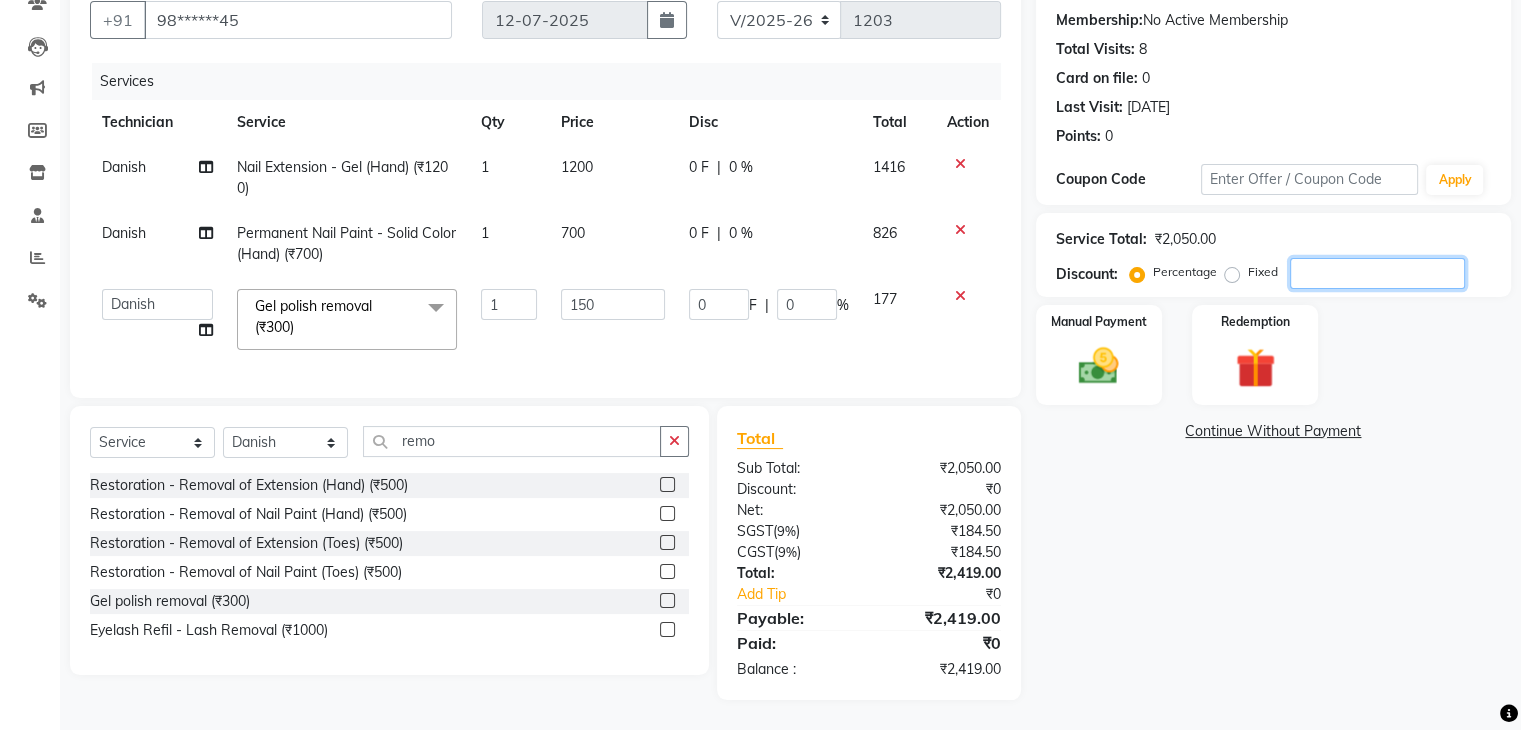 type on "1" 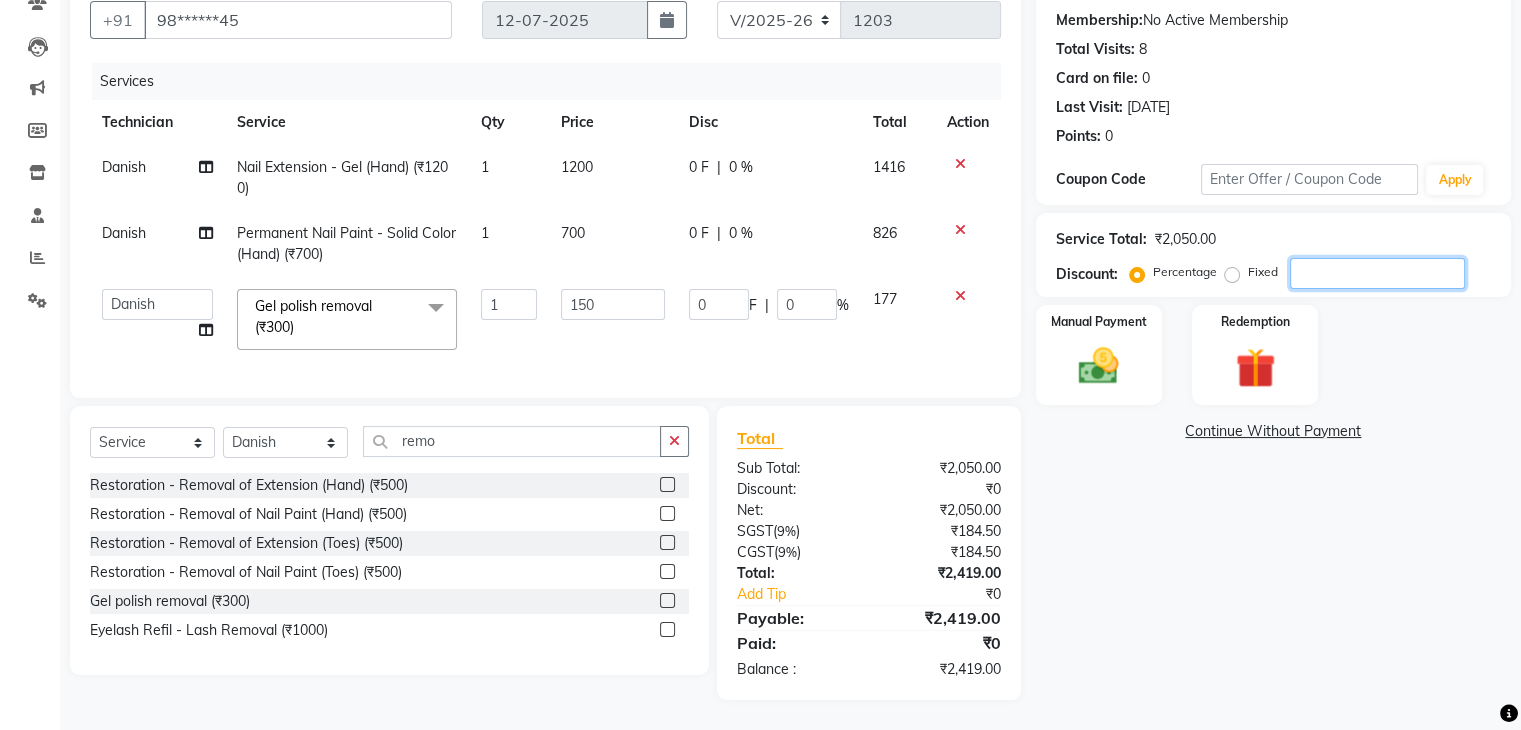 type on "1.5" 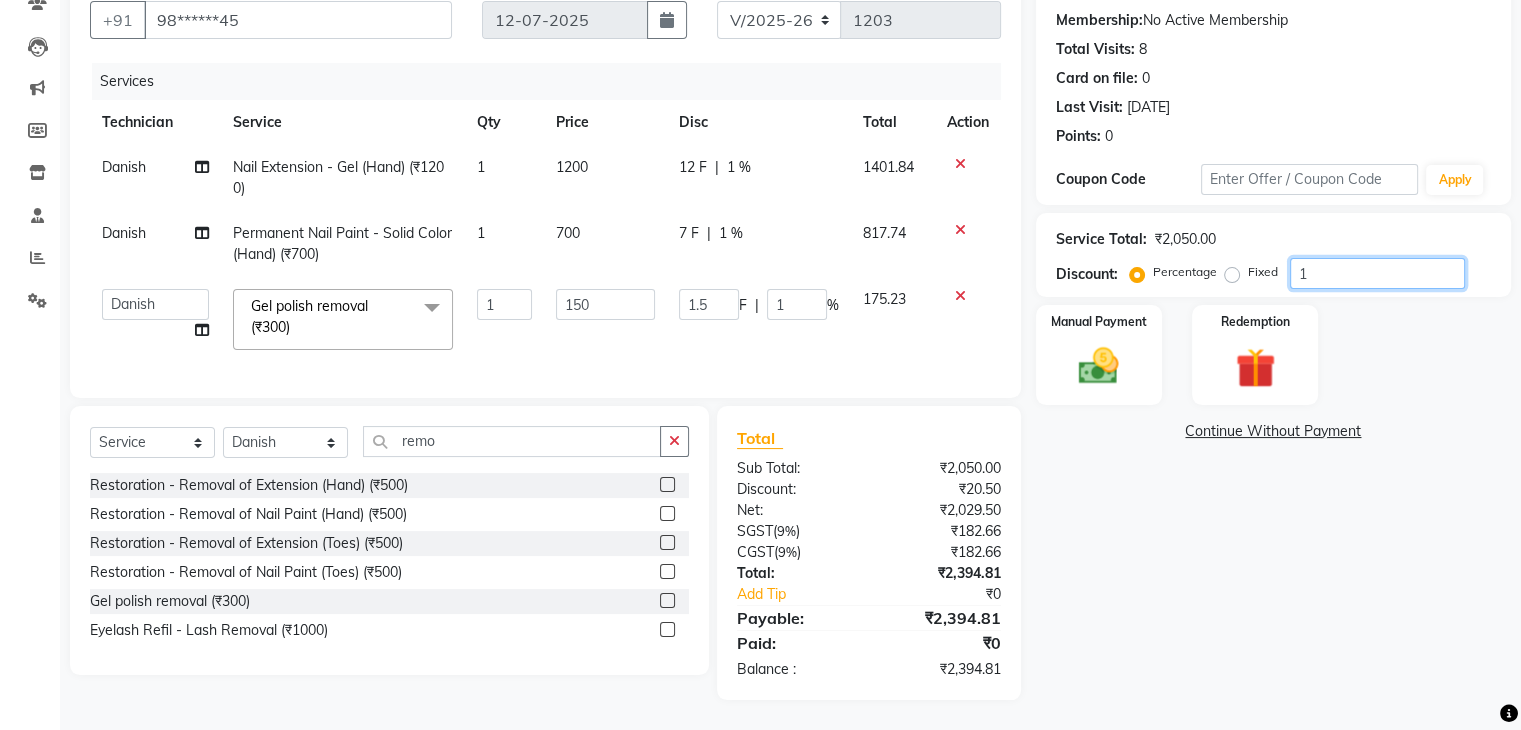type on "10" 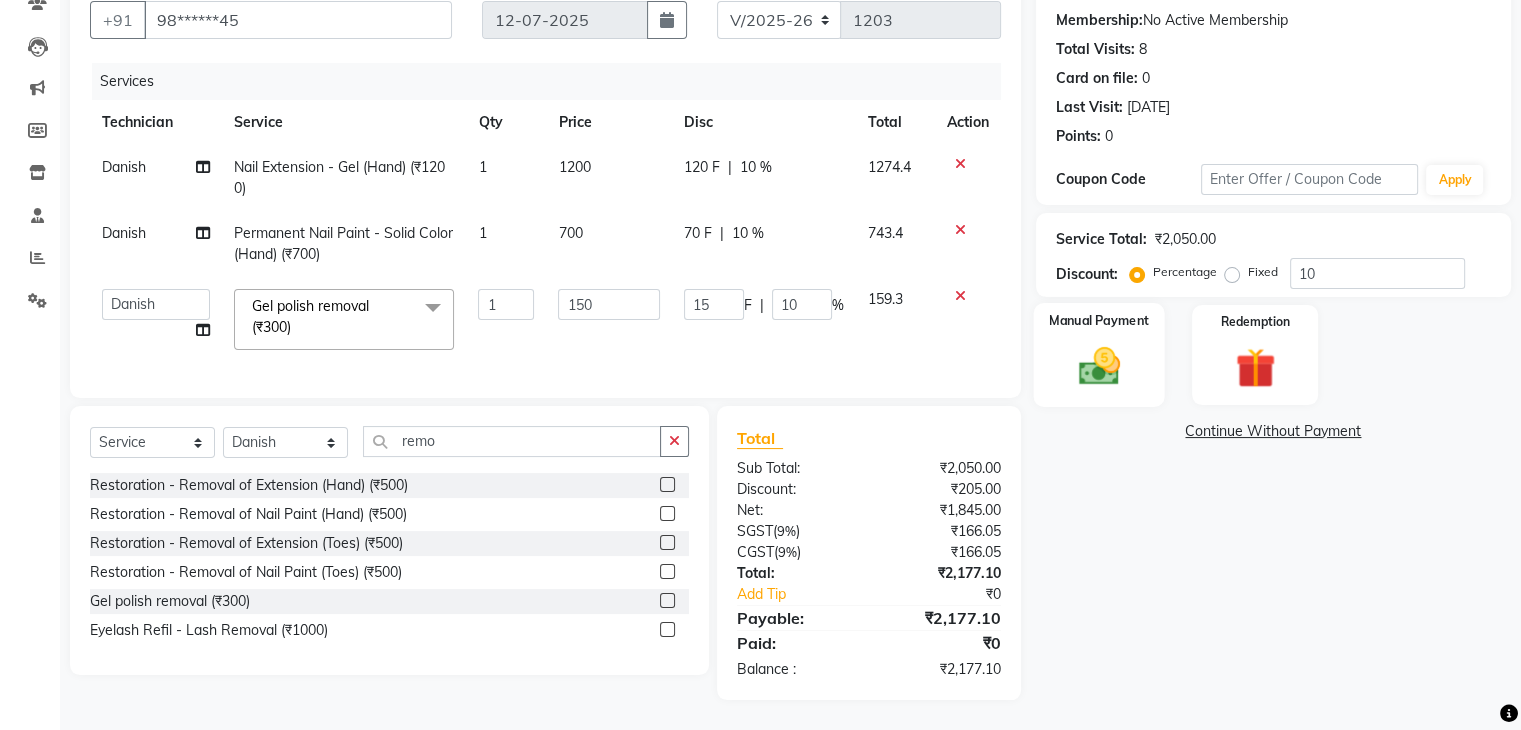 click 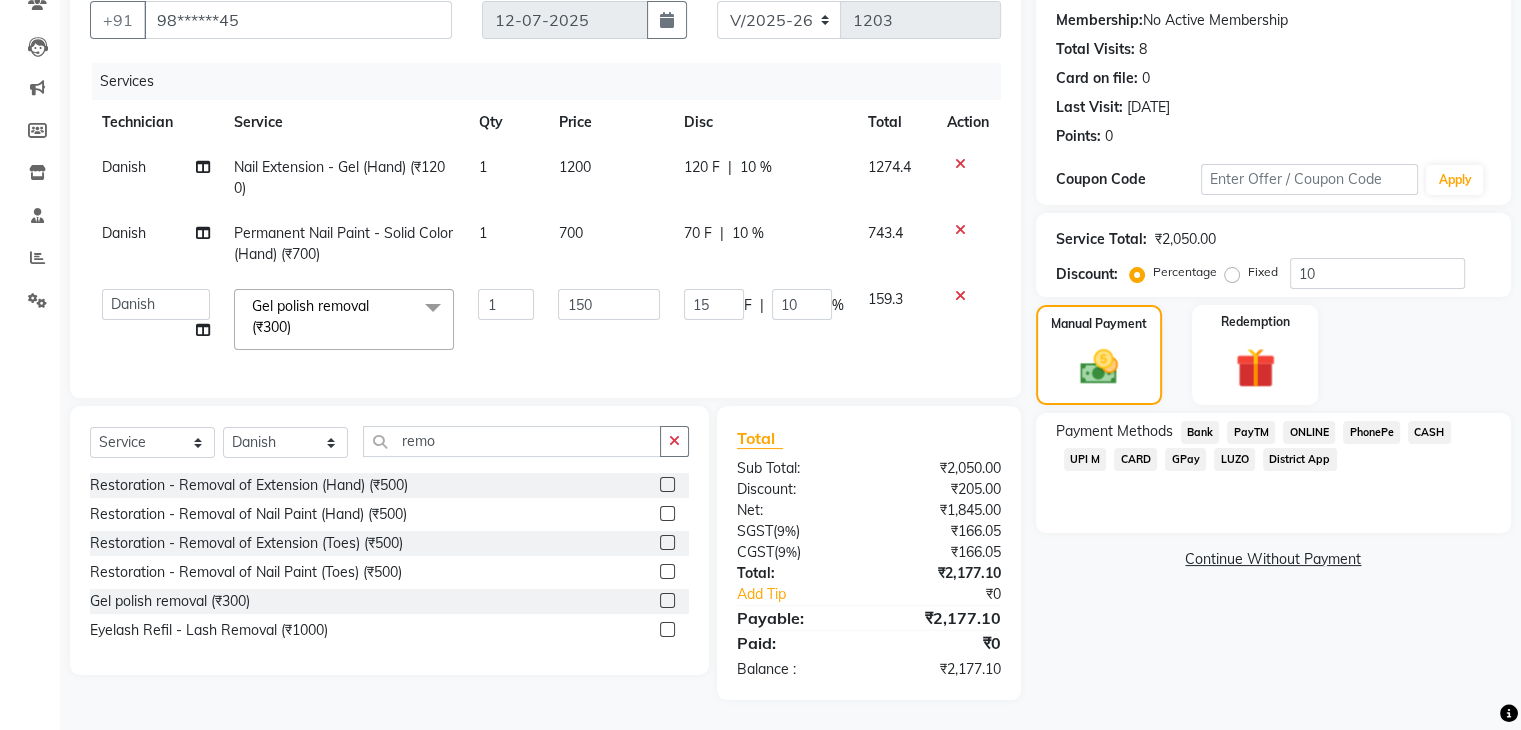 click on "CARD" 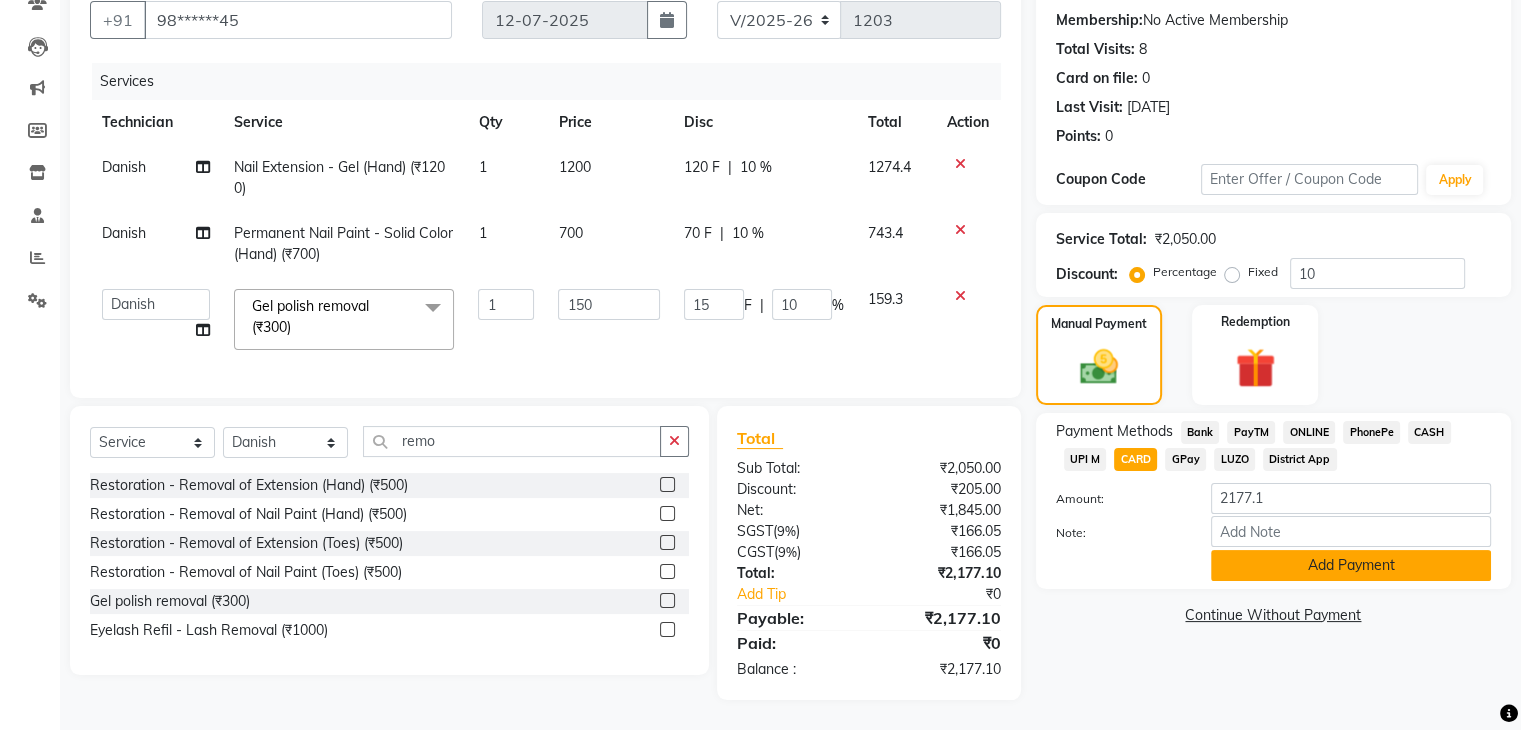 click on "Add Payment" 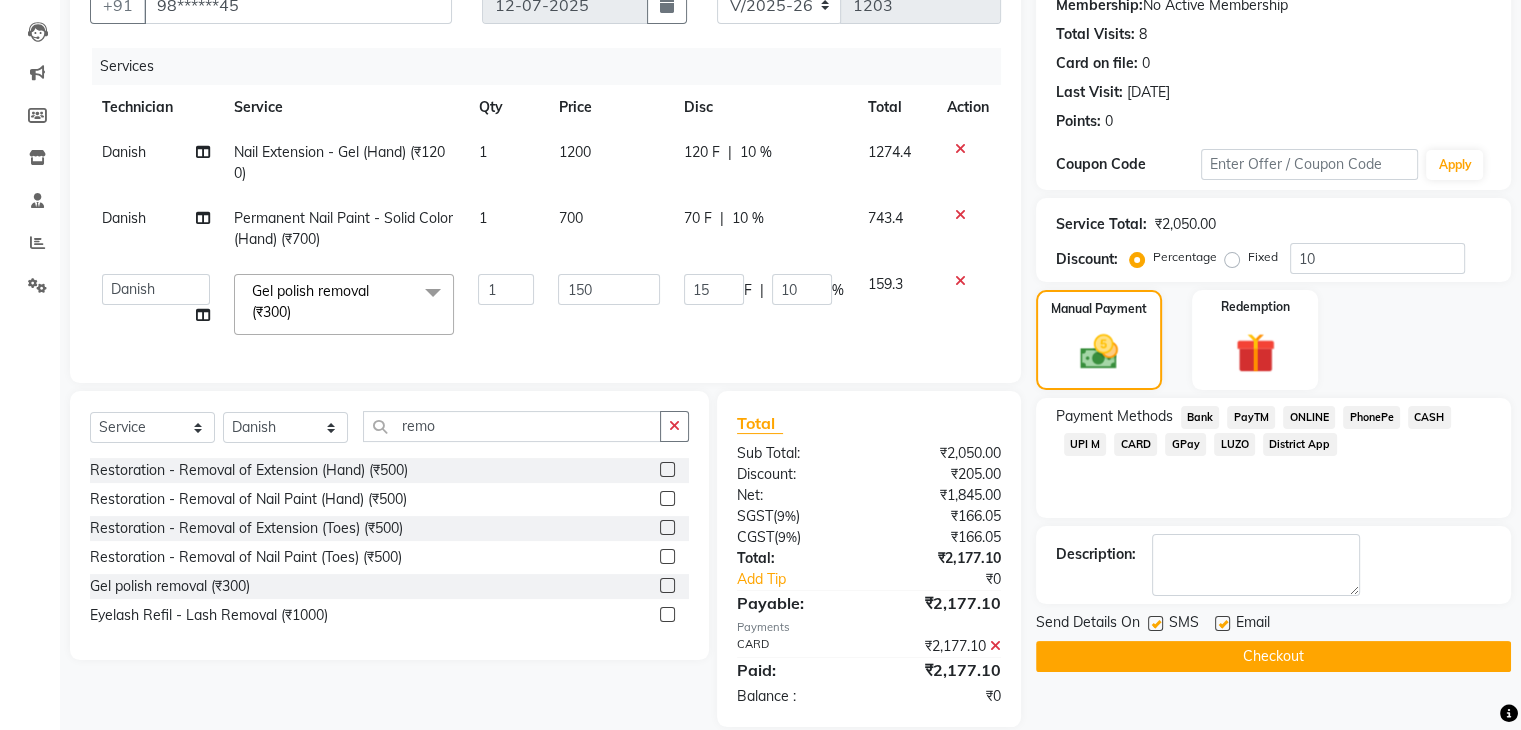 scroll, scrollTop: 242, scrollLeft: 0, axis: vertical 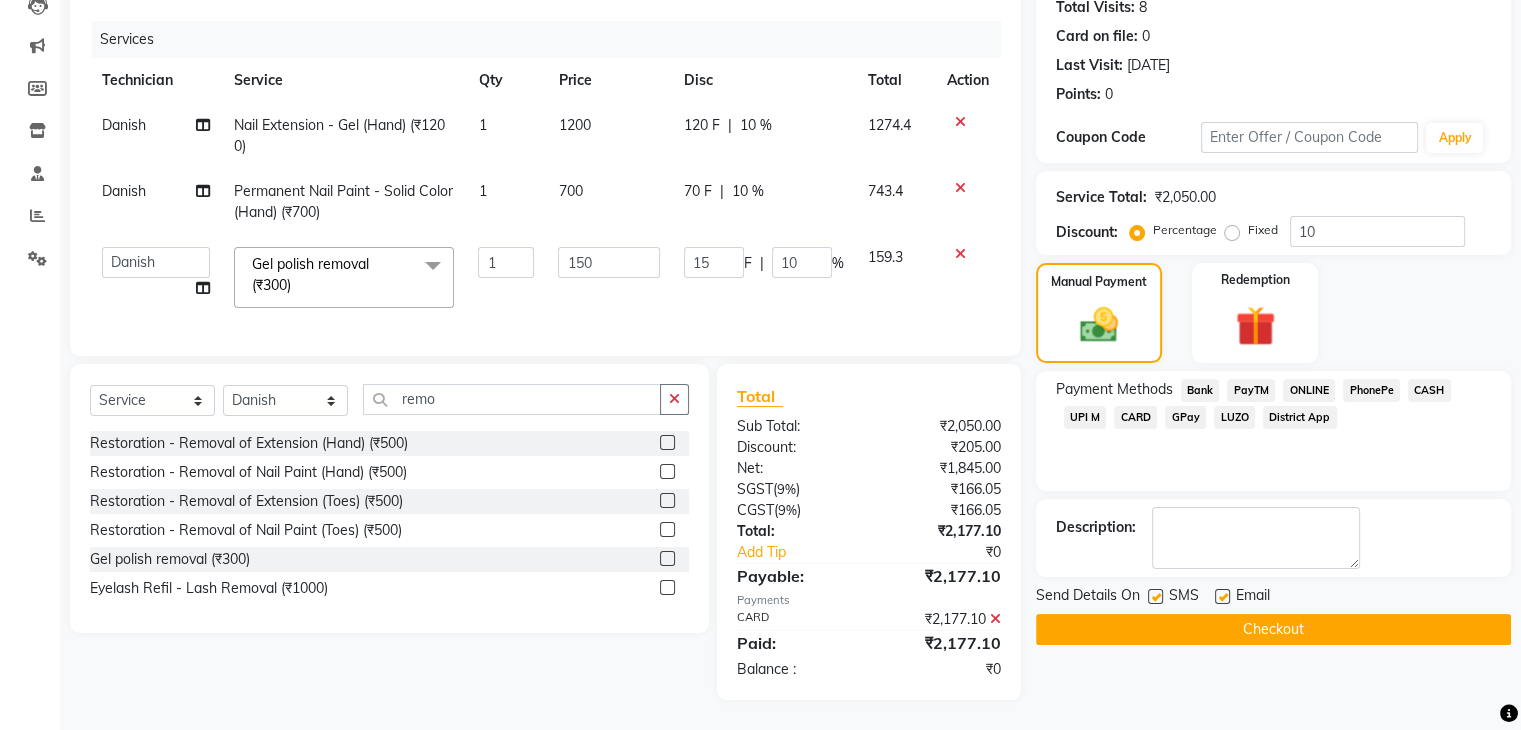 click on "Checkout" 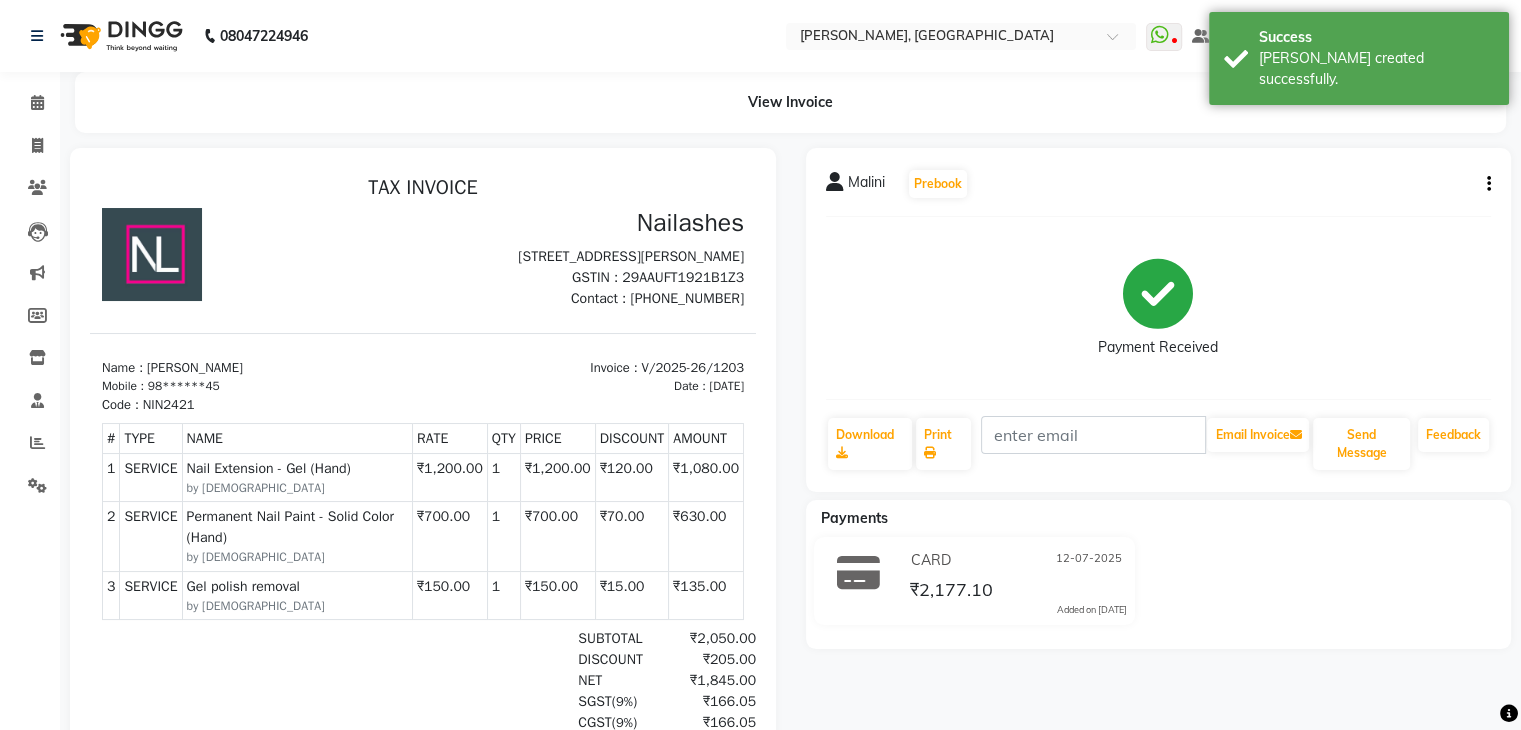 scroll, scrollTop: 0, scrollLeft: 0, axis: both 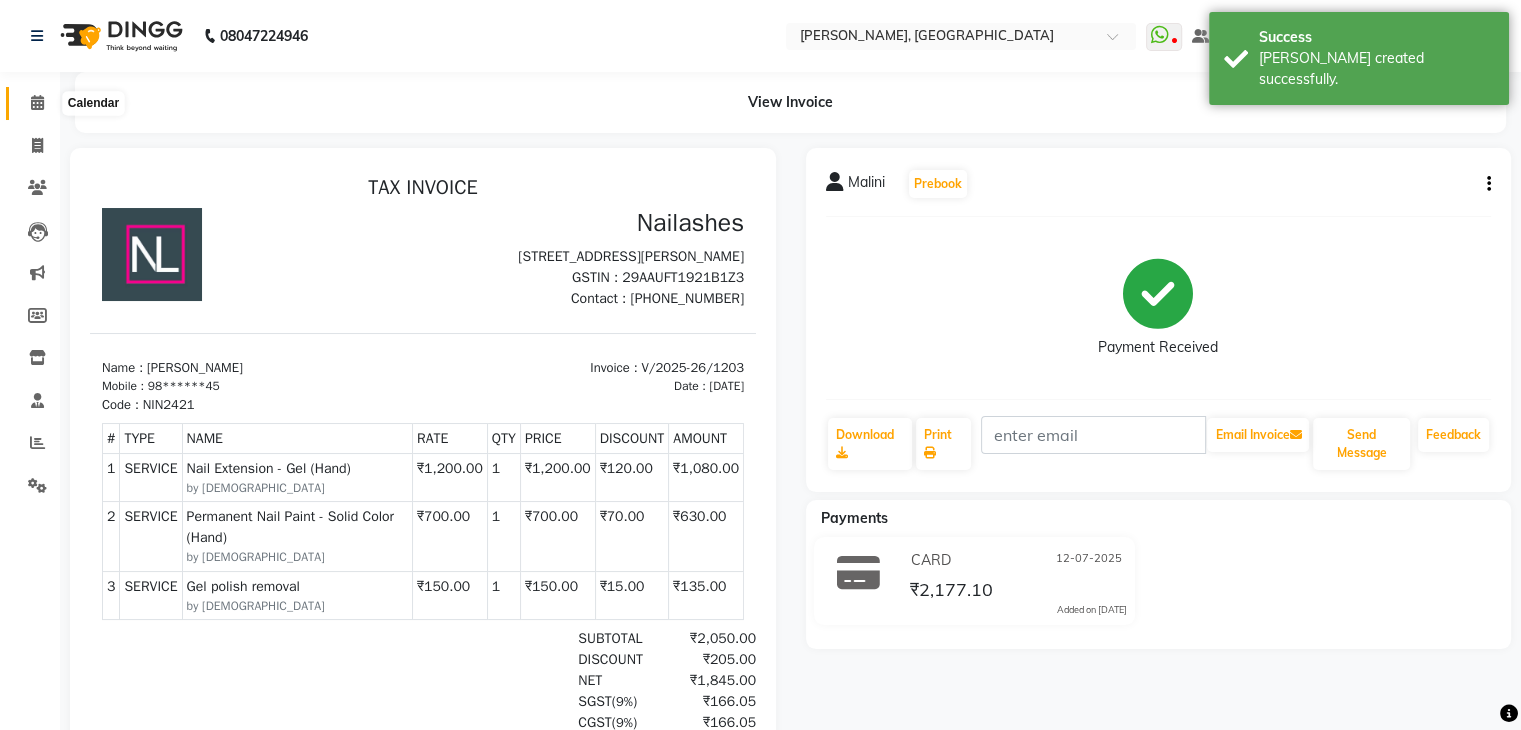 click 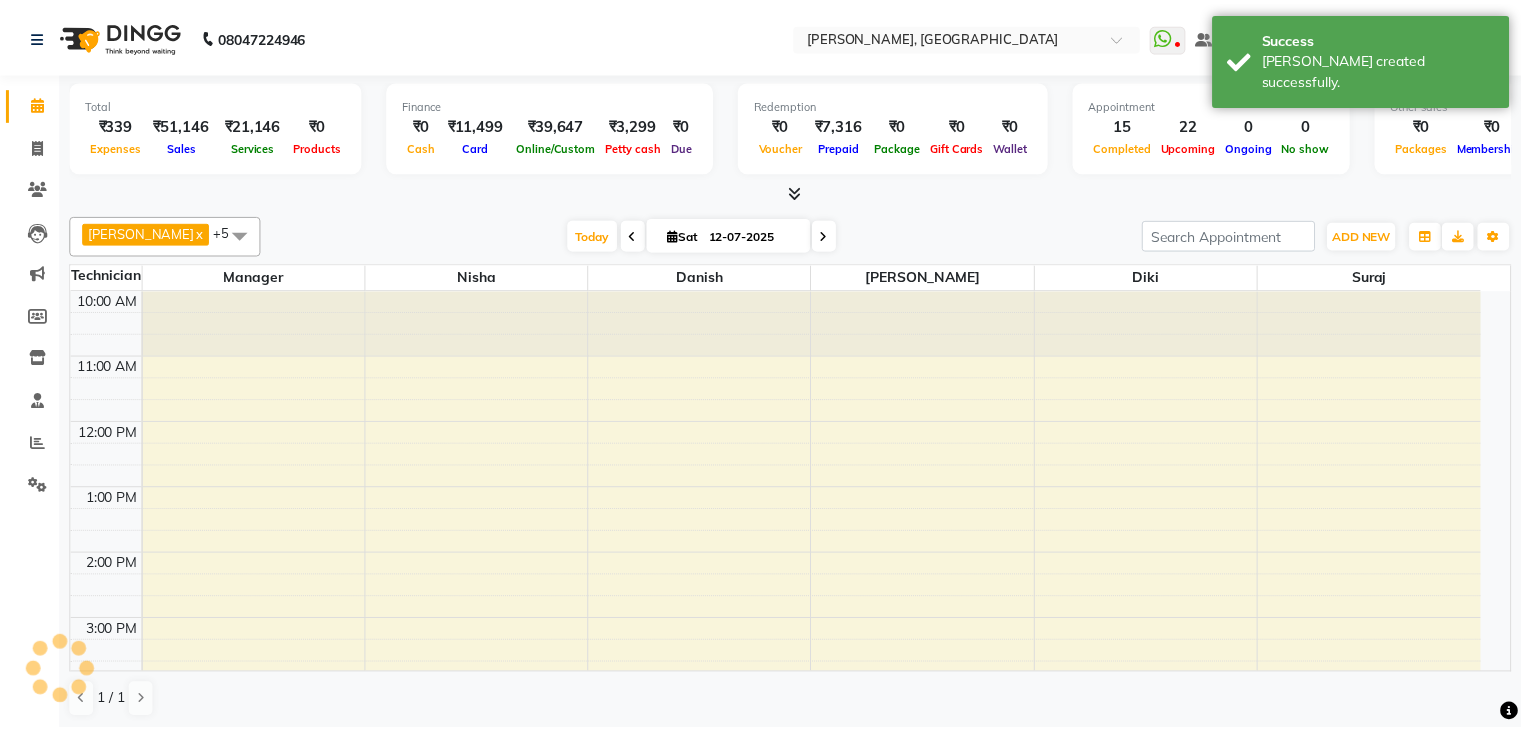 scroll, scrollTop: 0, scrollLeft: 0, axis: both 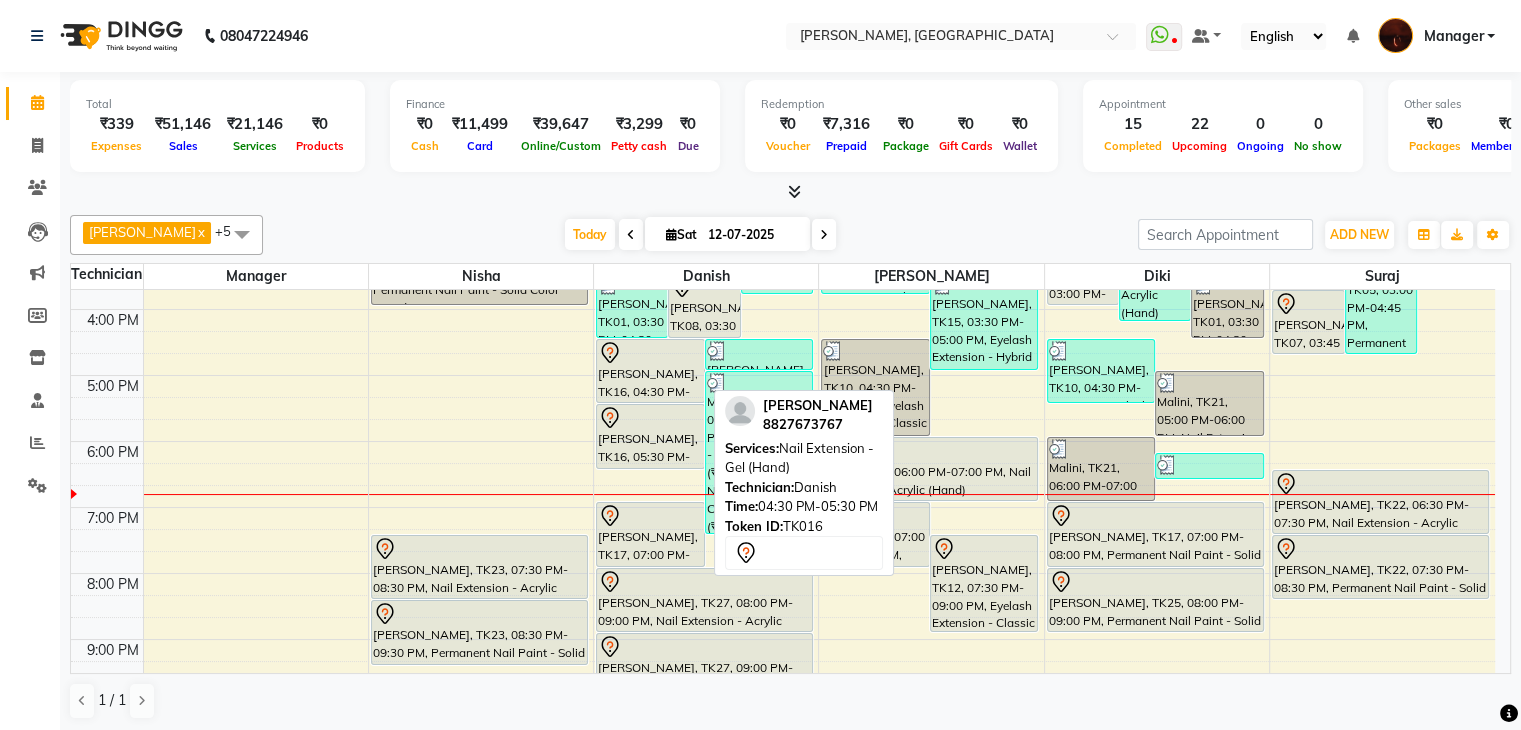 click on "[PERSON_NAME], TK16, 04:30 PM-05:30 PM, Nail Extension - Gel (Hand)" at bounding box center (650, 371) 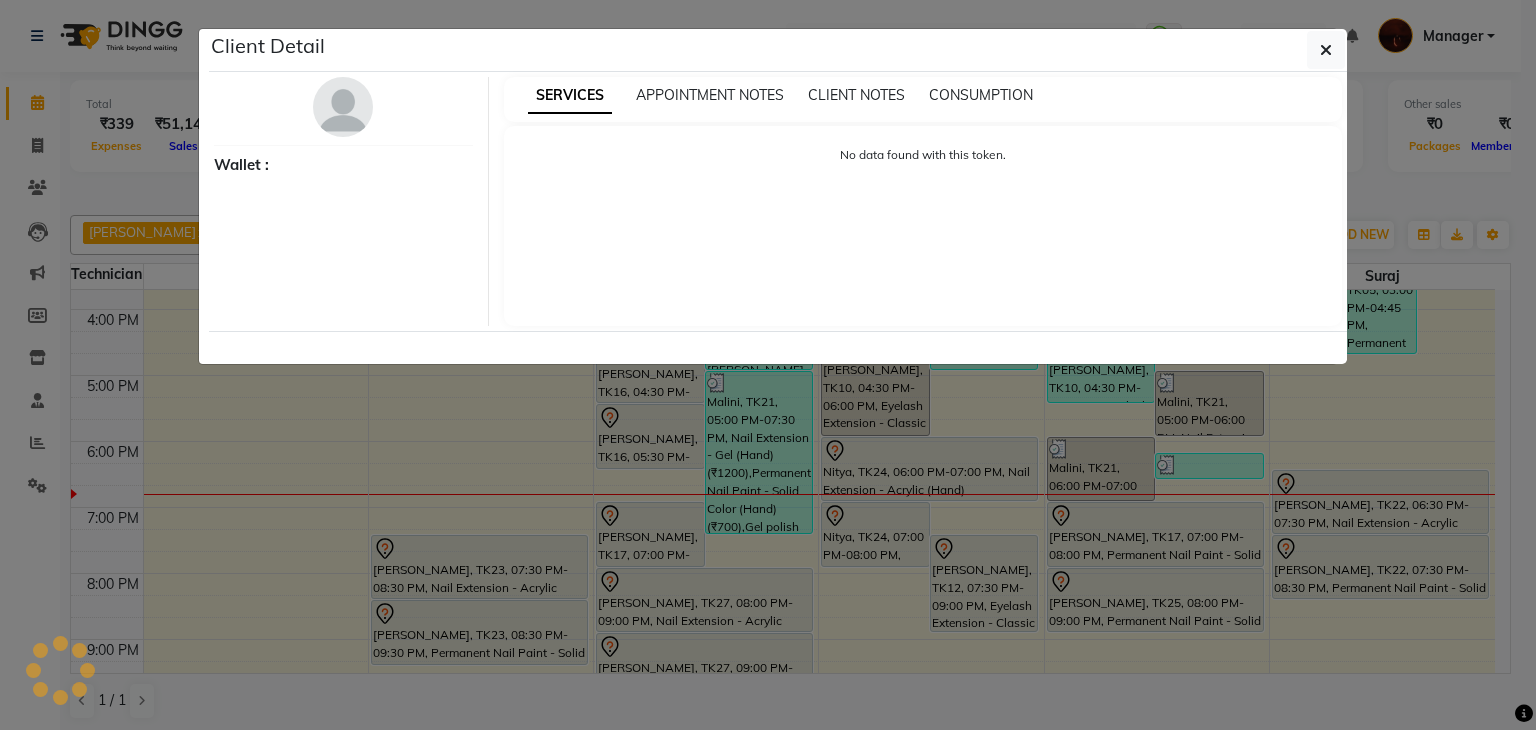 select on "7" 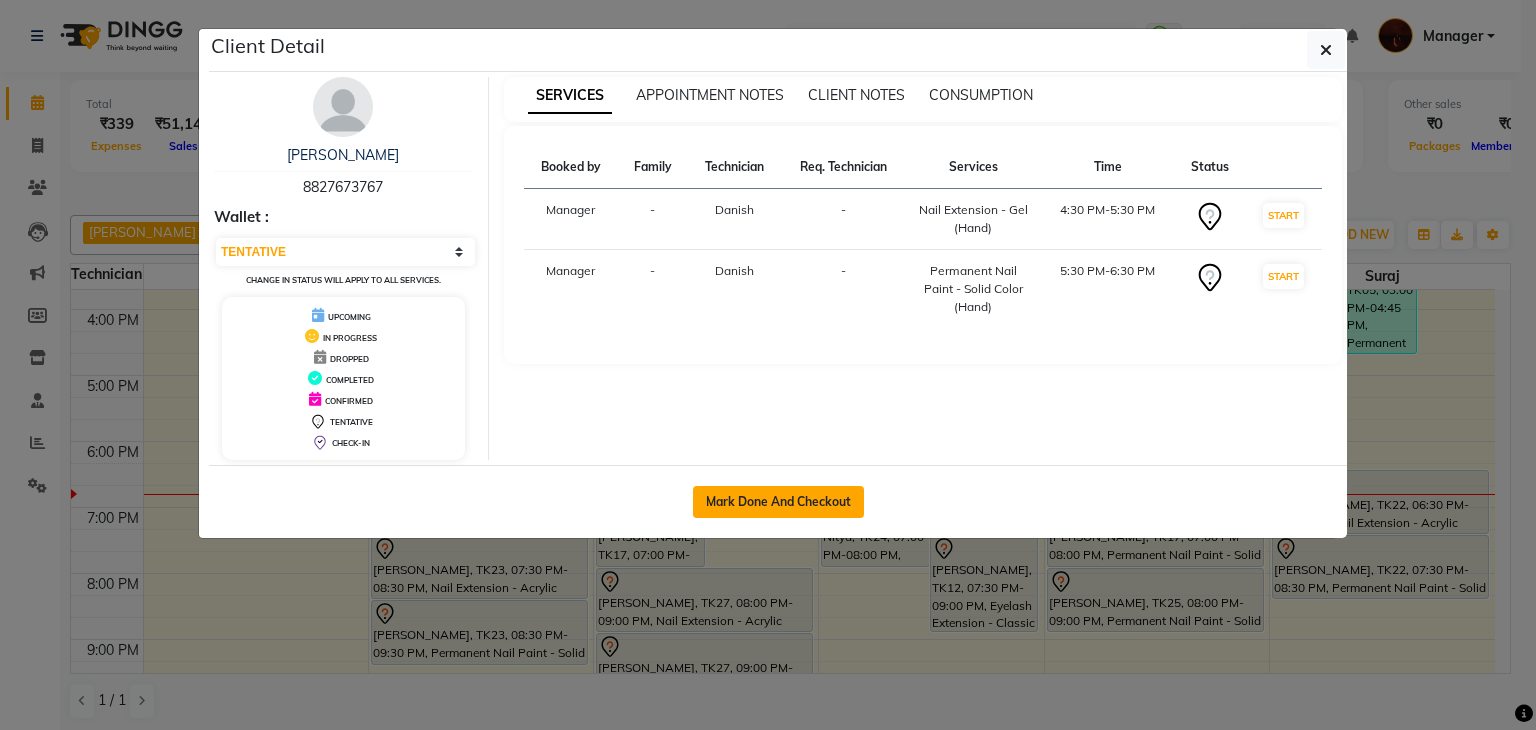 click on "Mark Done And Checkout" 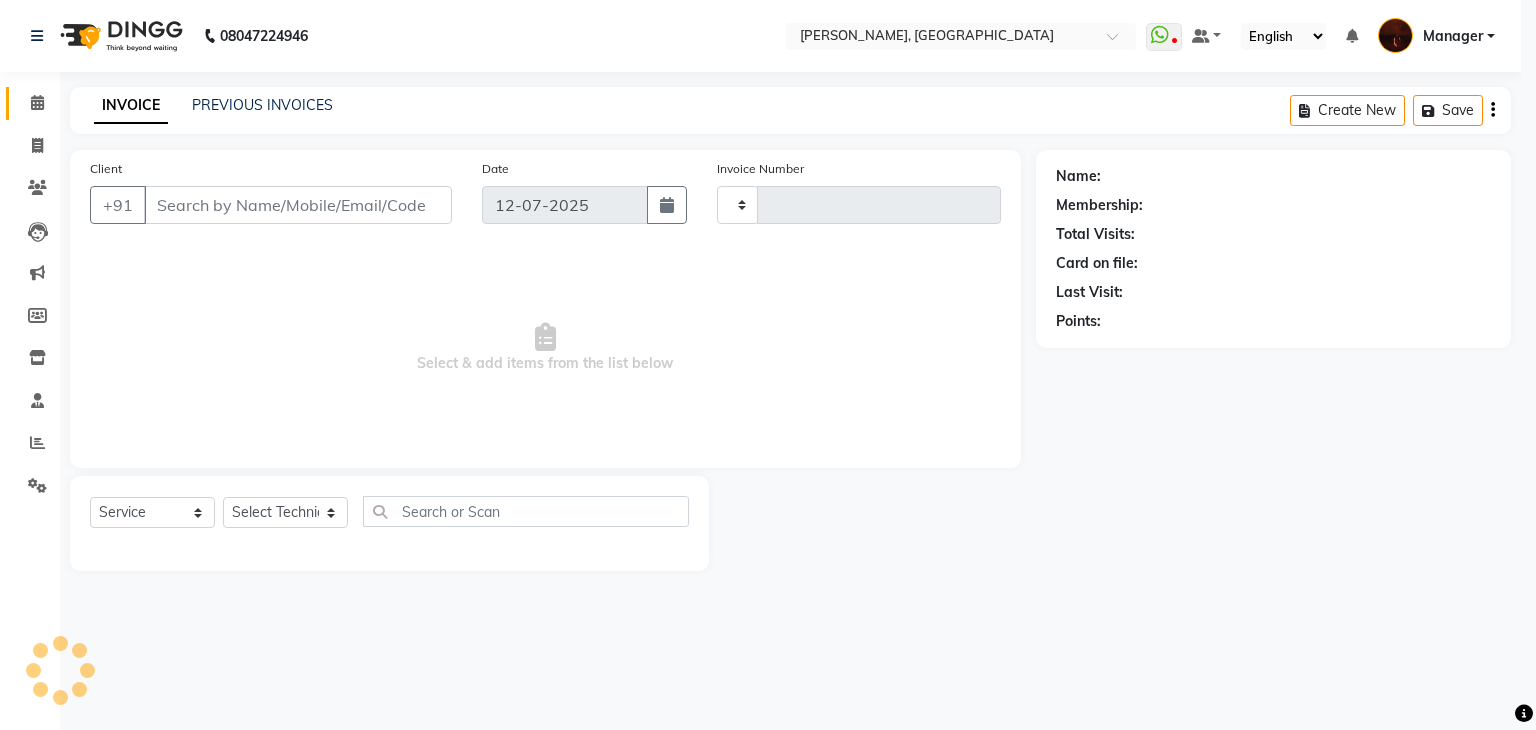 type on "1204" 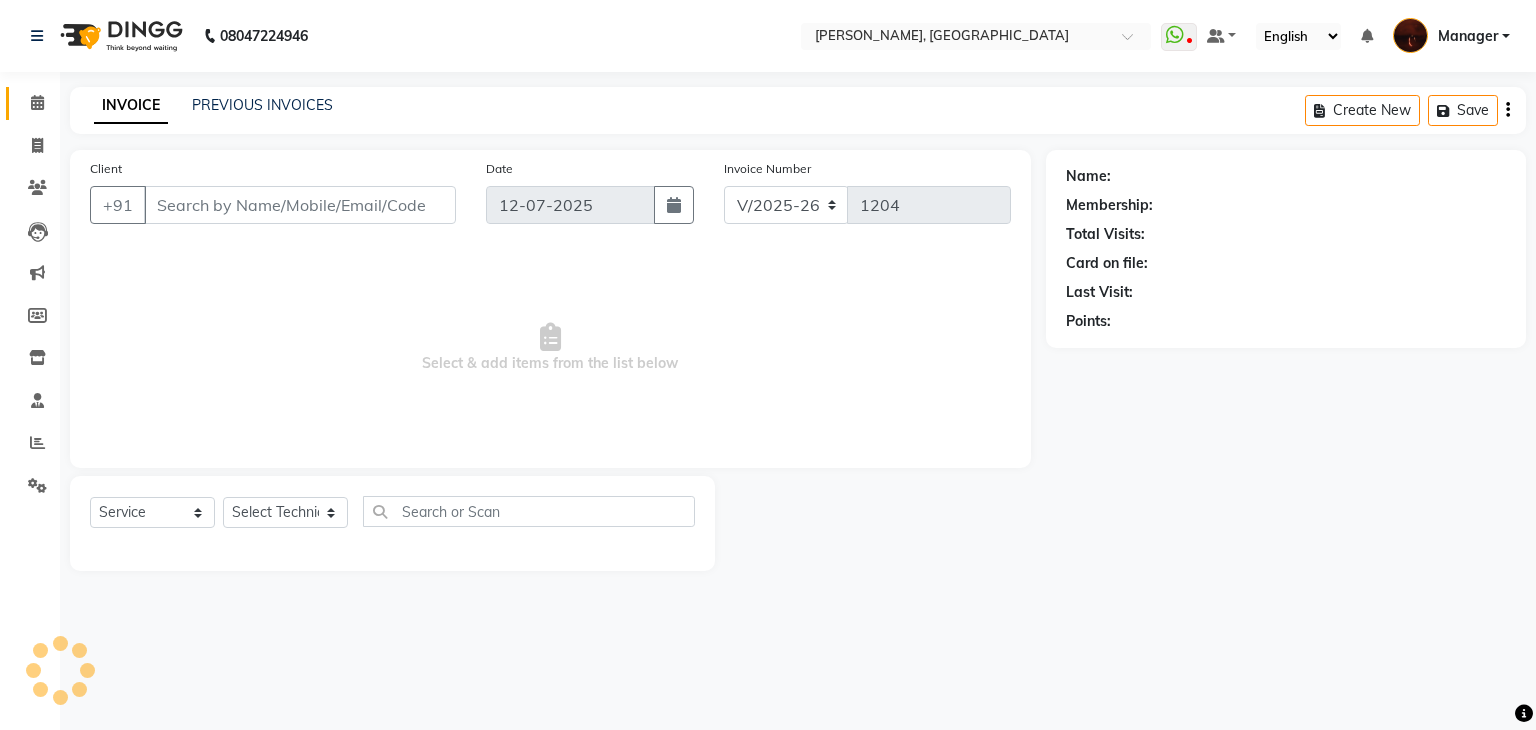 type on "88******67" 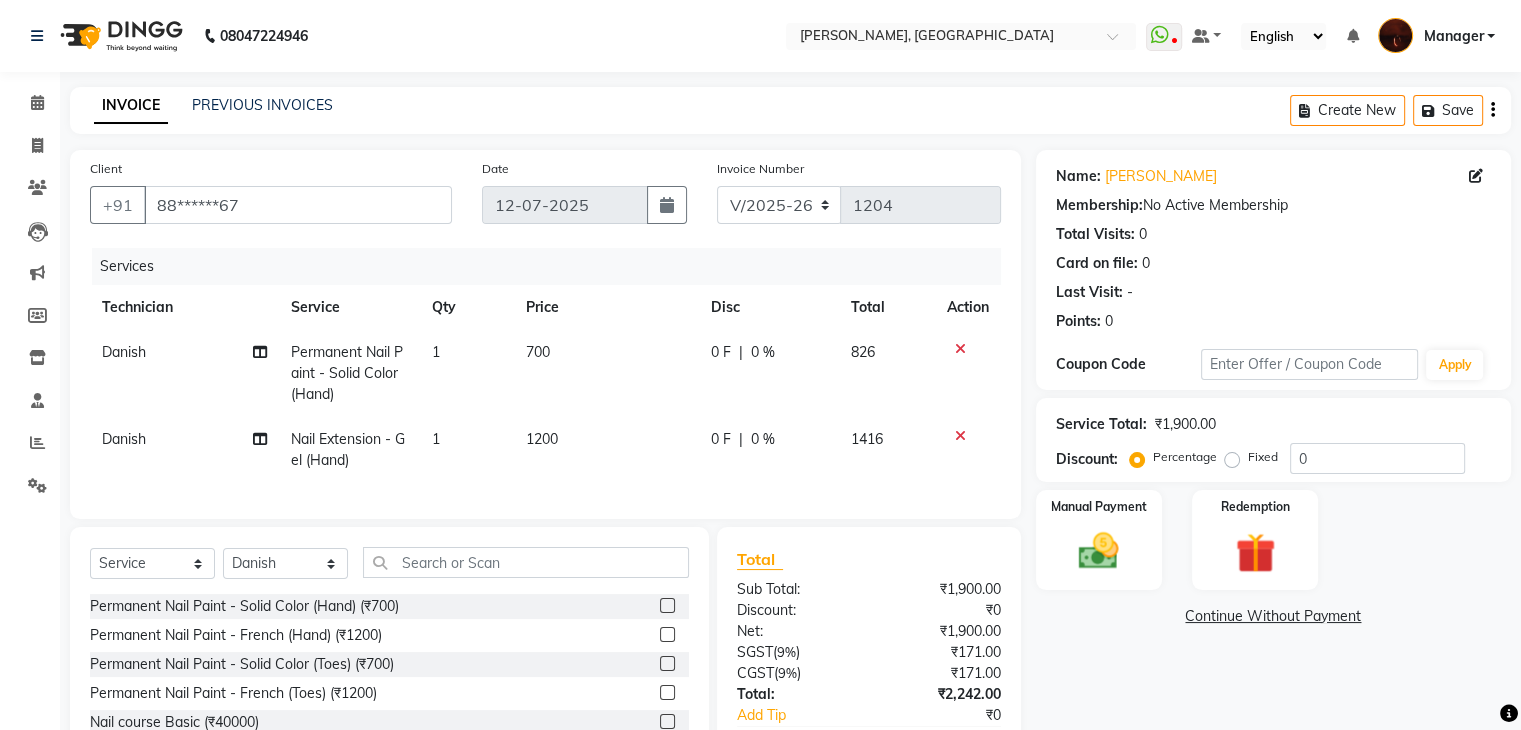 click 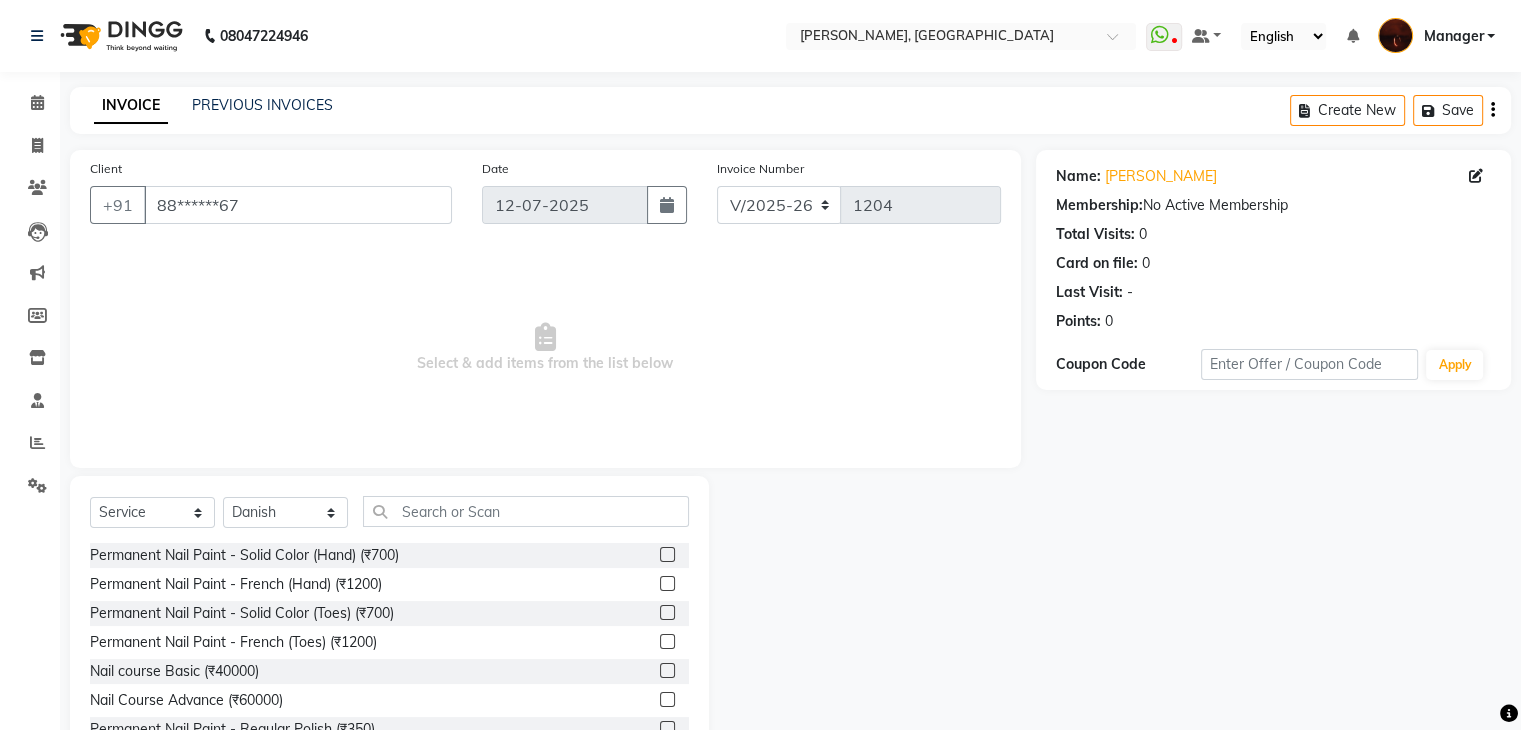 click on "Select & add items from the list below" at bounding box center [545, 348] 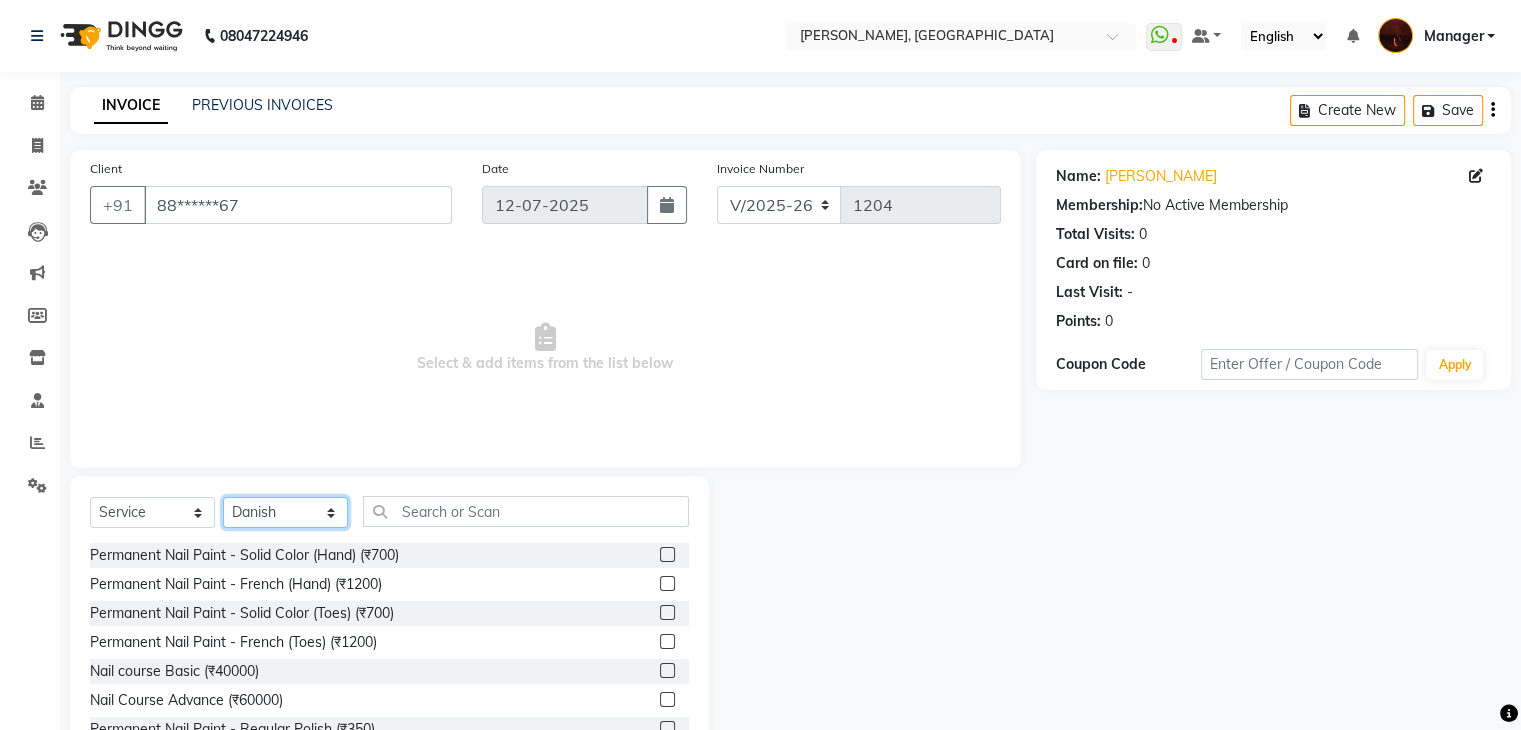 click on "Select Technician Adesh amir anuj Danish Diki  Gaurav GAURAV GK Geeta Himanshu jenifer Manager megna nikhil Nisha Pooja prince Rohit roshni sajan Salman Sameer sudeb Sudhir Accounting suraj vishnu" 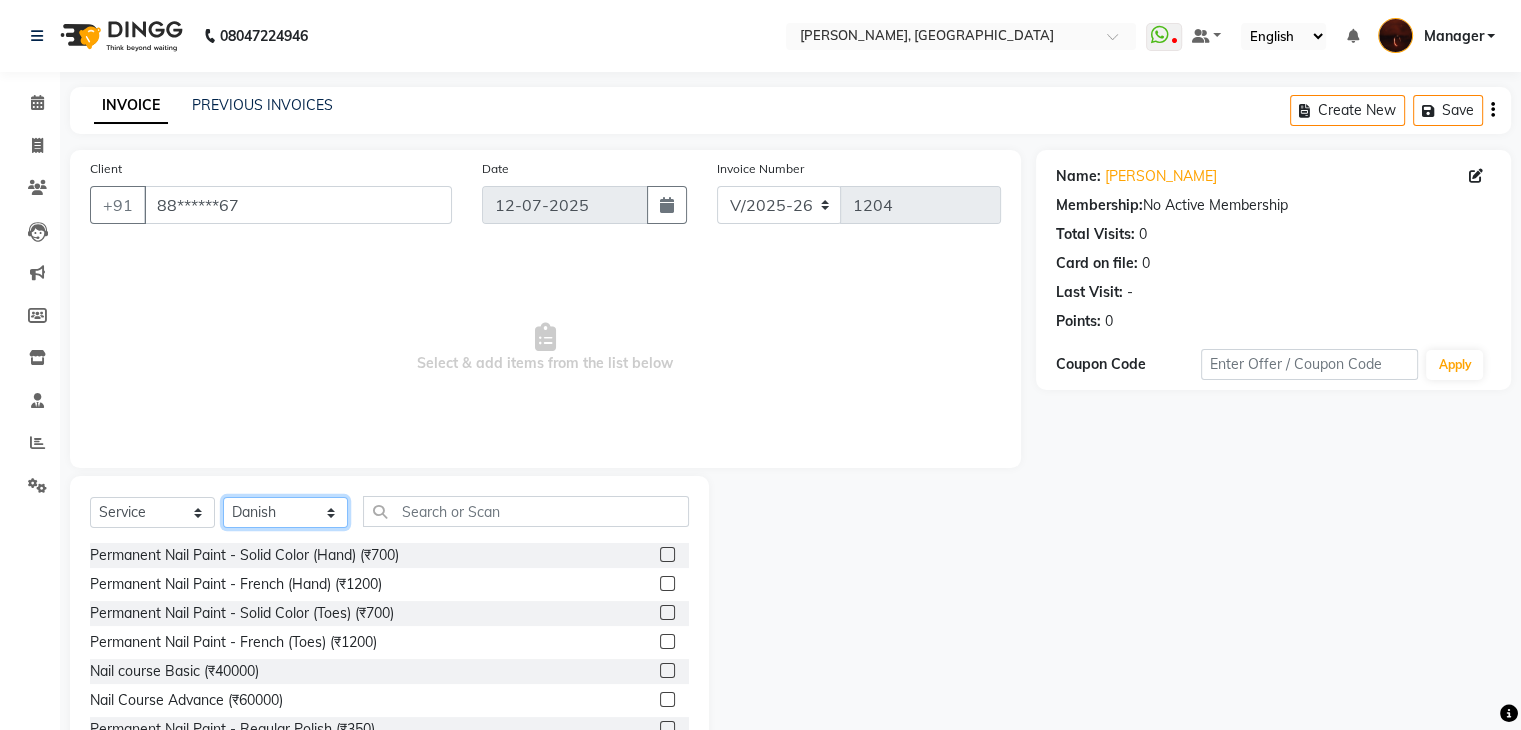 select on "83655" 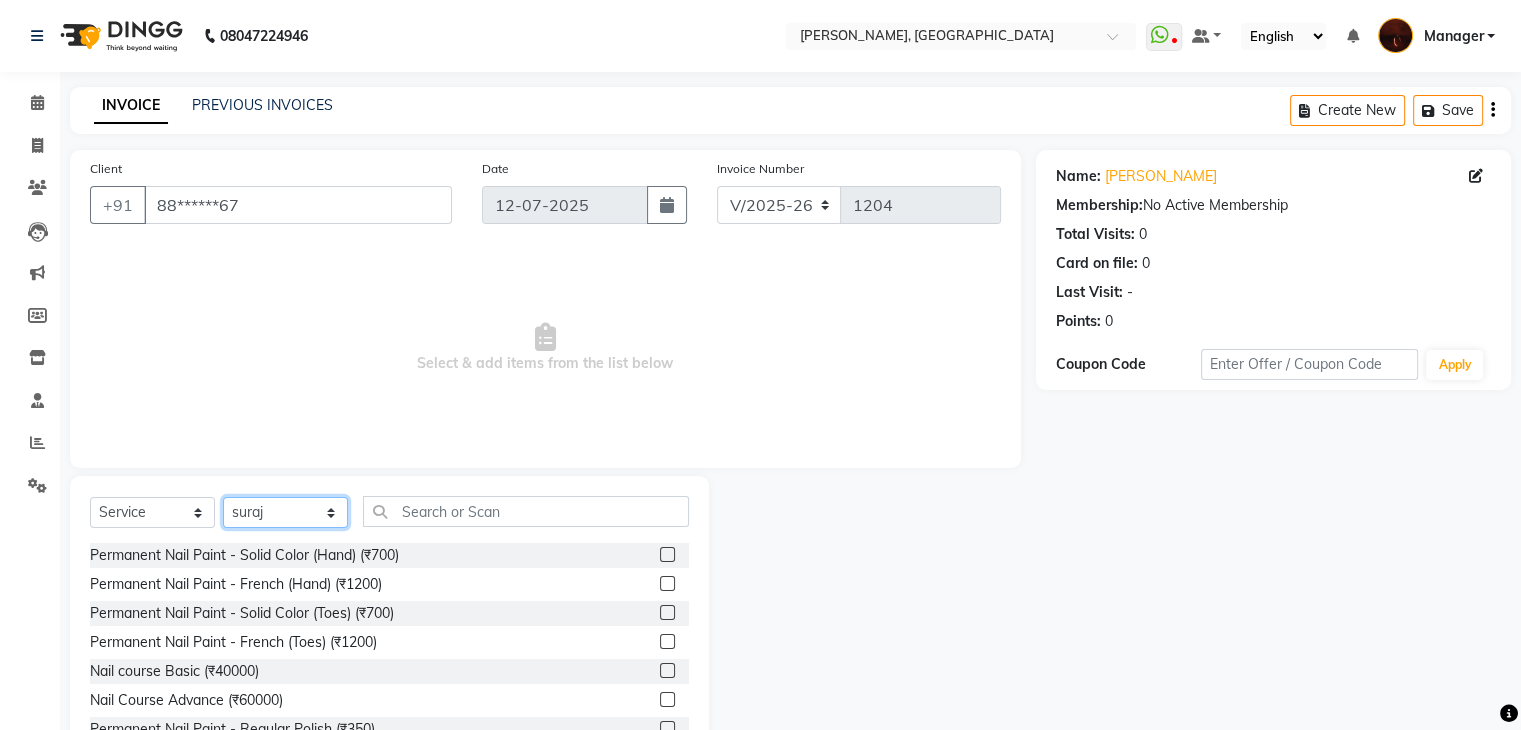 click on "Select Technician Adesh amir anuj Danish Diki  Gaurav GAURAV GK Geeta Himanshu jenifer Manager megna nikhil Nisha Pooja prince Rohit roshni sajan Salman Sameer sudeb Sudhir Accounting suraj vishnu" 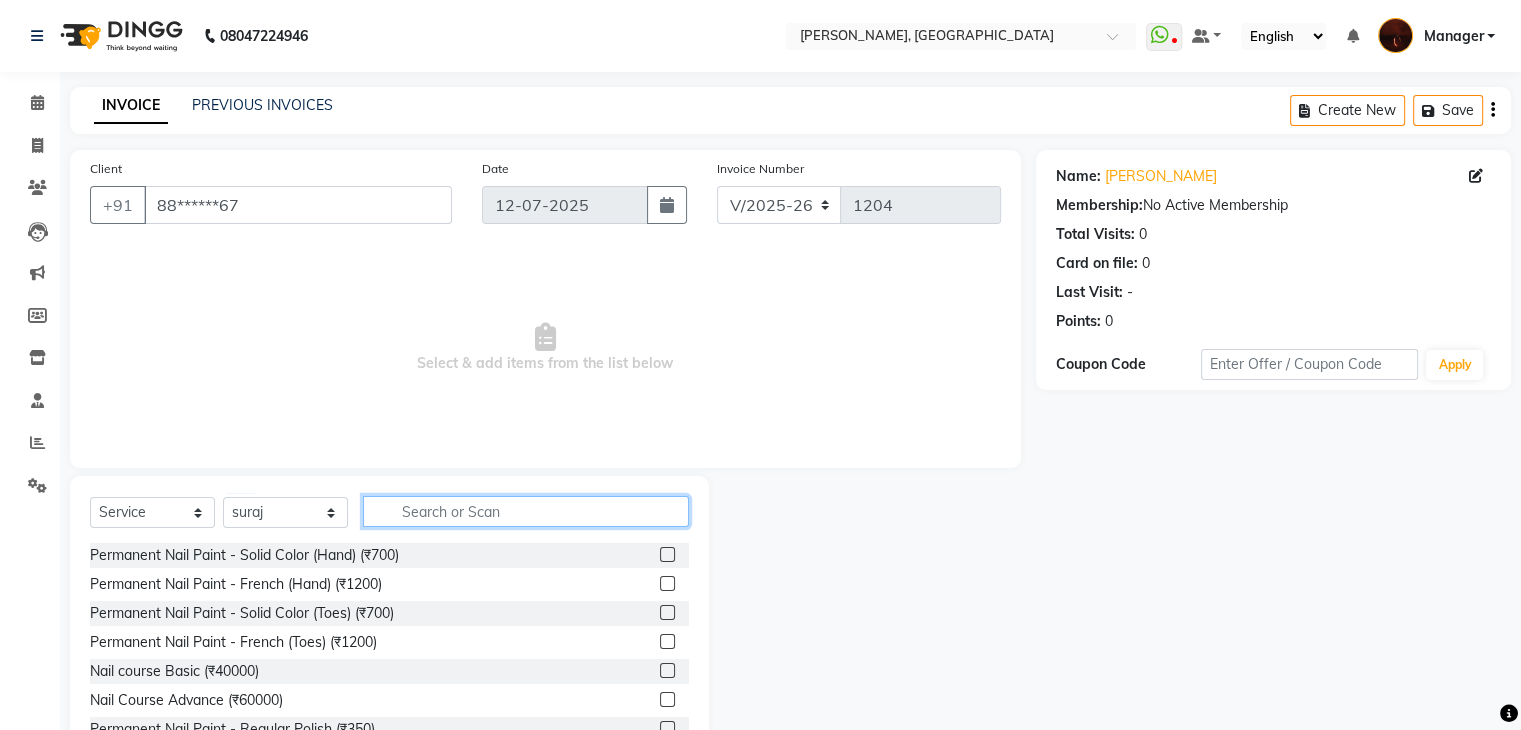 click 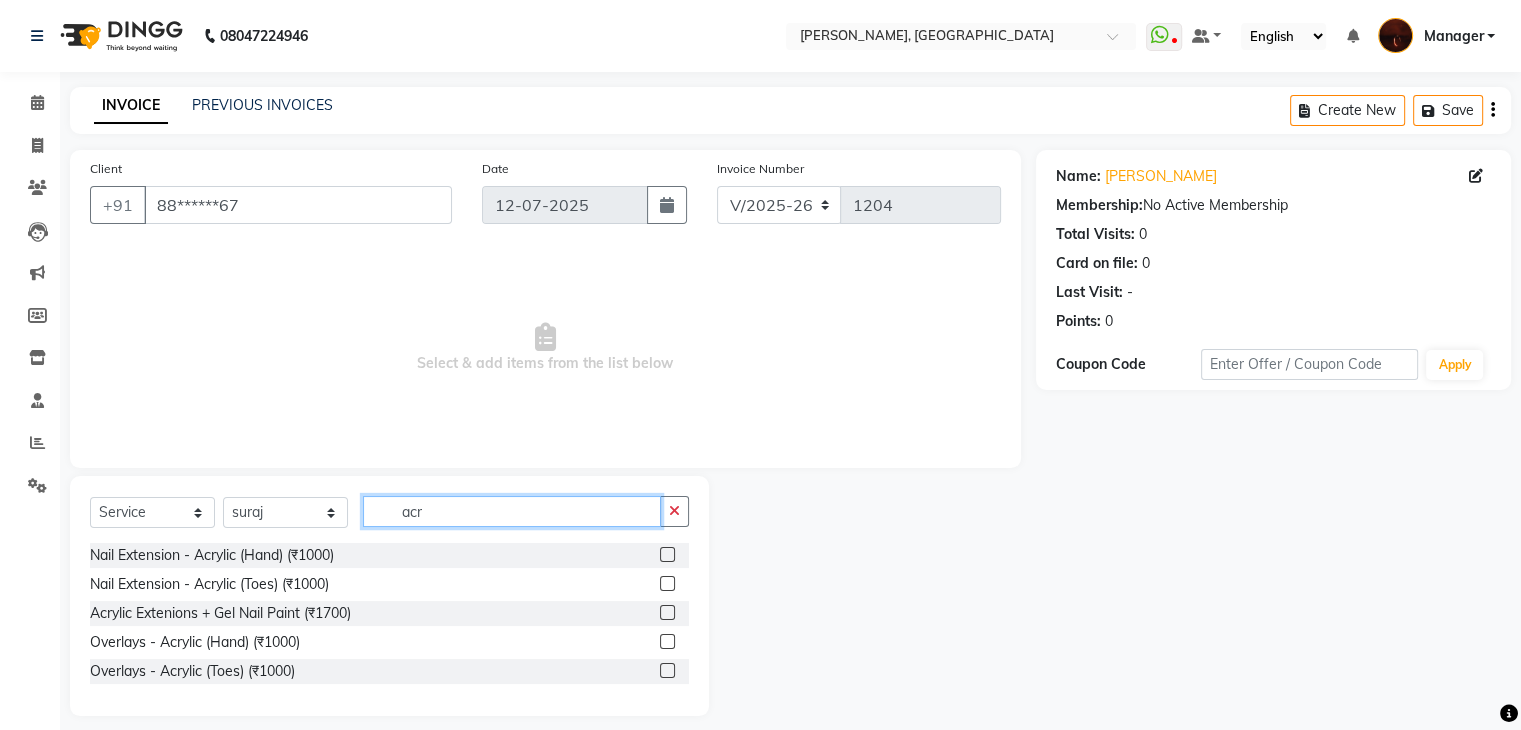 type on "acr" 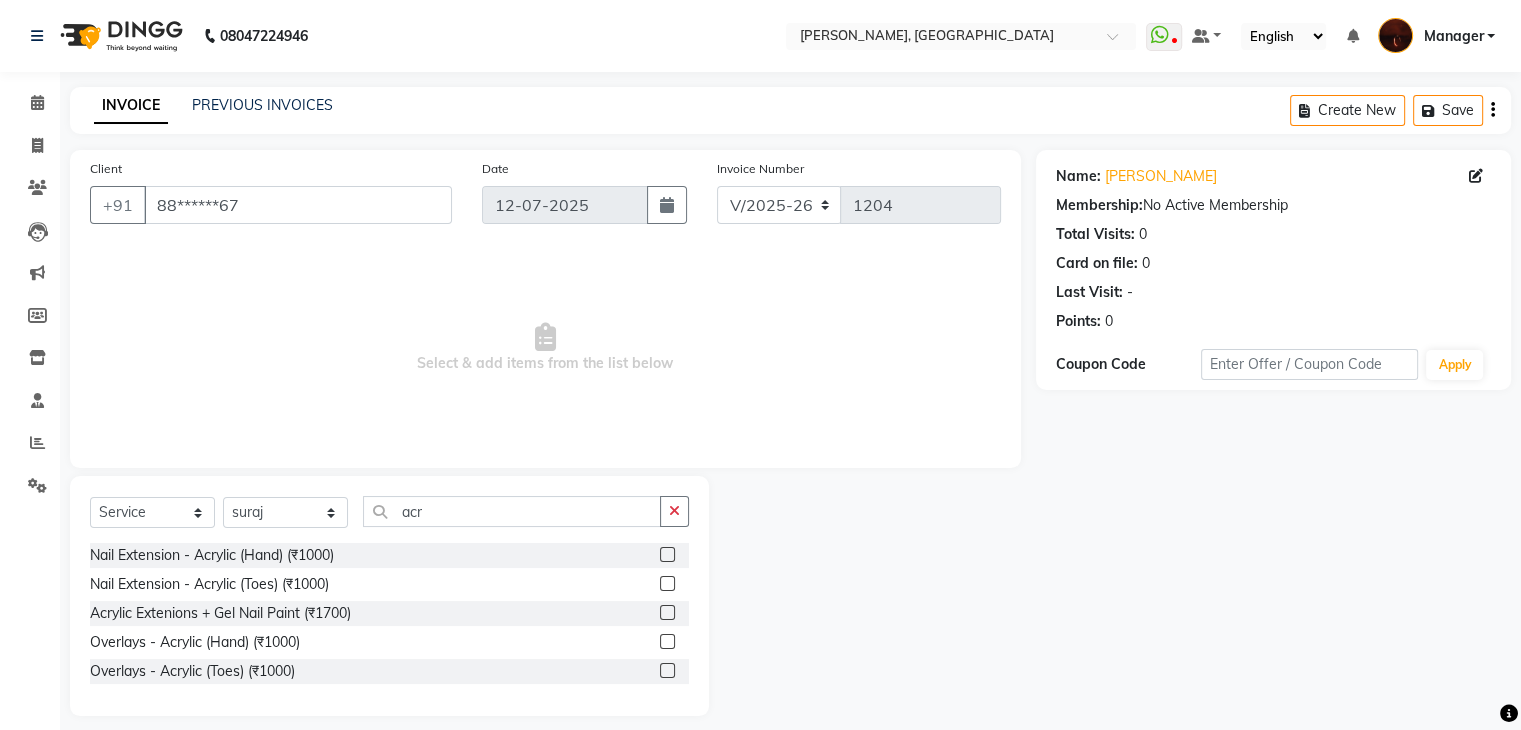 click 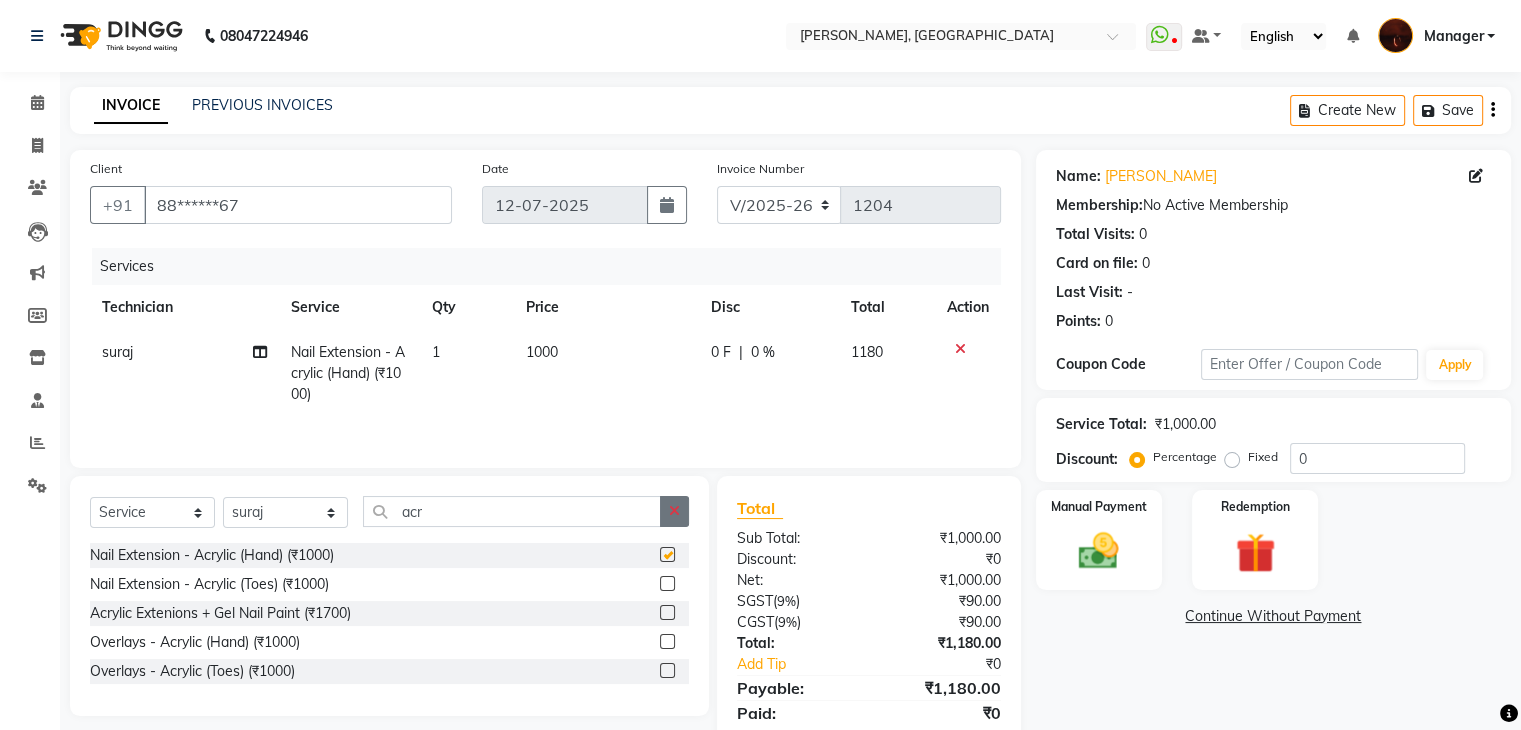 checkbox on "false" 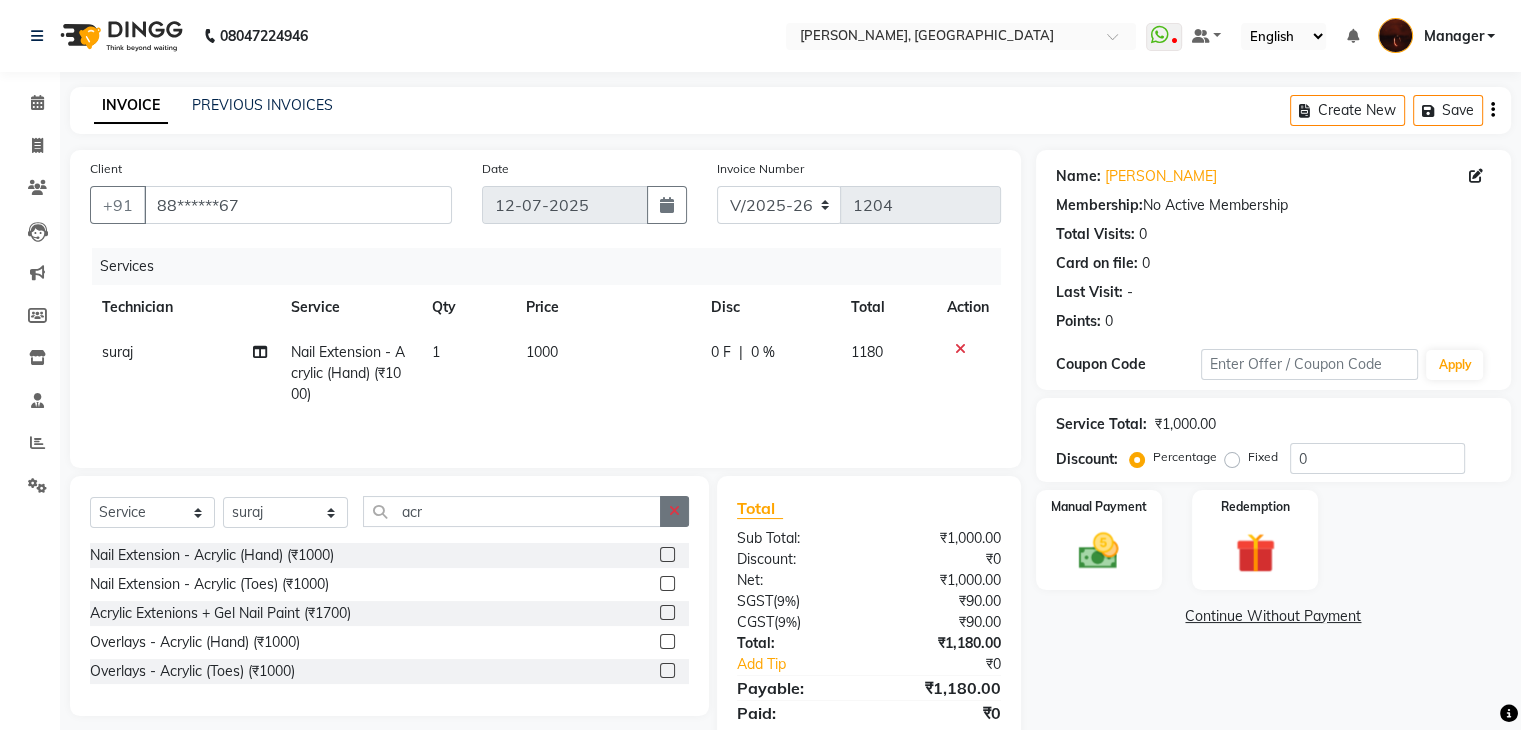 click 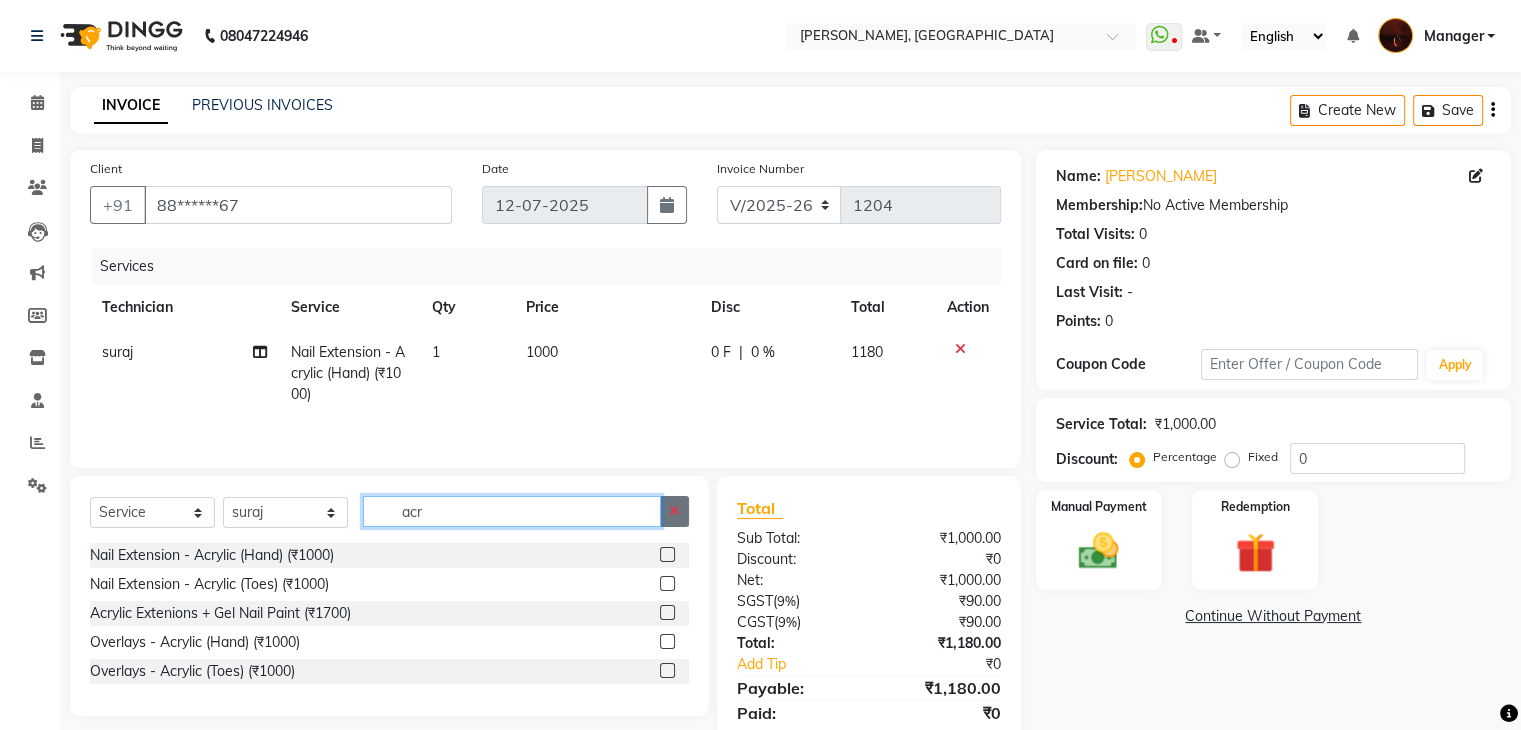 type 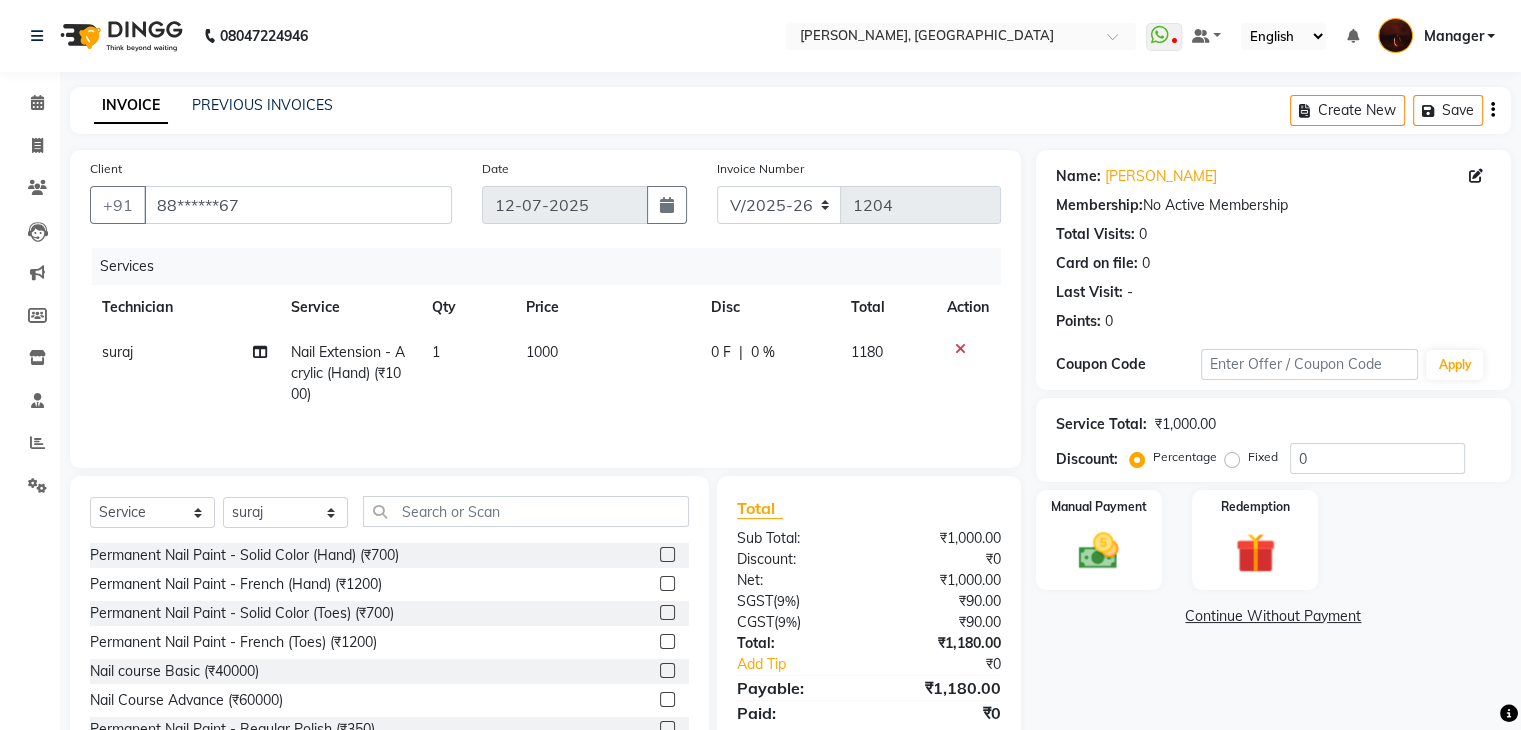 click 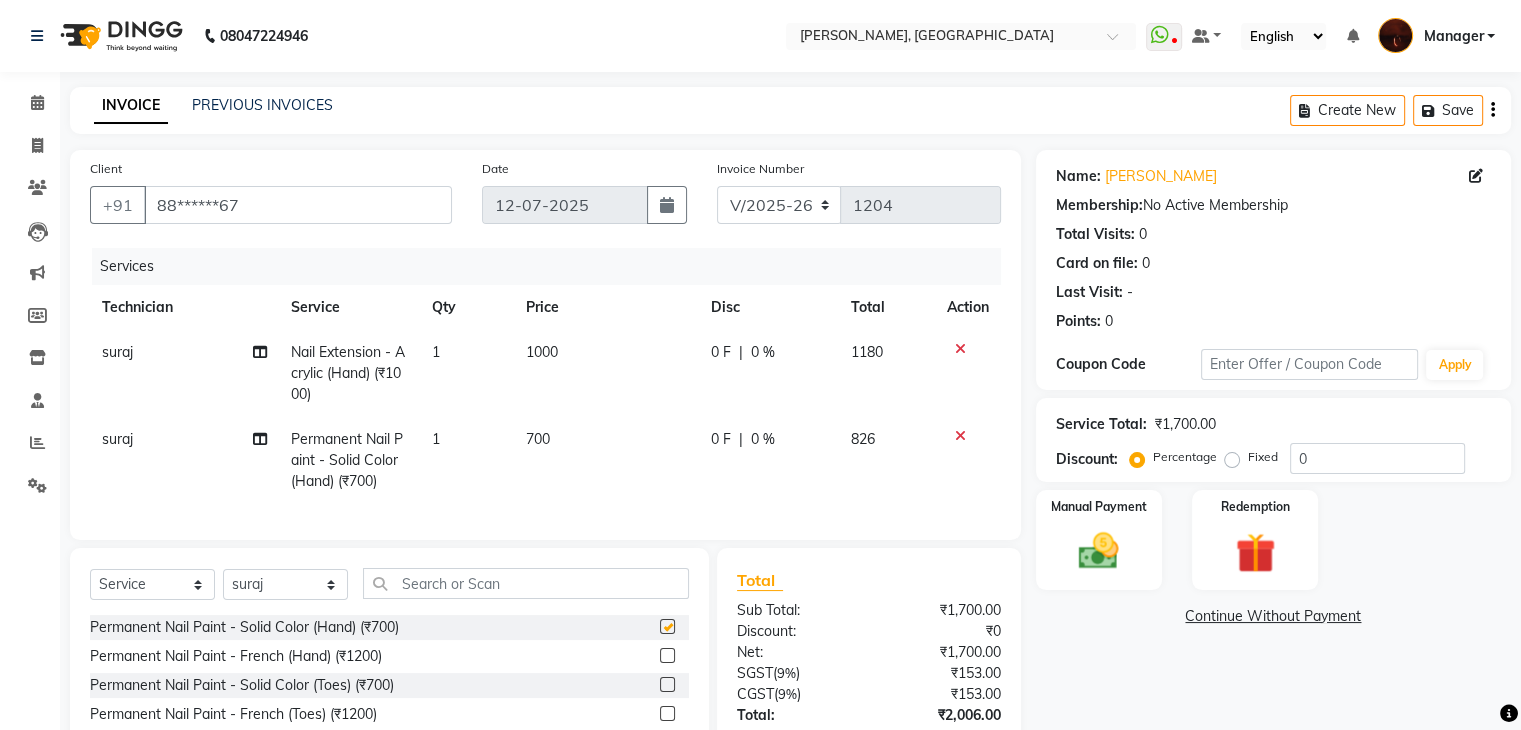 checkbox on "false" 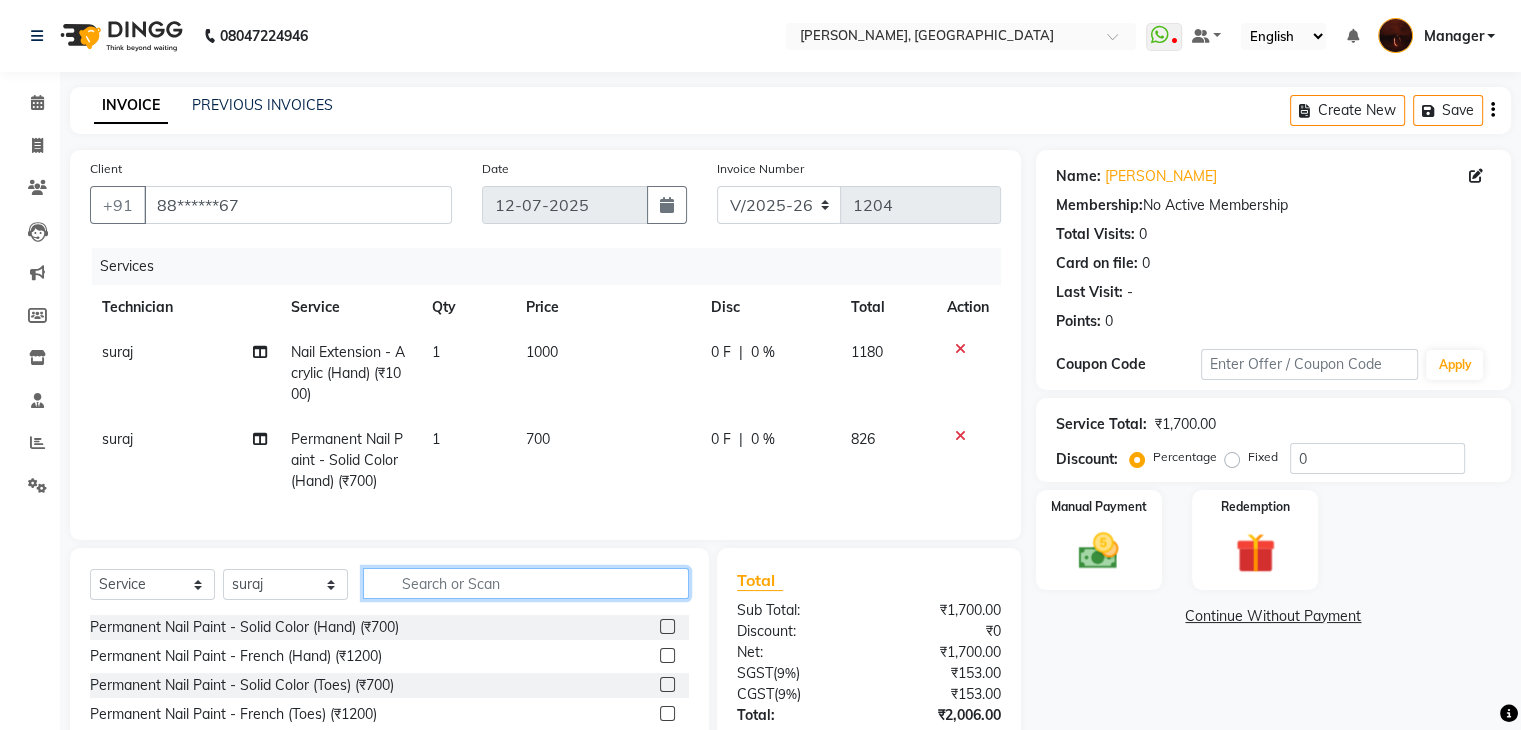 click 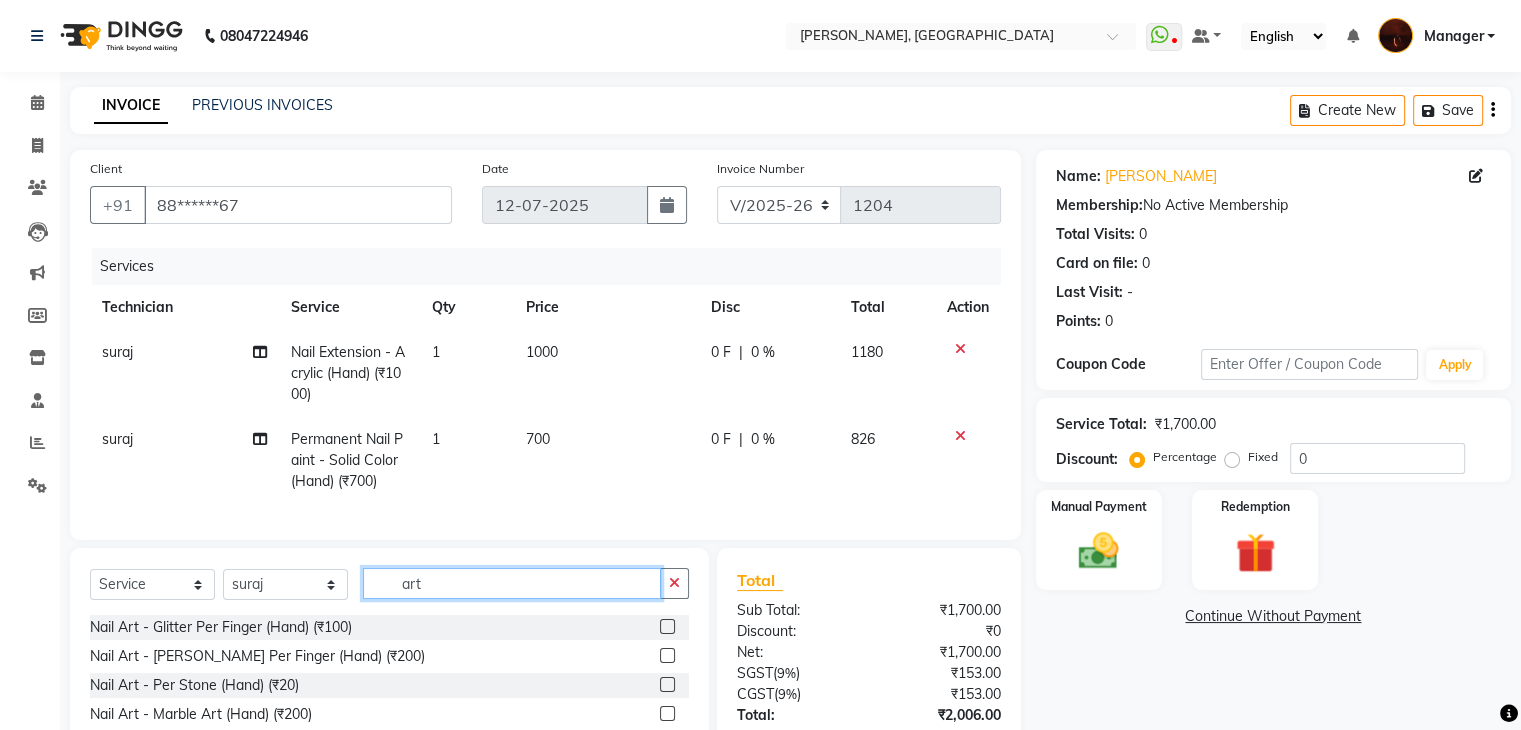 type on "art" 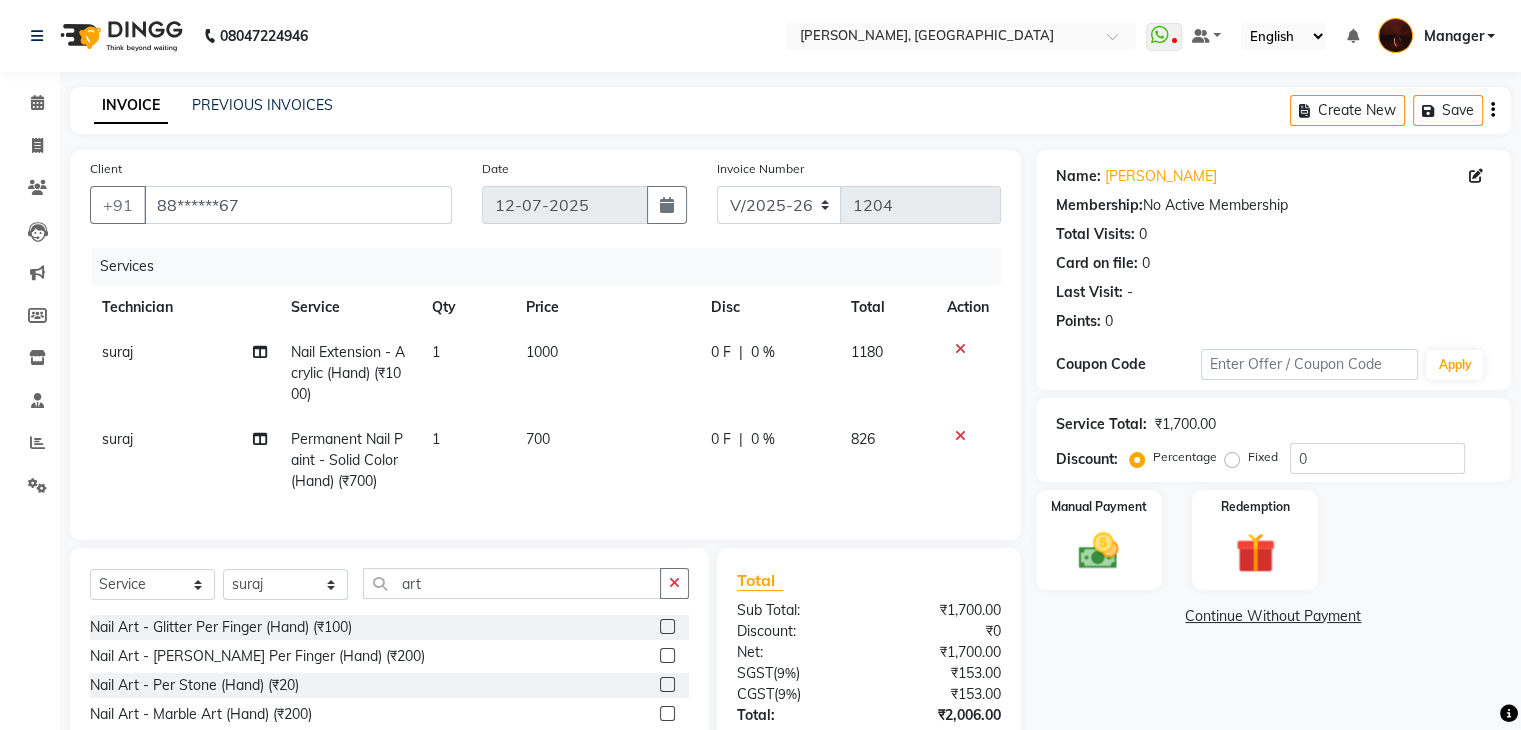 click 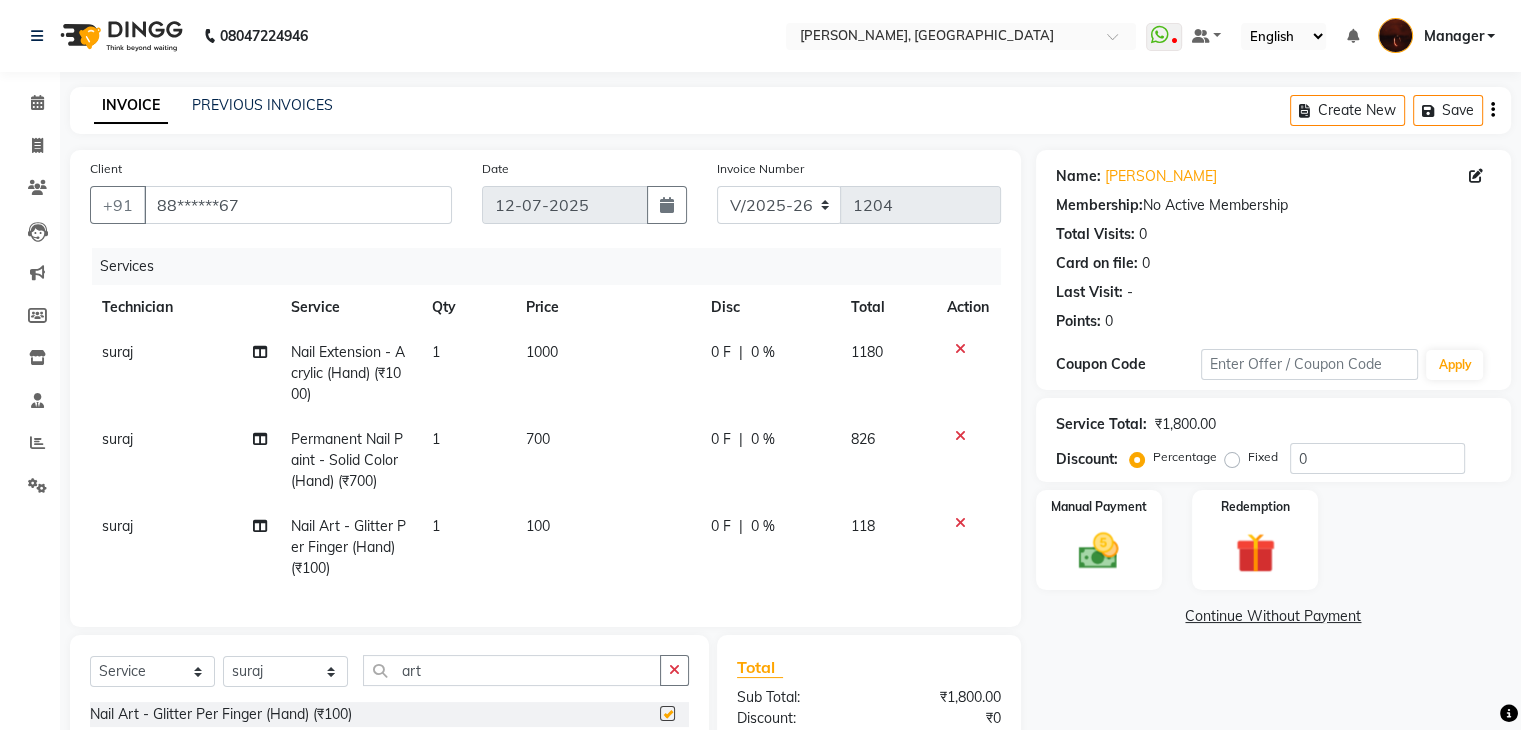 checkbox on "false" 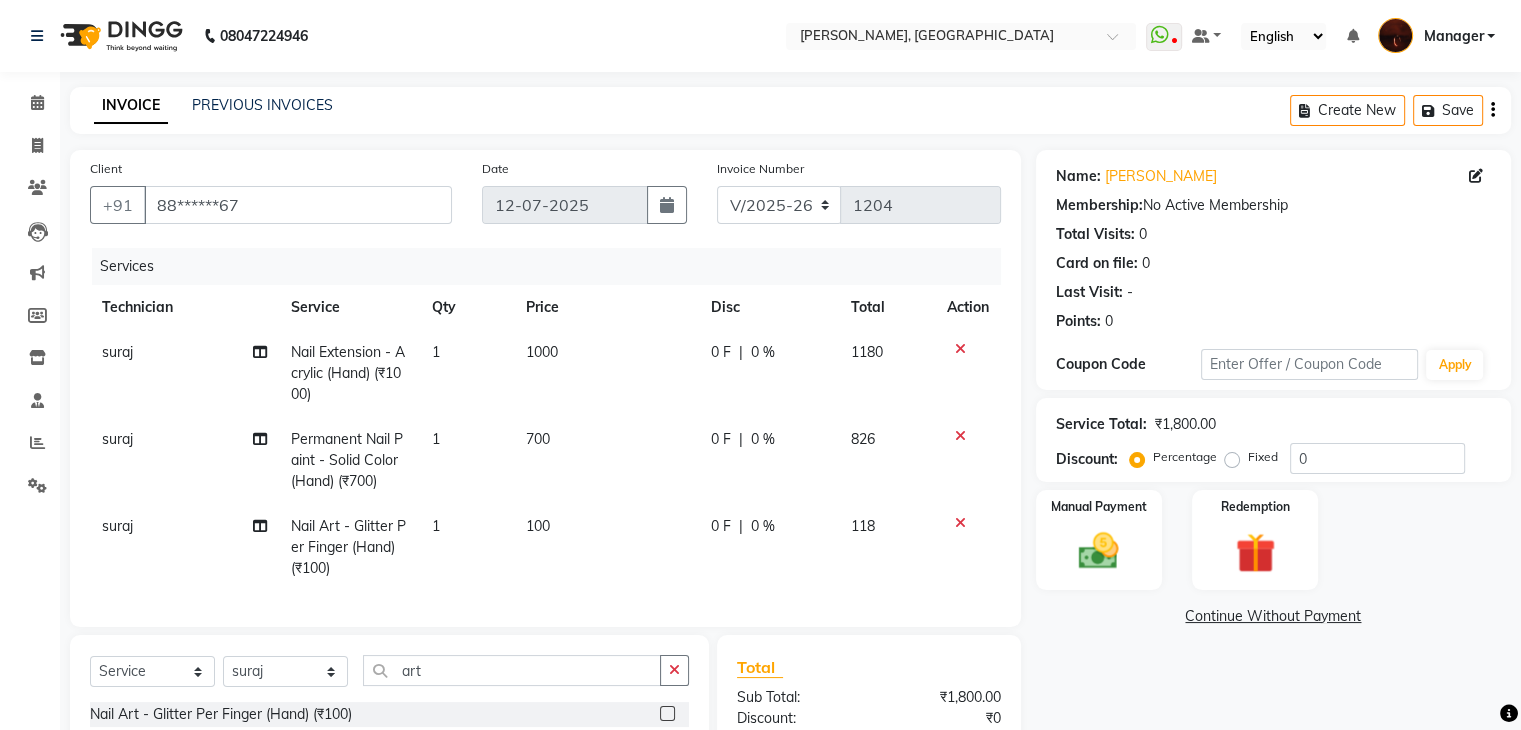 click on "Nail Art - Glitter Per Finger (Hand) (₹100)" 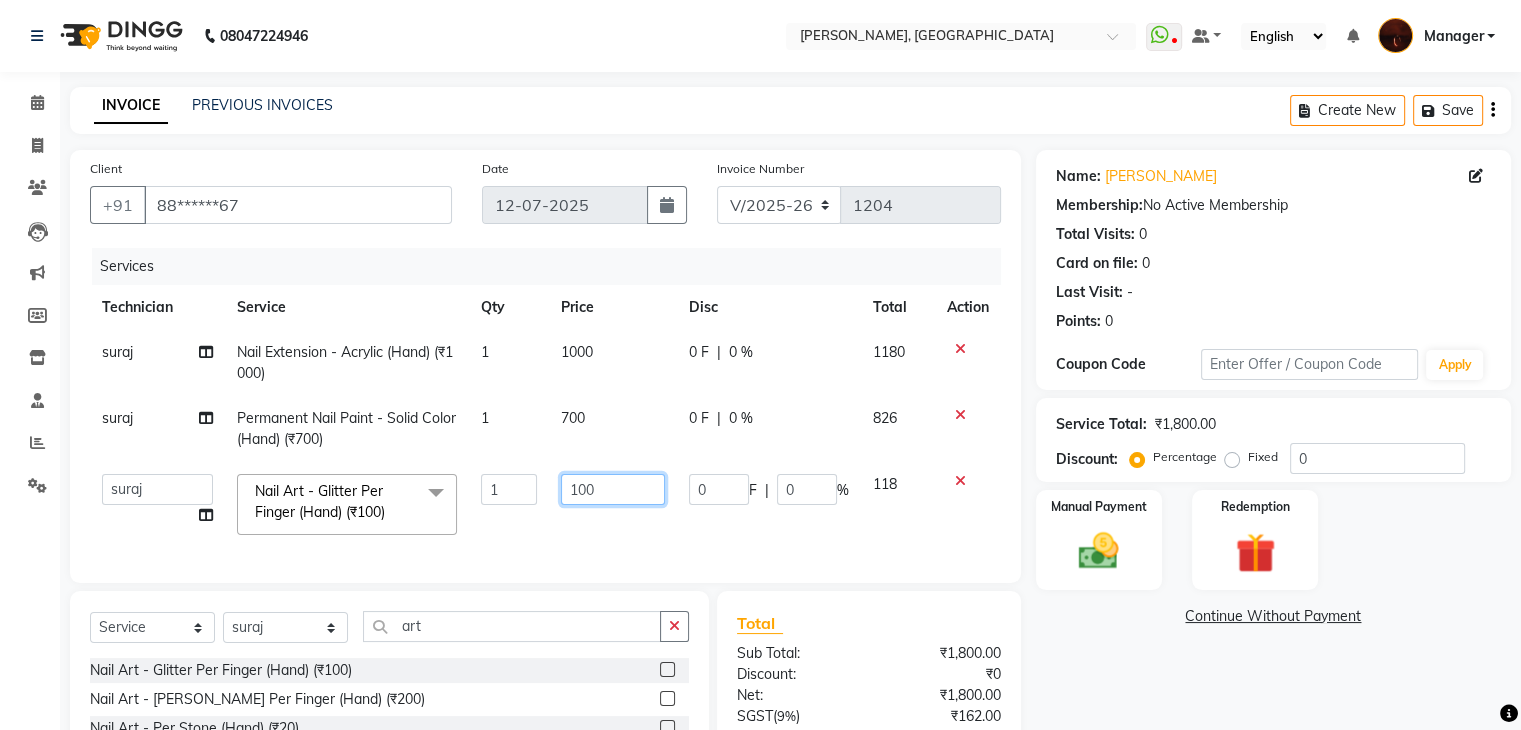 click on "100" 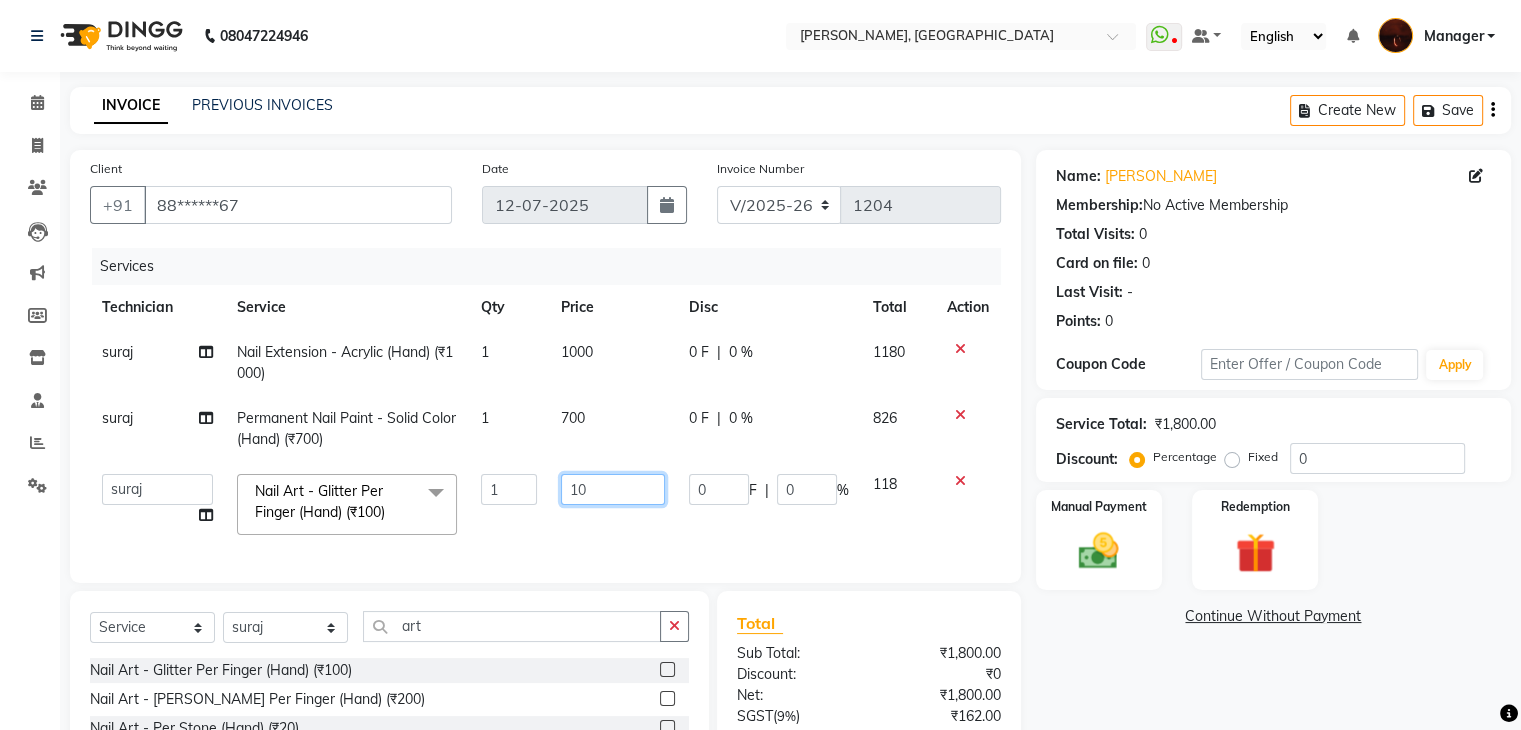 type on "1" 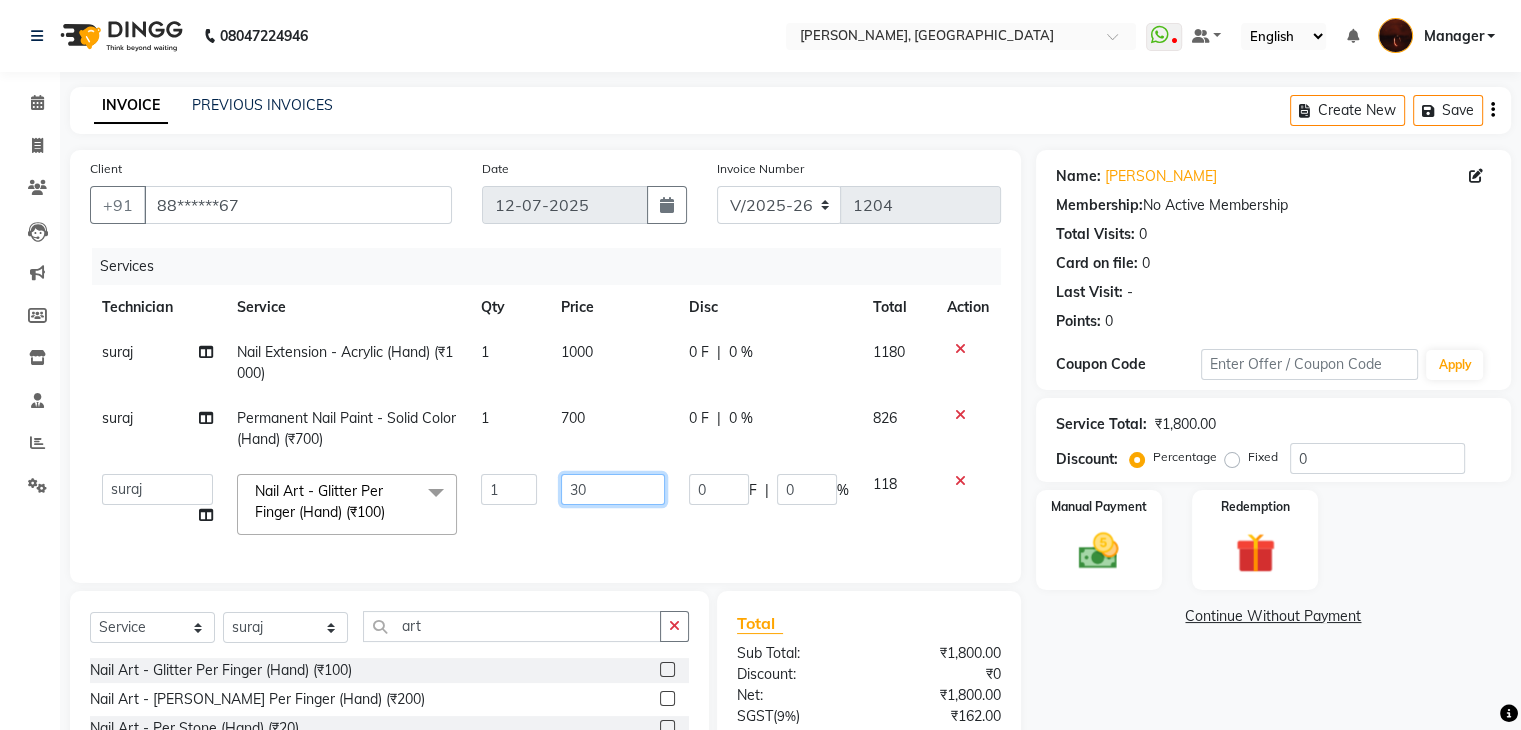 type on "300" 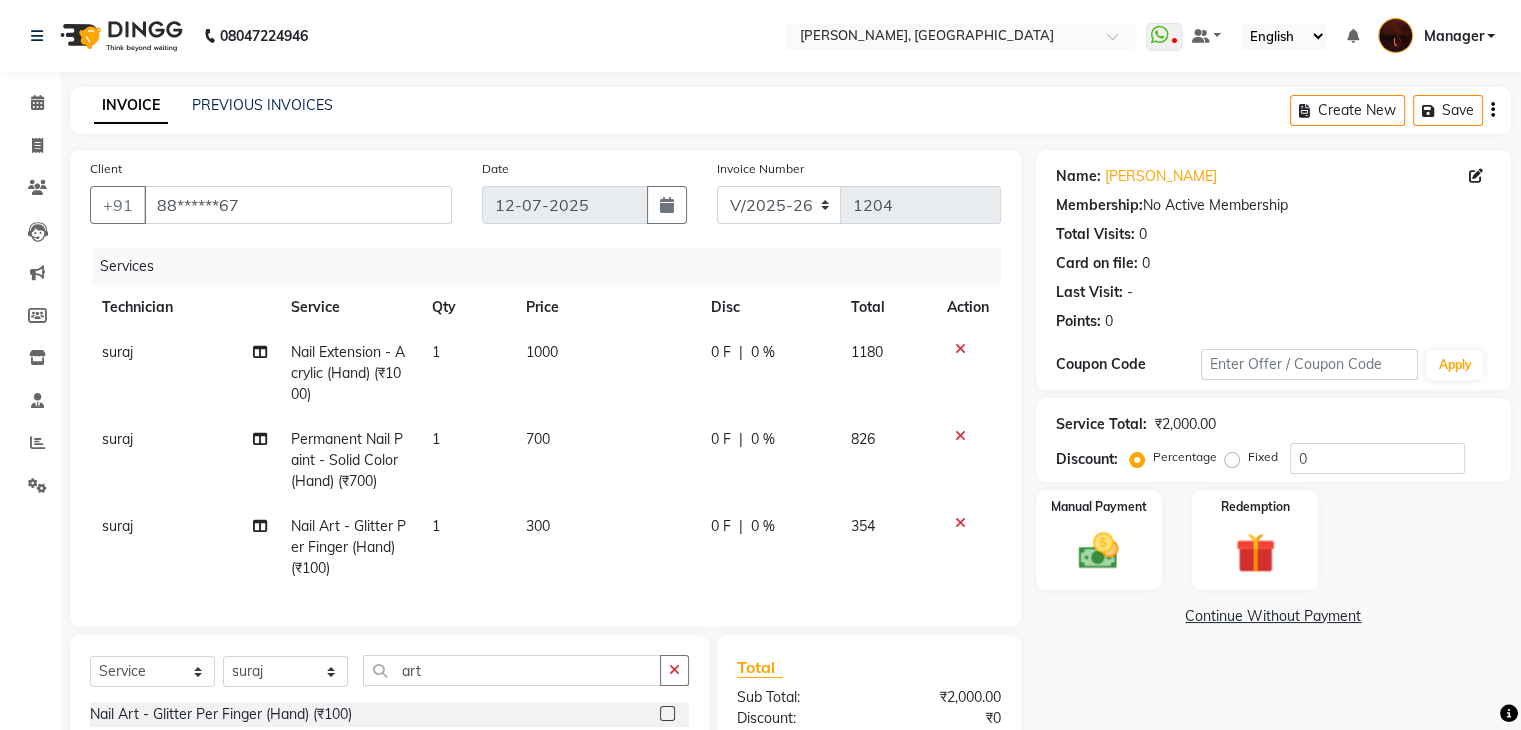 click on "300" 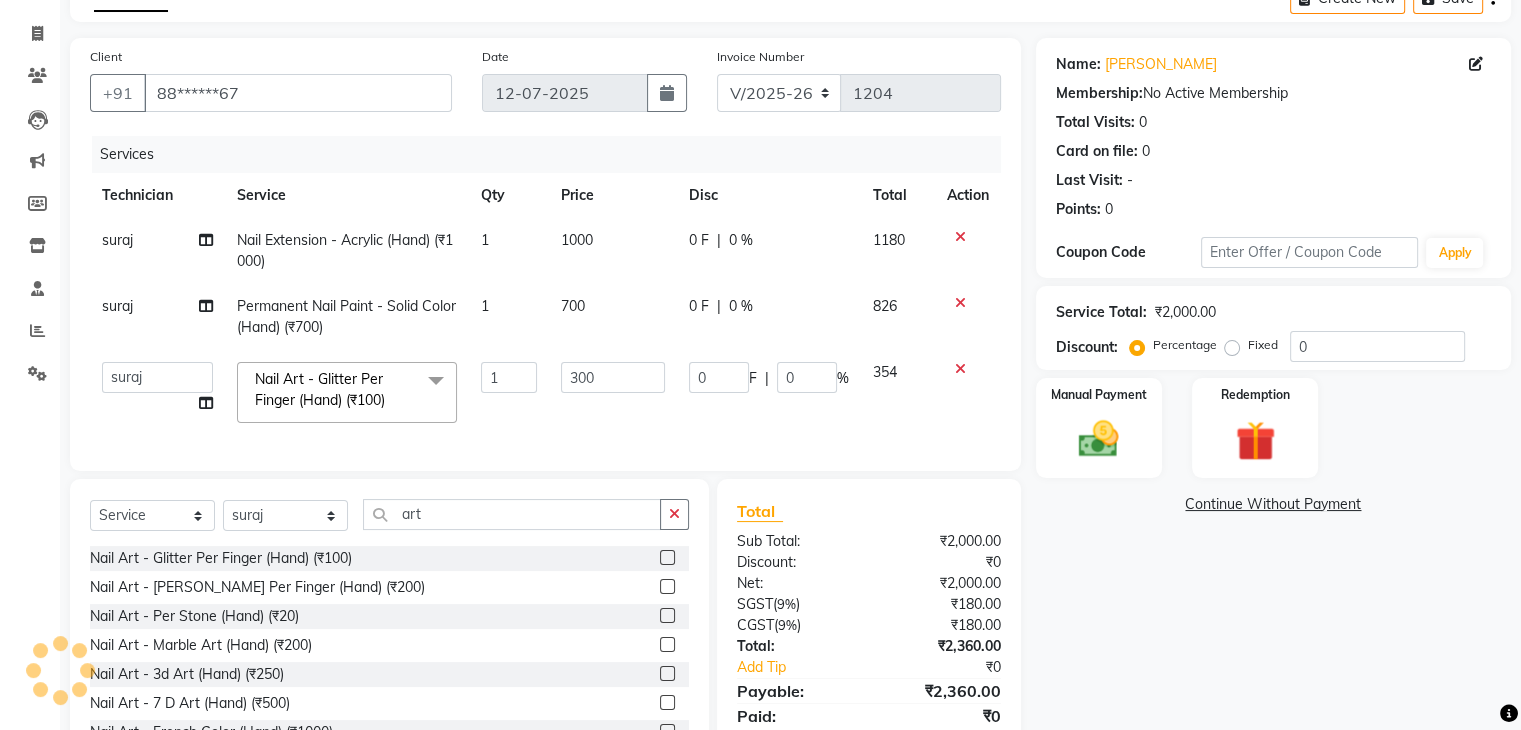 scroll, scrollTop: 201, scrollLeft: 0, axis: vertical 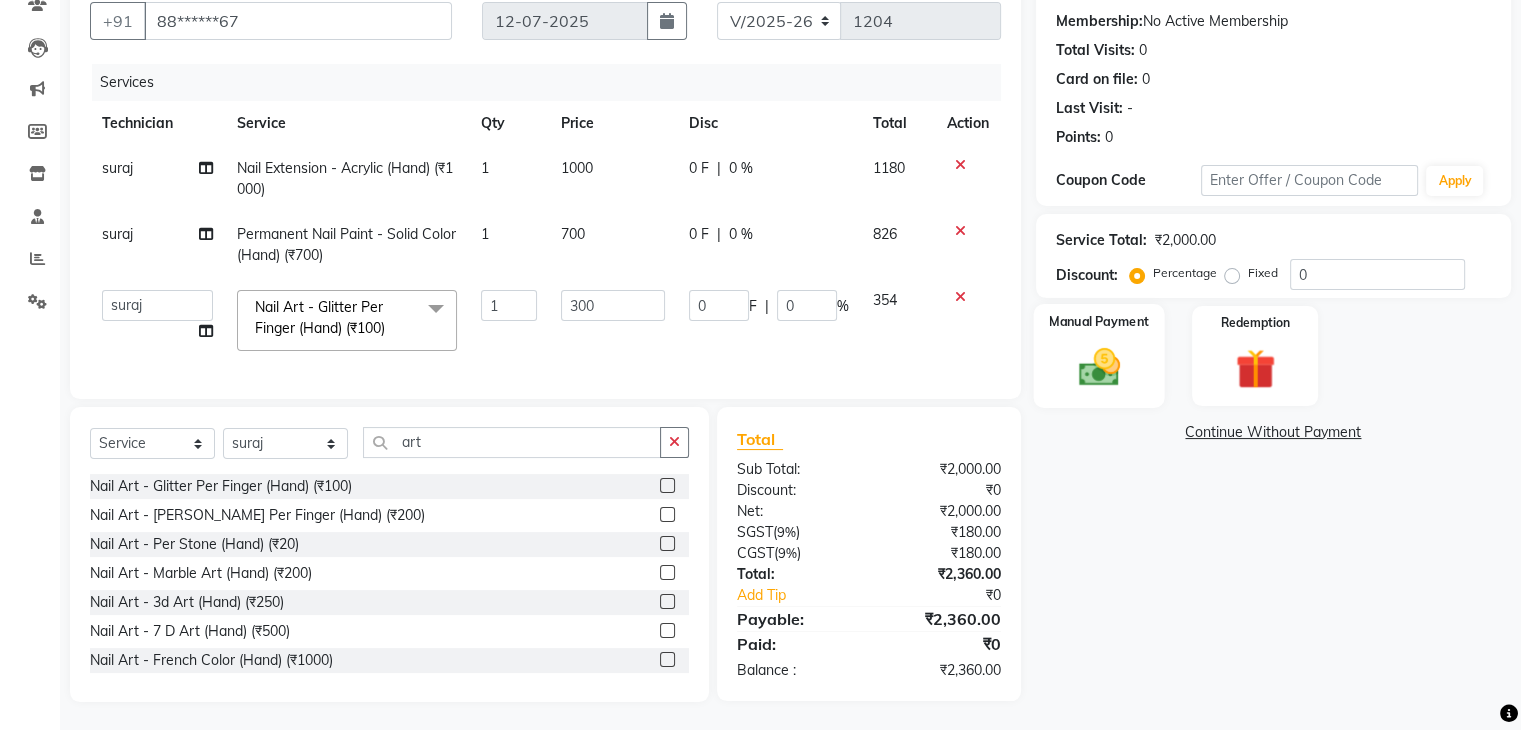 click 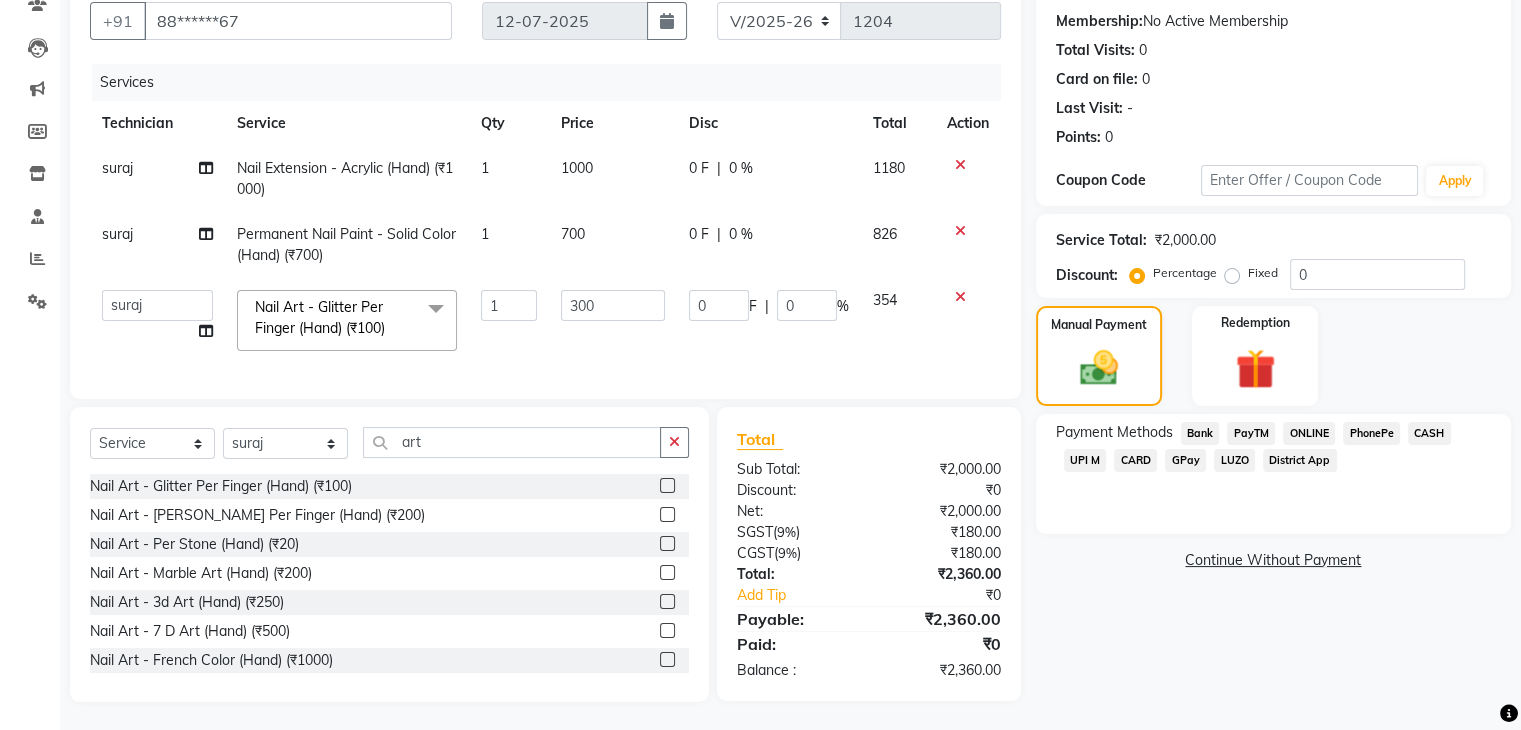 click on "ONLINE" 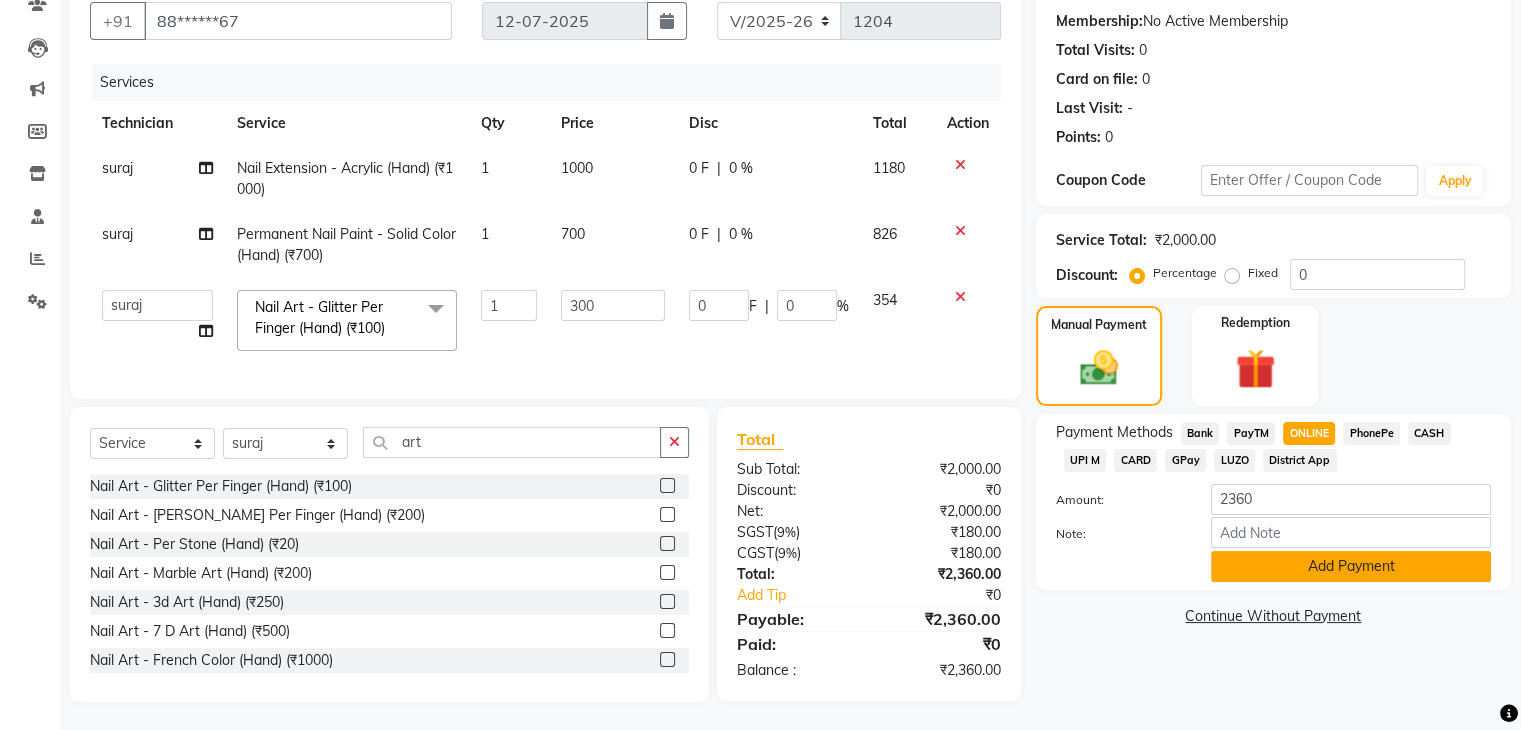 click on "Add Payment" 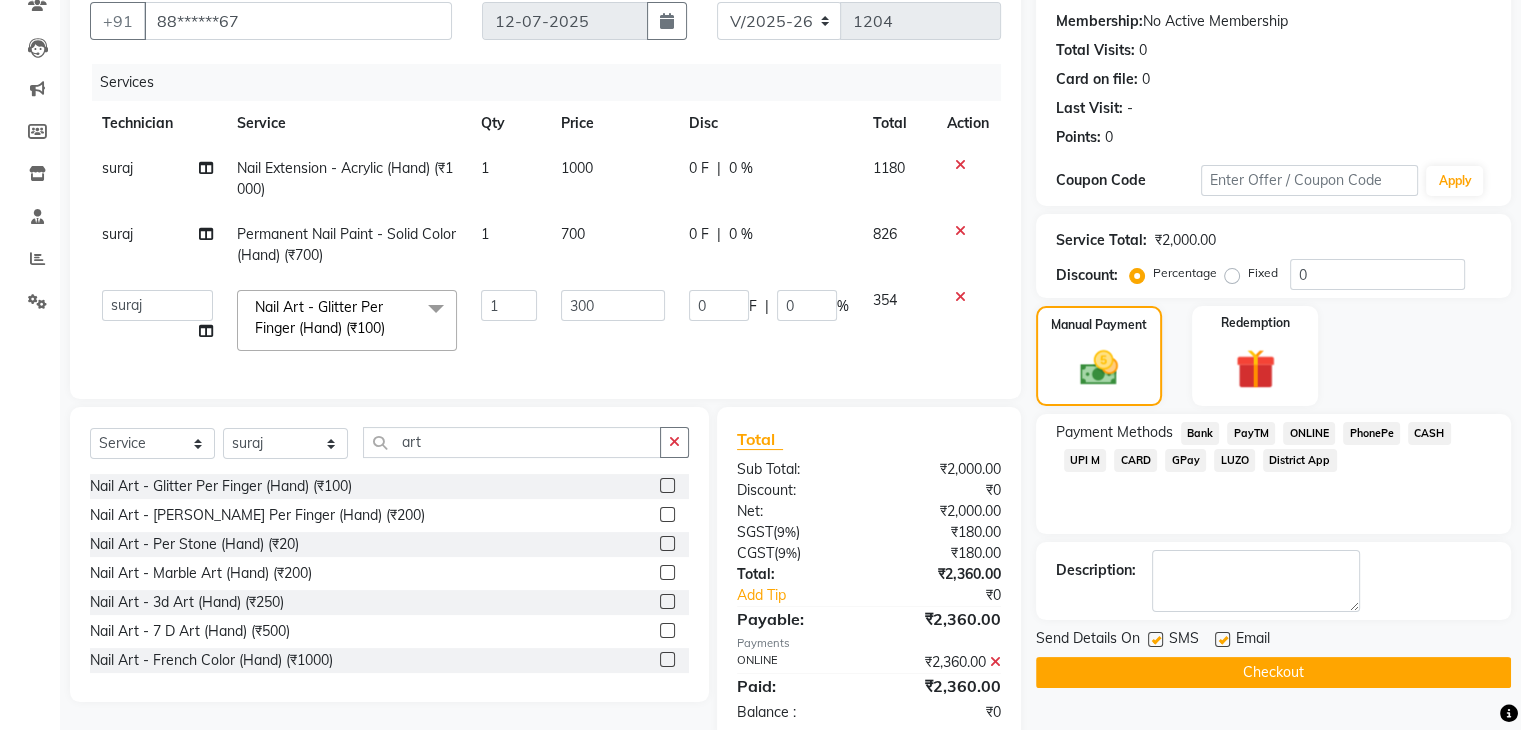 scroll, scrollTop: 242, scrollLeft: 0, axis: vertical 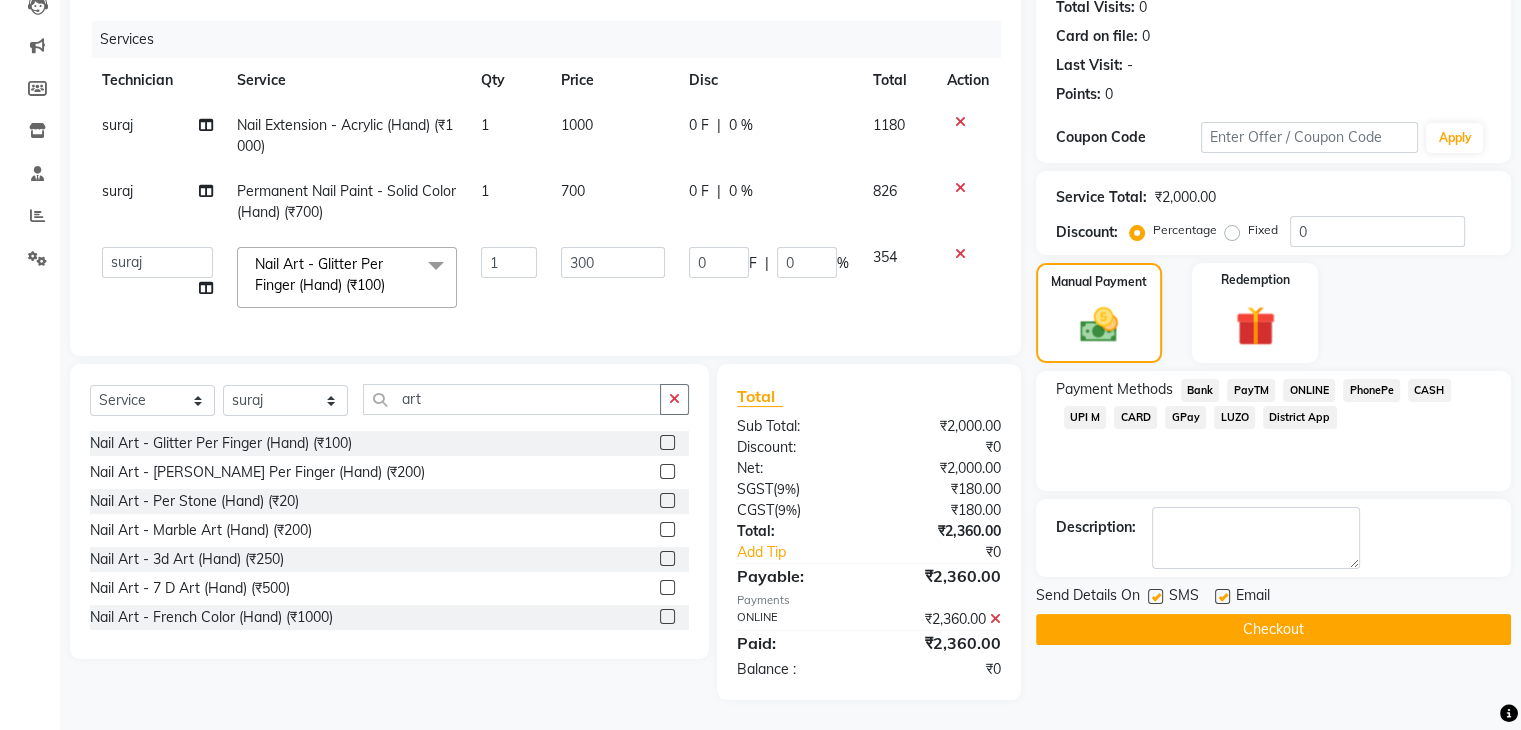 click on "Checkout" 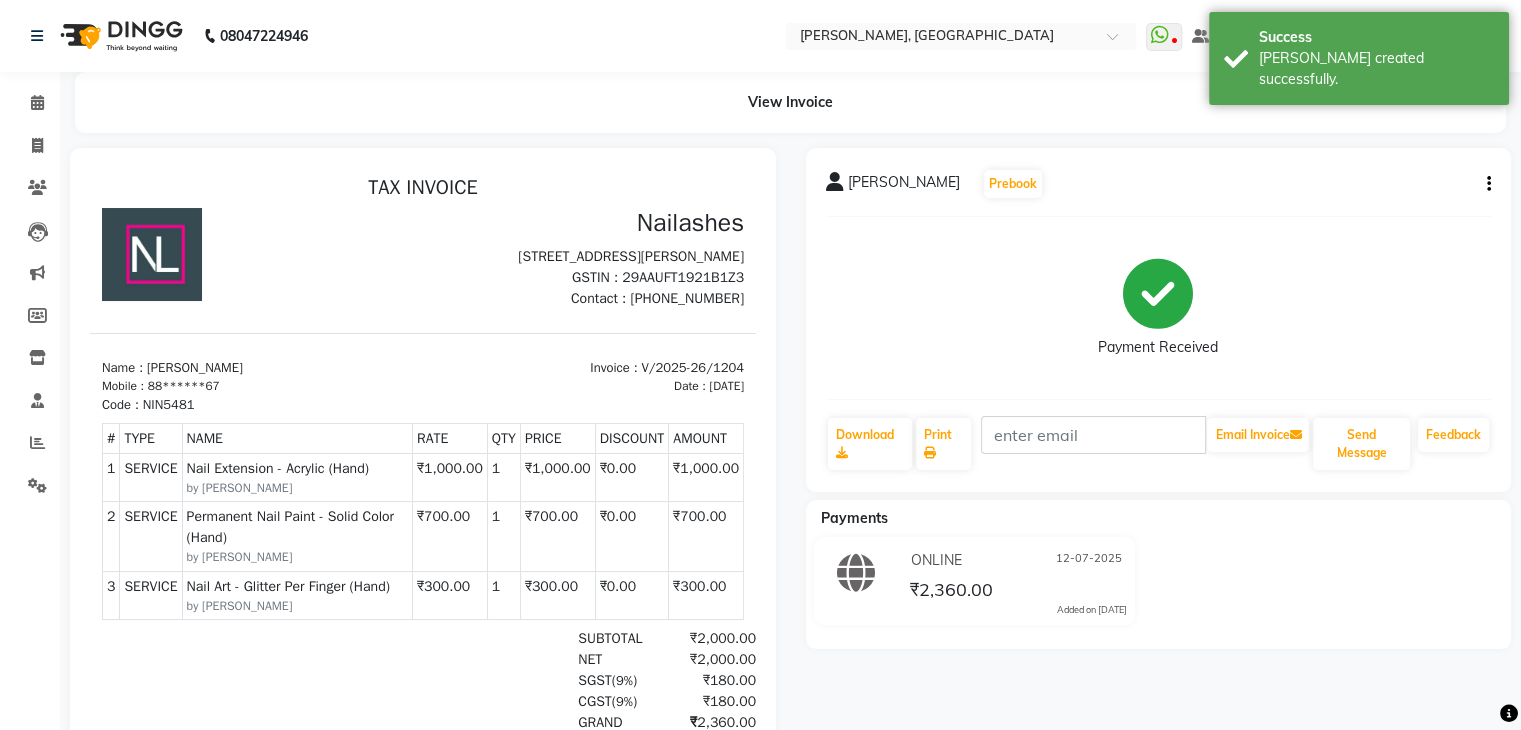 scroll, scrollTop: 0, scrollLeft: 0, axis: both 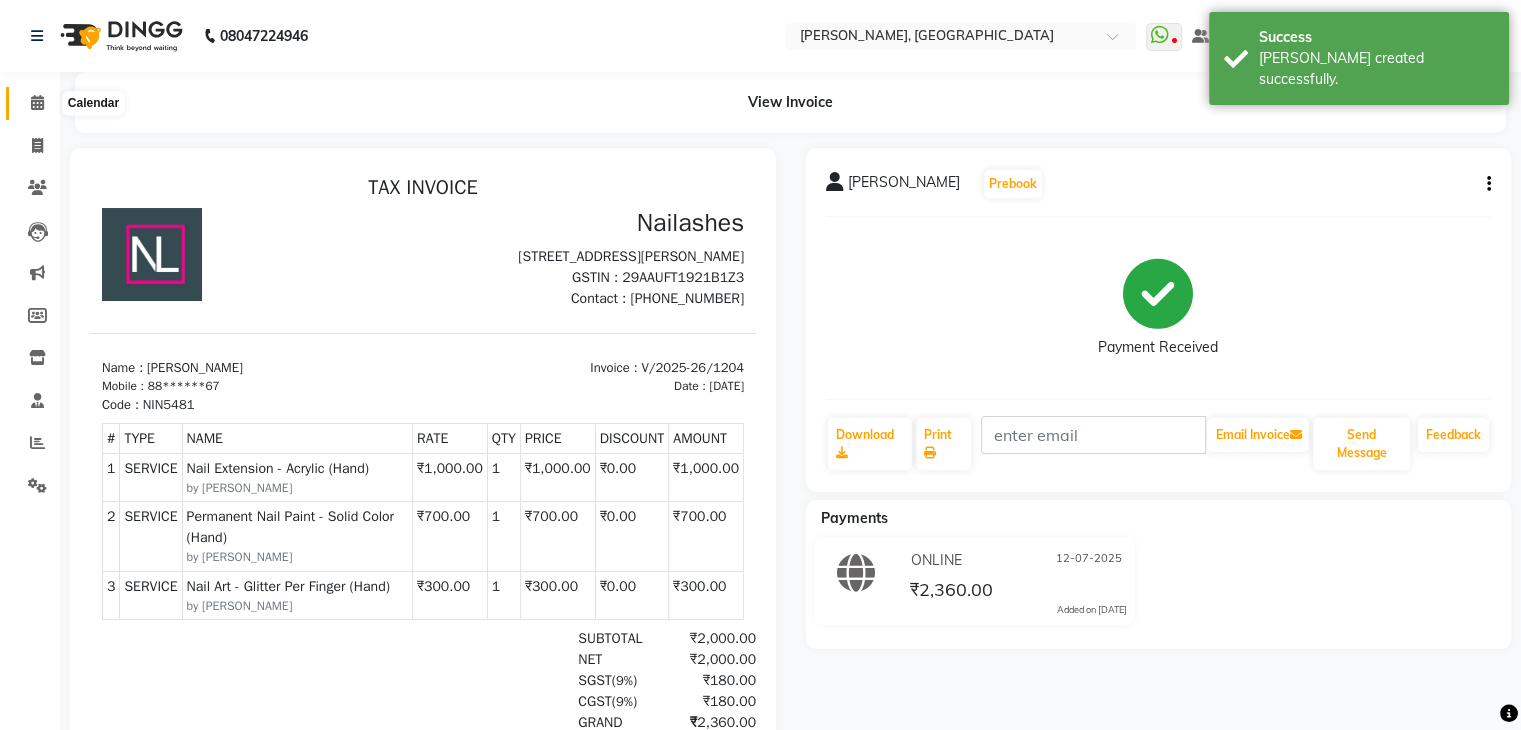click 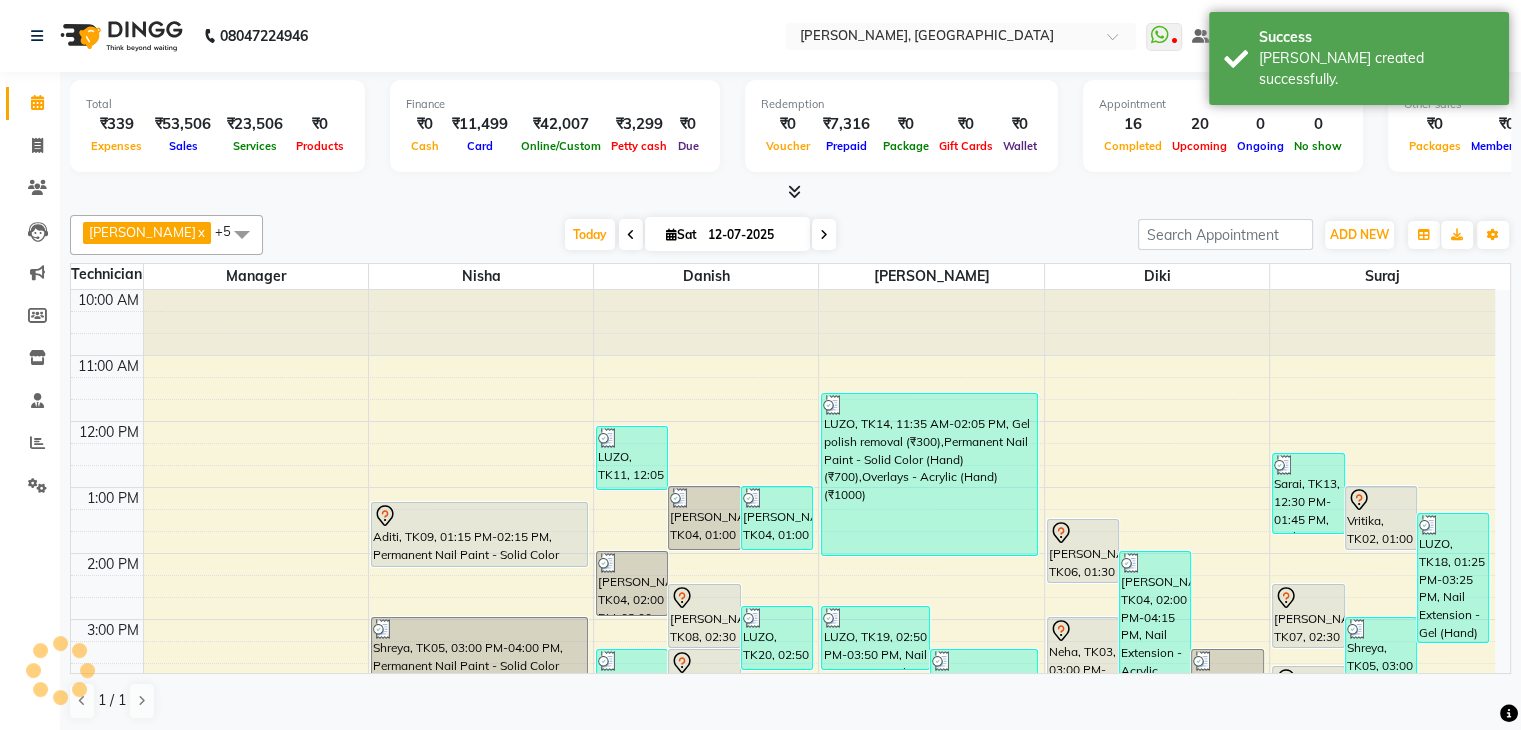 scroll, scrollTop: 0, scrollLeft: 0, axis: both 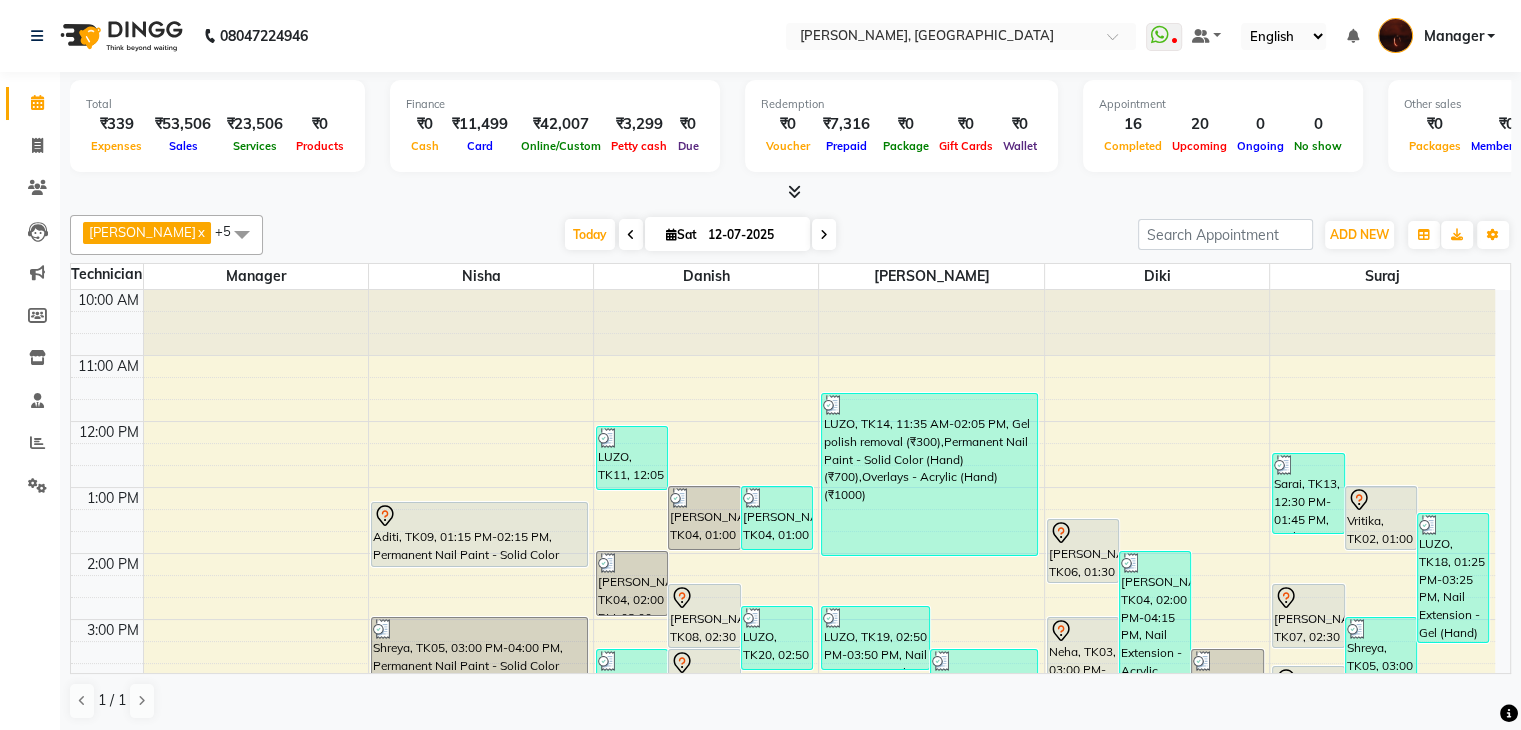 drag, startPoint x: 1492, startPoint y: 405, endPoint x: 1501, endPoint y: 362, distance: 43.931767 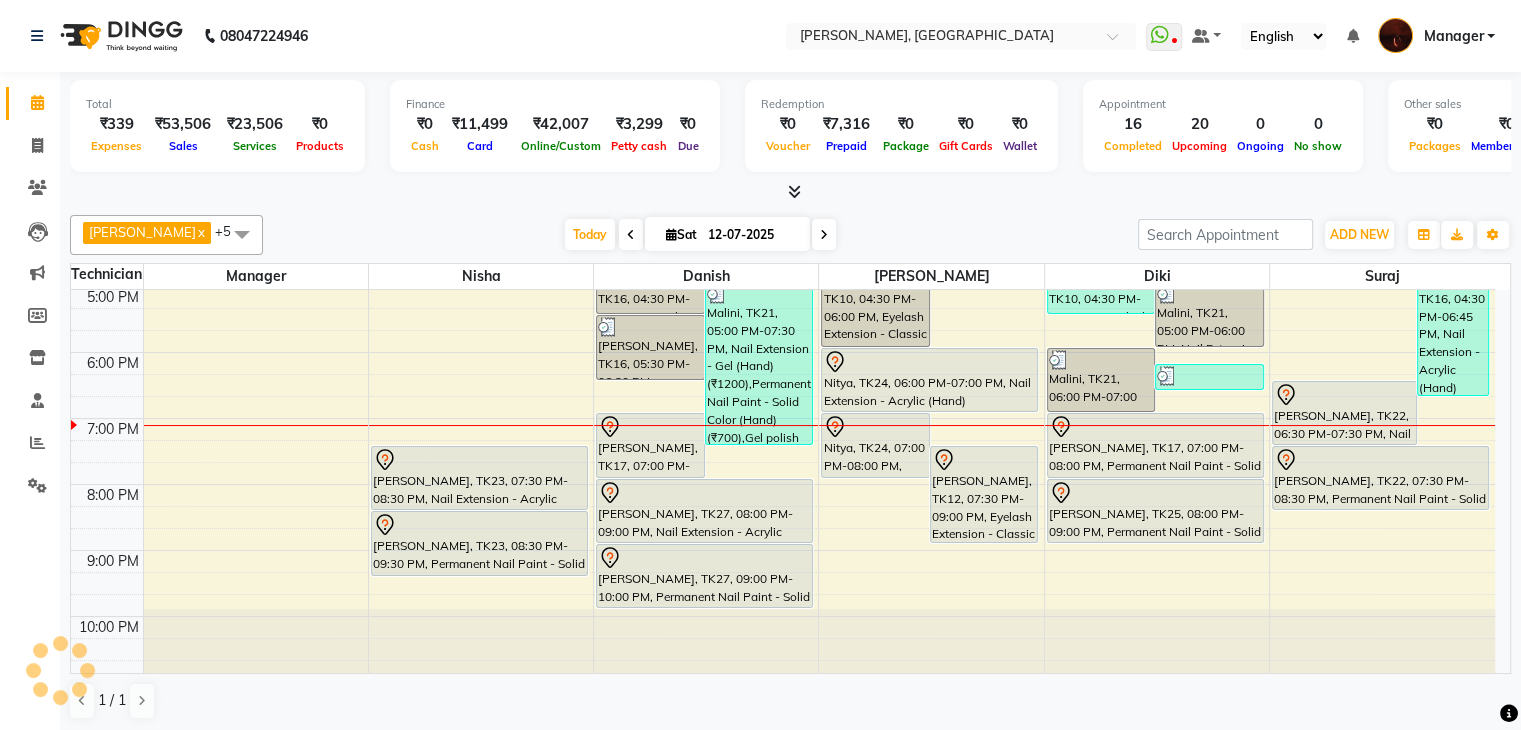 scroll, scrollTop: 1, scrollLeft: 0, axis: vertical 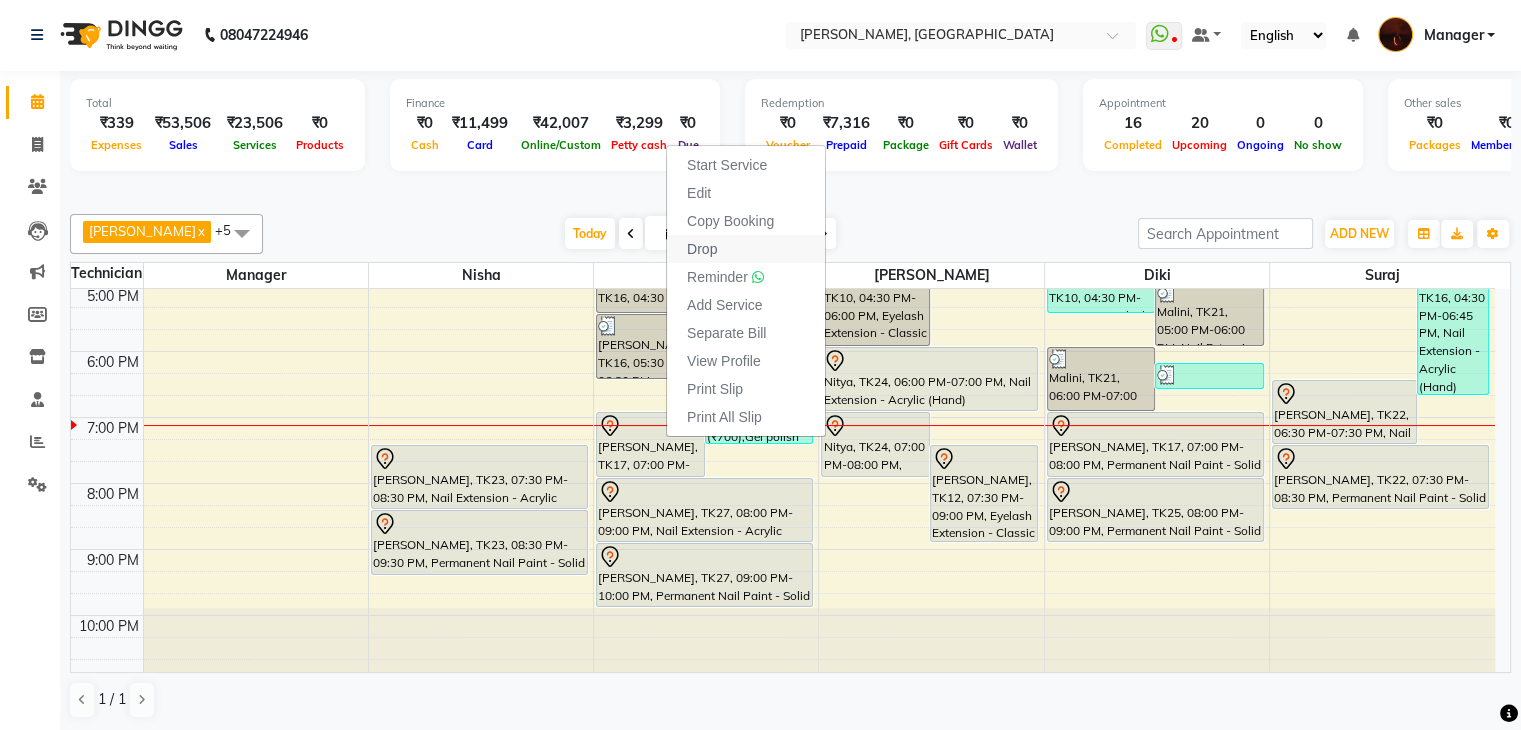 click on "Drop" at bounding box center [702, 249] 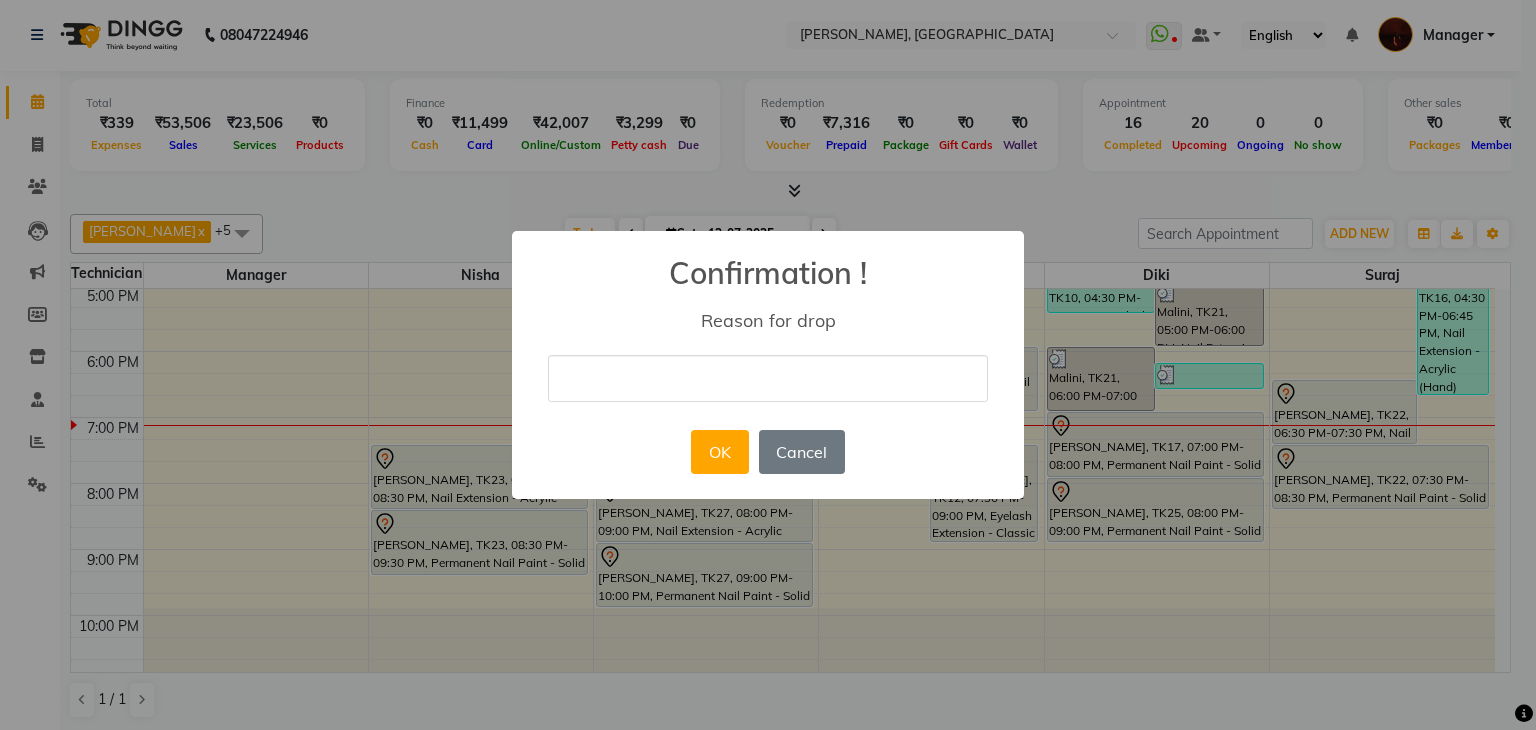 click at bounding box center [768, 378] 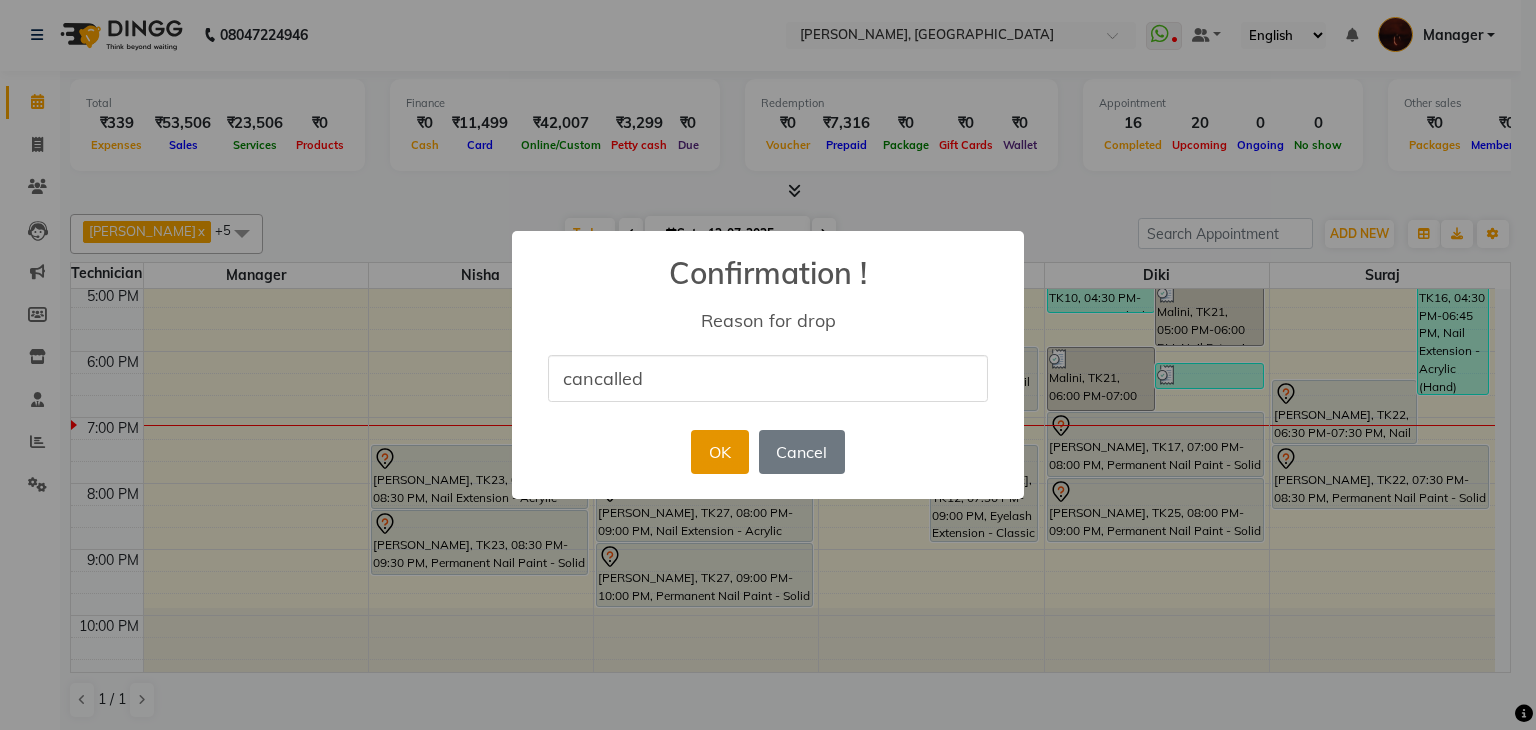 click on "OK" at bounding box center [719, 452] 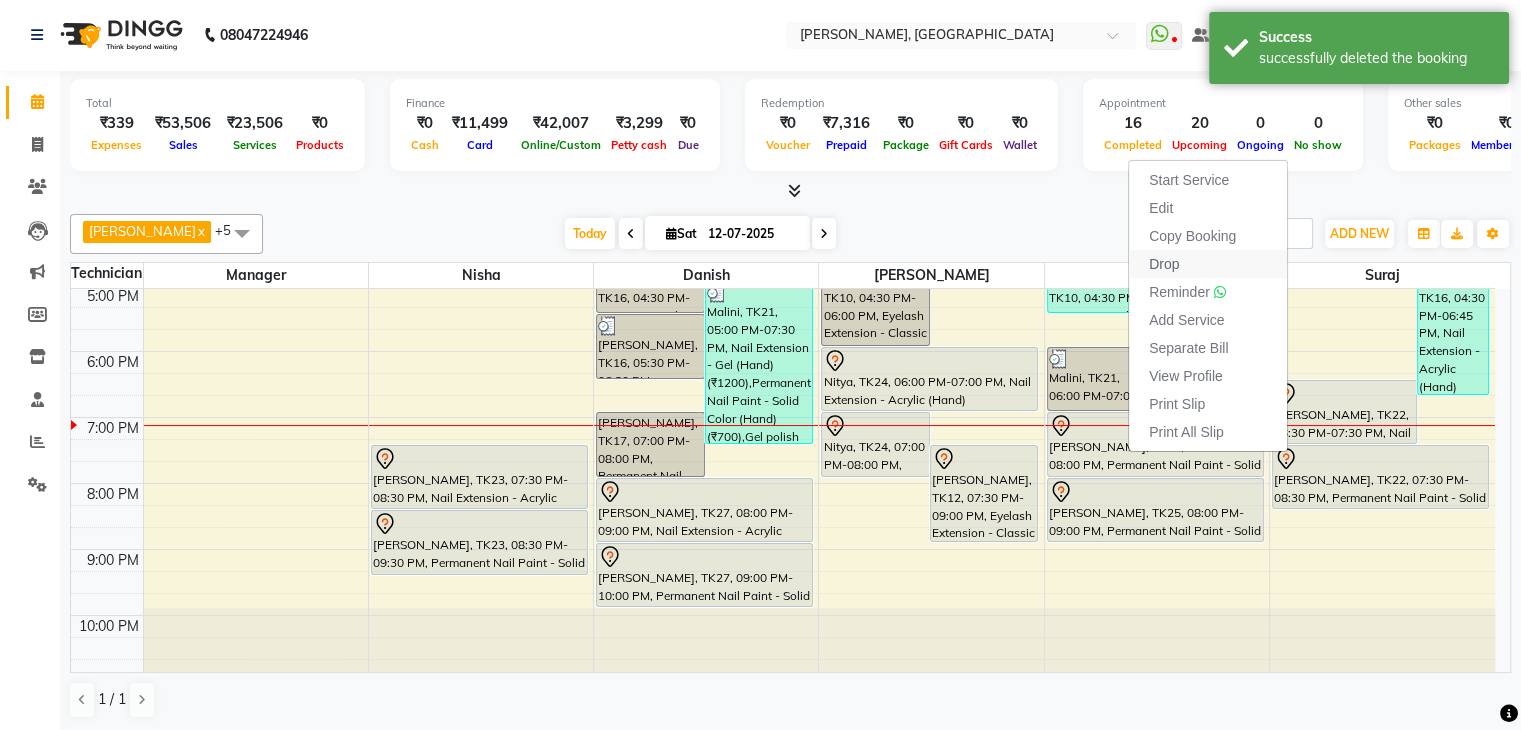 click on "Drop" at bounding box center (1208, 264) 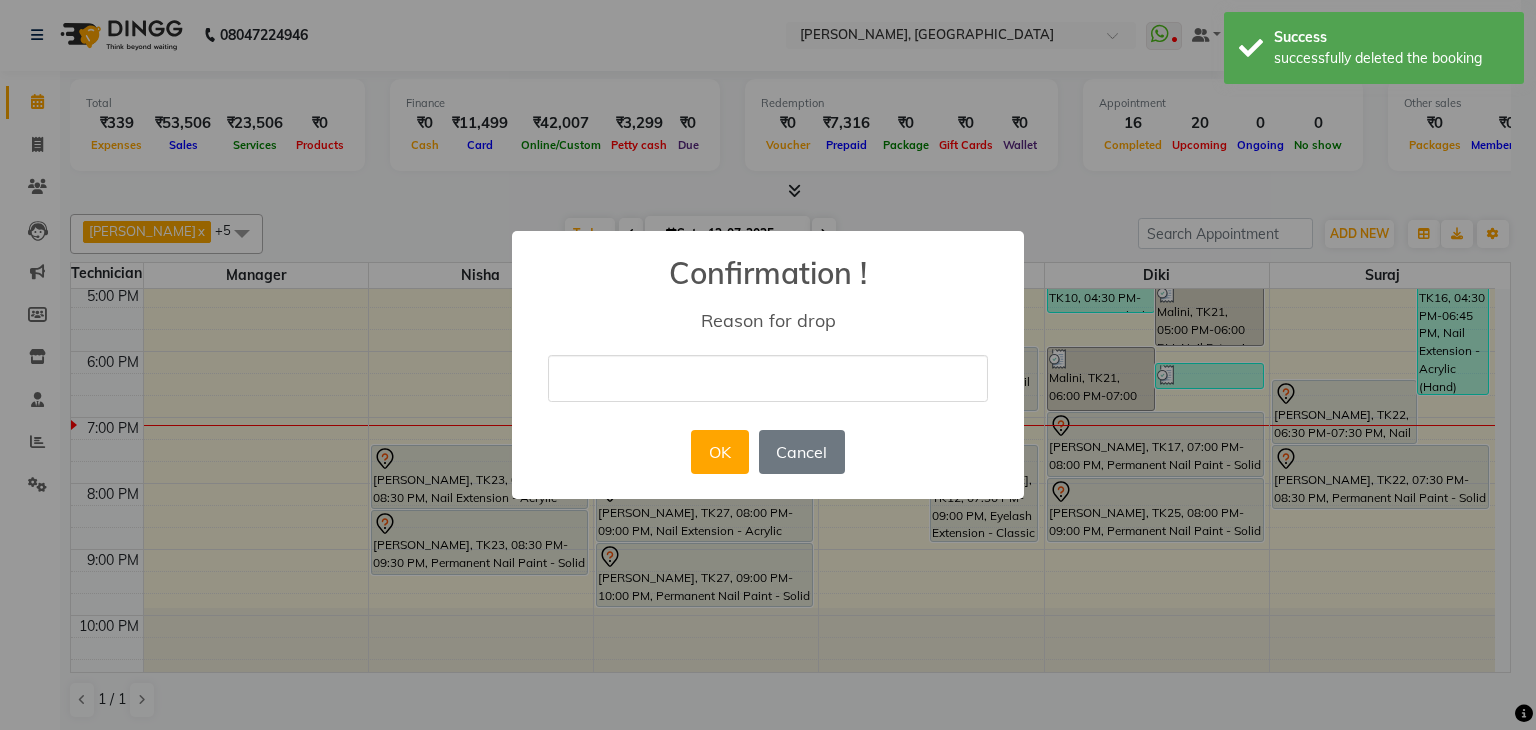 click at bounding box center [768, 378] 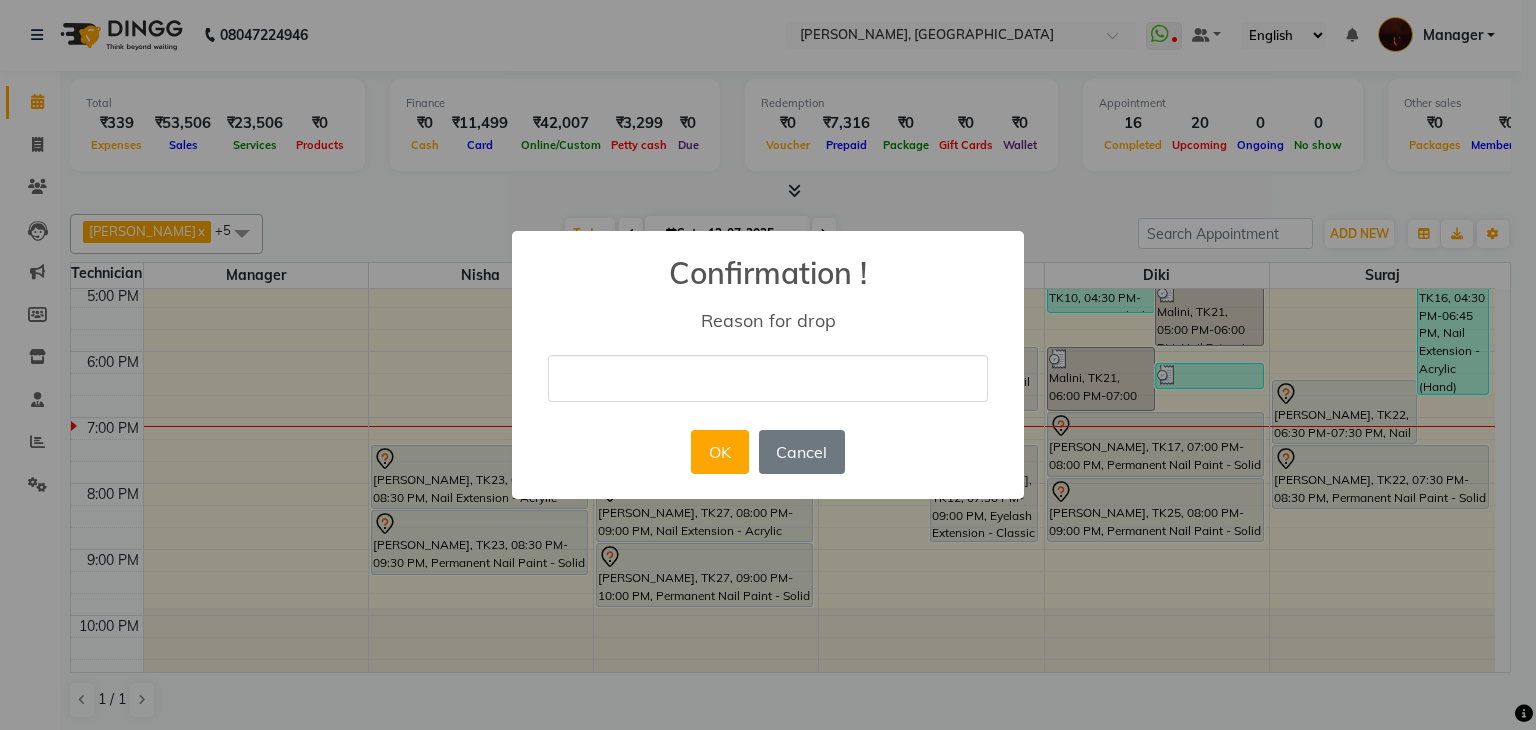 type on "cancalled" 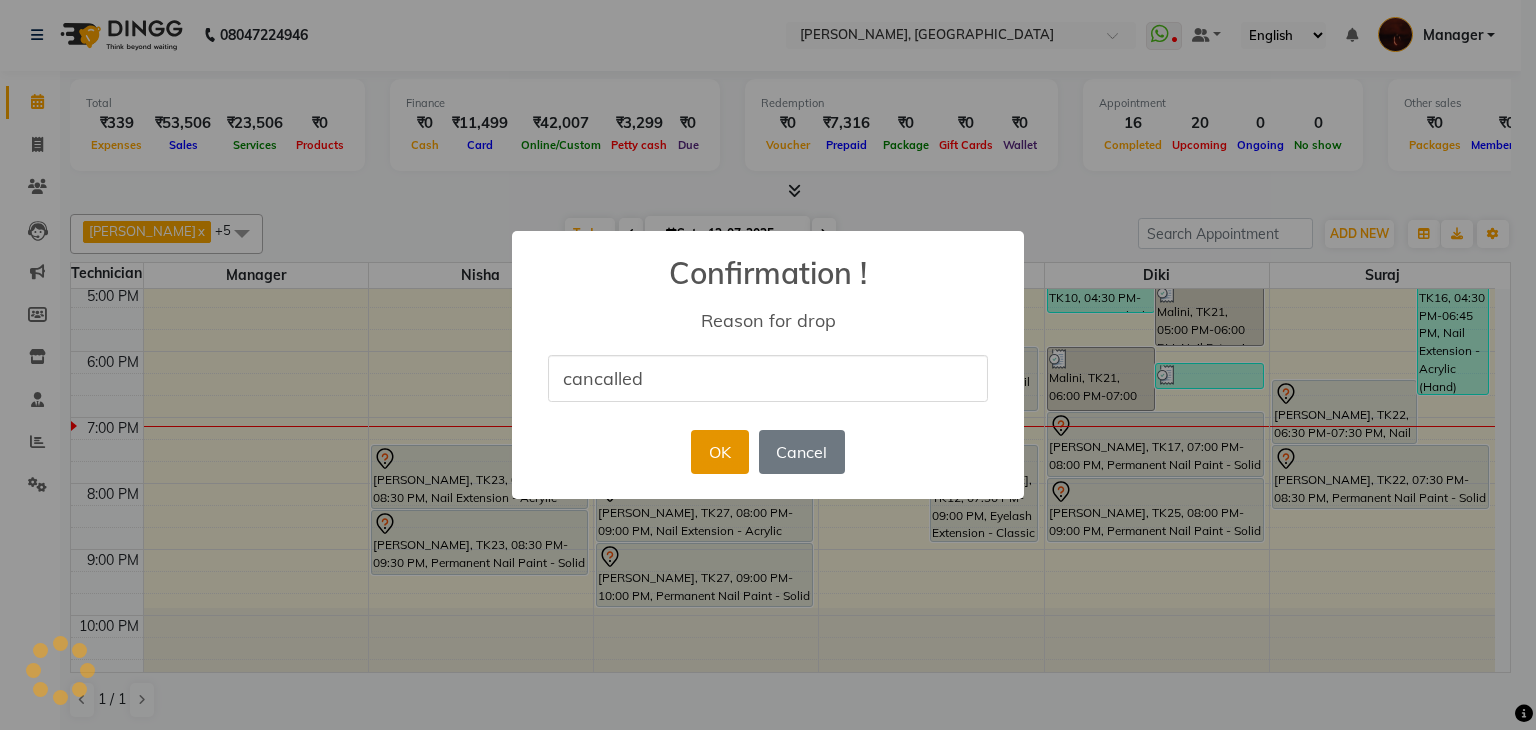 click on "OK" at bounding box center (719, 452) 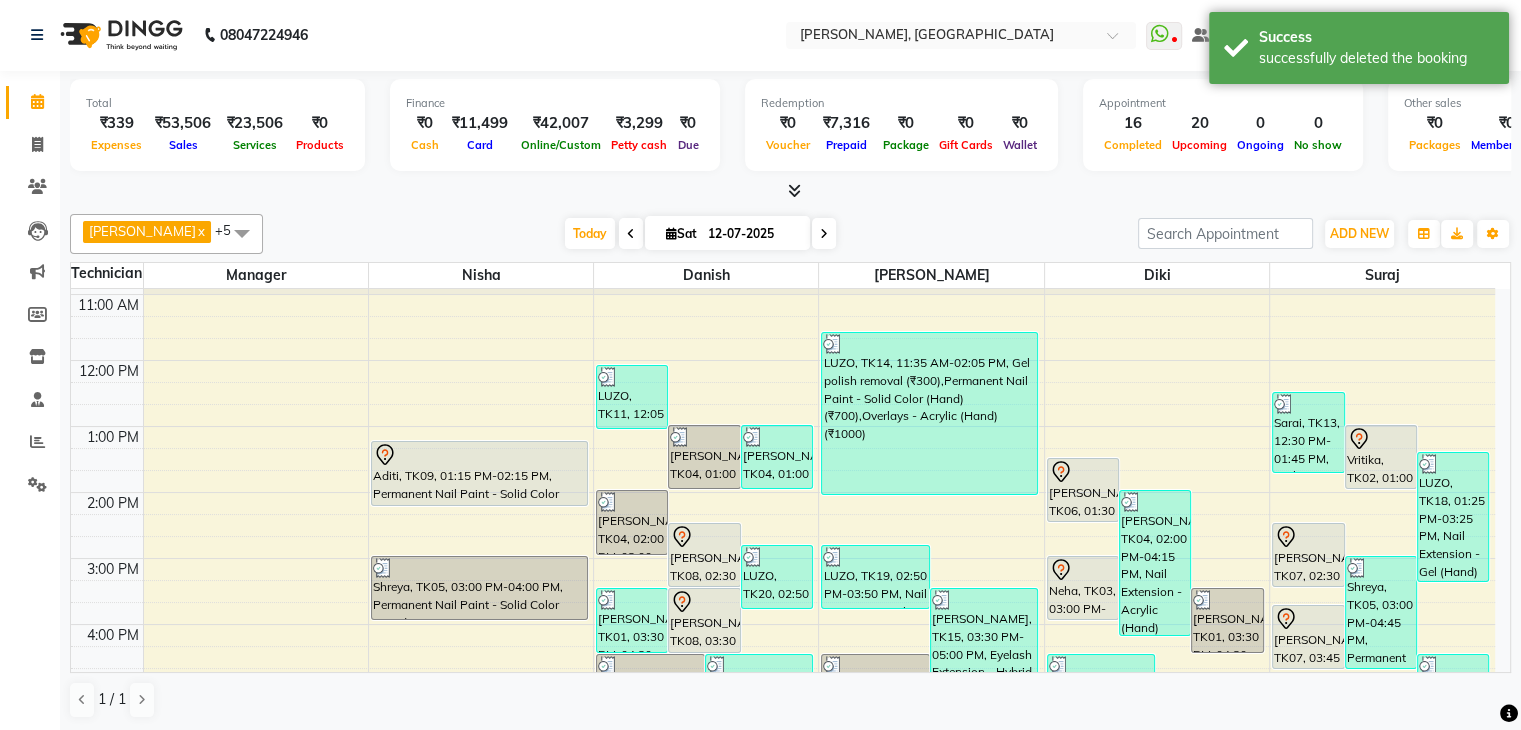scroll, scrollTop: 0, scrollLeft: 0, axis: both 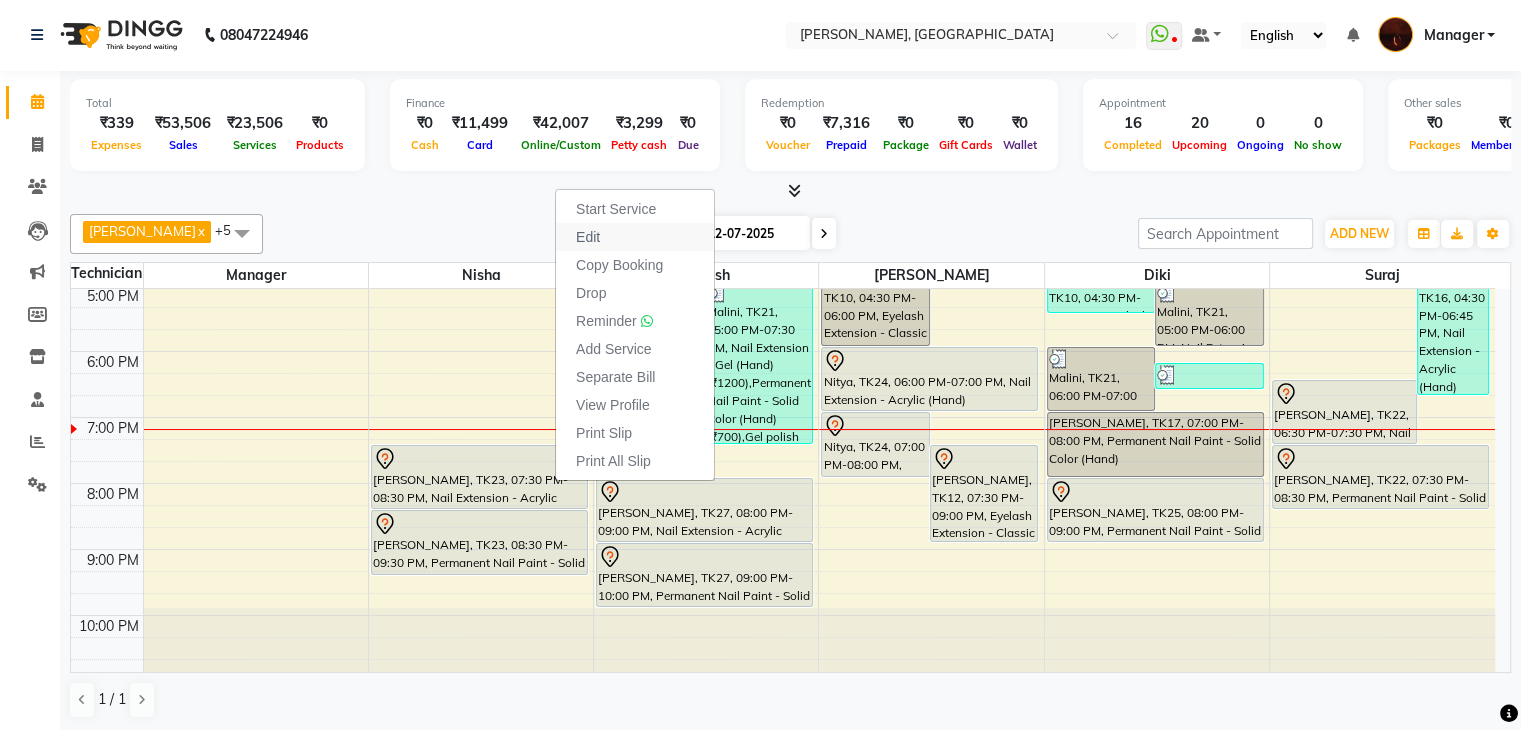 click on "Edit" at bounding box center [588, 237] 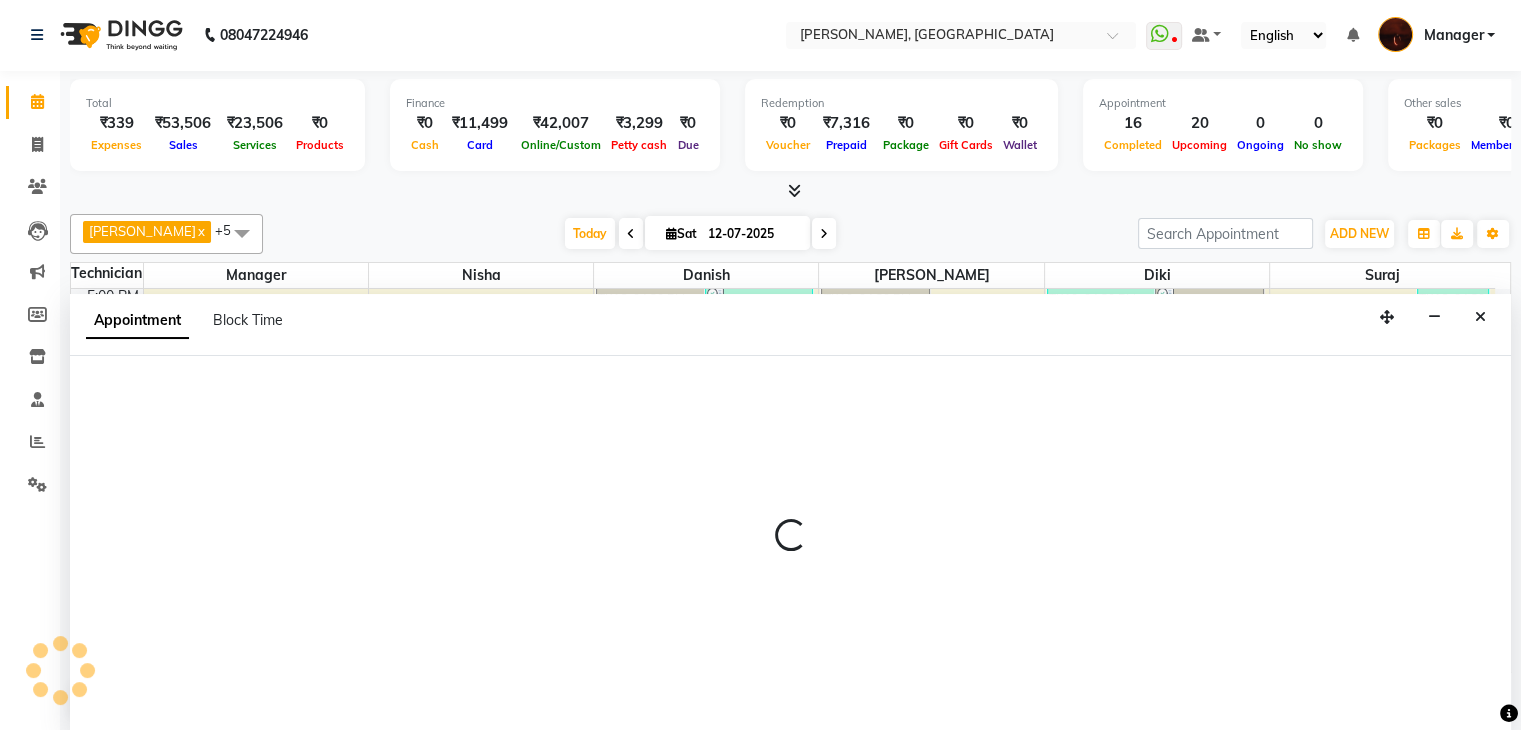 select on "tentative" 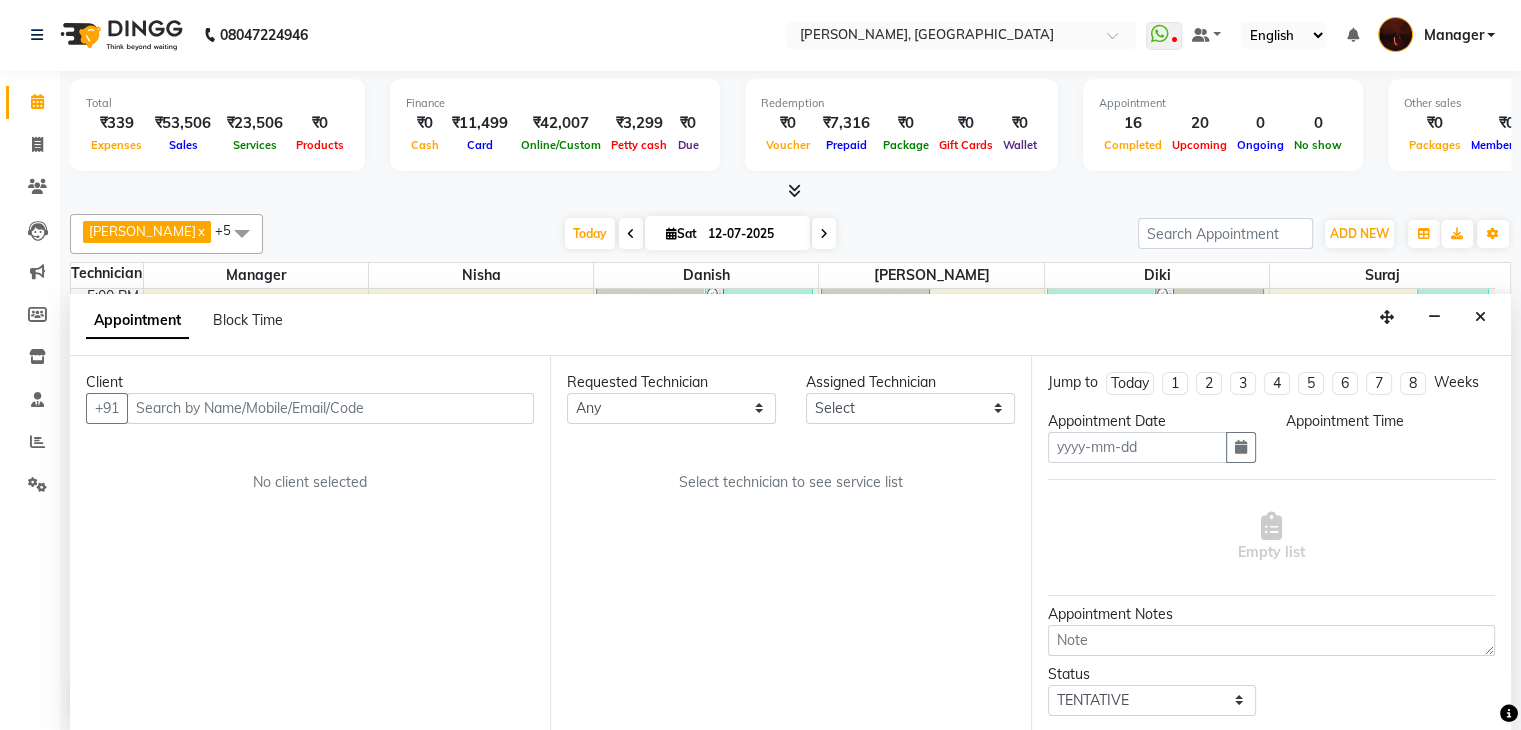 type on "12-07-2025" 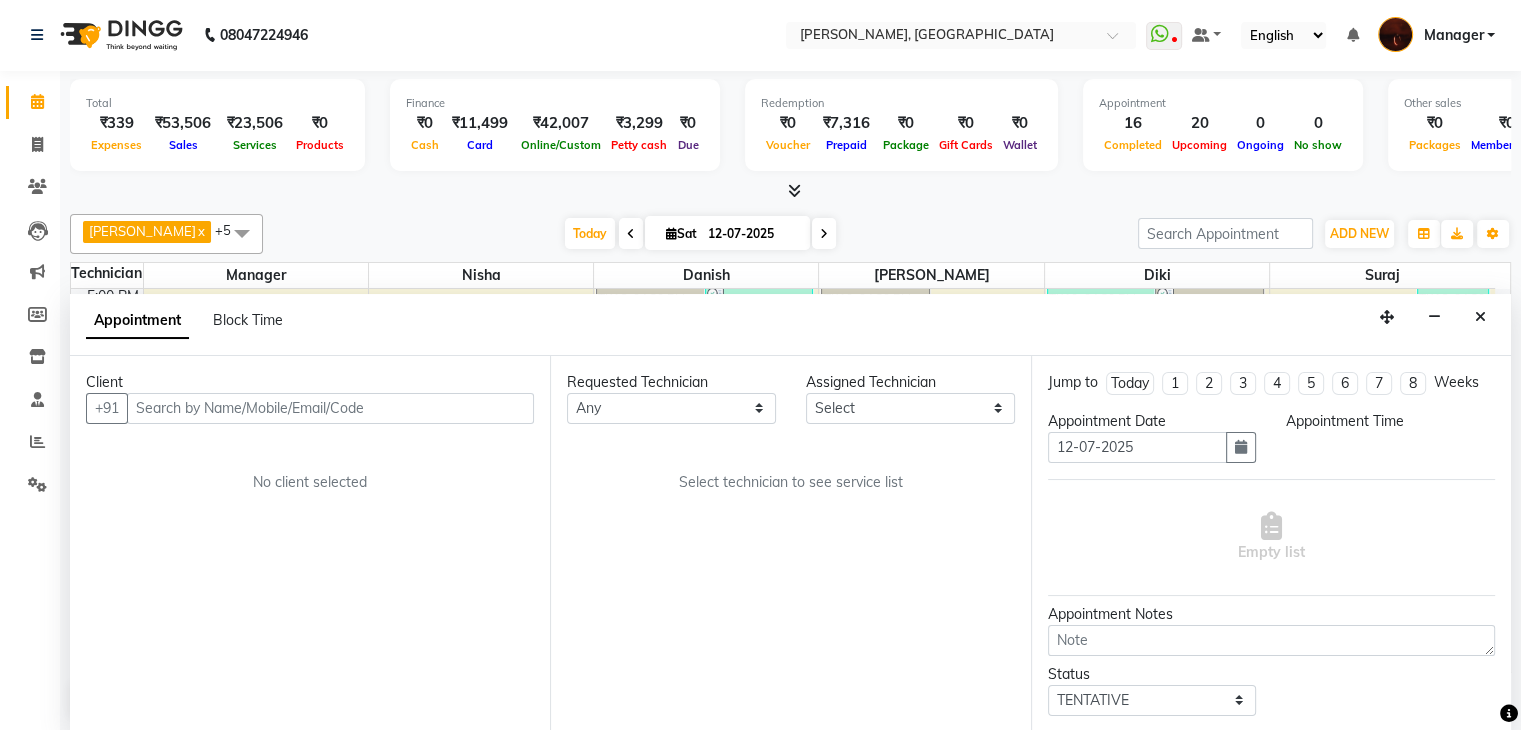 scroll, scrollTop: 0, scrollLeft: 0, axis: both 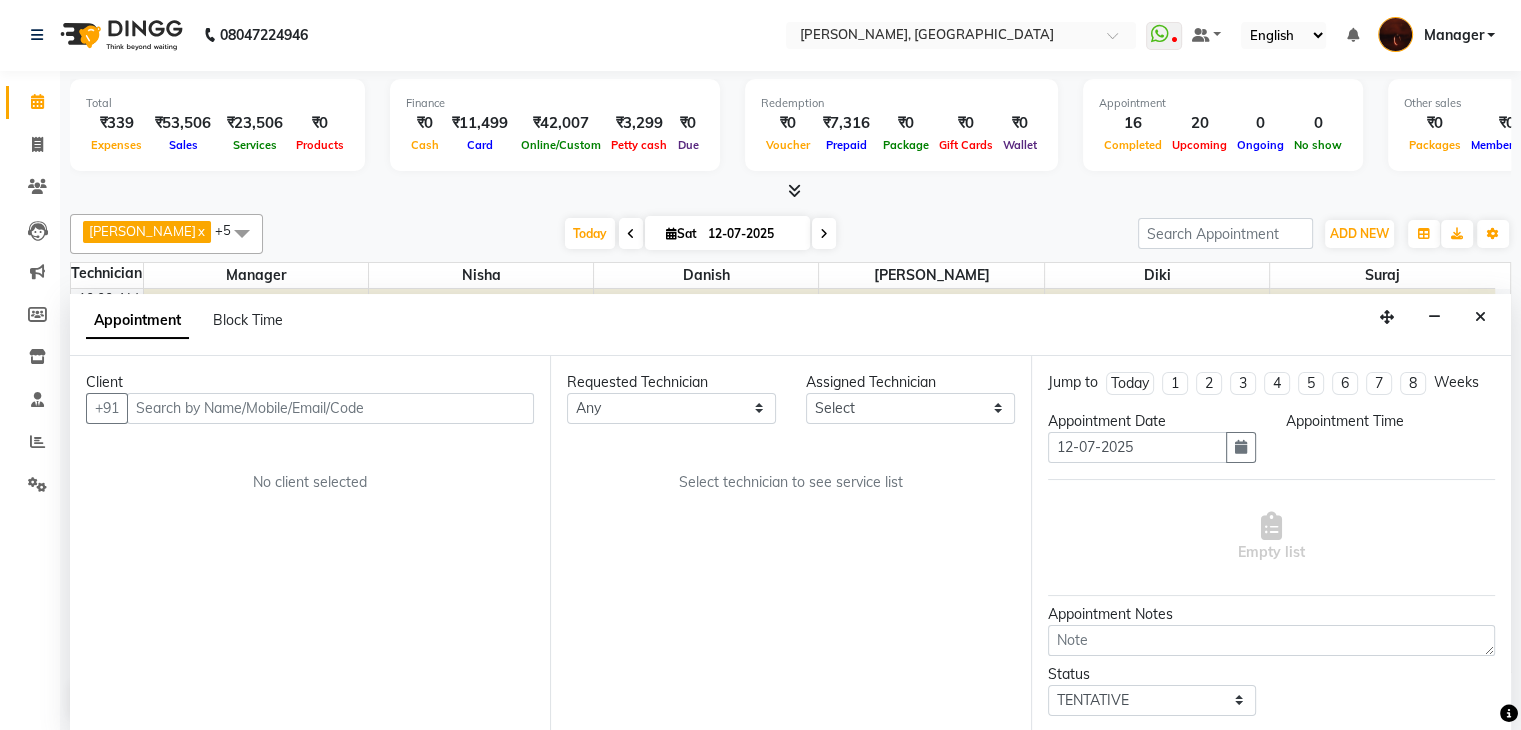 select on "20820" 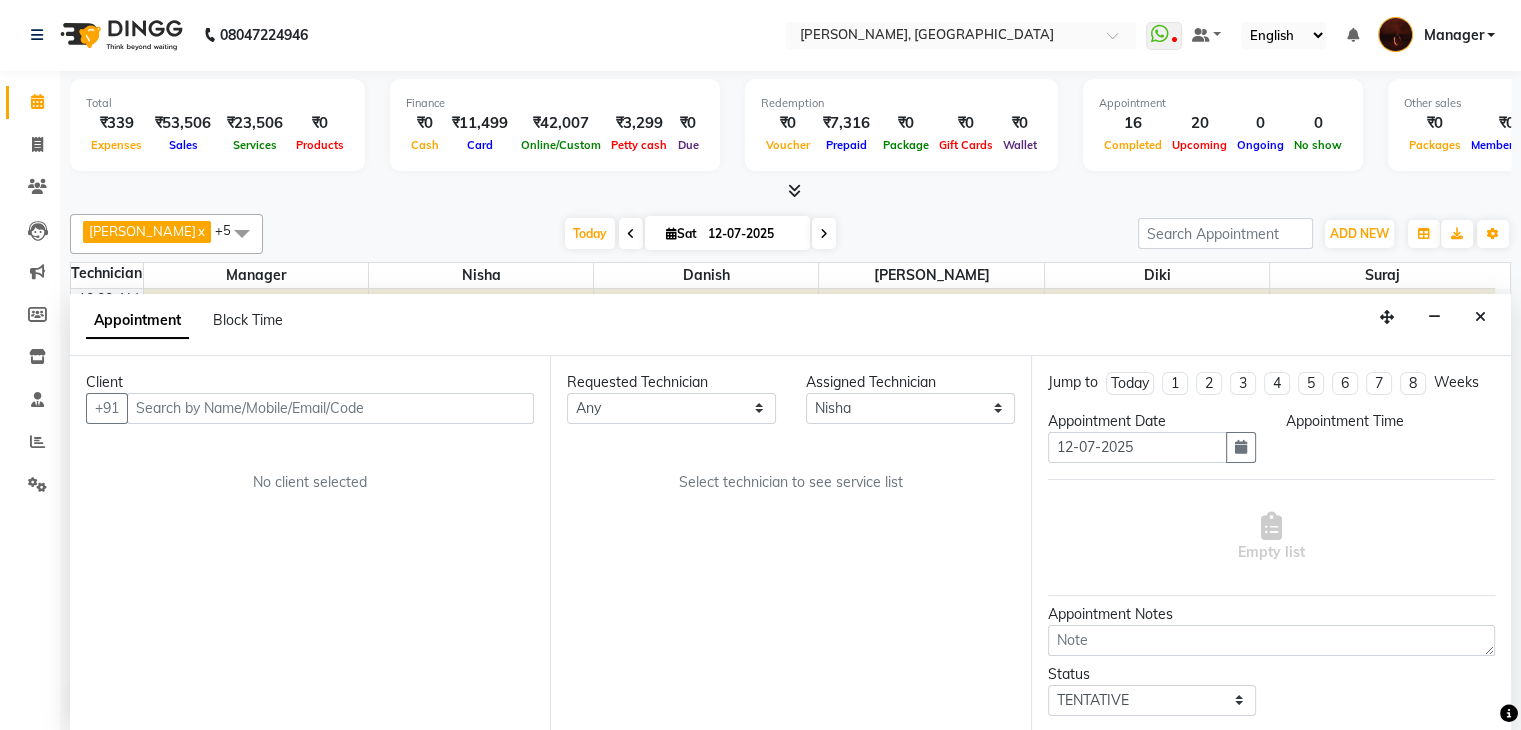 select on "1170" 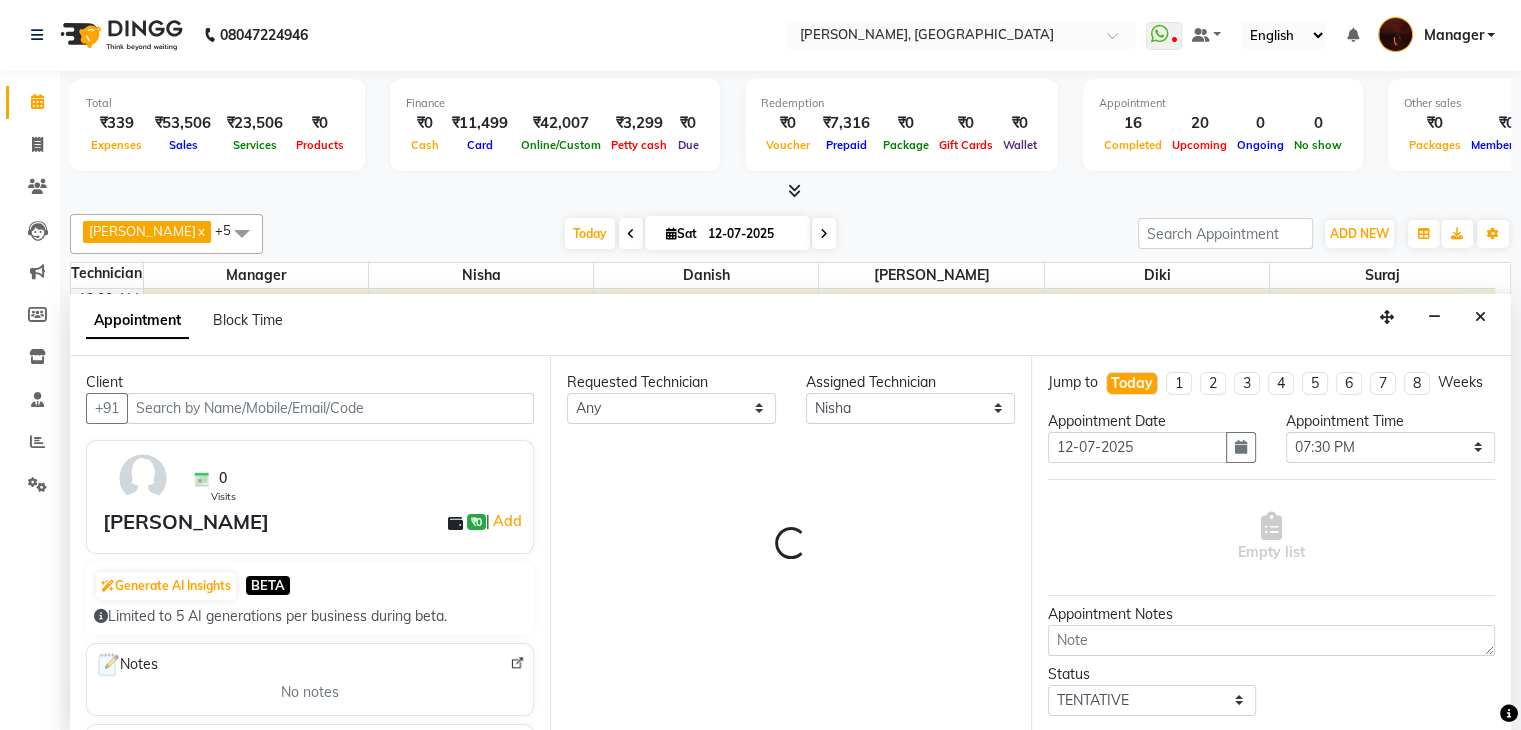 select on "1693" 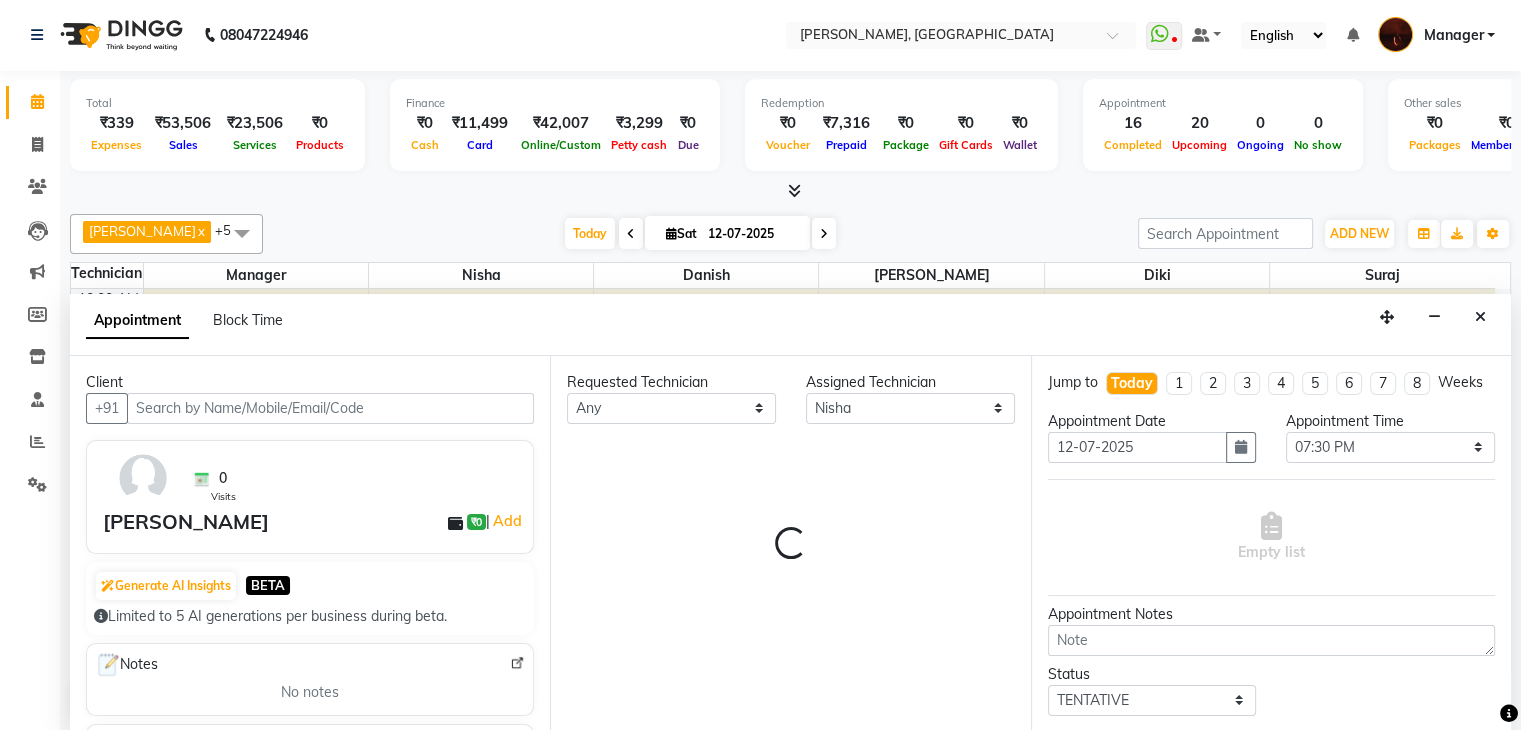 select on "1693" 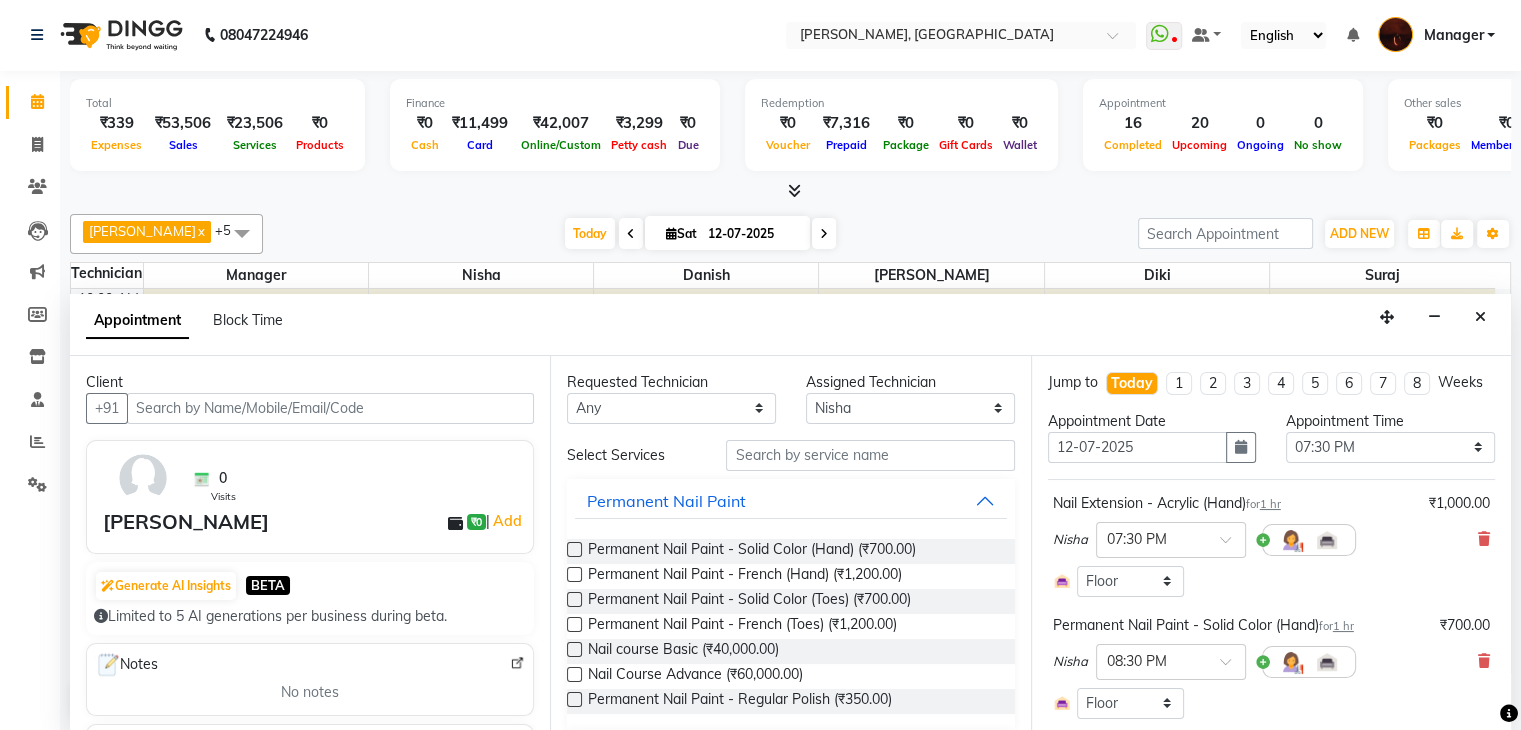 scroll, scrollTop: 466, scrollLeft: 0, axis: vertical 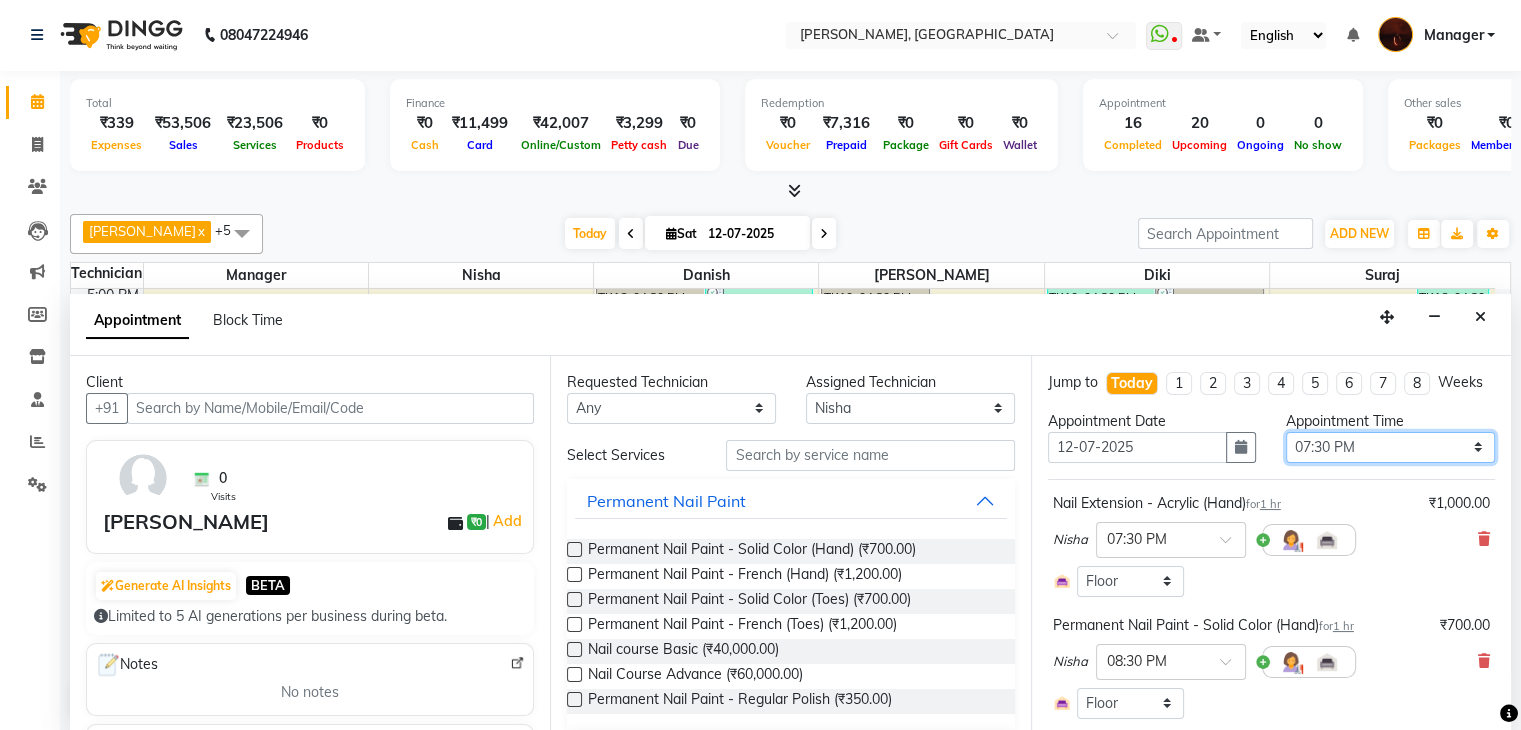 click on "Select 11:00 AM 11:15 AM 11:30 AM 11:45 AM 12:00 PM 12:15 PM 12:30 PM 12:45 PM 01:00 PM 01:15 PM 01:30 PM 01:45 PM 02:00 PM 02:15 PM 02:30 PM 02:45 PM 03:00 PM 03:15 PM 03:30 PM 03:45 PM 04:00 PM 04:15 PM 04:30 PM 04:45 PM 05:00 PM 05:15 PM 05:30 PM 05:45 PM 06:00 PM 06:15 PM 06:30 PM 06:45 PM 07:00 PM 07:15 PM 07:30 PM 07:45 PM 08:00 PM 08:15 PM 08:30 PM 08:45 PM 09:00 PM 09:15 PM 09:30 PM 09:45 PM 10:00 PM" at bounding box center [1390, 447] 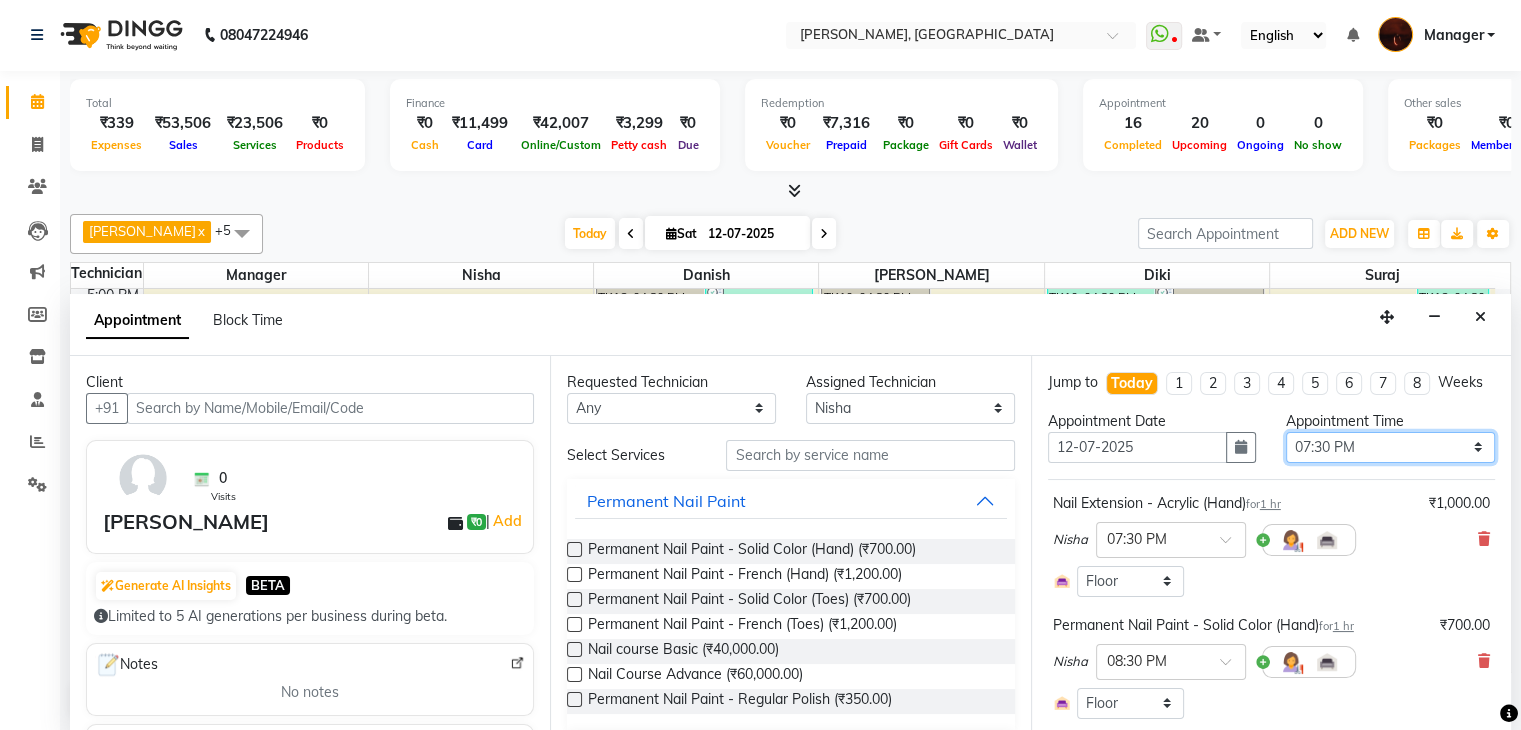select on "1200" 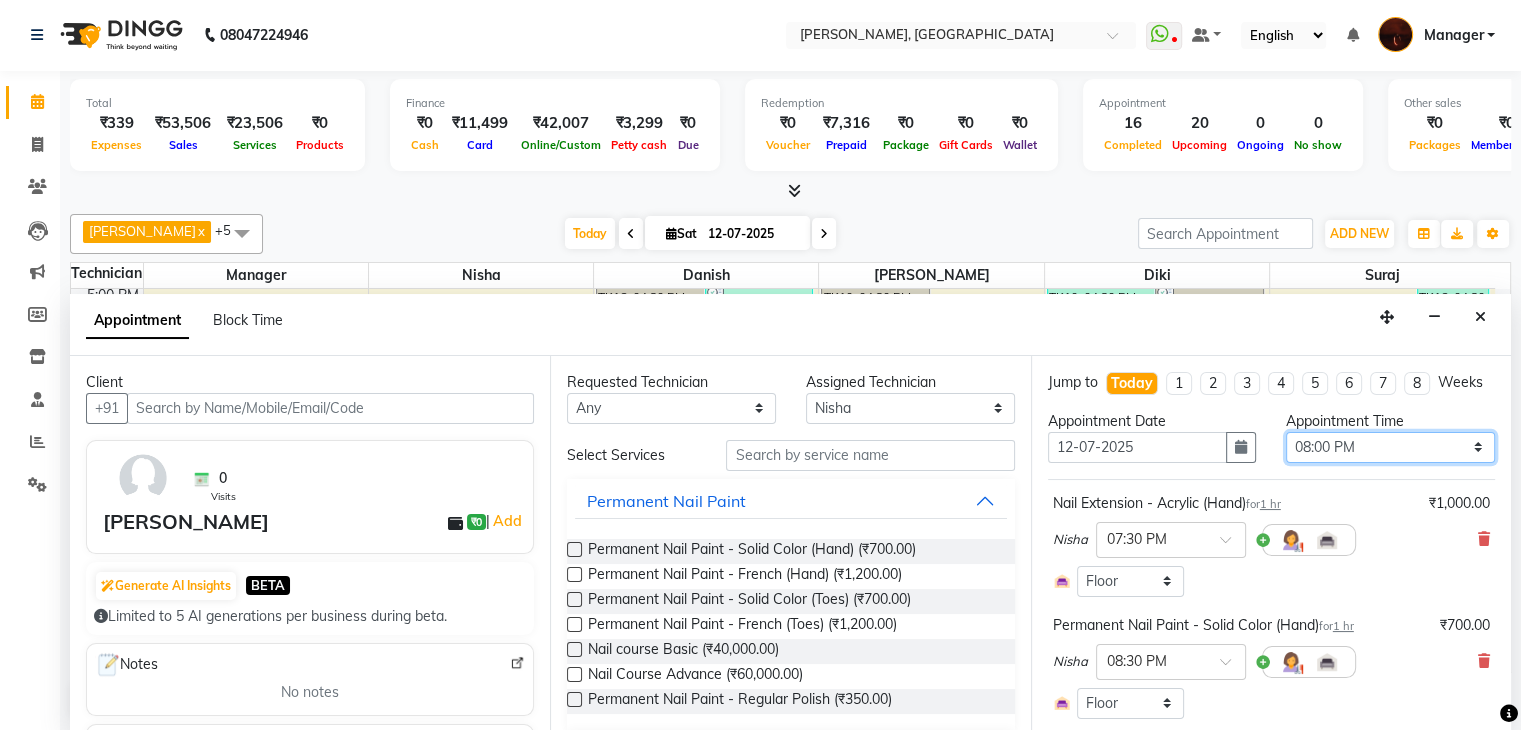 click on "Select 11:00 AM 11:15 AM 11:30 AM 11:45 AM 12:00 PM 12:15 PM 12:30 PM 12:45 PM 01:00 PM 01:15 PM 01:30 PM 01:45 PM 02:00 PM 02:15 PM 02:30 PM 02:45 PM 03:00 PM 03:15 PM 03:30 PM 03:45 PM 04:00 PM 04:15 PM 04:30 PM 04:45 PM 05:00 PM 05:15 PM 05:30 PM 05:45 PM 06:00 PM 06:15 PM 06:30 PM 06:45 PM 07:00 PM 07:15 PM 07:30 PM 07:45 PM 08:00 PM 08:15 PM 08:30 PM 08:45 PM 09:00 PM 09:15 PM 09:30 PM 09:45 PM 10:00 PM" at bounding box center (1390, 447) 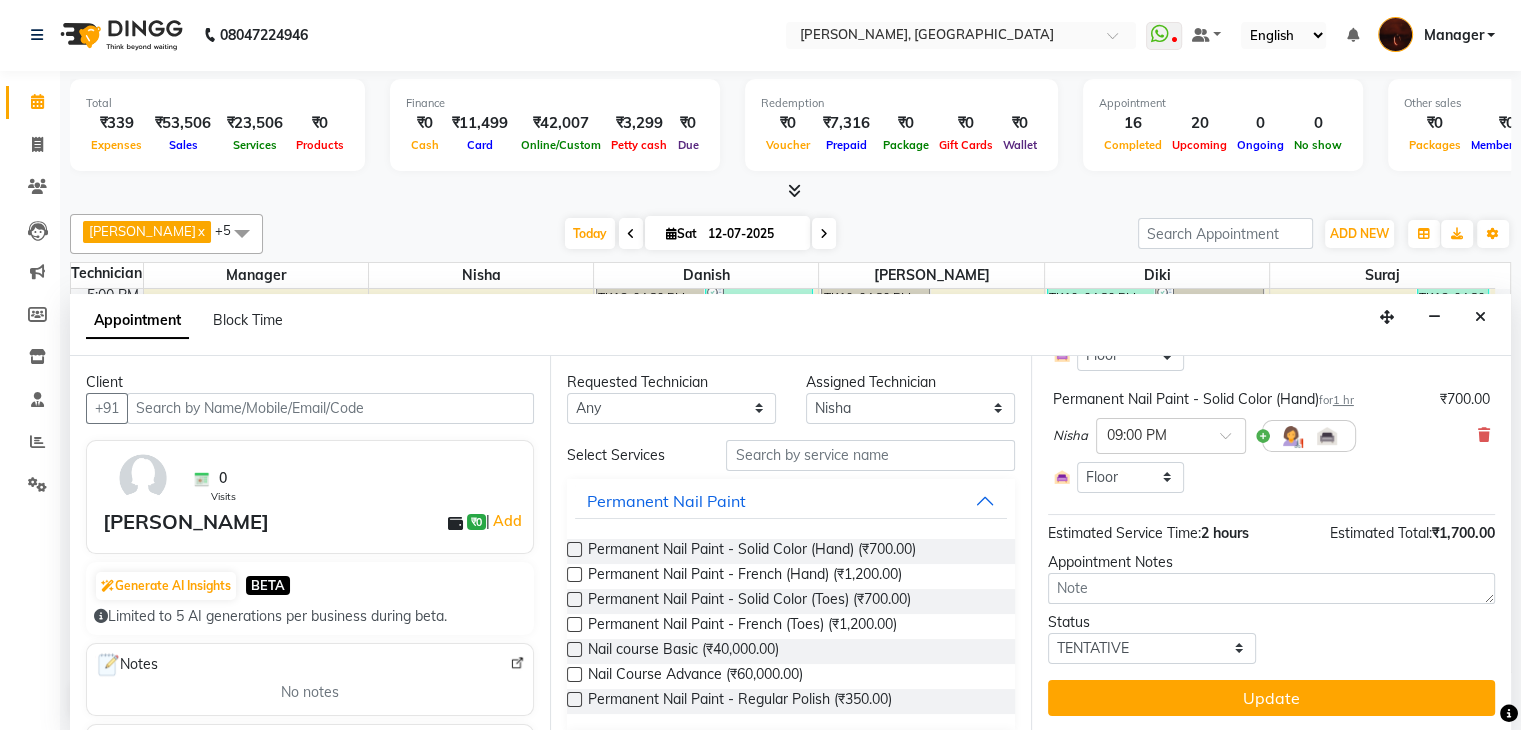 scroll, scrollTop: 244, scrollLeft: 0, axis: vertical 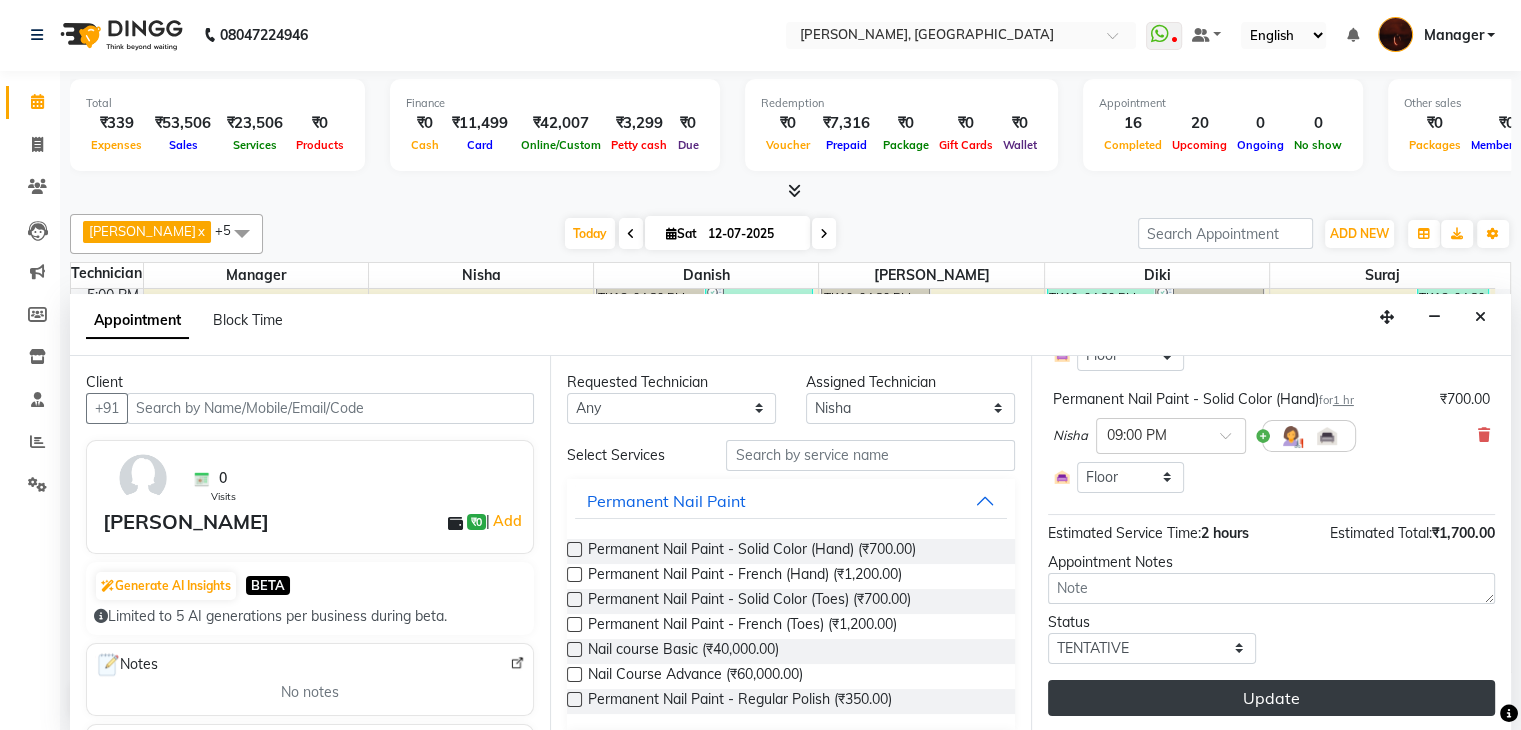 click on "Update" at bounding box center [1271, 698] 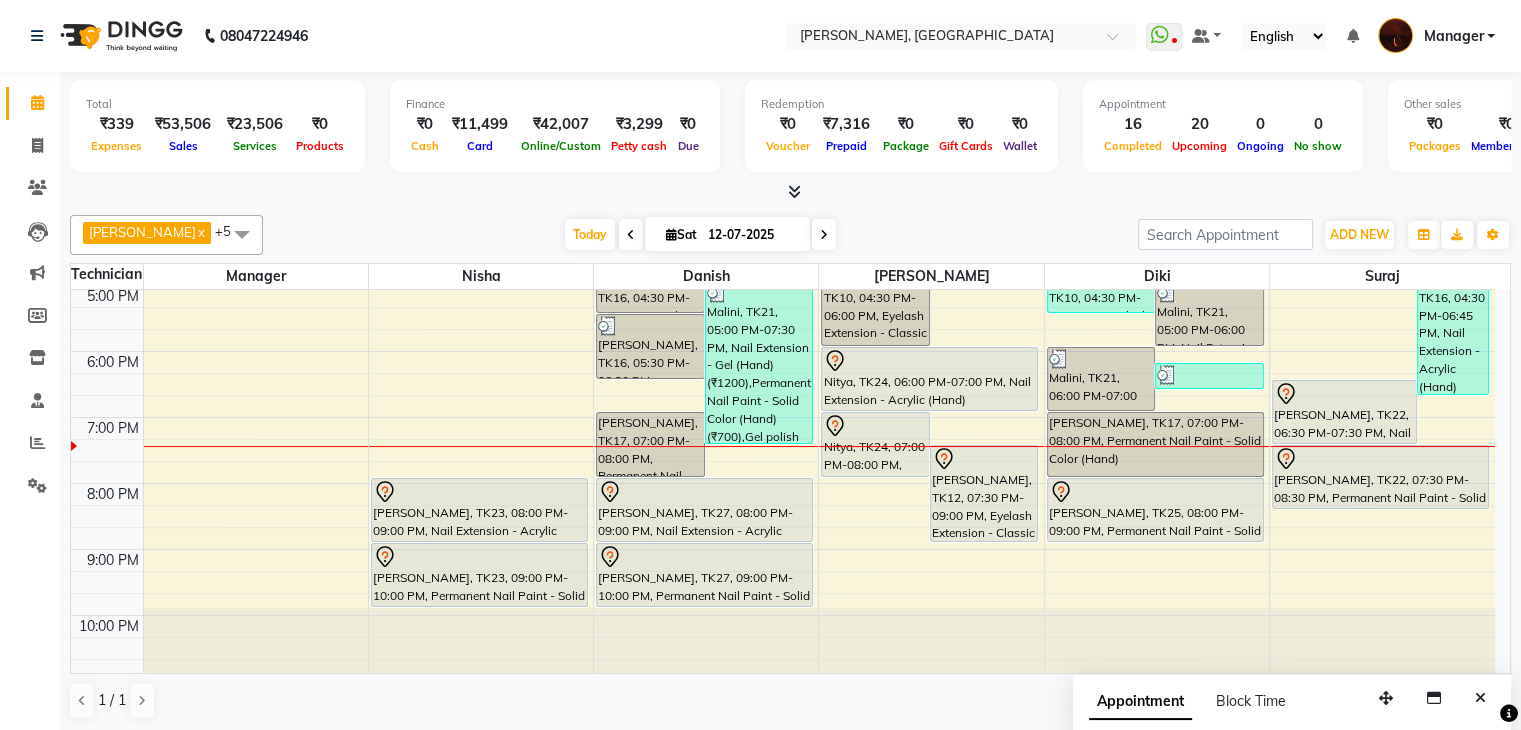 scroll, scrollTop: 1, scrollLeft: 0, axis: vertical 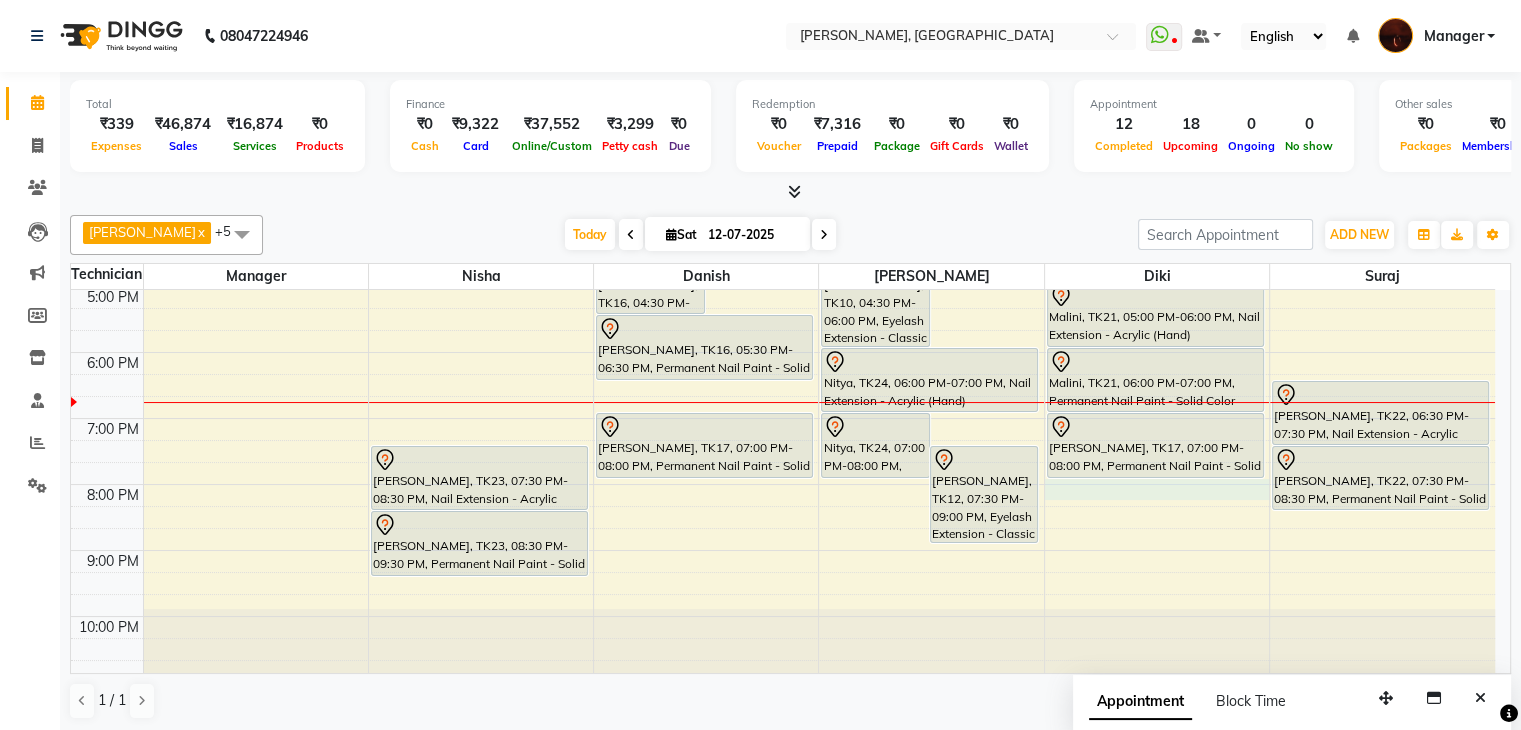 click on "10:00 AM 11:00 AM 12:00 PM 1:00 PM 2:00 PM 3:00 PM 4:00 PM 5:00 PM 6:00 PM 7:00 PM 8:00 PM 9:00 PM 10:00 PM             Aditi, TK09, 01:15 PM-02:15 PM, Permanent Nail Paint - Solid Color (Hand)     Shreya, TK05, 03:00 PM-04:00 PM, Permanent Nail Paint - Solid Color (Hand)             [PERSON_NAME], TK23, 07:30 PM-08:30 PM, Nail Extension - Acrylic (Hand)             [PERSON_NAME], TK23, 08:30 PM-09:30 PM, Permanent Nail Paint - Solid Color (Hand)     LUZO, TK11, 12:05 PM-01:05 PM, Refills - Acylic (Hand) (₹800)     [PERSON_NAME], TK04, 01:00 PM-02:00 PM, Nail Extension - Acrylic (Hand)     [PERSON_NAME], TK04, 01:00 PM-02:00 PM, Permanent Nail Paint - French (Hand) (₹1200)     [PERSON_NAME], TK04, 02:00 PM-03:00 PM, Permanent Nail Paint - Solid Color (Hand)             [PERSON_NAME], TK08, 02:30 PM-03:30 PM, Nail Extension - Gel (Hand)     LUZO, TK20, 02:50 PM-03:50 PM, Nail Extension - Gel (Hand) (₹1200)     [PERSON_NAME], TK01, 03:30 PM-04:30 PM, Permanent Nail Paint - Solid Color (Hand)" at bounding box center [783, 253] 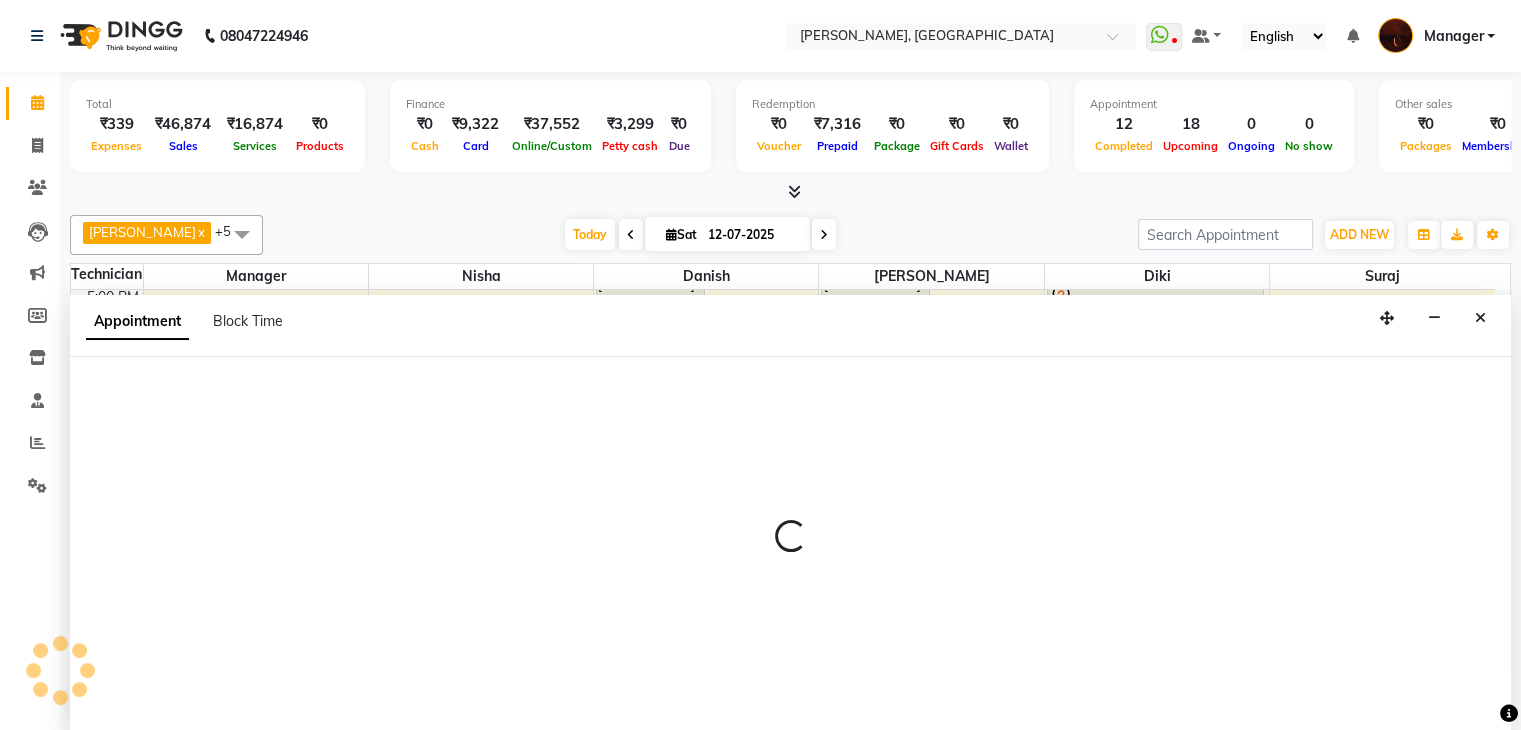 scroll, scrollTop: 1, scrollLeft: 0, axis: vertical 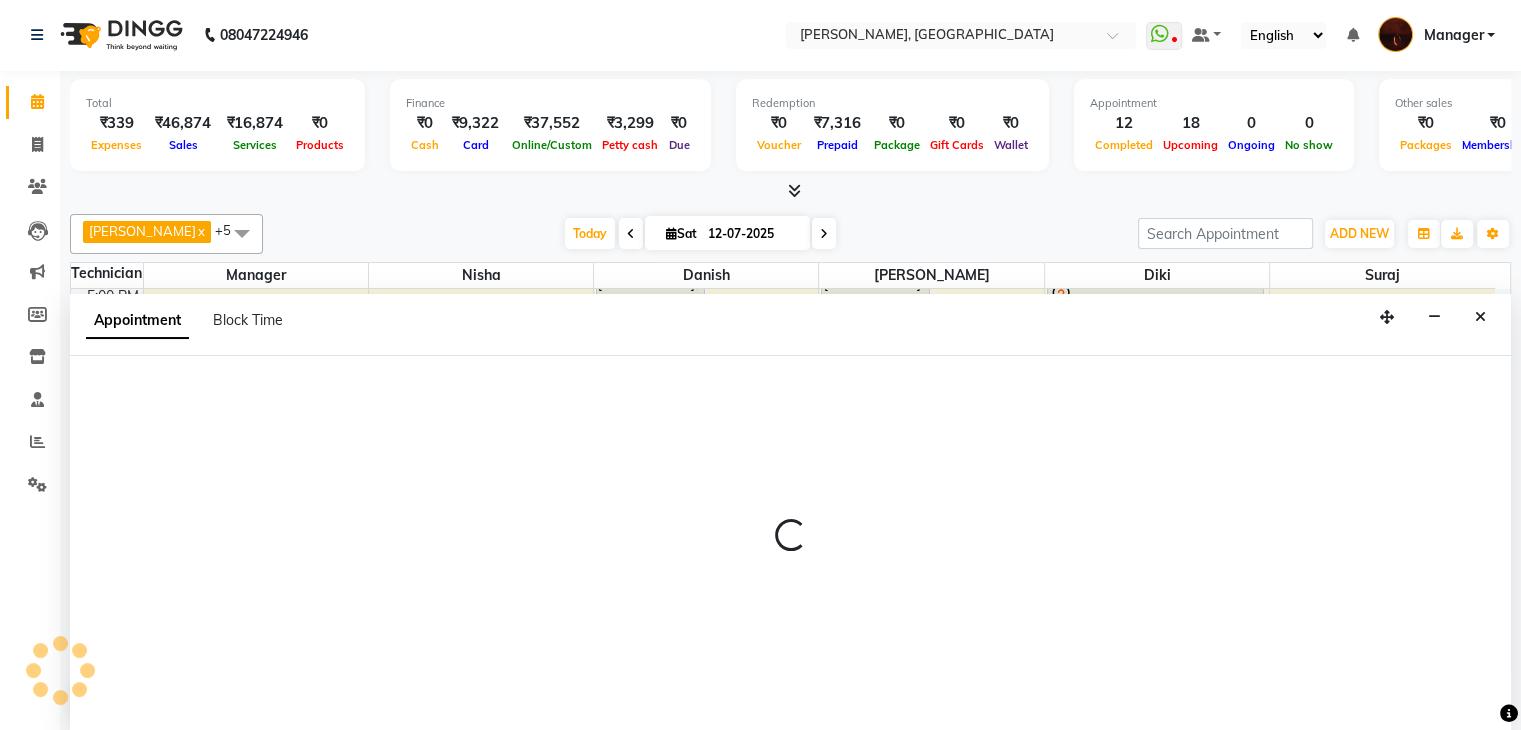 select on "68684" 